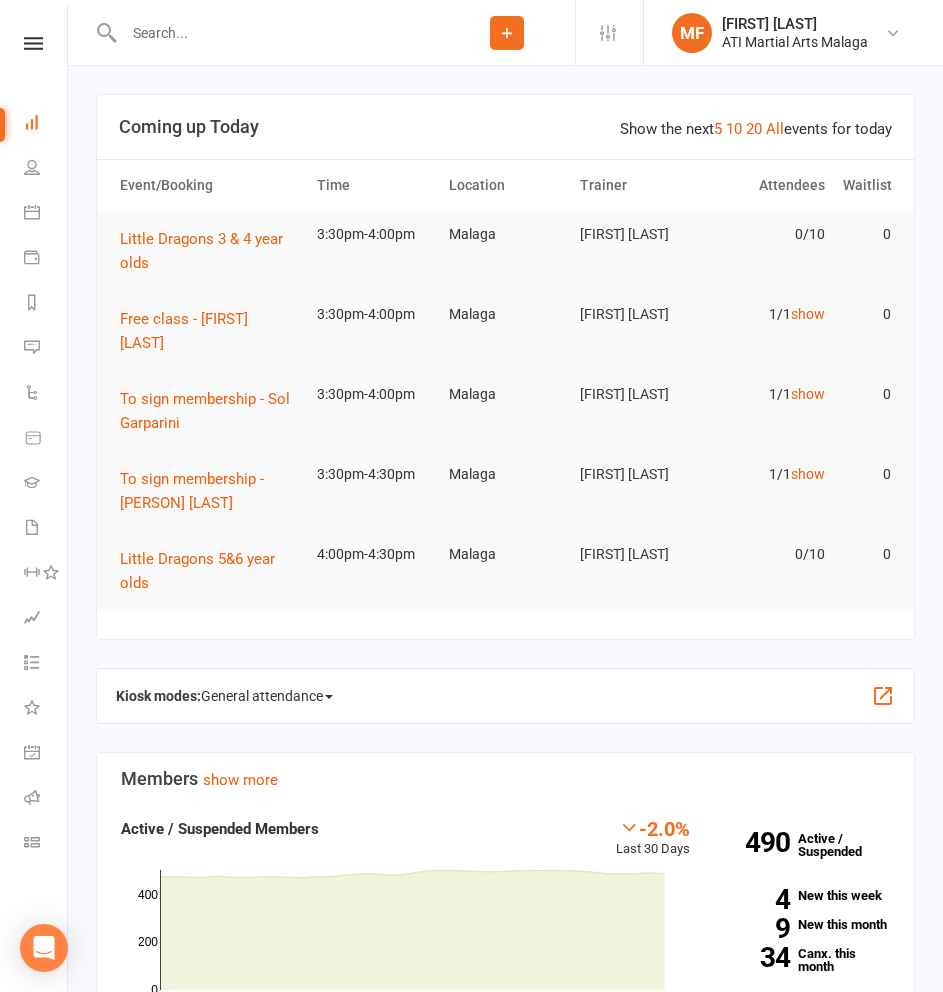 scroll, scrollTop: 0, scrollLeft: 0, axis: both 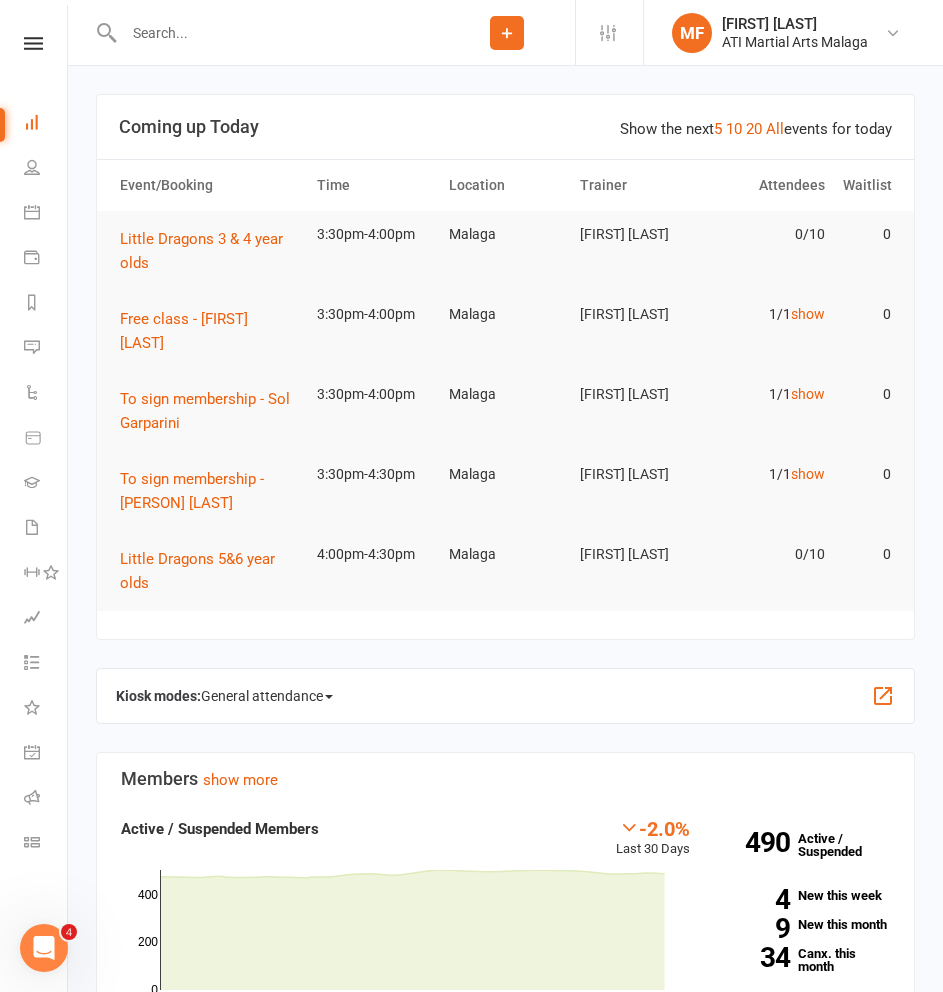 click at bounding box center (278, 33) 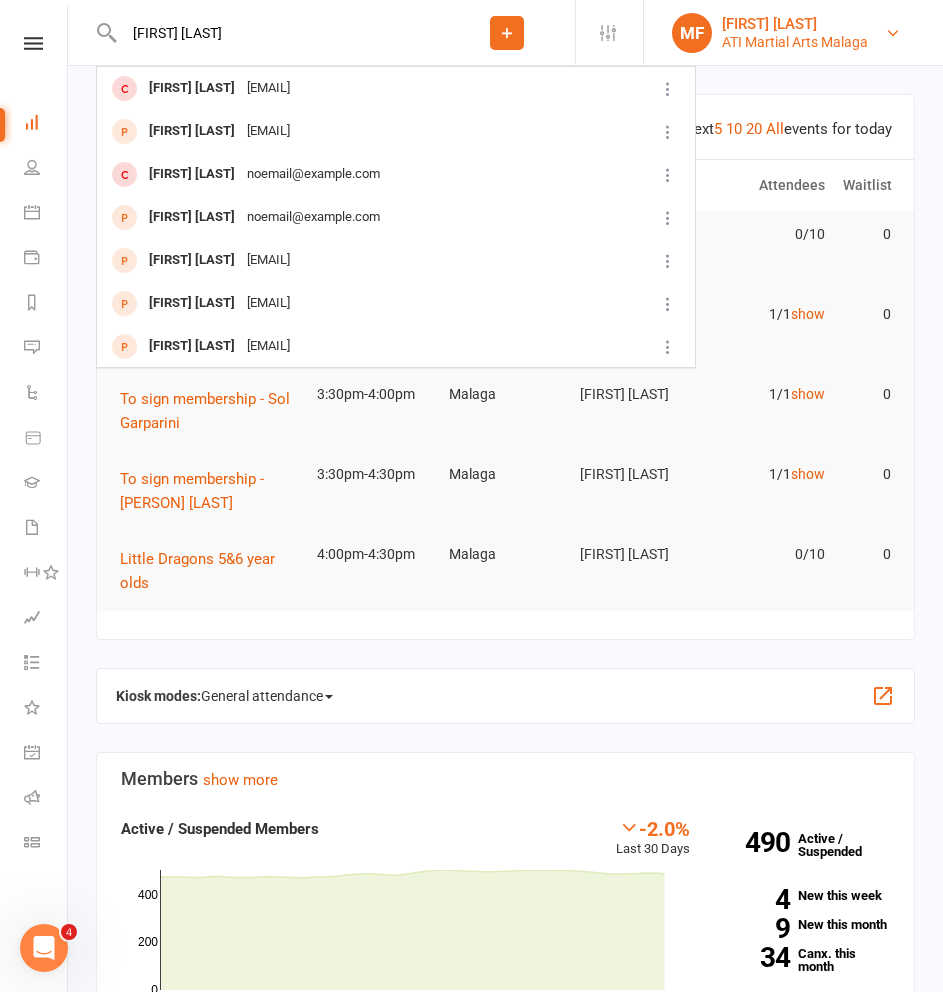 type on "[FIRST] [LAST]" 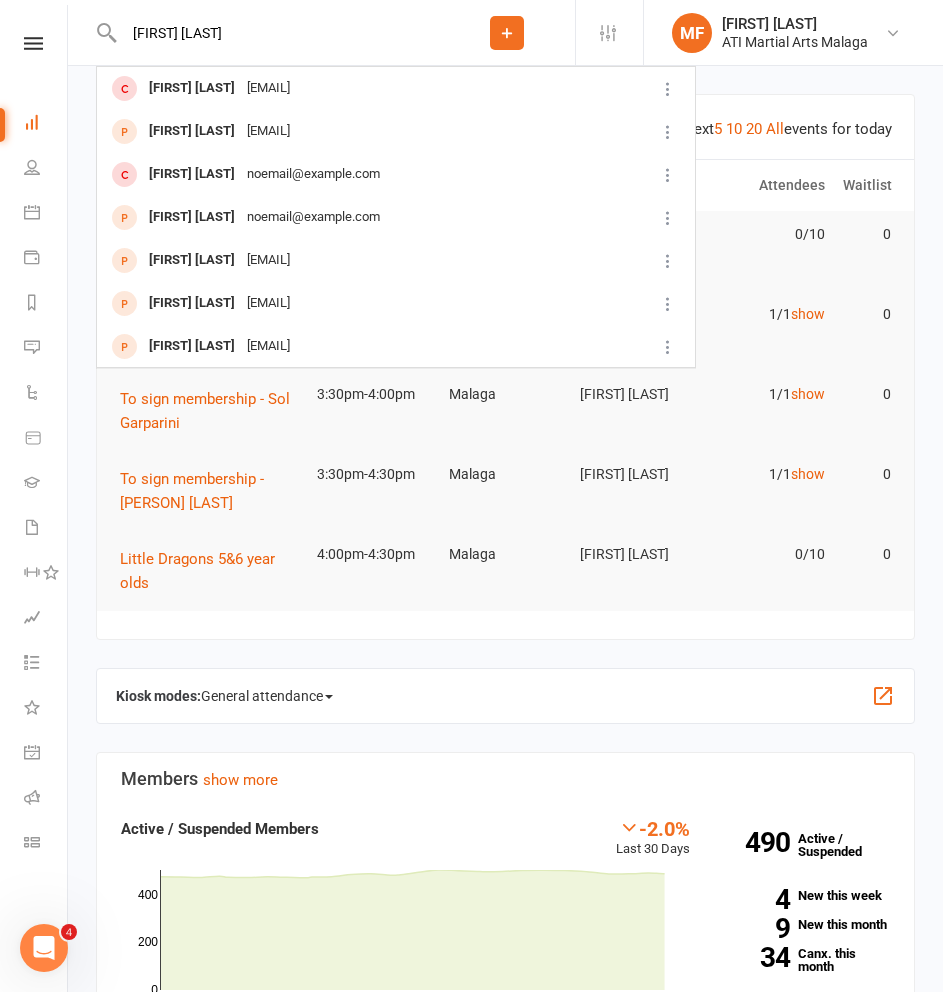 click 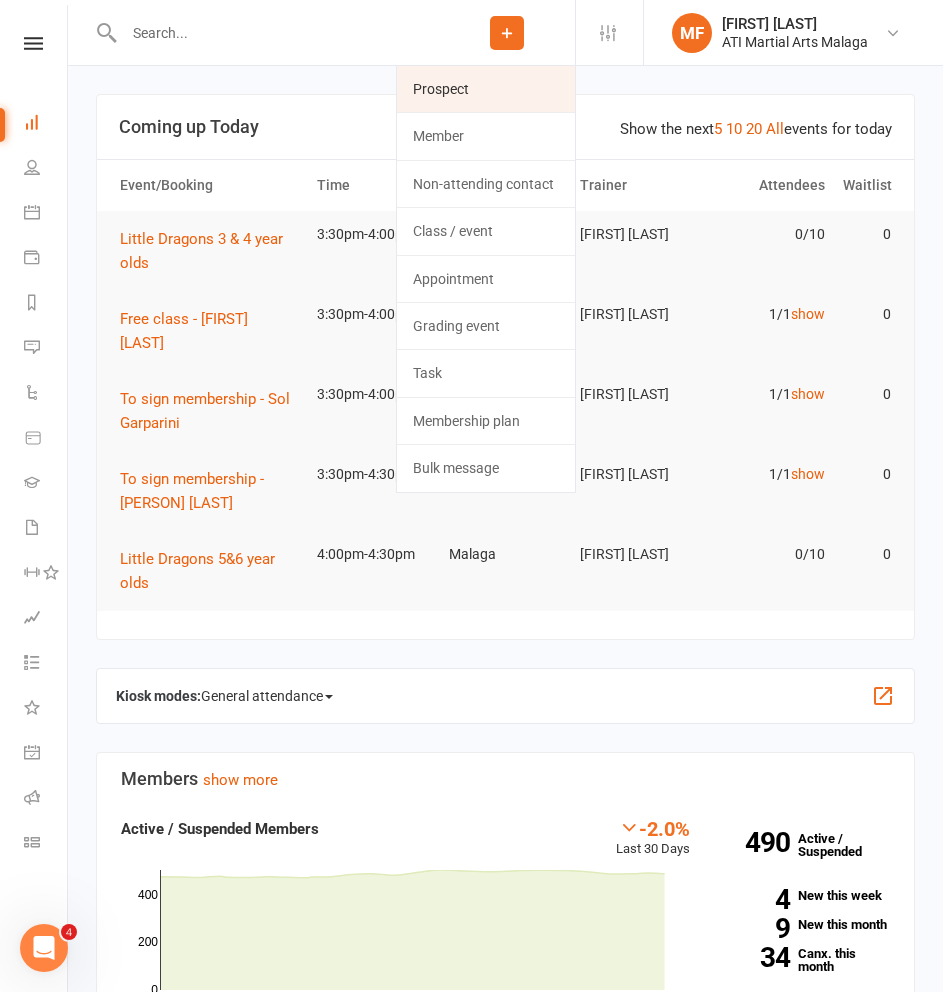 click on "Prospect" 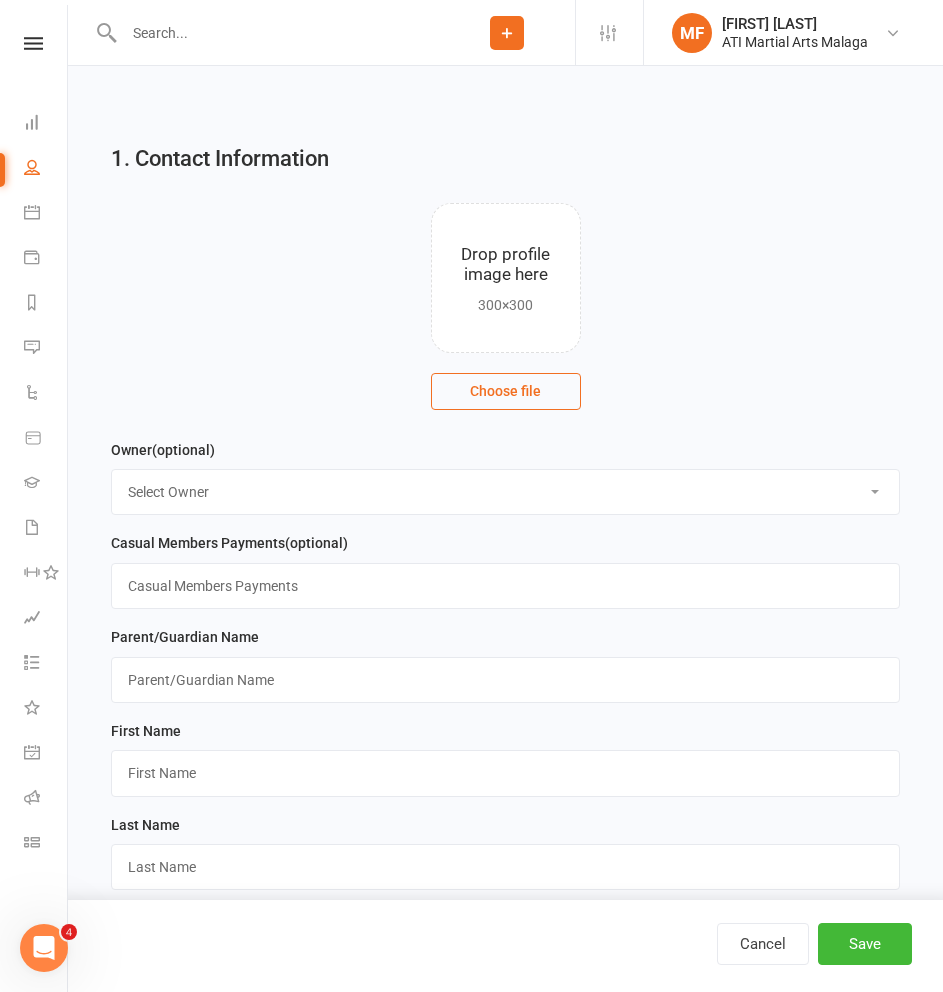 drag, startPoint x: 283, startPoint y: 470, endPoint x: 285, endPoint y: 506, distance: 36.05551 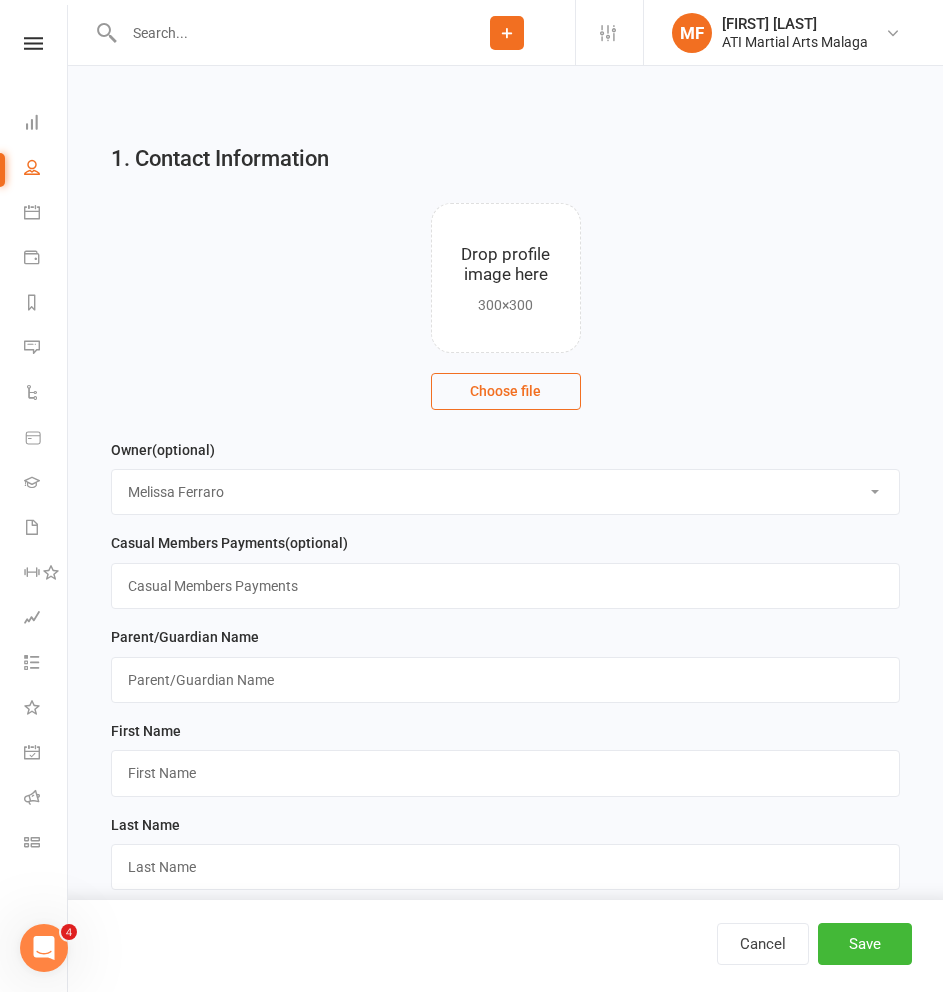 click on "Select Owner Rodney Lockyer Tony Curtis Benjamin Argus ATI Martial Arts Malaga Melissa Ferraro Edmond Parvini karen Doyle Mark Lipari Brandon Littler Rocco Capolingua Rob Stojanoski Dawn OBrien Jenny Duckworth ATI Scanner" at bounding box center (505, 492) 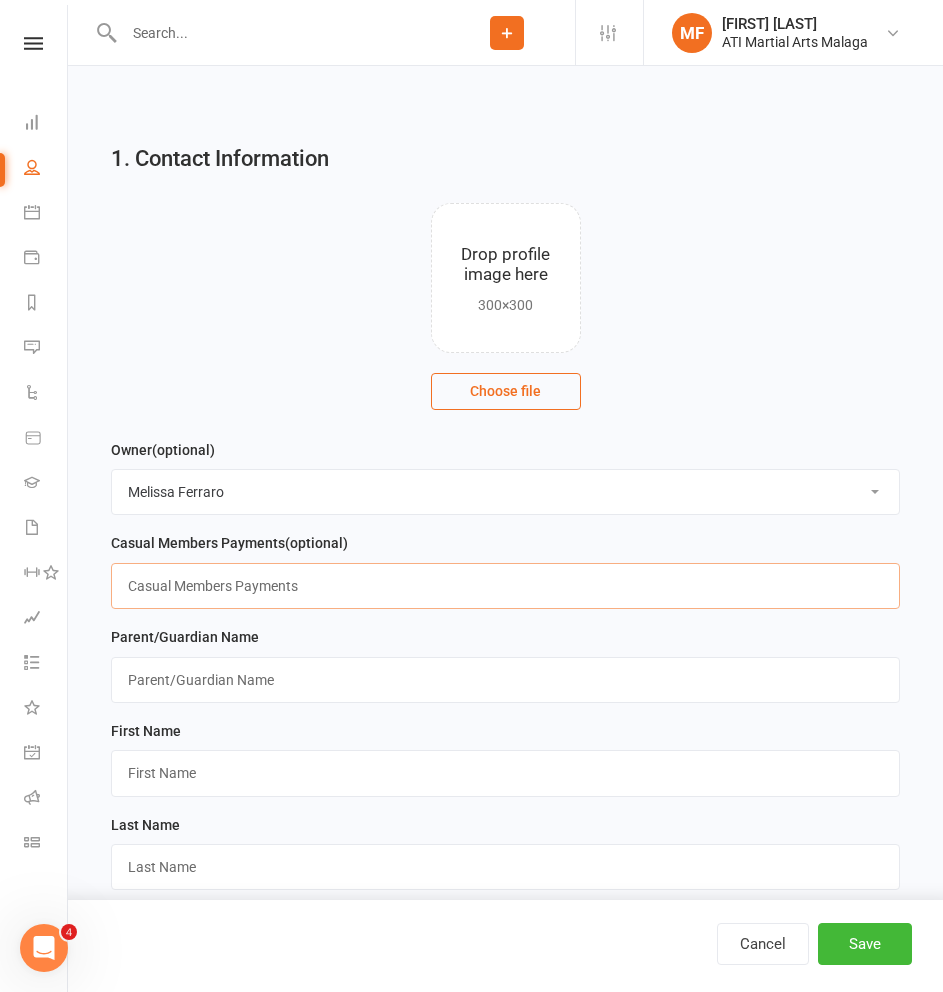 click at bounding box center [505, 586] 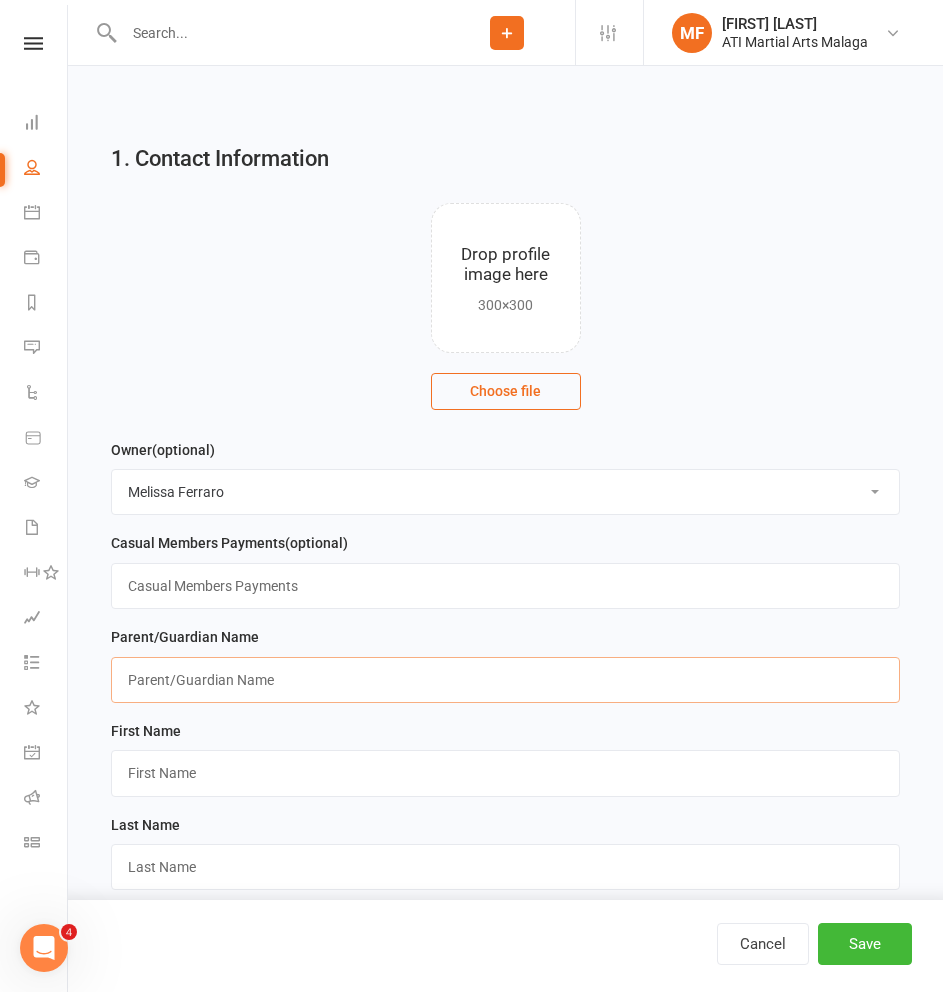 click at bounding box center (505, 680) 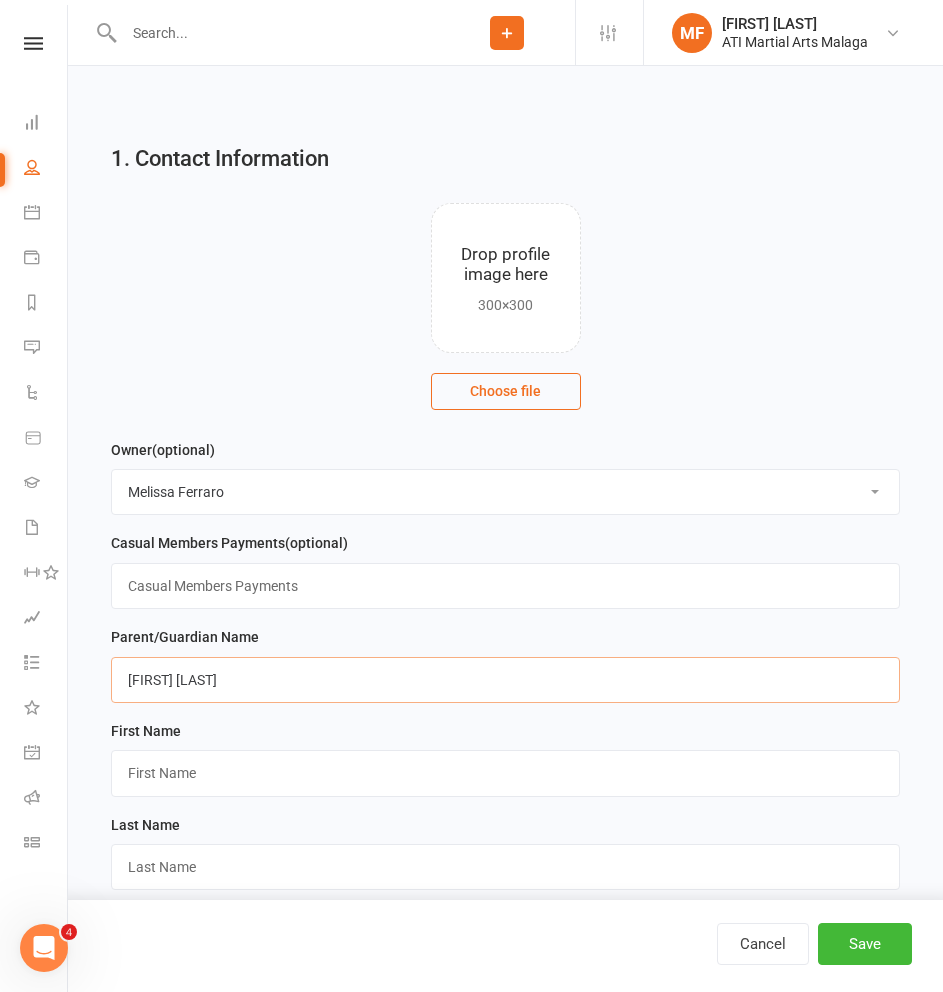 type on "[FIRST] [LAST]" 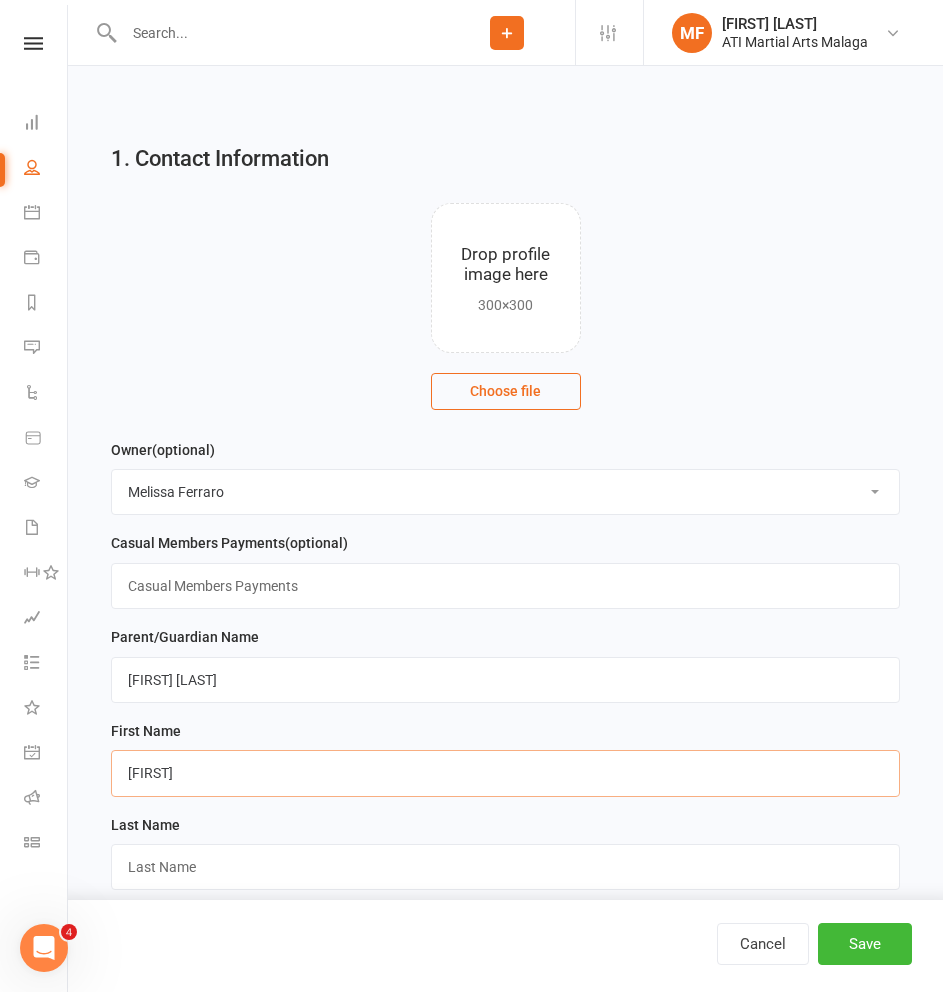 type on "[FIRST]" 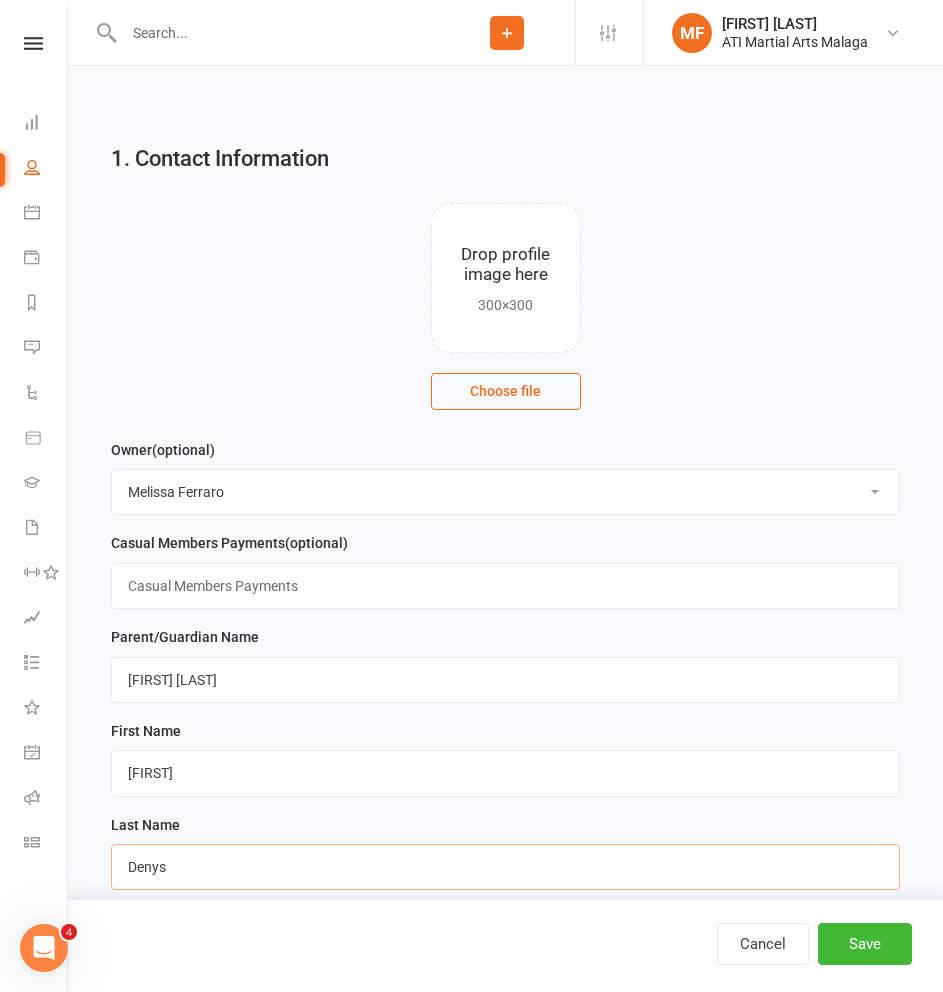 scroll, scrollTop: 400, scrollLeft: 0, axis: vertical 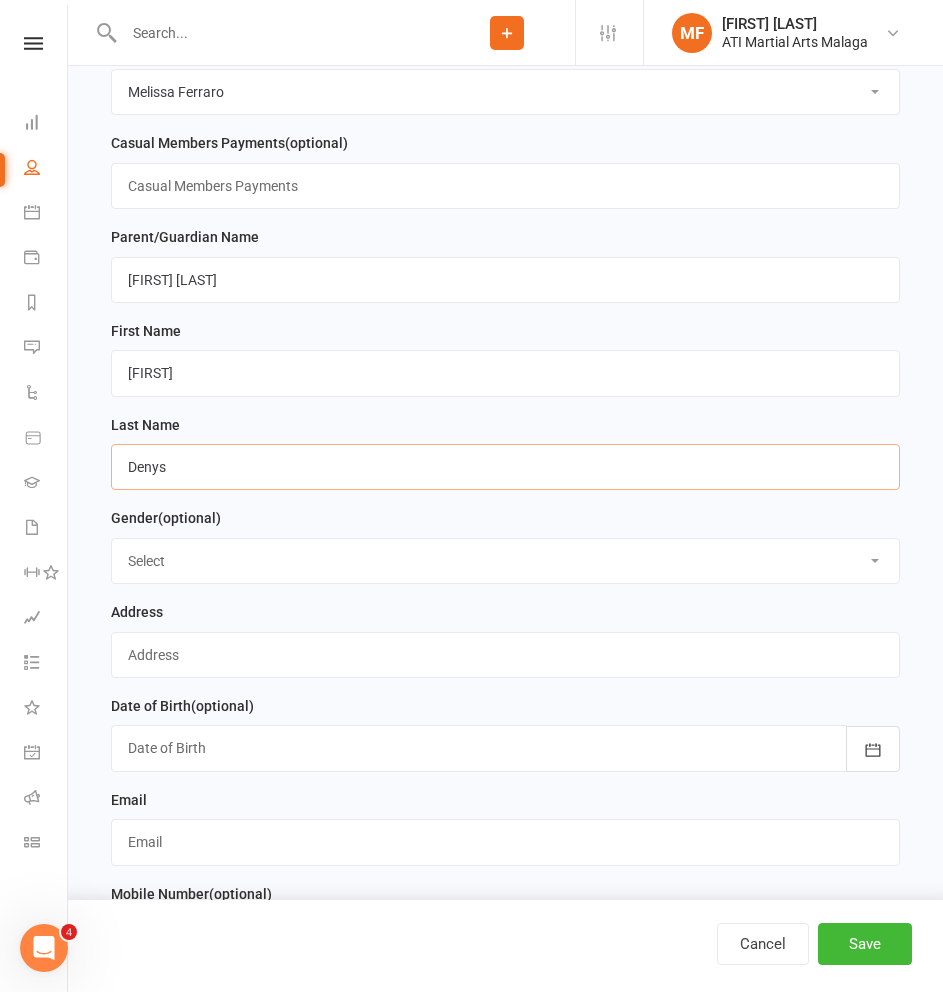 type on "Denys" 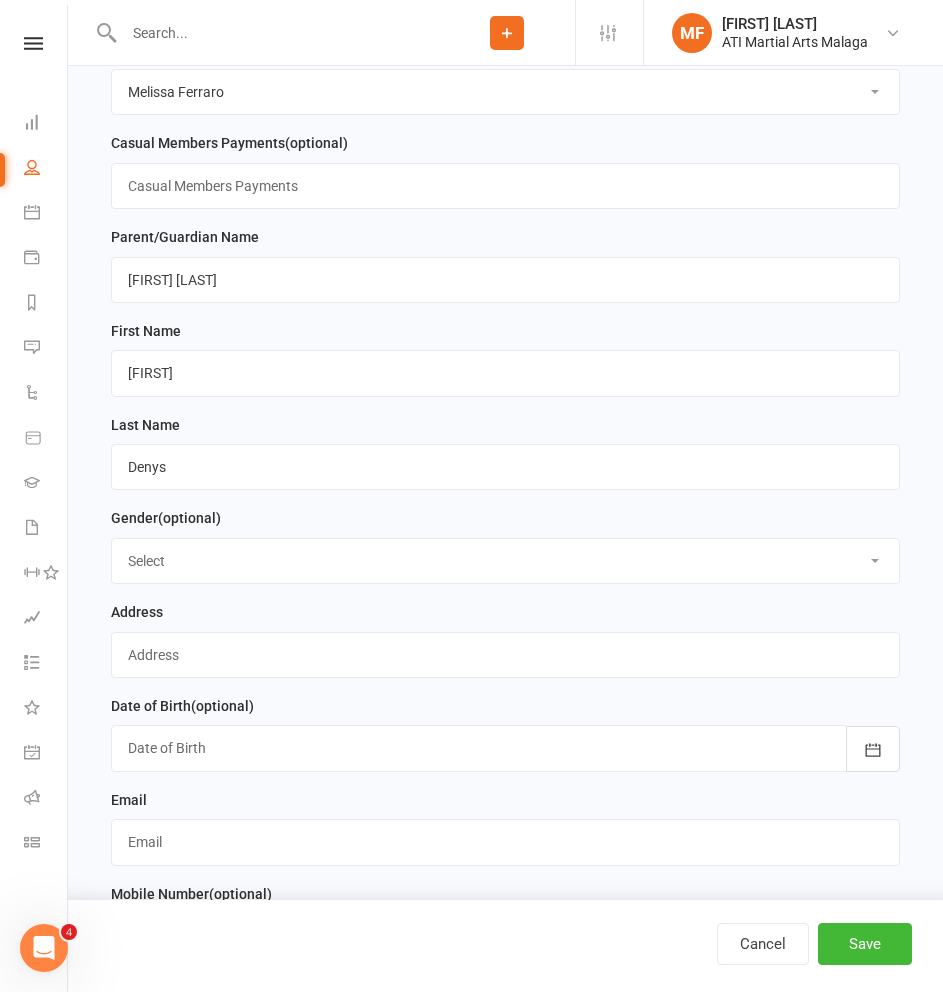 click on "Select Male Female" at bounding box center (505, 561) 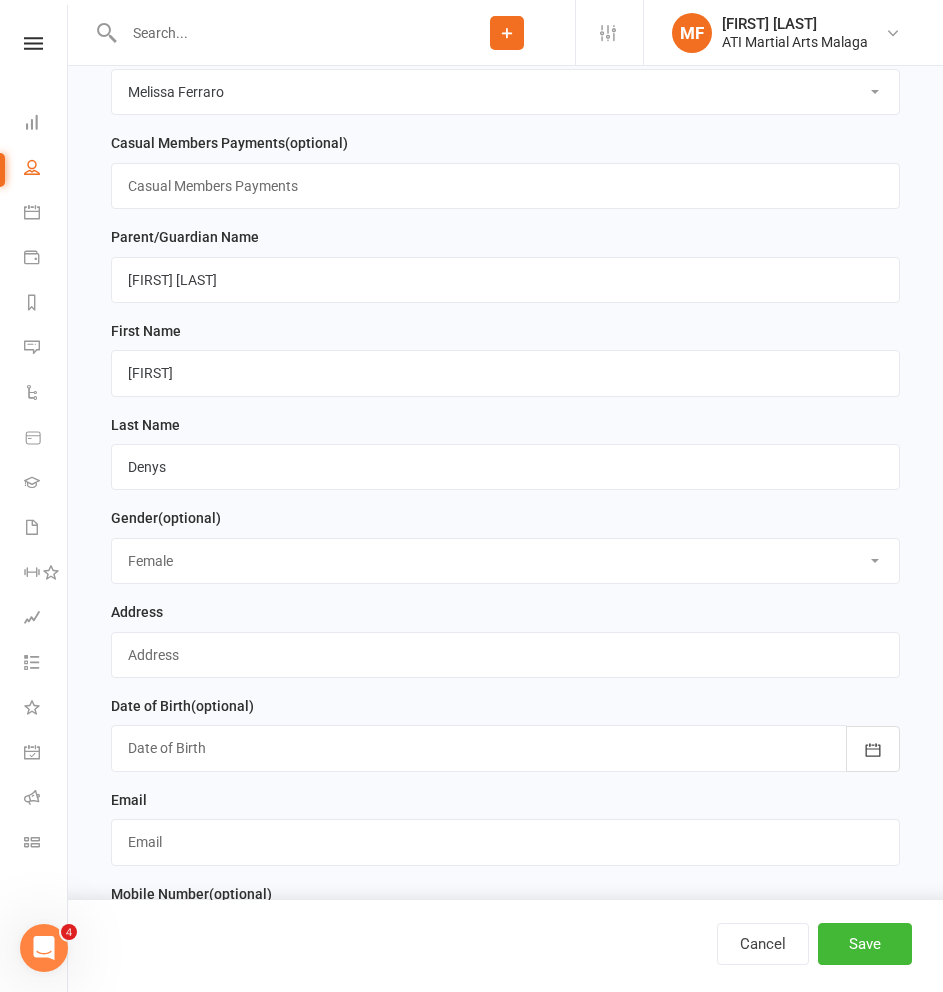 click on "Select Male Female" at bounding box center (505, 561) 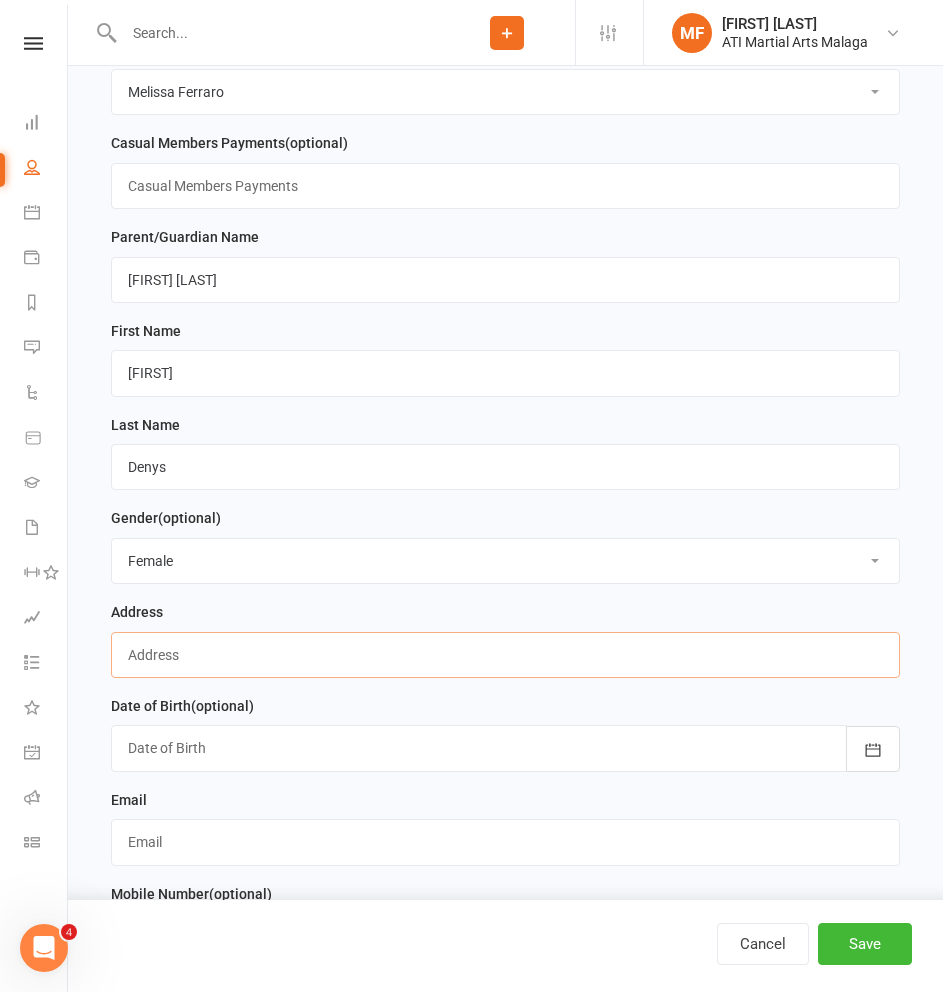 click at bounding box center (505, 655) 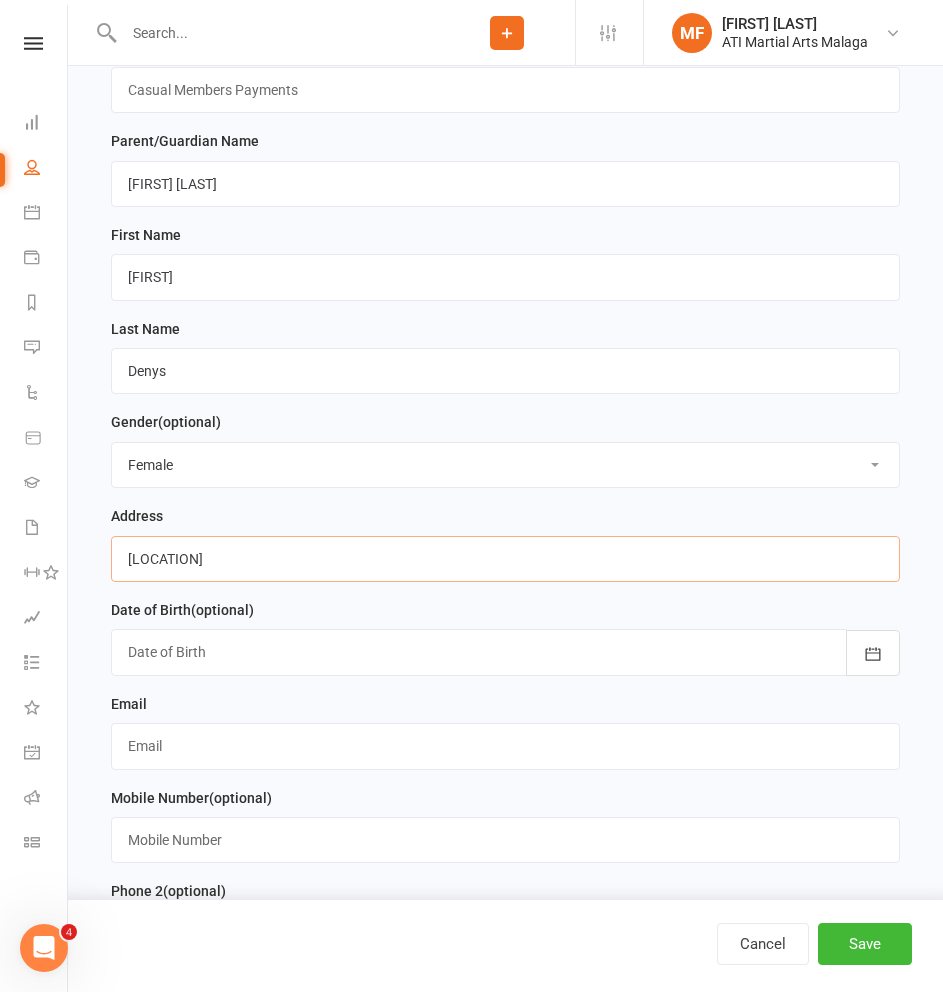 scroll, scrollTop: 700, scrollLeft: 0, axis: vertical 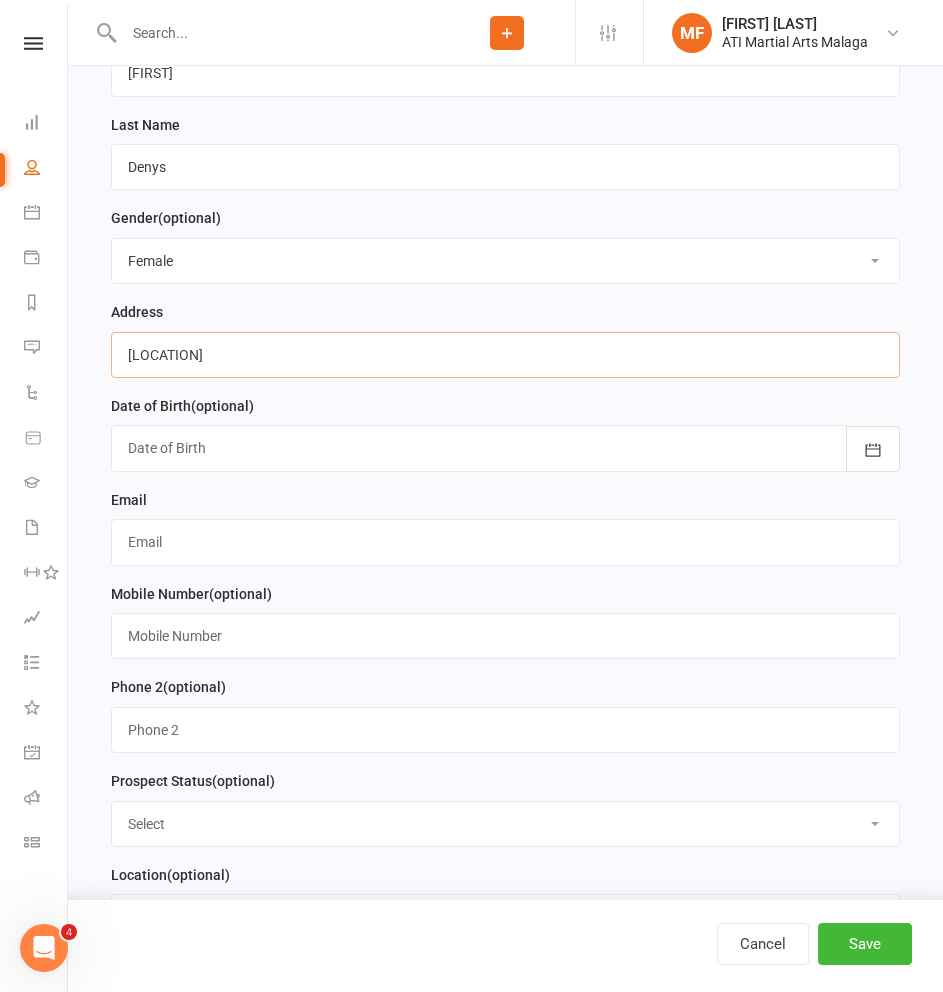 type on "[LOCATION]" 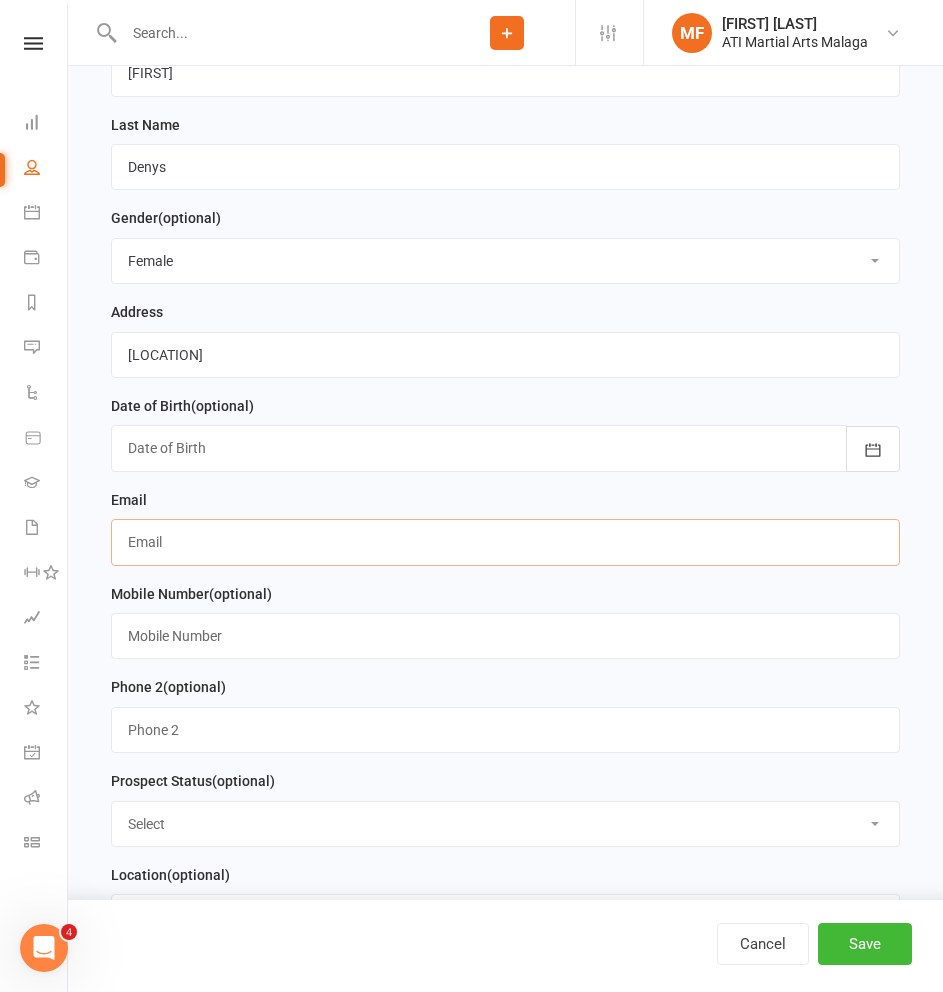 click at bounding box center [505, 542] 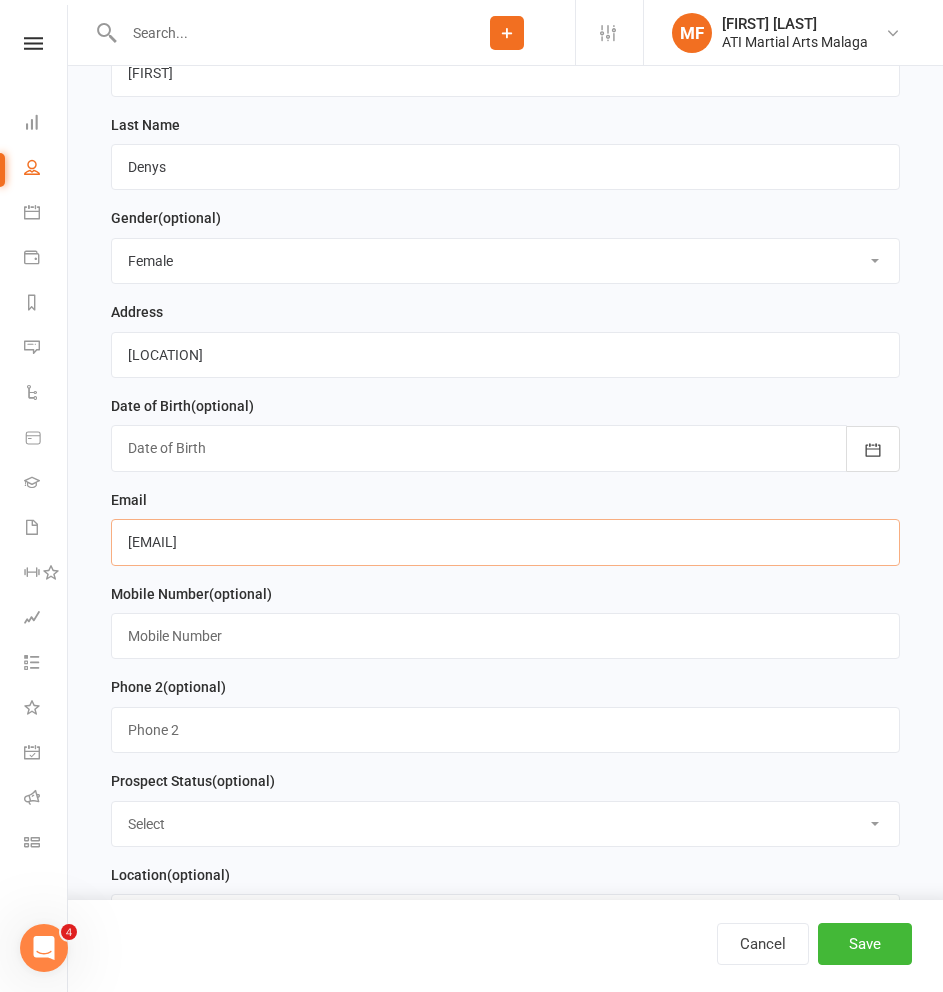 type on "[EMAIL]" 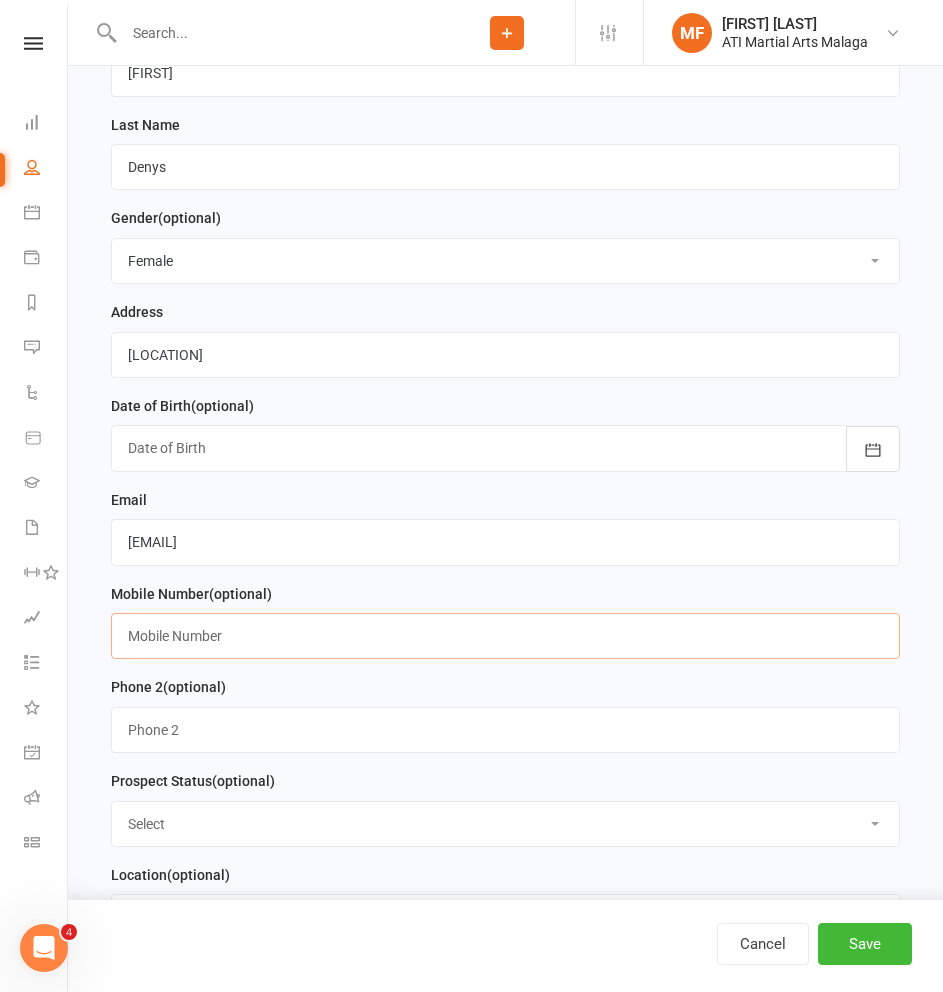 click at bounding box center (505, 636) 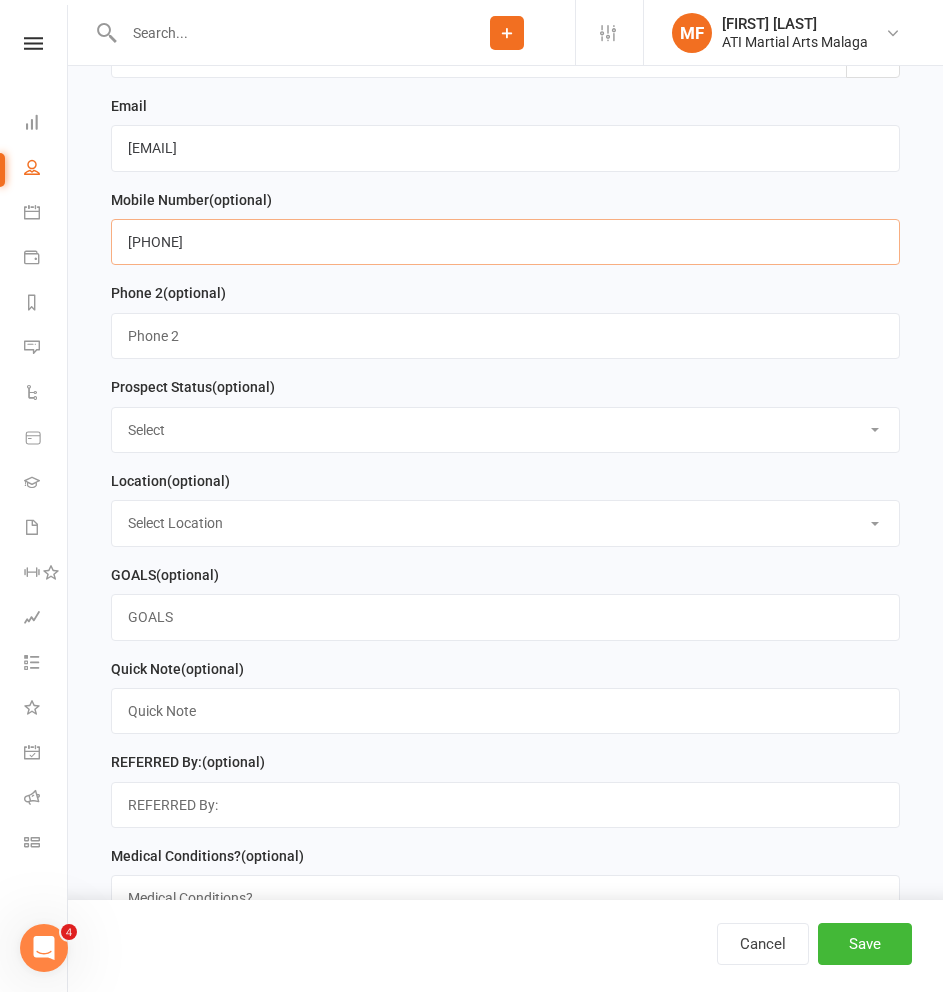 scroll, scrollTop: 1100, scrollLeft: 0, axis: vertical 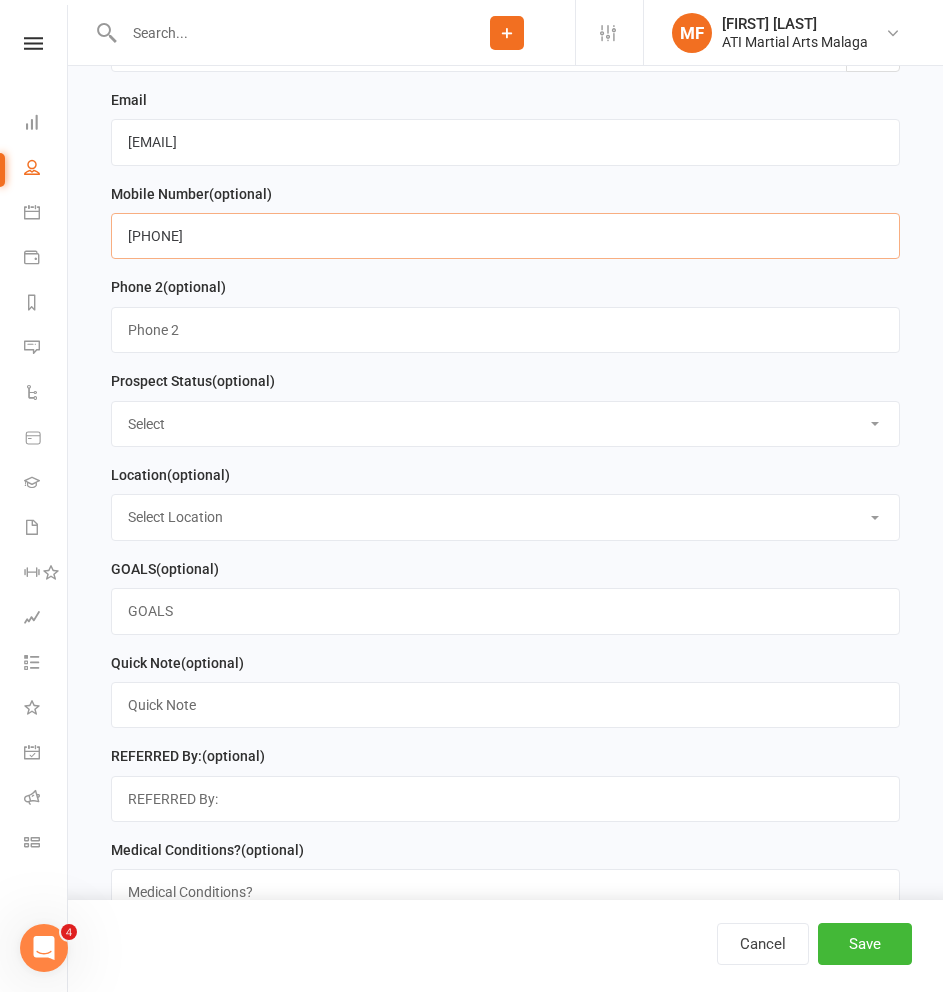 type on "[PHONE]" 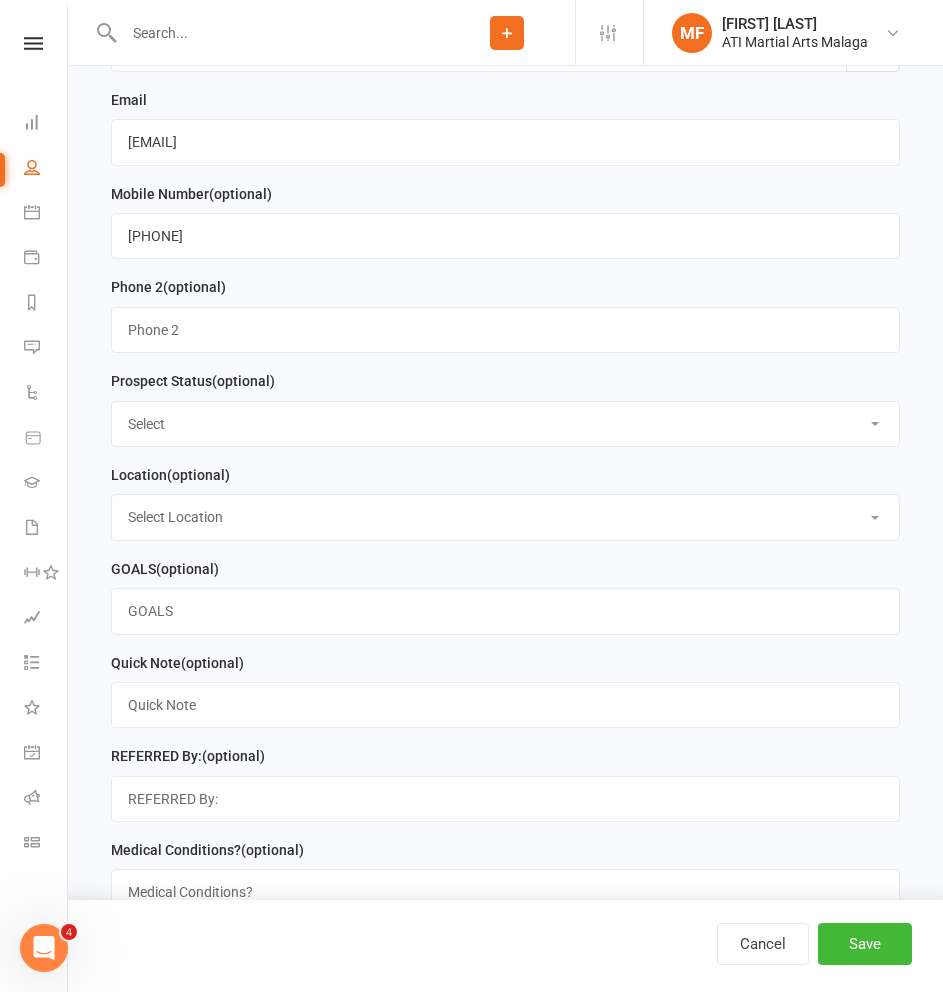 drag, startPoint x: 167, startPoint y: 440, endPoint x: 169, endPoint y: 455, distance: 15.132746 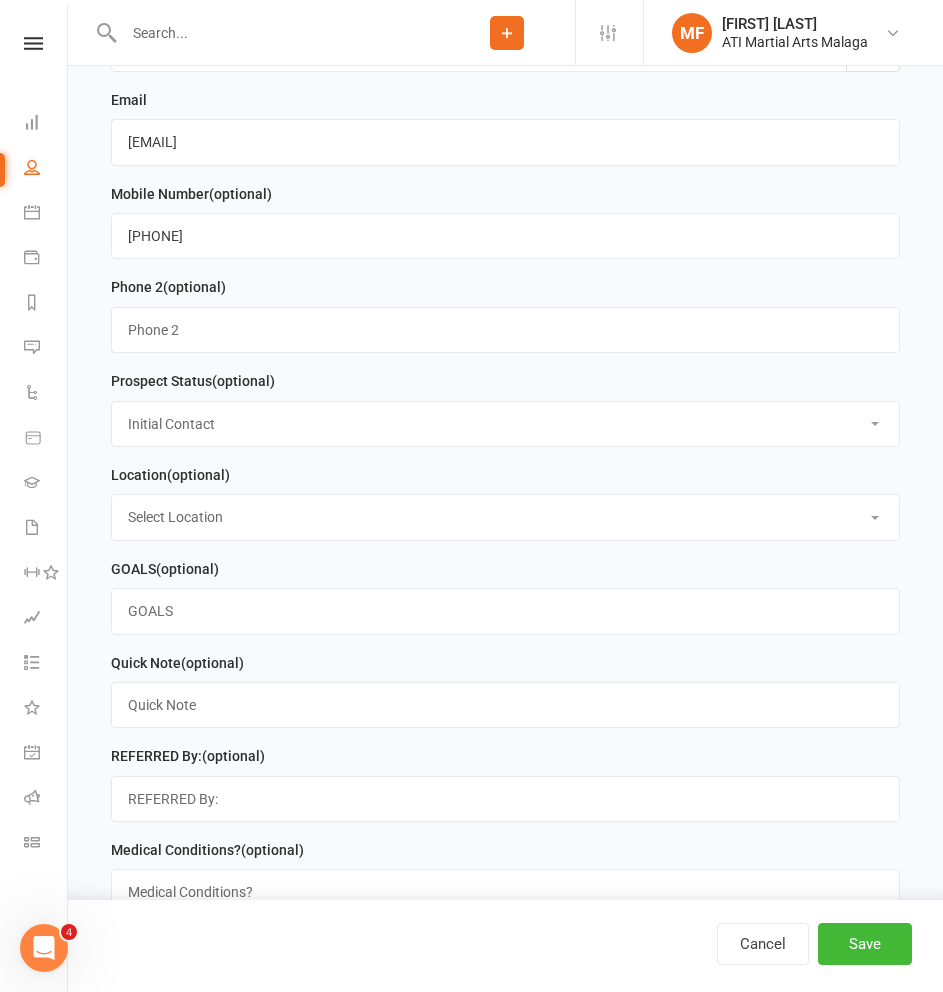 click on "Select Initial Contact Follow-up Call Satellite Lead Birthday Lead Not Ready Not interested Cross Training Member Special Needs Waiting List" at bounding box center [505, 424] 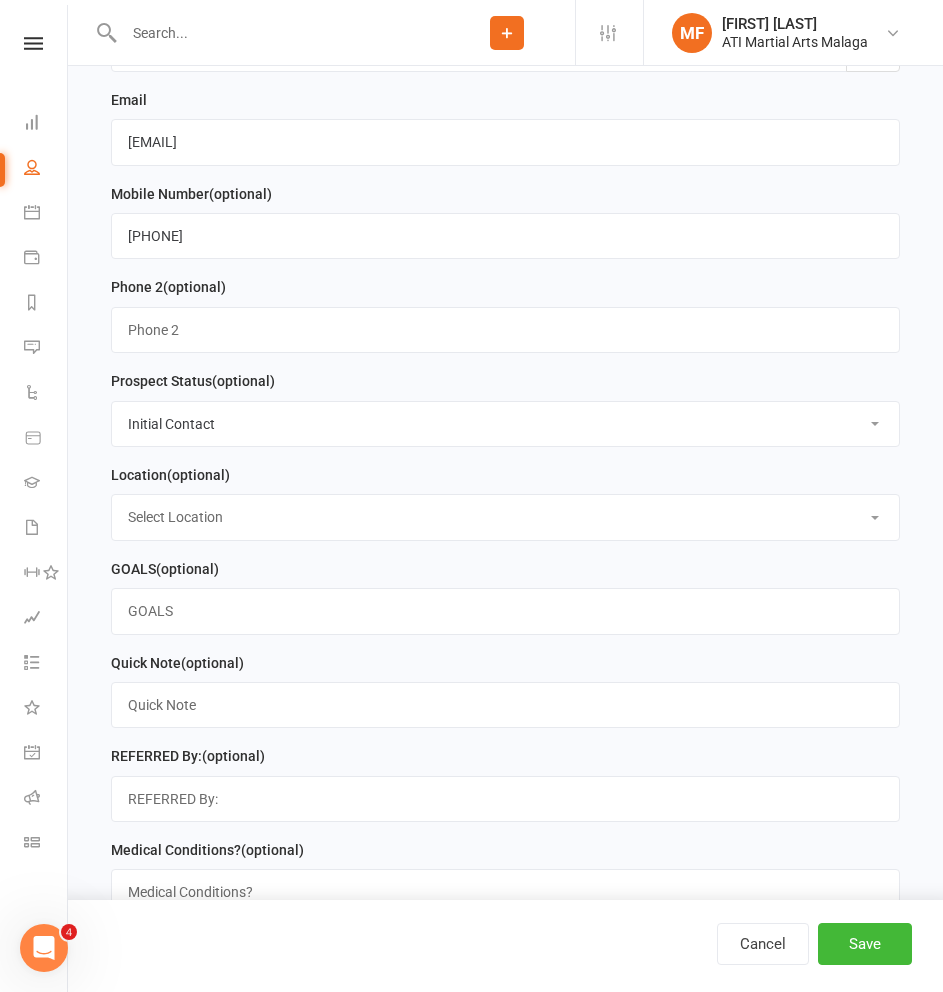 click on "Select Location Hamersley Malaga Manning Satellite Scarborough" at bounding box center [505, 517] 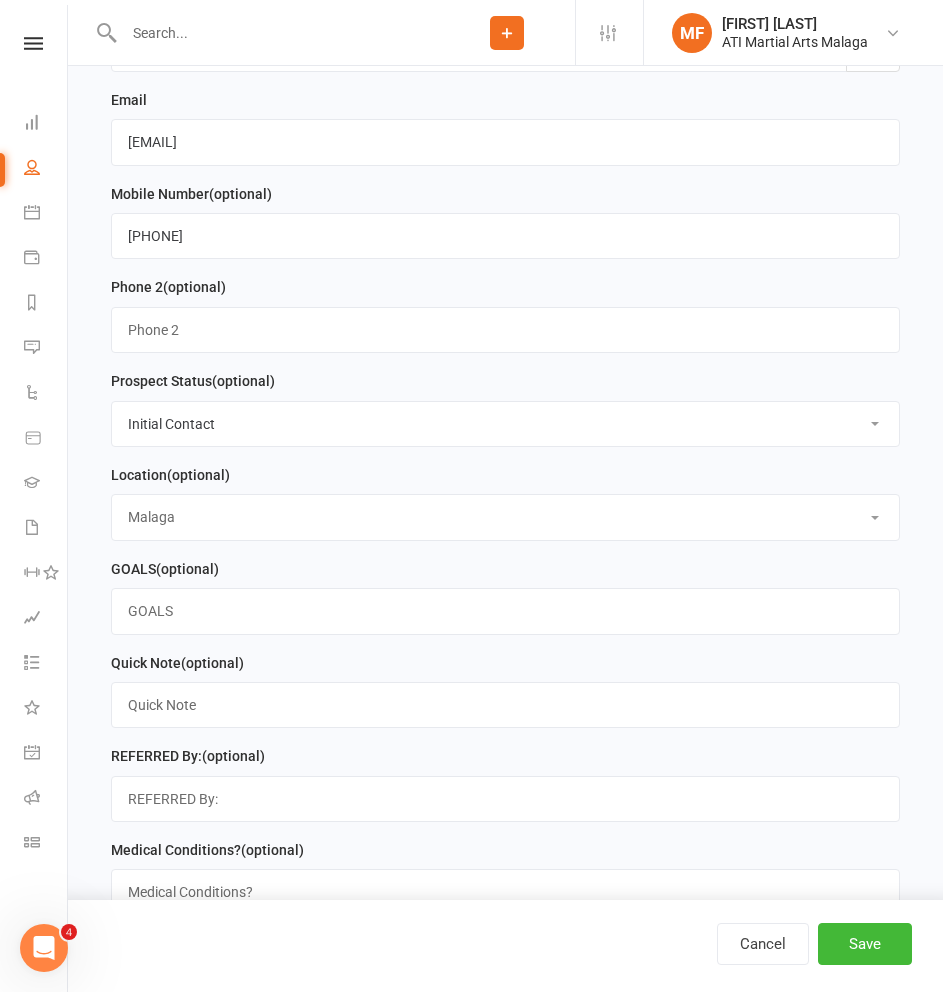 click on "Select Location Hamersley Malaga Manning Satellite Scarborough" at bounding box center (505, 517) 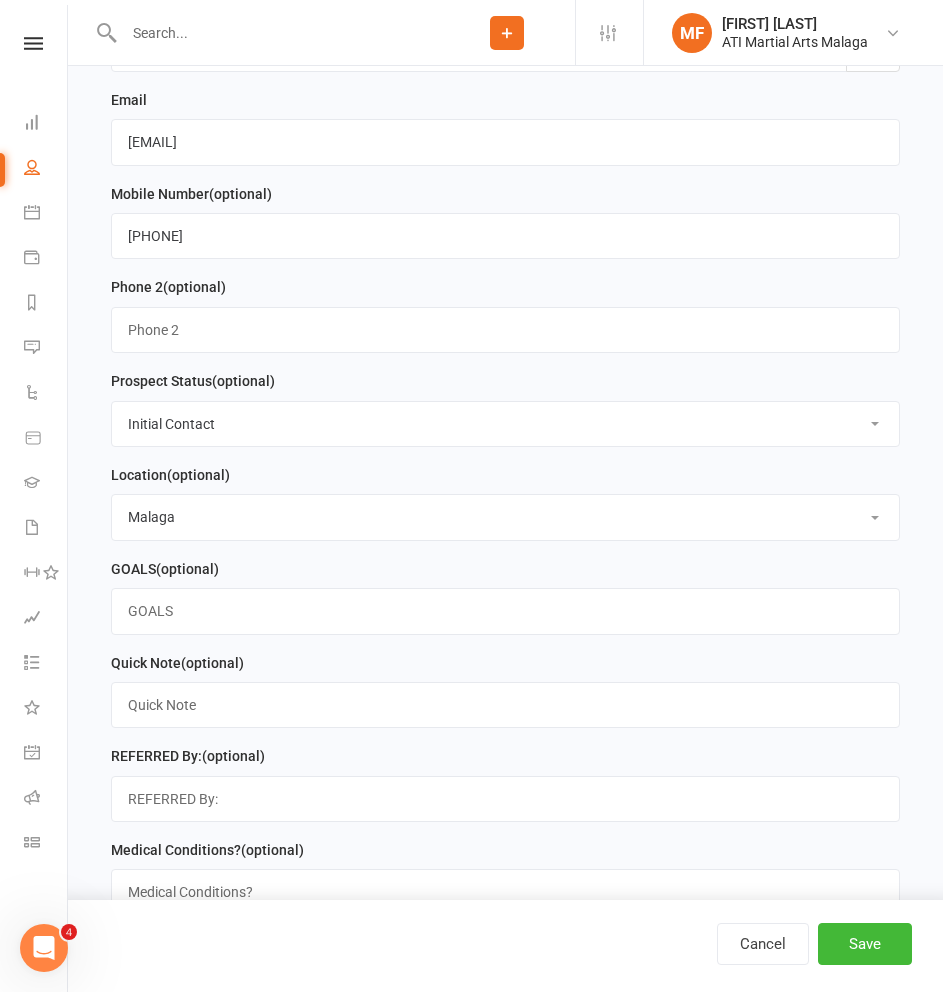 scroll, scrollTop: 1300, scrollLeft: 0, axis: vertical 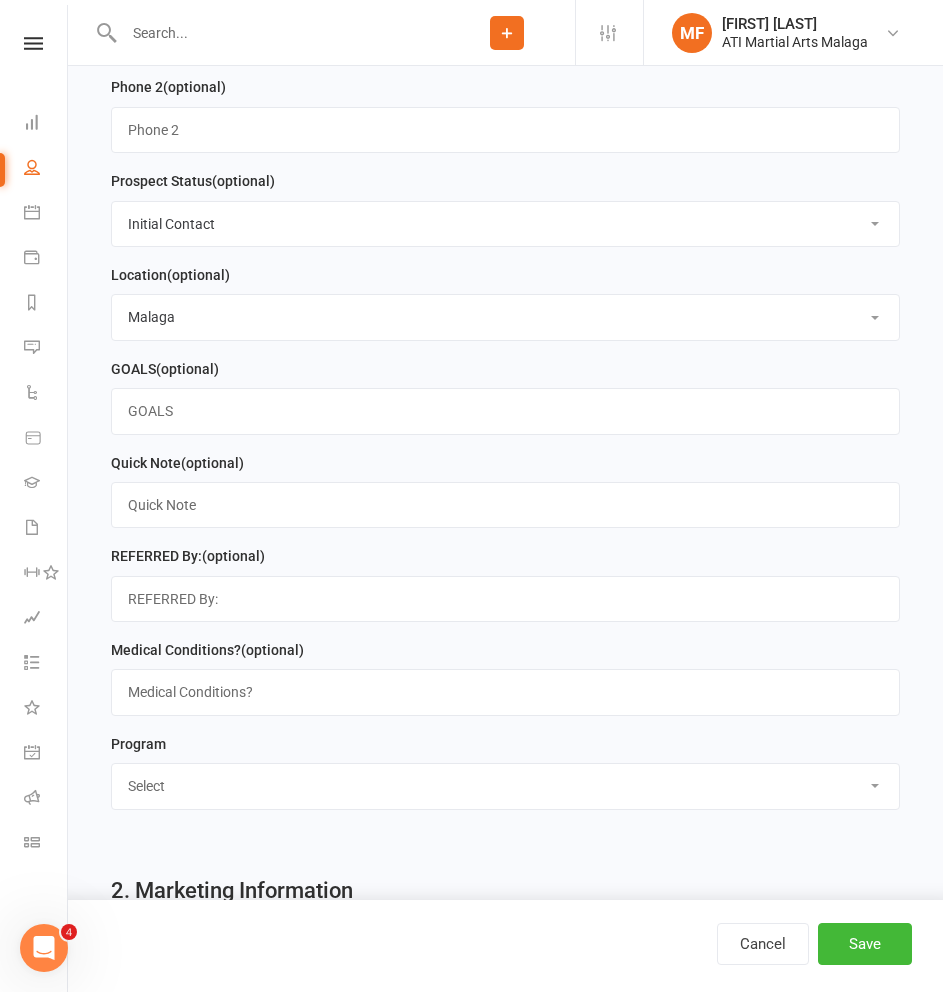 click on "Select Little Dragons Junior TKD Adult TKD Kick Boxing Women's Only Special Needs Olympic Sports KK Sports 6 Week Challenge Boxing  Boxing one day a week Poomsae Academy BJJ Satellite Club Member Not sure yet Cross Training(Satellite Member) ONLINE ADULT ONLINE JUNIOR ONLINE DRAGON School Holiday Camp Private Lessons Only Casual Member" at bounding box center (505, 786) 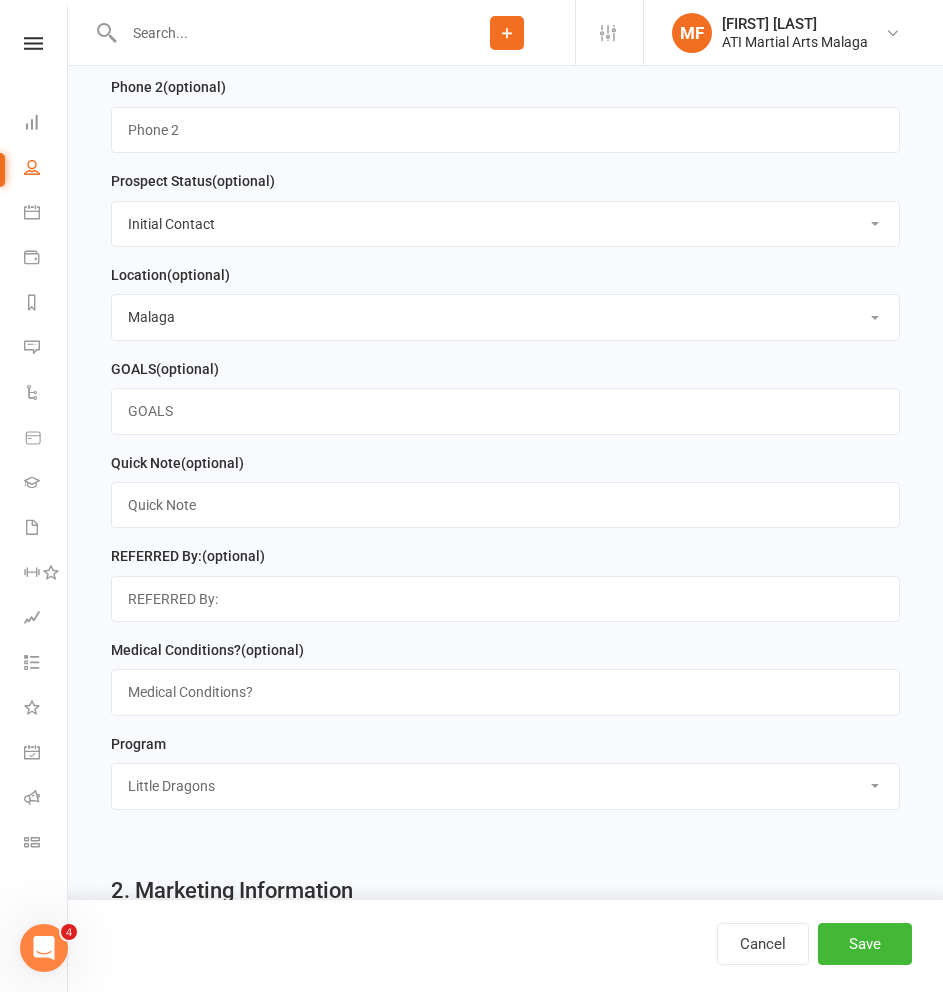 click on "Select Little Dragons Junior TKD Adult TKD Kick Boxing Women's Only Special Needs Olympic Sports KK Sports 6 Week Challenge Boxing  Boxing one day a week Poomsae Academy BJJ Satellite Club Member Not sure yet Cross Training(Satellite Member) ONLINE ADULT ONLINE JUNIOR ONLINE DRAGON School Holiday Camp Private Lessons Only Casual Member" at bounding box center [505, 786] 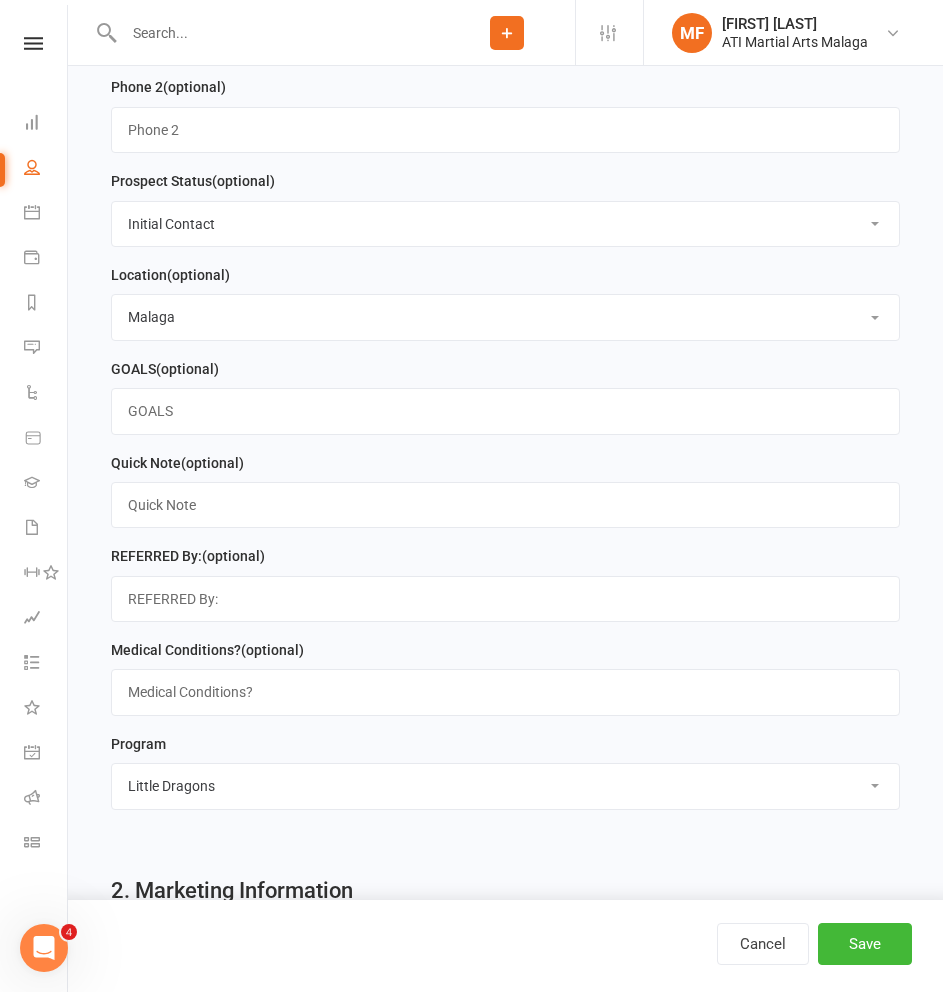 click on "Select Little Dragons Junior TKD Adult TKD Kick Boxing Women's Only Special Needs Olympic Sports KK Sports 6 Week Challenge Boxing  Boxing one day a week Poomsae Academy BJJ Satellite Club Member Not sure yet Cross Training(Satellite Member) ONLINE ADULT ONLINE JUNIOR ONLINE DRAGON School Holiday Camp Private Lessons Only Casual Member" at bounding box center (505, 786) 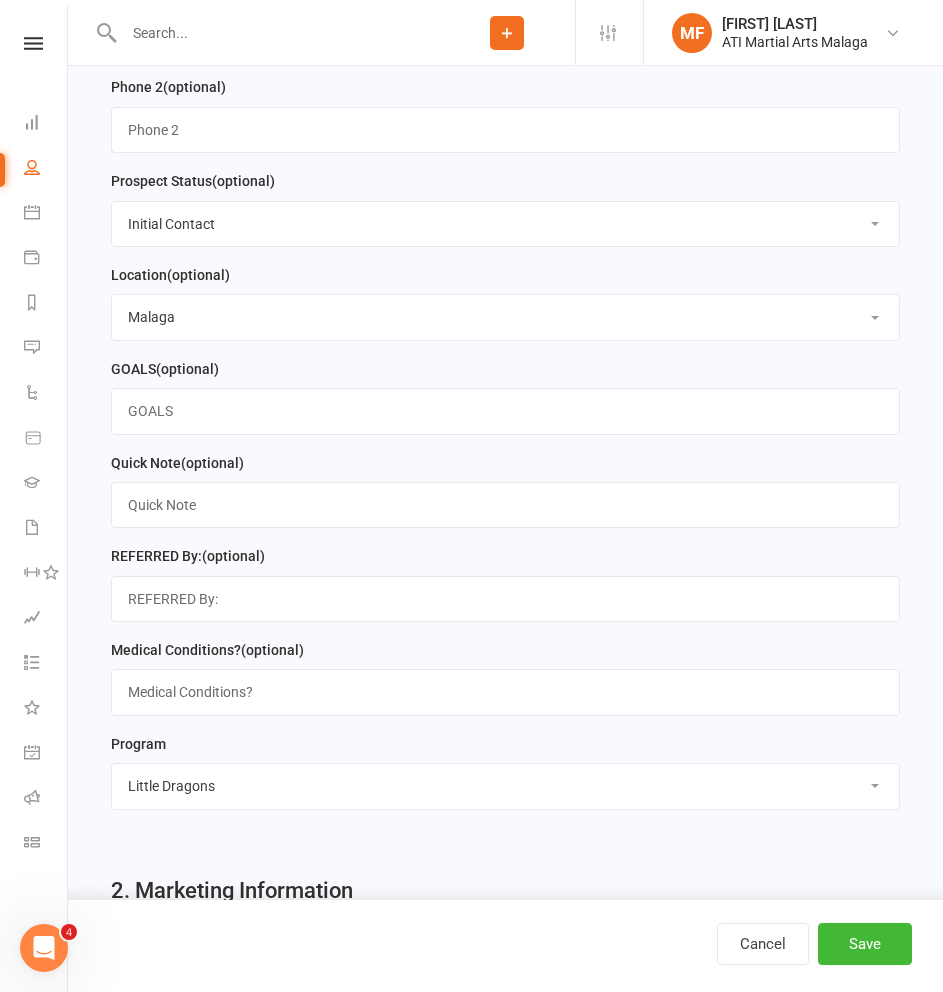 select on "Adult TKD" 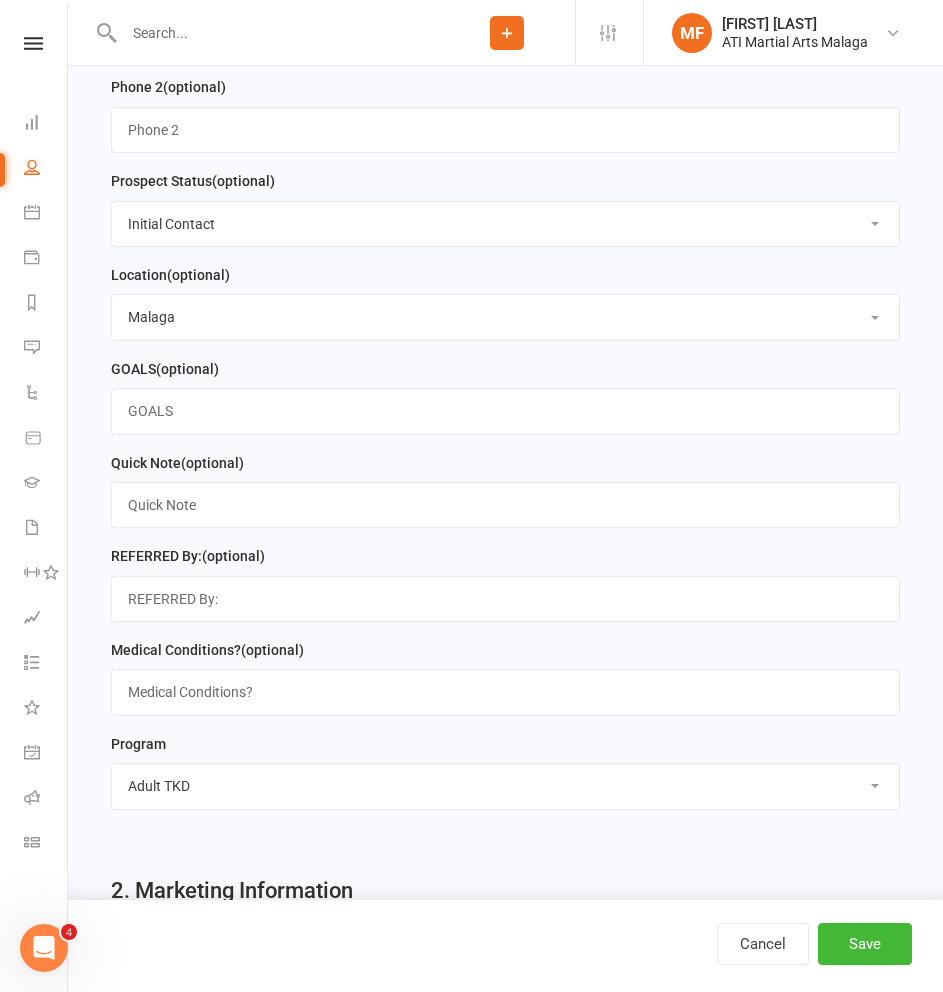 click on "Select Little Dragons Junior TKD Adult TKD Kick Boxing Women's Only Special Needs Olympic Sports KK Sports 6 Week Challenge Boxing  Boxing one day a week Poomsae Academy BJJ Satellite Club Member Not sure yet Cross Training(Satellite Member) ONLINE ADULT ONLINE JUNIOR ONLINE DRAGON School Holiday Camp Private Lessons Only Casual Member" at bounding box center [505, 786] 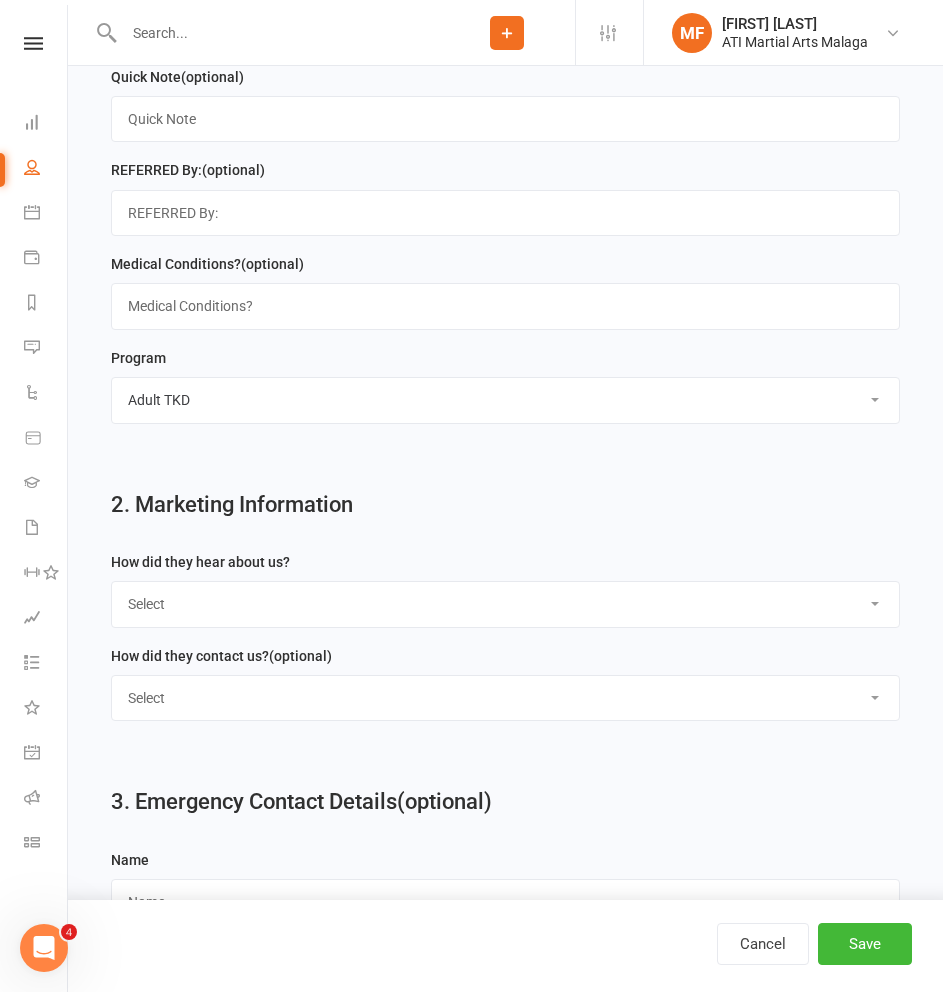 scroll, scrollTop: 1700, scrollLeft: 0, axis: vertical 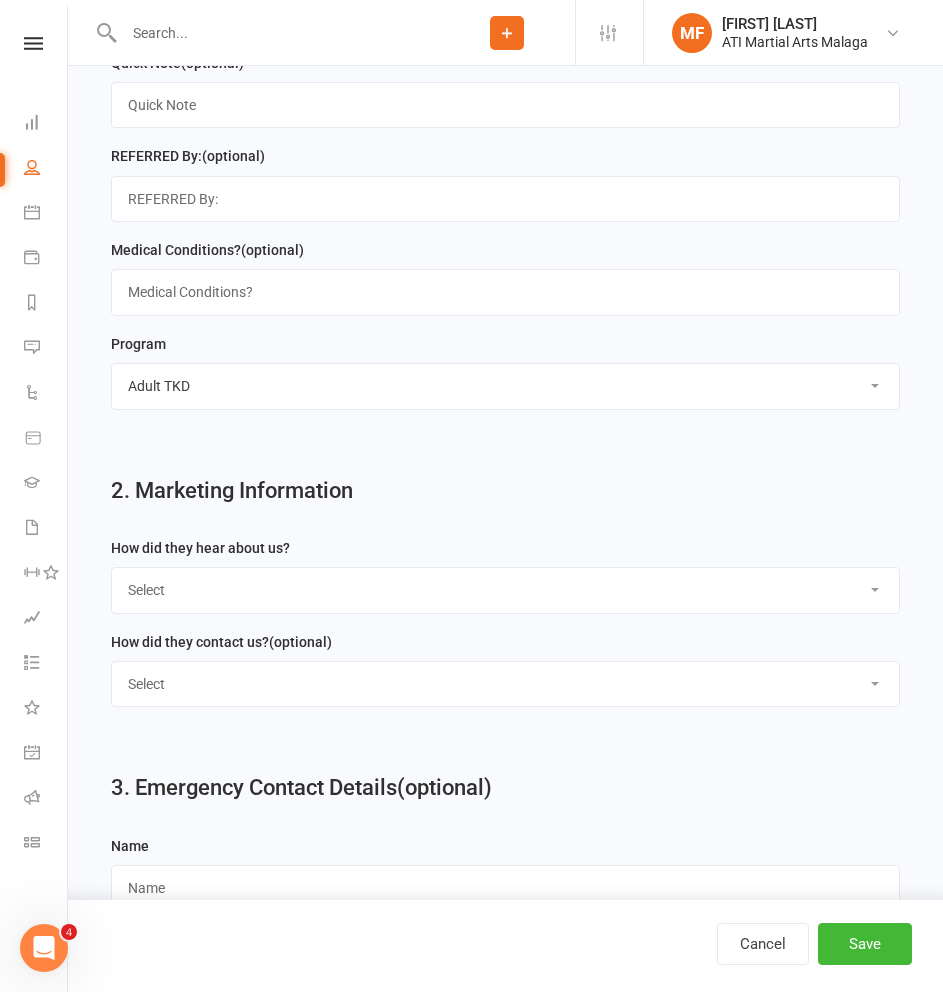 click on "Select Google Through A Friend Facebook Sms/Email Offer Flyer School Class Open Day Birthday Guest Drive By / Walk In Transfer from other ATI Club School holiday program Siblings/parent are members Active Activities website Buddy Week Old Member FACEBOOK LIVE BOOKINGS  Kidsport Website" at bounding box center [505, 590] 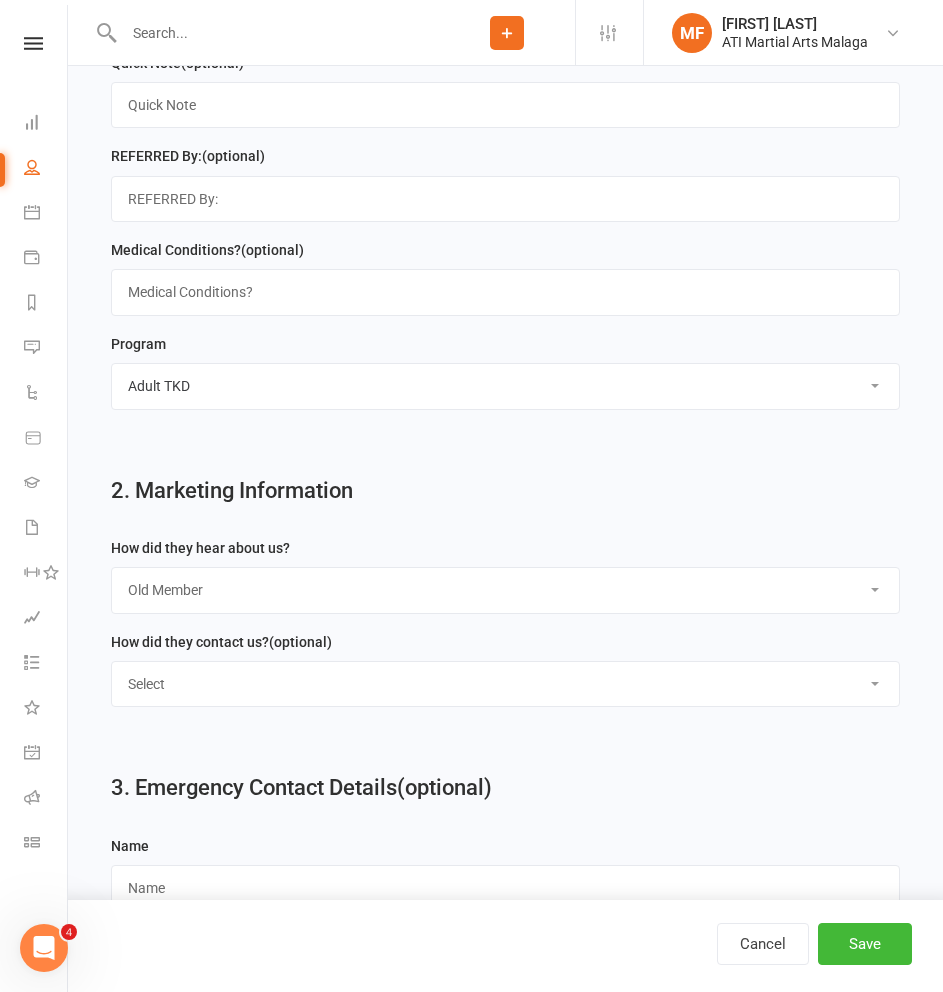 click on "Select Google Through A Friend Facebook Sms/Email Offer Flyer School Class Open Day Birthday Guest Drive By / Walk In Transfer from other ATI Club School holiday program Siblings/parent are members Active Activities website Buddy Week Old Member FACEBOOK LIVE BOOKINGS  Kidsport Website" at bounding box center [505, 590] 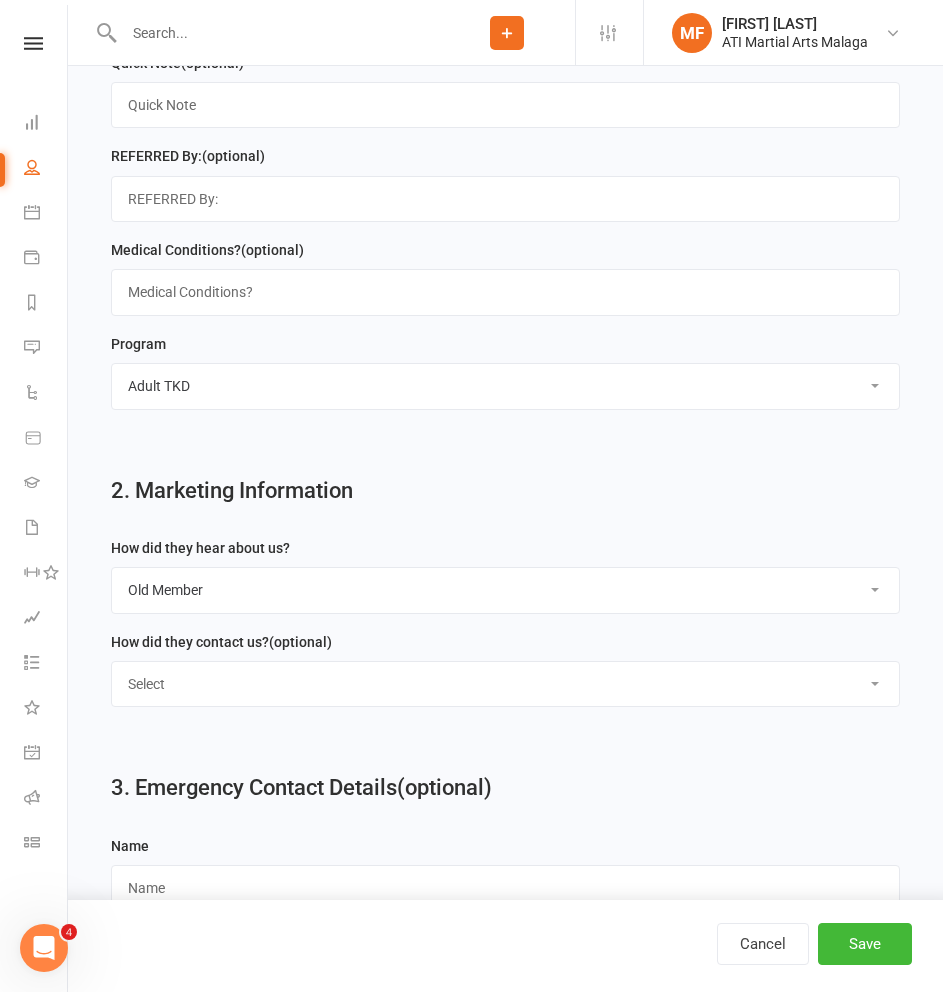 click on "Select Phone Email In-Facility Facebook Referral QR code registration Live Booking sheet" at bounding box center (505, 684) 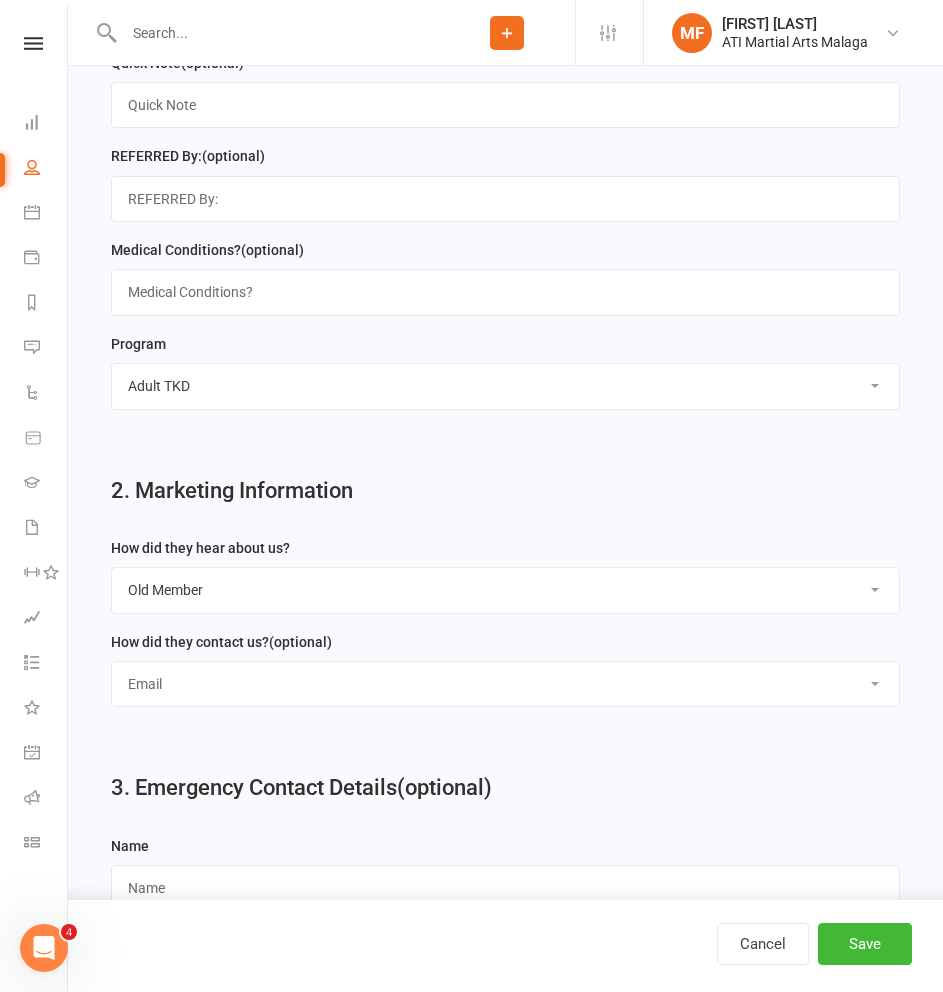 click on "Select Phone Email In-Facility Facebook Referral QR code registration Live Booking sheet" at bounding box center [505, 684] 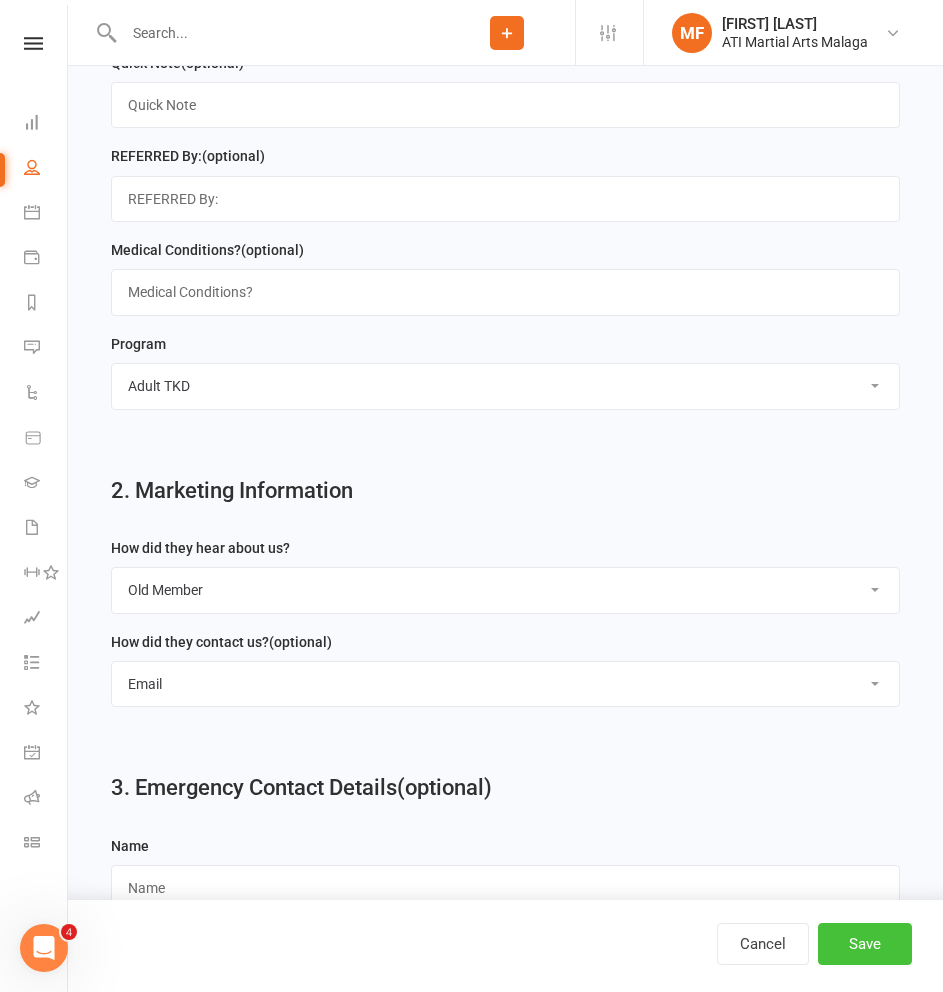 click on "Save" at bounding box center [865, 944] 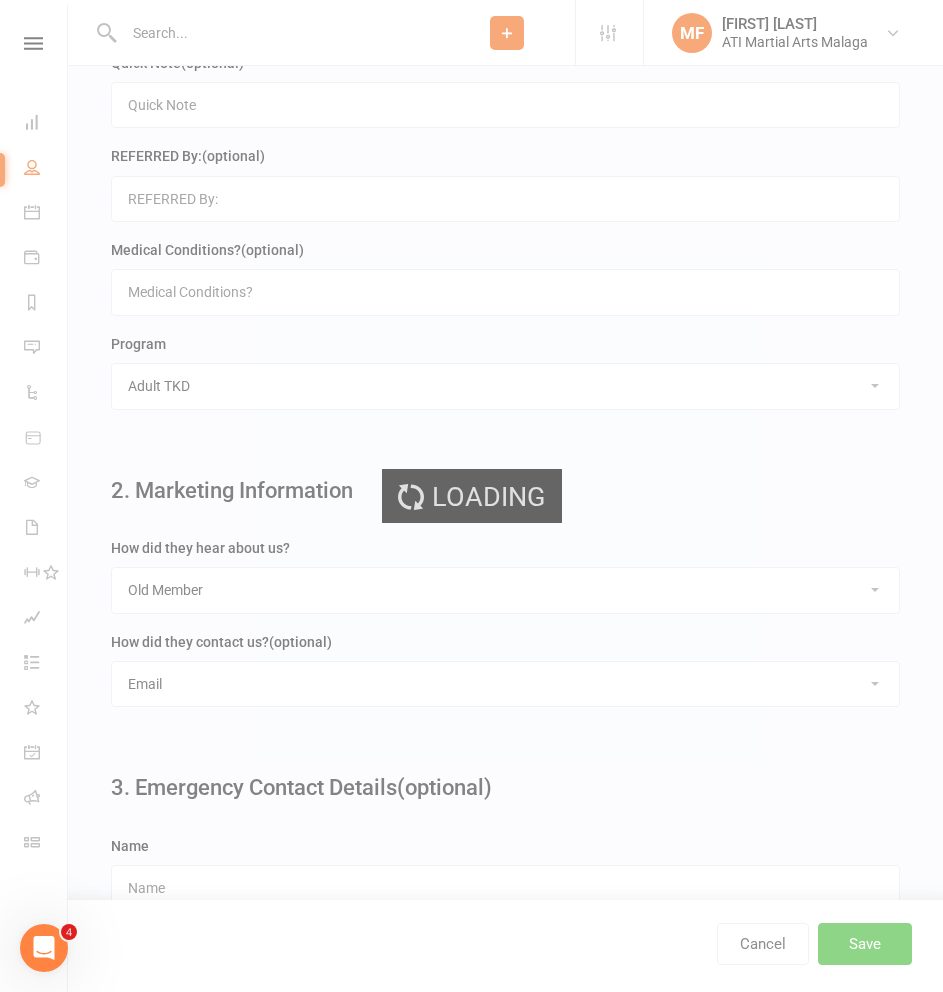 scroll, scrollTop: 0, scrollLeft: 0, axis: both 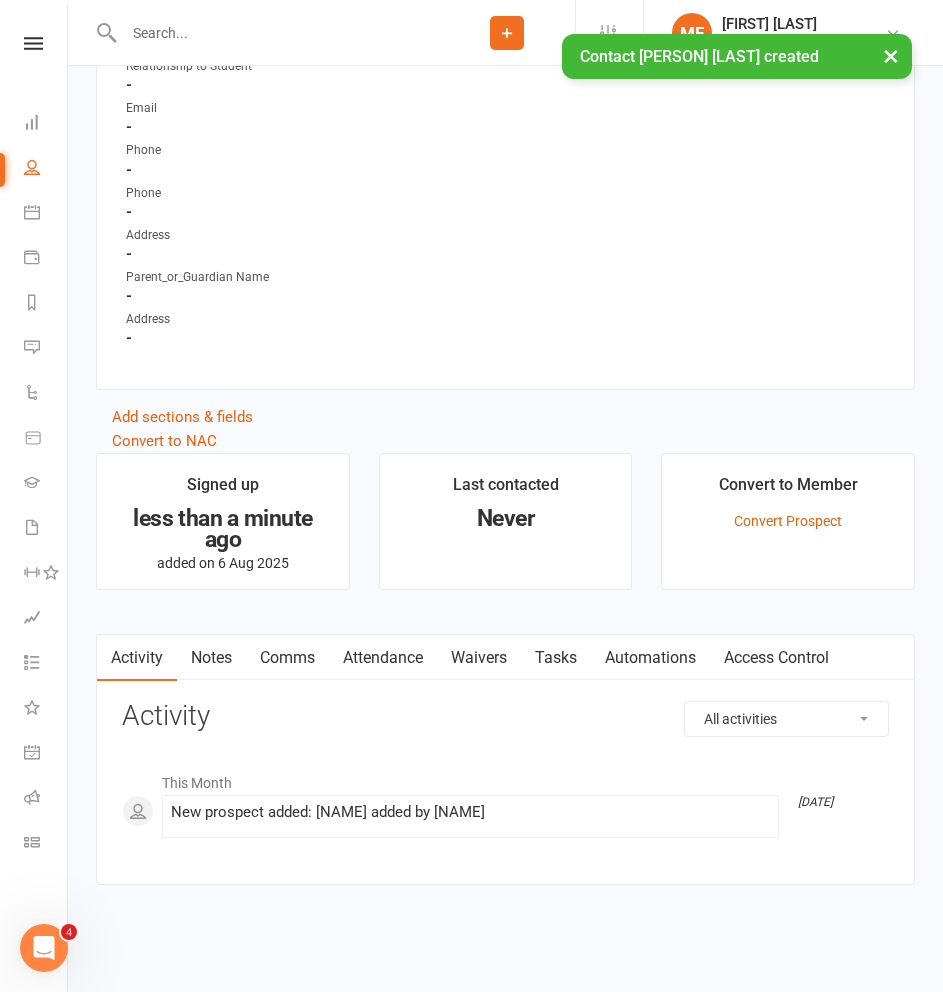 click on "Notes" at bounding box center (211, 658) 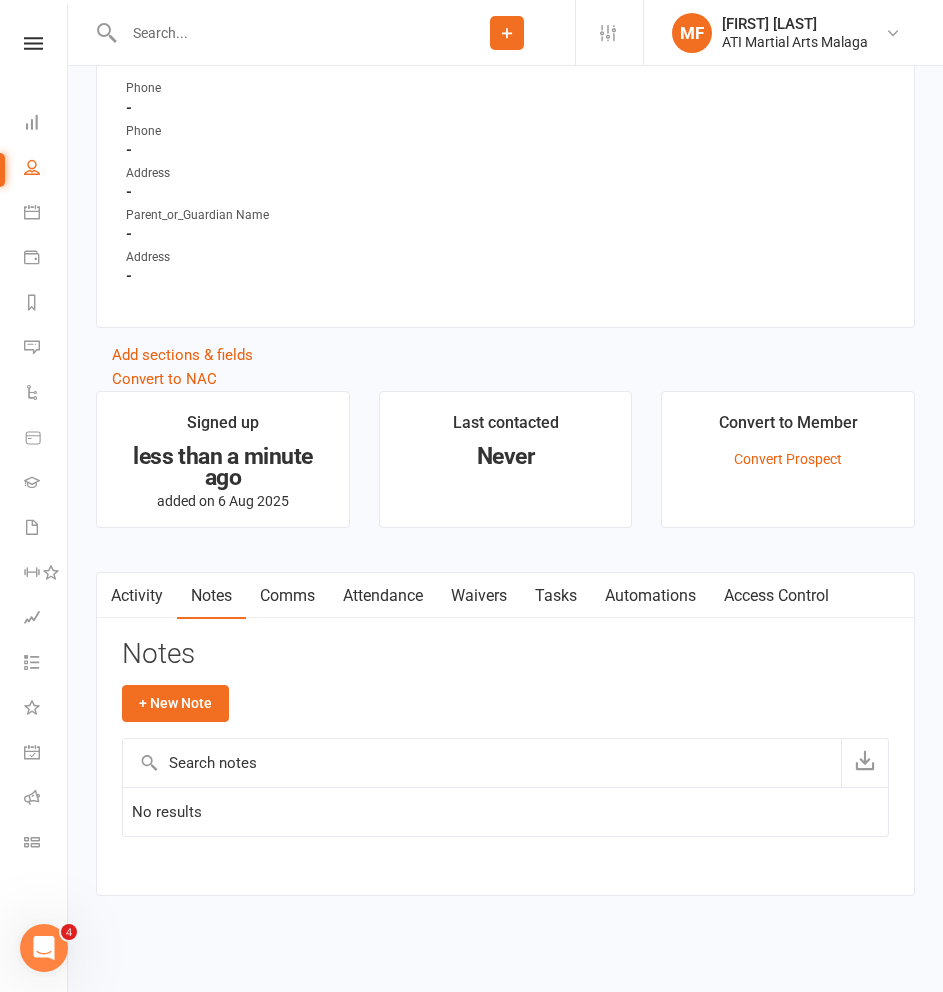 scroll, scrollTop: 1795, scrollLeft: 0, axis: vertical 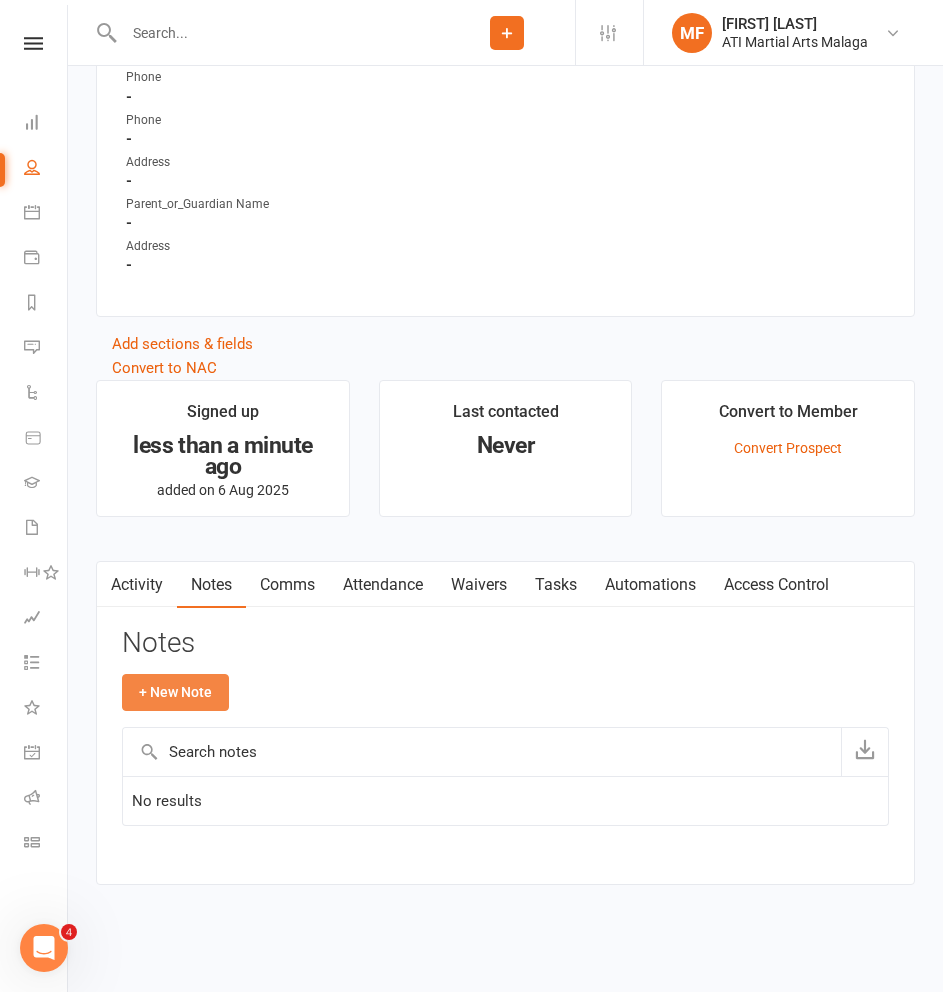 click on "+ New Note" at bounding box center [175, 692] 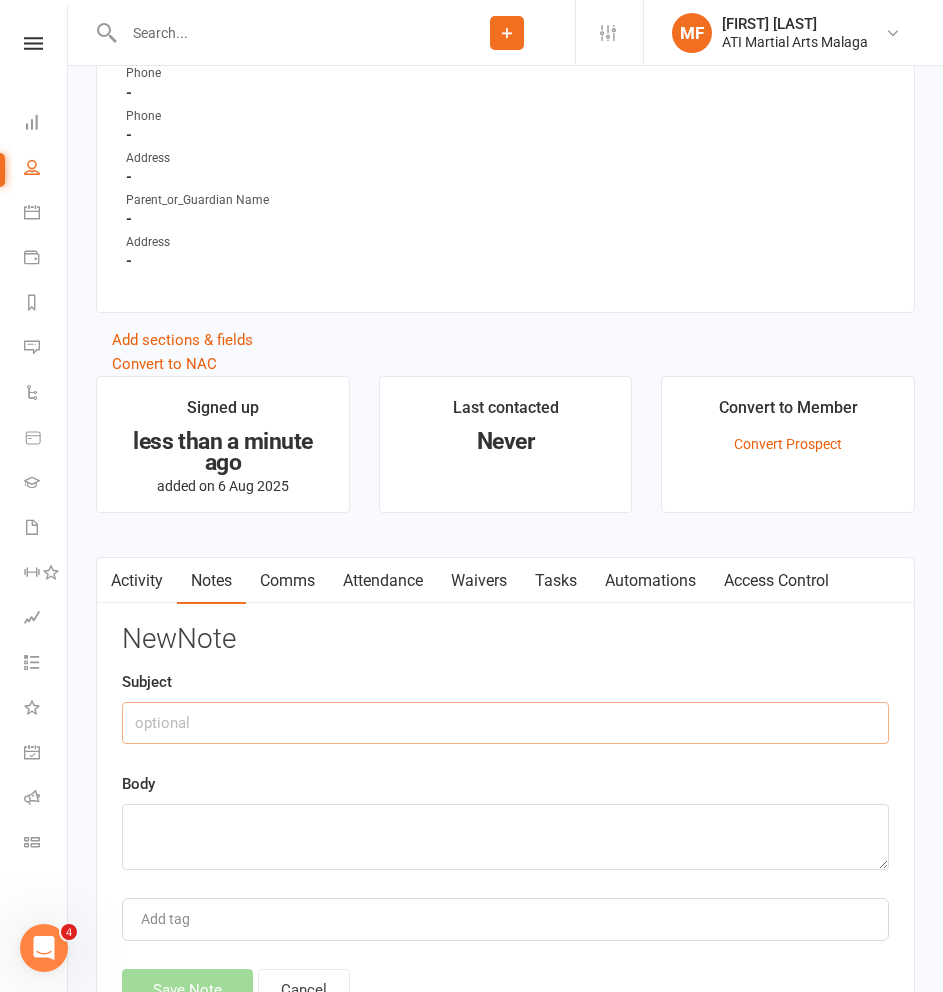 click at bounding box center (505, 723) 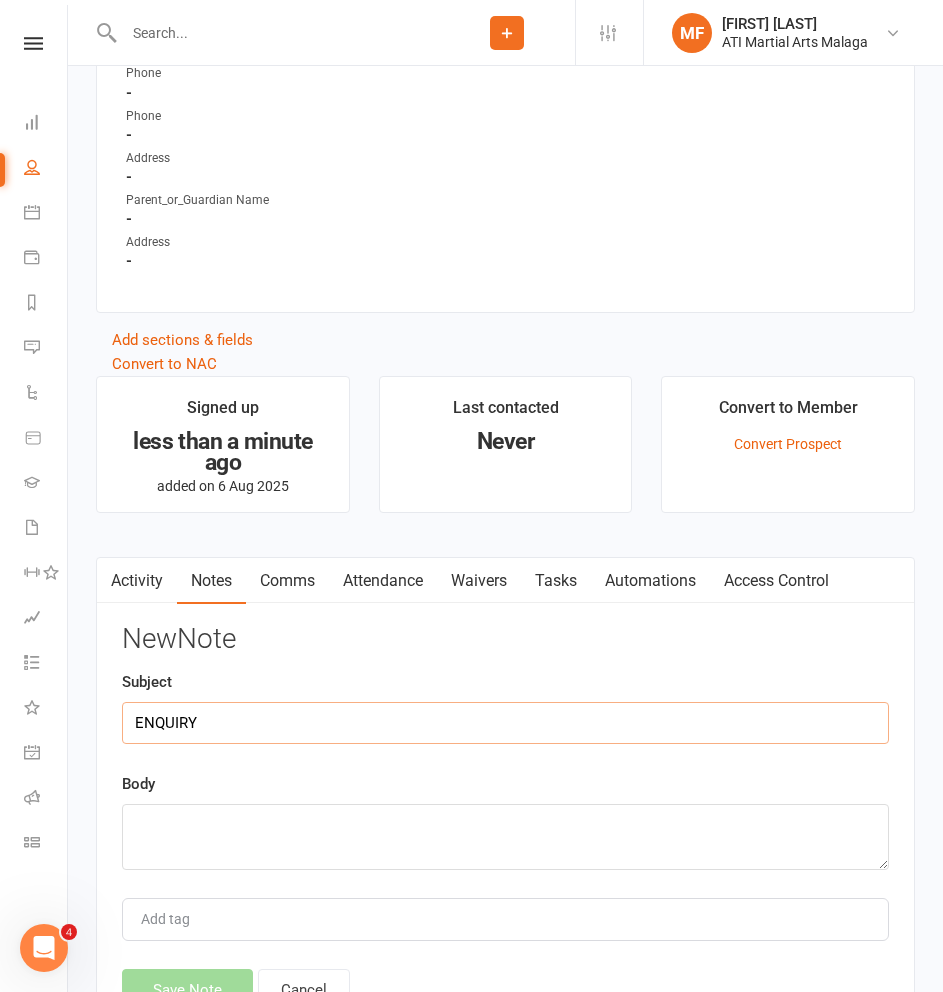 type on "ENQUIRY" 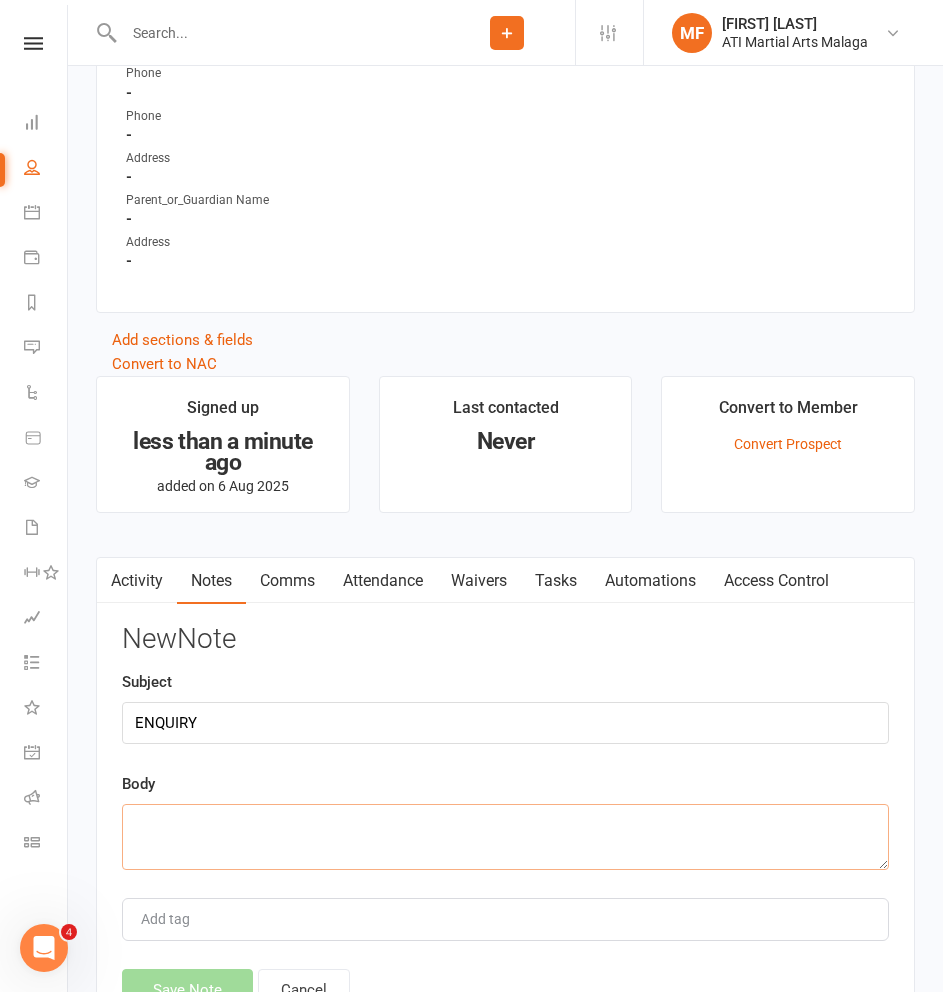 paste on "Name
[FIRST] [LAST]
Phone/Mobile
[PHONE]
Suburb
[CITY]
Email
[EMAIL]
Please choose the topic of your enquiry
General Enquiry
Please leave your general enquiry
Hi ATI team, i’m looking to join back up at Taekwondo for the first time in a long time - i don’t have any sparring gear anymore but still have my belt and uniform. would i be able to come in for a trial class at malaga and see if this is something i would be keen to join up to again? thanks heaps, [FIRST]" 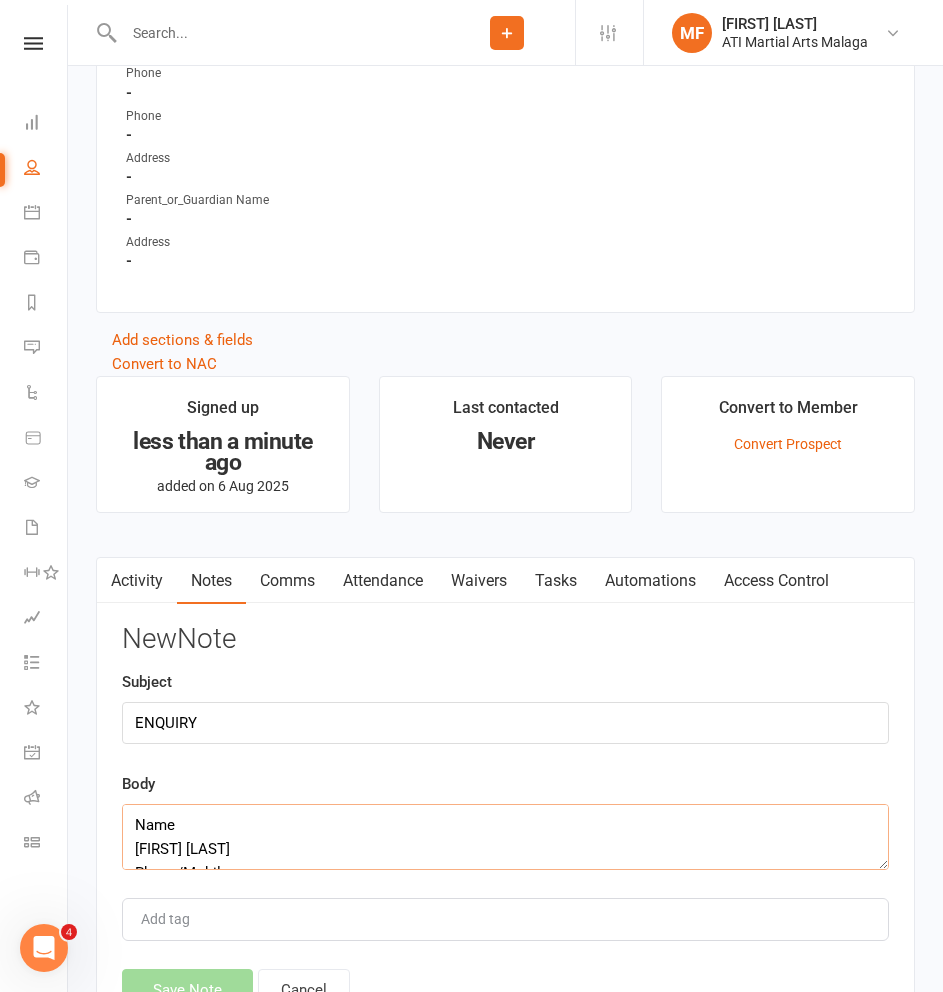 scroll, scrollTop: 326, scrollLeft: 0, axis: vertical 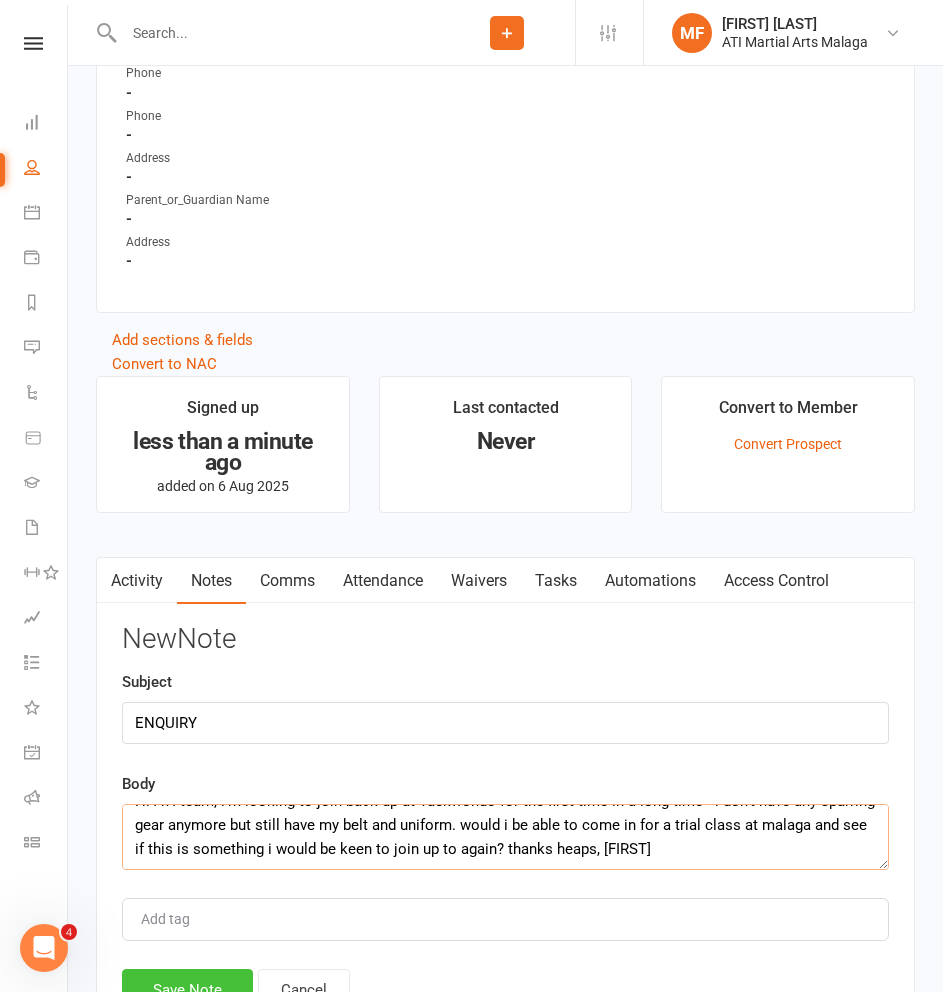 type on "Name
[FIRST] [LAST]
Phone/Mobile
[PHONE]
Suburb
[CITY]
Email
[EMAIL]
Please choose the topic of your enquiry
General Enquiry
Please leave your general enquiry
Hi ATI team, i’m looking to join back up at Taekwondo for the first time in a long time - i don’t have any sparring gear anymore but still have my belt and uniform. would i be able to come in for a trial class at malaga and see if this is something i would be keen to join up to again? thanks heaps, [FIRST]" 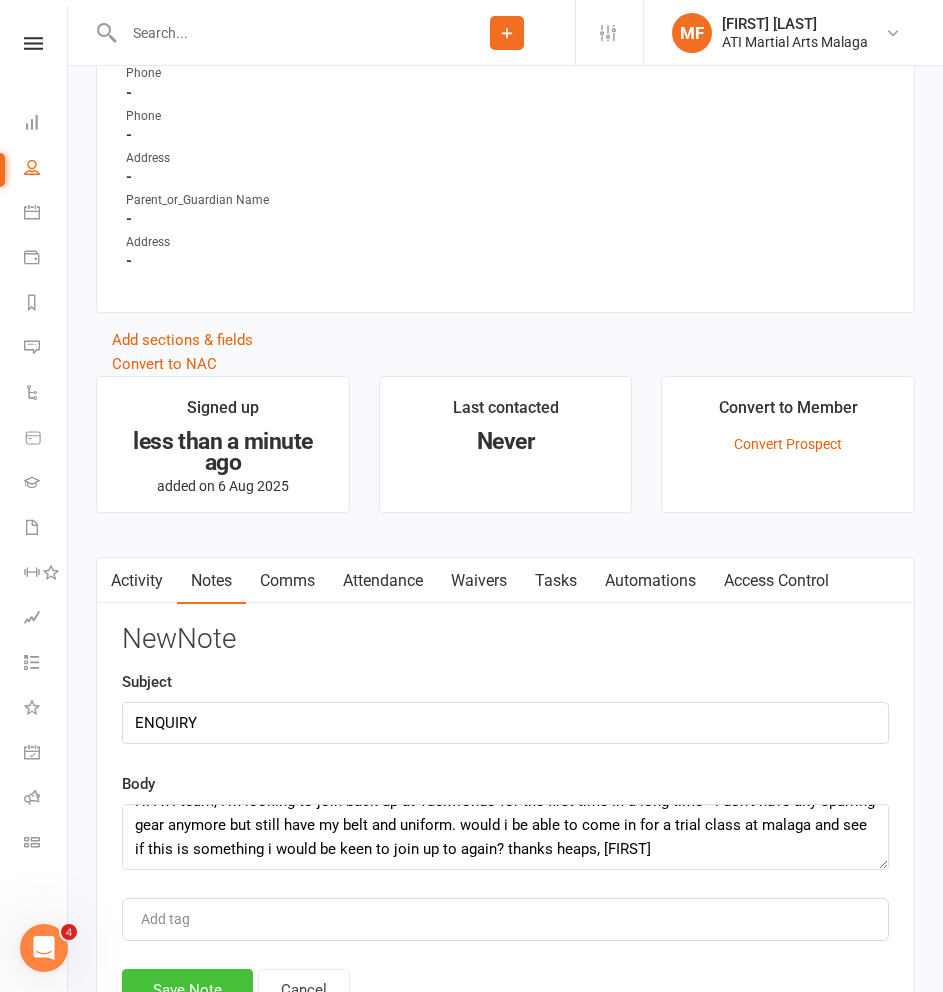 click on "Save Note" at bounding box center [187, 990] 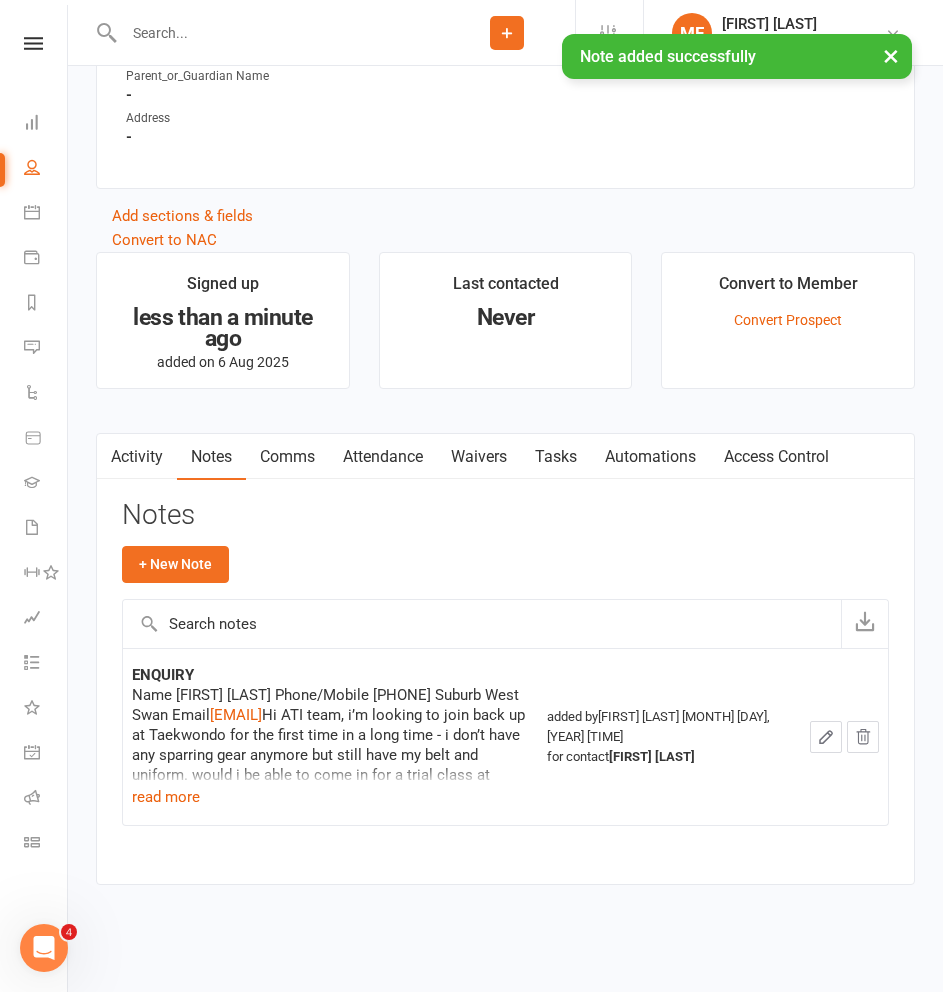 scroll, scrollTop: 1923, scrollLeft: 0, axis: vertical 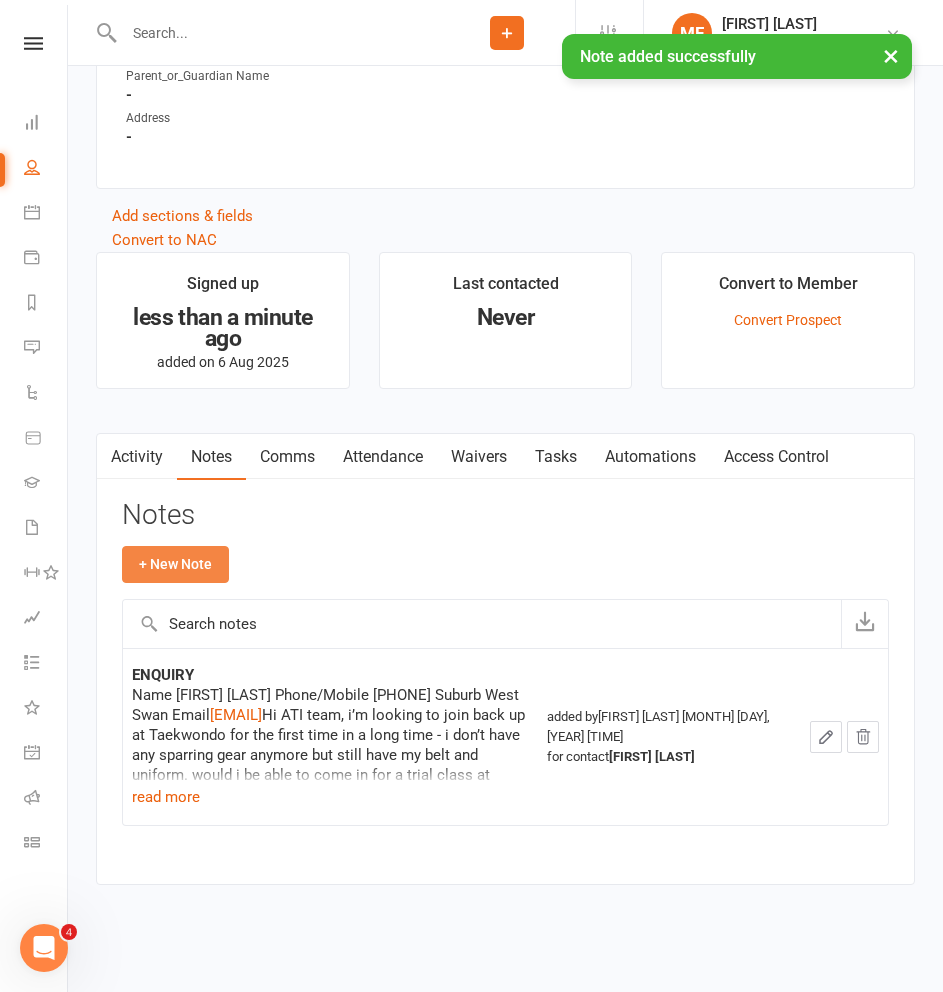 click on "+ New Note" at bounding box center [175, 564] 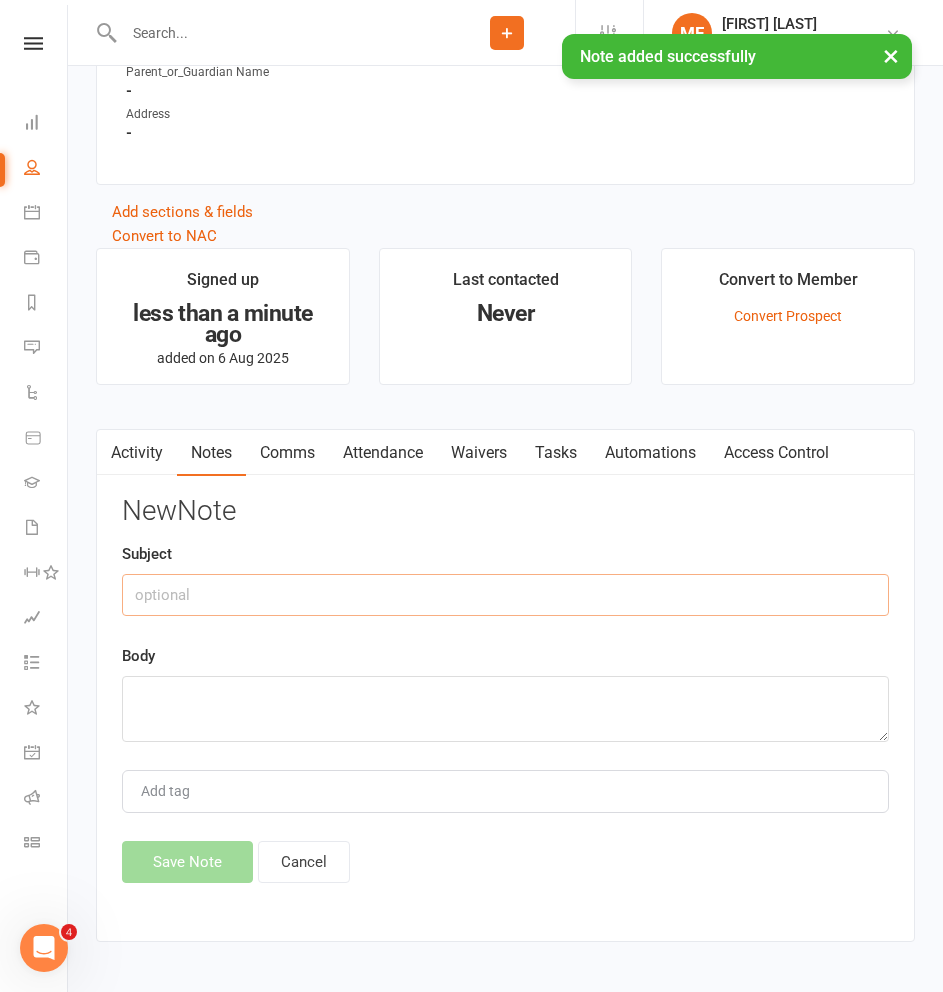 click at bounding box center (505, 595) 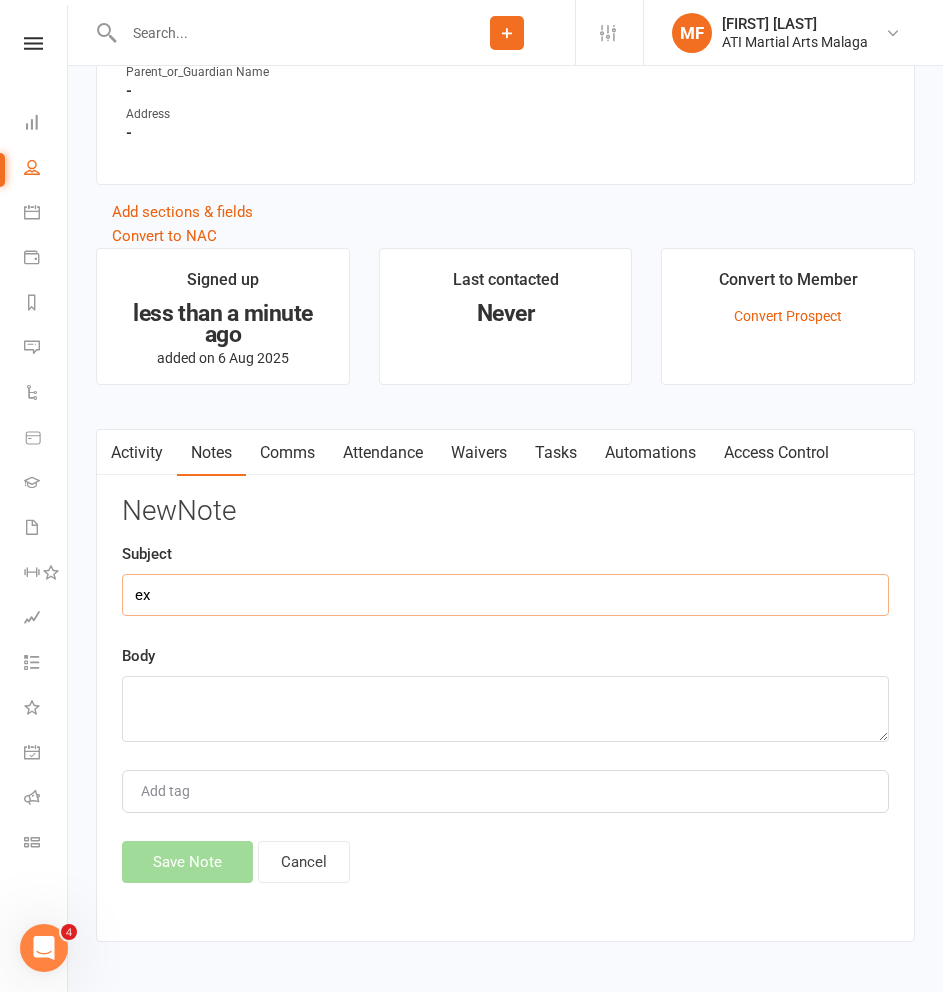 type on "e" 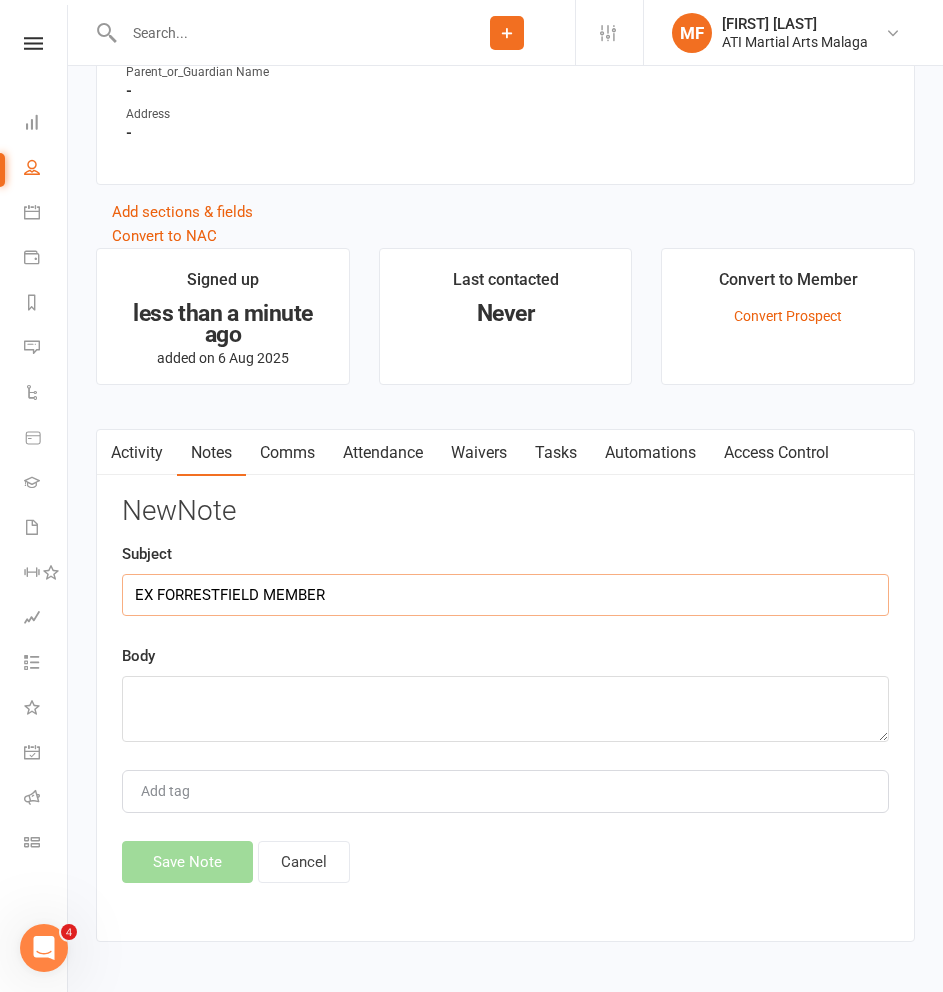 type on "EX FORRESTFIELD MEMBER" 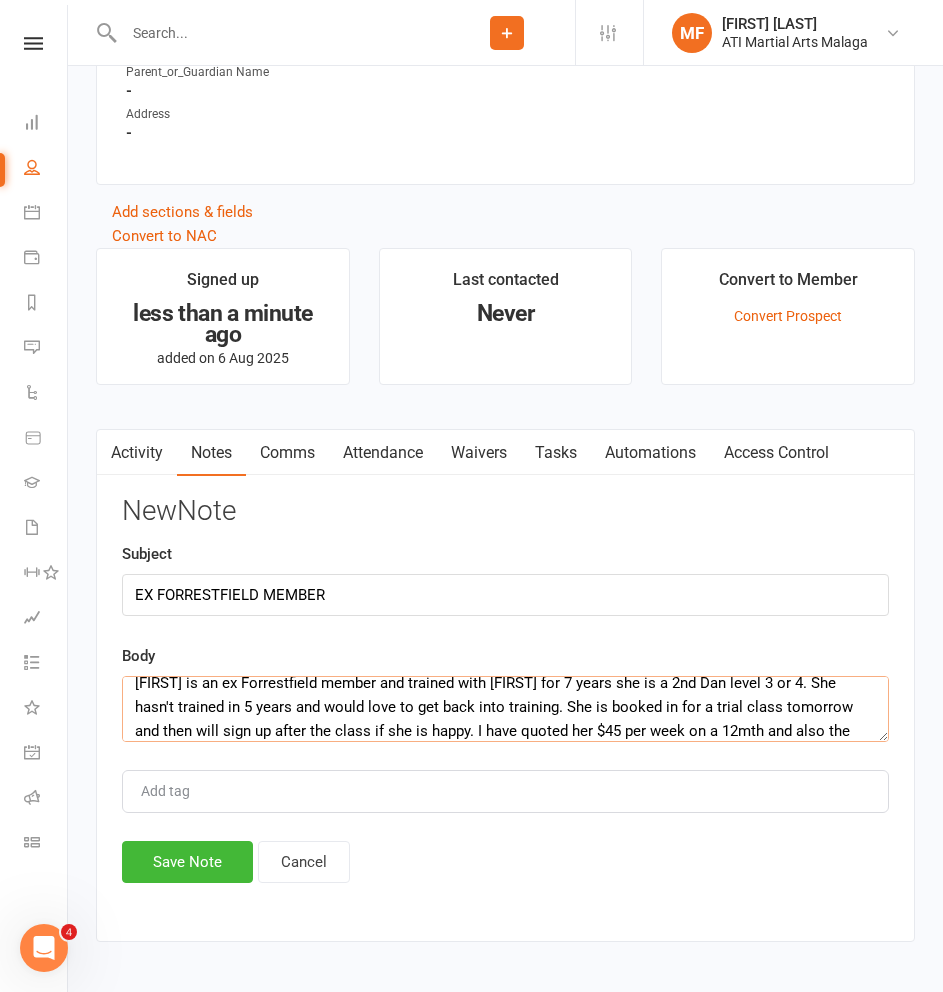 scroll, scrollTop: 38, scrollLeft: 0, axis: vertical 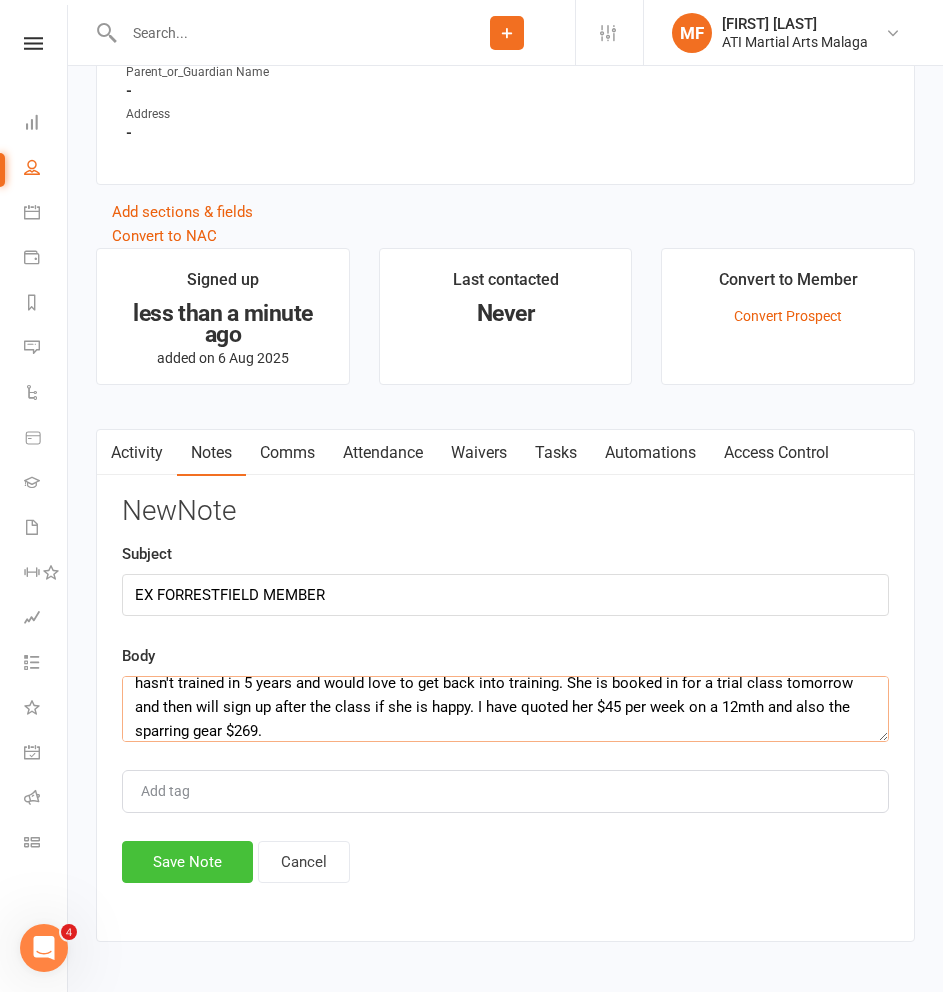 type on "[FIRST] is an ex Forrestfield member and trained with [PERSON] for 7 years she is a 2nd Dan level 3 or 4. She hasn't trained in 5 years and would love to get back into training. She is booked in for a trial class tomorrow and then will sign up after the class if she is happy. I have quoted her $45 per week on a 12mth and also the sparring gear $269." 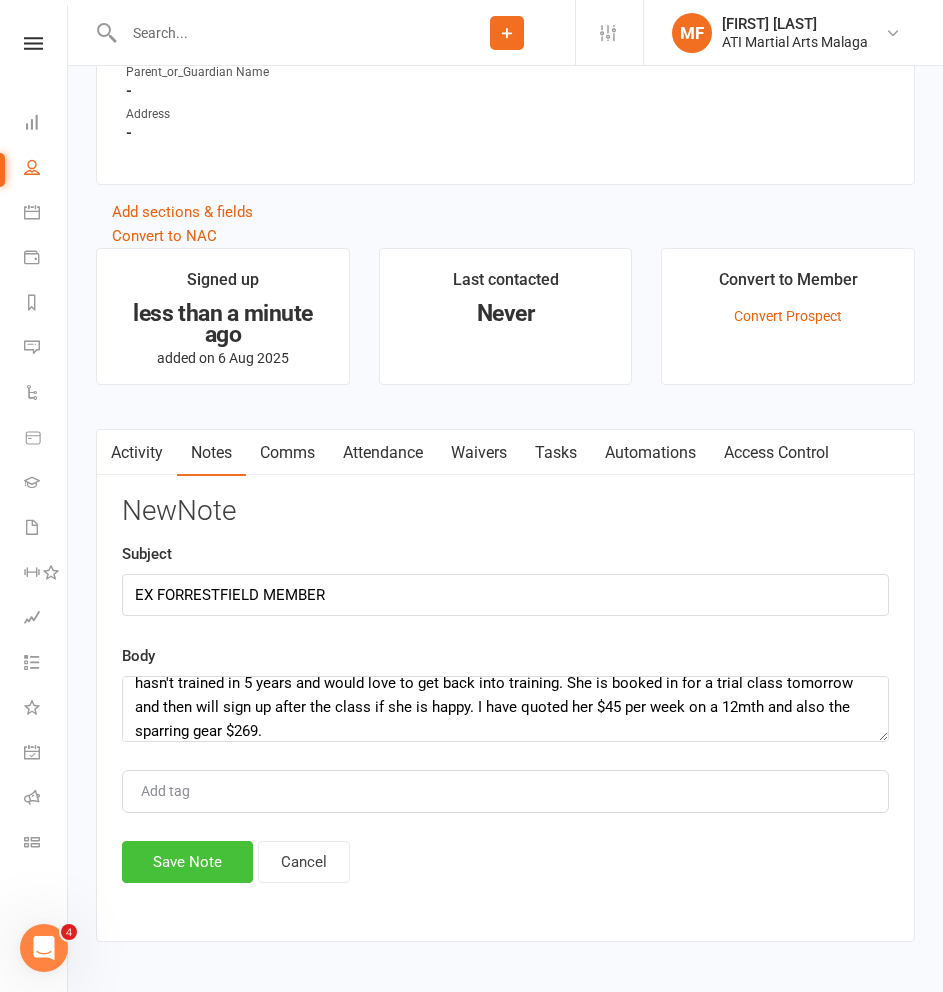 click on "Save Note" at bounding box center [187, 862] 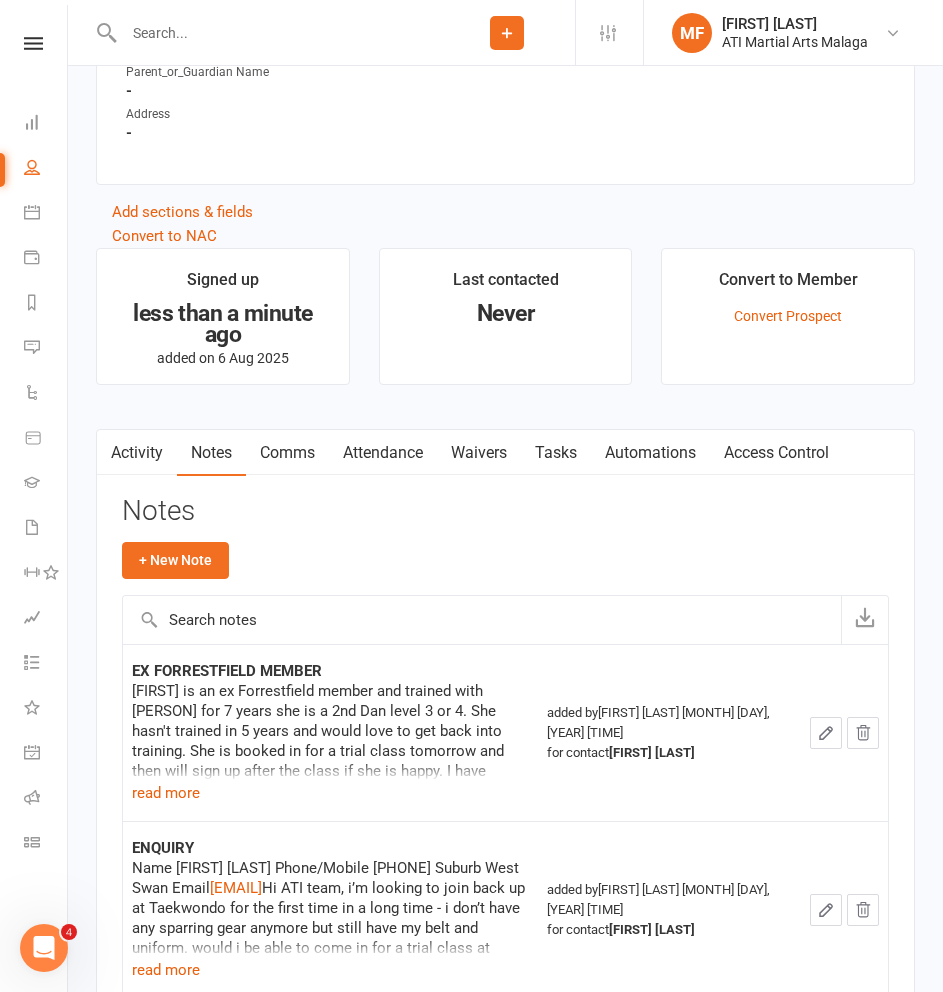 click at bounding box center (278, 33) 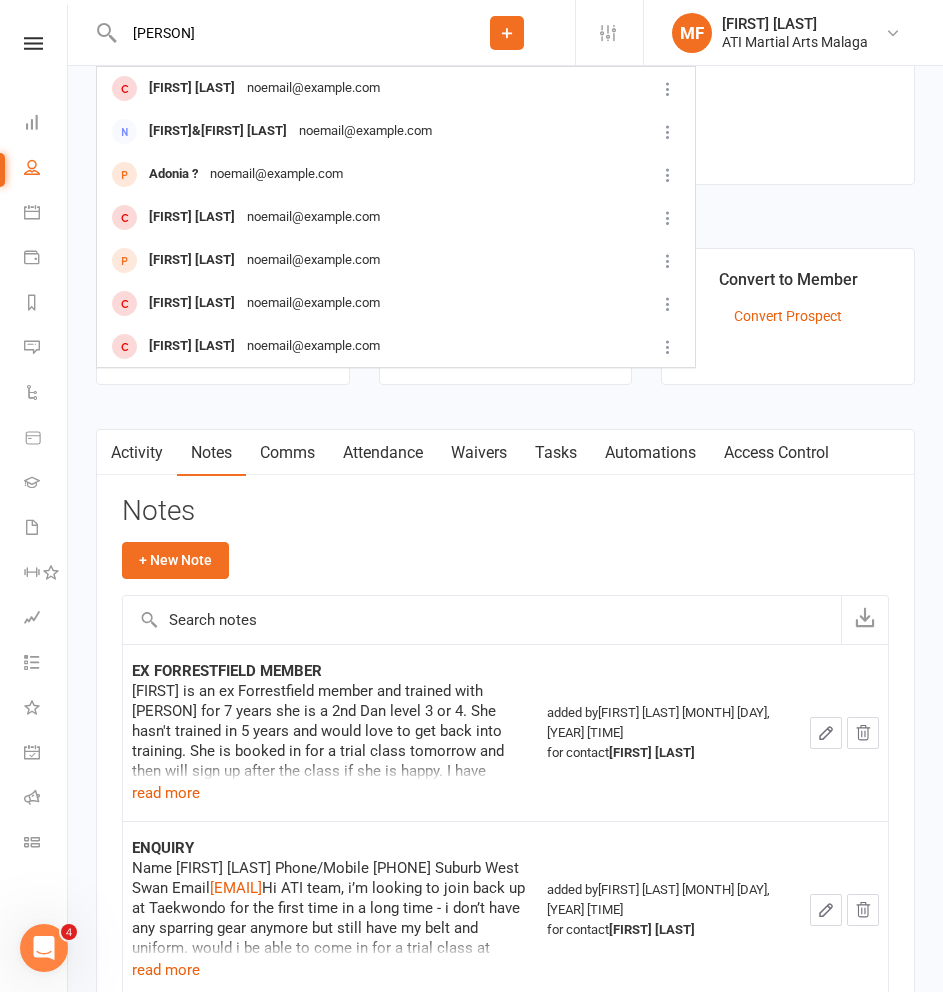 click on "[PERSON]" at bounding box center [278, 33] 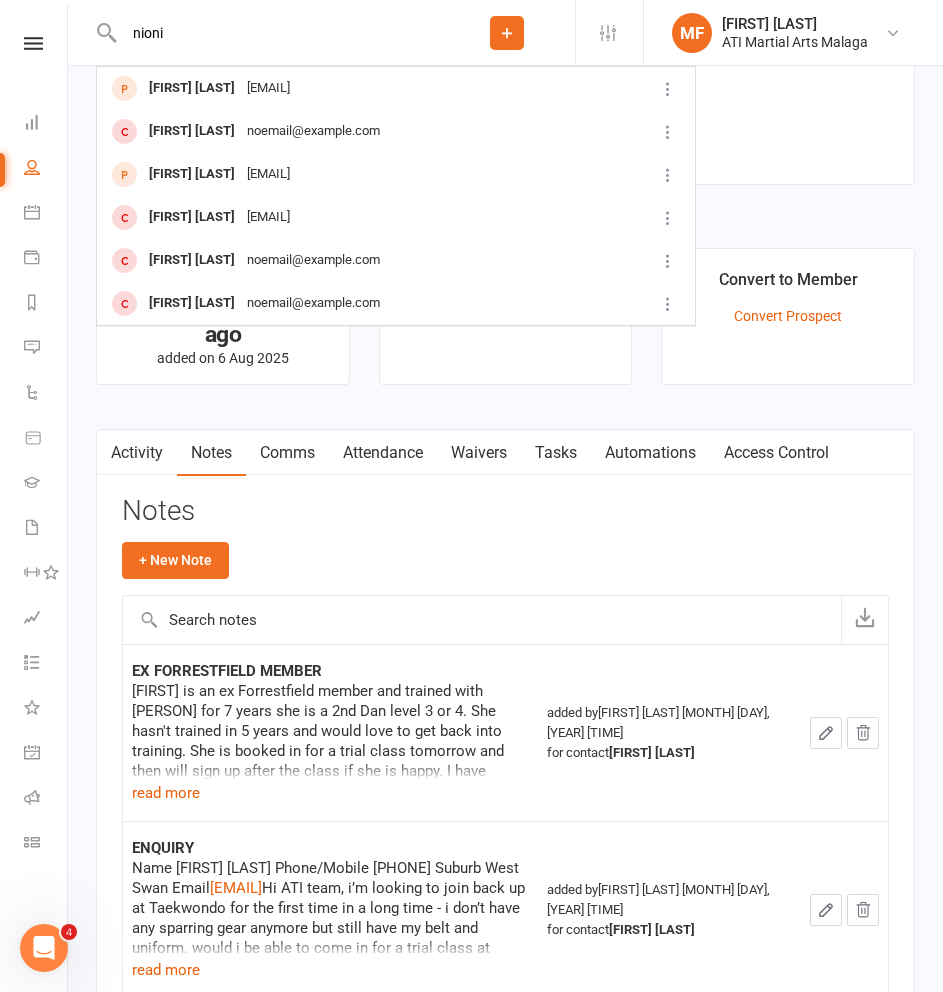 click on "nioni" at bounding box center (278, 33) 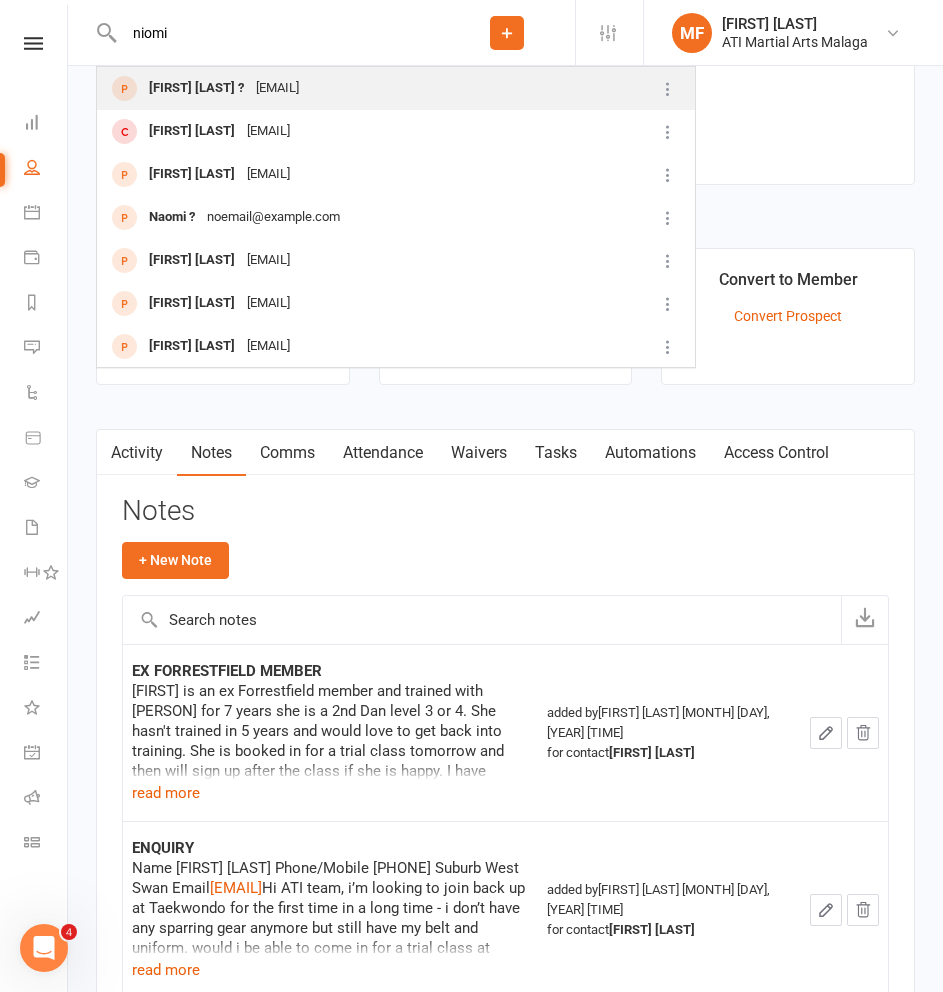 type on "niomi" 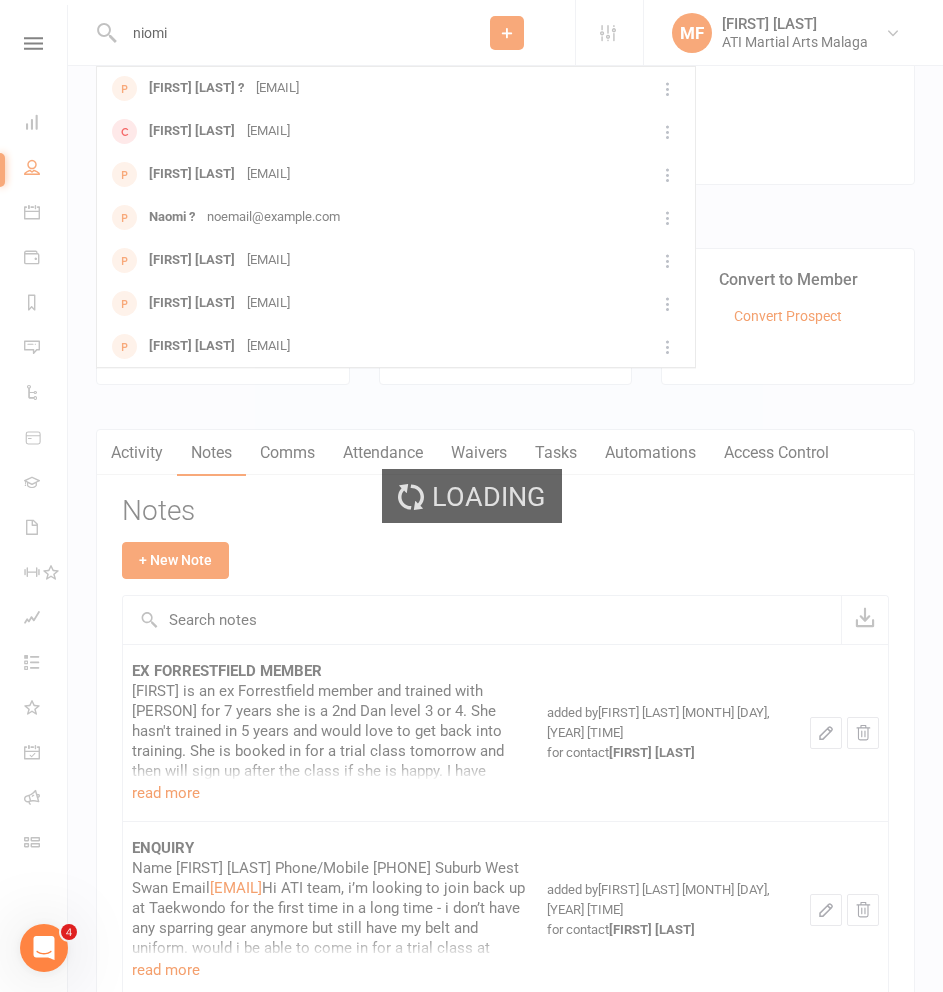 type 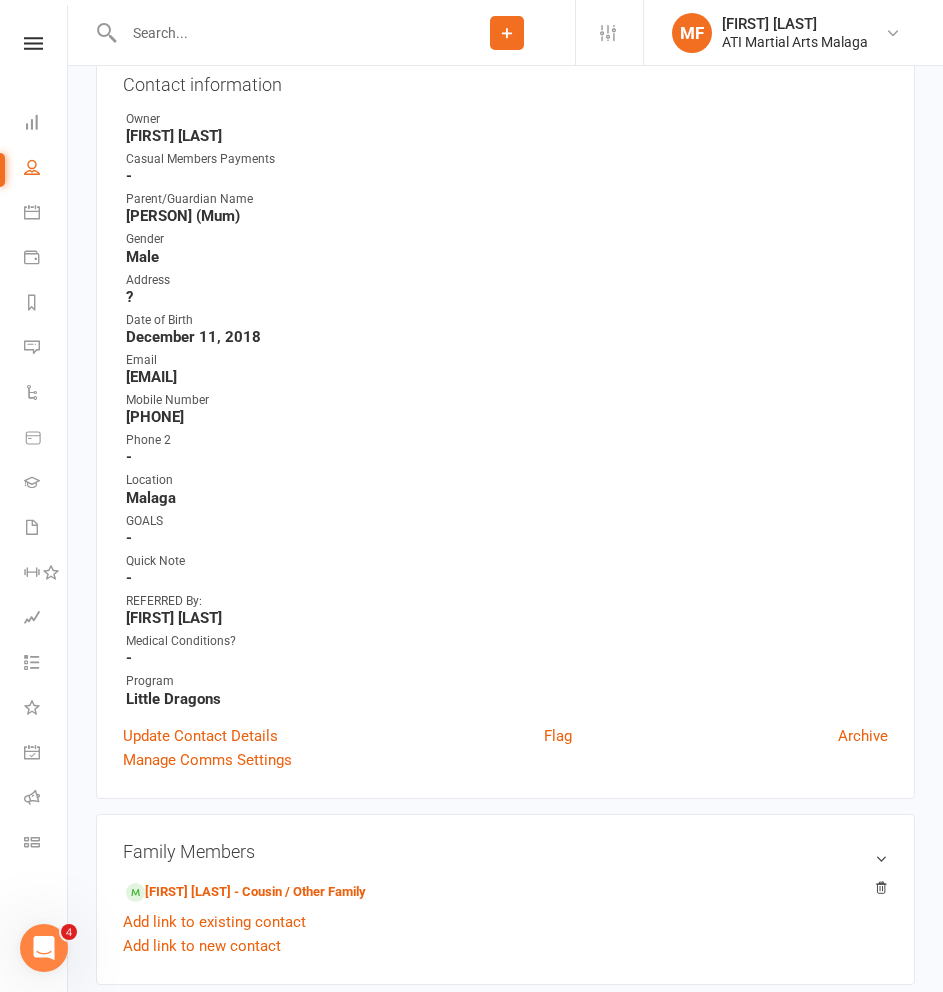 scroll, scrollTop: 400, scrollLeft: 0, axis: vertical 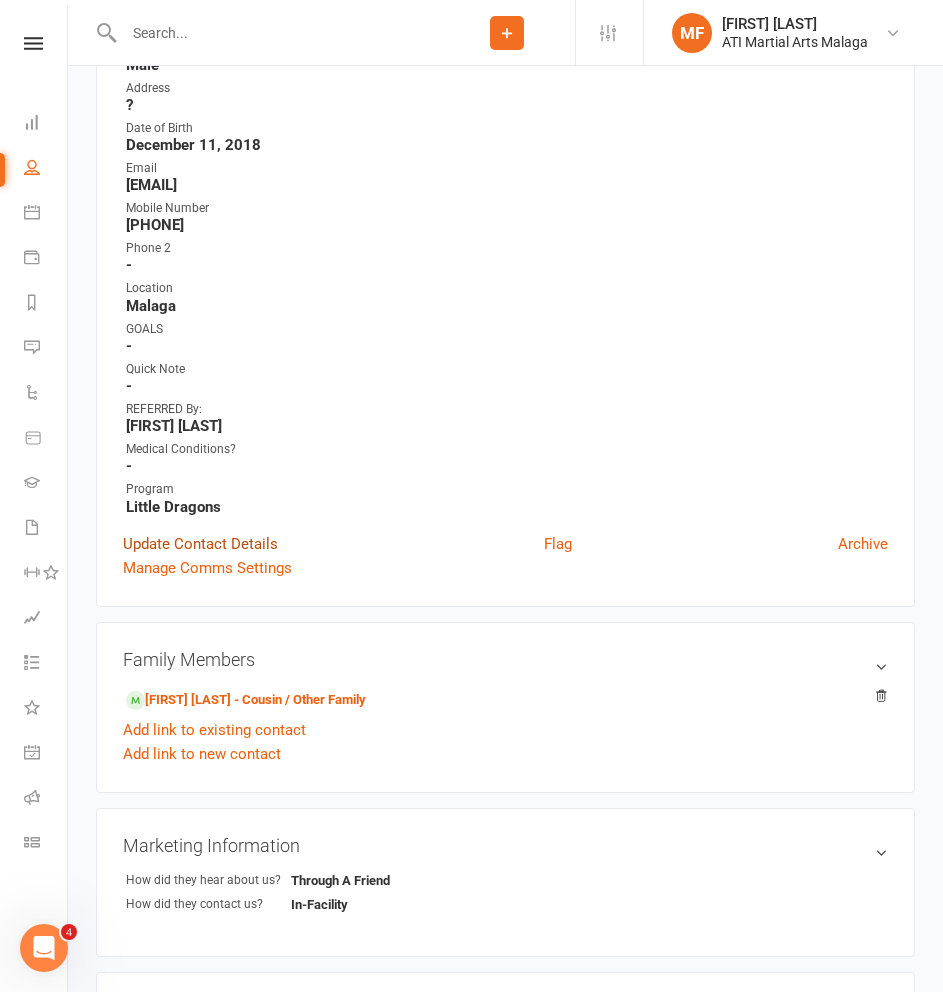 click on "Update Contact Details" at bounding box center [200, 544] 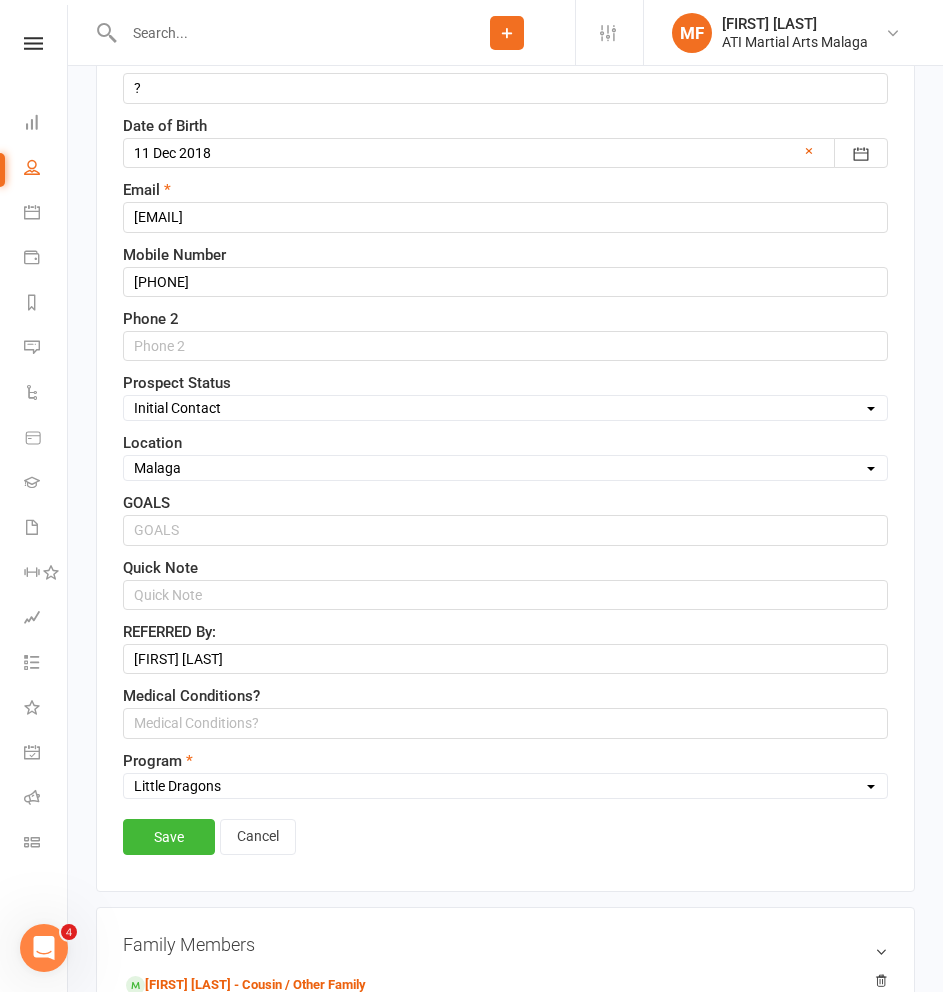 scroll, scrollTop: 694, scrollLeft: 0, axis: vertical 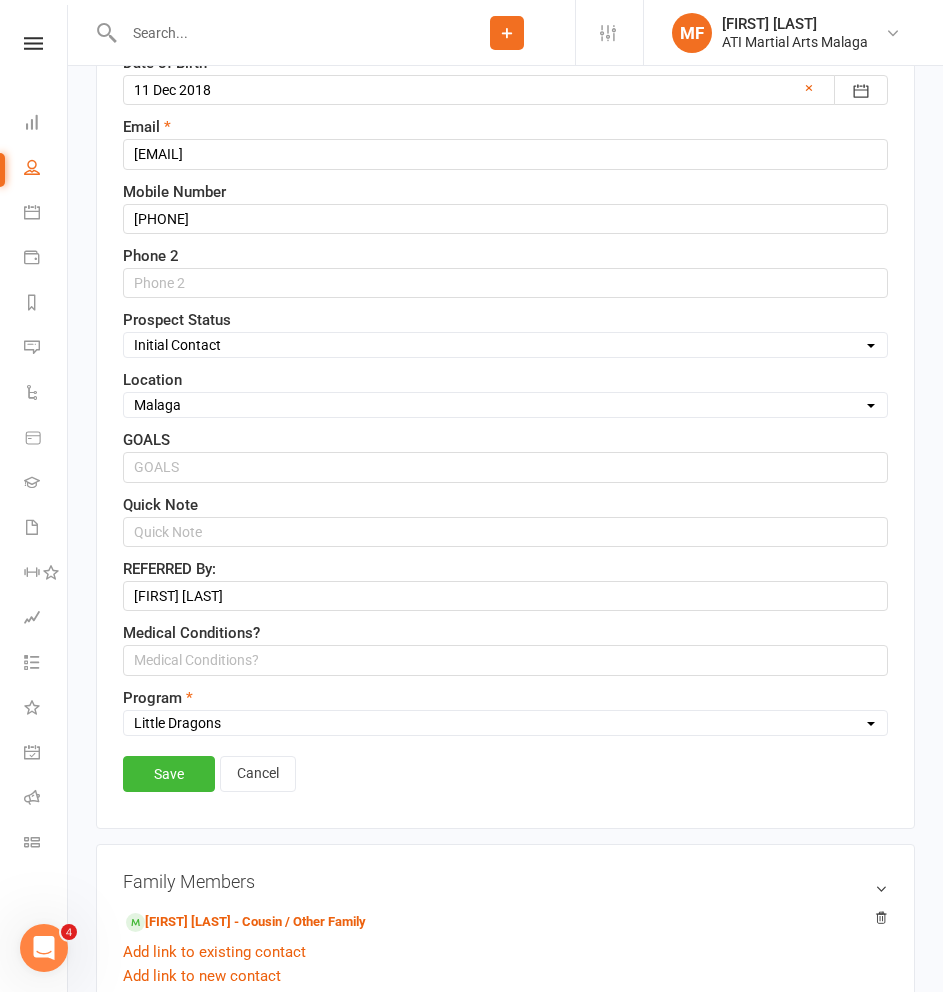 click on "Select Initial Contact Follow-up Call Satellite Lead Birthday Lead Not Ready Not interested Cross Training Member Special Needs Waiting List" at bounding box center [505, 345] 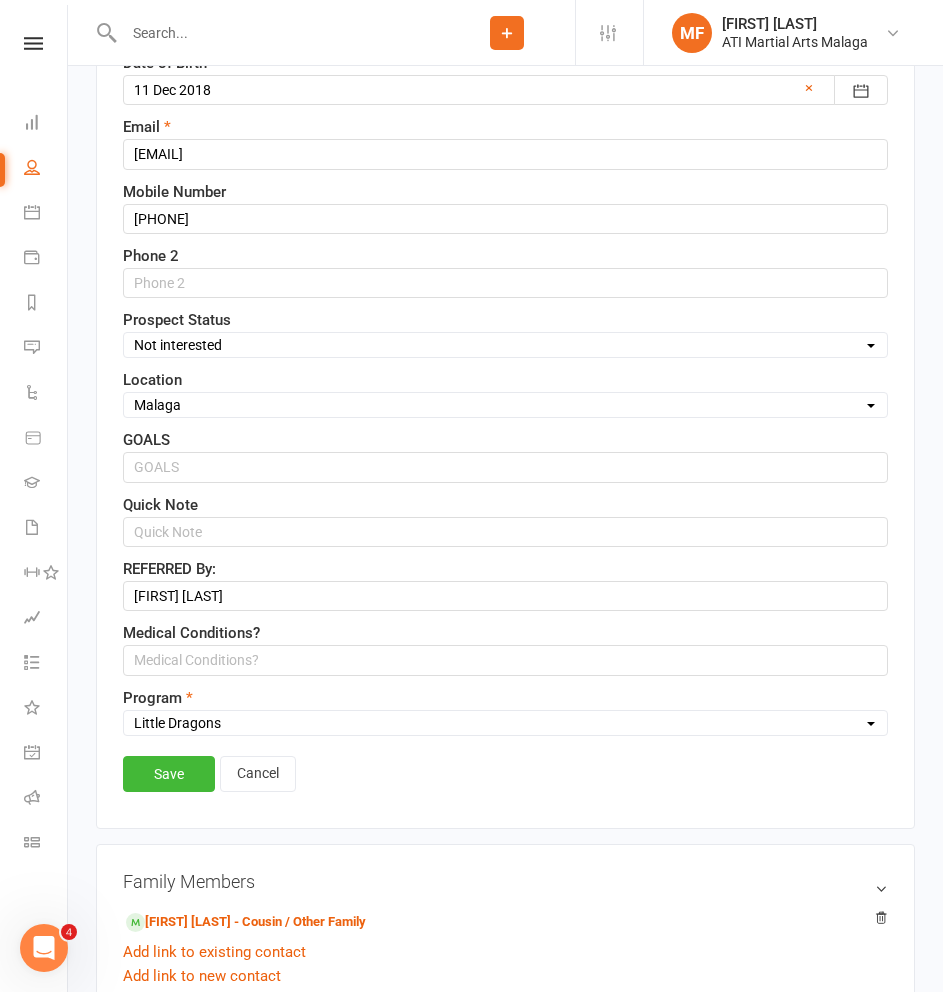 click on "Select Initial Contact Follow-up Call Satellite Lead Birthday Lead Not Ready Not interested Cross Training Member Special Needs Waiting List" at bounding box center (505, 345) 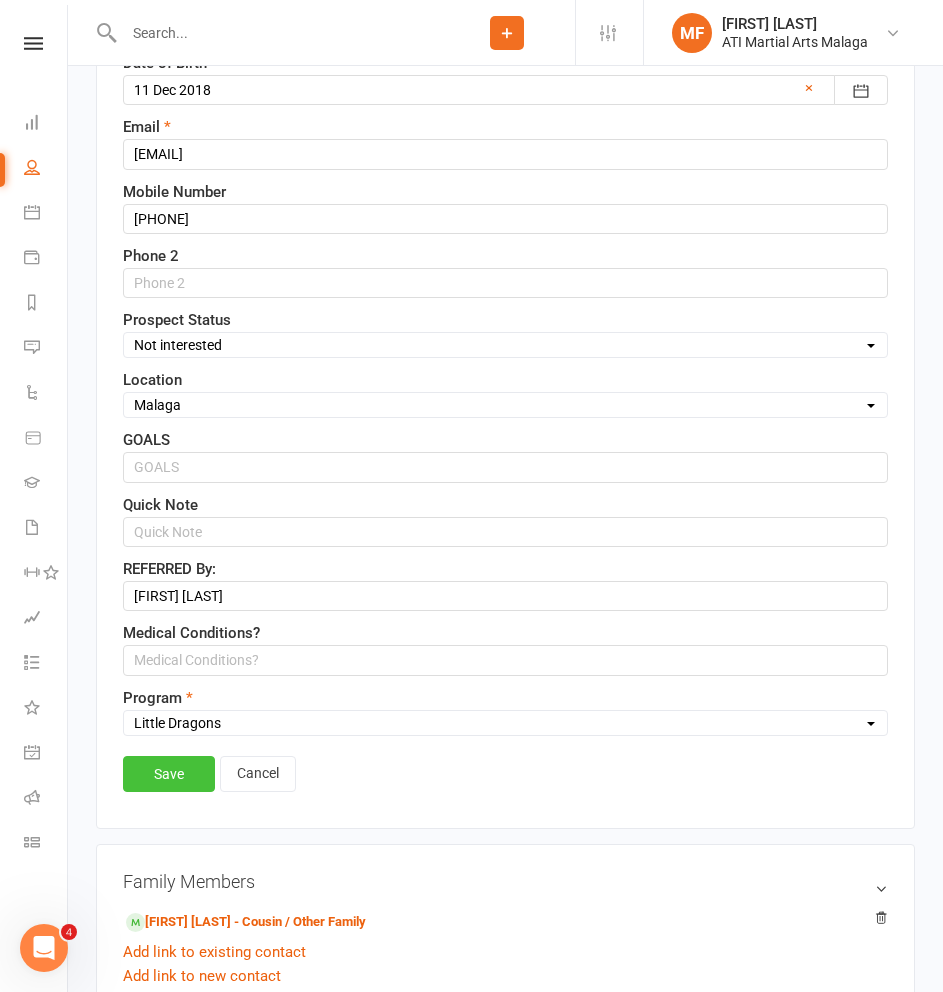 click on "Save" at bounding box center [169, 774] 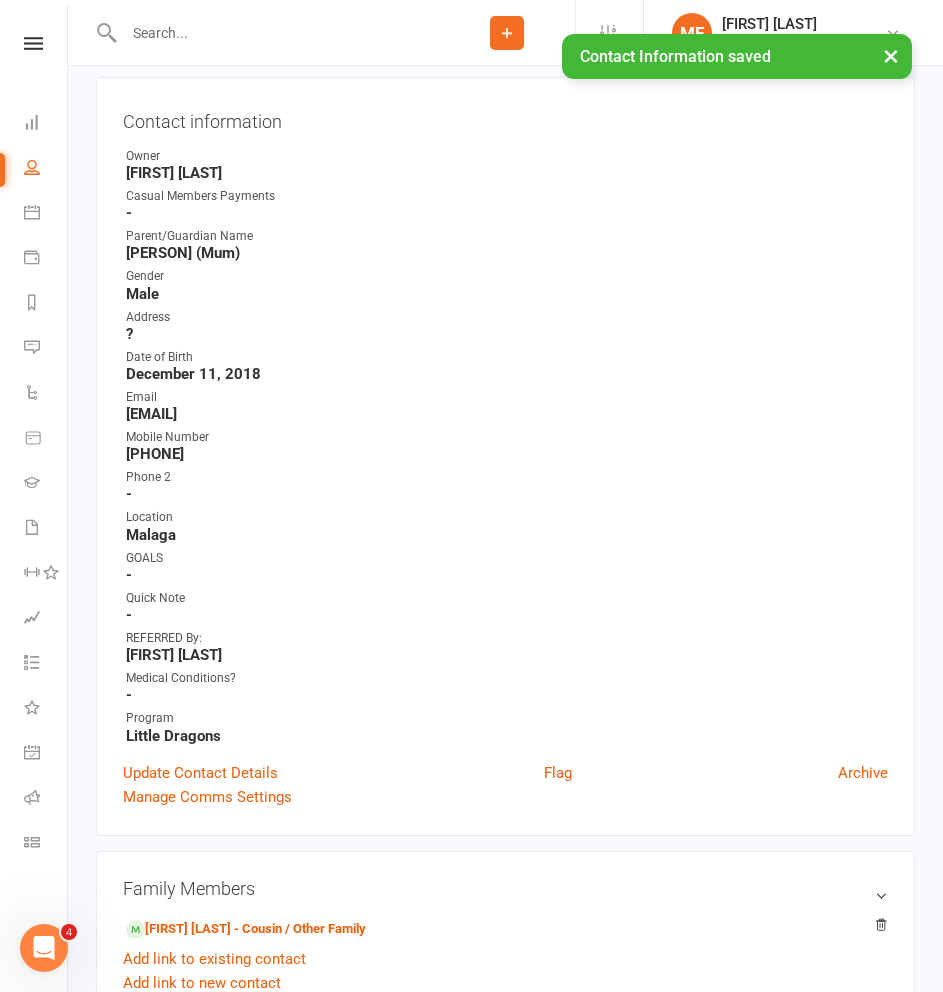 scroll, scrollTop: 0, scrollLeft: 0, axis: both 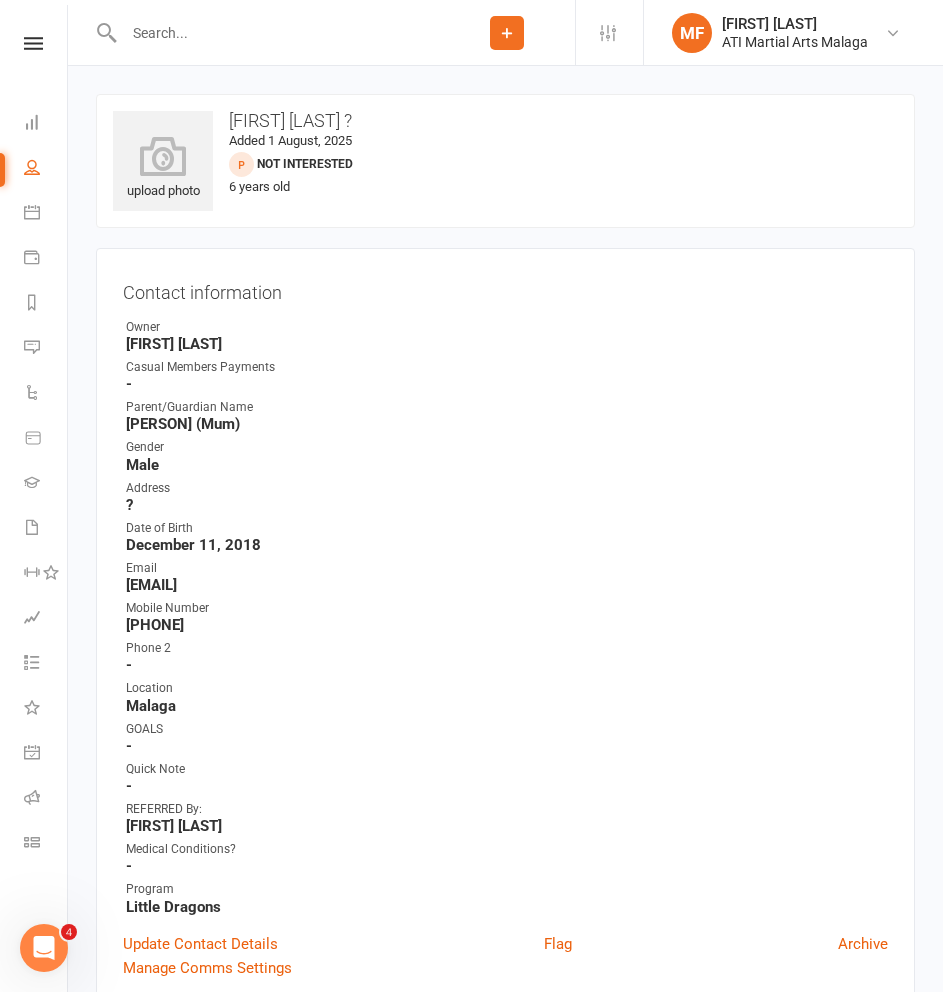 click at bounding box center (278, 33) 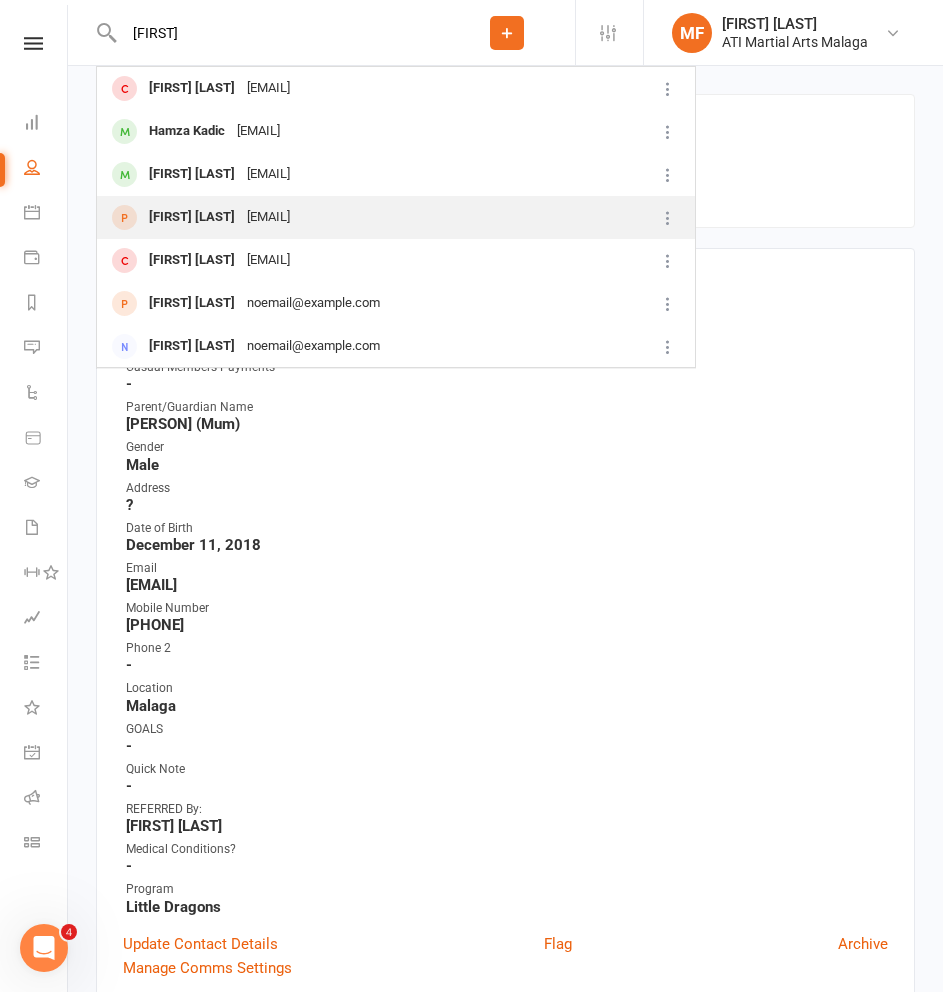 type on "[FIRST]" 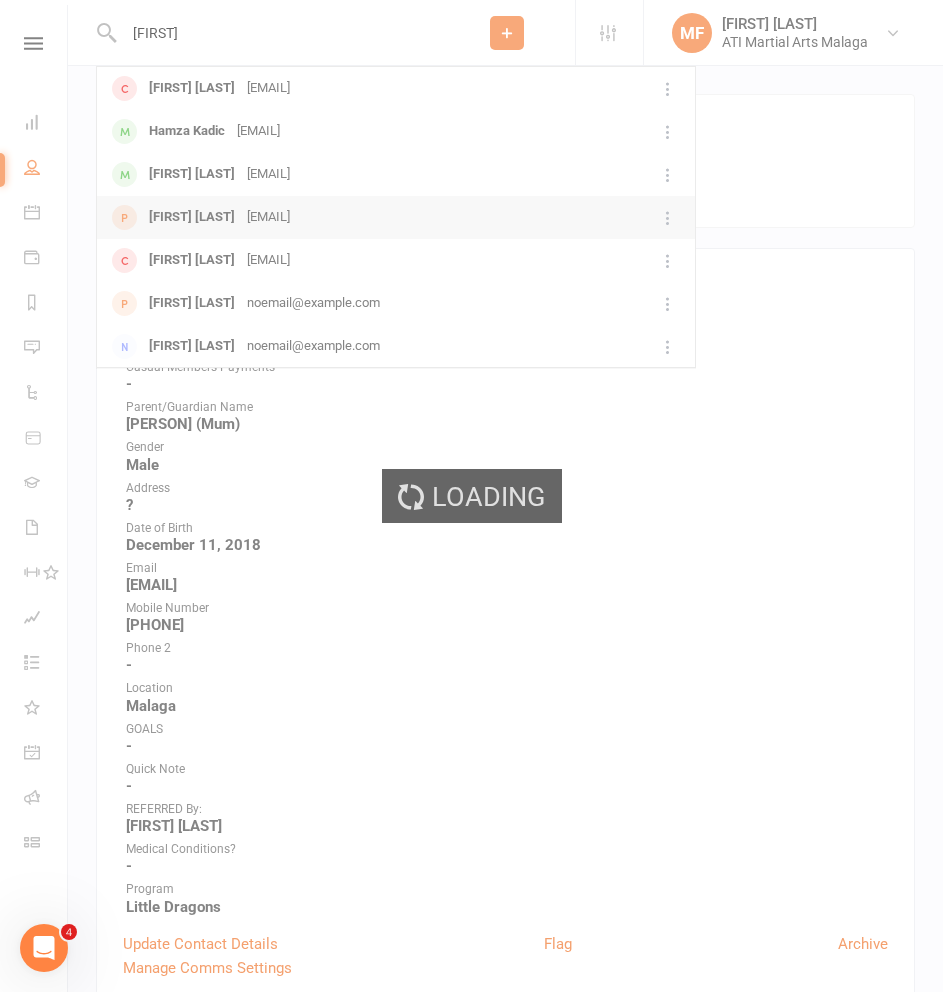 type 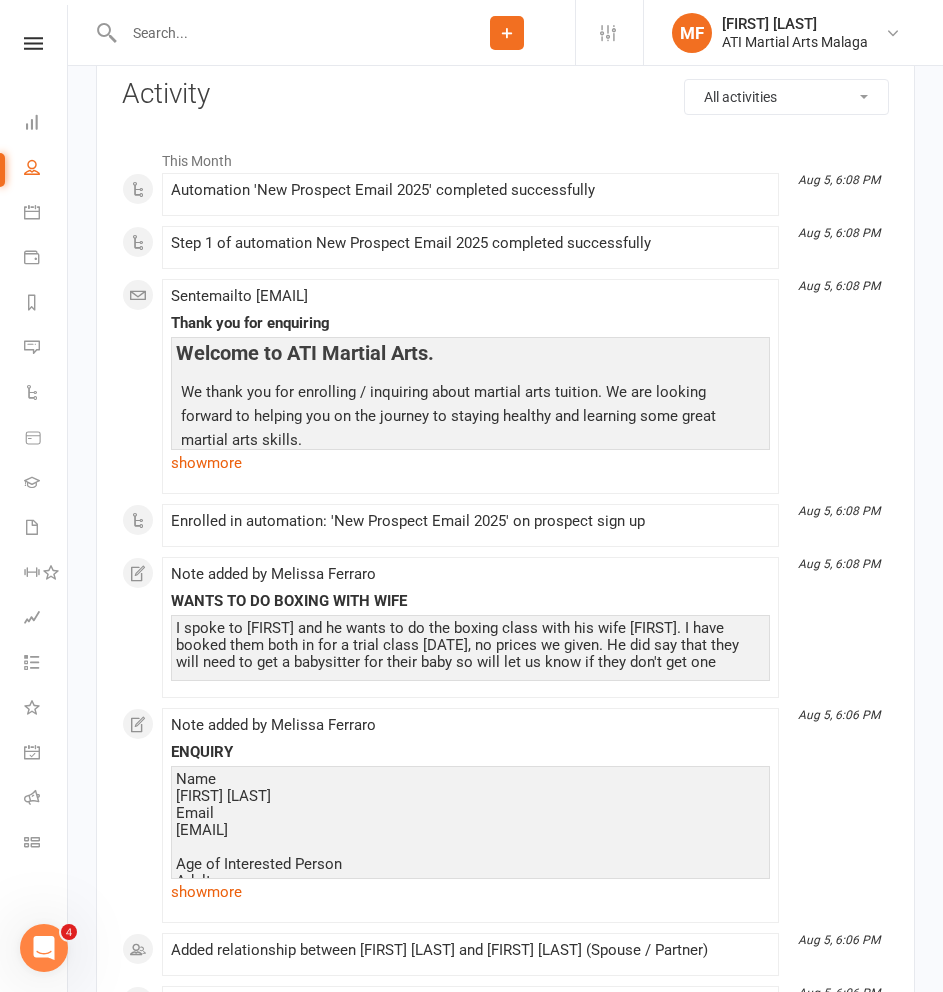 scroll, scrollTop: 2500, scrollLeft: 0, axis: vertical 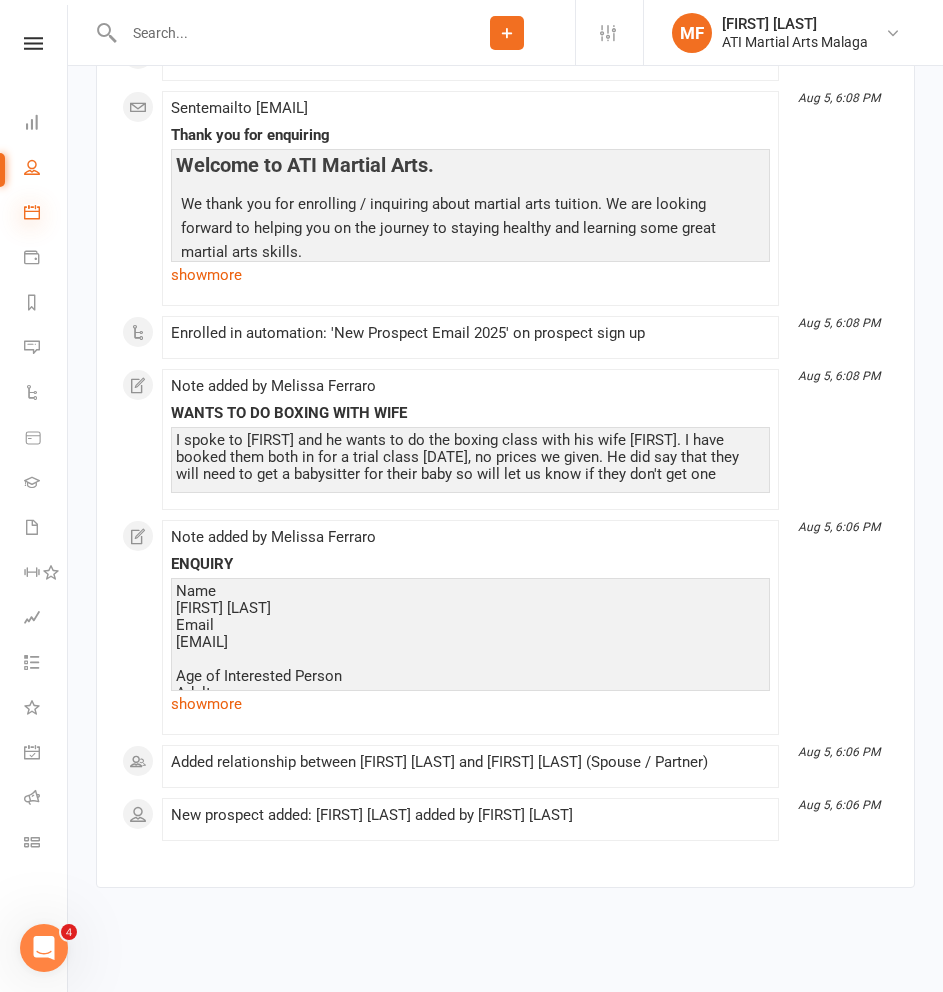 drag, startPoint x: 33, startPoint y: 208, endPoint x: 41, endPoint y: 223, distance: 17 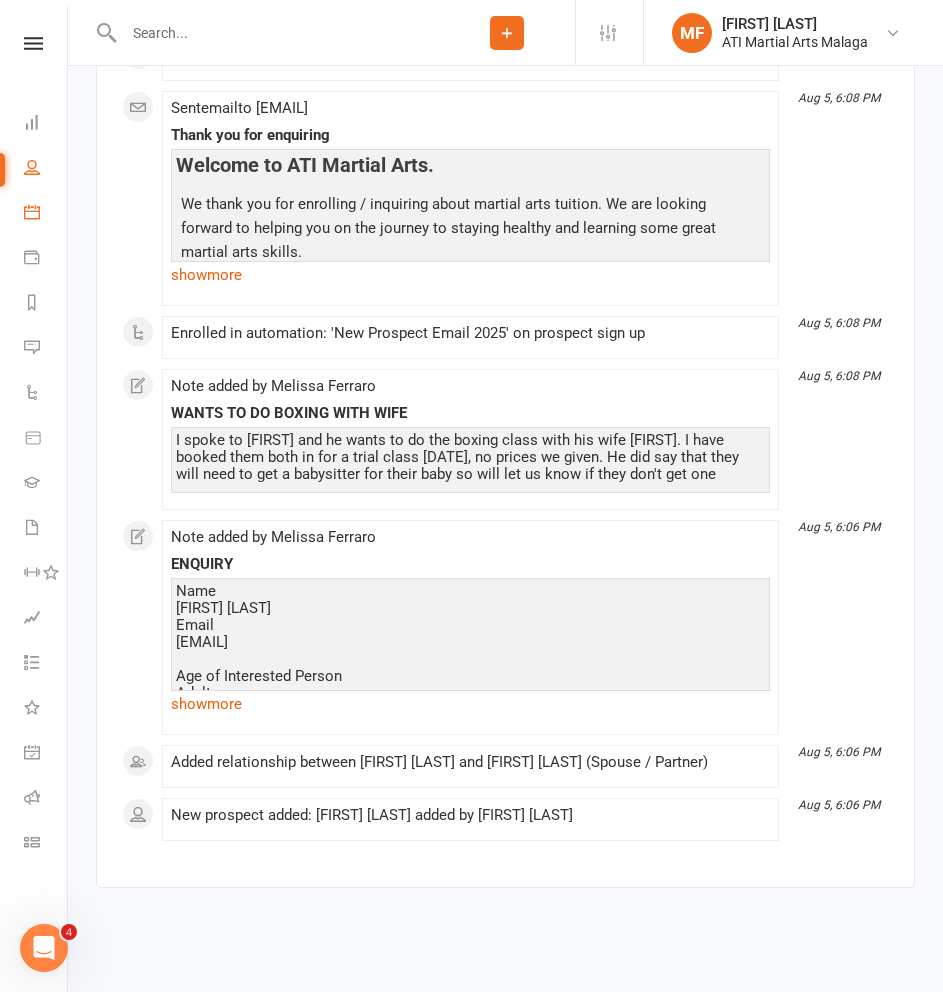 click at bounding box center [32, 212] 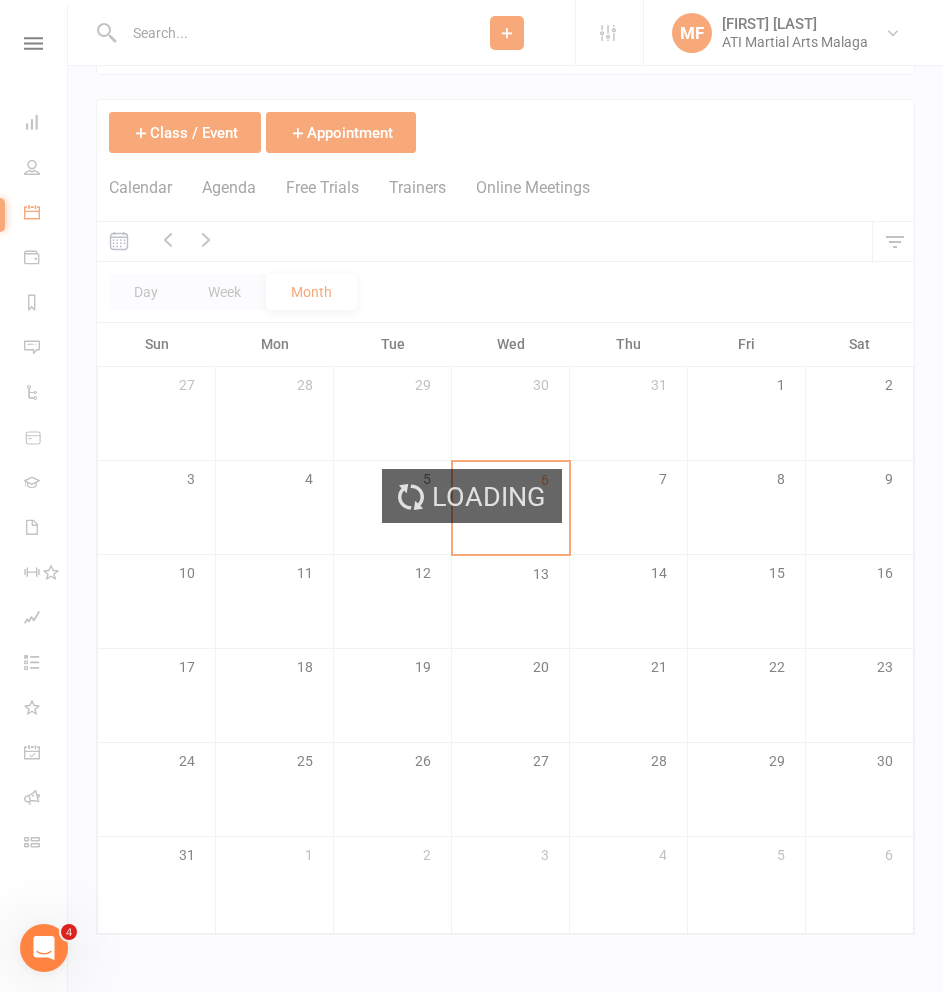 scroll, scrollTop: 0, scrollLeft: 0, axis: both 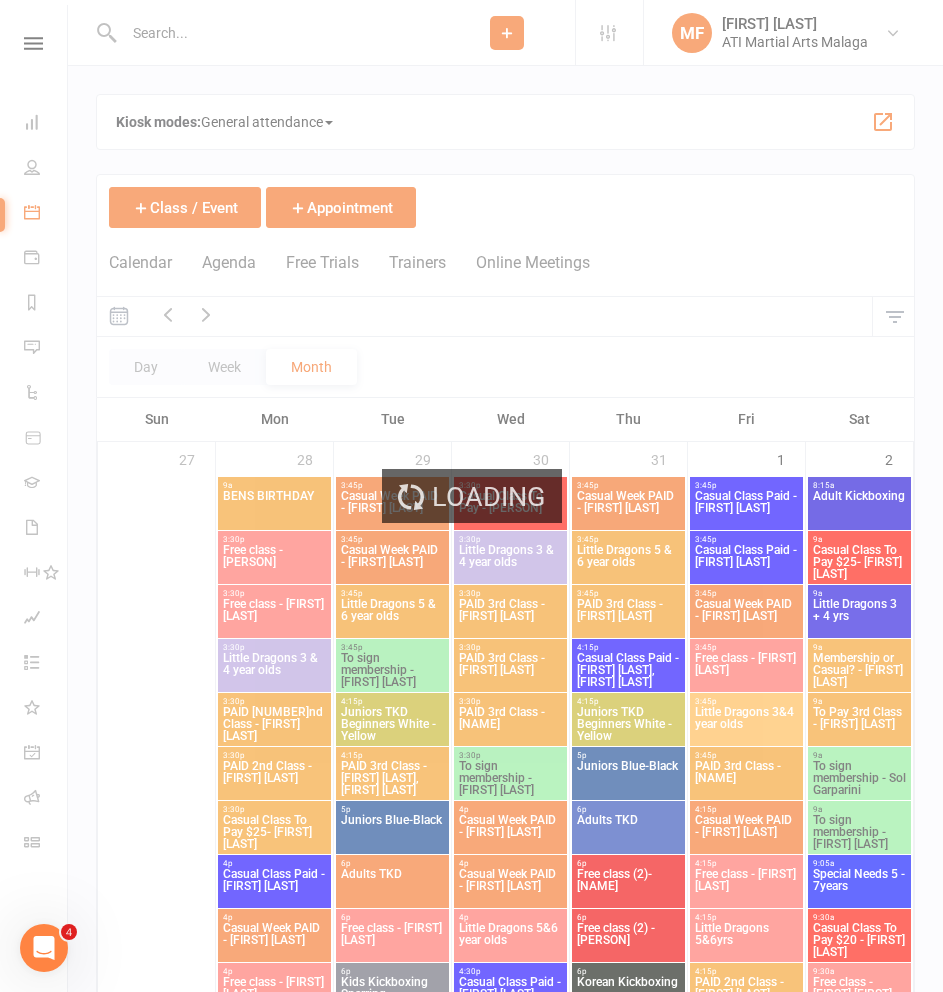 click on "Loading" at bounding box center [471, 496] 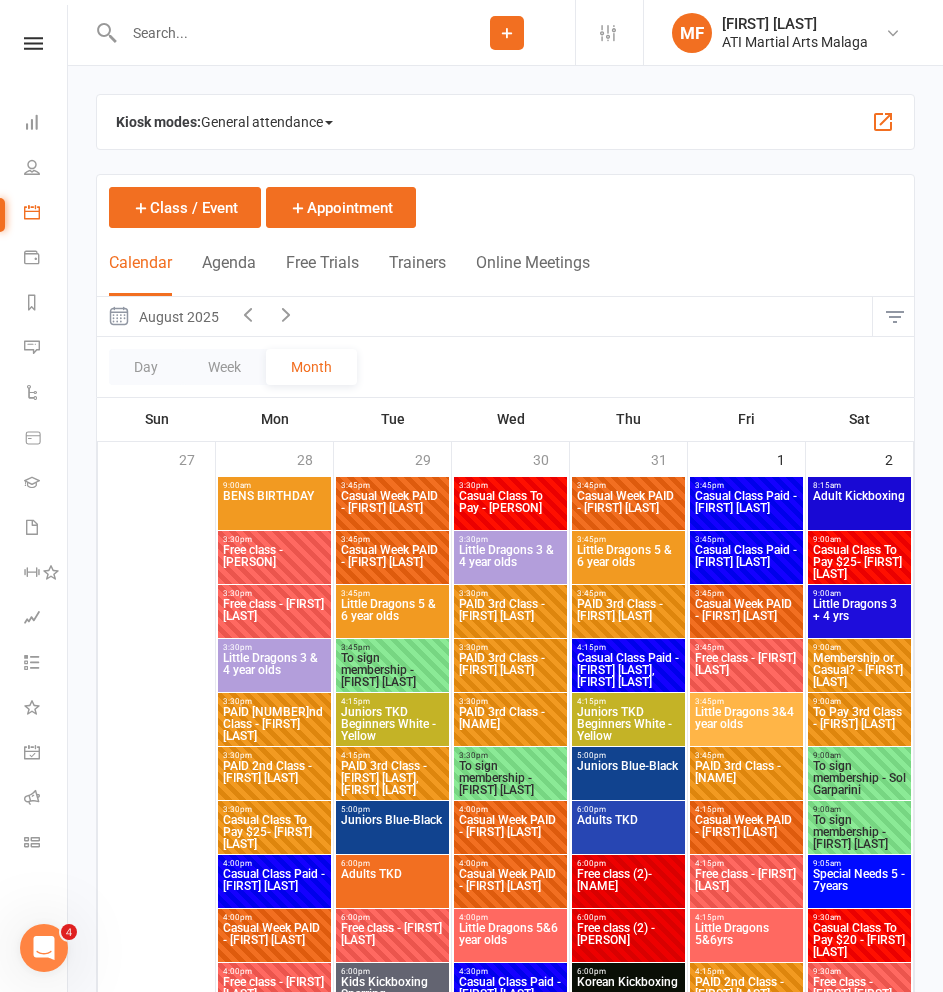 click on "Calendar" at bounding box center [140, 274] 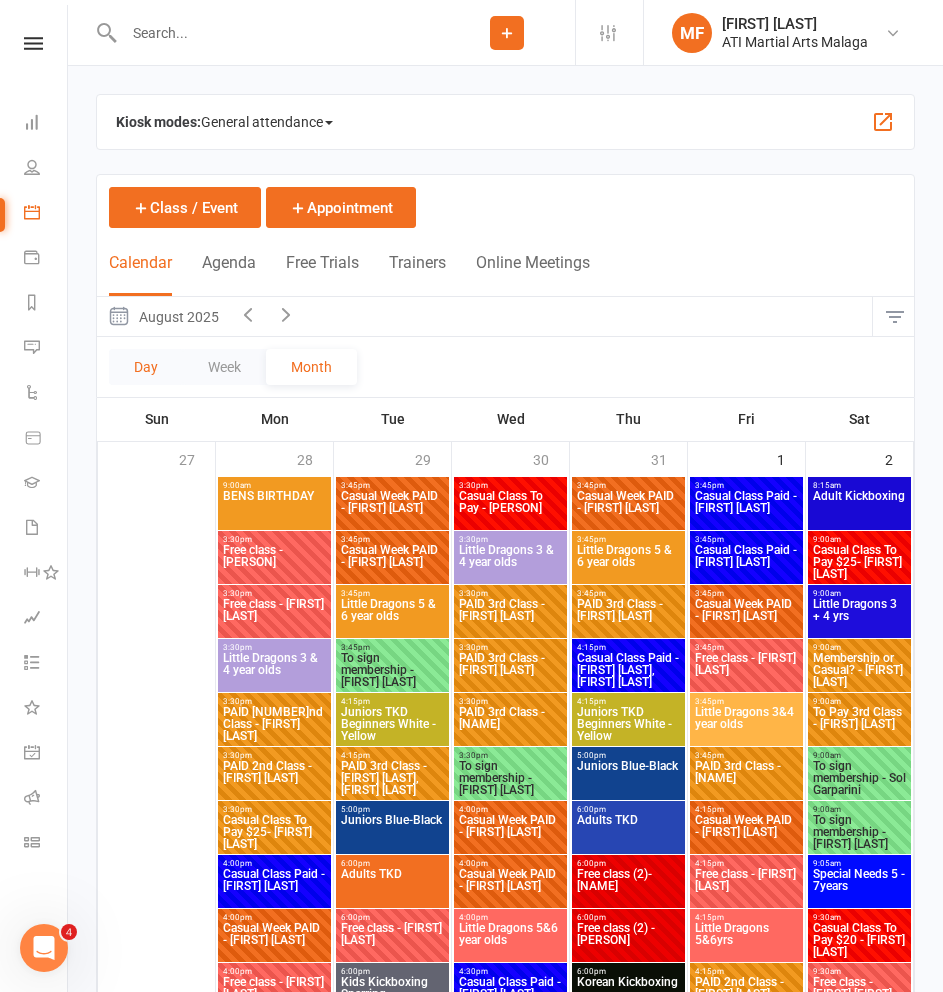 click on "Day" at bounding box center [146, 367] 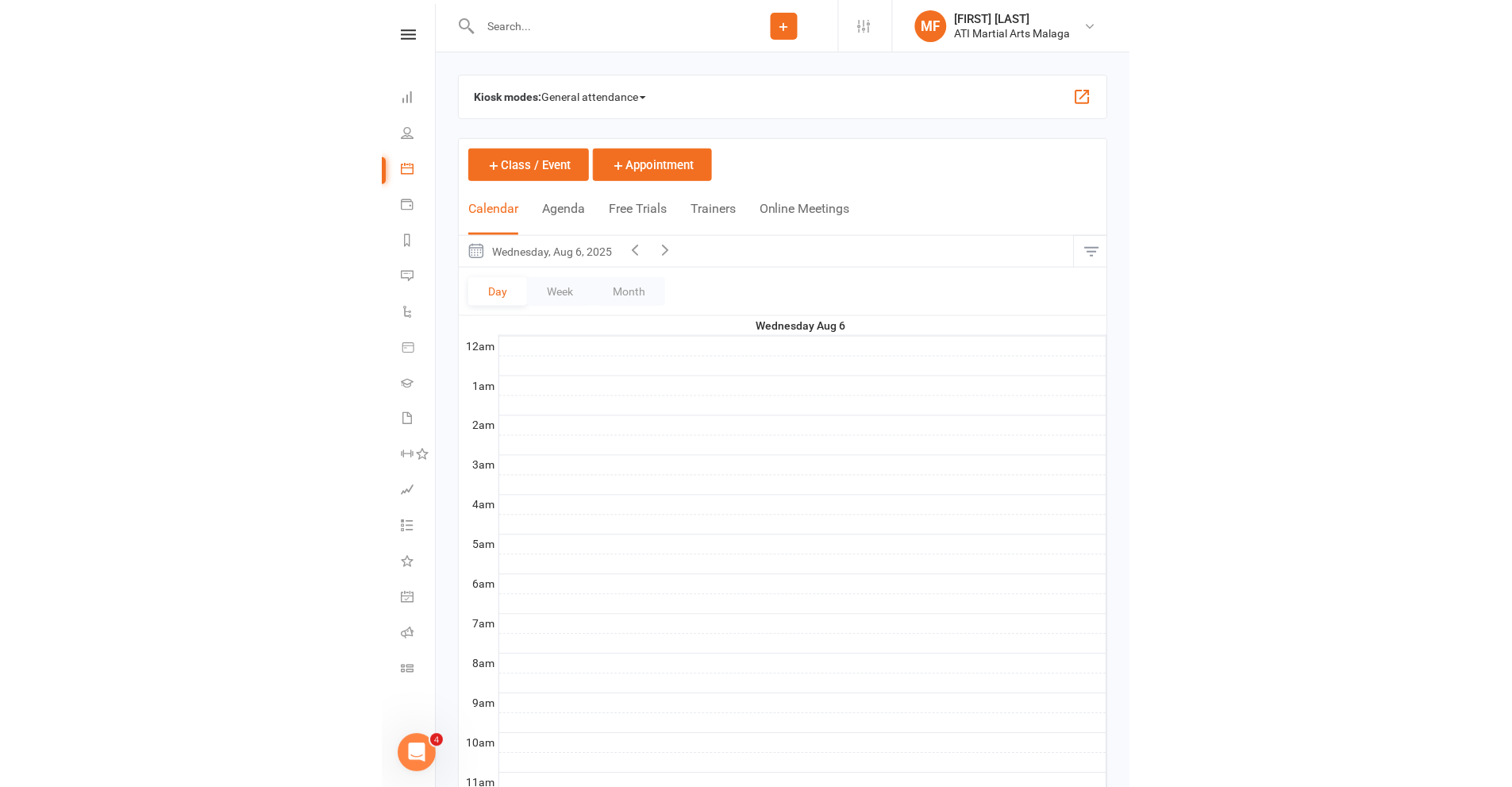 scroll, scrollTop: 0, scrollLeft: 0, axis: both 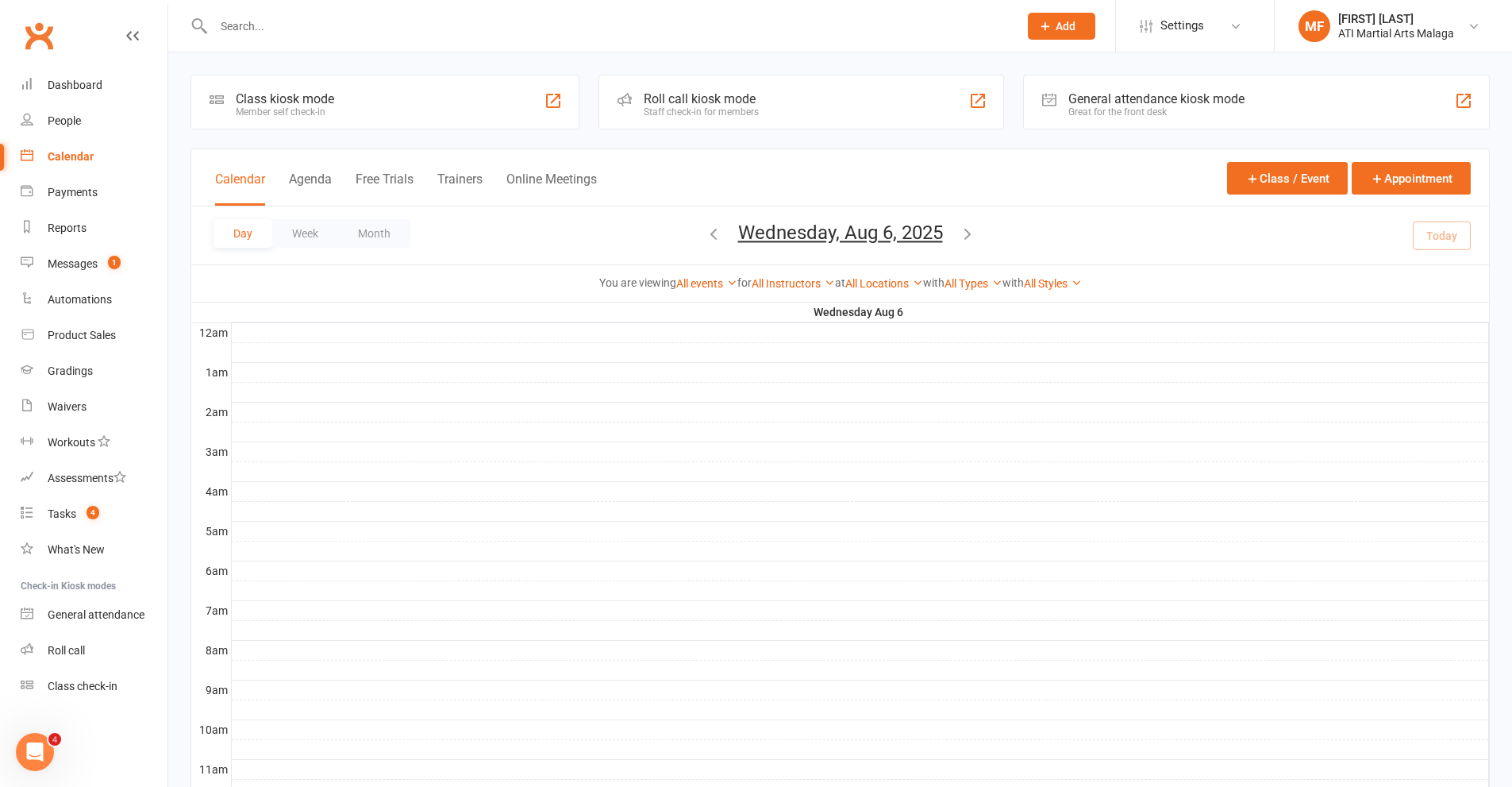 click on "Wednesday, Aug 6, 2025" at bounding box center [841, 233] 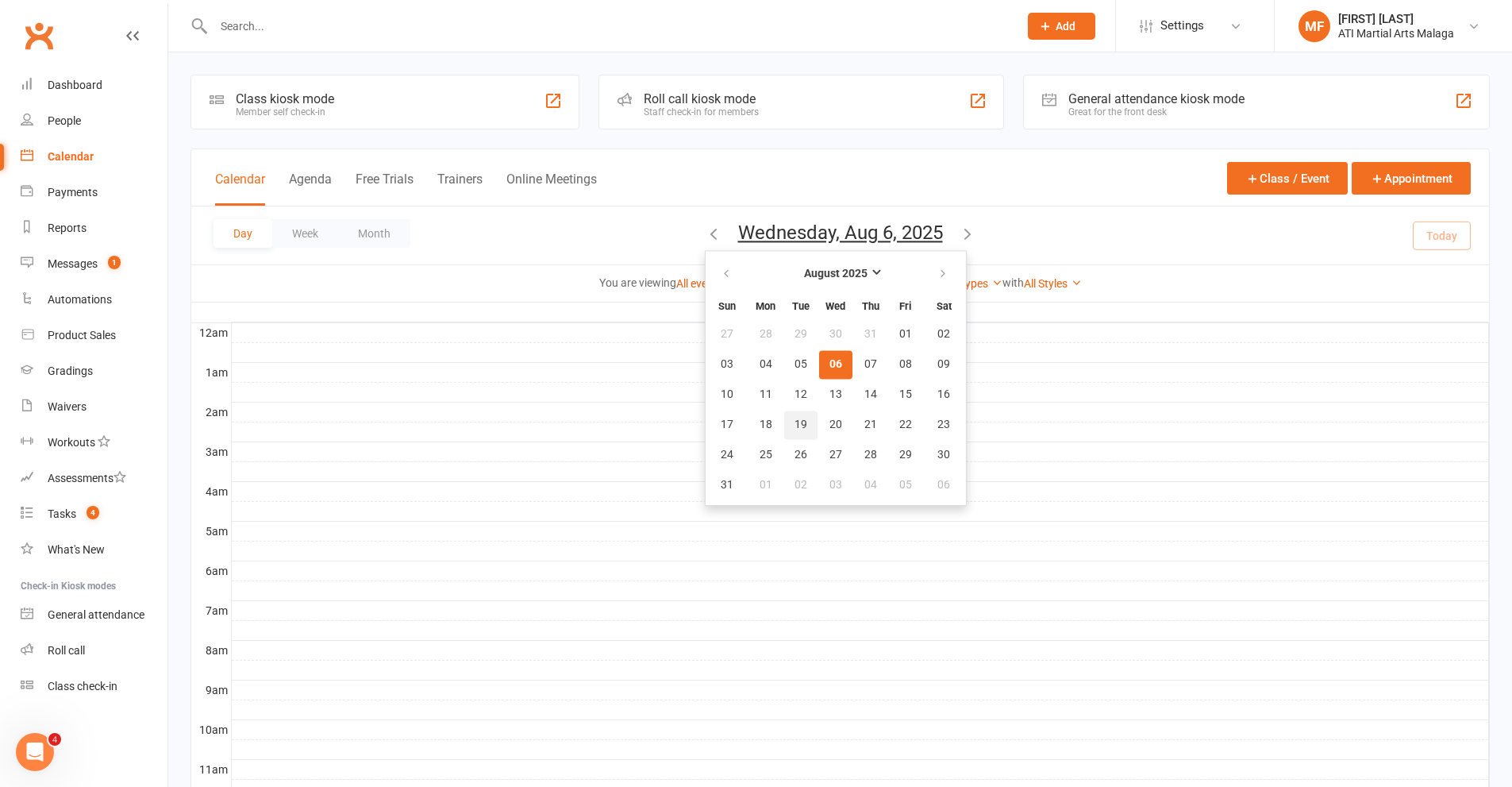 click on "19" at bounding box center (801, 425) 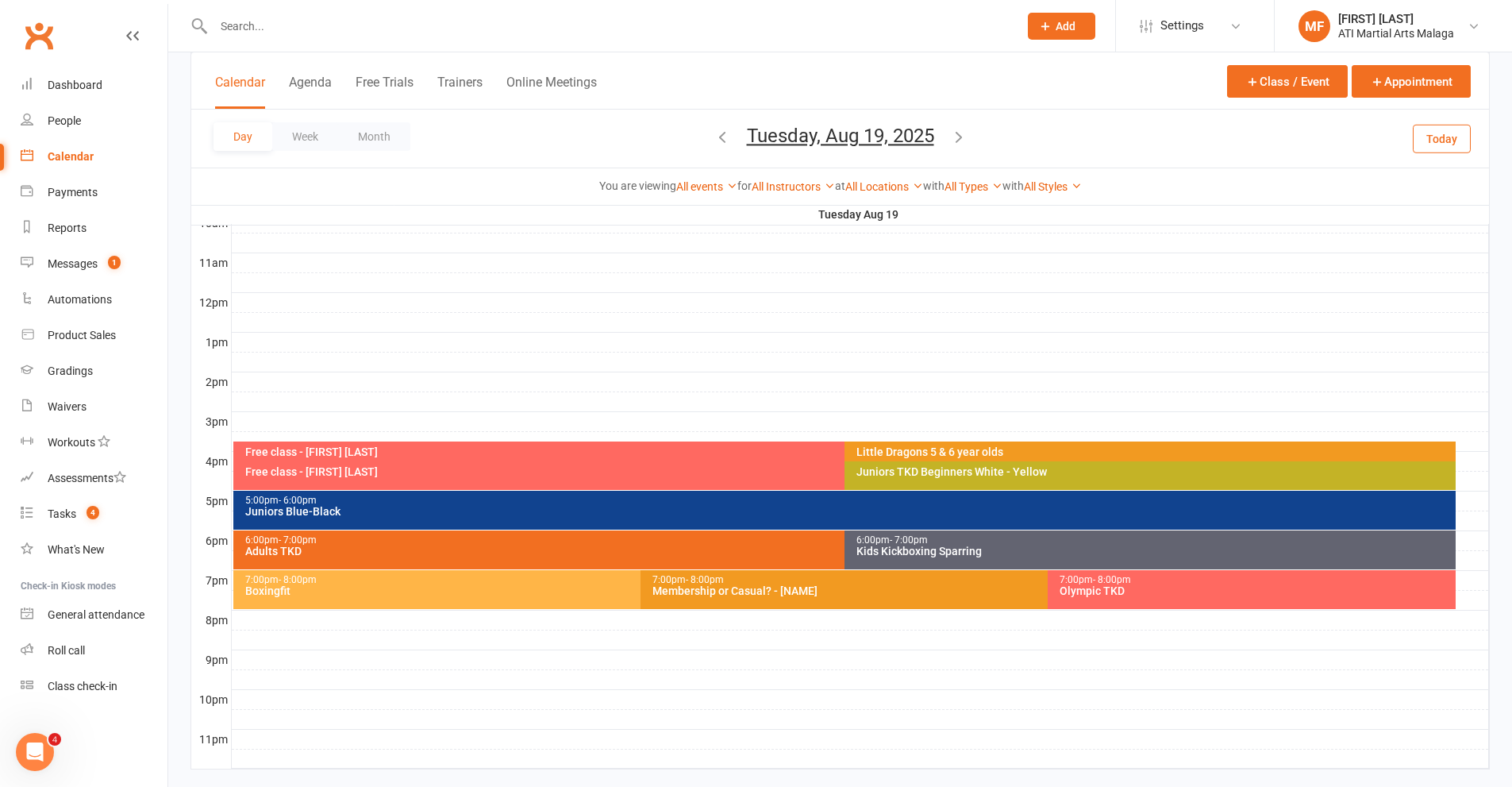 scroll, scrollTop: 534, scrollLeft: 0, axis: vertical 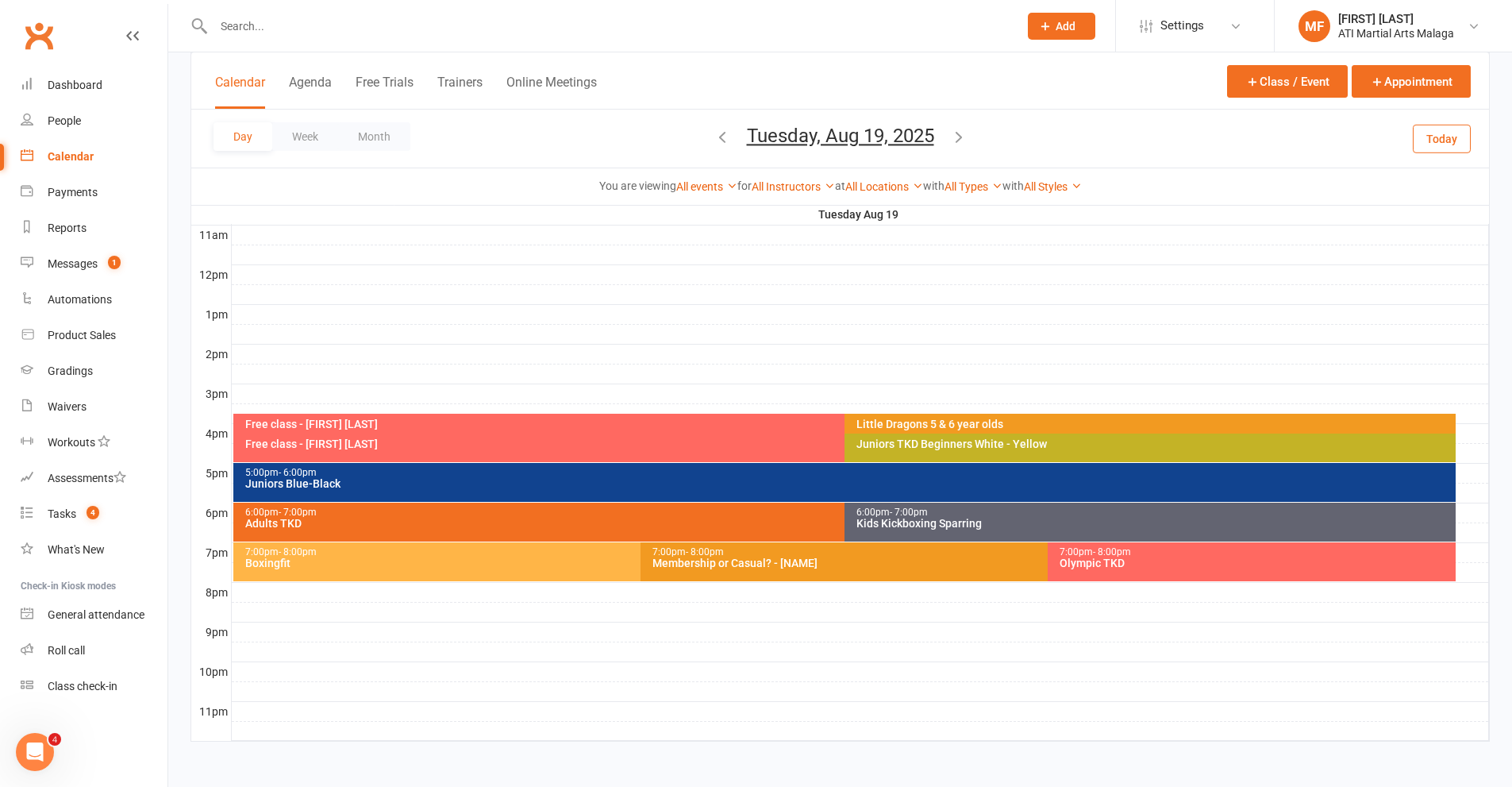 click at bounding box center (860, 553) 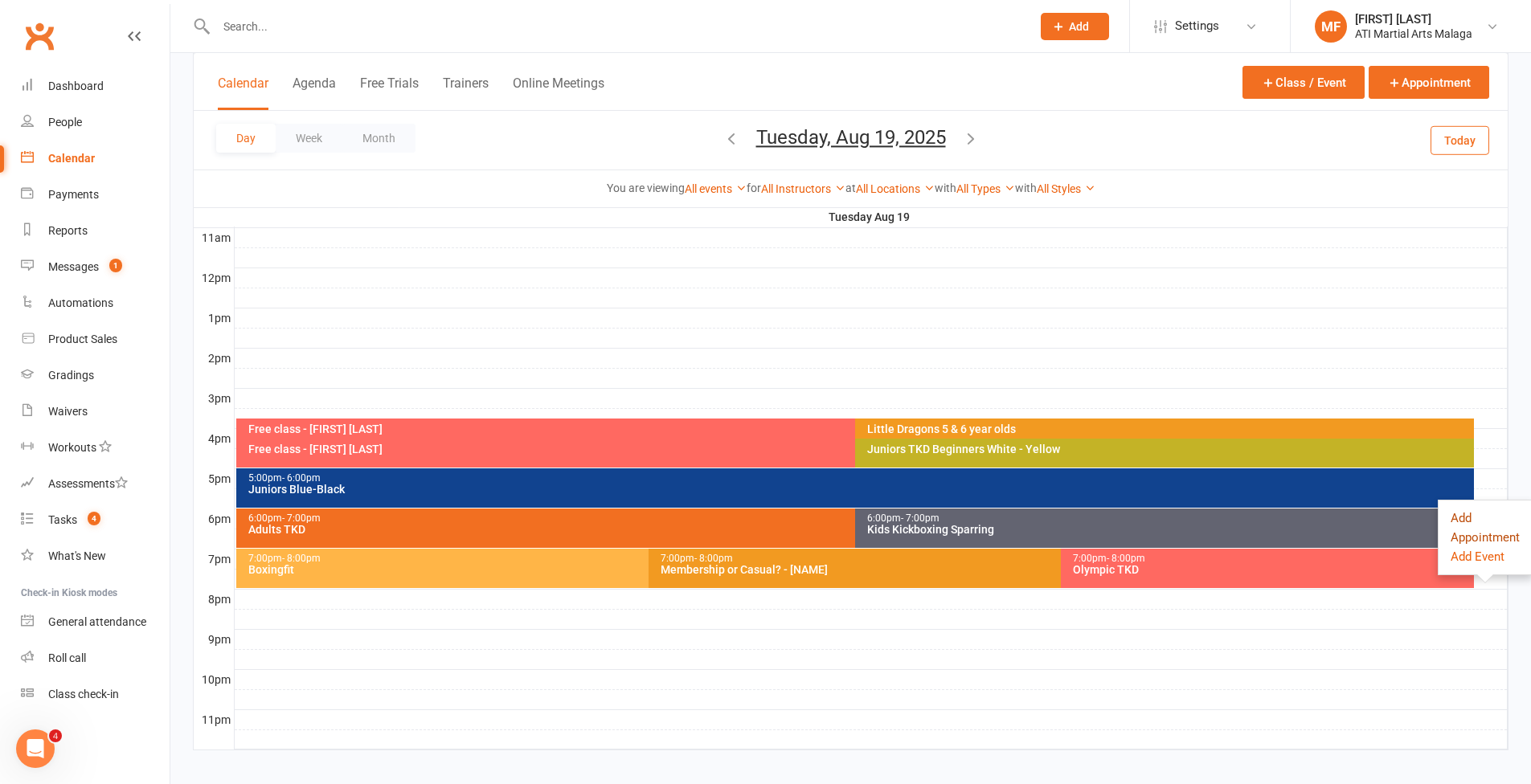 click on "Add Appointment" at bounding box center [1485, 528] 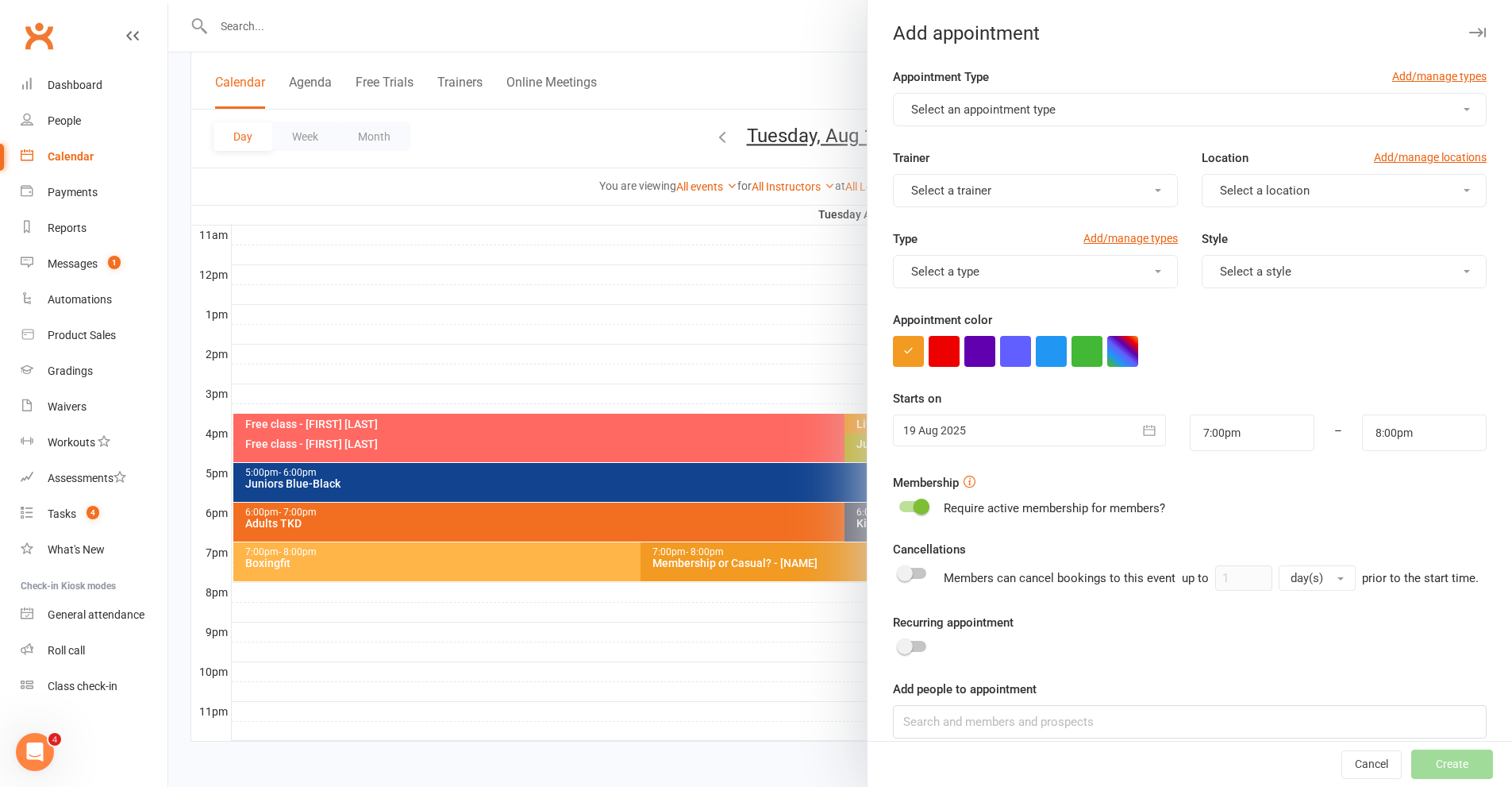 click on "Select an appointment type" at bounding box center (983, 110) 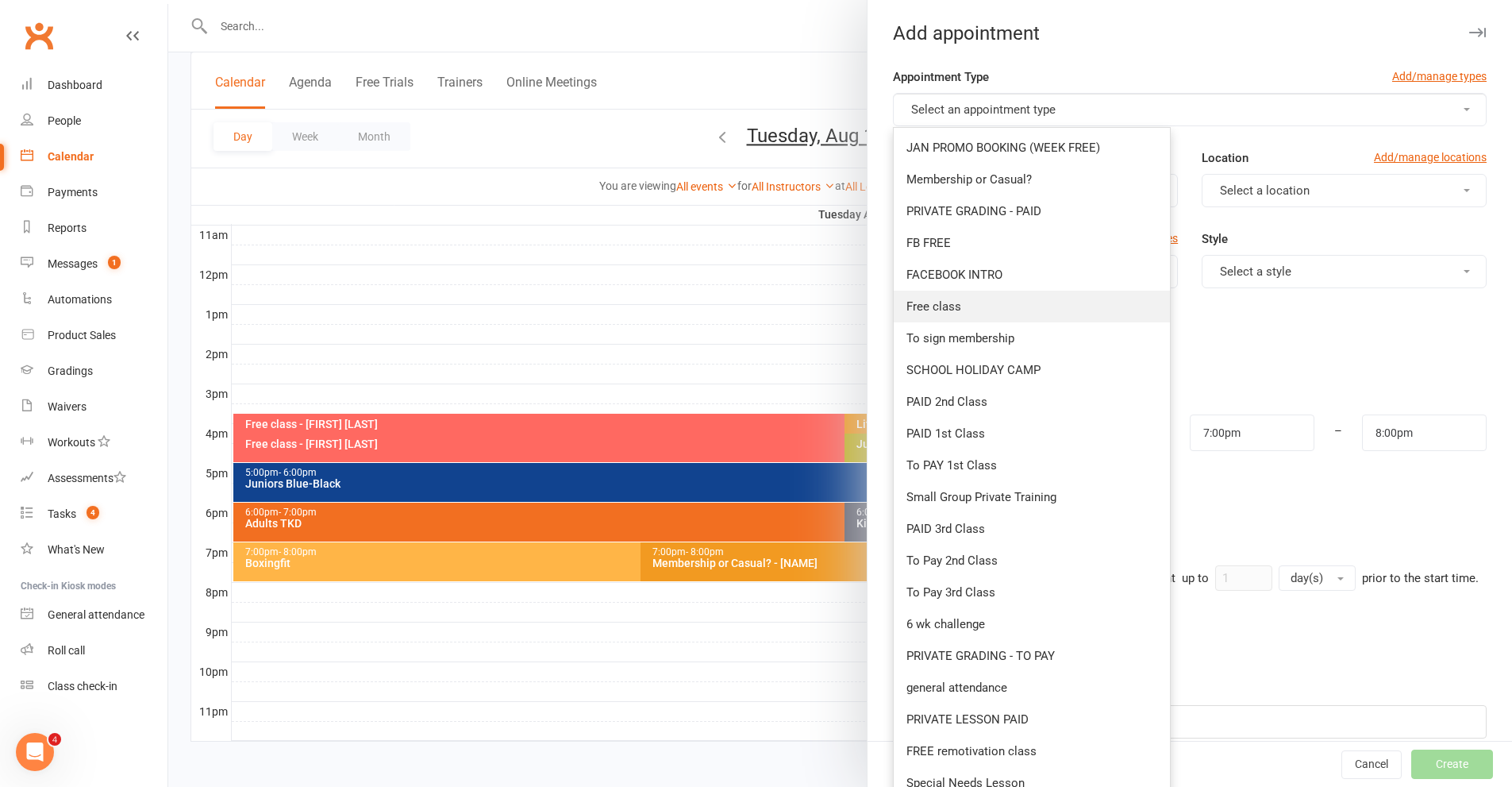 click on "Free class" at bounding box center (1032, 307) 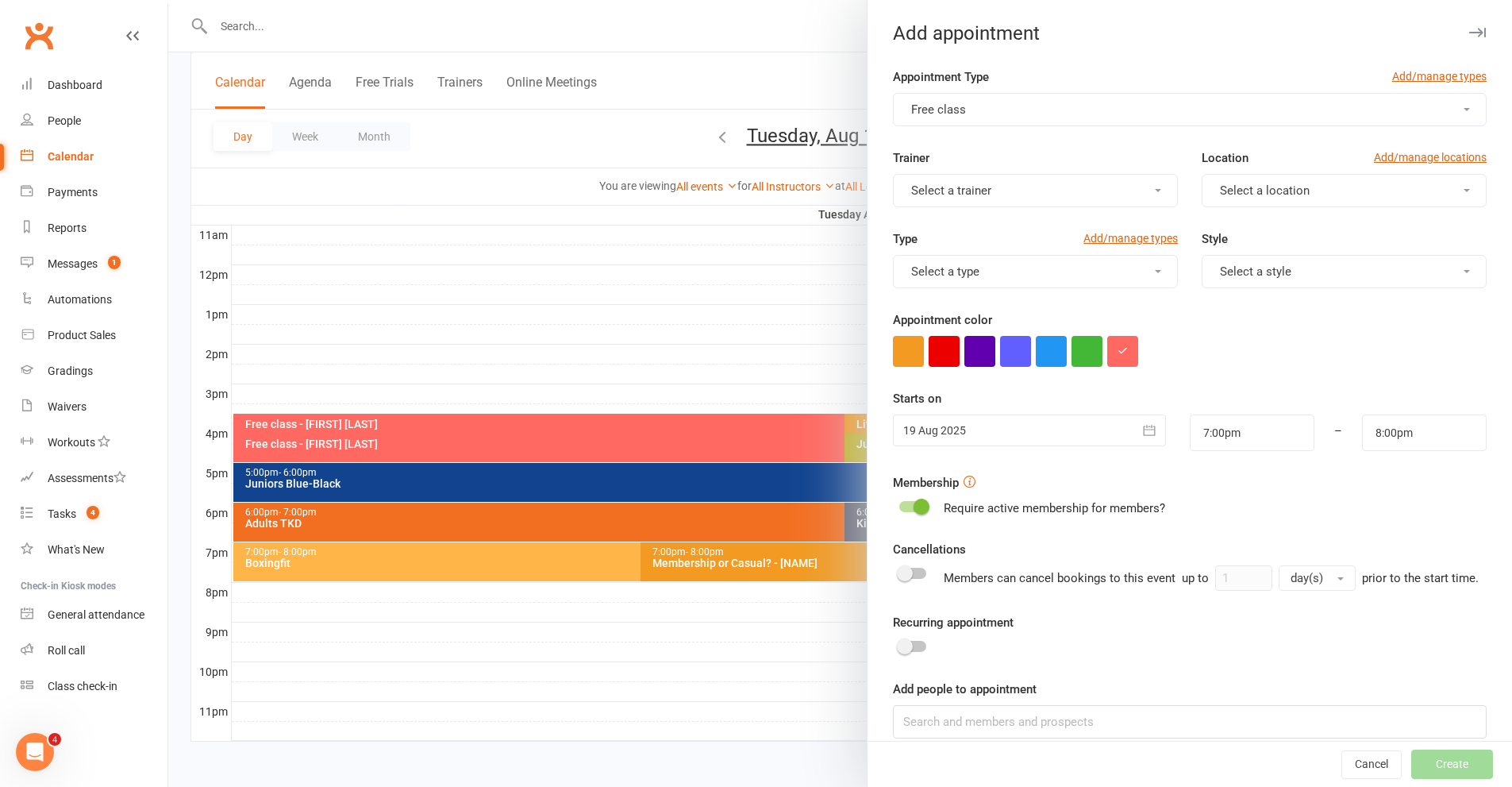 scroll, scrollTop: 39, scrollLeft: 0, axis: vertical 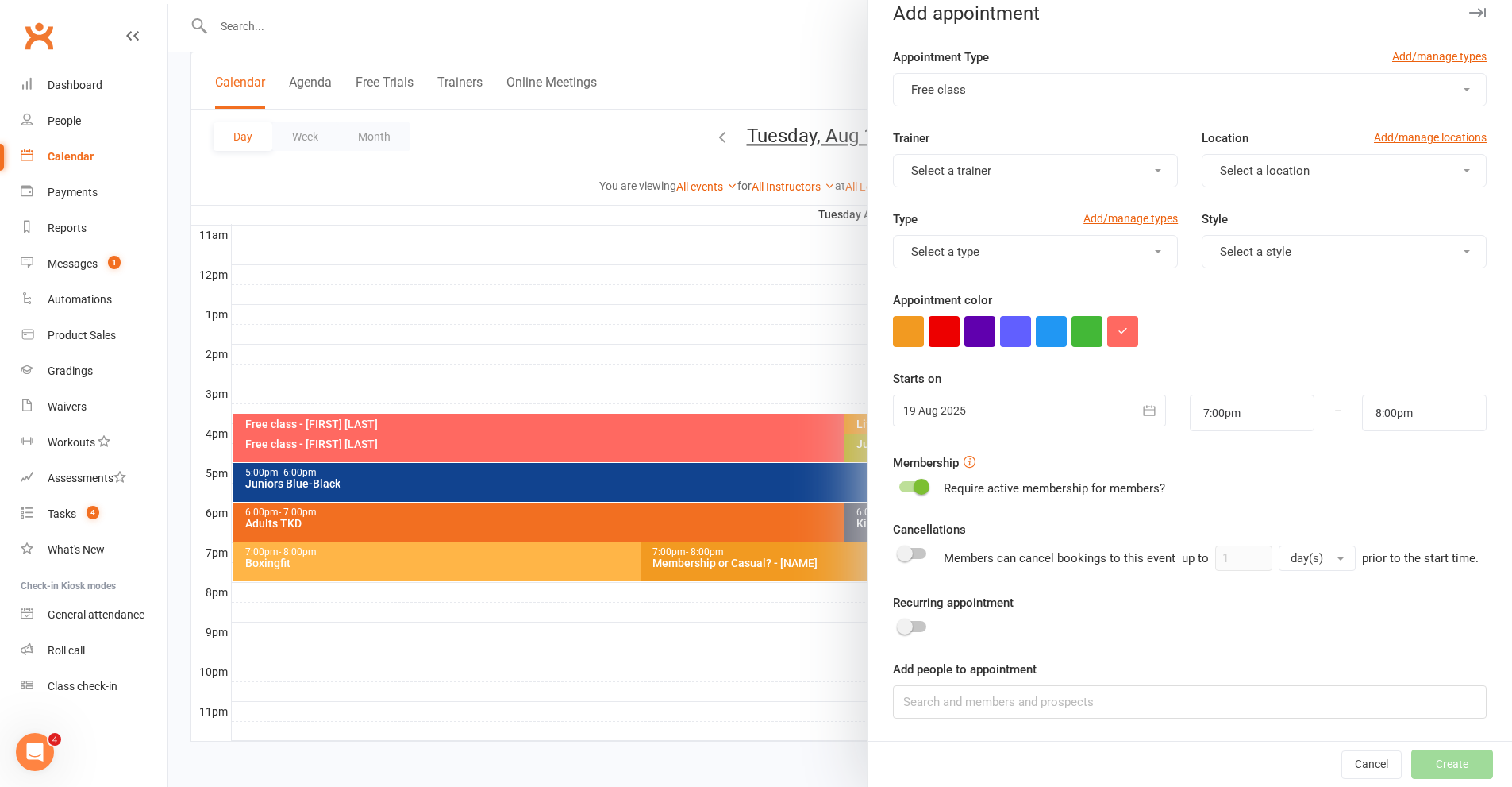 click on "Select a location" at bounding box center (1264, 171) 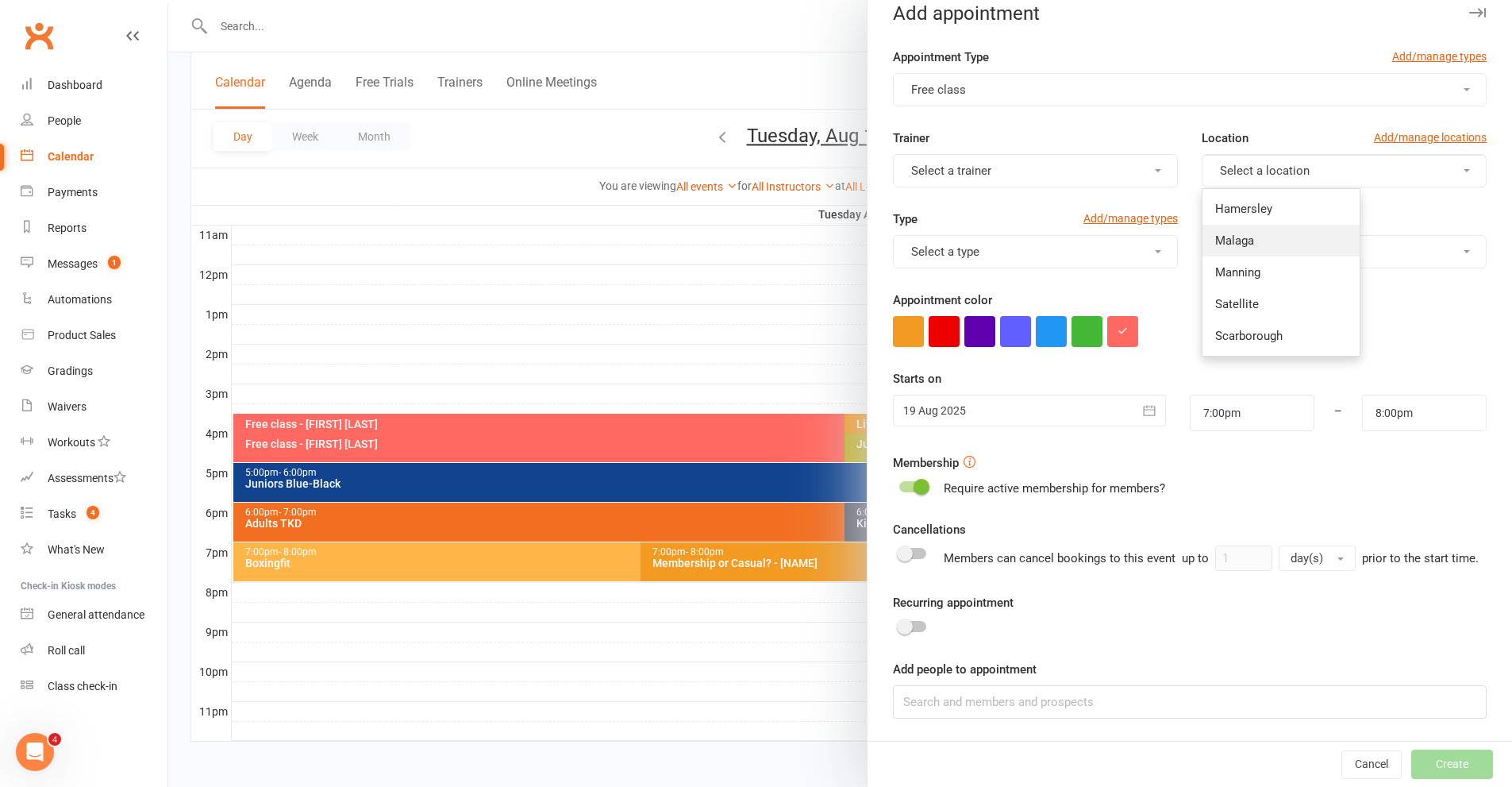 click on "Malaga" at bounding box center [1234, 241] 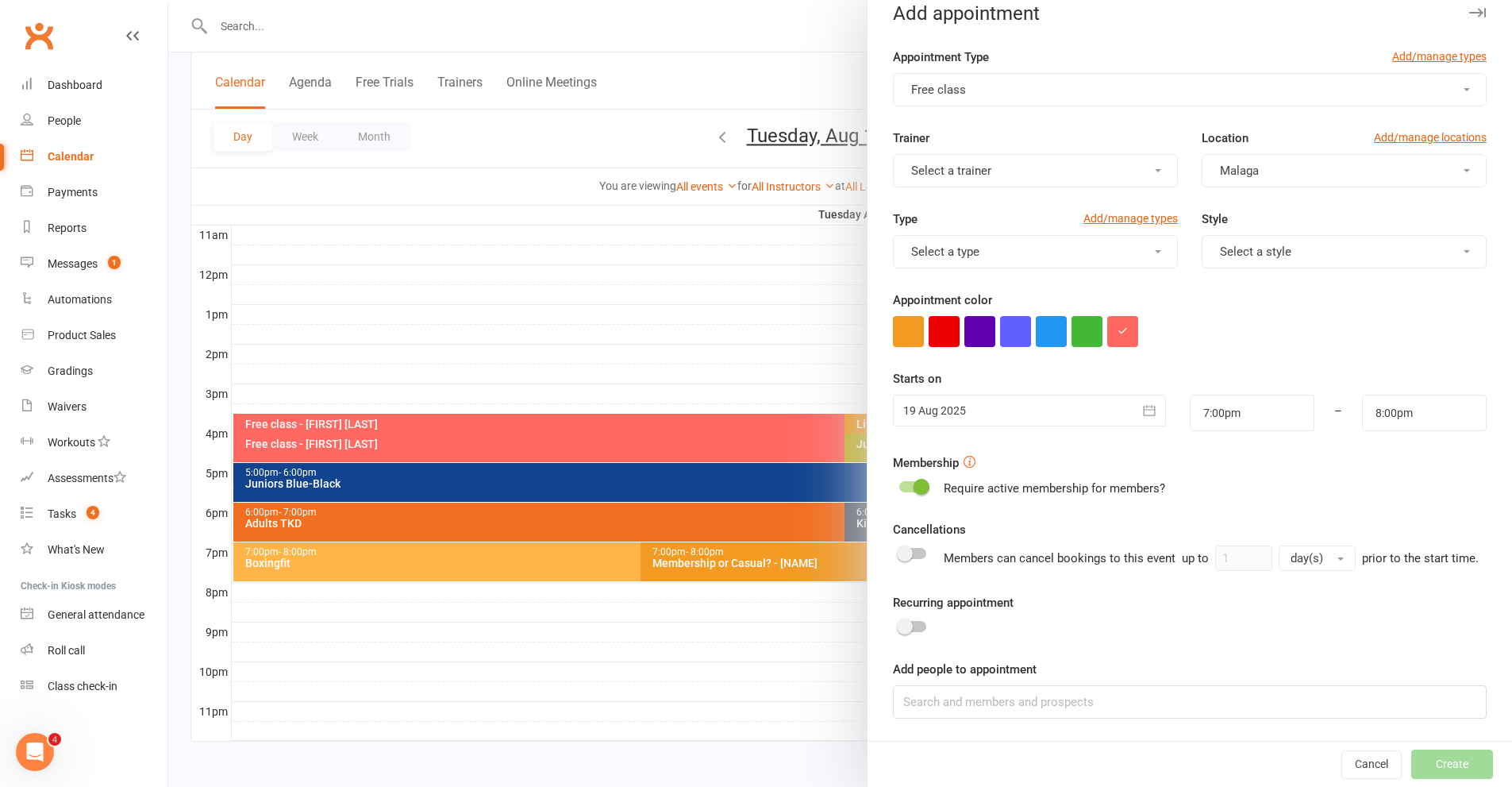 click on "Select a type" at bounding box center (1035, 252) 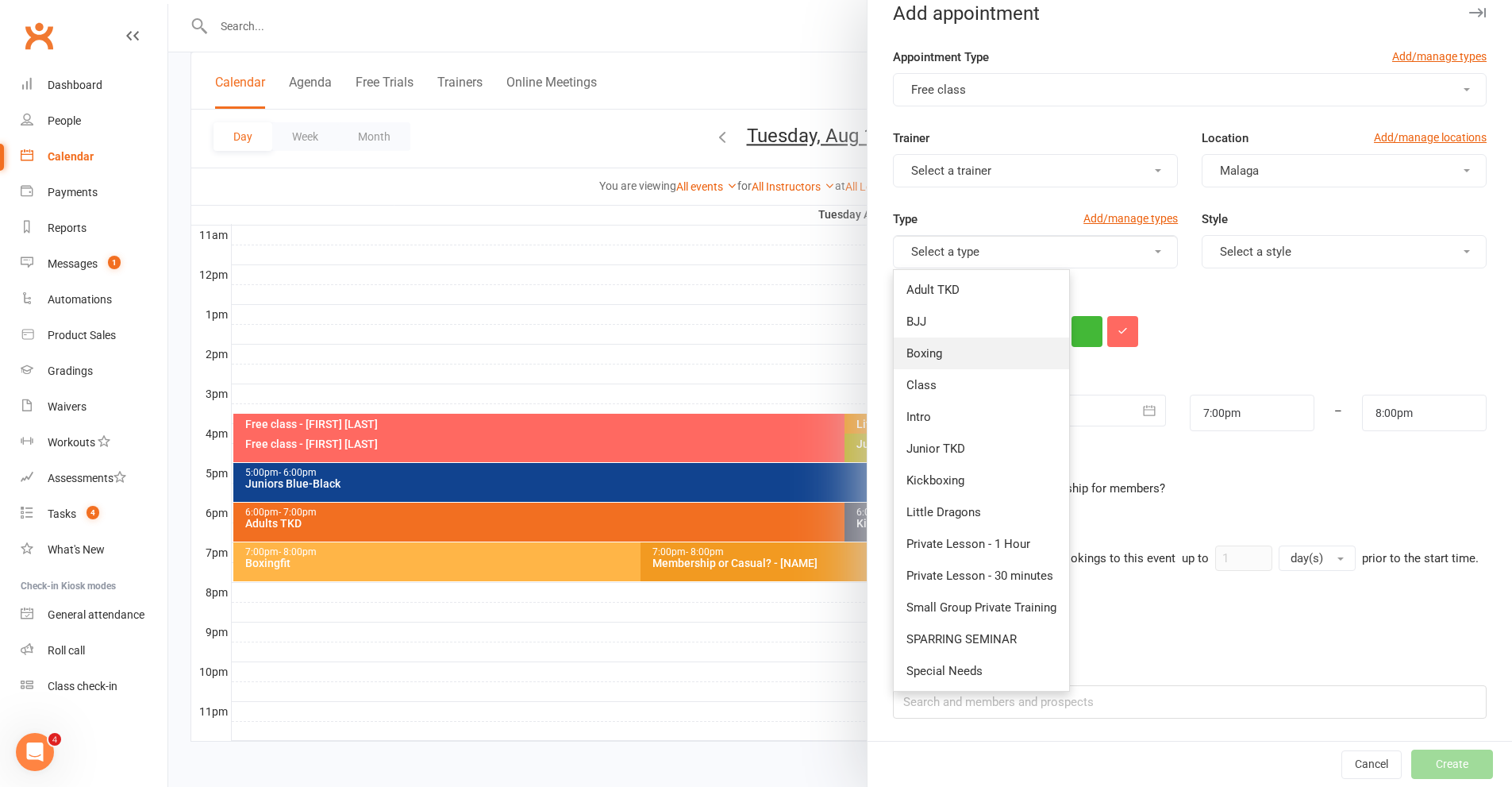 click on "Boxing" at bounding box center [981, 353] 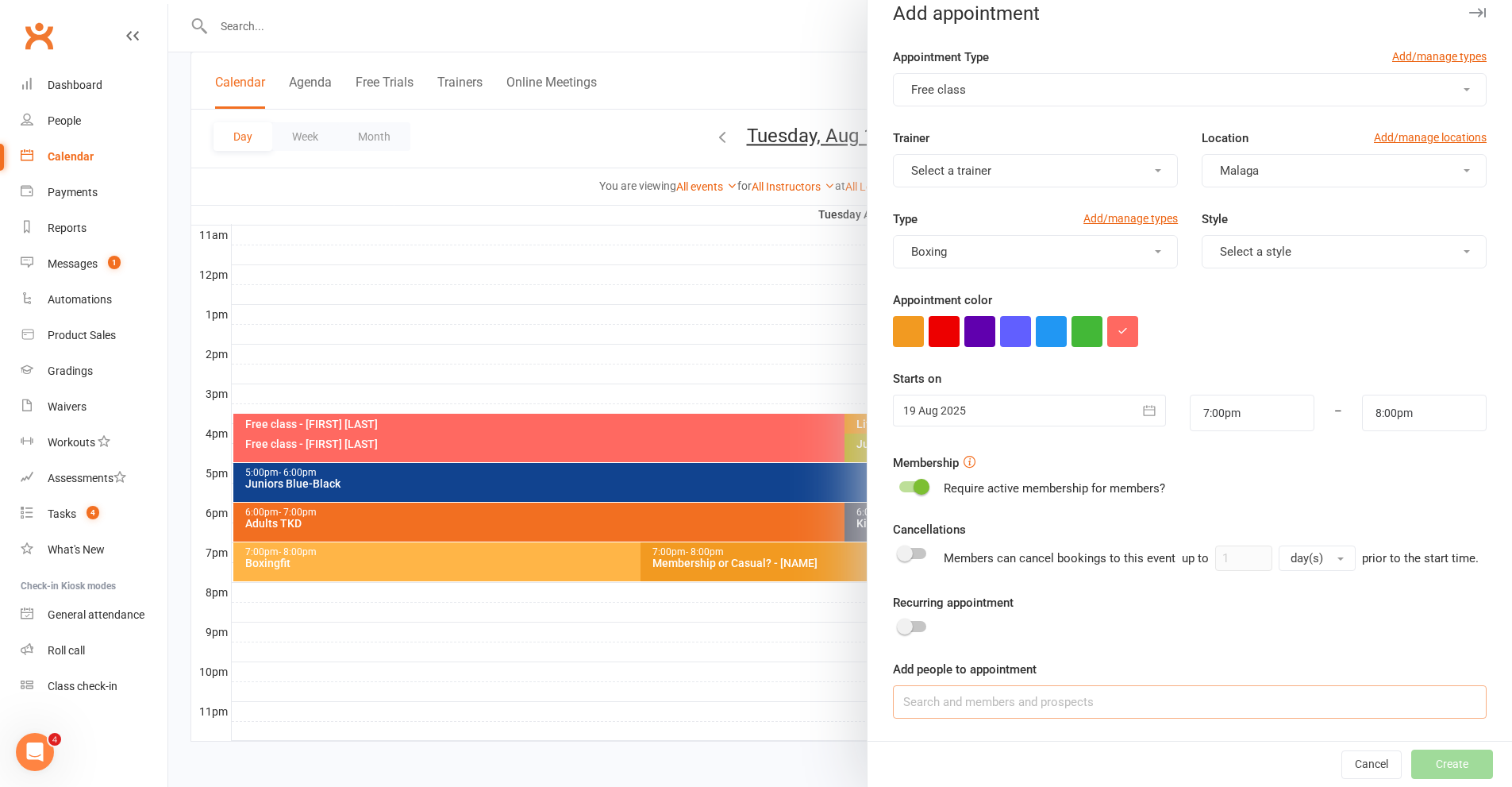click at bounding box center [1190, 702] 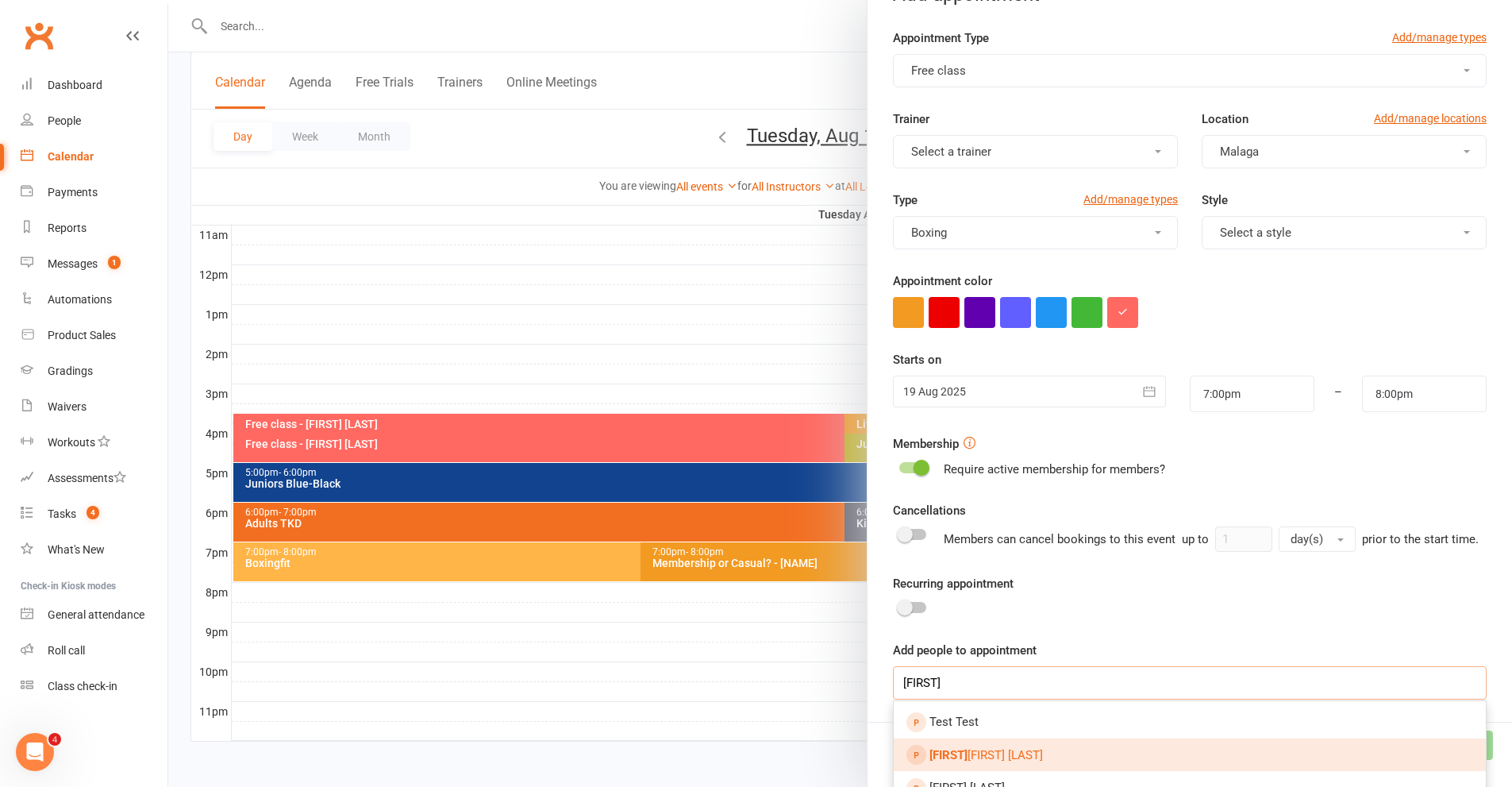 type on "[FIRST]" 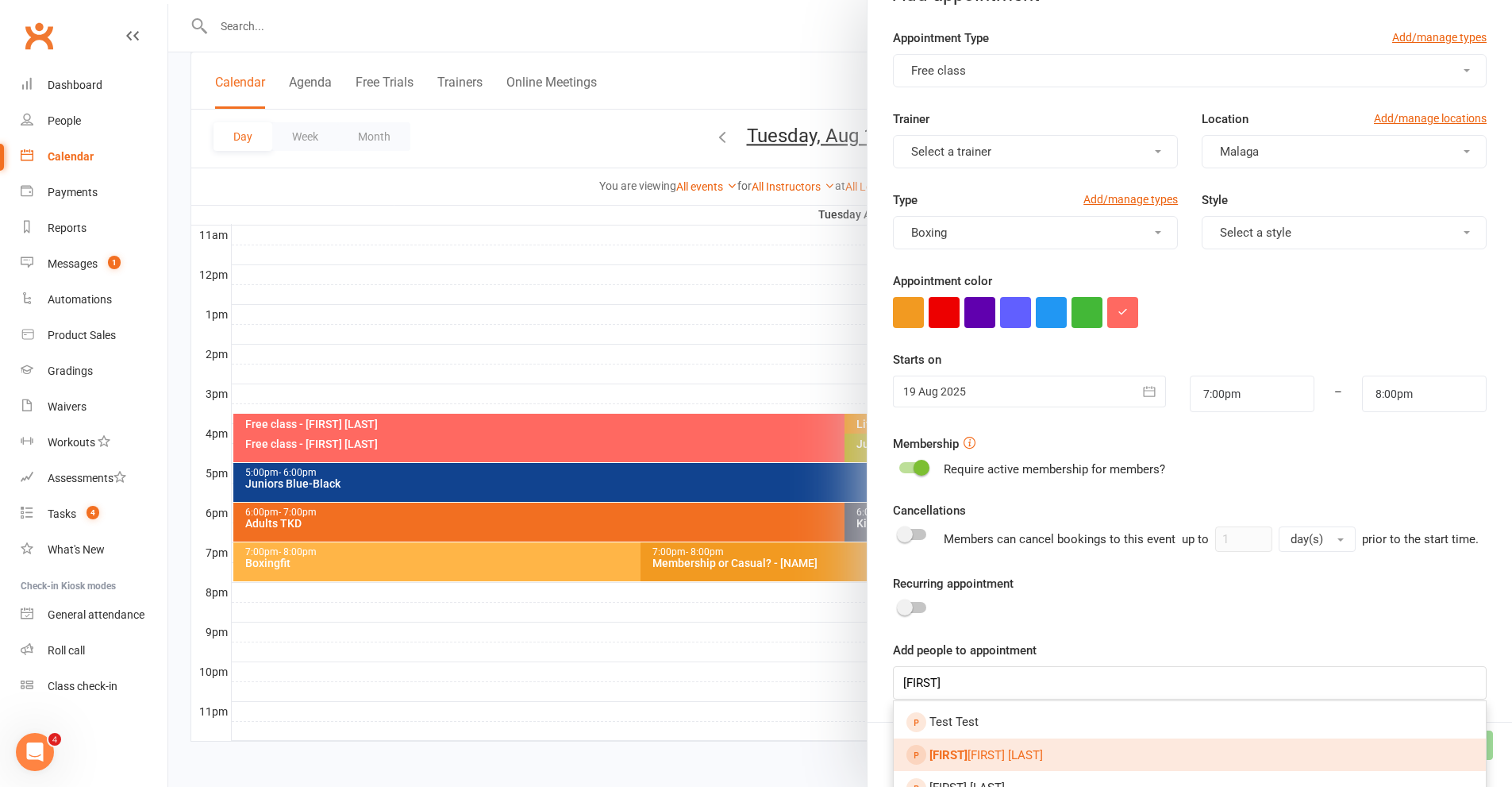 click on "[FIRST] [LAST]" at bounding box center (986, 755) 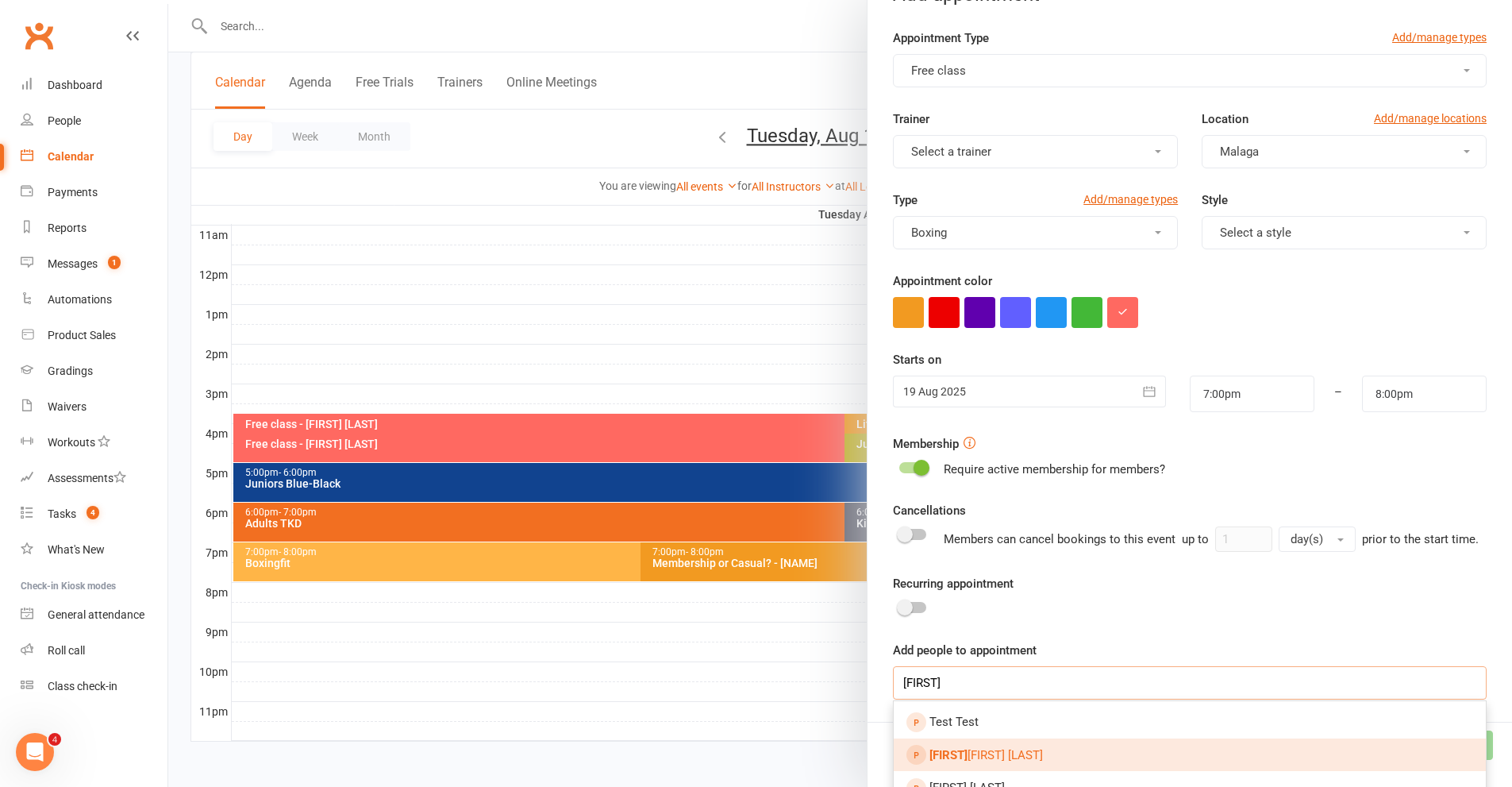 type 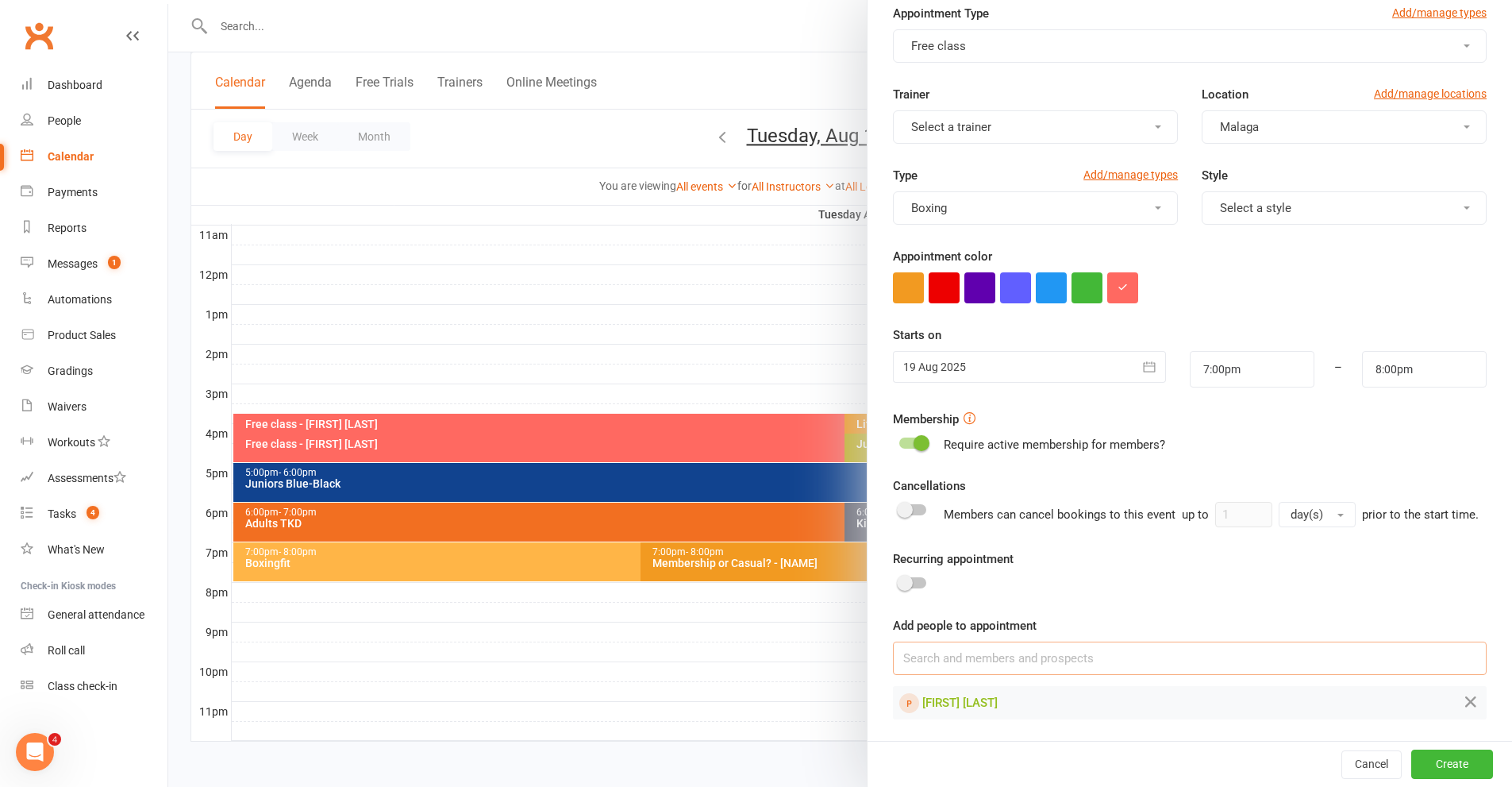scroll, scrollTop: 83, scrollLeft: 0, axis: vertical 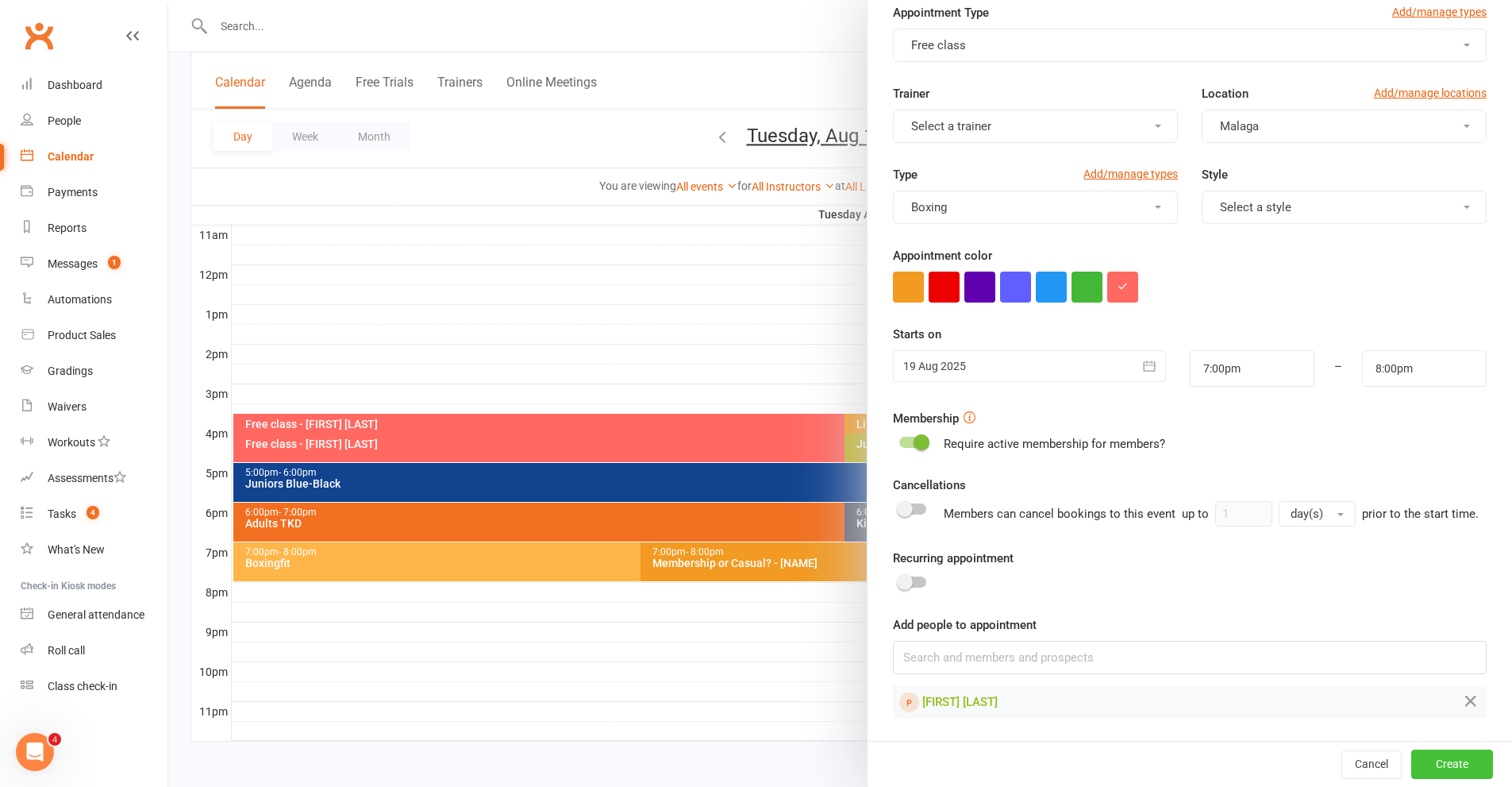 click on "Create" at bounding box center (1452, 764) 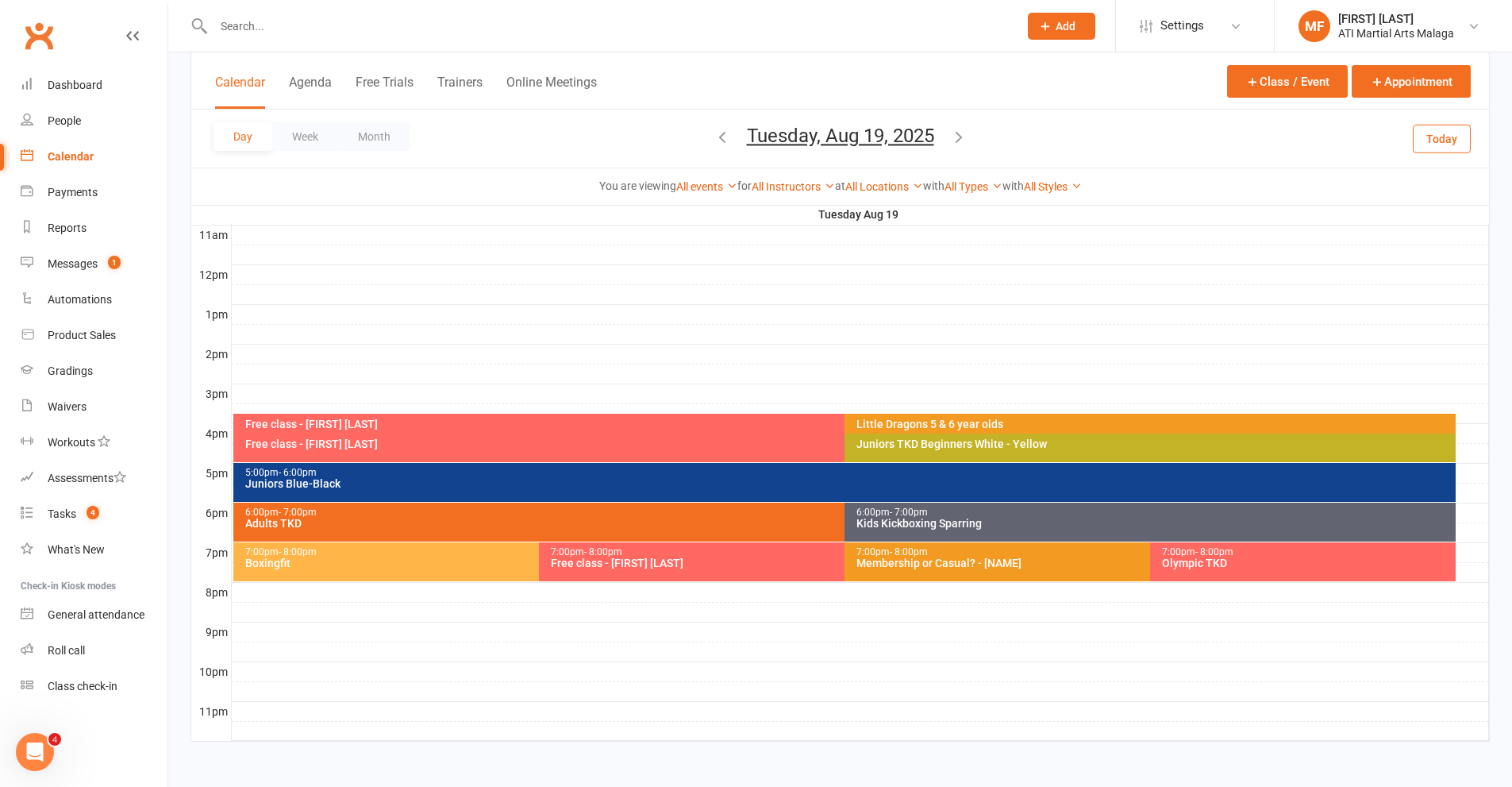 click at bounding box center [860, 553] 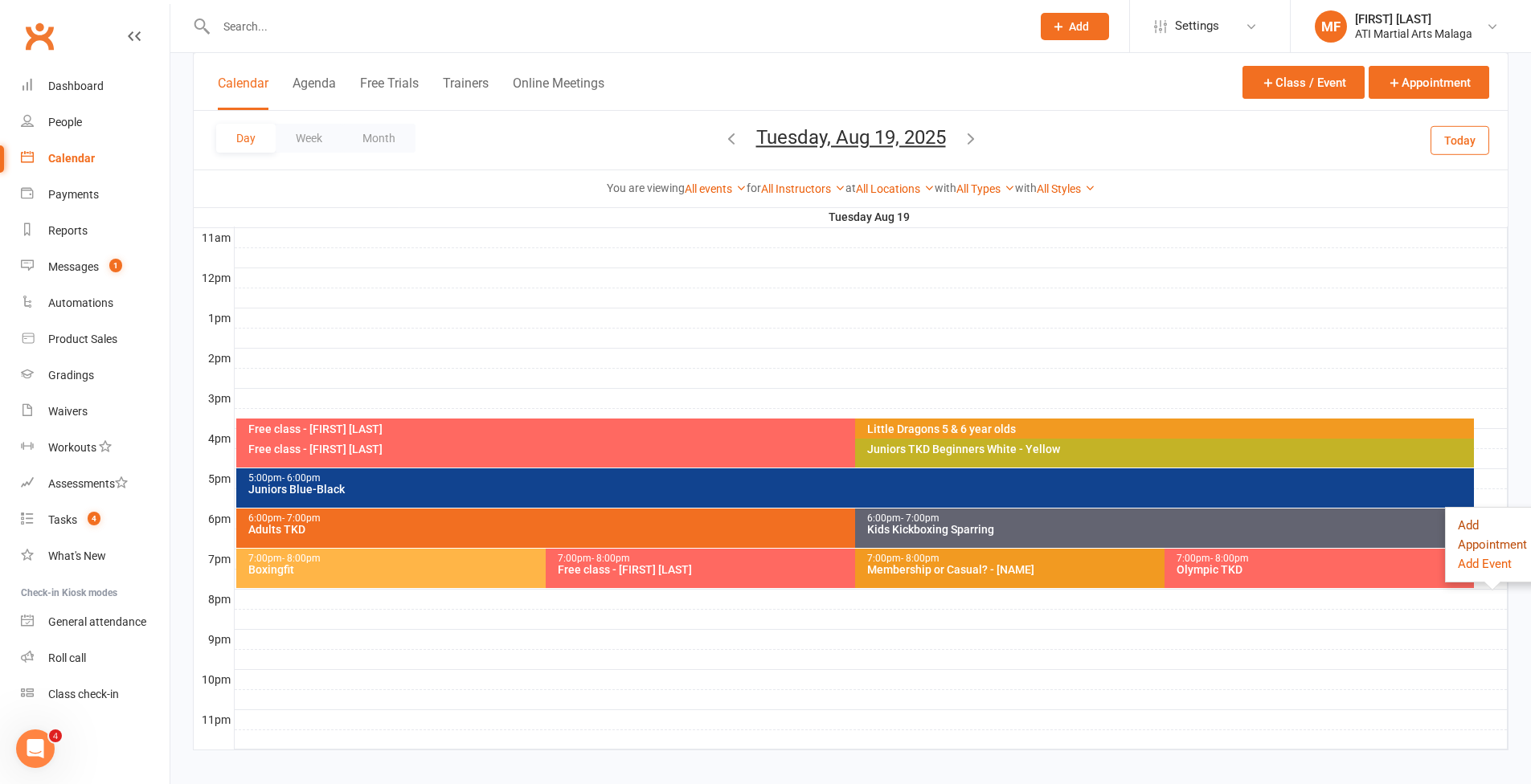 click on "Add Appointment" at bounding box center [1492, 535] 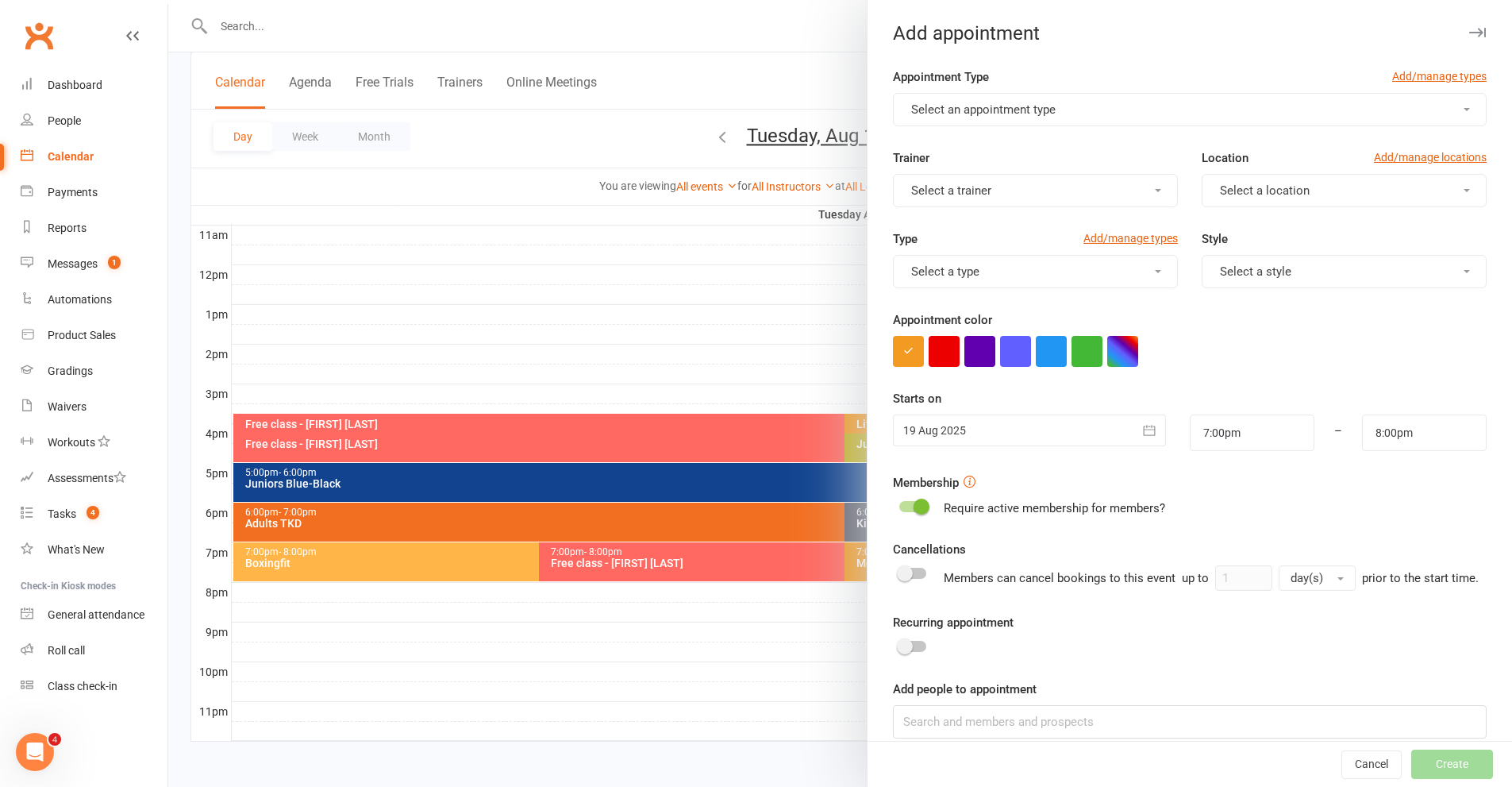 click on "Select an appointment type" at bounding box center [983, 110] 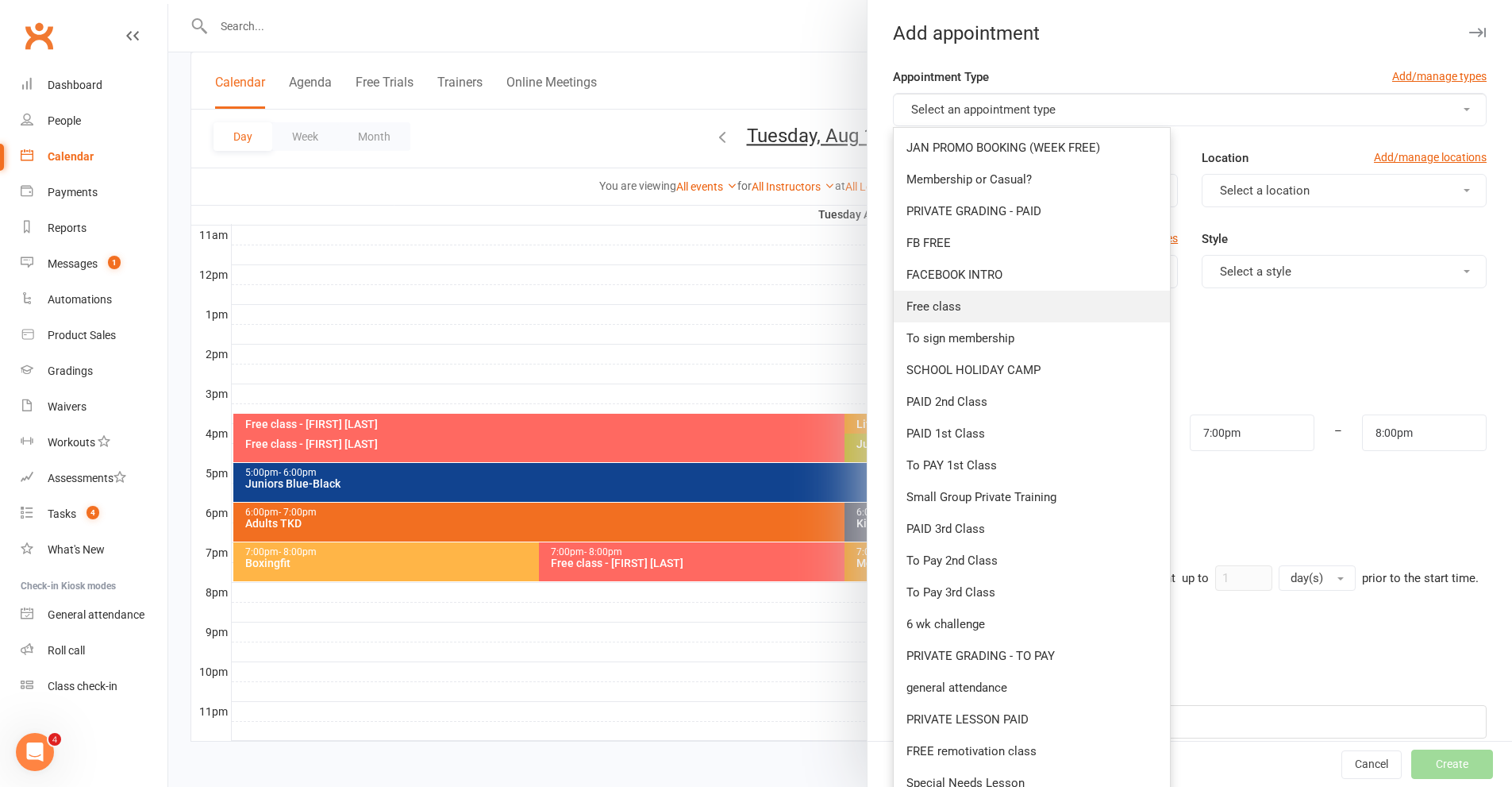 click on "Free class" at bounding box center (1032, 307) 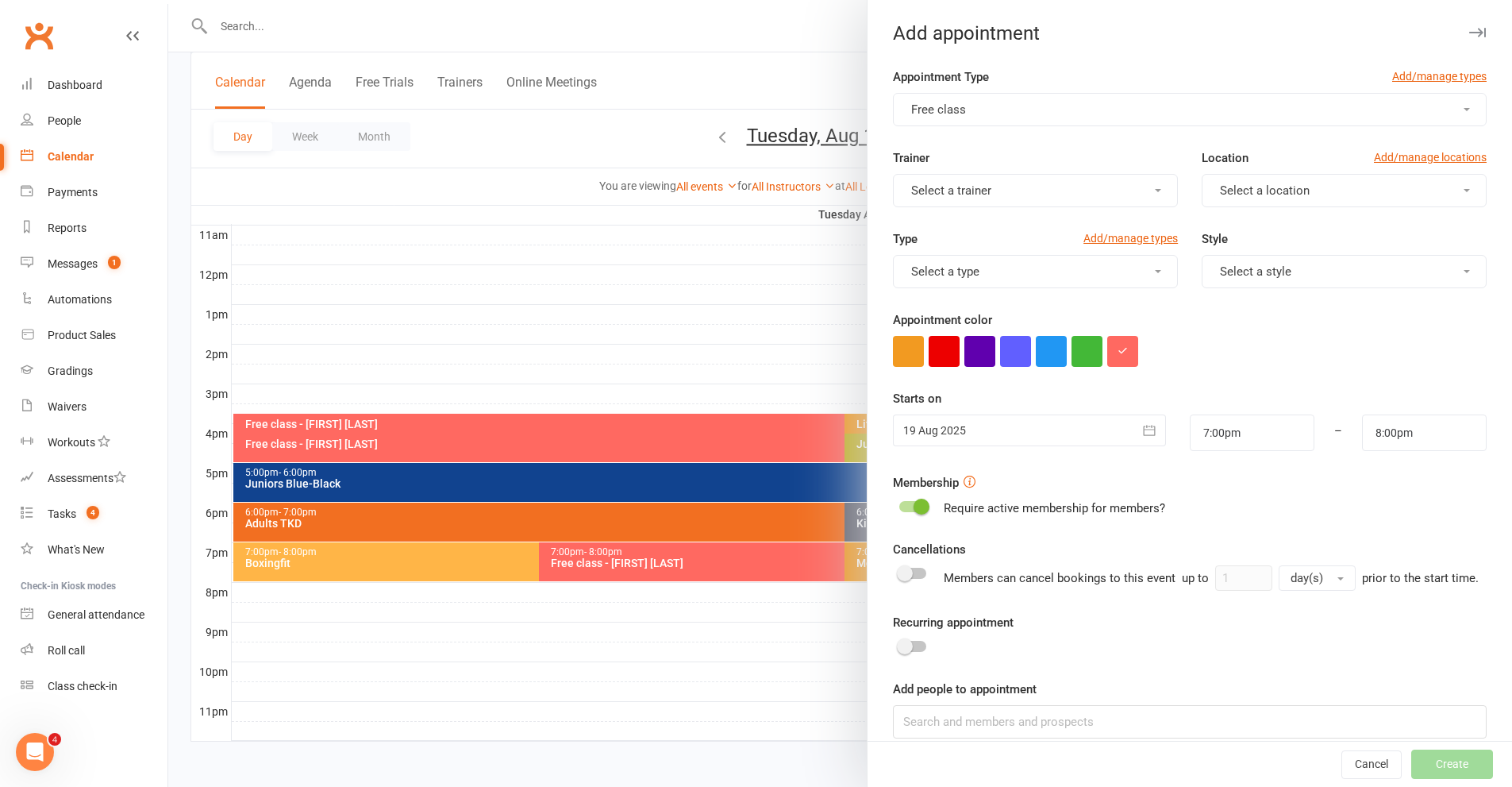 click on "Select a location" at bounding box center [1264, 191] 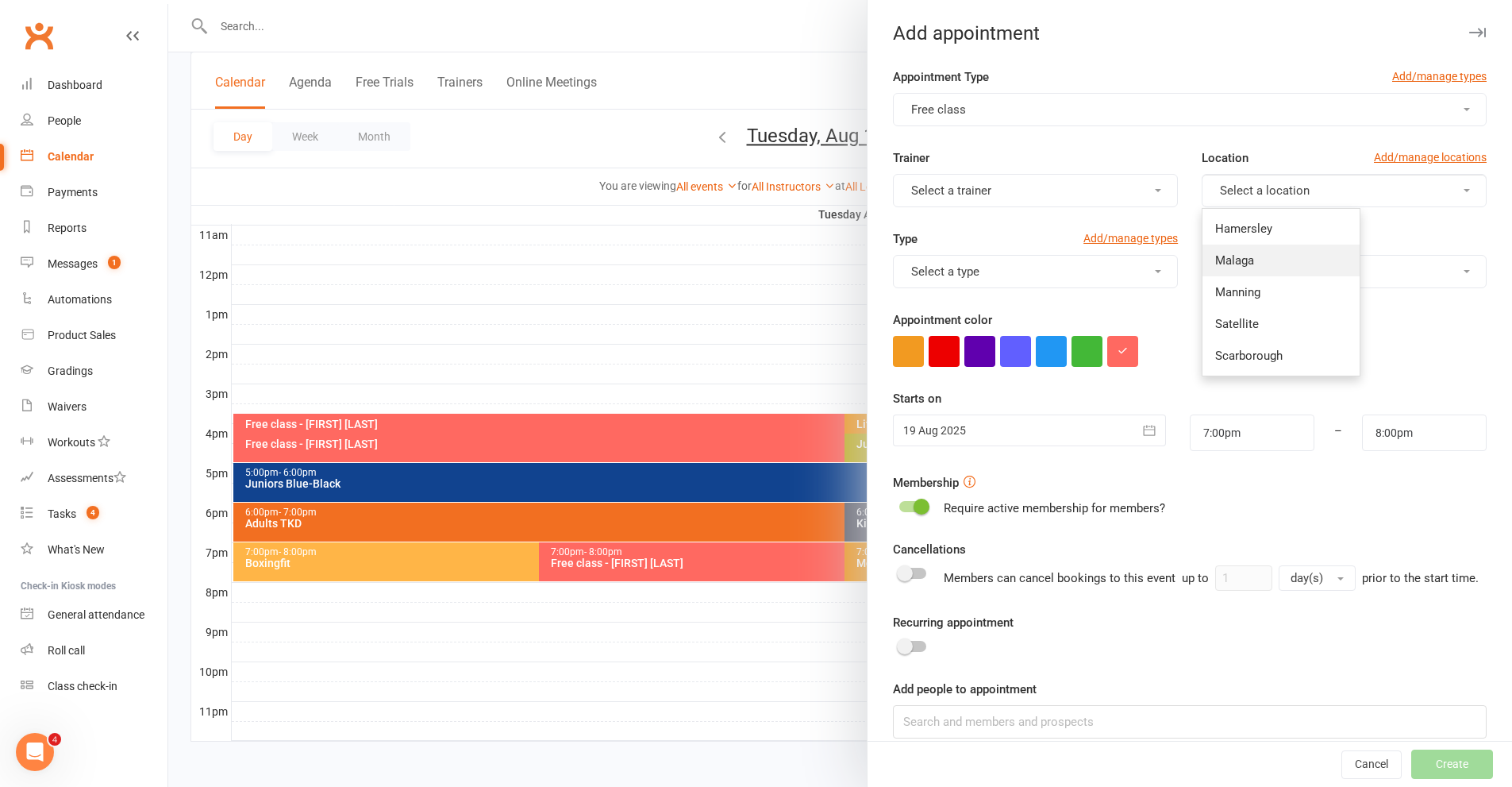 click on "Malaga" at bounding box center [1281, 260] 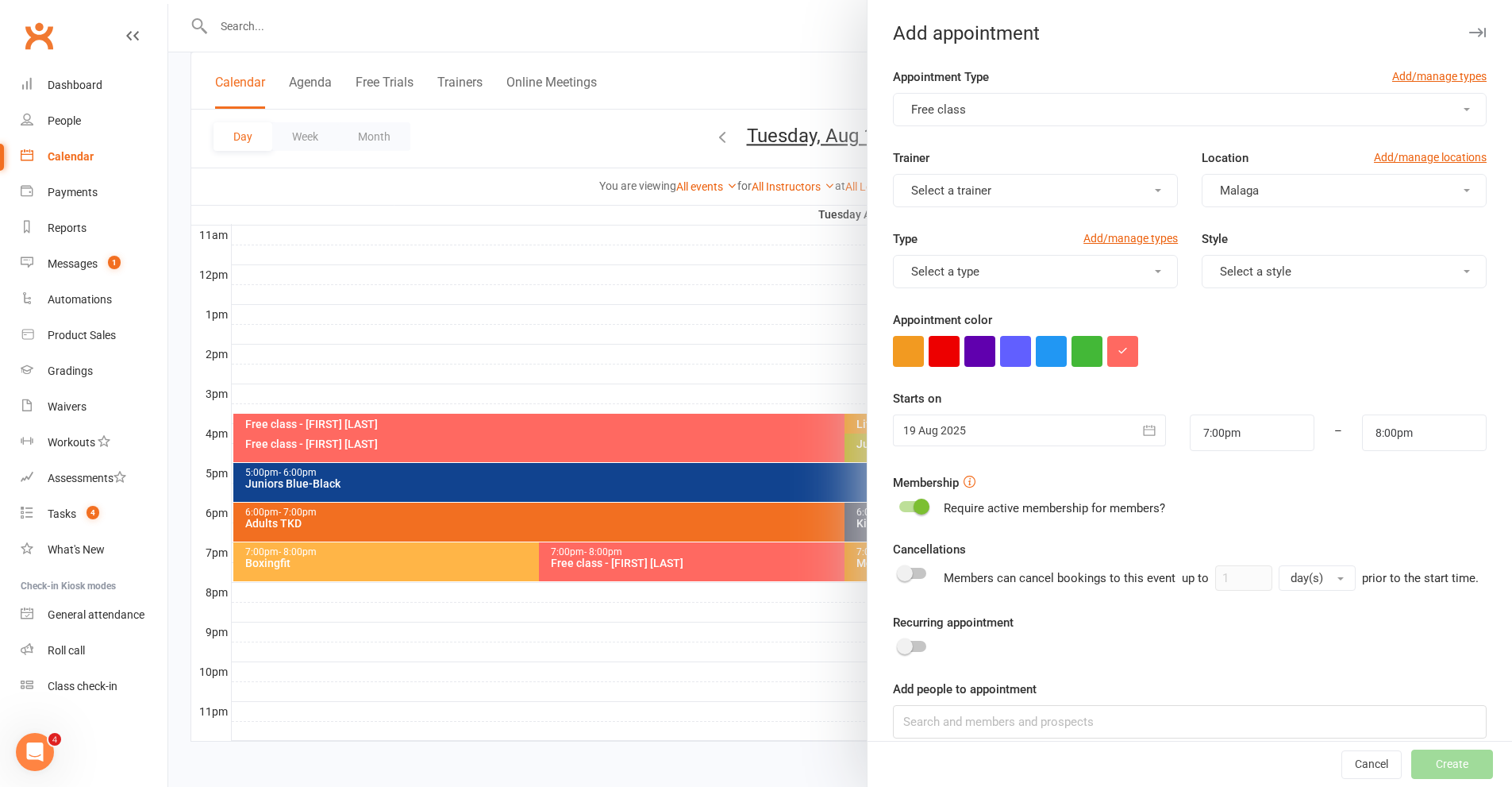 click on "Select a type" at bounding box center [945, 272] 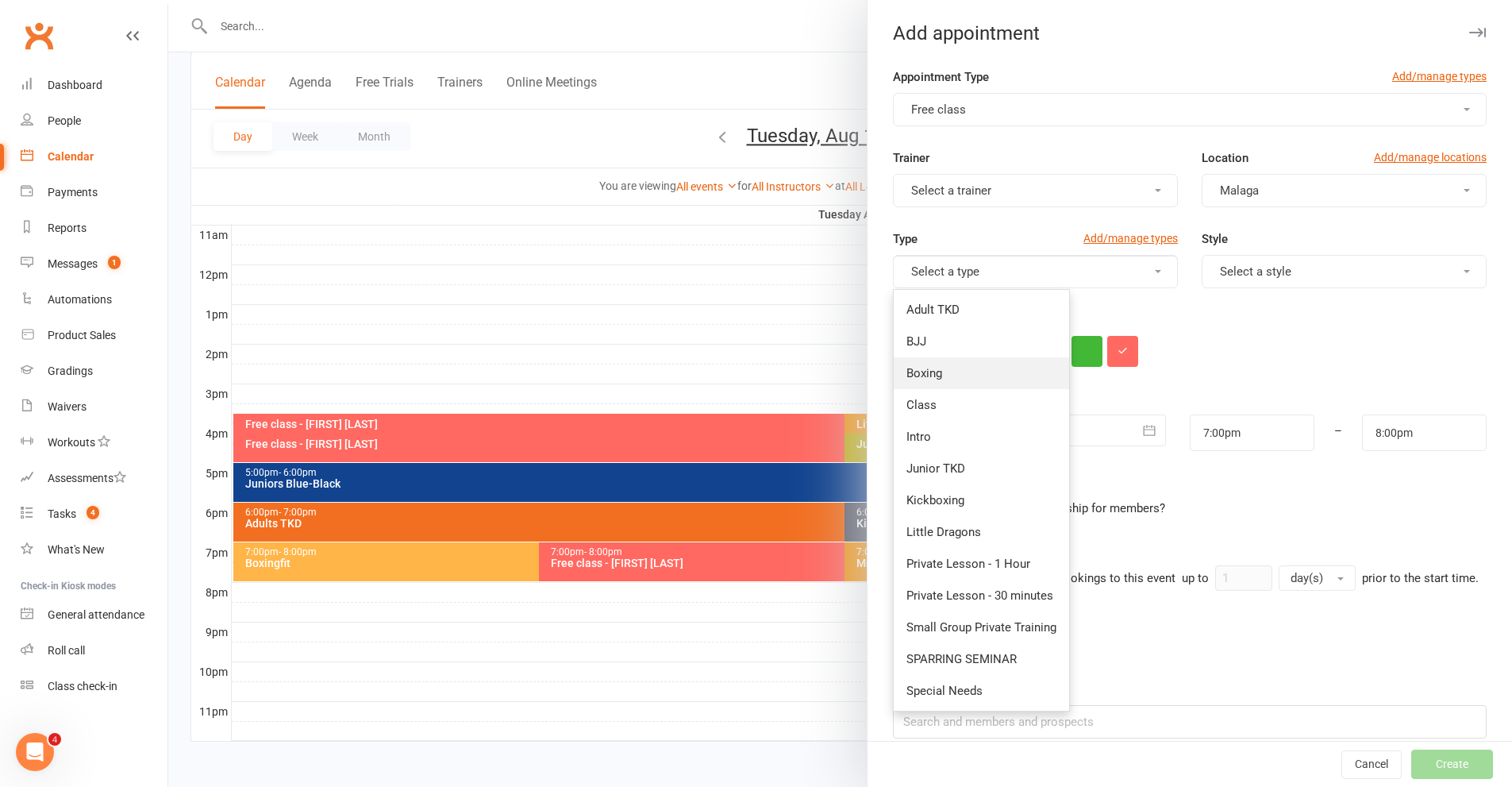 click on "Boxing" at bounding box center (981, 373) 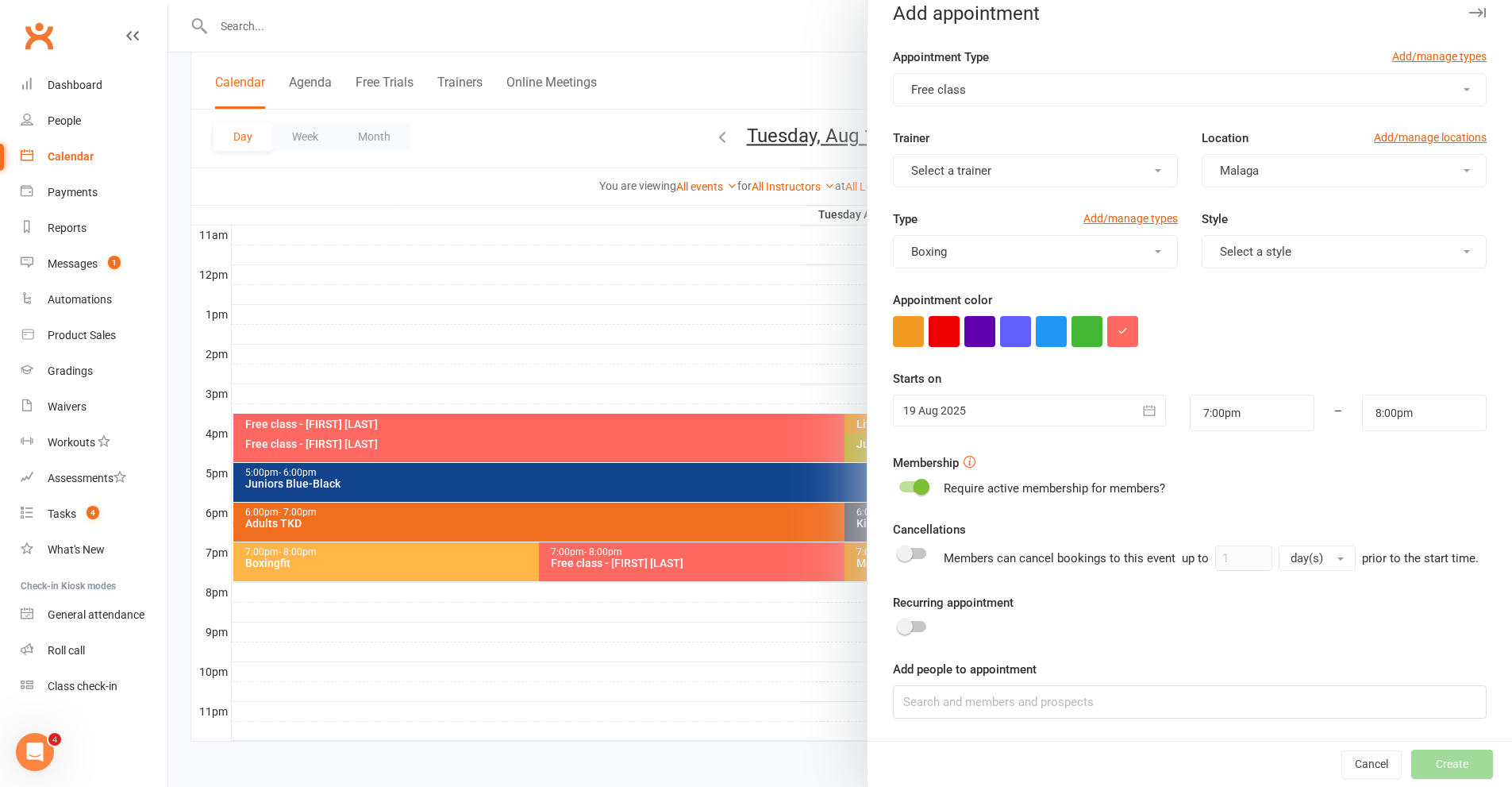 scroll, scrollTop: 39, scrollLeft: 0, axis: vertical 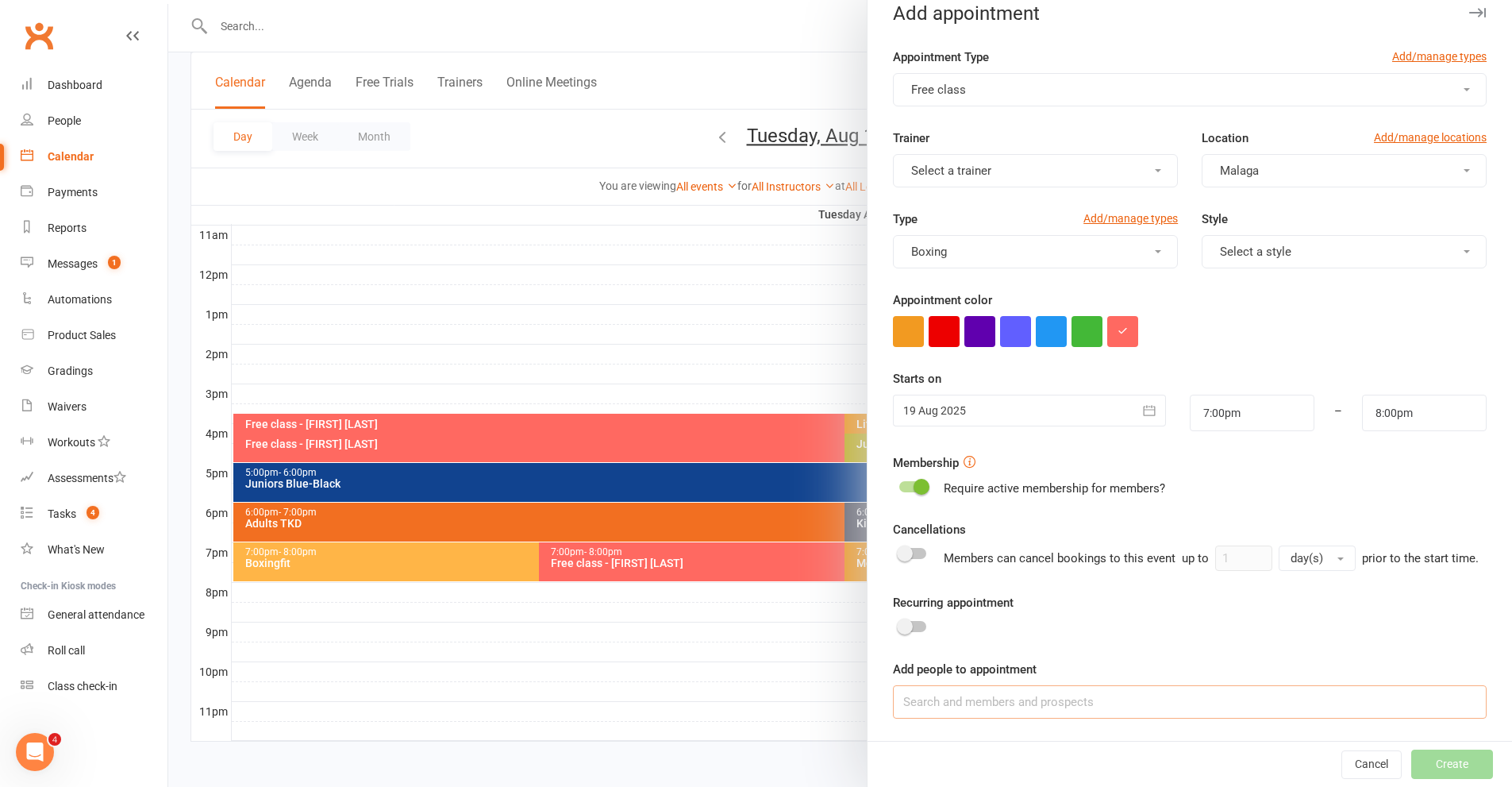 click at bounding box center [1190, 702] 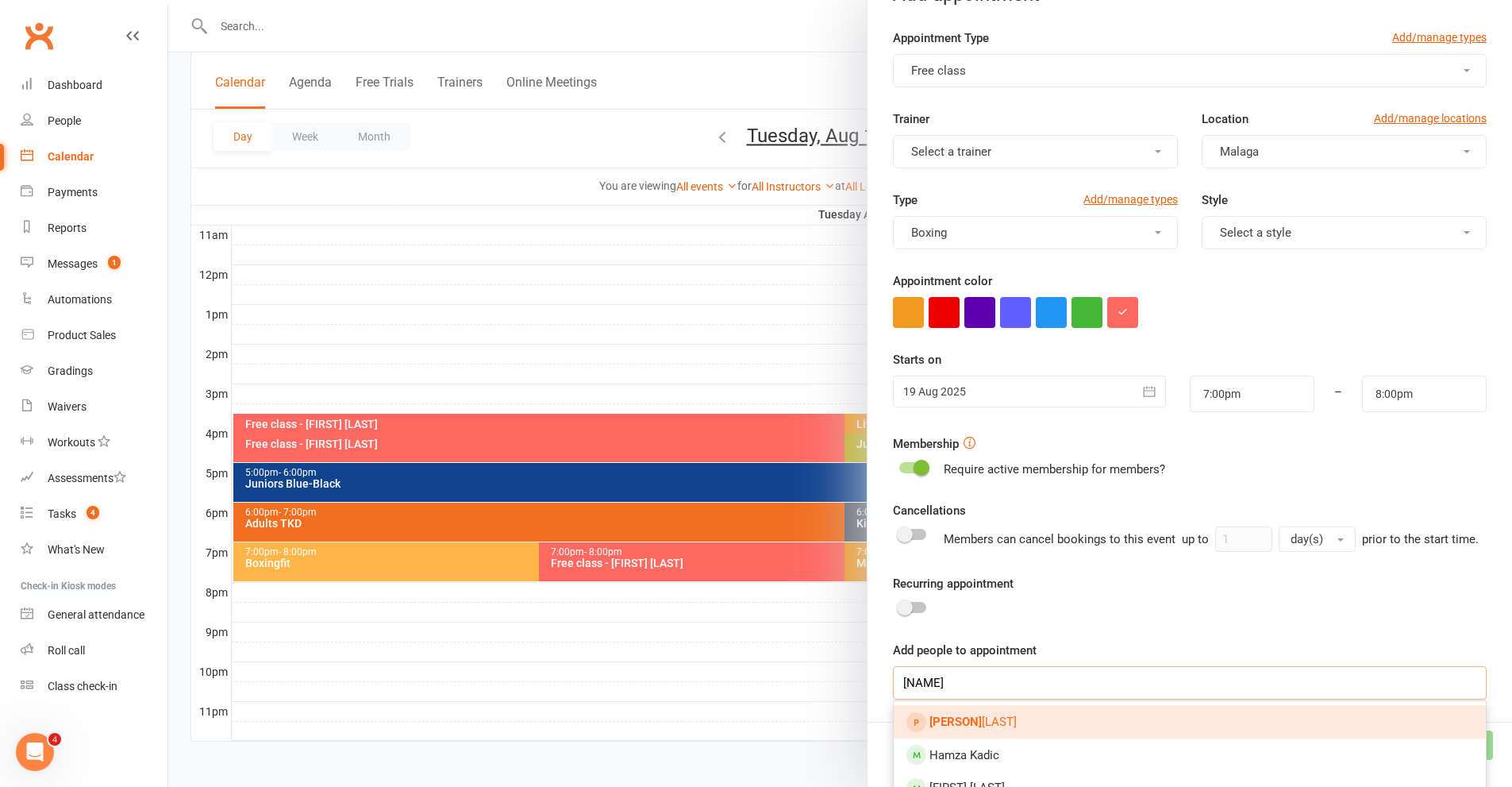 type on "[NAME]" 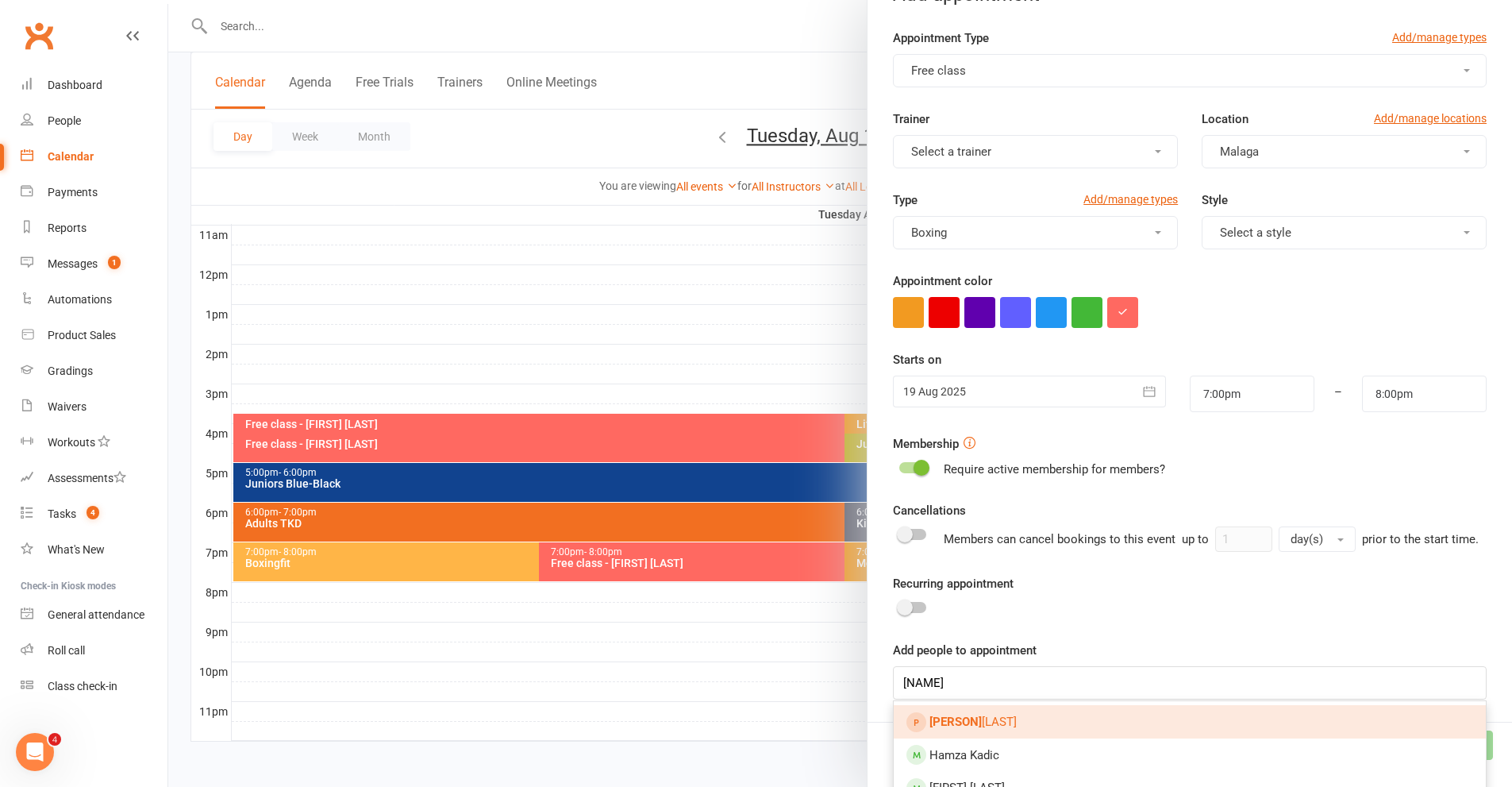 click on "[FIRST] [LAST]" at bounding box center (1190, 722) 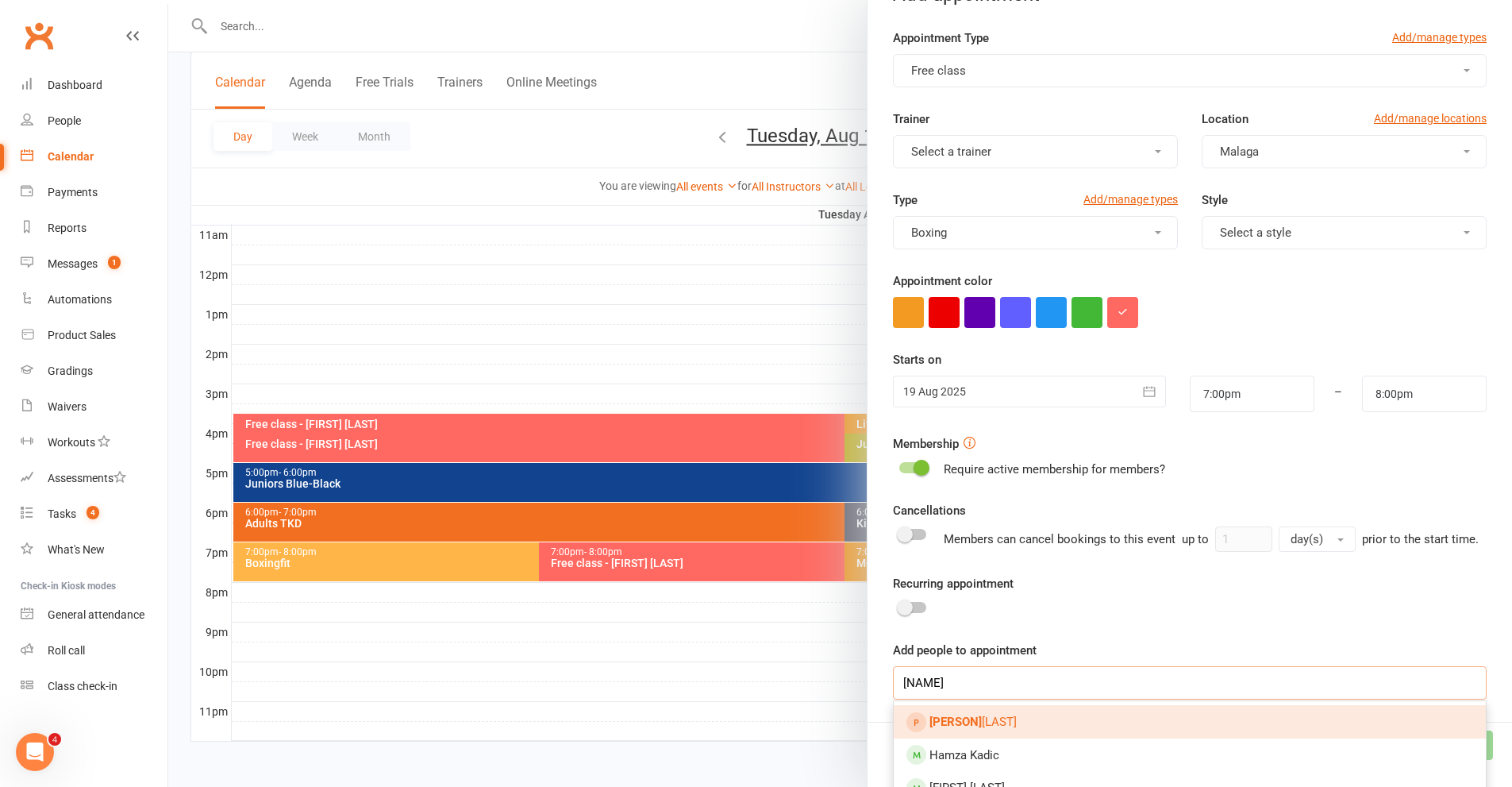 type 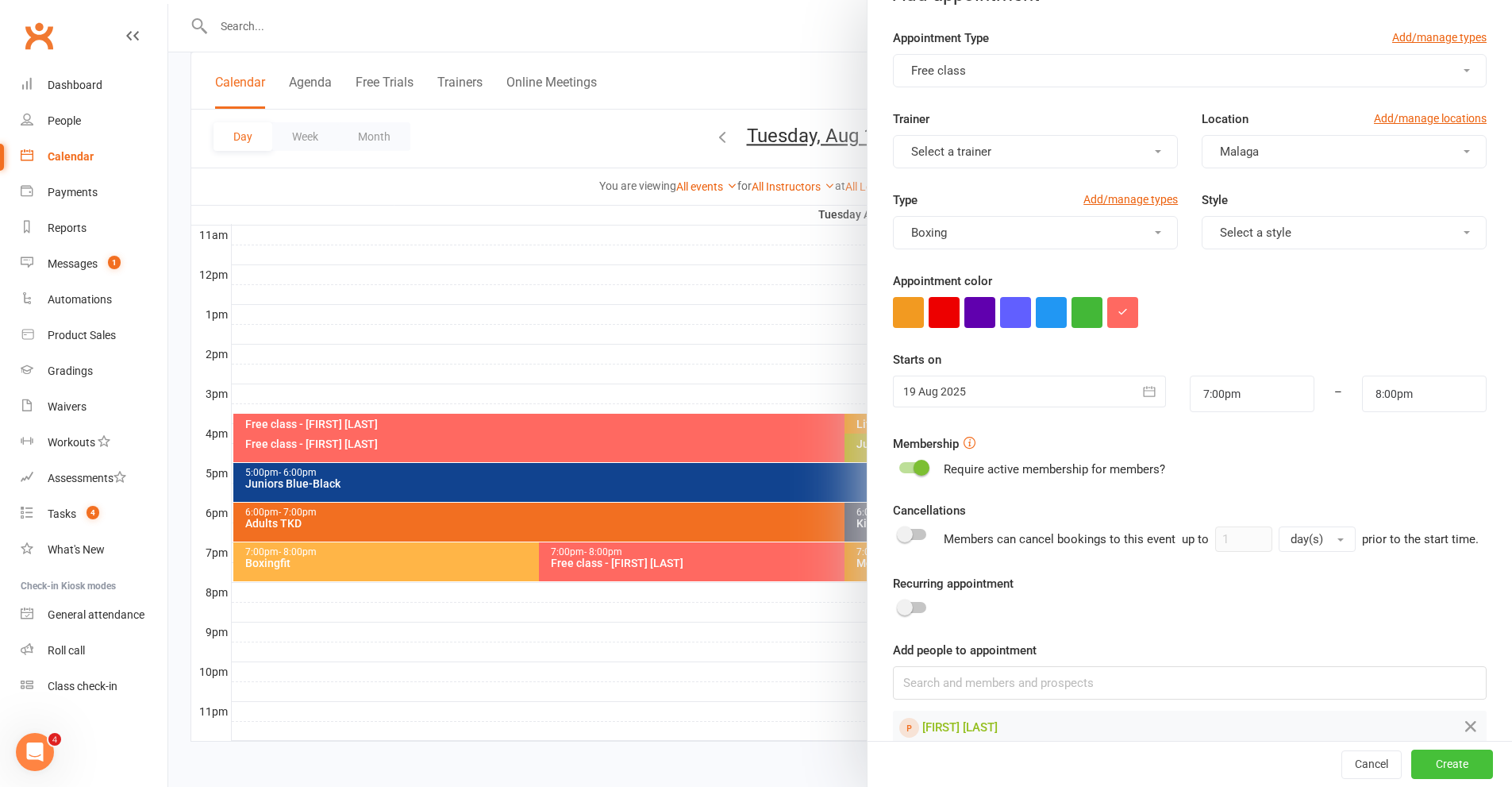 click on "Create" at bounding box center [1452, 765] 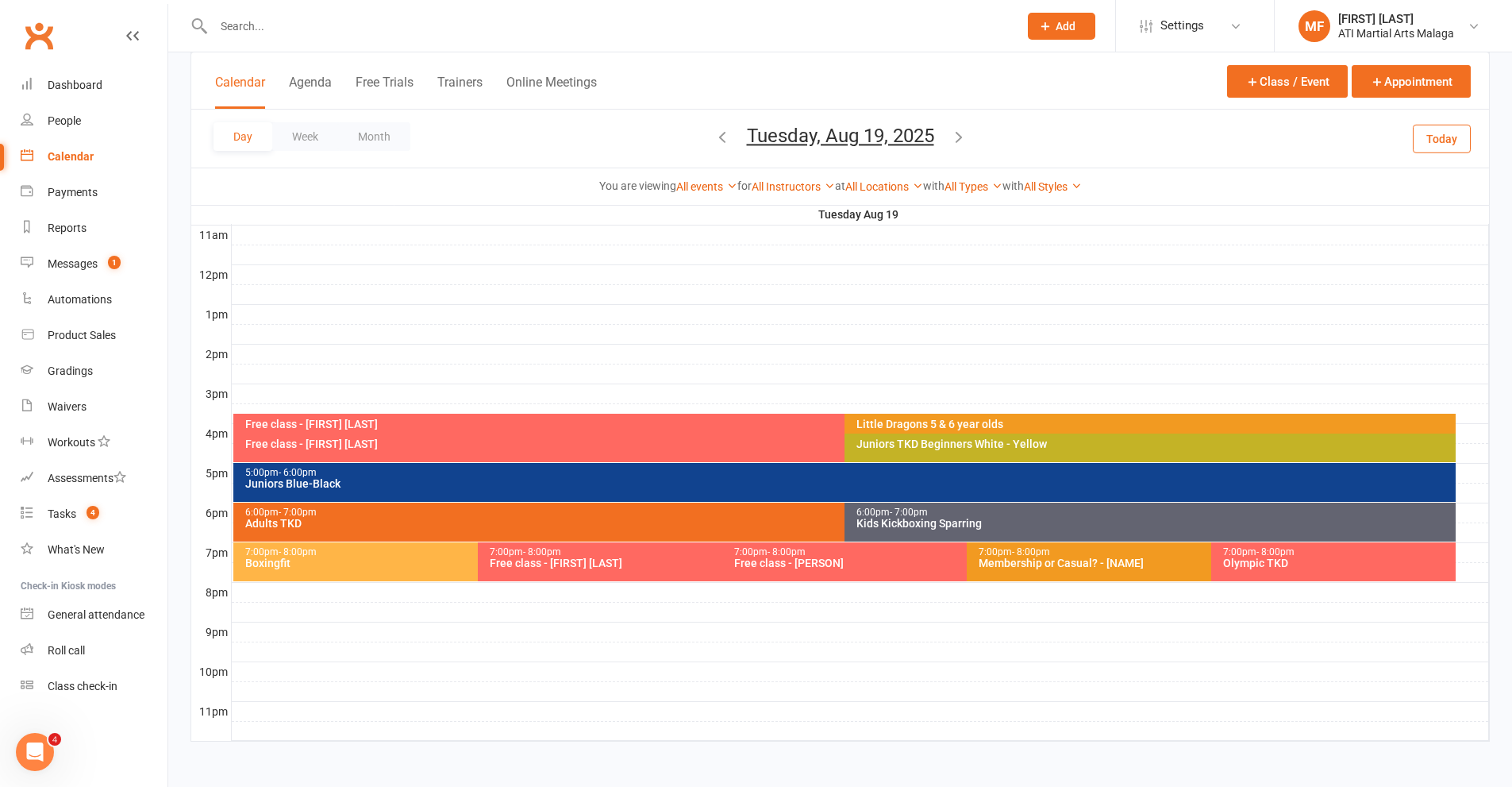 click at bounding box center (608, 26) 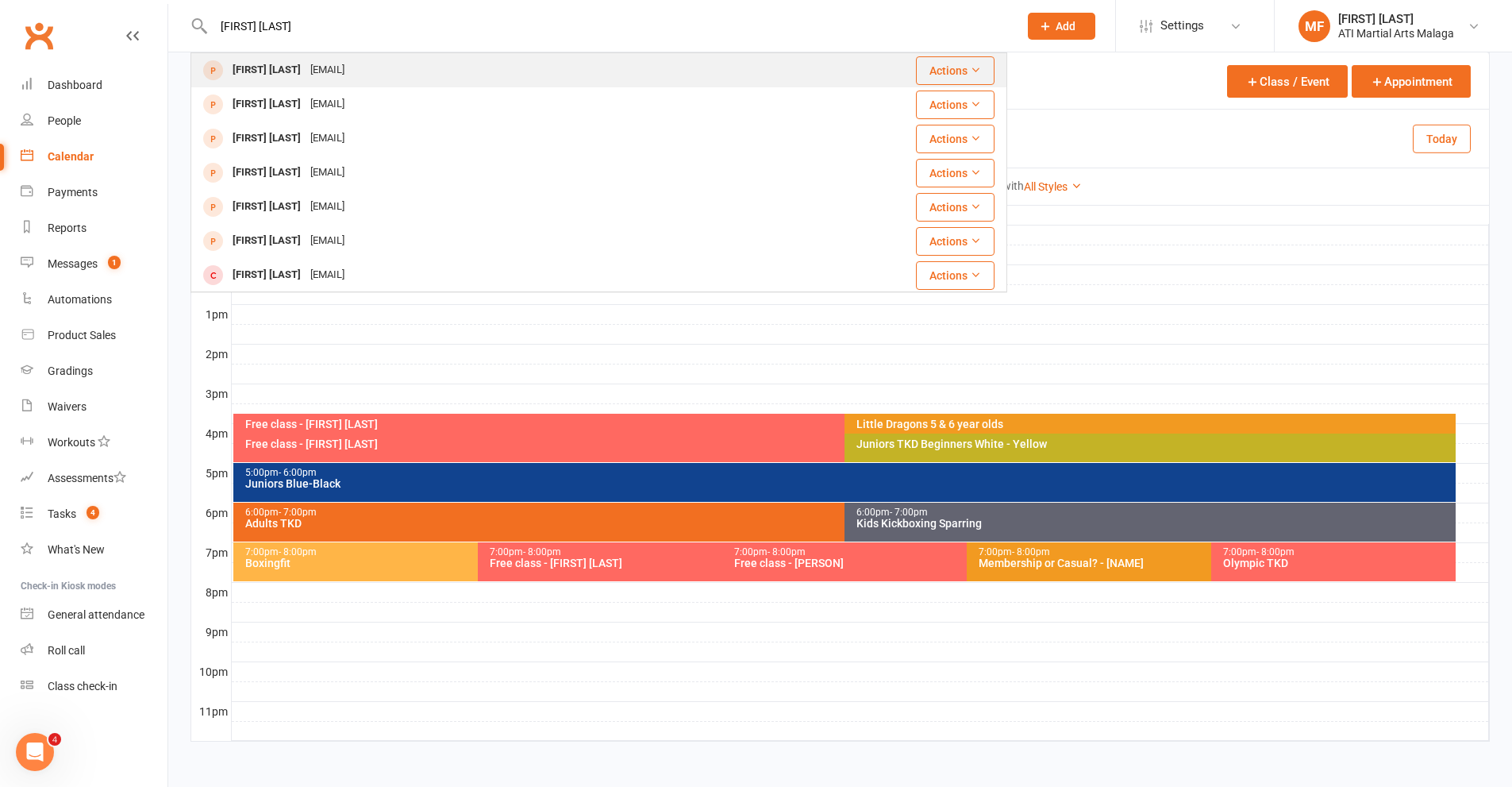 type on "[FIRST] [LAST]" 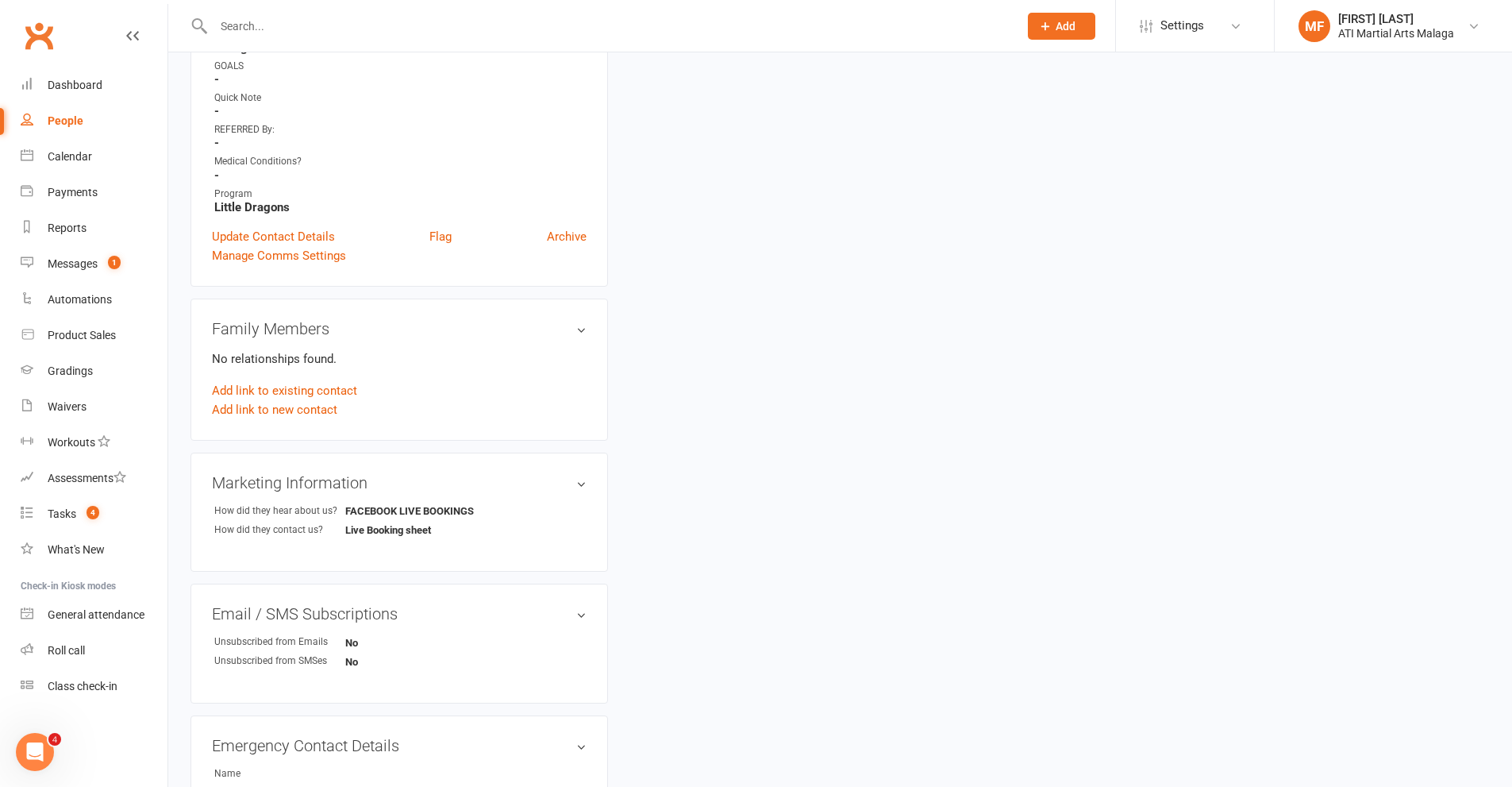 scroll, scrollTop: 0, scrollLeft: 0, axis: both 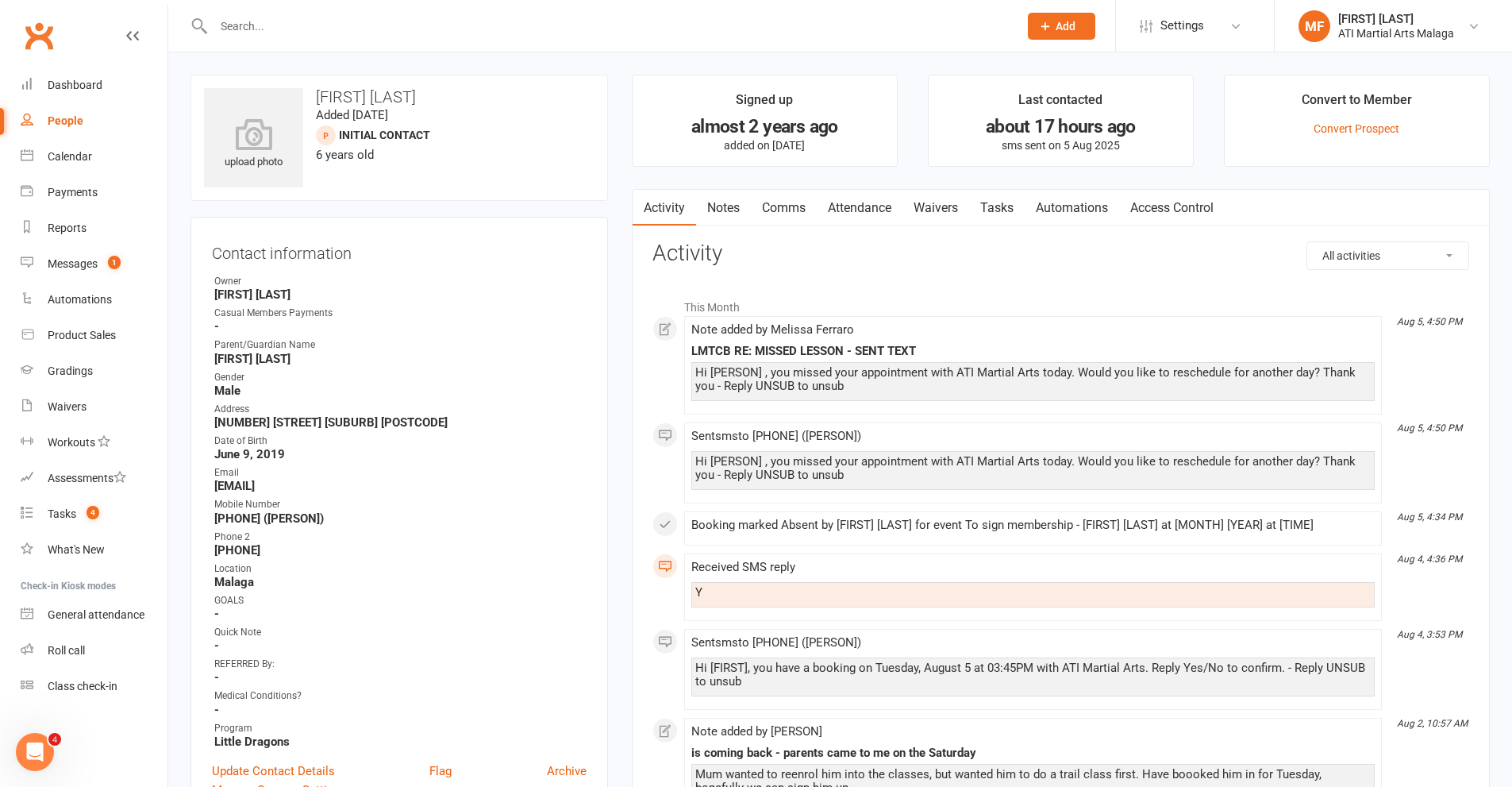 click at bounding box center (608, 26) 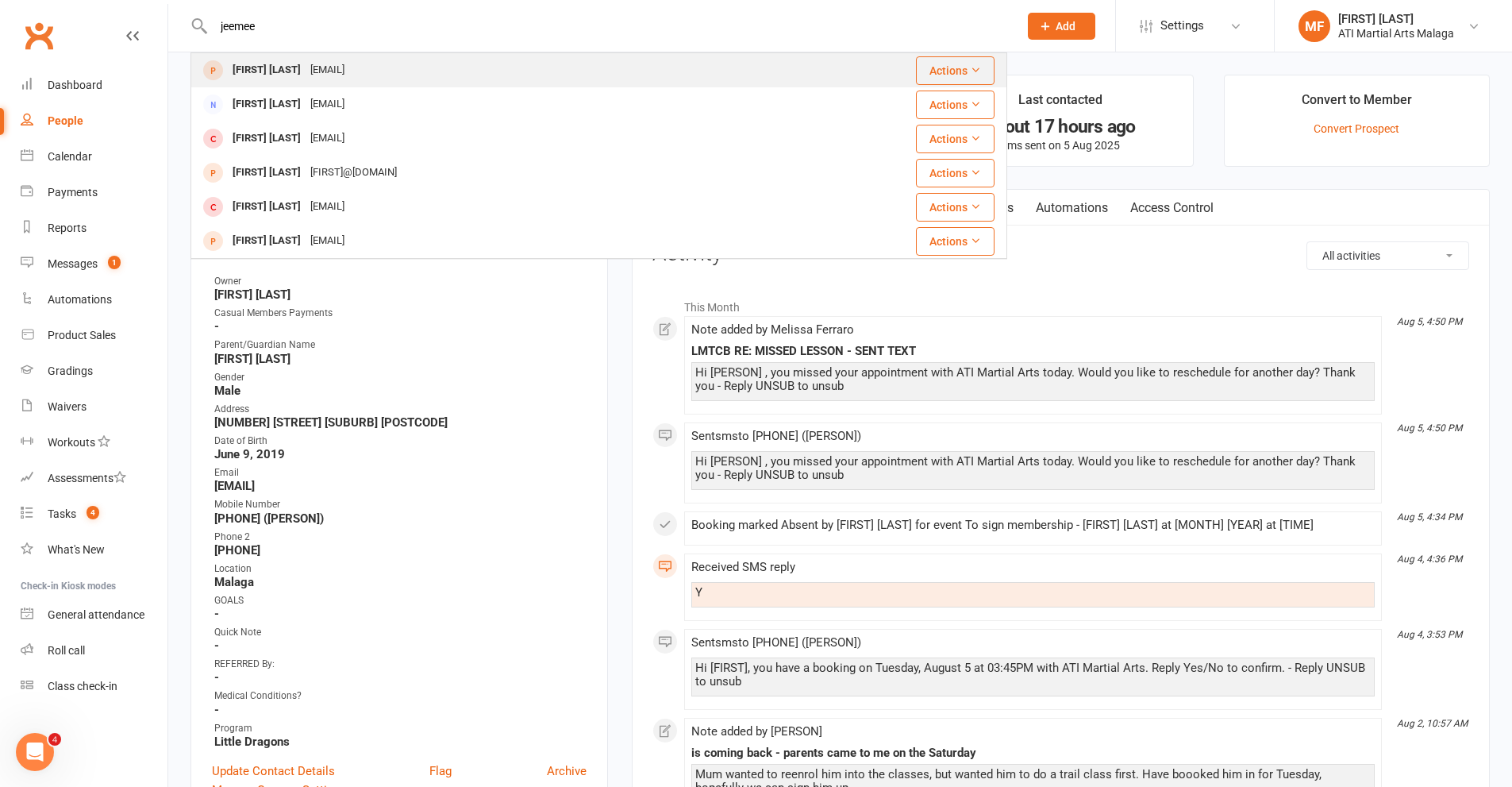 type on "jeemee" 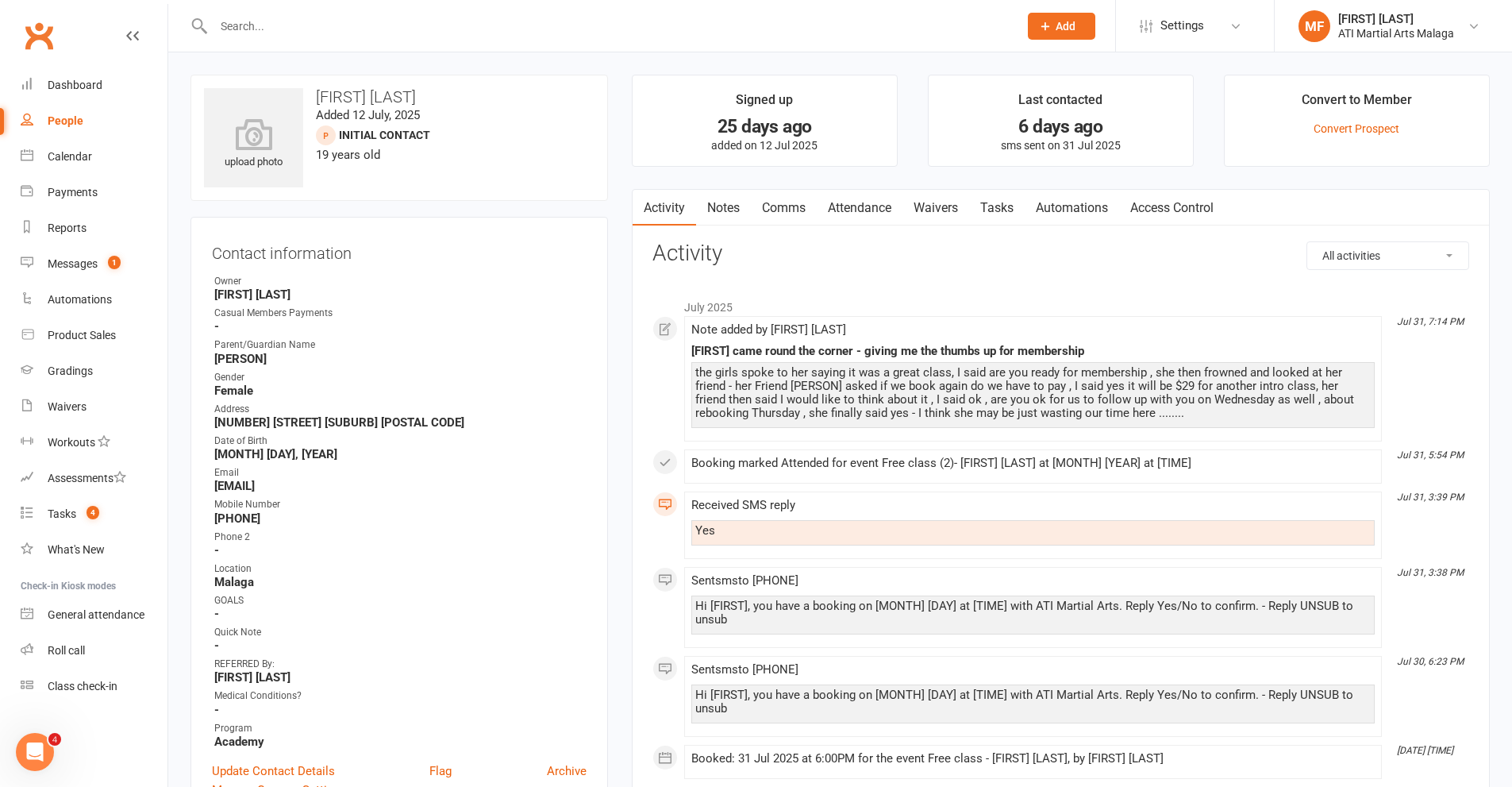 click at bounding box center (608, 26) 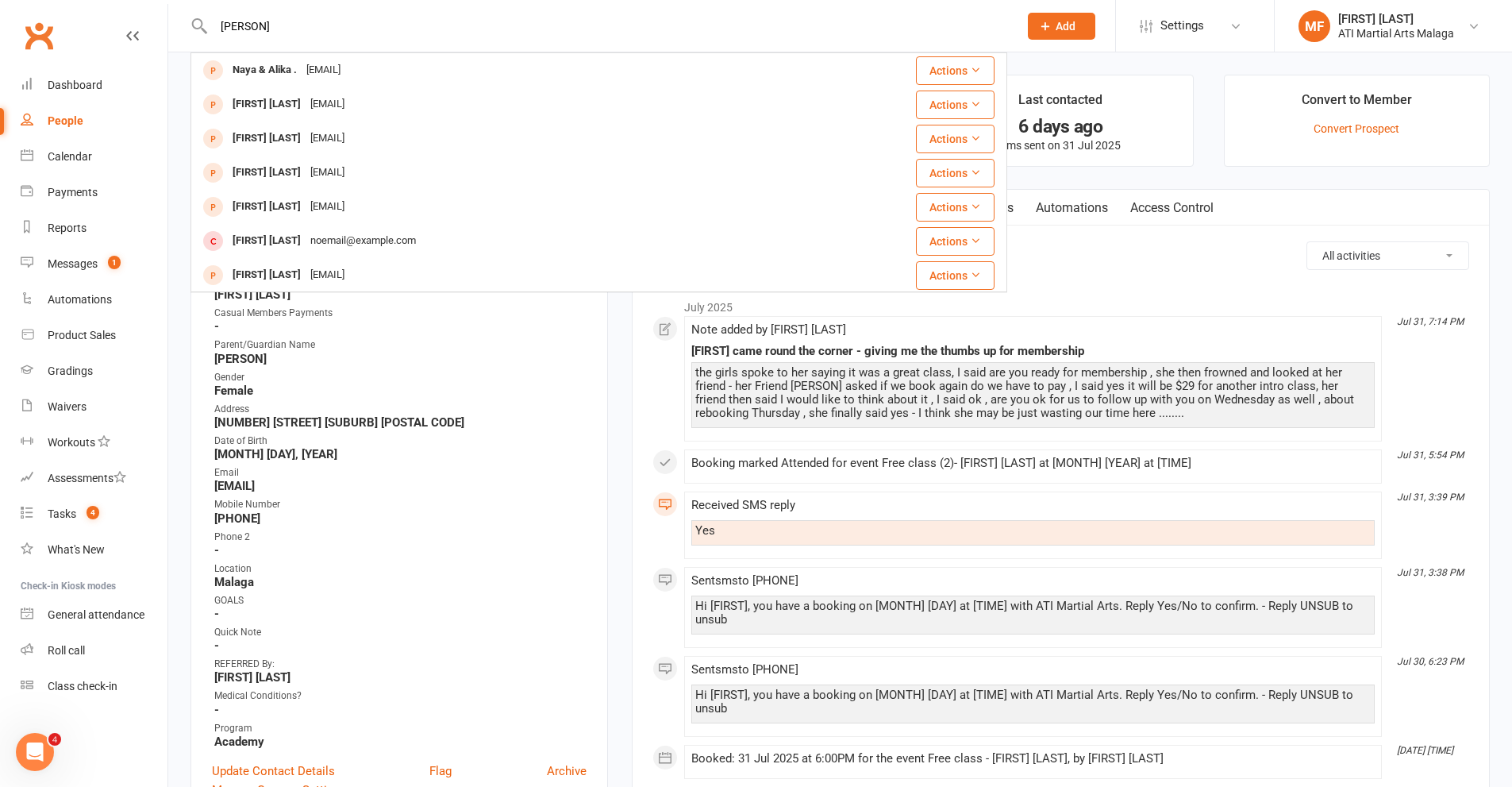 type on "[PERSON]" 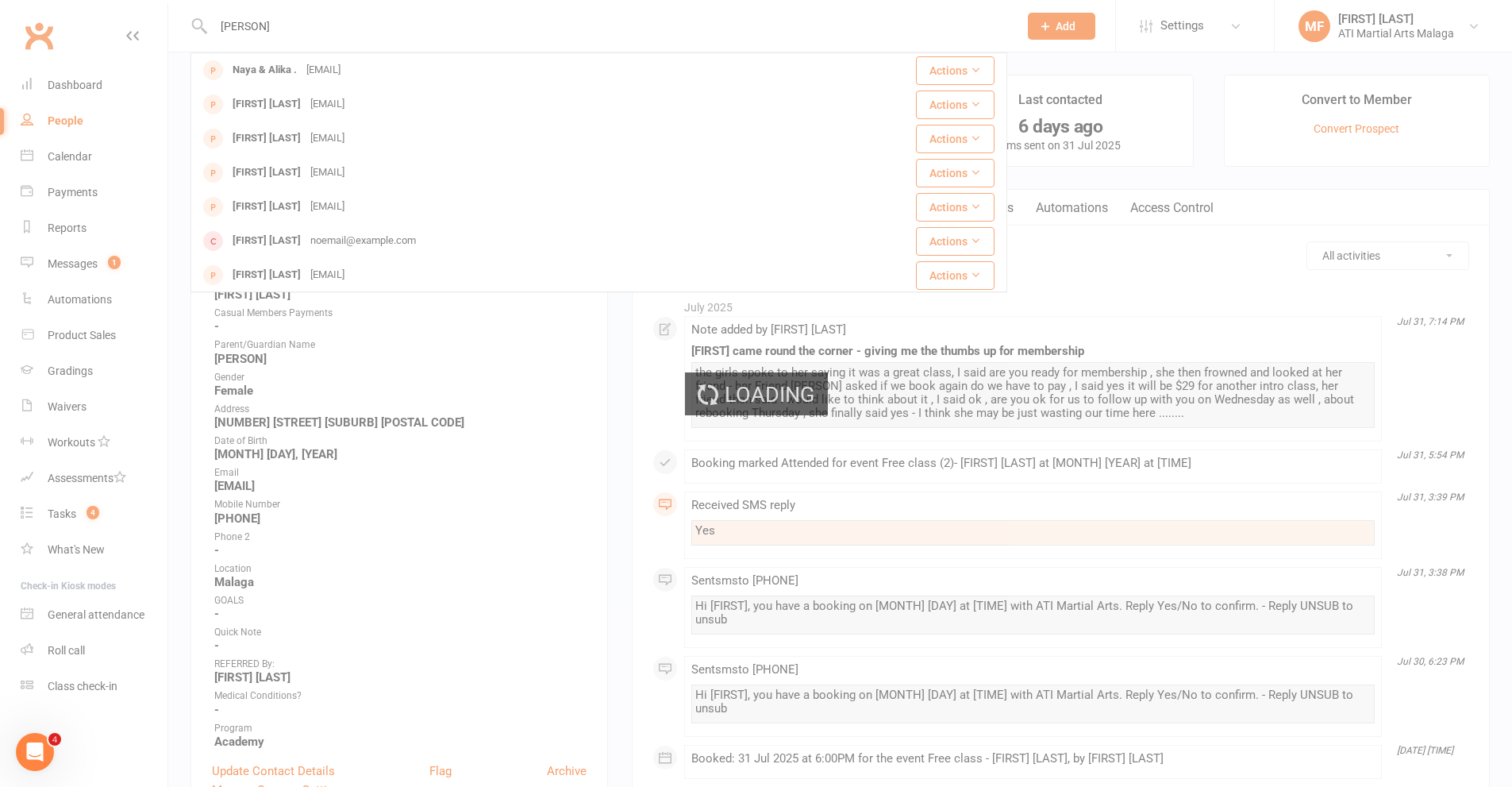 type 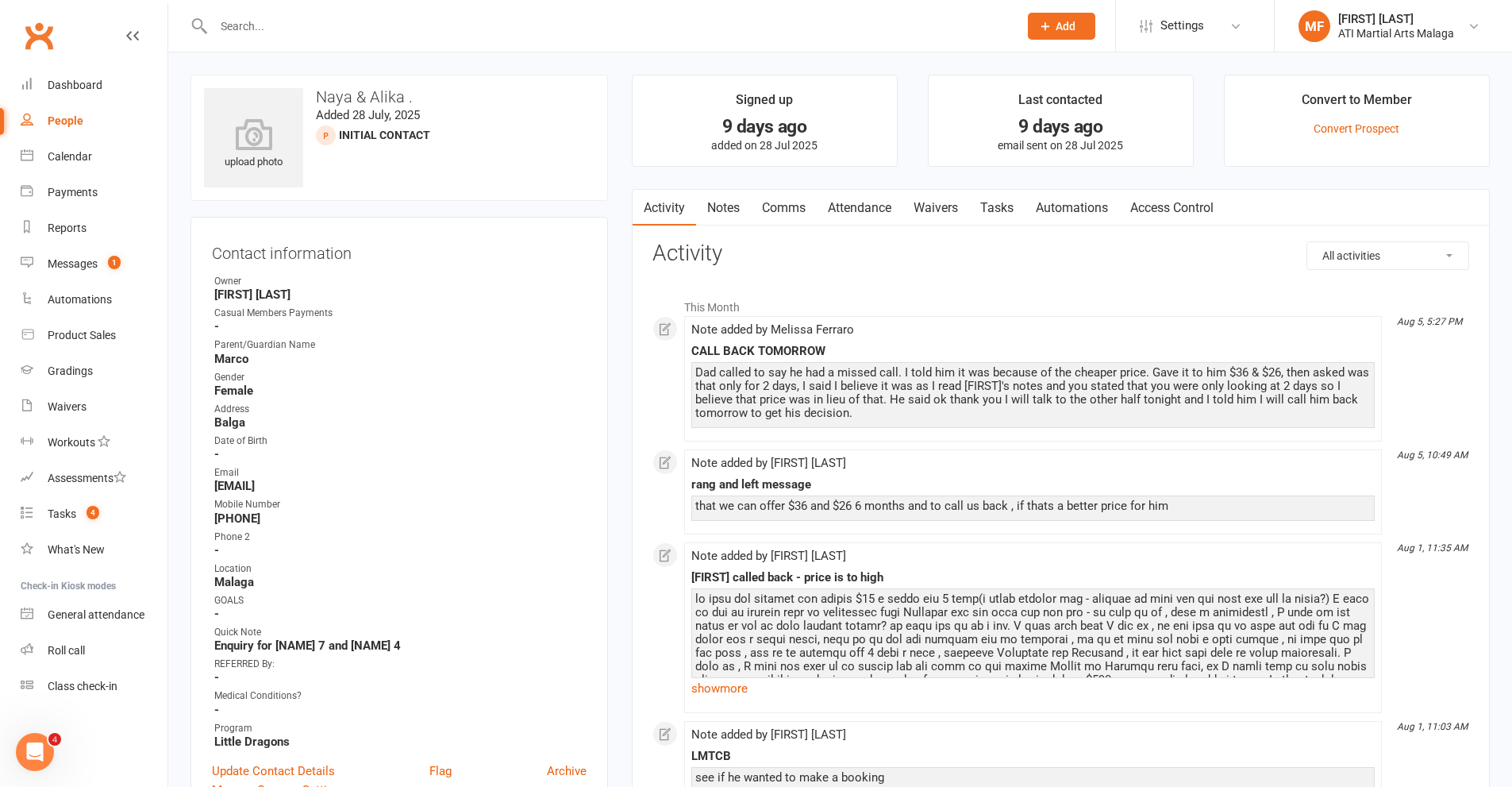 click on "Notes" at bounding box center [723, 208] 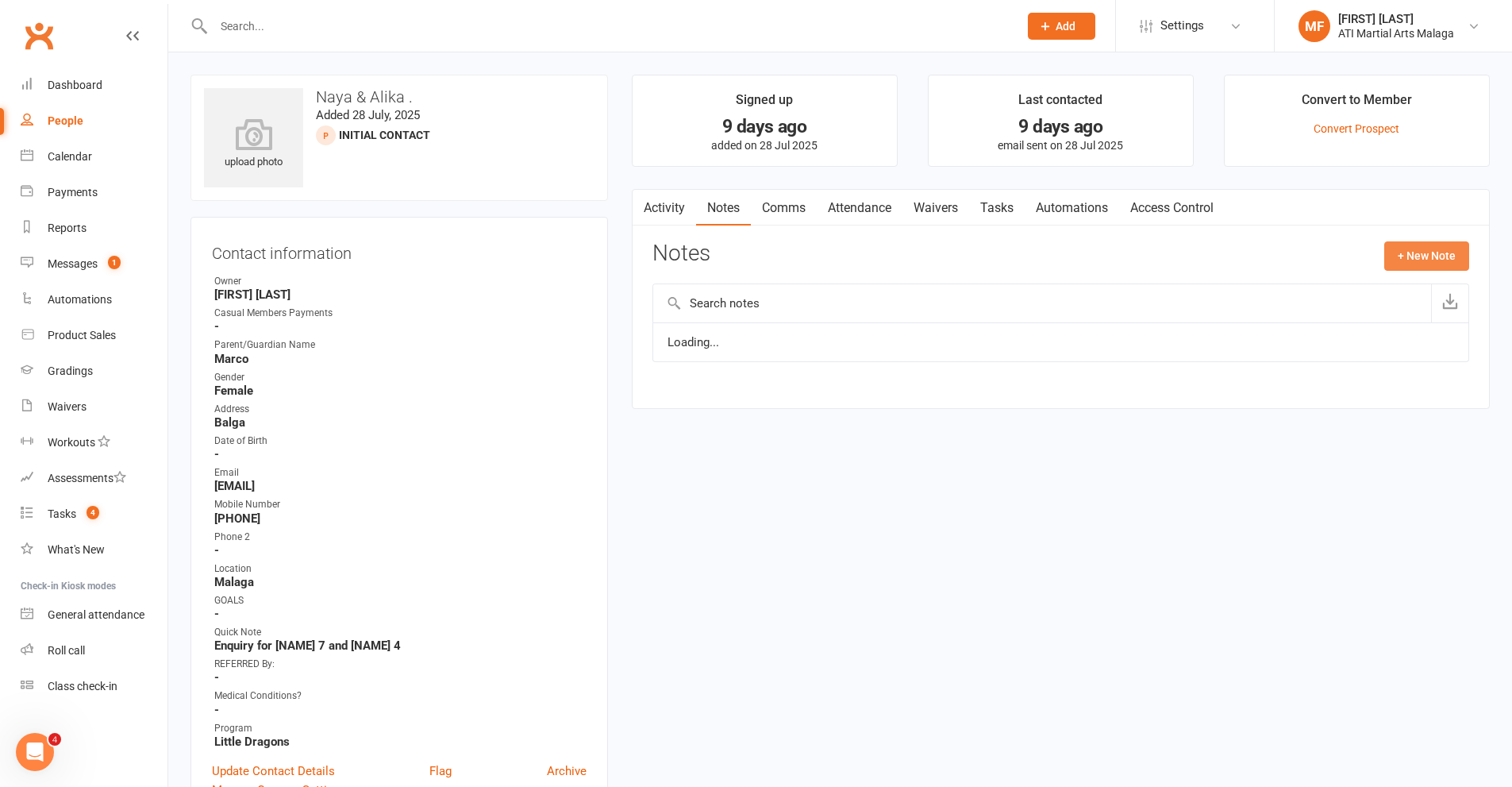 click on "+ New Note" at bounding box center (1426, 256) 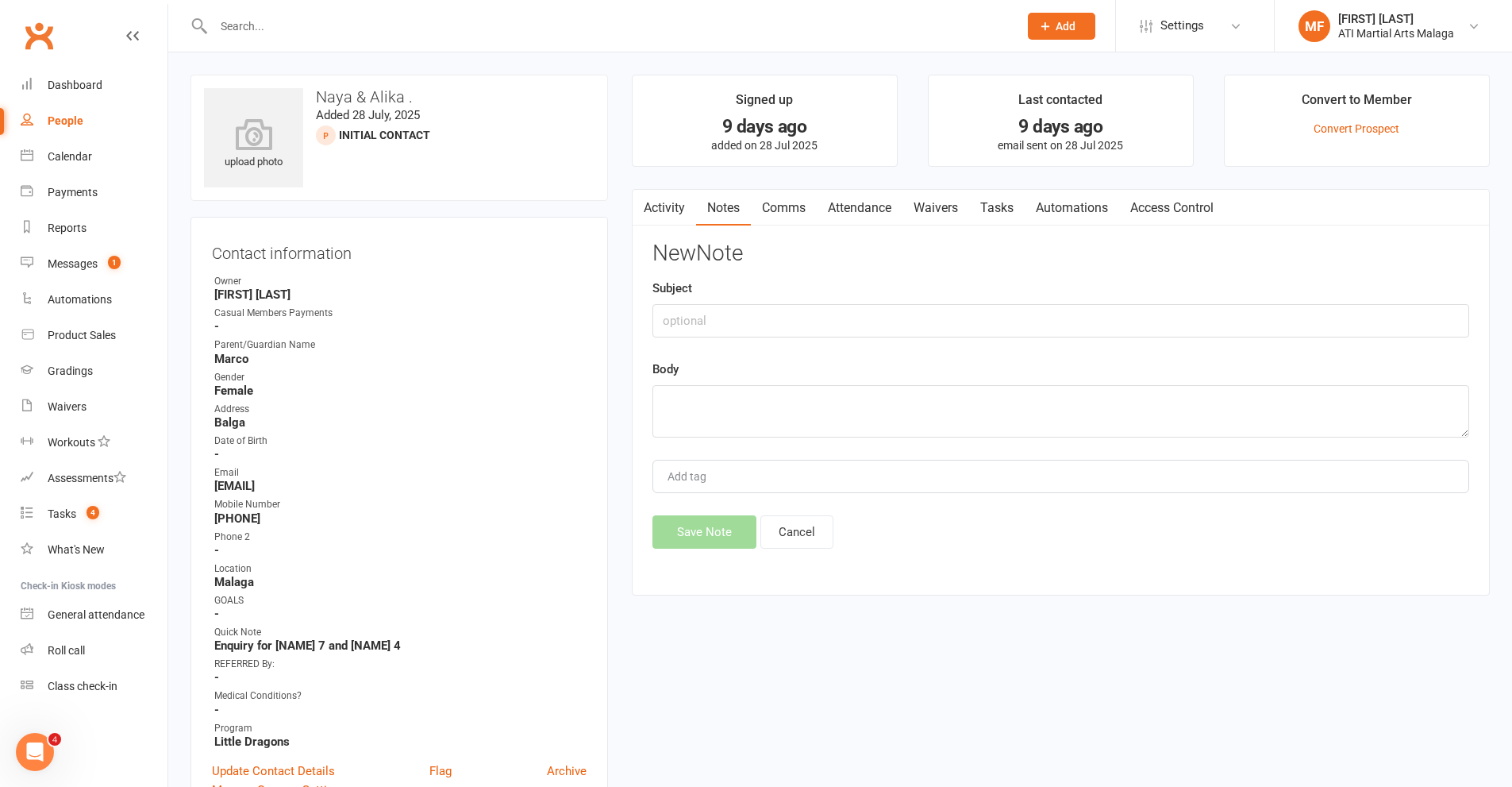 drag, startPoint x: 782, startPoint y: 342, endPoint x: 782, endPoint y: 326, distance: 16 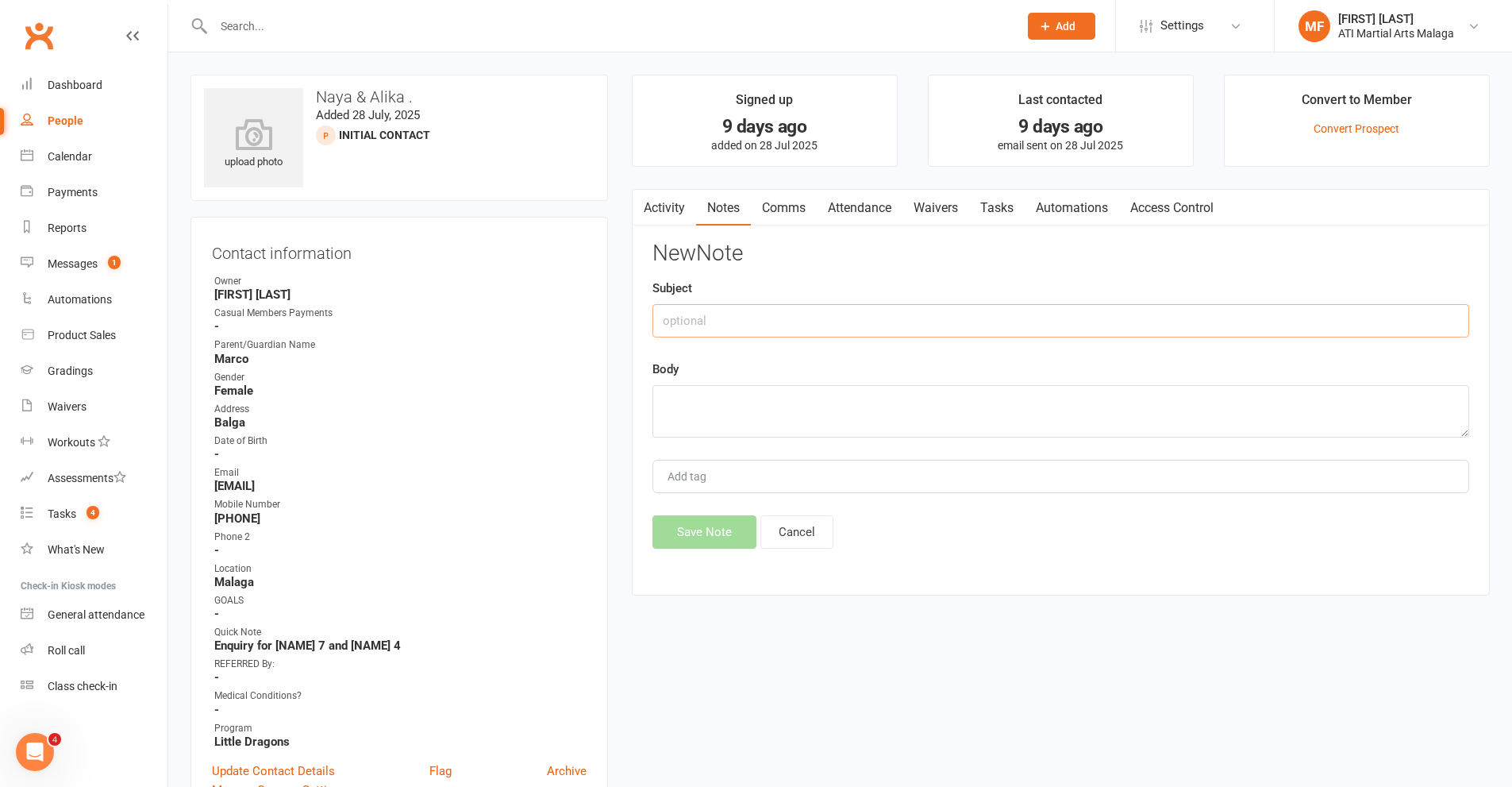 click at bounding box center [1060, 321] 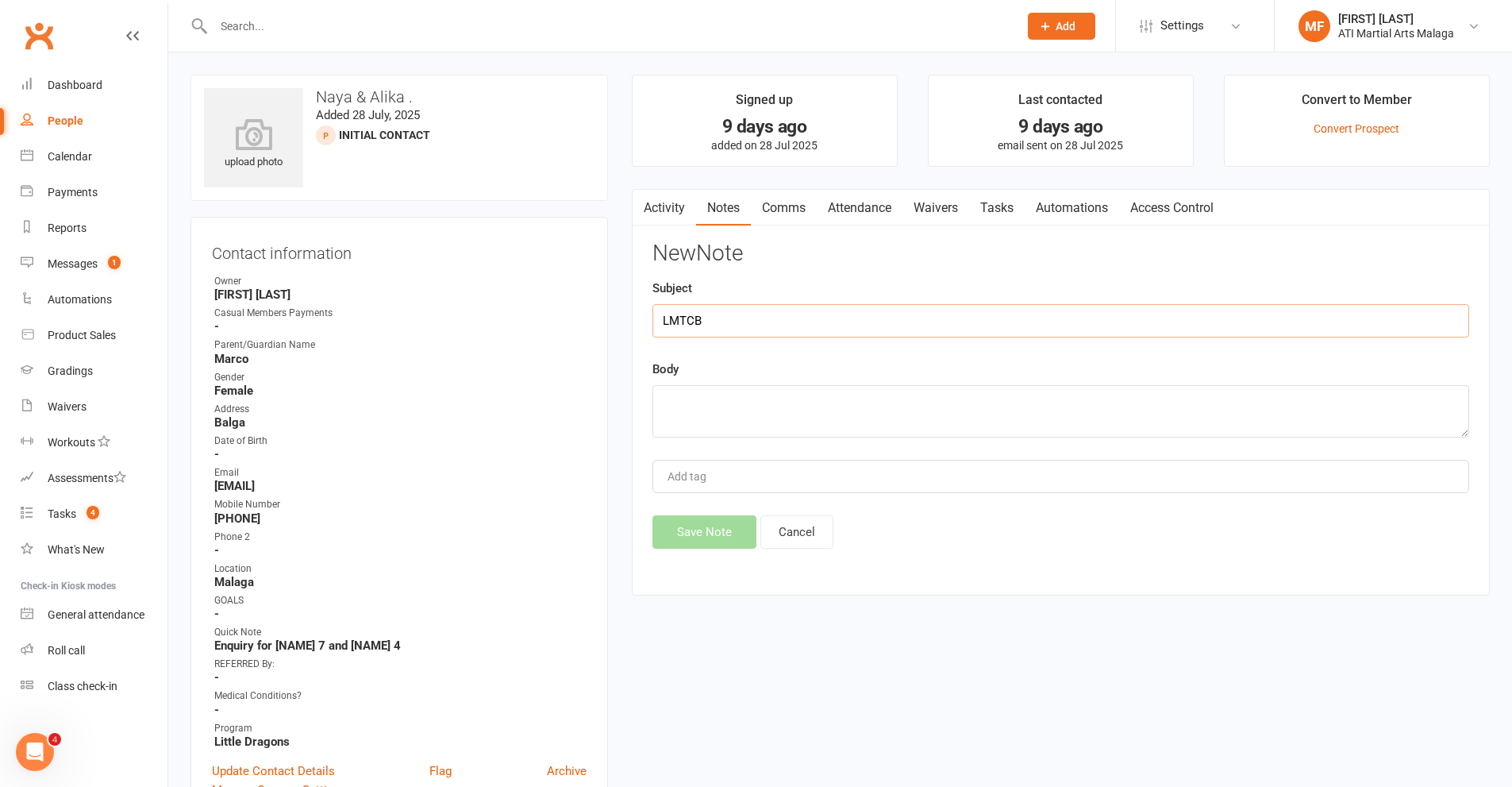 type on "LMTCB" 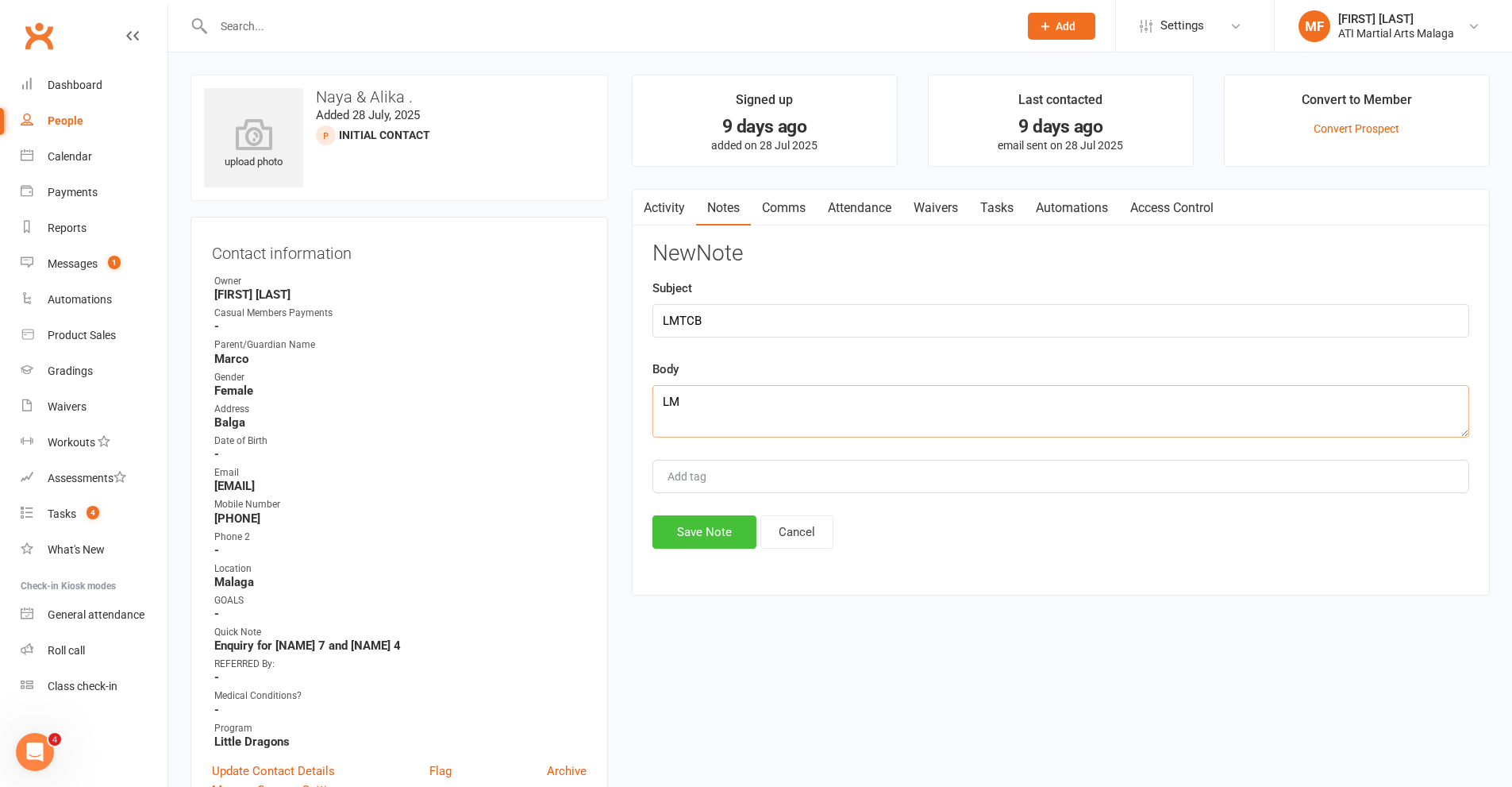 type on "LM" 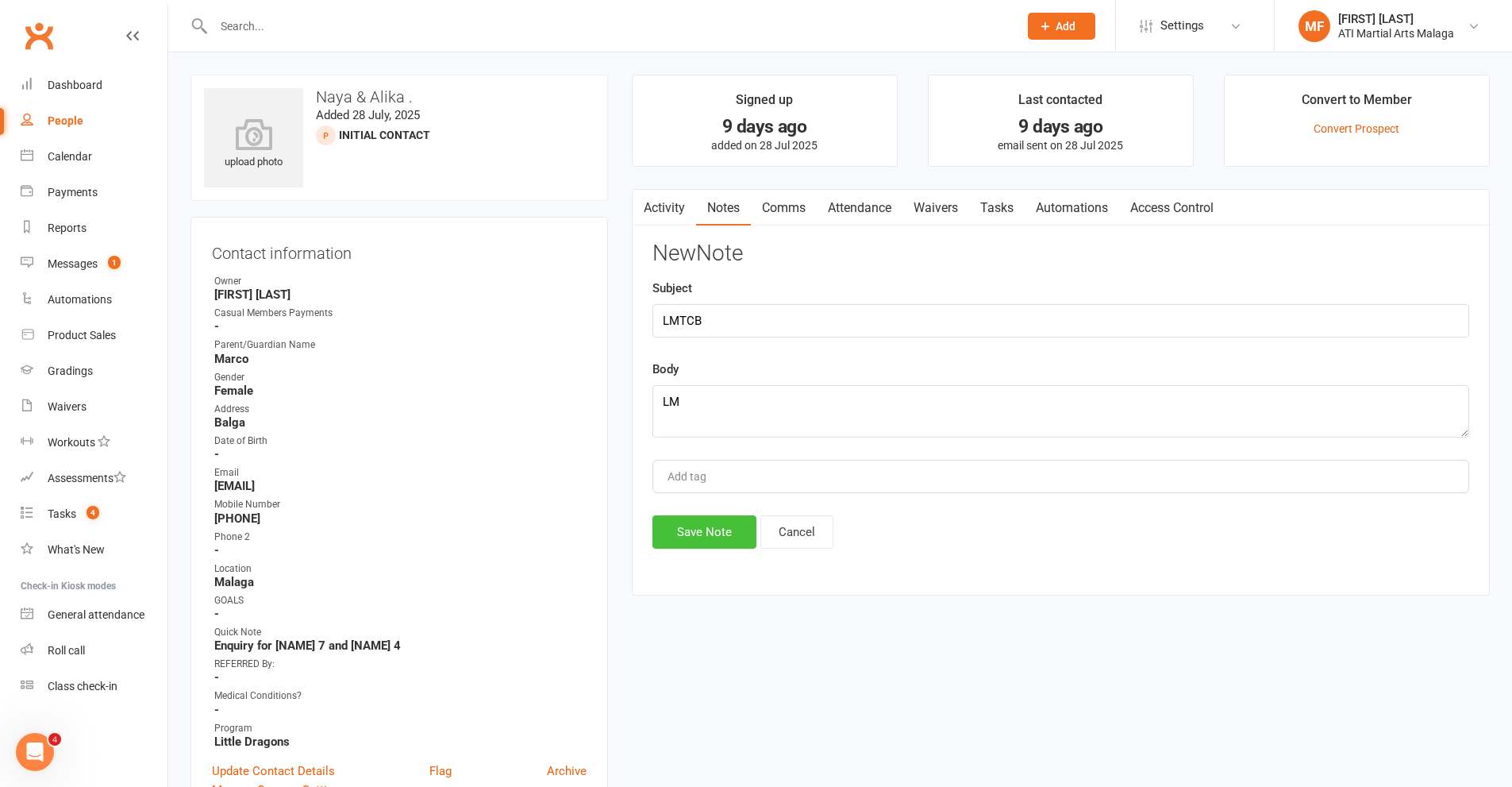 click on "Save Note" at bounding box center (704, 532) 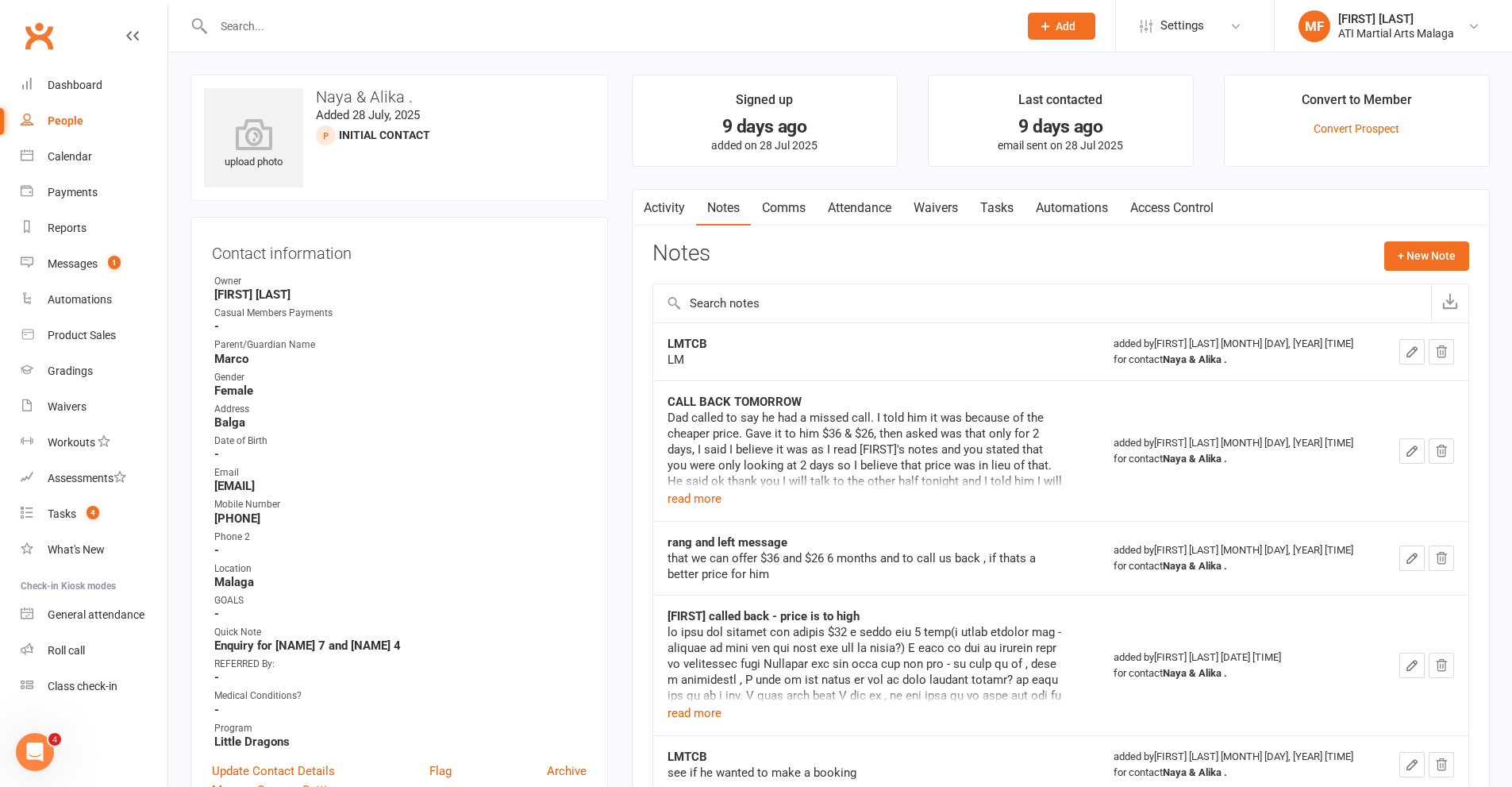 click at bounding box center (608, 26) 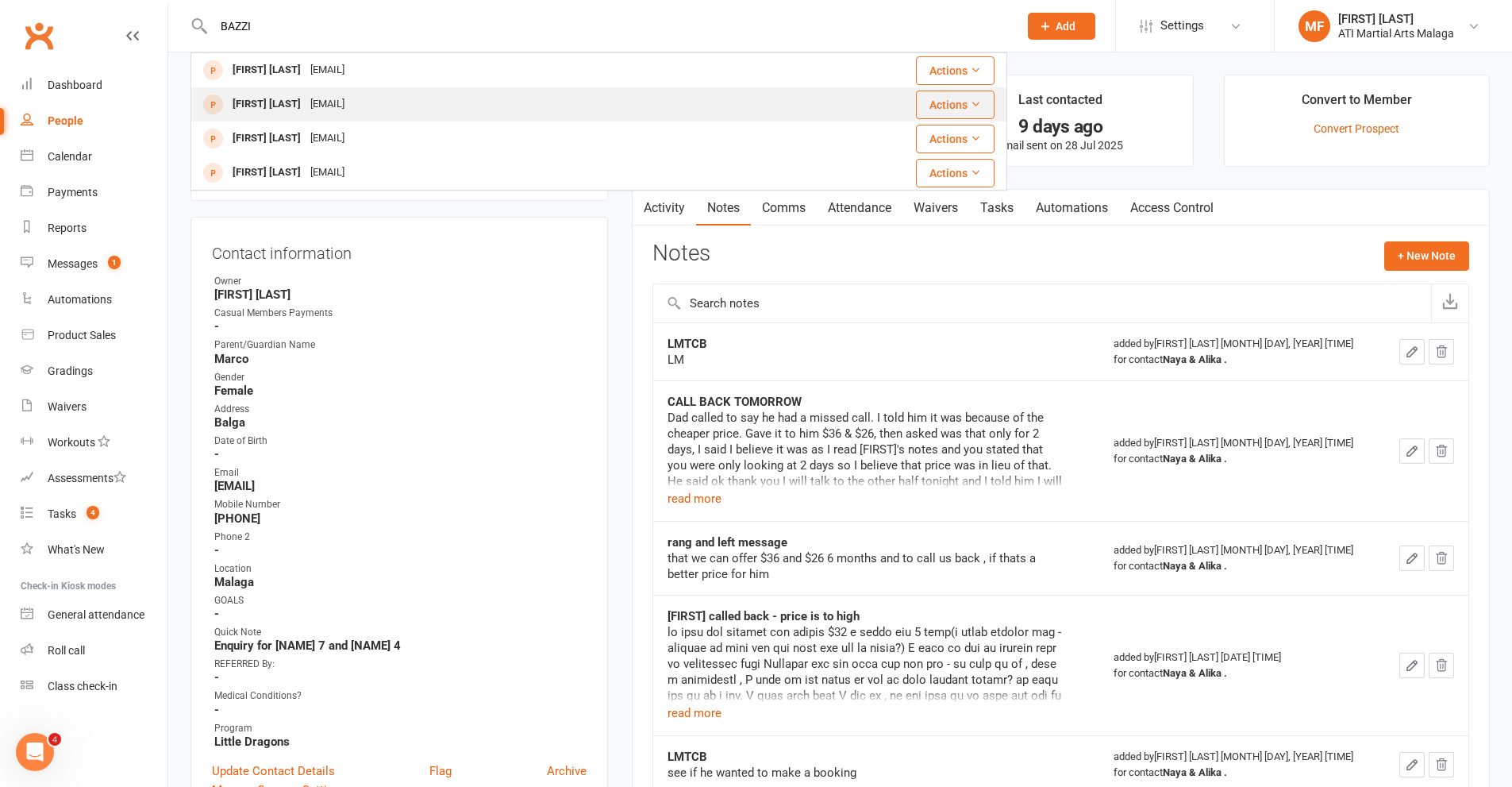 type on "BAZZI" 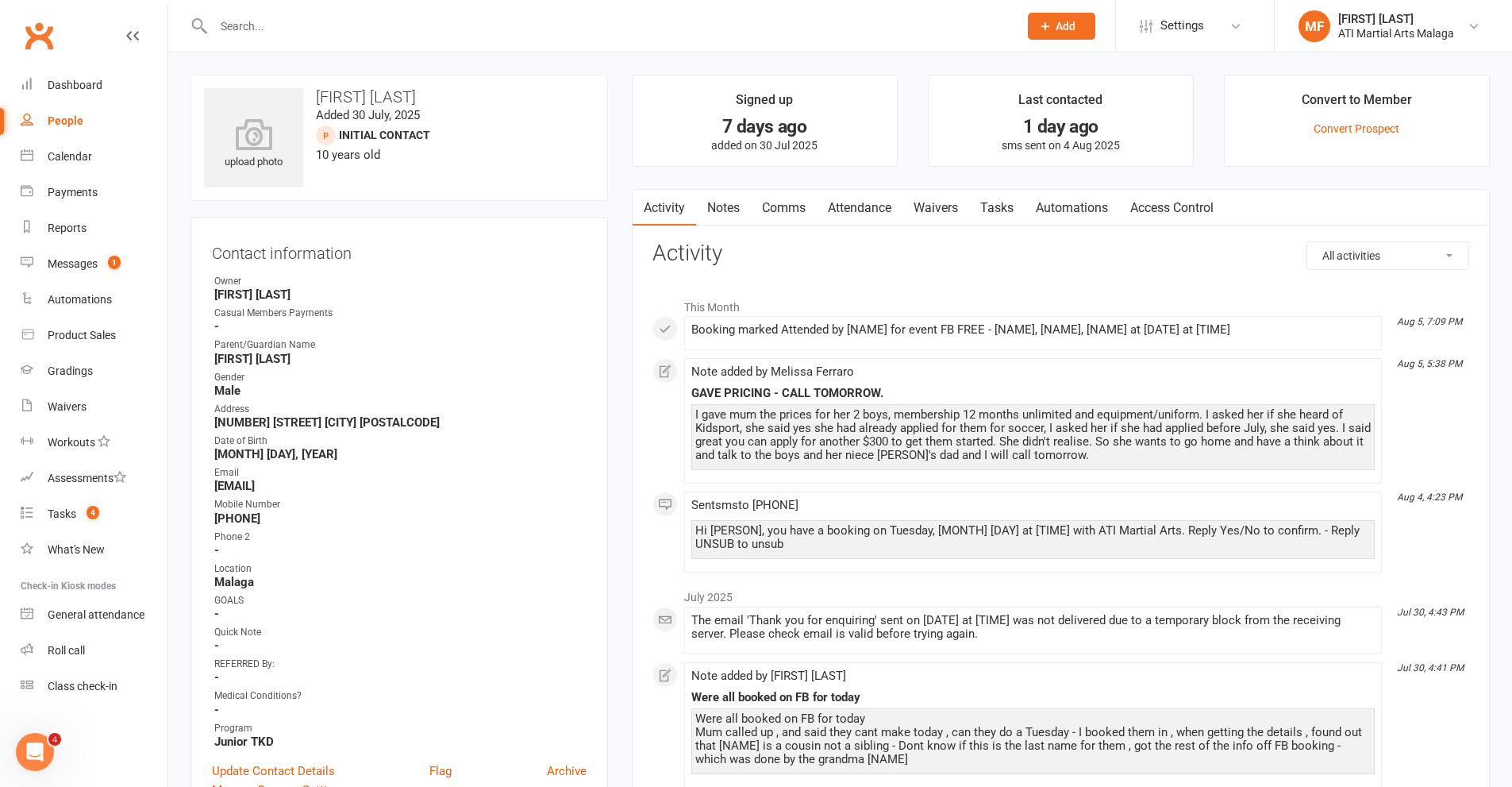 click on "Notes" at bounding box center (723, 208) 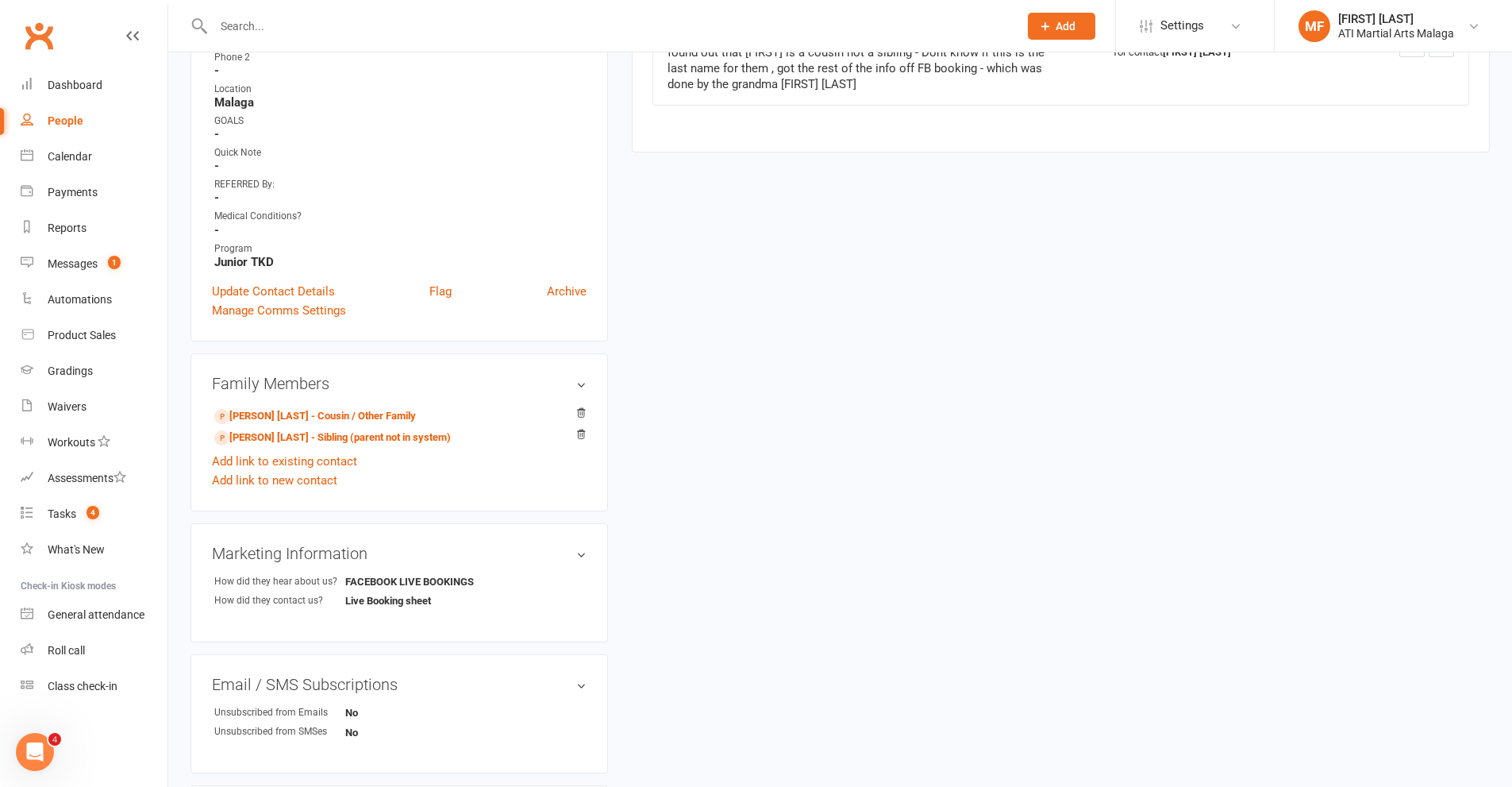 scroll, scrollTop: 476, scrollLeft: 0, axis: vertical 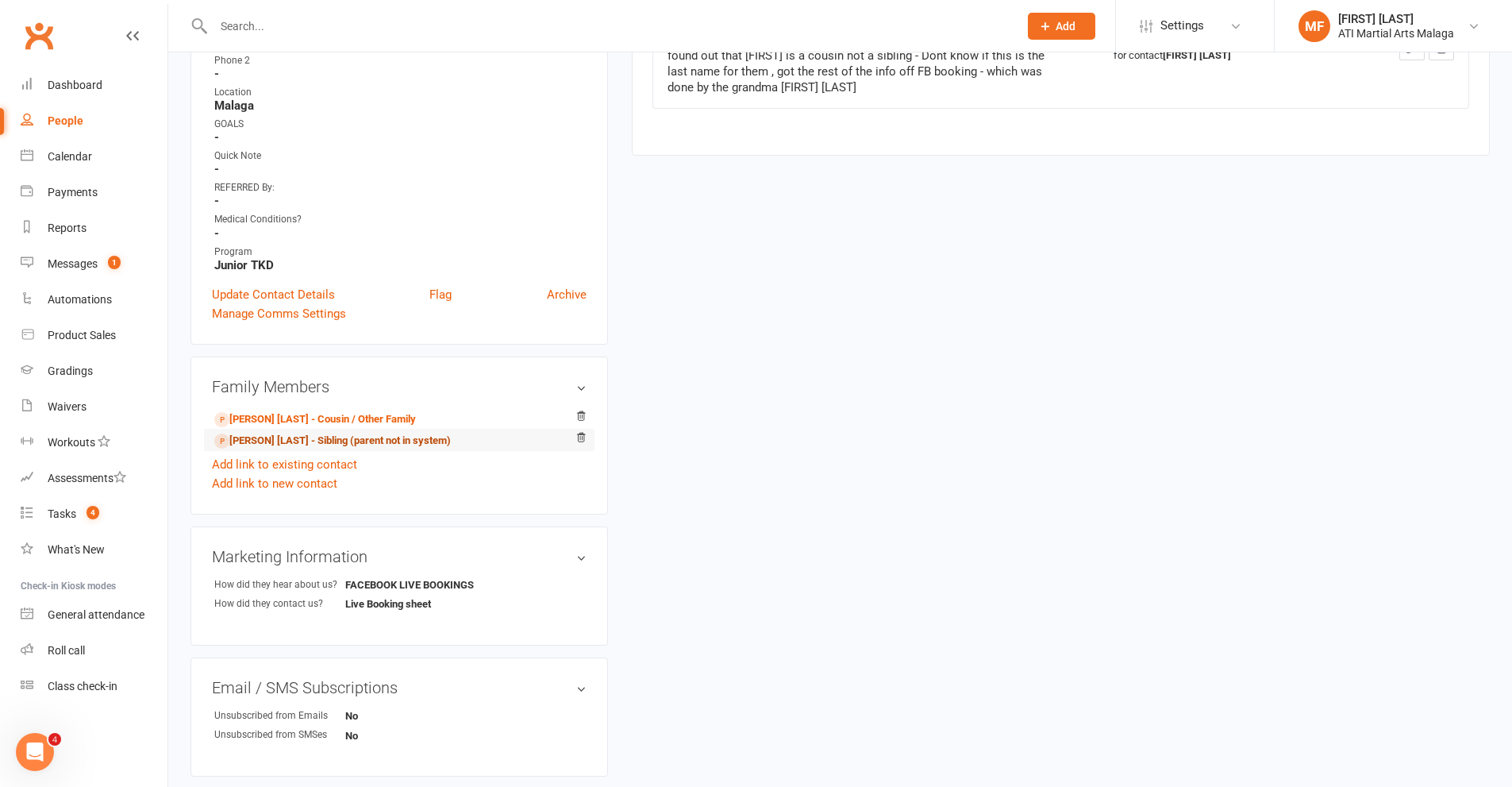 click on "[PERSON] [LAST] - Sibling (parent not in system)" at bounding box center (333, 441) 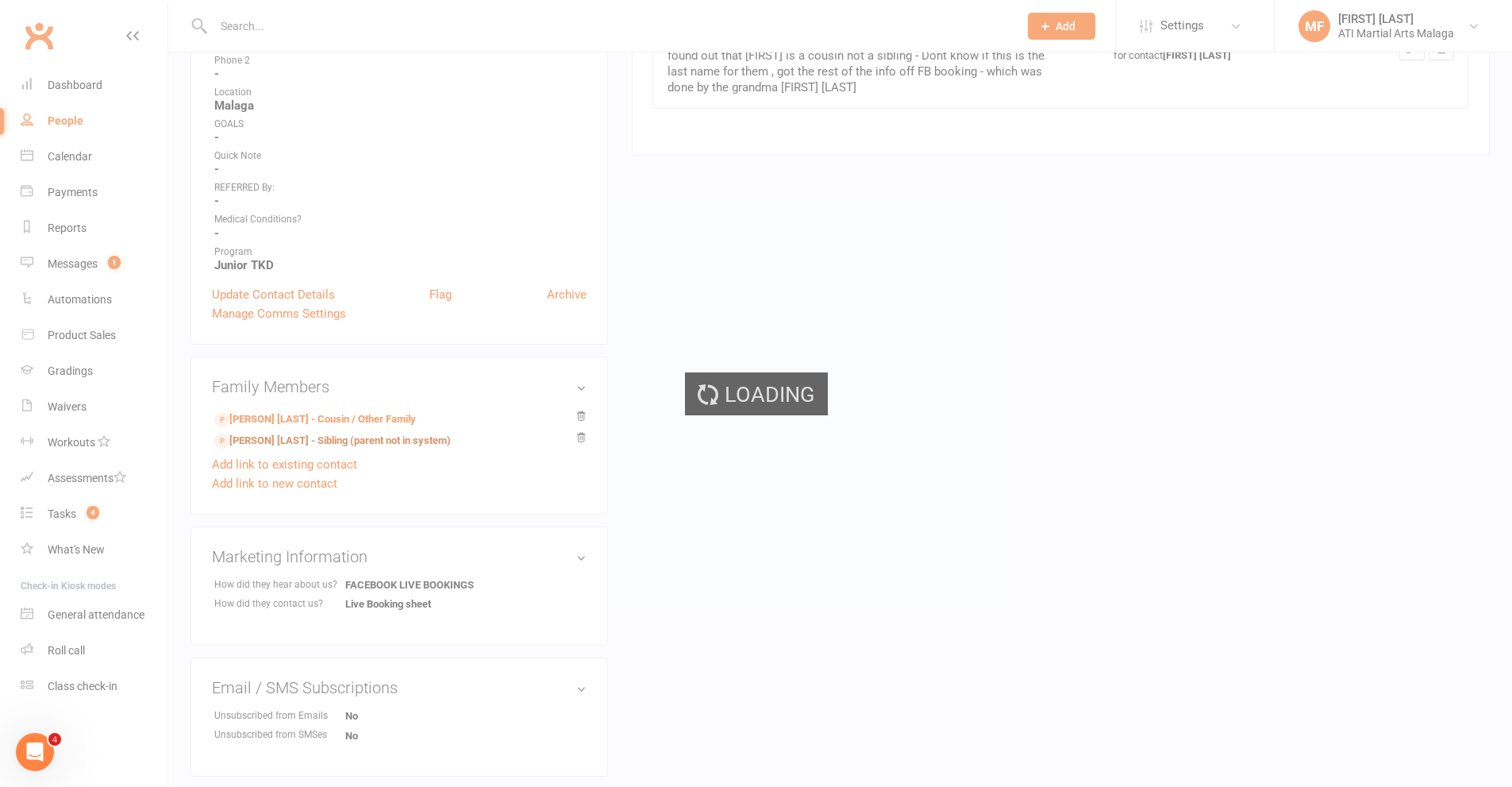 scroll, scrollTop: 0, scrollLeft: 0, axis: both 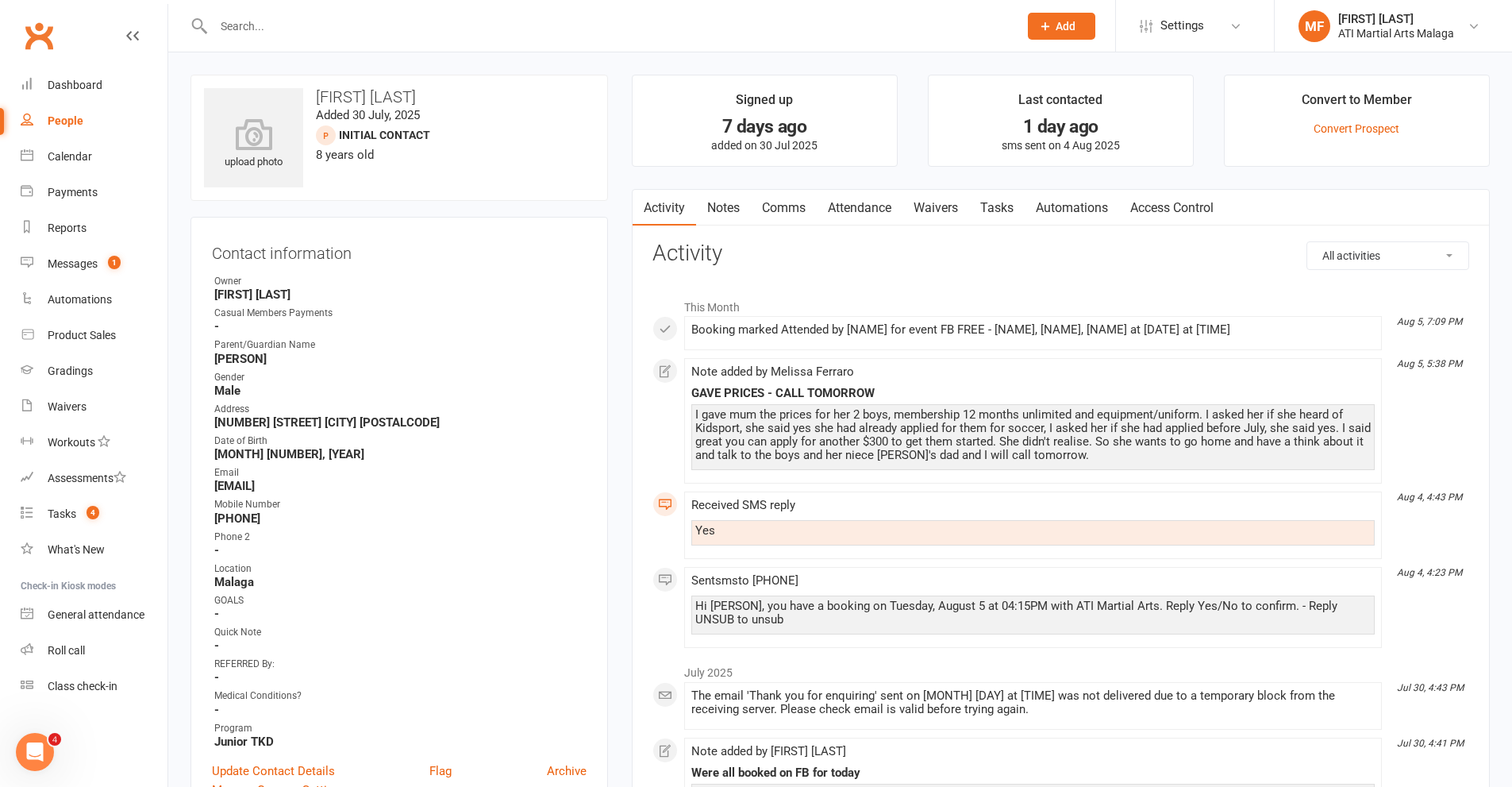 click on "Notes" at bounding box center (723, 208) 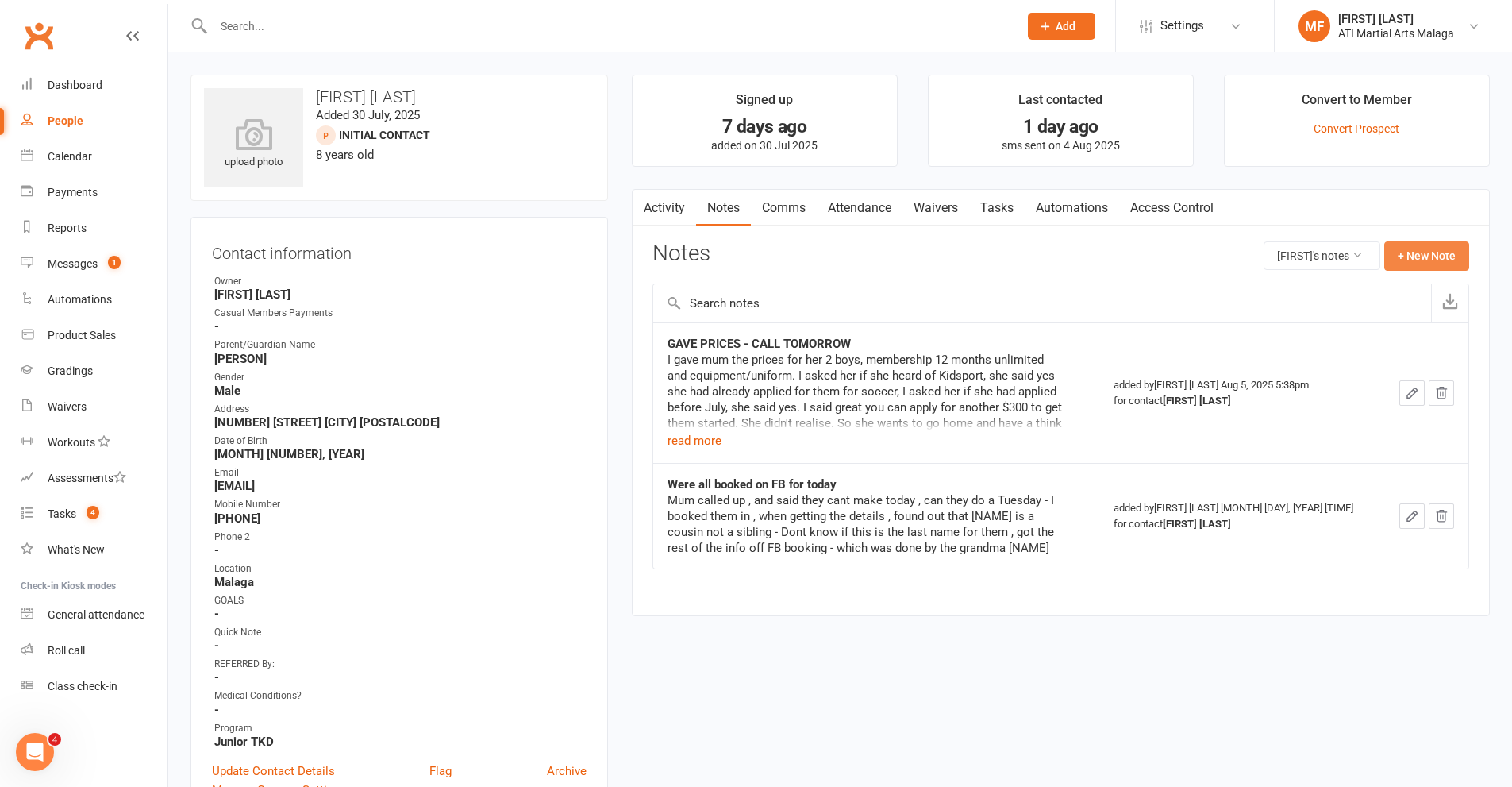 click on "+ New Note" at bounding box center (1426, 256) 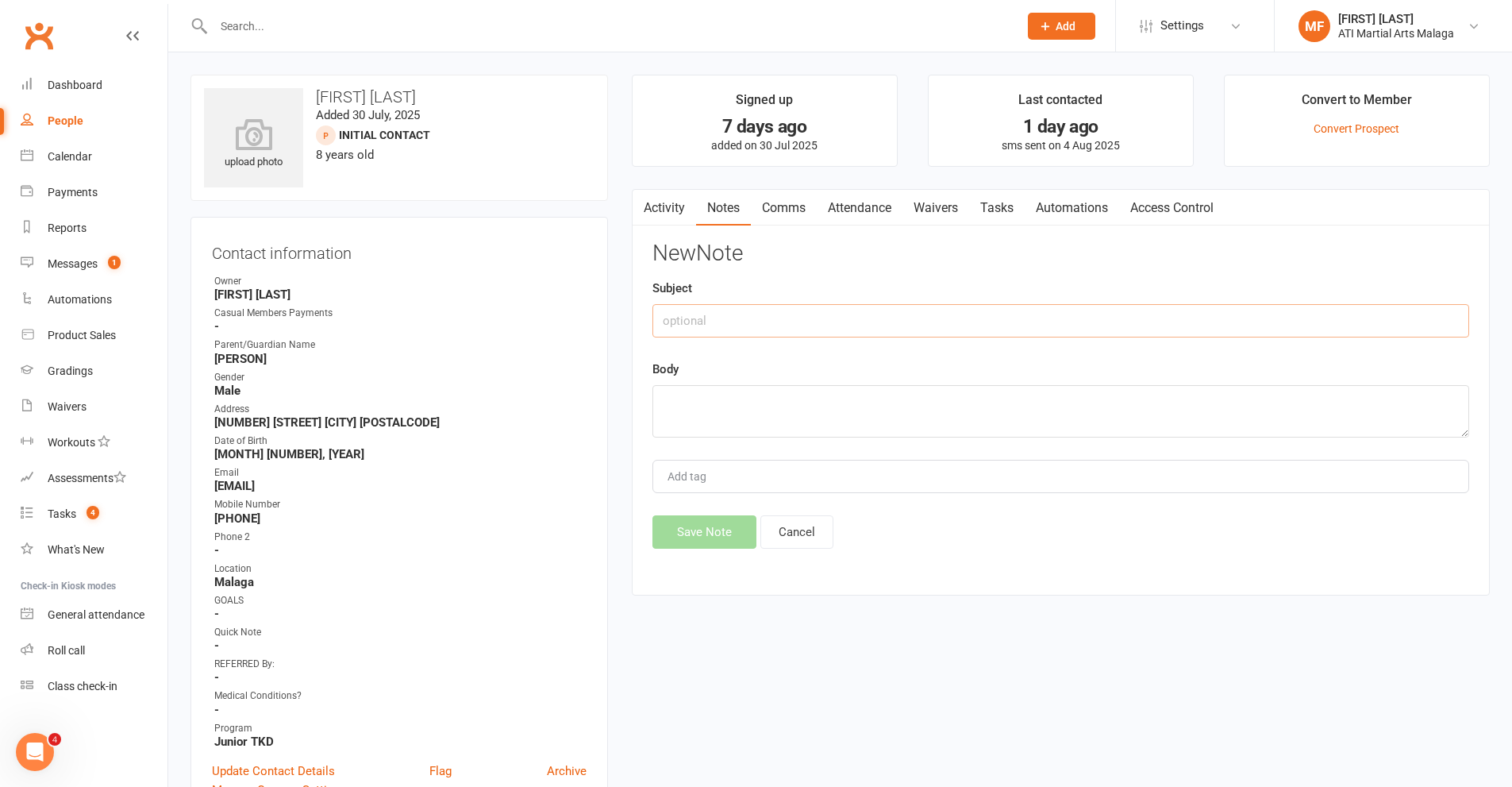 click at bounding box center [1060, 321] 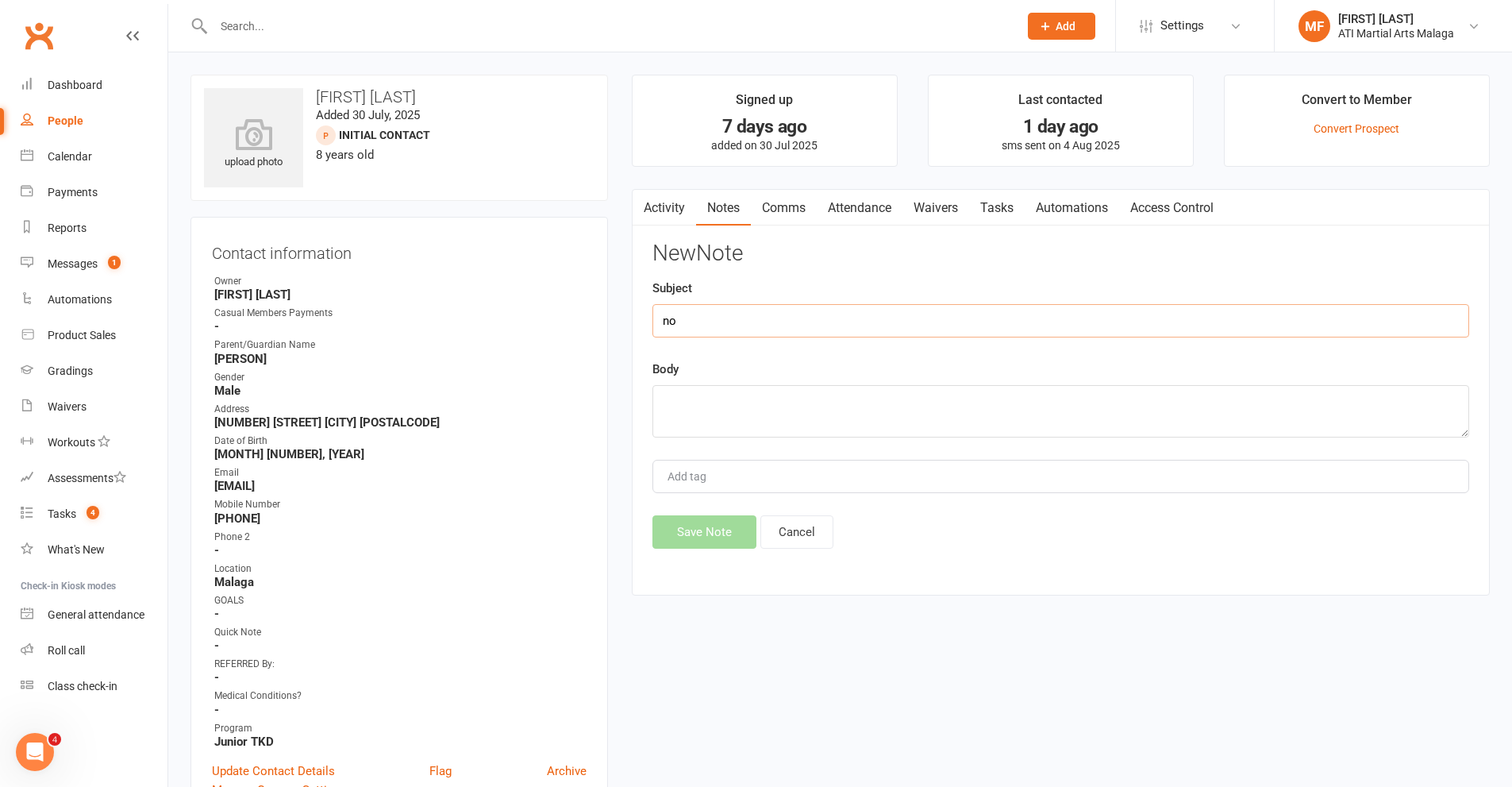 type on "n" 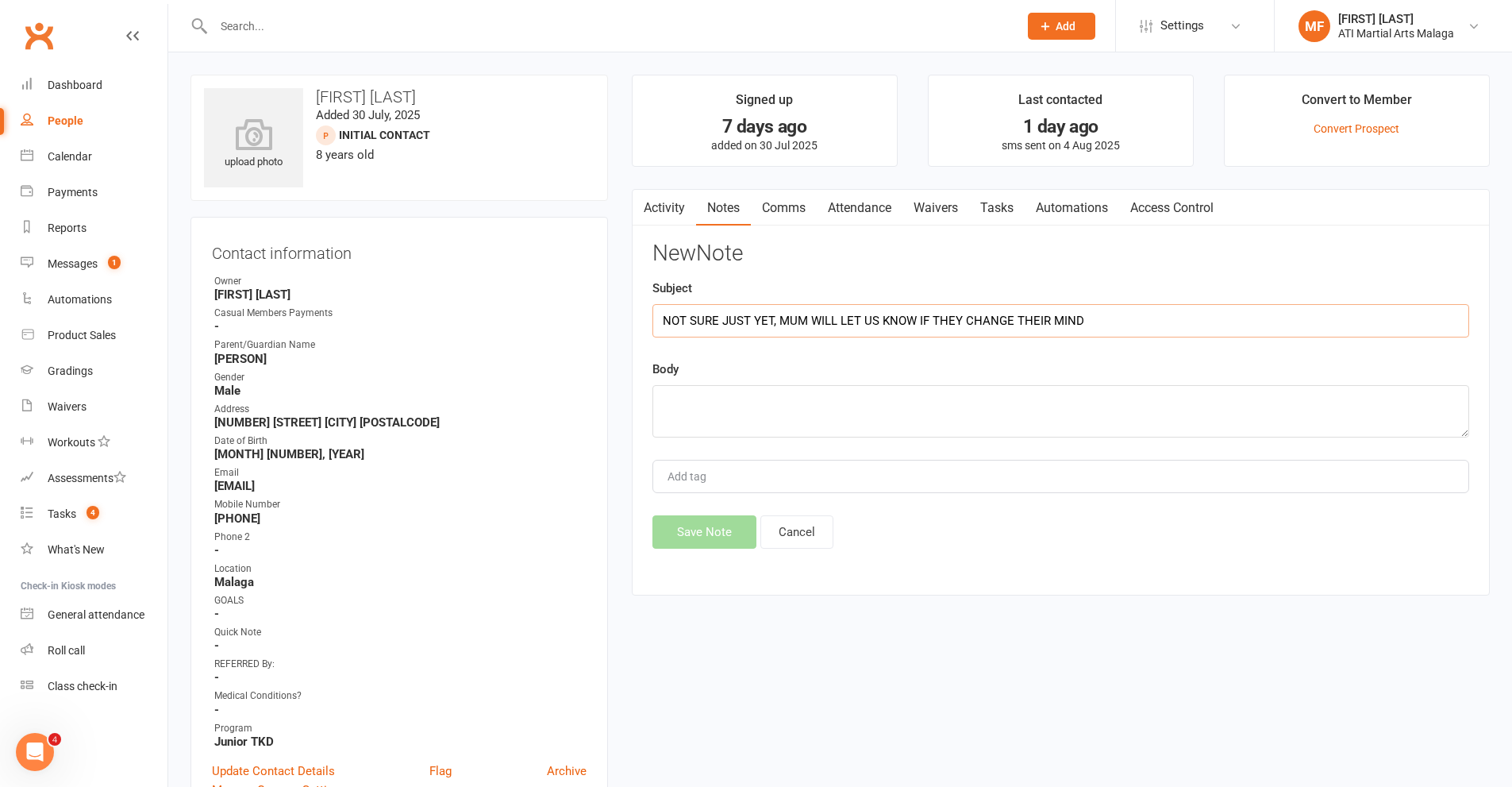 type on "NOT SURE JUST YET, MUM WILL LET US KNOW IF THEY CHANGE THEIR MIND" 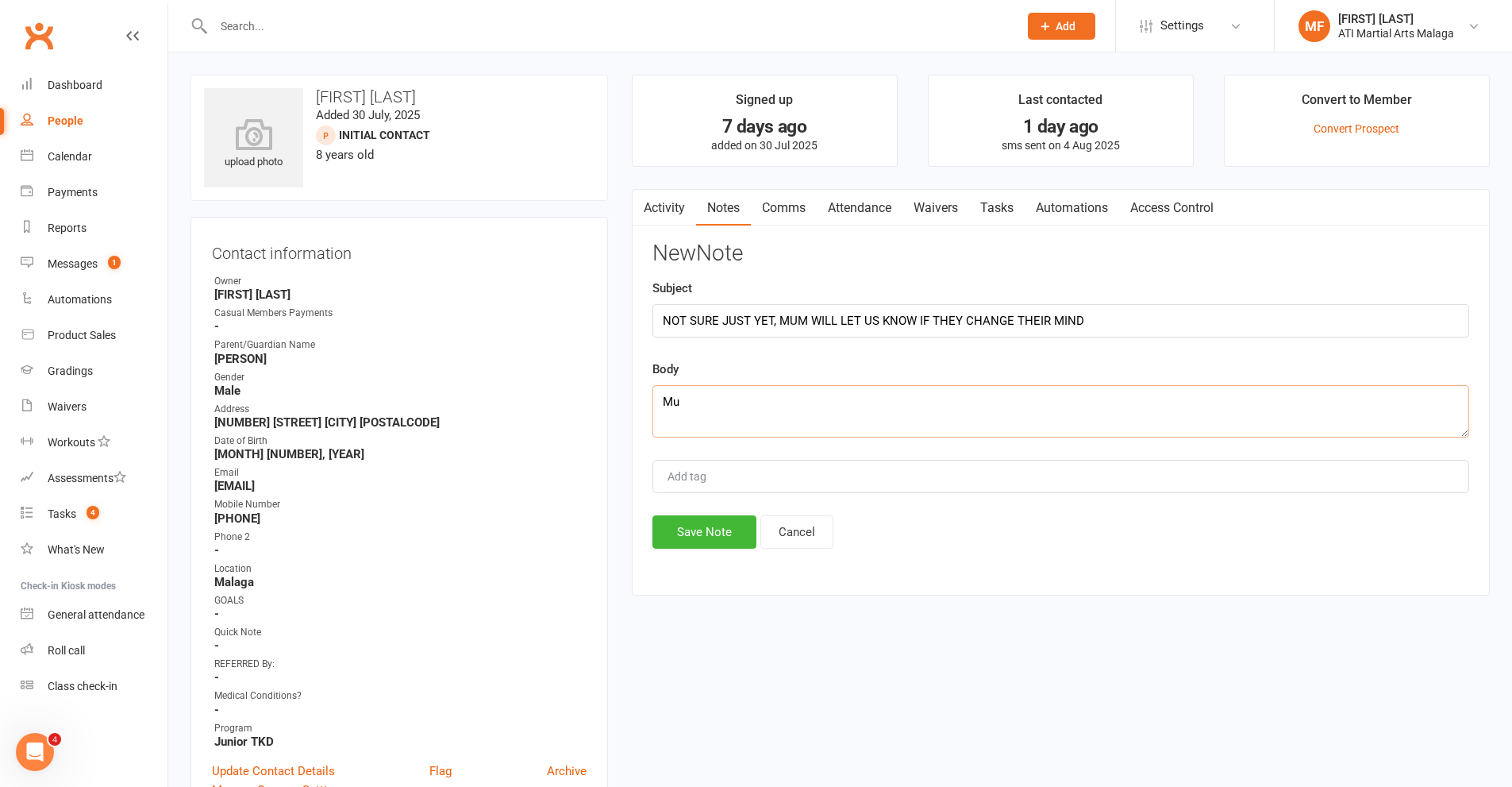 type on "M" 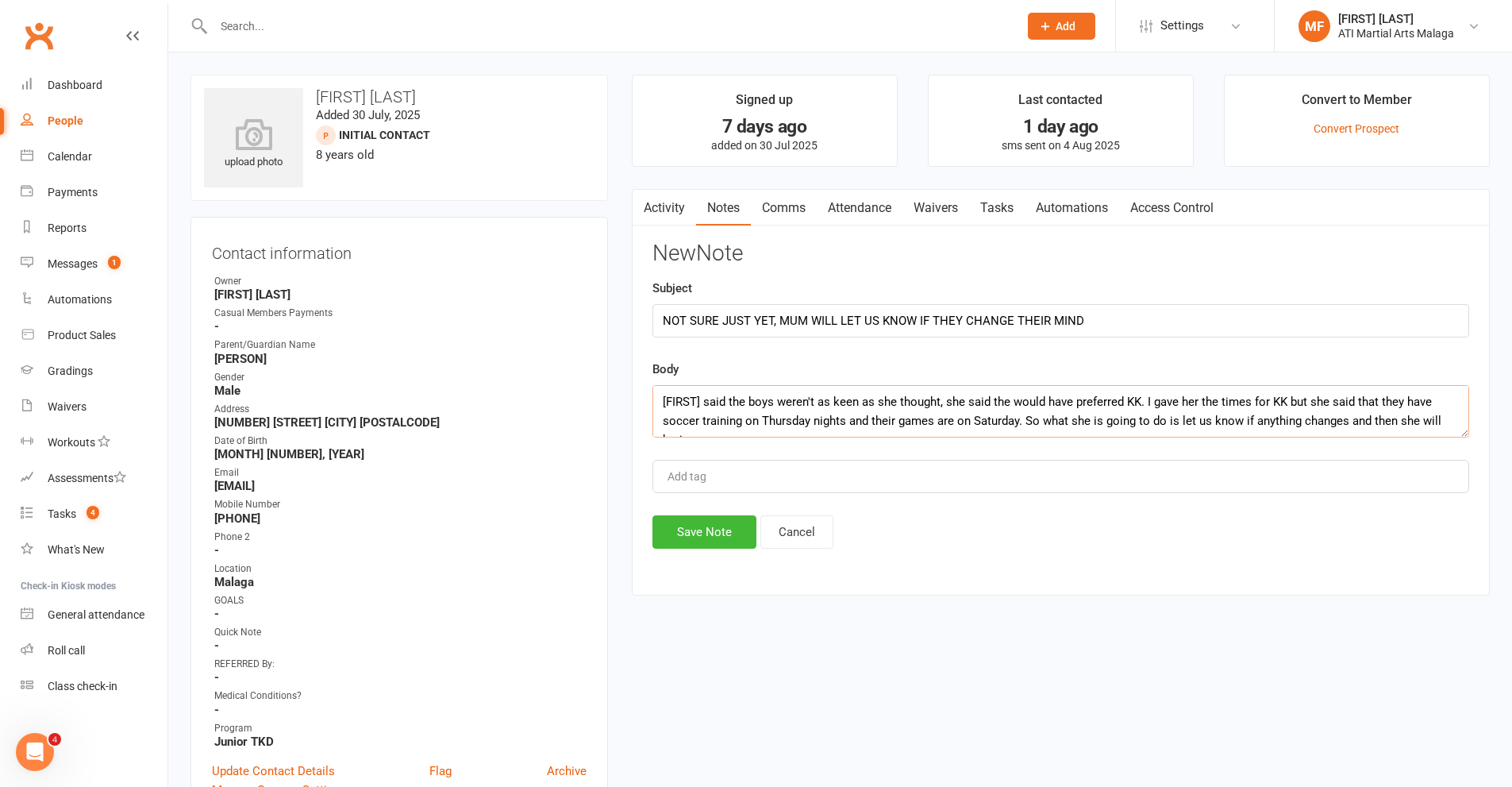 scroll, scrollTop: 10, scrollLeft: 0, axis: vertical 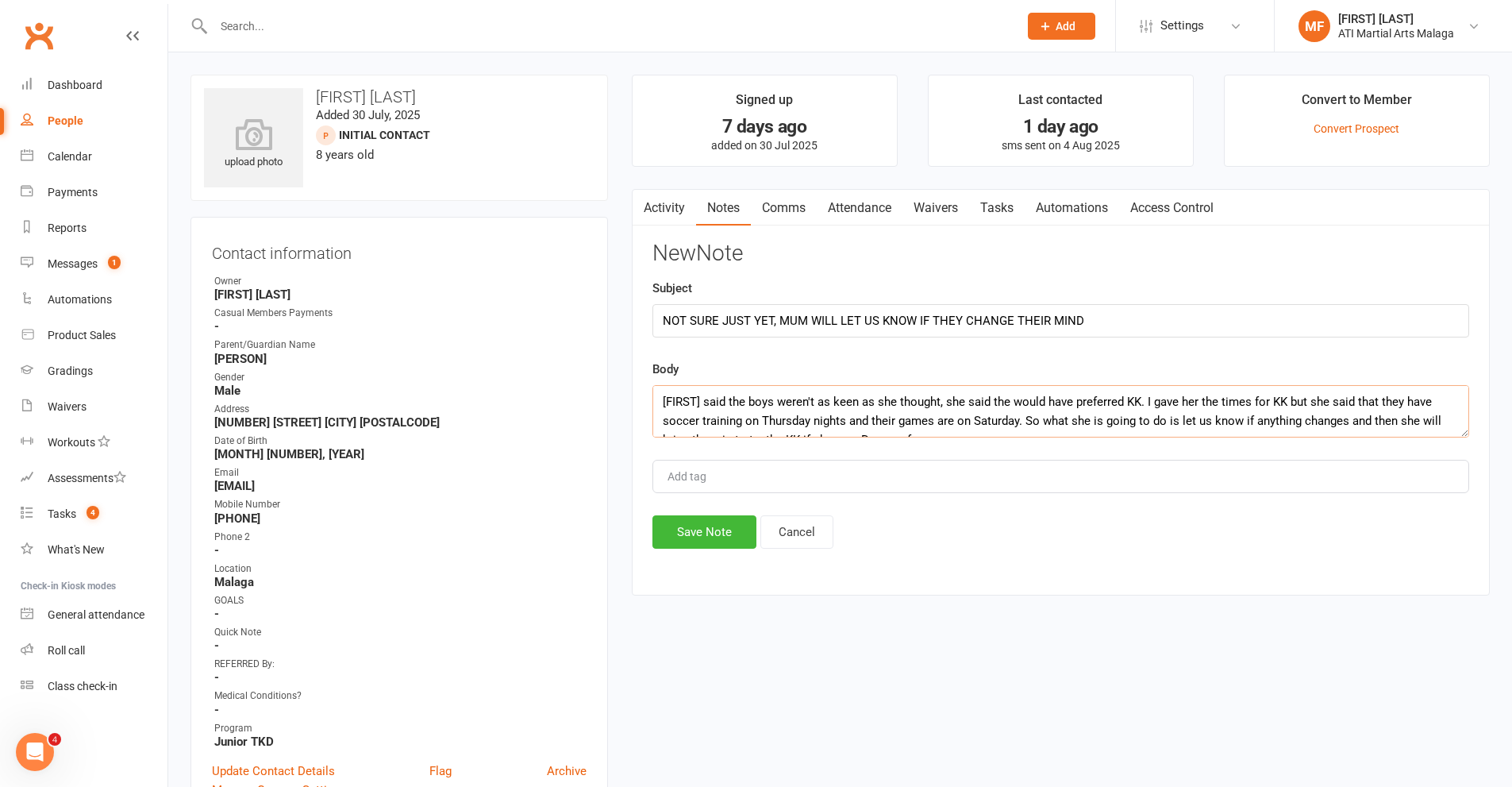 drag, startPoint x: 964, startPoint y: 430, endPoint x: 416, endPoint y: 352, distance: 553.52326 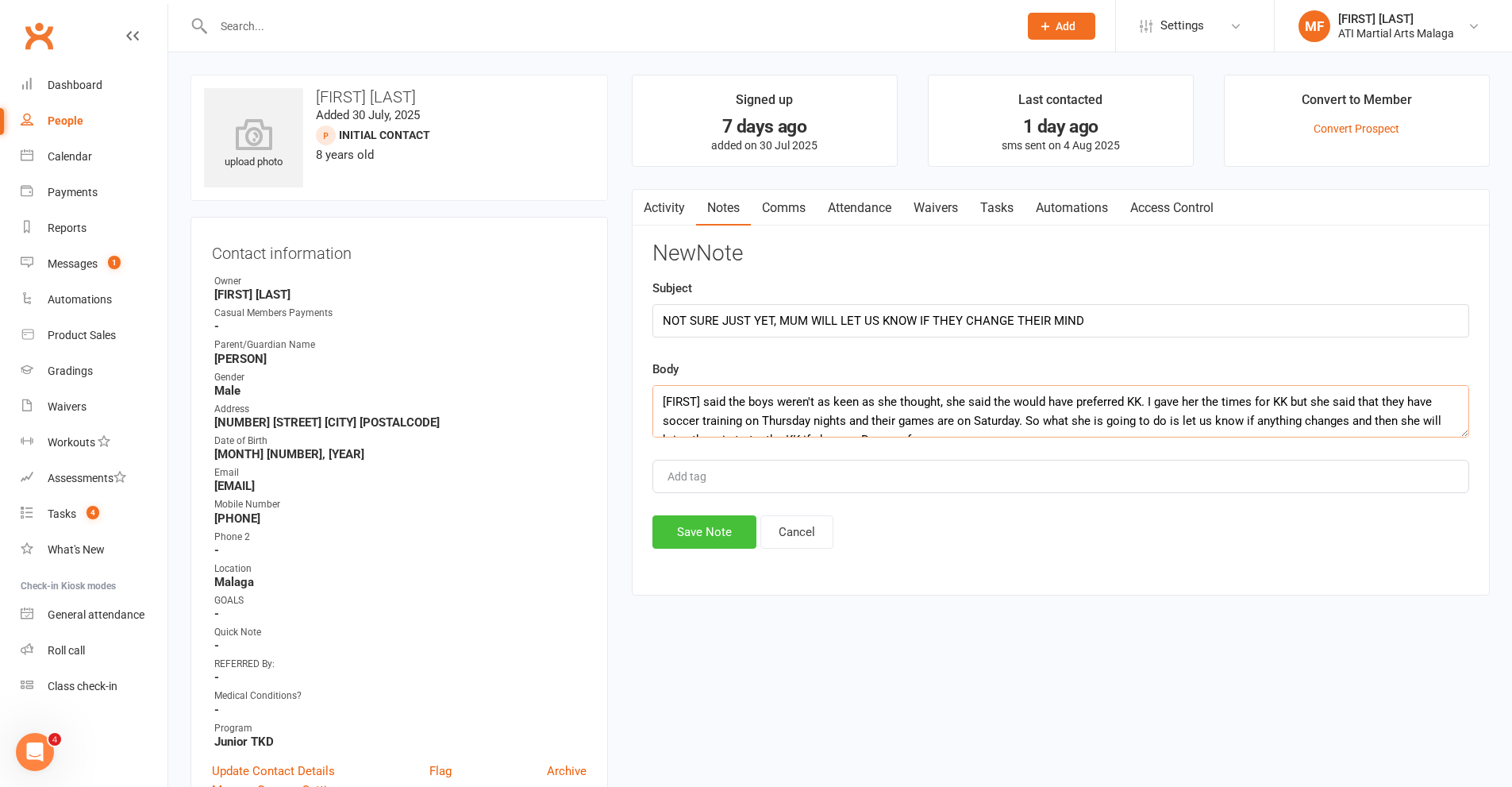 type on "[FIRST] said the boys weren't as keen as she thought, she said the would have preferred KK. I gave her the times for KK but she said that they have soccer training on Thursday nights and their games are on Saturday. So what she is going to do is let us know if anything changes and then she will bring them in to try the KK if she can. Remove for now." 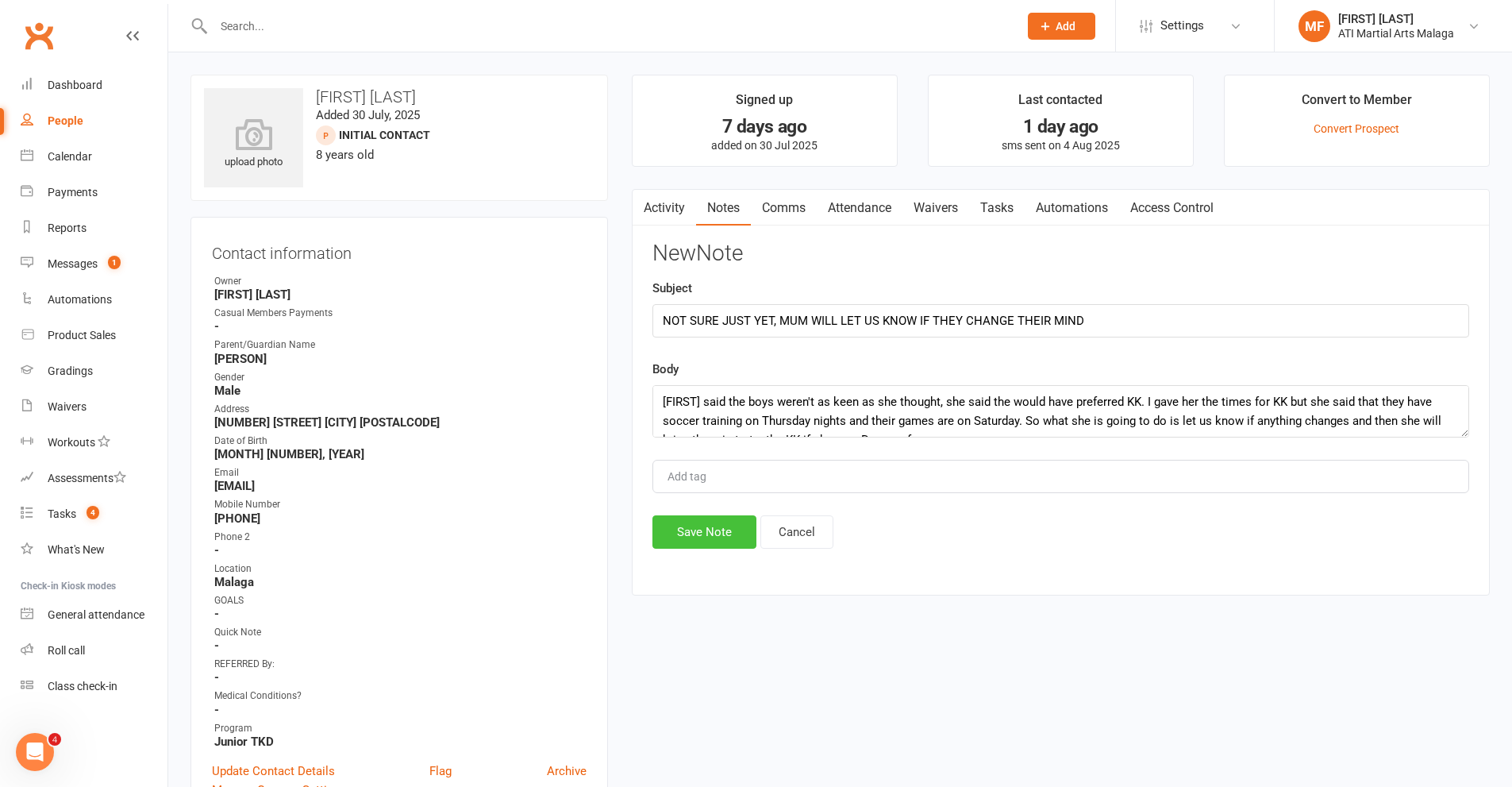 click on "Save Note" at bounding box center [704, 532] 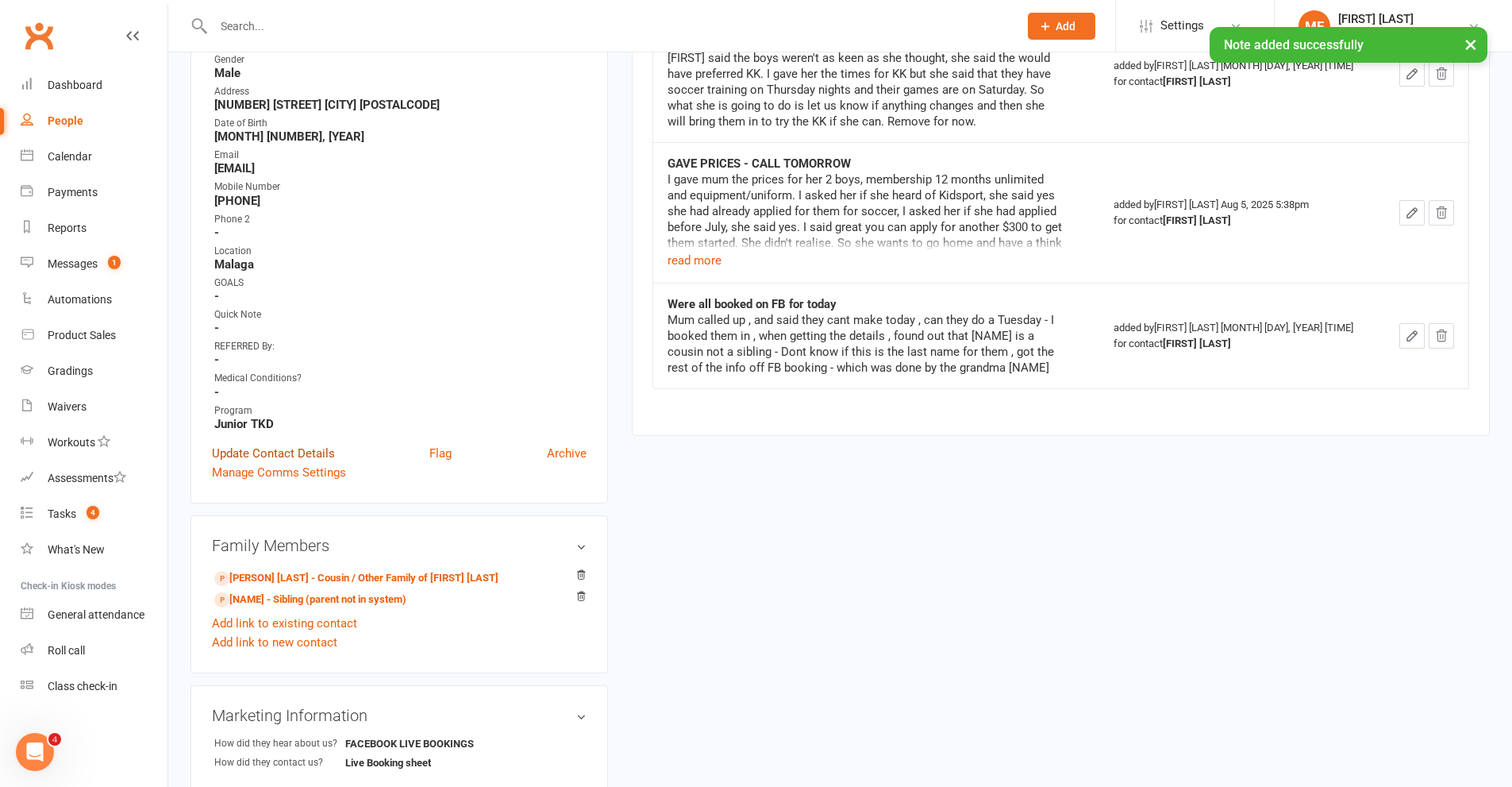 click on "Update Contact Details" at bounding box center [273, 453] 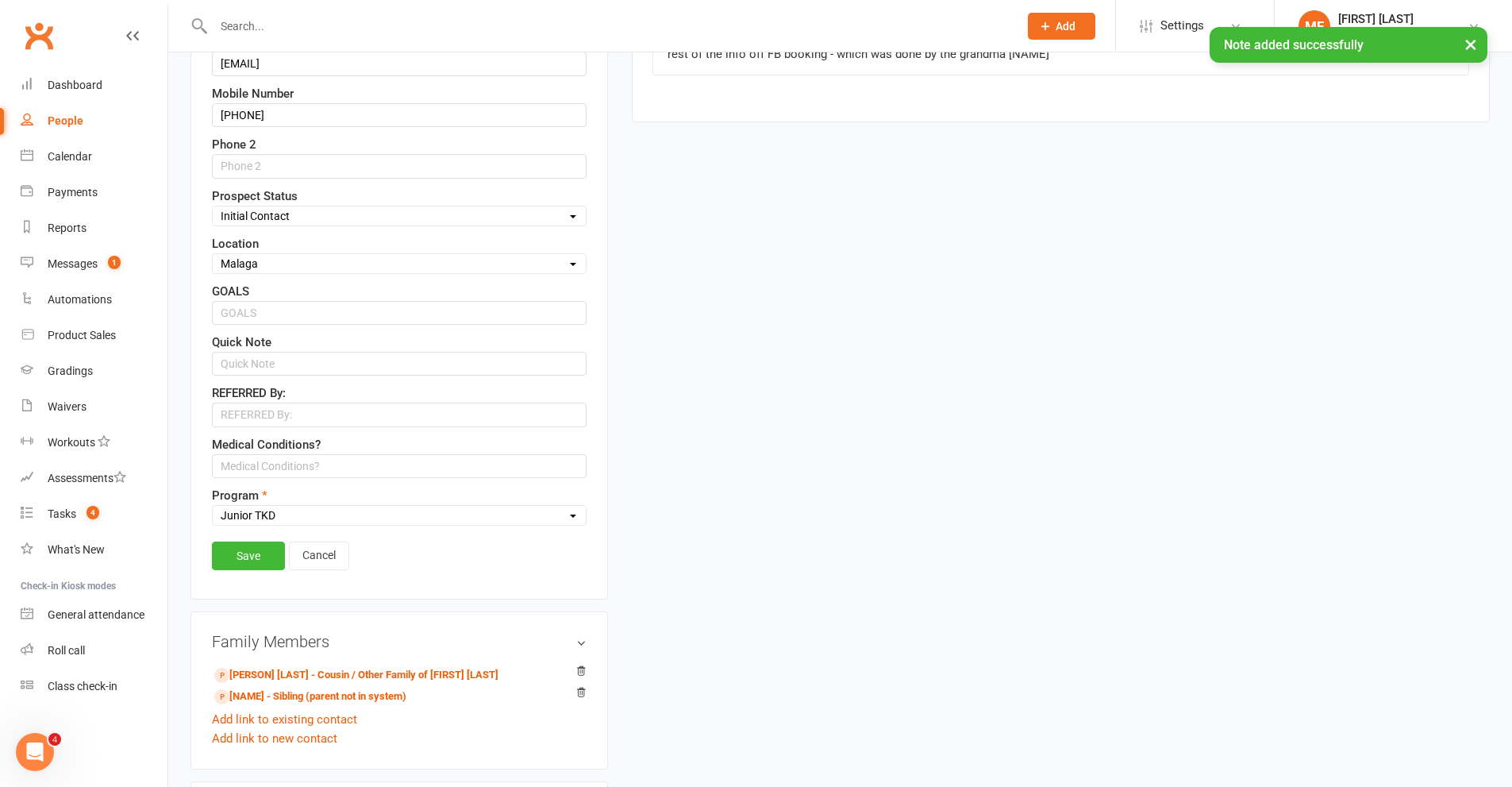 scroll, scrollTop: 635, scrollLeft: 0, axis: vertical 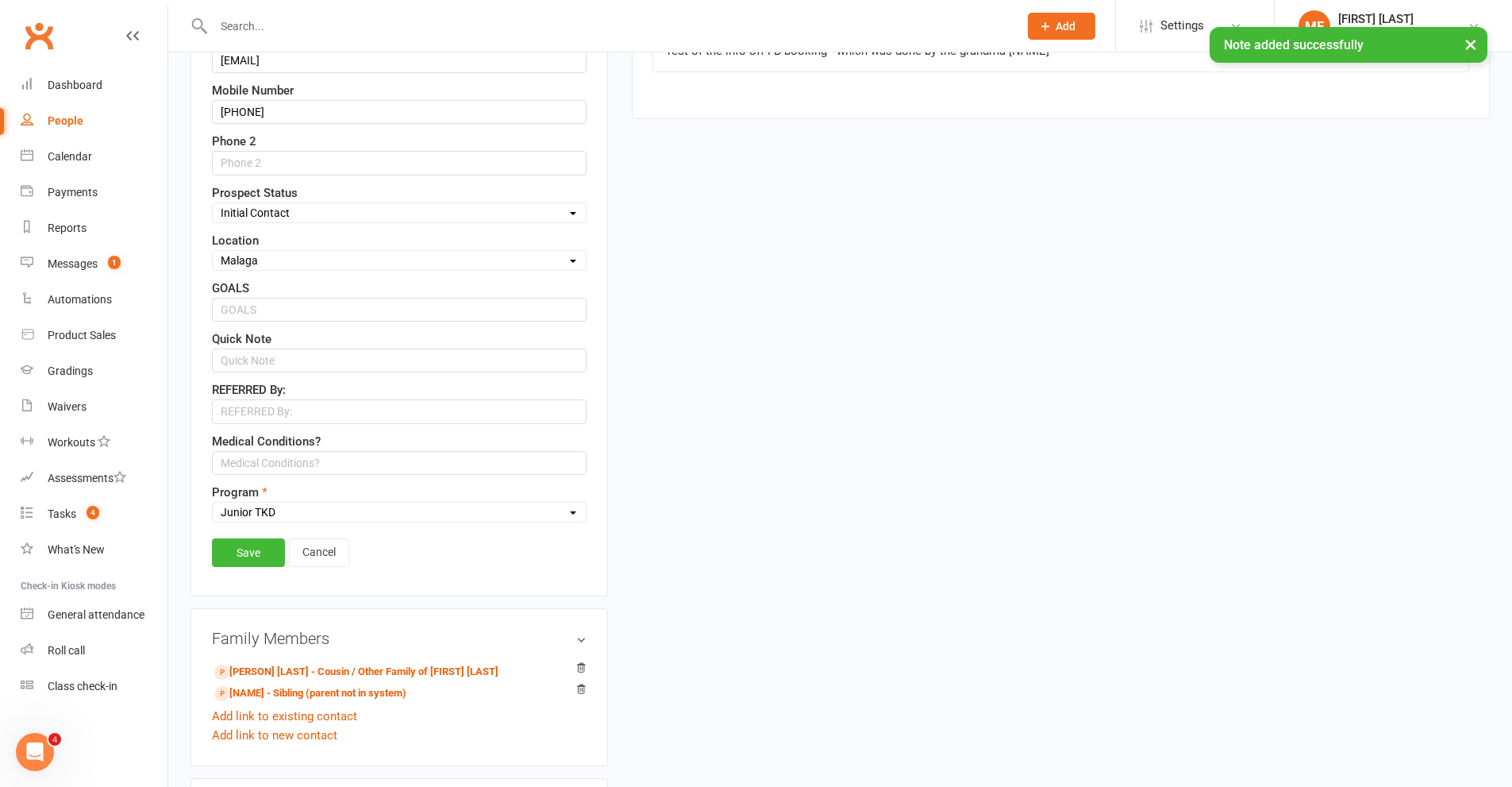 click on "Select Initial Contact Follow-up Call Satellite Lead Birthday Lead Not Ready Not interested Cross Training Member Special Needs Waiting List" at bounding box center [399, 213] 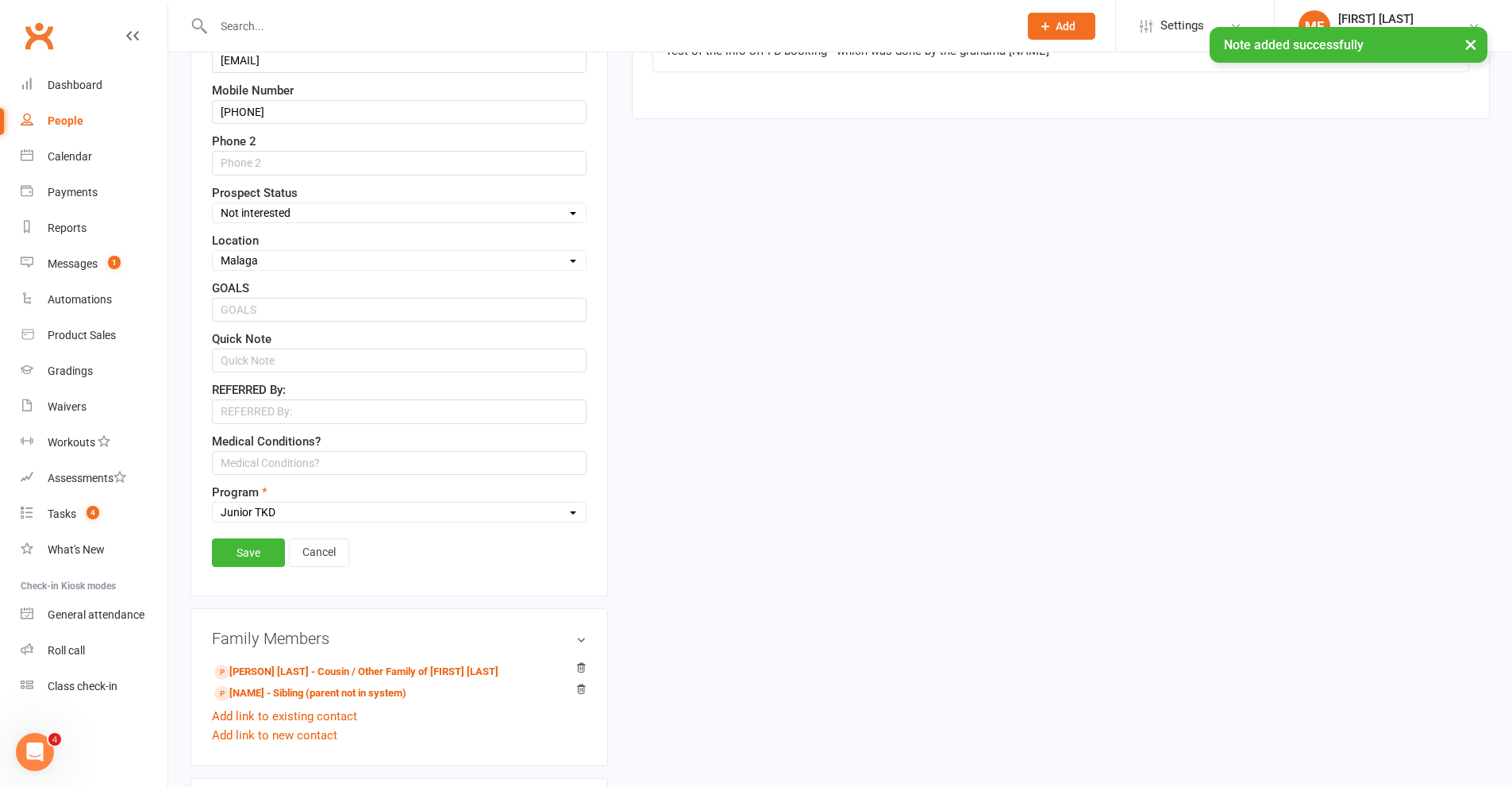 click on "Select Initial Contact Follow-up Call Satellite Lead Birthday Lead Not Ready Not interested Cross Training Member Special Needs Waiting List" at bounding box center [399, 213] 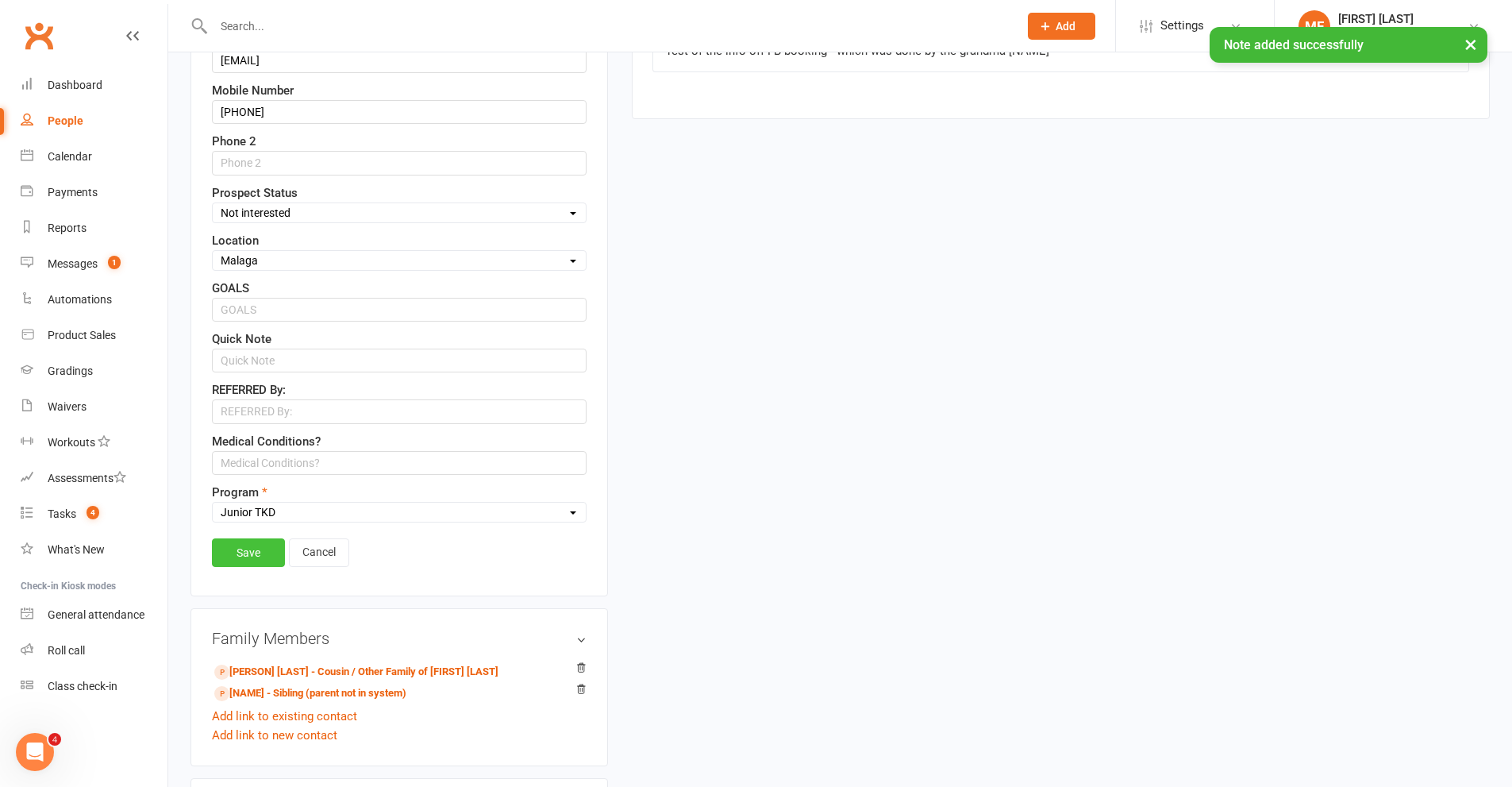 click on "Save" at bounding box center [248, 553] 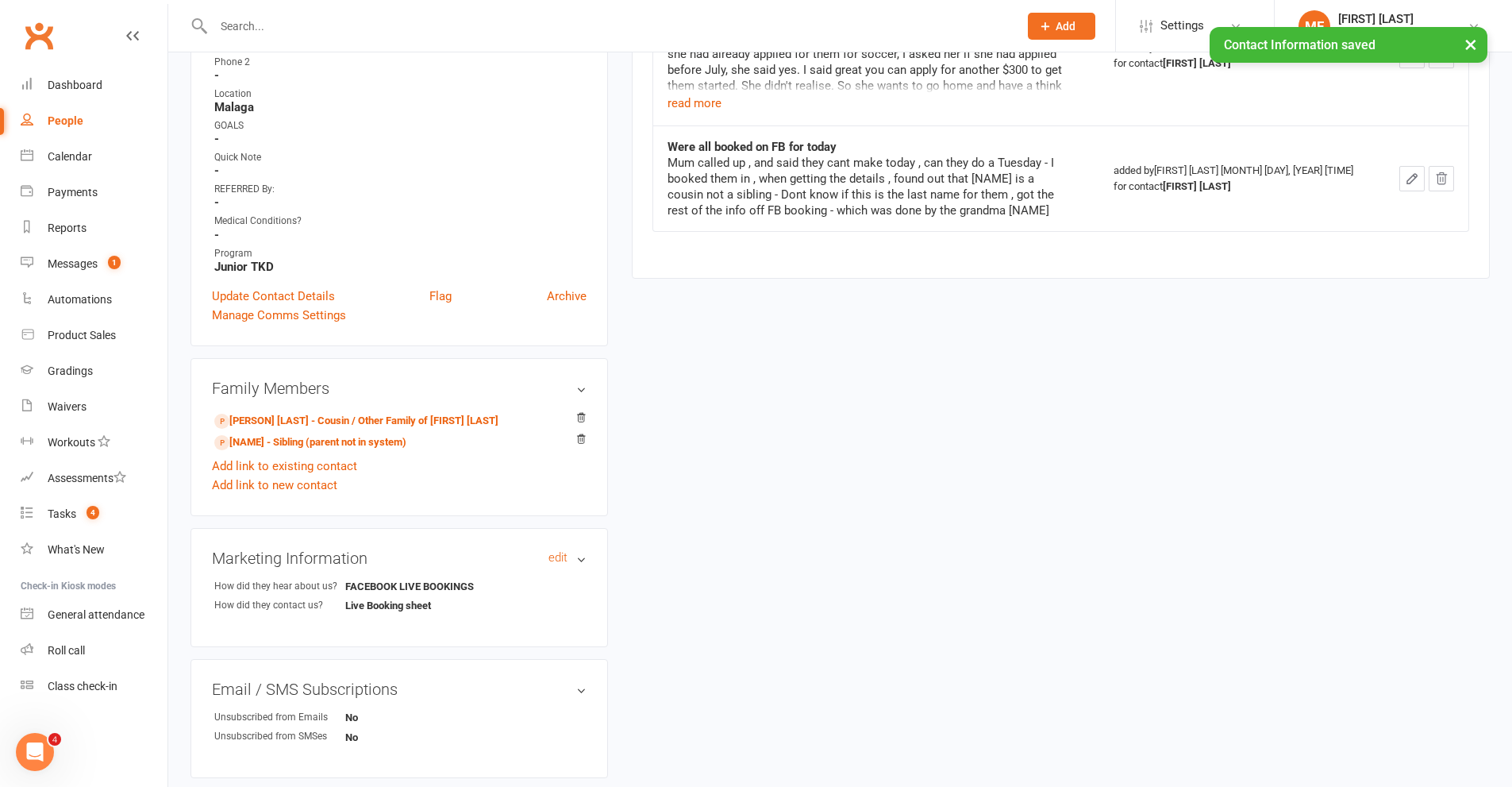 scroll, scrollTop: 476, scrollLeft: 0, axis: vertical 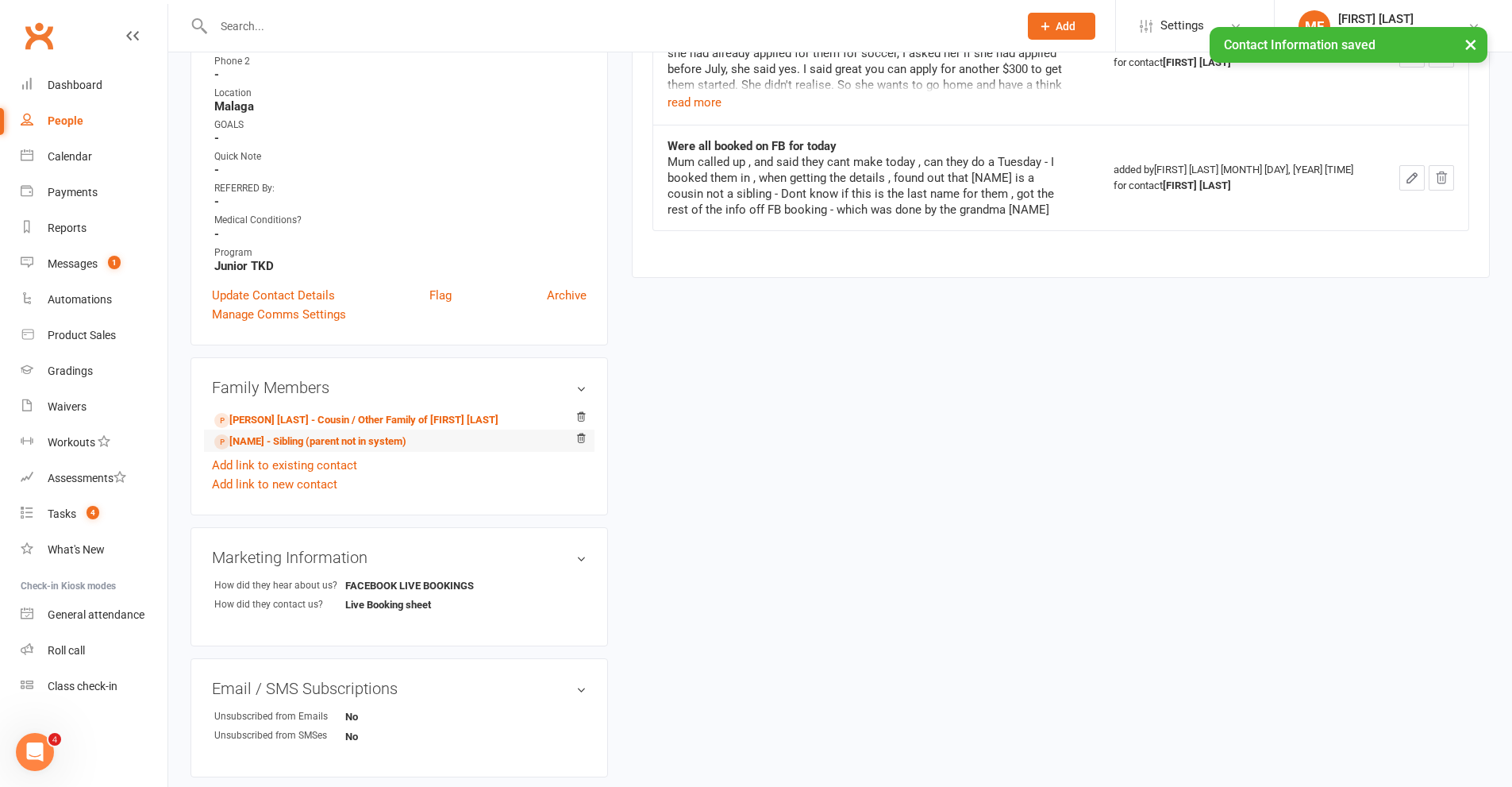 click on "[NAME] - Sibling (parent not in system)" at bounding box center (399, 441) 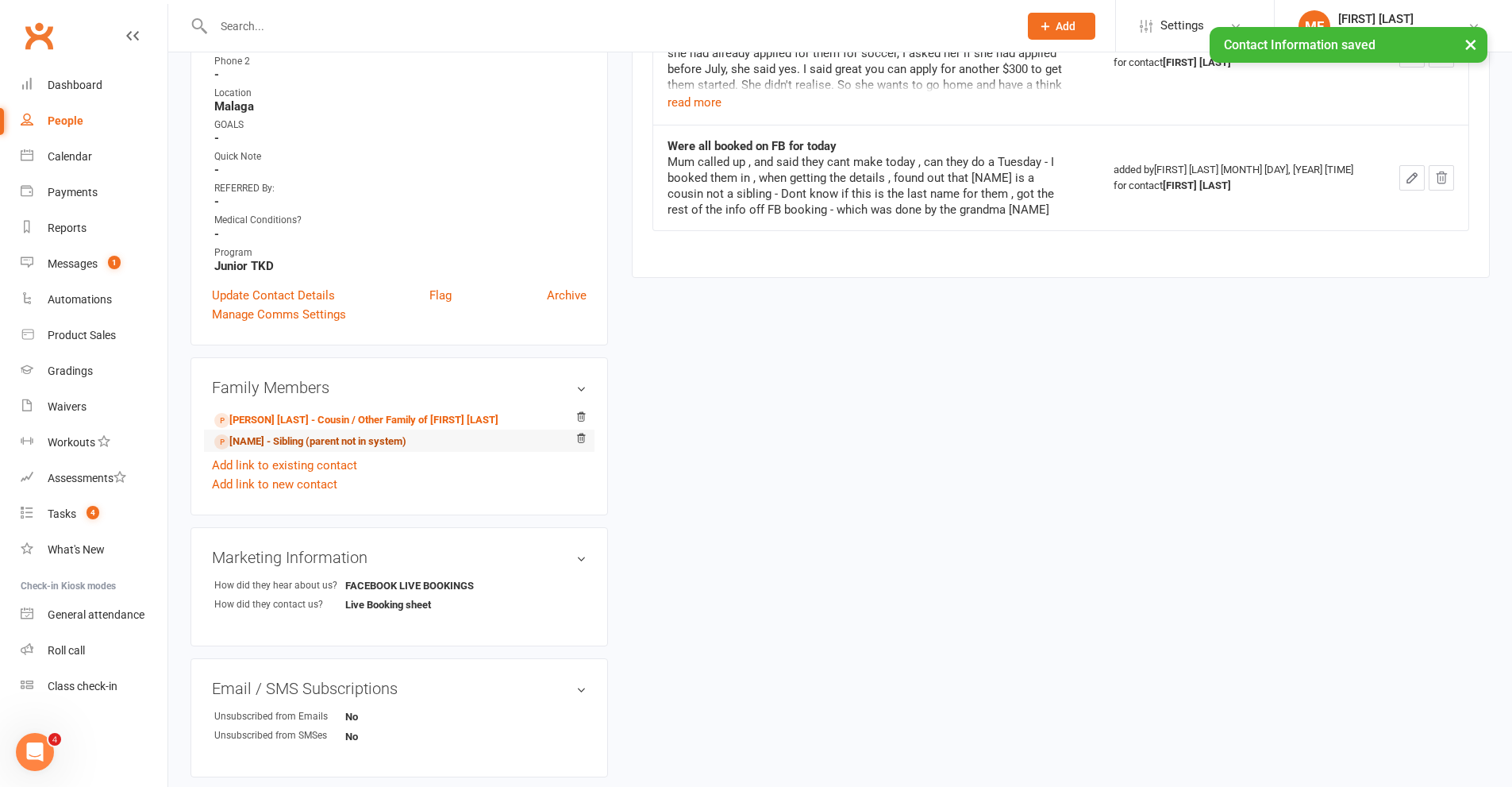 click on "[NAME] - Sibling (parent not in system)" at bounding box center [310, 442] 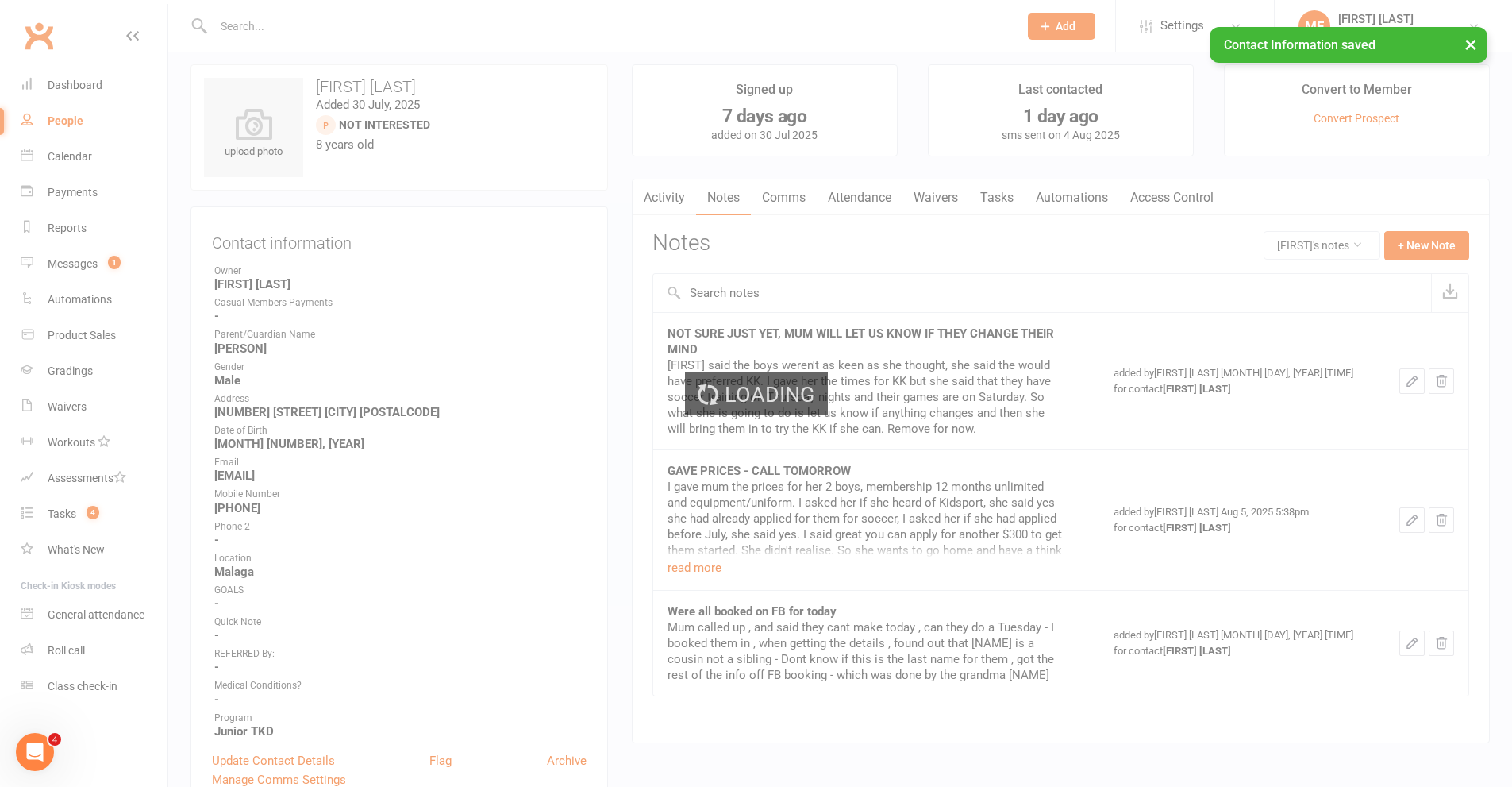 scroll, scrollTop: 0, scrollLeft: 0, axis: both 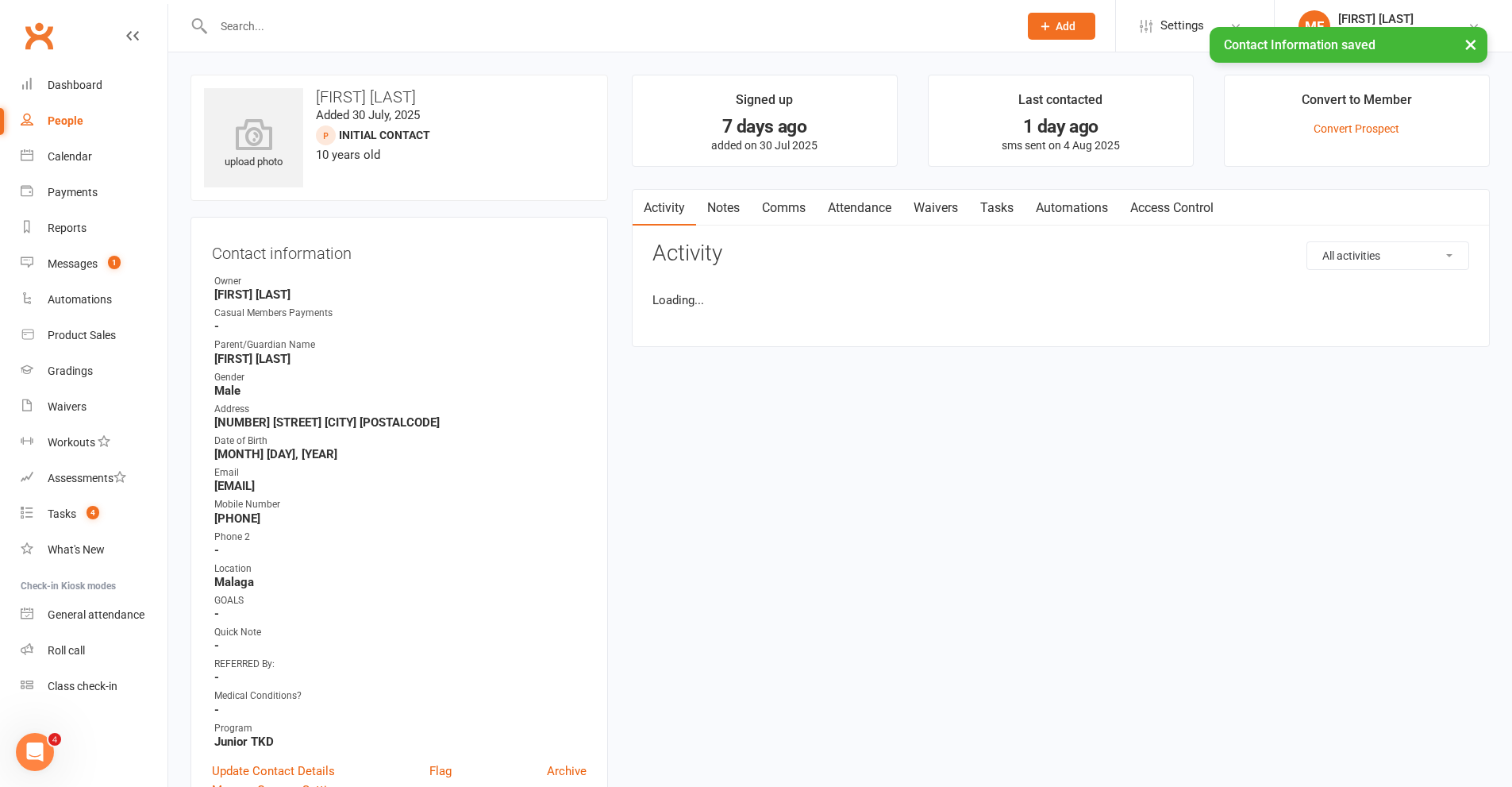 click on "Notes" at bounding box center (723, 208) 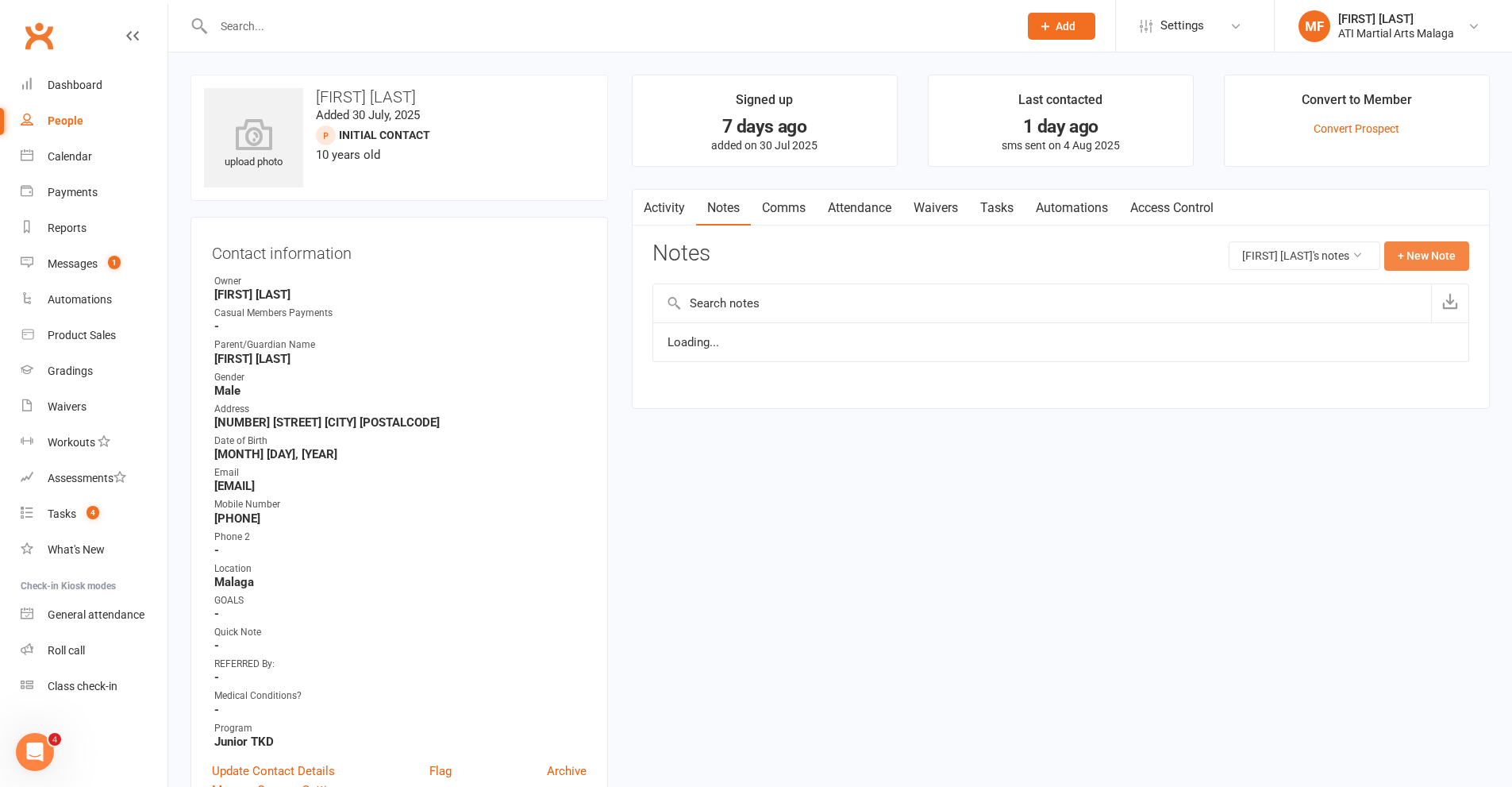 click on "+ New Note" at bounding box center (1426, 256) 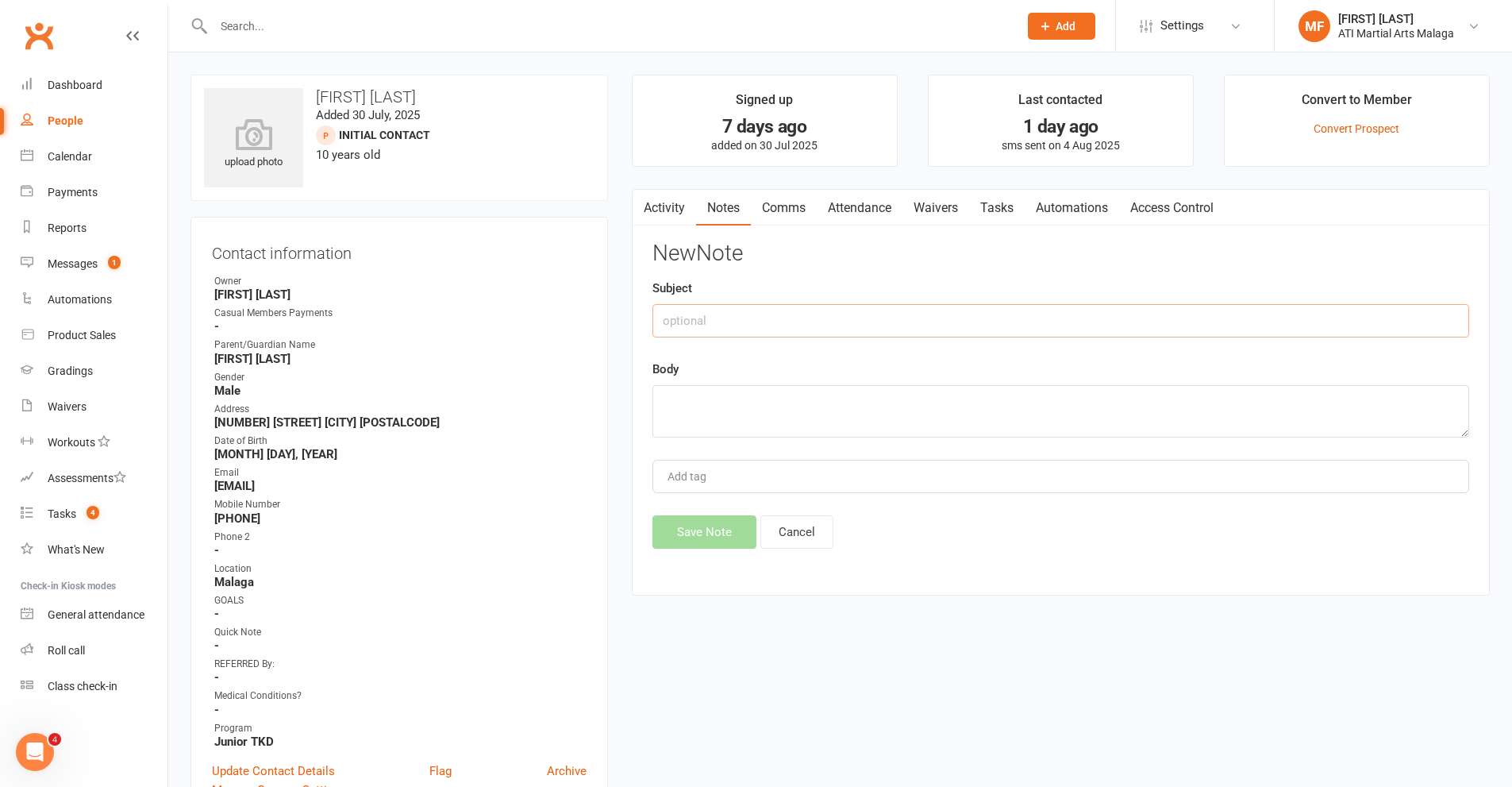 click at bounding box center (1060, 321) 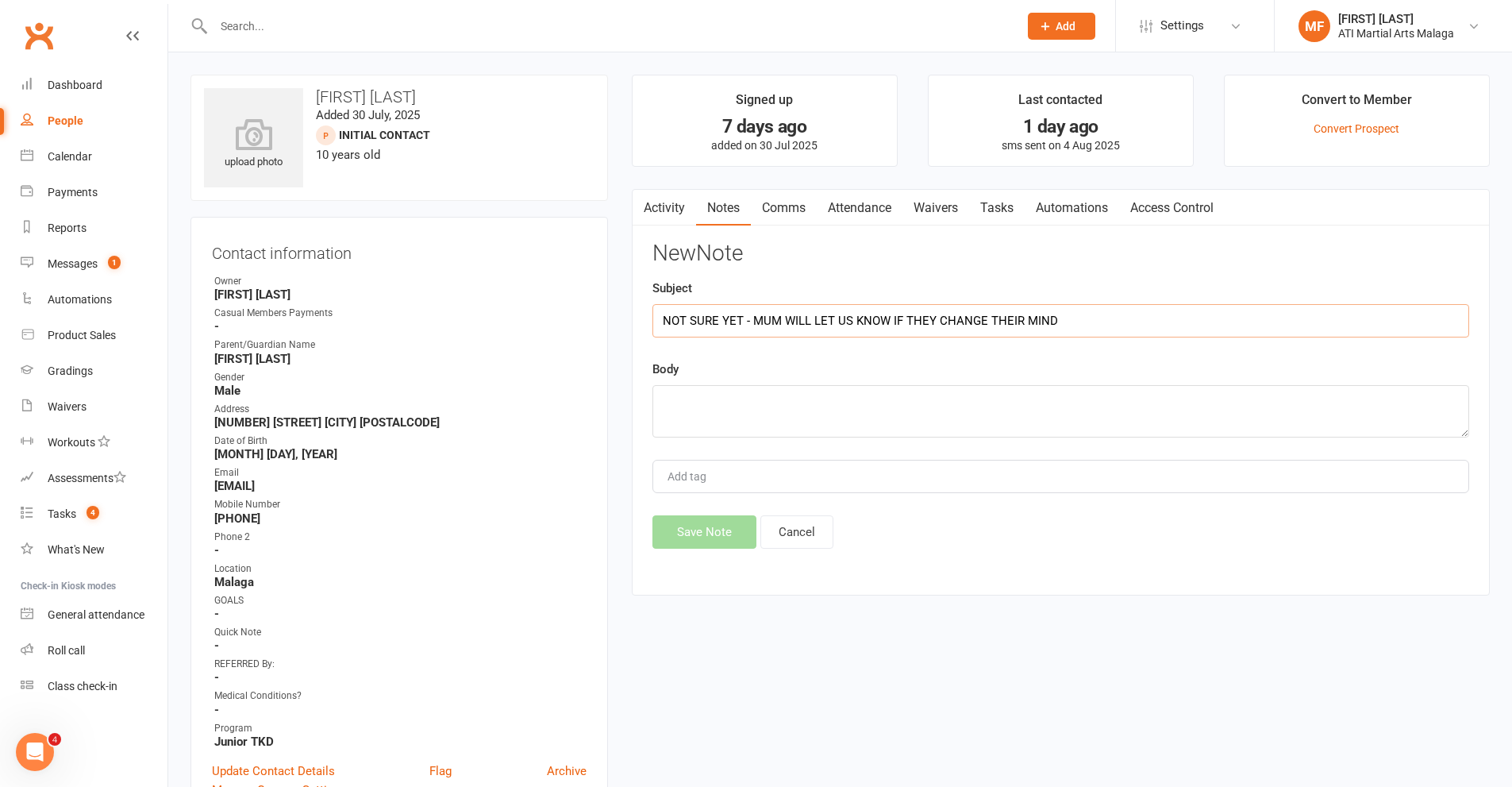 type on "NOT SURE YET - MUM WILL LET US KNOW IF THEY CHANGE THEIR MIND" 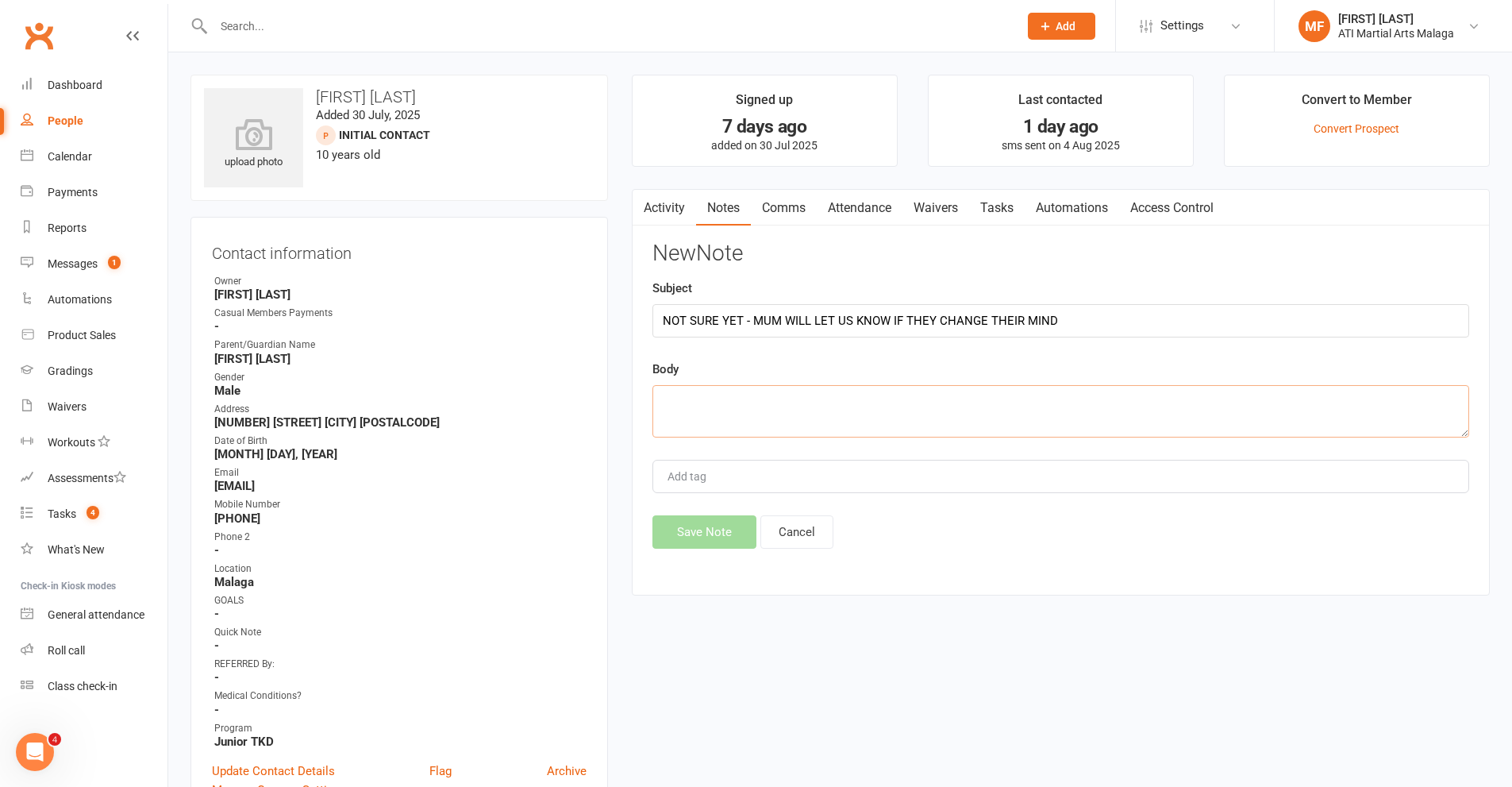 paste on "[FIRST] said the boys weren't as keen as she thought, she said the would have preferred KK. I gave her the times for KK but she said that they have soccer training on Thursday nights and their games are on Saturday. So what she is going to do is let us know if anything changes and then she will bring them in to try the KK if she can. Remove for now." 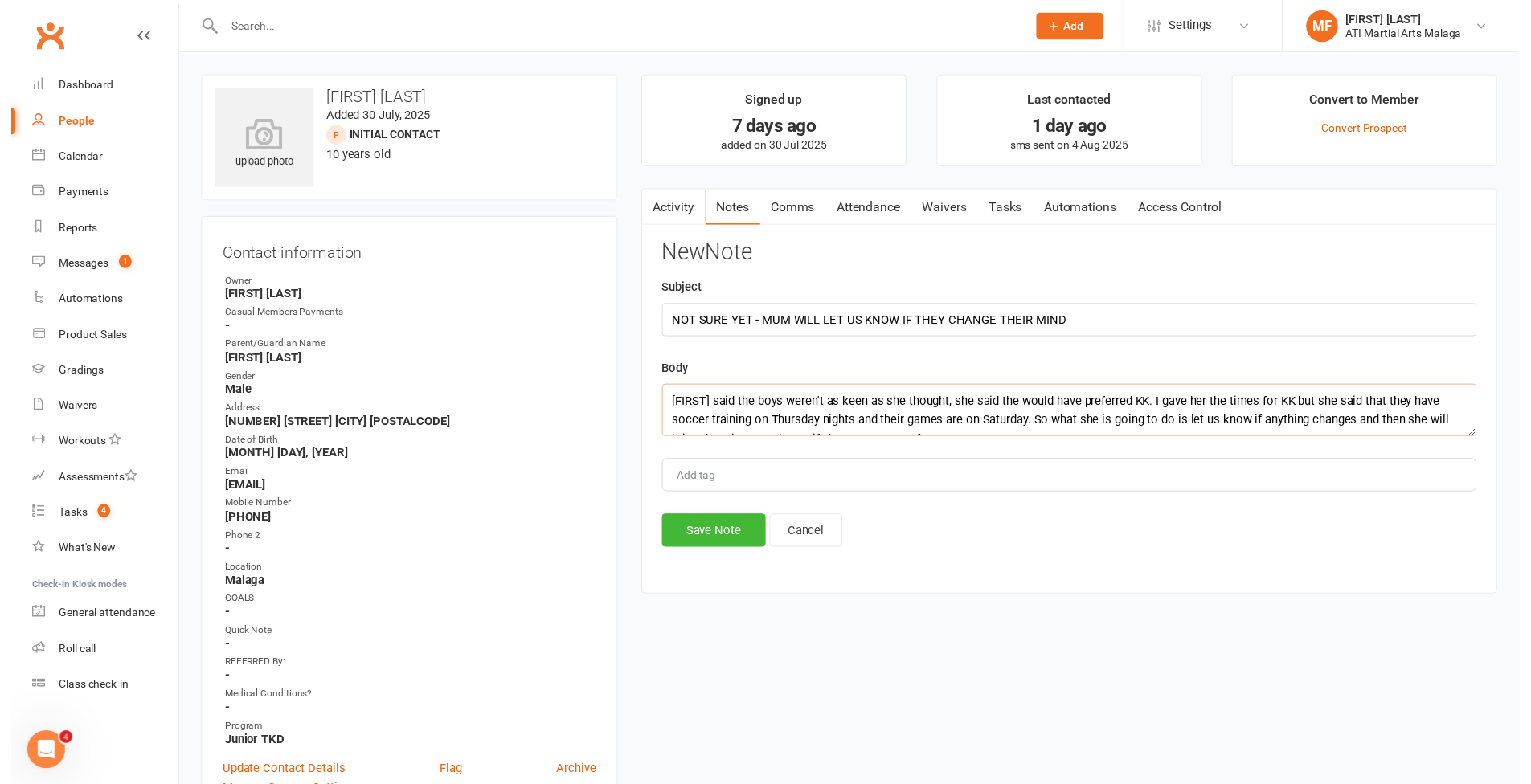 scroll, scrollTop: 10, scrollLeft: 0, axis: vertical 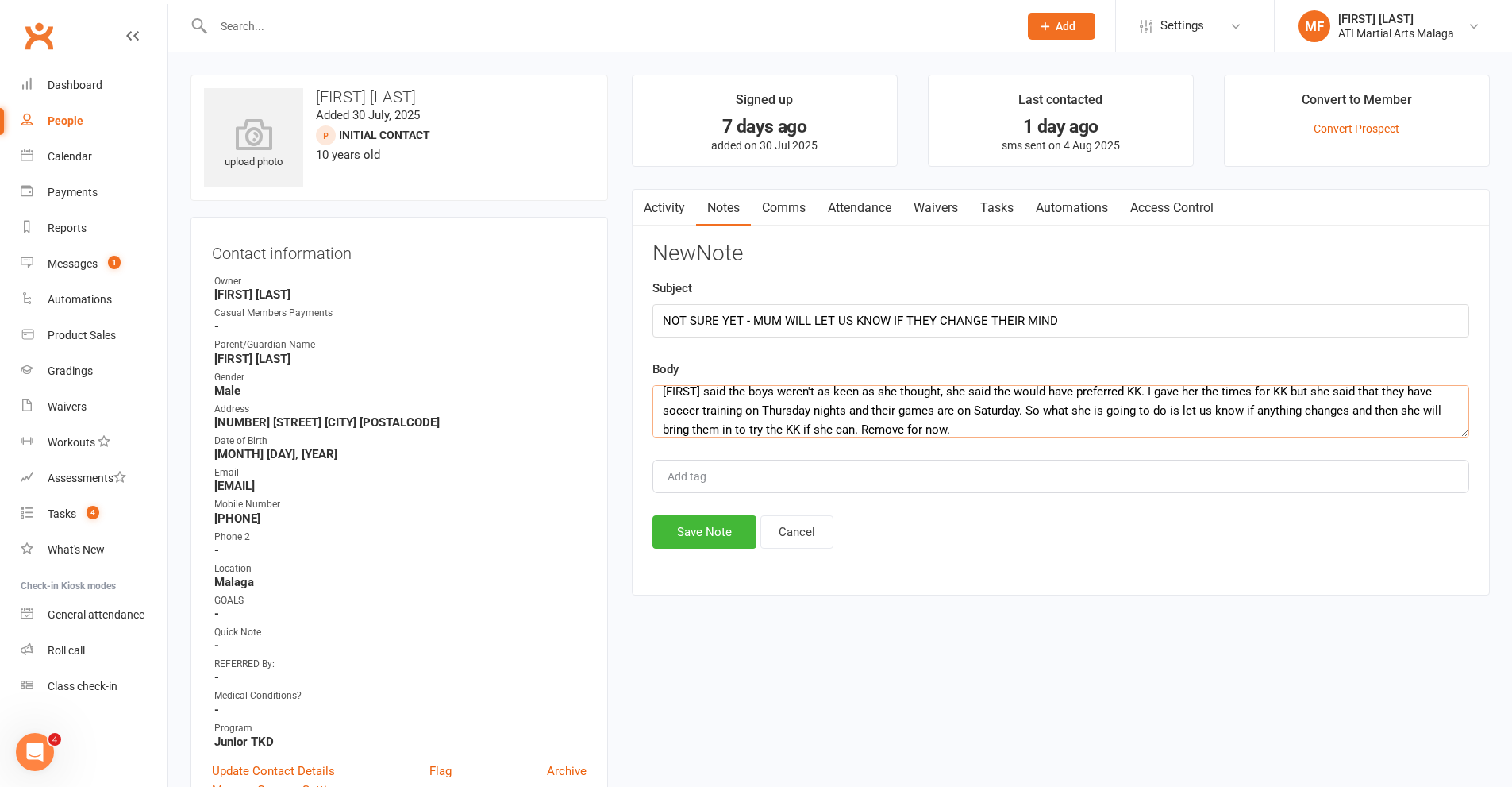 type on "[FIRST] said the boys weren't as keen as she thought, she said the would have preferred KK. I gave her the times for KK but she said that they have soccer training on Thursday nights and their games are on Saturday. So what she is going to do is let us know if anything changes and then she will bring them in to try the KK if she can. Remove for now." 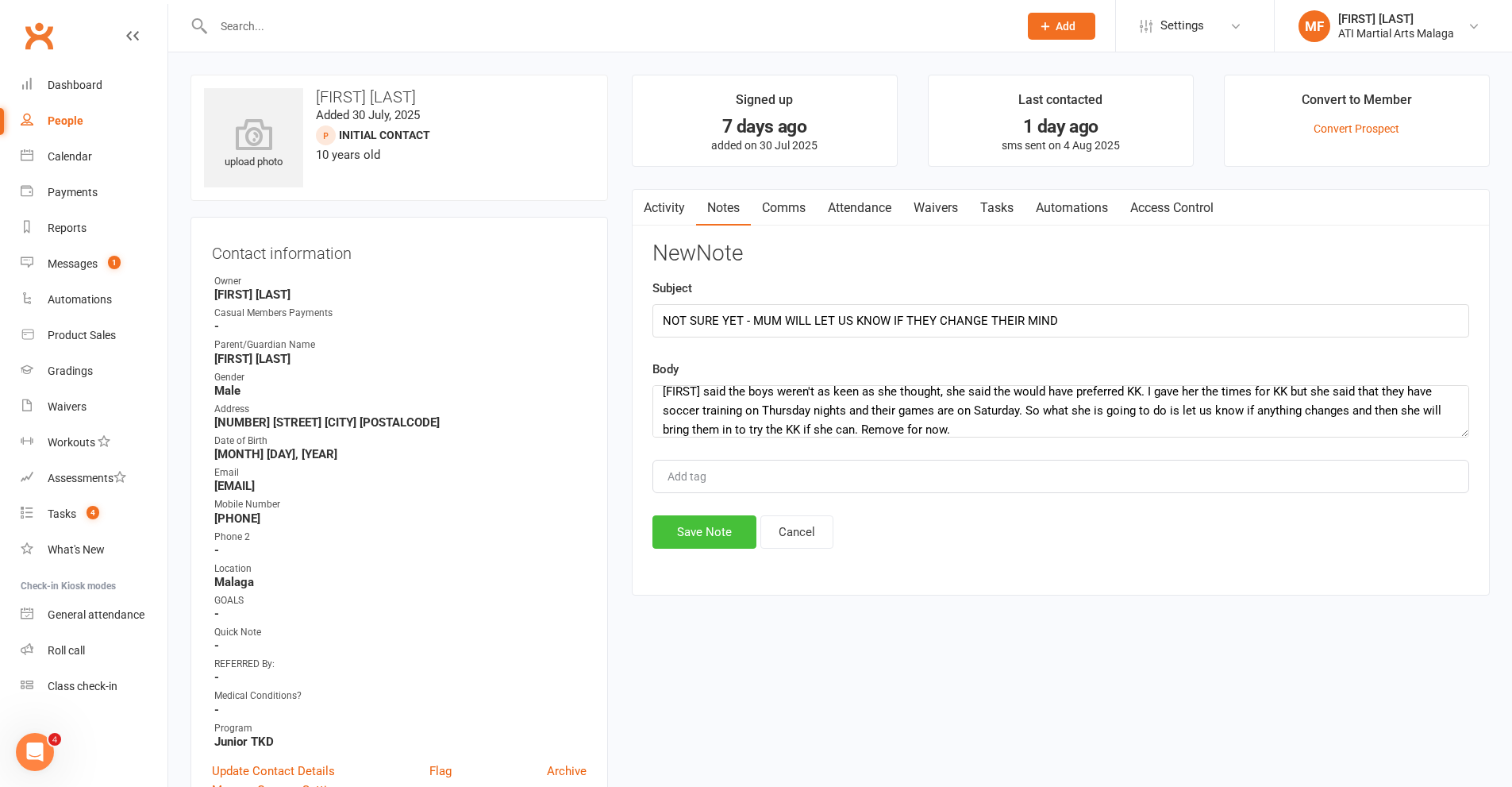 click on "Save Note" at bounding box center (704, 532) 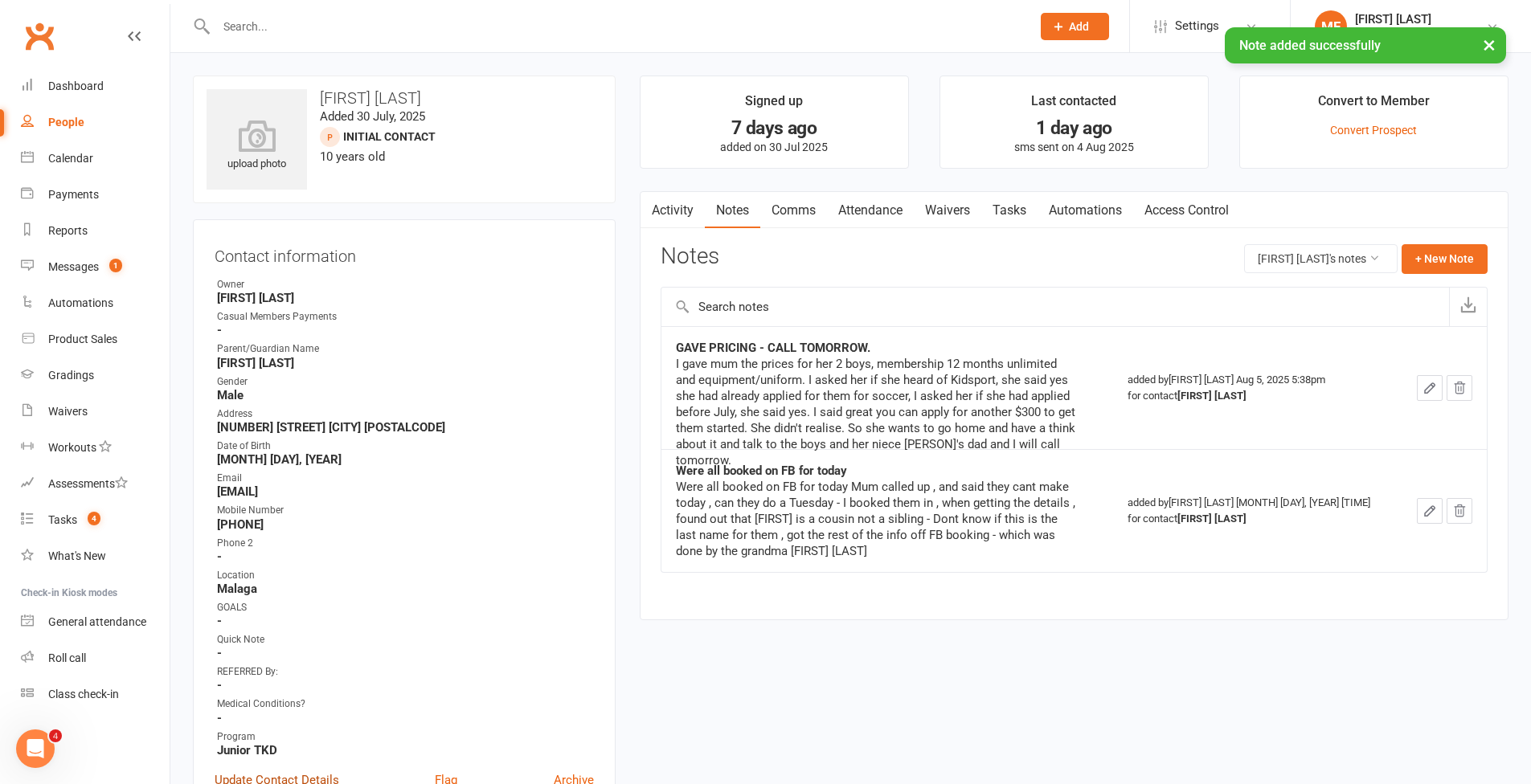 click on "Update Contact Details" at bounding box center [276, 780] 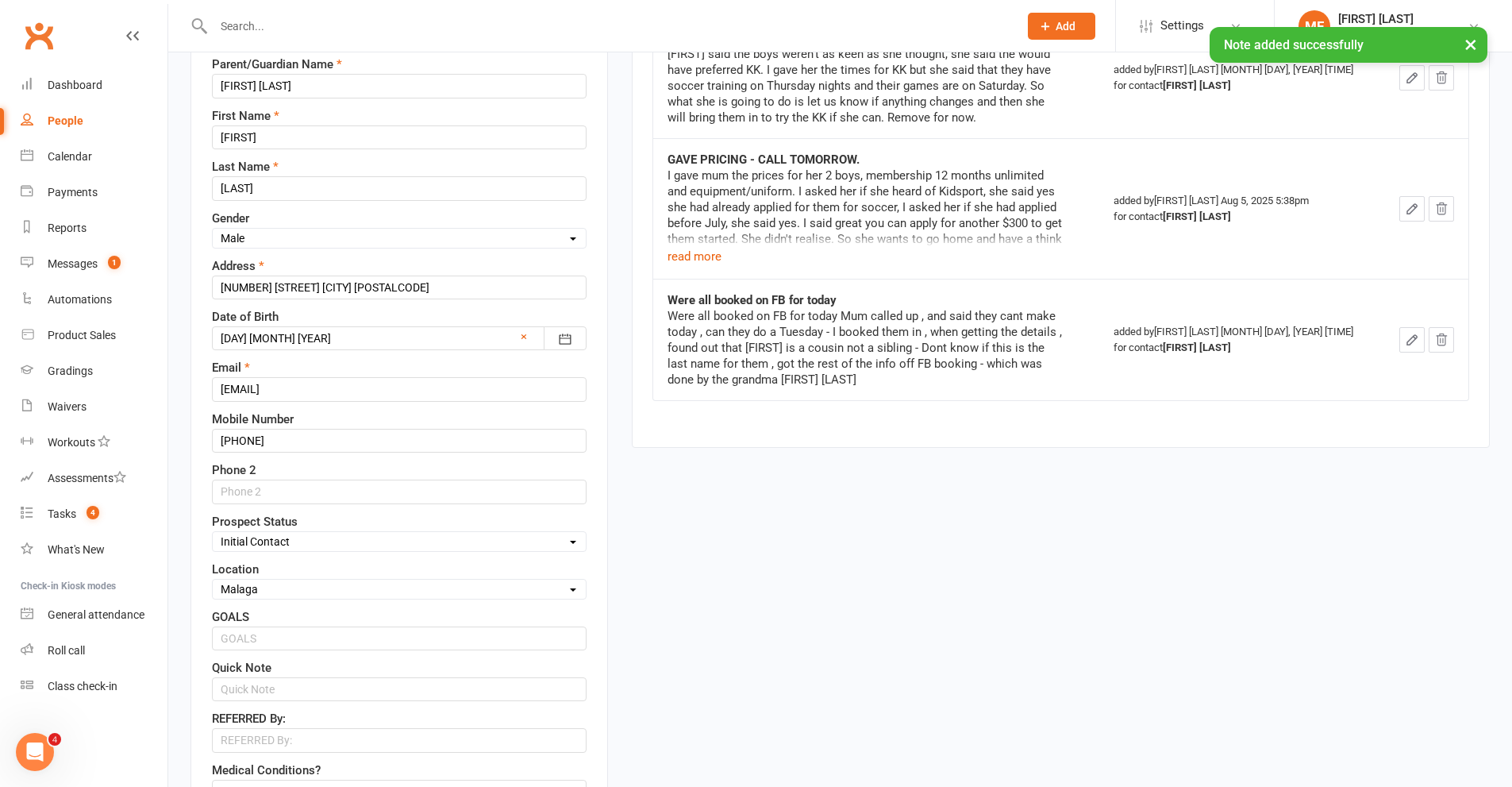 scroll, scrollTop: 392, scrollLeft: 0, axis: vertical 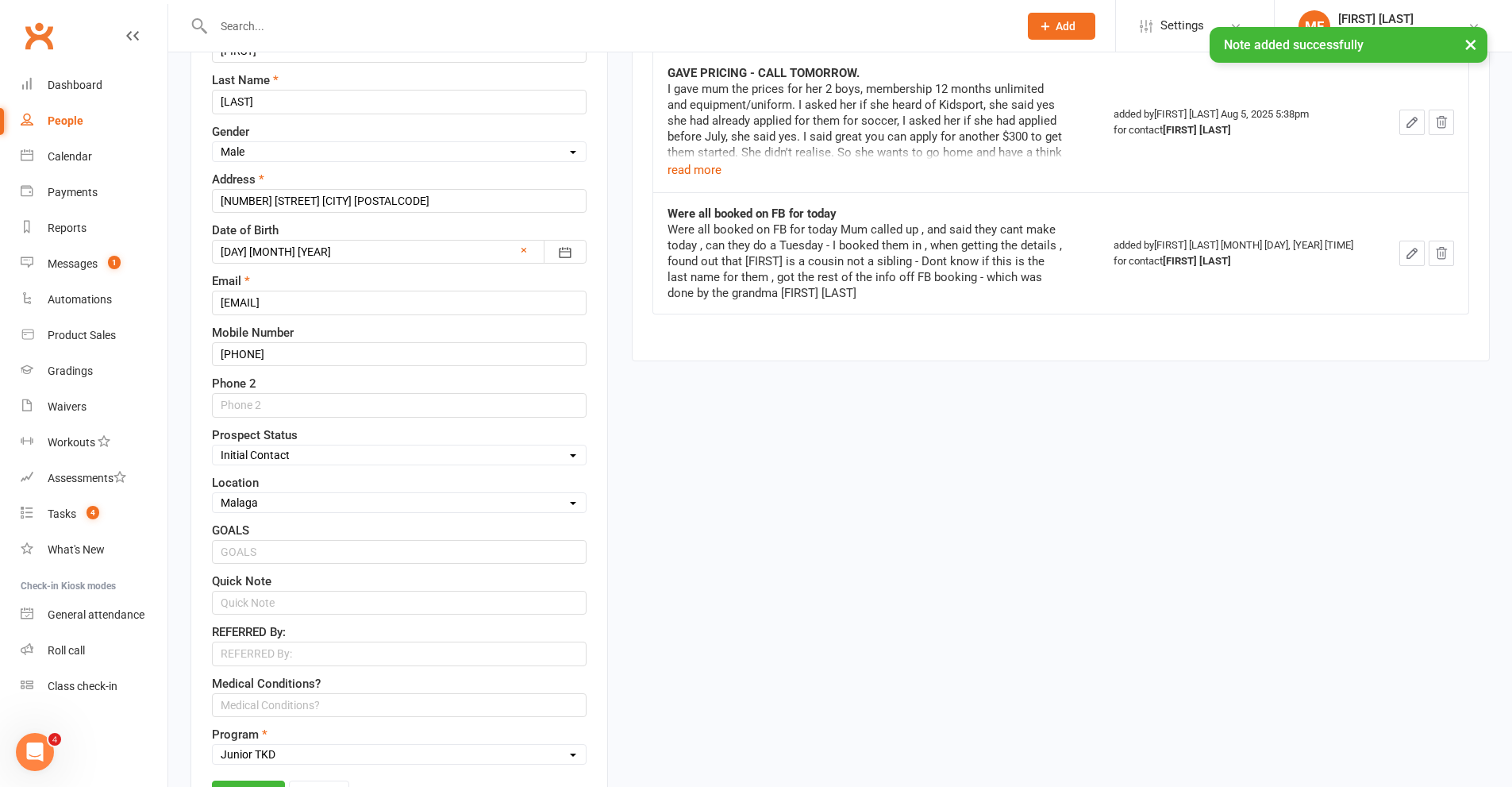 click on "Select Initial Contact Follow-up Call Satellite Lead Birthday Lead Not Ready Not interested Cross Training Member Special Needs Waiting List" at bounding box center (399, 455) 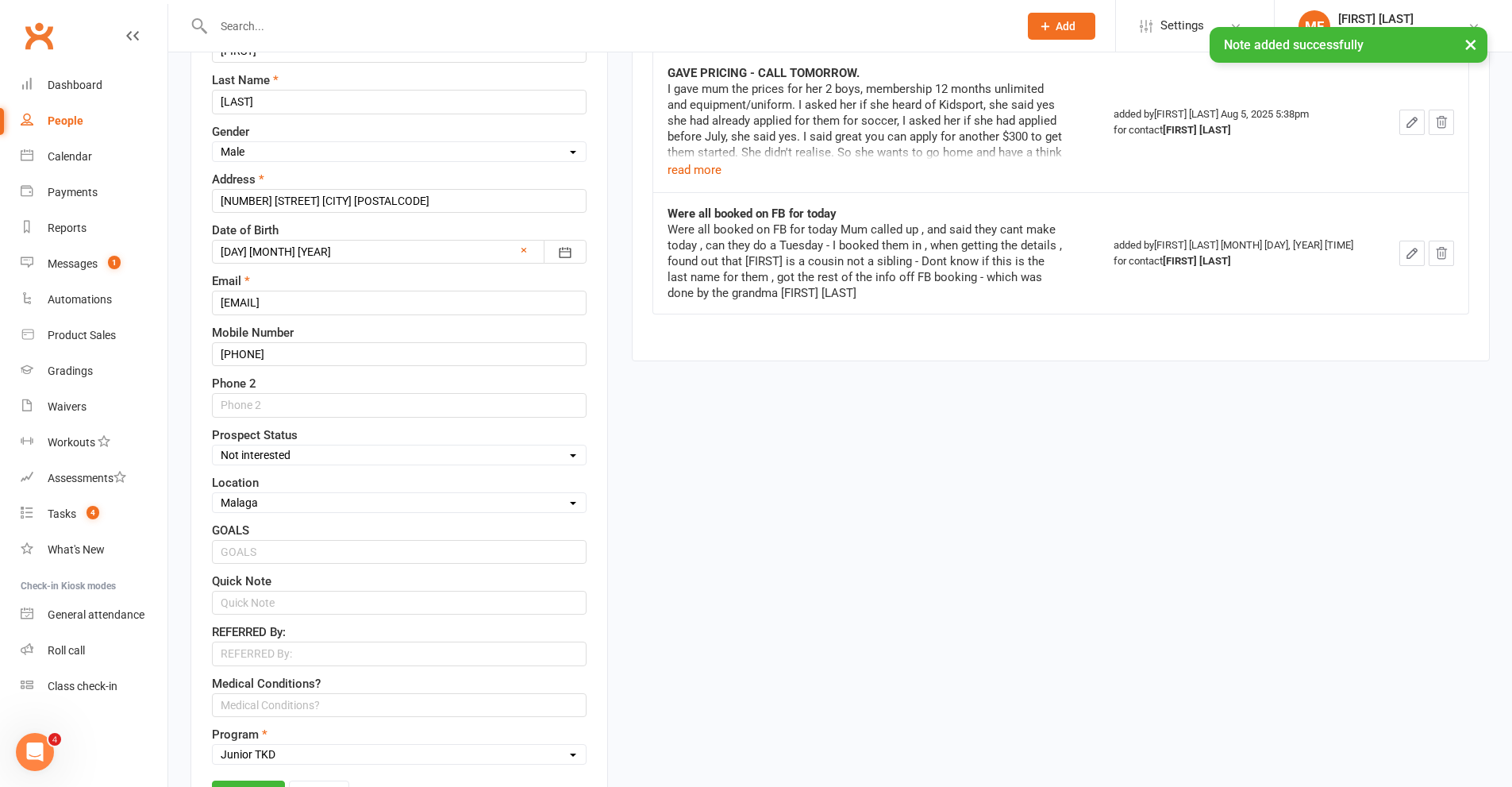 click on "Select Initial Contact Follow-up Call Satellite Lead Birthday Lead Not Ready Not interested Cross Training Member Special Needs Waiting List" at bounding box center [399, 455] 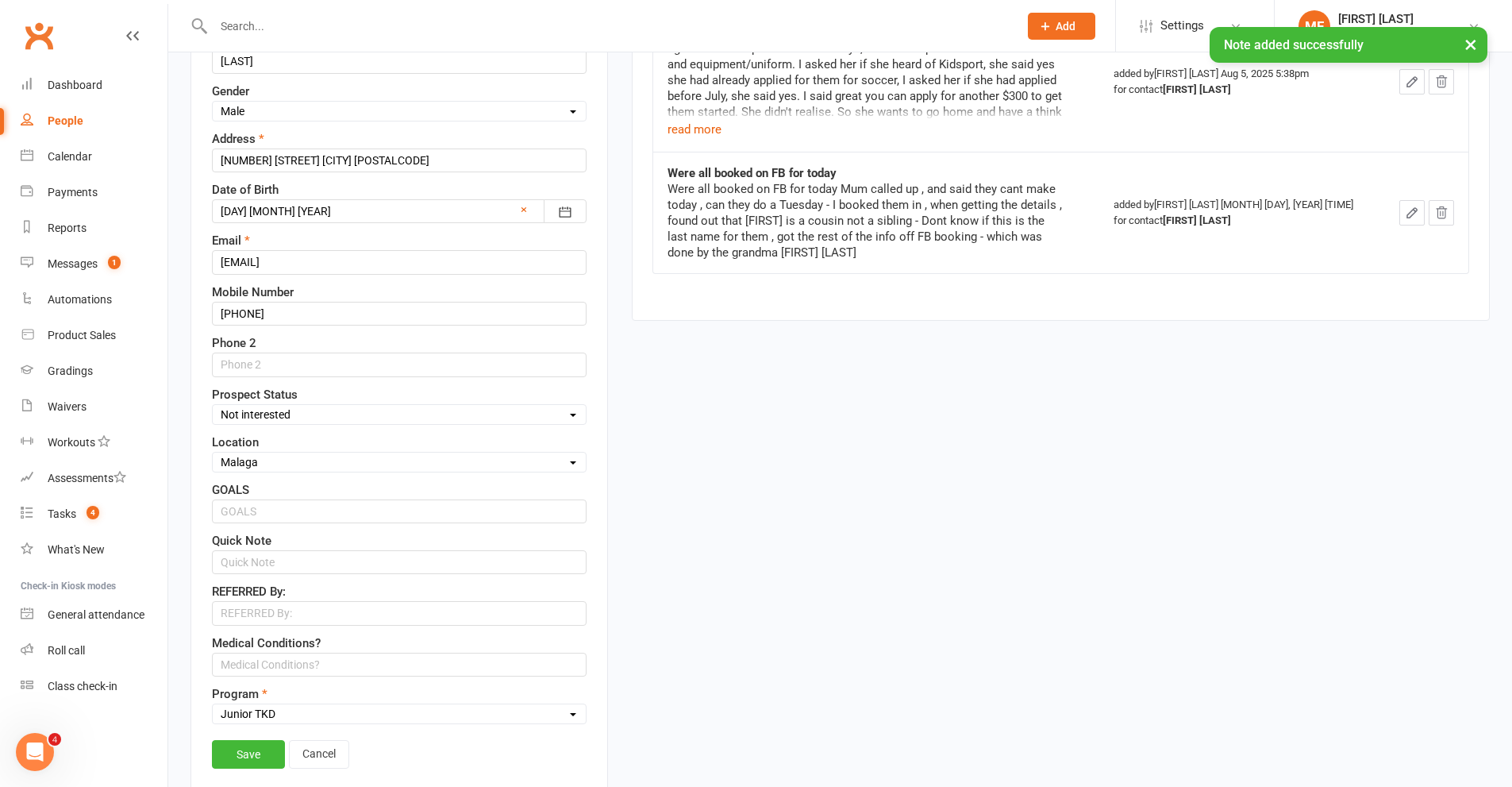 scroll, scrollTop: 472, scrollLeft: 0, axis: vertical 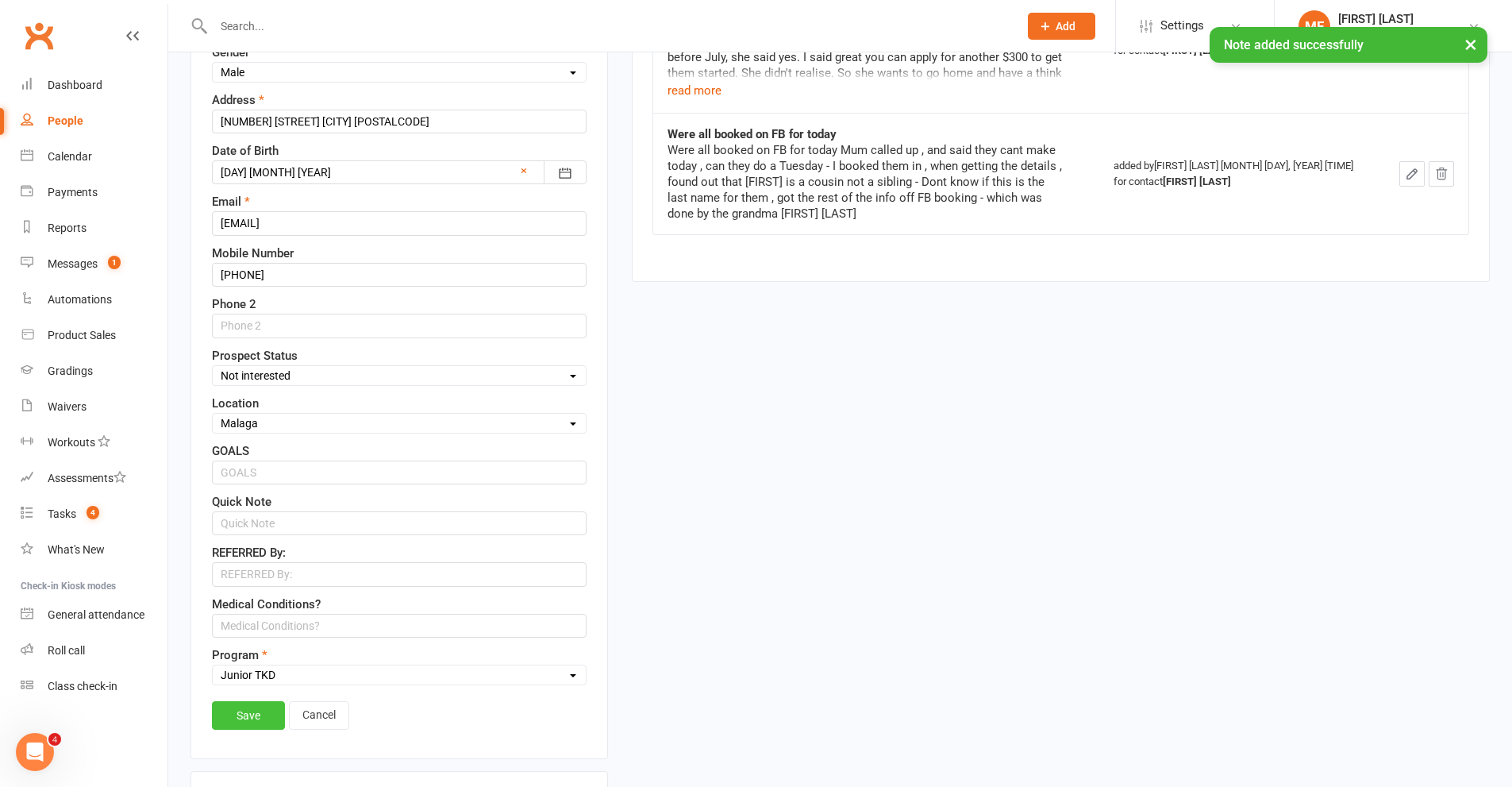 click on "Save" at bounding box center (248, 716) 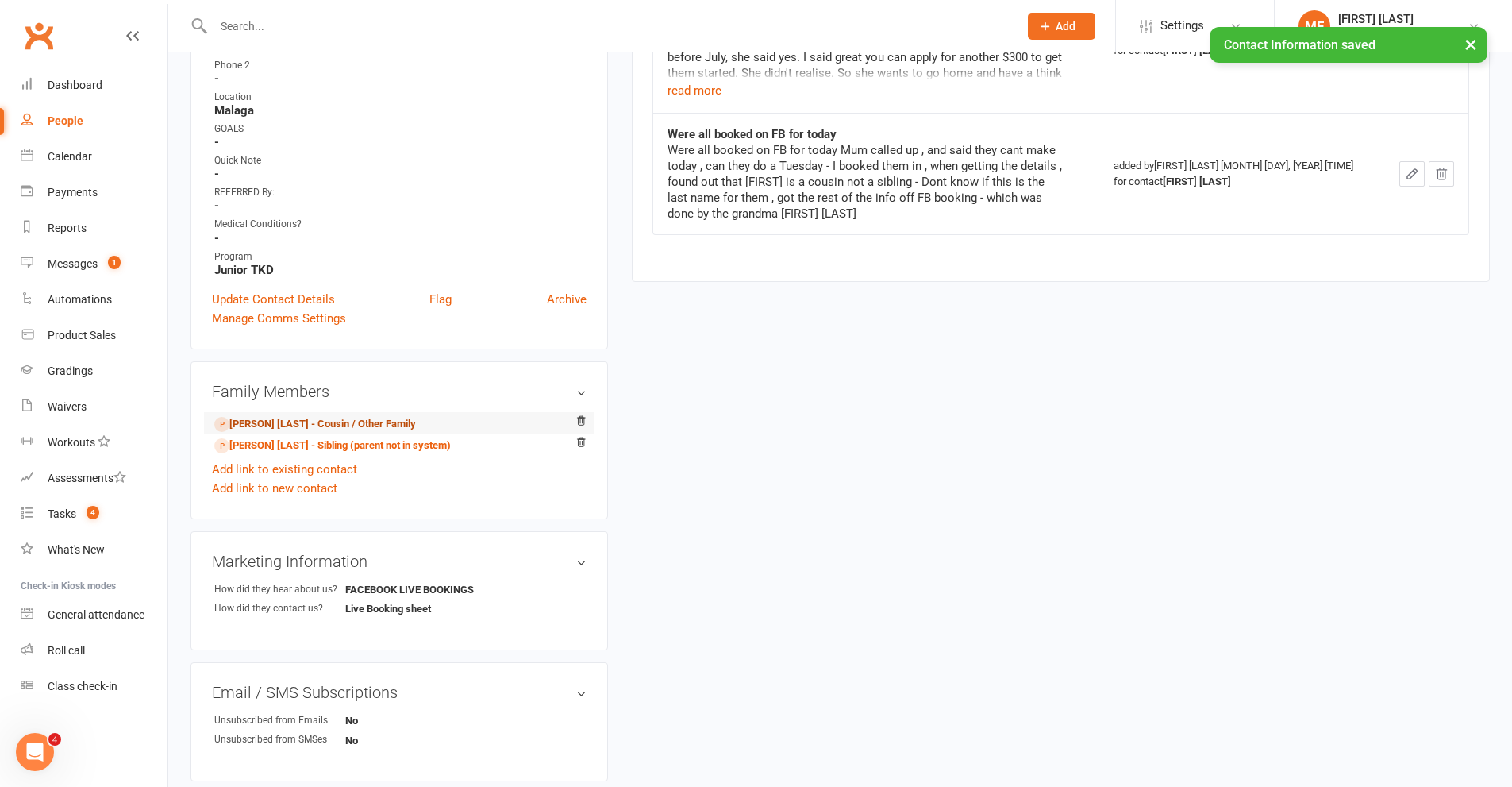 click on "[PERSON] [LAST] - Cousin / Other Family" at bounding box center (315, 424) 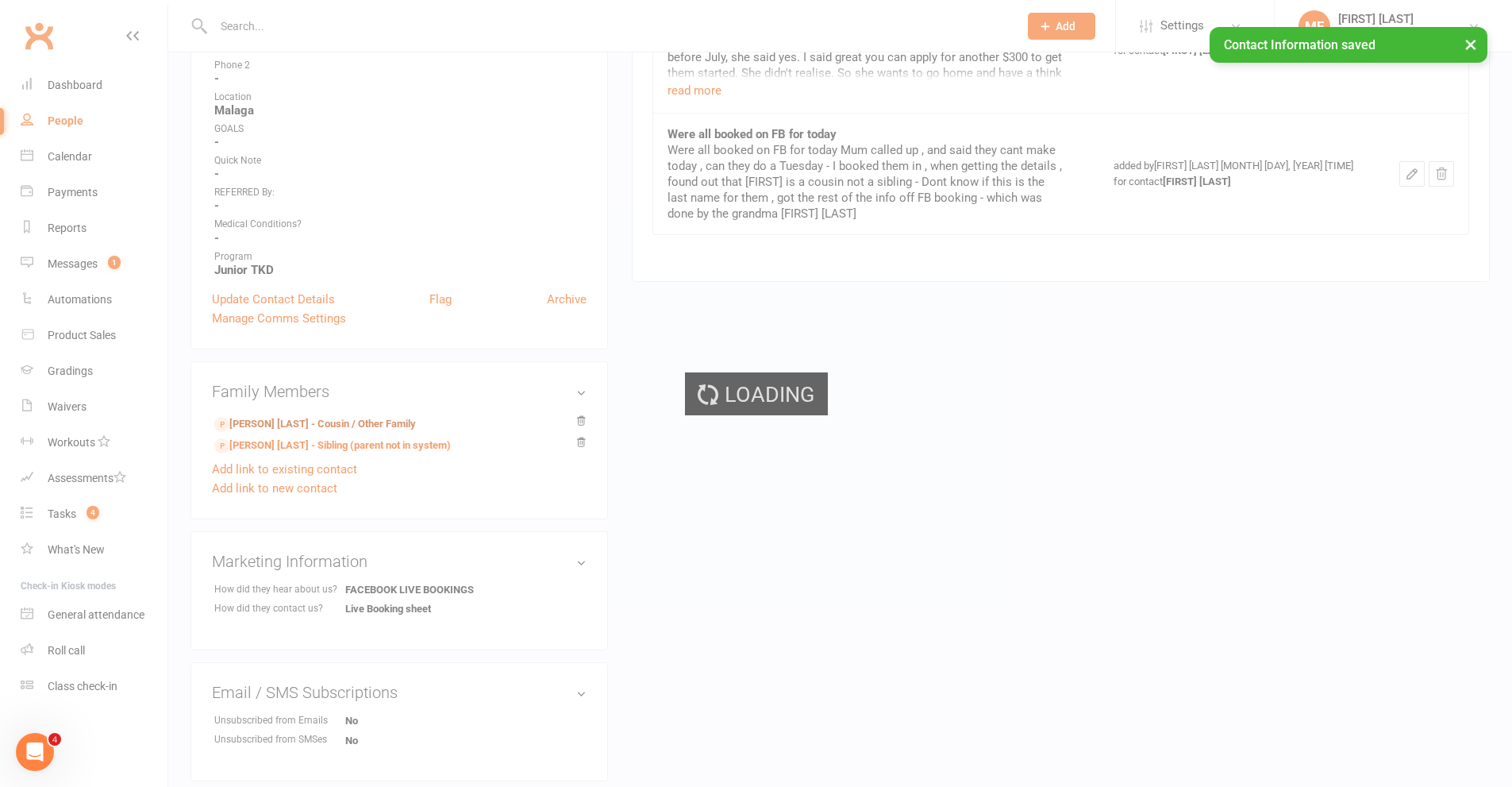 scroll, scrollTop: 0, scrollLeft: 0, axis: both 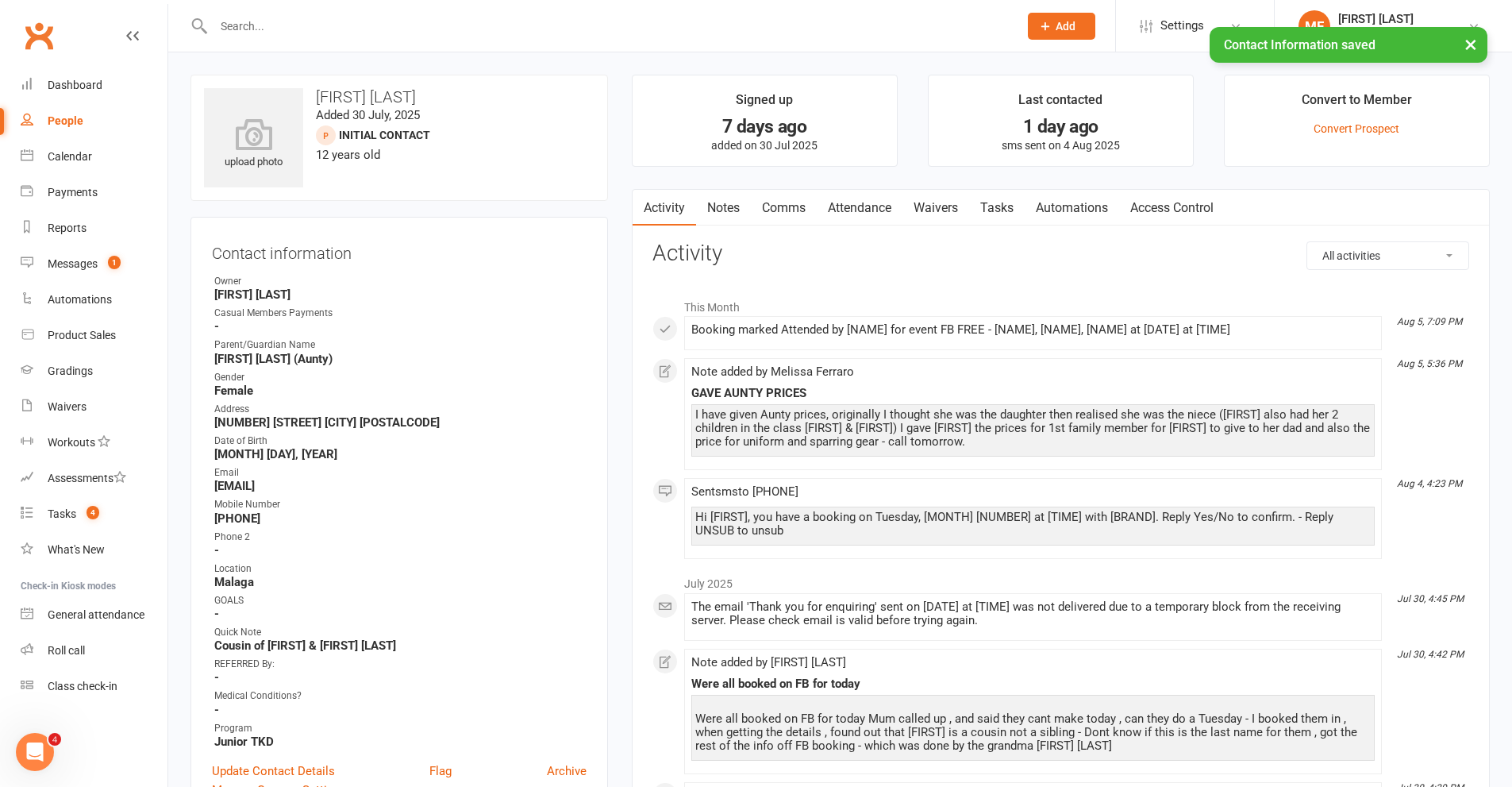 click on "Notes" at bounding box center [723, 208] 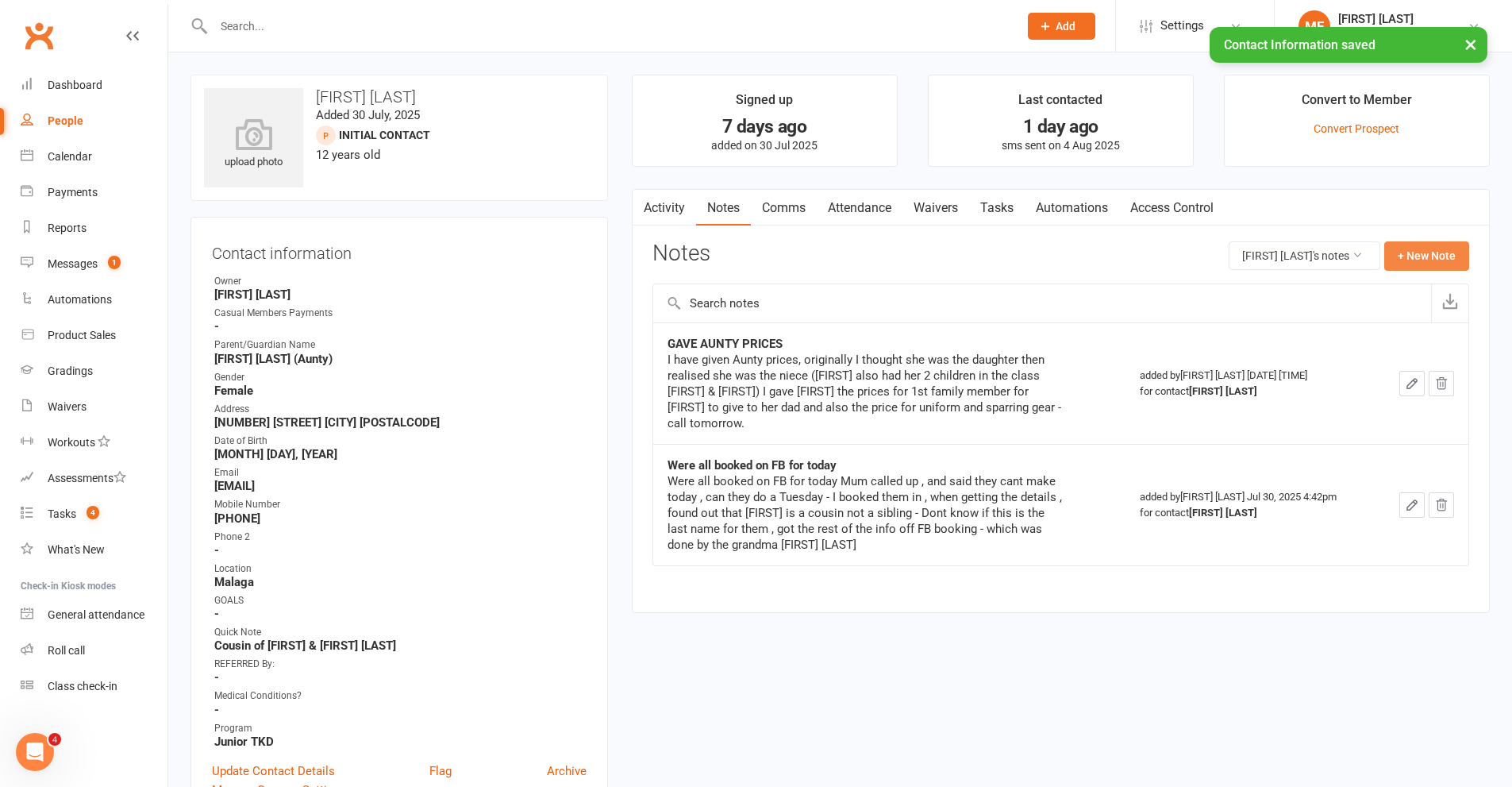 click on "+ New Note" at bounding box center [1426, 256] 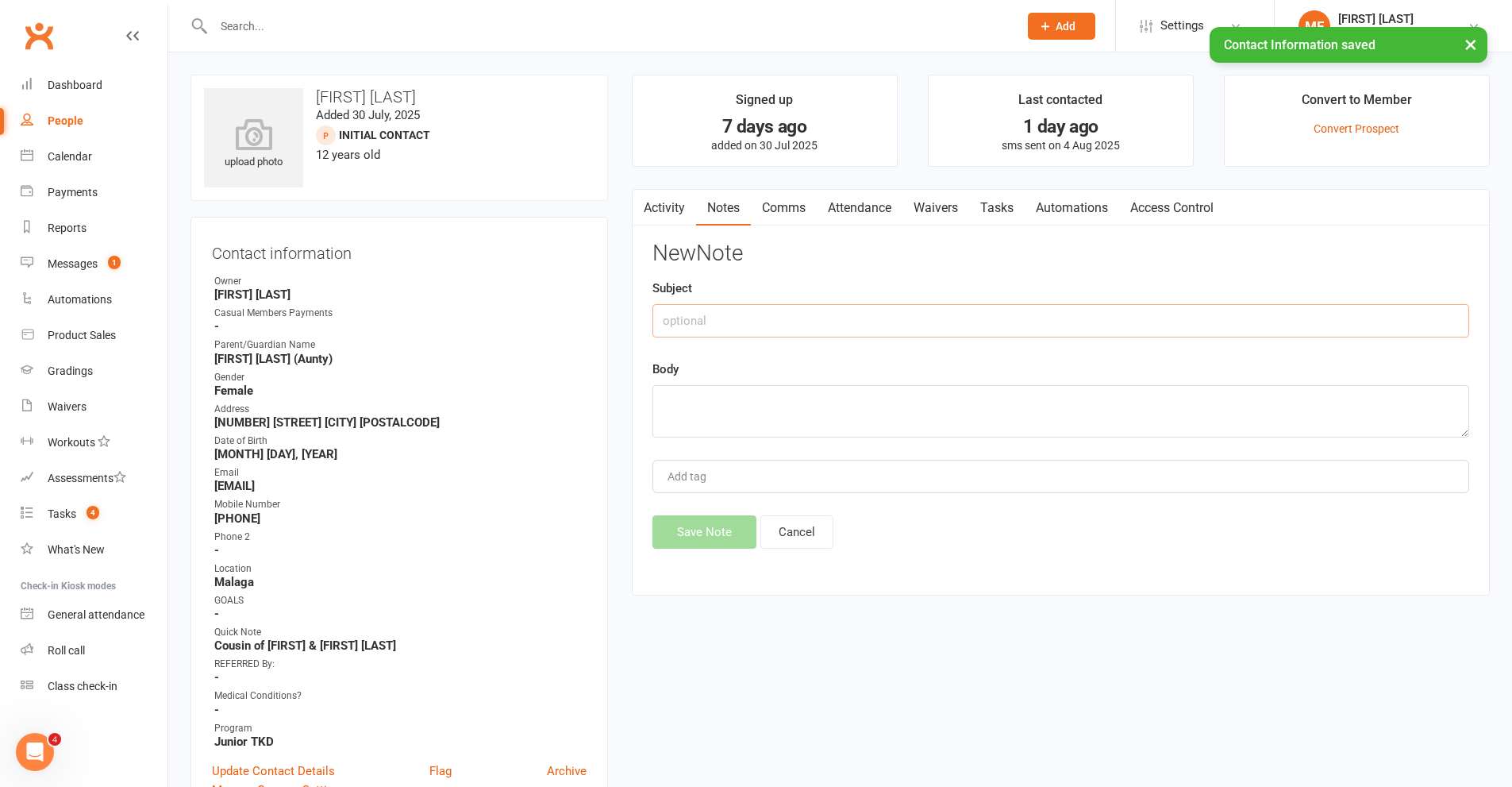 click at bounding box center (1060, 321) 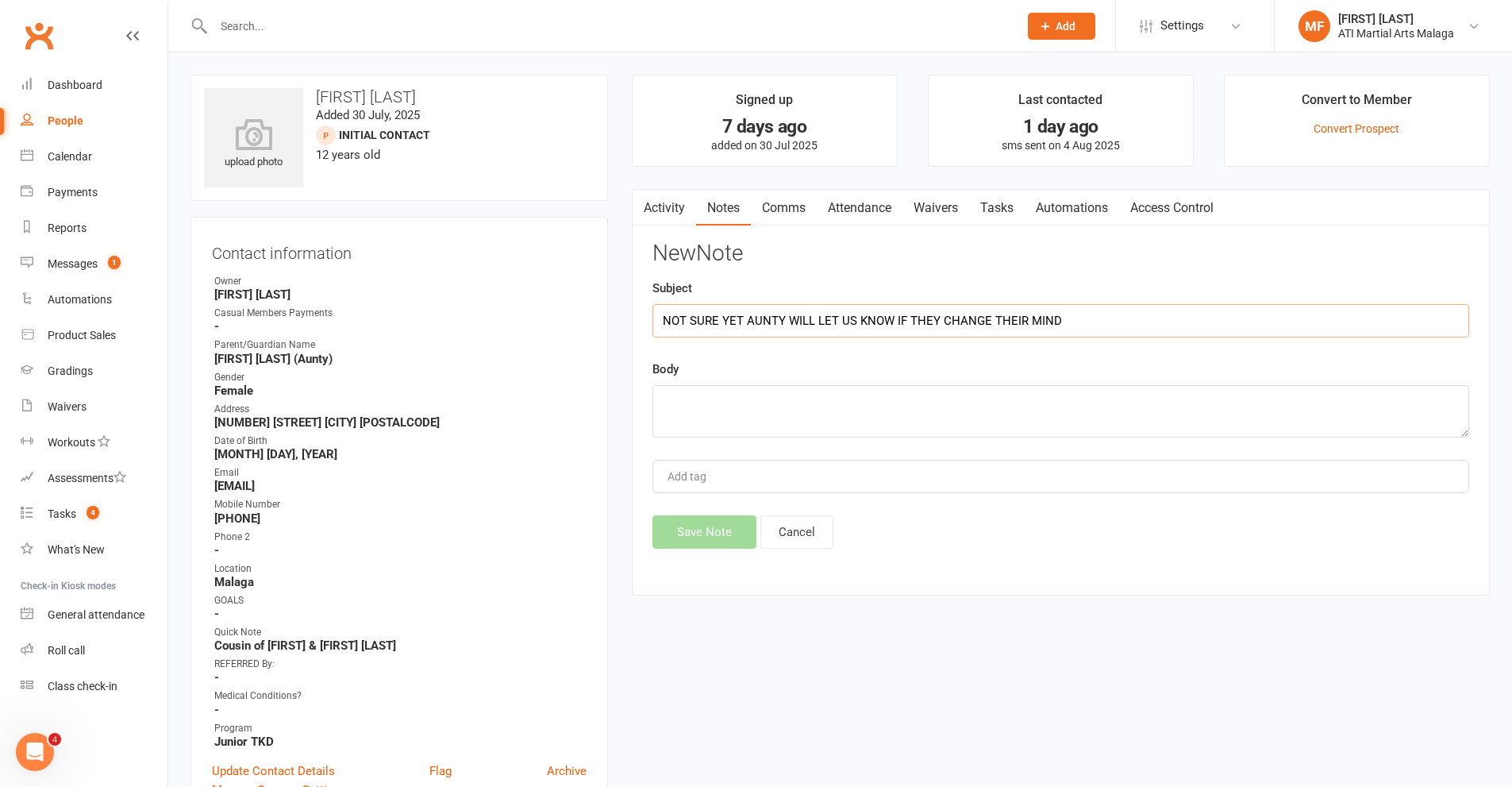 type on "NOT SURE YET AUNTY WILL LET US KNOW IF THEY CHANGE THEIR MIND" 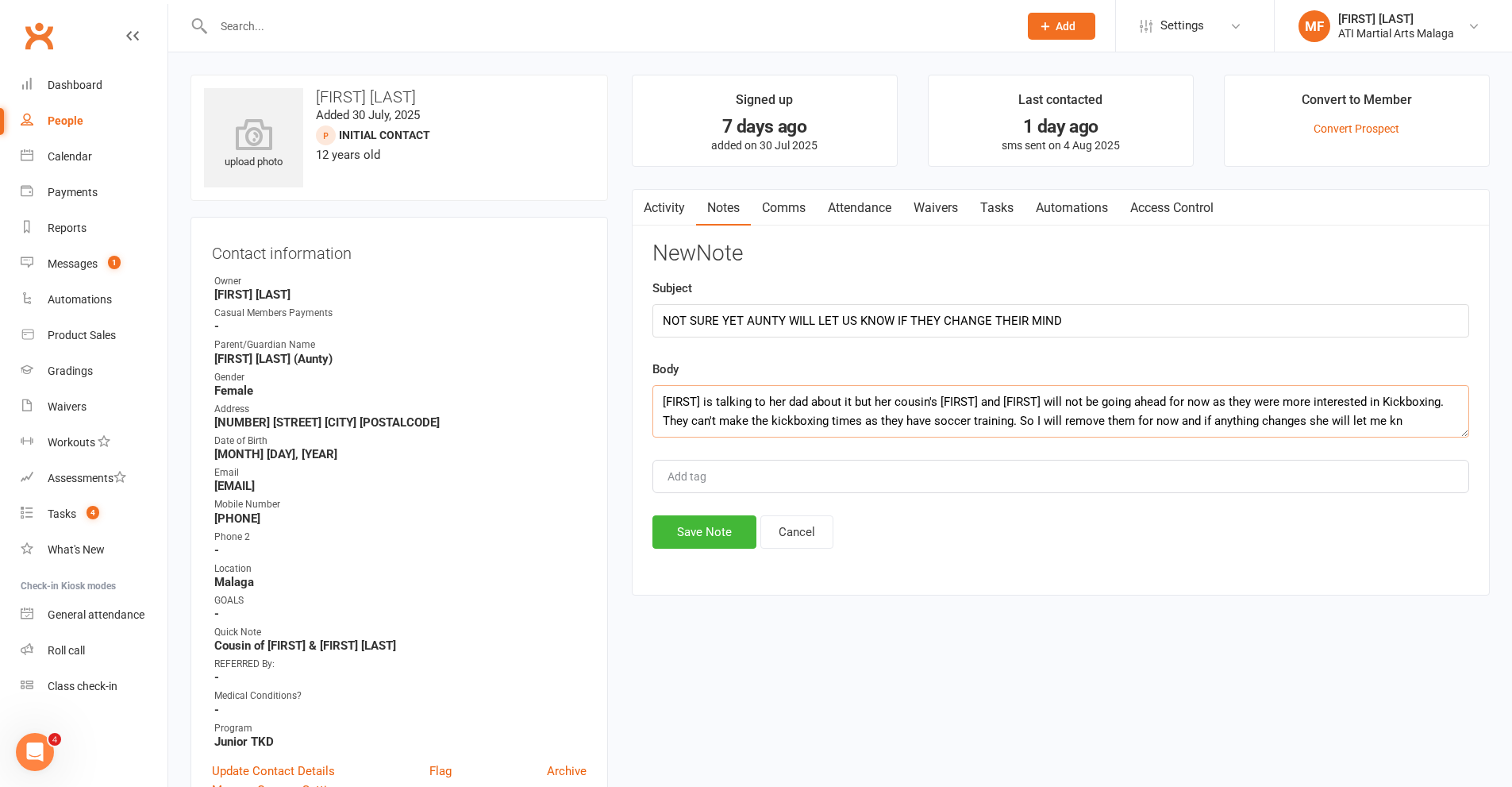 scroll, scrollTop: 10, scrollLeft: 0, axis: vertical 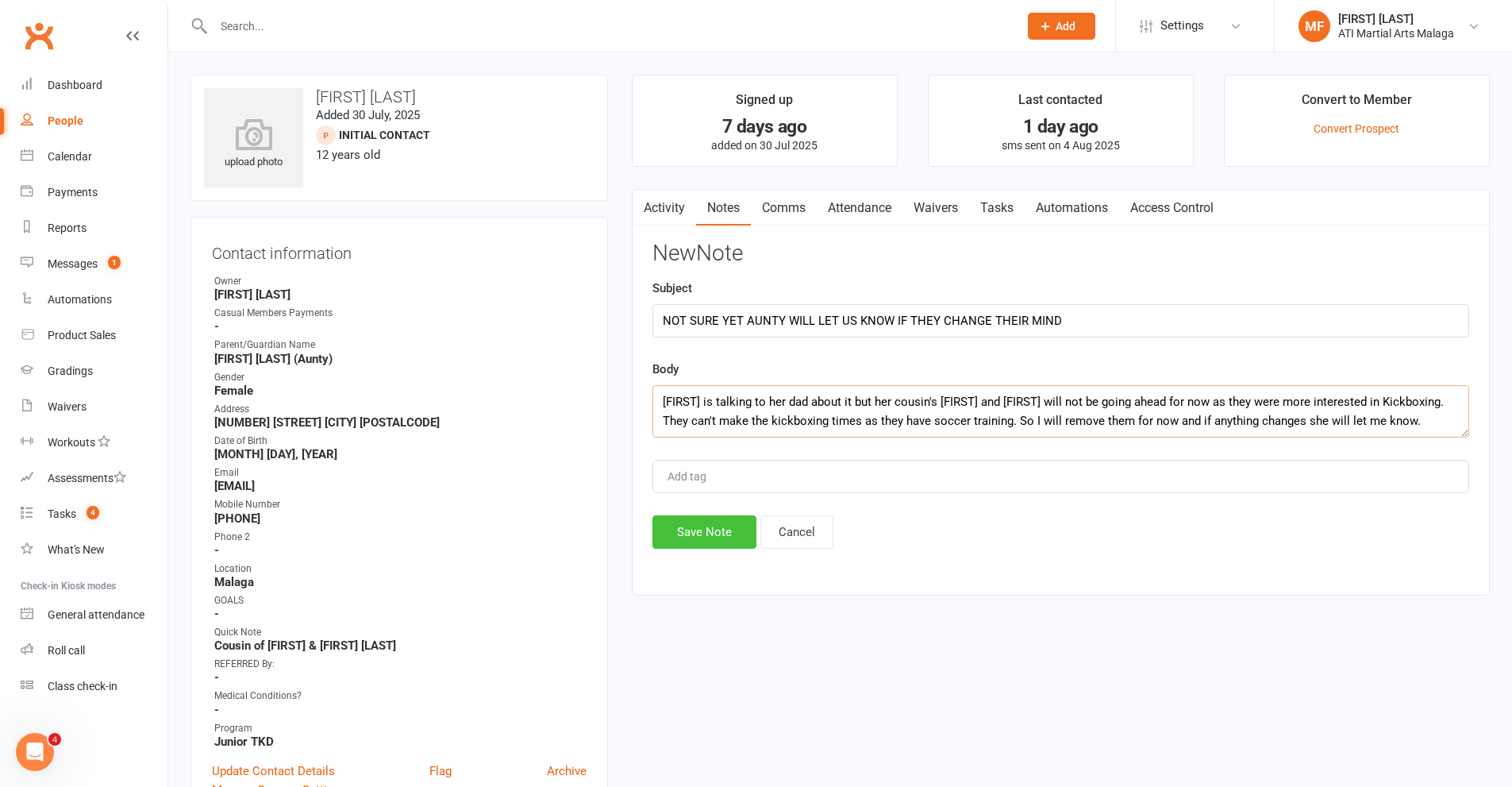 type on "[FIRST] is talking to her dad about it but her cousin's [FIRST] and [FIRST] will not be going ahead for now as they were more interested in Kickboxing. They can't make the kickboxing times as they have soccer training. So I will remove them for now and if anything changes she will let me know." 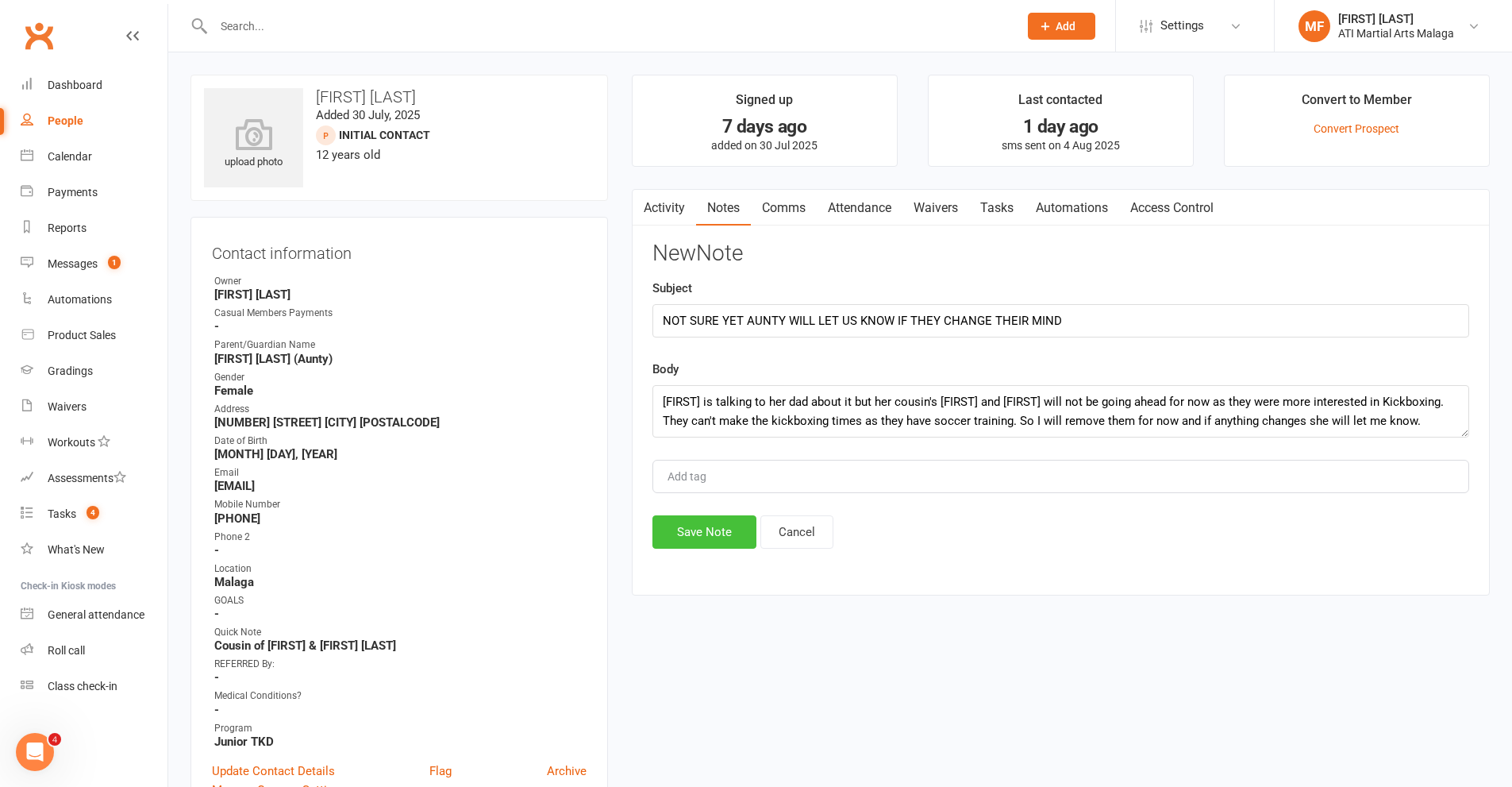 click on "Save Note" at bounding box center (704, 532) 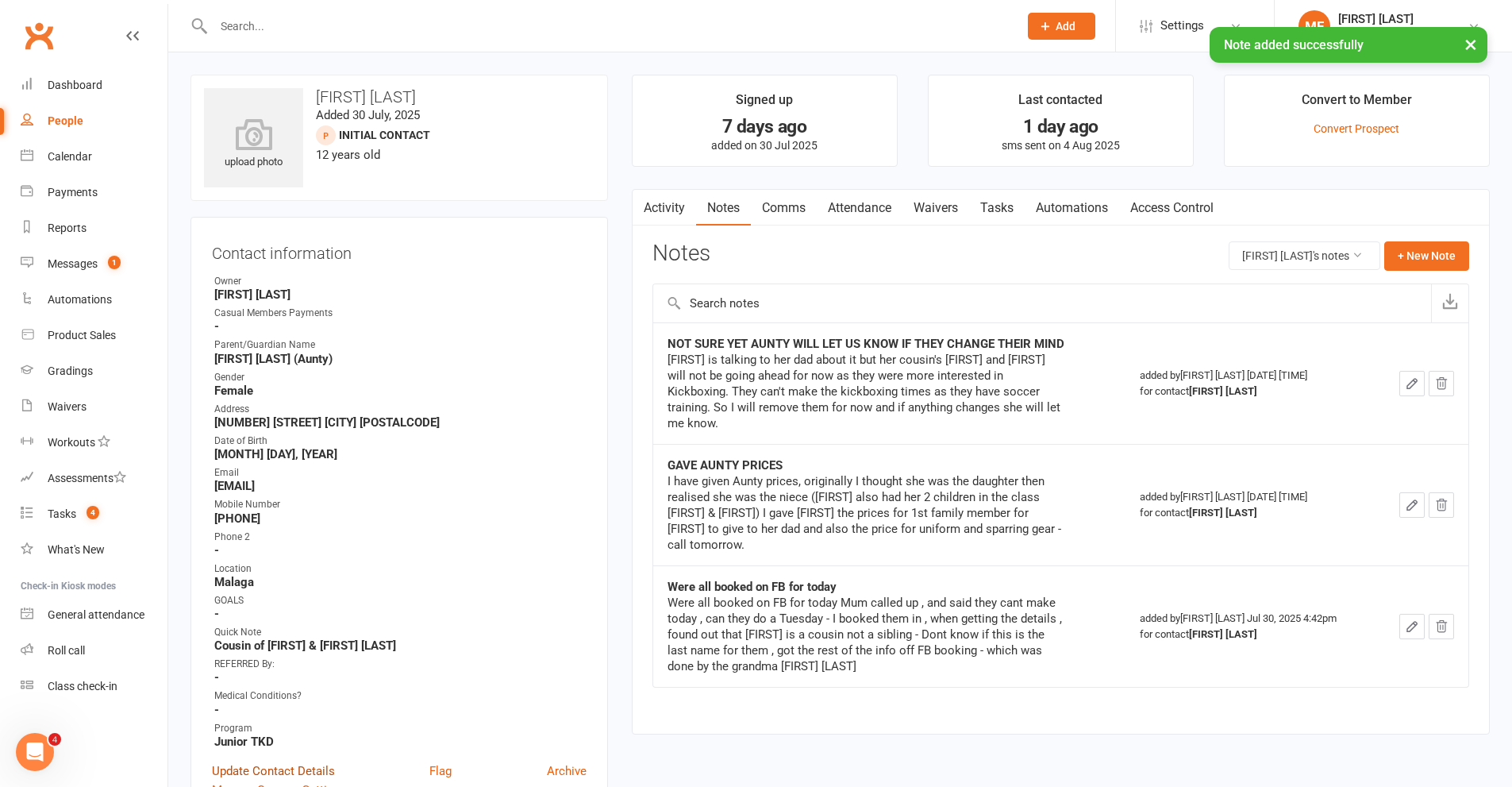 click on "Update Contact Details" at bounding box center (273, 771) 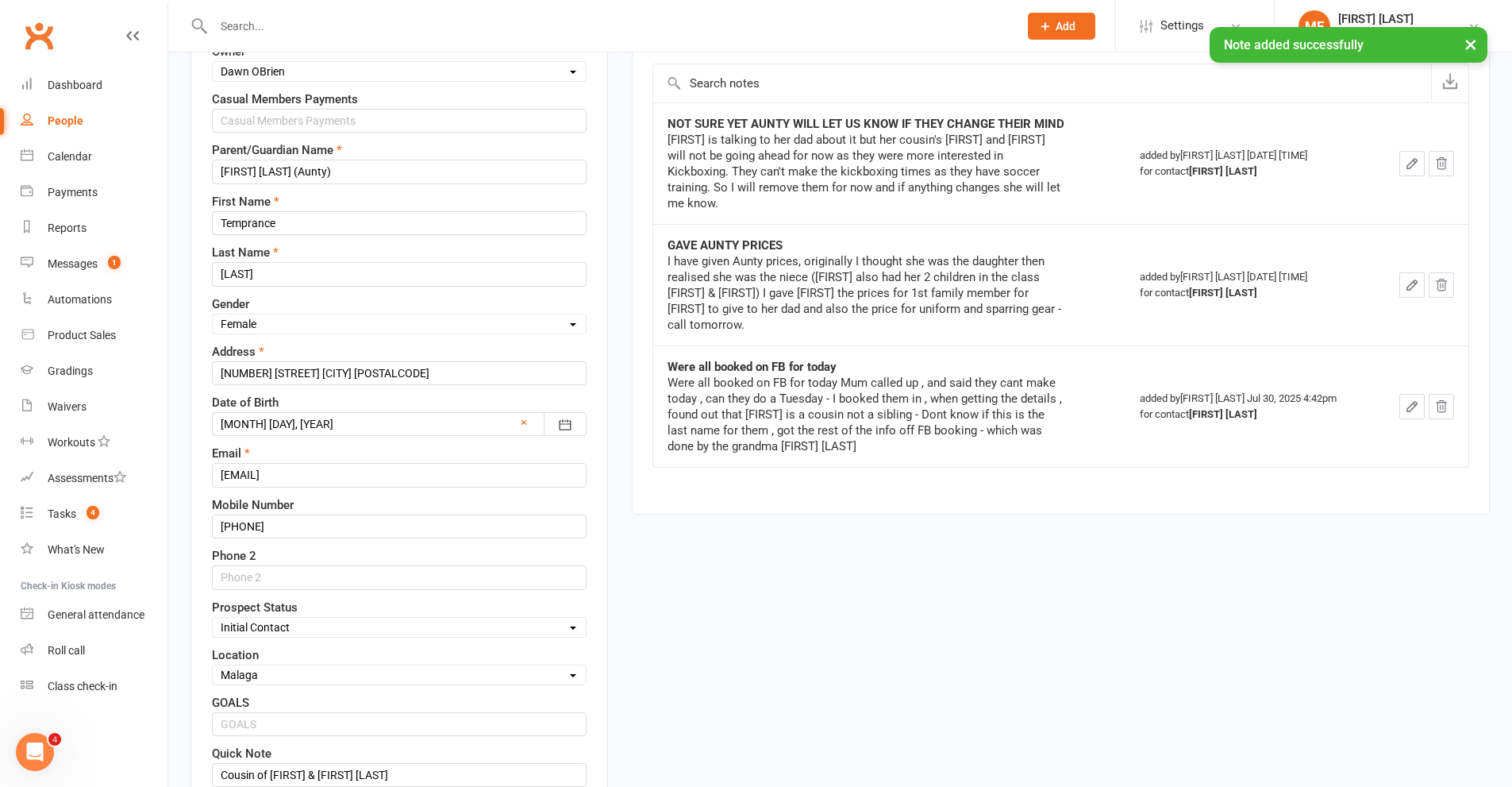 scroll, scrollTop: 392, scrollLeft: 0, axis: vertical 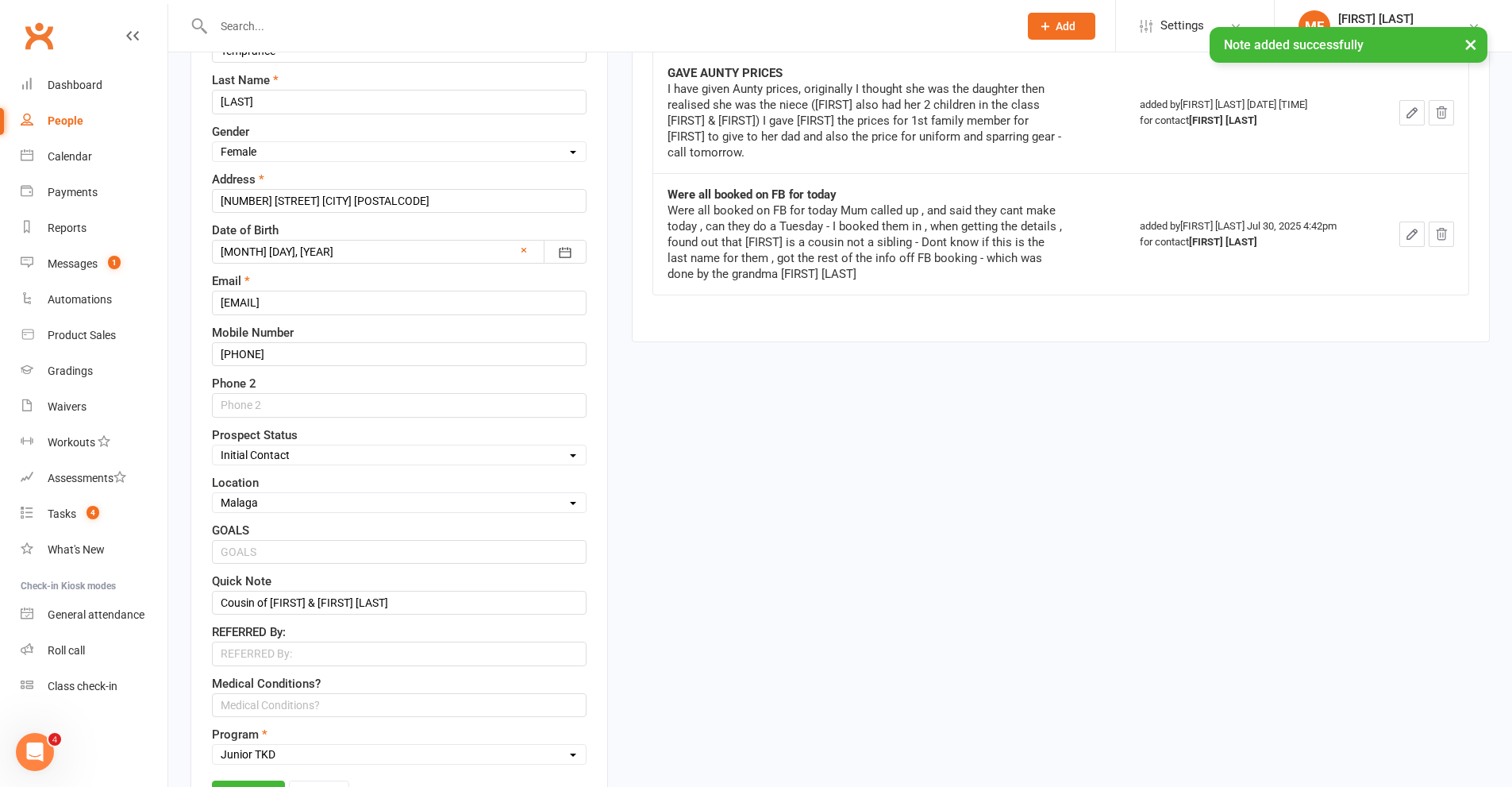 click on "Select Initial Contact Follow-up Call Satellite Lead Birthday Lead Not Ready Not interested Cross Training Member Special Needs Waiting List" at bounding box center (399, 455) 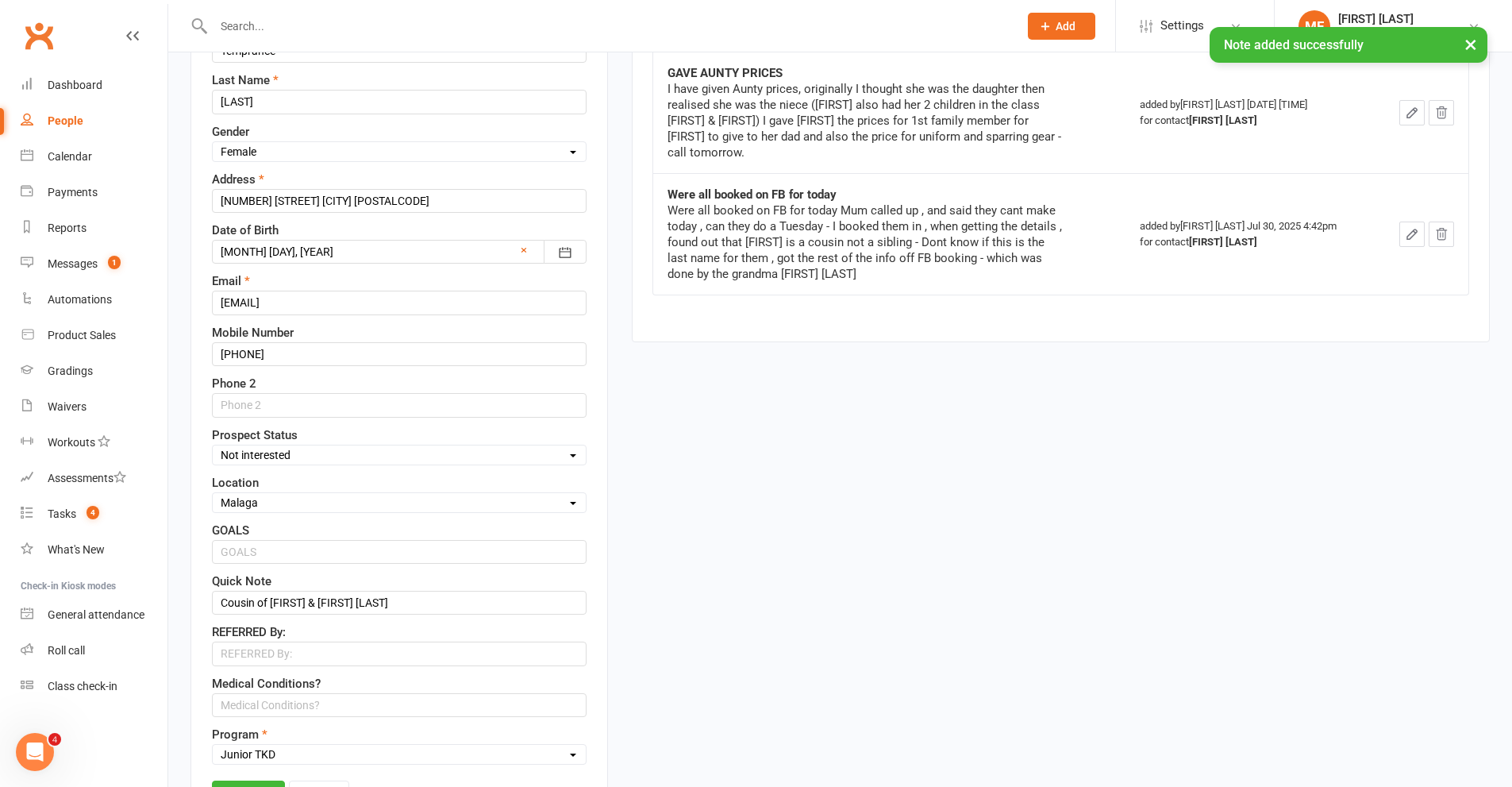 click on "Select Initial Contact Follow-up Call Satellite Lead Birthday Lead Not Ready Not interested Cross Training Member Special Needs Waiting List" at bounding box center [399, 455] 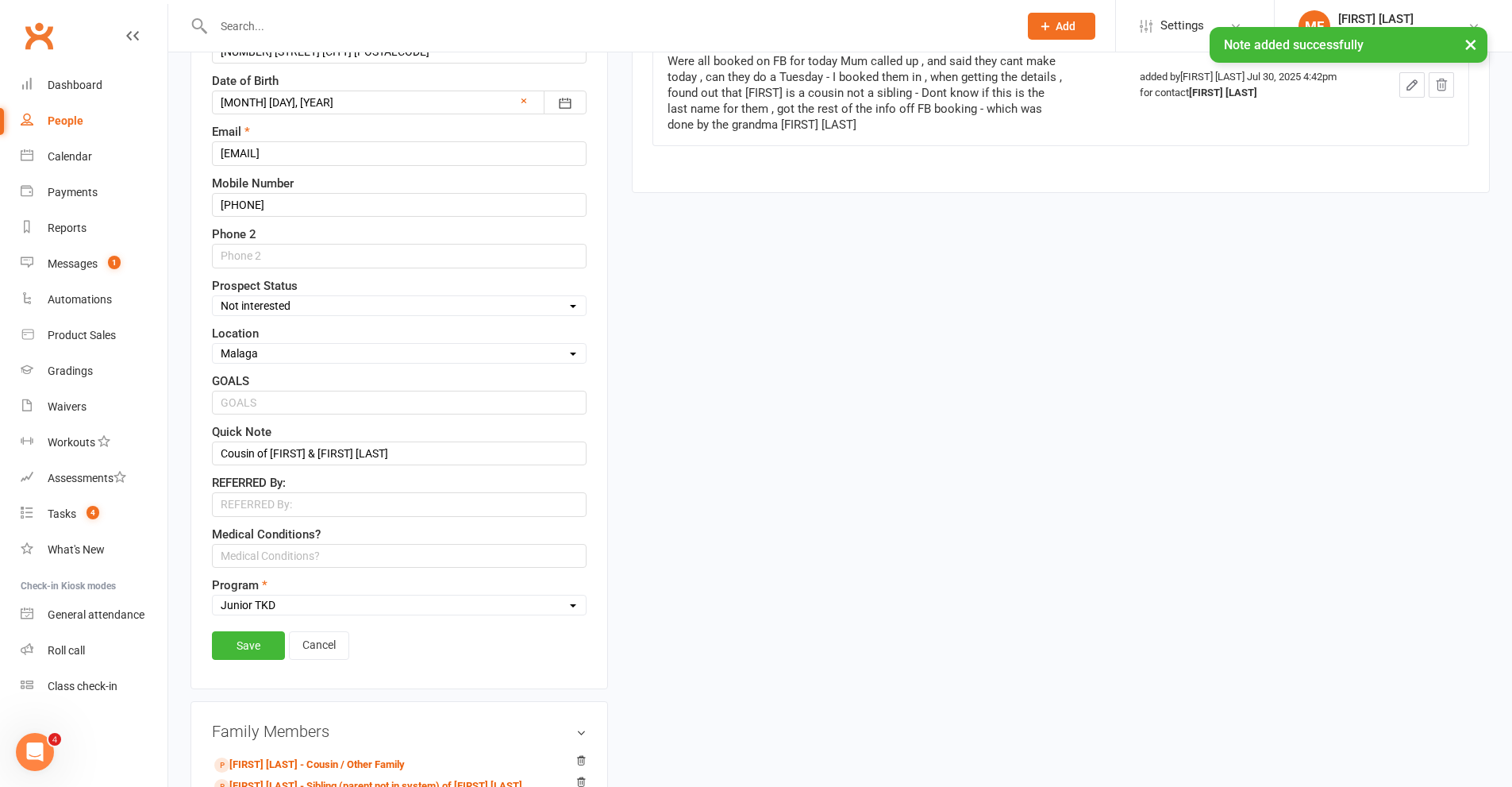 scroll, scrollTop: 631, scrollLeft: 0, axis: vertical 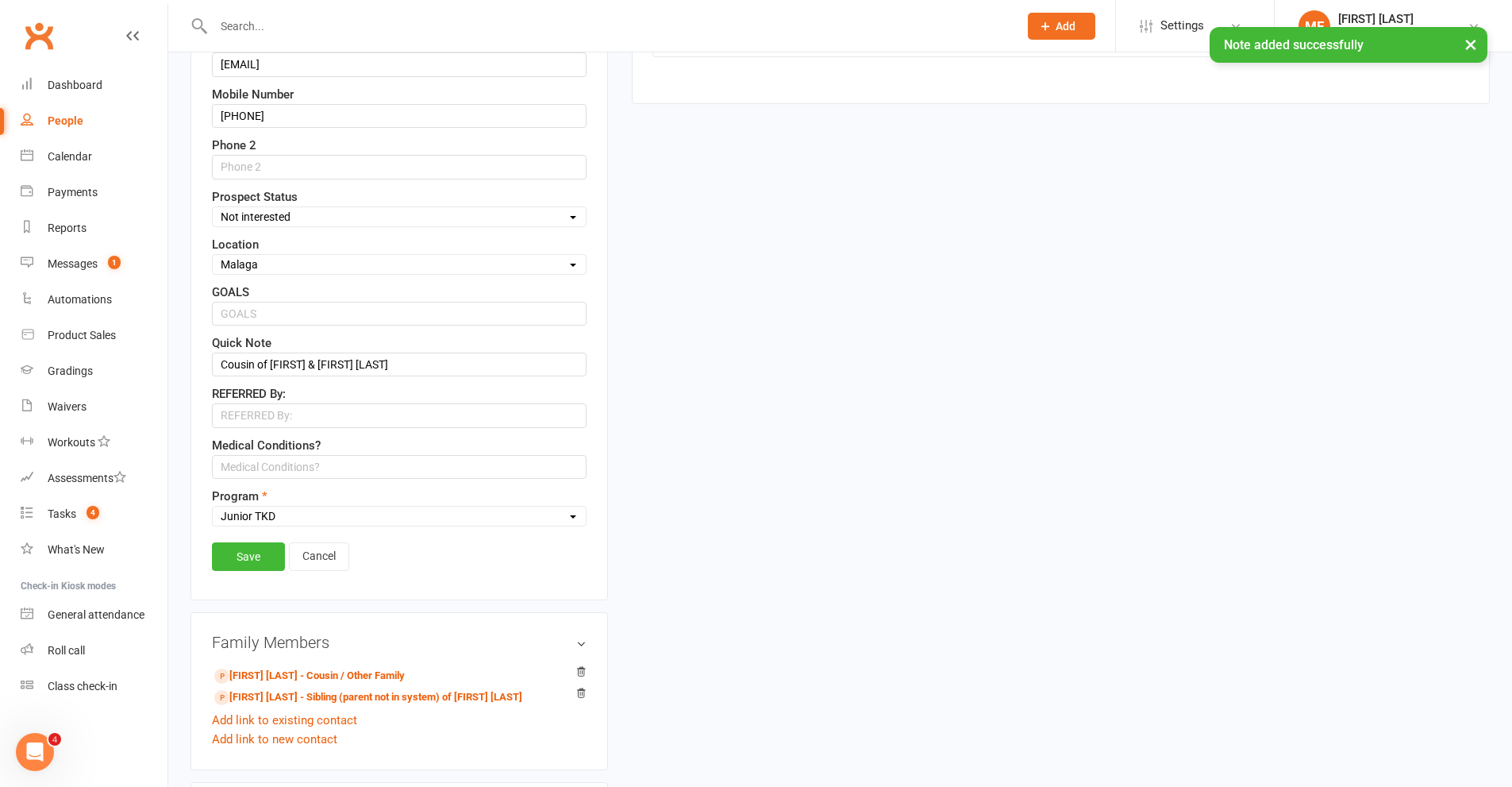 click on "Save Cancel" at bounding box center [399, 561] 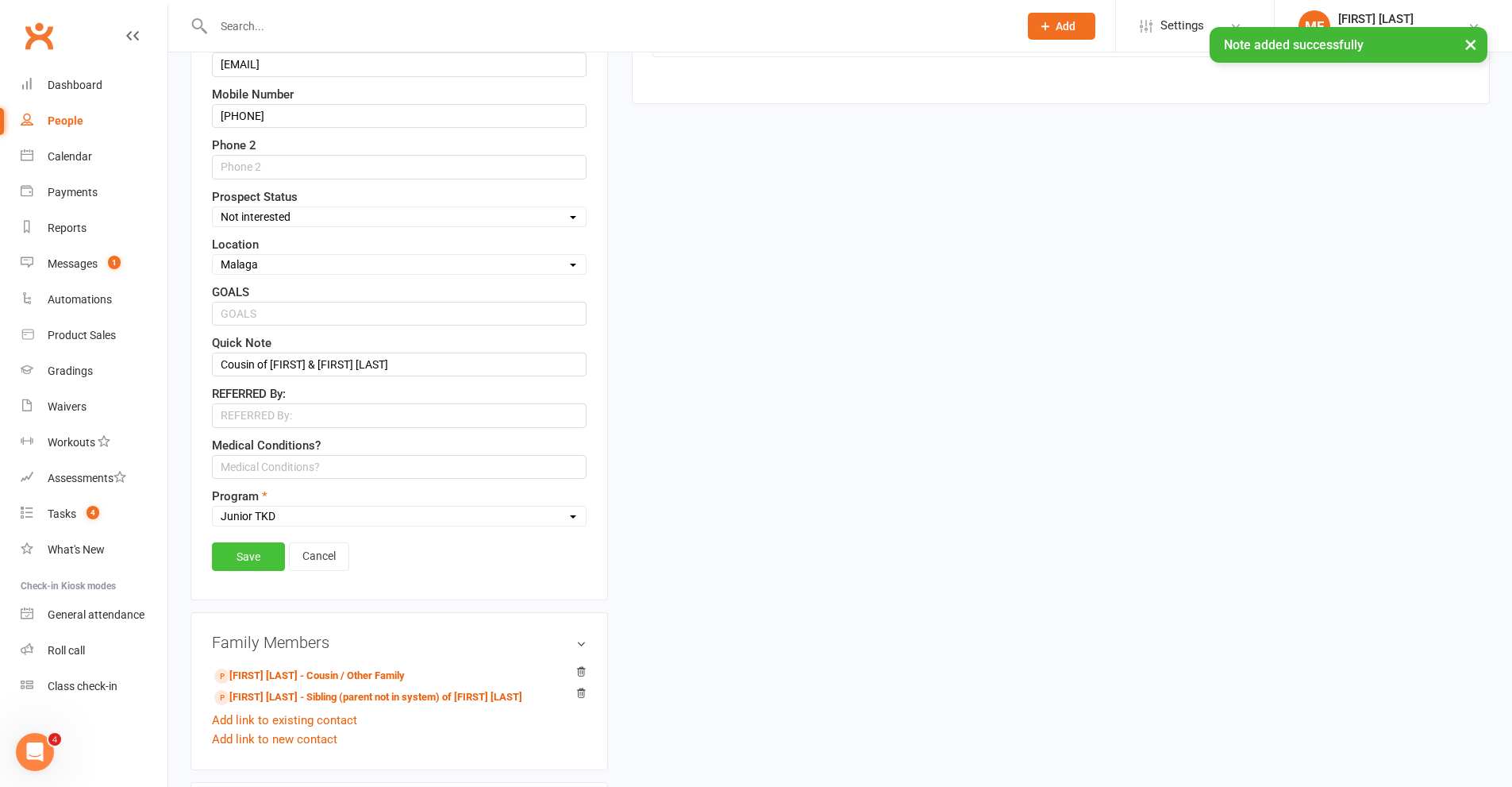 click on "Save" at bounding box center (248, 557) 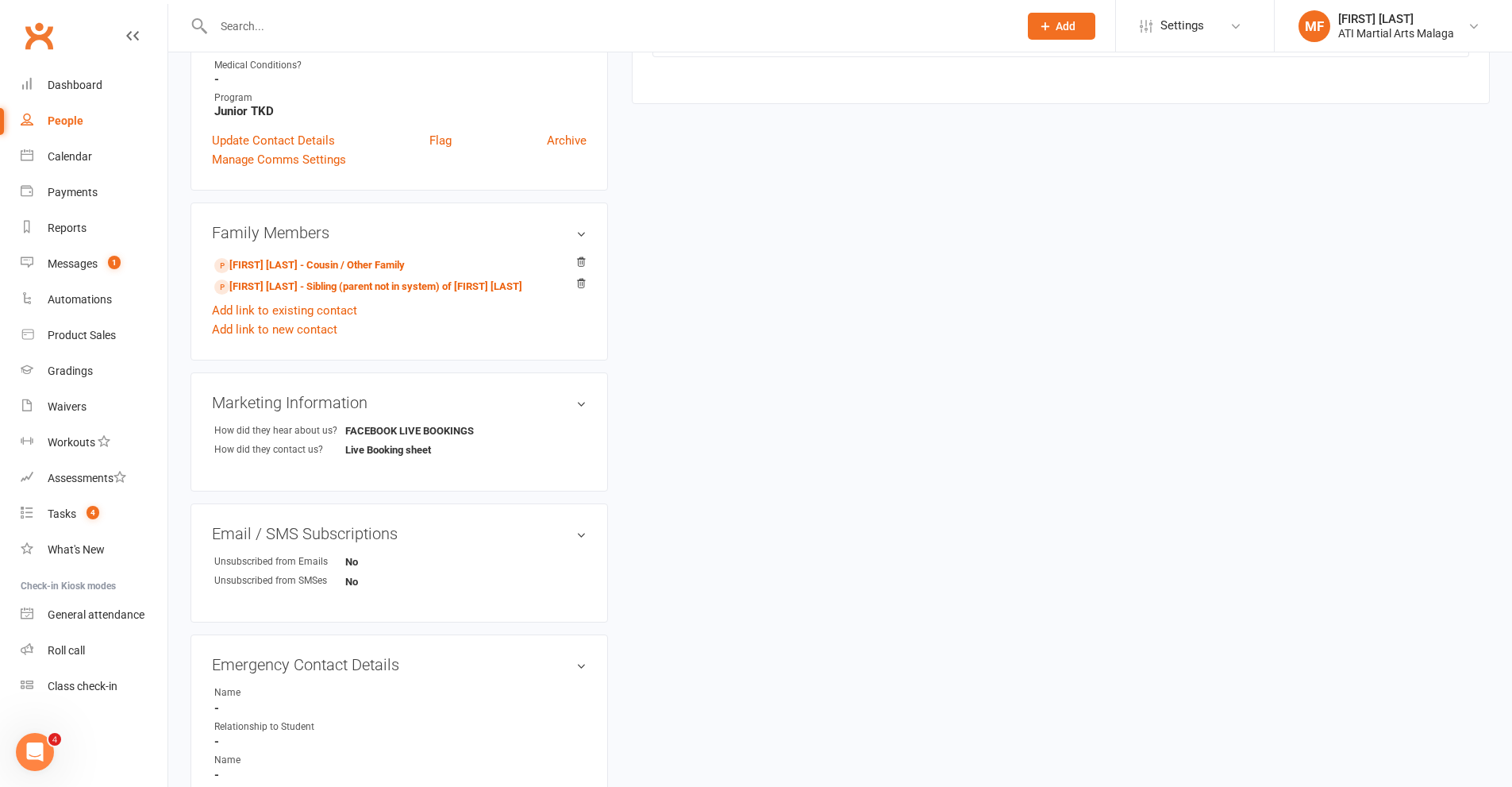 click at bounding box center [608, 26] 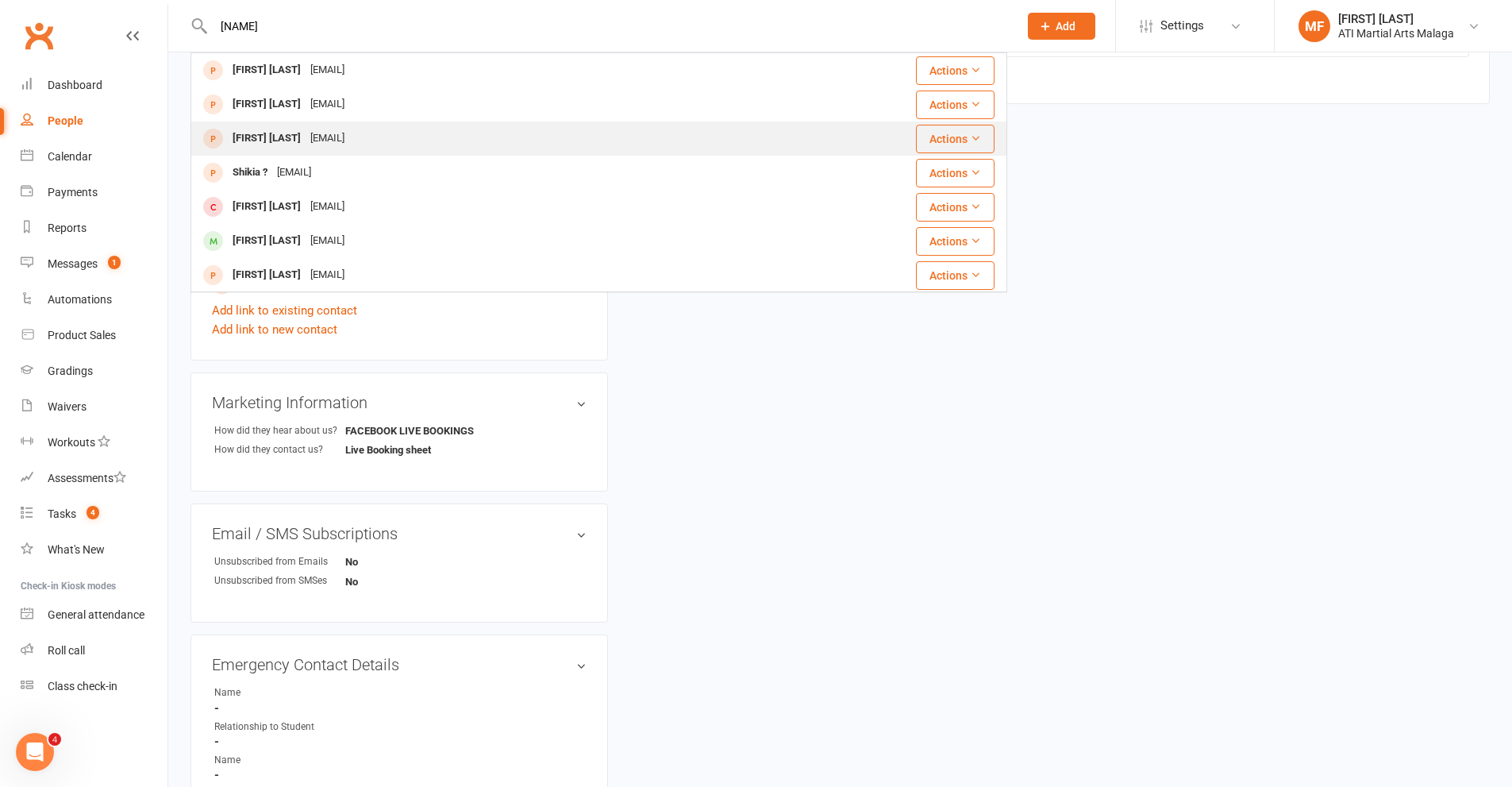 type on "[NAME]" 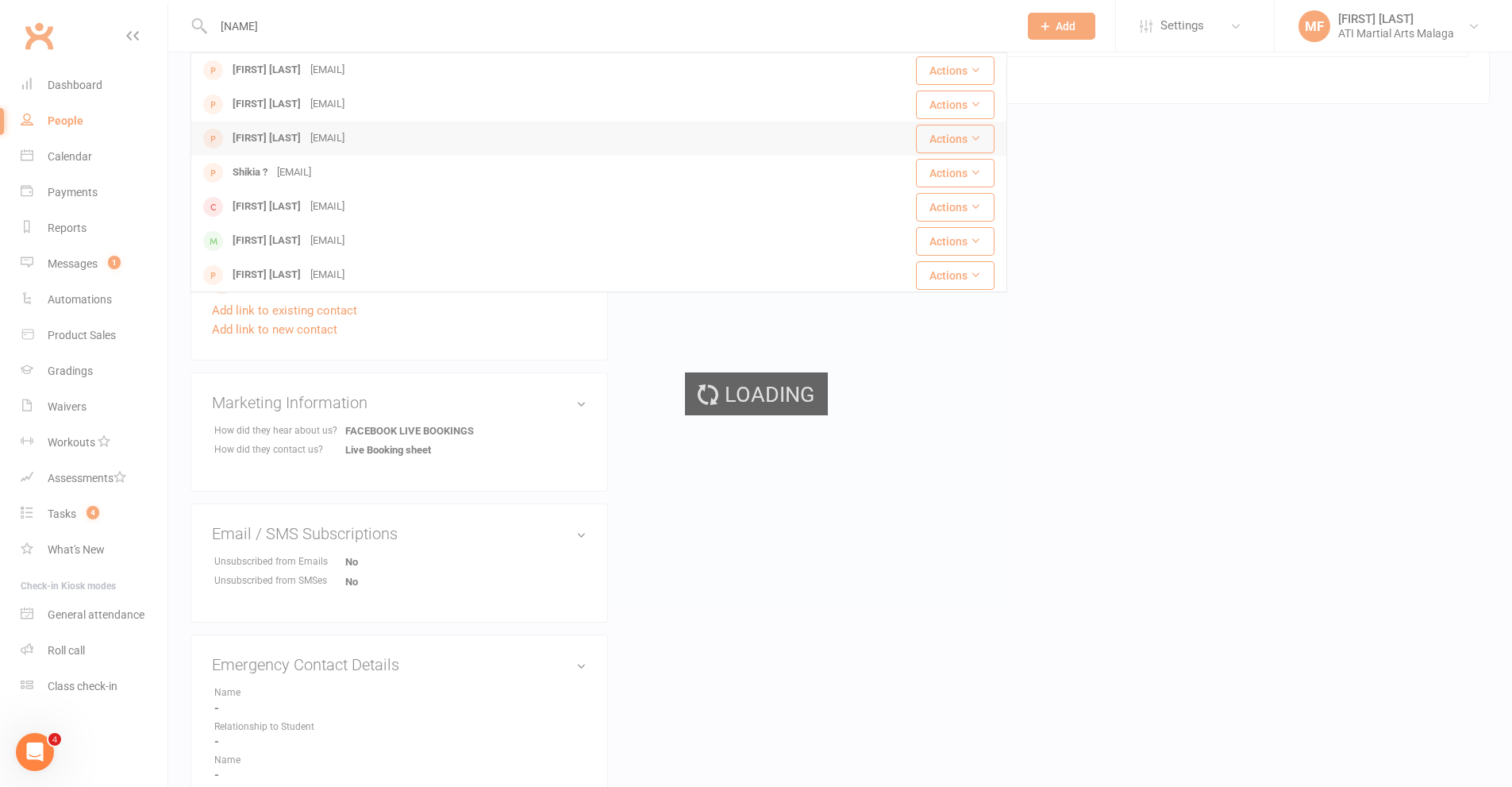 type 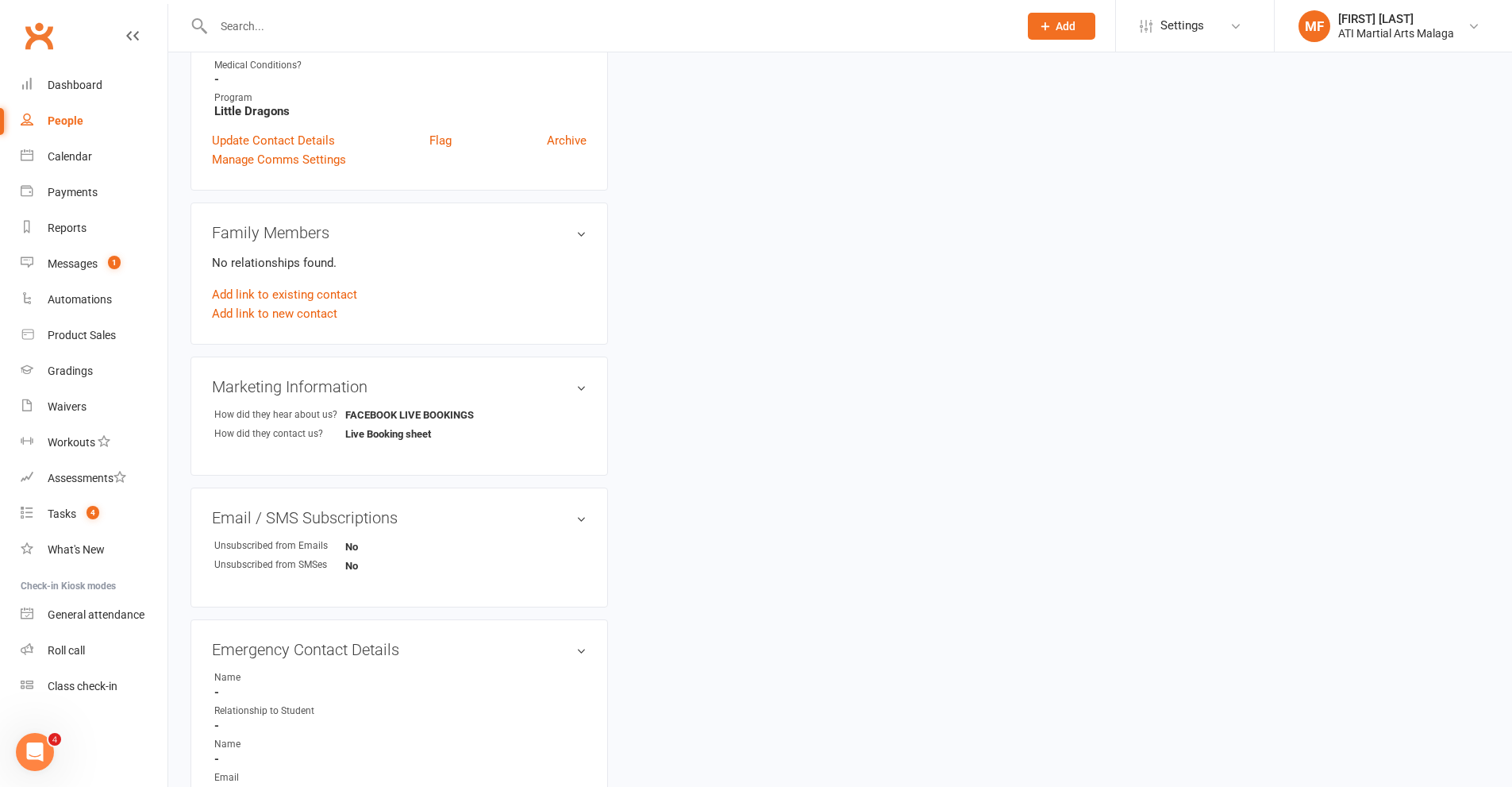 scroll, scrollTop: 0, scrollLeft: 0, axis: both 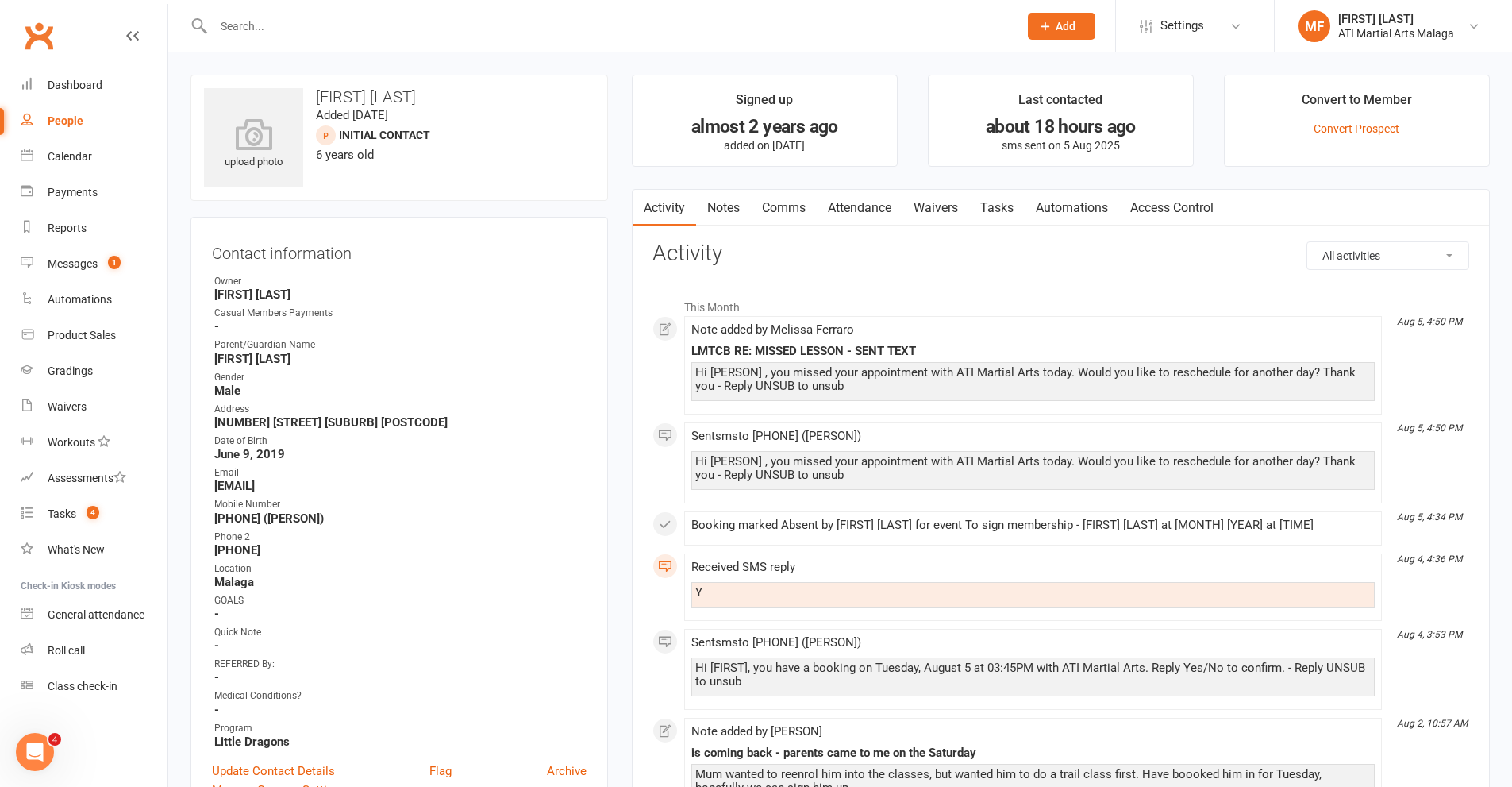 click on "Comms" at bounding box center [783, 208] 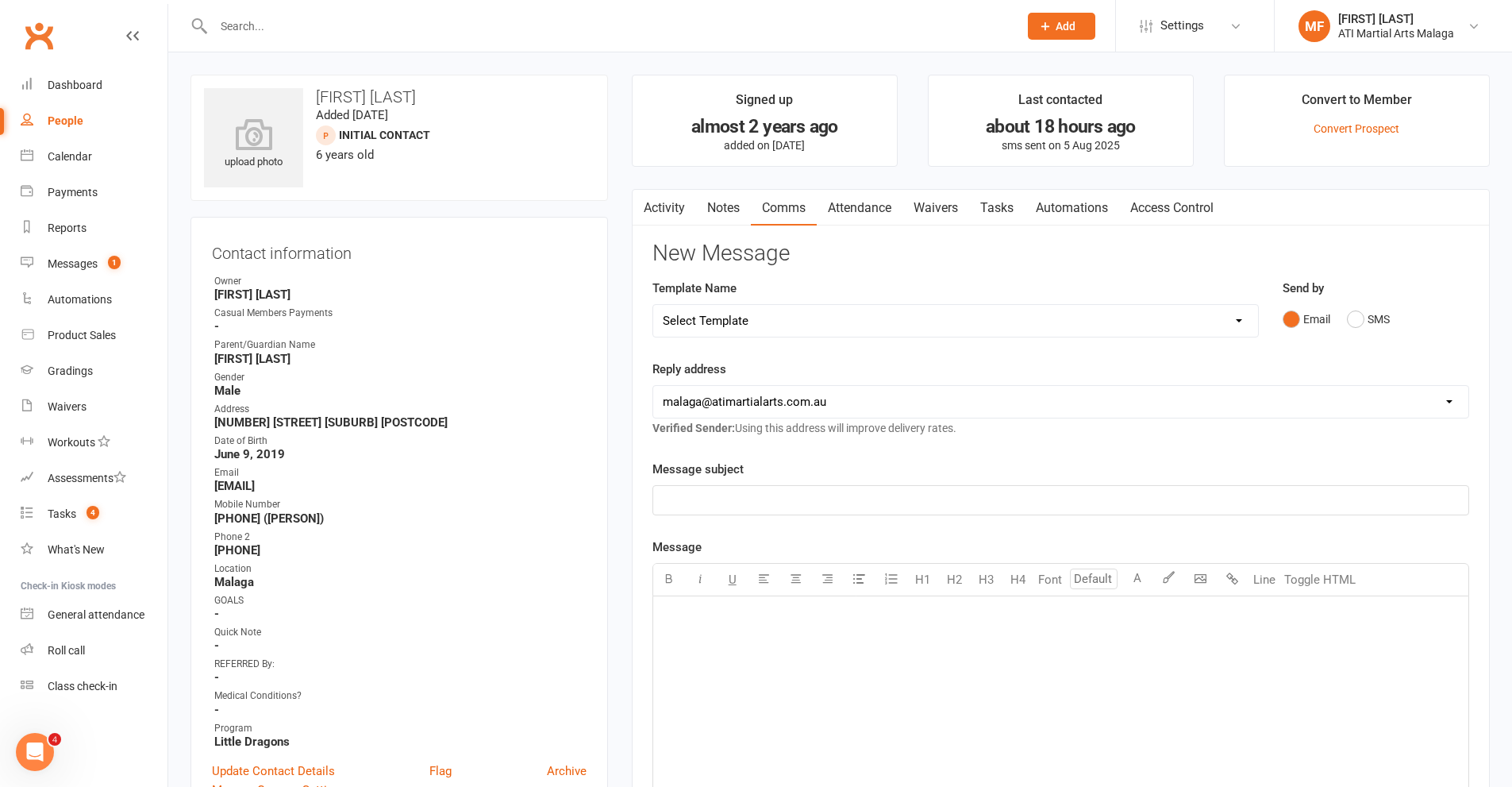 click on "﻿" 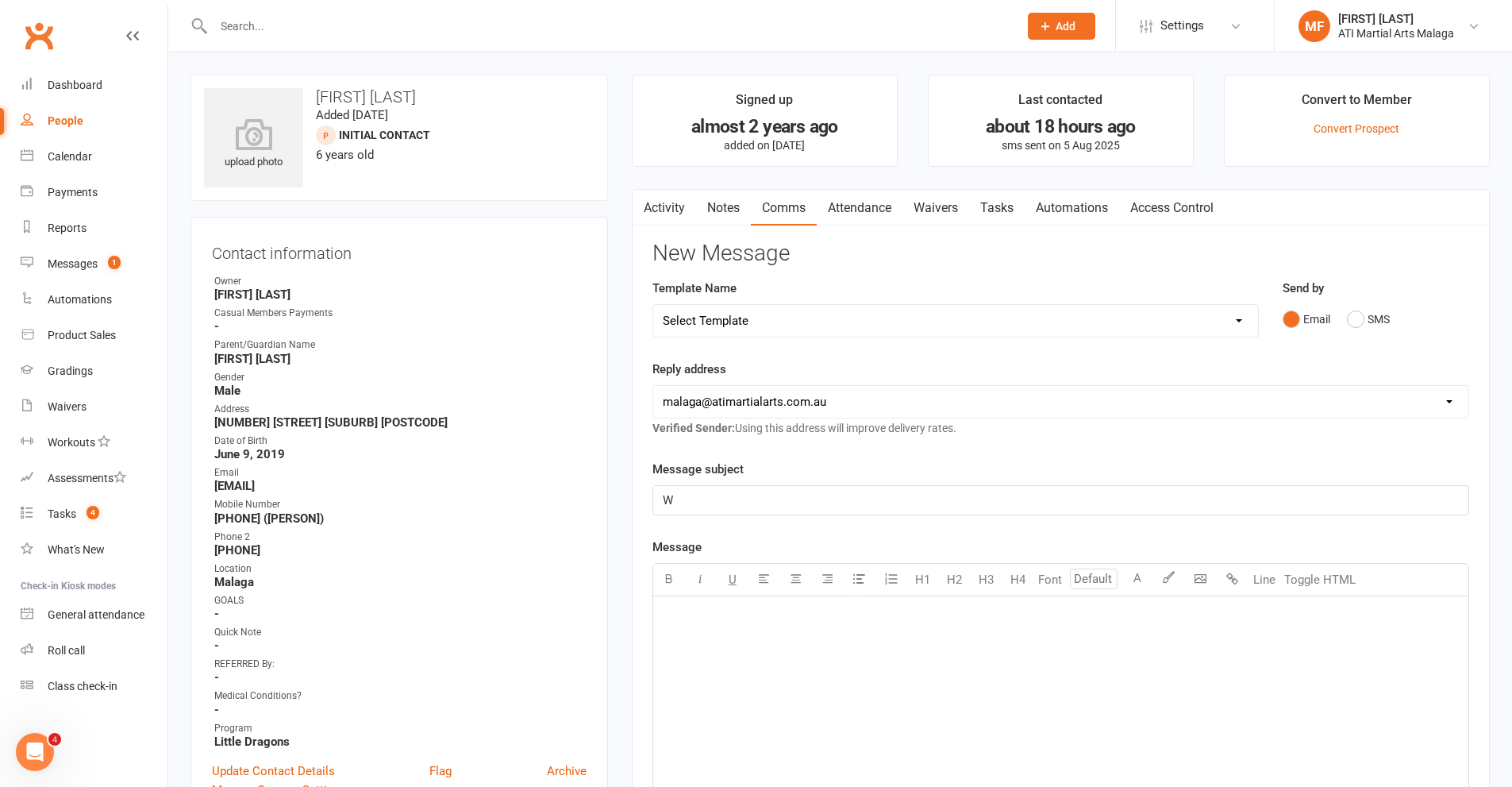 type 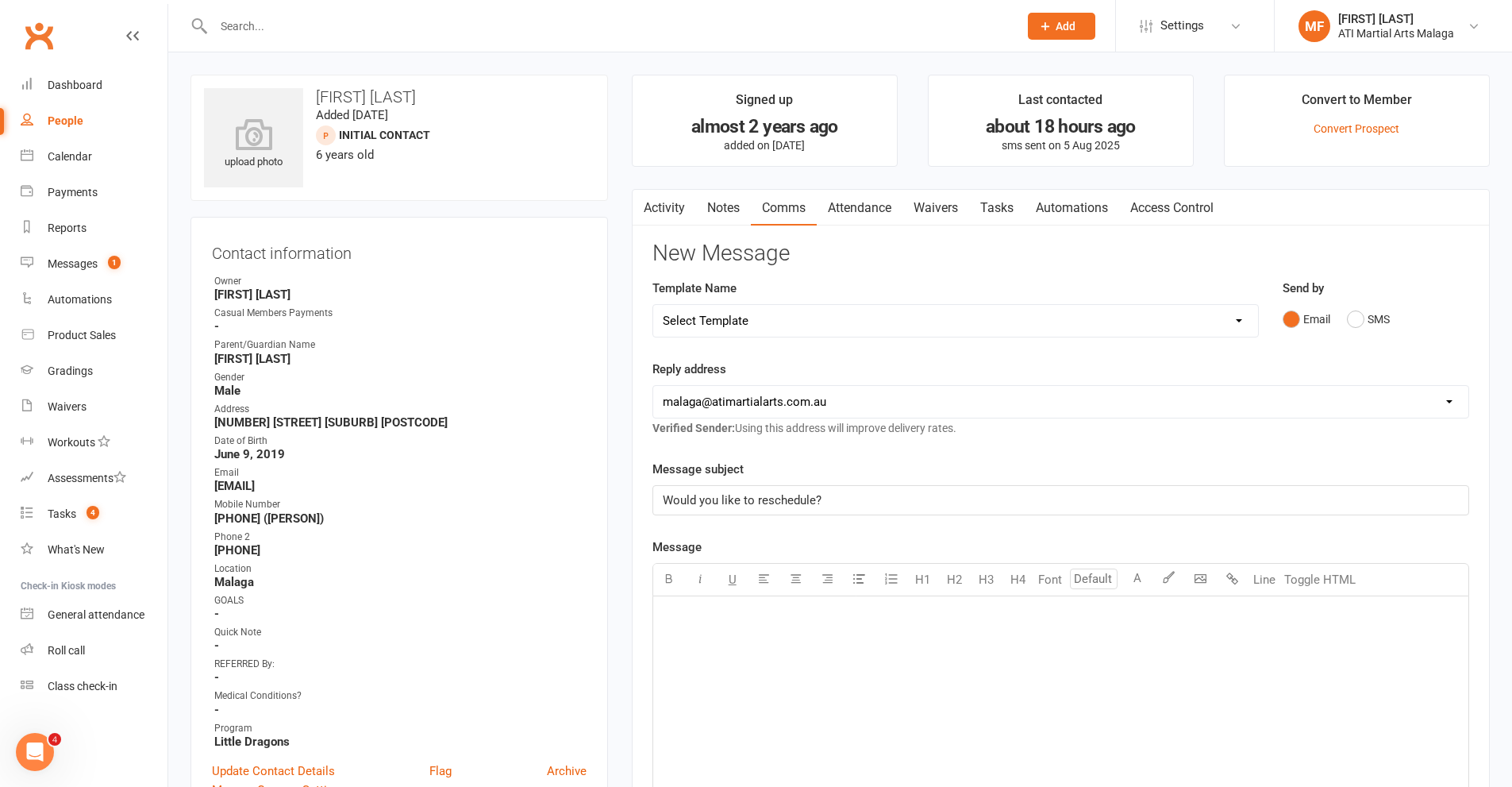 click on "﻿" 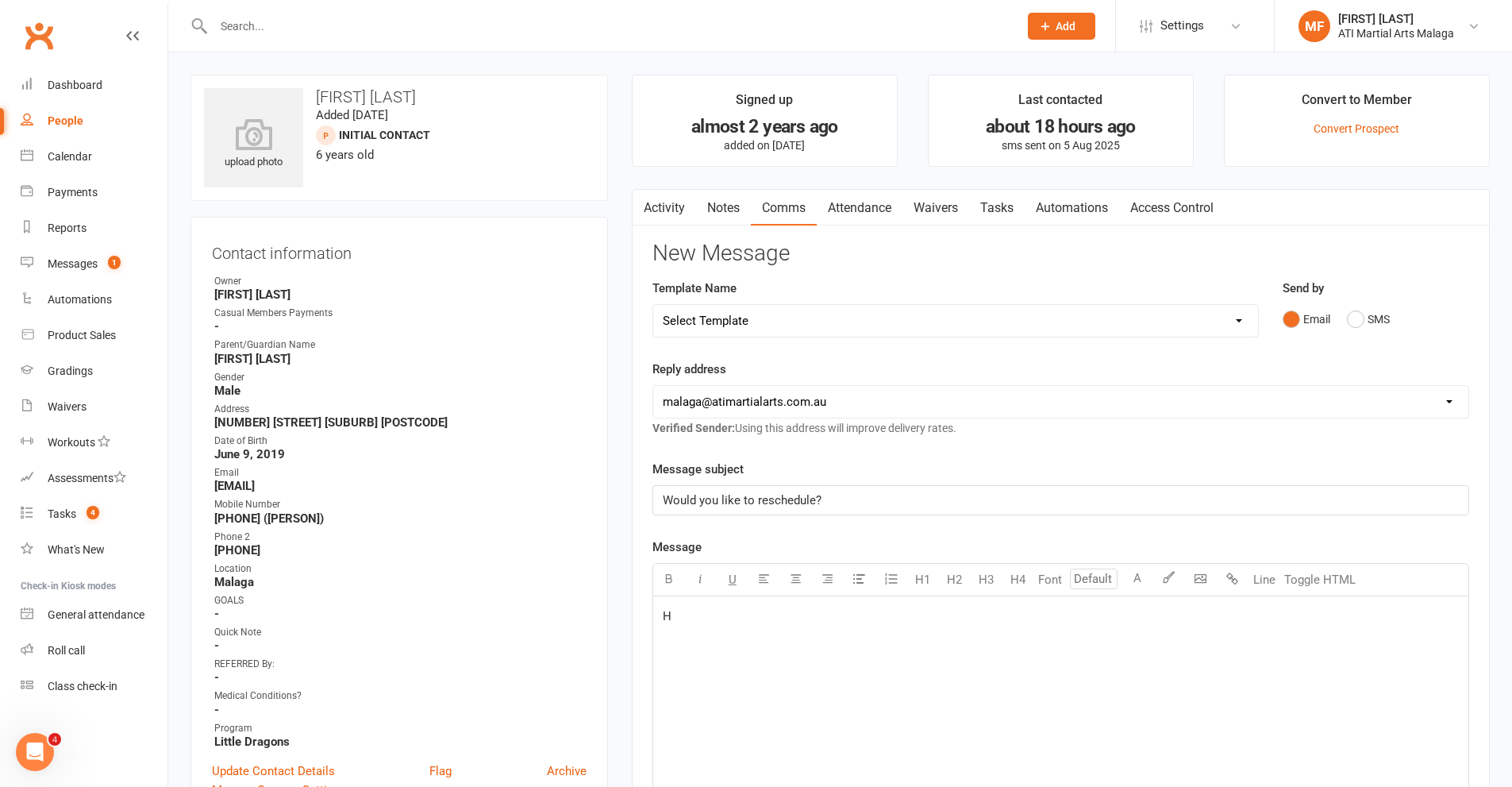 type 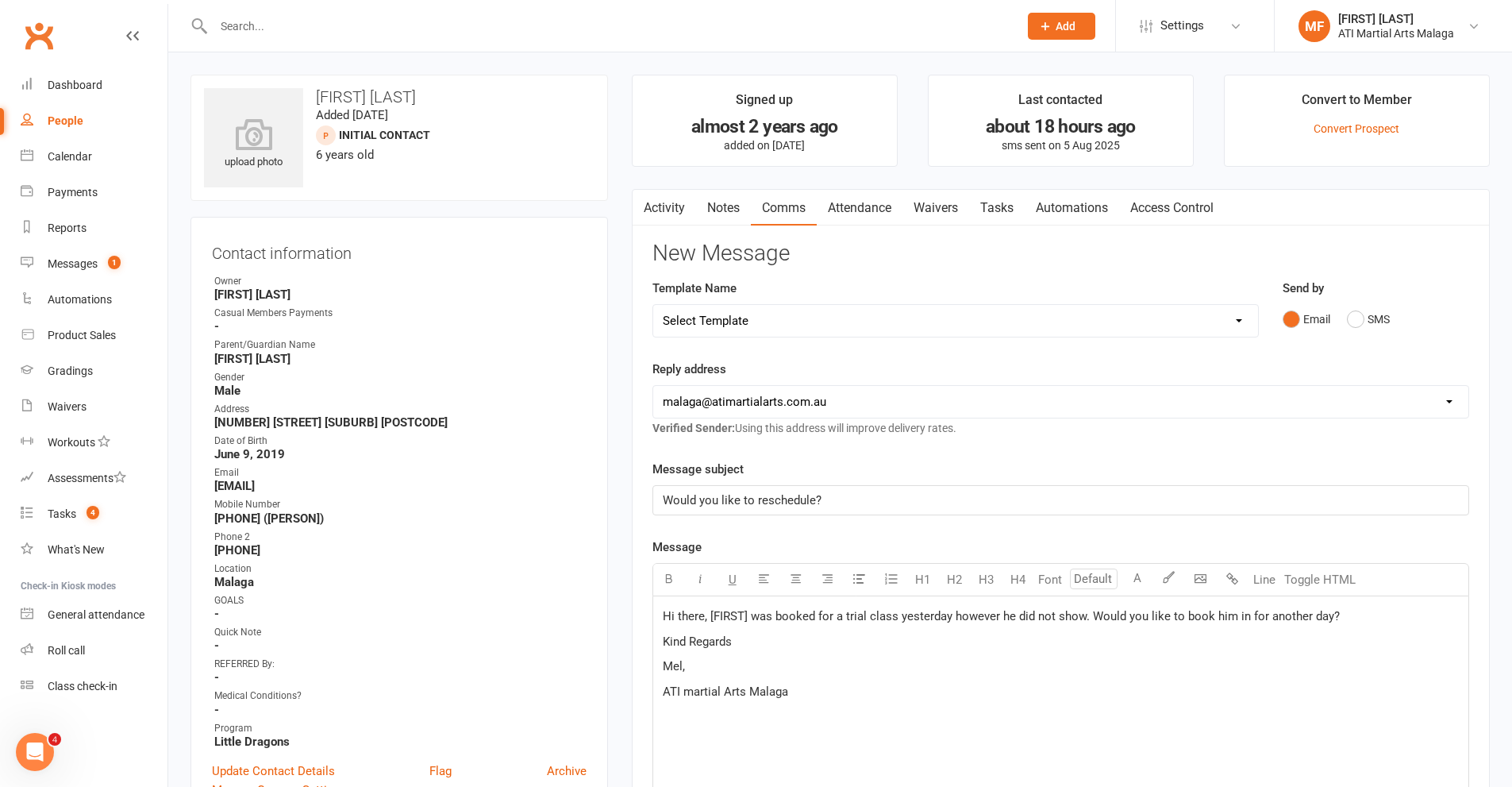 click on "ATI martial Arts Malaga" 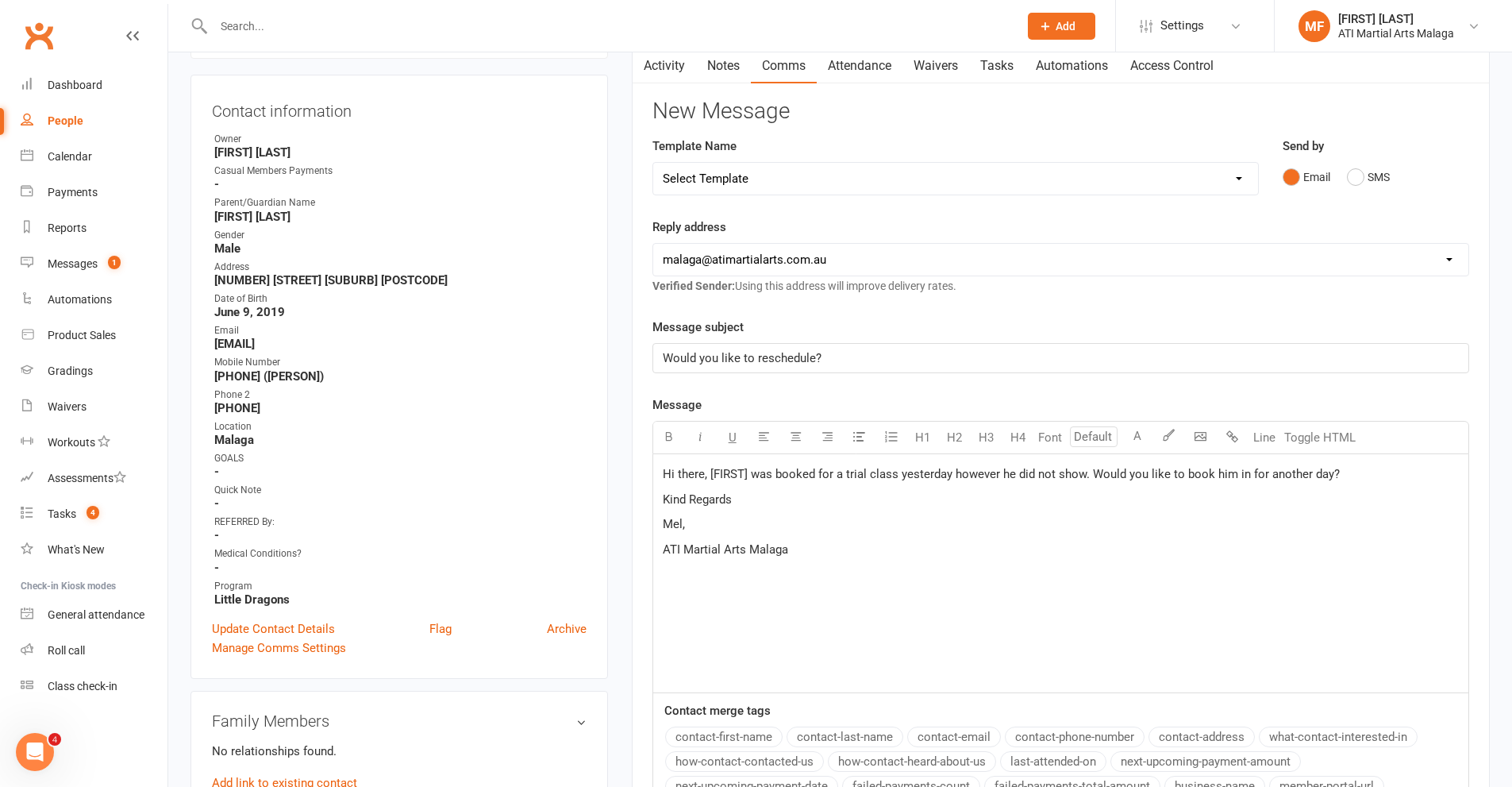 scroll, scrollTop: 159, scrollLeft: 0, axis: vertical 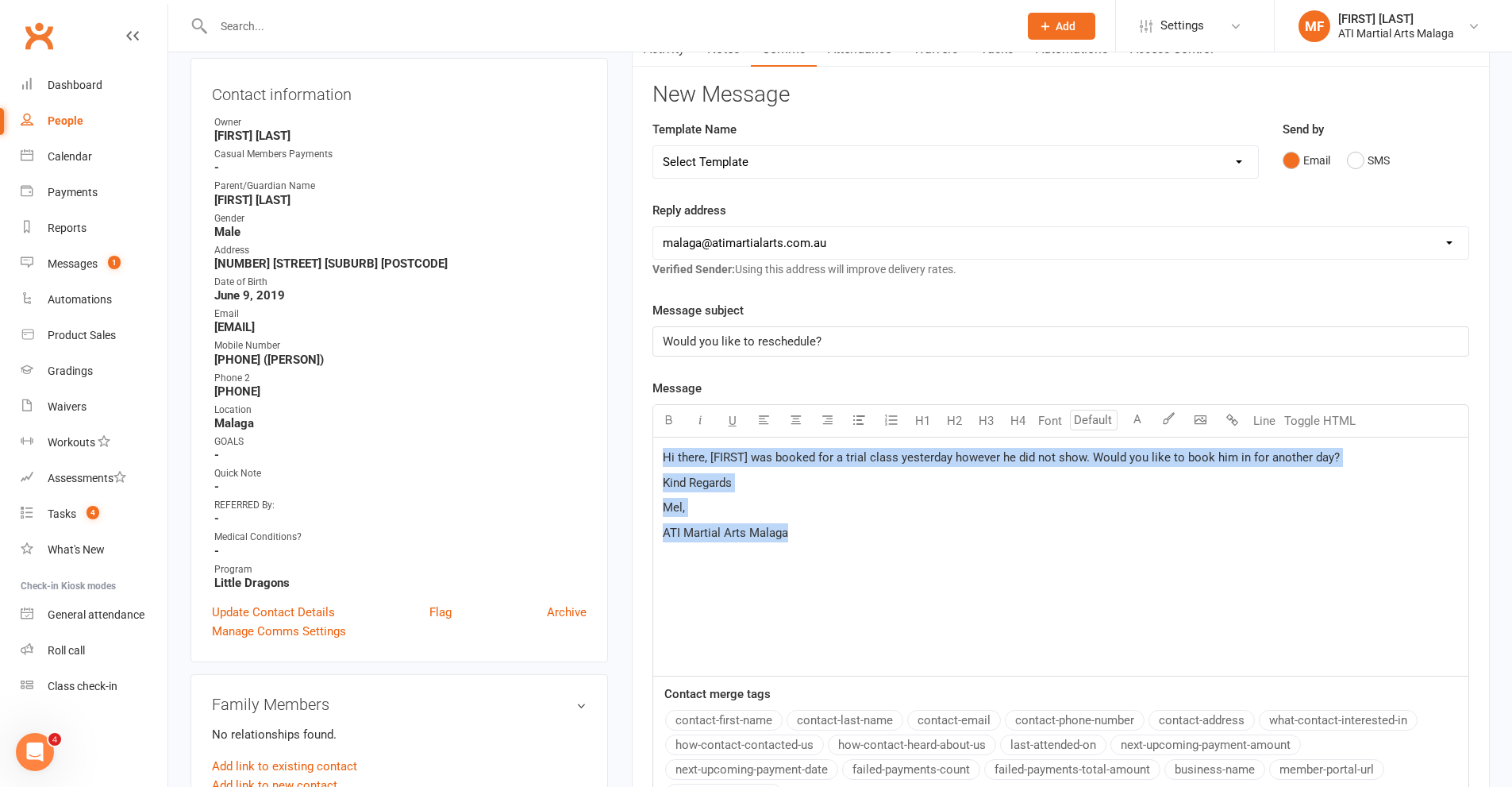 drag, startPoint x: 820, startPoint y: 559, endPoint x: 498, endPoint y: 376, distance: 370.36874 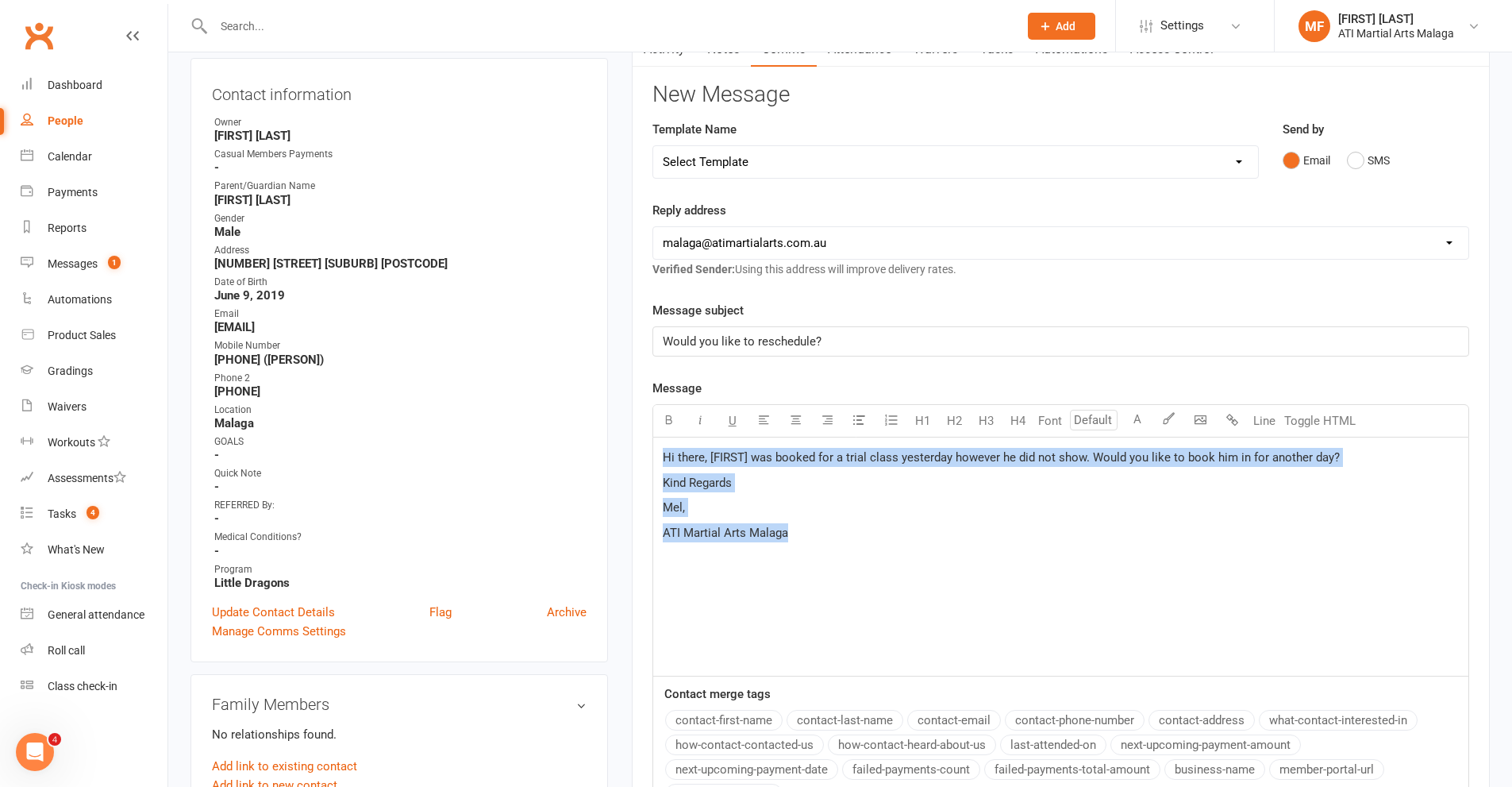 copy on "Hi there, [FIRST] was booked for a trial class yesterday however he did not show. Would you like to book him in for another day? Kind Regards [FIRST], ATI Martial Arts Malaga" 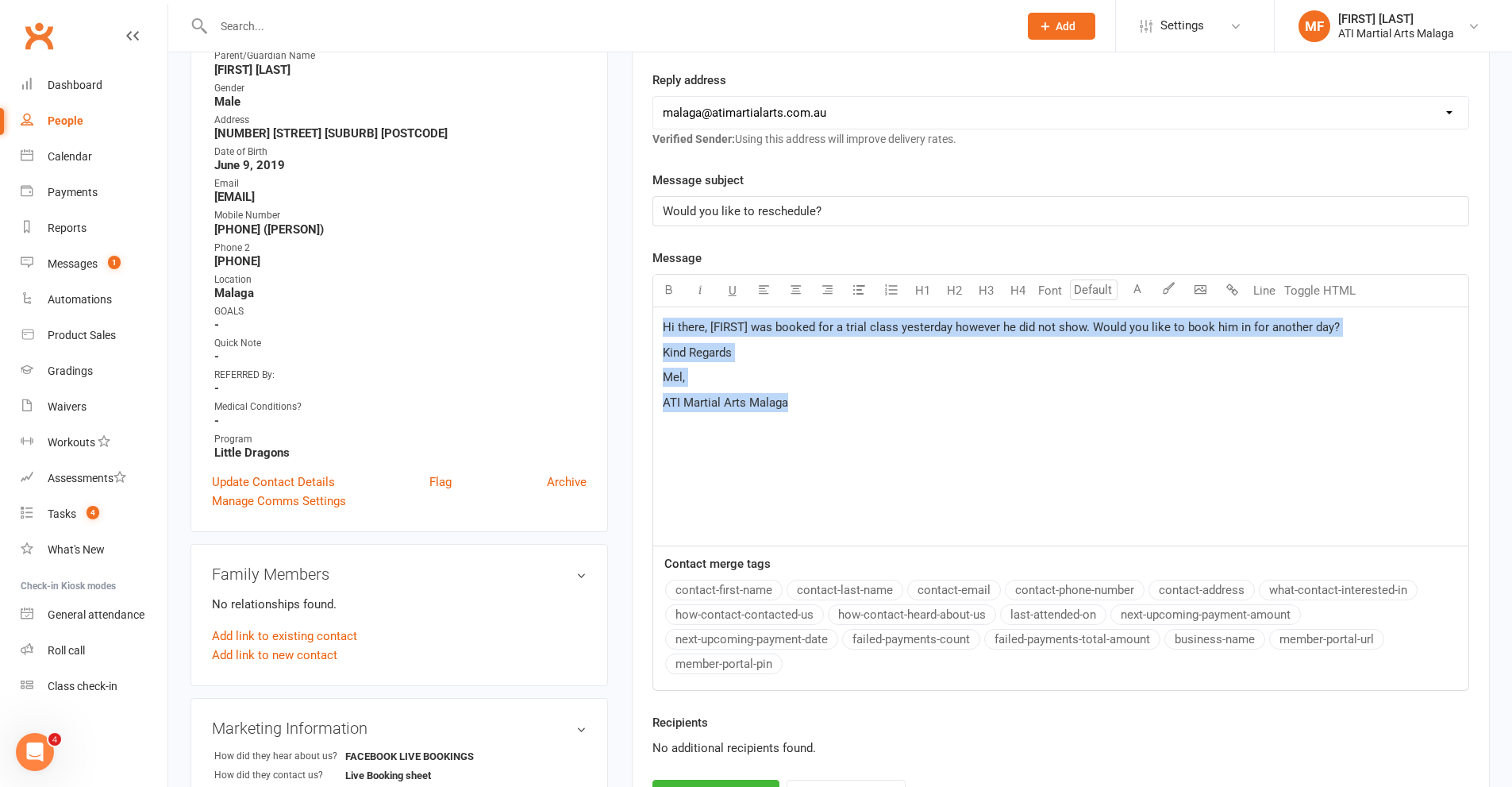 scroll, scrollTop: 476, scrollLeft: 0, axis: vertical 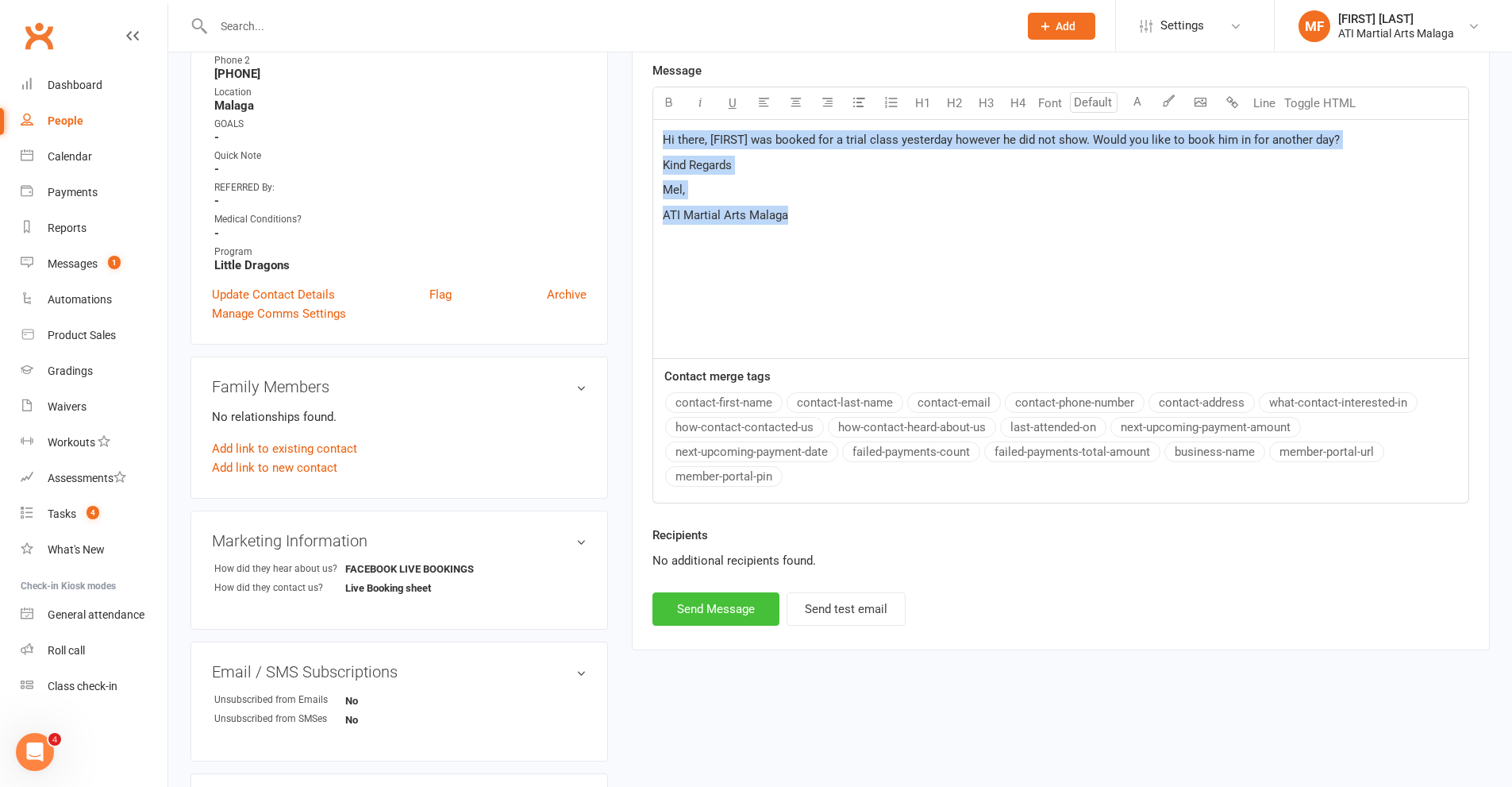 drag, startPoint x: 718, startPoint y: 624, endPoint x: 718, endPoint y: 615, distance: 9 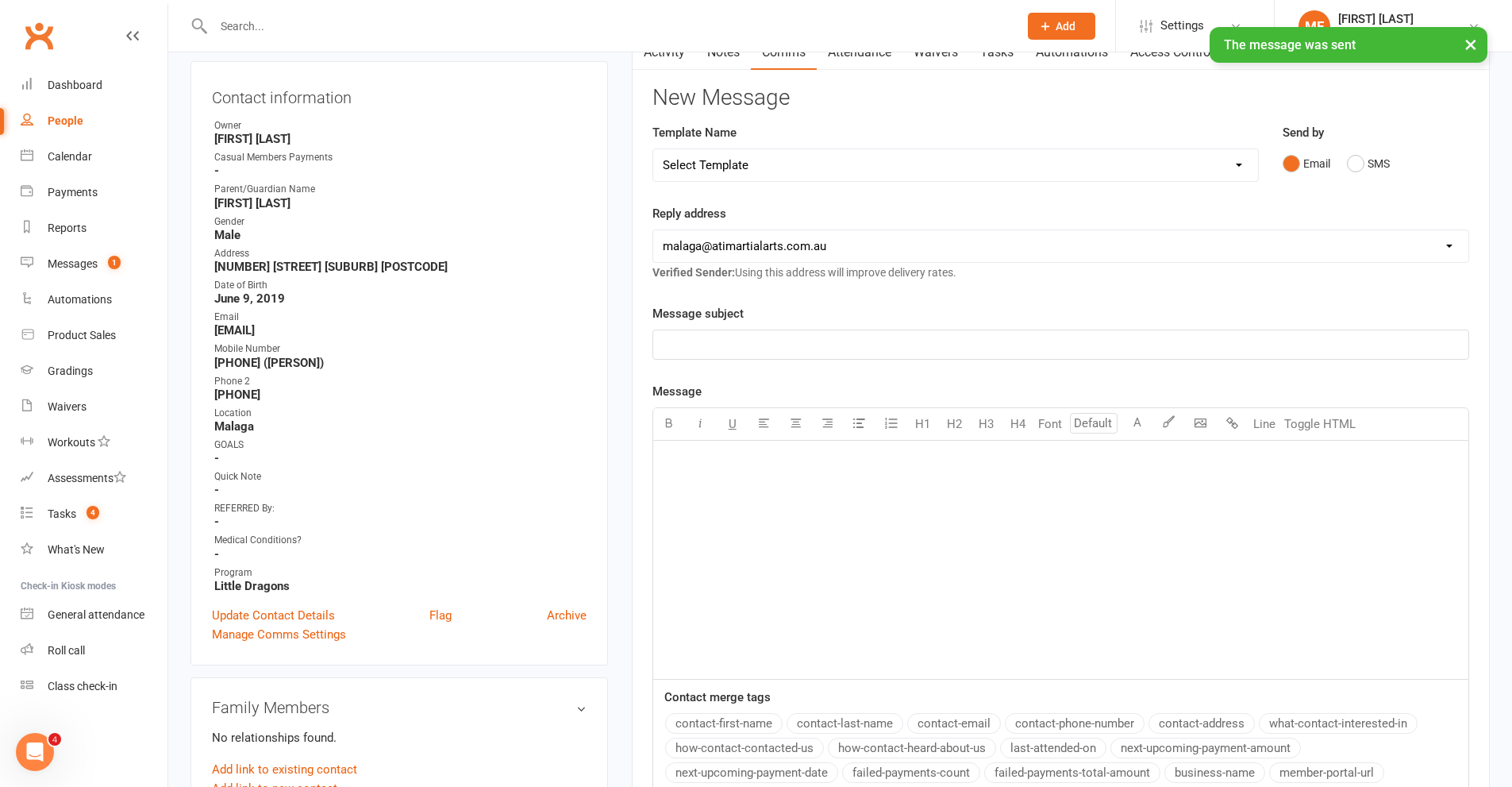 scroll, scrollTop: 0, scrollLeft: 0, axis: both 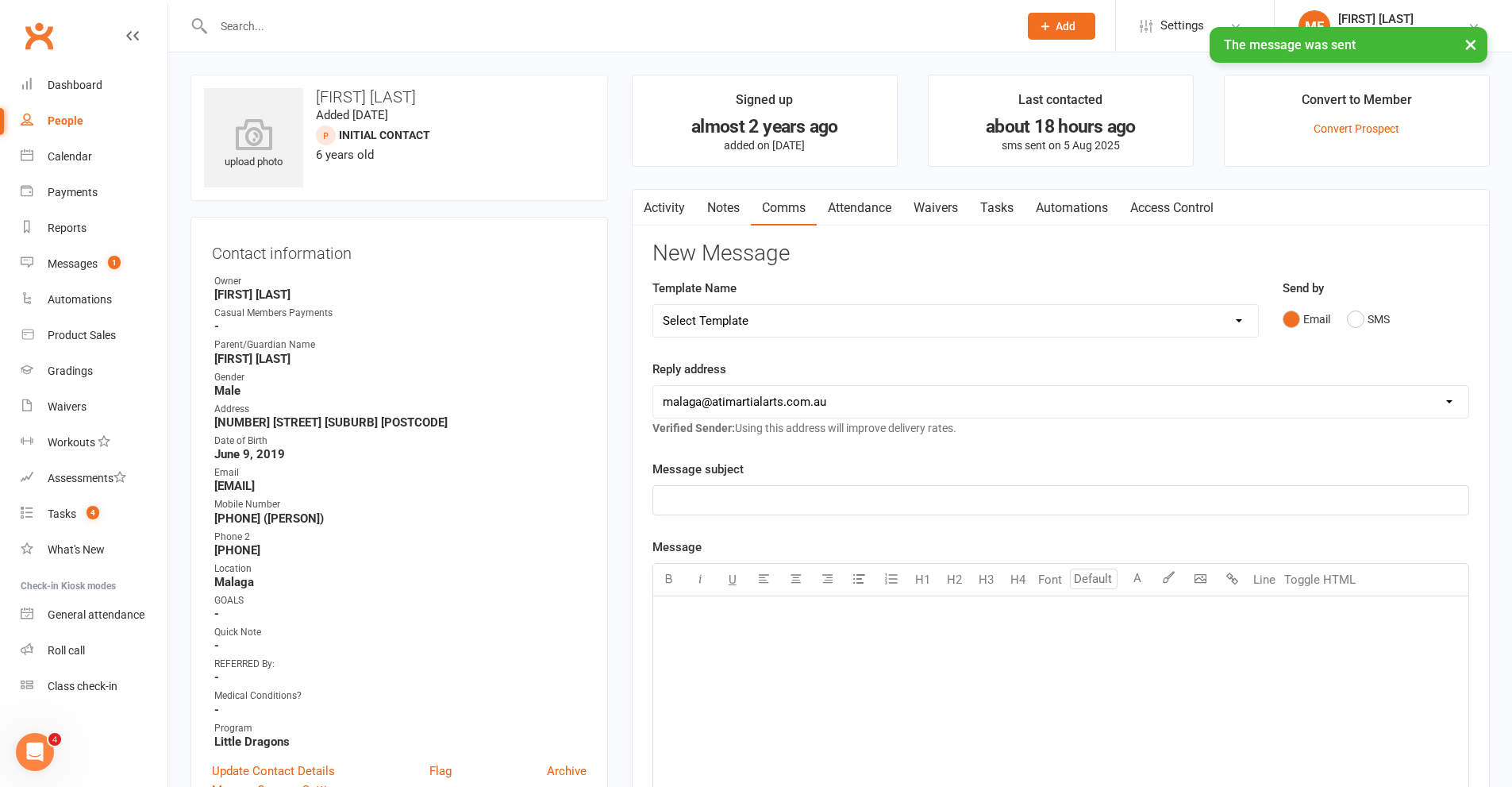 click on "Notes" at bounding box center [723, 208] 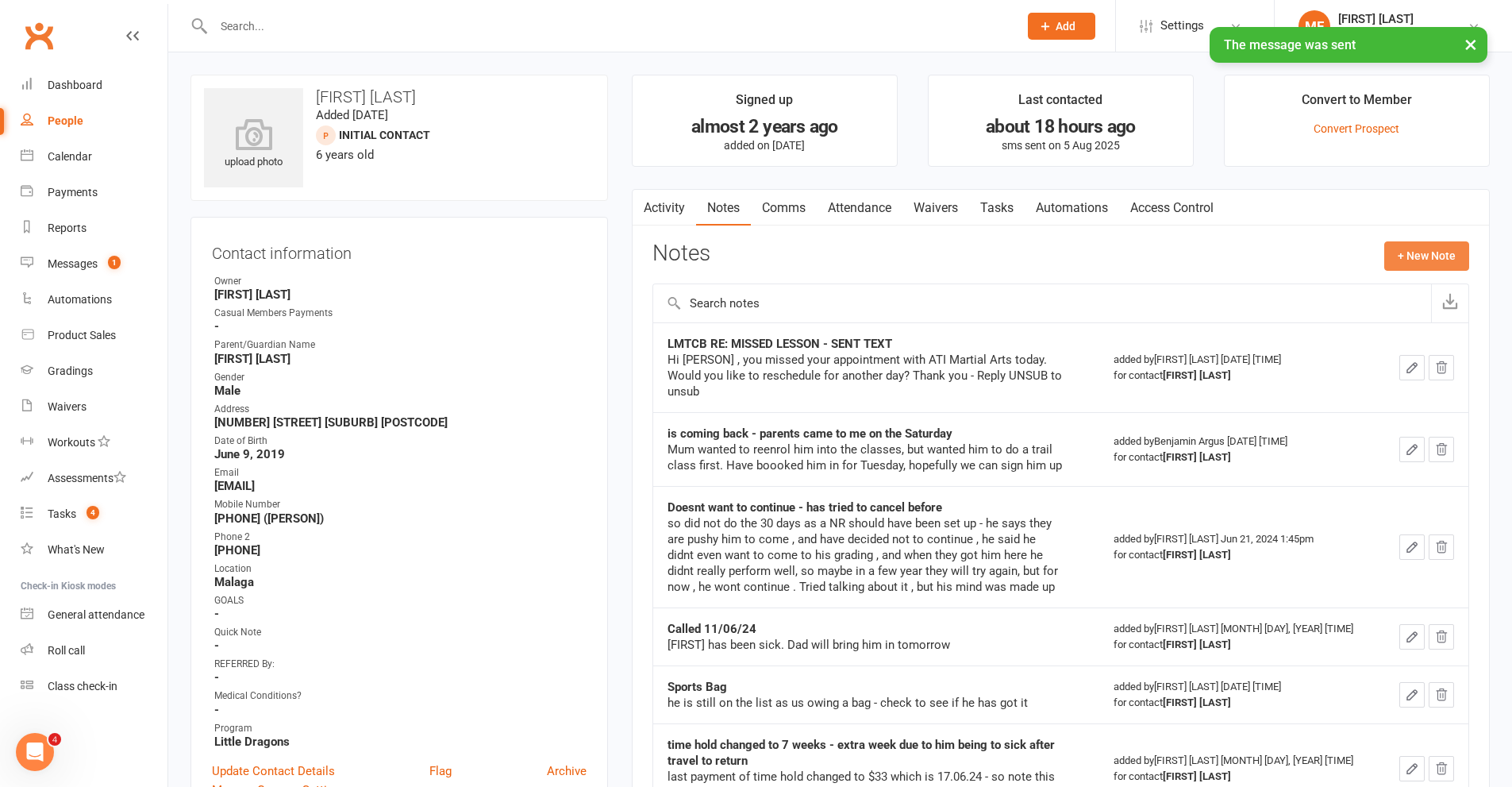 click on "+ New Note" at bounding box center (1426, 256) 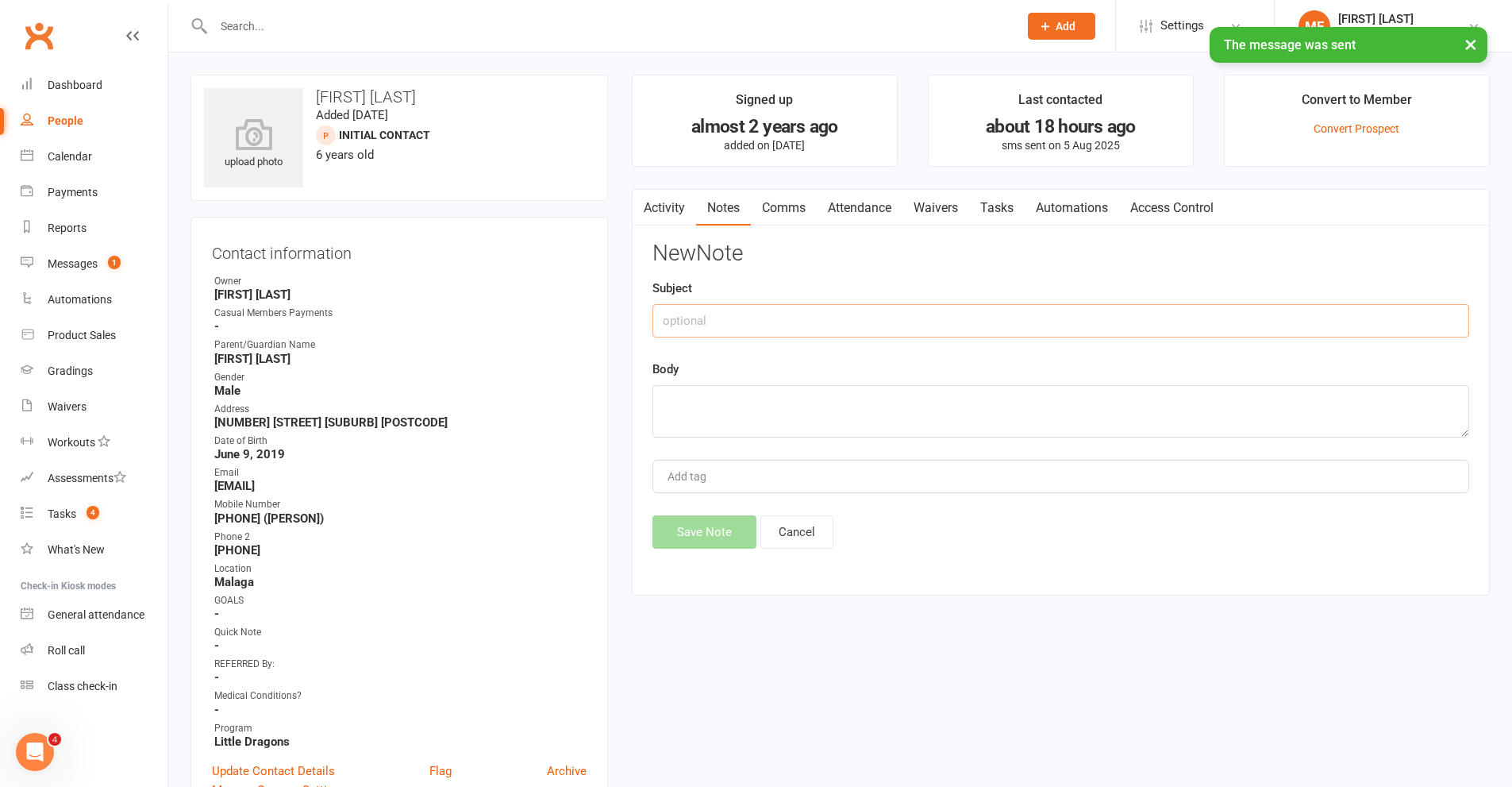 click at bounding box center [1060, 321] 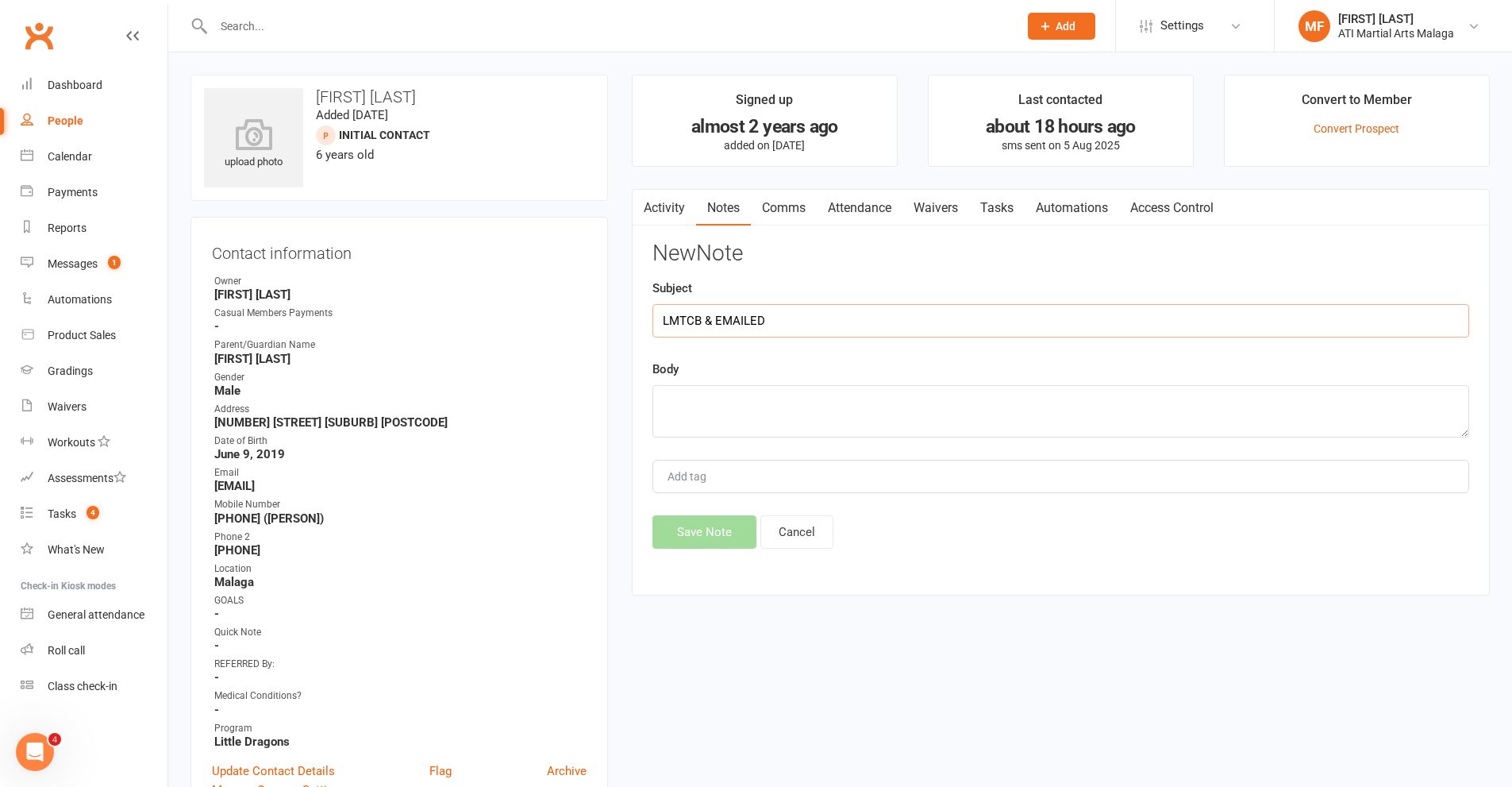 type on "LMTCB & EMAILED" 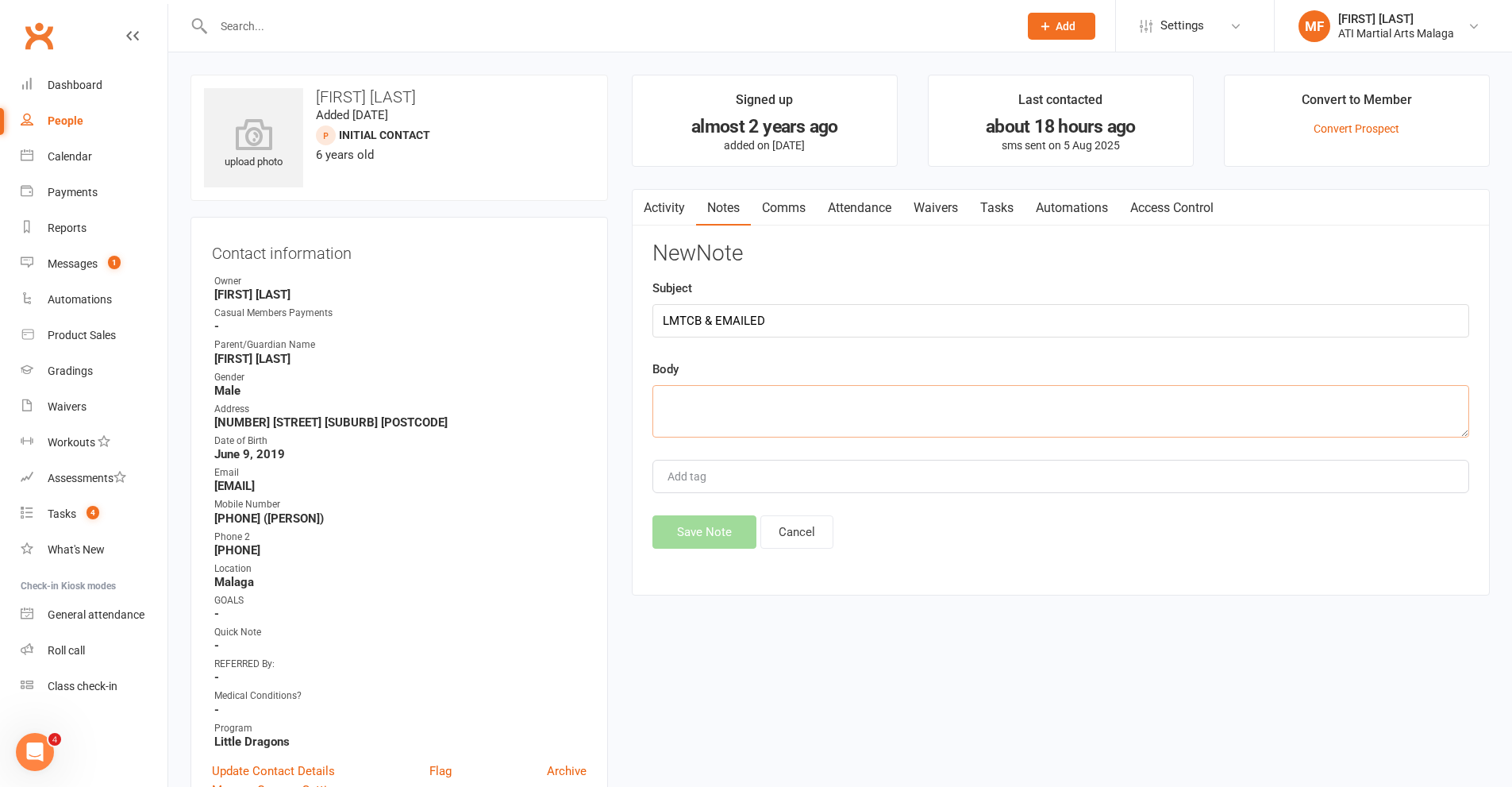 paste on "Hi there, [PERSON] was booked for a trial class yesterday however he did not show. Would you like to book him in for another day?
Kind Regards
[PERSON],
ATI Martial Arts Malaga" 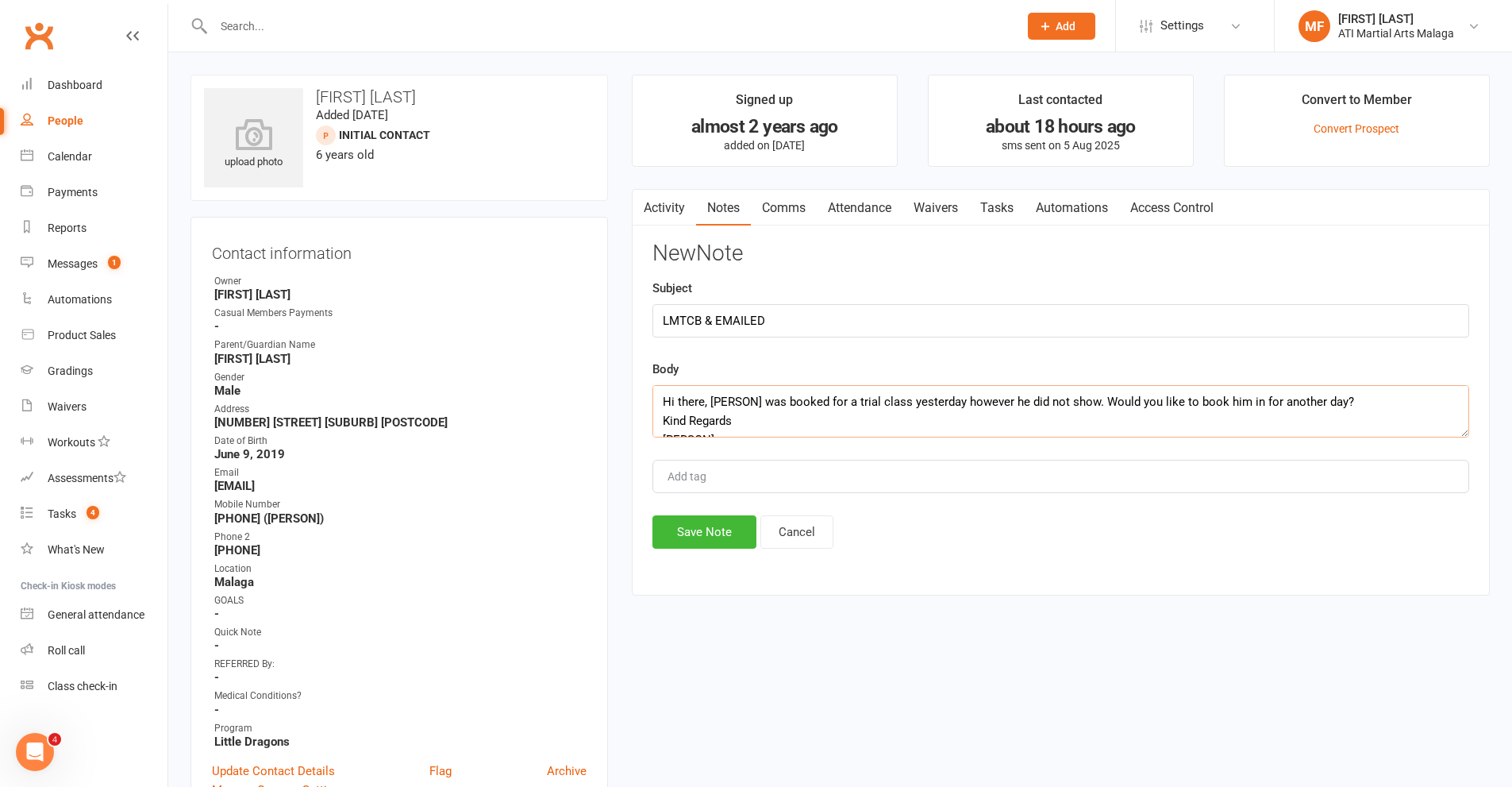 scroll, scrollTop: 48, scrollLeft: 0, axis: vertical 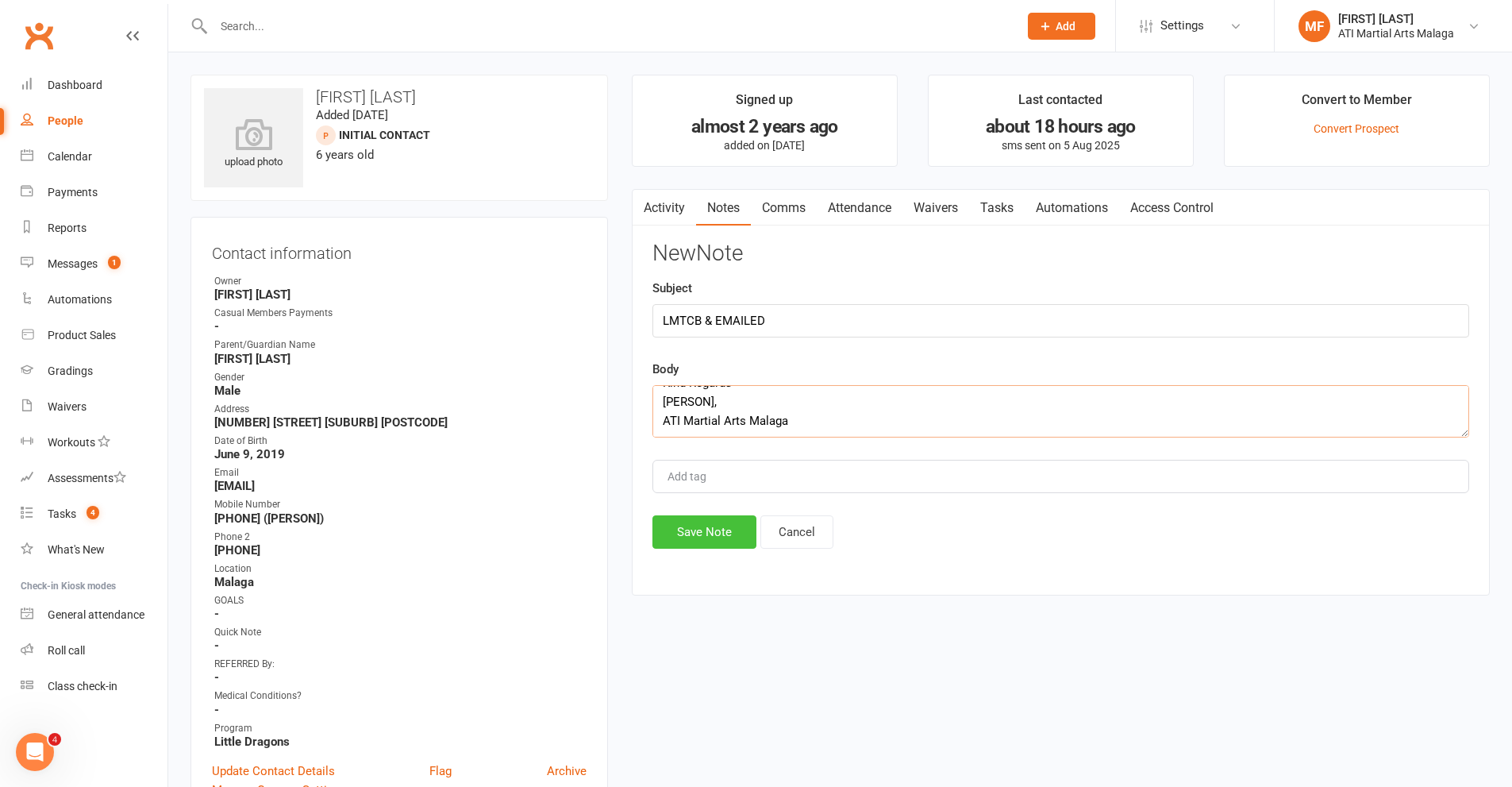 type on "Hi there, [PERSON] was booked for a trial class yesterday however he did not show. Would you like to book him in for another day?
Kind Regards
[PERSON],
ATI Martial Arts Malaga" 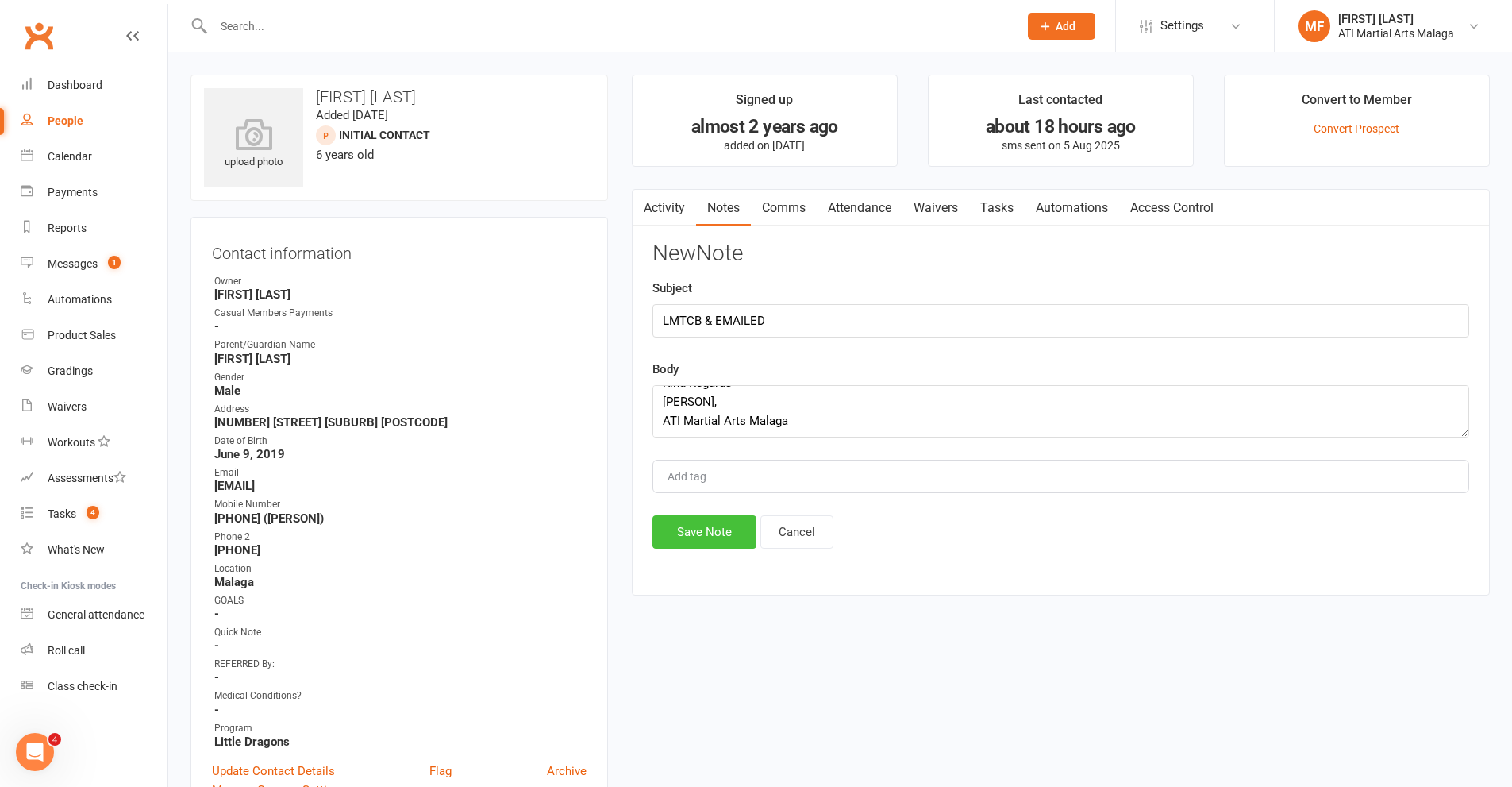 click on "Save Note" at bounding box center [704, 532] 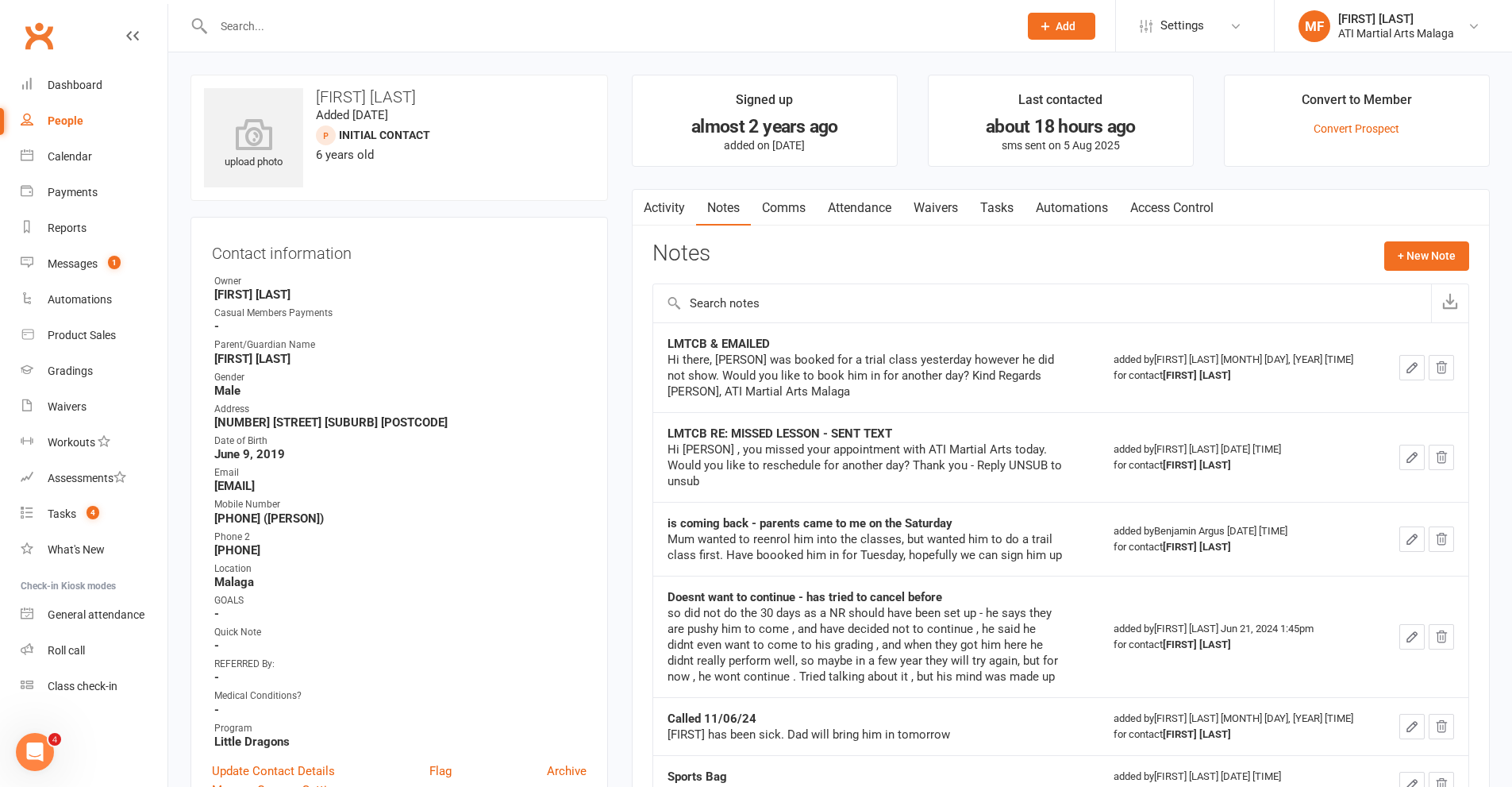 click at bounding box center (608, 26) 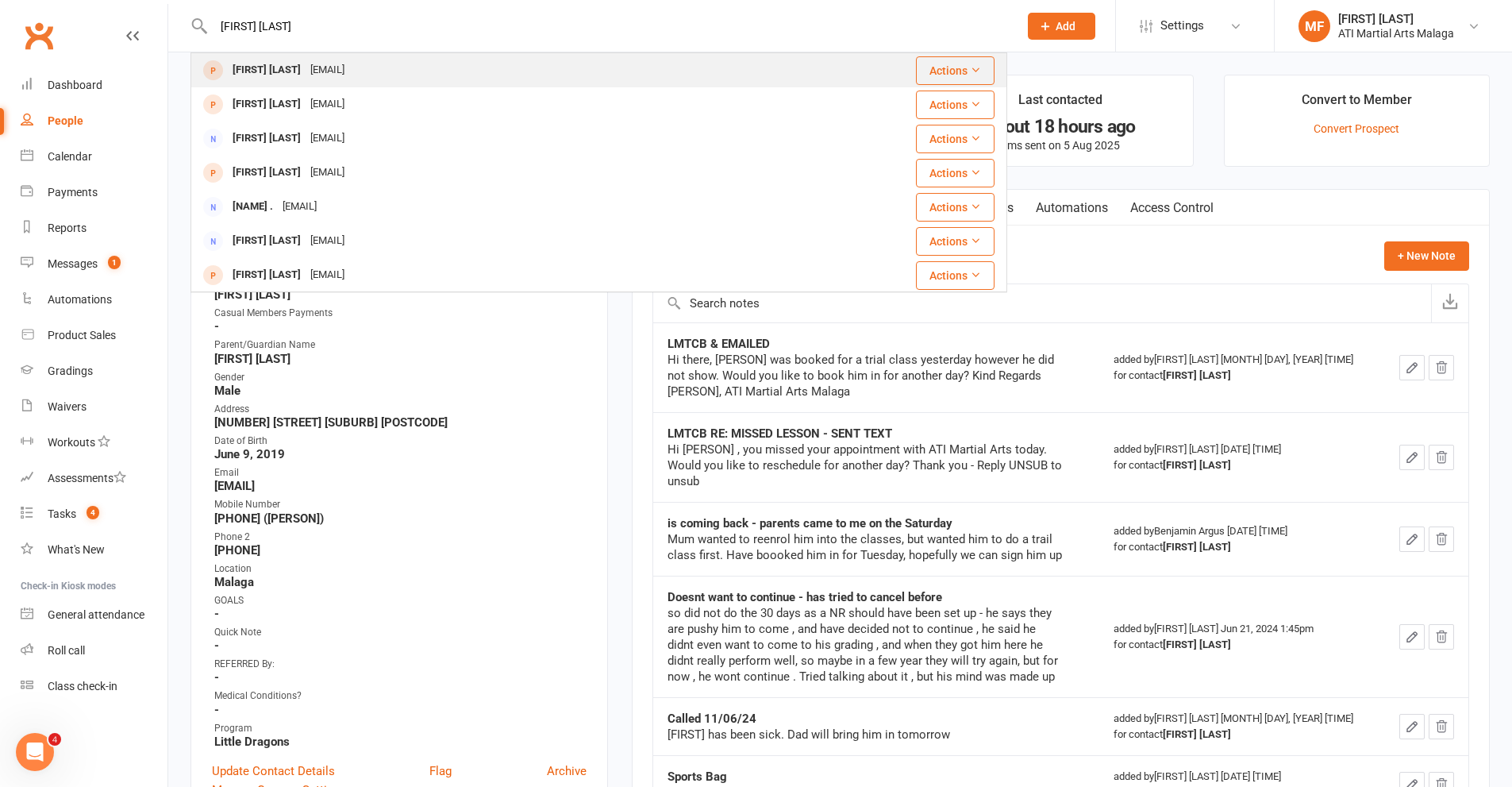 type on "[FIRST] [LAST]" 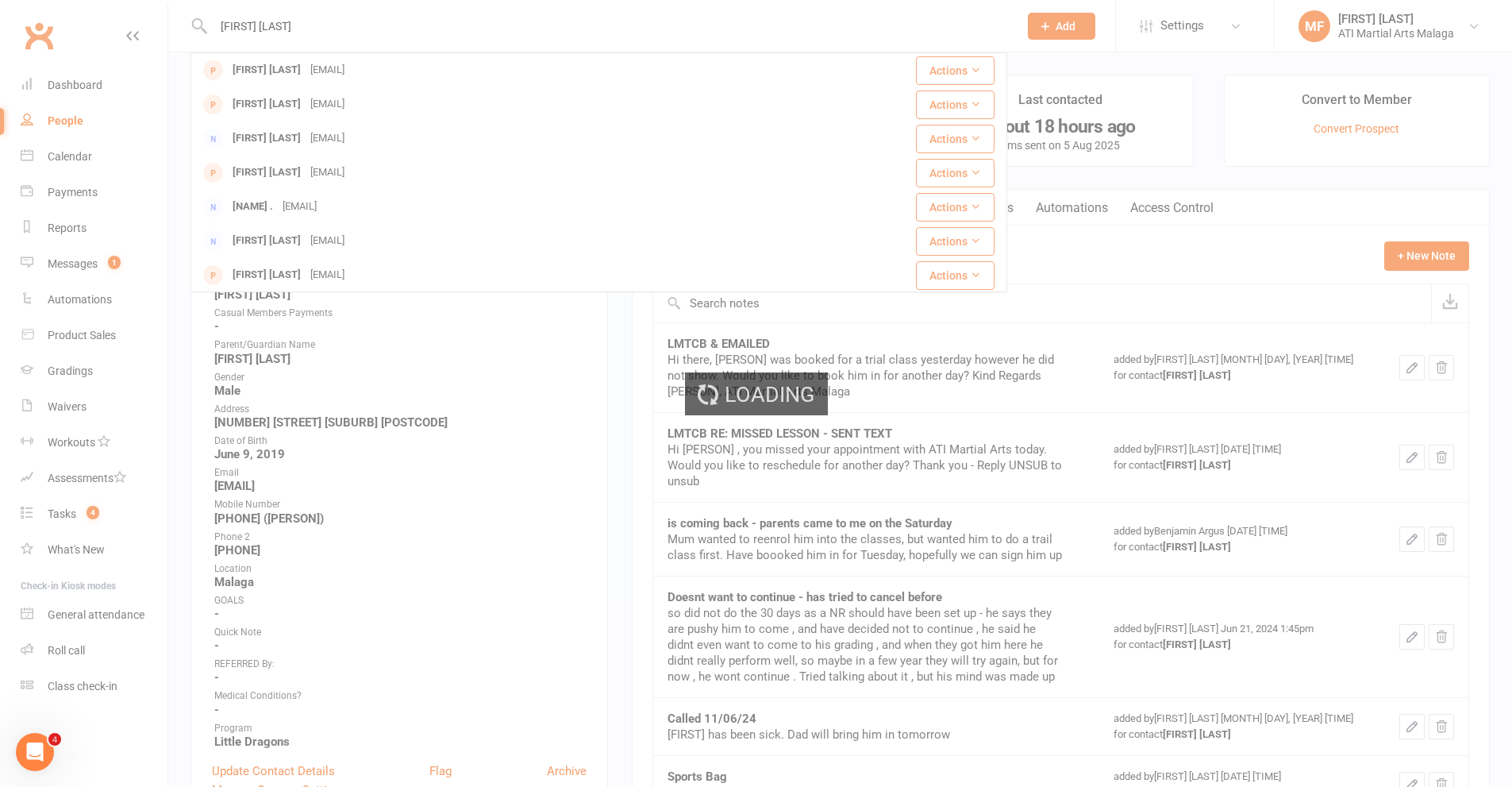 type 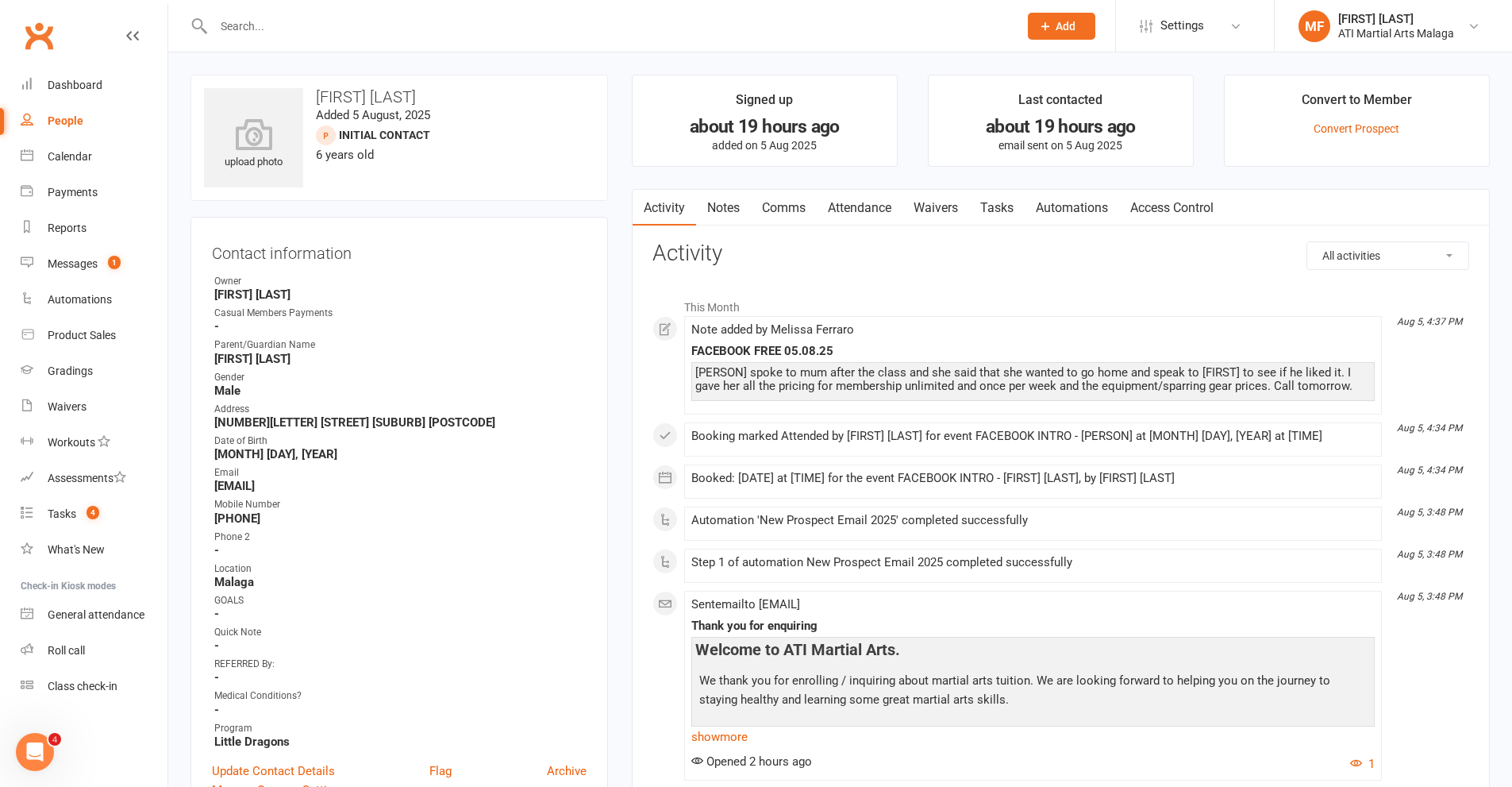 click on "Notes" at bounding box center (723, 208) 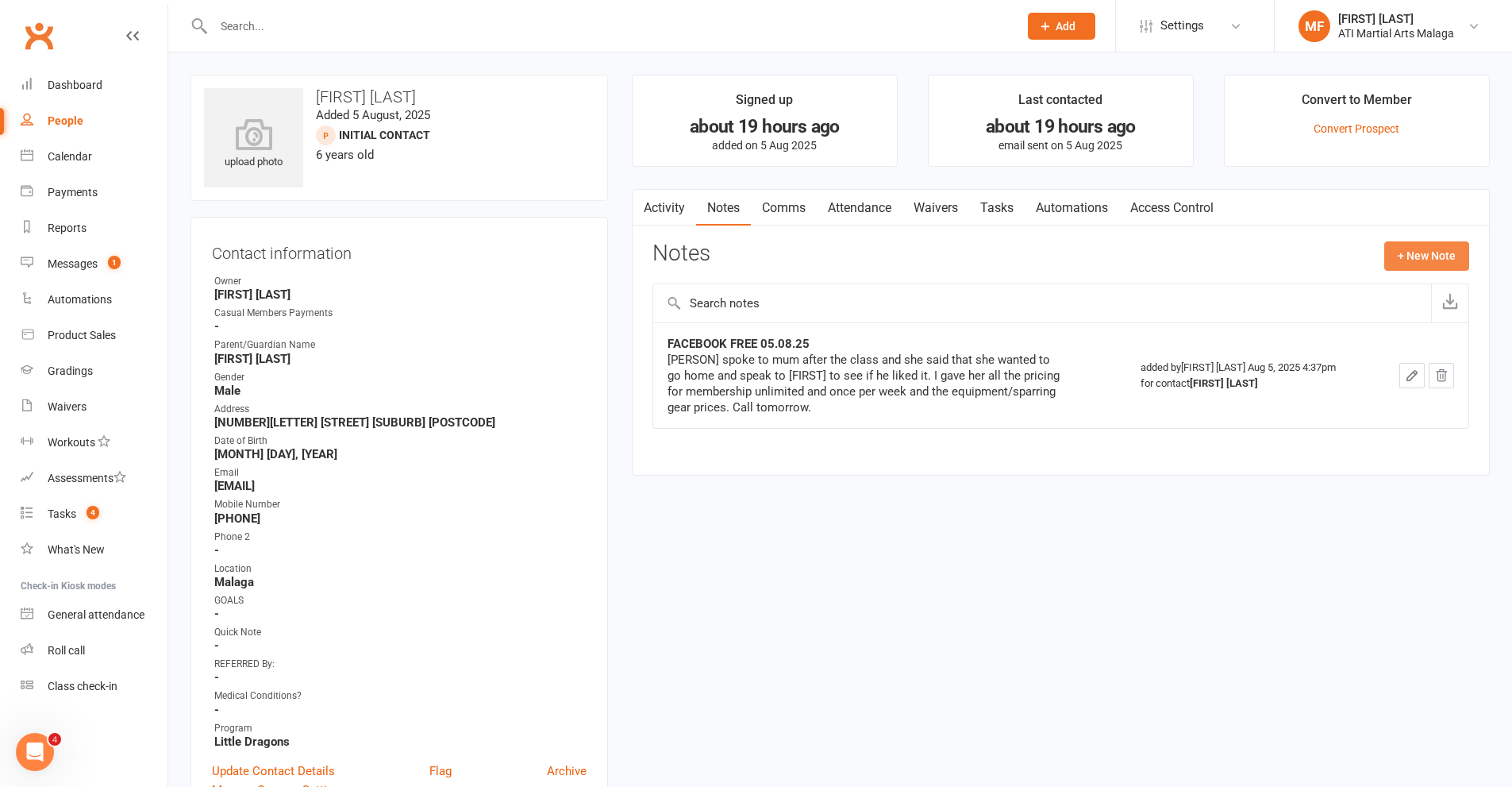 click on "+ New Note" at bounding box center (1426, 256) 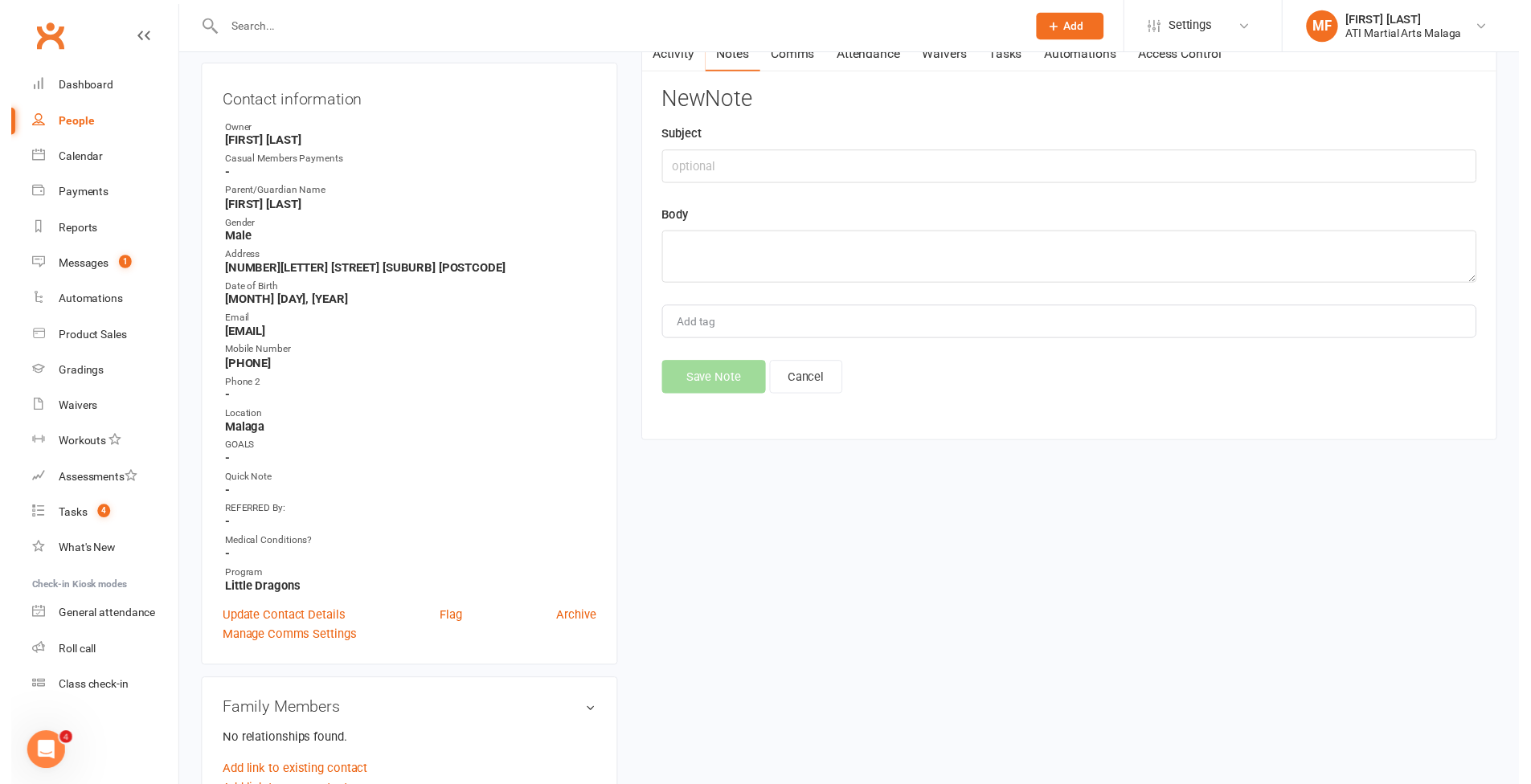 scroll, scrollTop: 0, scrollLeft: 0, axis: both 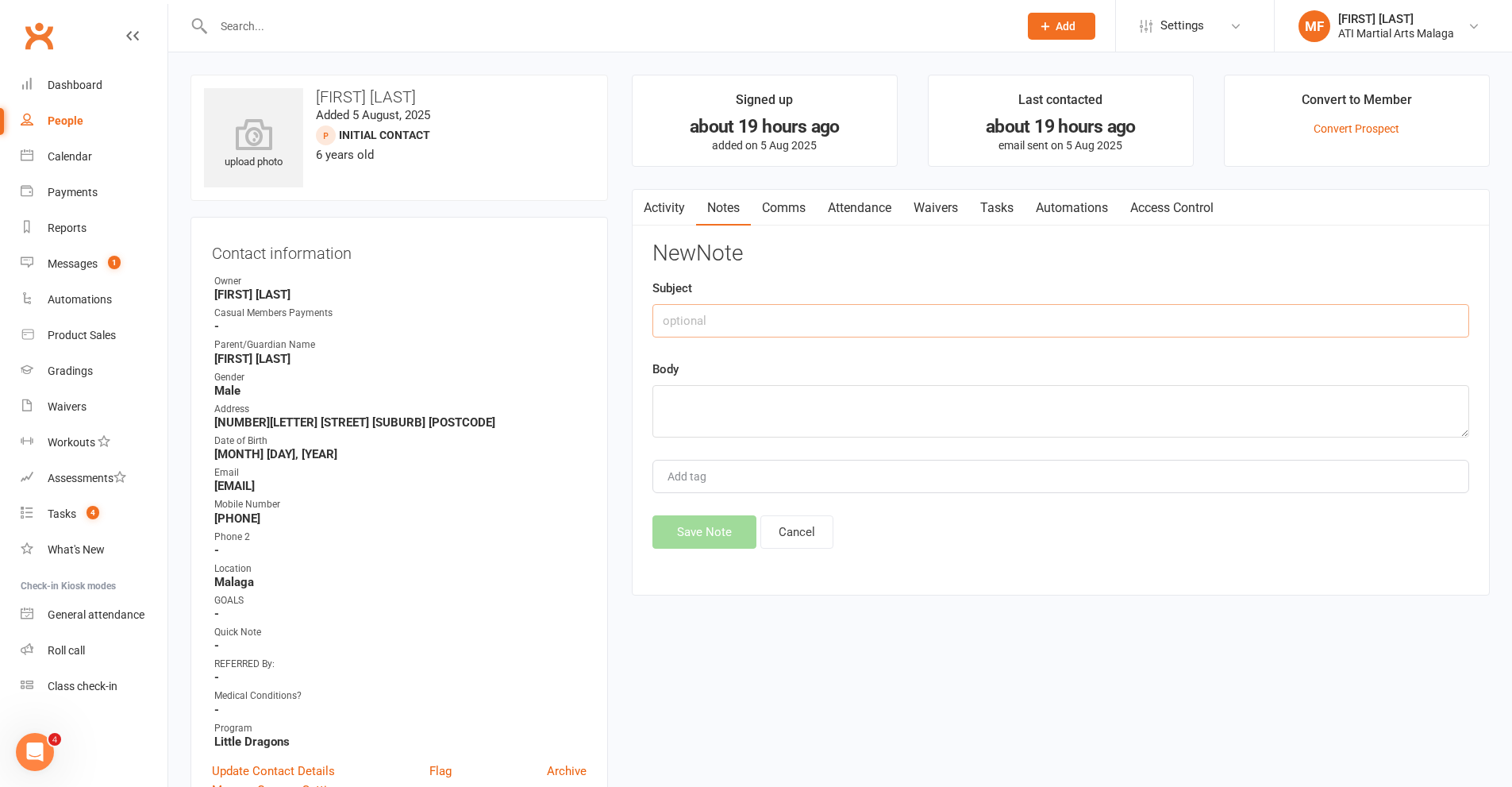 click at bounding box center [1060, 321] 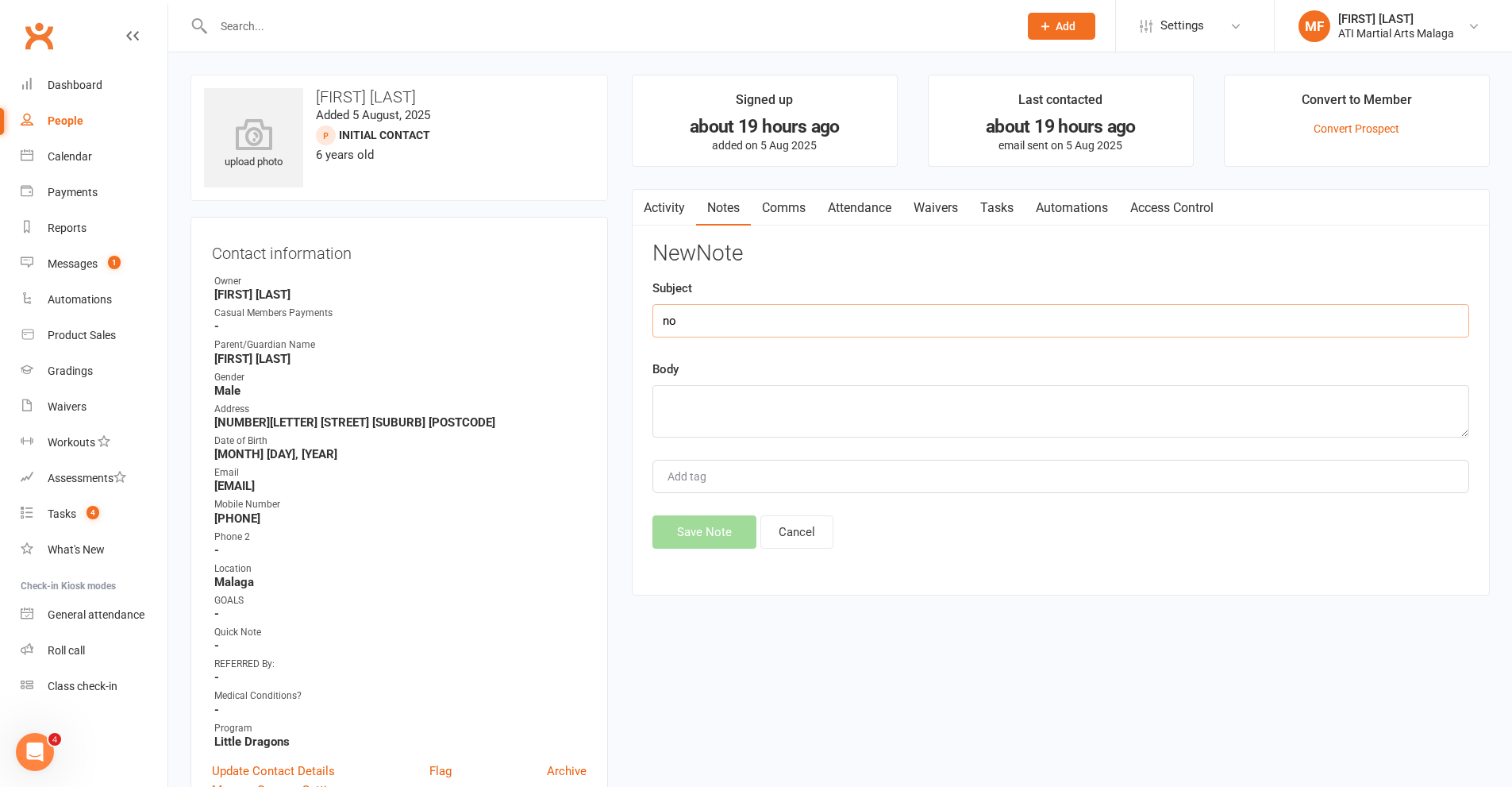 type on "n" 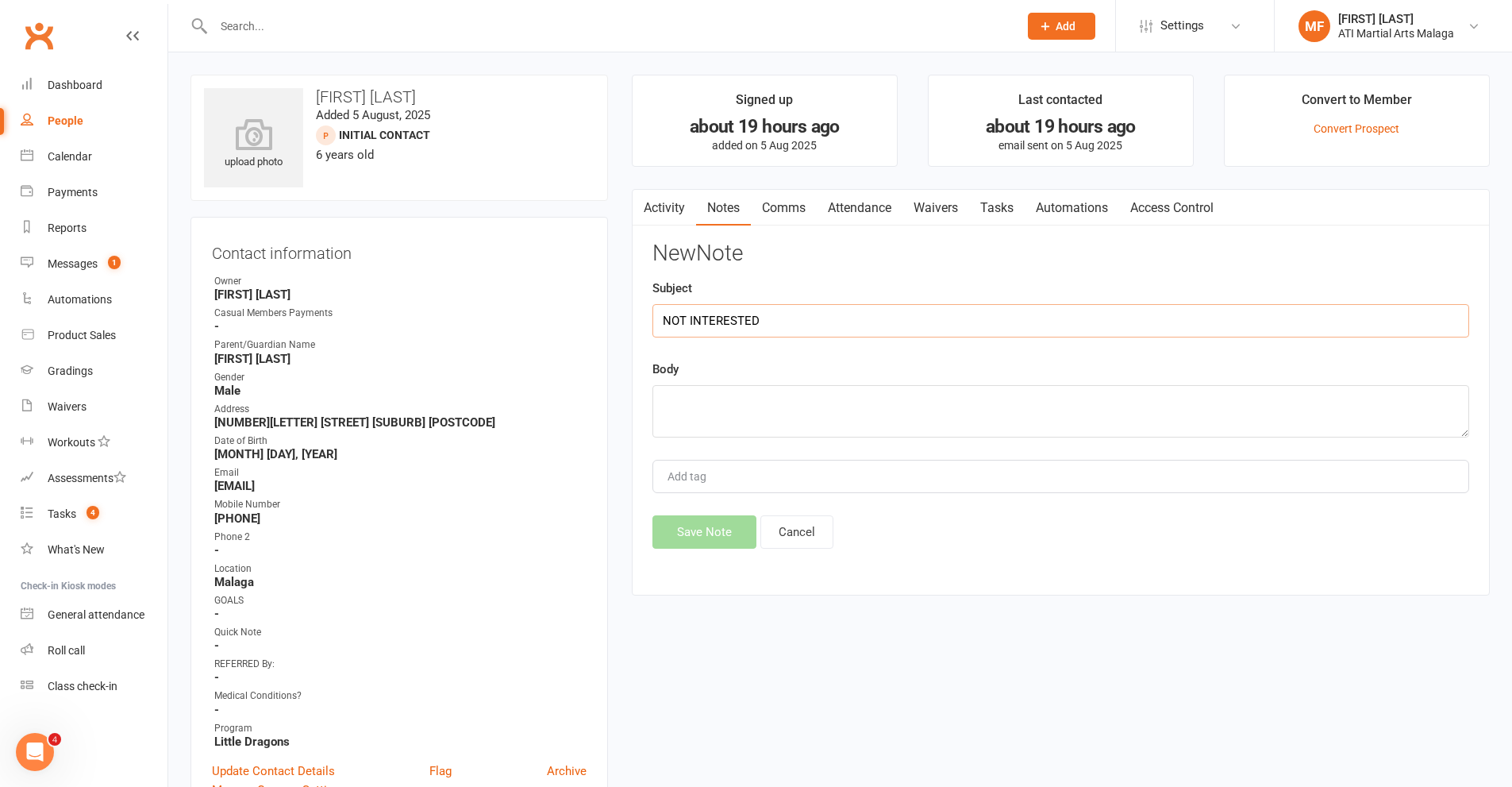type on "NOT INTERESTED" 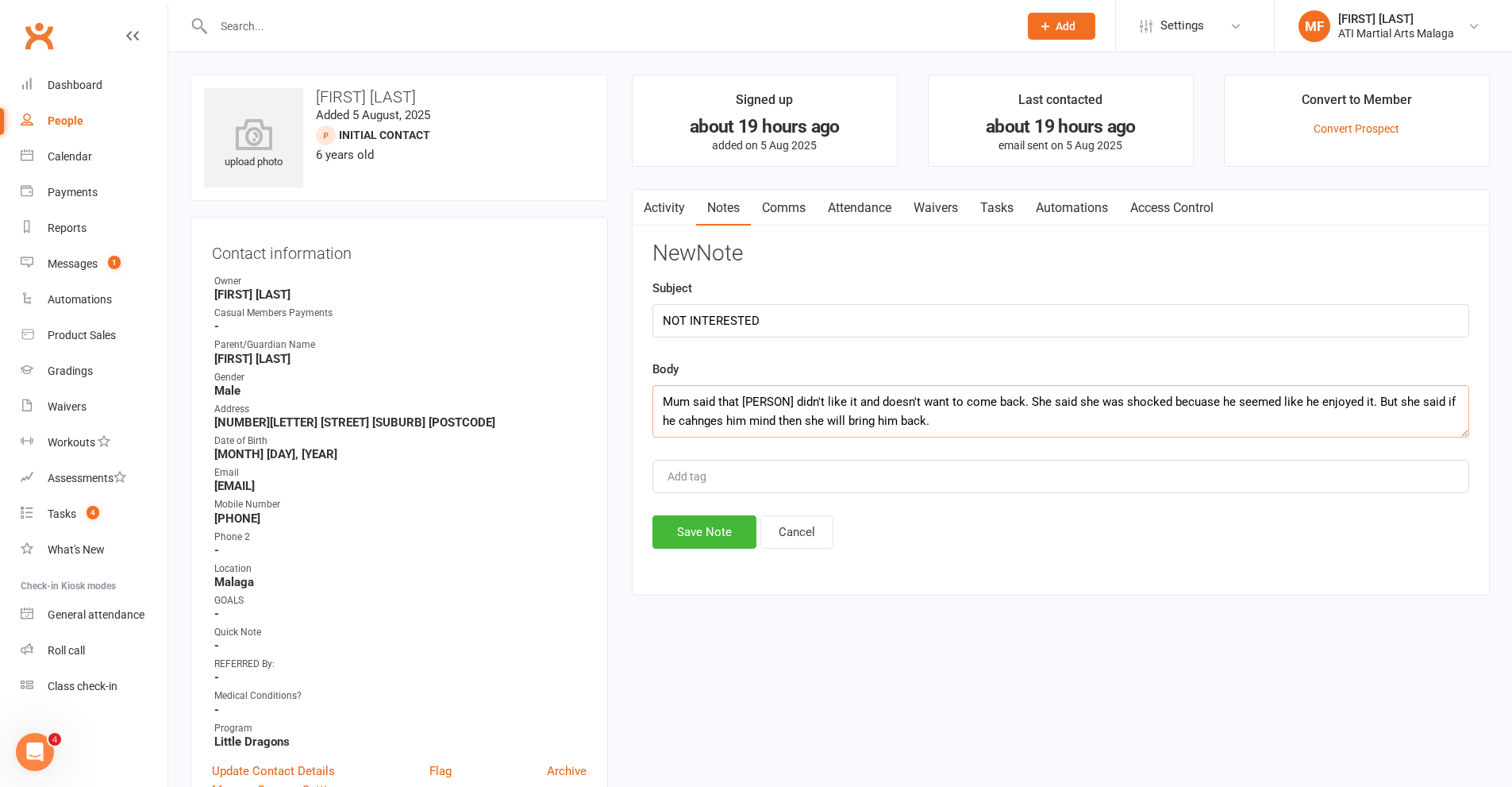 click on "Mum said that [PERSON] didn't like it and doesn't want to come back. She said she was shocked becuase he seemed like he enjoyed it. But she said if he cahnges him mind then she will bring him back." at bounding box center [1060, 411] 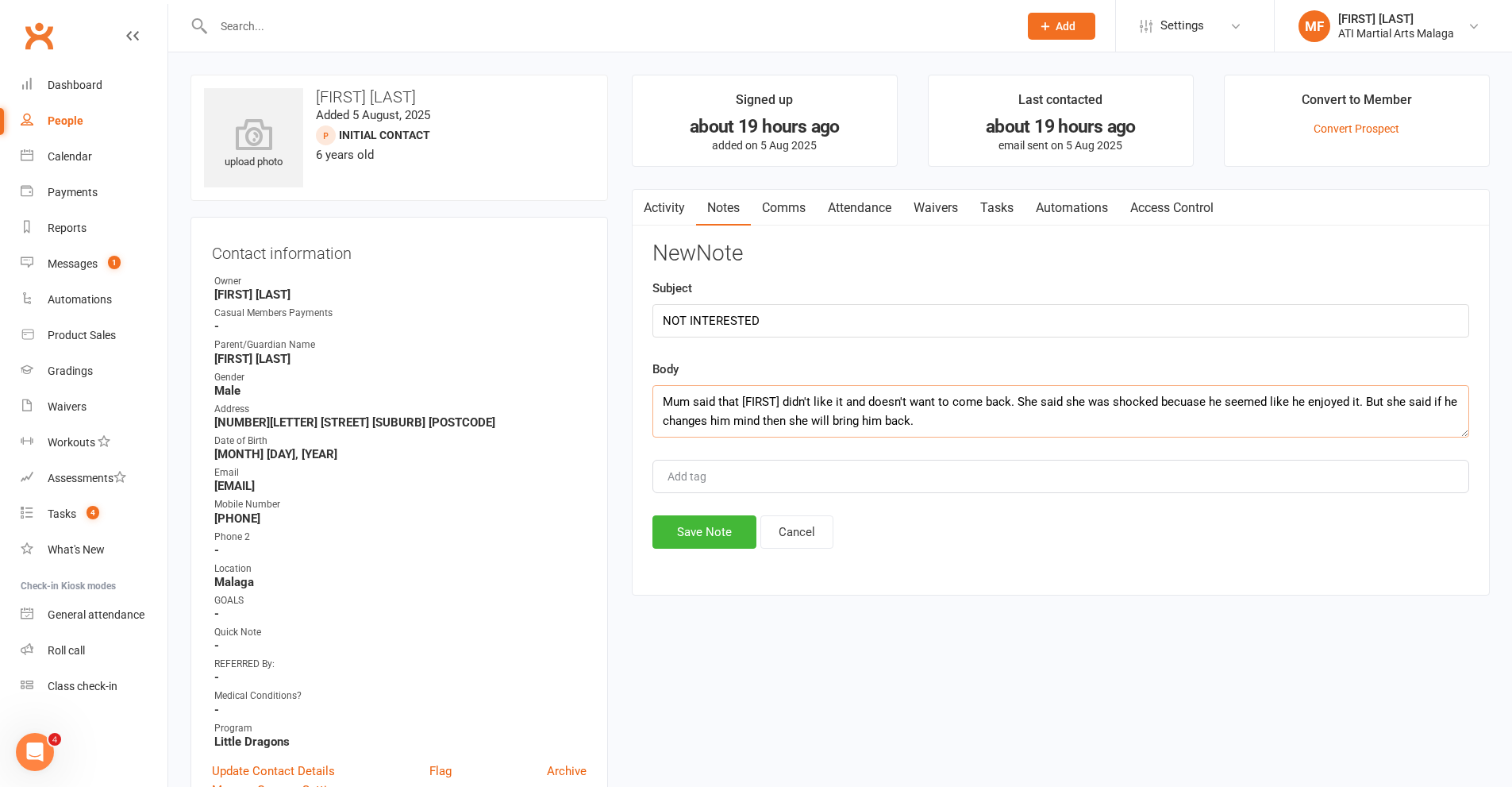click on "Mum said that [FIRST] didn't like it and doesn't want to come back. She said she was shocked becuase he seemed like he enjoyed it. But she said if he changes him mind then she will bring him back." at bounding box center (1060, 411) 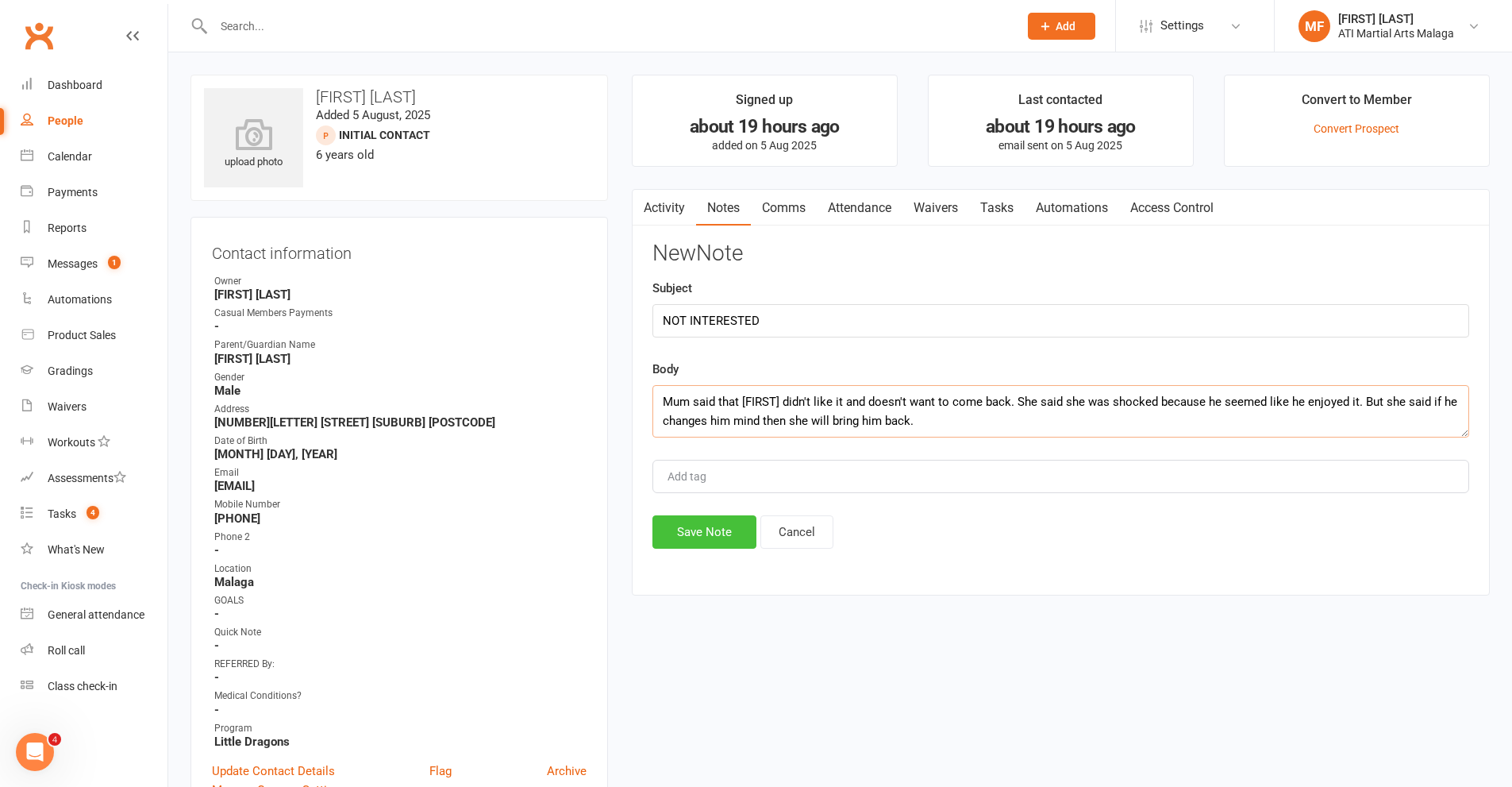 type on "Mum said that [FIRST] didn't like it and doesn't want to come back. She said she was shocked because he seemed like he enjoyed it. But she said if he changes him mind then she will bring him back." 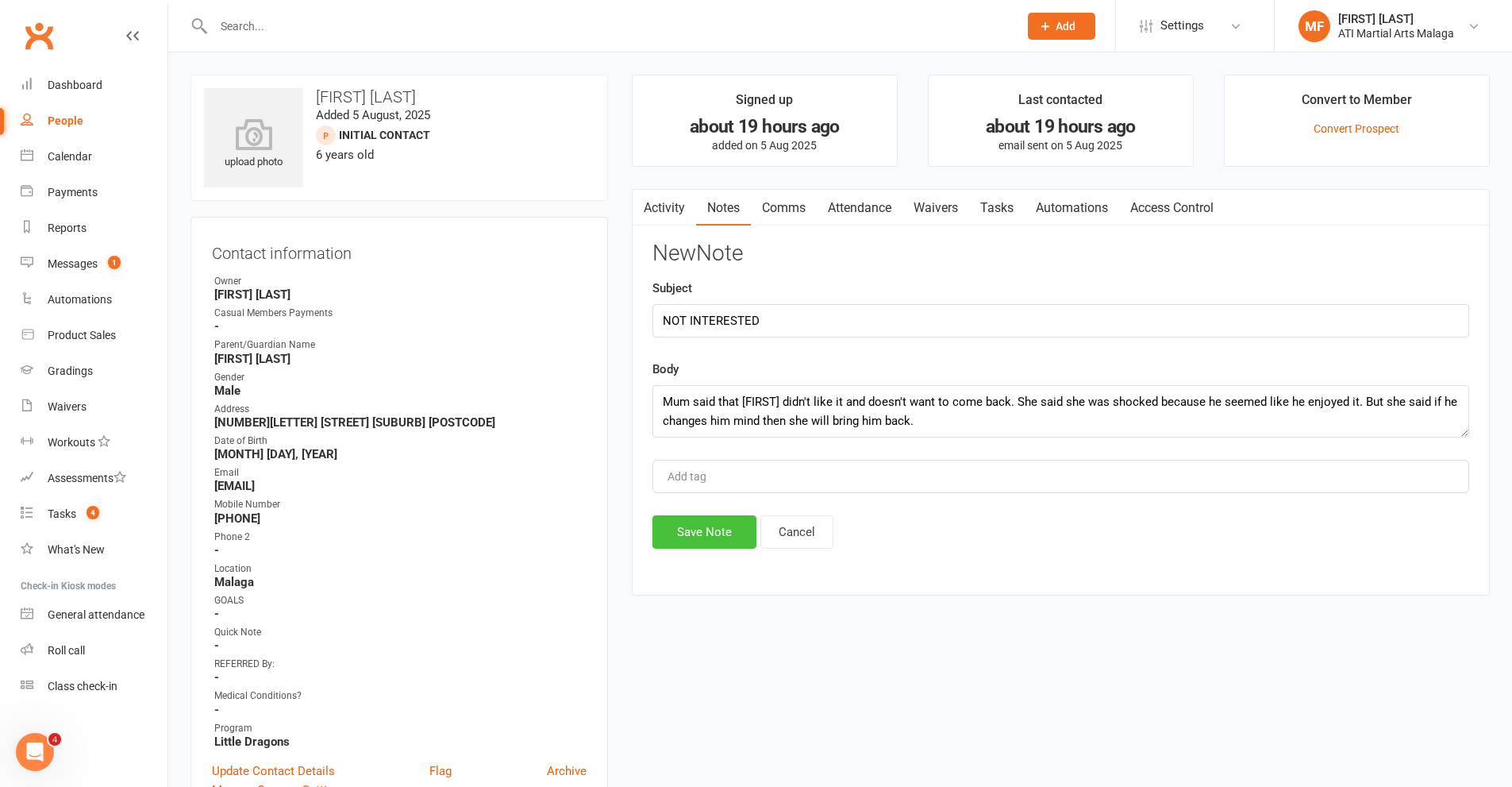 click on "Save Note" at bounding box center [704, 532] 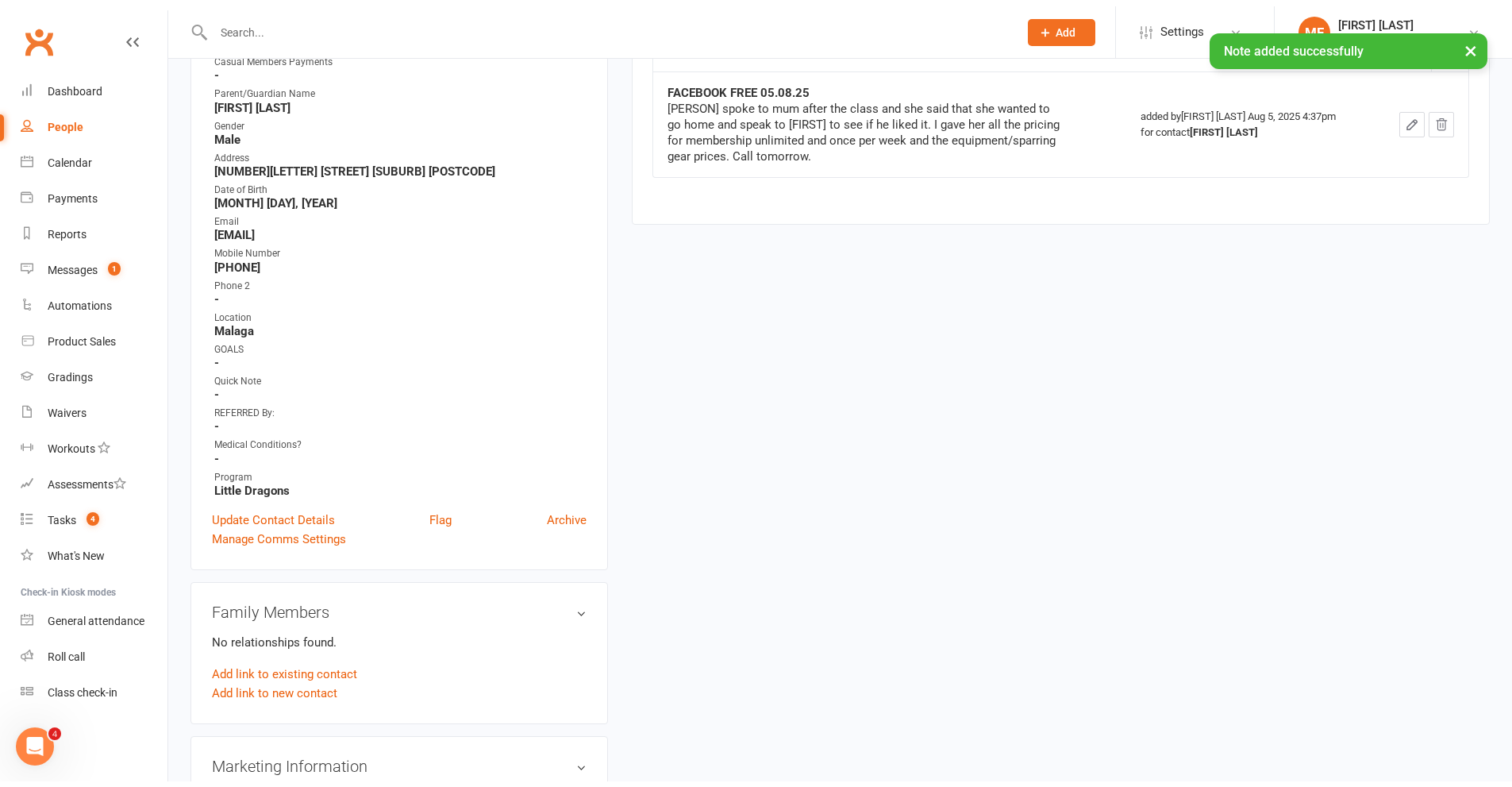 scroll, scrollTop: 318, scrollLeft: 0, axis: vertical 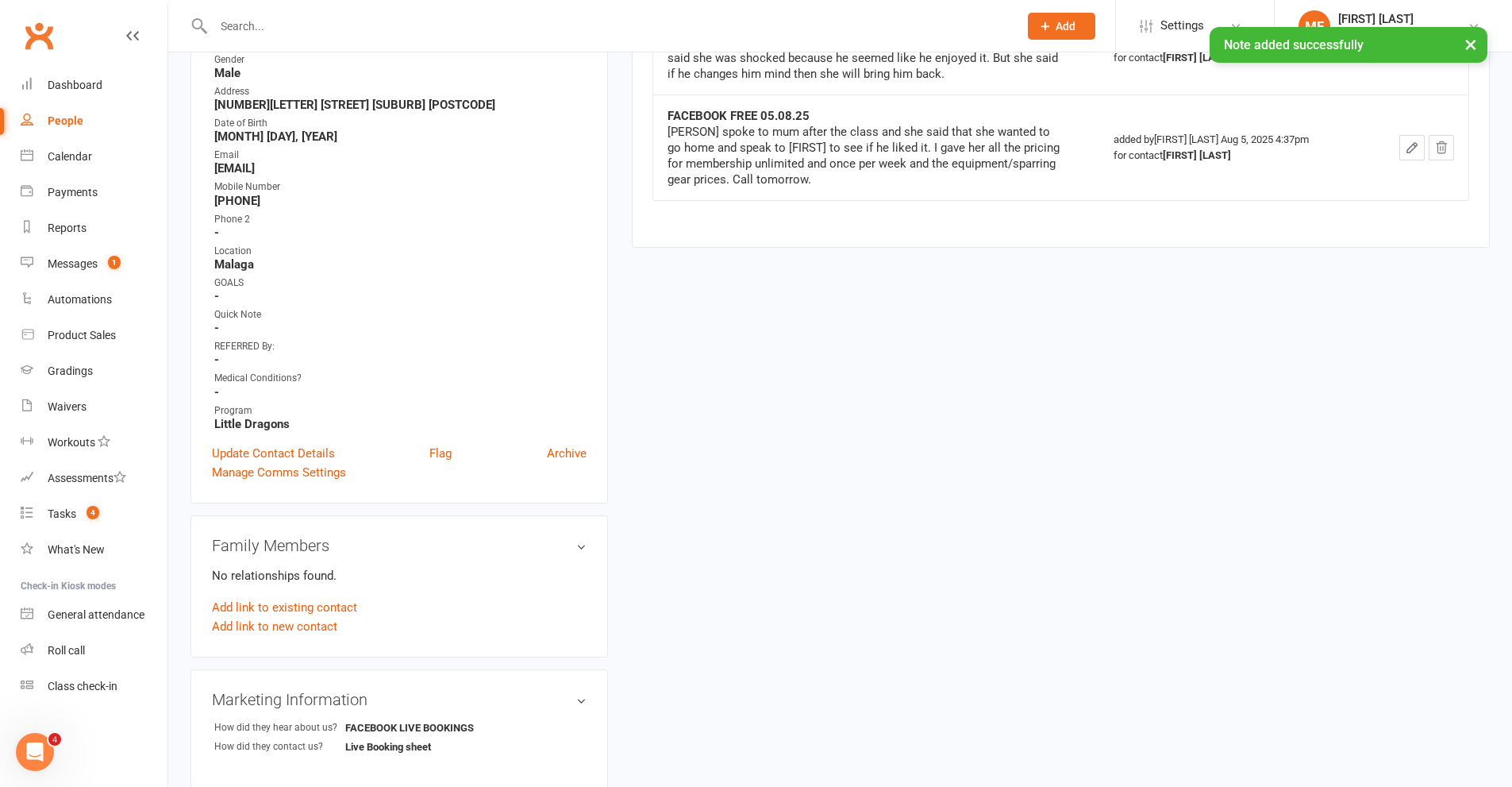 click on "Contact information Owner   [FIRST] [LAST] Casual Members Payments  -
Parent/Guardian Name  [FIRST] [LAST]
Gender  Male
Address  [NUMBER][LETTER] [STREET] [SUBURB] [POSTCODE]
Date of Birth  [MONTH] [NUMBER], [YEAR]
Email  [EMAIL]
Mobile Number  [PHONE]
Phone 2  -
Location  [SUBURB]
GOALS  -
Quick Note  -
REFERRED By:  -
Medical Conditions?  -
Program  Little Dragons
Update Contact Details Flag Archive Manage Comms Settings" at bounding box center (399, 201) 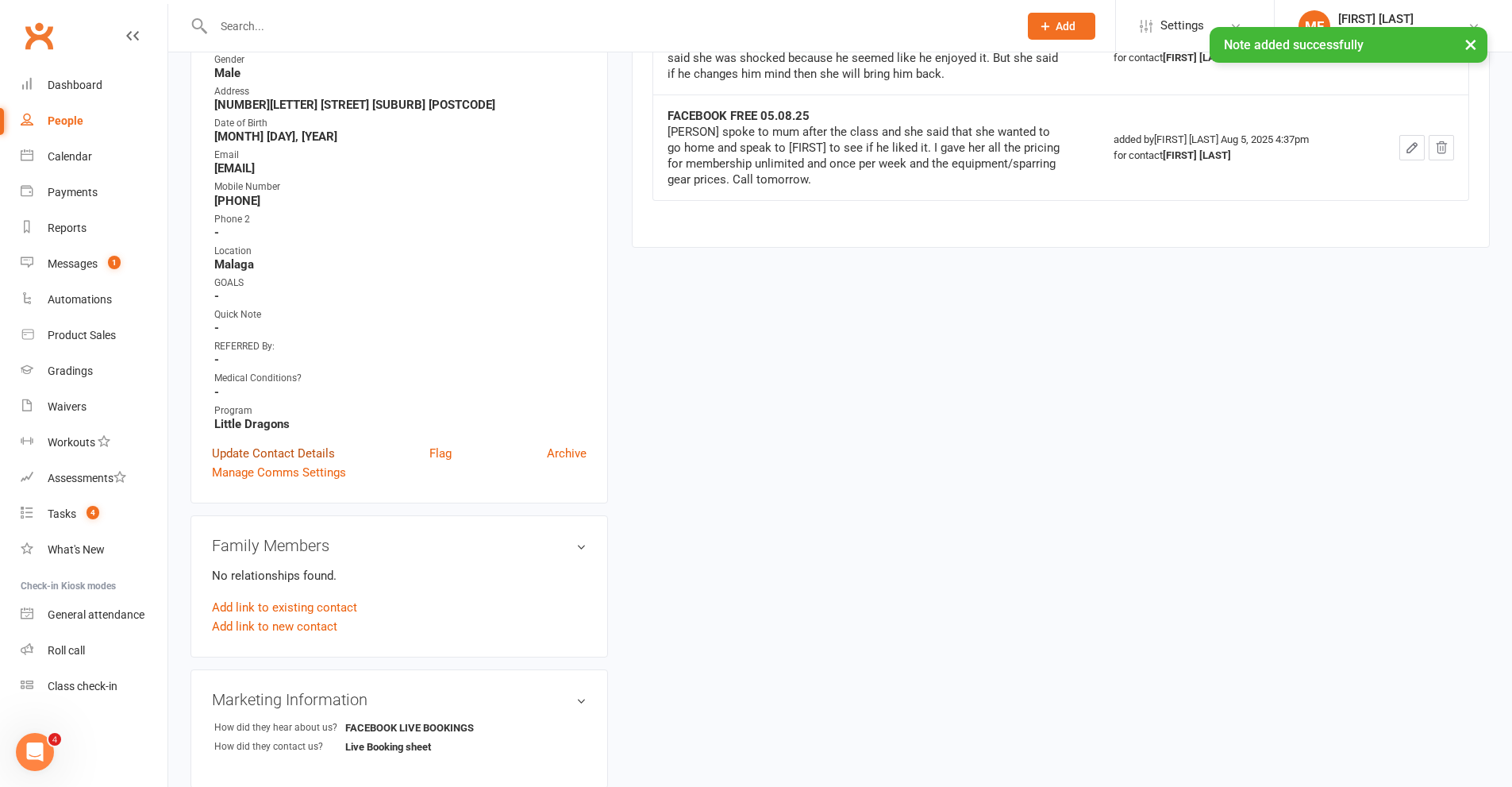 click on "Update Contact Details" at bounding box center [273, 453] 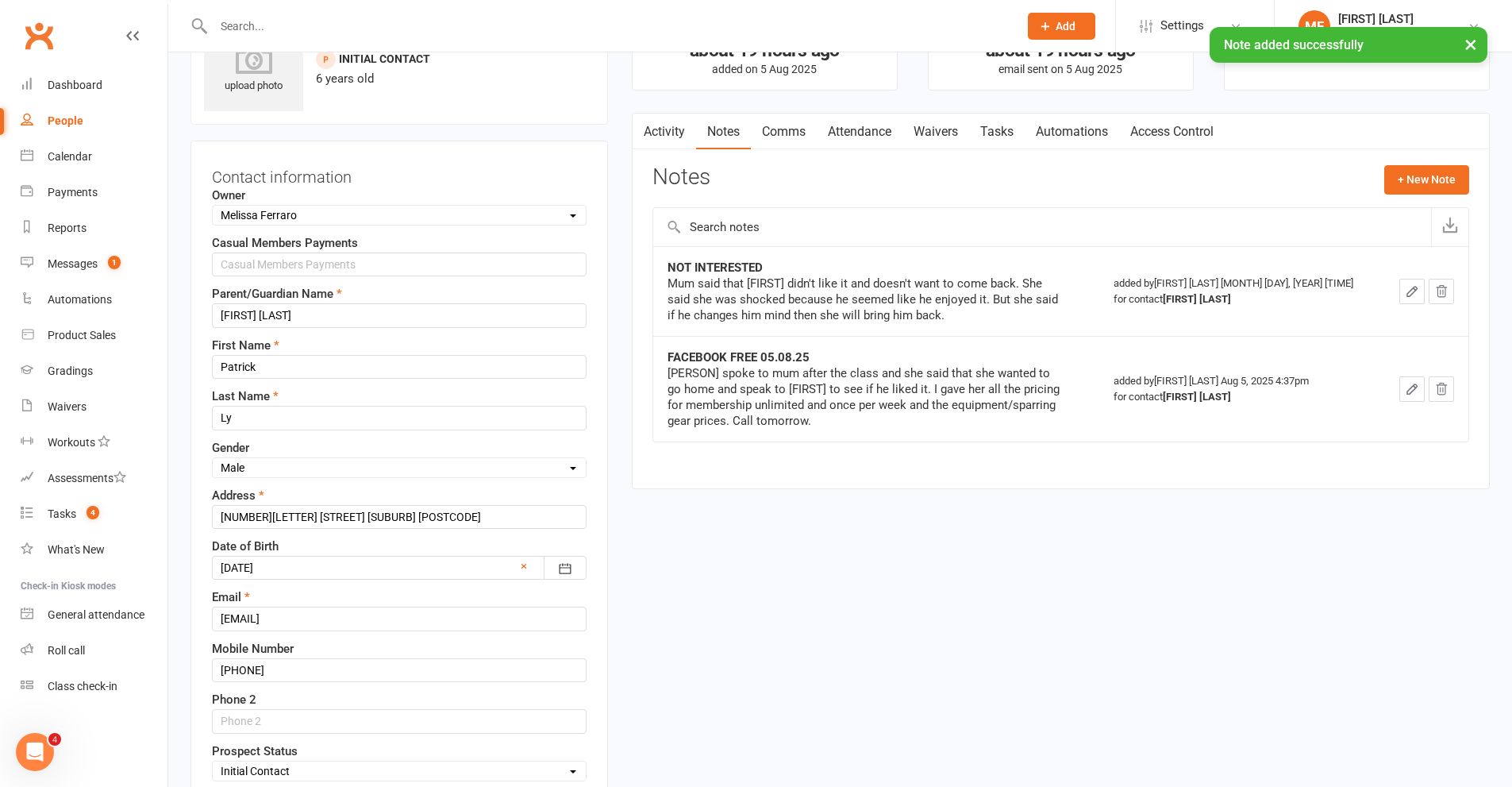 scroll, scrollTop: 555, scrollLeft: 0, axis: vertical 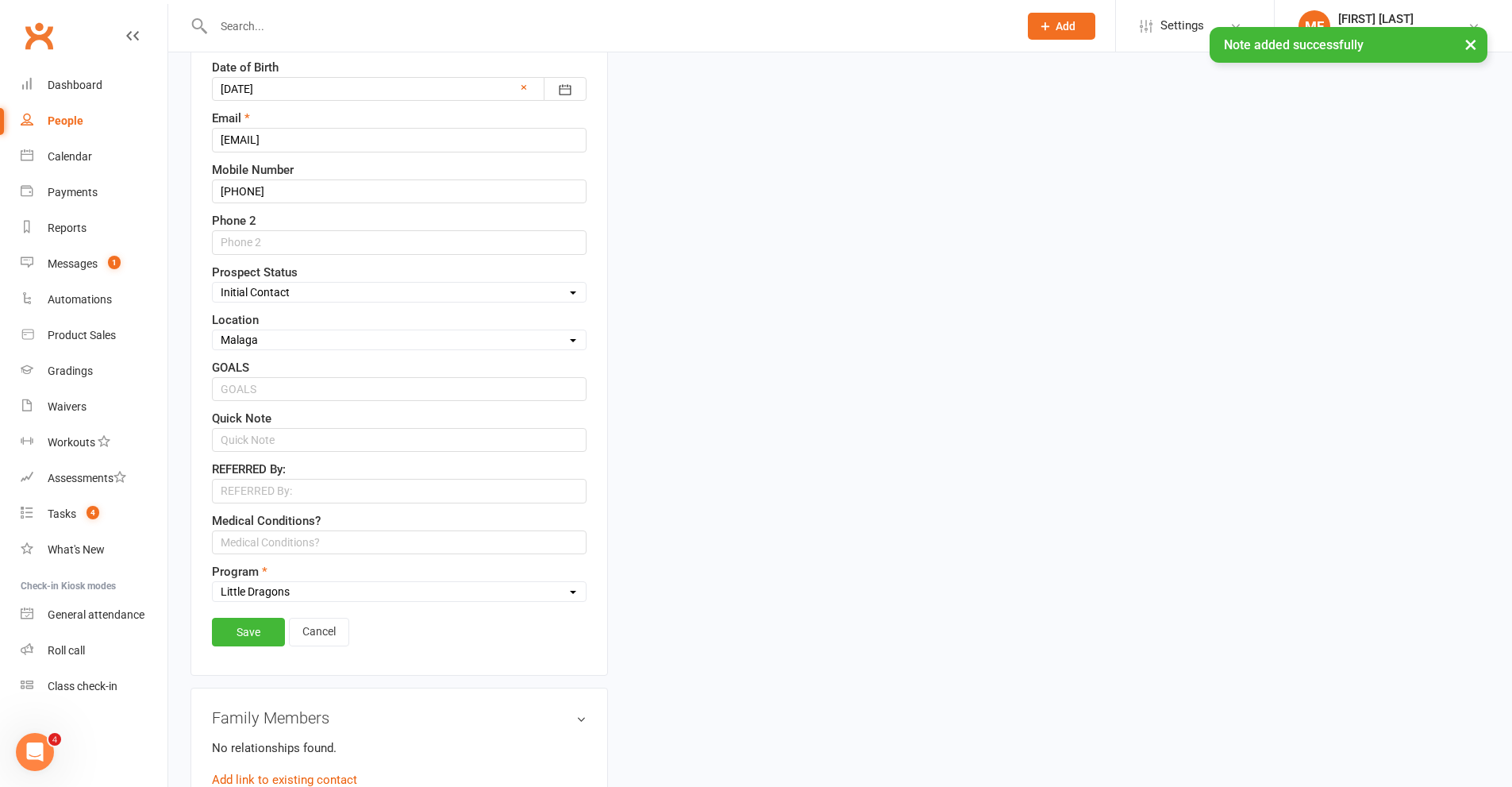 drag, startPoint x: 296, startPoint y: 290, endPoint x: 296, endPoint y: 302, distance: 12 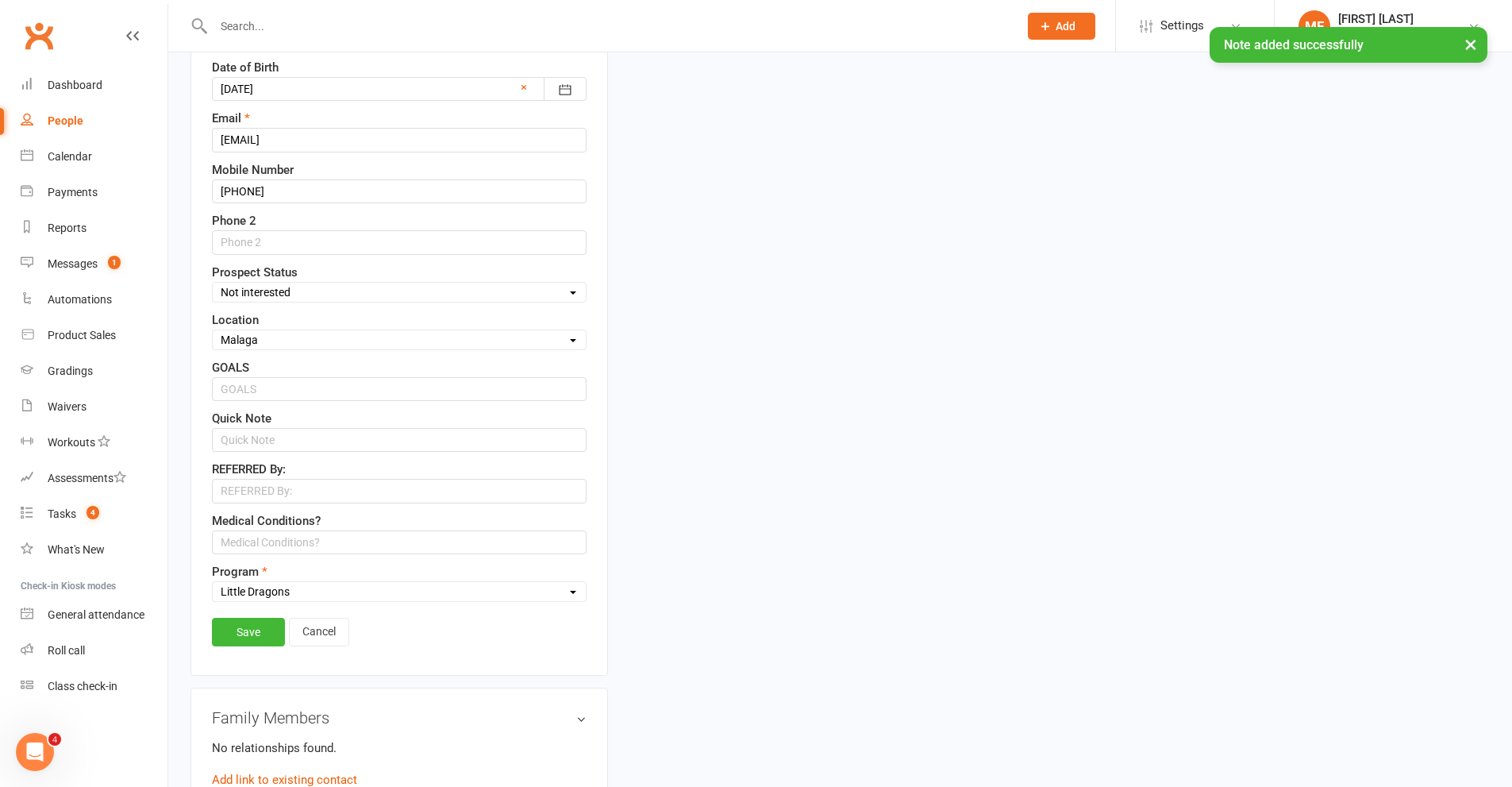 click on "Select Initial Contact Follow-up Call Satellite Lead Birthday Lead Not Ready Not interested Cross Training Member Special Needs Waiting List" at bounding box center [399, 292] 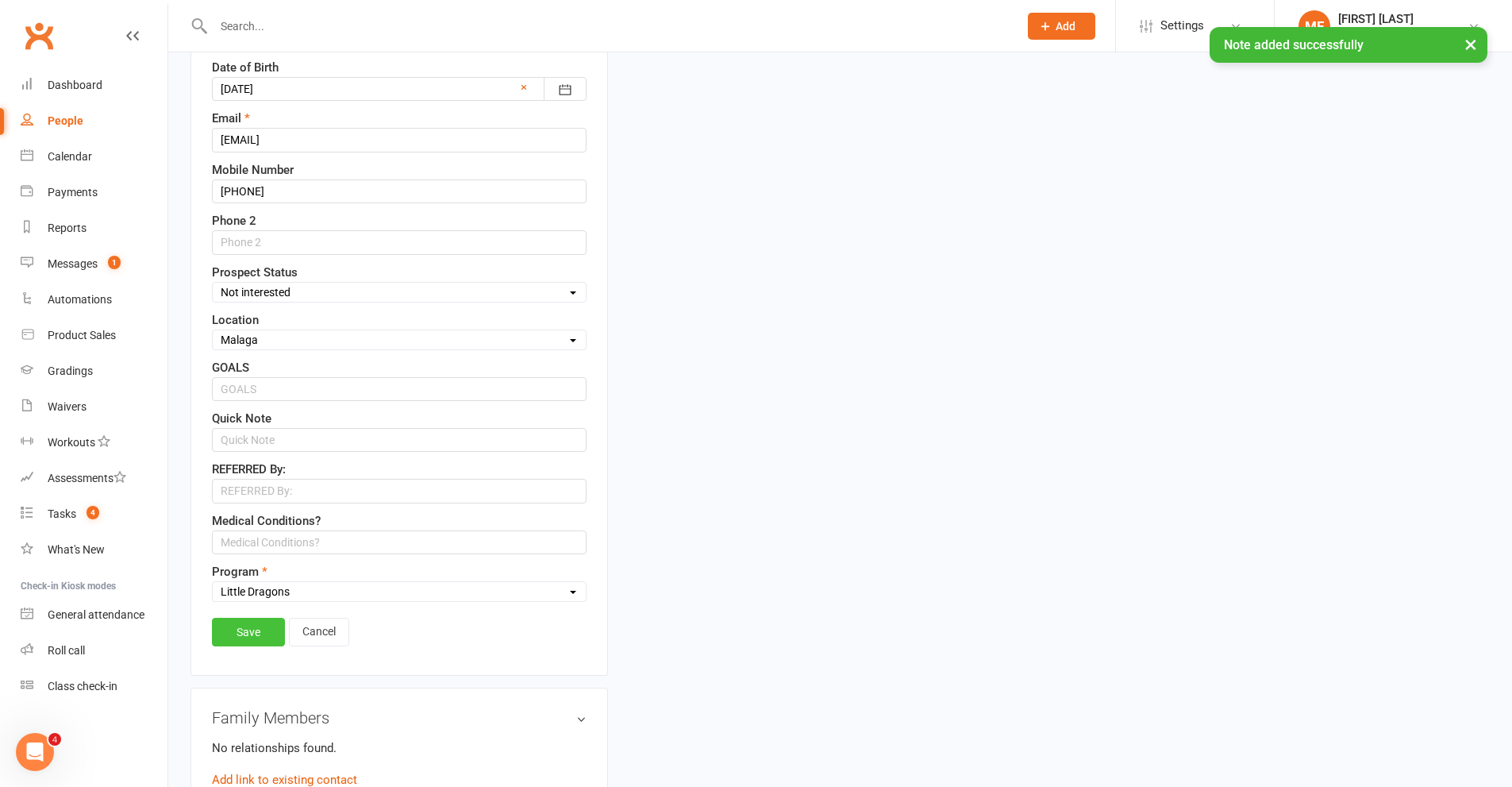 click on "Save" at bounding box center [248, 632] 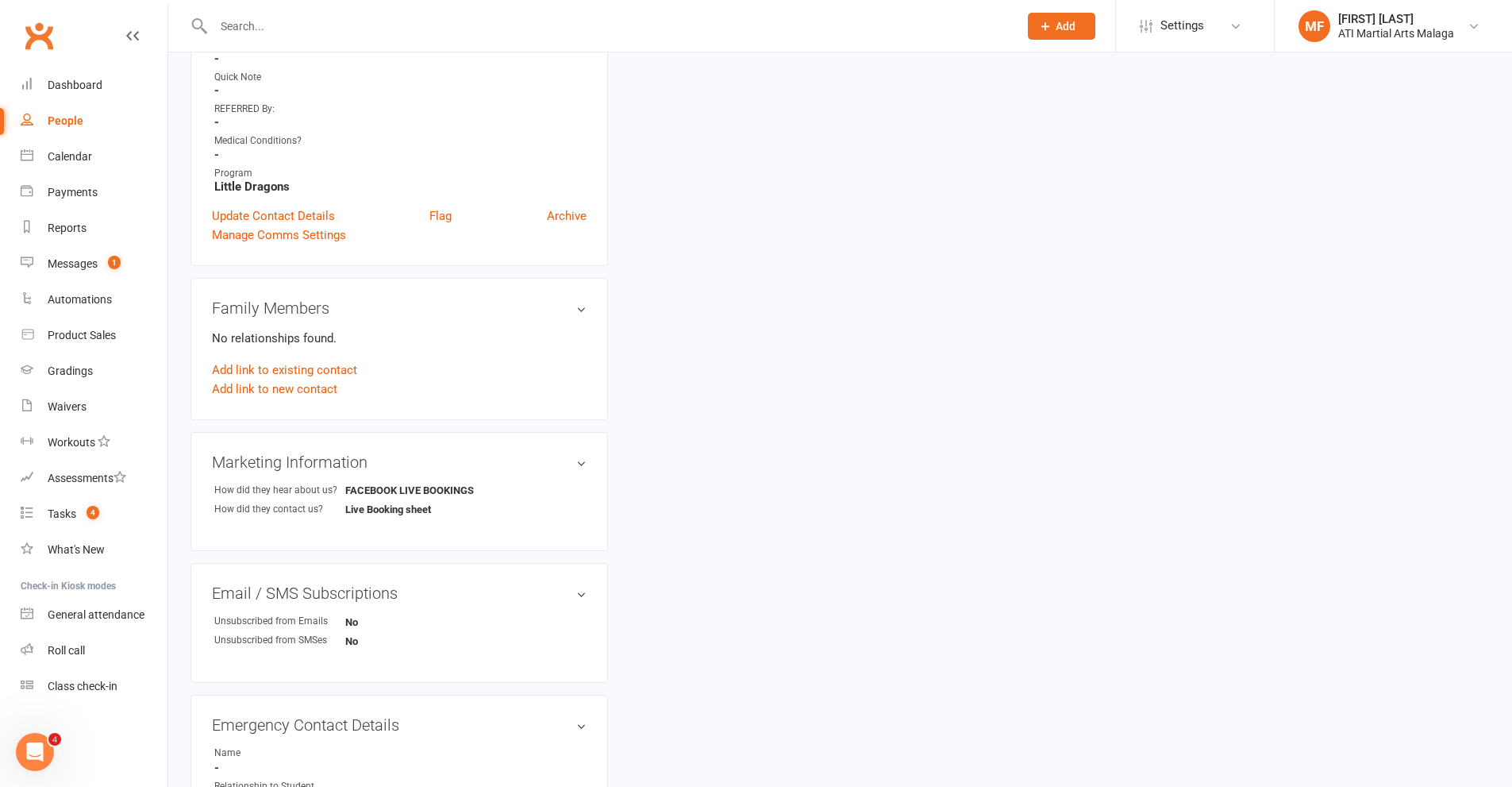 click at bounding box center [608, 26] 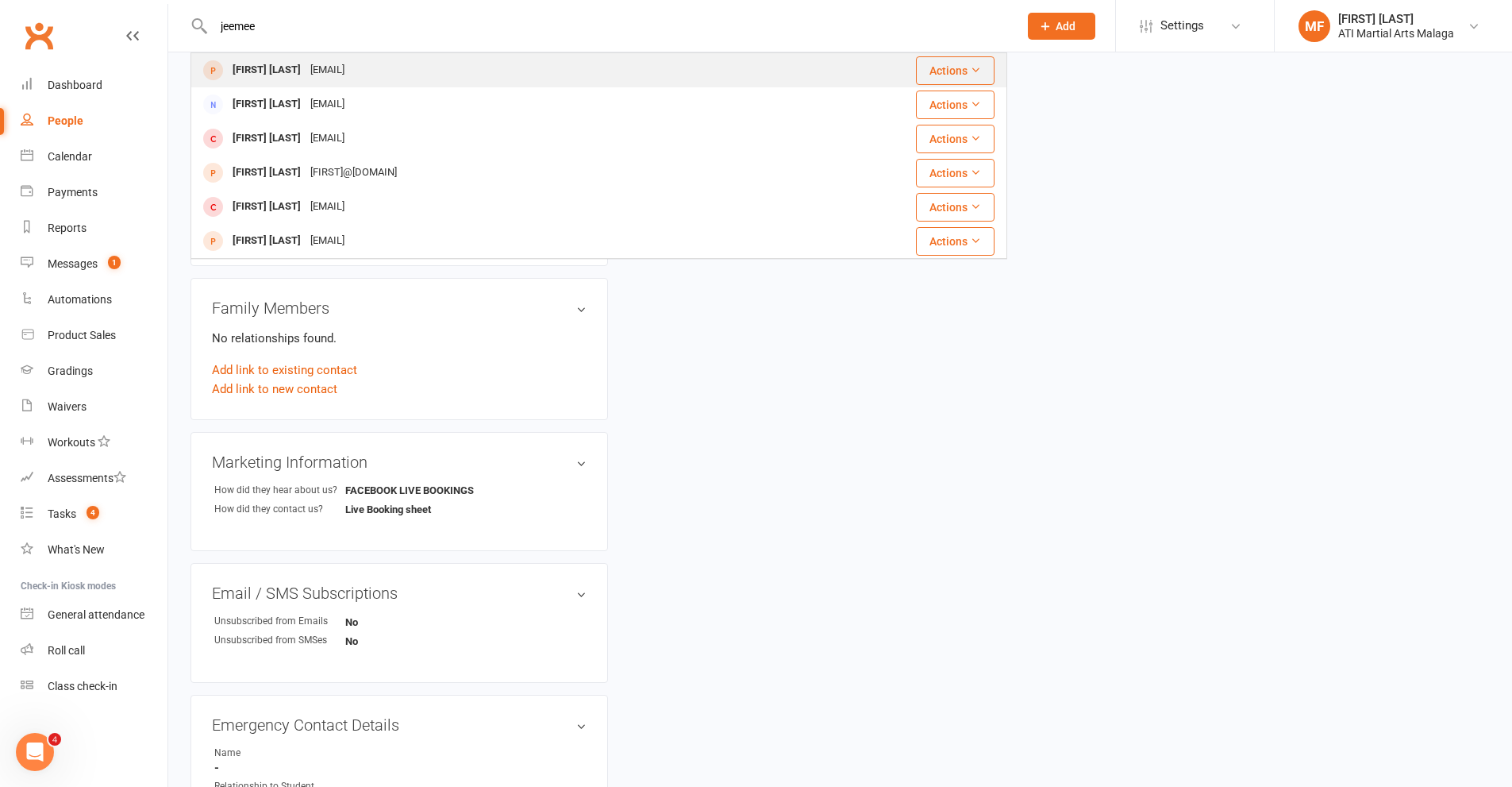 type on "jeemee" 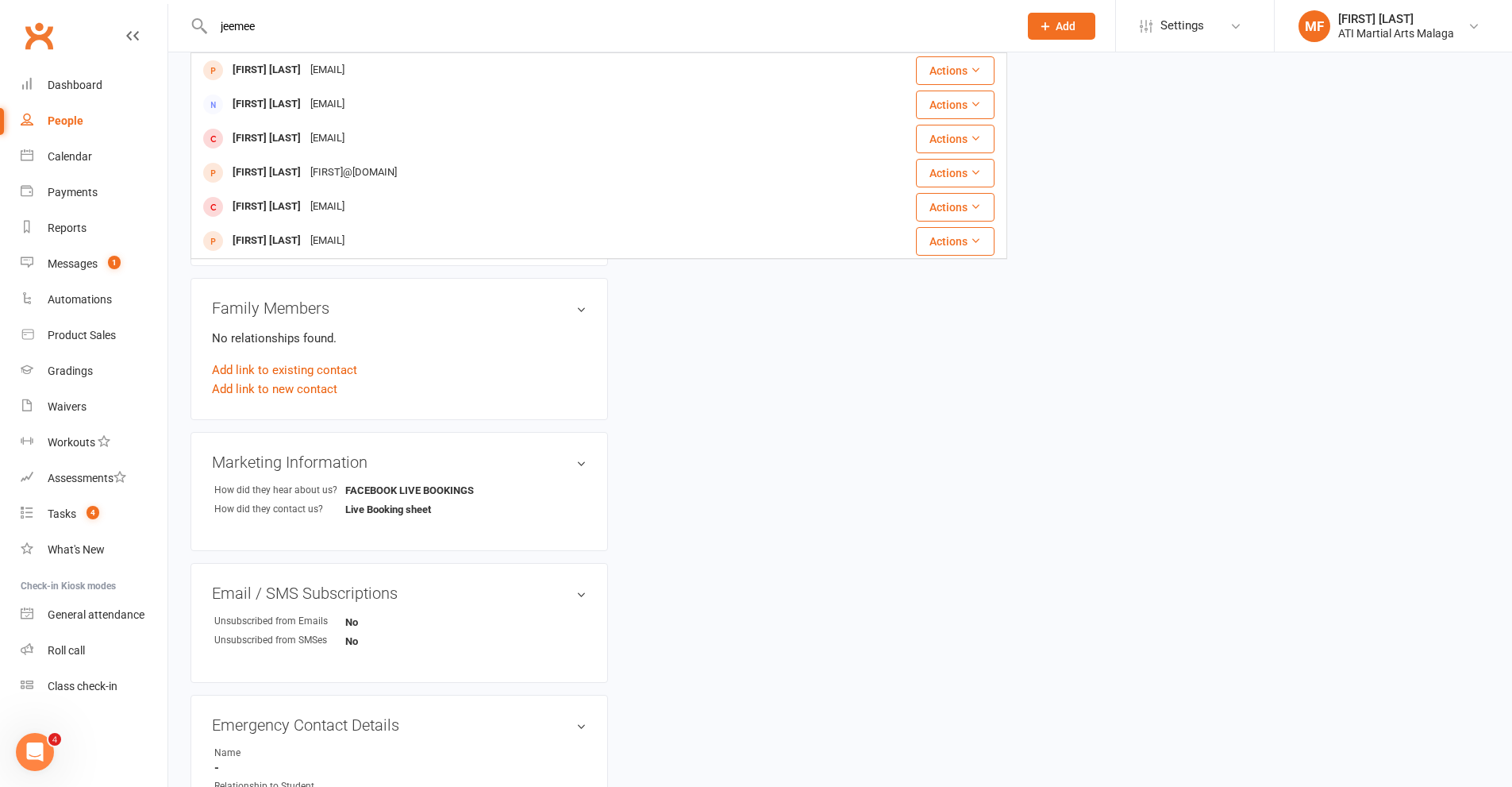 type 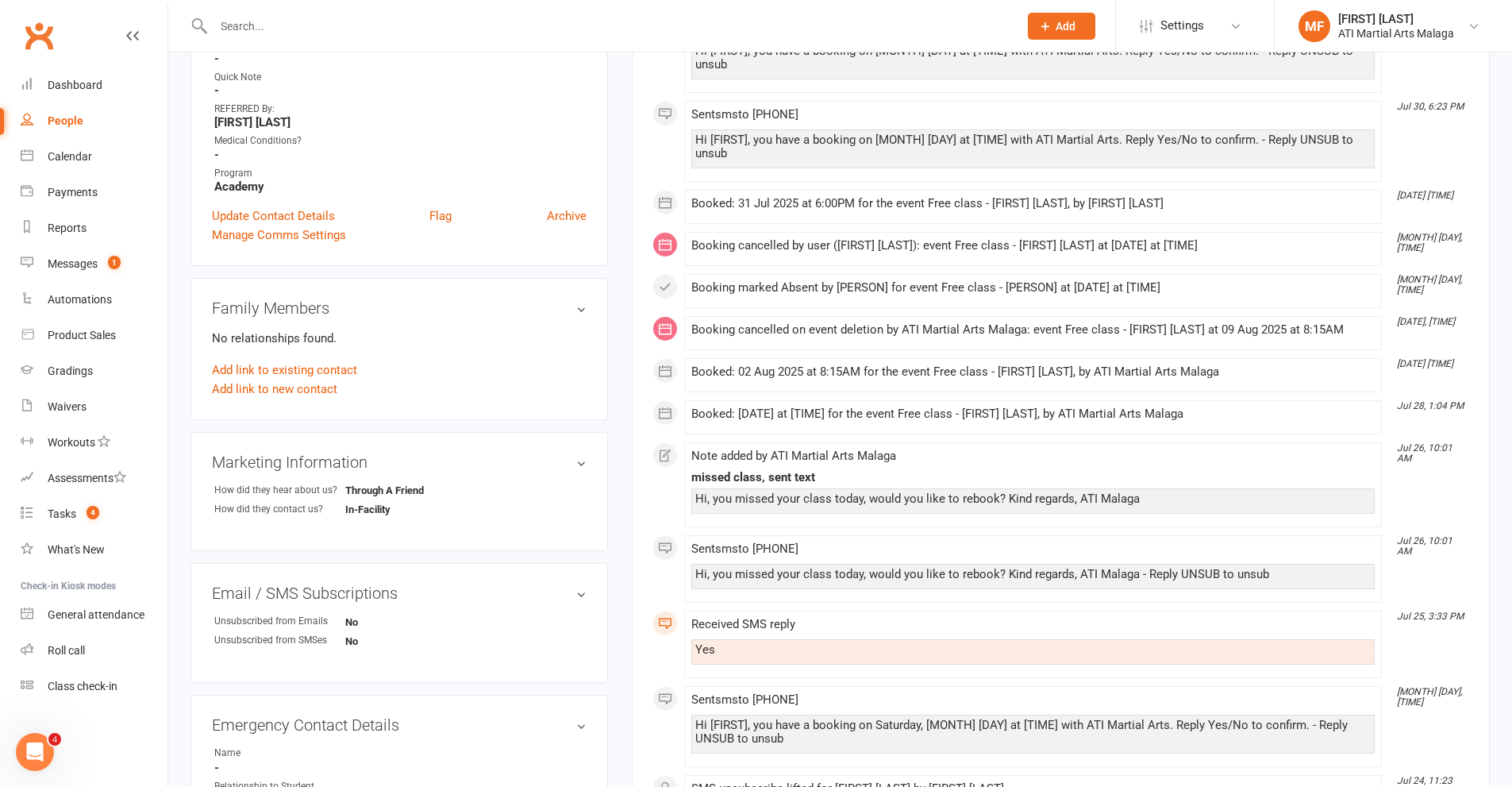 scroll, scrollTop: 0, scrollLeft: 0, axis: both 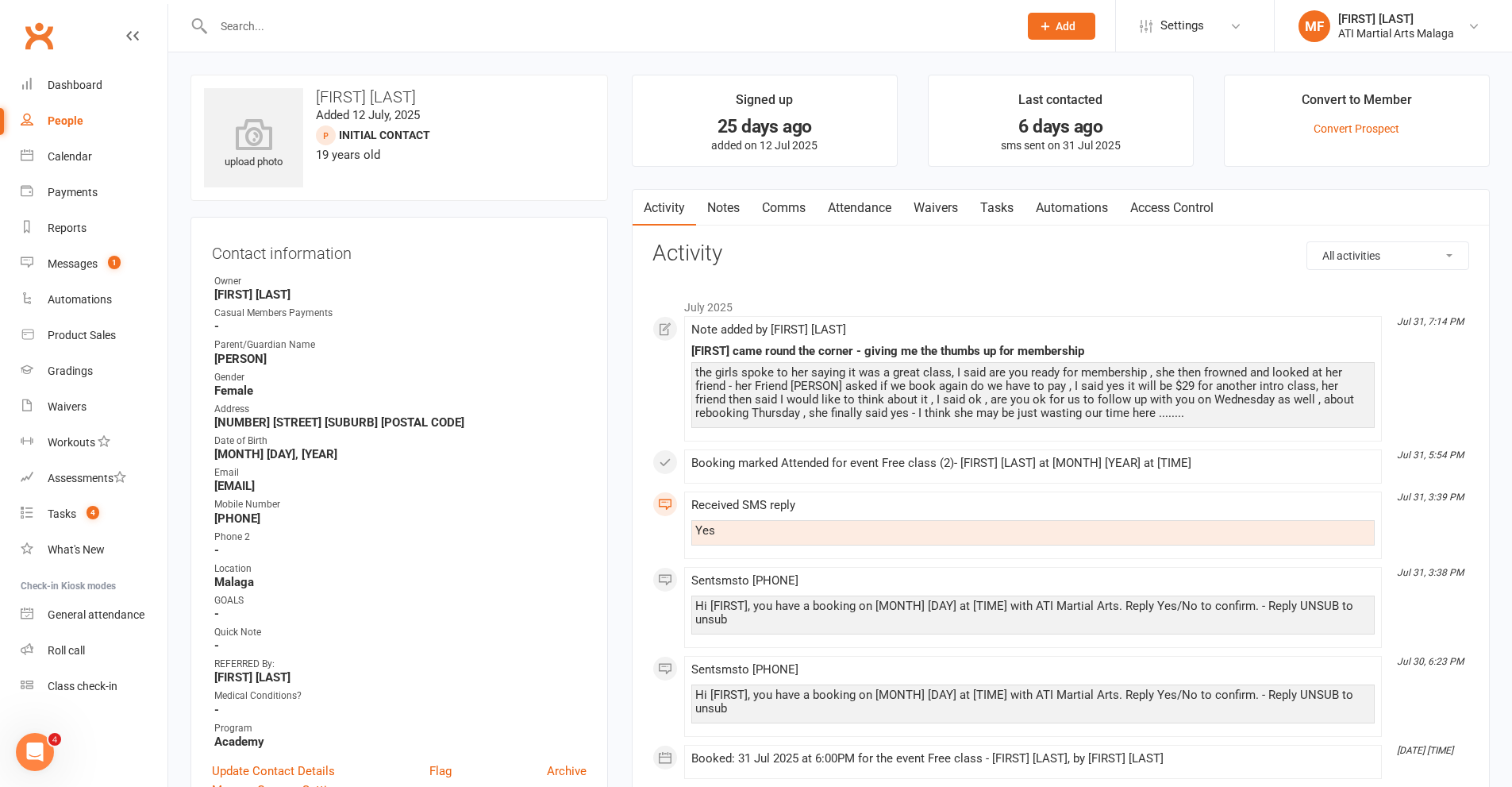 click on "Notes" at bounding box center (723, 208) 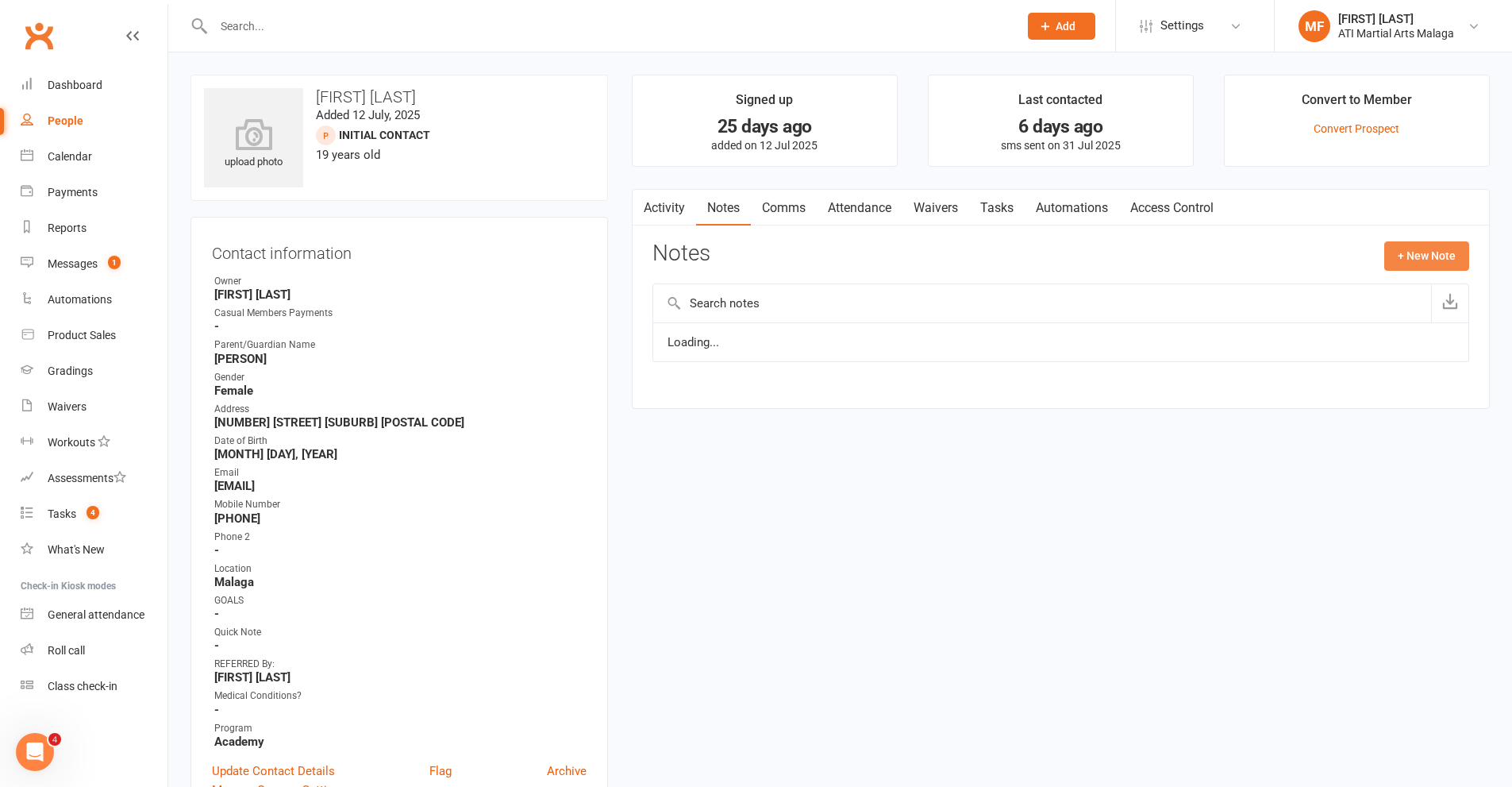 click on "+ New Note" at bounding box center (1426, 256) 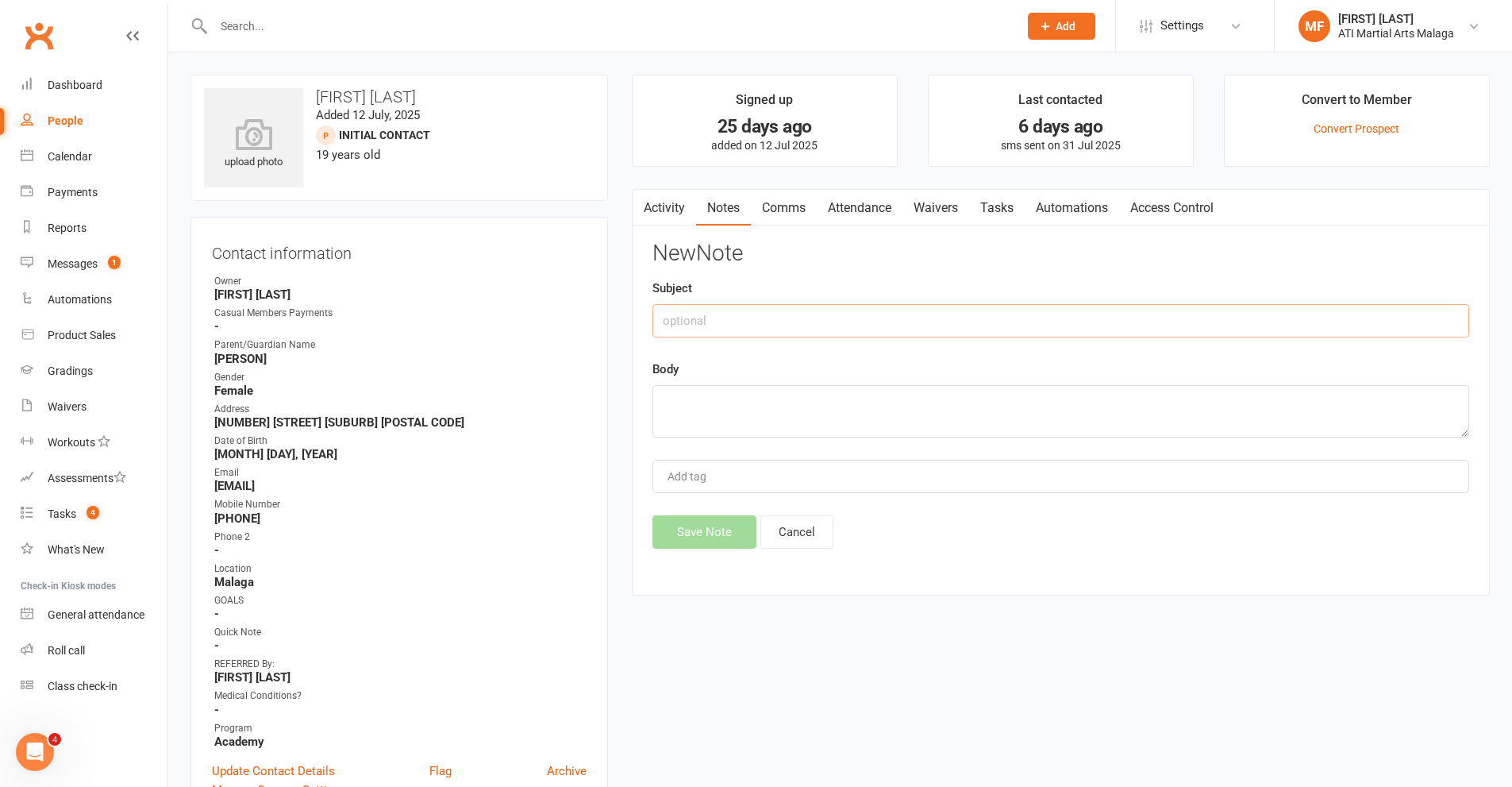 click at bounding box center [1060, 321] 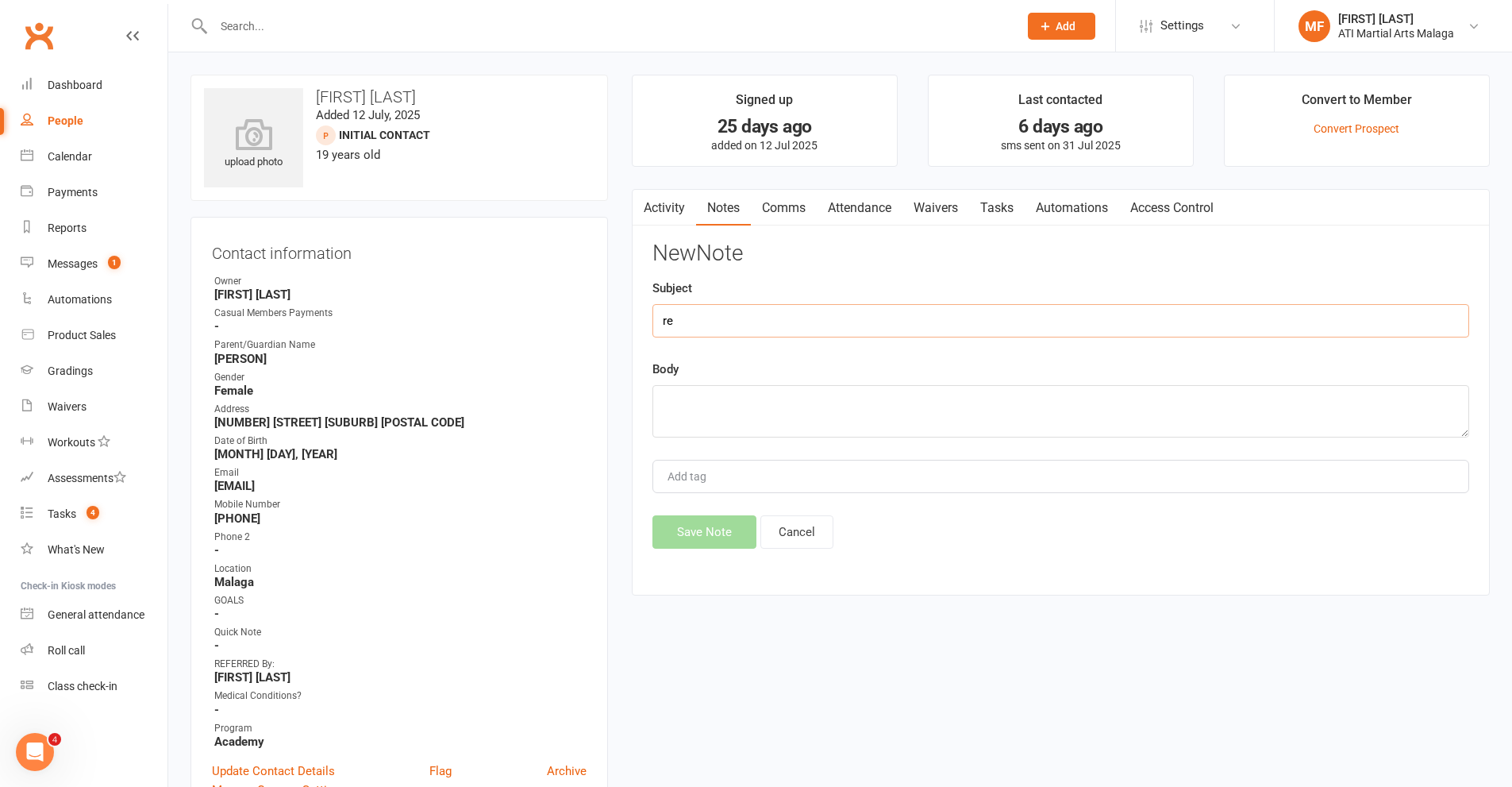 type on "r" 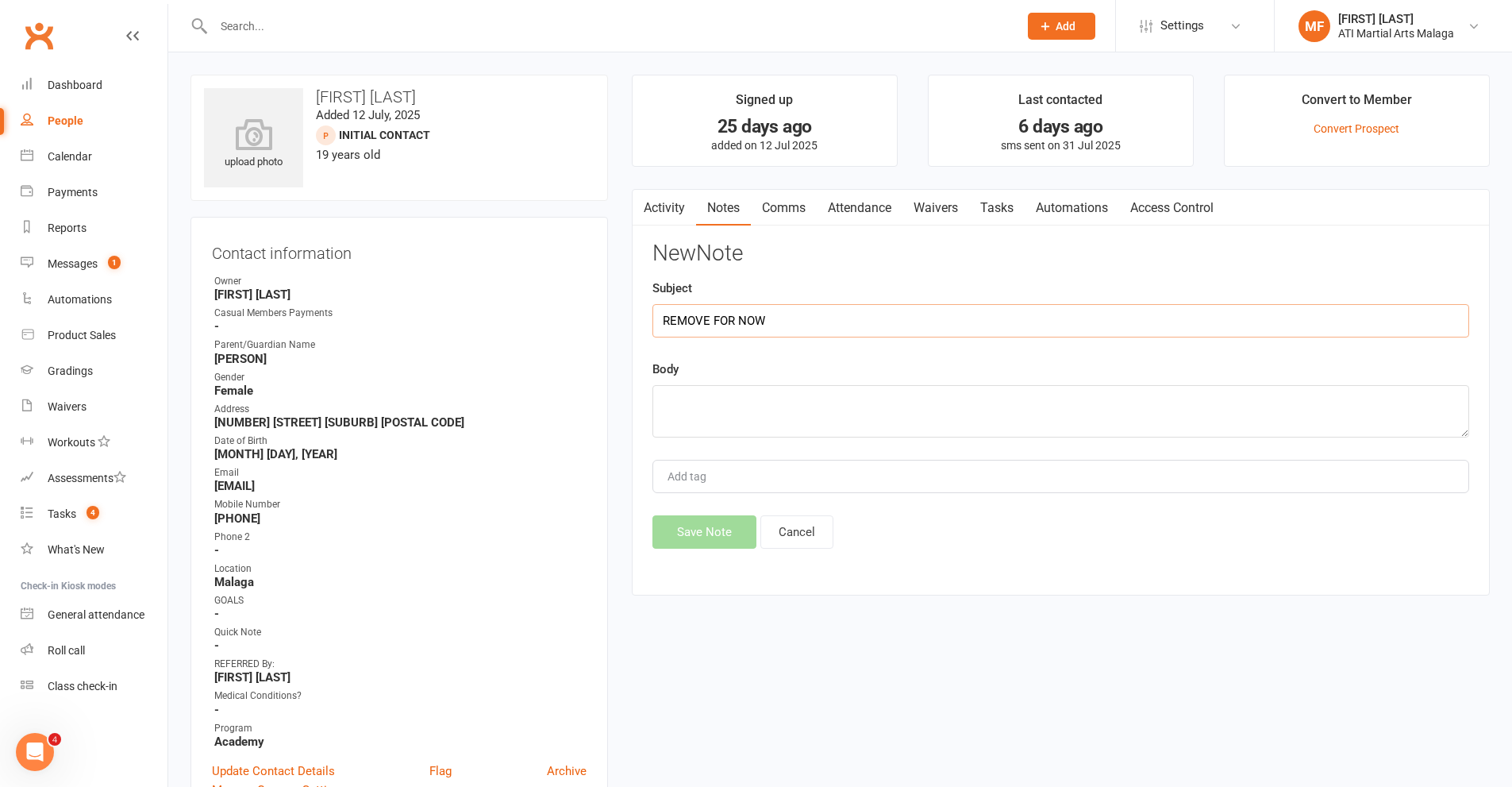 type on "REMOVE FOR NOW" 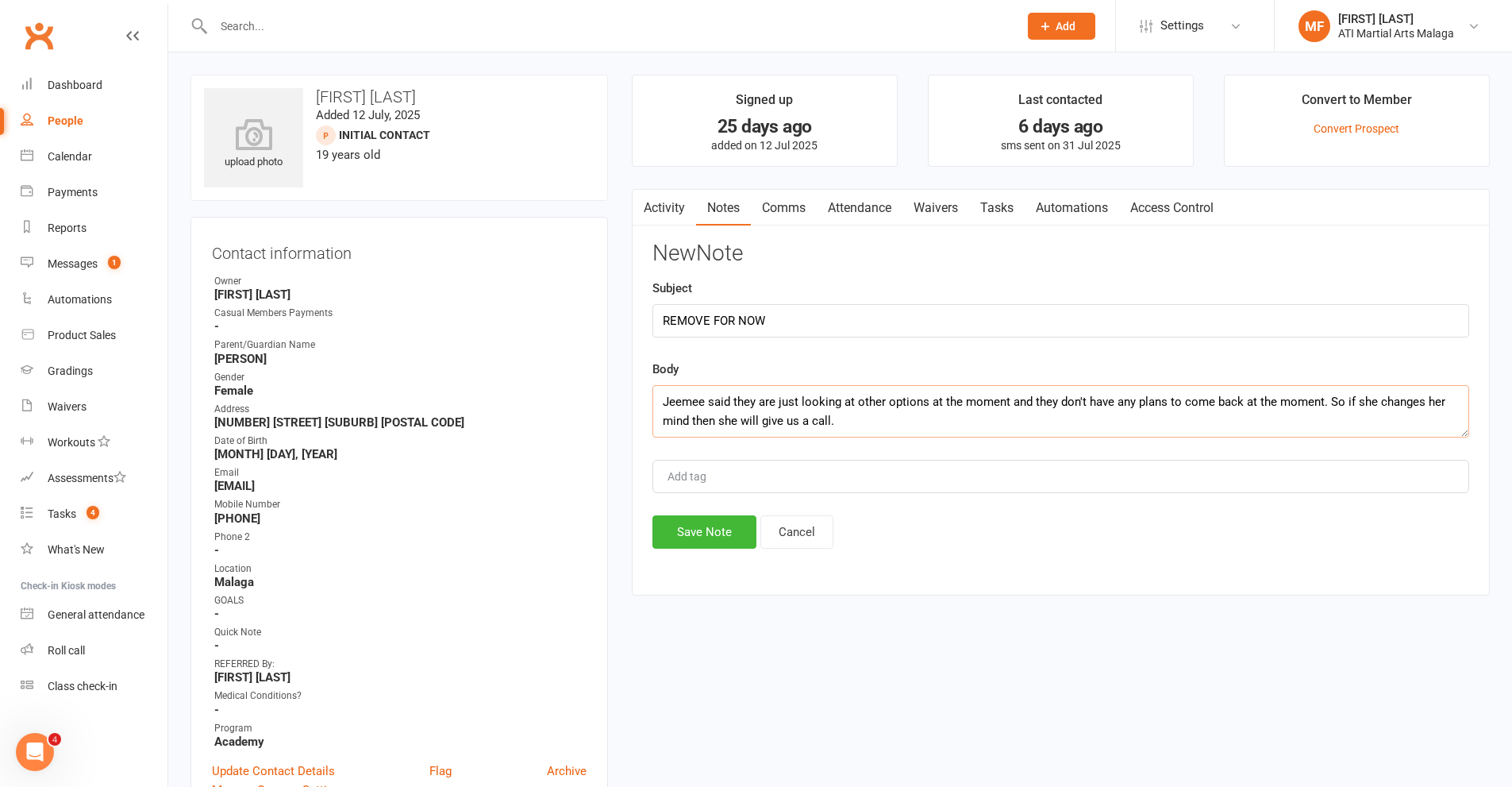 drag, startPoint x: 845, startPoint y: 426, endPoint x: 486, endPoint y: 355, distance: 365.95355 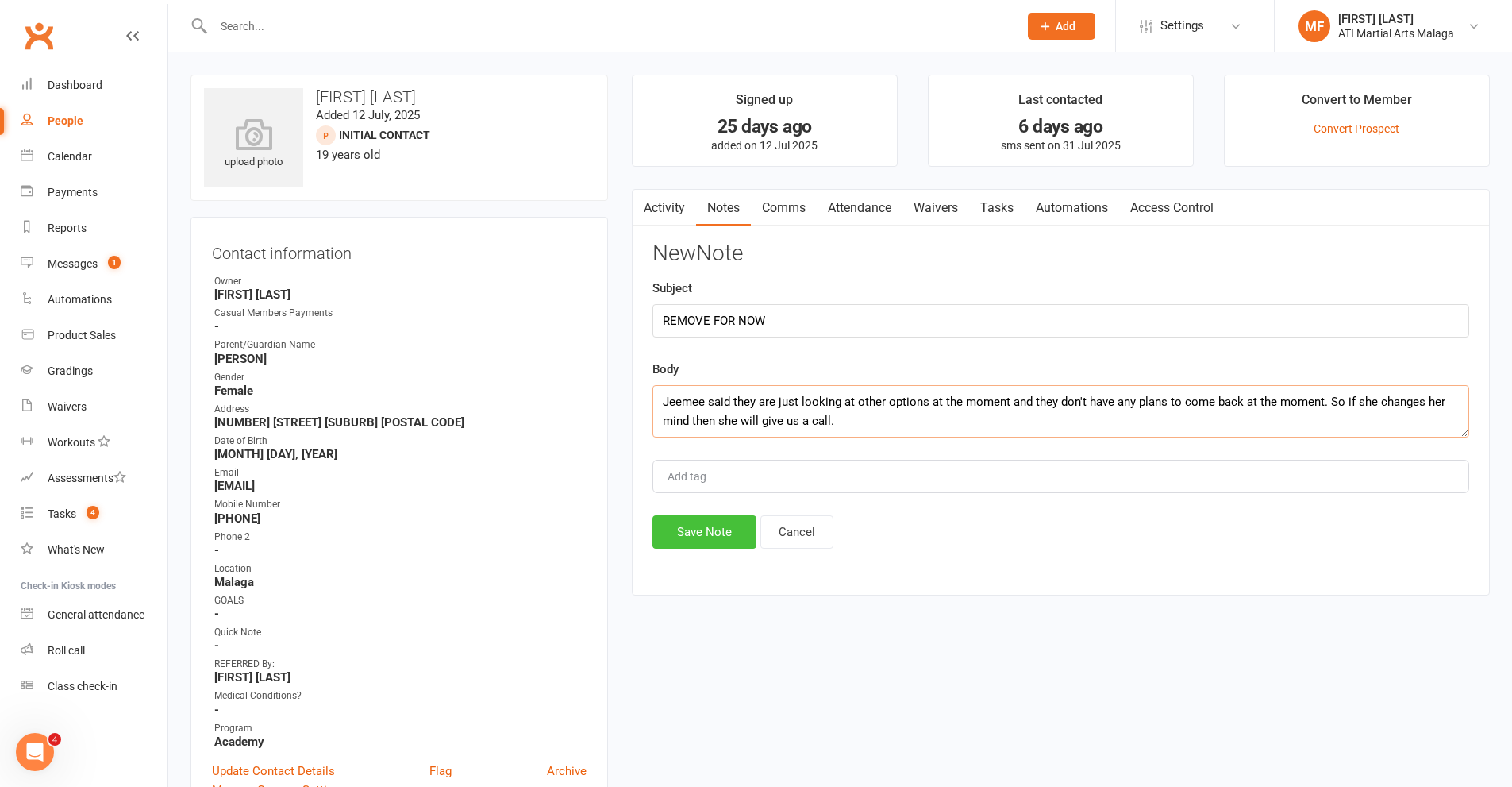 type on "Jeemee said they are just looking at other options at the moment and they don't have any plans to come back at the moment. So if she changes her mind then she will give us a call." 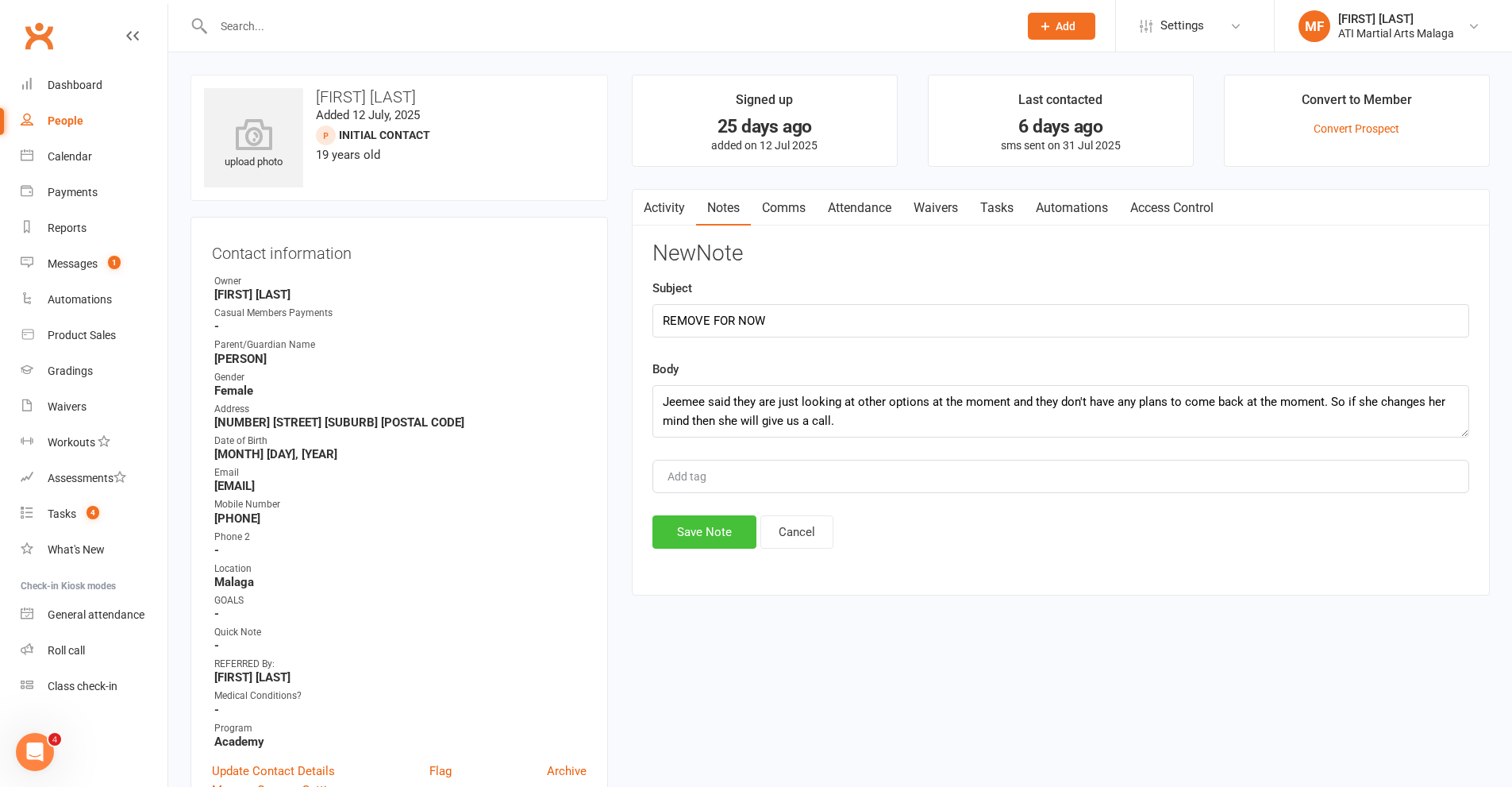click on "Save Note" at bounding box center [704, 532] 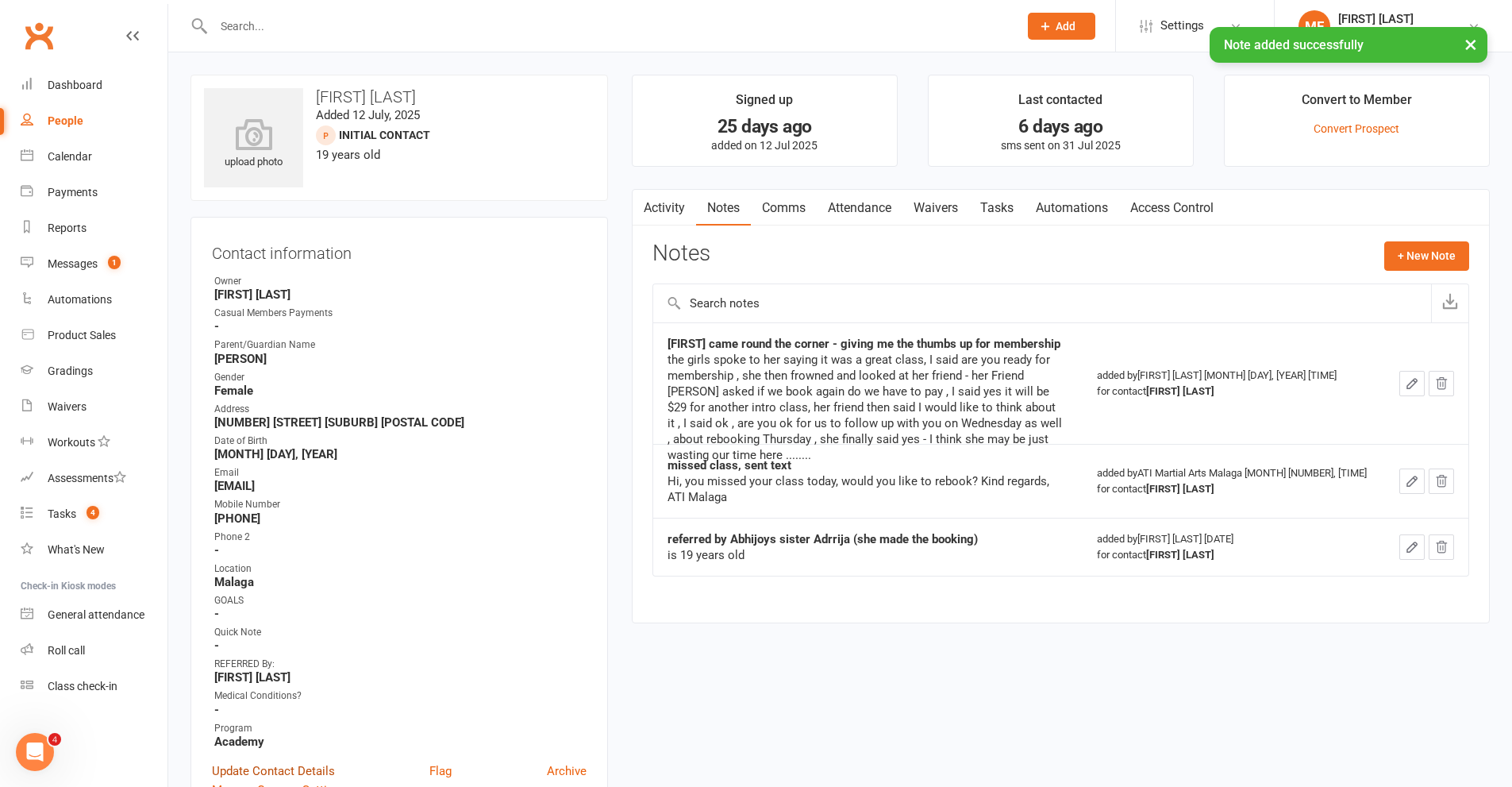click on "Update Contact Details" at bounding box center [273, 771] 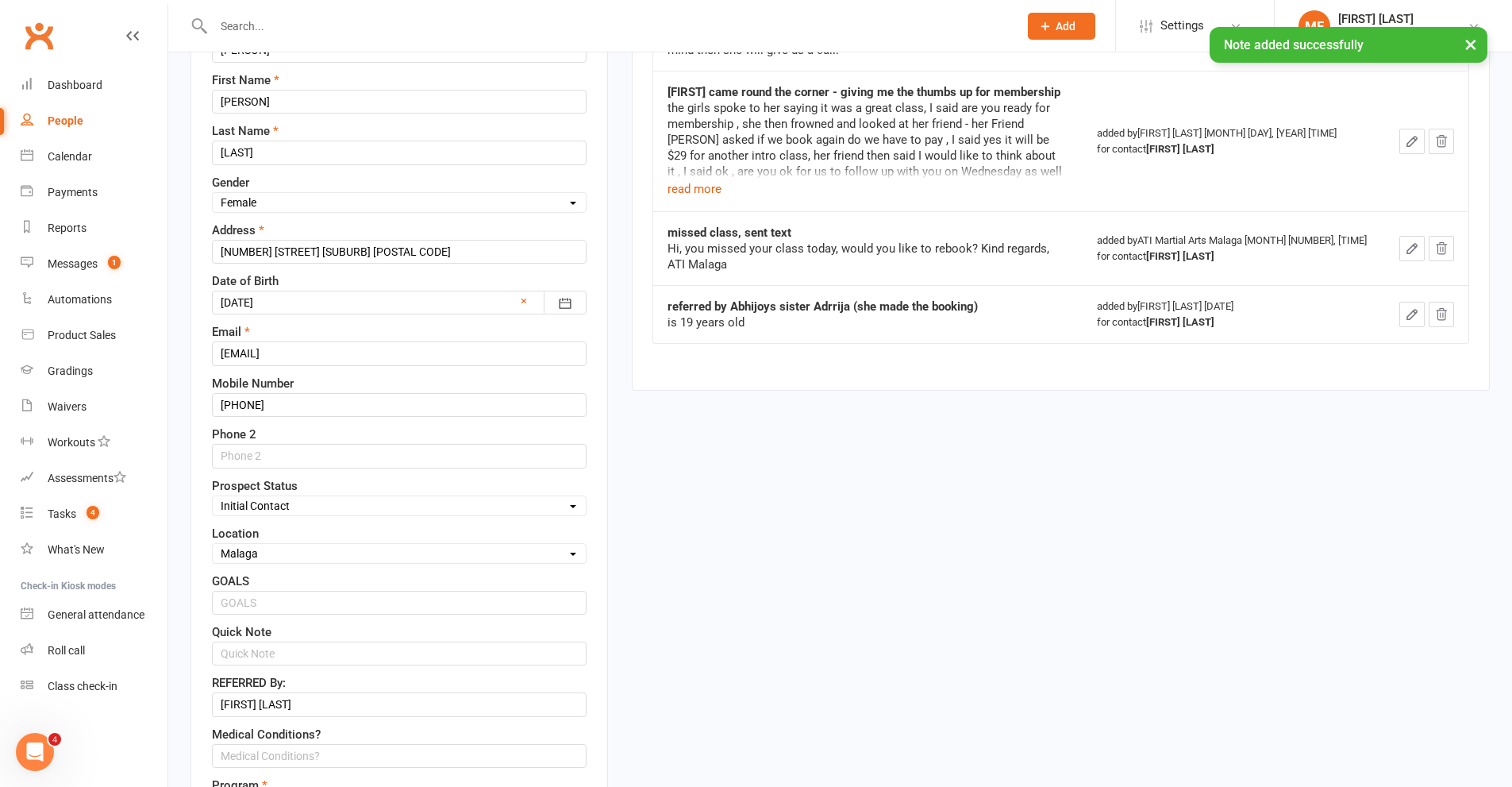 scroll, scrollTop: 392, scrollLeft: 0, axis: vertical 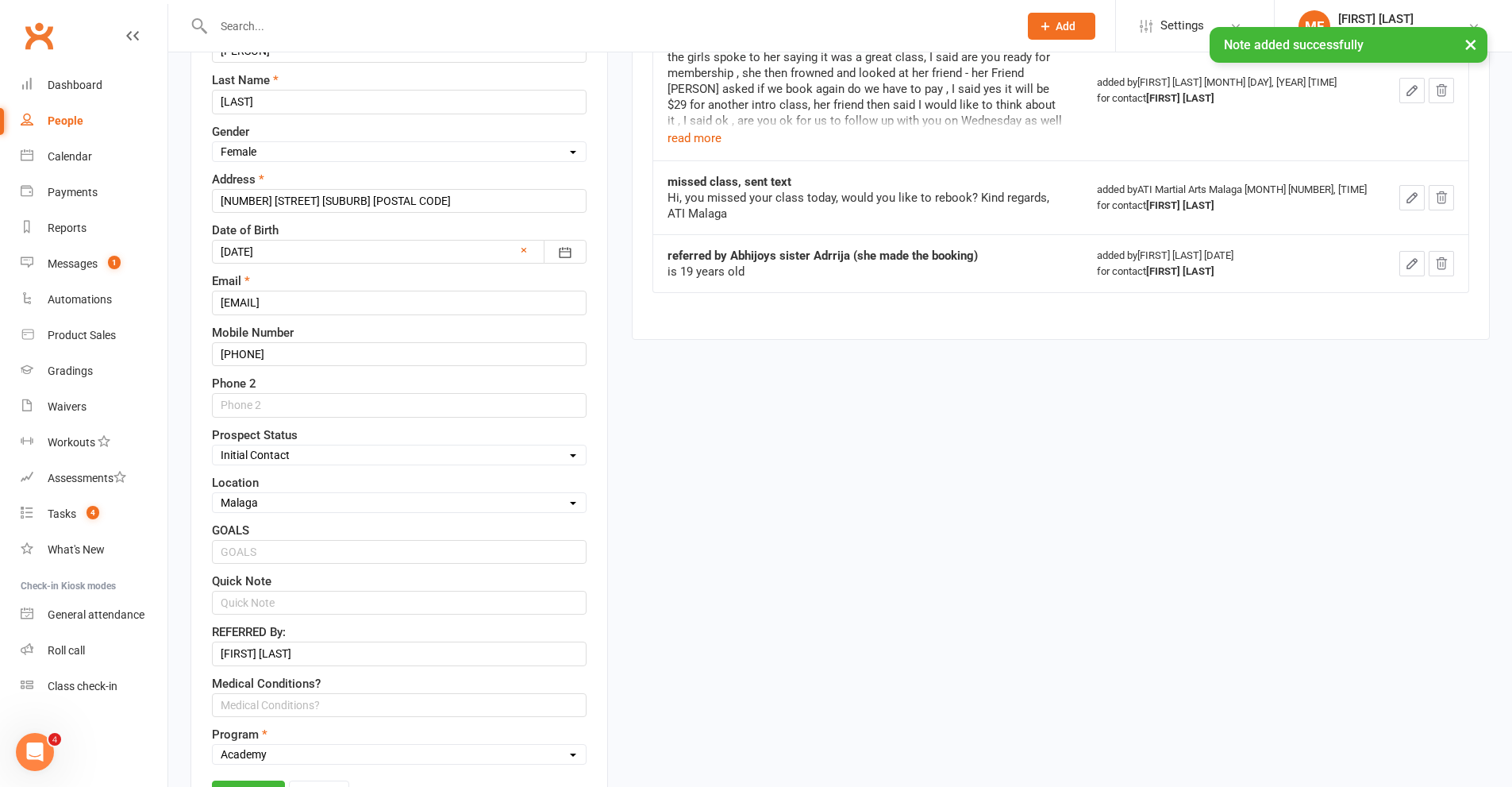 click on "Select Initial Contact Follow-up Call Satellite Lead Birthday Lead Not Ready Not interested Cross Training Member Special Needs Waiting List" at bounding box center (399, 455) 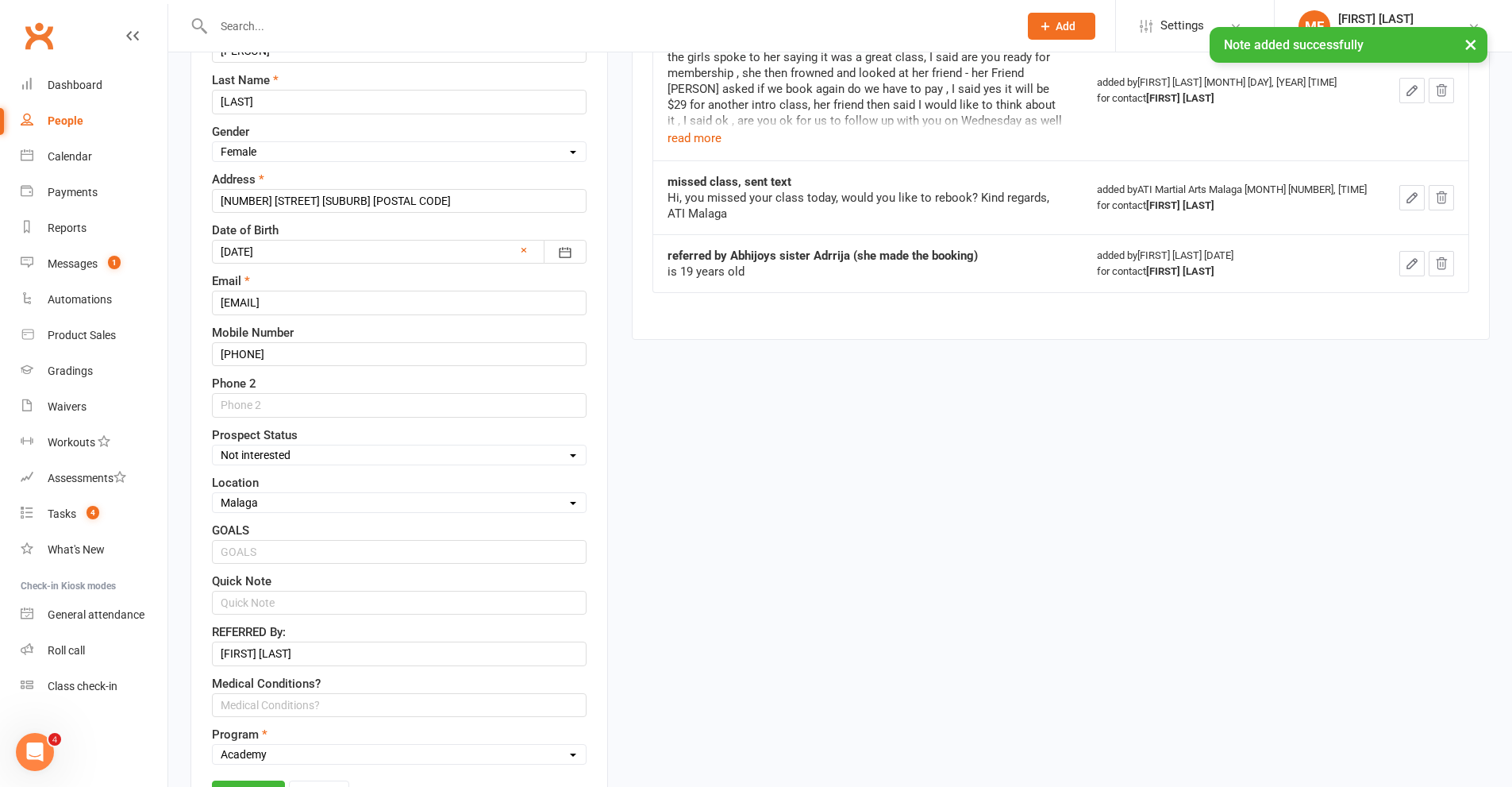 click on "Select Initial Contact Follow-up Call Satellite Lead Birthday Lead Not Ready Not interested Cross Training Member Special Needs Waiting List" at bounding box center [399, 455] 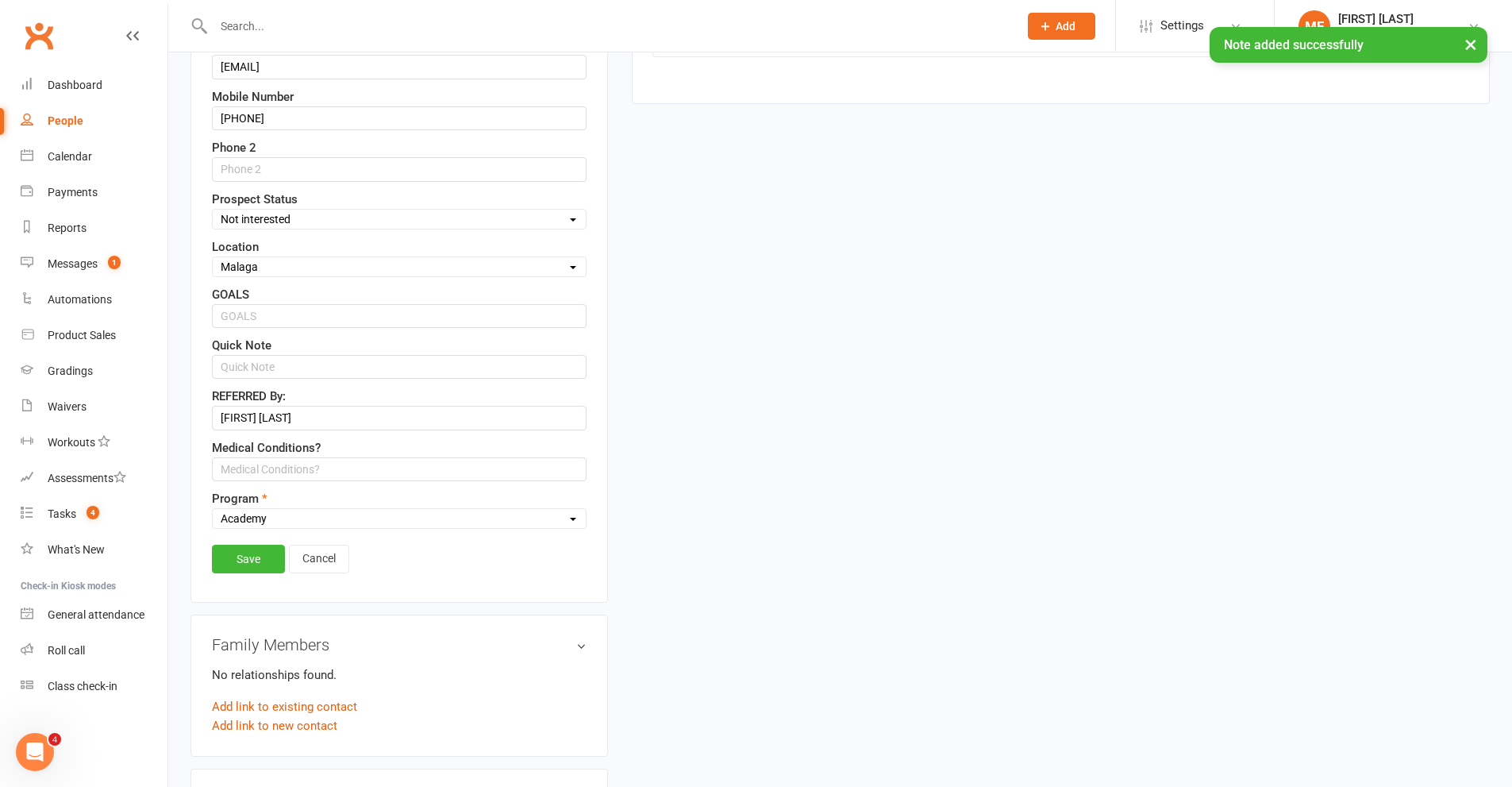 scroll, scrollTop: 631, scrollLeft: 0, axis: vertical 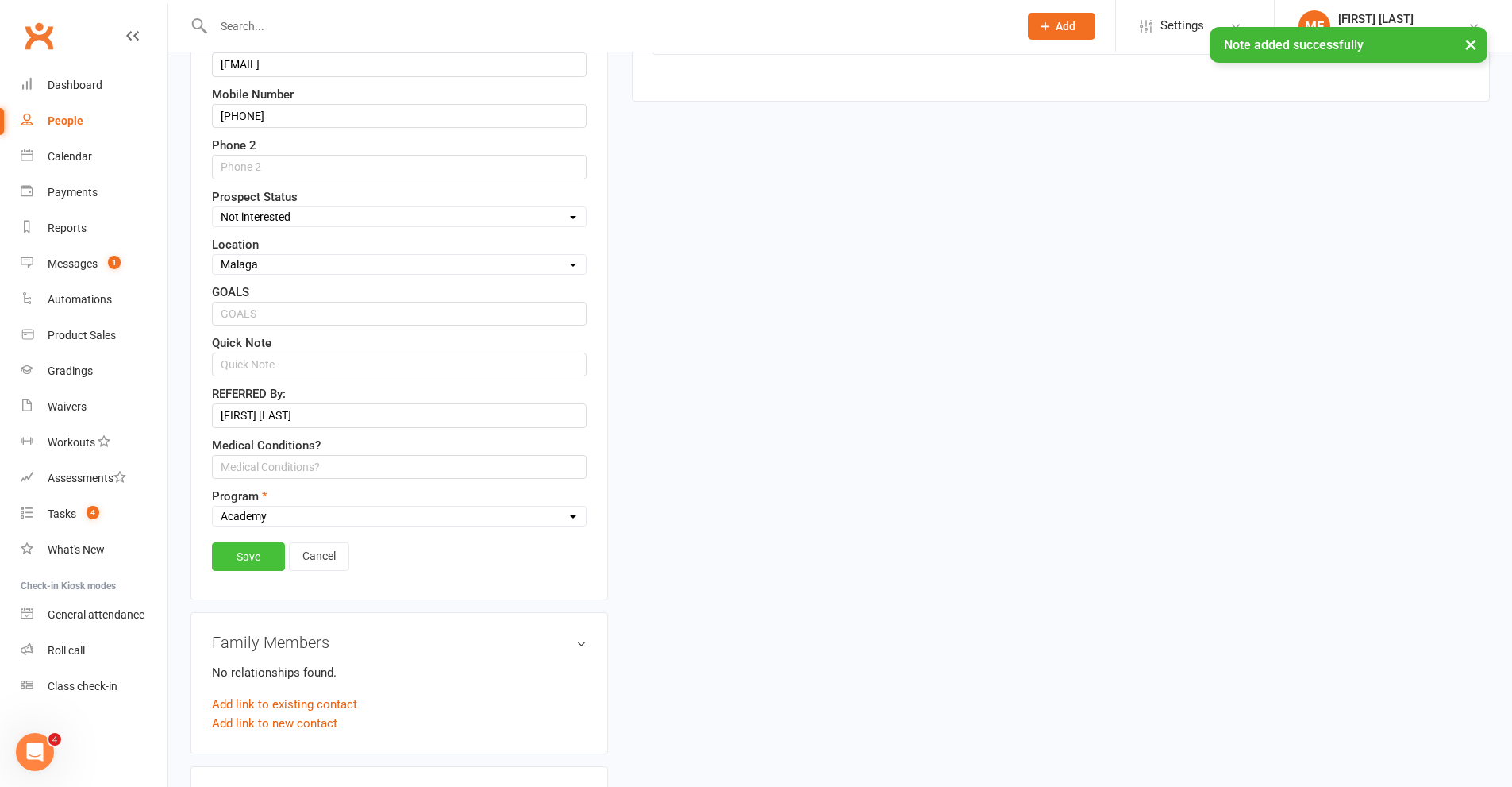 click on "Save" at bounding box center [248, 557] 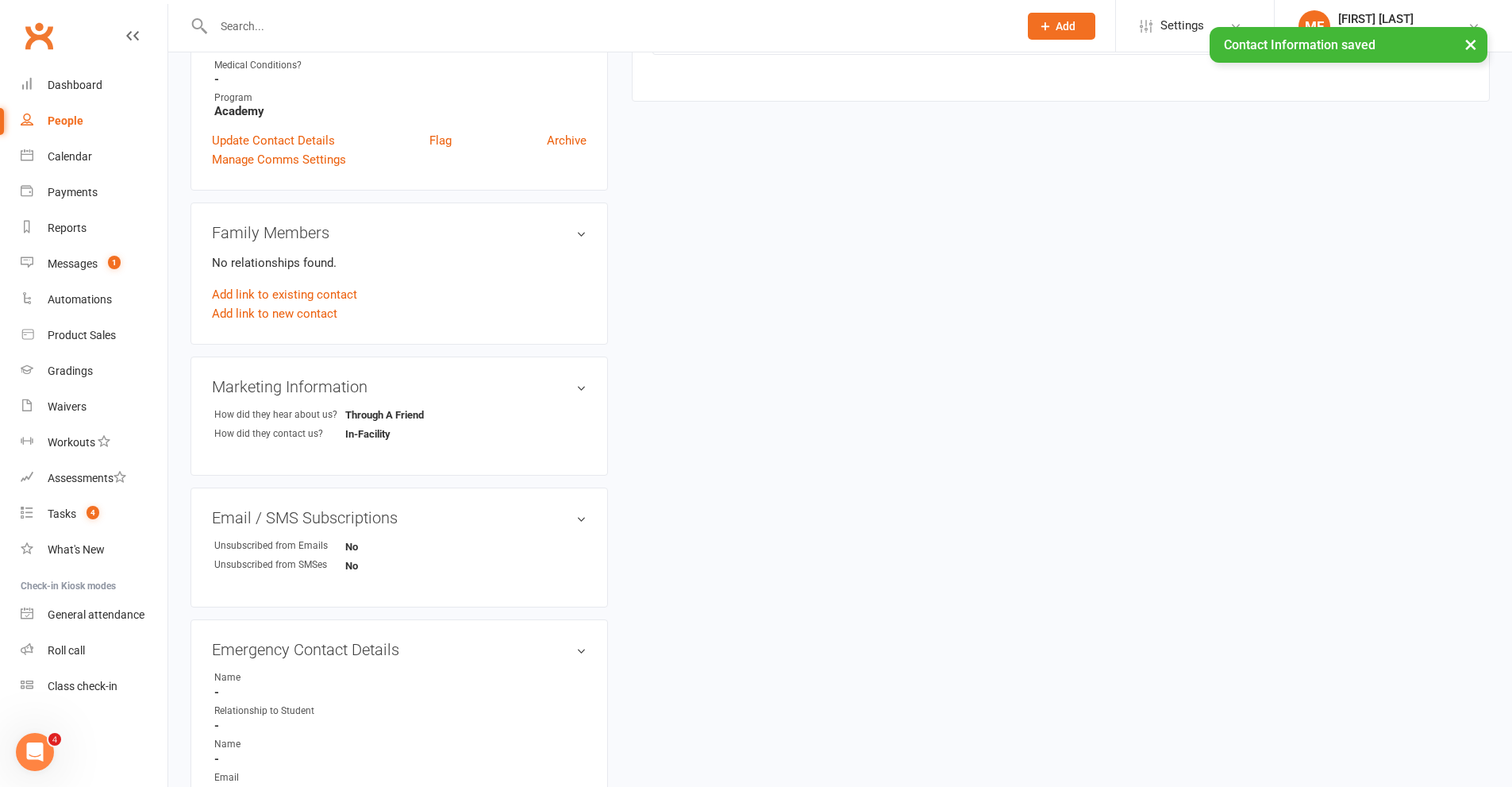 click at bounding box center (608, 26) 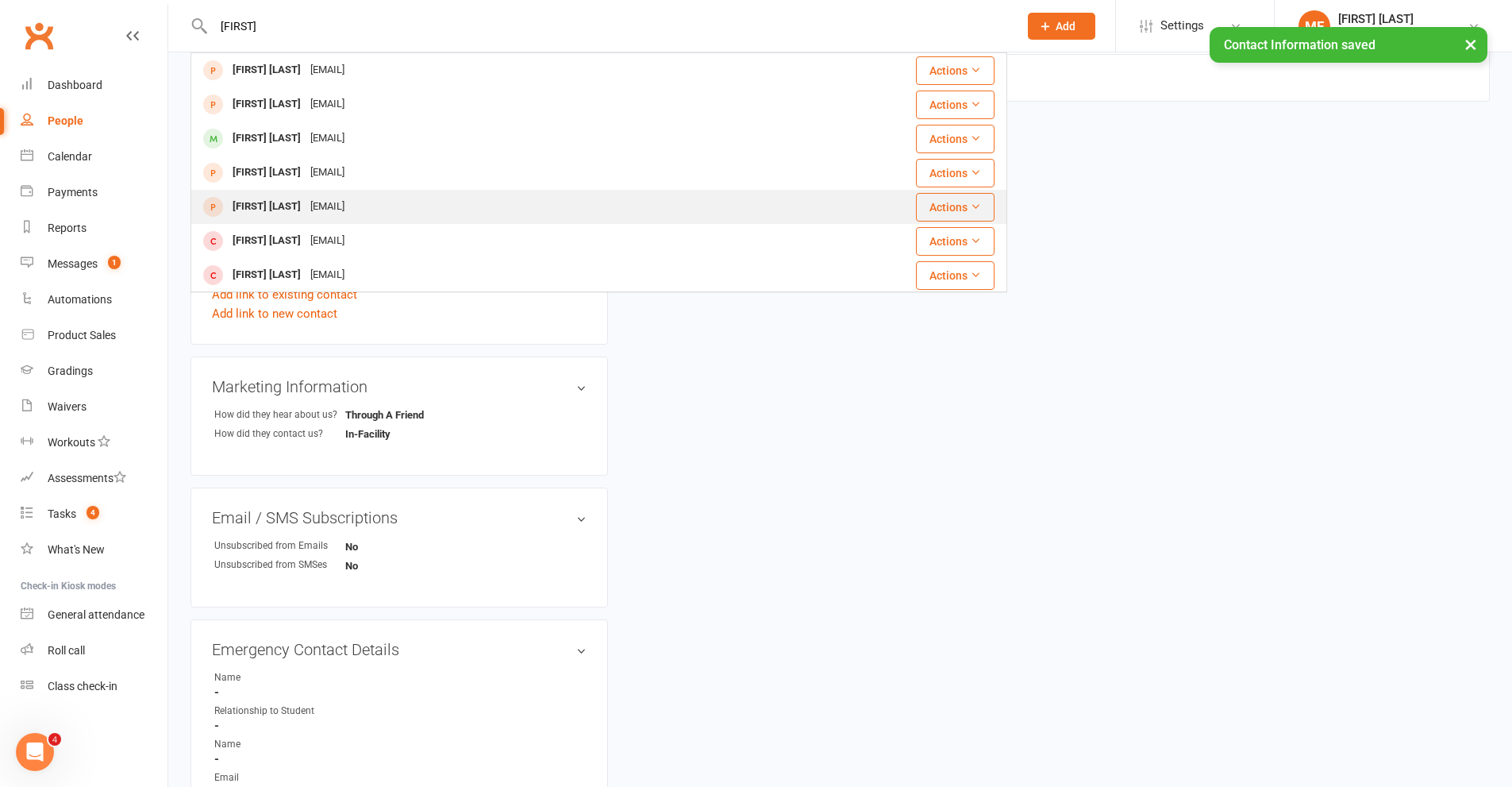 type on "[FIRST]" 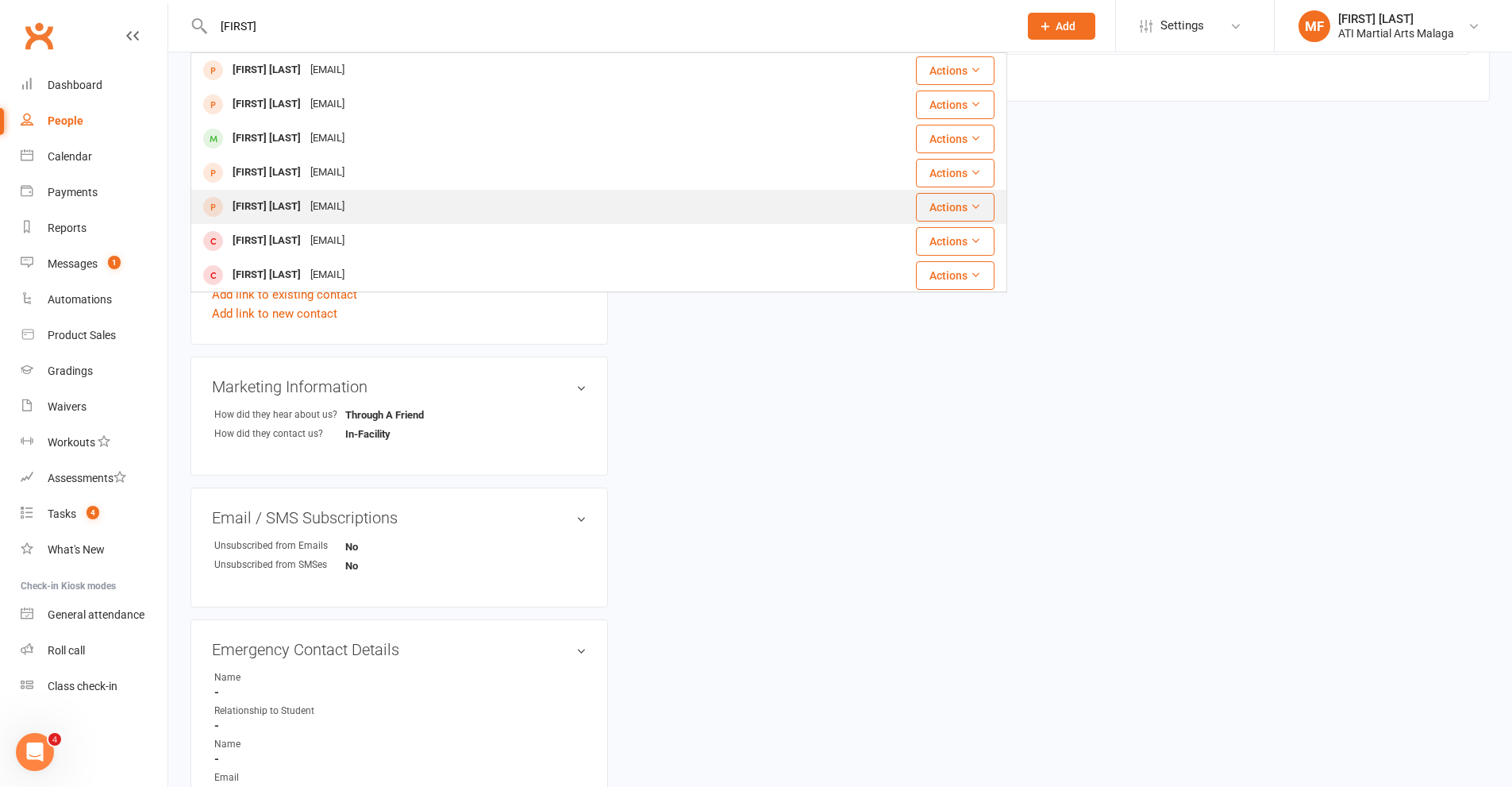 click on "[FIRST] [LAST]" at bounding box center (267, 206) 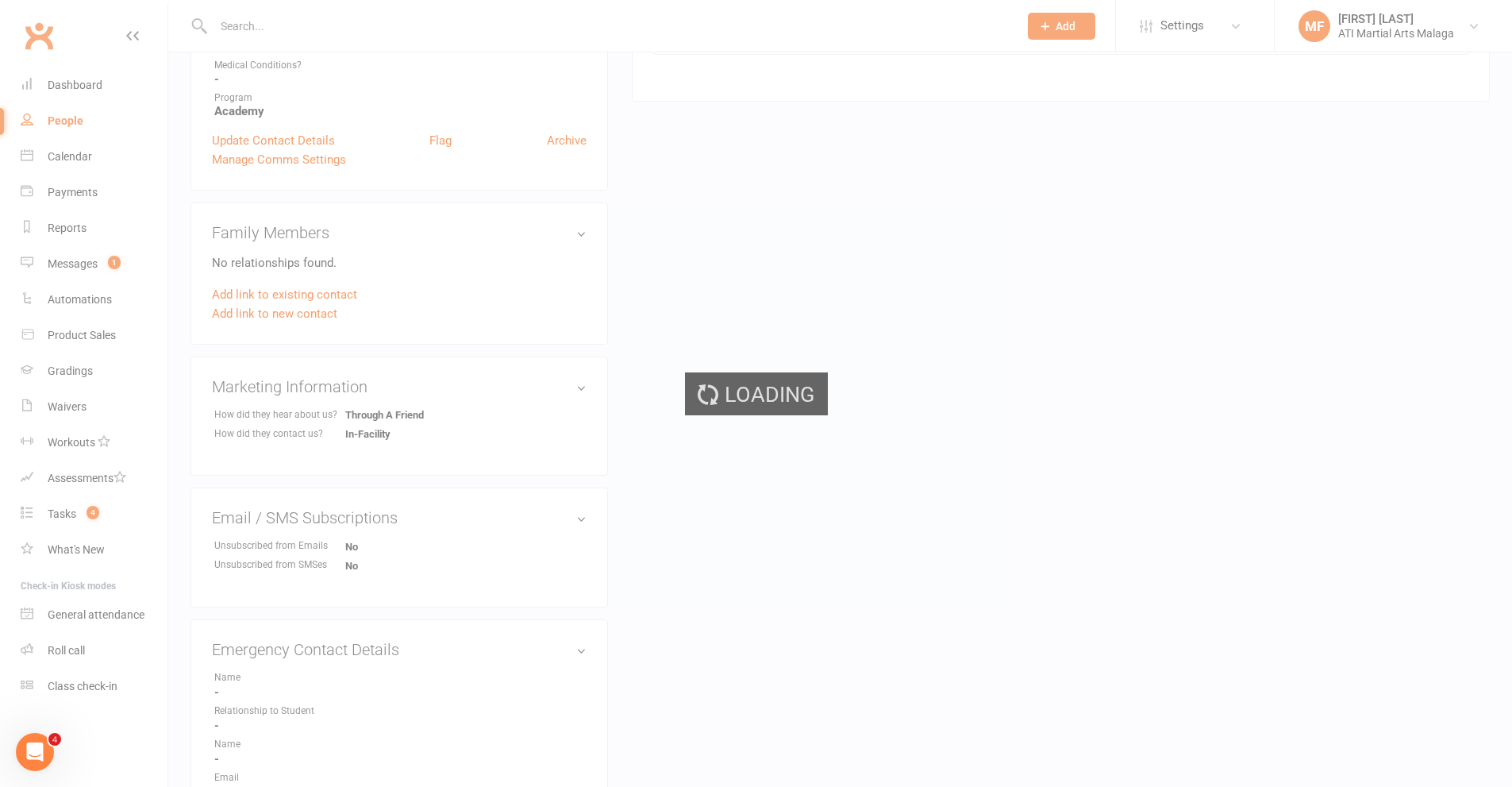 scroll, scrollTop: 0, scrollLeft: 0, axis: both 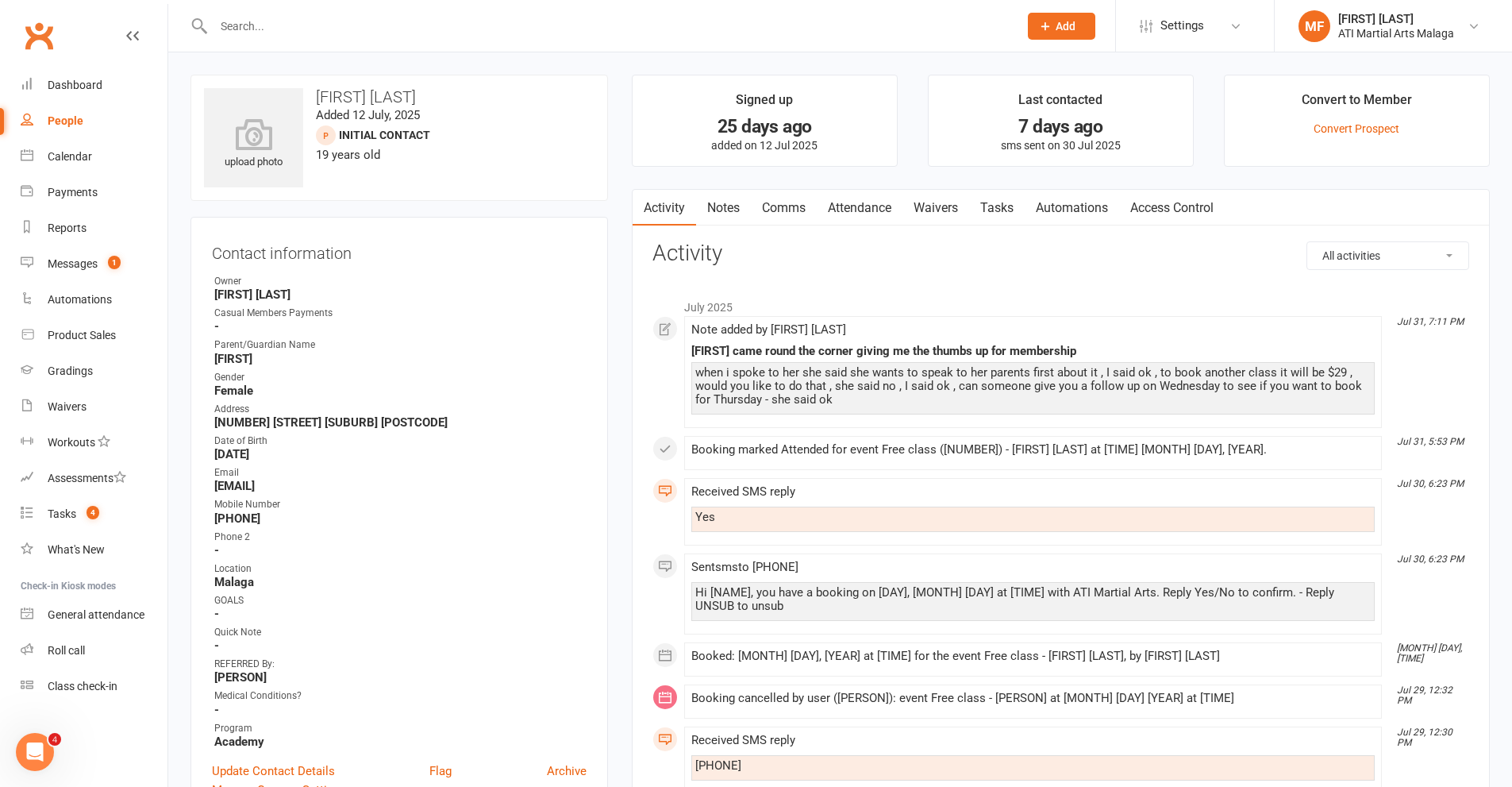 click on "Notes" at bounding box center (723, 208) 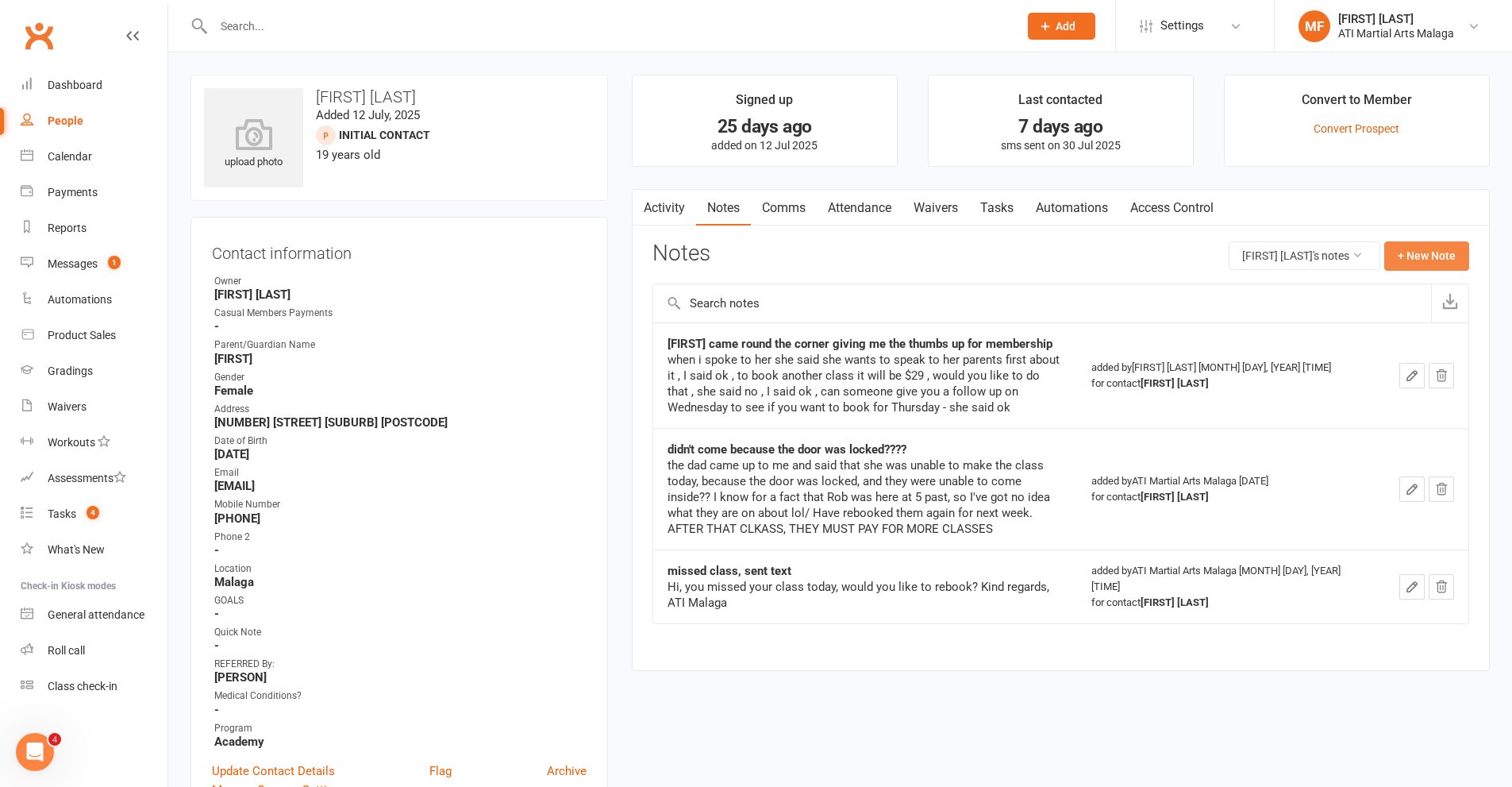 click on "+ New Note" at bounding box center (1426, 256) 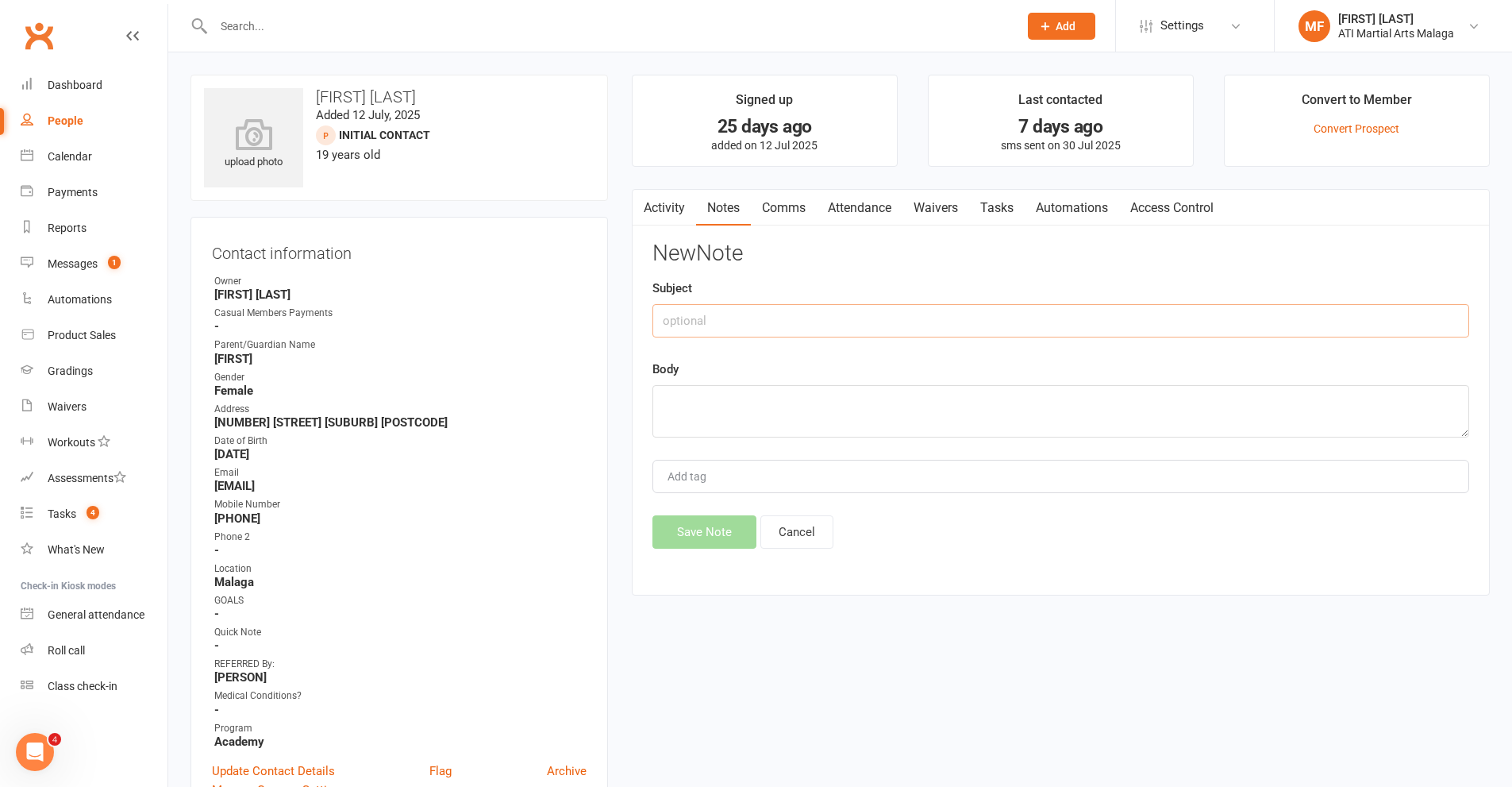 click at bounding box center (1060, 321) 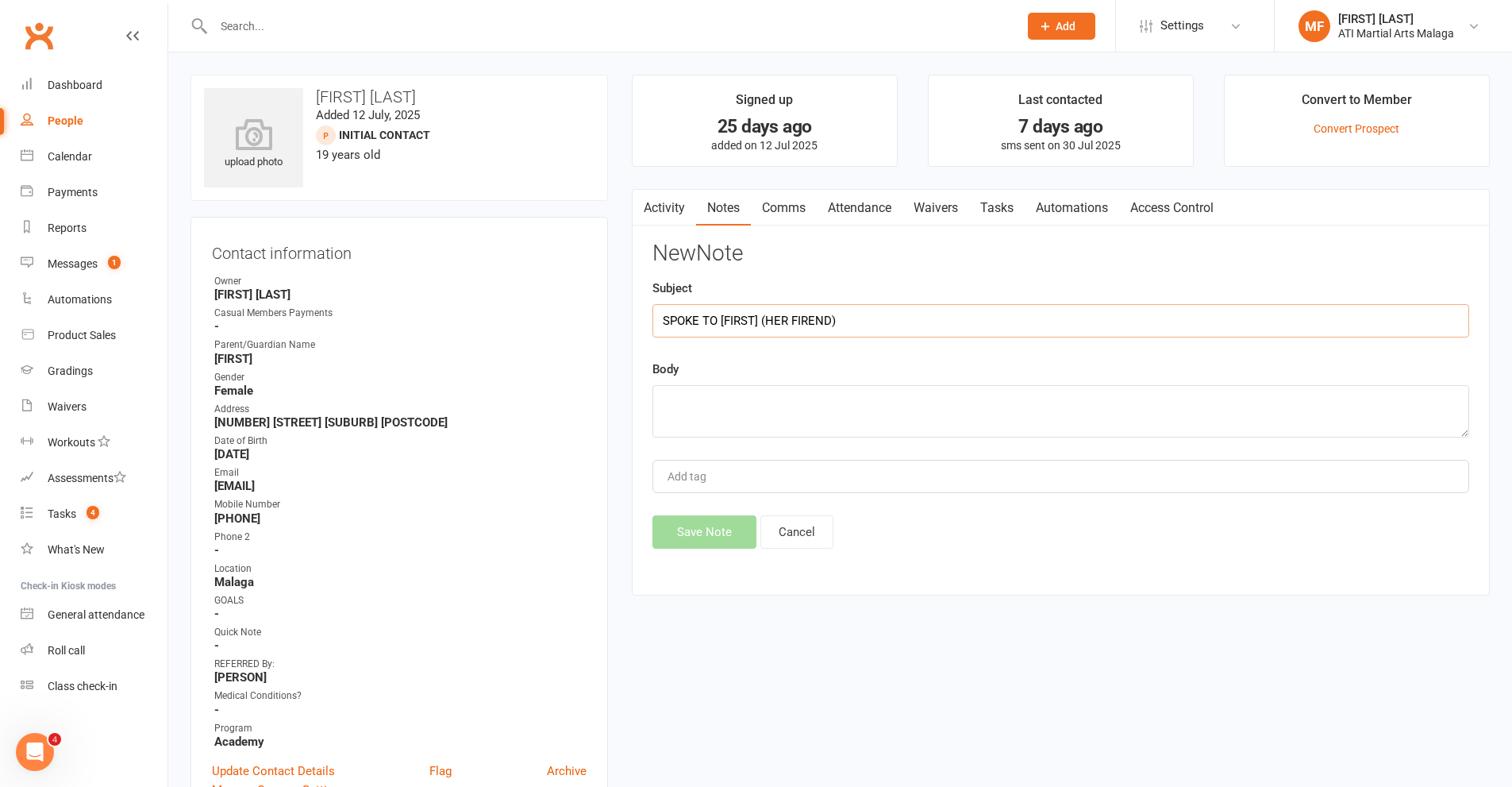 type on "SPOKE TO [FIRST] (HER FIREND)" 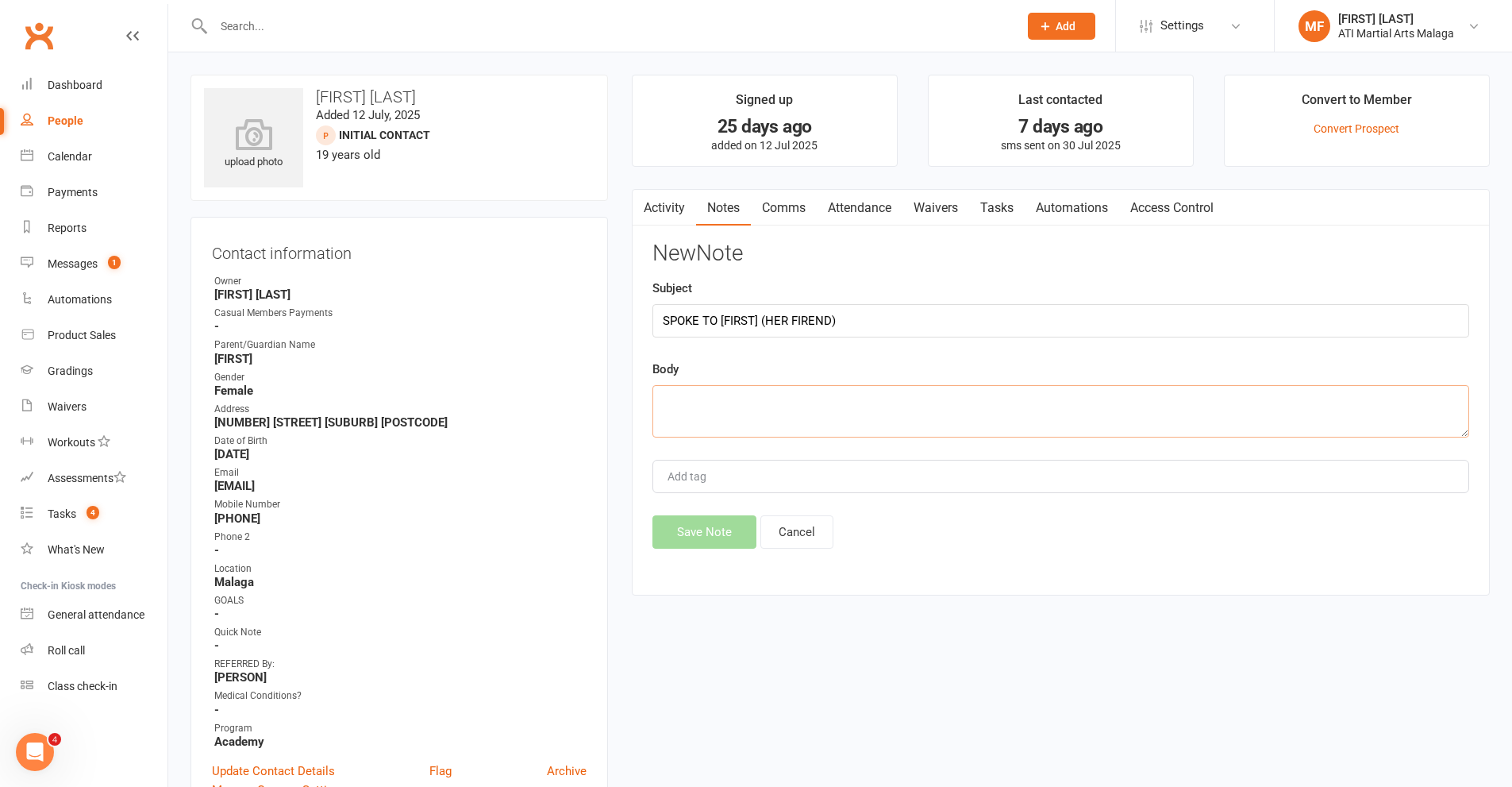 paste on "Jeemee said they are just looking at other options at the moment and they don't have any plans to come back at the moment. So if she changes her mind then she will give us a call." 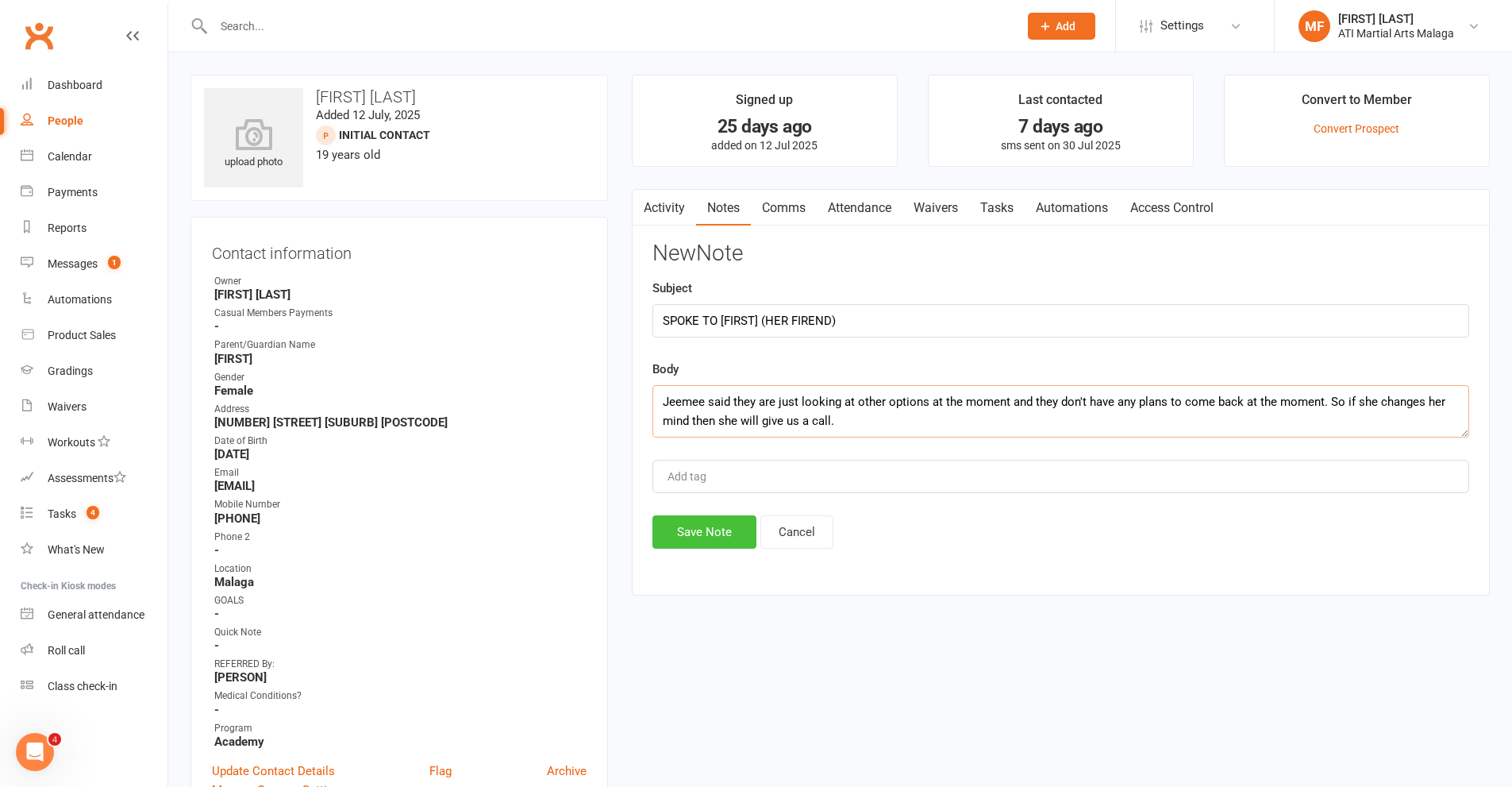 type on "Jeemee said they are just looking at other options at the moment and they don't have any plans to come back at the moment. So if she changes her mind then she will give us a call." 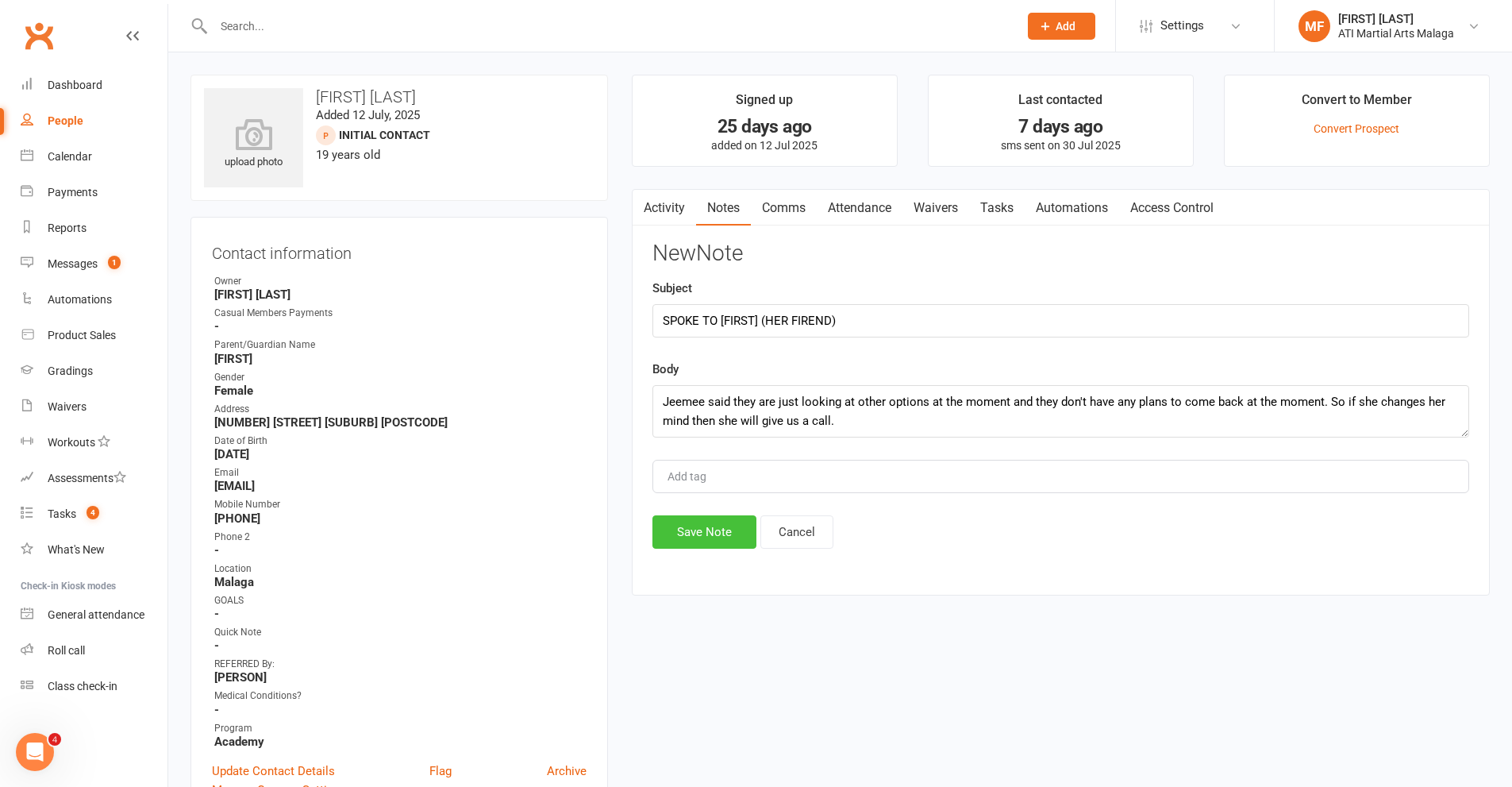 click on "Save Note" at bounding box center [704, 532] 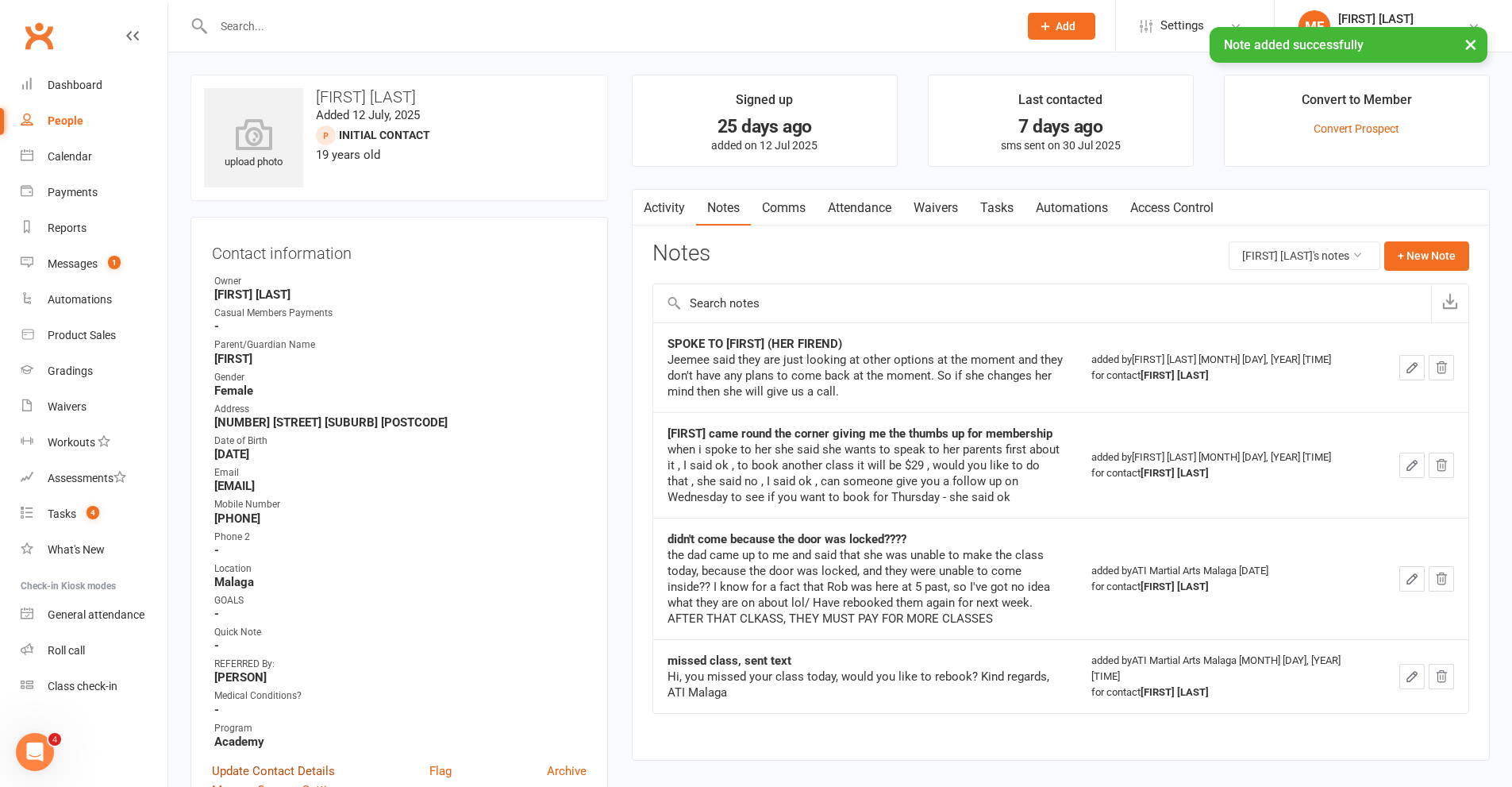 click on "Update Contact Details" at bounding box center (273, 771) 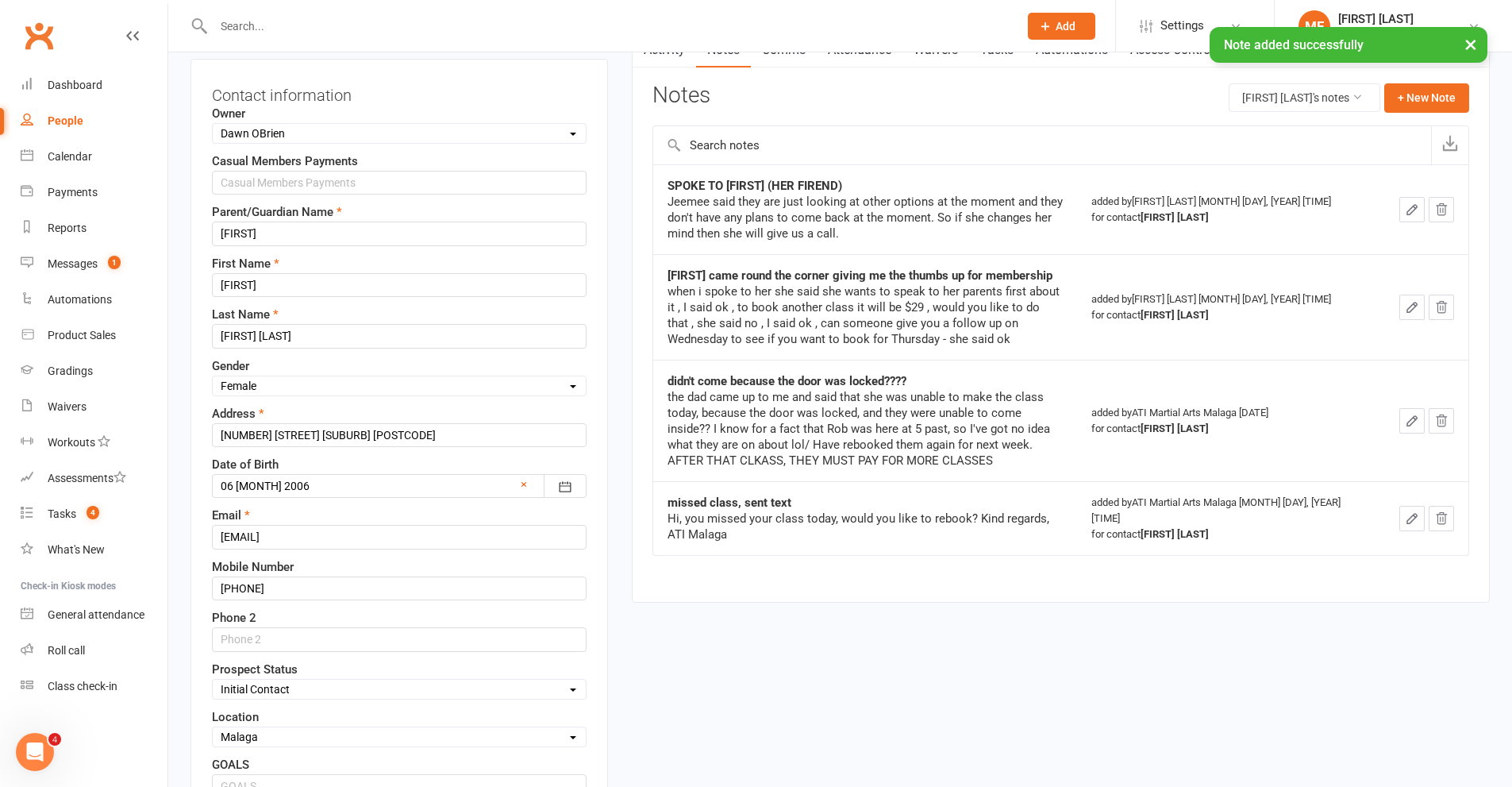 scroll, scrollTop: 392, scrollLeft: 0, axis: vertical 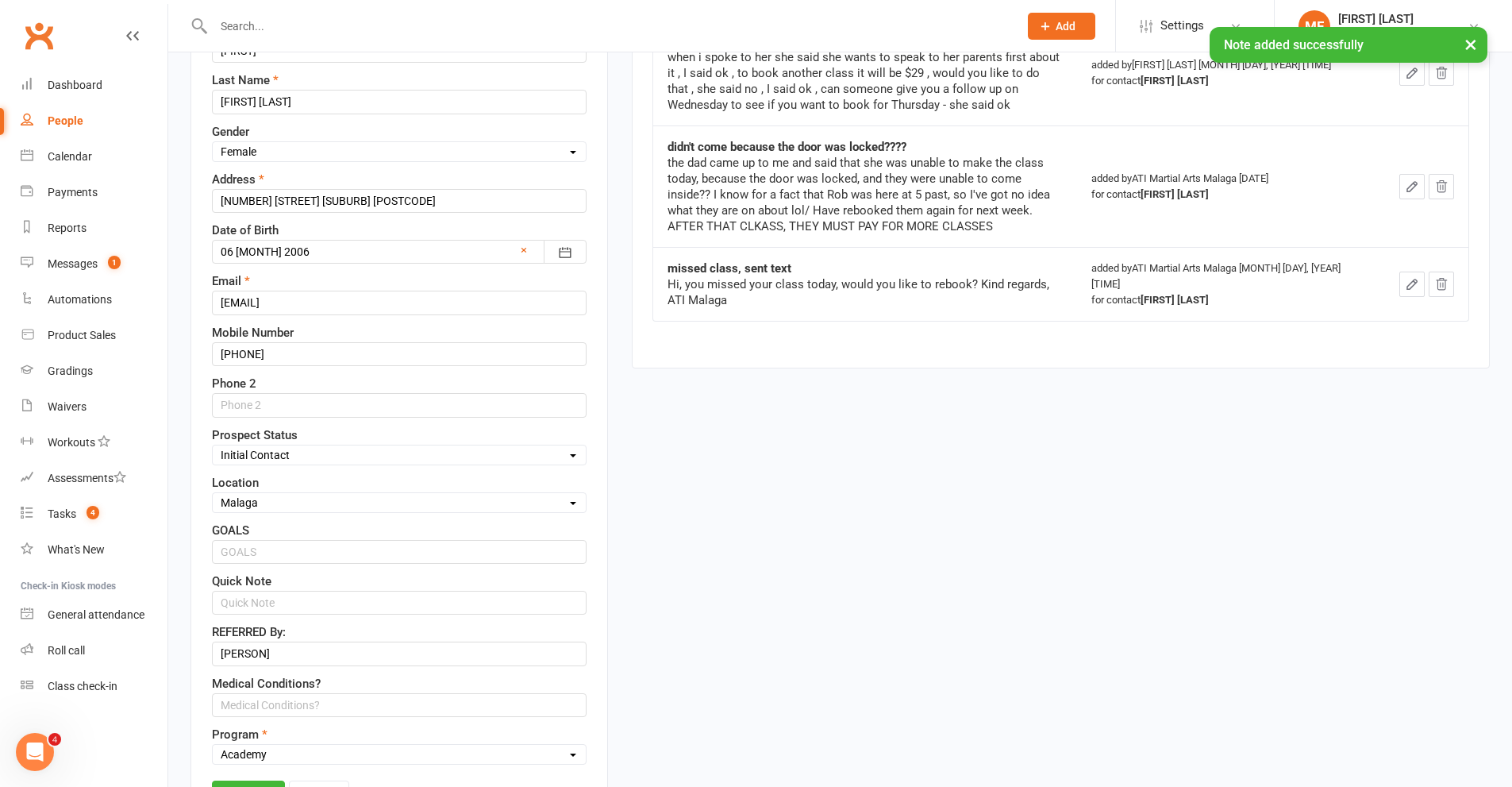 click on "Select Initial Contact Follow-up Call Satellite Lead Birthday Lead Not Ready Not interested Cross Training Member Special Needs Waiting List" at bounding box center (399, 455) 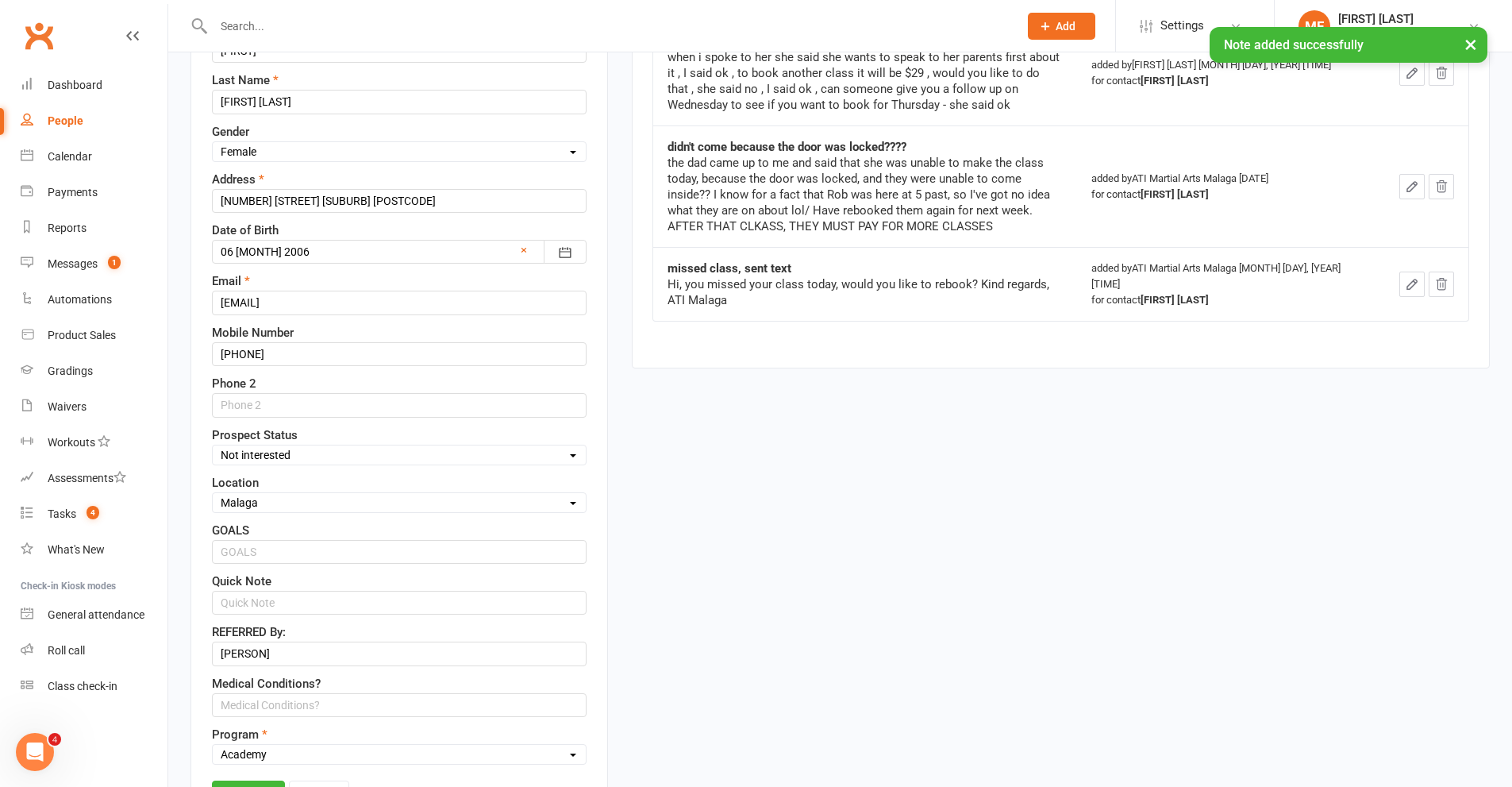 click on "Select Initial Contact Follow-up Call Satellite Lead Birthday Lead Not Ready Not interested Cross Training Member Special Needs Waiting List" at bounding box center (399, 455) 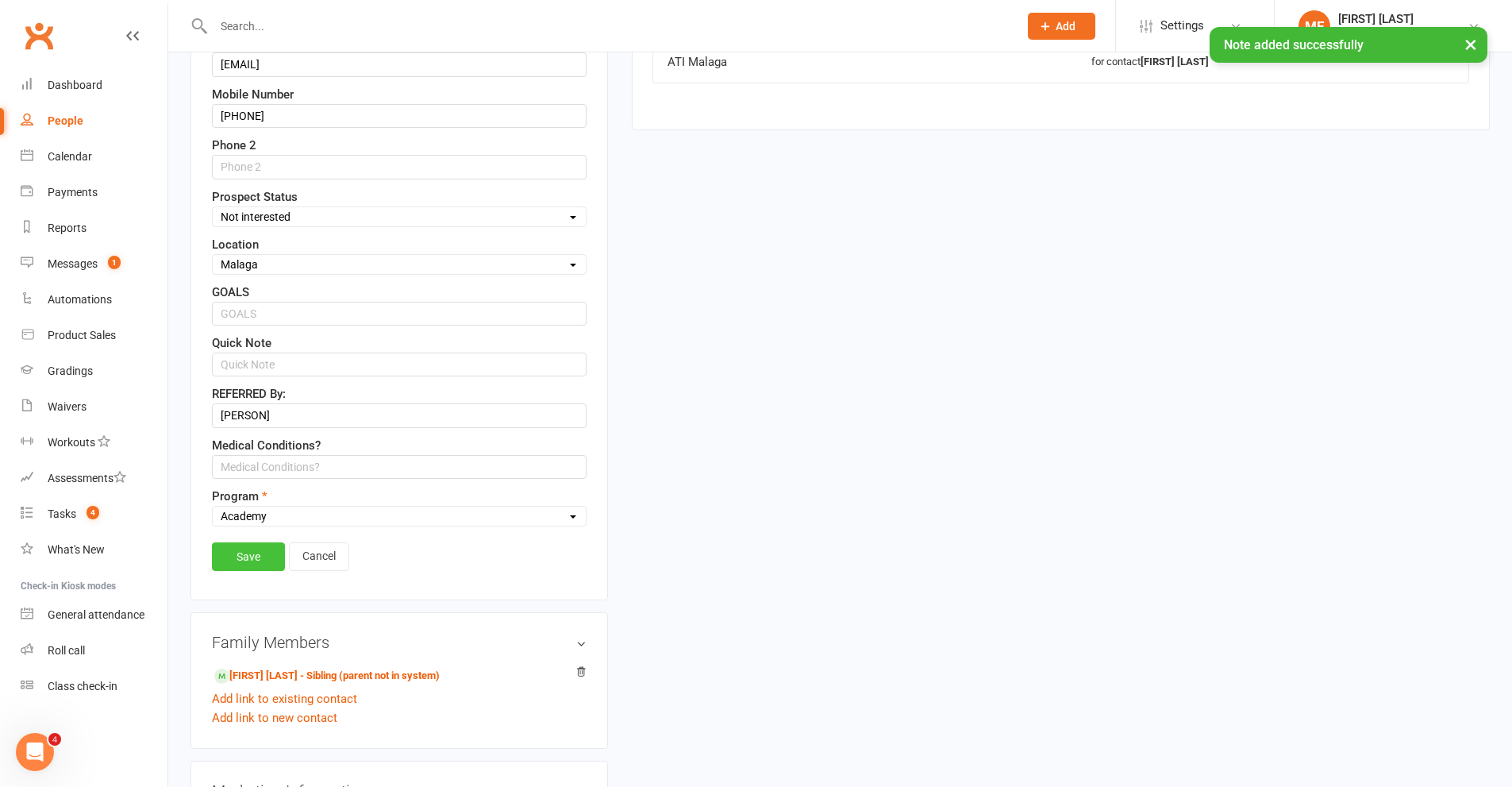 click on "Save" at bounding box center (248, 557) 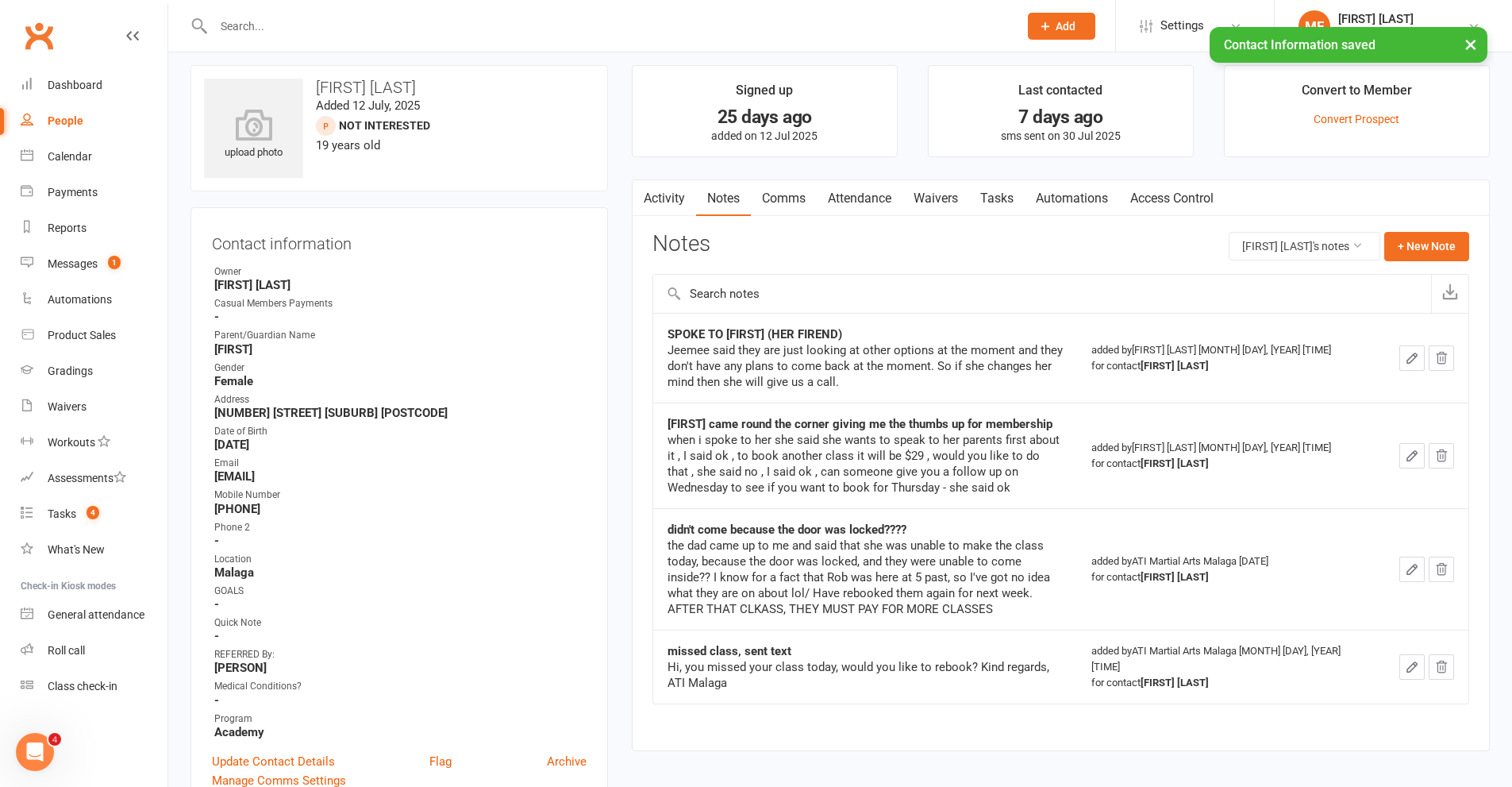 scroll, scrollTop: 0, scrollLeft: 0, axis: both 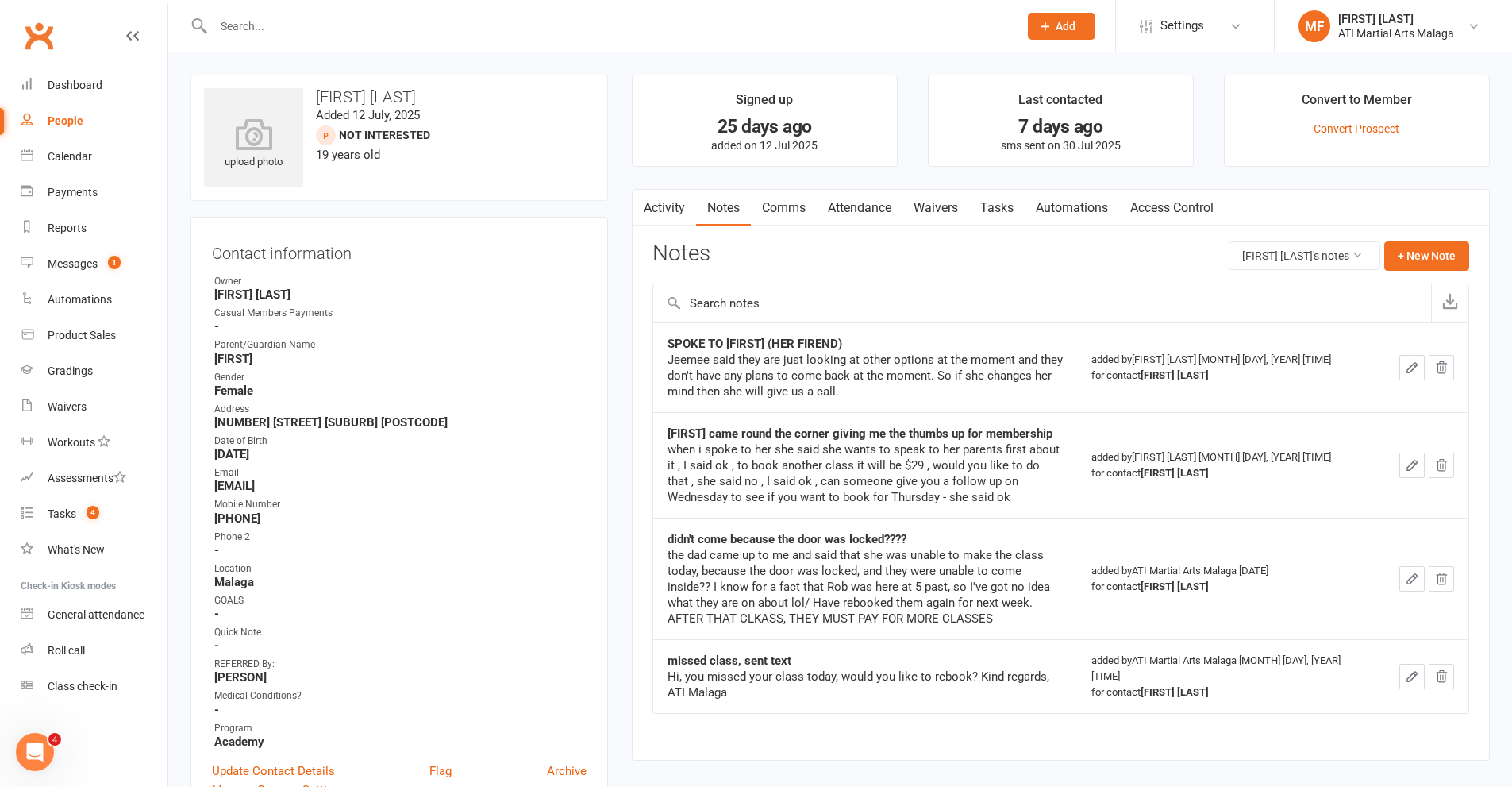 click 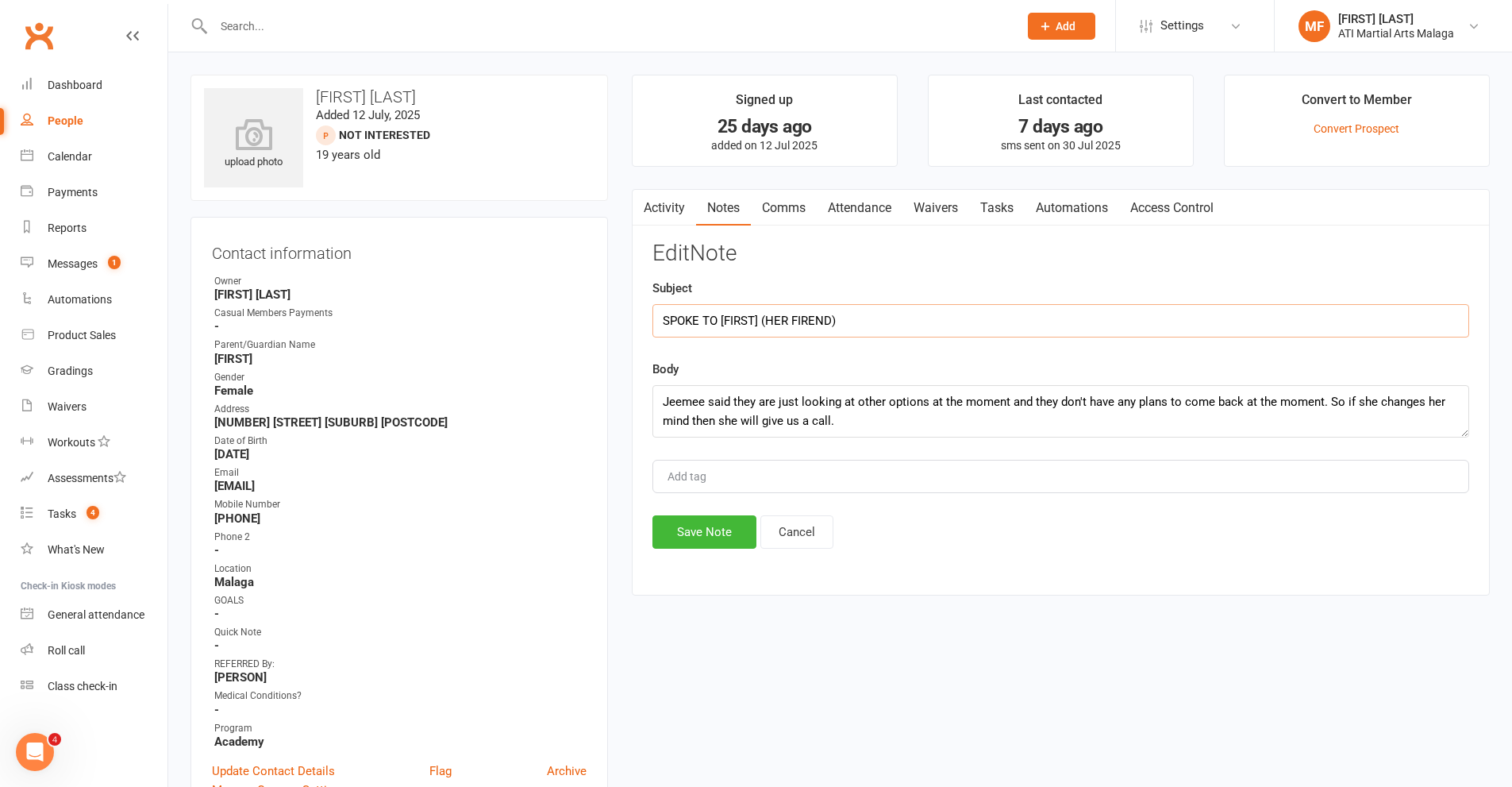 drag, startPoint x: 815, startPoint y: 321, endPoint x: 803, endPoint y: 325, distance: 12.649111 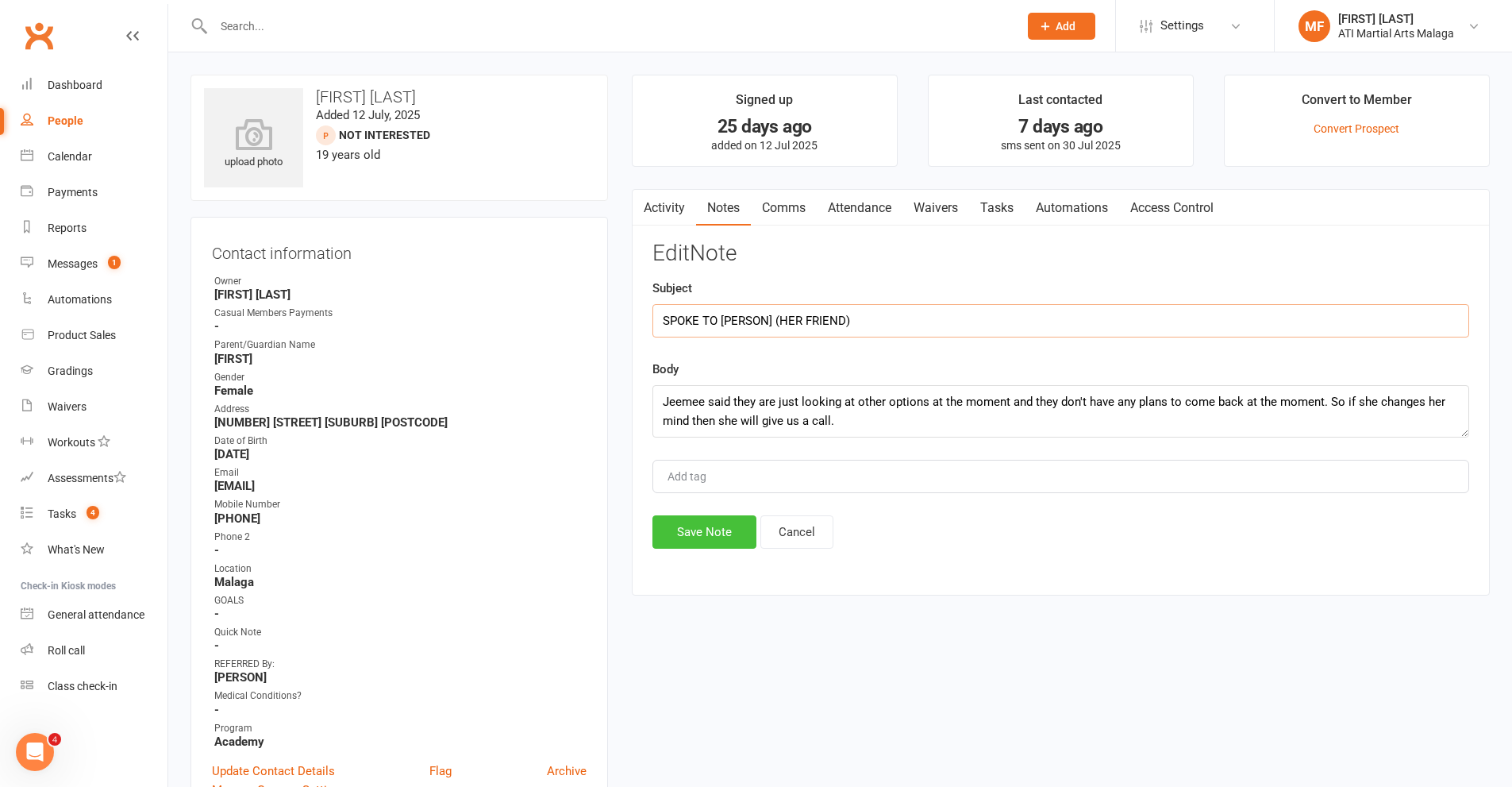 type on "SPOKE TO [PERSON] (HER FRIEND)" 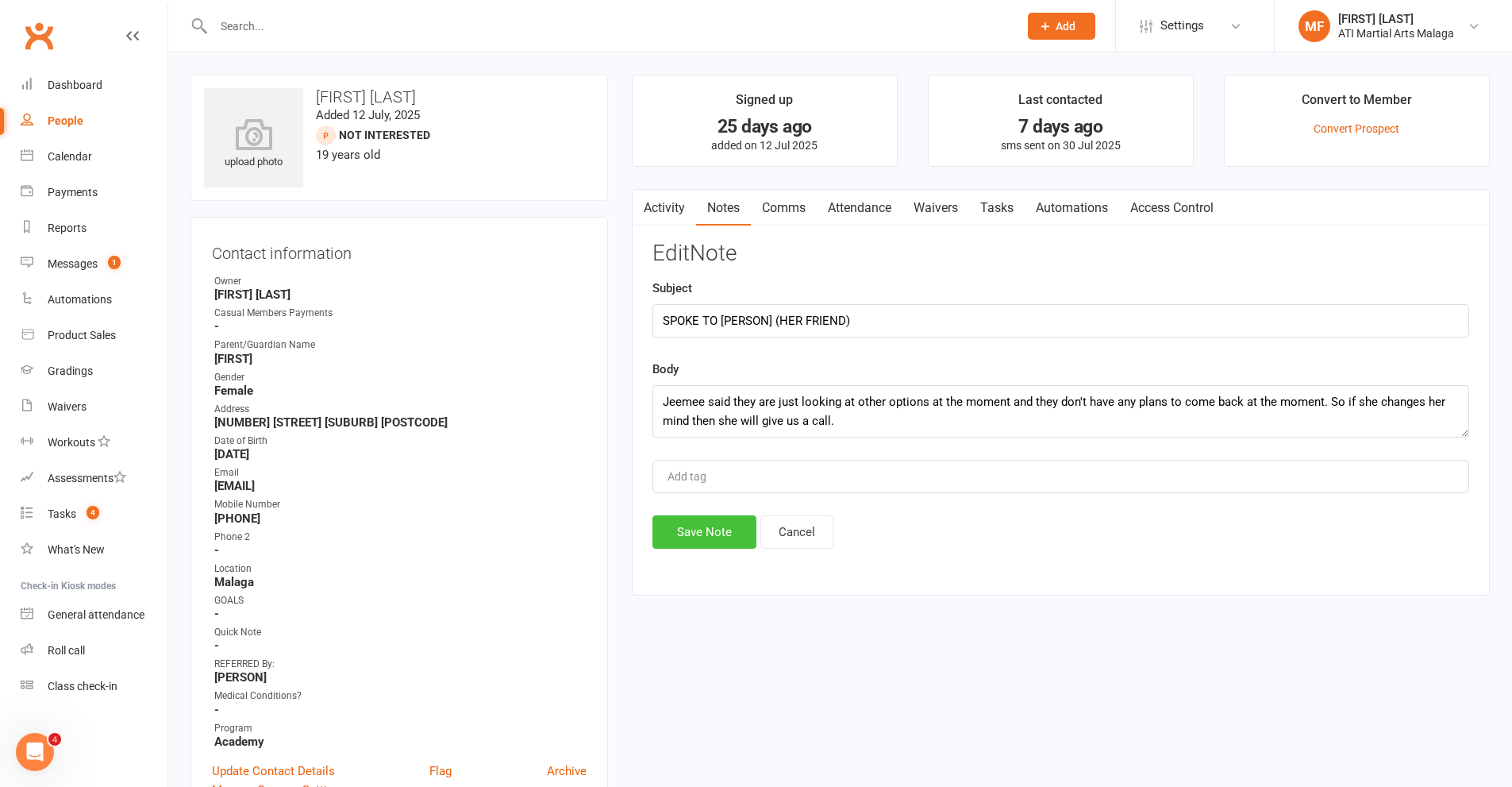 drag, startPoint x: 714, startPoint y: 544, endPoint x: 699, endPoint y: 546, distance: 15.132746 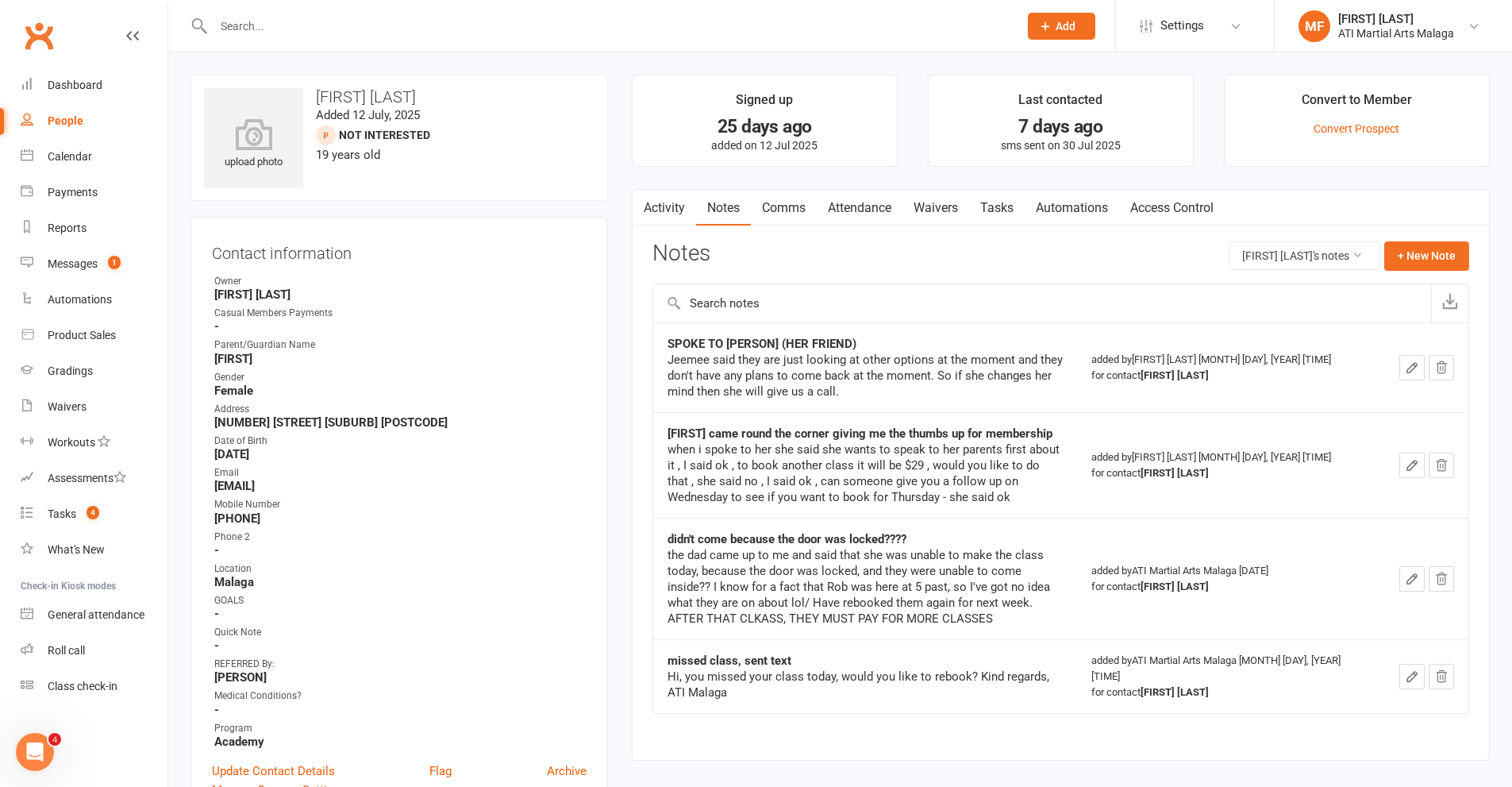click at bounding box center [598, 25] 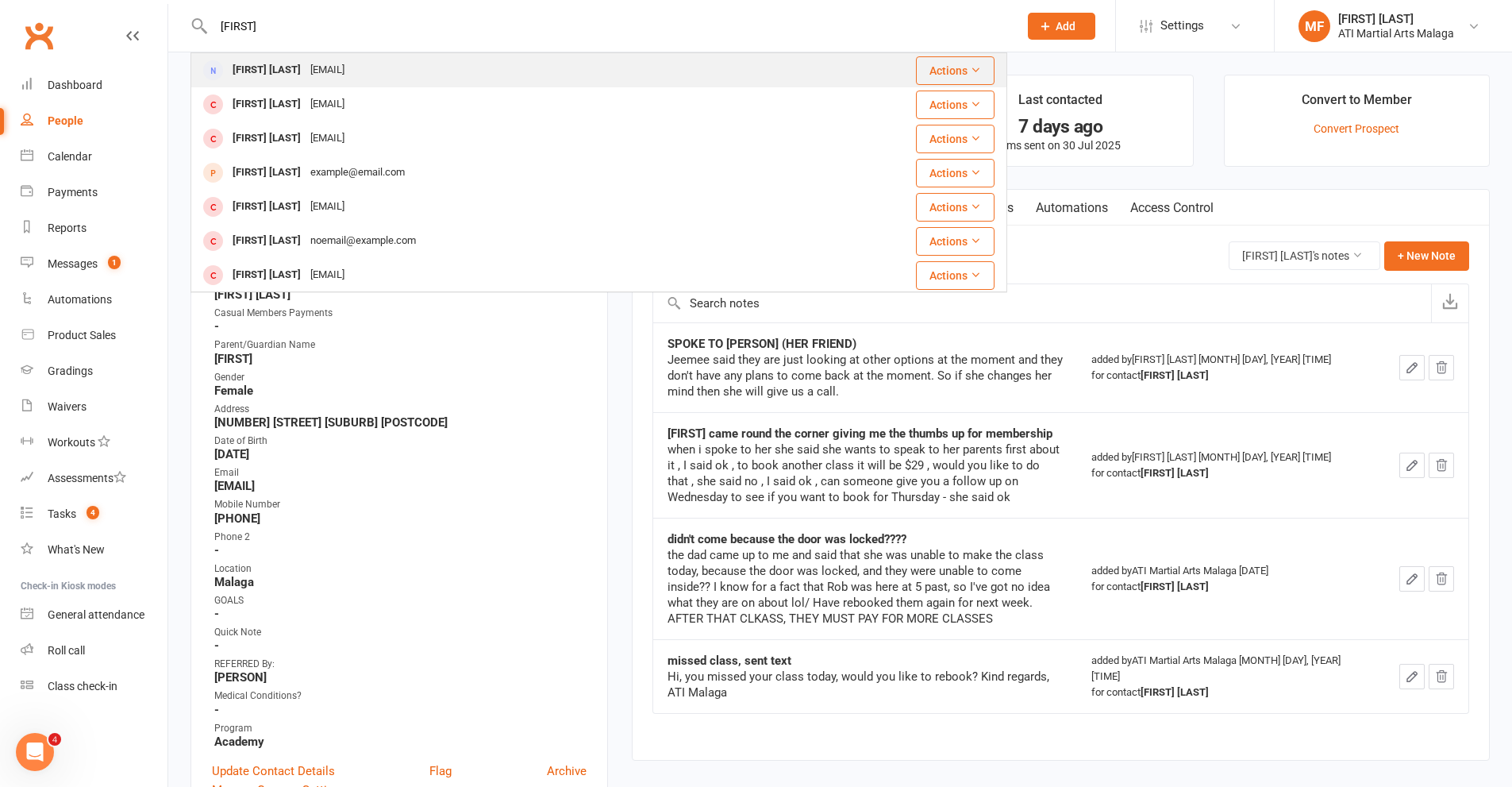 type on "[FIRST]" 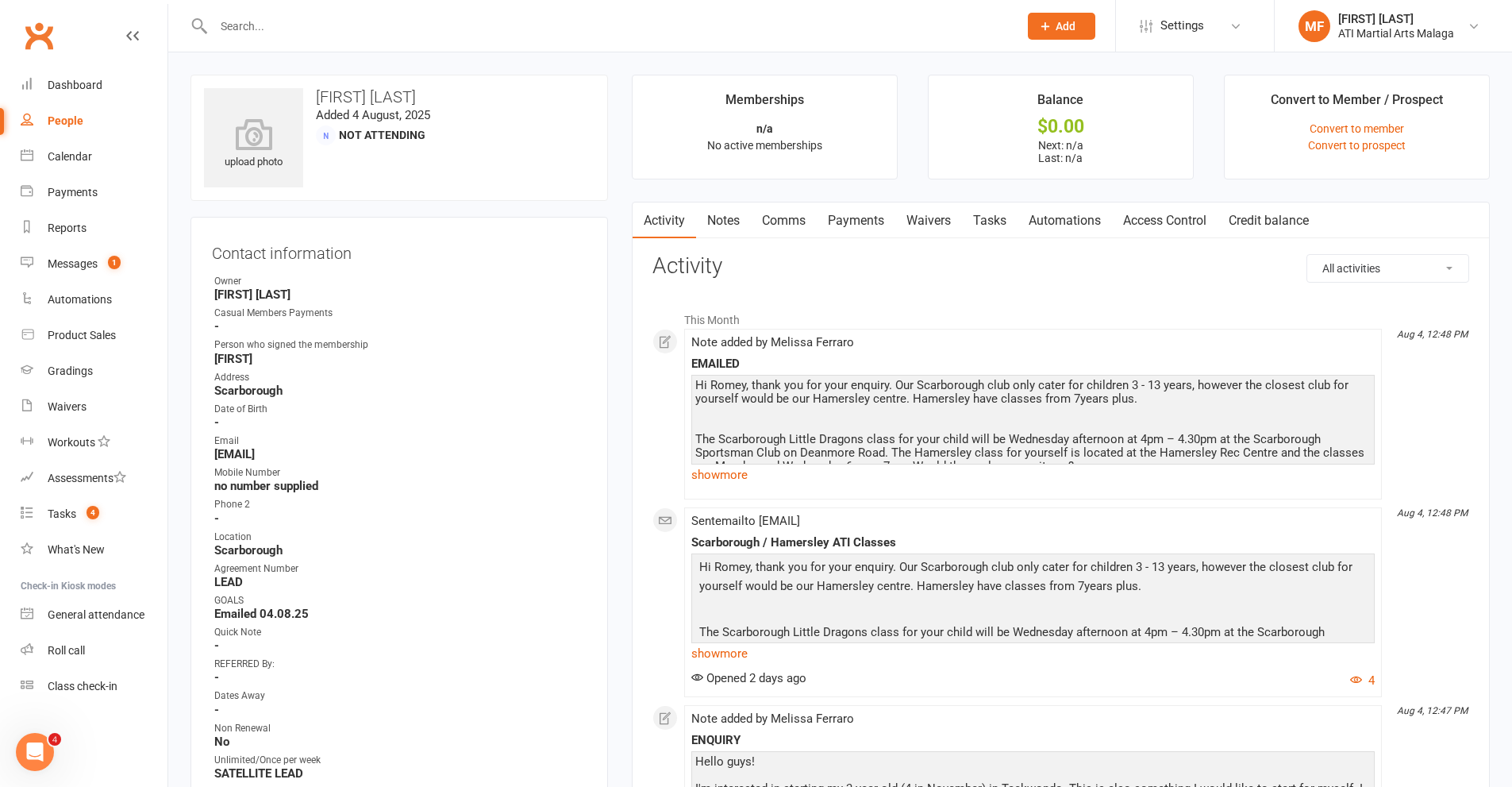 click at bounding box center (608, 26) 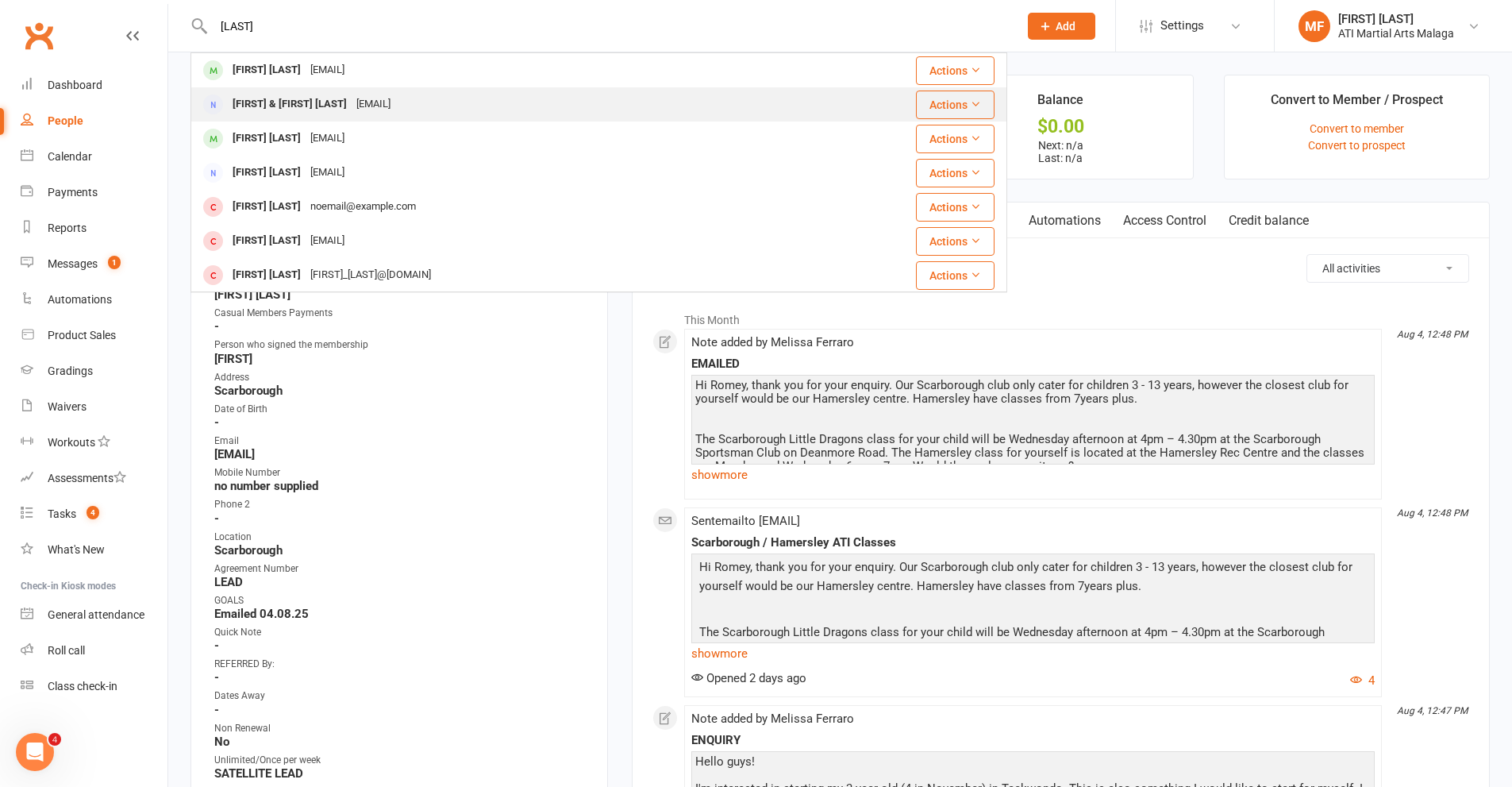 type on "[LAST]" 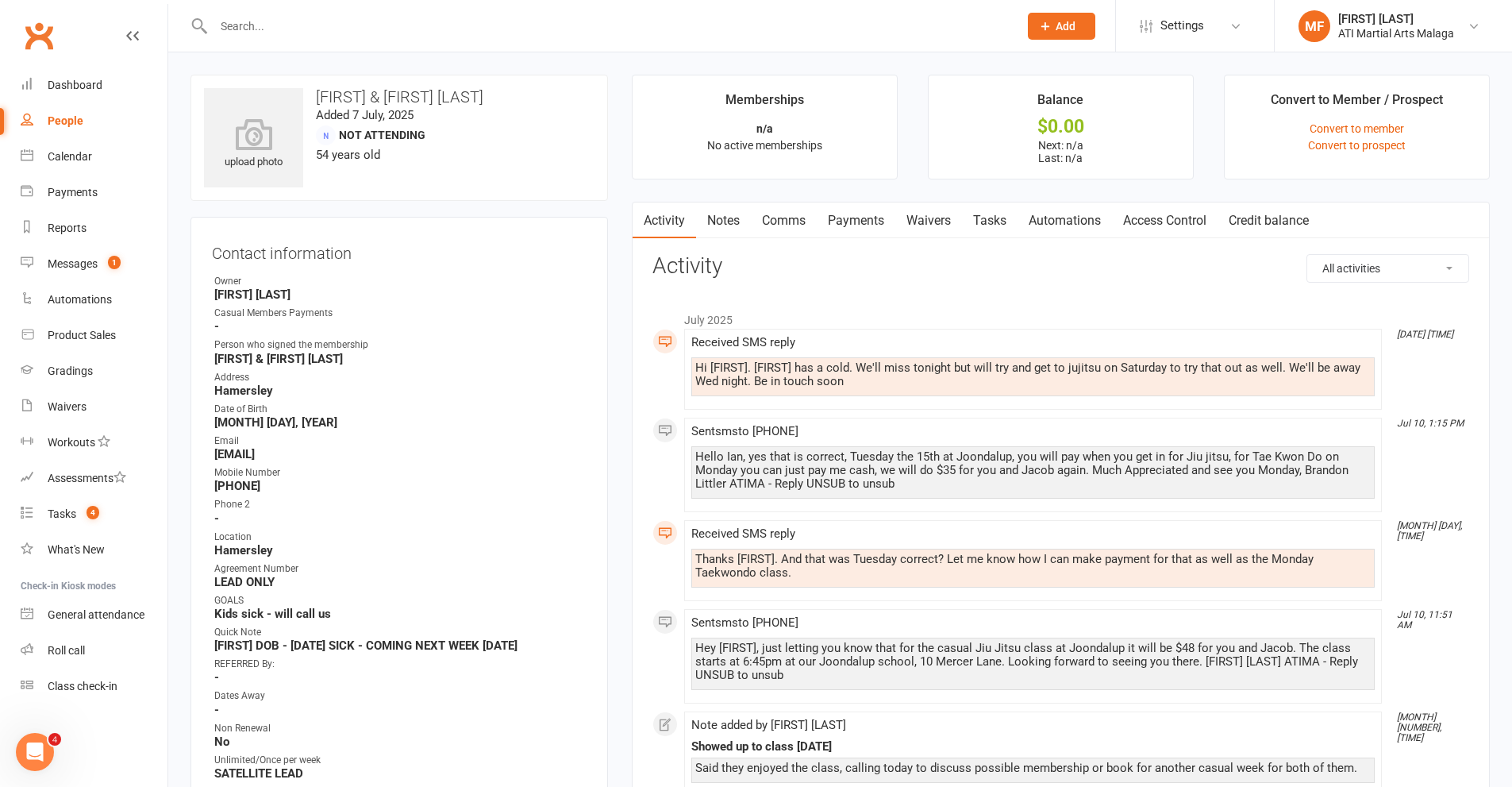 click on "Comms" at bounding box center [783, 221] 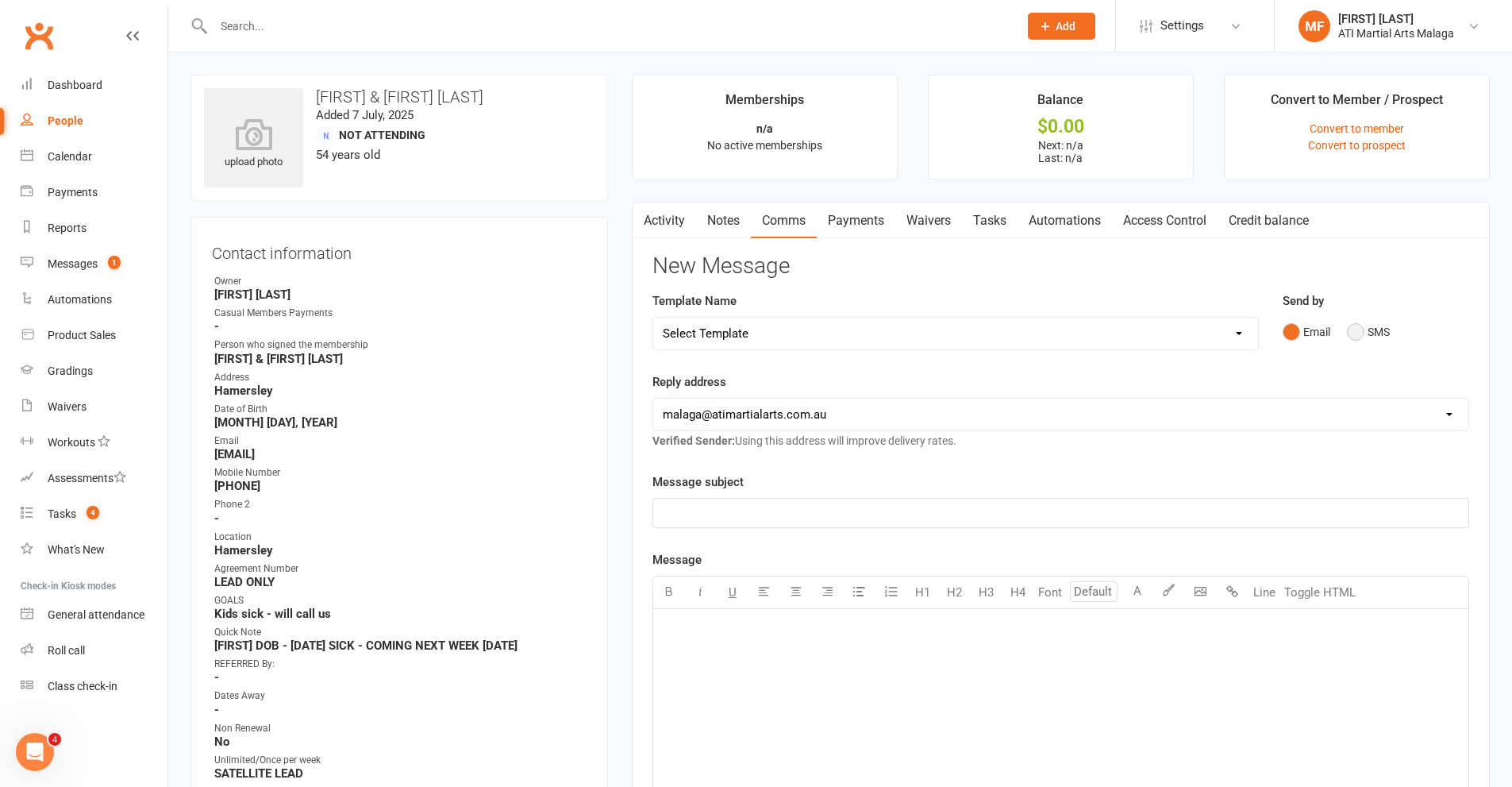 drag, startPoint x: 1372, startPoint y: 333, endPoint x: 1155, endPoint y: 388, distance: 223.8616 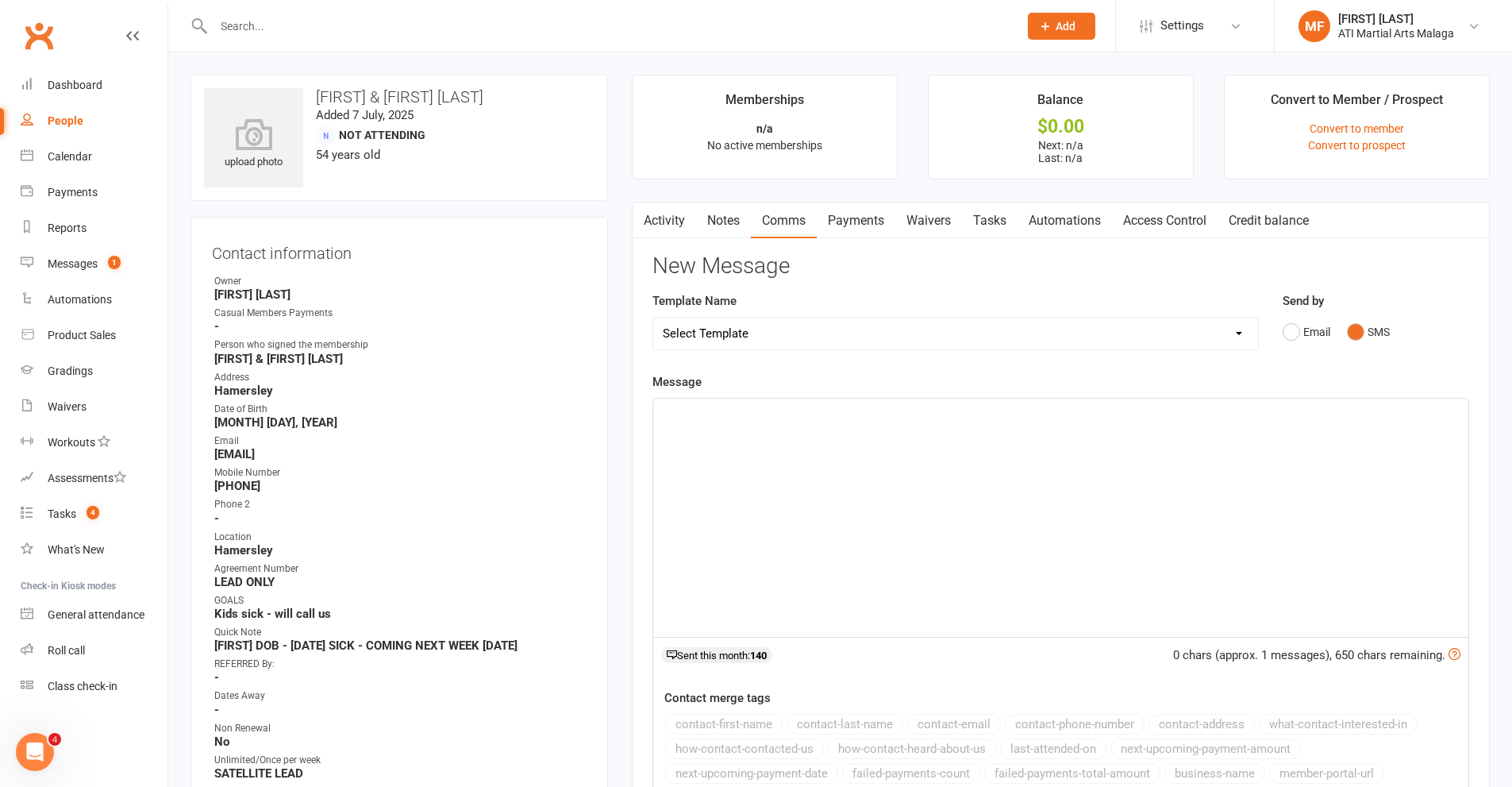 click on "﻿" 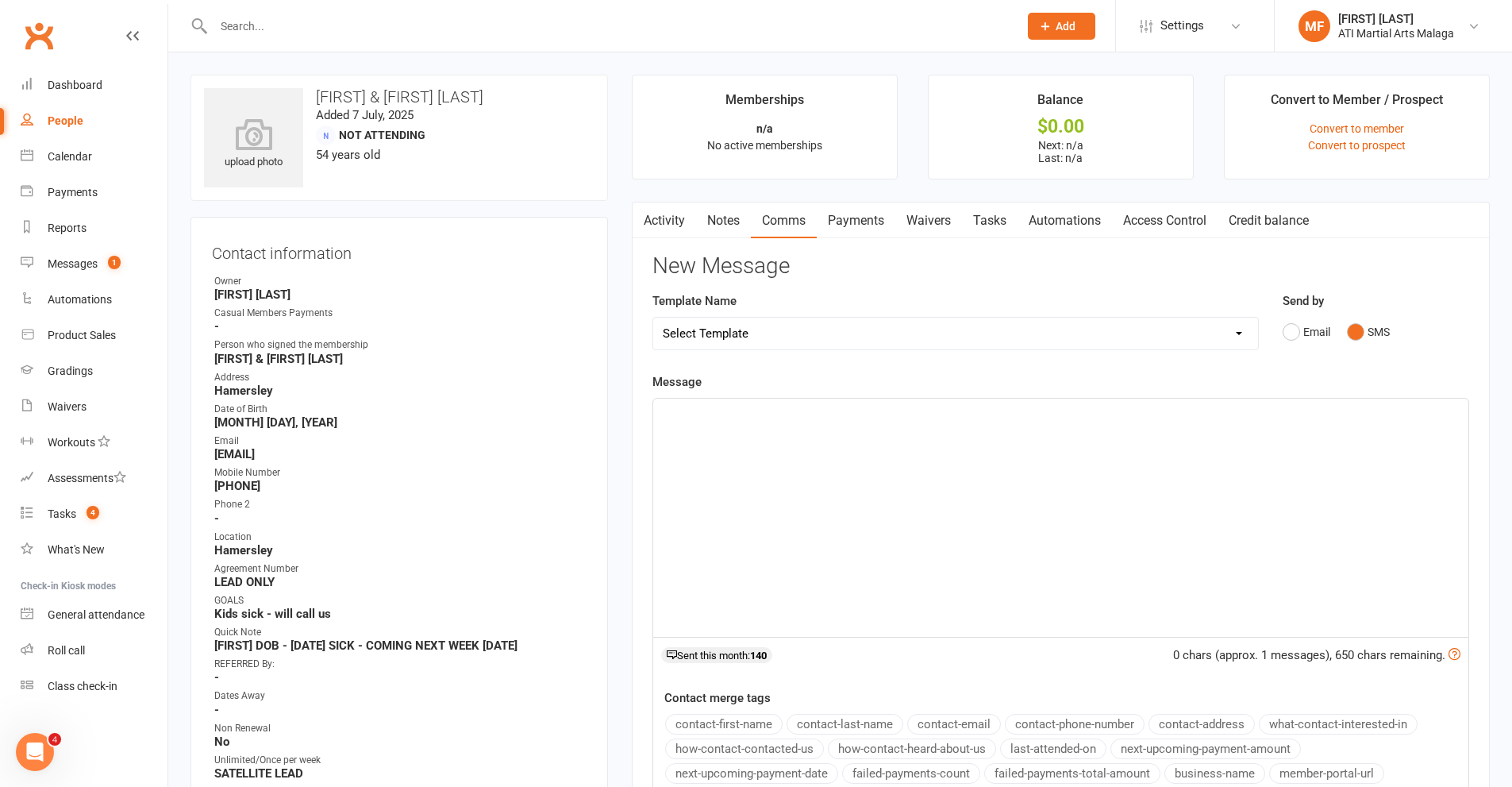 type 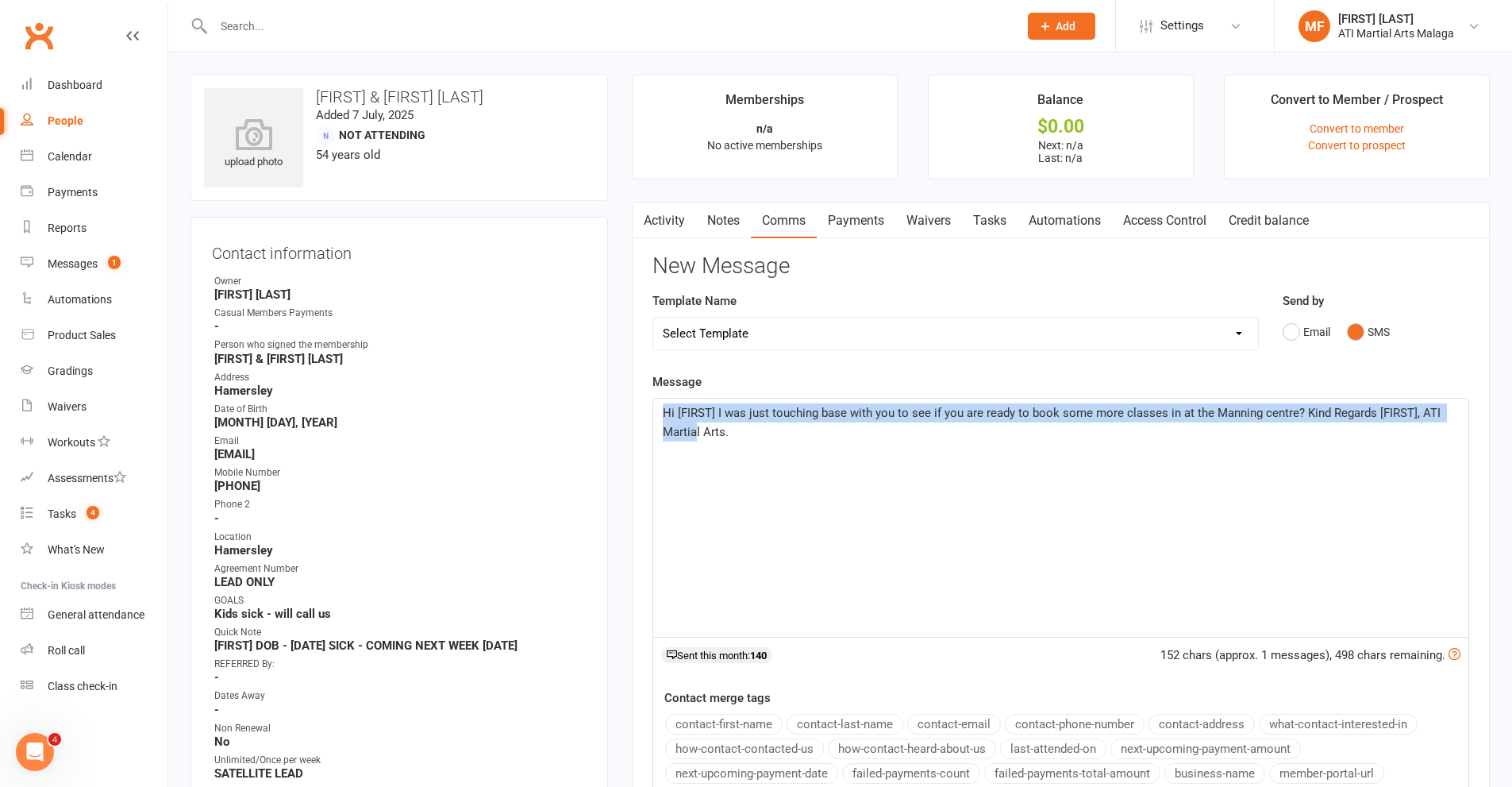 drag, startPoint x: 768, startPoint y: 449, endPoint x: 591, endPoint y: 411, distance: 181.03315 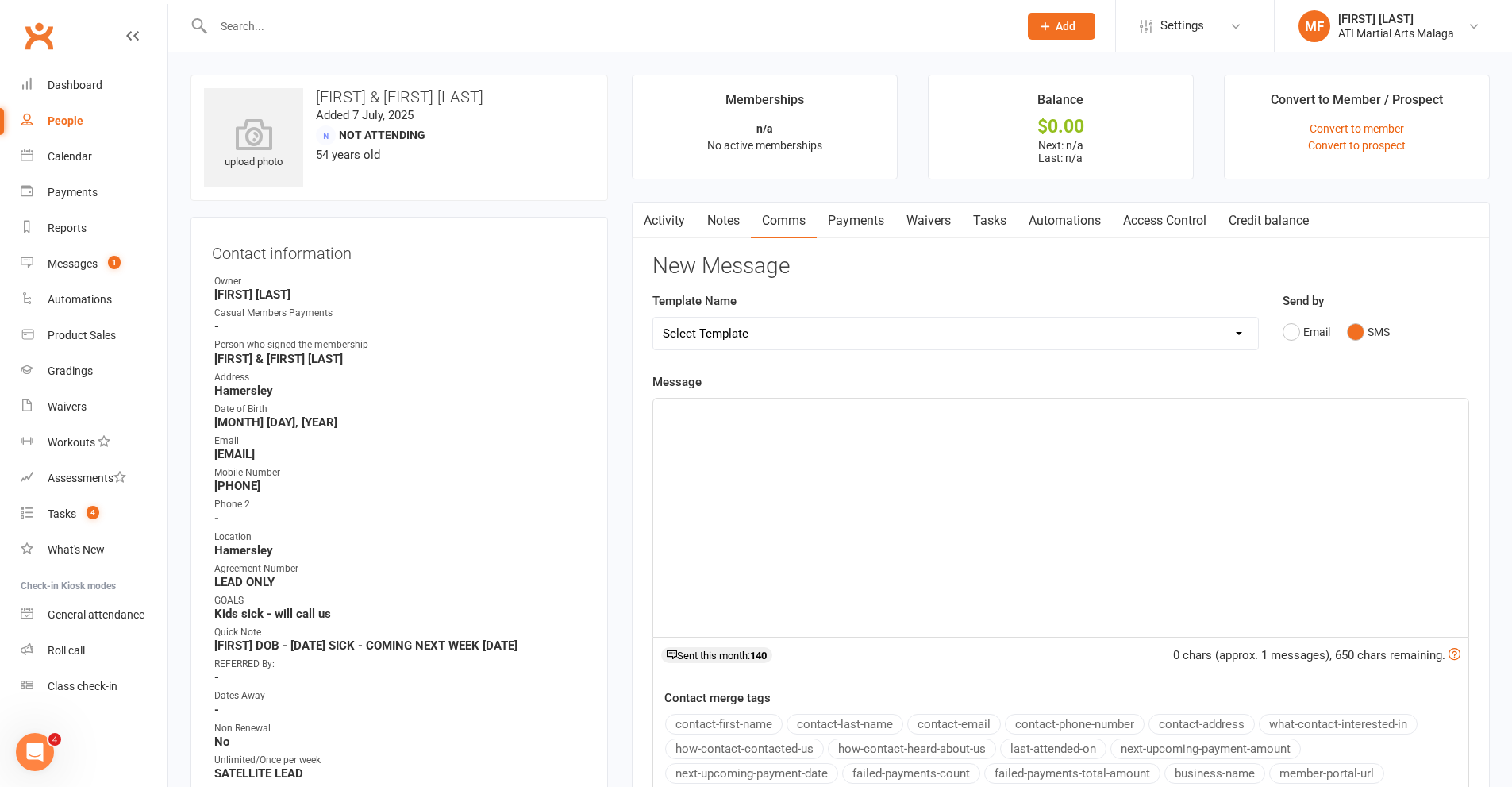 drag, startPoint x: 673, startPoint y: 215, endPoint x: 710, endPoint y: 236, distance: 42.544095 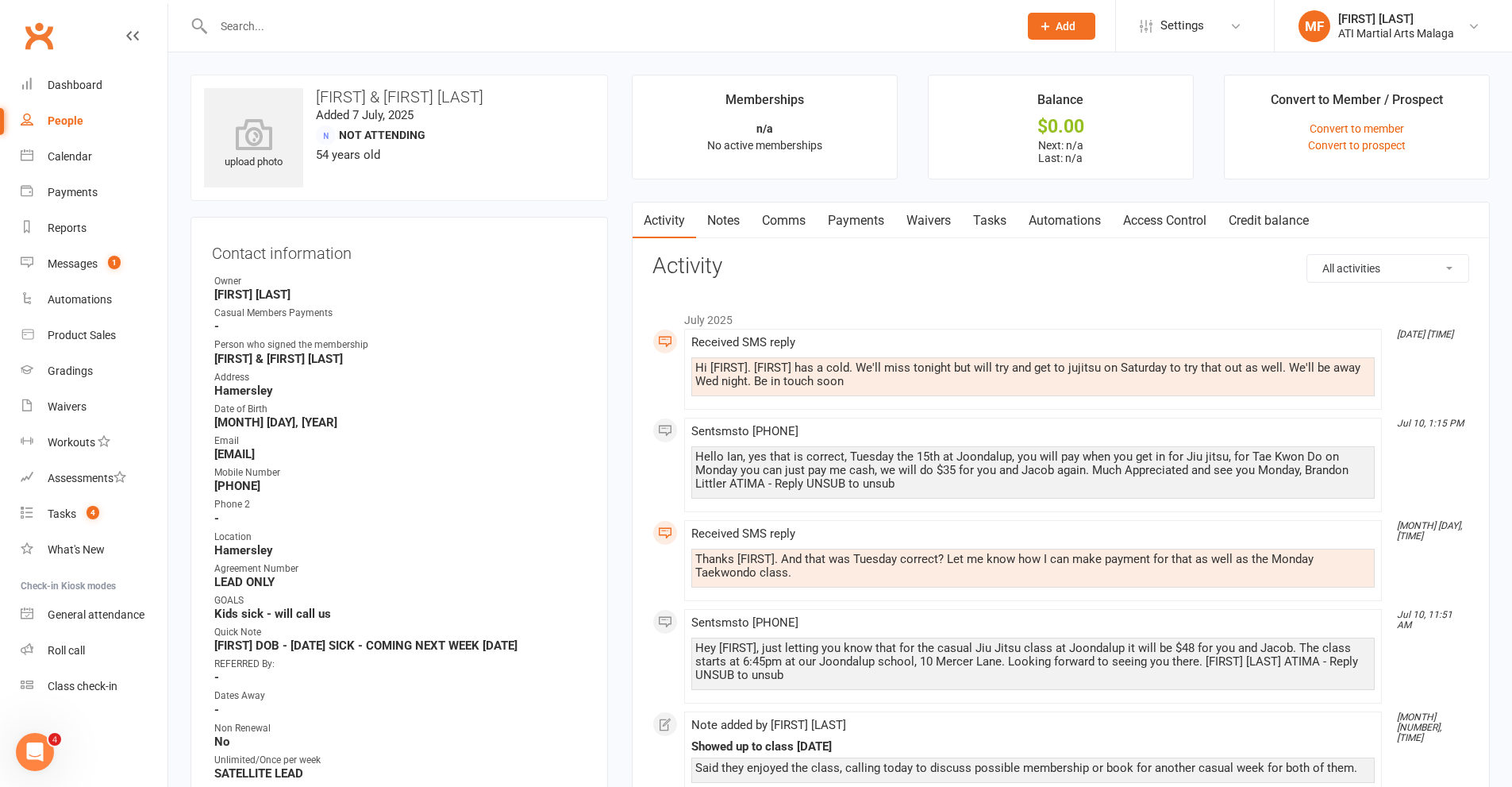 click on "Notes" at bounding box center [723, 221] 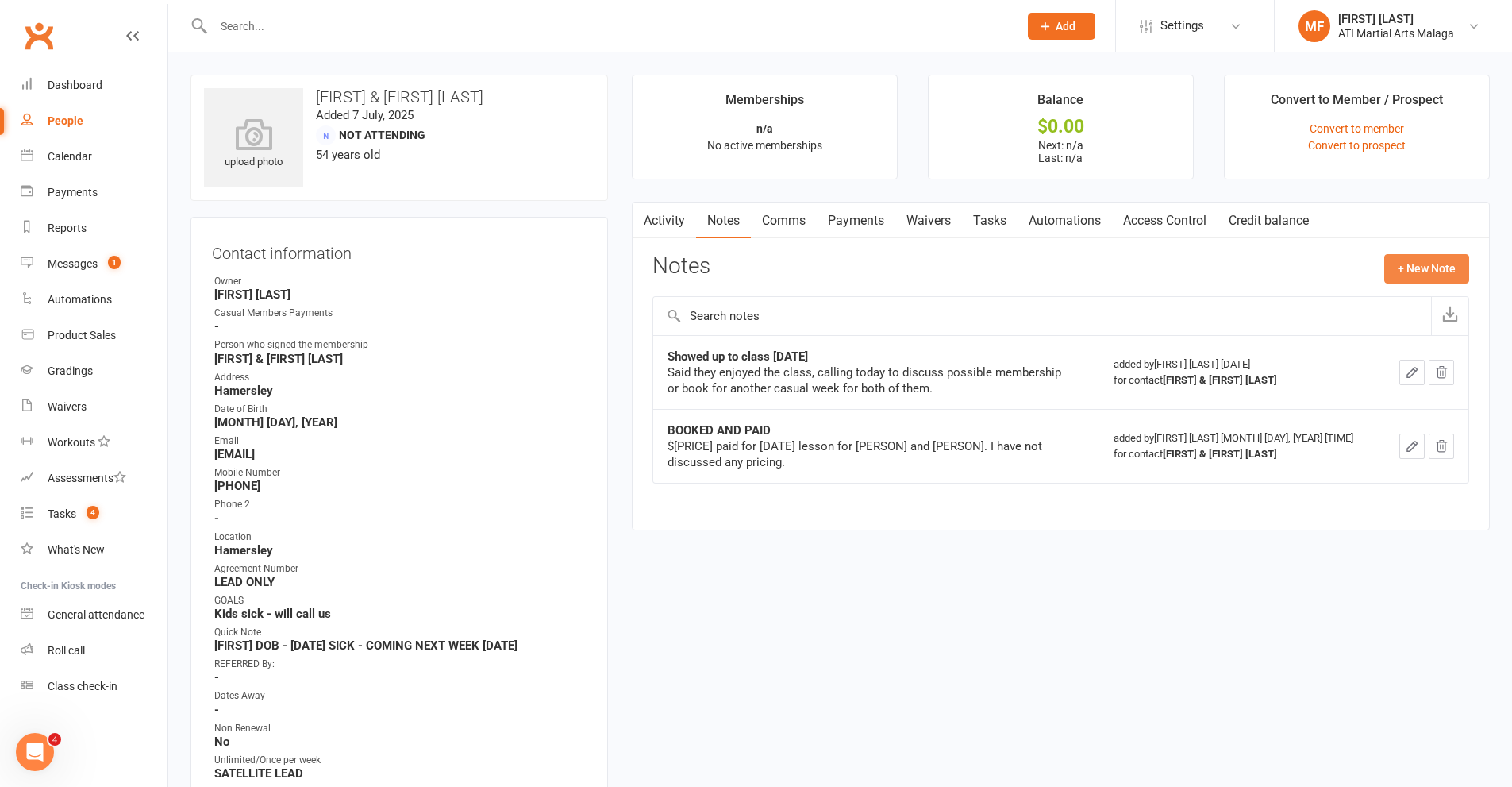 click on "+ New Note" at bounding box center [1426, 268] 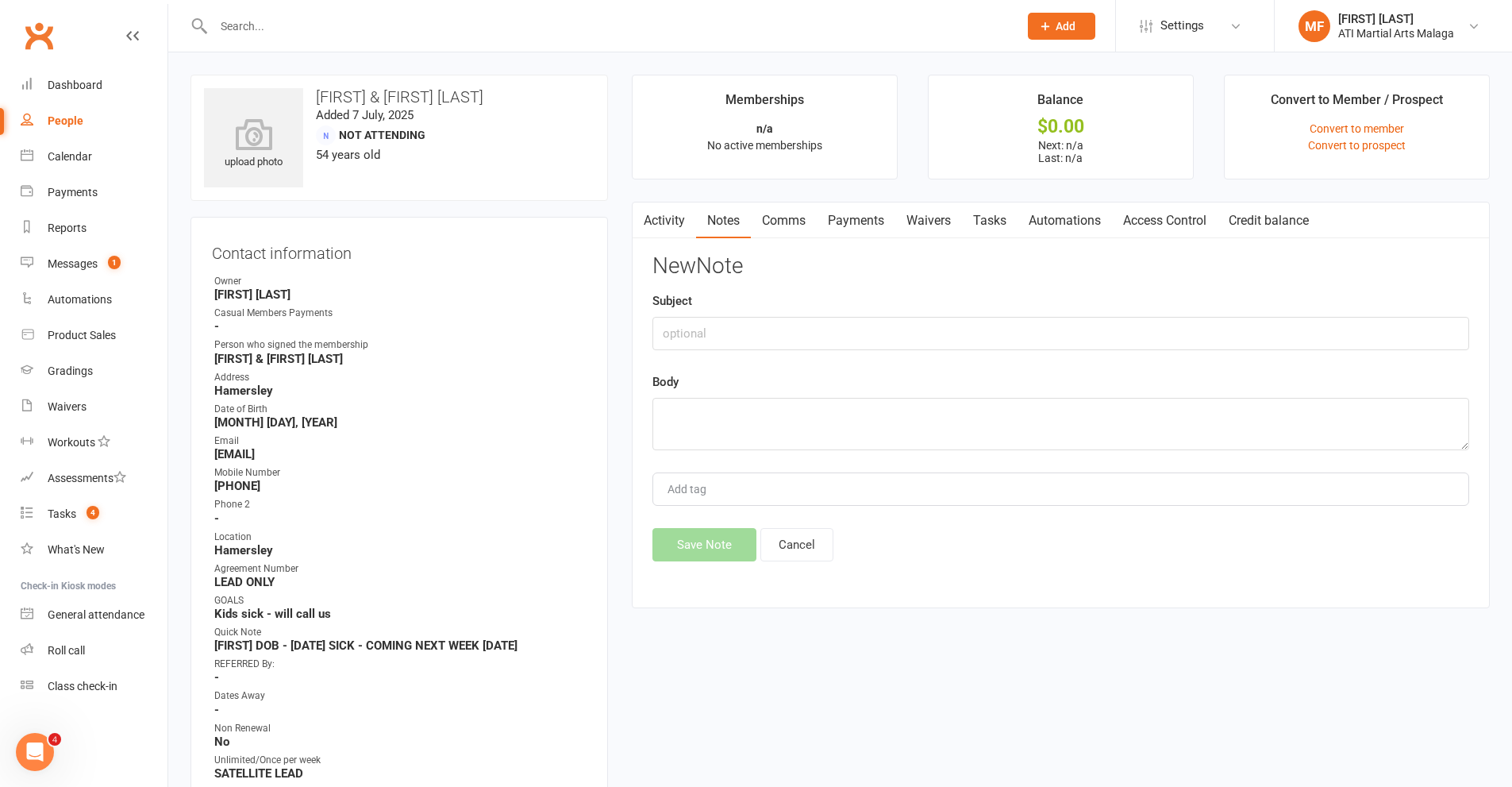 click on "Comms" at bounding box center [783, 221] 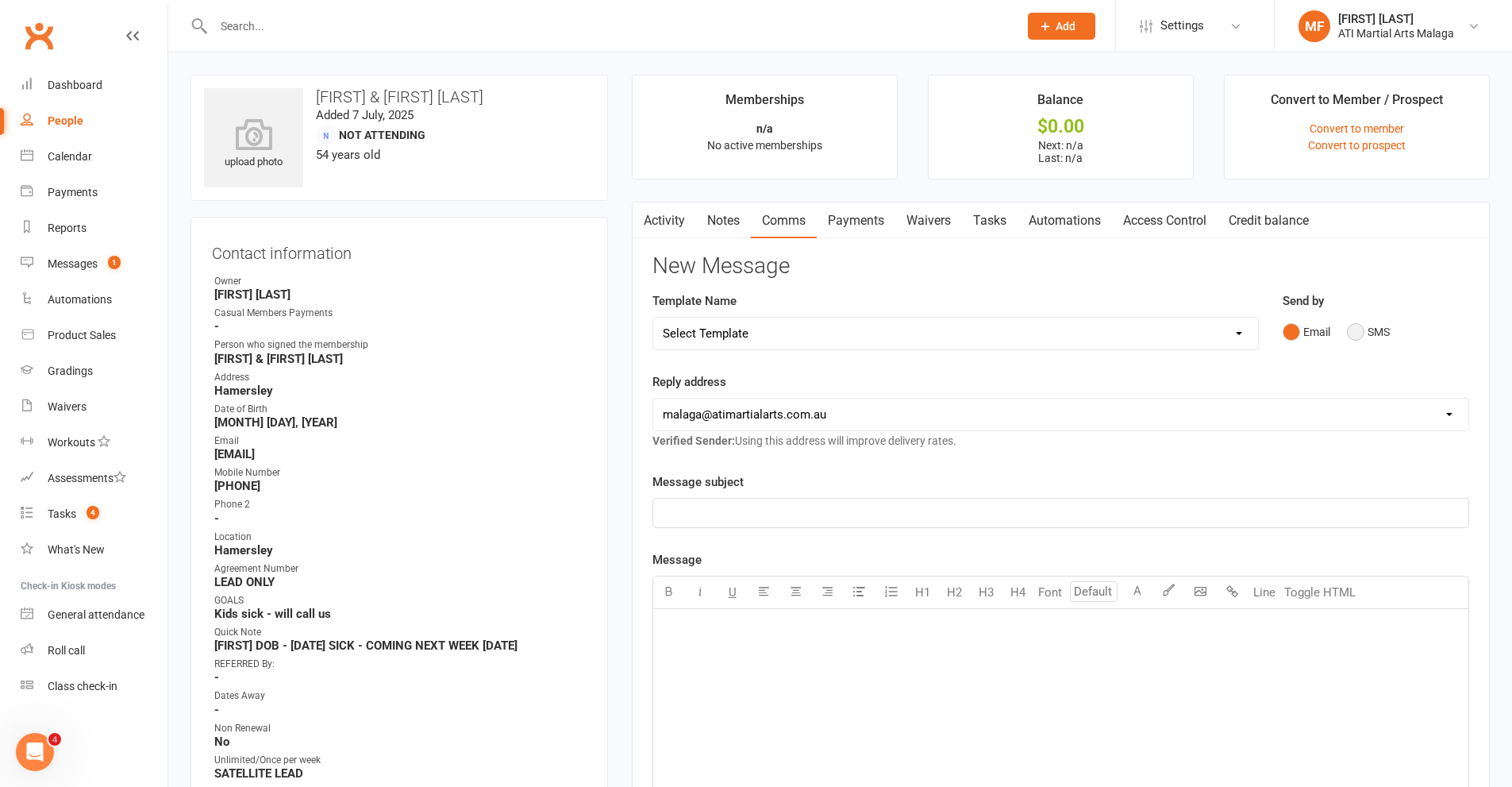 click on "SMS" at bounding box center [1368, 332] 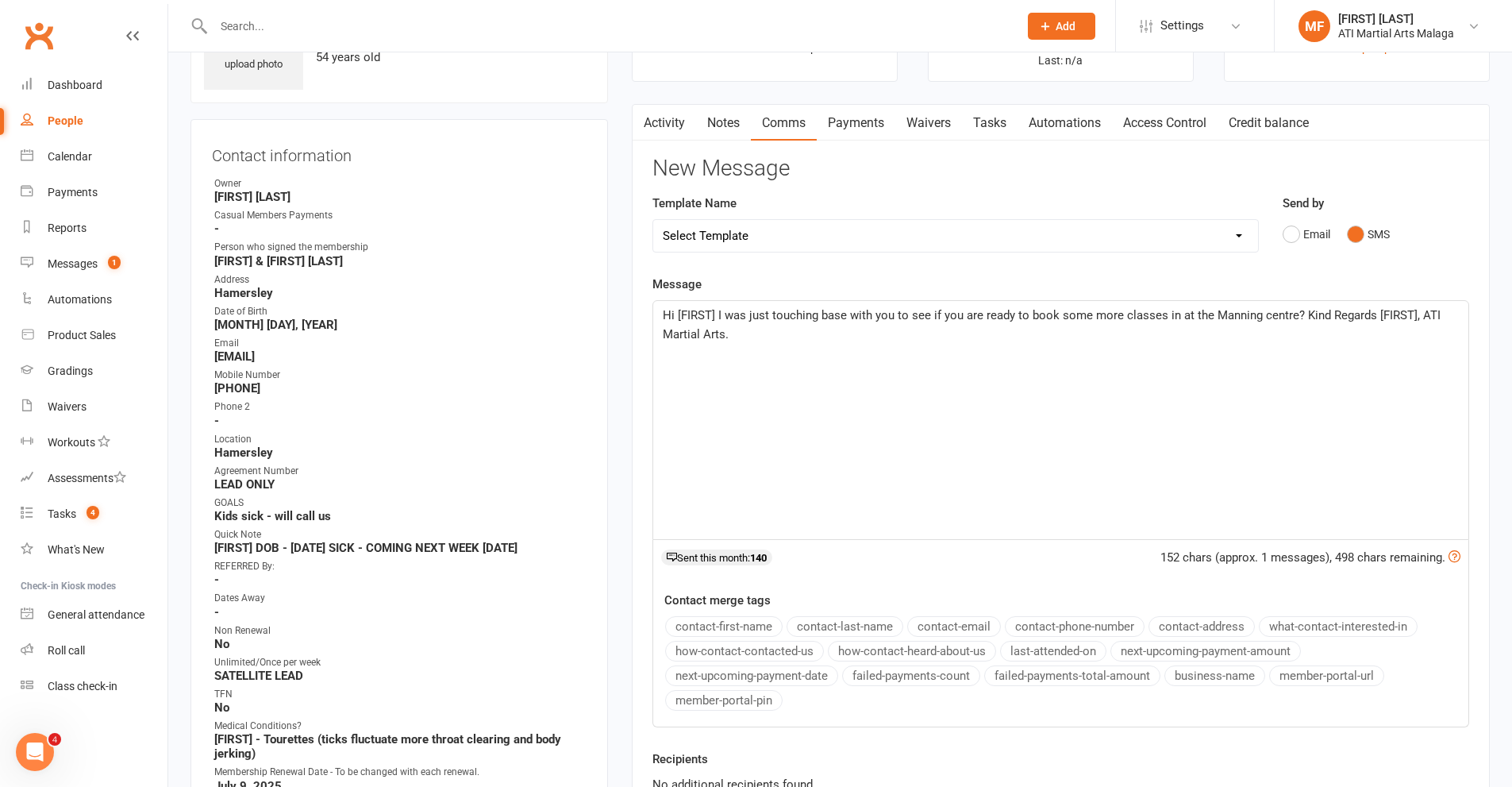scroll, scrollTop: 238, scrollLeft: 0, axis: vertical 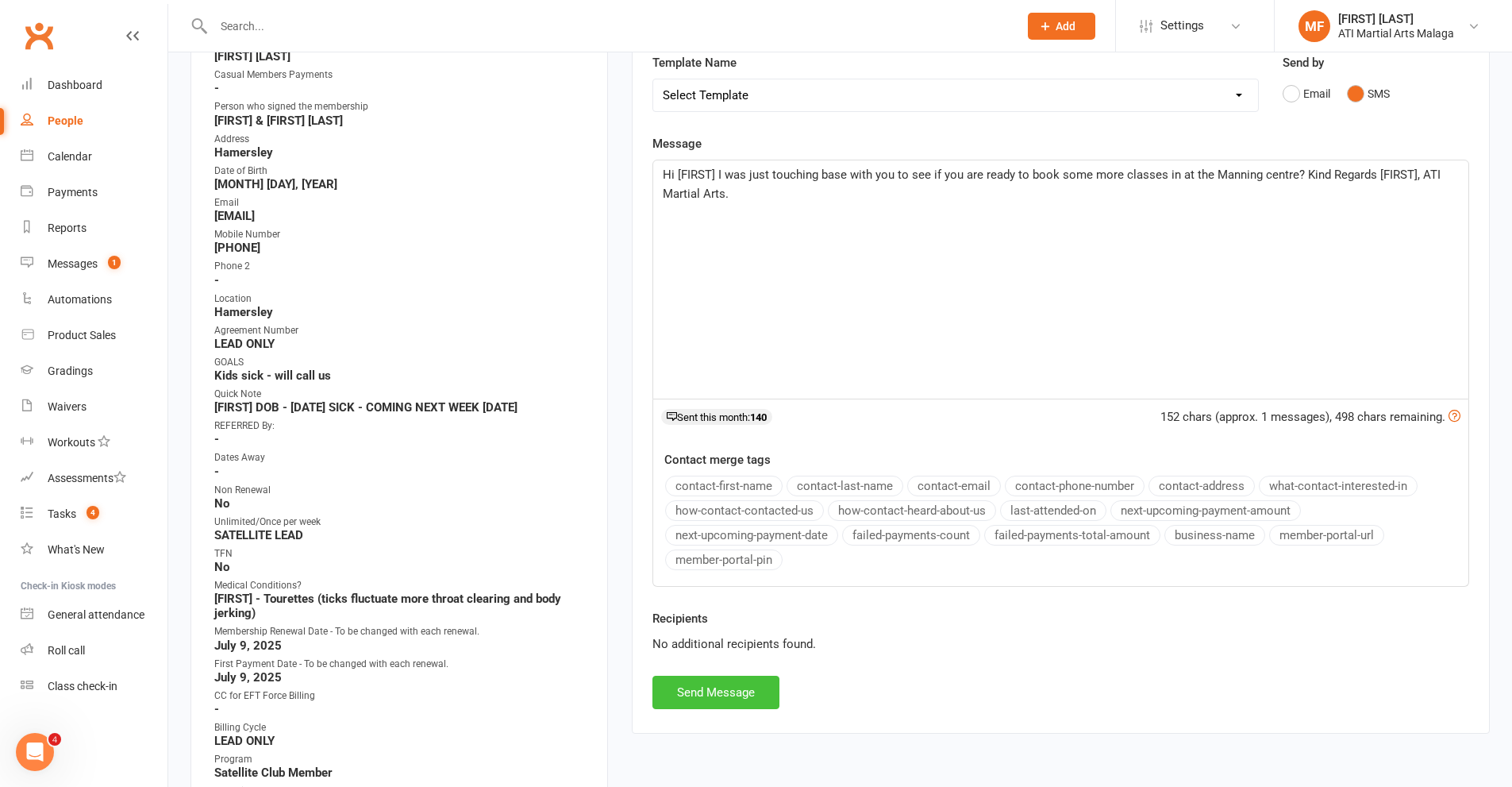 click on "Send Message" at bounding box center [716, 692] 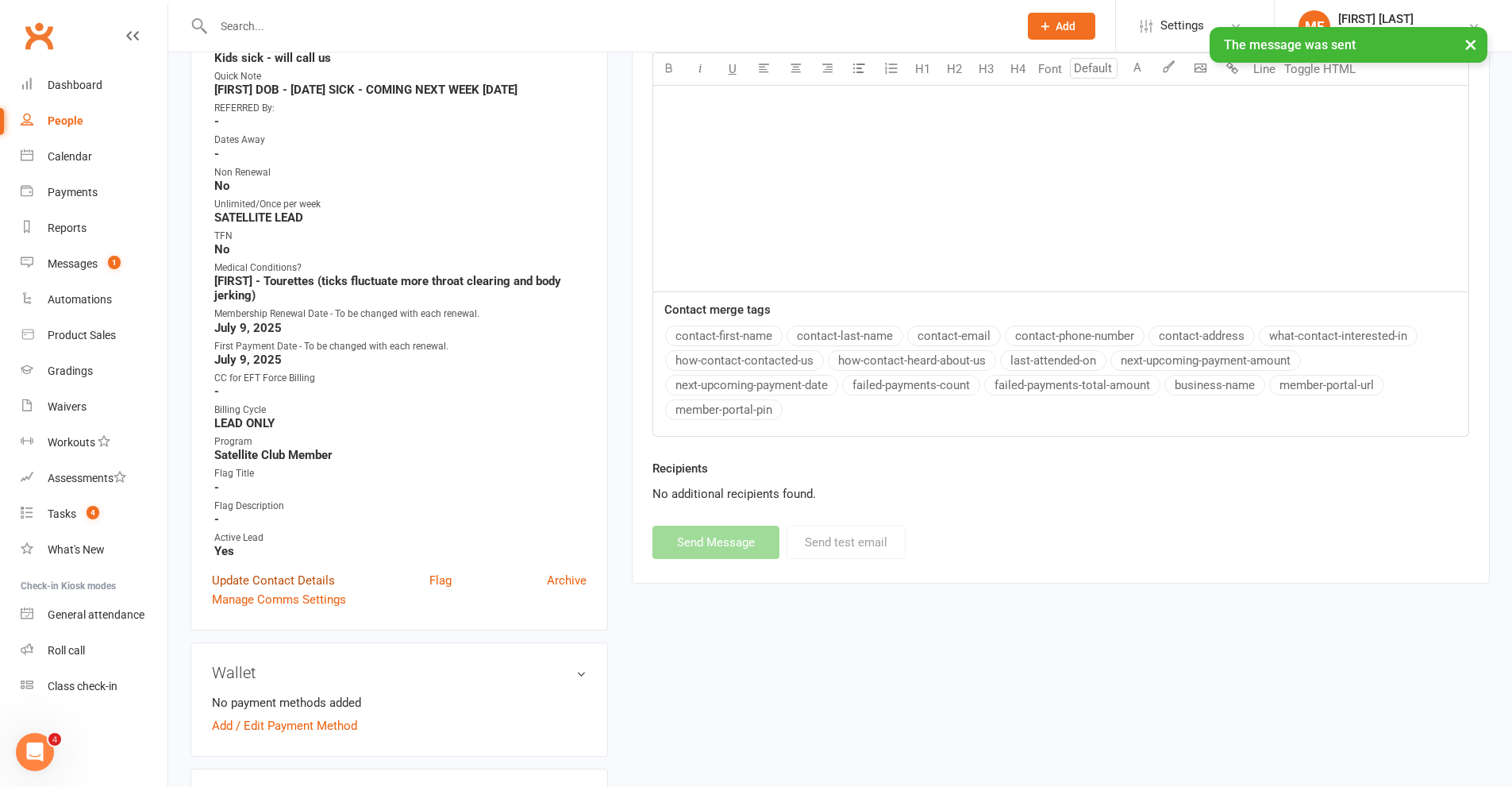 click on "Update Contact Details" at bounding box center (273, 581) 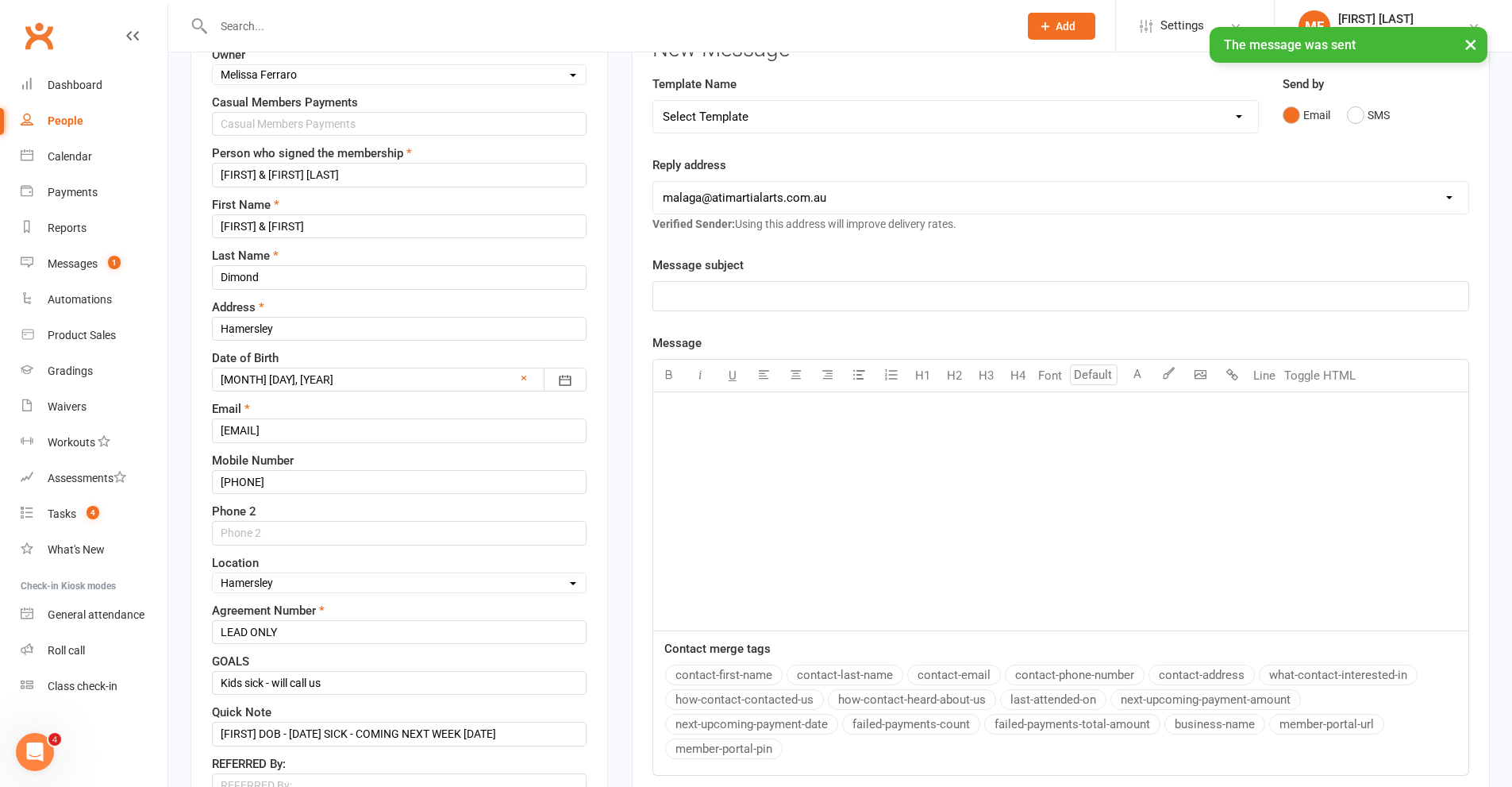 scroll, scrollTop: 551, scrollLeft: 0, axis: vertical 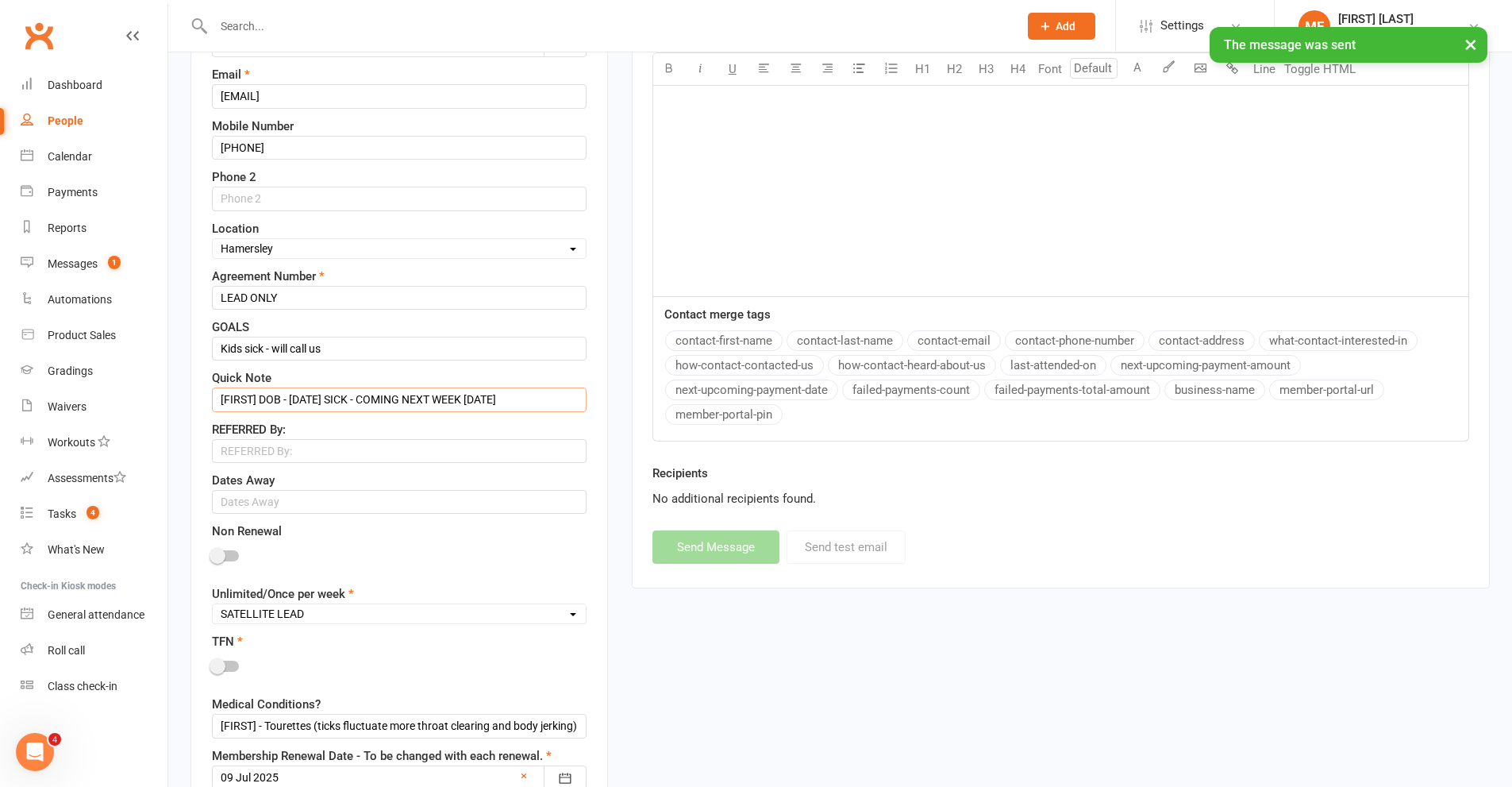 drag, startPoint x: 548, startPoint y: 395, endPoint x: 176, endPoint y: 395, distance: 372 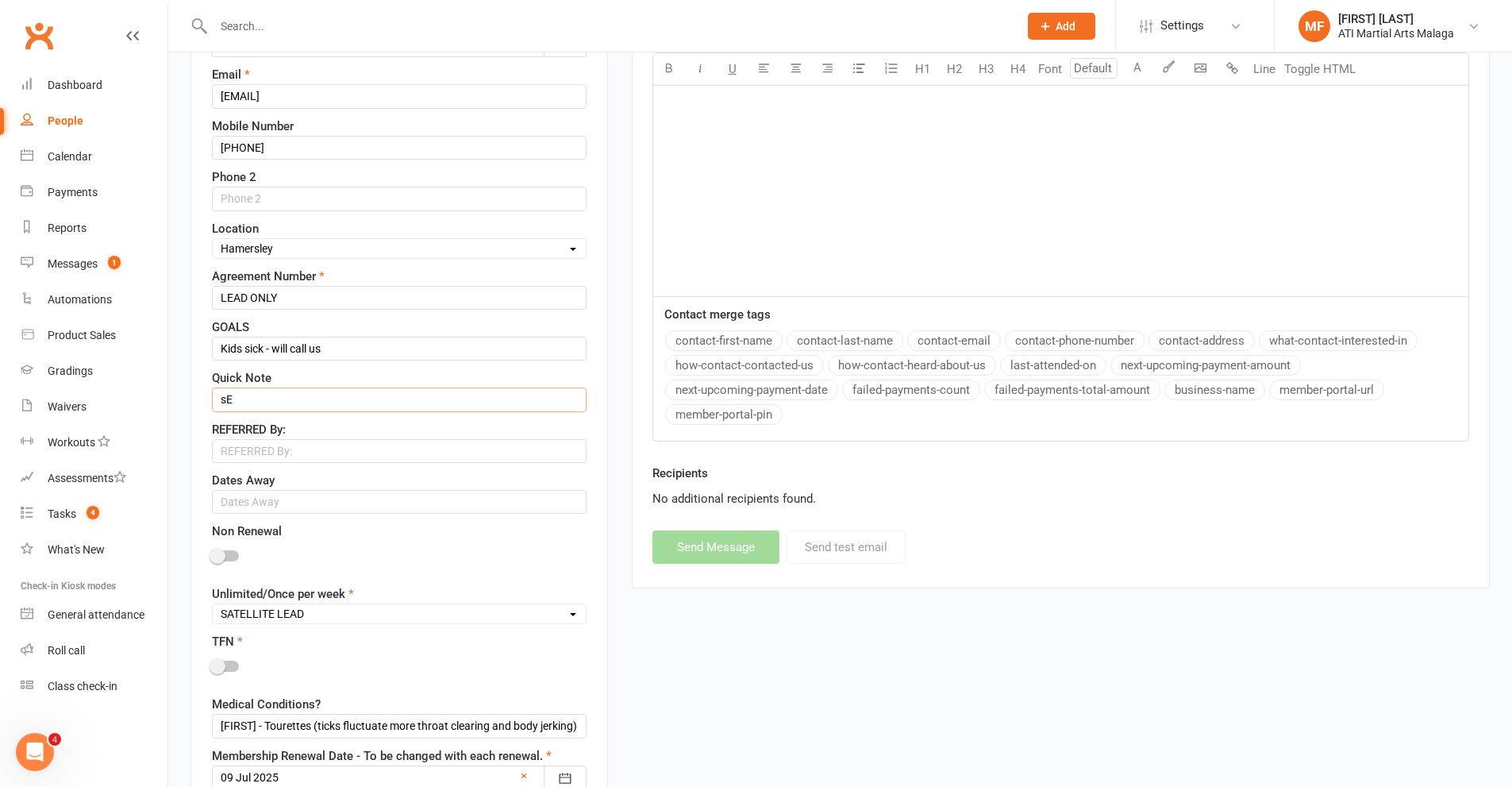 type on "s" 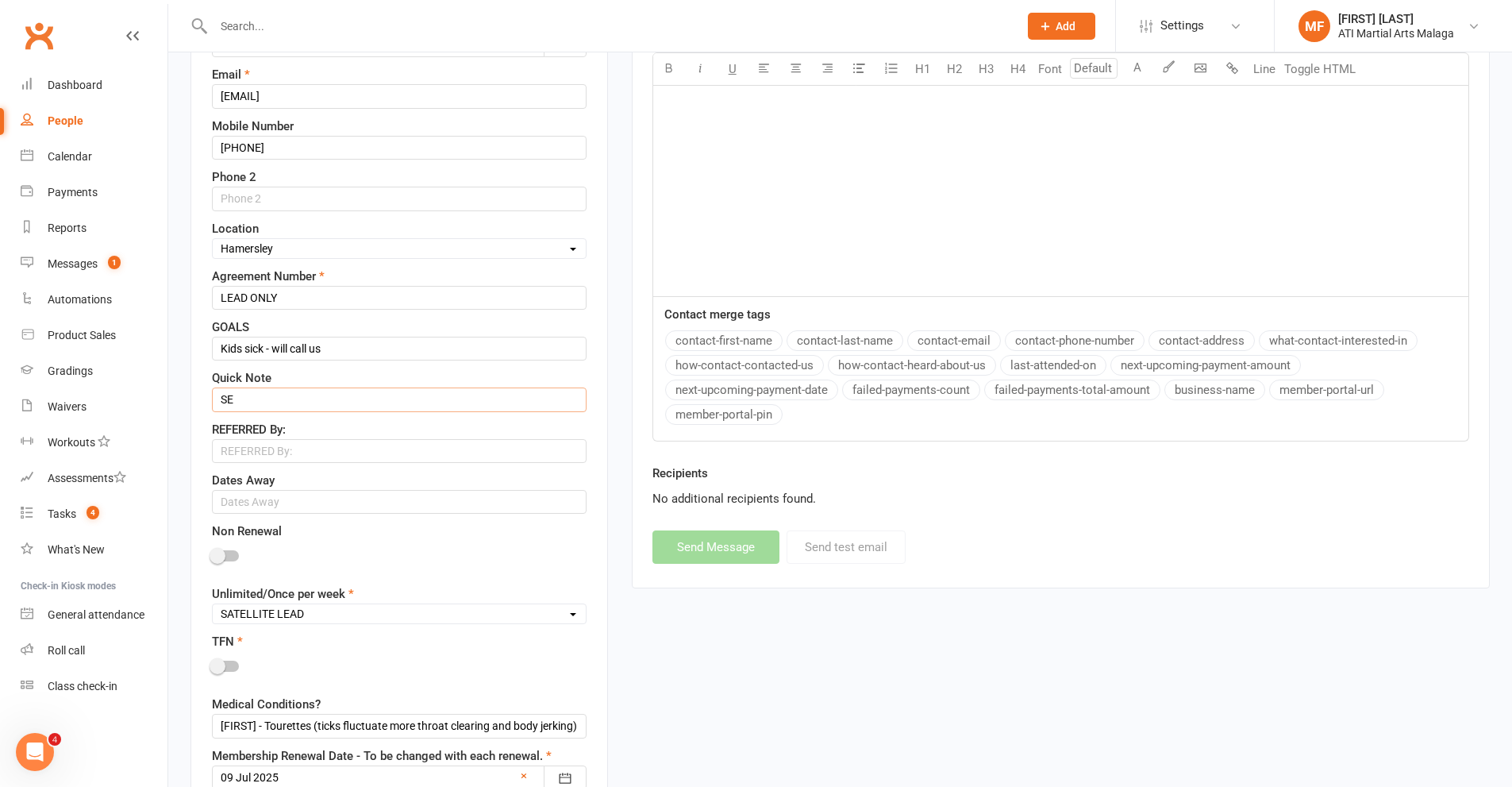 type on "S" 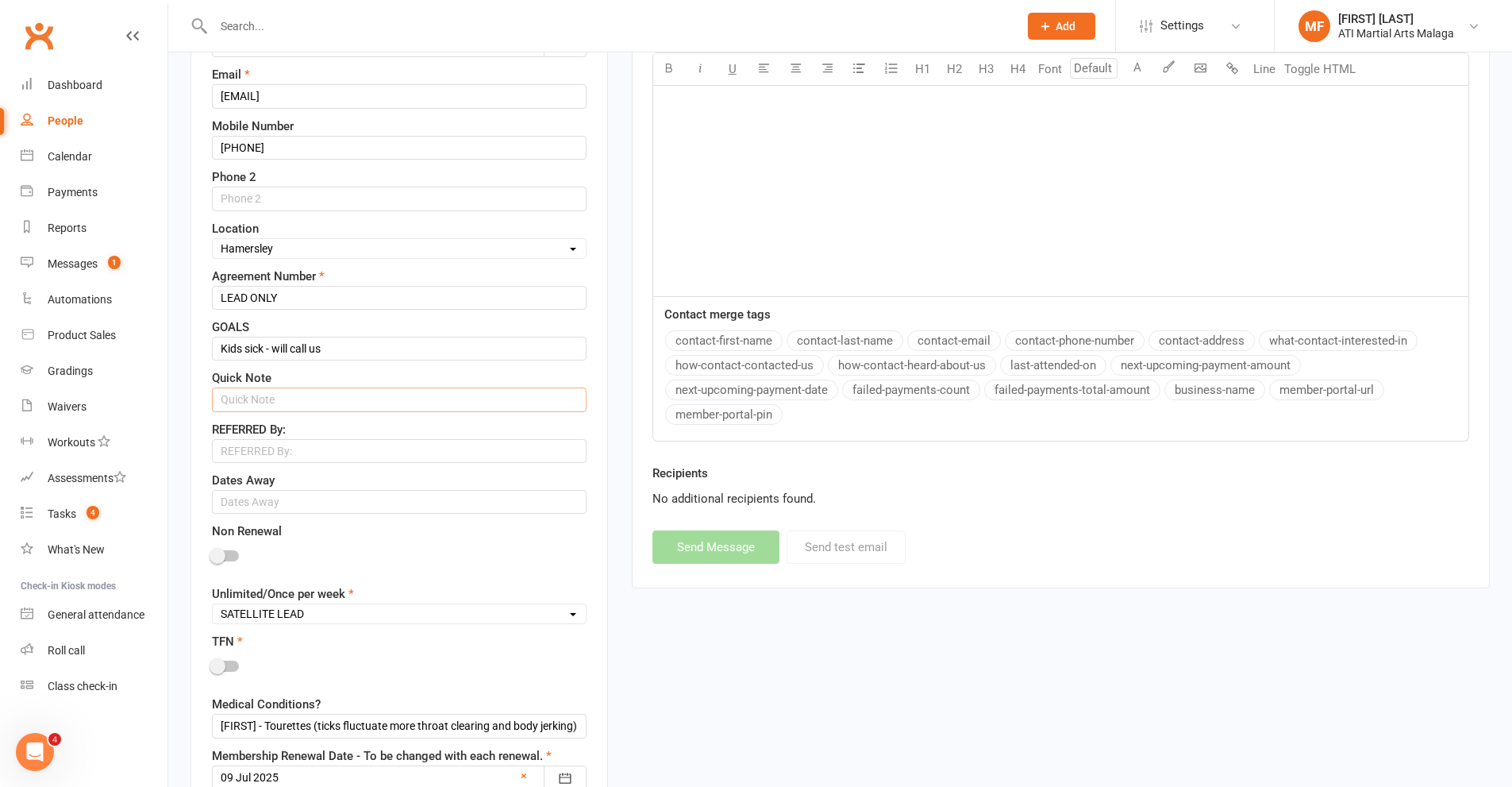 scroll, scrollTop: 1107, scrollLeft: 0, axis: vertical 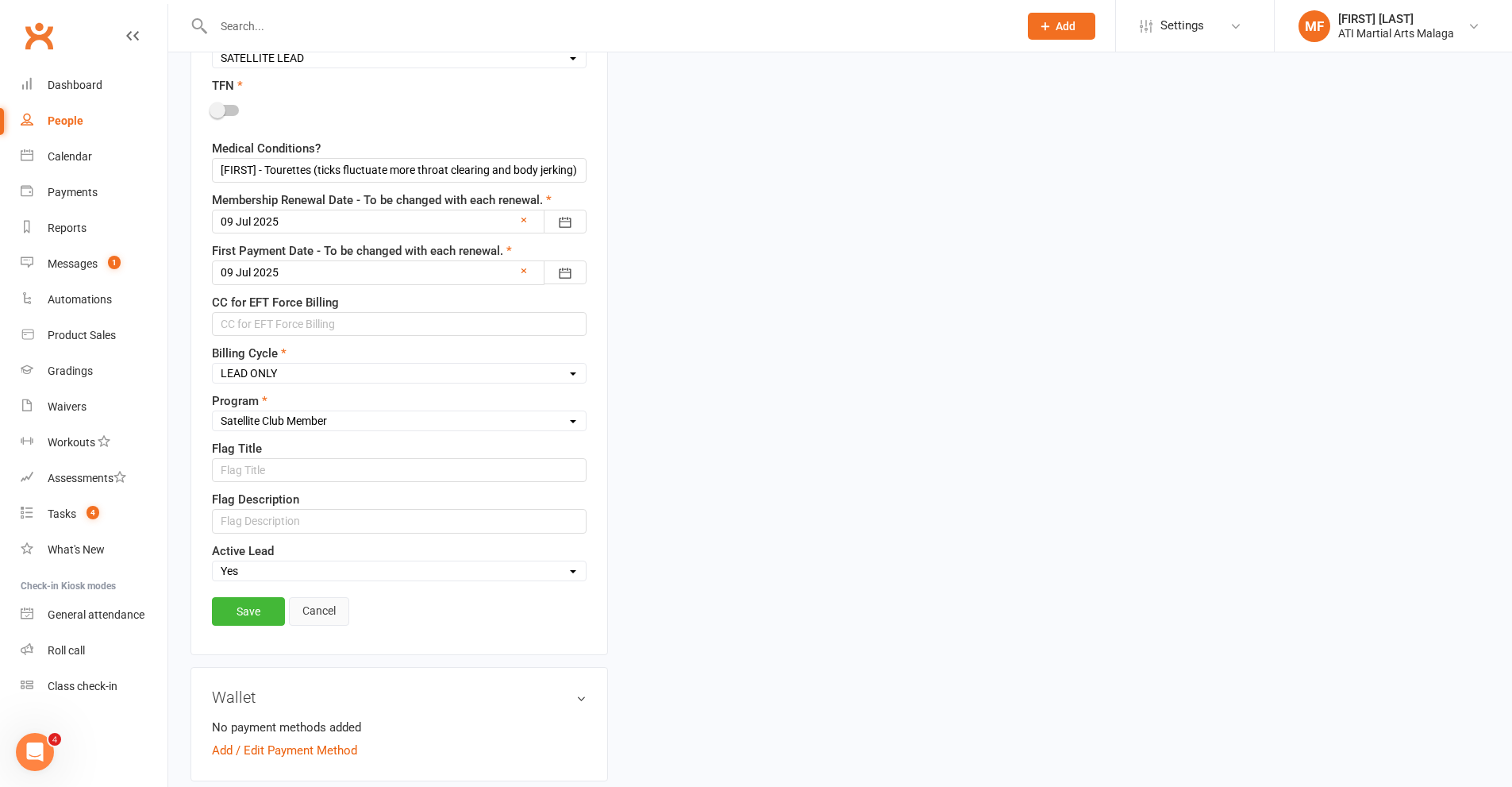 type 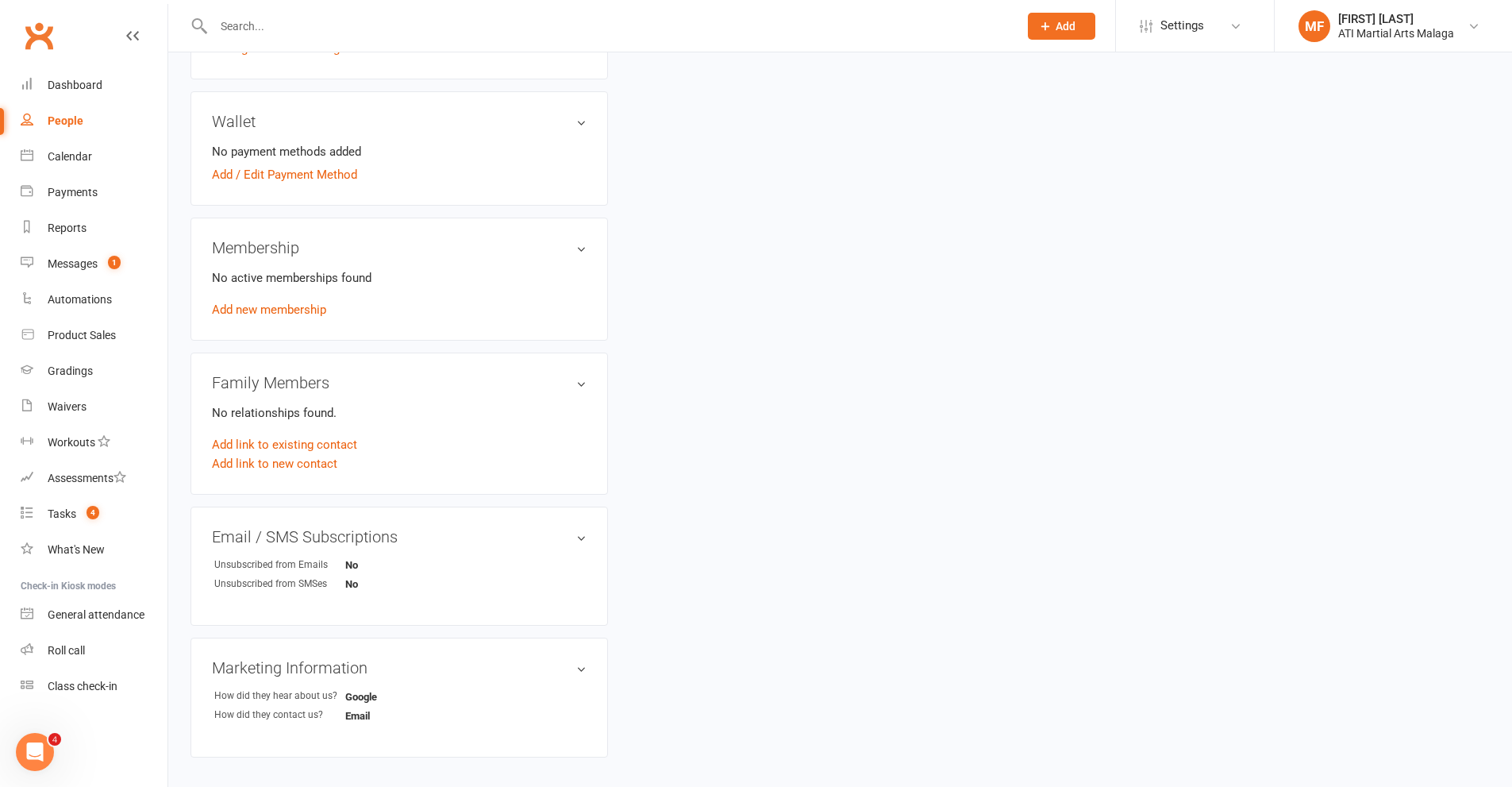 scroll, scrollTop: 631, scrollLeft: 0, axis: vertical 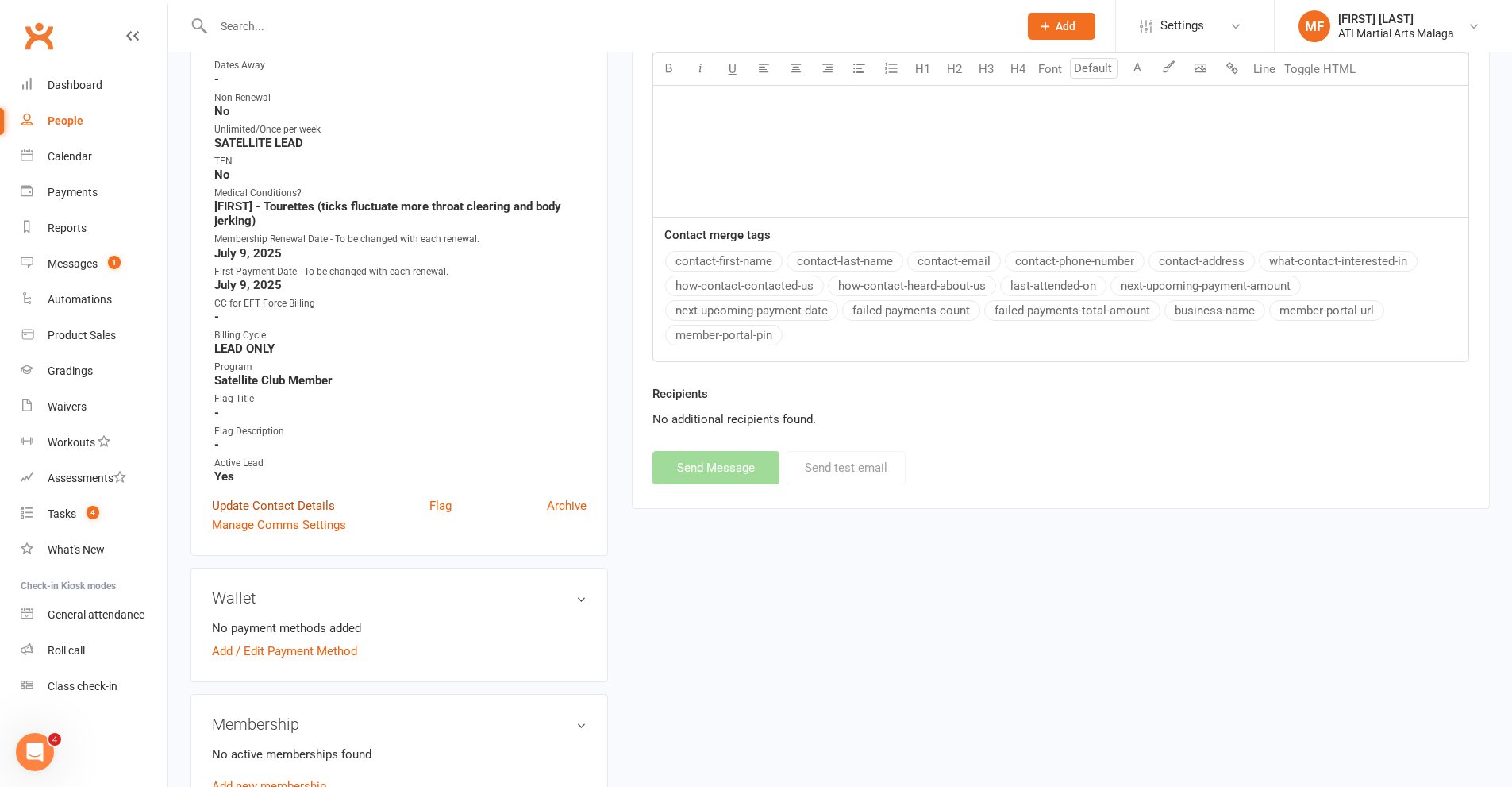 click on "Update Contact Details" at bounding box center (273, 506) 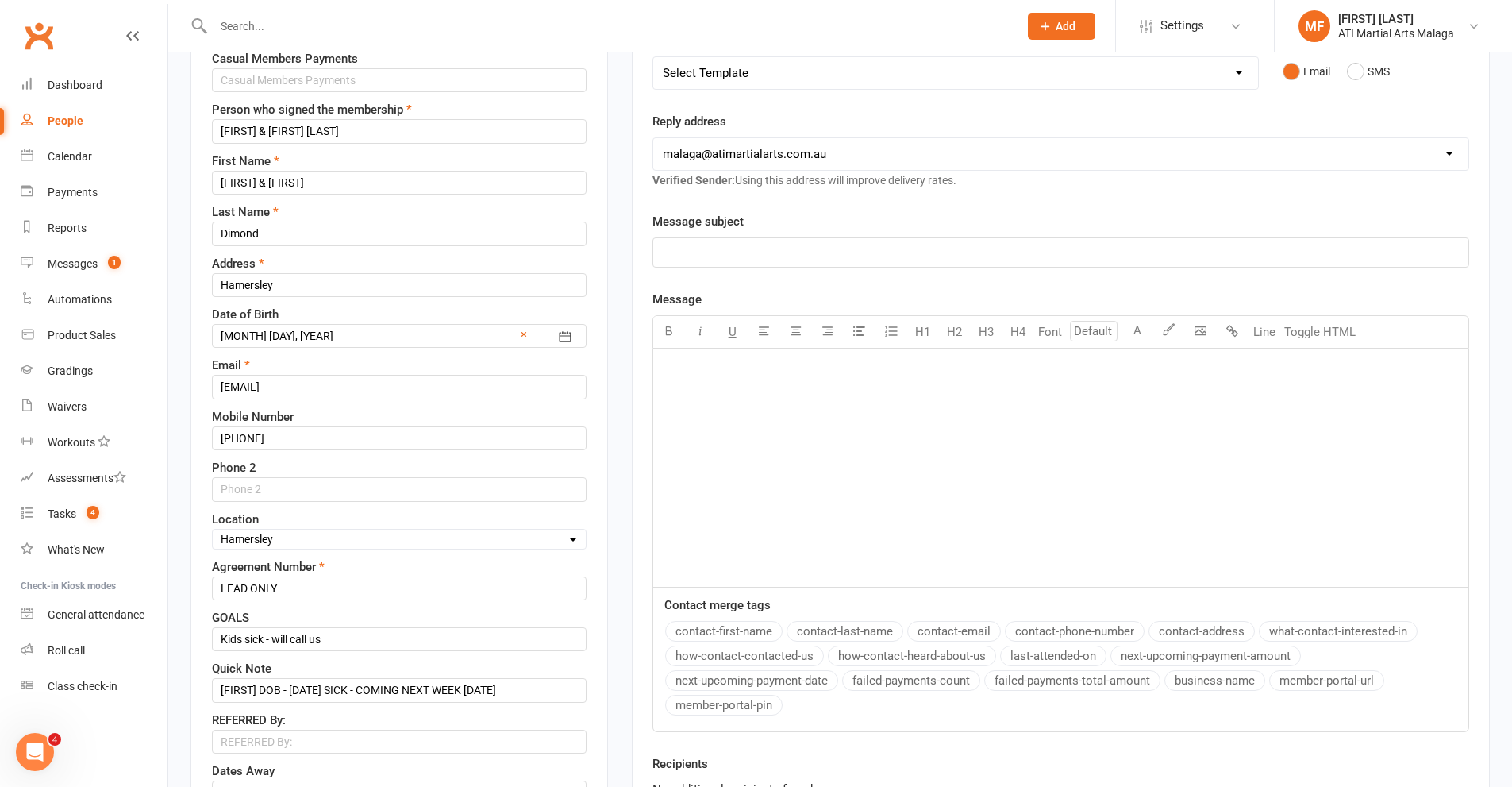 scroll, scrollTop: 392, scrollLeft: 0, axis: vertical 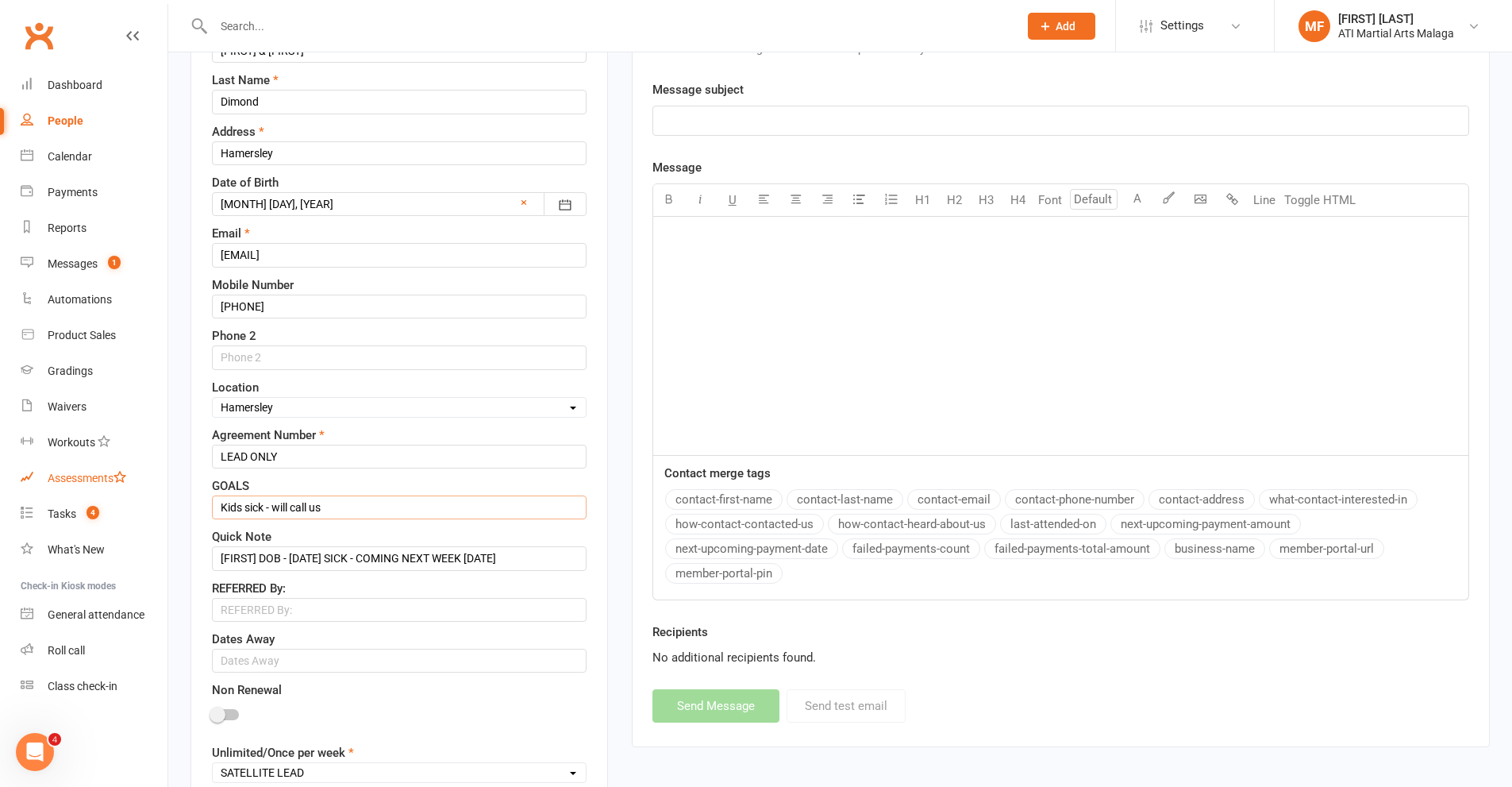 drag, startPoint x: 343, startPoint y: 513, endPoint x: 140, endPoint y: 480, distance: 205.66478 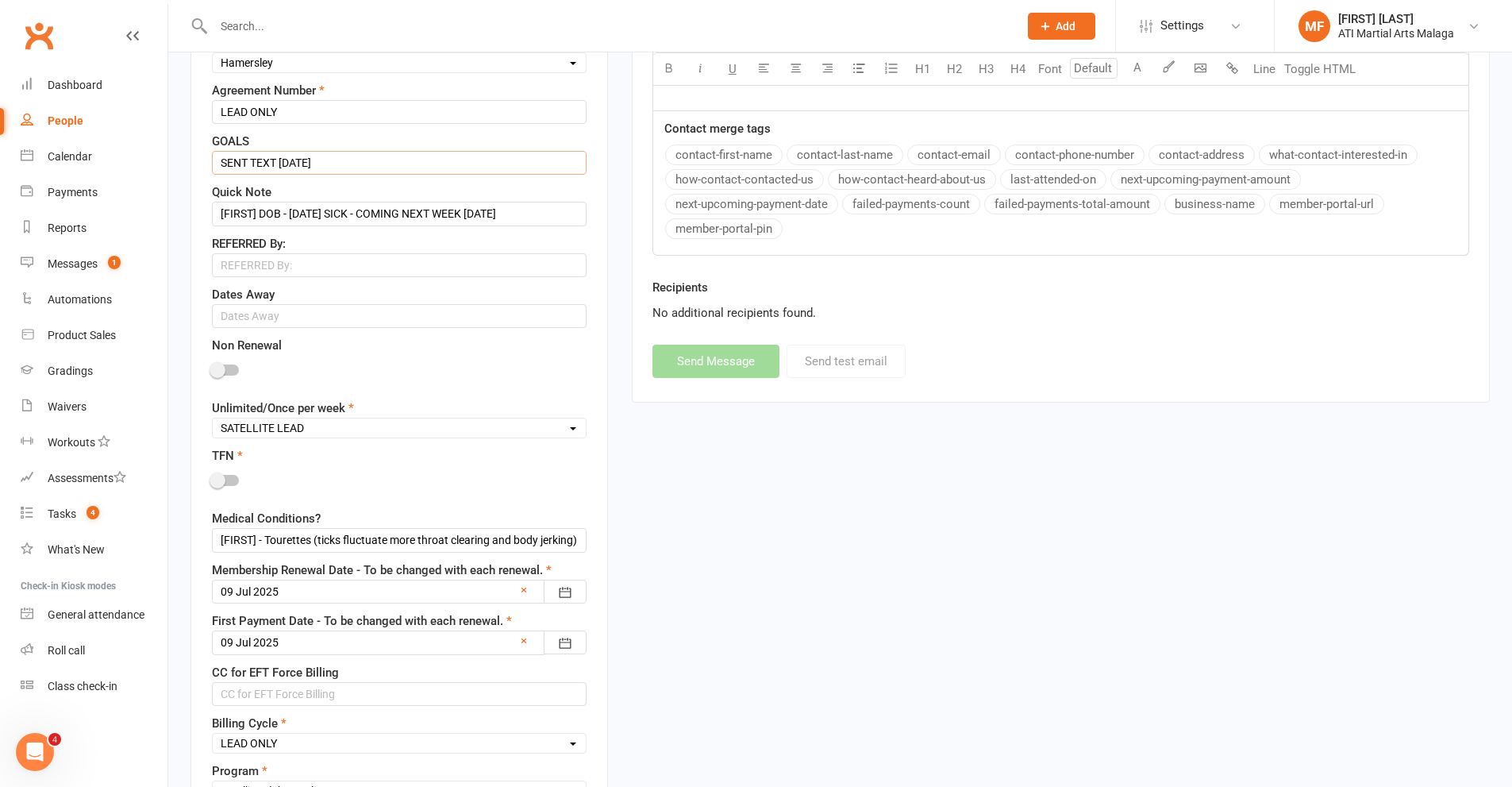 scroll, scrollTop: 1028, scrollLeft: 0, axis: vertical 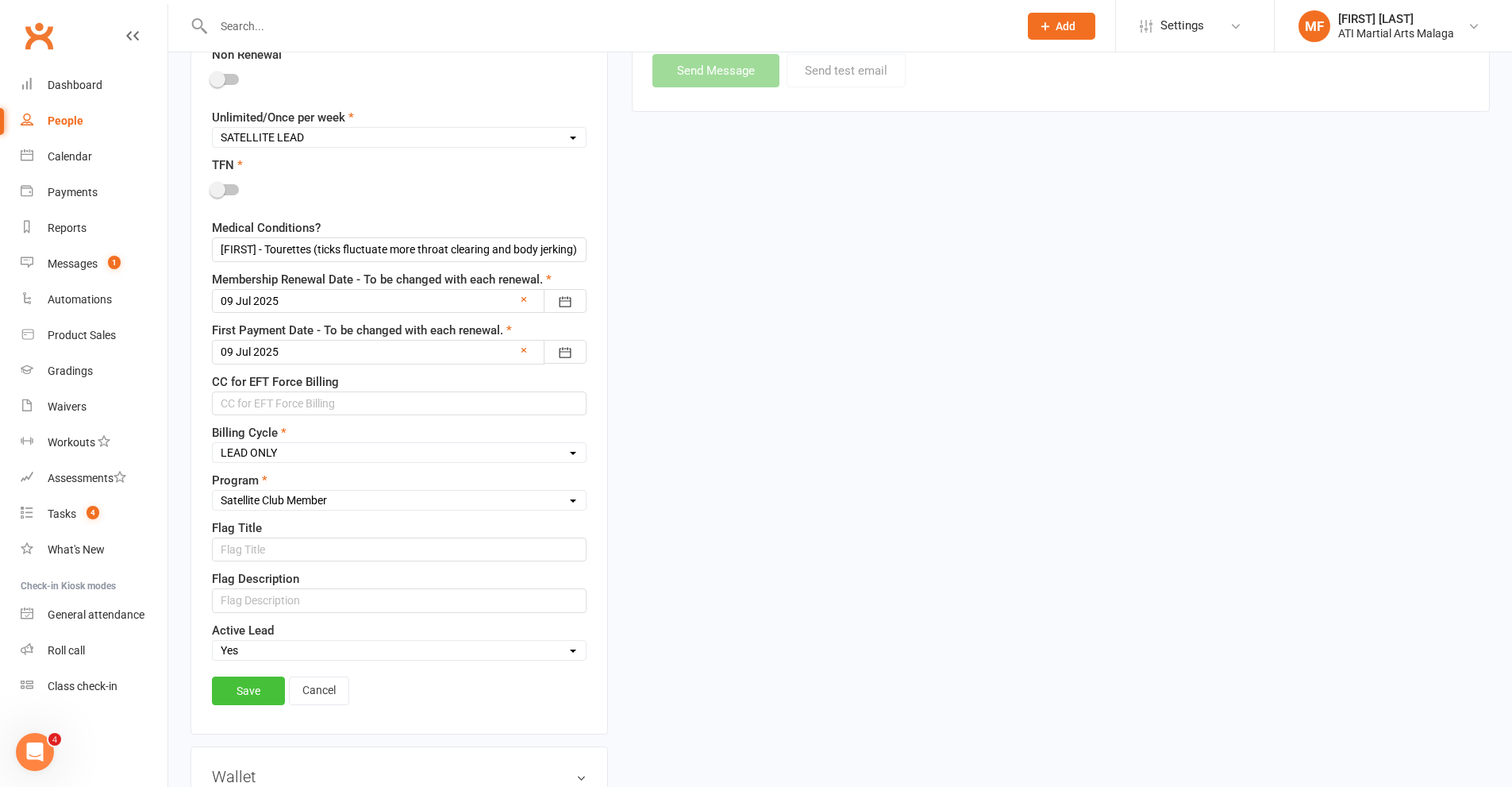 type on "SENT TEXT [DATE]" 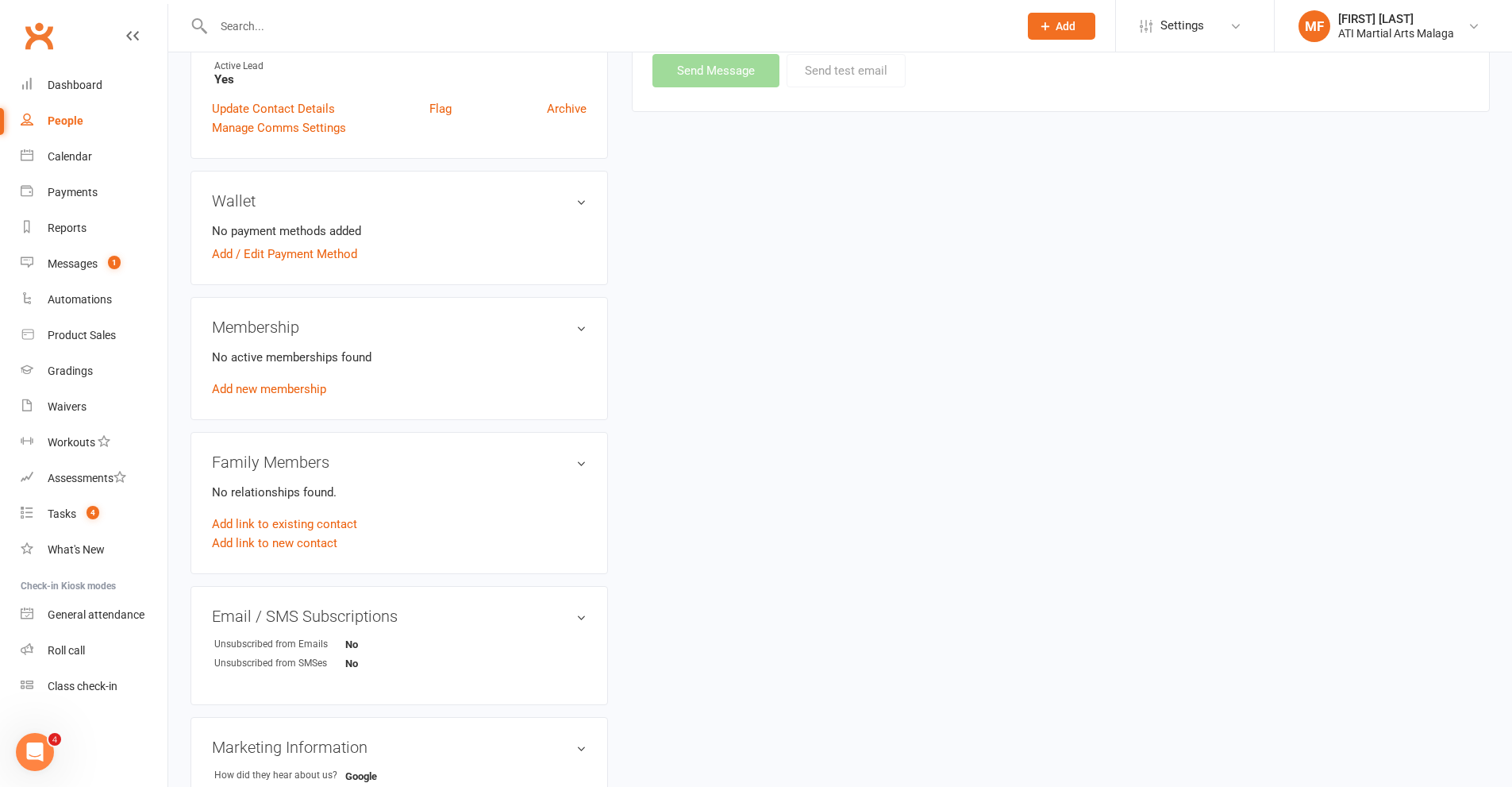 click at bounding box center [608, 26] 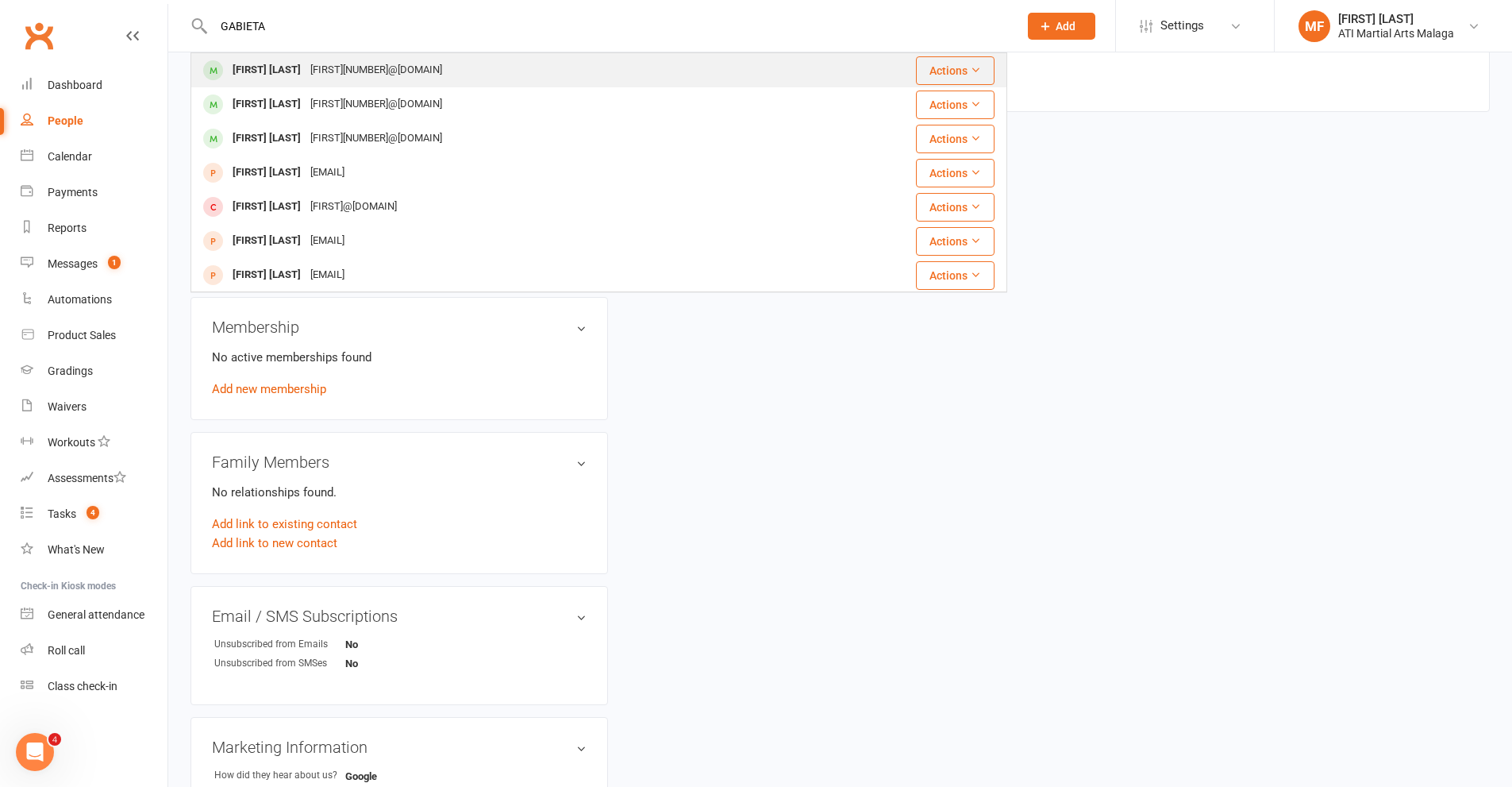 type on "GABIETA" 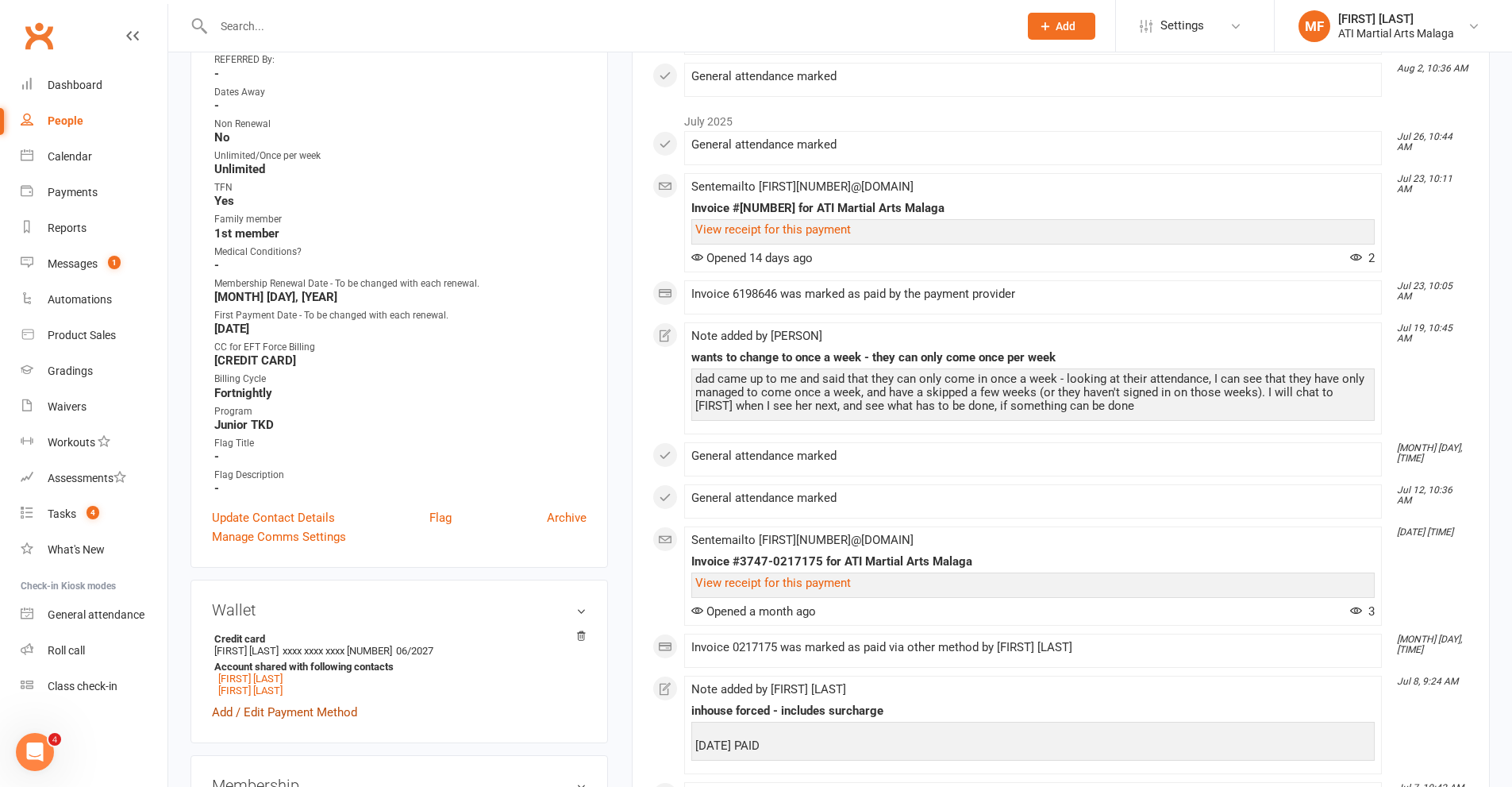 scroll, scrollTop: 794, scrollLeft: 0, axis: vertical 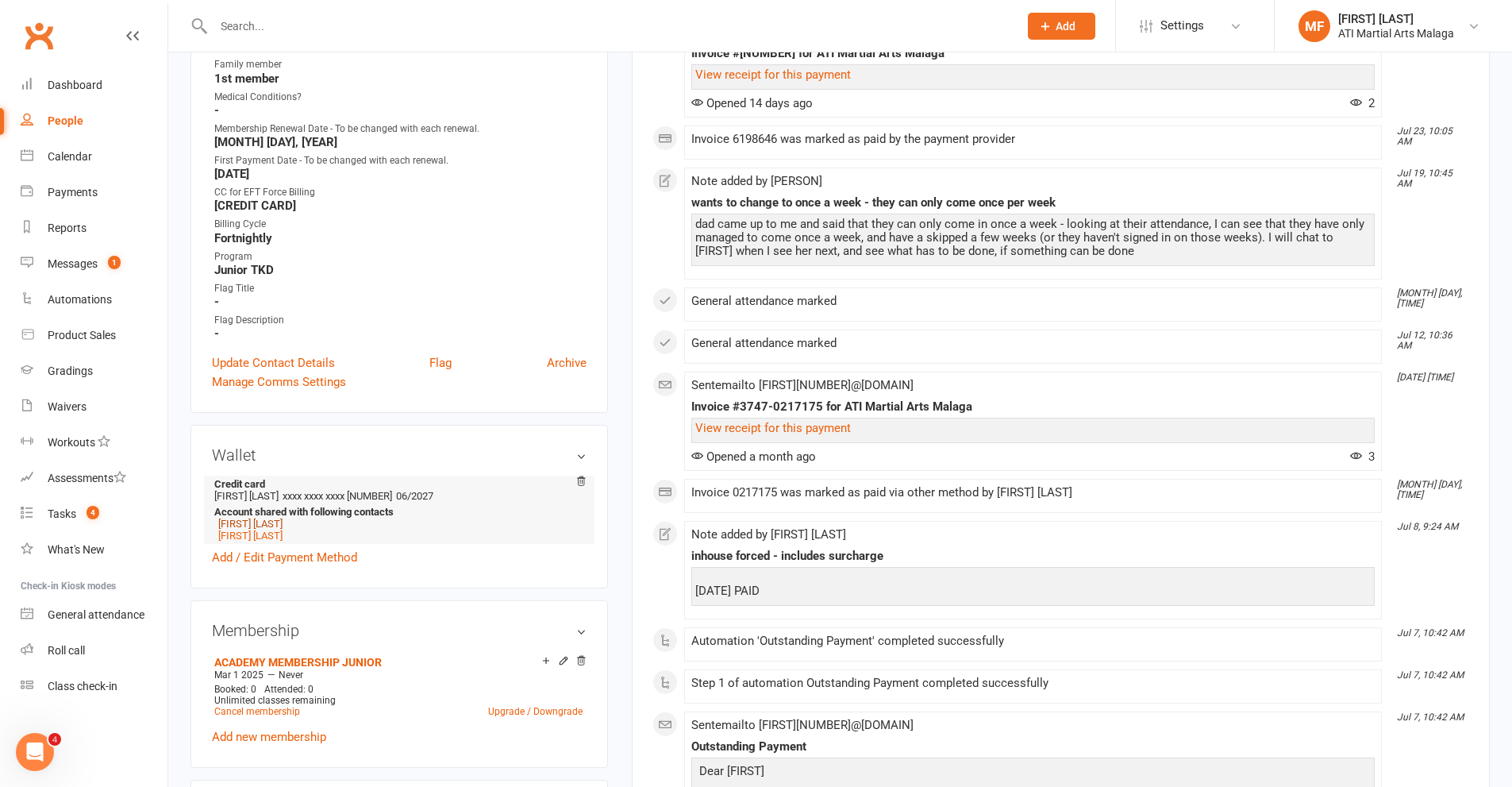 click on "[FIRST] [LAST]" at bounding box center (250, 523) 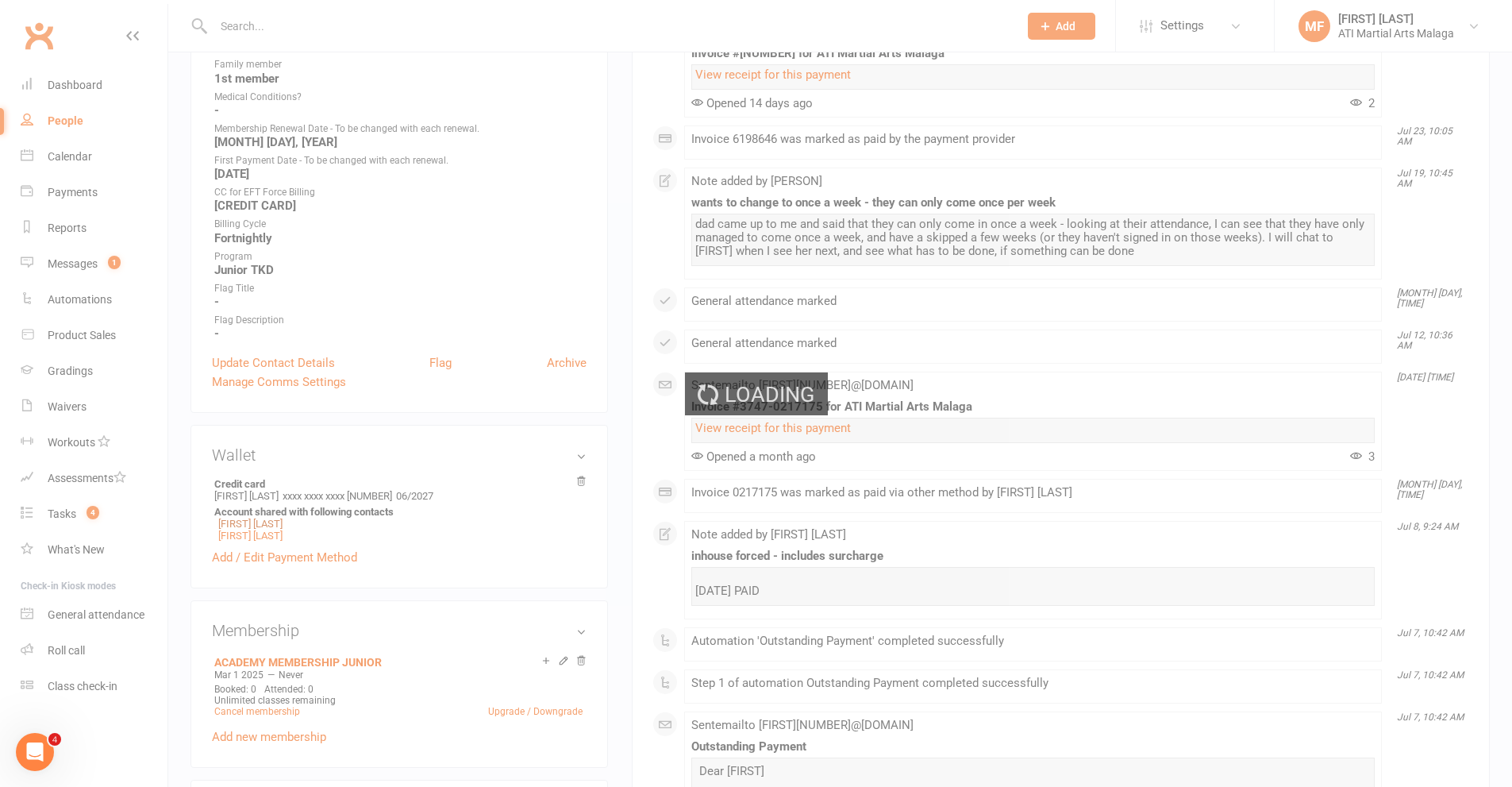 scroll, scrollTop: 238, scrollLeft: 0, axis: vertical 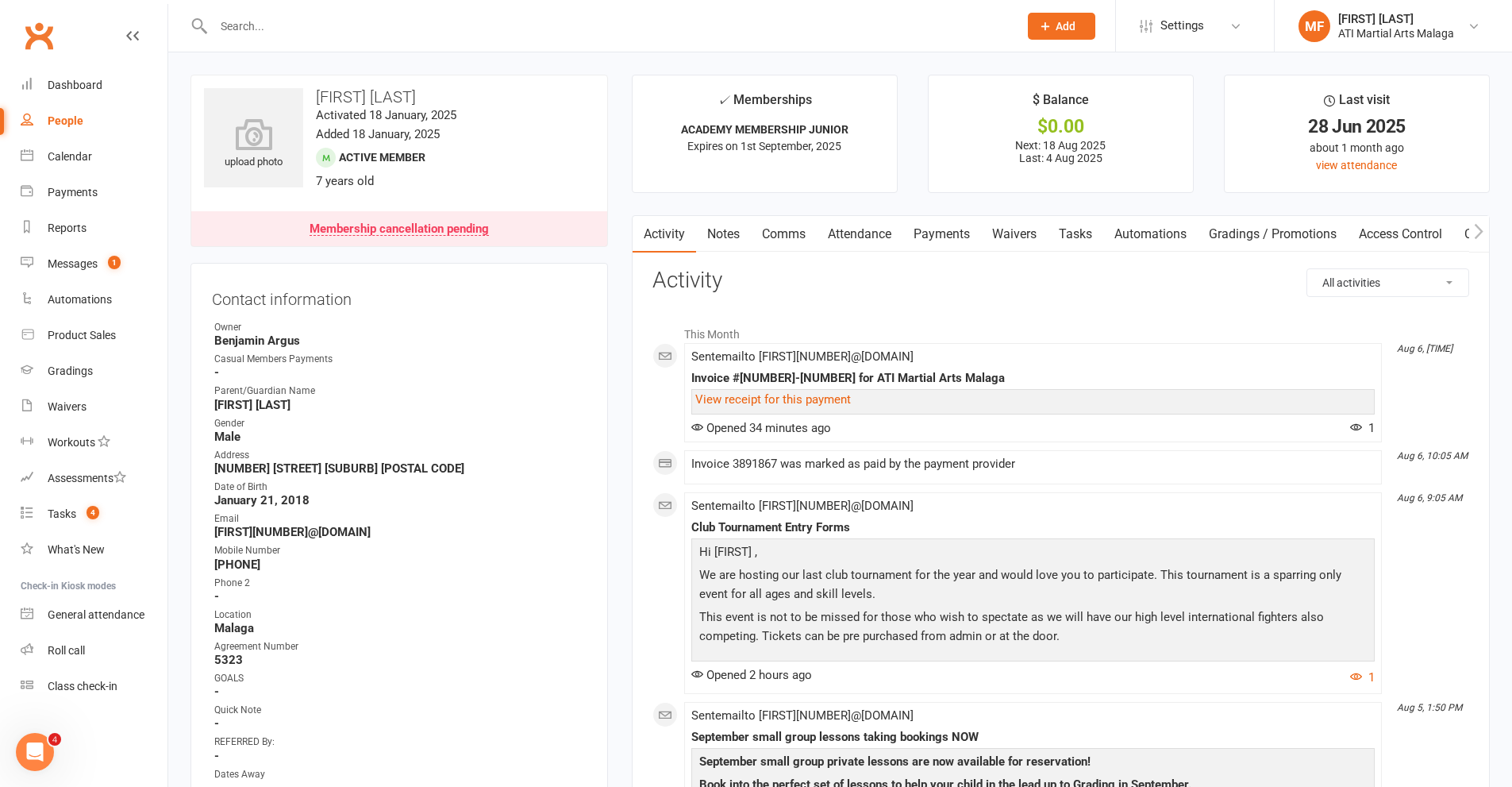 click at bounding box center (608, 26) 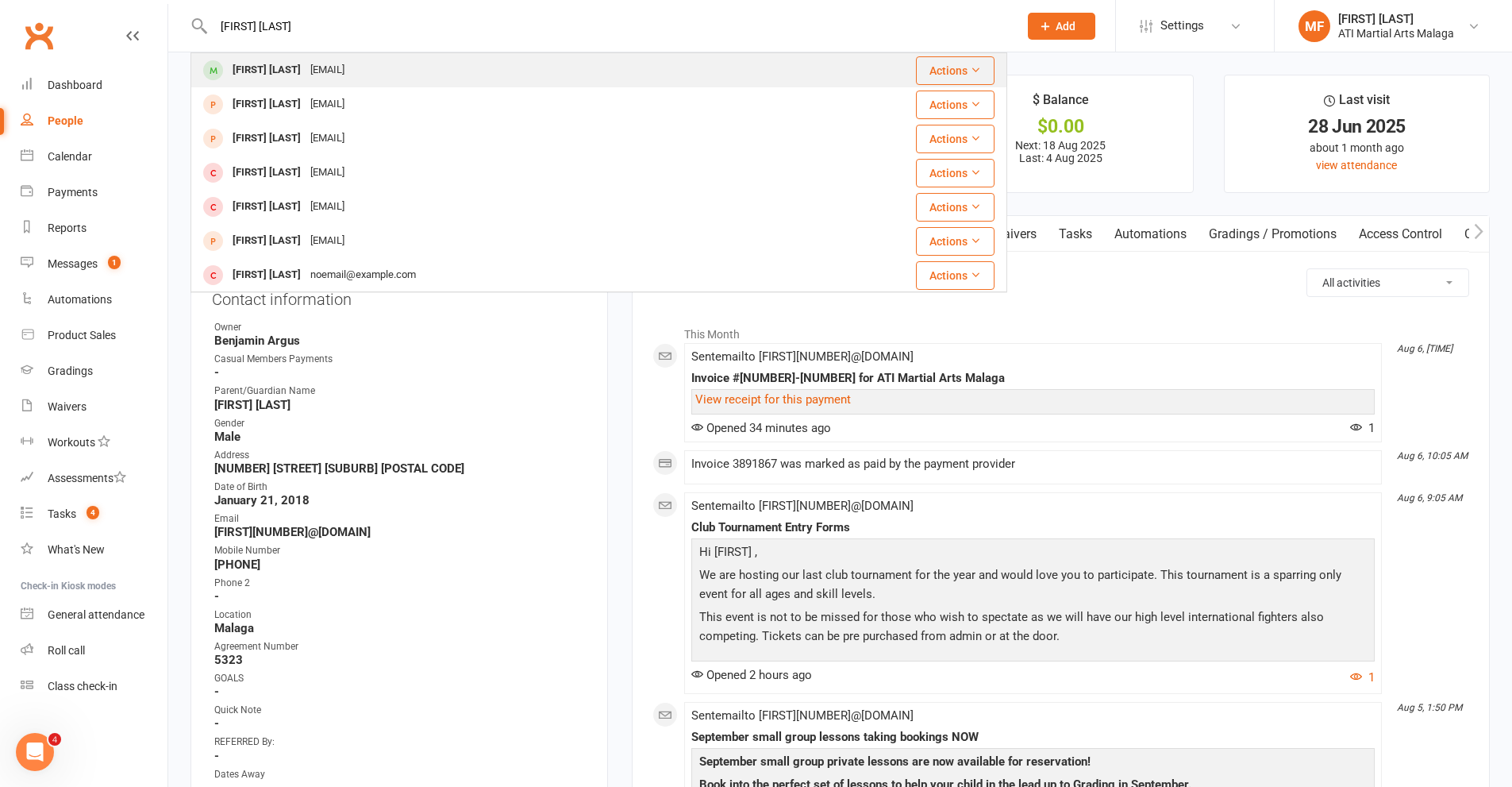 type on "[FIRST] [LAST]" 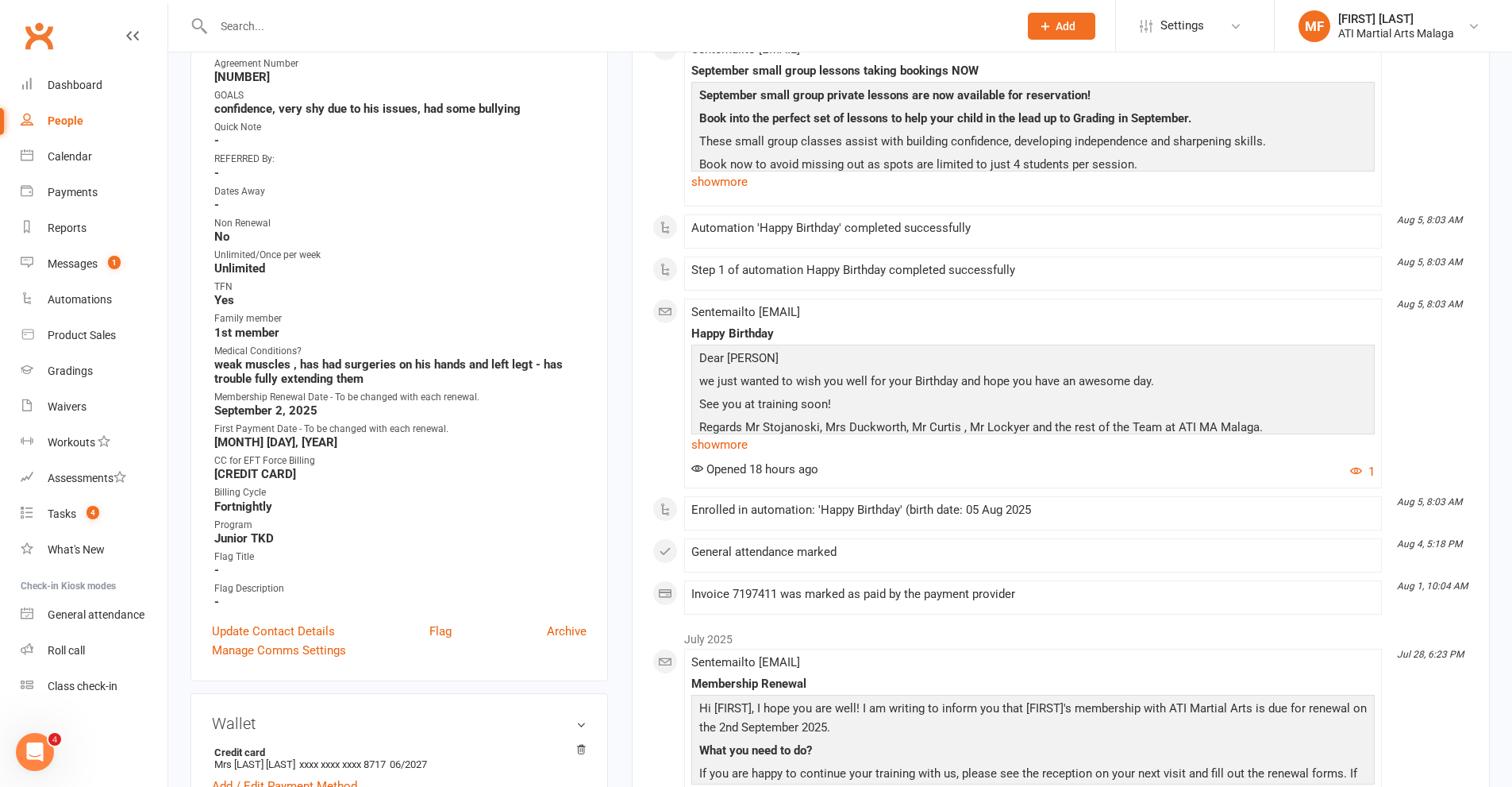 scroll, scrollTop: 794, scrollLeft: 0, axis: vertical 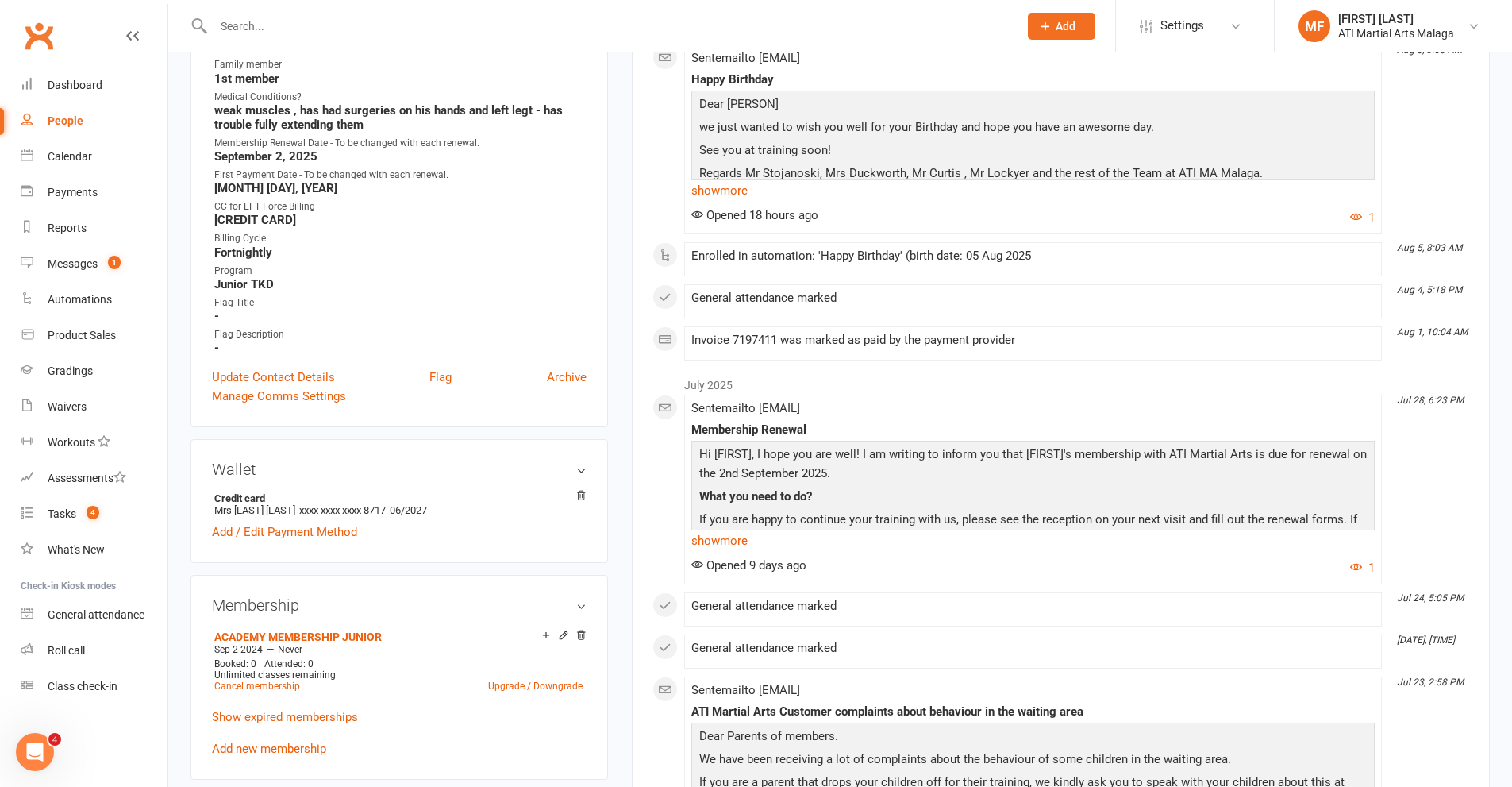 click at bounding box center [608, 26] 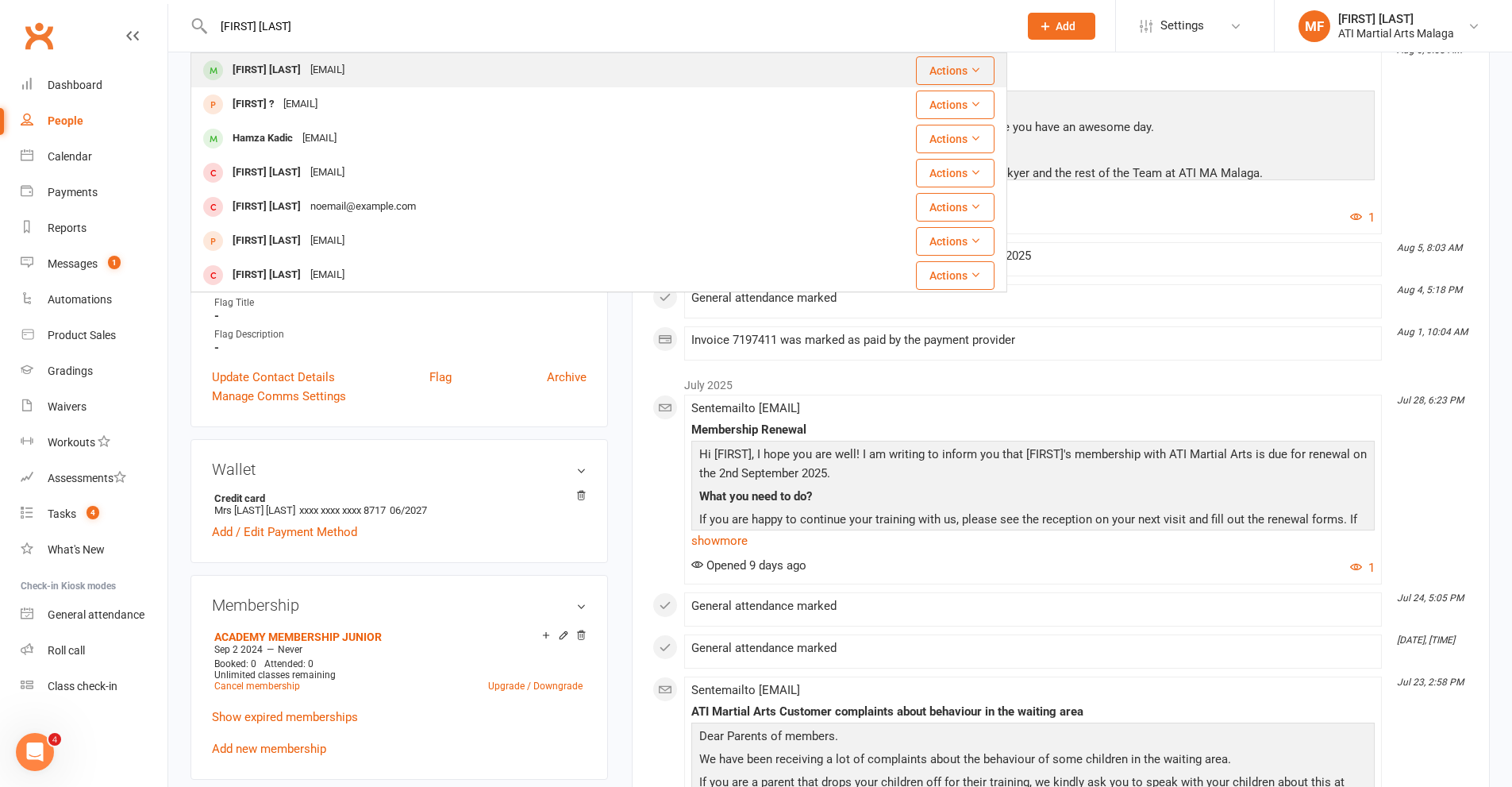 type on "[FIRST] [LAST]" 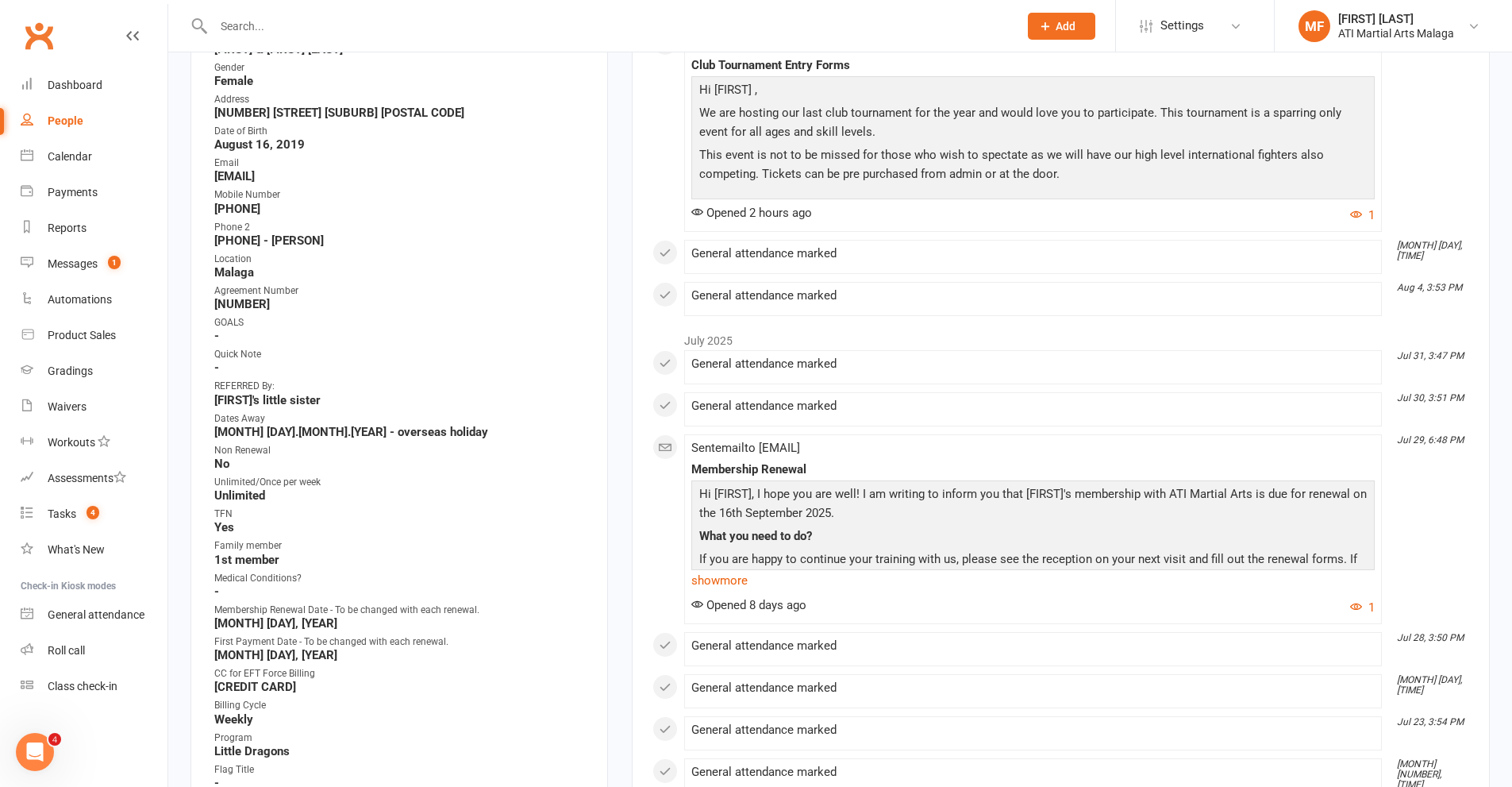 scroll, scrollTop: 476, scrollLeft: 0, axis: vertical 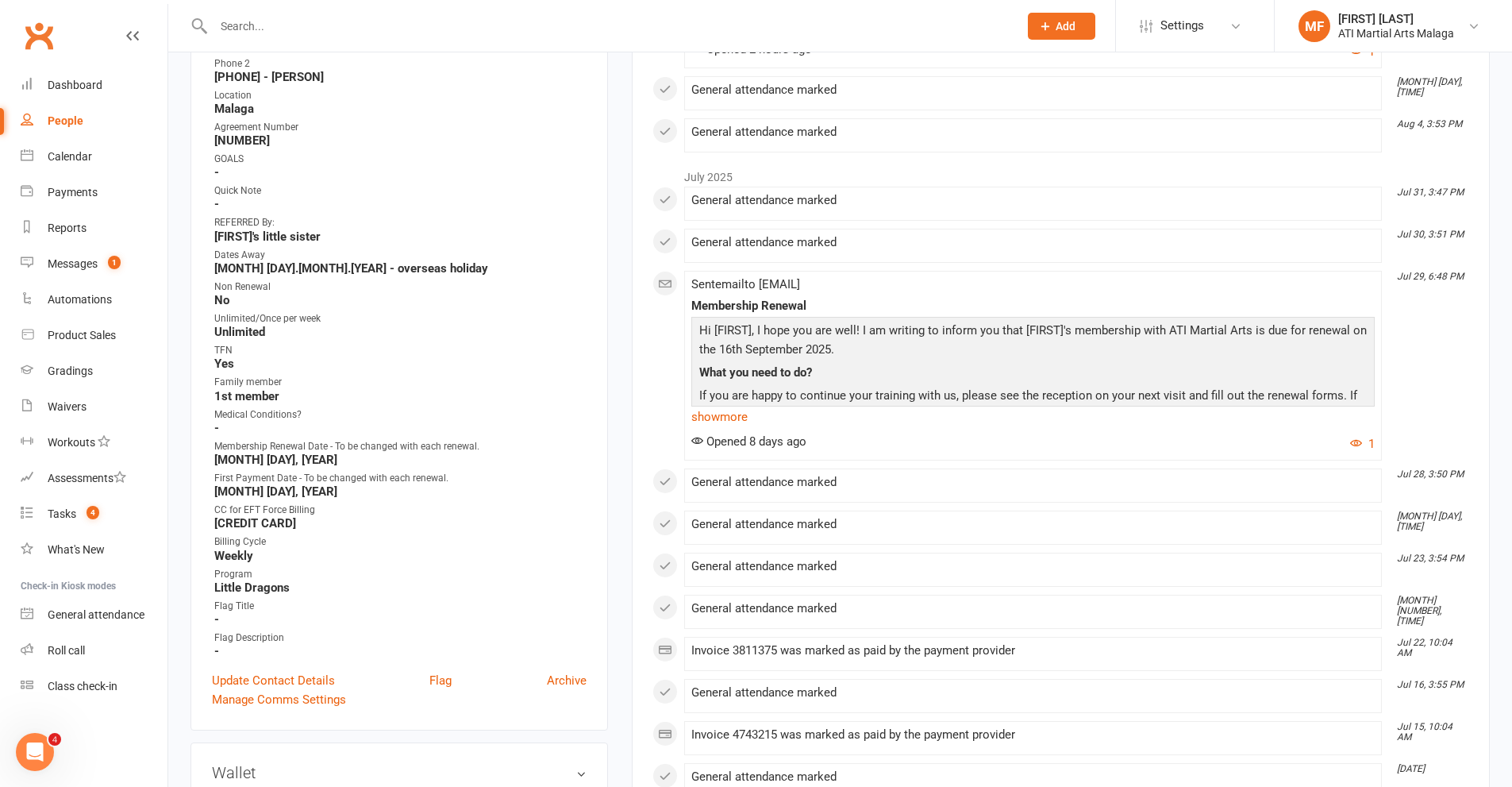 click at bounding box center [608, 26] 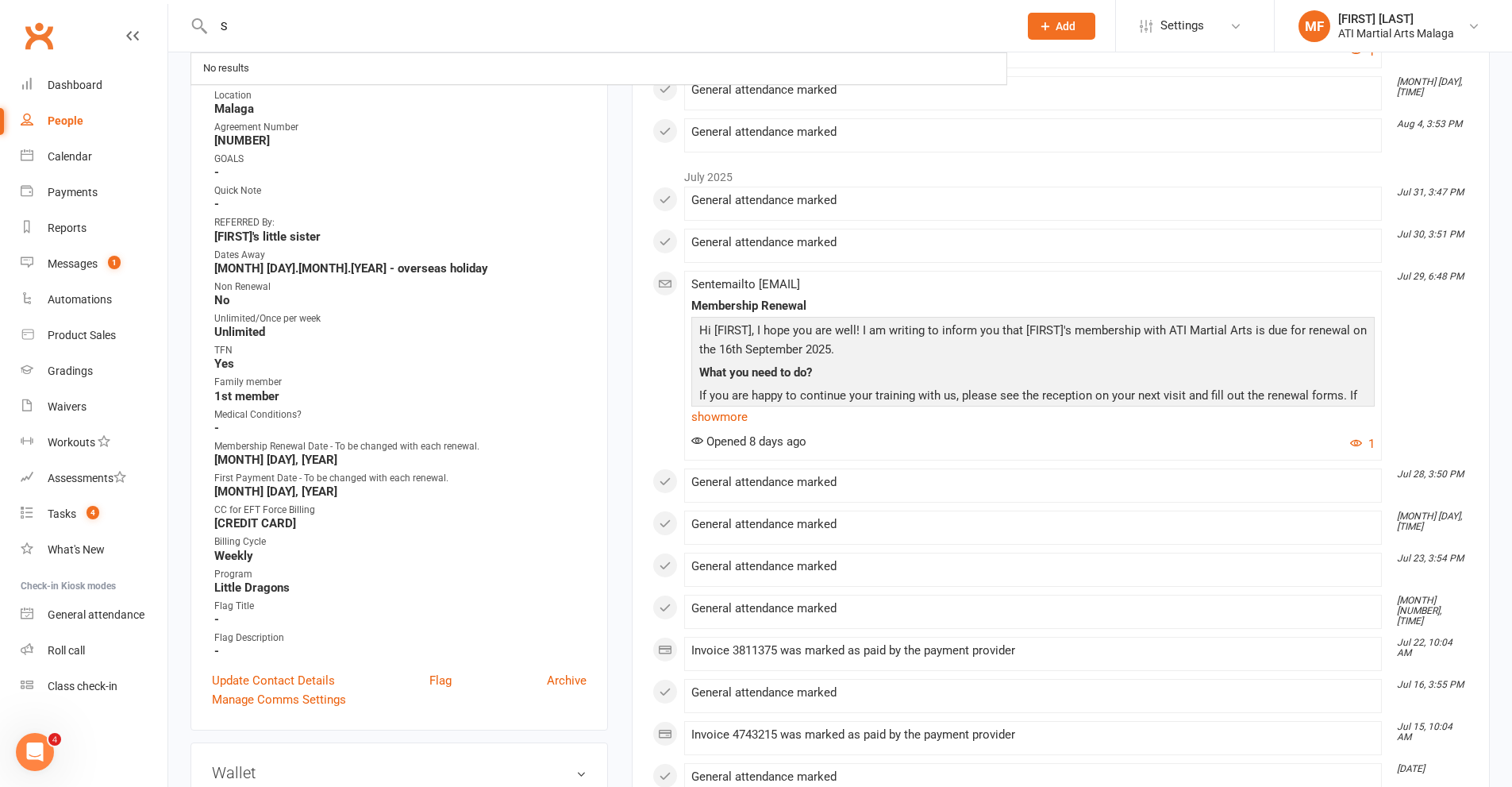 drag, startPoint x: 275, startPoint y: 29, endPoint x: 192, endPoint y: 26, distance: 83.0542 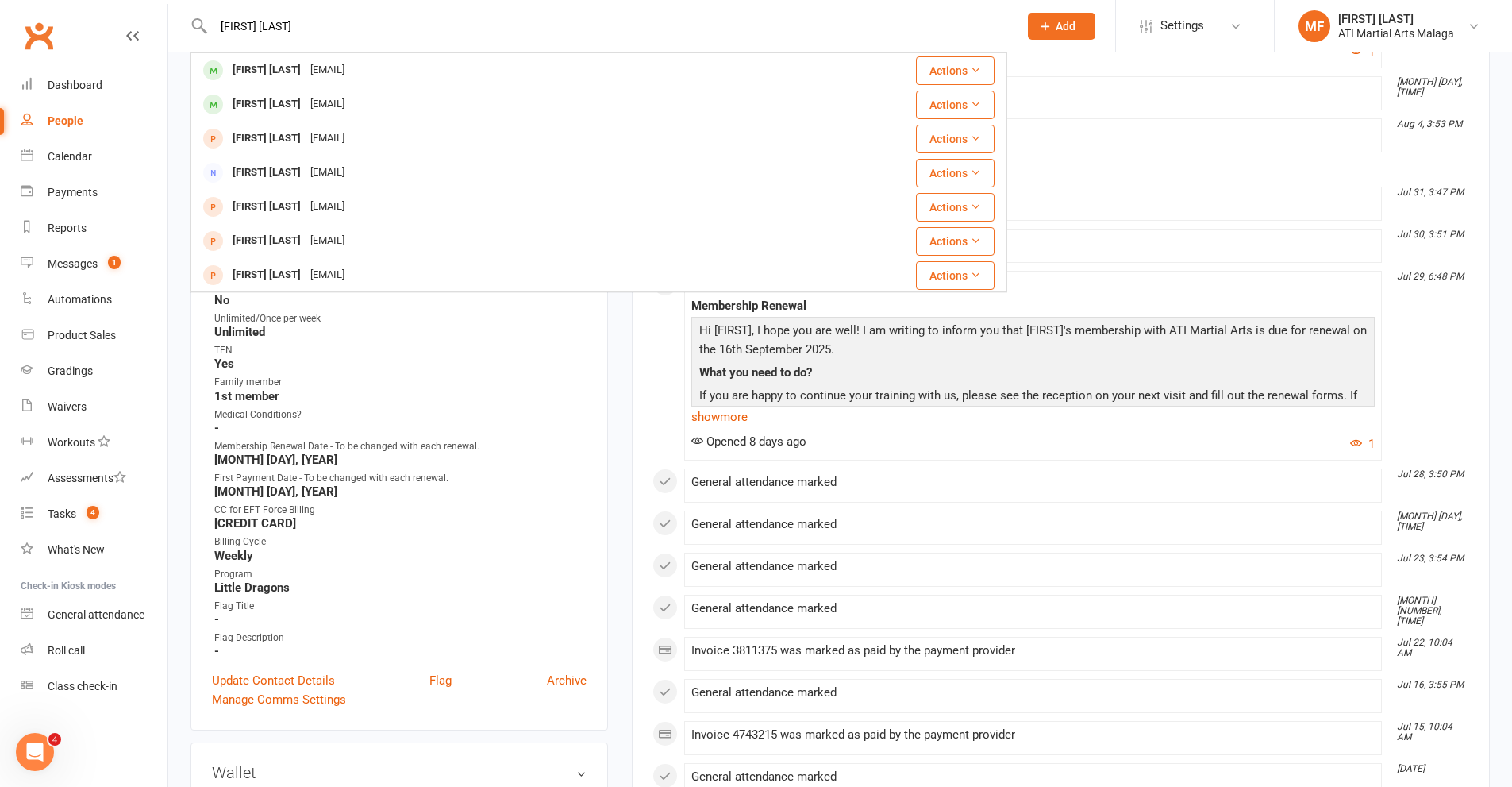 type on "[FIRST] [LAST]" 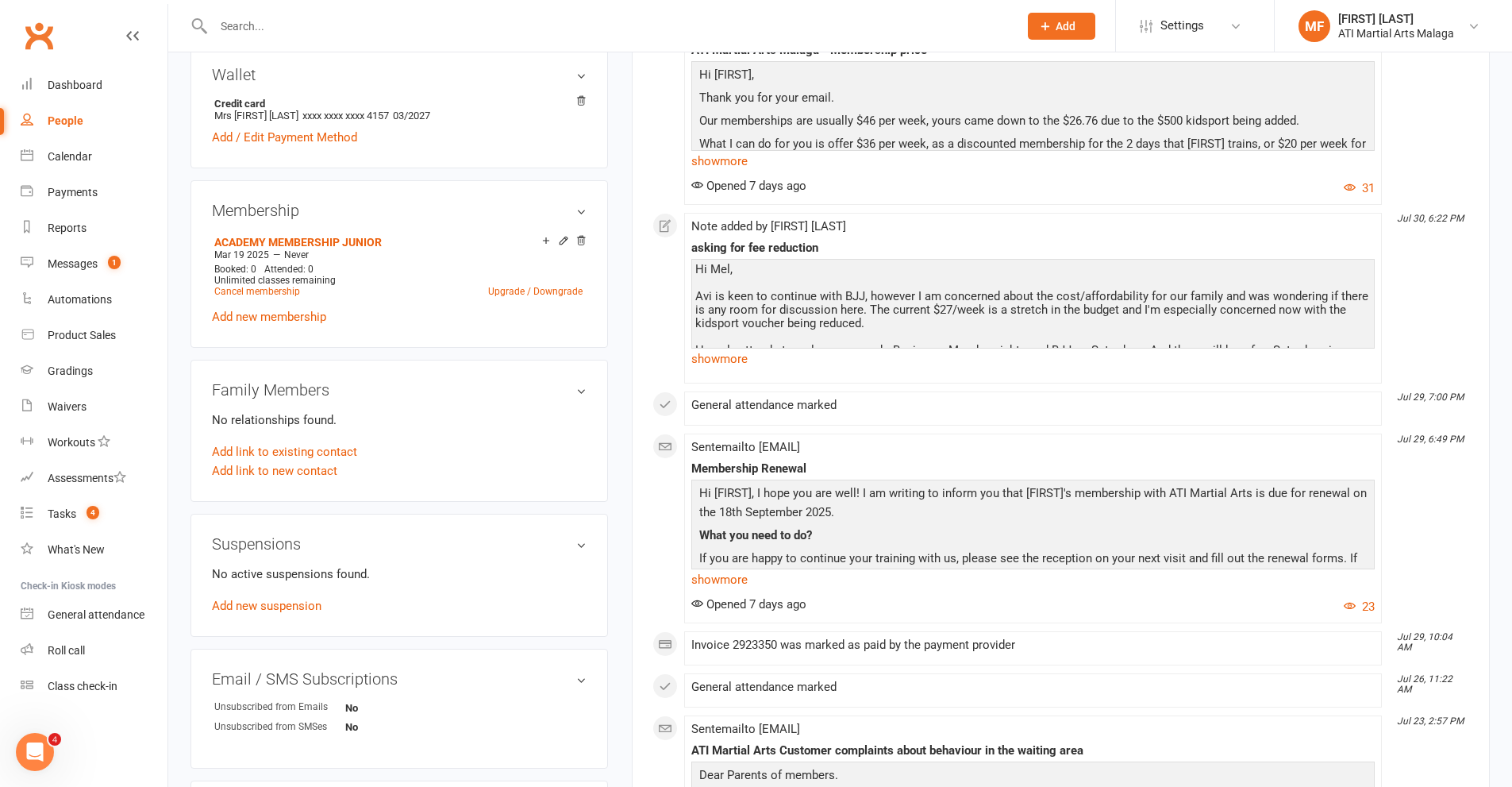 scroll, scrollTop: 1191, scrollLeft: 0, axis: vertical 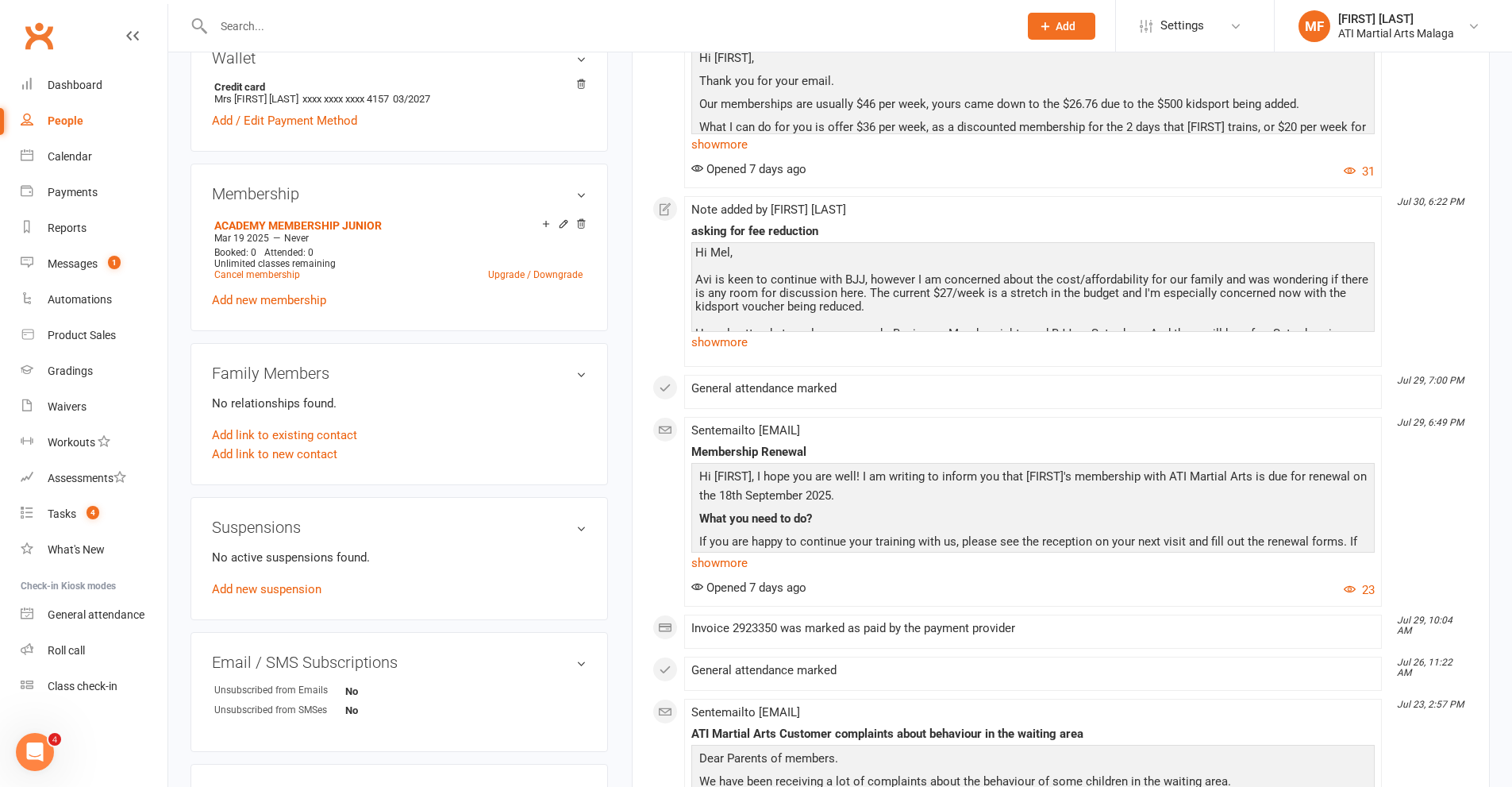 click at bounding box center [608, 26] 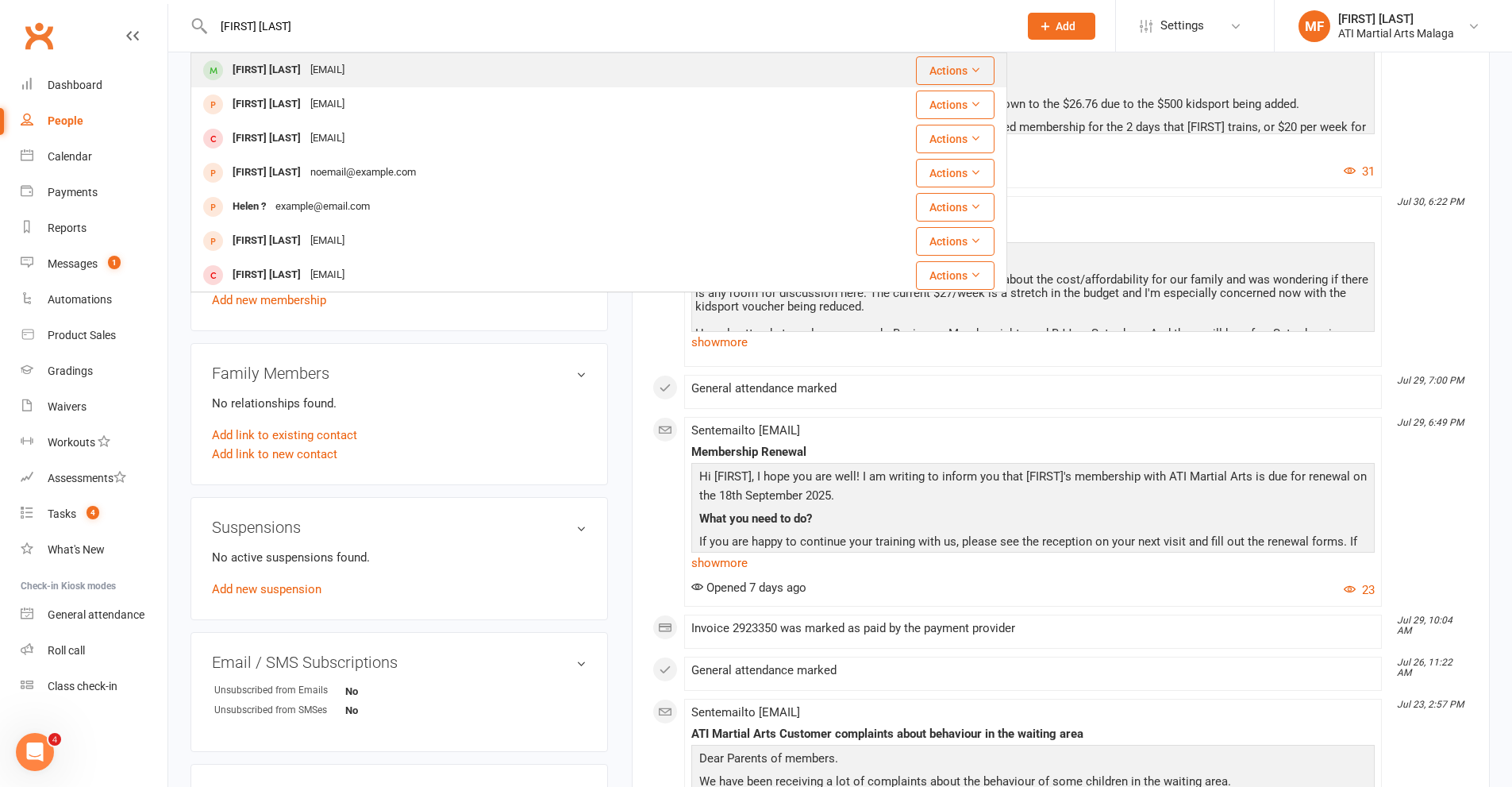type on "[FIRST] [LAST]" 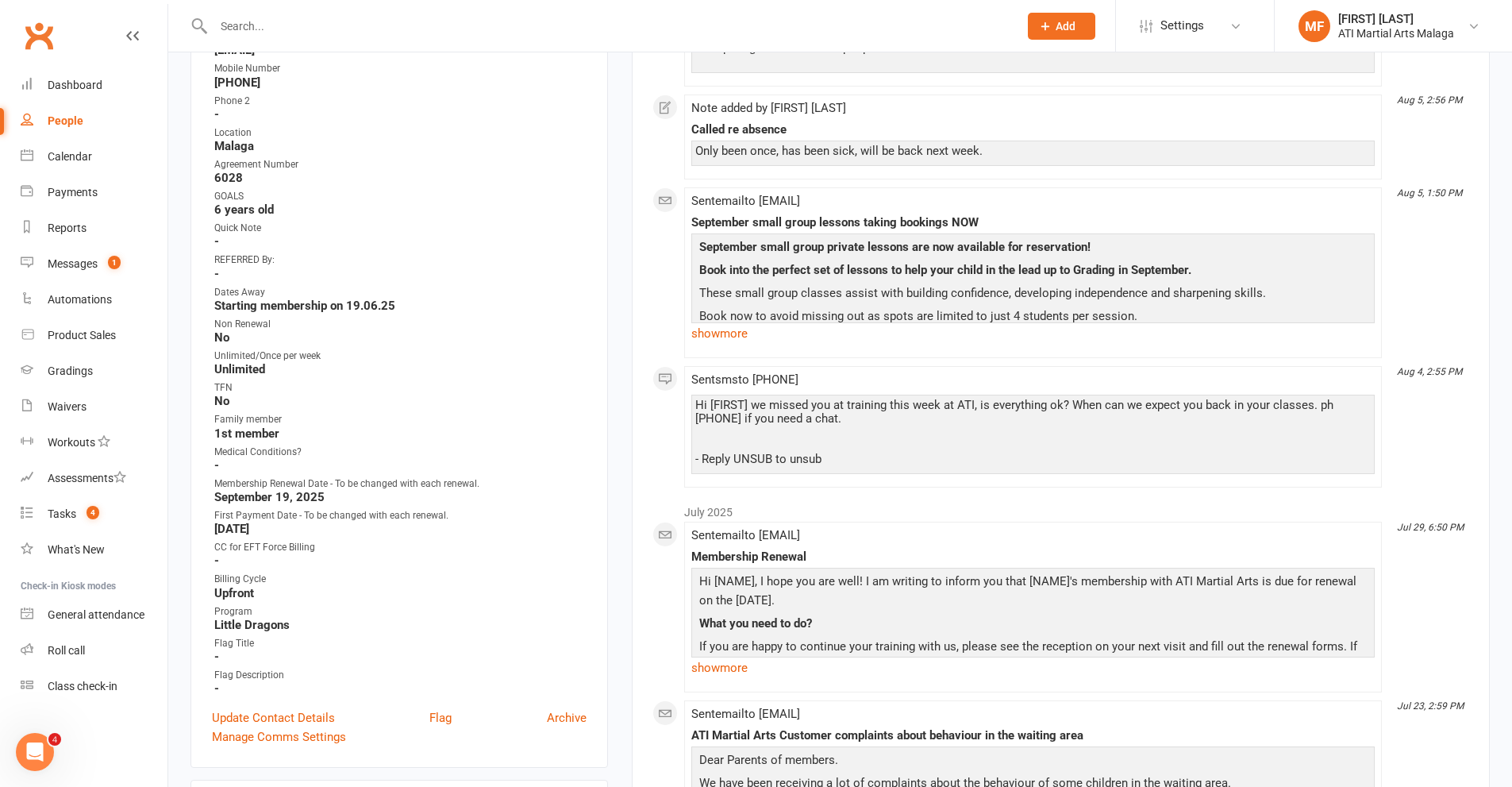 scroll, scrollTop: 556, scrollLeft: 0, axis: vertical 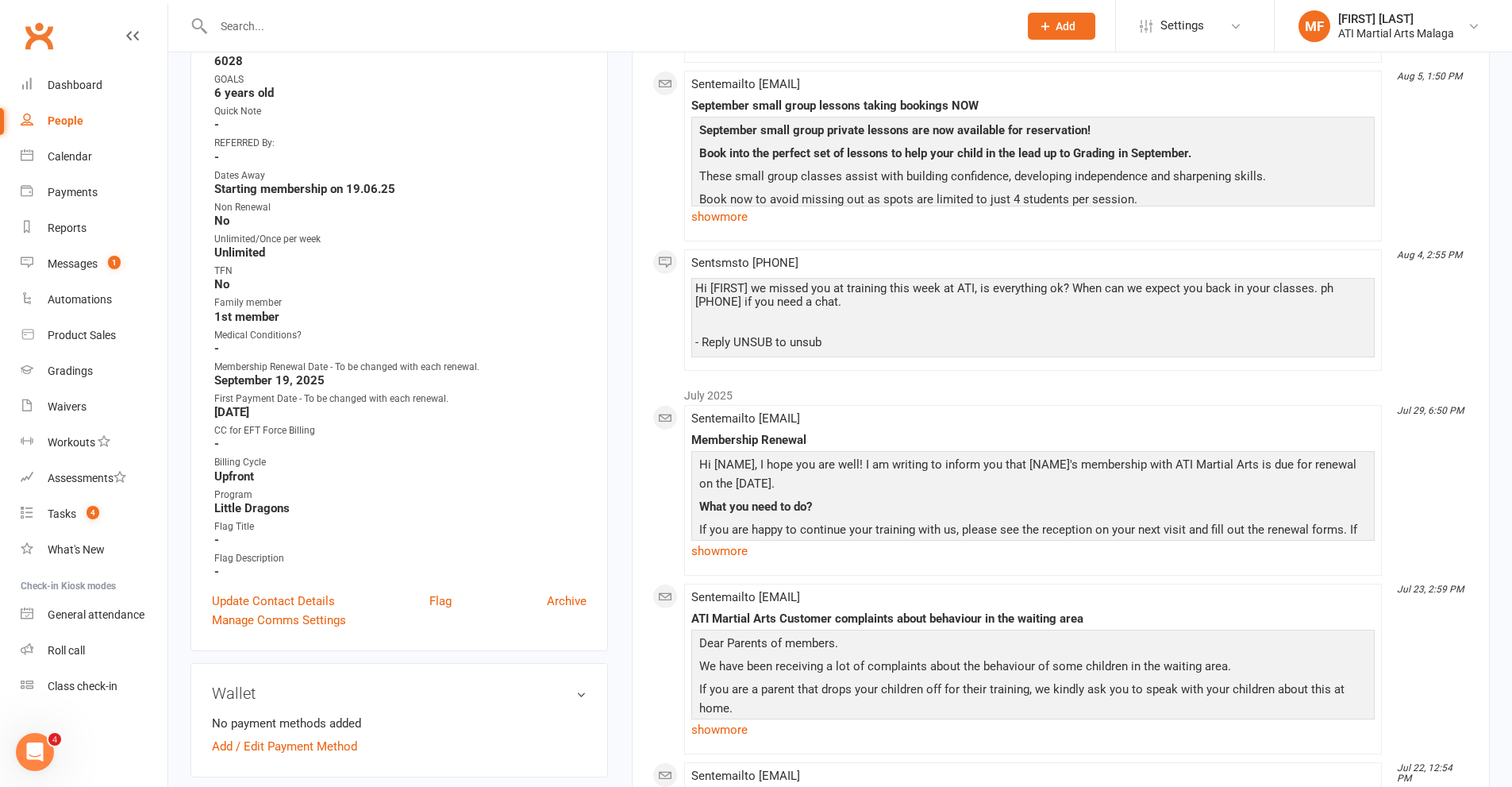 click at bounding box center [608, 26] 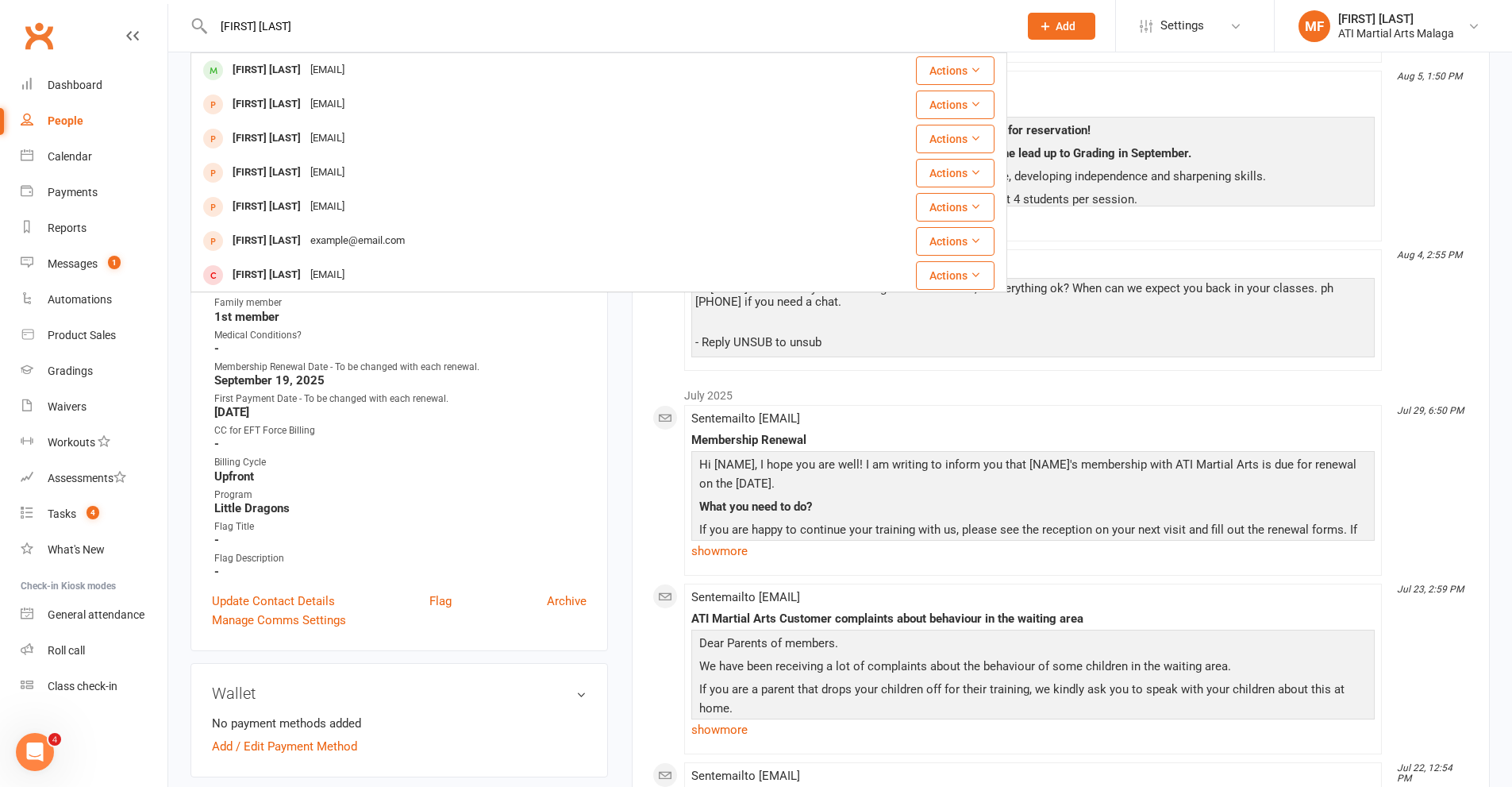 type on "[FIRST] [LAST]" 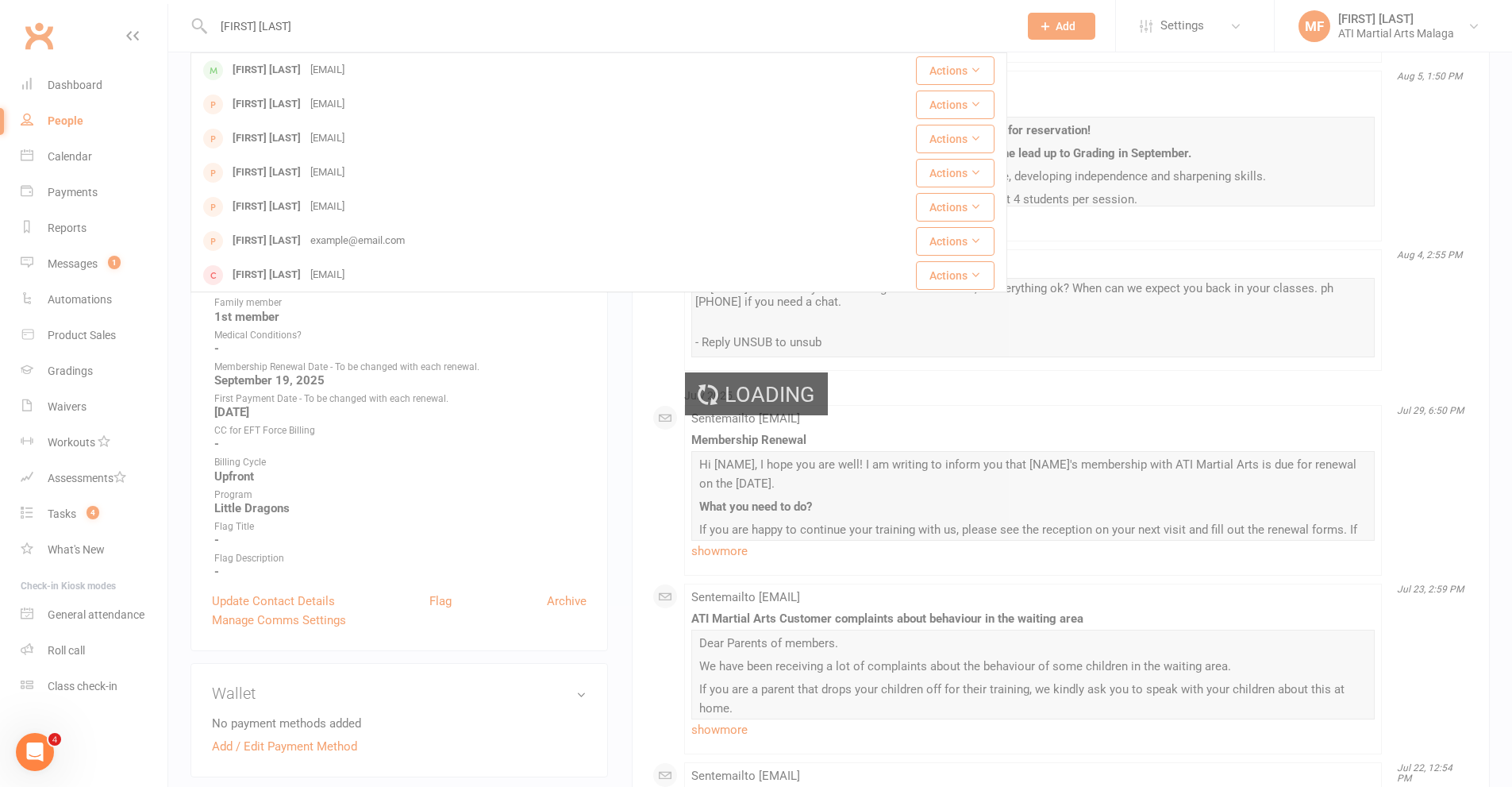 type 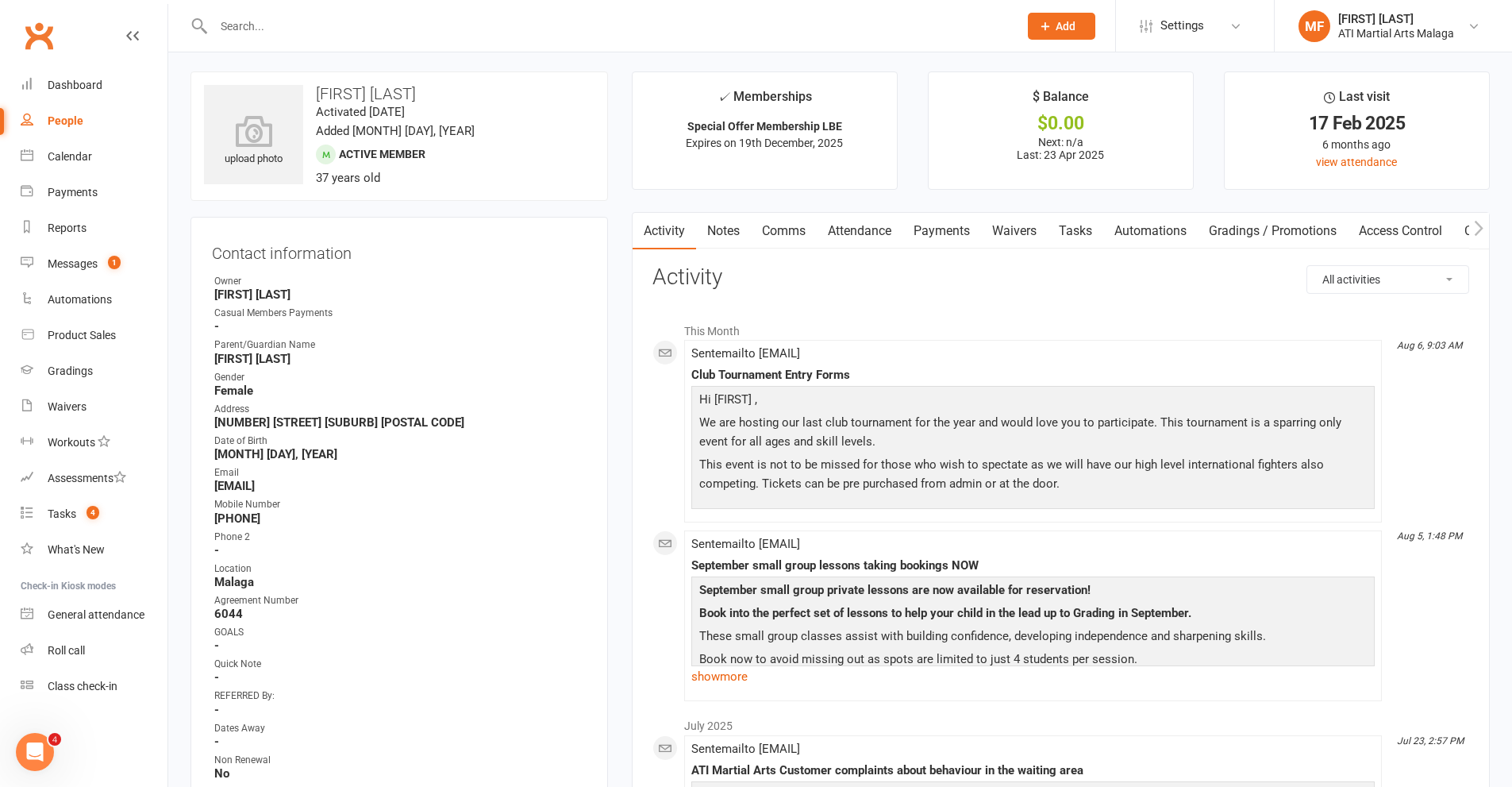 scroll, scrollTop: 0, scrollLeft: 0, axis: both 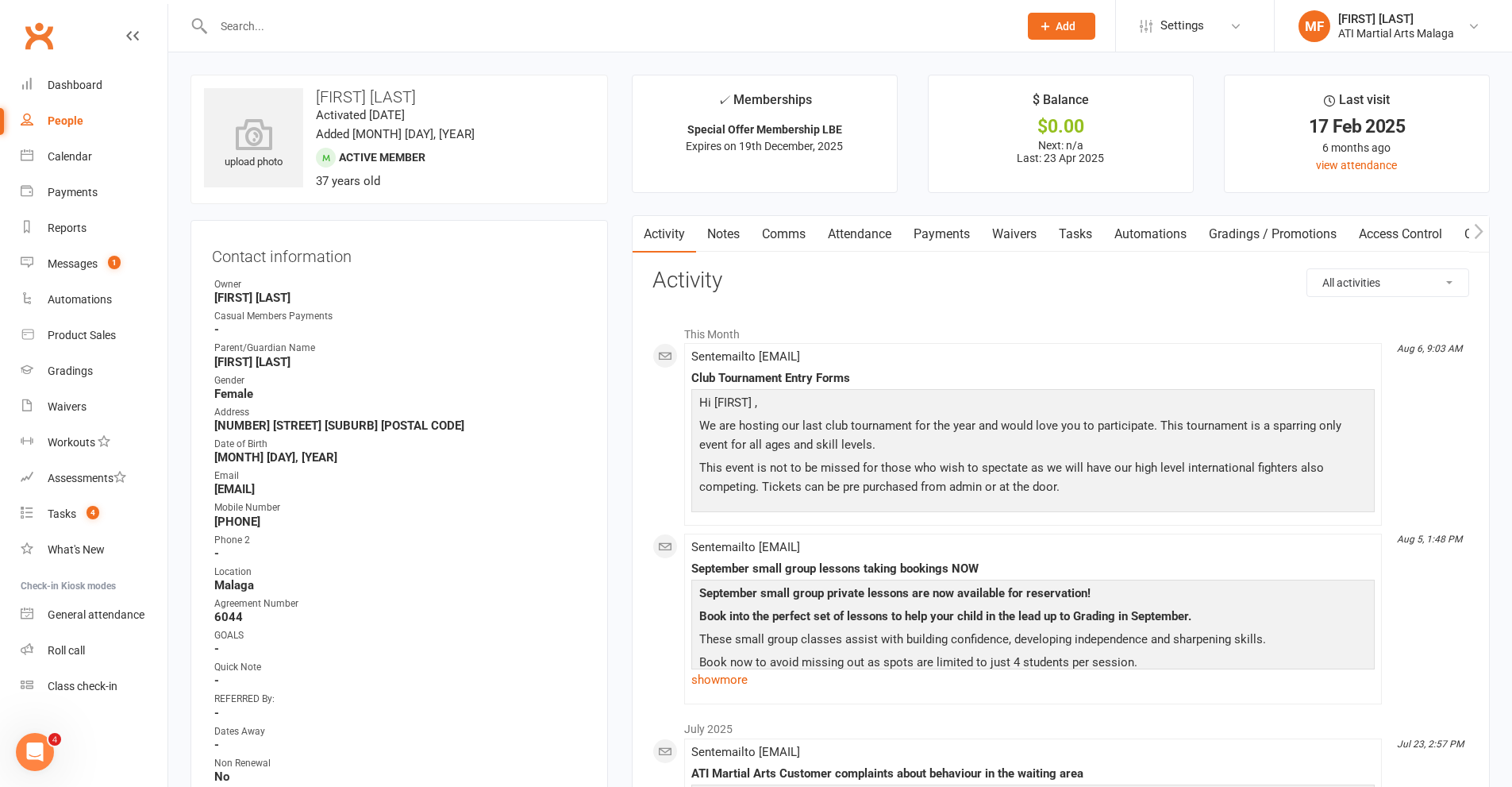 click on "Comms" at bounding box center [783, 234] 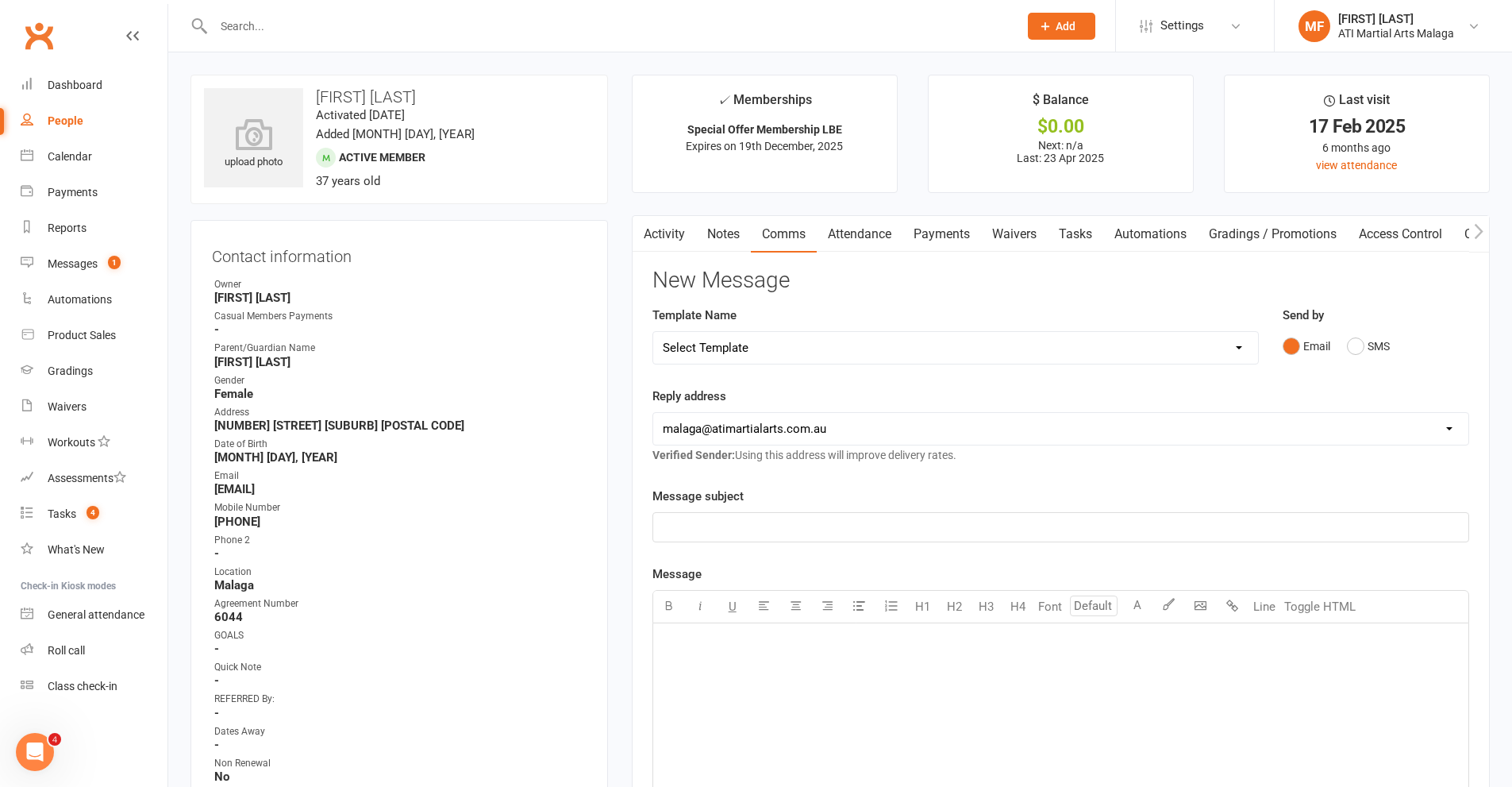 click on "Select Template [SMS] 8 days absence [Email] New Kids BJJ Class Starting 21.10.2020 [Email] 23.04.21 3 days Lockdown Zoom Class for Saturday [Email] 2 months LBE Offer 21.03.2023 [Email] 3 Year Training milestone [SMS] 500 kidsport [SMS] $50 Voucher [SMS] 6 Week Challenge [SMS] 7 Day Absent Member 1 [SMS] 7 Day Absent parent 1 [SMS] 7 Day Absent Parent 2 [Email] Absent 14 days or more [SMS] Absent report 14 days or more :SMS [SMS] Absent report 8-13 days:SMS [Email] After 1 month training follow up [Email] ATI OPEN DAY 2023 [SMS] Birthday Guest [Email] BIRTHDAY PARTY [Email] Boxing for Fitness! 6week Trial for $100! [SMS] Boxing tonight [Email] Buddy Week [Email] Buddy Week and Club Competion May 2022 [Email] Changes to Class Viewing [SMS] Confirmation of booking [Email] Covid News - Proof of Vaccination [SMS] Debt Collection Text [Email] End of 2023 Offer for cancelled members [Email] Happy Birthday [SMS] Kidsport Code [SMS] KIDSPORT PAID [Email] LBE Members [SMS] Lead missed lesson 2 [SMS] Leads not booked" at bounding box center [956, 348] 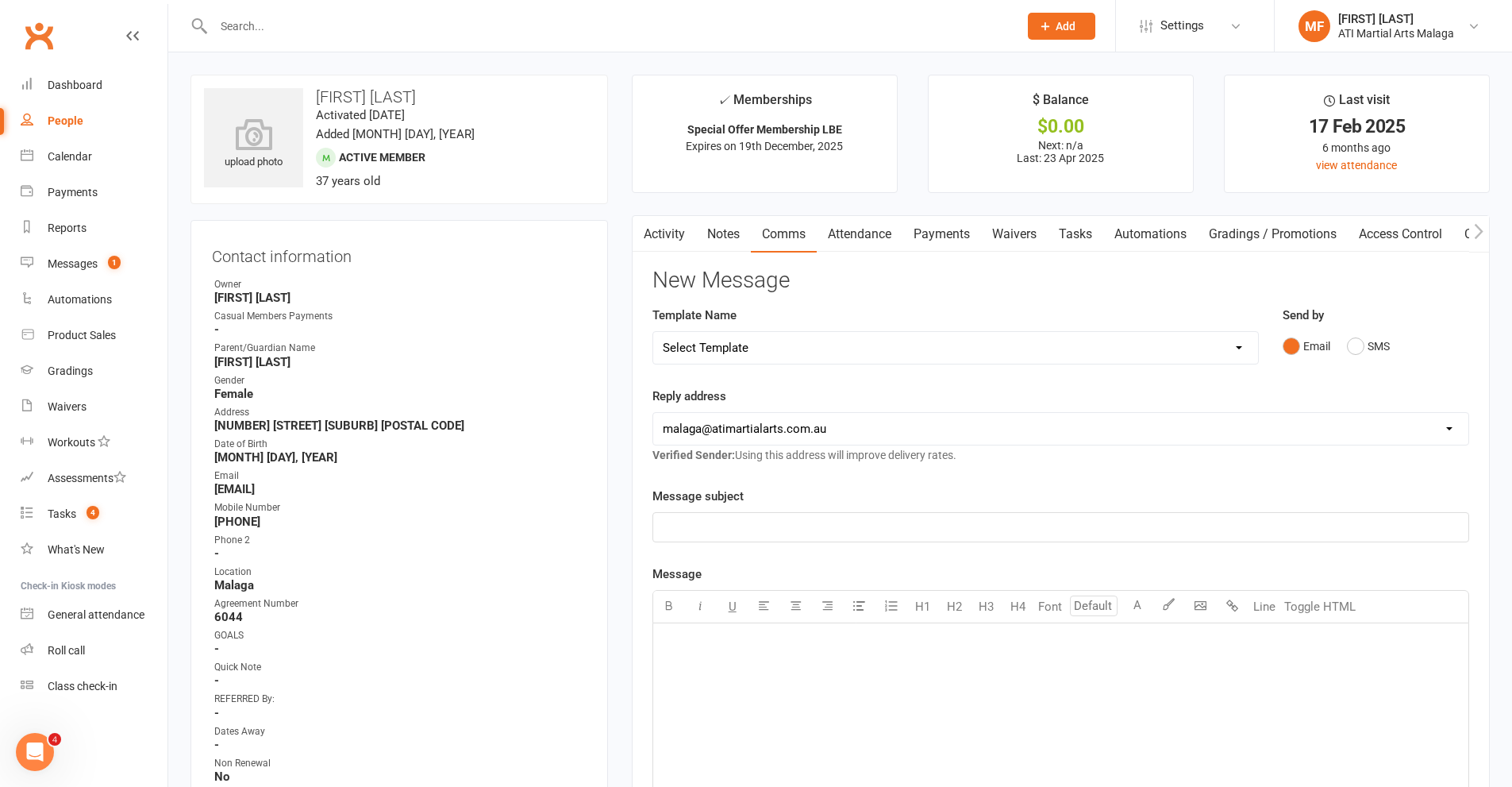 select on "53" 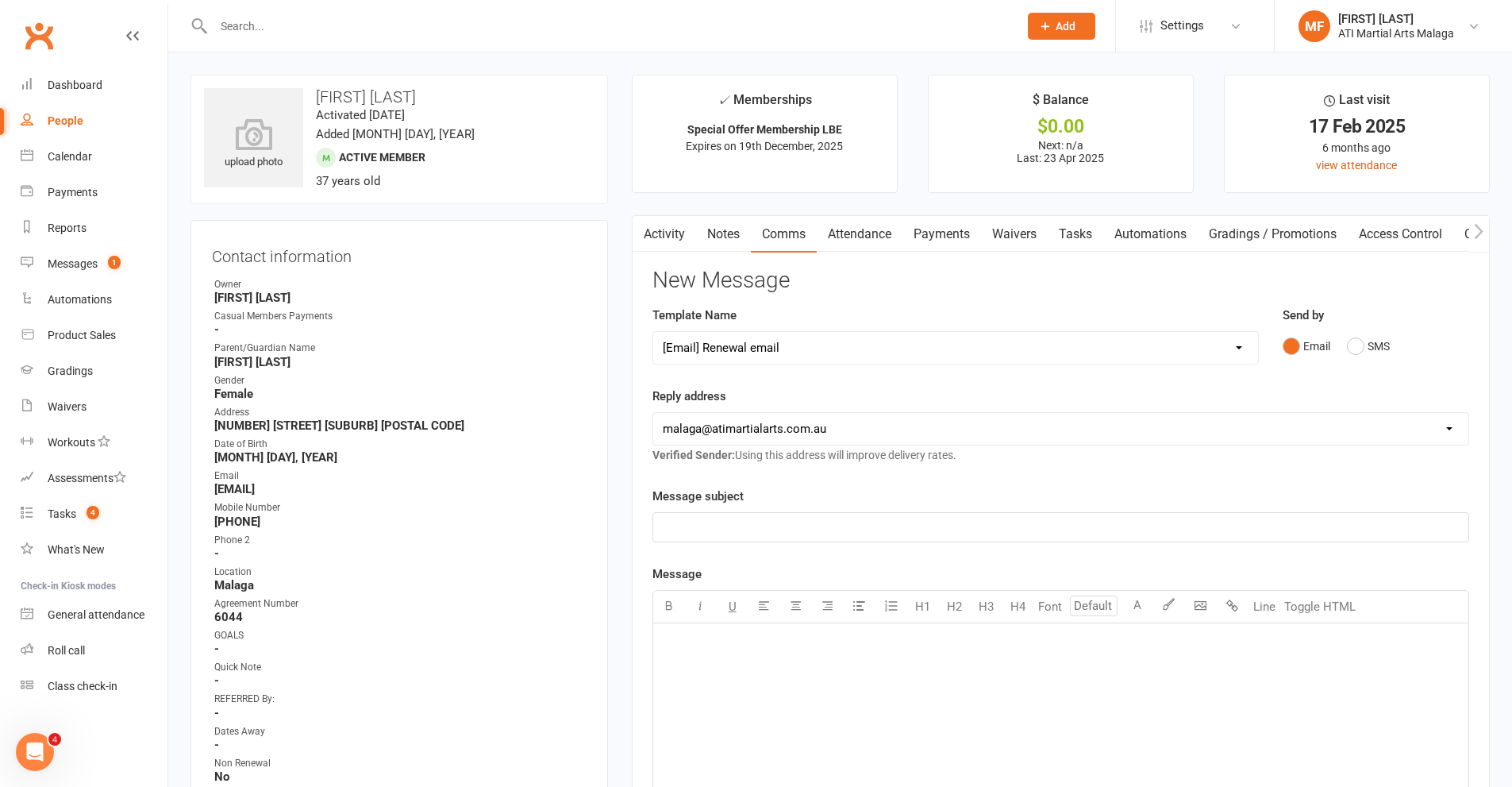 click on "Select Template [SMS] 8 days absence [Email] New Kids BJJ Class Starting 21.10.2020 [Email] 23.04.21 3 days Lockdown Zoom Class for Saturday [Email] 2 months LBE Offer 21.03.2023 [Email] 3 Year Training milestone [SMS] 500 kidsport [SMS] $50 Voucher [SMS] 6 Week Challenge [SMS] 7 Day Absent Member 1 [SMS] 7 Day Absent parent 1 [SMS] 7 Day Absent Parent 2 [Email] Absent 14 days or more [SMS] Absent report 14 days or more :SMS [SMS] Absent report 8-13 days:SMS [Email] After 1 month training follow up [Email] ATI OPEN DAY 2023 [SMS] Birthday Guest [Email] BIRTHDAY PARTY [Email] Boxing for Fitness! 6week Trial for $100! [SMS] Boxing tonight [Email] Buddy Week [Email] Buddy Week and Club Competion May 2022 [Email] Changes to Class Viewing [SMS] Confirmation of booking [Email] Covid News - Proof of Vaccination [SMS] Debt Collection Text [Email] End of 2023 Offer for cancelled members [Email] Happy Birthday [SMS] Kidsport Code [SMS] KIDSPORT PAID [Email] LBE Members [SMS] Lead missed lesson 2 [SMS] Leads not booked" at bounding box center [956, 348] 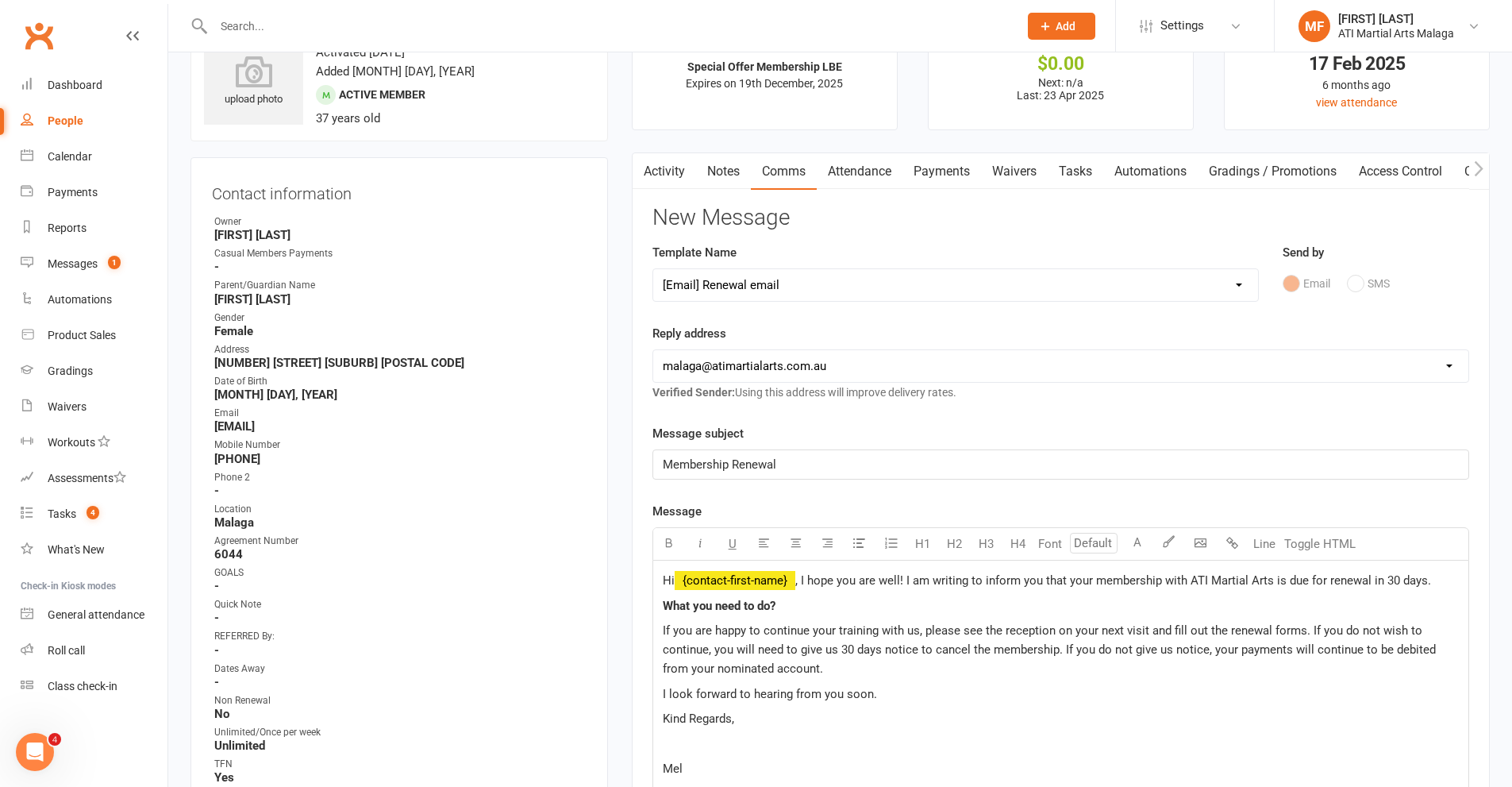 scroll, scrollTop: 79, scrollLeft: 0, axis: vertical 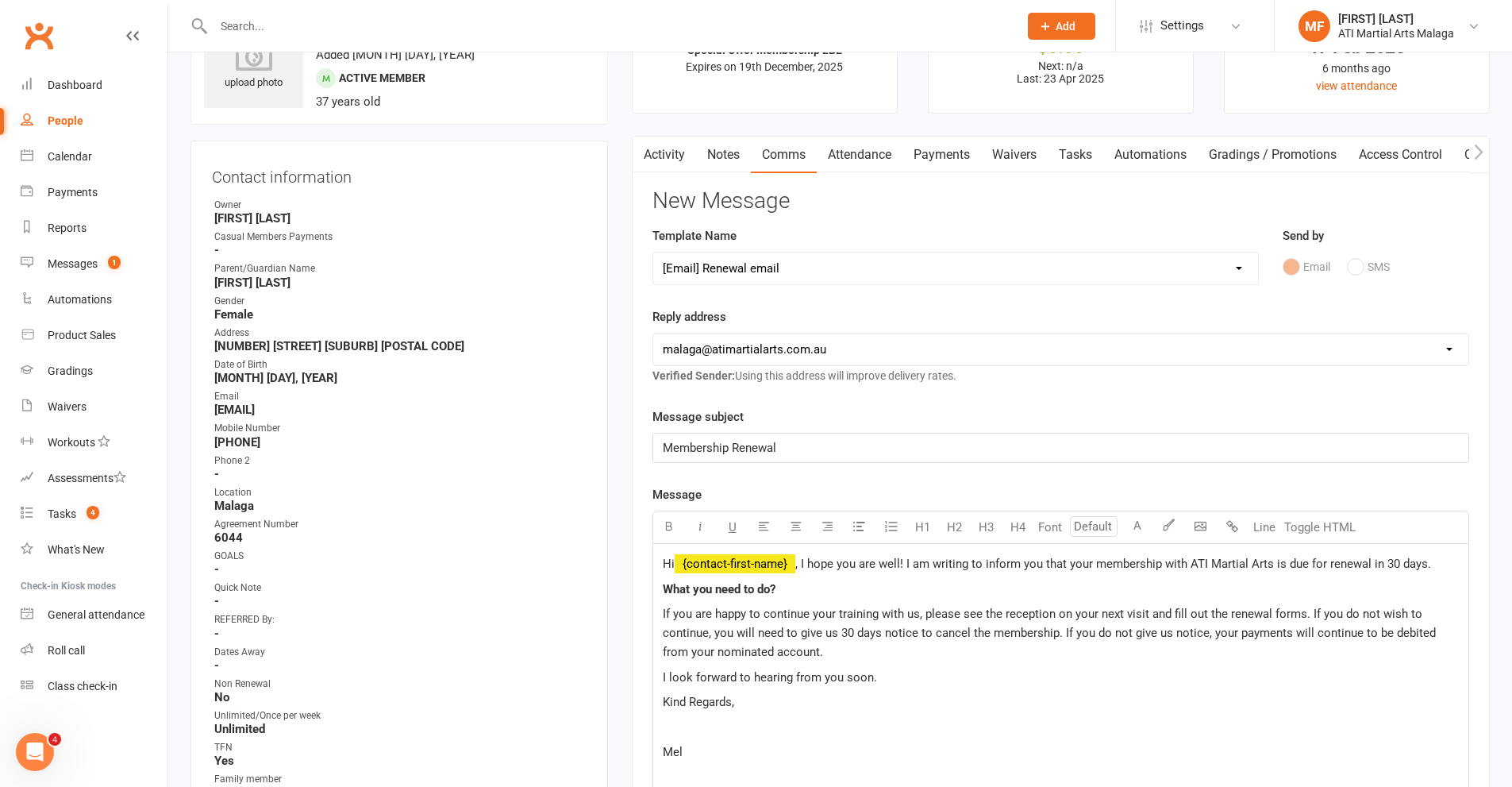 drag, startPoint x: 1432, startPoint y: 566, endPoint x: 1371, endPoint y: 568, distance: 61.03278 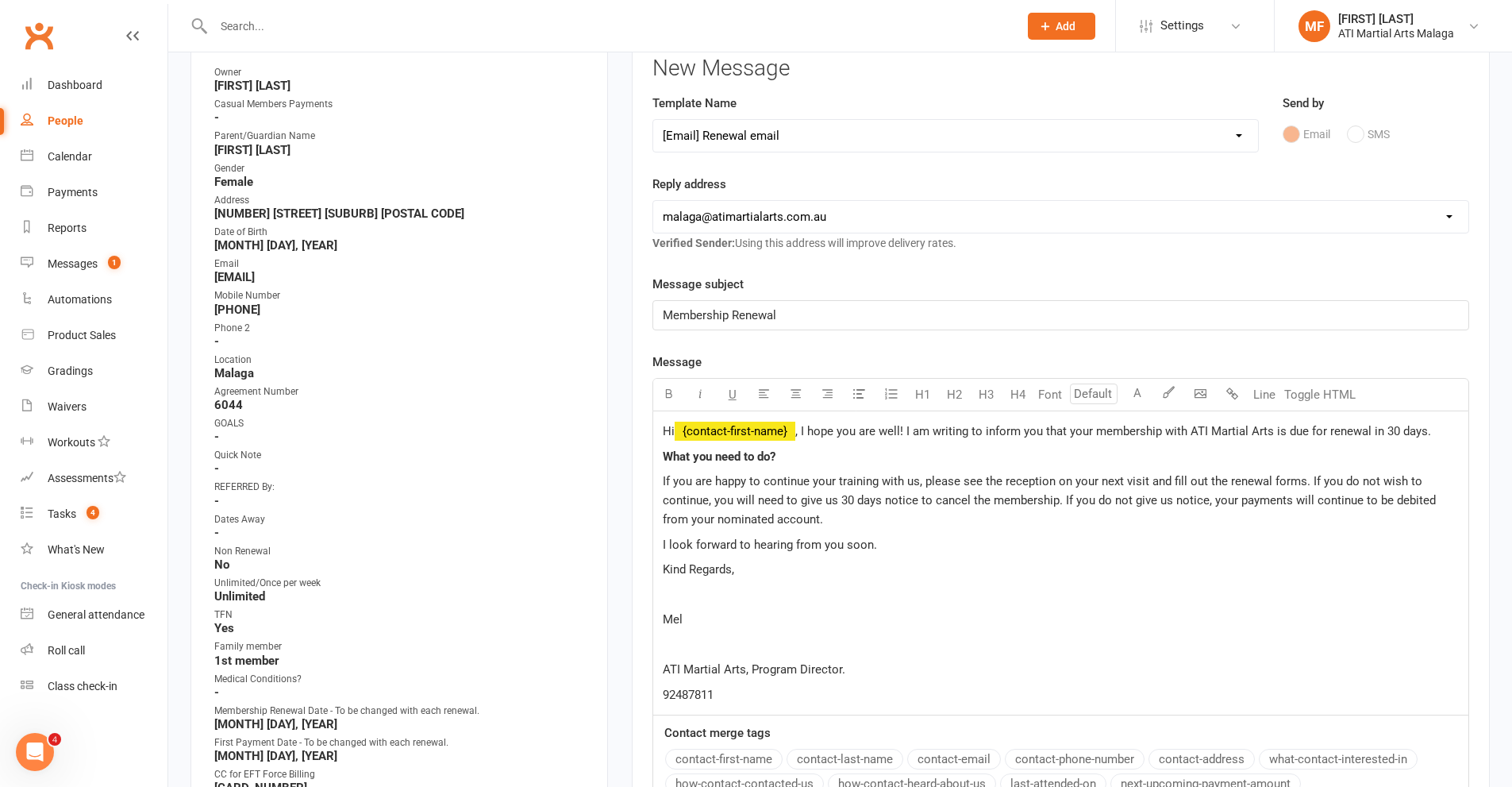 scroll, scrollTop: 238, scrollLeft: 0, axis: vertical 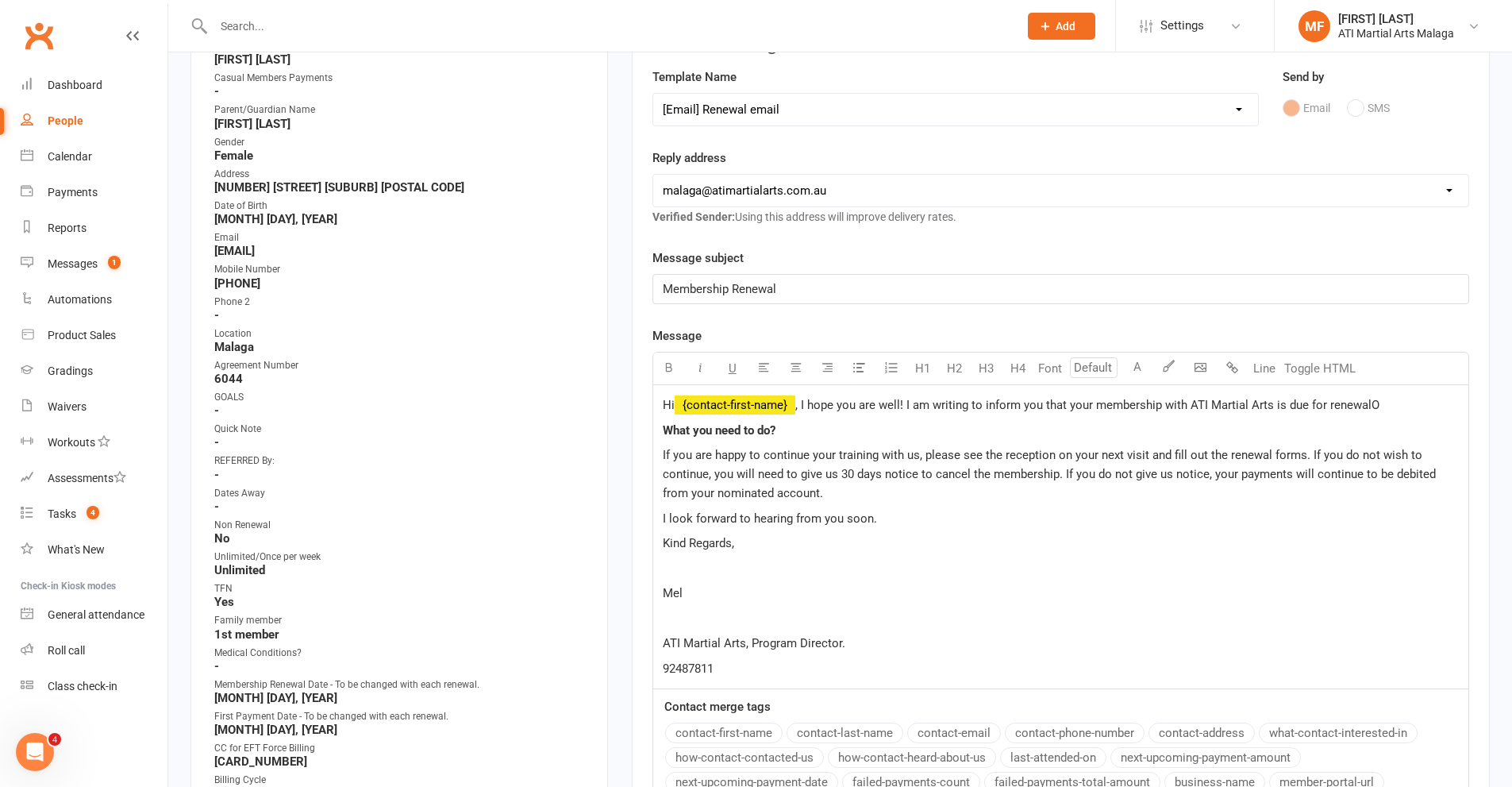 type 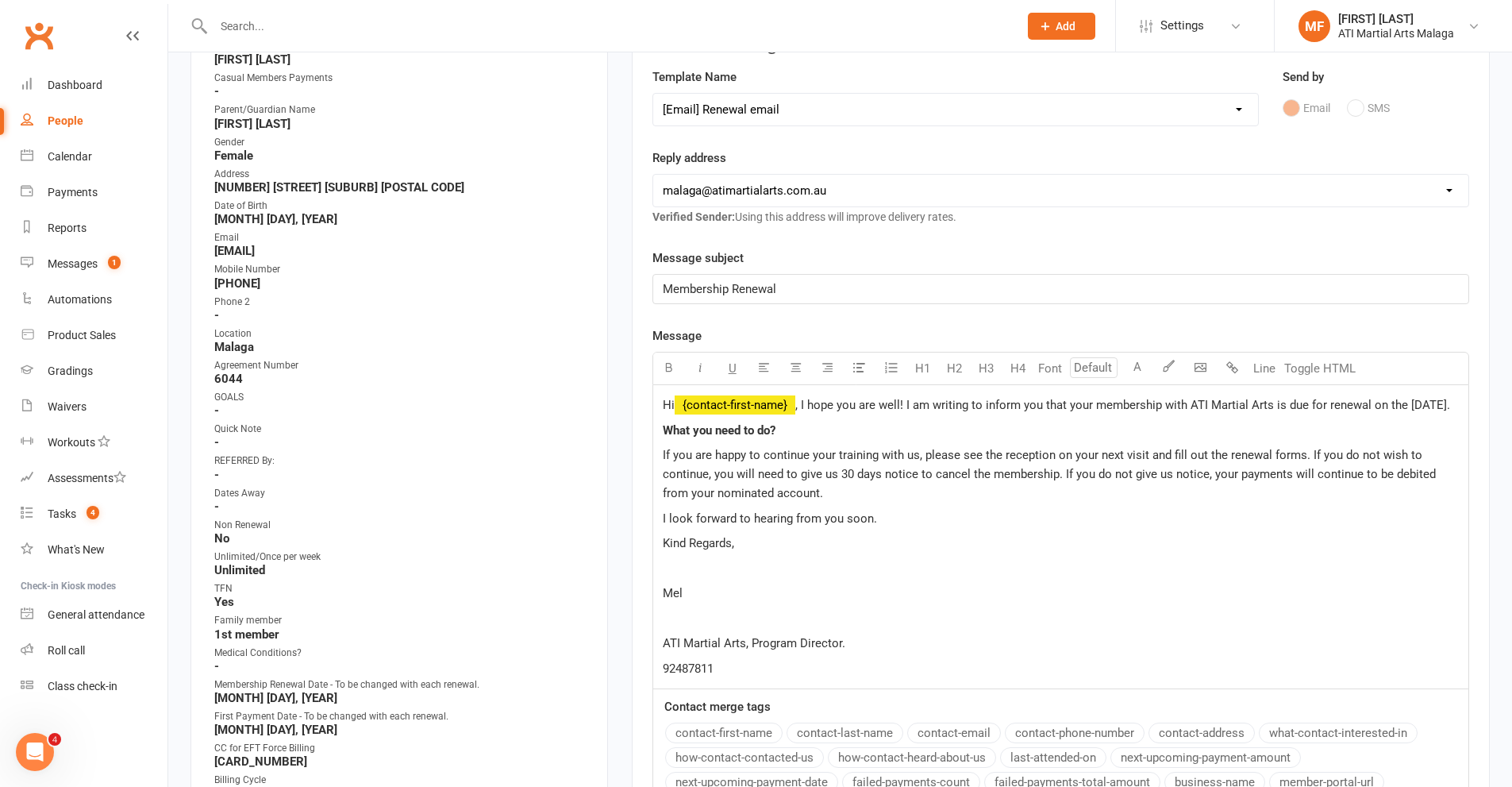 drag, startPoint x: 768, startPoint y: 423, endPoint x: 1371, endPoint y: 411, distance: 603.1194 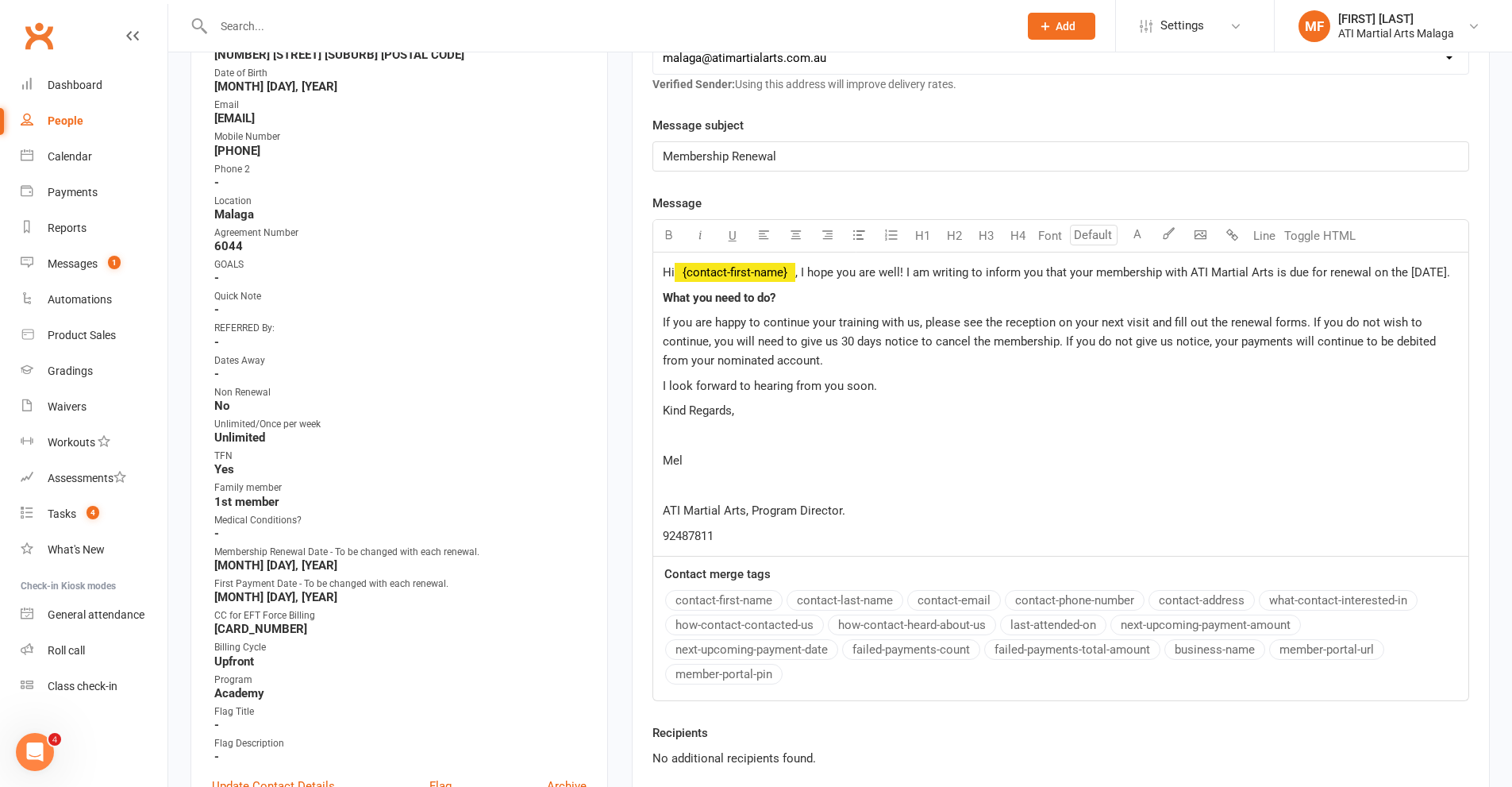 scroll, scrollTop: 635, scrollLeft: 0, axis: vertical 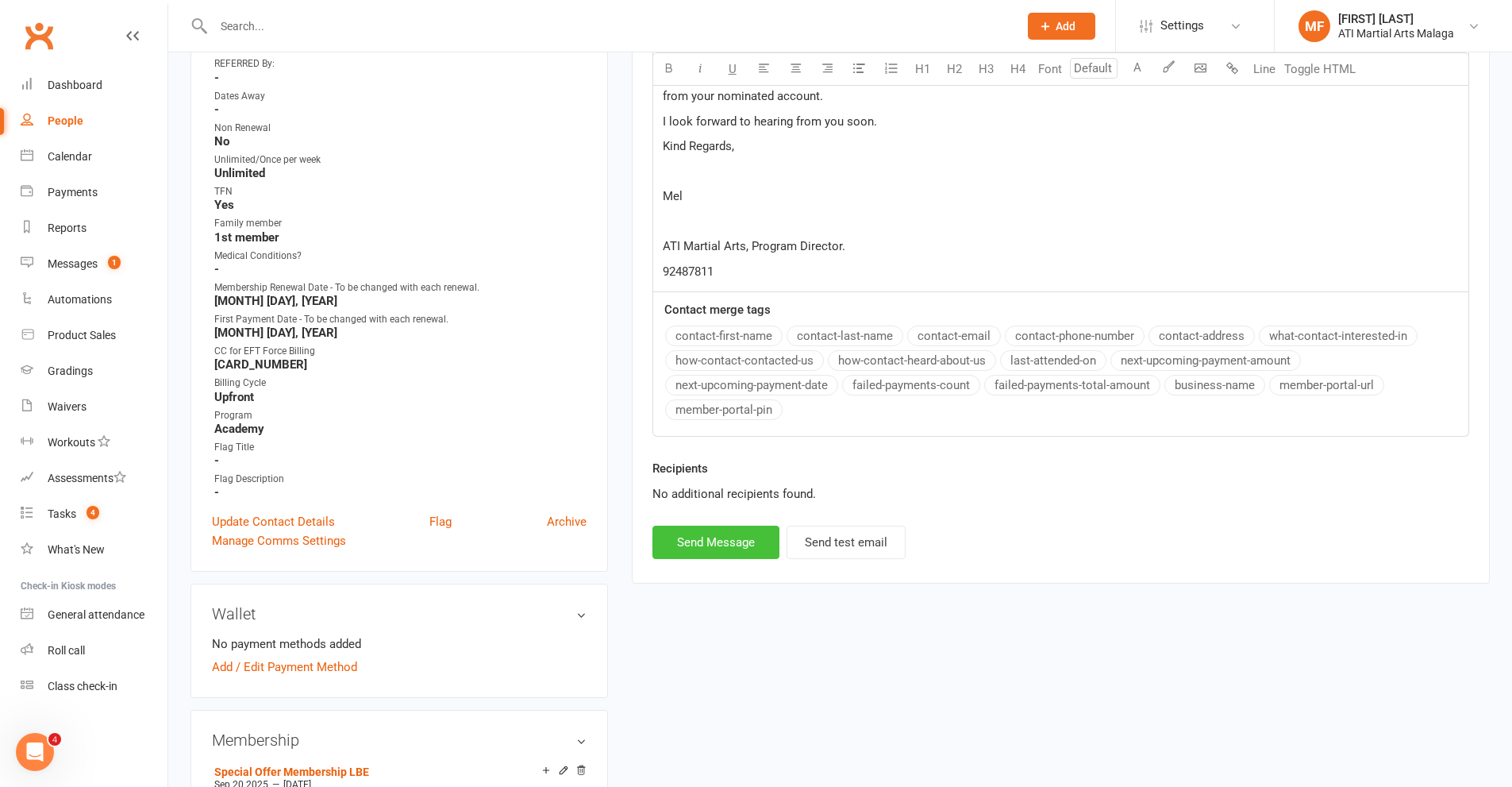click on "Send Message" at bounding box center (716, 542) 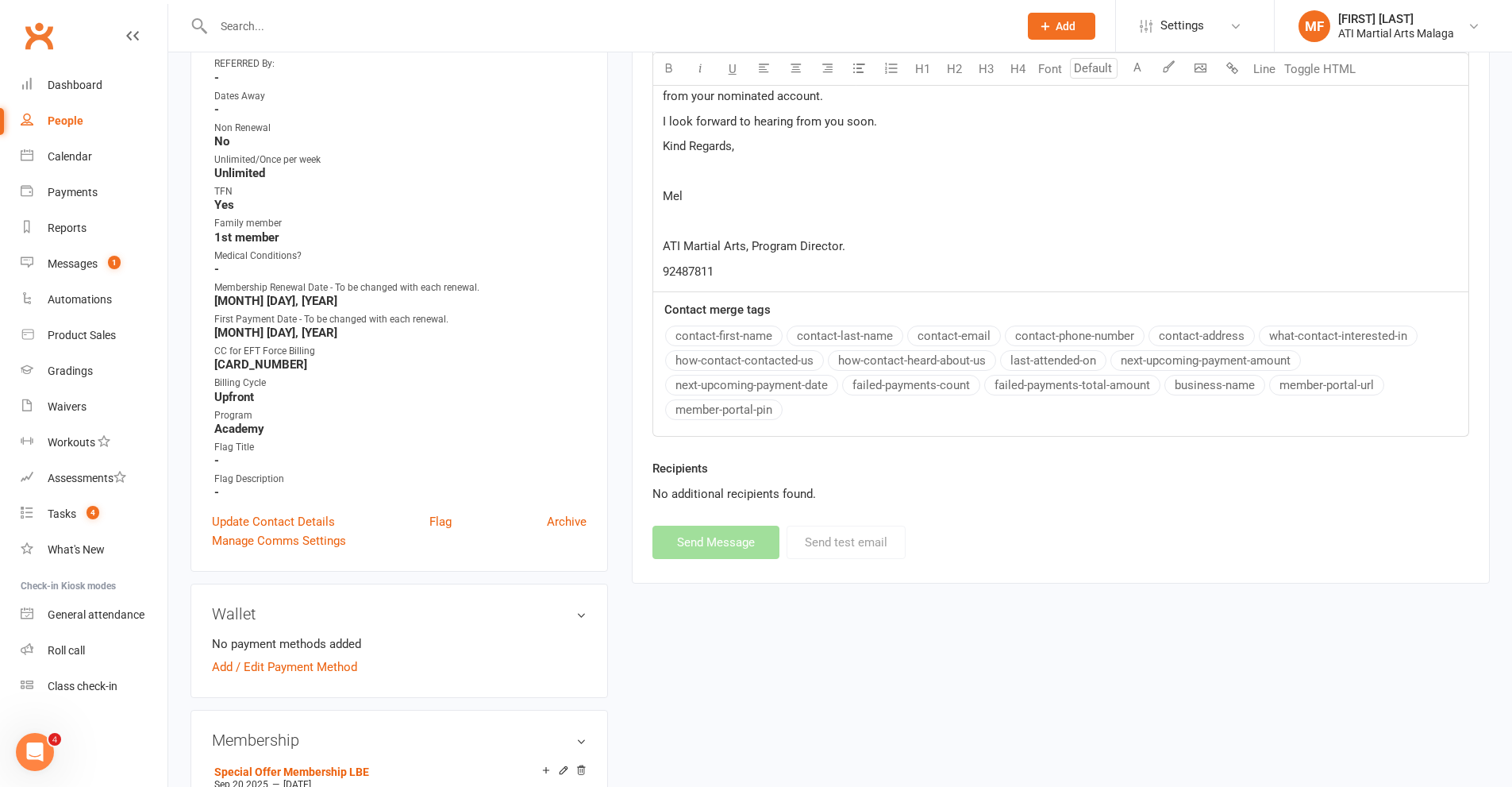 select 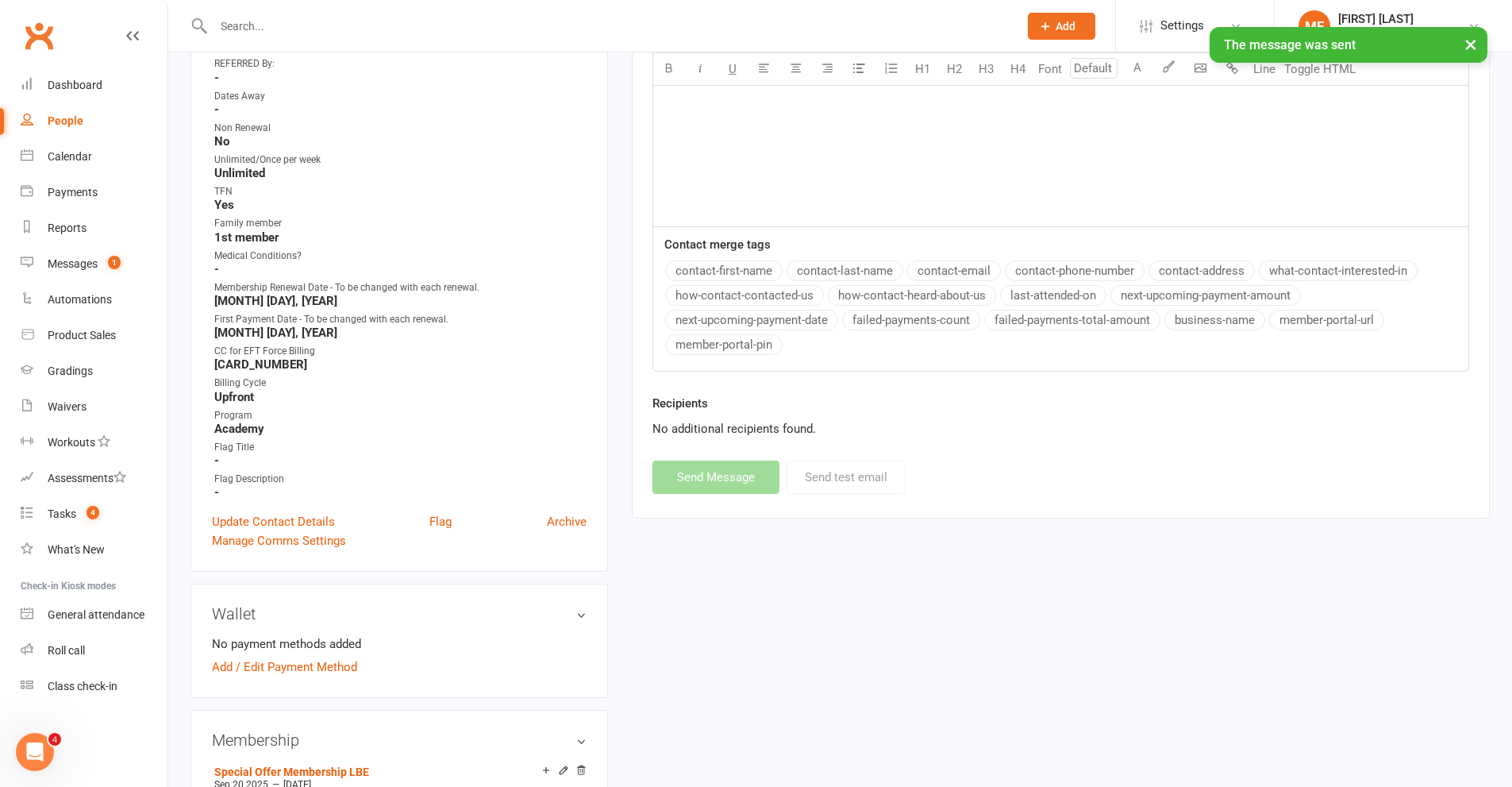 click at bounding box center (608, 26) 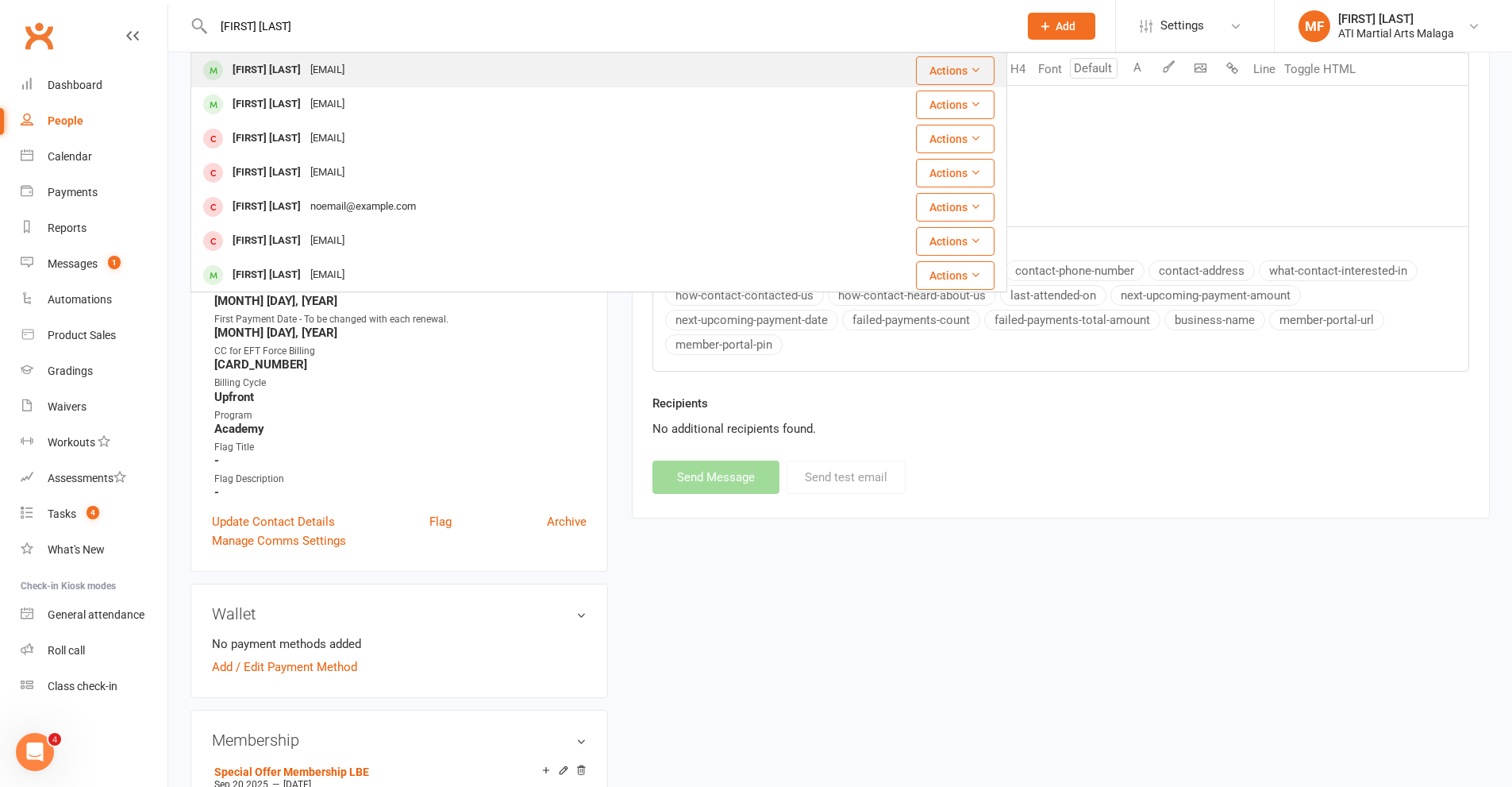 type on "[FIRST] [LAST]" 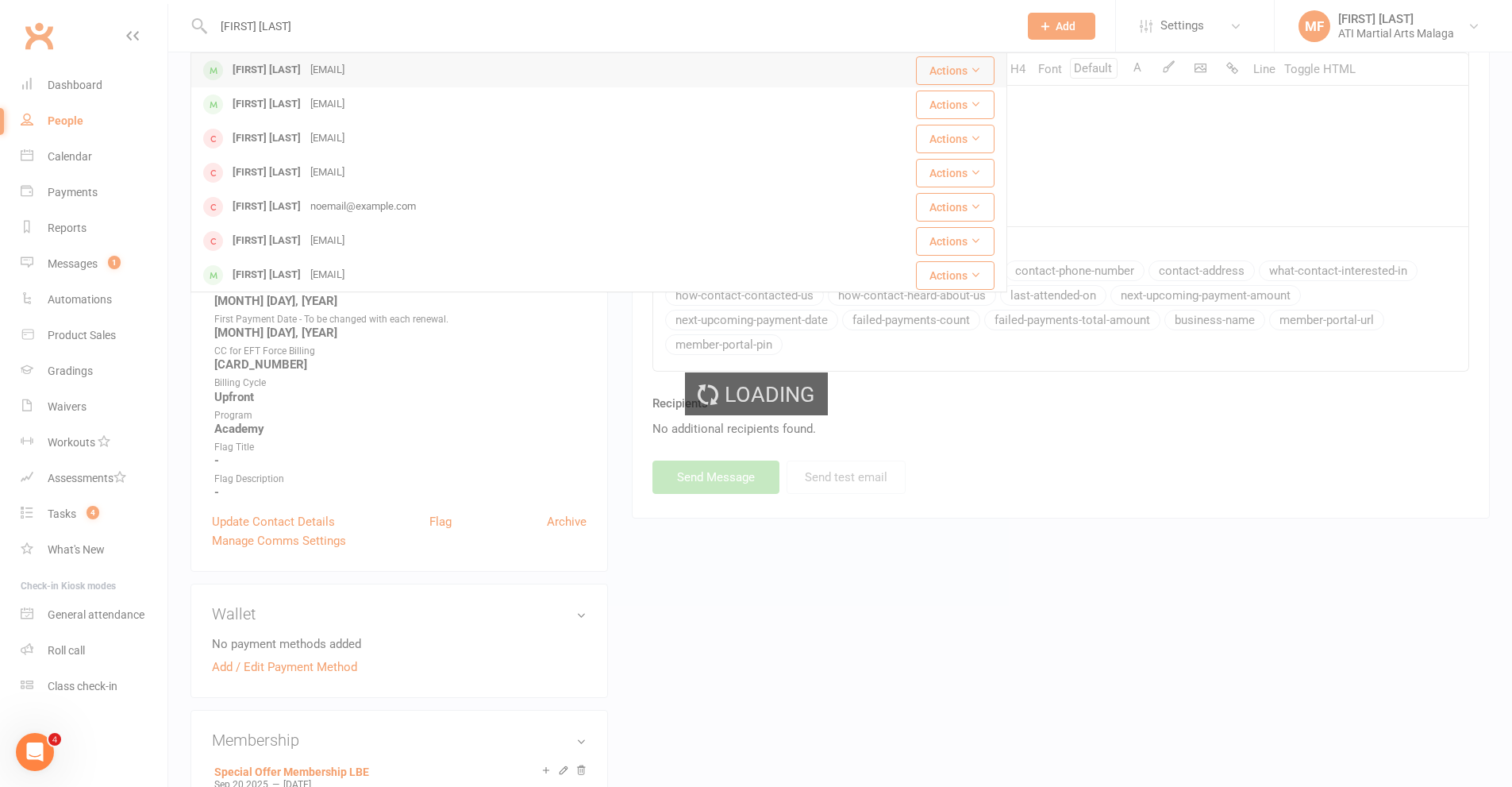 type 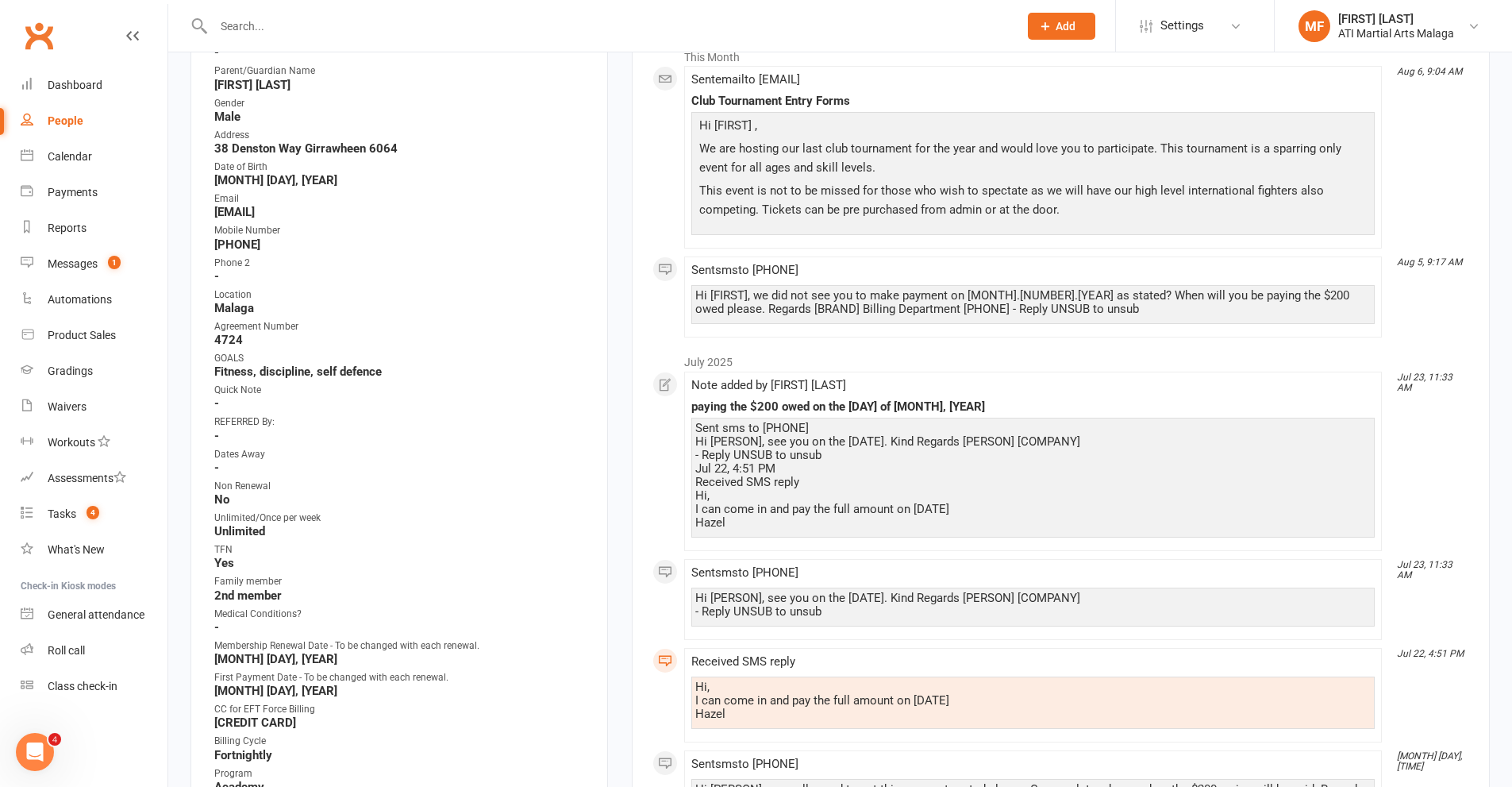 scroll, scrollTop: 0, scrollLeft: 0, axis: both 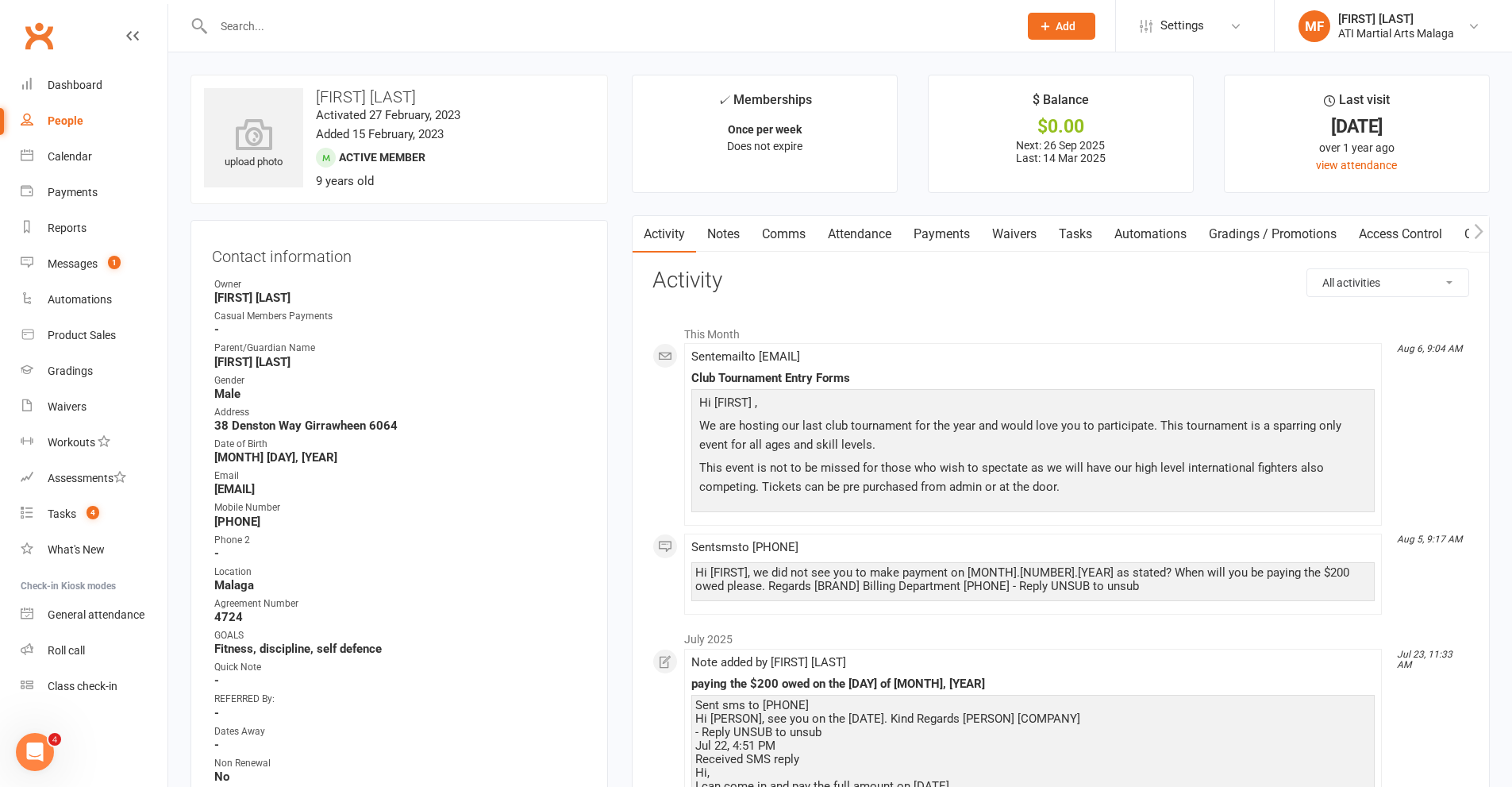 click on "Comms" at bounding box center [783, 234] 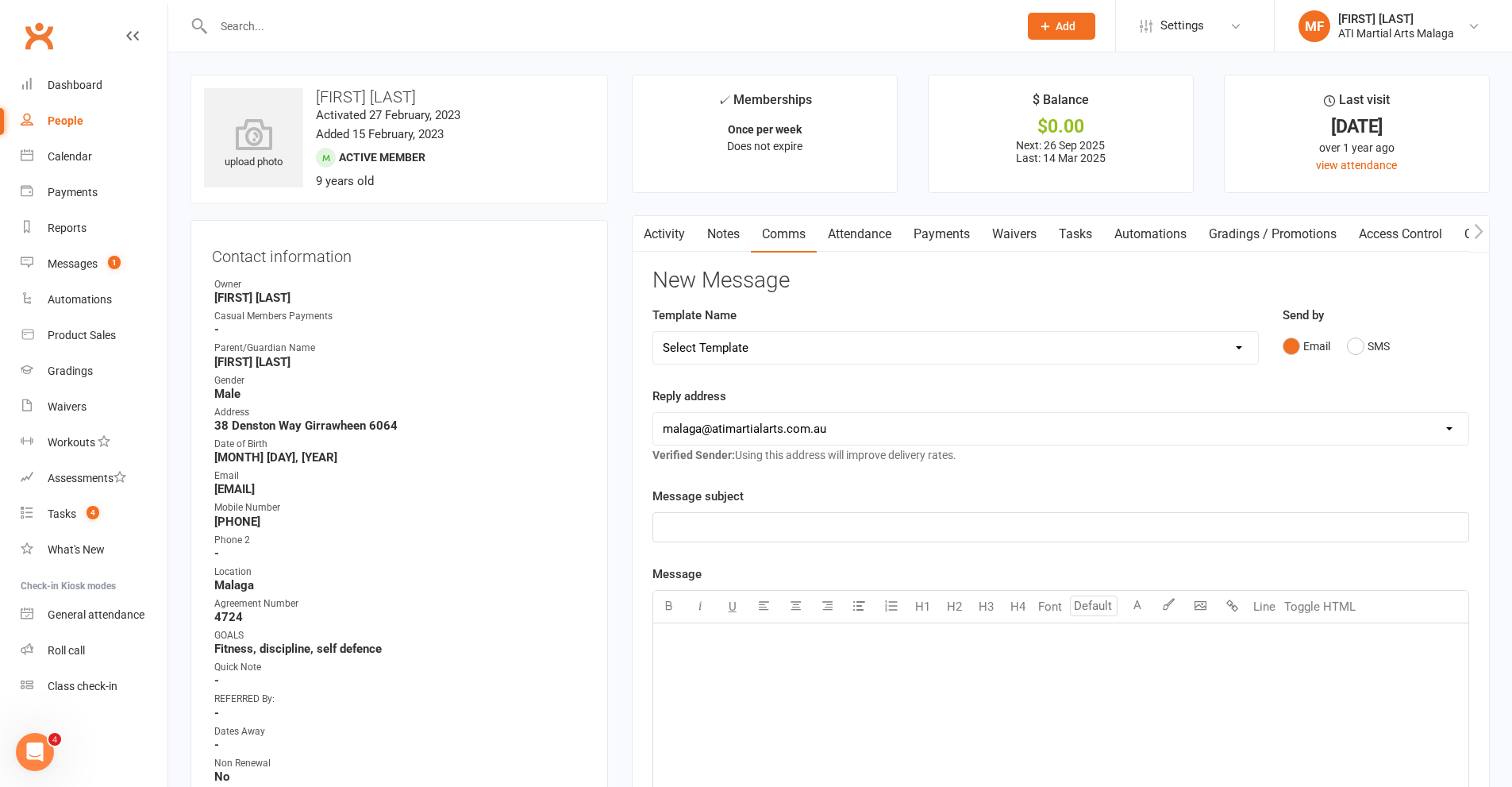 click on "Select Template [SMS] 8 days absence [Email] New Kids BJJ Class Starting 21.10.2020 [Email] 23.04.21 3 days Lockdown Zoom Class for Saturday [Email] 2 months LBE Offer 21.03.2023 [Email] 3 Year Training milestone [SMS] 500 kidsport [SMS] $50 Voucher [SMS] 6 Week Challenge [SMS] 7 Day Absent Member 1 [SMS] 7 Day Absent parent 1 [SMS] 7 Day Absent Parent 2 [Email] Absent 14 days or more [SMS] Absent report 14 days or more :SMS [SMS] Absent report 8-13 days:SMS [Email] After 1 month training follow up [Email] ATI OPEN DAY 2023 [SMS] Birthday Guest [Email] BIRTHDAY PARTY [Email] Boxing for Fitness! 6week Trial for $100! [SMS] Boxing tonight [Email] Buddy Week [Email] Buddy Week and Club Competion May 2022 [Email] Changes to Class Viewing [SMS] Confirmation of booking [Email] Covid News - Proof of Vaccination [SMS] Debt Collection Text [Email] End of 2023 Offer for cancelled members [Email] Happy Birthday [SMS] Kidsport Code [SMS] KIDSPORT PAID [Email] LBE Members [SMS] Lead missed lesson 2 [SMS] Leads not booked" at bounding box center (956, 348) 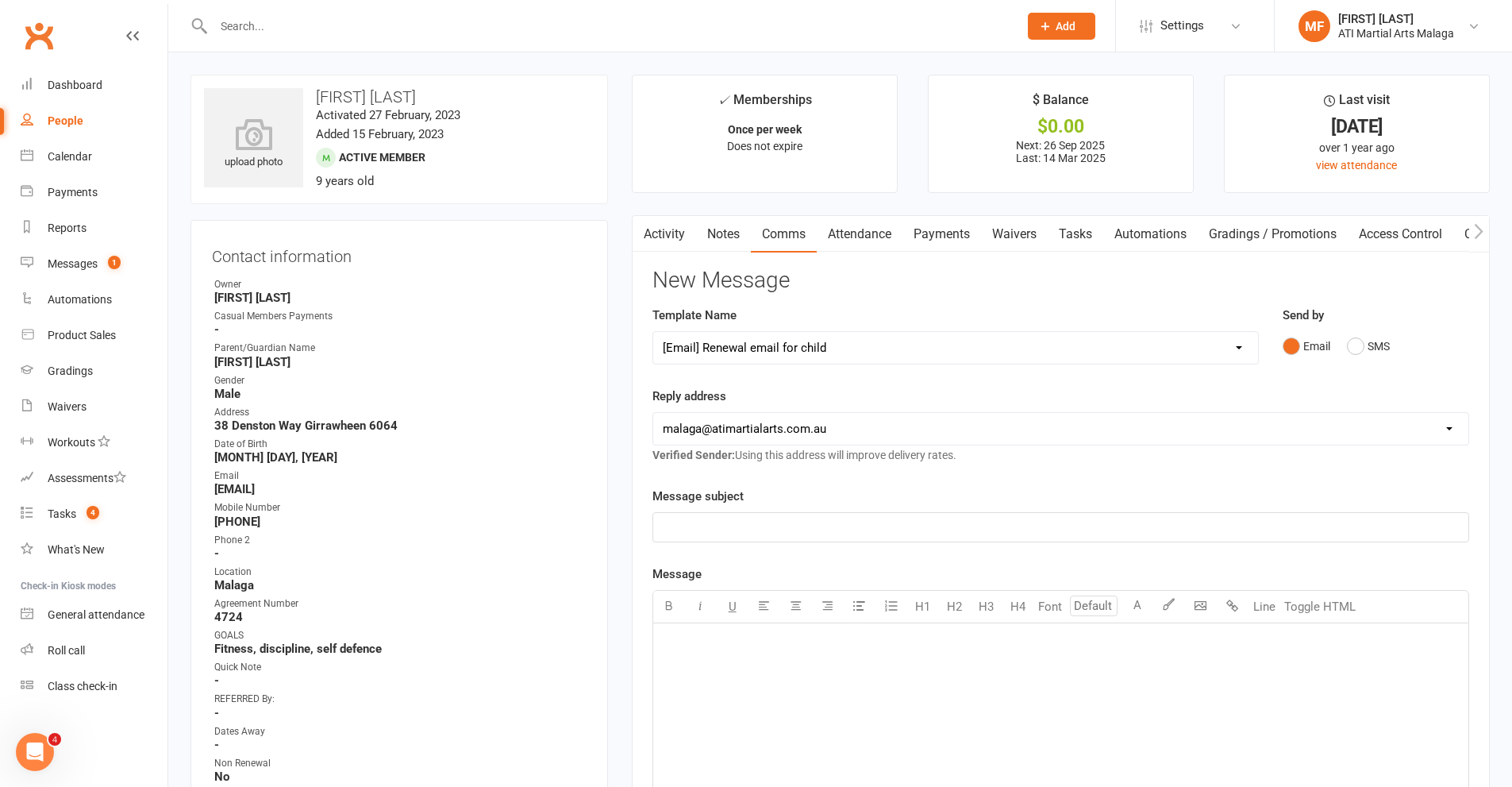click on "Select Template [SMS] 8 days absence [Email] New Kids BJJ Class Starting 21.10.2020 [Email] 23.04.21 3 days Lockdown Zoom Class for Saturday [Email] 2 months LBE Offer 21.03.2023 [Email] 3 Year Training milestone [SMS] 500 kidsport [SMS] $50 Voucher [SMS] 6 Week Challenge [SMS] 7 Day Absent Member 1 [SMS] 7 Day Absent parent 1 [SMS] 7 Day Absent Parent 2 [Email] Absent 14 days or more [SMS] Absent report 14 days or more :SMS [SMS] Absent report 8-13 days:SMS [Email] After 1 month training follow up [Email] ATI OPEN DAY 2023 [SMS] Birthday Guest [Email] BIRTHDAY PARTY [Email] Boxing for Fitness! 6week Trial for $100! [SMS] Boxing tonight [Email] Buddy Week [Email] Buddy Week and Club Competion May 2022 [Email] Changes to Class Viewing [SMS] Confirmation of booking [Email] Covid News - Proof of Vaccination [SMS] Debt Collection Text [Email] End of 2023 Offer for cancelled members [Email] Happy Birthday [SMS] Kidsport Code [SMS] KIDSPORT PAID [Email] LBE Members [SMS] Lead missed lesson 2 [SMS] Leads not booked" at bounding box center (956, 348) 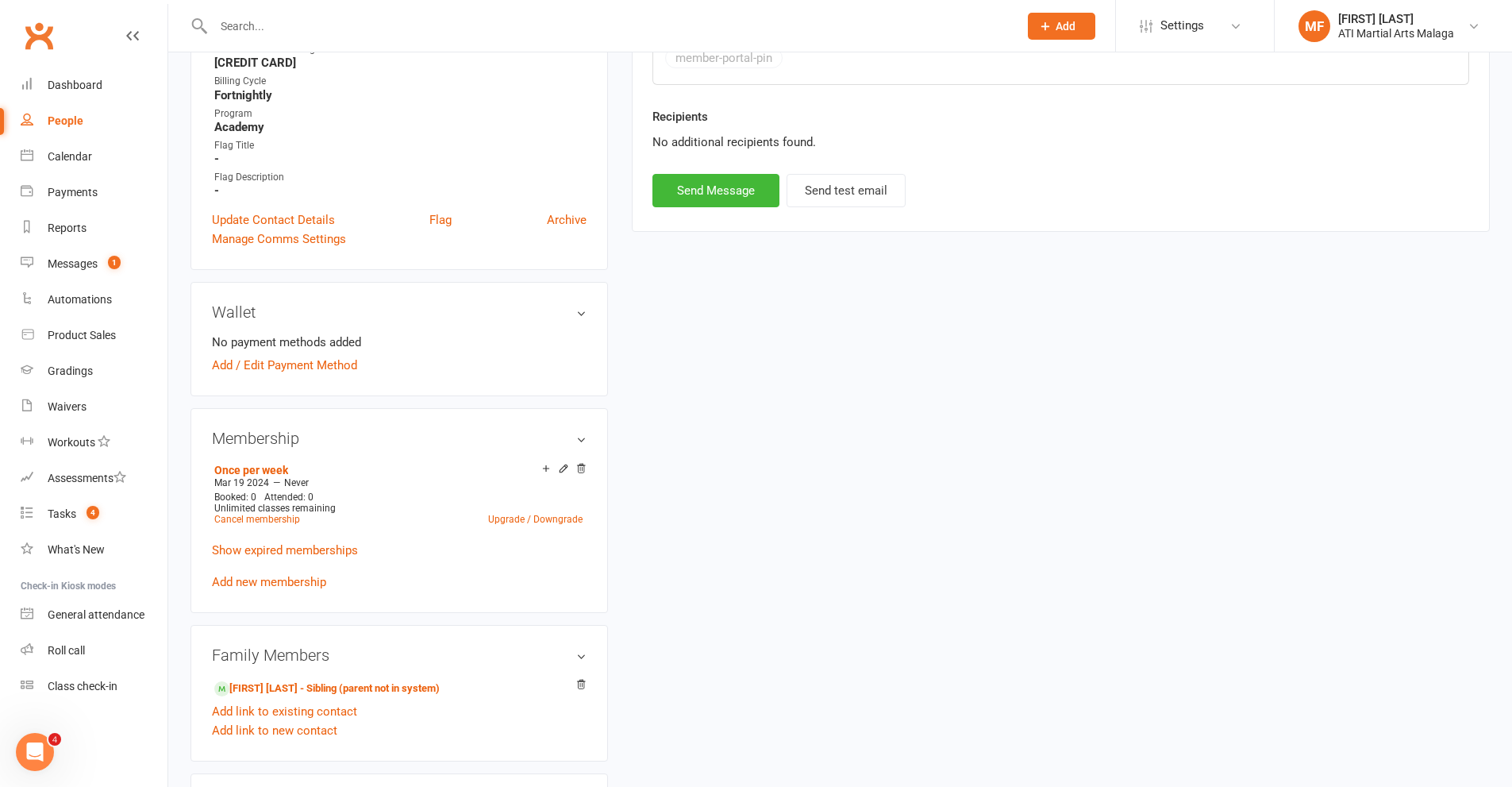 scroll, scrollTop: 1032, scrollLeft: 0, axis: vertical 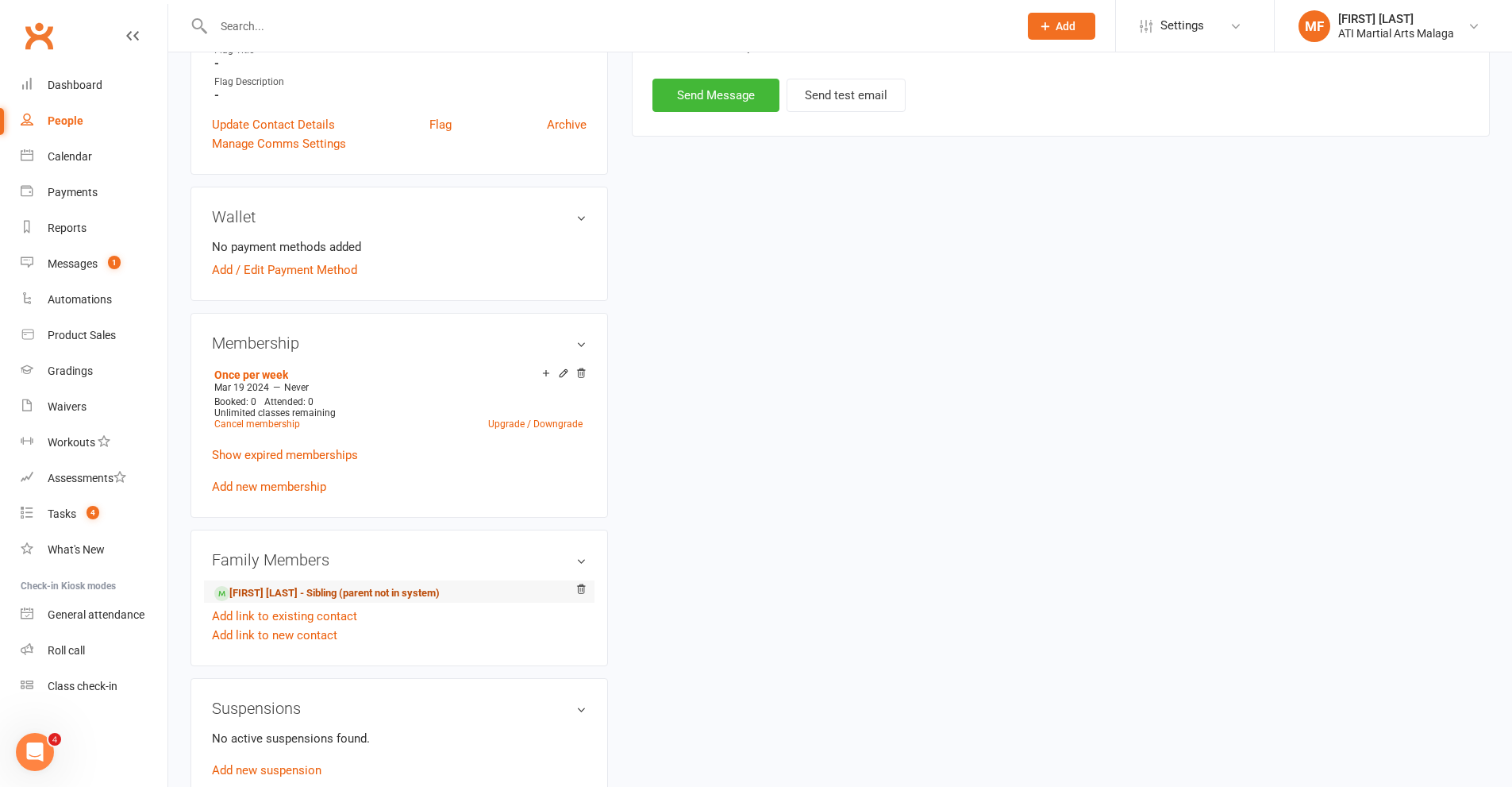 click on "[FIRST] [LAST] - Sibling (parent not in system)" at bounding box center (327, 593) 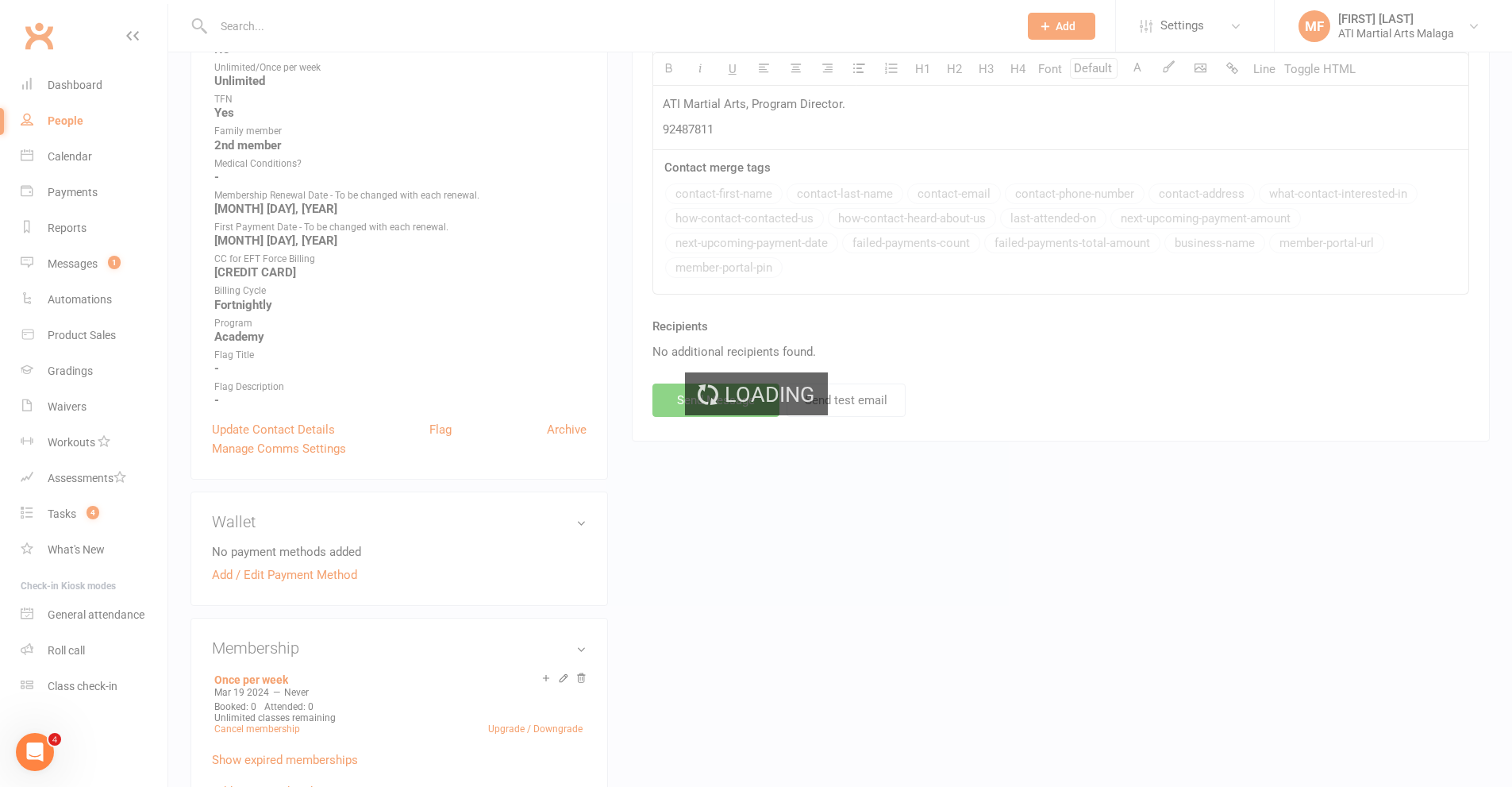 scroll, scrollTop: 476, scrollLeft: 0, axis: vertical 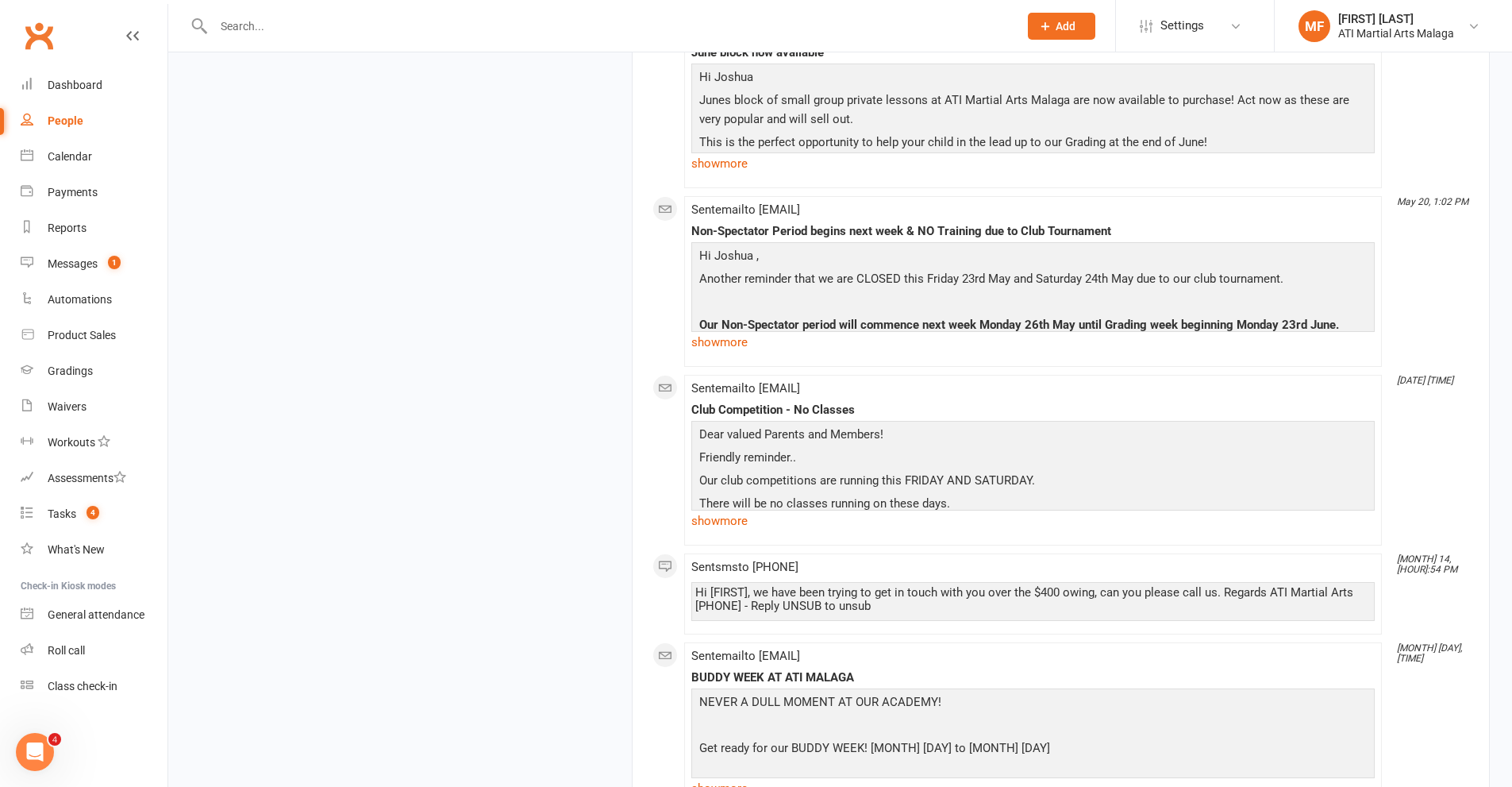 click at bounding box center [608, 26] 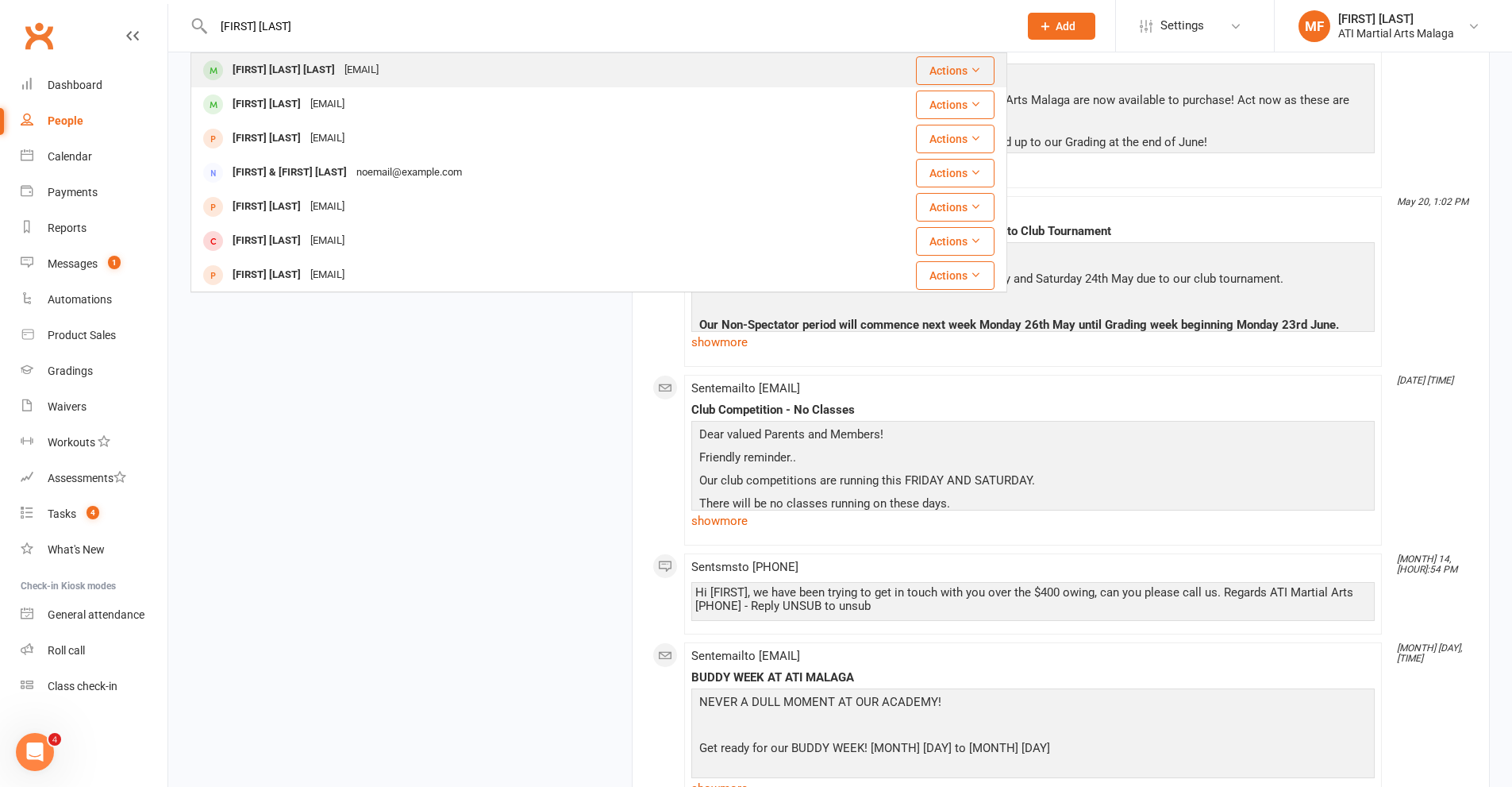 type on "[FIRST] [LAST]" 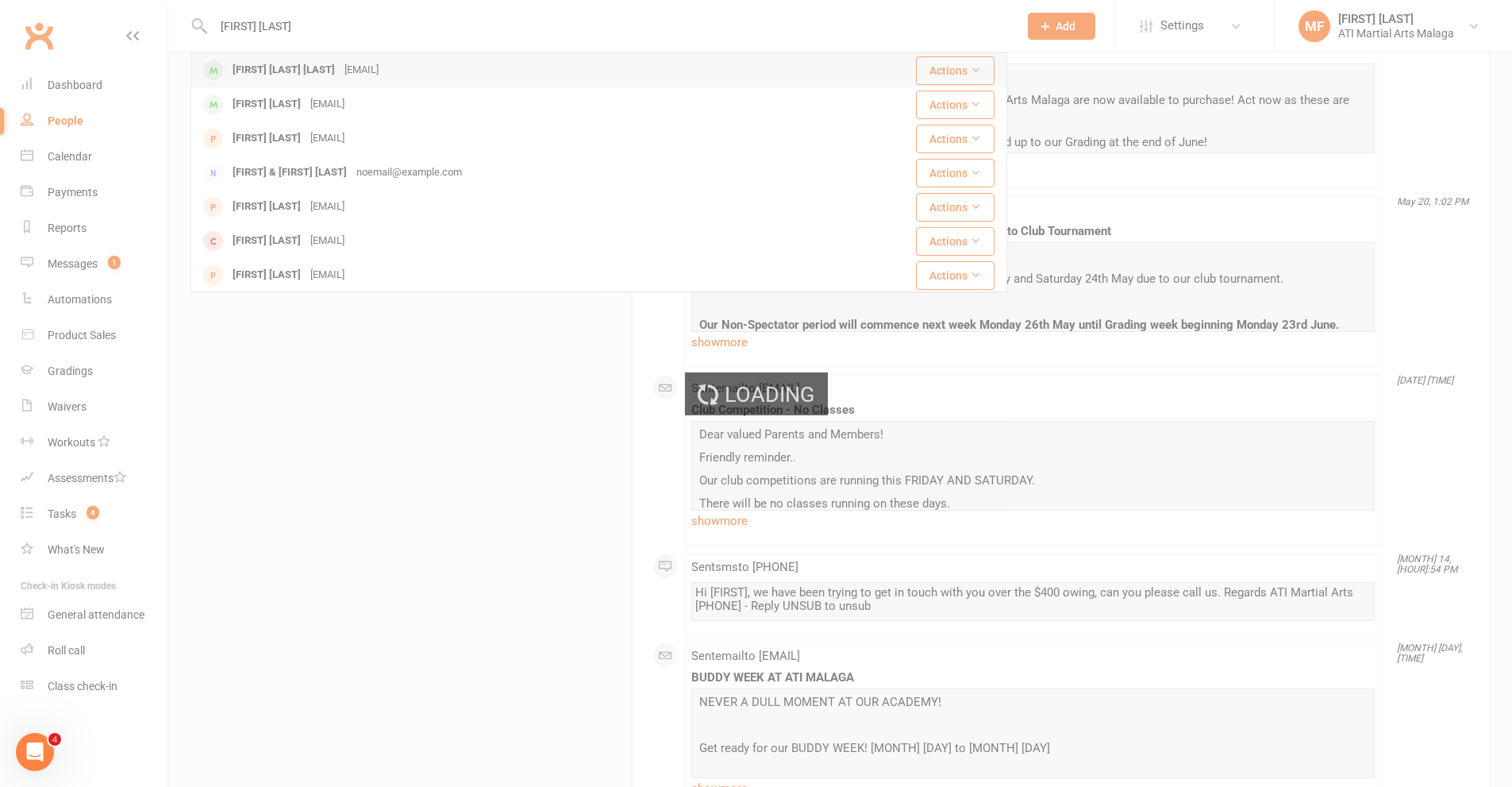 type 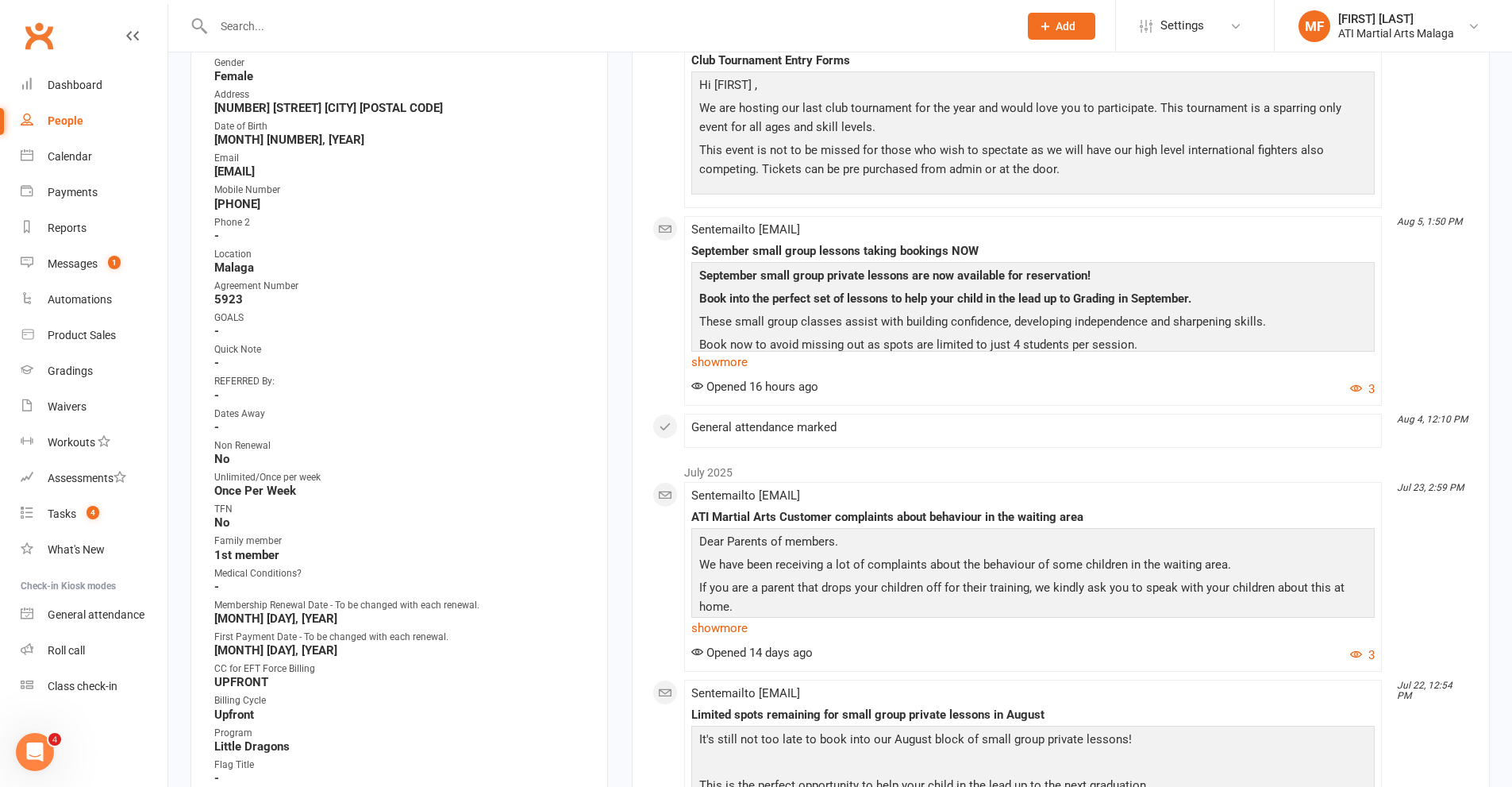 scroll, scrollTop: 79, scrollLeft: 0, axis: vertical 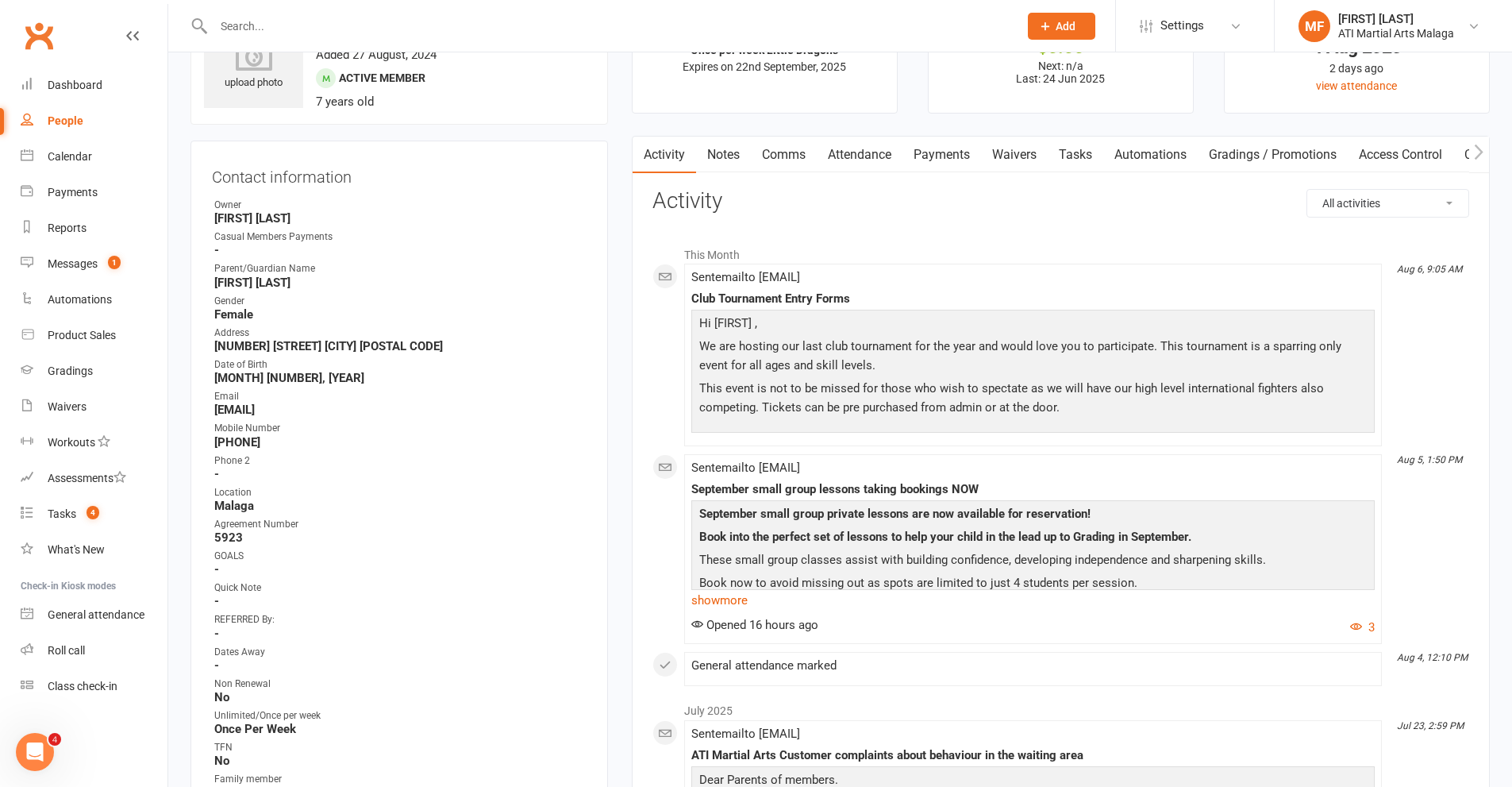 click on "Comms" at bounding box center (783, 155) 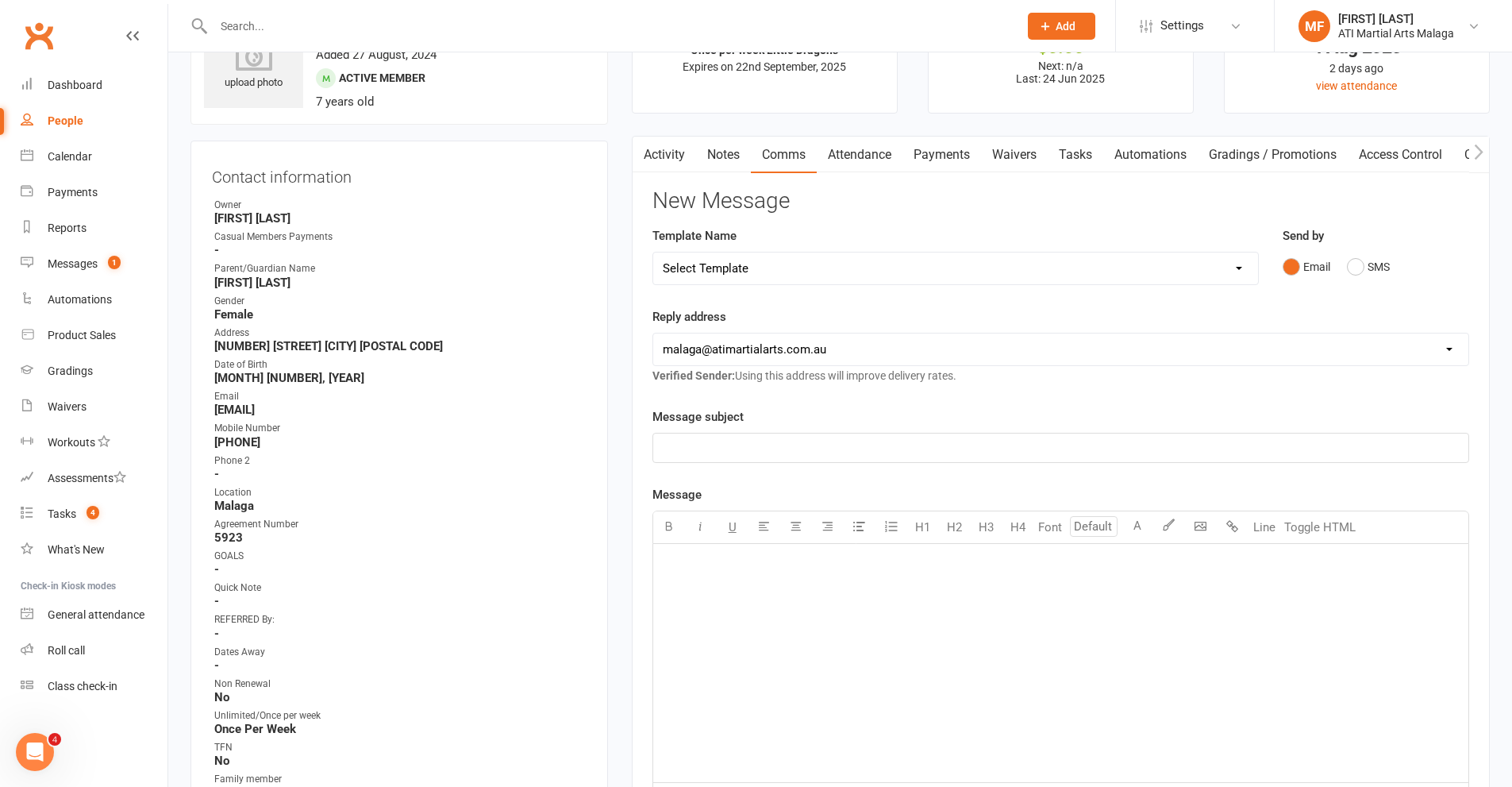 click on "Select Template [SMS] 8 days absence [Email] New Kids BJJ Class Starting 21.10.2020 [Email] 23.04.21 3 days Lockdown Zoom Class for Saturday [Email] 2 months LBE Offer 21.03.2023 [Email] 3 Year Training milestone [SMS] 500 kidsport [SMS] $50 Voucher [SMS] 6 Week Challenge [SMS] 7 Day Absent Member 1 [SMS] 7 Day Absent parent 1 [SMS] 7 Day Absent Parent 2 [Email] Absent 14 days or more [SMS] Absent report 14 days or more :SMS [SMS] Absent report 8-13 days:SMS [Email] After 1 month training follow up [Email] ATI OPEN DAY 2023 [SMS] Birthday Guest [Email] BIRTHDAY PARTY [Email] Boxing for Fitness! 6week Trial for $100! [SMS] Boxing tonight [Email] Buddy Week [Email] Buddy Week and Club Competion May 2022 [Email] Changes to Class Viewing [SMS] Confirmation of booking [Email] Covid News - Proof of Vaccination [SMS] Debt Collection Text [Email] End of 2023 Offer for cancelled members [Email] Happy Birthday [SMS] Kidsport Code [SMS] KIDSPORT PAID [Email] LBE Members [SMS] Lead missed lesson 2 [SMS] Leads not booked" at bounding box center [956, 268] 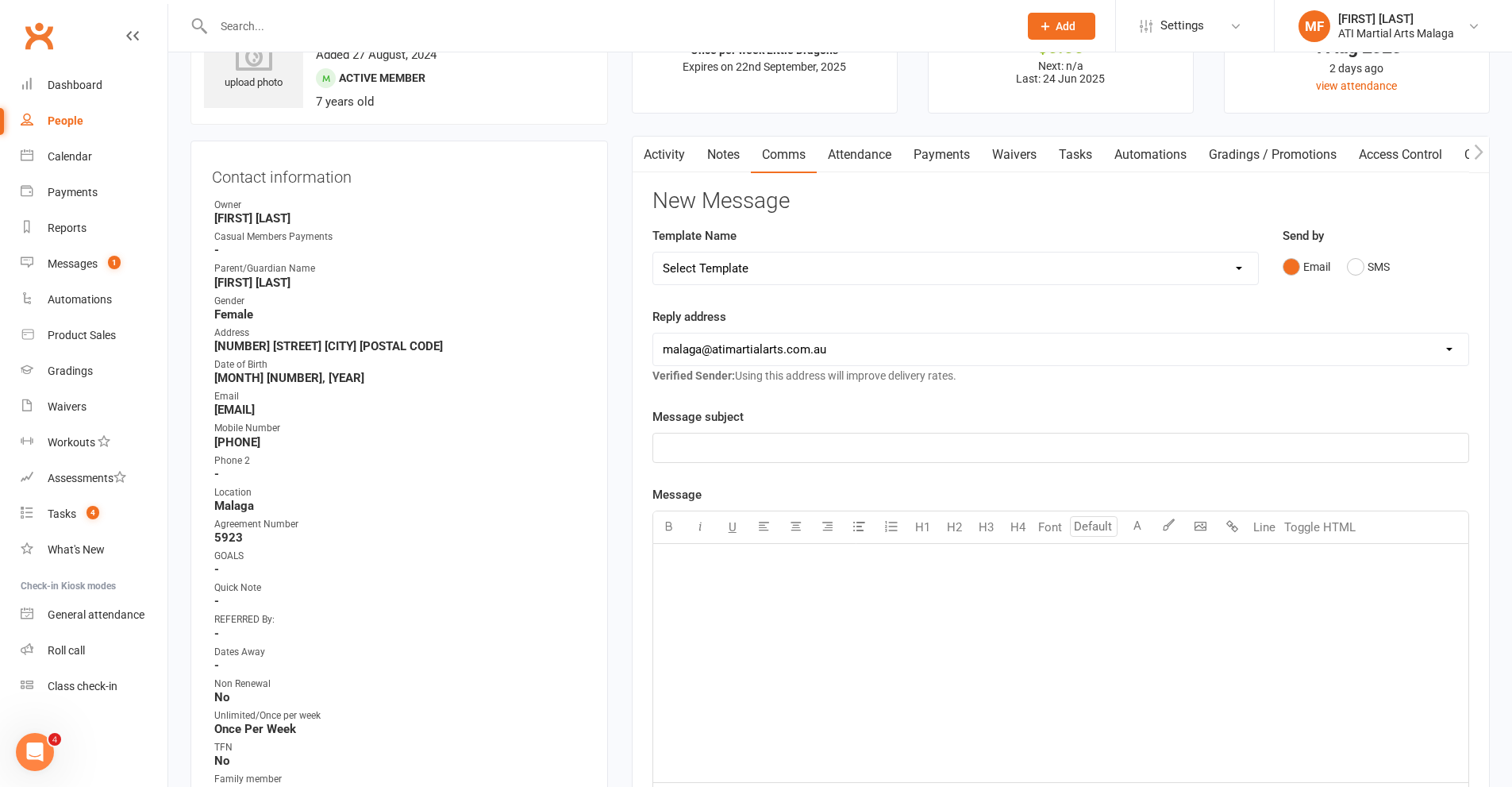 select on "54" 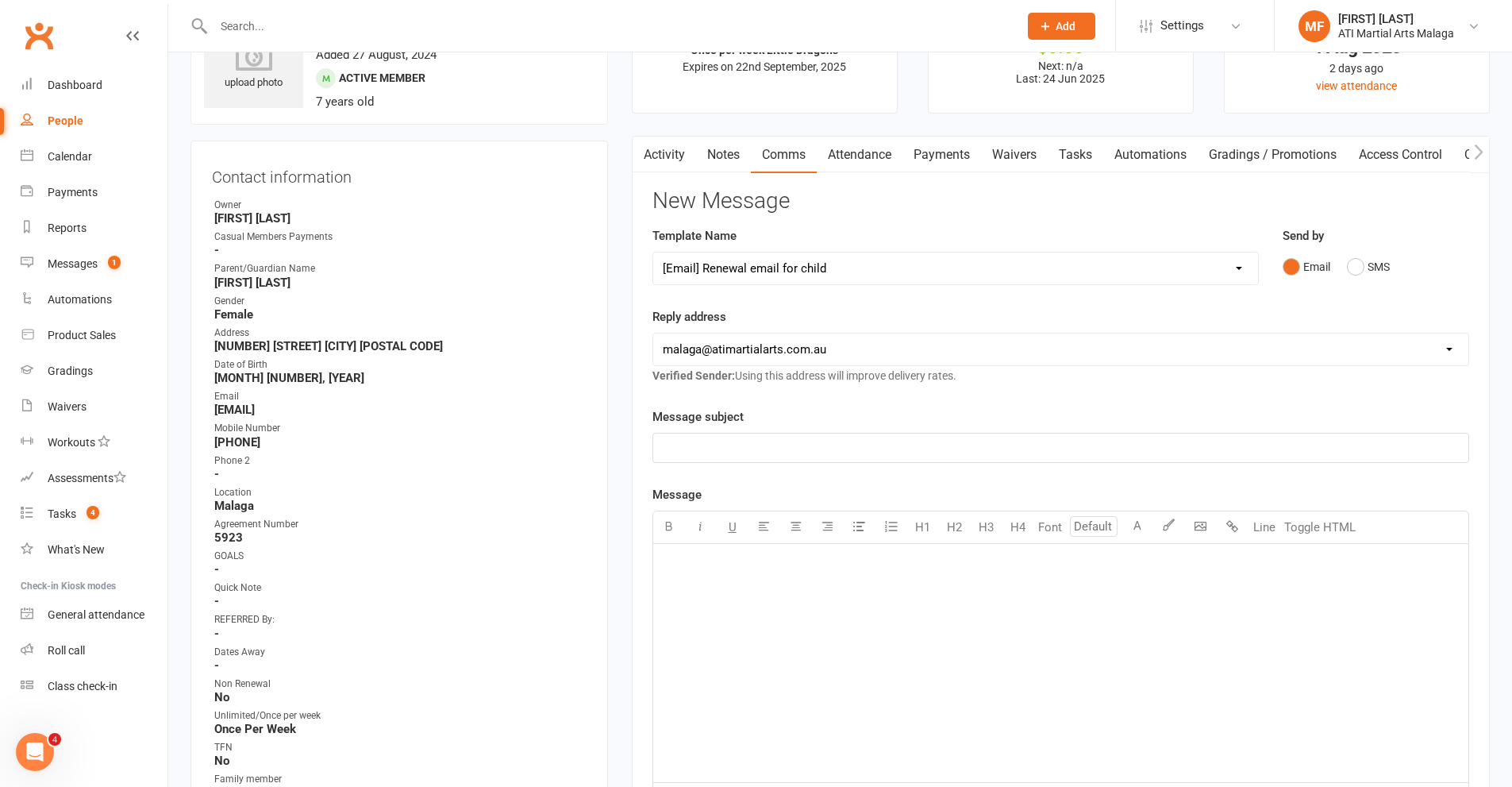 click on "Select Template [SMS] 8 days absence [Email] New Kids BJJ Class Starting 21.10.2020 [Email] 23.04.21 3 days Lockdown Zoom Class for Saturday [Email] 2 months LBE Offer 21.03.2023 [Email] 3 Year Training milestone [SMS] 500 kidsport [SMS] $50 Voucher [SMS] 6 Week Challenge [SMS] 7 Day Absent Member 1 [SMS] 7 Day Absent parent 1 [SMS] 7 Day Absent Parent 2 [Email] Absent 14 days or more [SMS] Absent report 14 days or more :SMS [SMS] Absent report 8-13 days:SMS [Email] After 1 month training follow up [Email] ATI OPEN DAY 2023 [SMS] Birthday Guest [Email] BIRTHDAY PARTY [Email] Boxing for Fitness! 6week Trial for $100! [SMS] Boxing tonight [Email] Buddy Week [Email] Buddy Week and Club Competion May 2022 [Email] Changes to Class Viewing [SMS] Confirmation of booking [Email] Covid News - Proof of Vaccination [SMS] Debt Collection Text [Email] End of 2023 Offer for cancelled members [Email] Happy Birthday [SMS] Kidsport Code [SMS] KIDSPORT PAID [Email] LBE Members [SMS] Lead missed lesson 2 [SMS] Leads not booked" at bounding box center [956, 268] 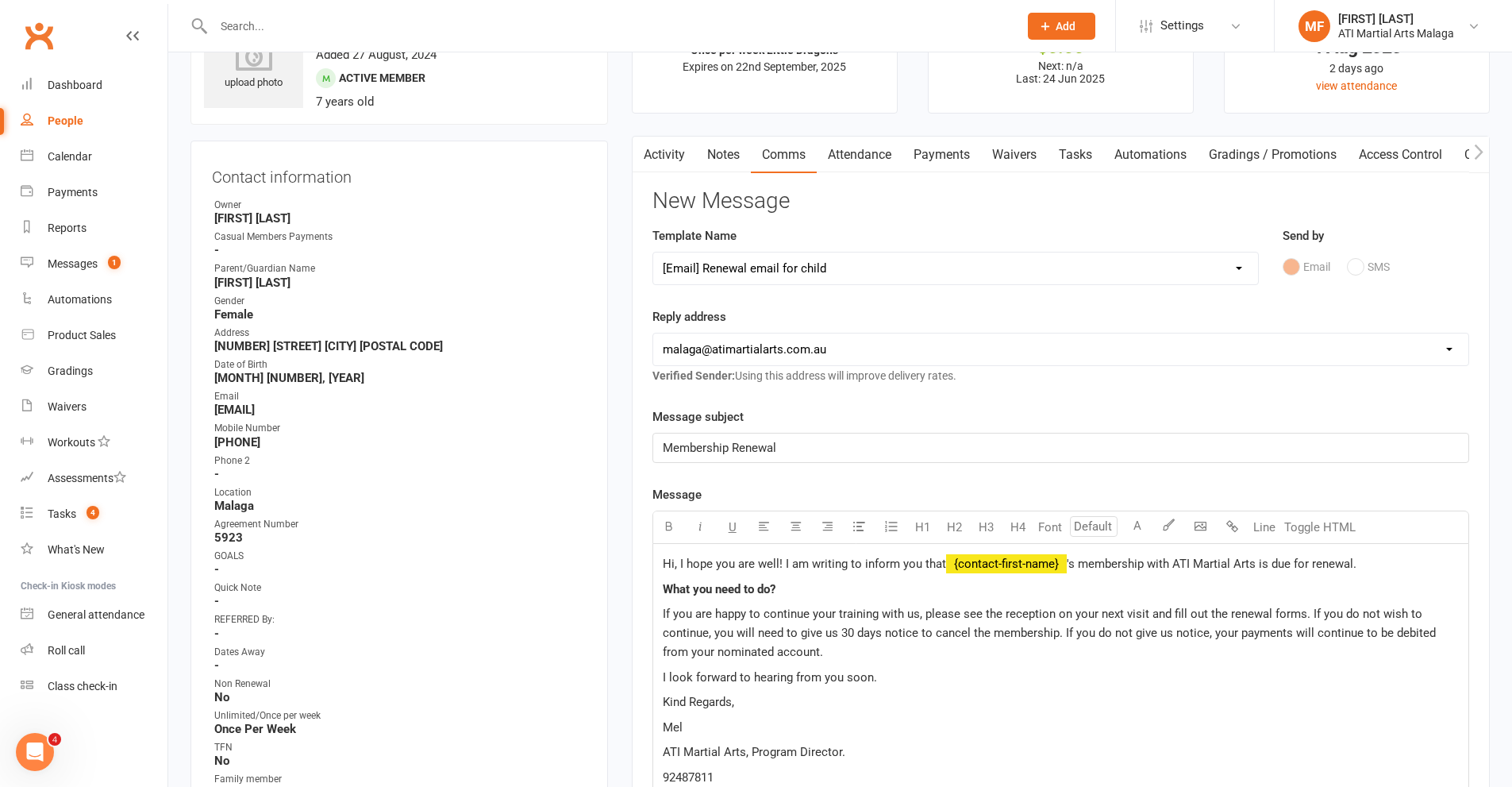 click on "Hi, I hope you are well! I am writing to inform you that  [FIRST] 's membership with ATI Martial Arts is due for renewal." 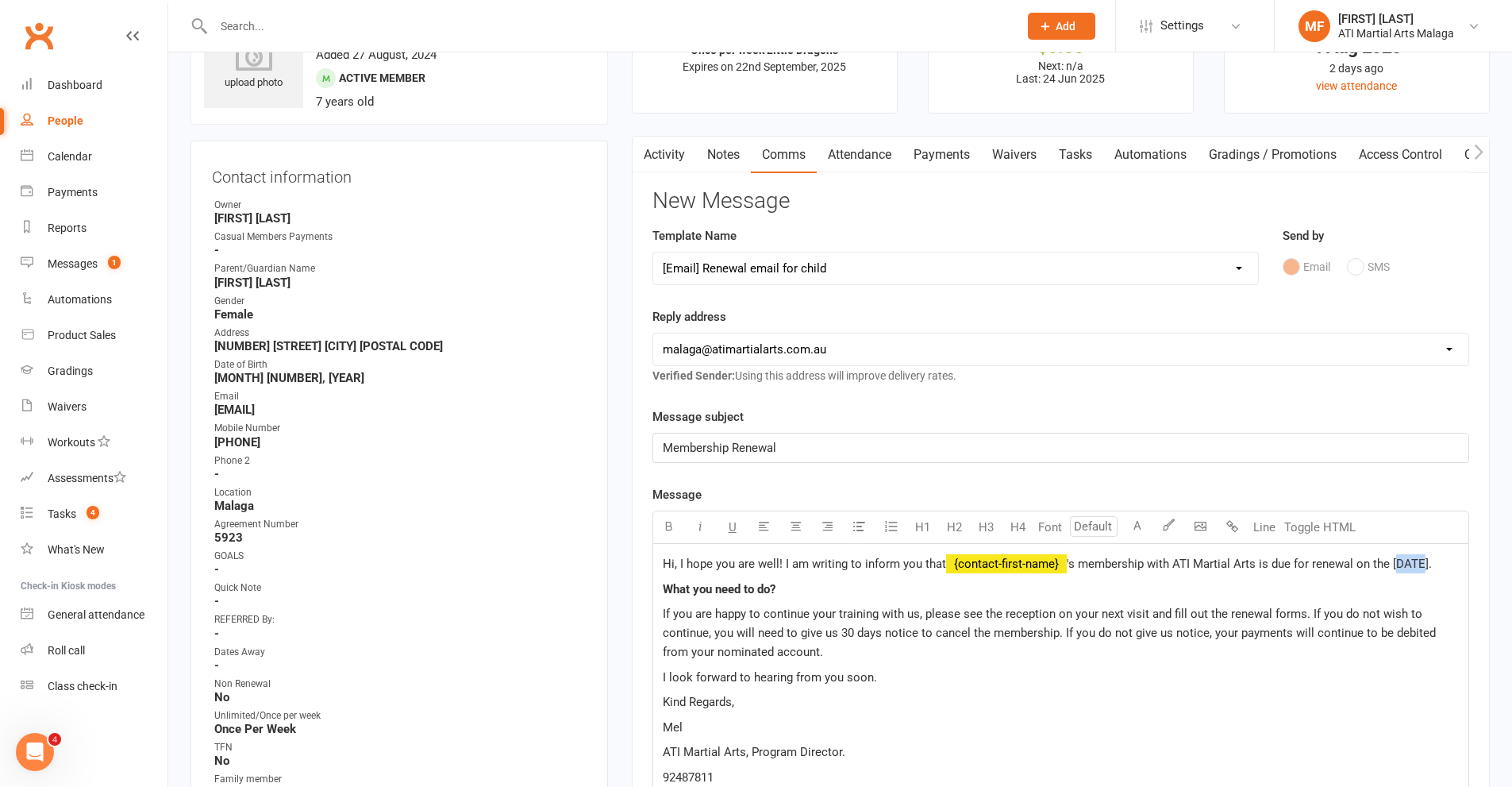 drag, startPoint x: 1416, startPoint y: 564, endPoint x: 1398, endPoint y: 571, distance: 19.313208 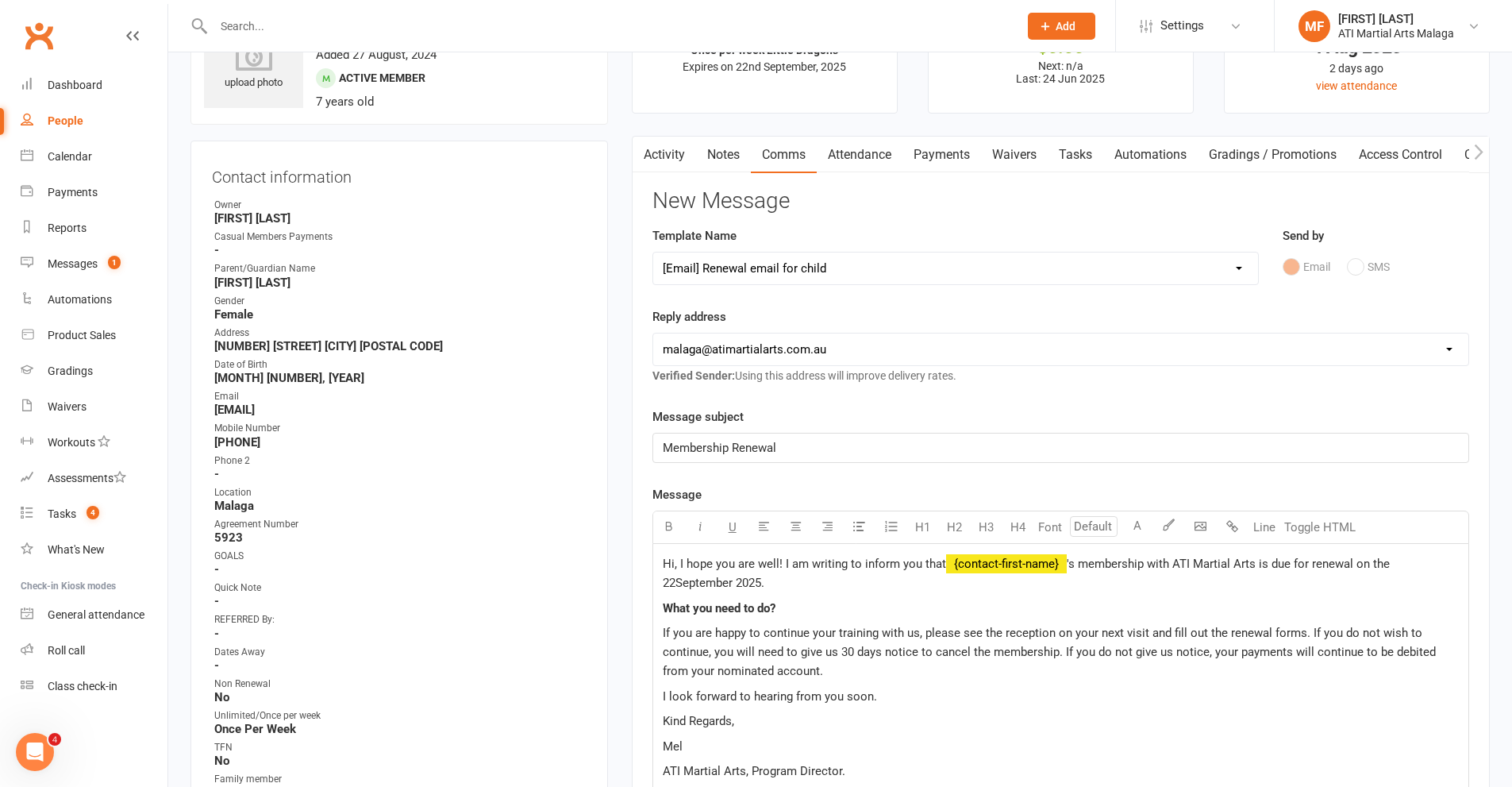 type 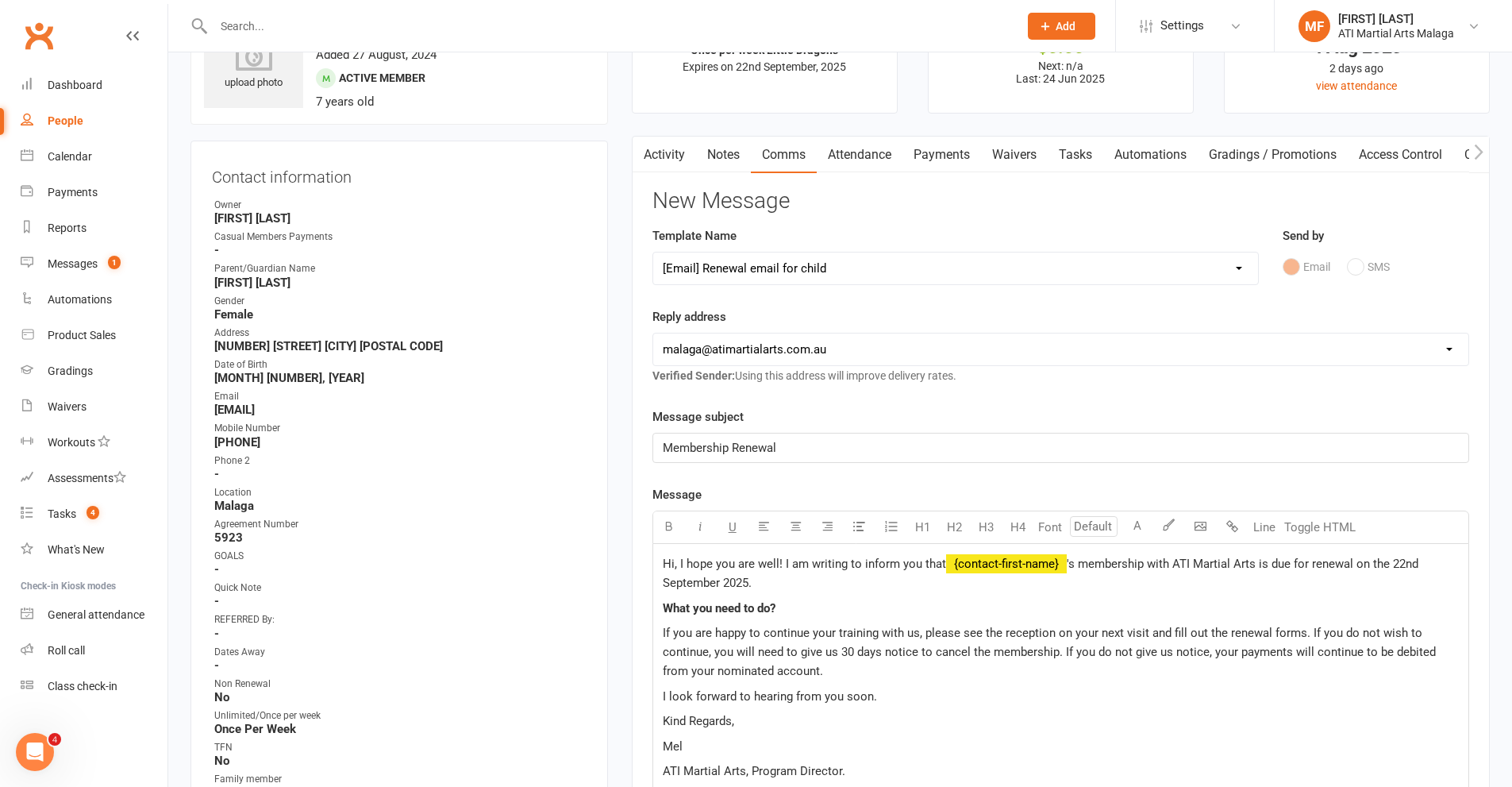 click on "Hi, I hope you are well! I am writing to inform you that" 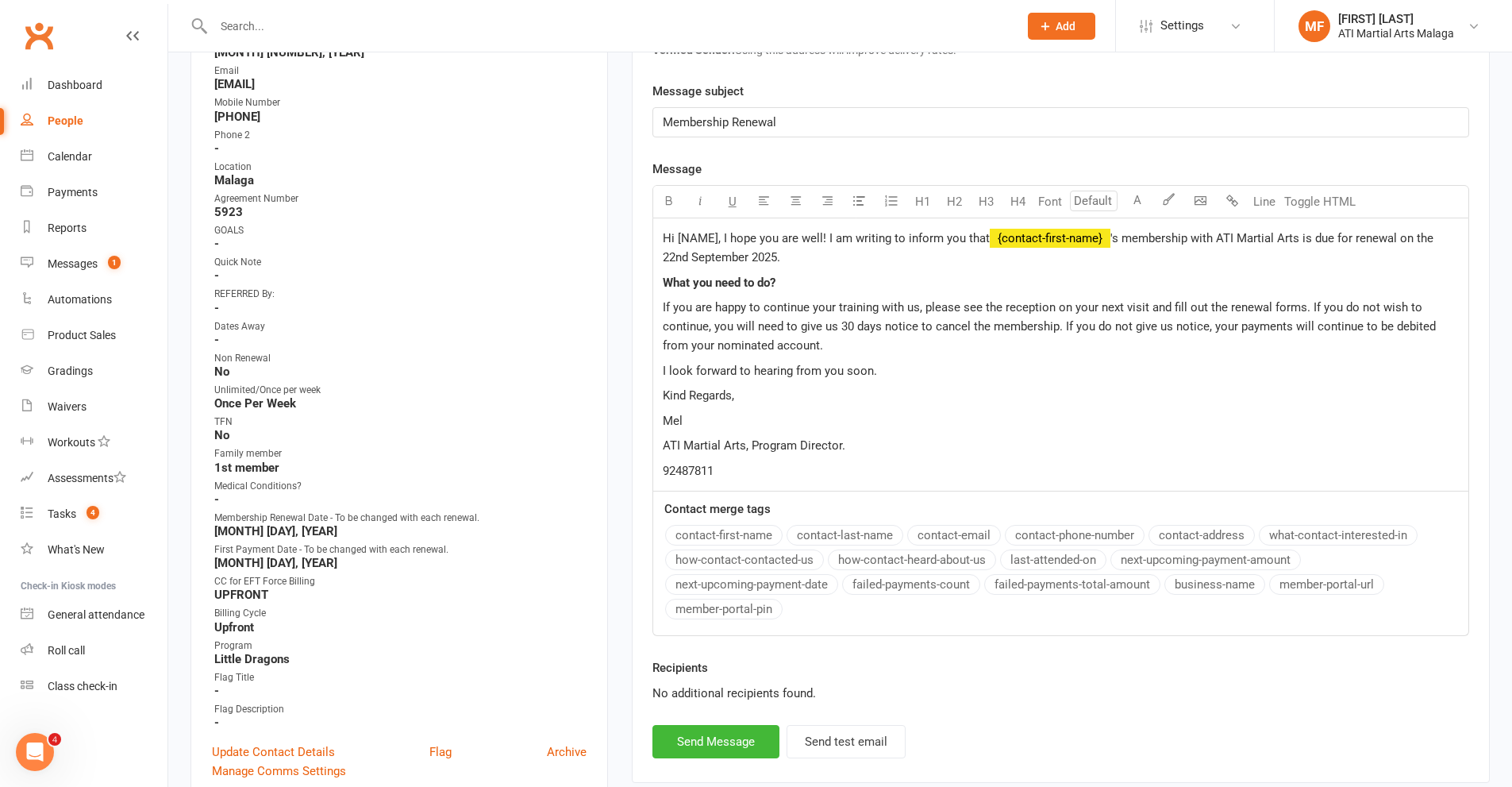 scroll, scrollTop: 397, scrollLeft: 0, axis: vertical 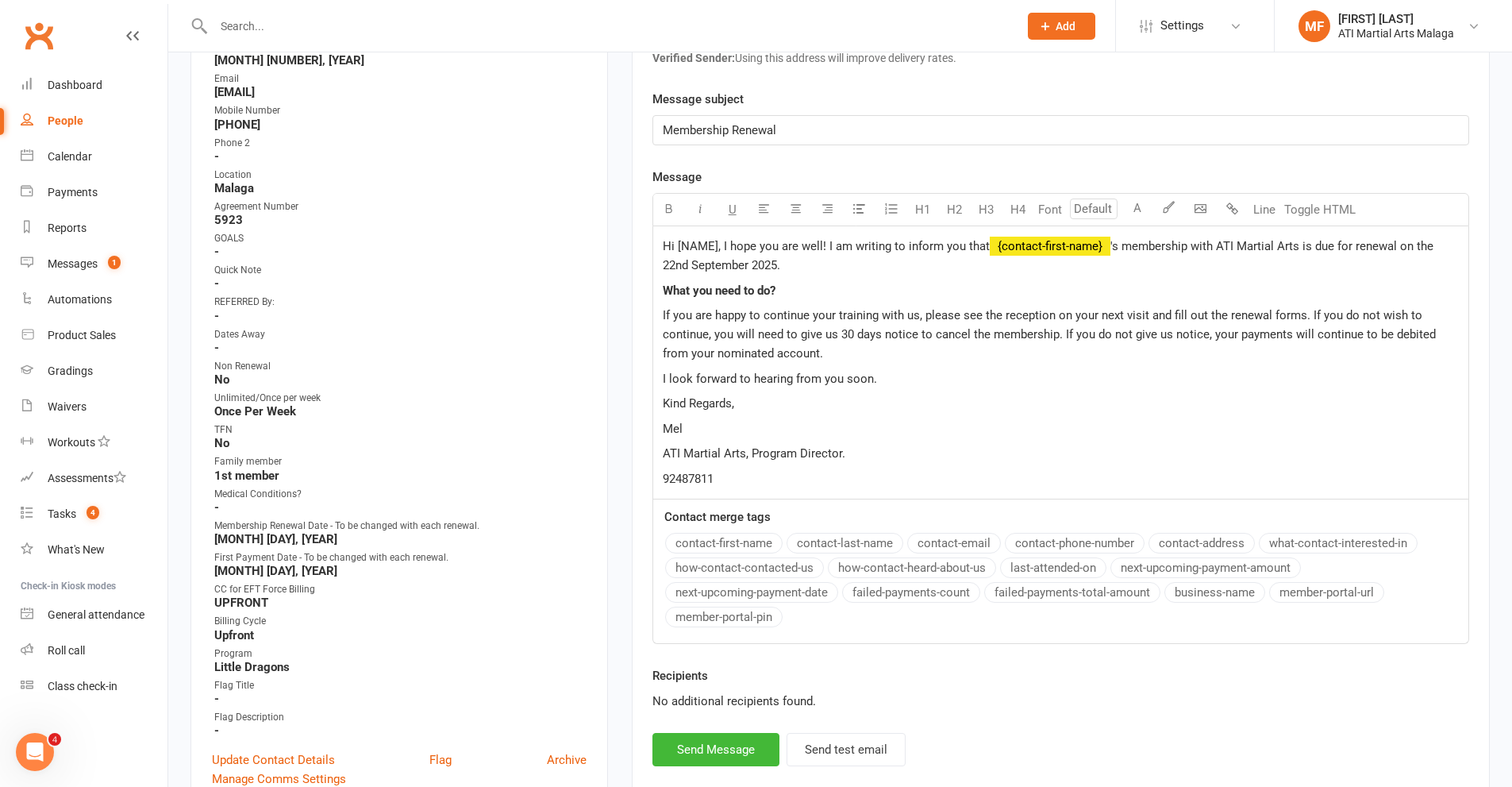 drag, startPoint x: 851, startPoint y: 351, endPoint x: 1061, endPoint y: 334, distance: 210.68697 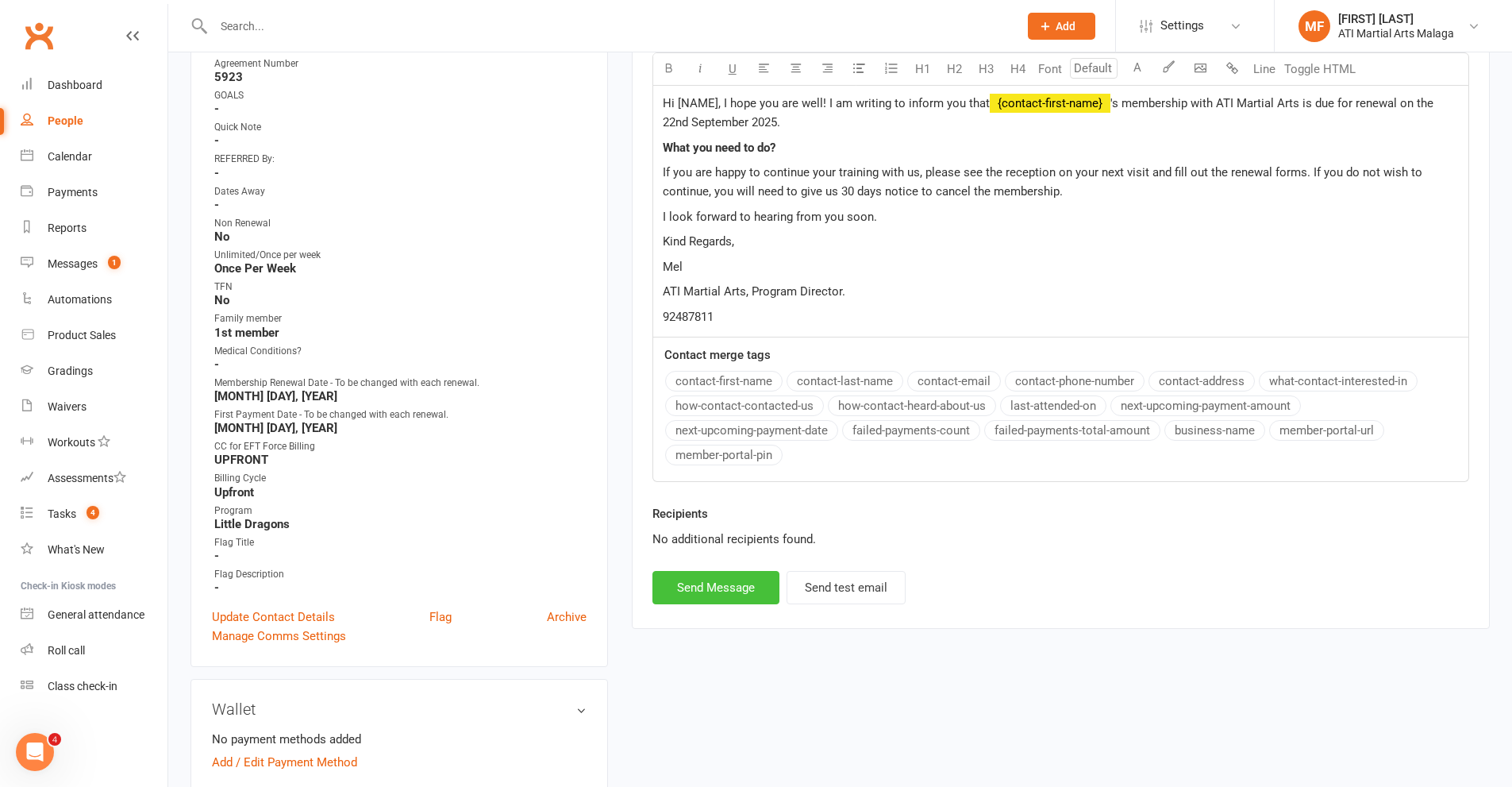 scroll, scrollTop: 556, scrollLeft: 0, axis: vertical 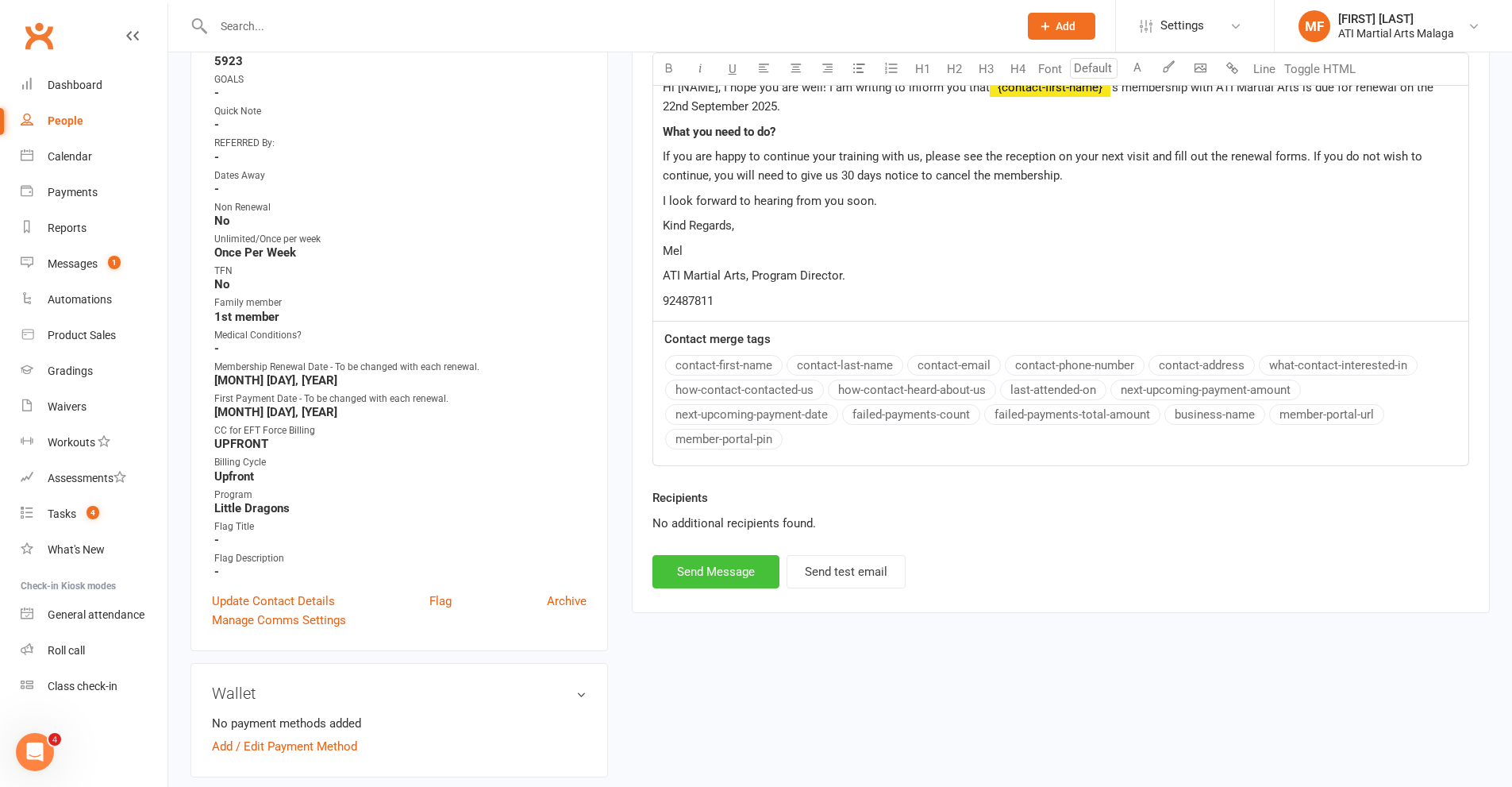 click on "Send Message" at bounding box center [716, 572] 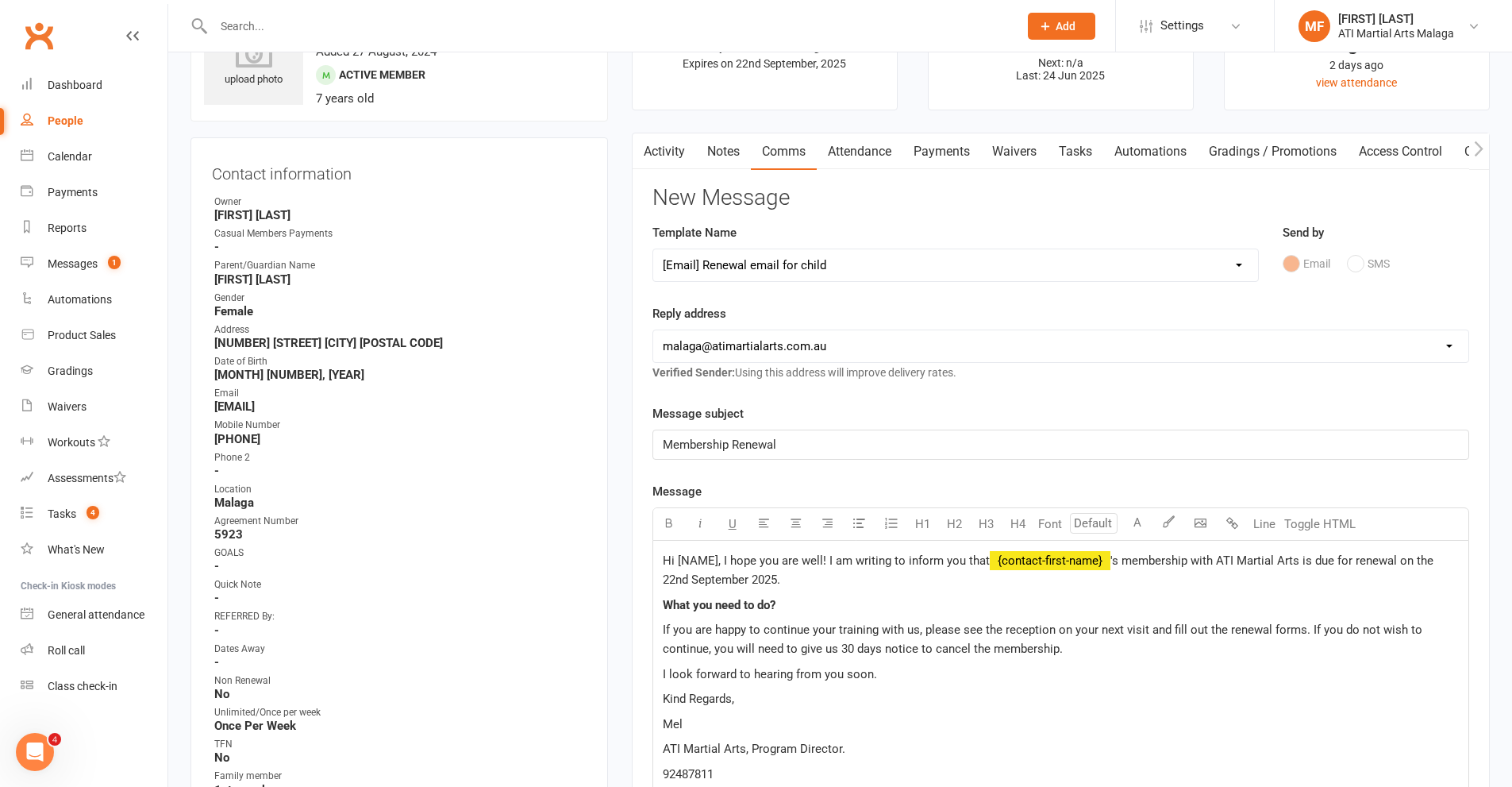 select 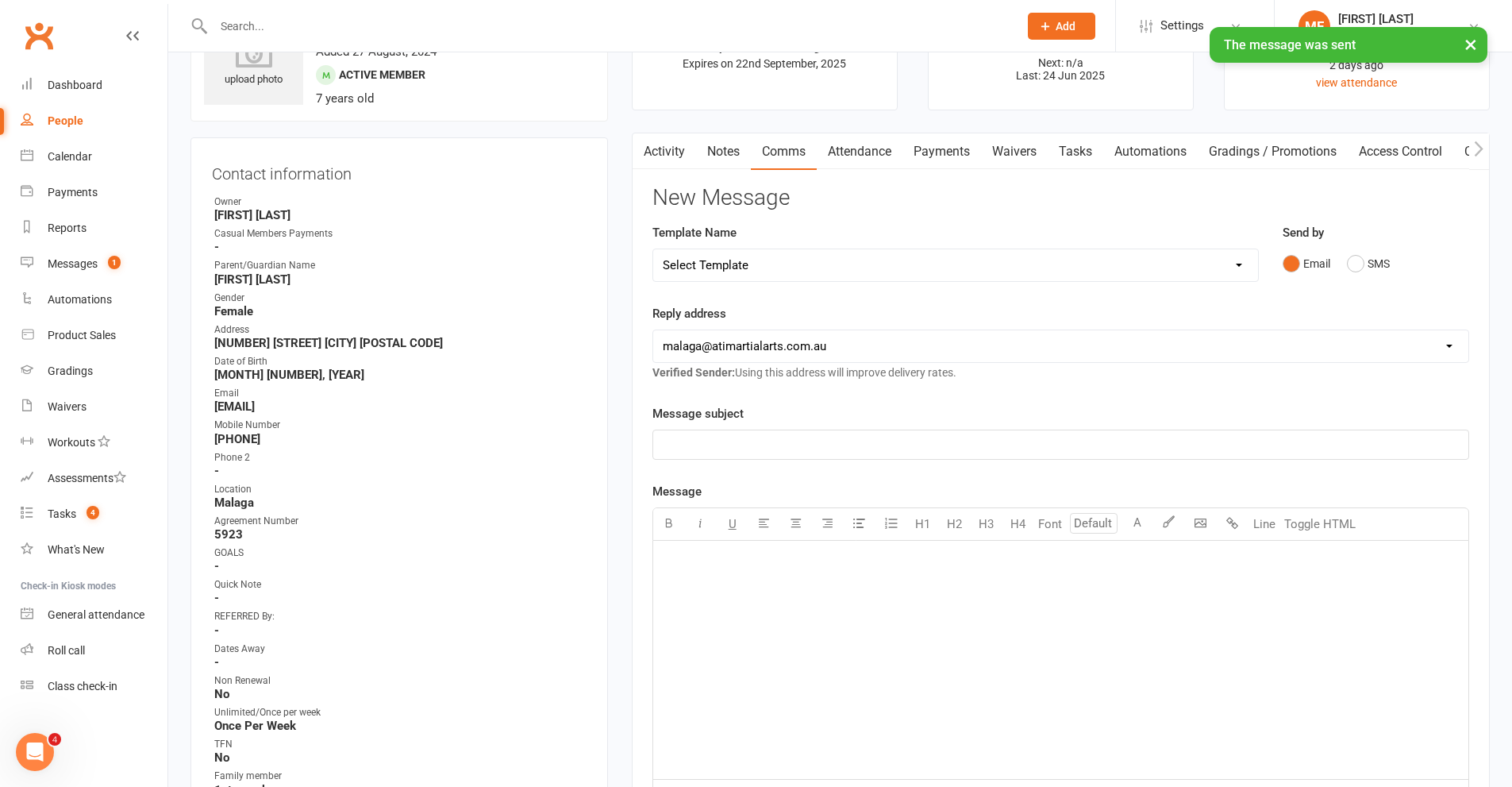 scroll, scrollTop: 79, scrollLeft: 0, axis: vertical 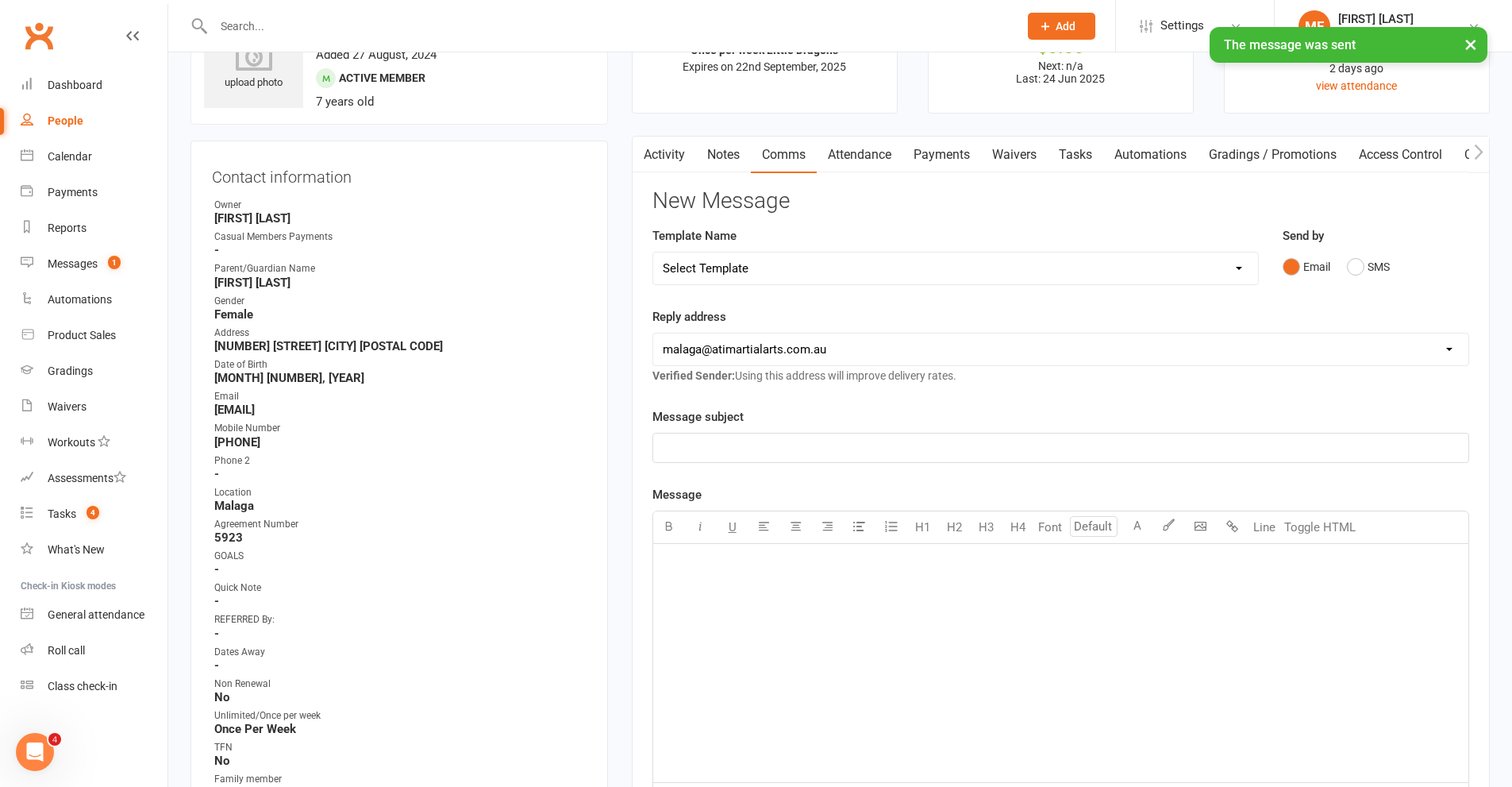 click at bounding box center [608, 26] 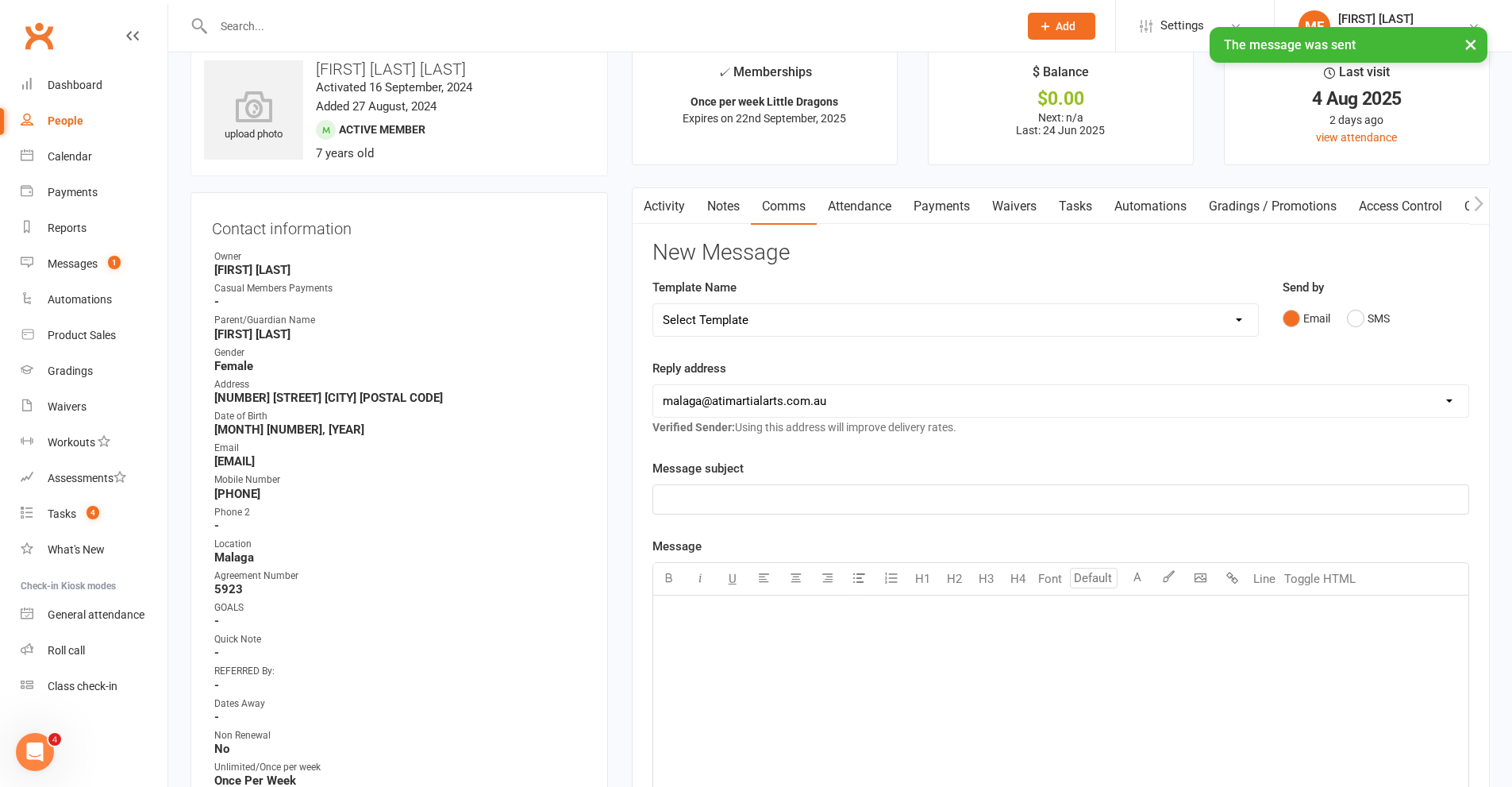scroll, scrollTop: 0, scrollLeft: 0, axis: both 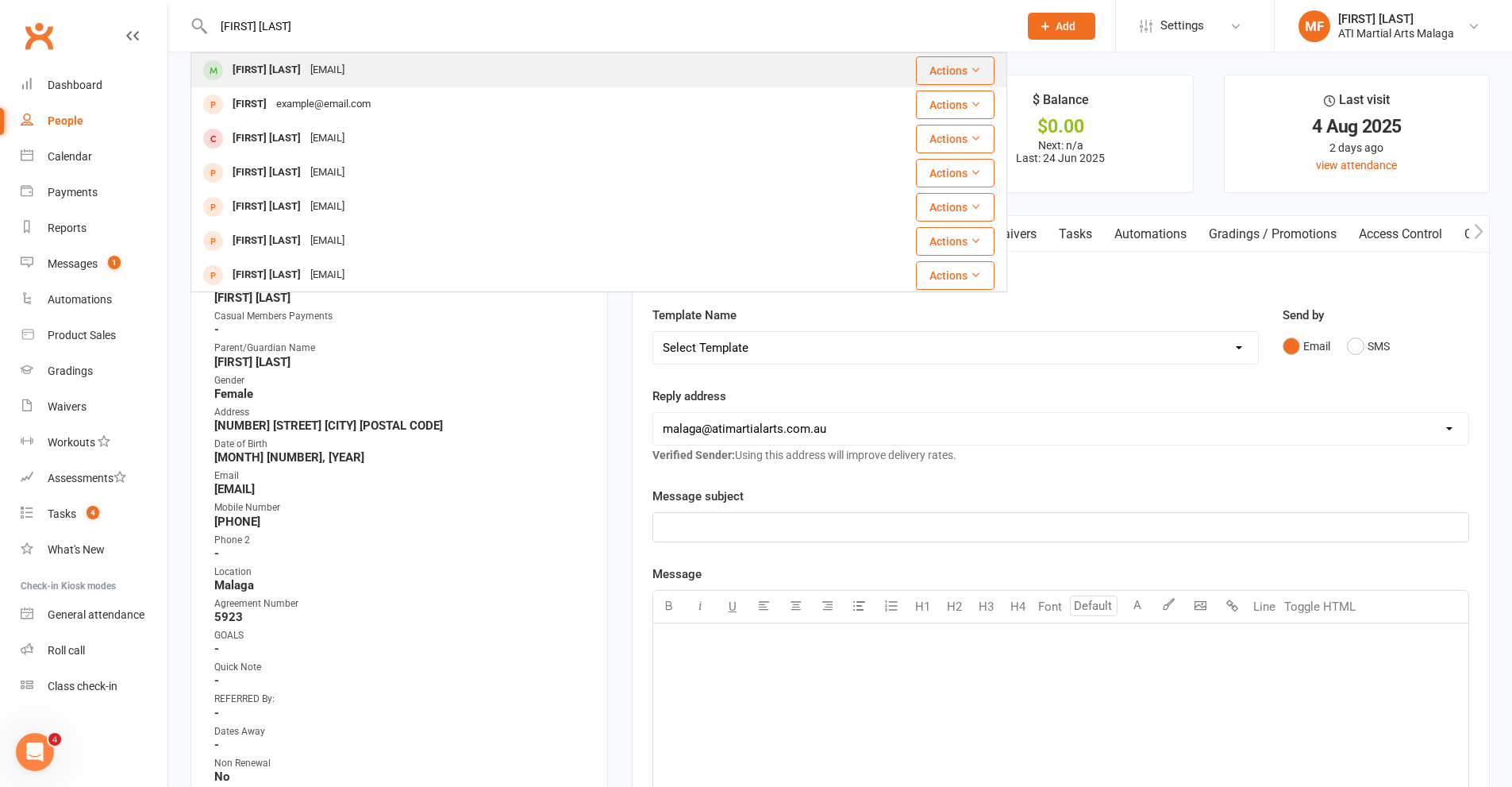 type on "[FIRST] [LAST]" 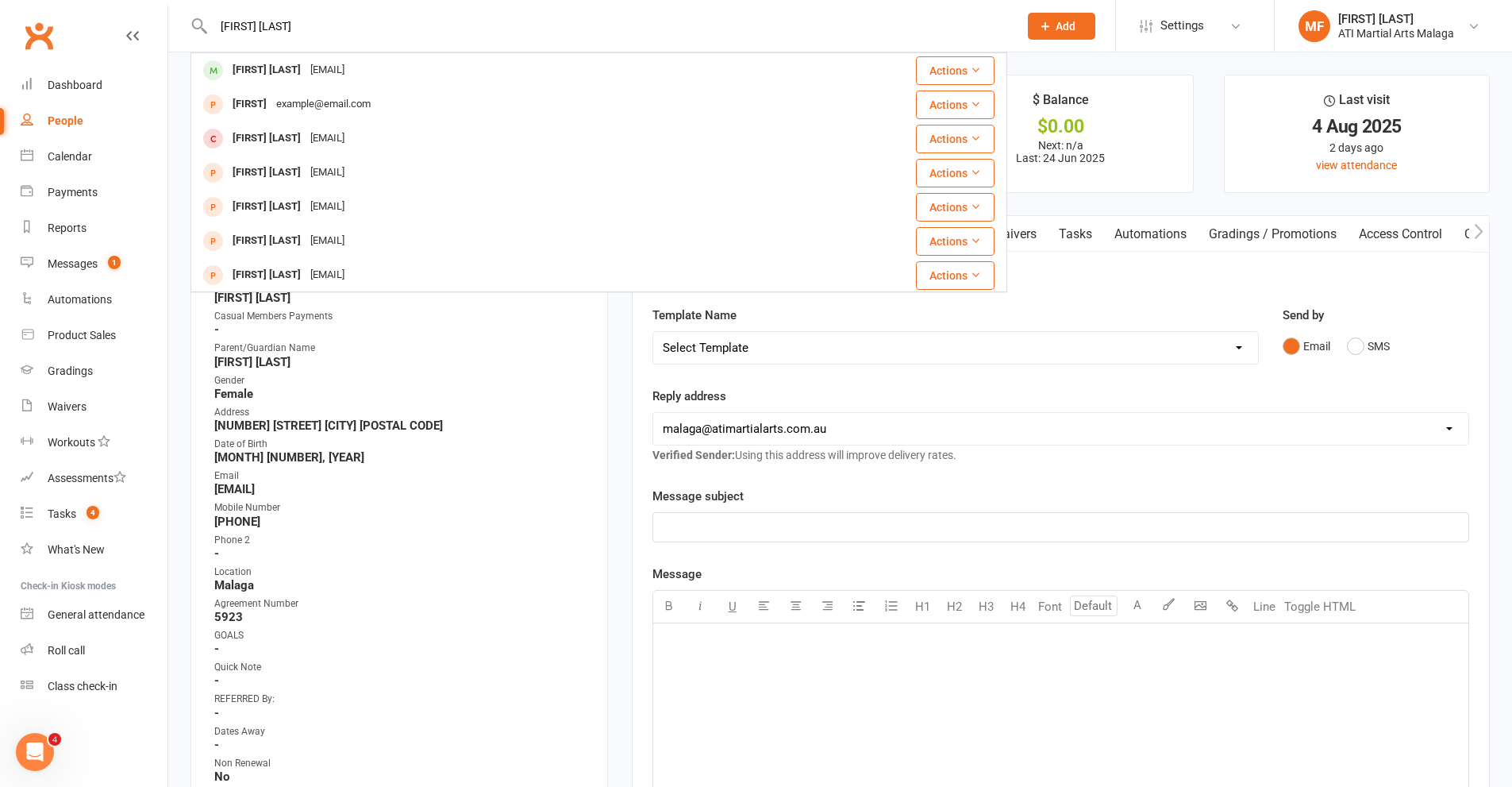 type 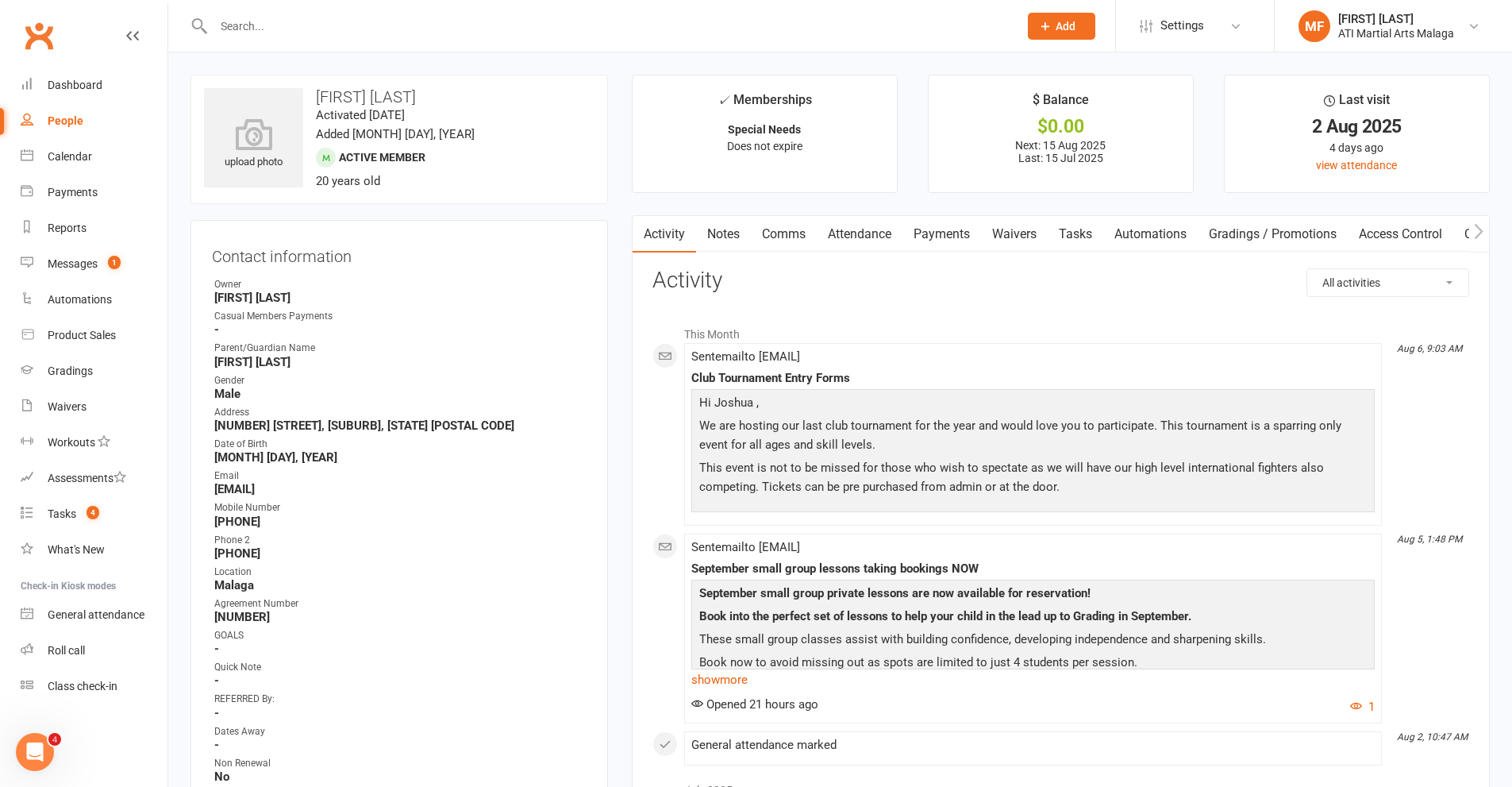 click on "Comms" at bounding box center [783, 234] 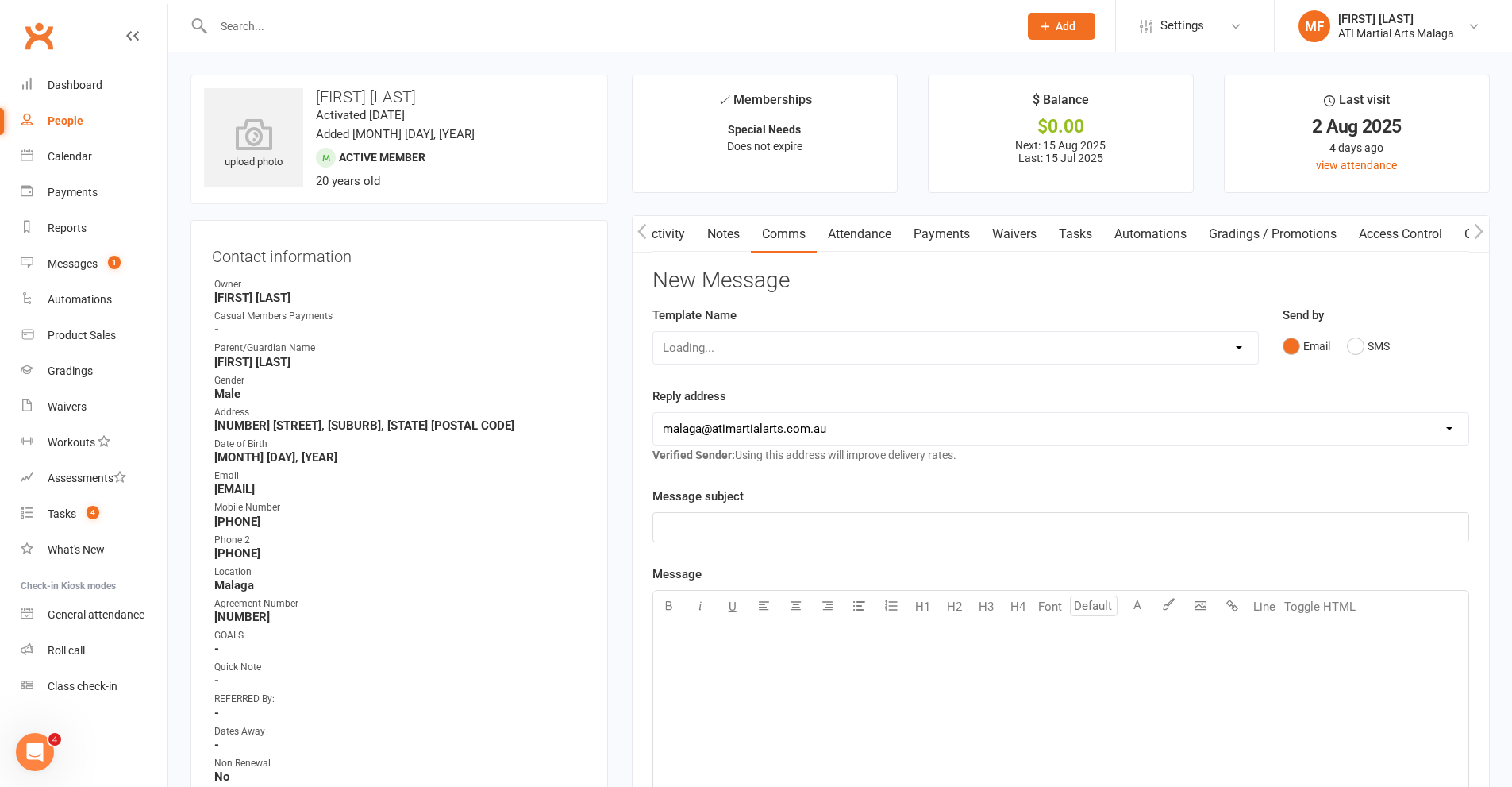 scroll, scrollTop: 0, scrollLeft: 1, axis: horizontal 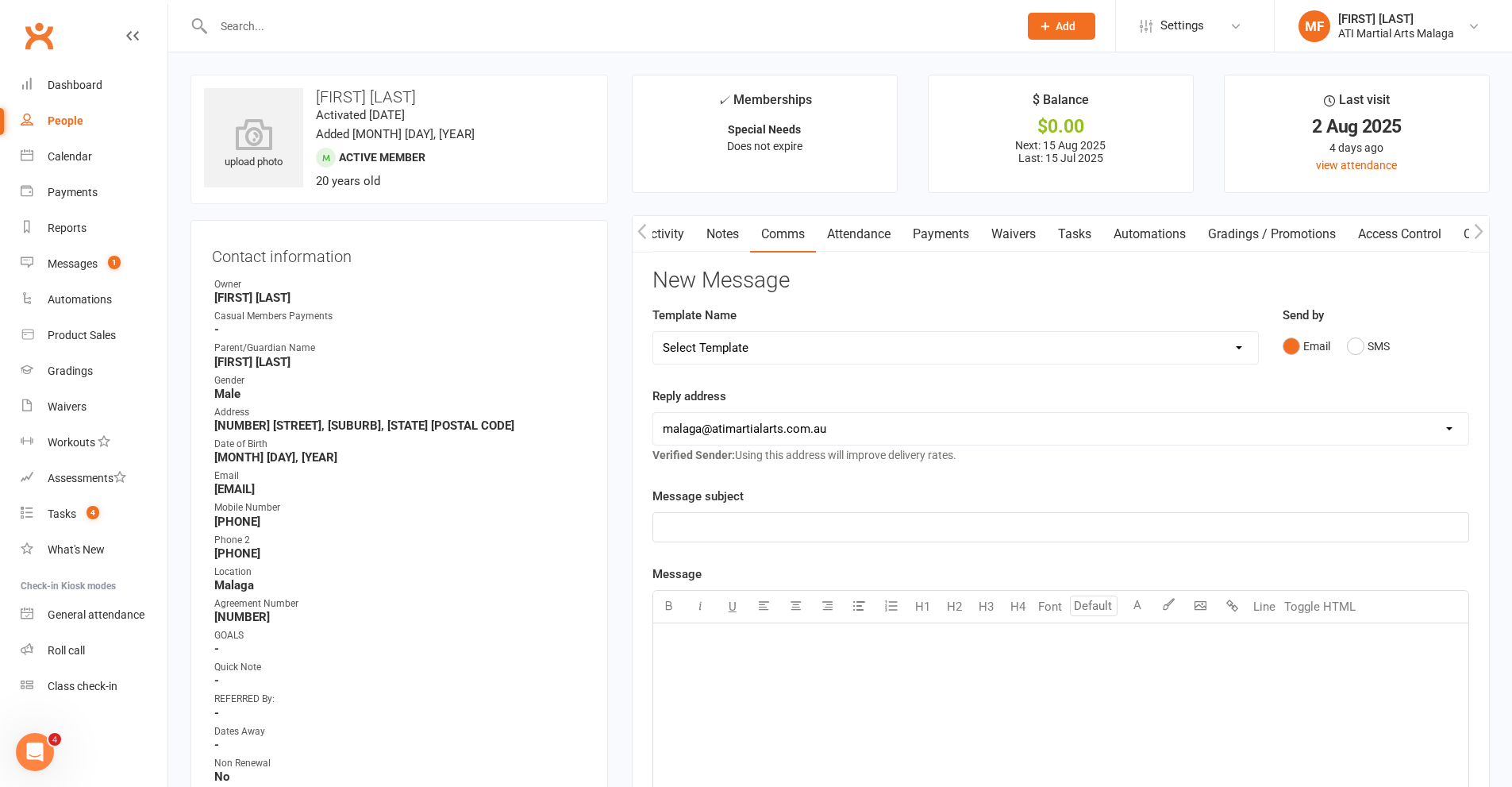 click on "Select Template [SMS] 8 days absence [Email] New Kids BJJ Class Starting 21.10.2020 [Email] 23.04.21 3 days Lockdown Zoom Class for Saturday [Email] 2 months LBE Offer 21.03.2023 [Email] 3 Year Training milestone [SMS] 500 kidsport [SMS] $50 Voucher [SMS] 6 Week Challenge [SMS] 7 Day Absent Member 1 [SMS] 7 Day Absent parent 1 [SMS] 7 Day Absent Parent 2 [Email] Absent 14 days or more [SMS] Absent report 14 days or more :SMS [SMS] Absent report 8-13 days:SMS [Email] After 1 month training follow up [Email] ATI OPEN DAY 2023 [SMS] Birthday Guest [Email] BIRTHDAY PARTY [Email] Boxing for Fitness! 6week Trial for $100! [SMS] Boxing tonight [Email] Buddy Week [Email] Buddy Week and Club Competion May 2022 [Email] Changes to Class Viewing [SMS] Confirmation of booking [Email] Covid News - Proof of Vaccination [SMS] Debt Collection Text [Email] End of 2023 Offer for cancelled members [Email] Happy Birthday [SMS] Kidsport Code [SMS] KIDSPORT PAID [Email] LBE Members [SMS] Lead missed lesson 2 [SMS] Leads not booked" at bounding box center [956, 348] 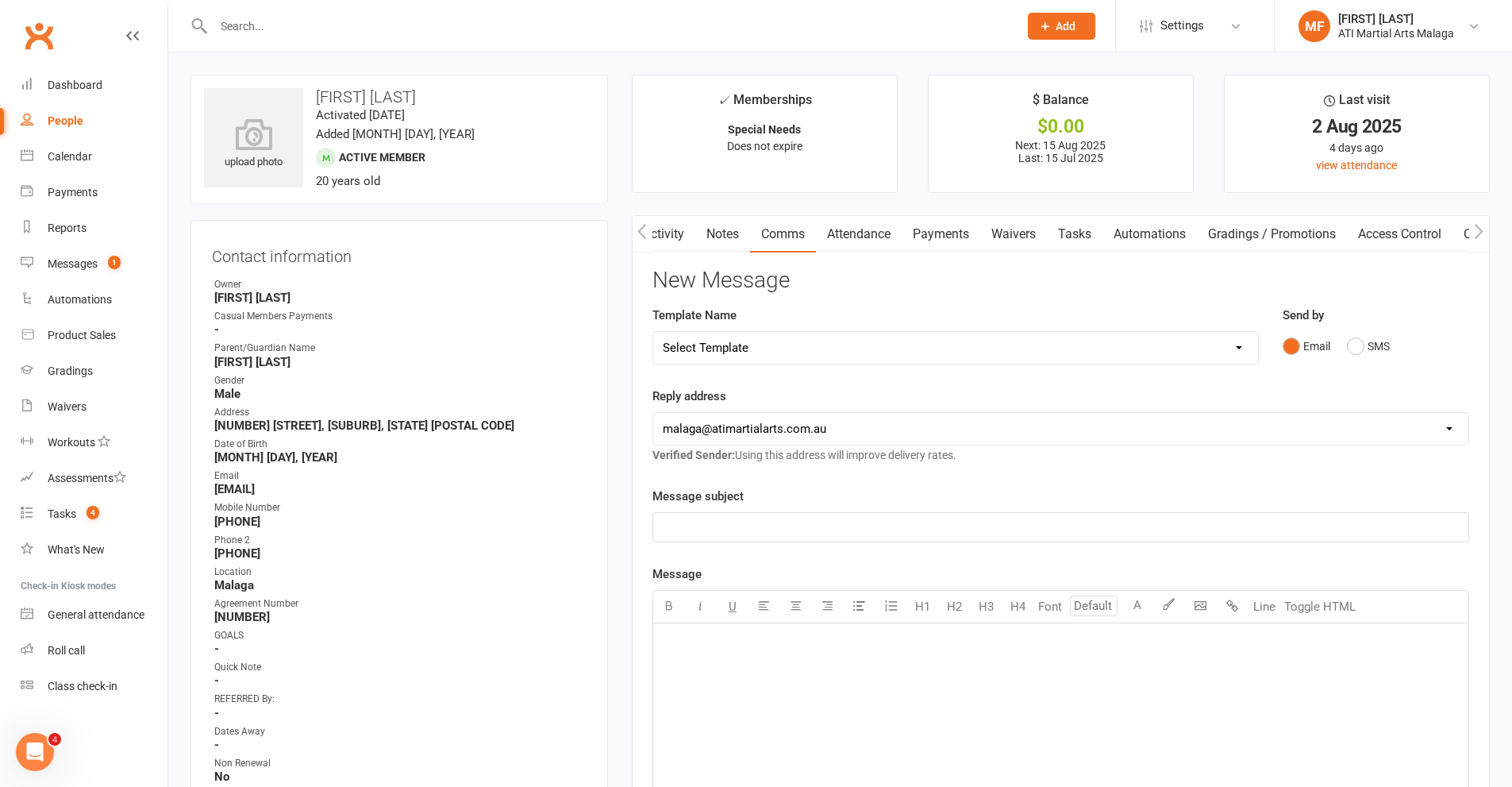 select on "54" 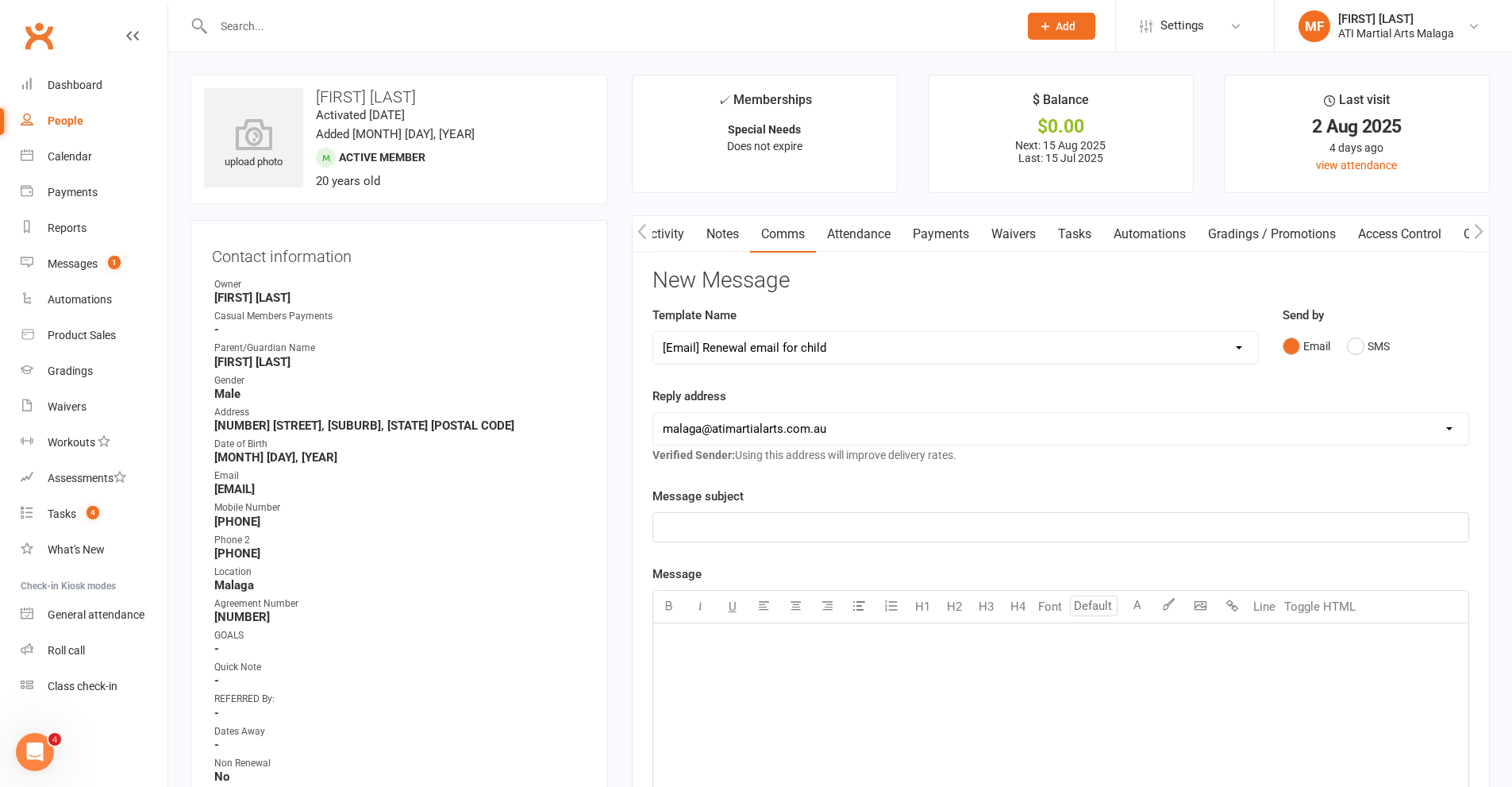 click on "Select Template [SMS] 8 days absence [Email] New Kids BJJ Class Starting 21.10.2020 [Email] 23.04.21 3 days Lockdown Zoom Class for Saturday [Email] 2 months LBE Offer 21.03.2023 [Email] 3 Year Training milestone [SMS] 500 kidsport [SMS] $50 Voucher [SMS] 6 Week Challenge [SMS] 7 Day Absent Member 1 [SMS] 7 Day Absent parent 1 [SMS] 7 Day Absent Parent 2 [Email] Absent 14 days or more [SMS] Absent report 14 days or more :SMS [SMS] Absent report 8-13 days:SMS [Email] After 1 month training follow up [Email] ATI OPEN DAY 2023 [SMS] Birthday Guest [Email] BIRTHDAY PARTY [Email] Boxing for Fitness! 6week Trial for $100! [SMS] Boxing tonight [Email] Buddy Week [Email] Buddy Week and Club Competion May 2022 [Email] Changes to Class Viewing [SMS] Confirmation of booking [Email] Covid News - Proof of Vaccination [SMS] Debt Collection Text [Email] End of 2023 Offer for cancelled members [Email] Happy Birthday [SMS] Kidsport Code [SMS] KIDSPORT PAID [Email] LBE Members [SMS] Lead missed lesson 2 [SMS] Leads not booked" at bounding box center [956, 348] 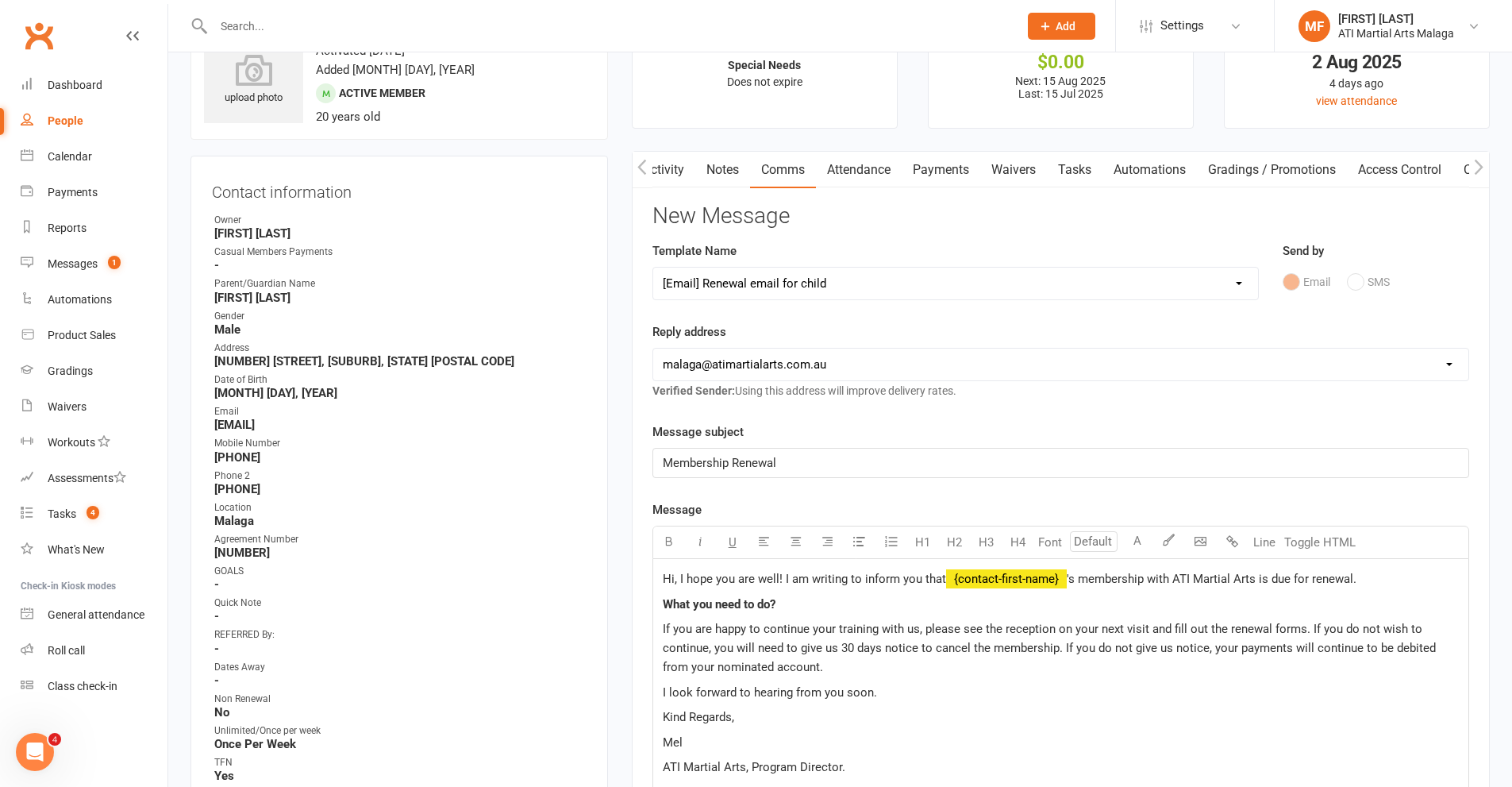 scroll, scrollTop: 79, scrollLeft: 0, axis: vertical 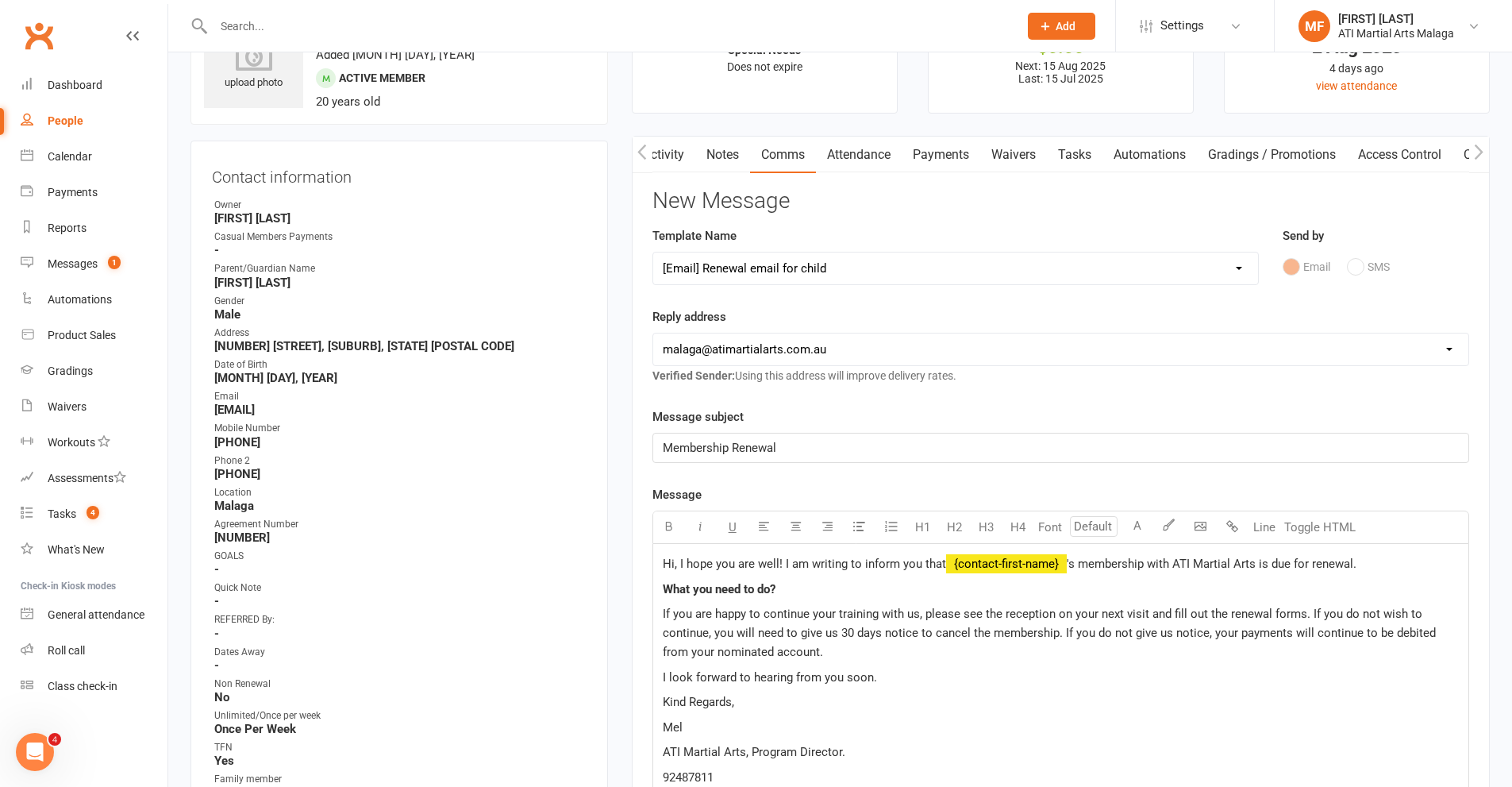 click on "Hi, I hope you are well! I am writing to inform you that" 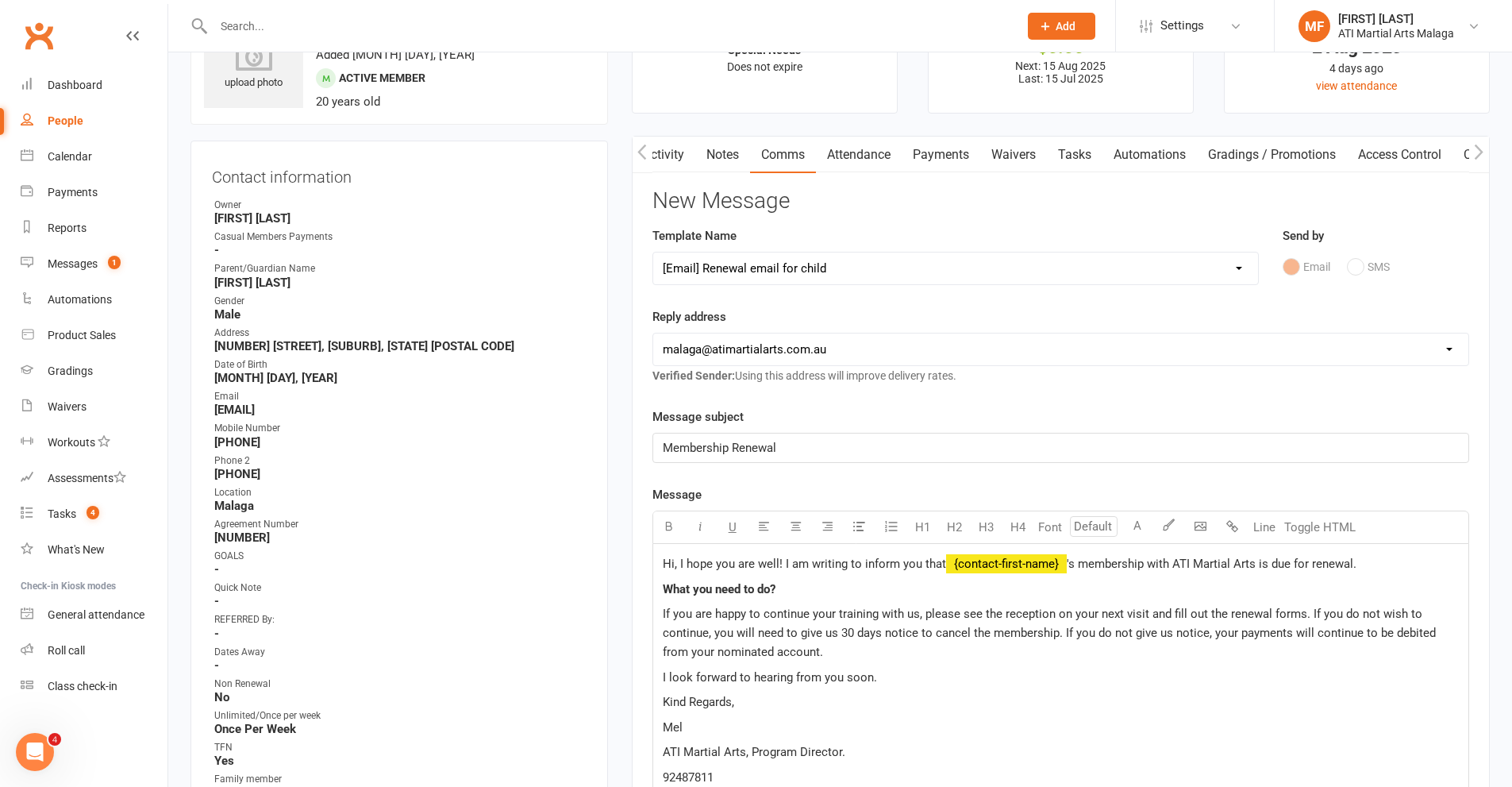 type 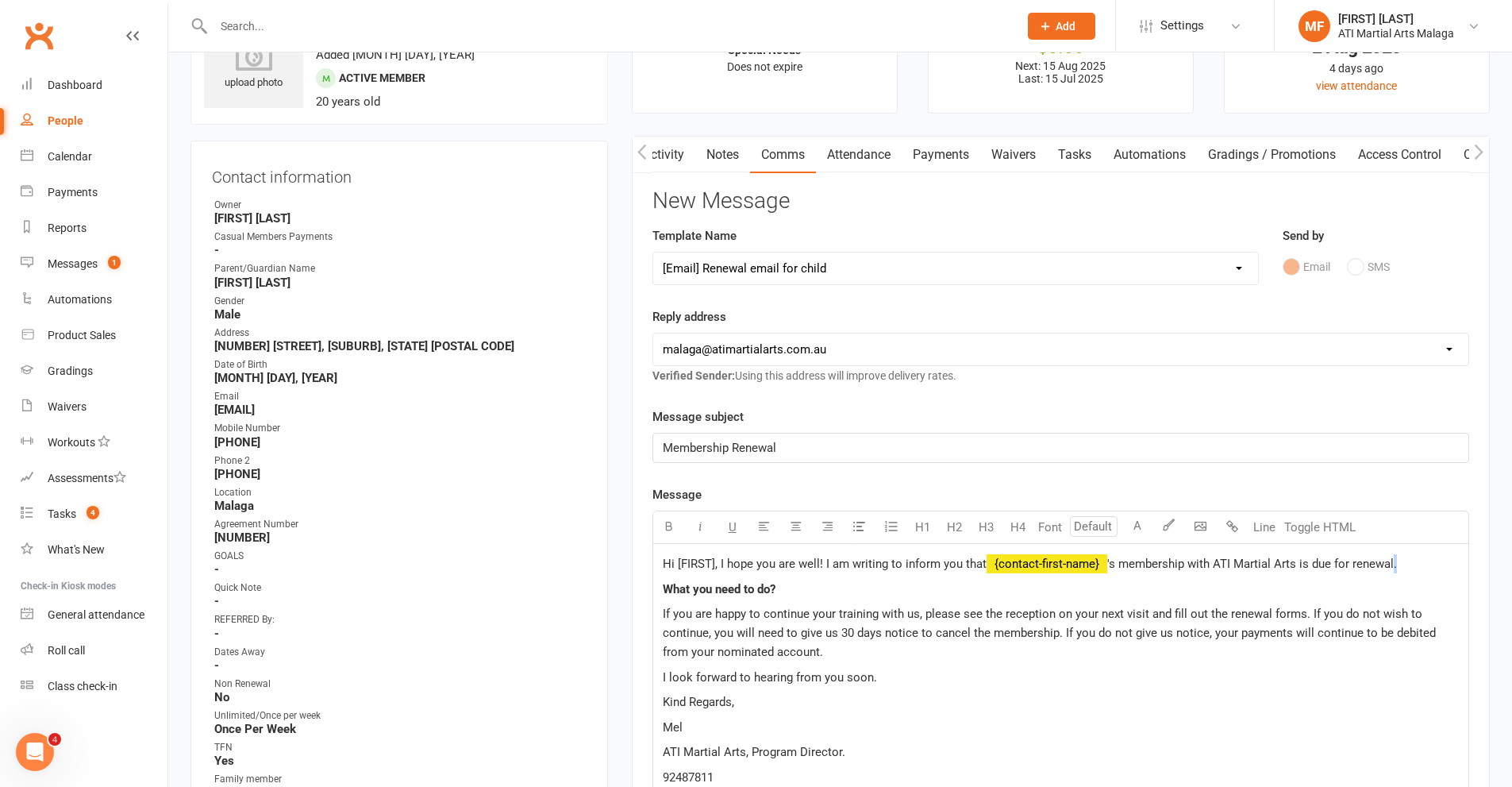 click on "'s membership with ATI Martial Arts is due for renewal." 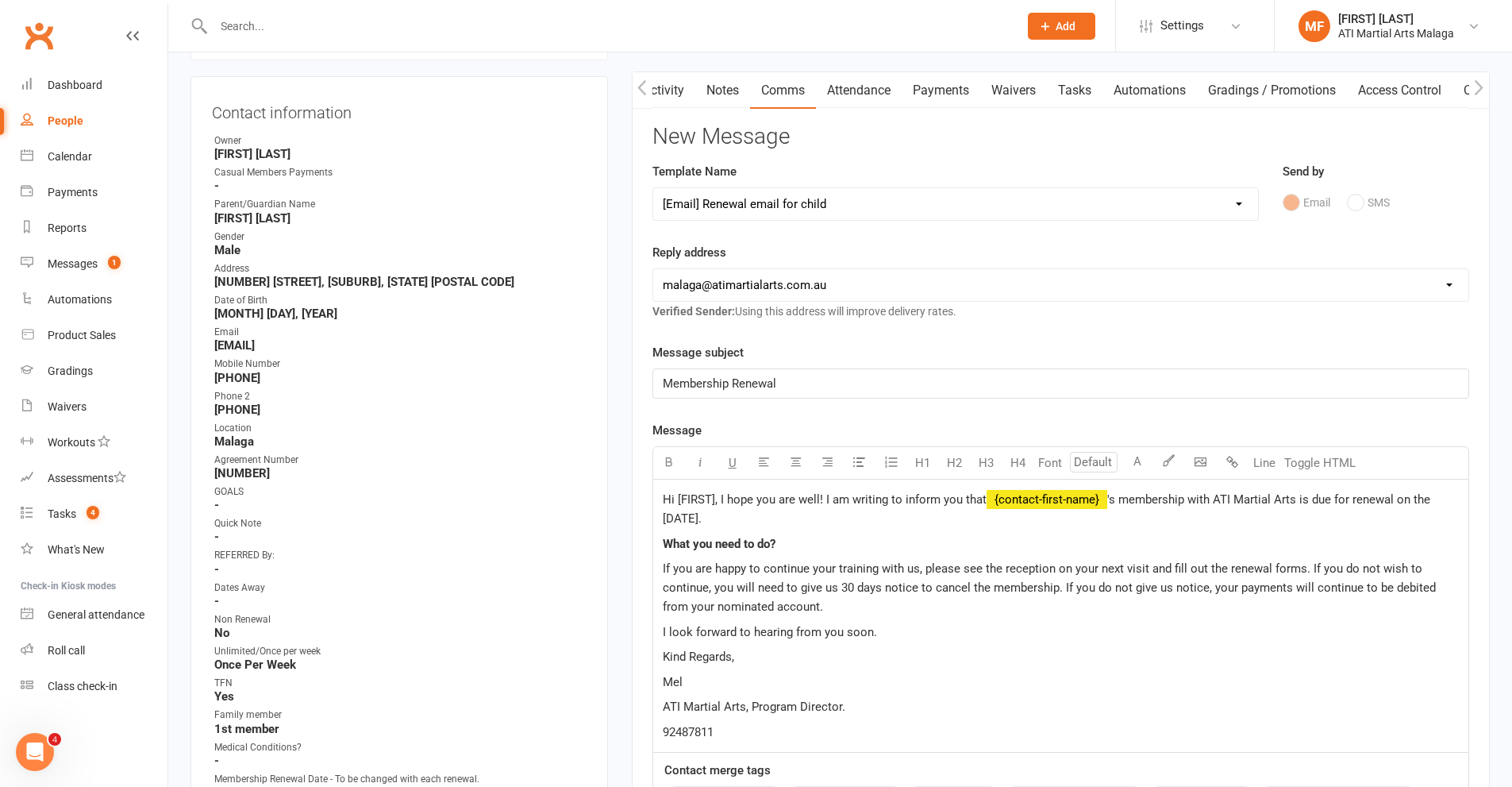 scroll, scrollTop: 238, scrollLeft: 0, axis: vertical 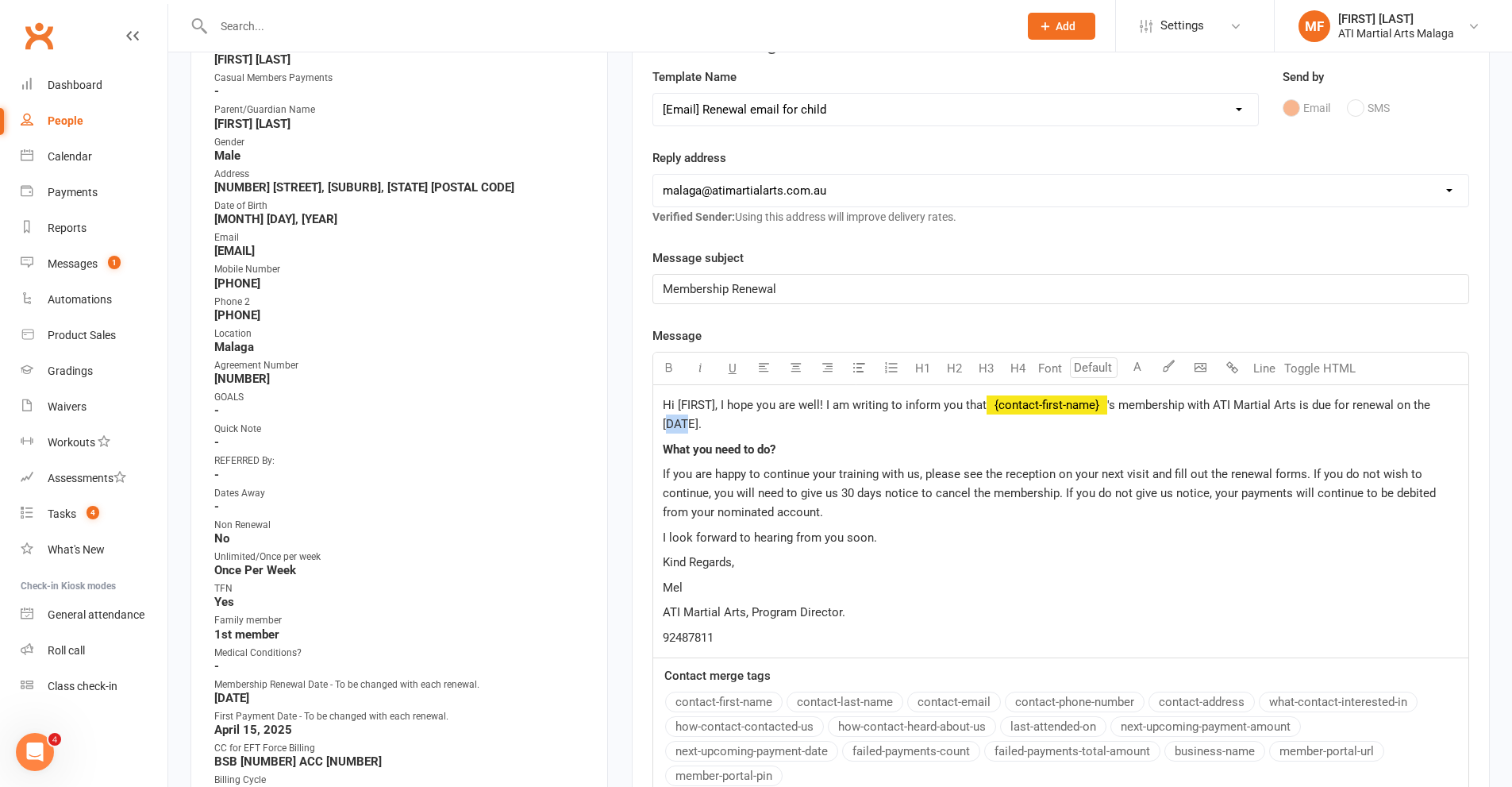 drag, startPoint x: 1449, startPoint y: 403, endPoint x: 1432, endPoint y: 404, distance: 17.029386 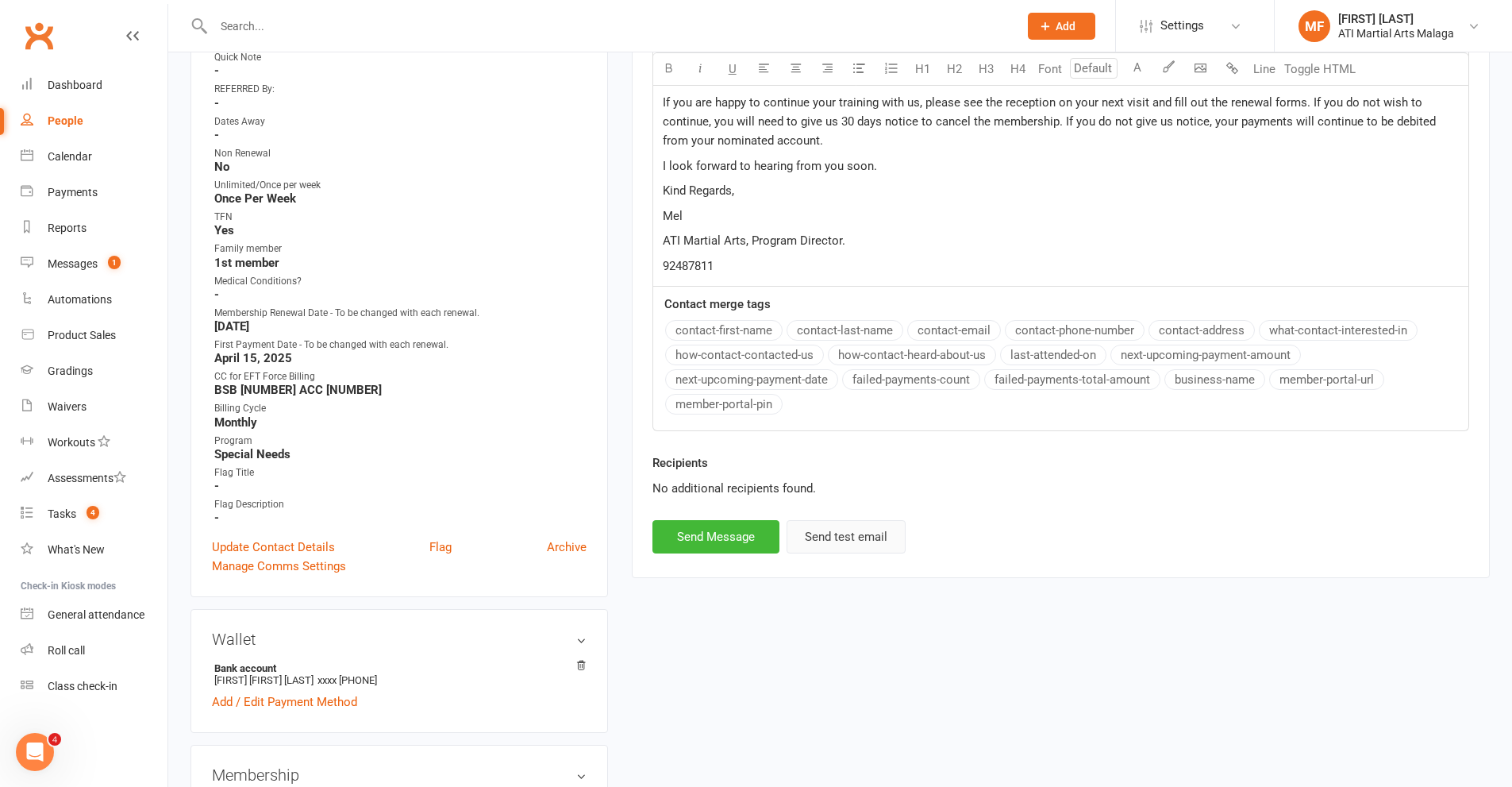 scroll, scrollTop: 635, scrollLeft: 0, axis: vertical 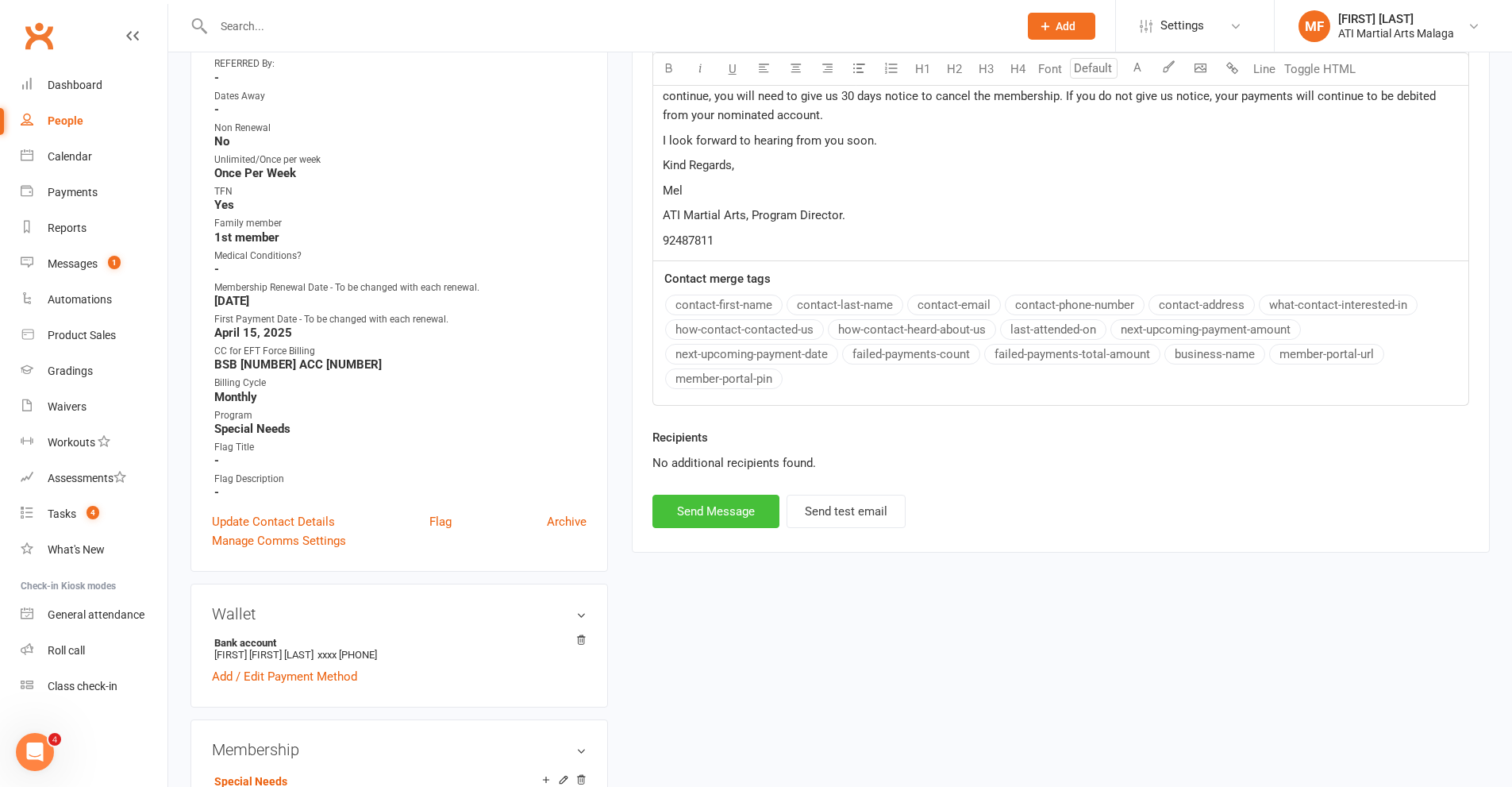 click on "Send Message" at bounding box center [716, 511] 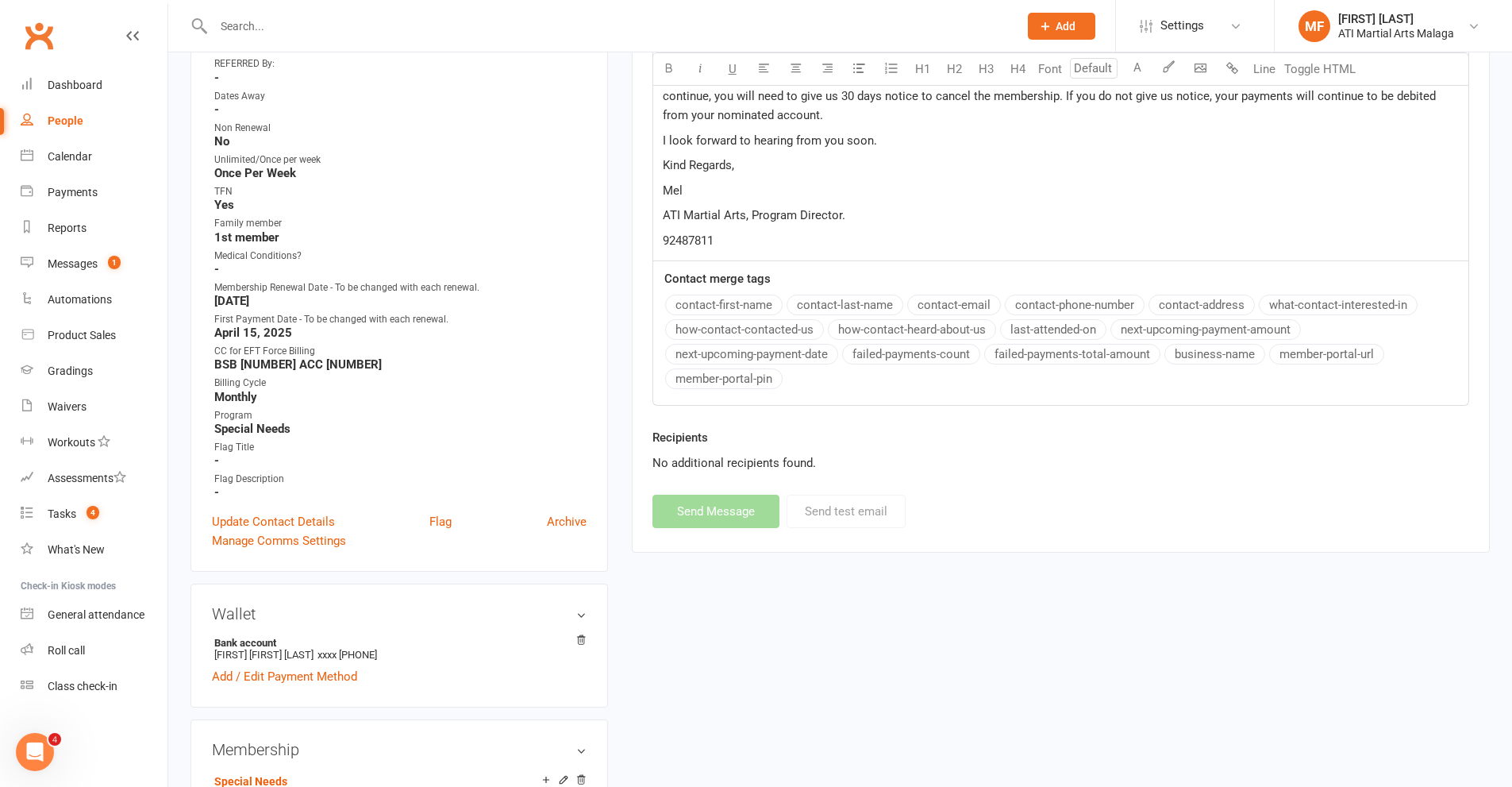 select 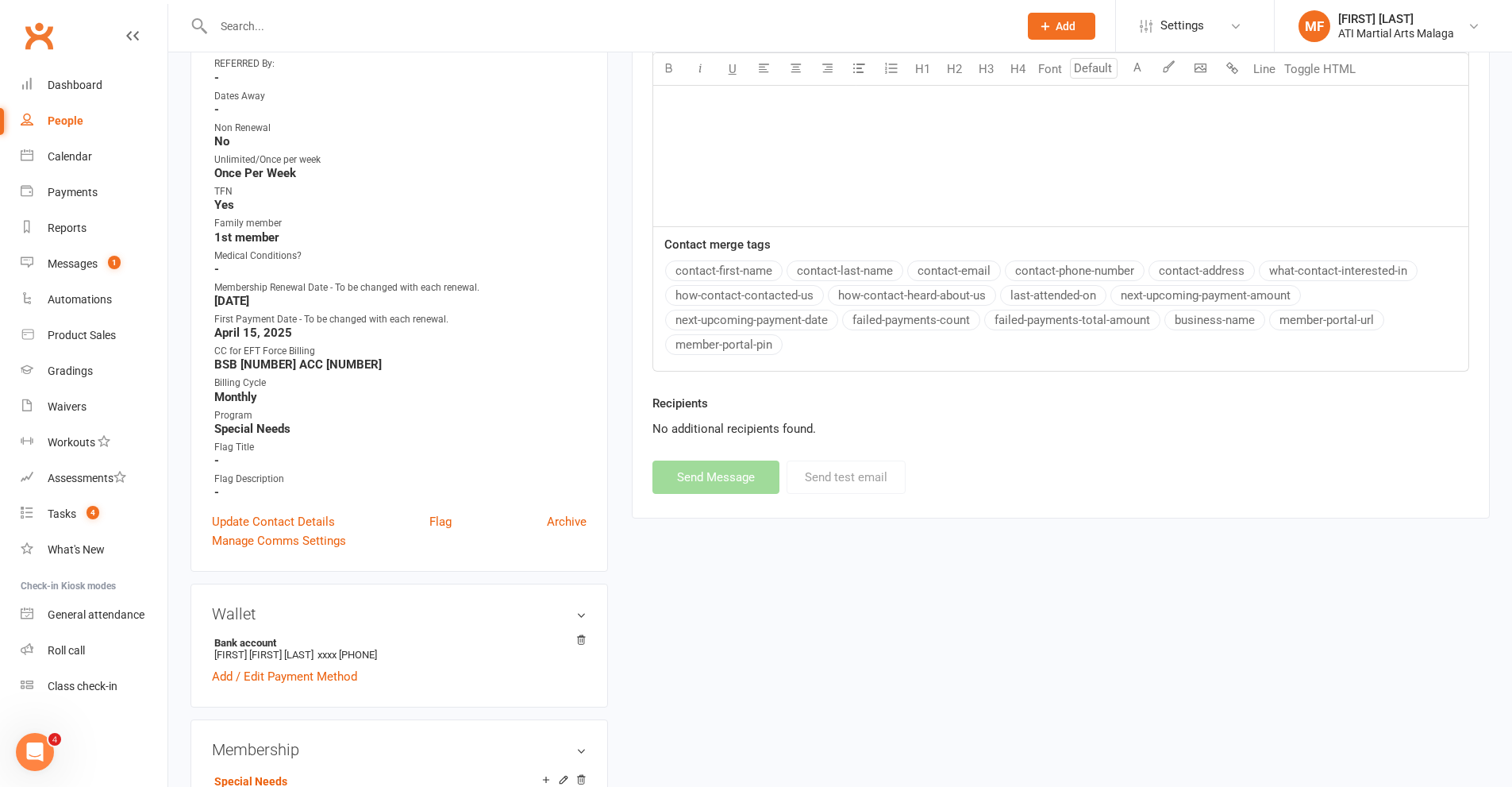 click at bounding box center (608, 26) 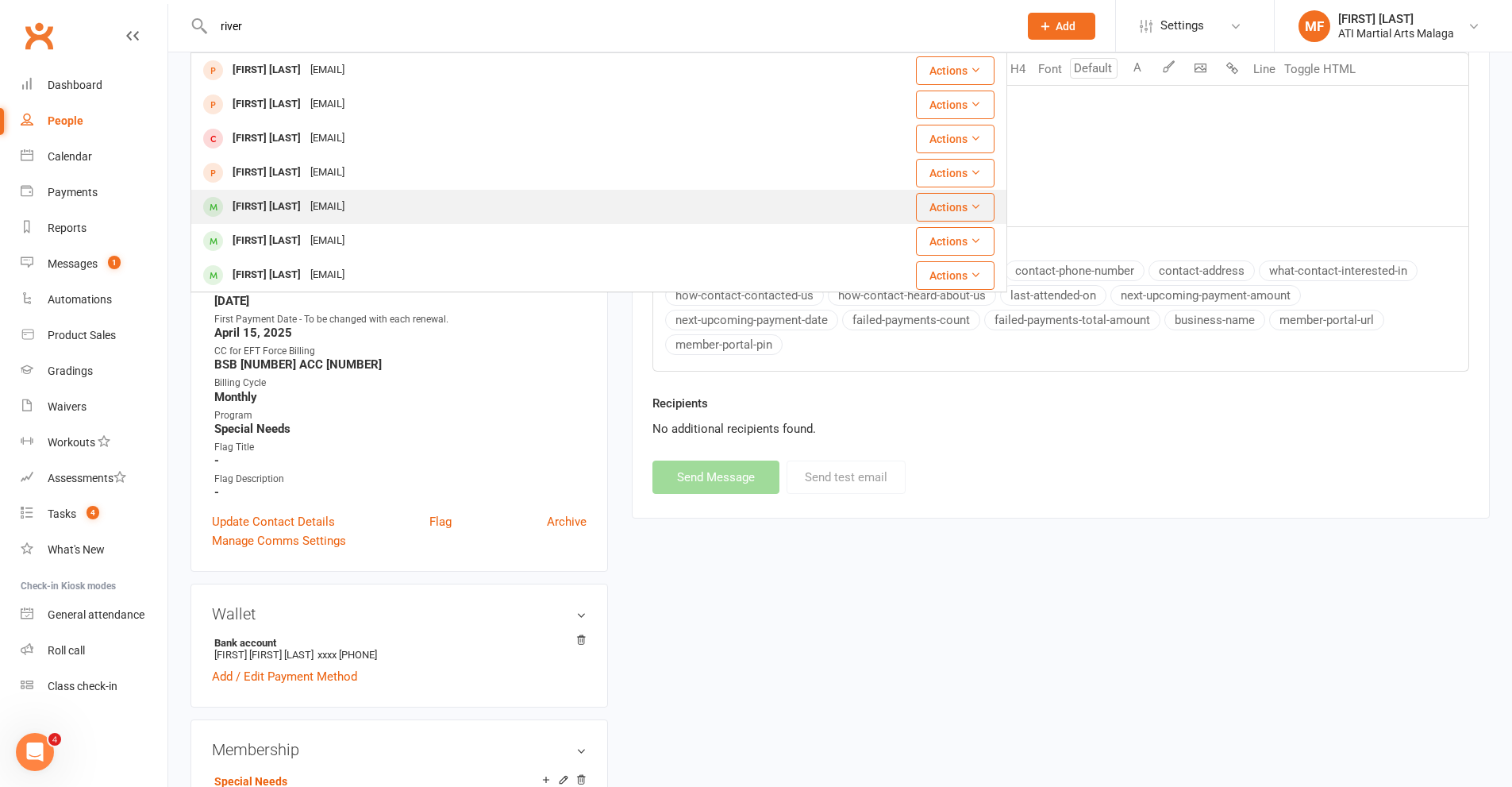 type on "river" 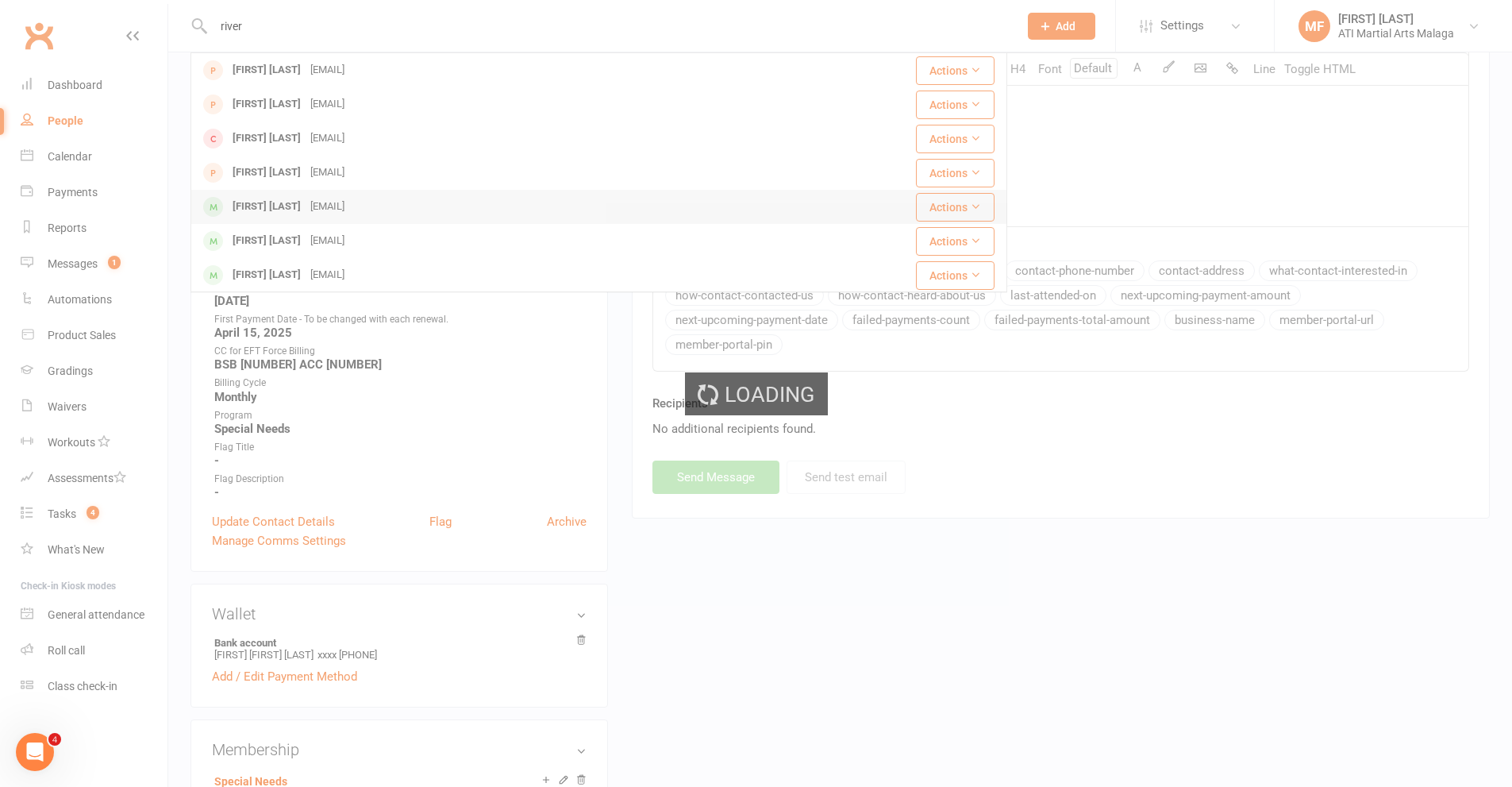 type 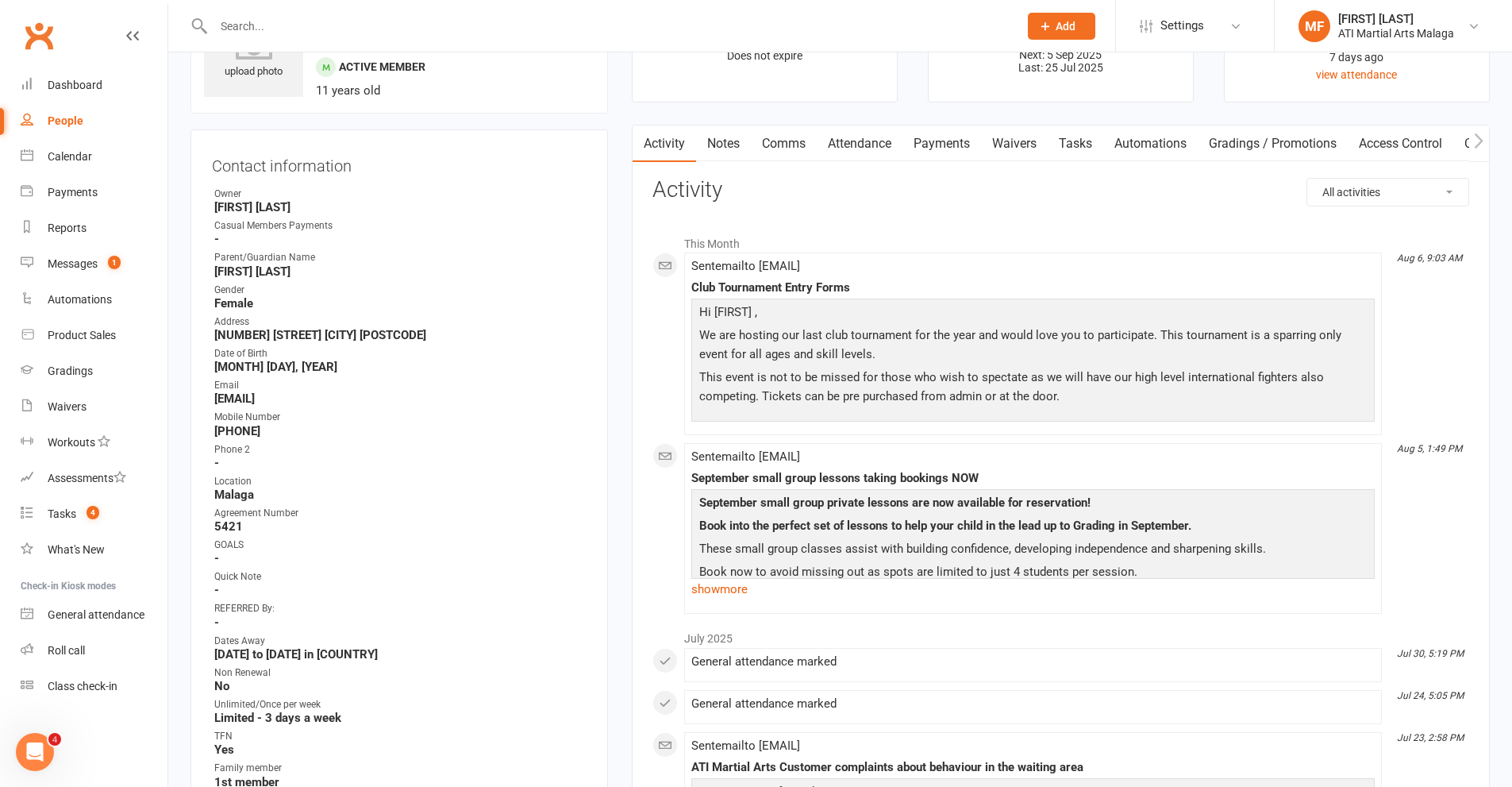 scroll, scrollTop: 0, scrollLeft: 0, axis: both 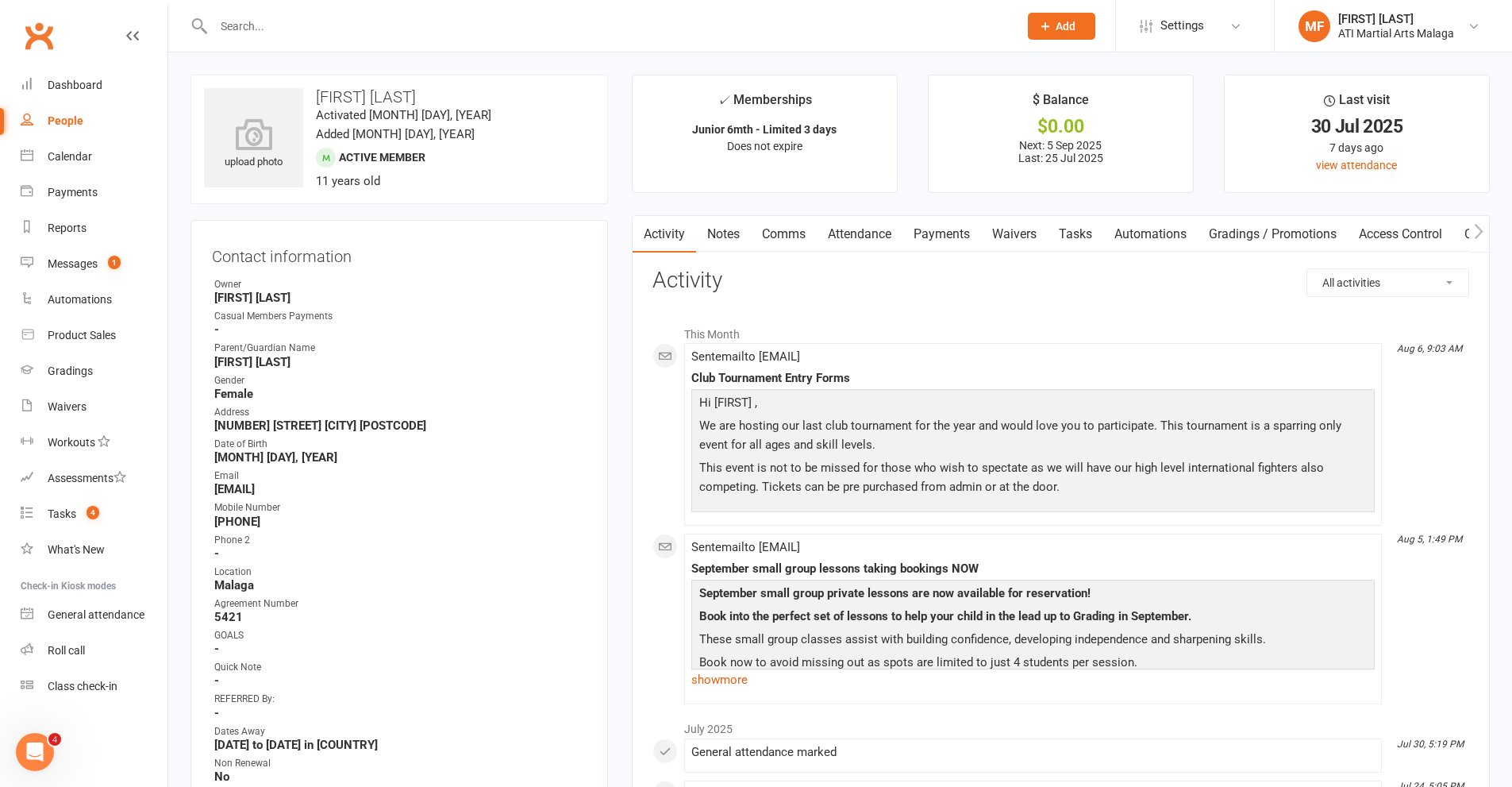 click on "Comms" at bounding box center [783, 234] 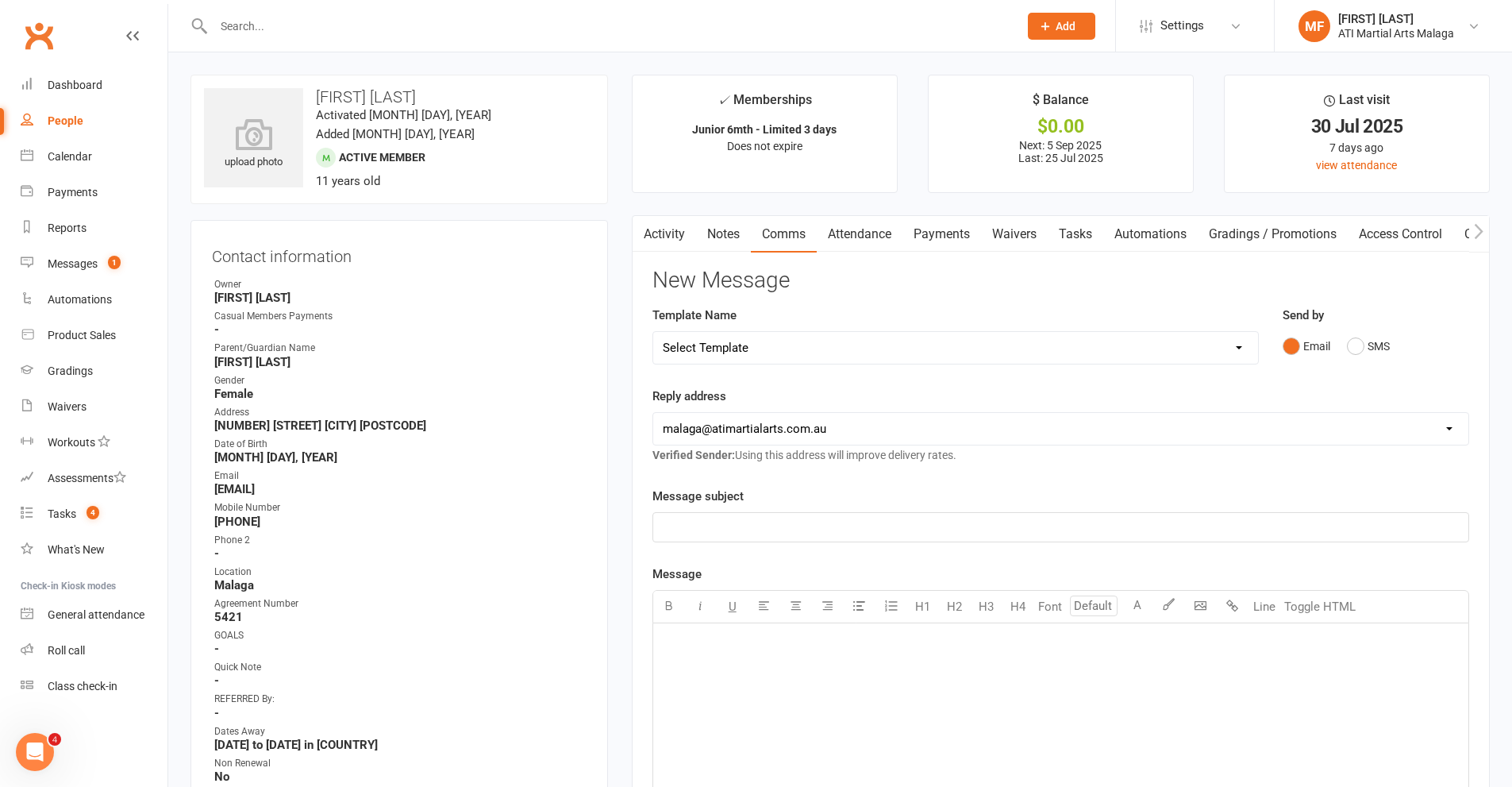 click on "Select Template [SMS] 8 days absence [Email] New Kids BJJ Class Starting 21.10.2020 [Email] 23.04.21 3 days Lockdown Zoom Class for Saturday [Email] 2 months LBE Offer 21.03.2023 [Email] 3 Year Training milestone [SMS] 500 kidsport [SMS] $50 Voucher [SMS] 6 Week Challenge [SMS] 7 Day Absent Member 1 [SMS] 7 Day Absent parent 1 [SMS] 7 Day Absent Parent 2 [Email] Absent 14 days or more [SMS] Absent report 14 days or more :SMS [SMS] Absent report 8-13 days:SMS [Email] After 1 month training follow up [Email] ATI OPEN DAY 2023 [SMS] Birthday Guest [Email] BIRTHDAY PARTY [Email] Boxing for Fitness! 6week Trial for $100! [SMS] Boxing tonight [Email] Buddy Week [Email] Buddy Week and Club Competion May 2022 [Email] Changes to Class Viewing [SMS] Confirmation of booking [Email] Covid News - Proof of Vaccination [SMS] Debt Collection Text [Email] End of 2023 Offer for cancelled members [Email] Happy Birthday [SMS] Kidsport Code [SMS] KIDSPORT PAID [Email] LBE Members [SMS] Lead missed lesson 2 [SMS] Leads not booked" at bounding box center [956, 348] 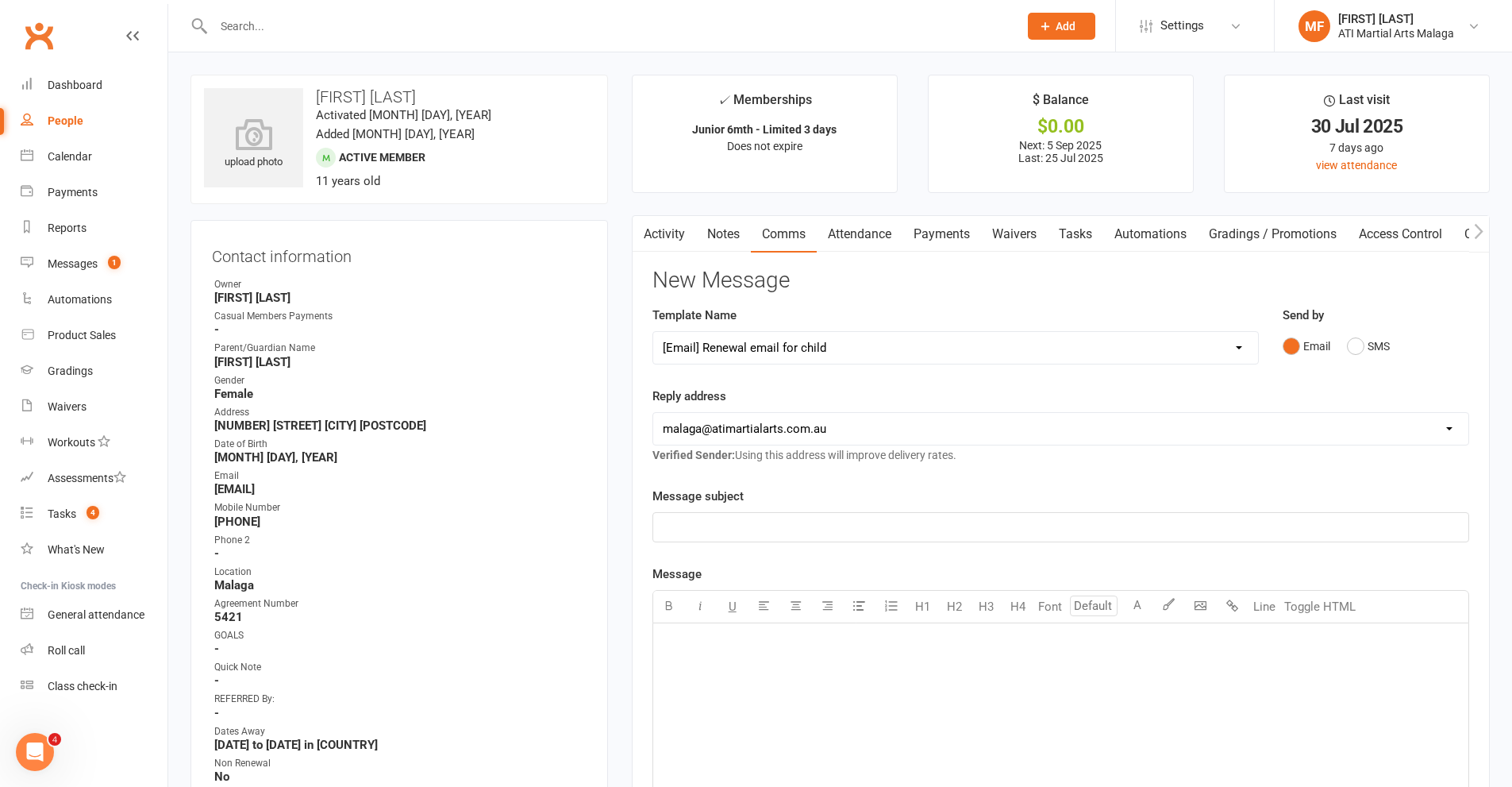 click on "Select Template [SMS] 8 days absence [Email] New Kids BJJ Class Starting 21.10.2020 [Email] 23.04.21 3 days Lockdown Zoom Class for Saturday [Email] 2 months LBE Offer 21.03.2023 [Email] 3 Year Training milestone [SMS] 500 kidsport [SMS] $50 Voucher [SMS] 6 Week Challenge [SMS] 7 Day Absent Member 1 [SMS] 7 Day Absent parent 1 [SMS] 7 Day Absent Parent 2 [Email] Absent 14 days or more [SMS] Absent report 14 days or more :SMS [SMS] Absent report 8-13 days:SMS [Email] After 1 month training follow up [Email] ATI OPEN DAY 2023 [SMS] Birthday Guest [Email] BIRTHDAY PARTY [Email] Boxing for Fitness! 6week Trial for $100! [SMS] Boxing tonight [Email] Buddy Week [Email] Buddy Week and Club Competion May 2022 [Email] Changes to Class Viewing [SMS] Confirmation of booking [Email] Covid News - Proof of Vaccination [SMS] Debt Collection Text [Email] End of 2023 Offer for cancelled members [Email] Happy Birthday [SMS] Kidsport Code [SMS] KIDSPORT PAID [Email] LBE Members [SMS] Lead missed lesson 2 [SMS] Leads not booked" at bounding box center [956, 348] 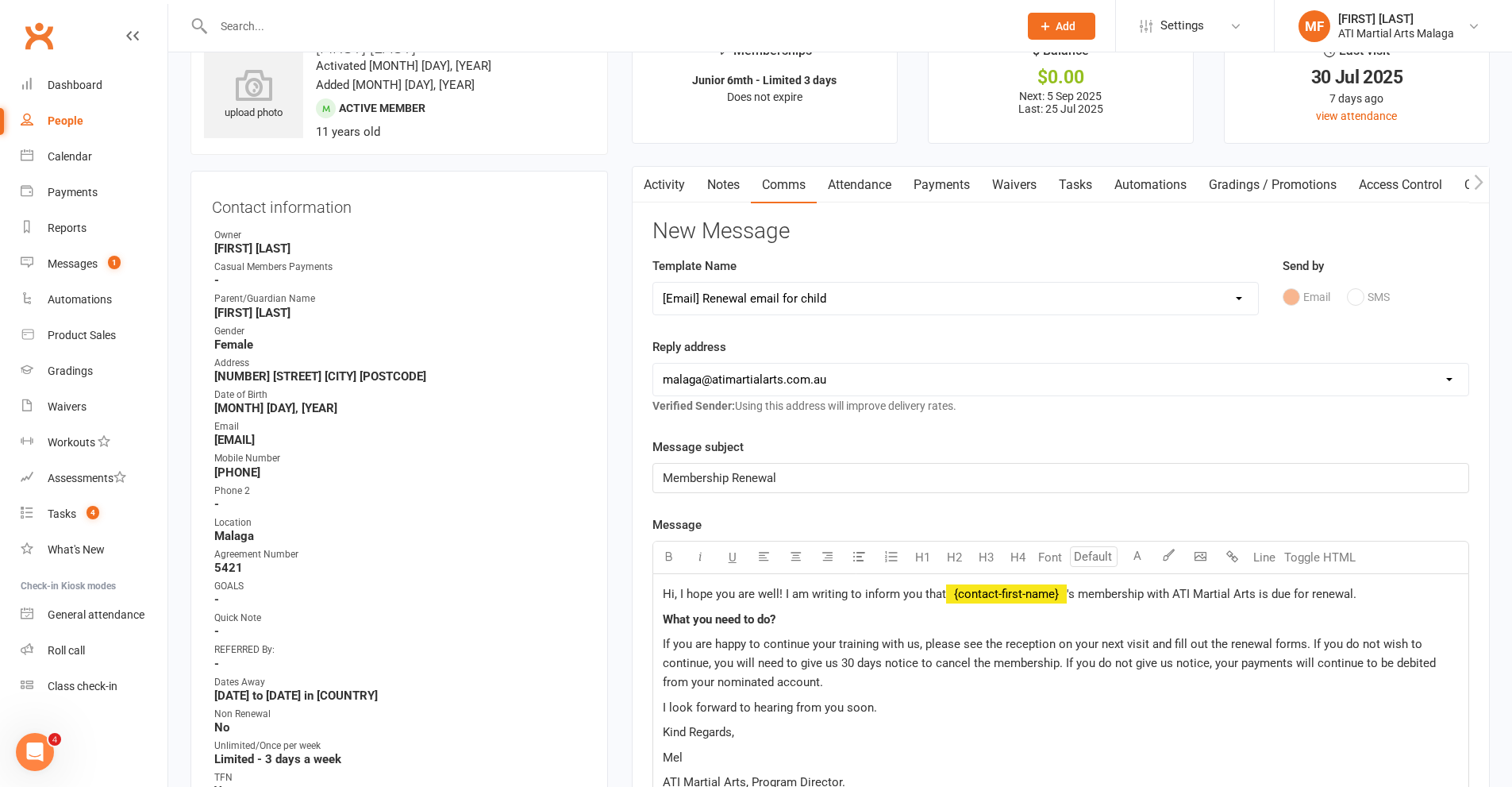 scroll, scrollTop: 159, scrollLeft: 0, axis: vertical 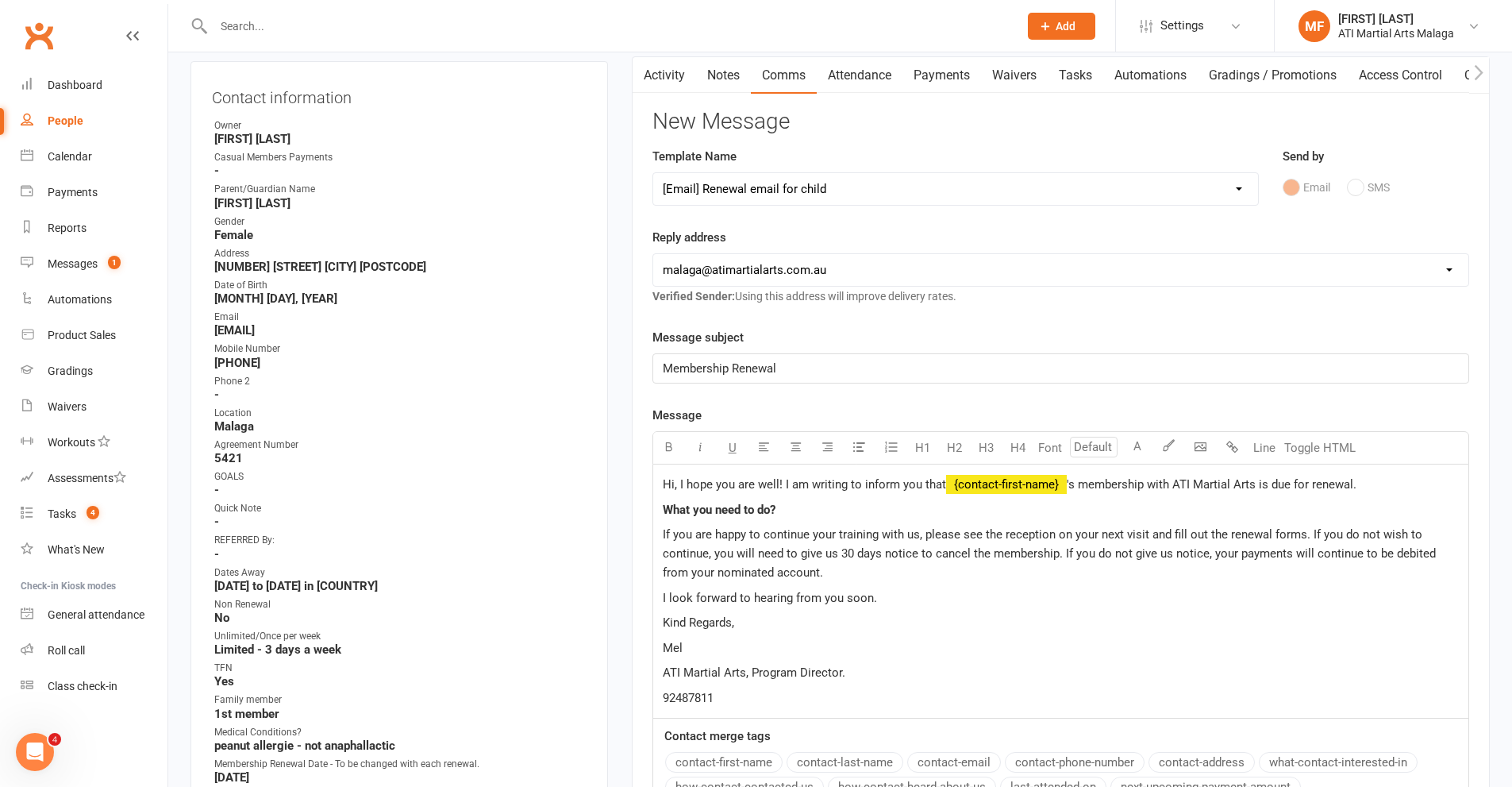 click on "Hi, I hope you are well! I am writing to inform you that" 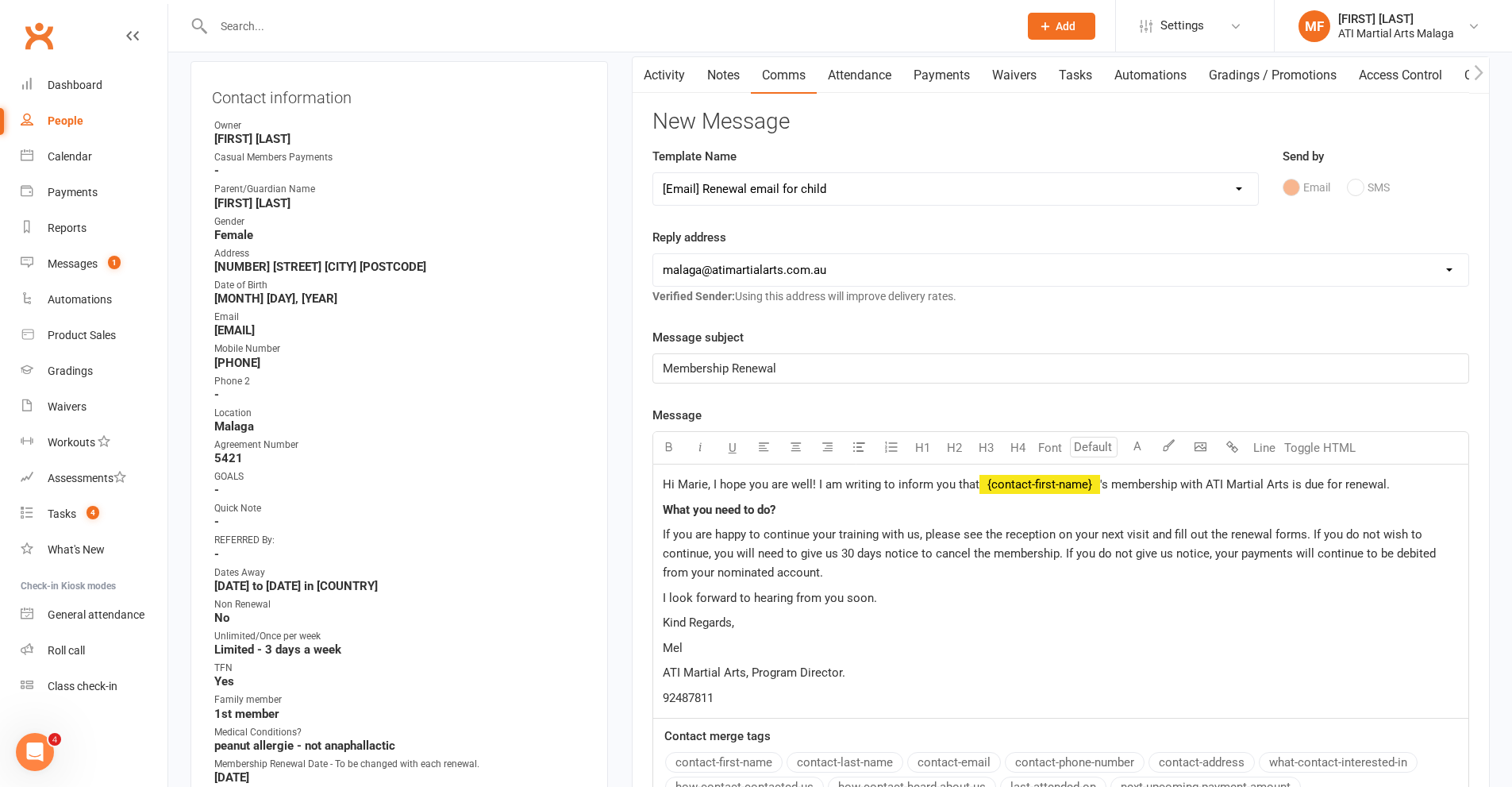 drag, startPoint x: 1393, startPoint y: 484, endPoint x: 1385, endPoint y: 480, distance: 8.94427 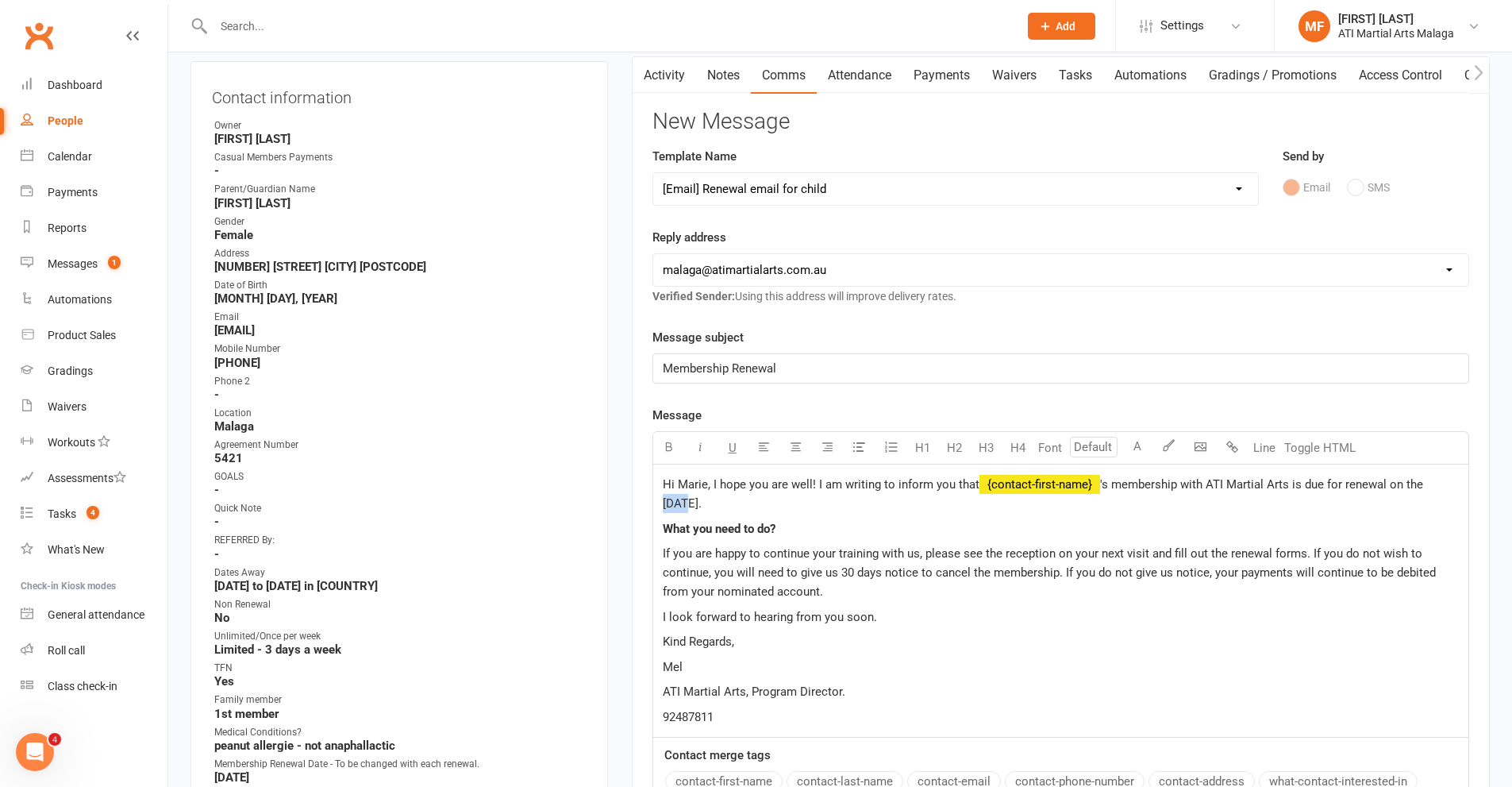 drag, startPoint x: 1448, startPoint y: 487, endPoint x: 1425, endPoint y: 484, distance: 23.194827 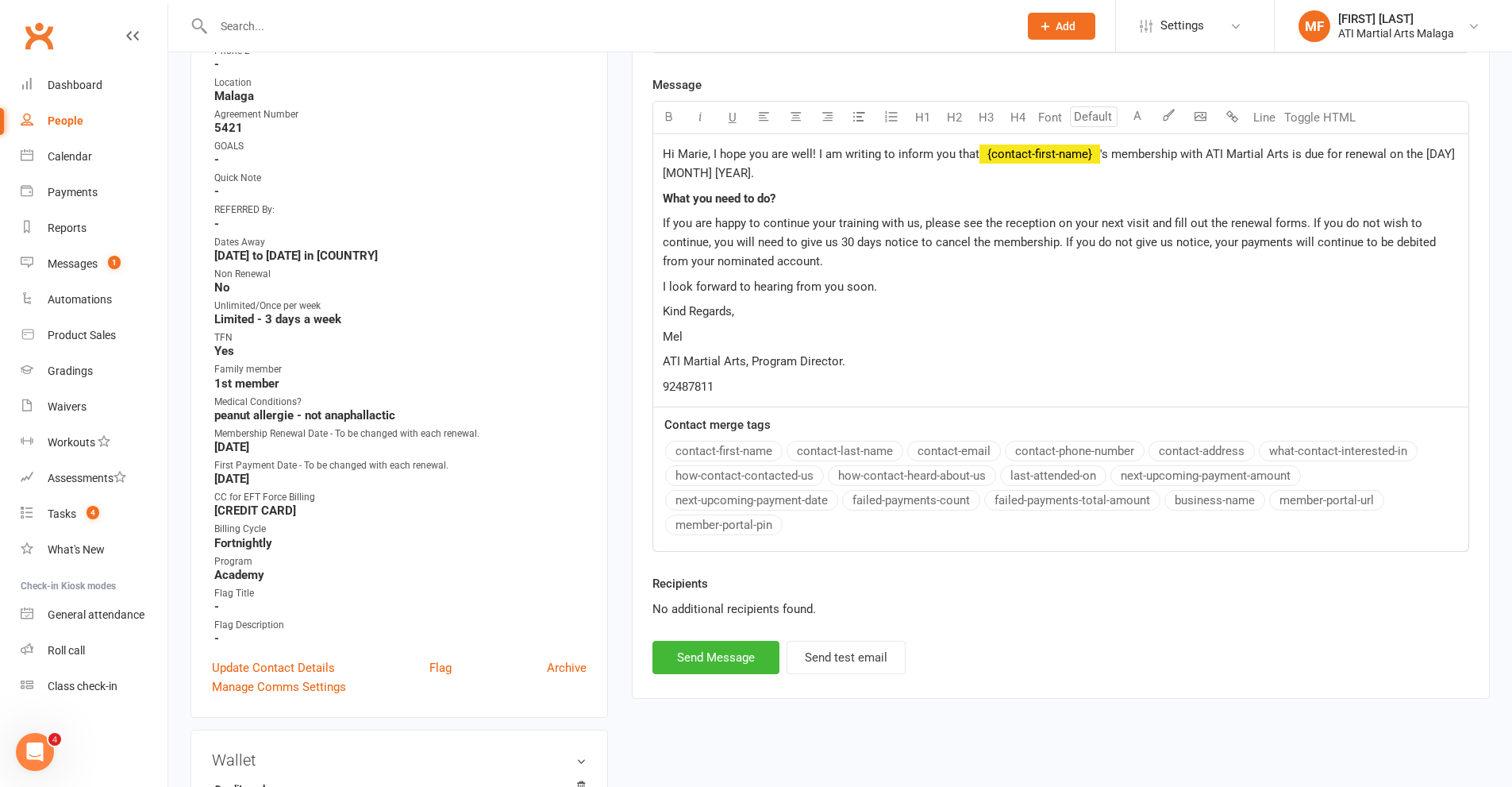 scroll, scrollTop: 635, scrollLeft: 0, axis: vertical 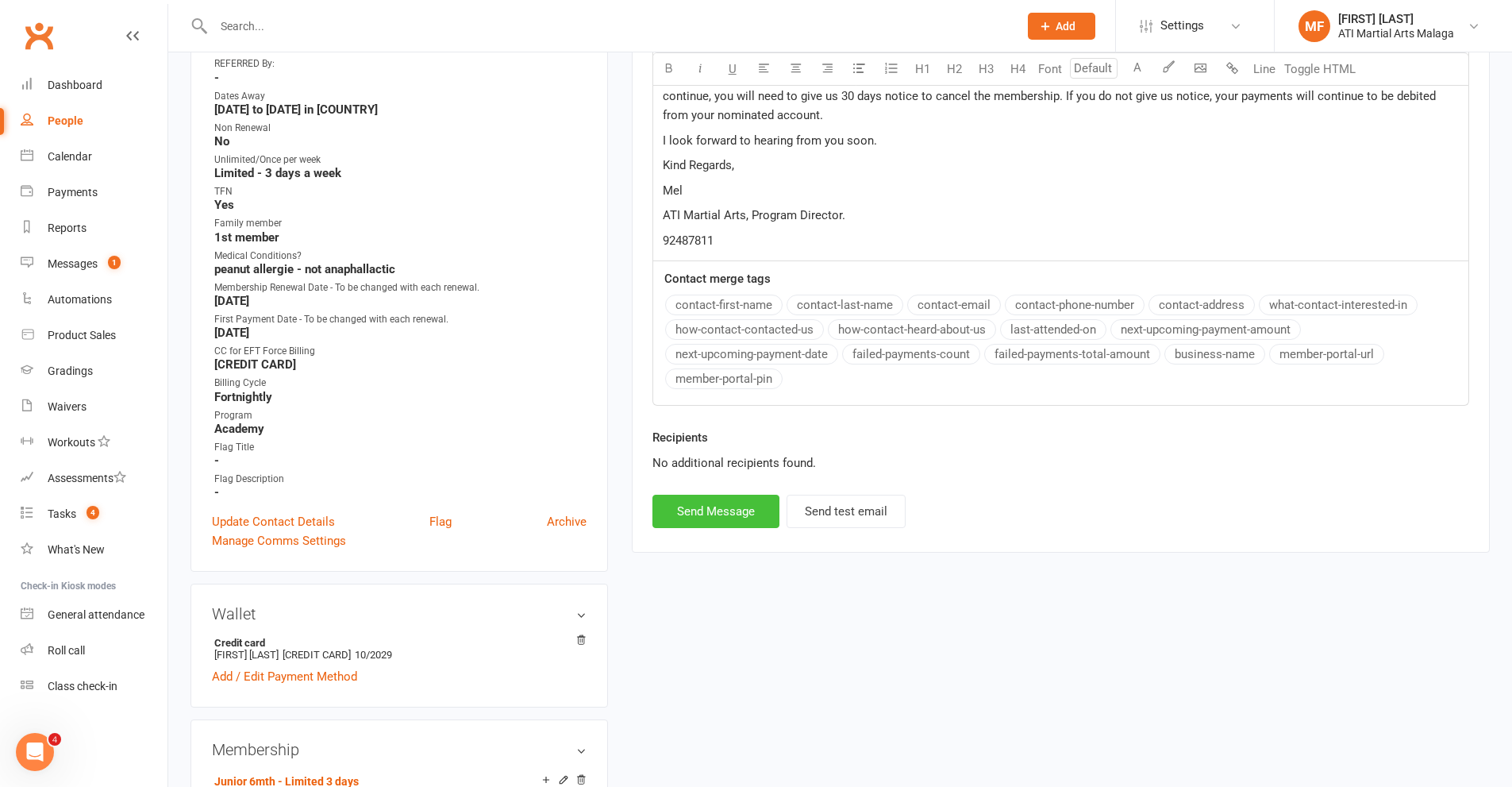 click on "Send Message" at bounding box center (716, 511) 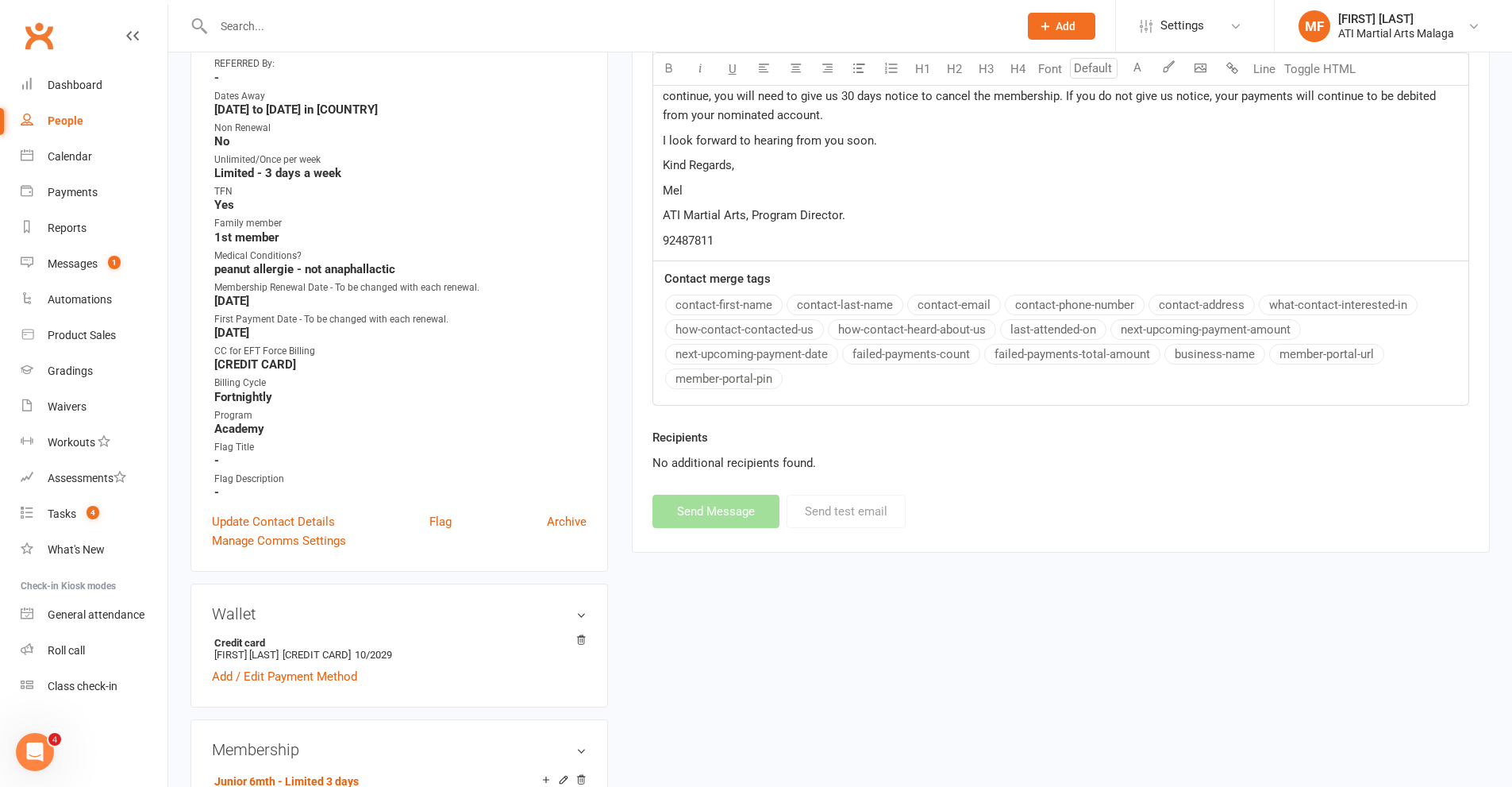 select 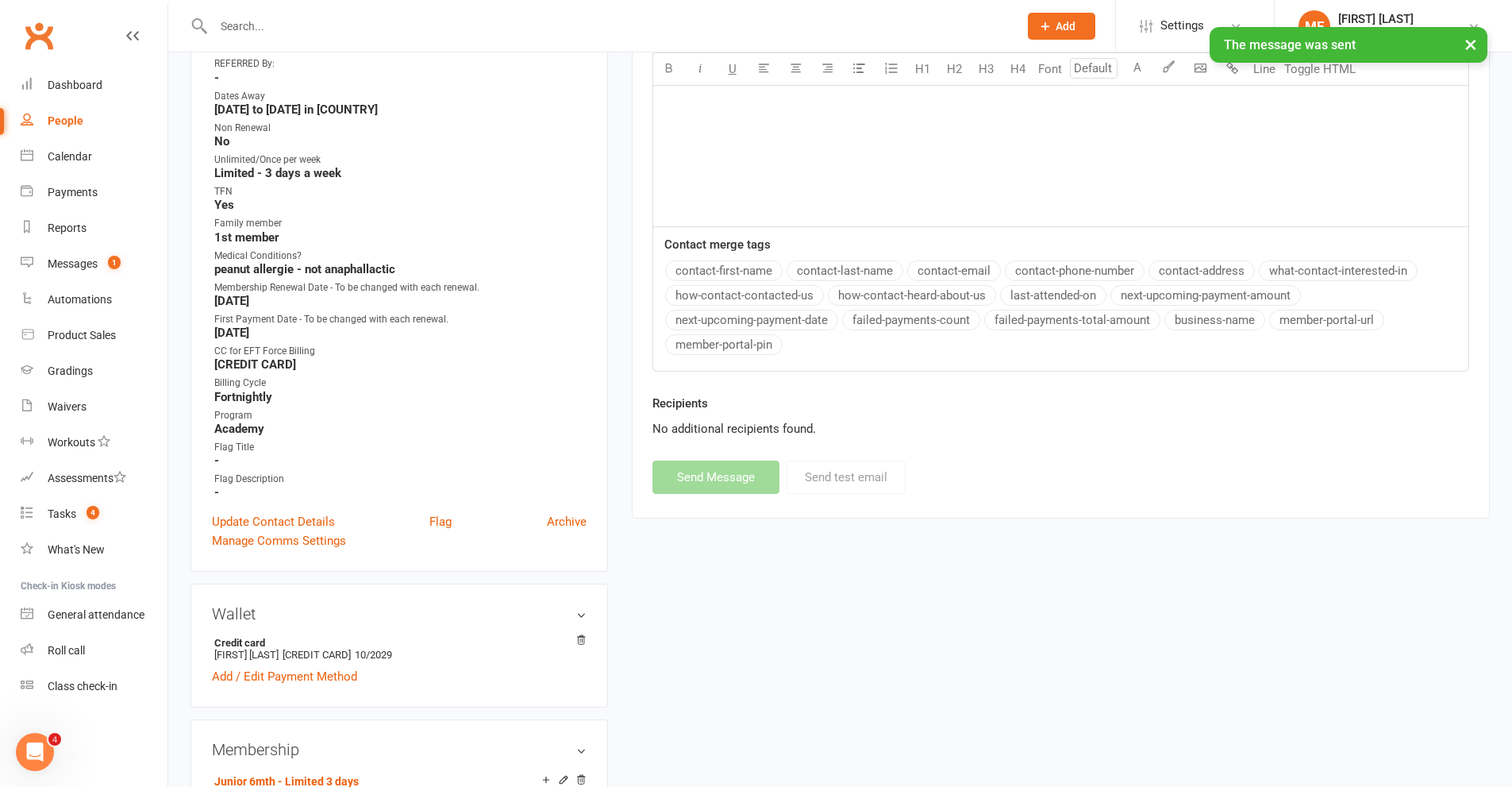 click at bounding box center (608, 26) 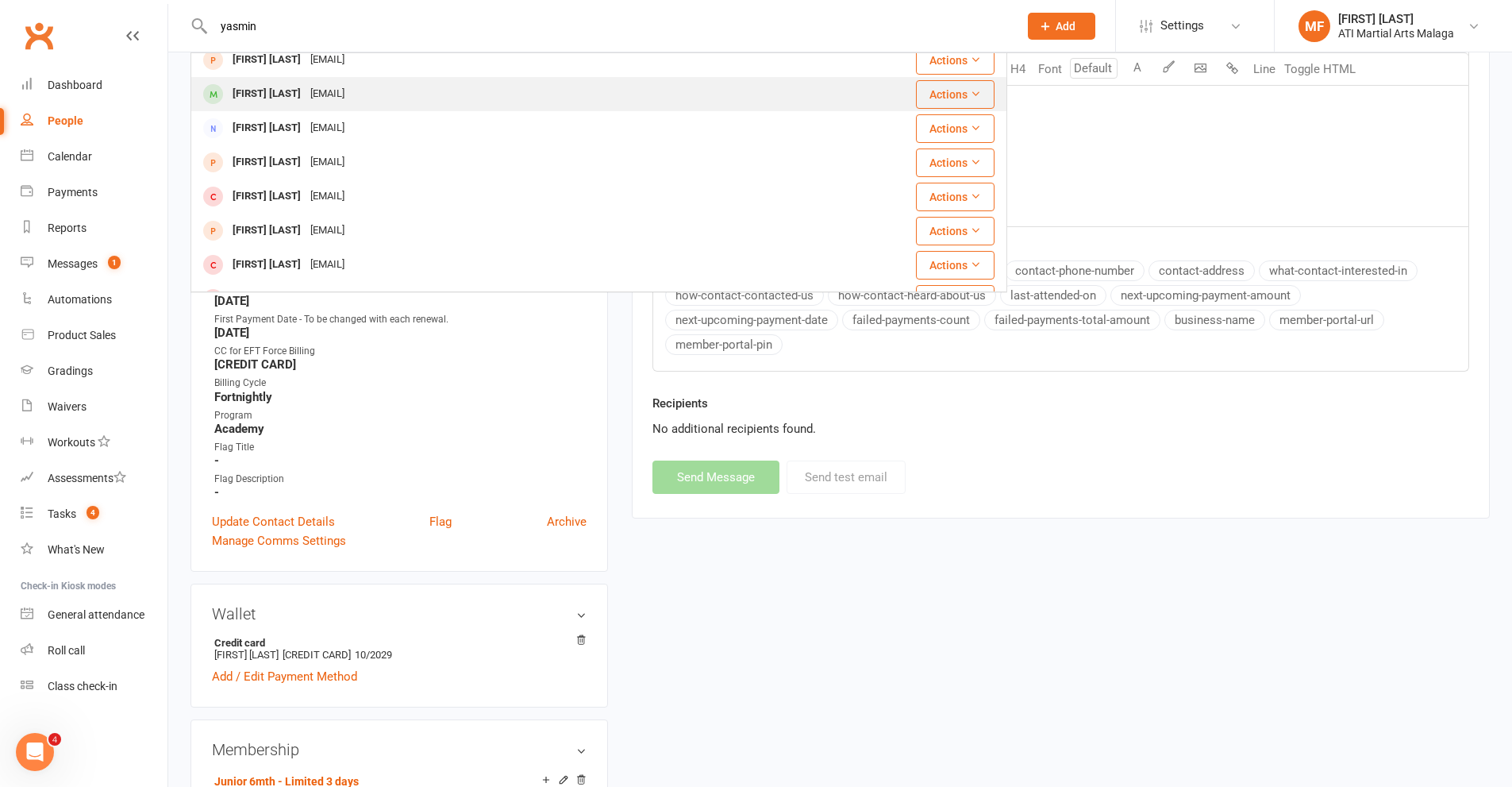 scroll, scrollTop: 238, scrollLeft: 0, axis: vertical 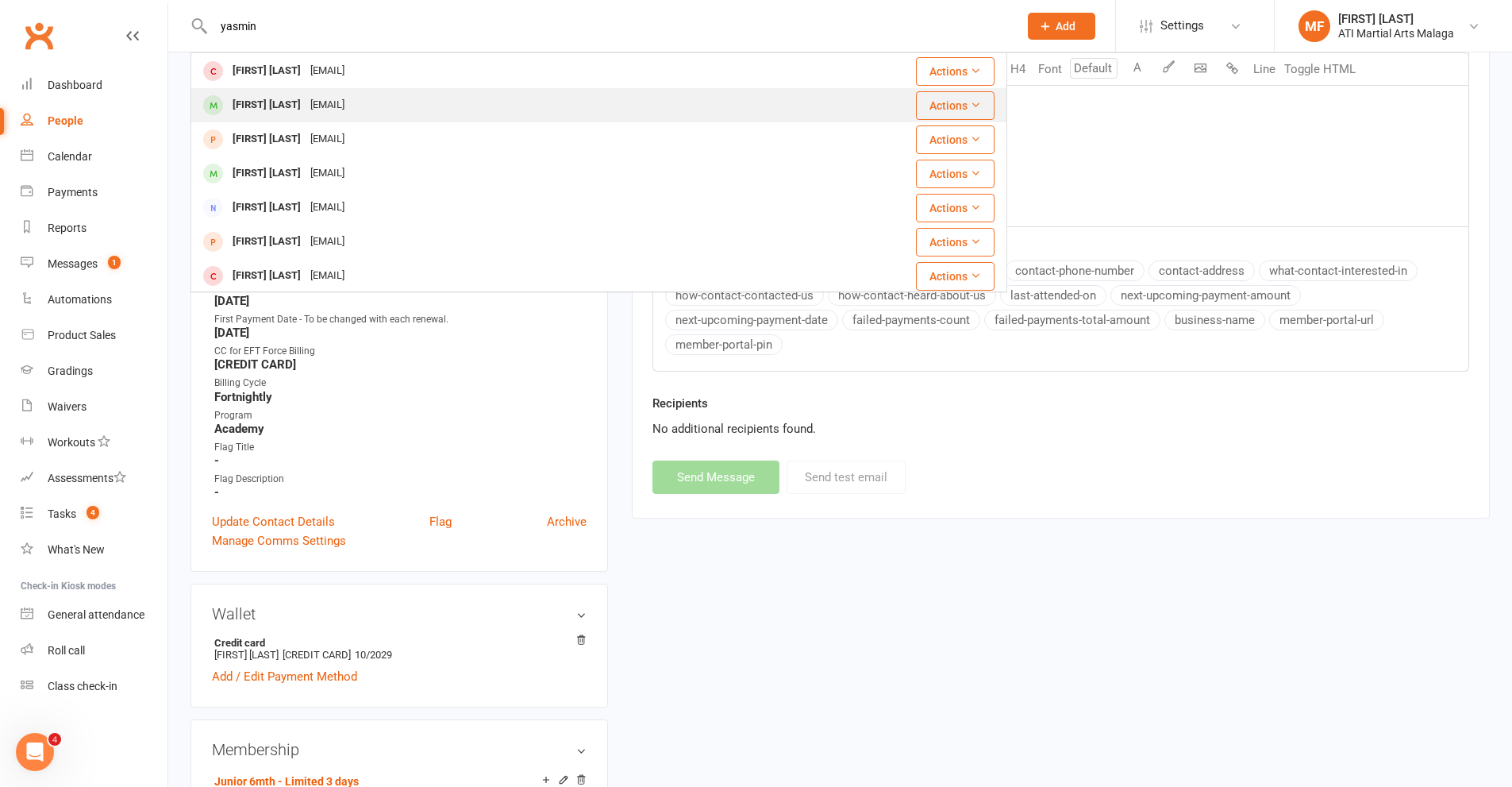 type on "yasmin" 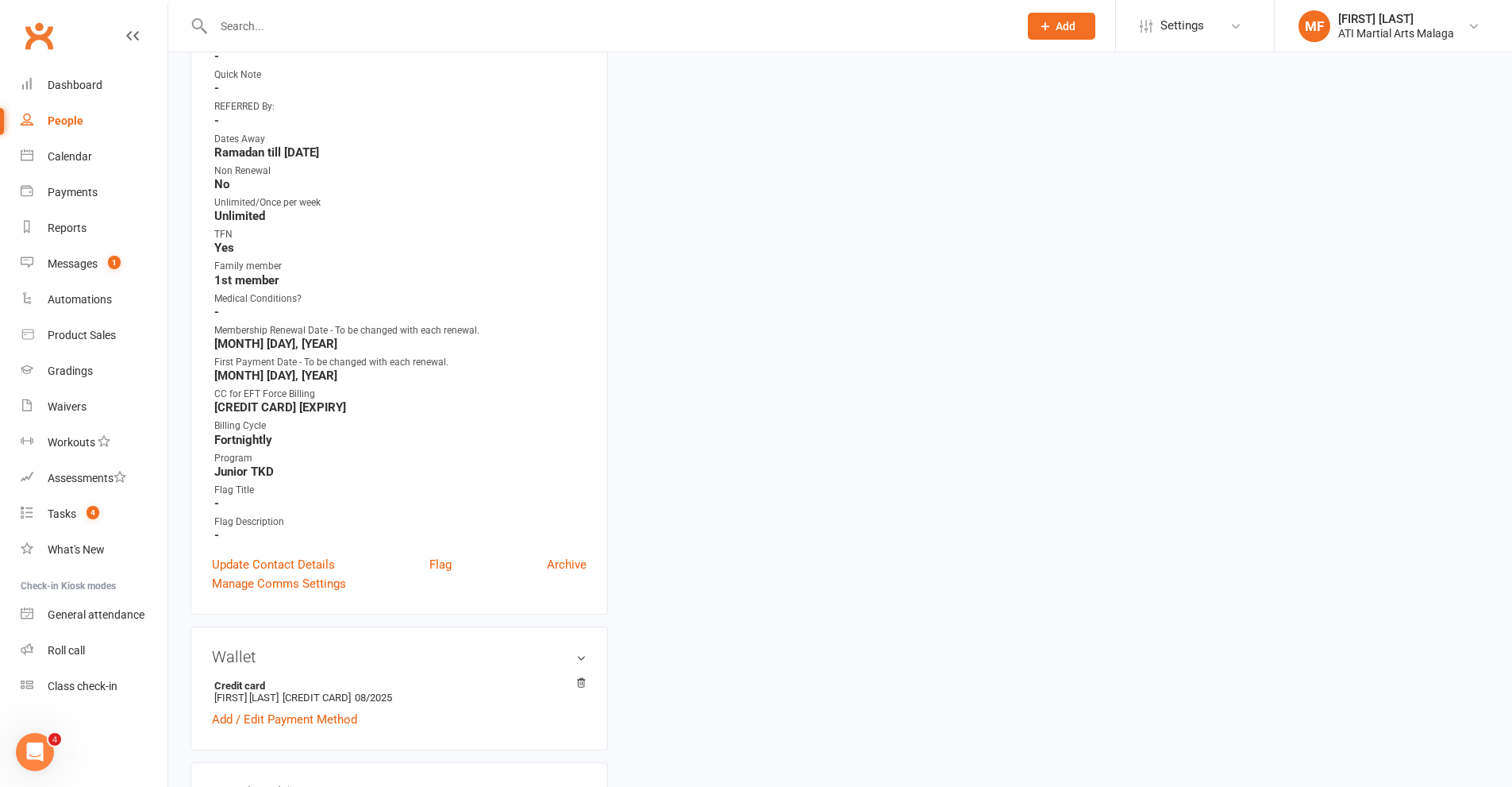 scroll, scrollTop: 0, scrollLeft: 0, axis: both 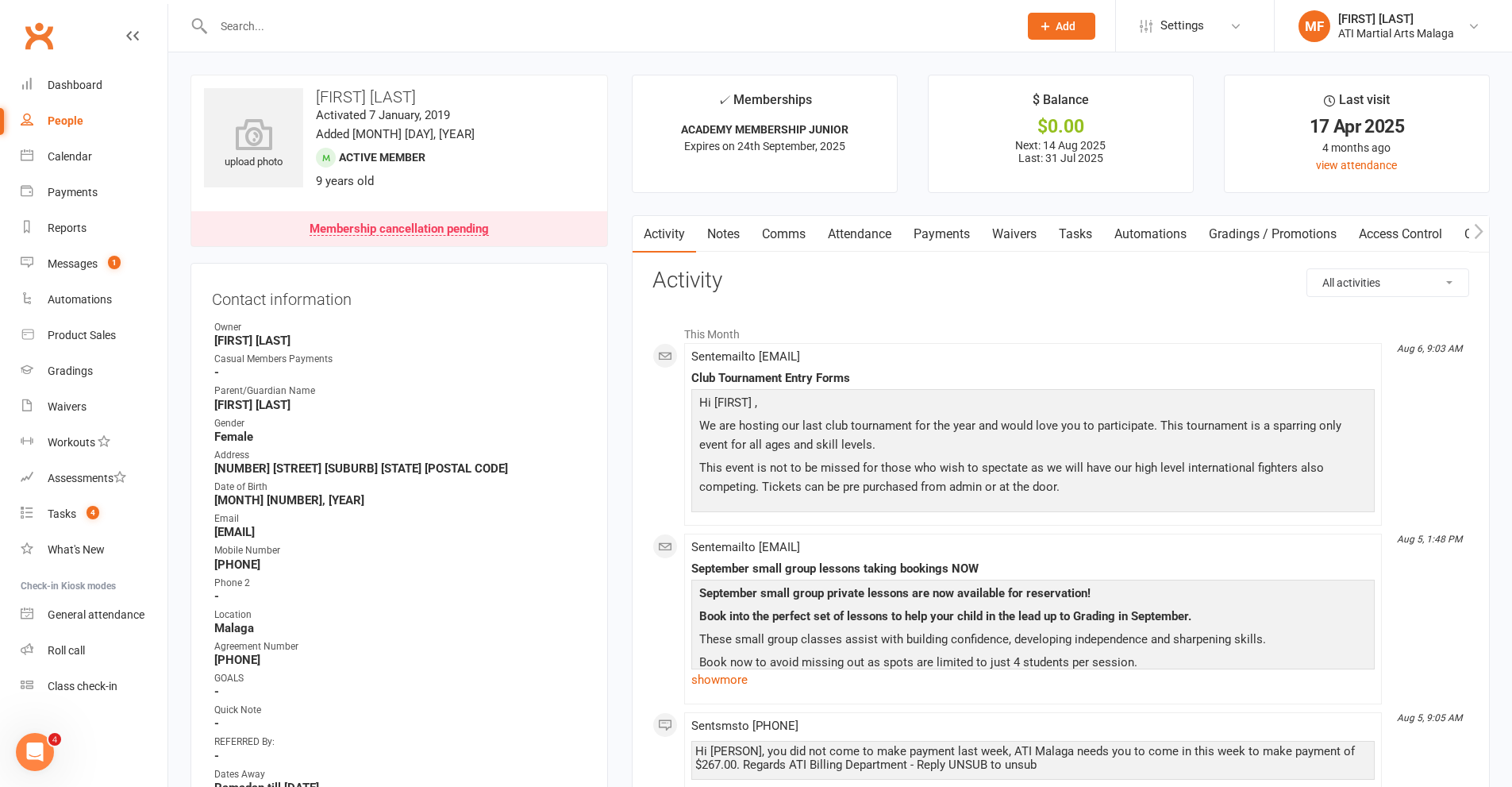 click on "Notes" at bounding box center [723, 234] 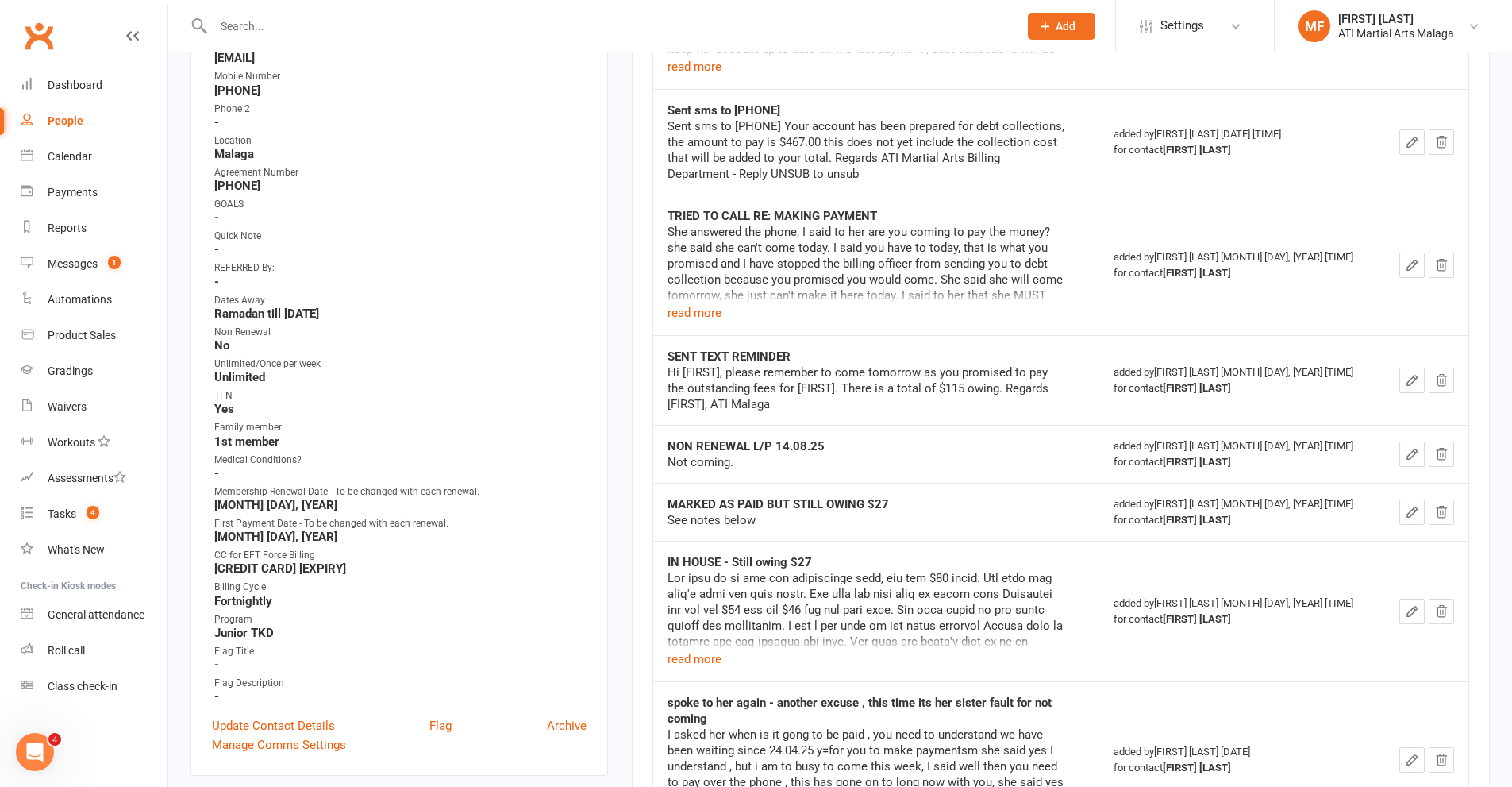scroll, scrollTop: 476, scrollLeft: 0, axis: vertical 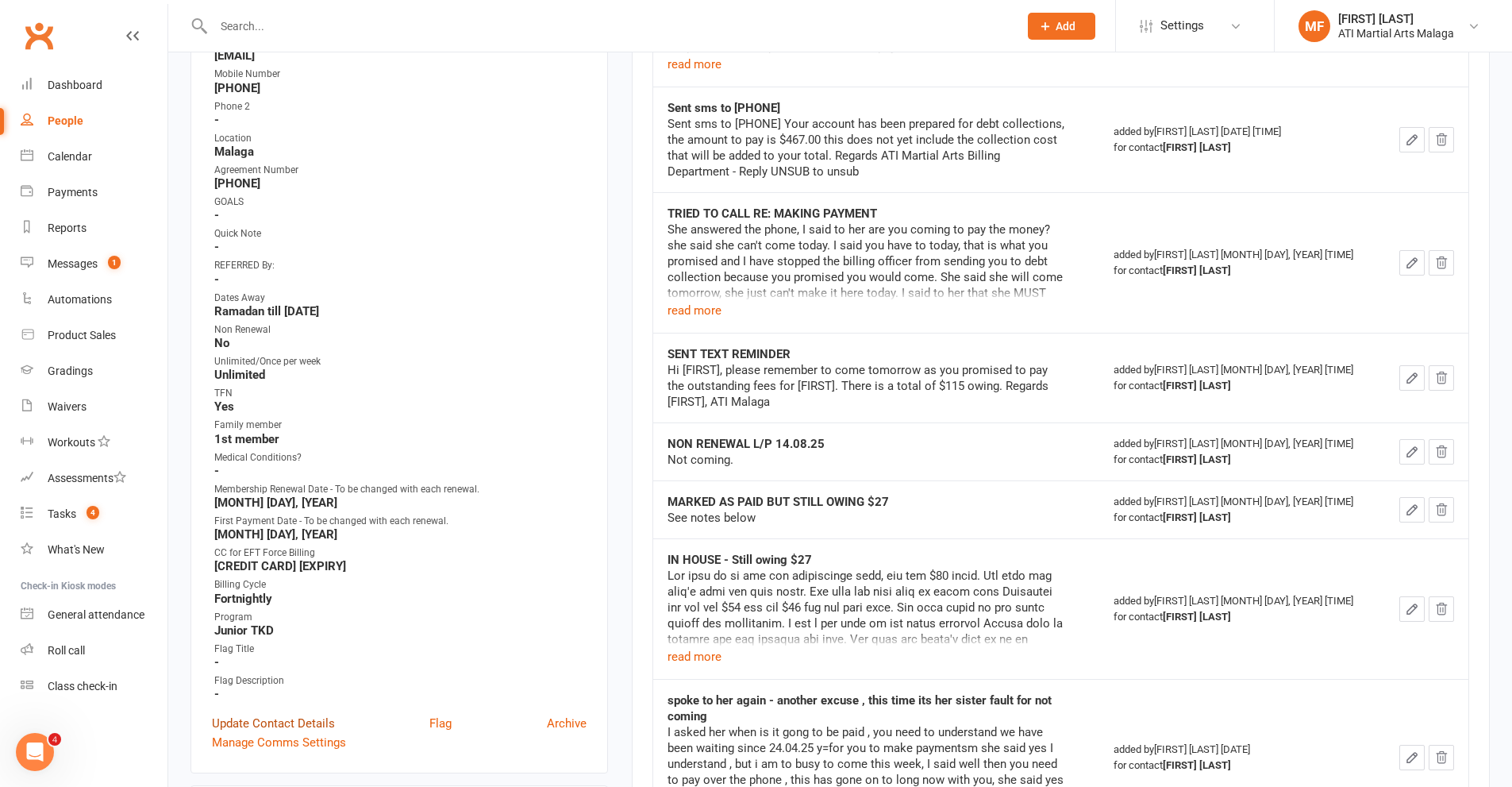 click on "Update Contact Details" at bounding box center (273, 723) 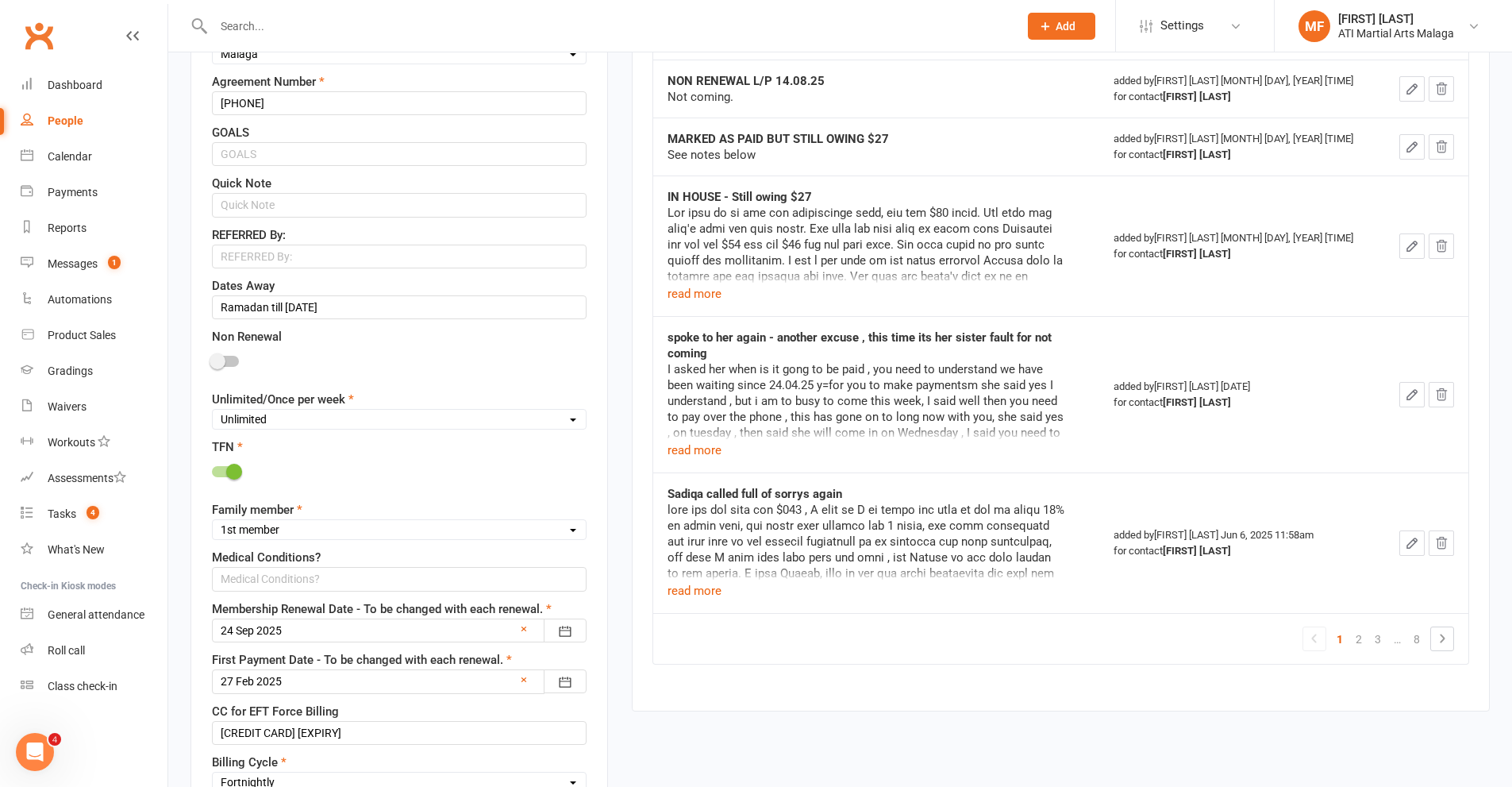 scroll, scrollTop: 870, scrollLeft: 0, axis: vertical 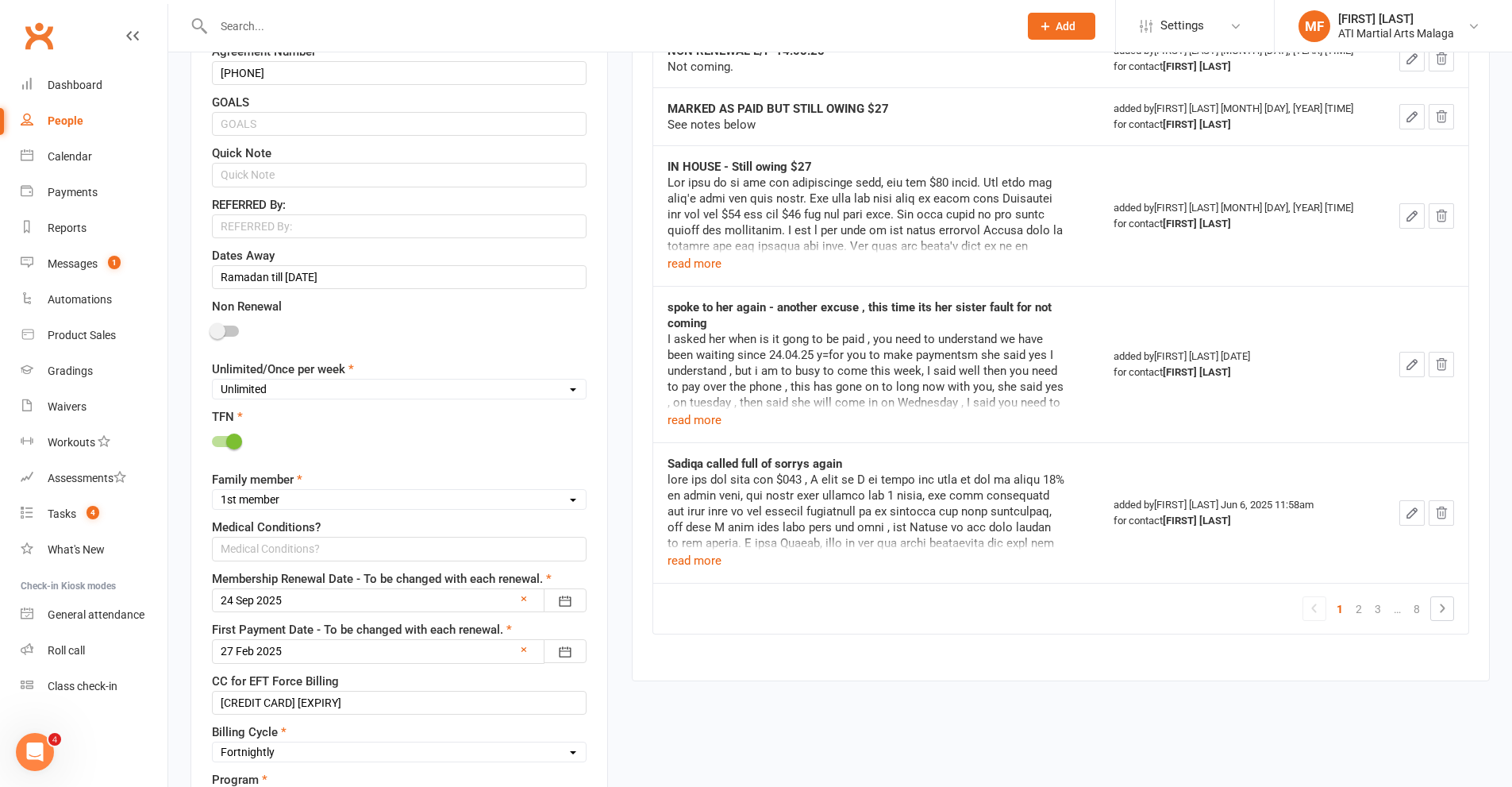 click at bounding box center (225, 331) 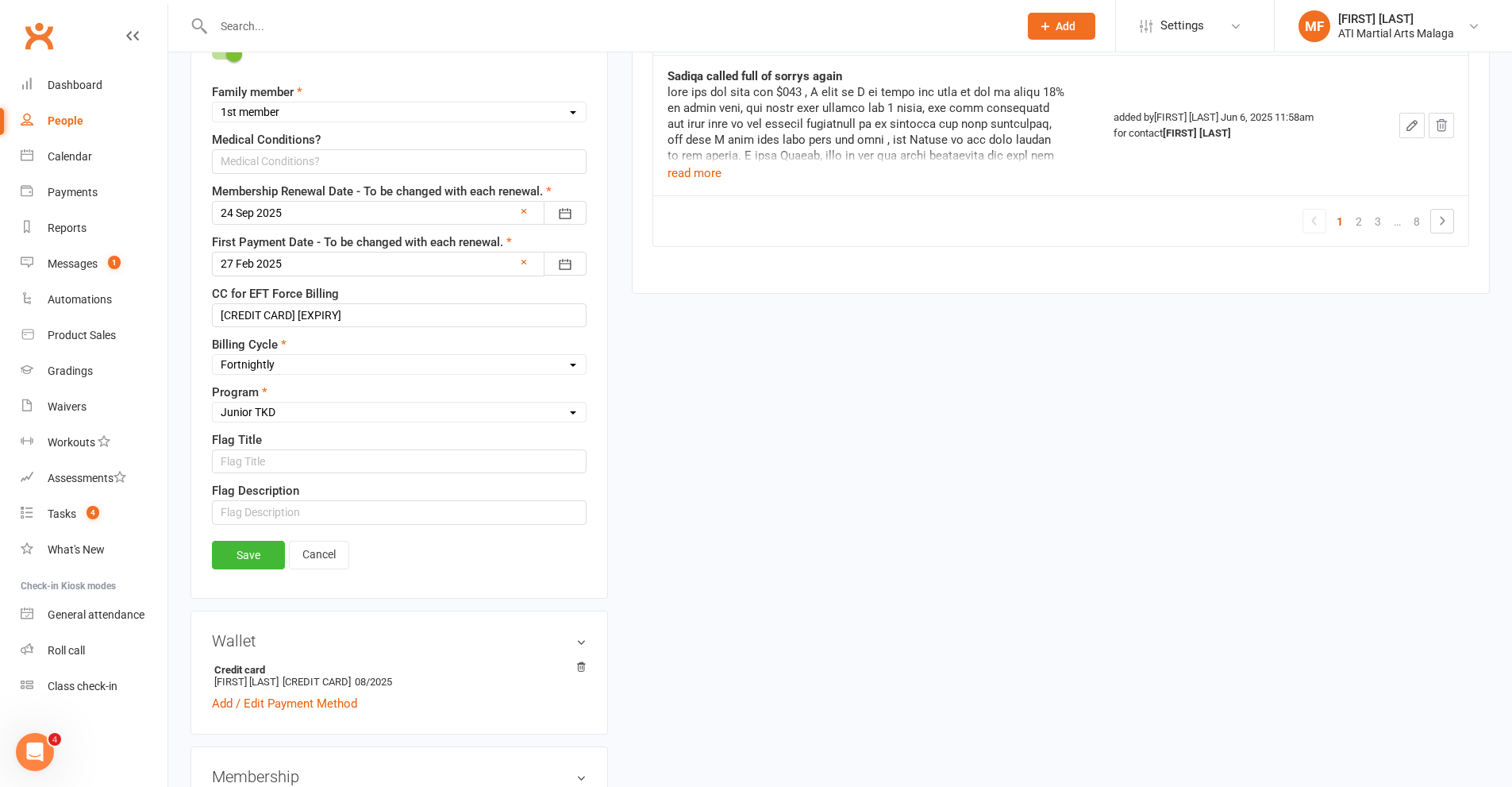 scroll, scrollTop: 1425, scrollLeft: 0, axis: vertical 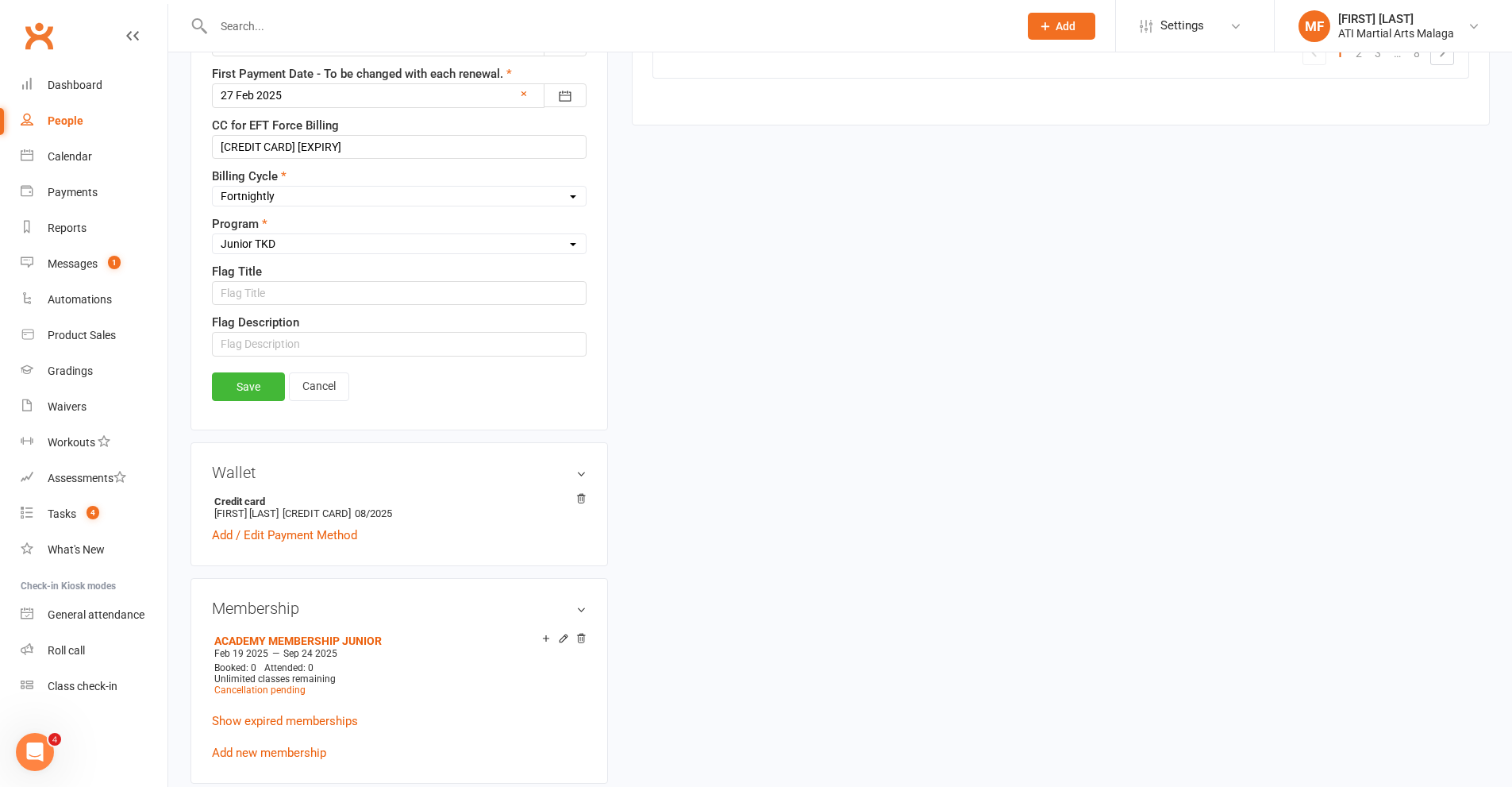 click on "Save Cancel" at bounding box center (399, 391) 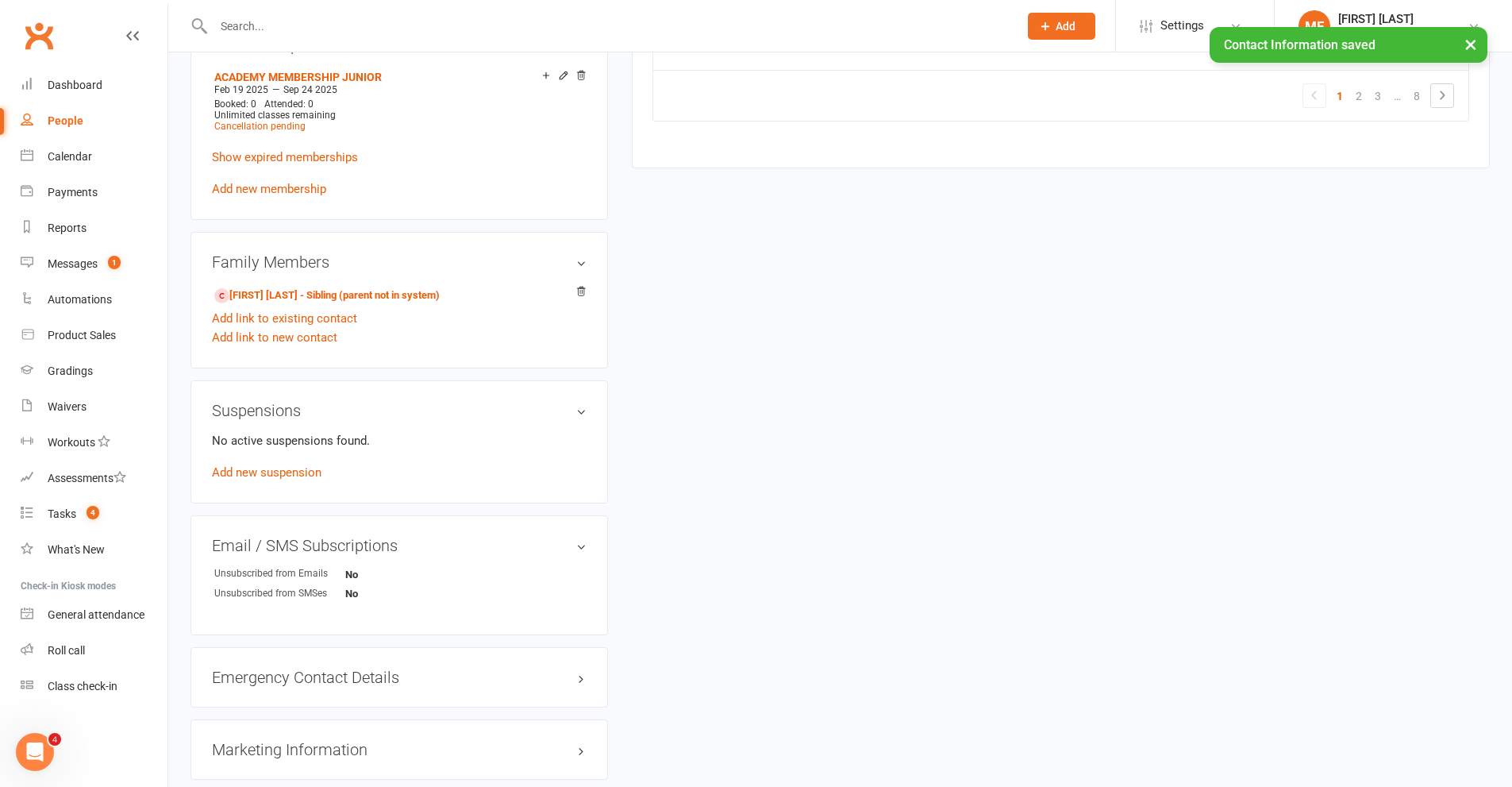scroll, scrollTop: 1425, scrollLeft: 0, axis: vertical 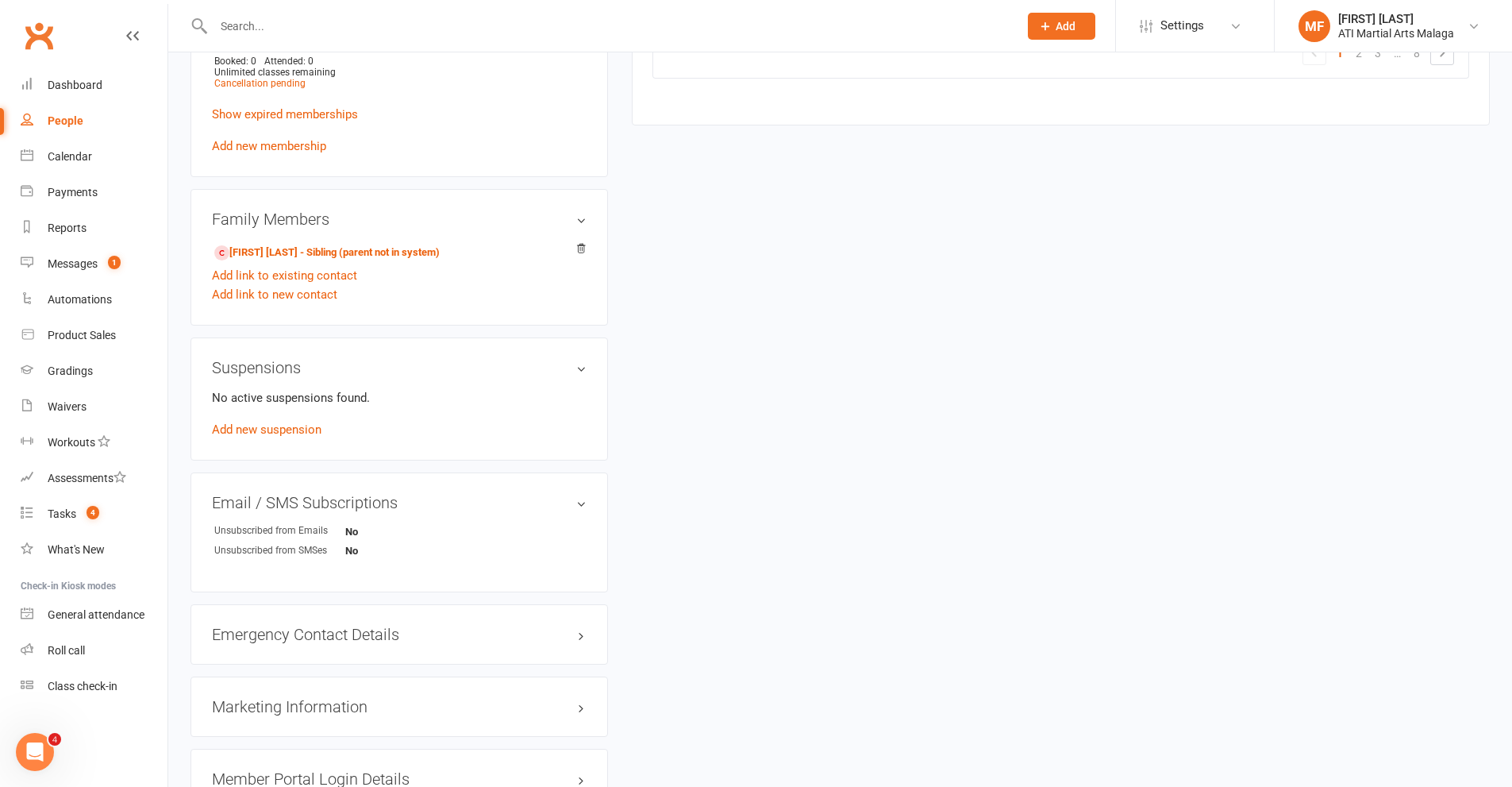 click at bounding box center [608, 26] 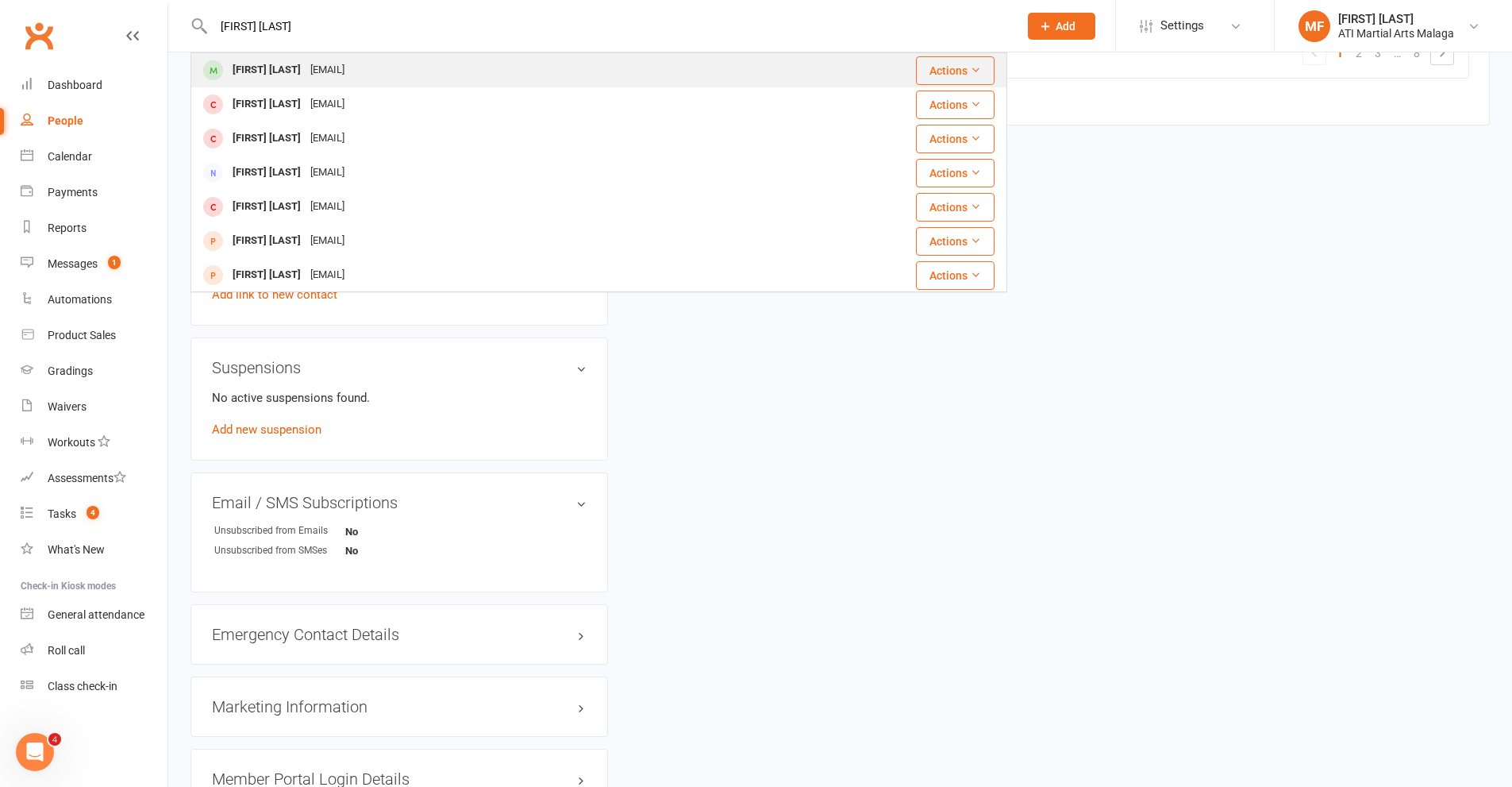 type on "[FIRST] [LAST]" 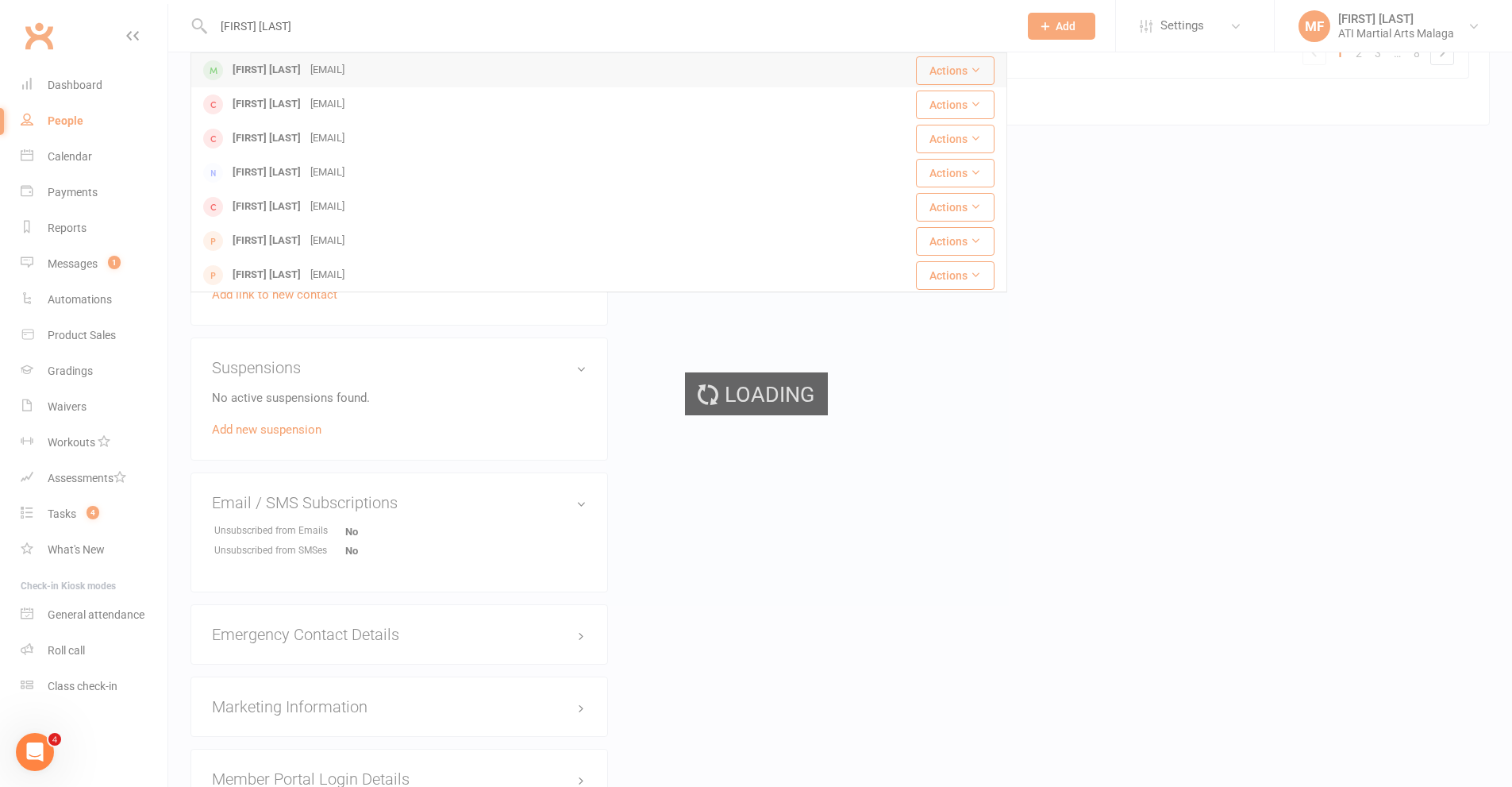 type 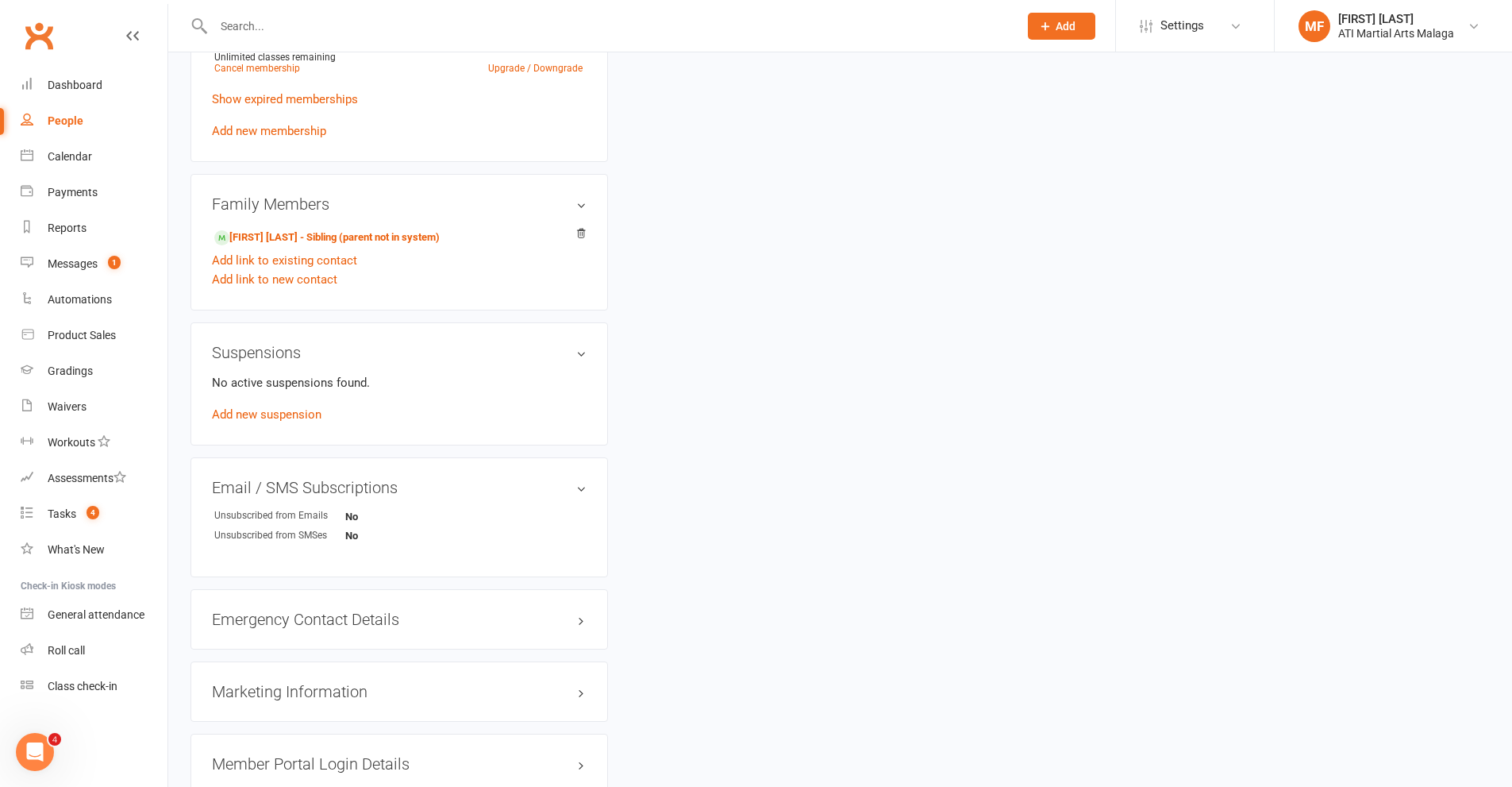 scroll, scrollTop: 0, scrollLeft: 0, axis: both 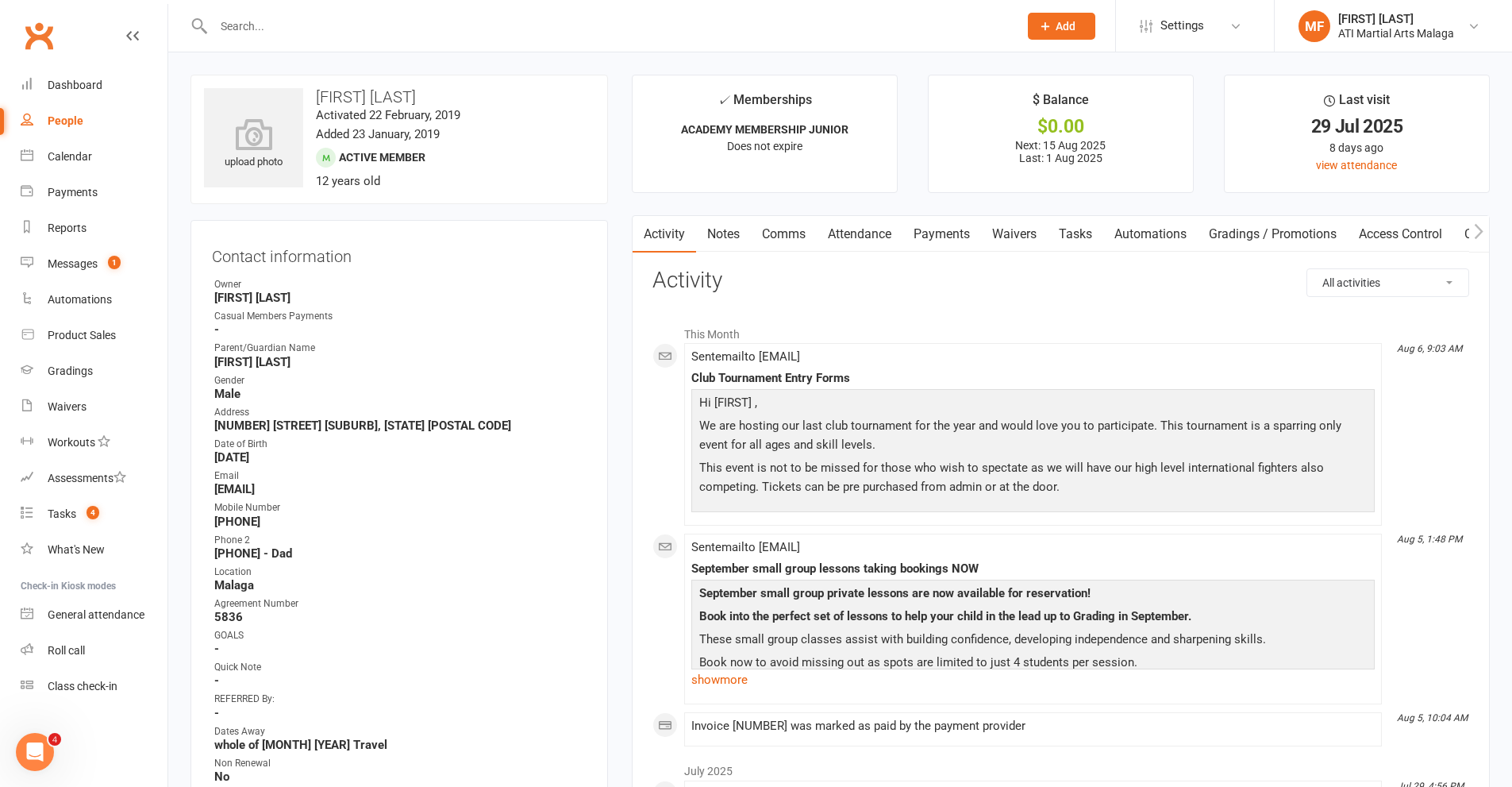 click on "Comms" at bounding box center (783, 234) 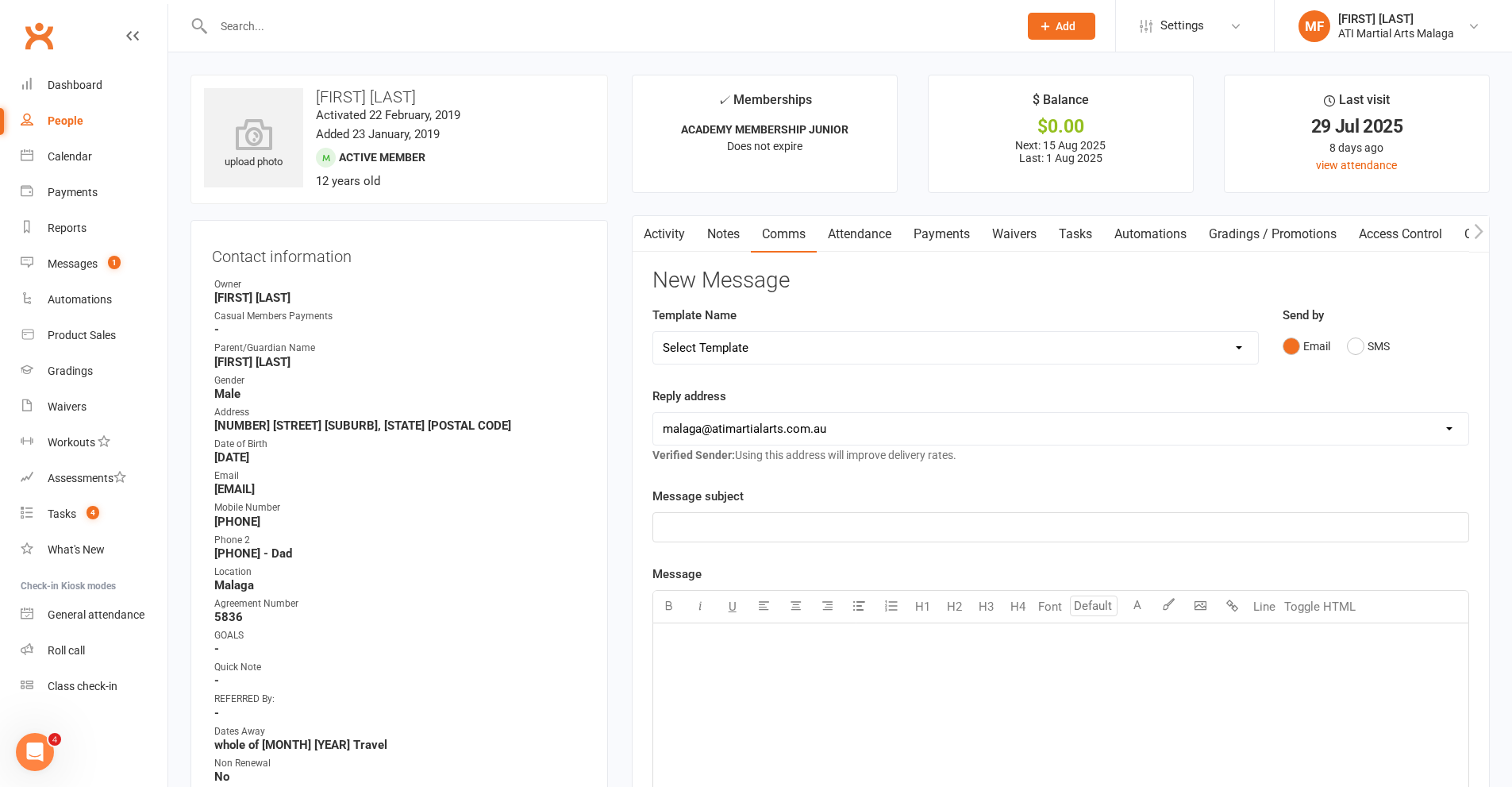 click on "Select Template [SMS] 8 days absence [Email] New Kids BJJ Class Starting 21.10.2020 [Email] 23.04.21 3 days Lockdown Zoom Class for Saturday [Email] 2 months LBE Offer 21.03.2023 [Email] 3 Year Training milestone [SMS] 500 kidsport [SMS] $50 Voucher [SMS] 6 Week Challenge [SMS] 7 Day Absent Member 1 [SMS] 7 Day Absent parent 1 [SMS] 7 Day Absent Parent 2 [Email] Absent 14 days or more [SMS] Absent report 14 days or more :SMS [SMS] Absent report 8-13 days:SMS [Email] After 1 month training follow up [Email] ATI OPEN DAY 2023 [SMS] Birthday Guest [Email] BIRTHDAY PARTY [Email] Boxing for Fitness! 6week Trial for $100! [SMS] Boxing tonight [Email] Buddy Week [Email] Buddy Week and Club Competion May 2022 [Email] Changes to Class Viewing [SMS] Confirmation of booking [Email] Covid News - Proof of Vaccination [SMS] Debt Collection Text [Email] End of 2023 Offer for cancelled members [Email] Happy Birthday [SMS] Kidsport Code [SMS] KIDSPORT PAID [Email] LBE Members [SMS] Lead missed lesson 2 [SMS] Leads not booked" at bounding box center [956, 348] 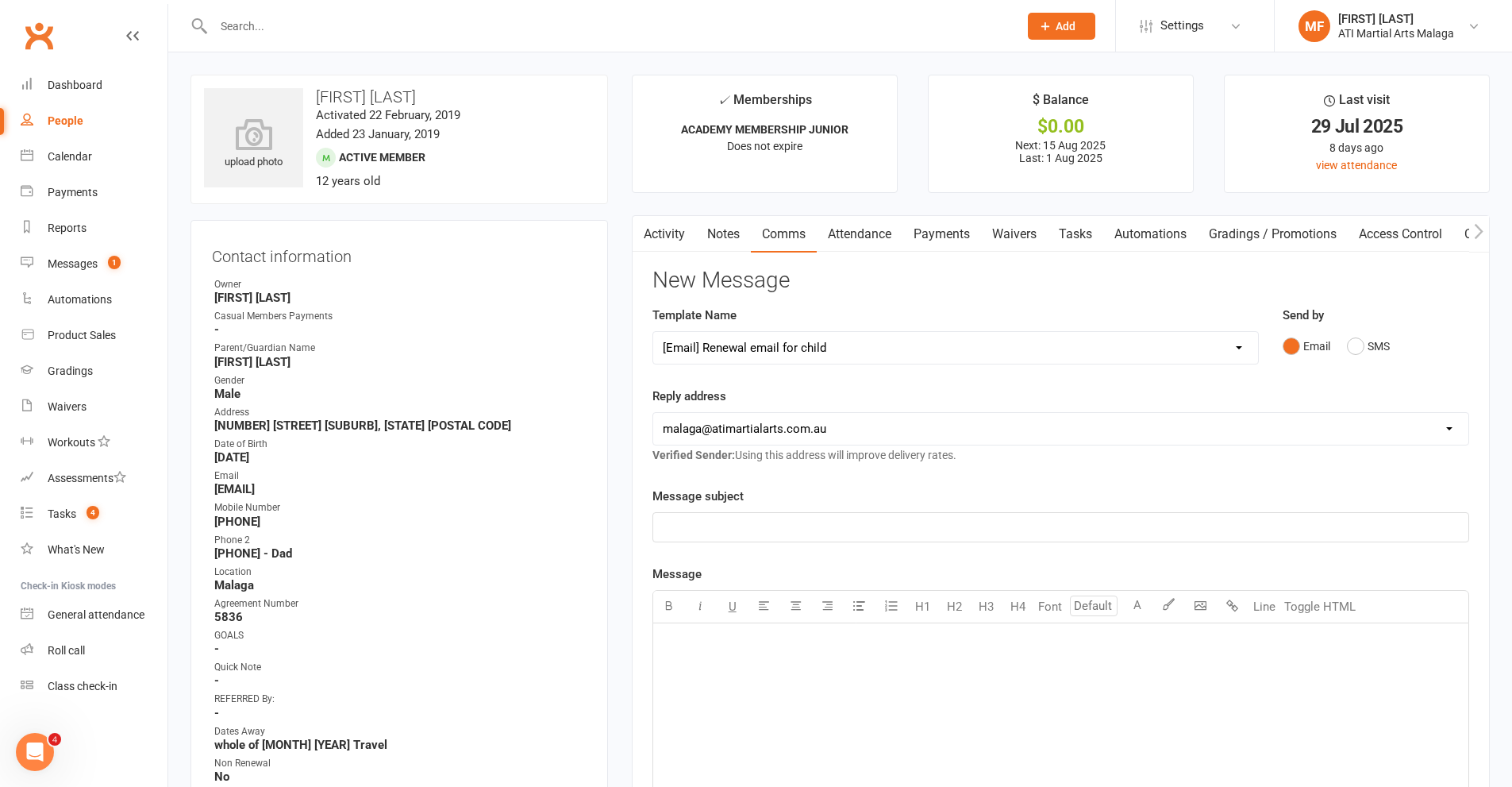 click on "Select Template [SMS] 8 days absence [Email] New Kids BJJ Class Starting 21.10.2020 [Email] 23.04.21 3 days Lockdown Zoom Class for Saturday [Email] 2 months LBE Offer 21.03.2023 [Email] 3 Year Training milestone [SMS] 500 kidsport [SMS] $50 Voucher [SMS] 6 Week Challenge [SMS] 7 Day Absent Member 1 [SMS] 7 Day Absent parent 1 [SMS] 7 Day Absent Parent 2 [Email] Absent 14 days or more [SMS] Absent report 14 days or more :SMS [SMS] Absent report 8-13 days:SMS [Email] After 1 month training follow up [Email] ATI OPEN DAY 2023 [SMS] Birthday Guest [Email] BIRTHDAY PARTY [Email] Boxing for Fitness! 6week Trial for $100! [SMS] Boxing tonight [Email] Buddy Week [Email] Buddy Week and Club Competion May 2022 [Email] Changes to Class Viewing [SMS] Confirmation of booking [Email] Covid News - Proof of Vaccination [SMS] Debt Collection Text [Email] End of 2023 Offer for cancelled members [Email] Happy Birthday [SMS] Kidsport Code [SMS] KIDSPORT PAID [Email] LBE Members [SMS] Lead missed lesson 2 [SMS] Leads not booked" at bounding box center [956, 348] 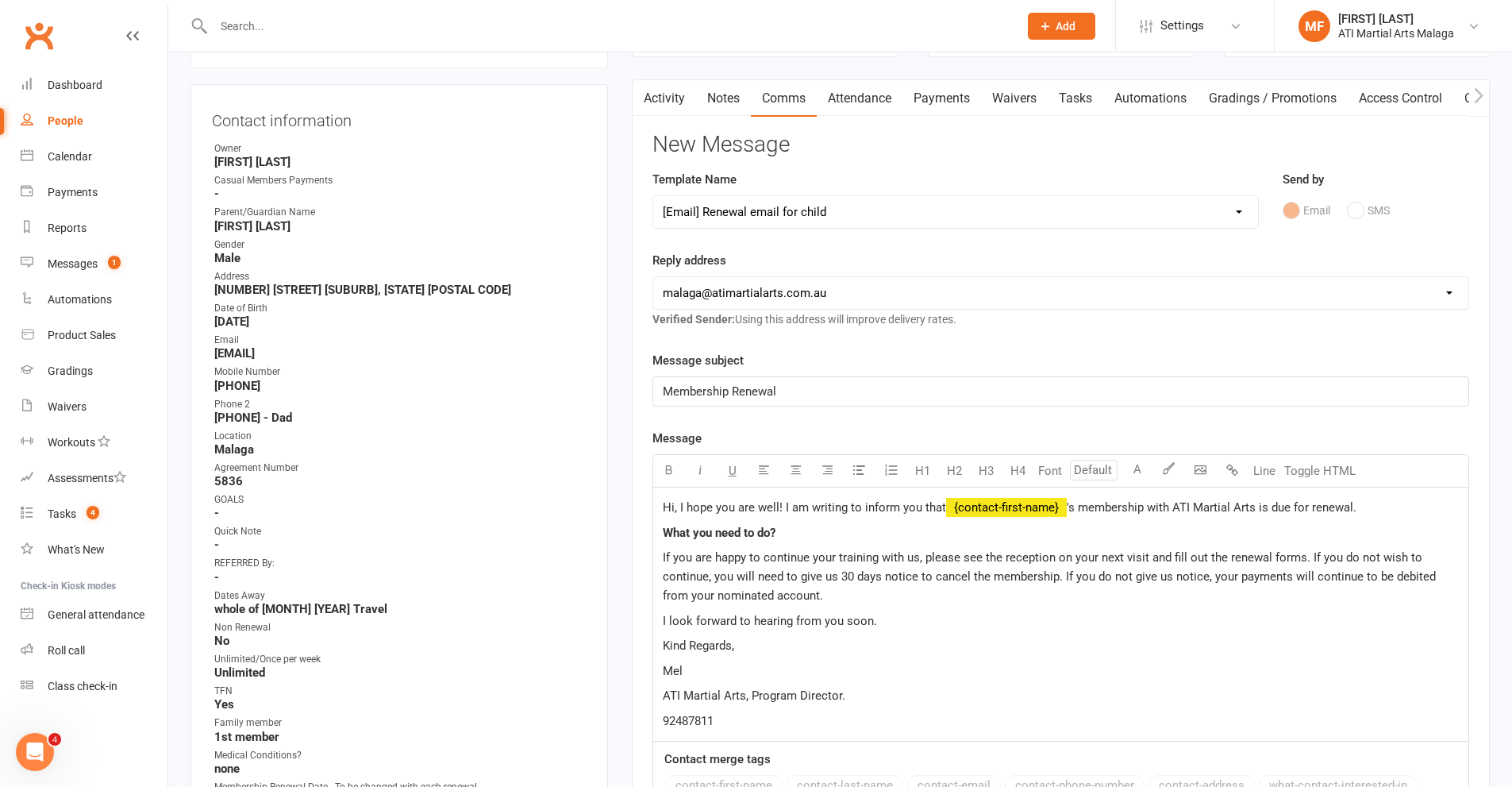 scroll, scrollTop: 159, scrollLeft: 0, axis: vertical 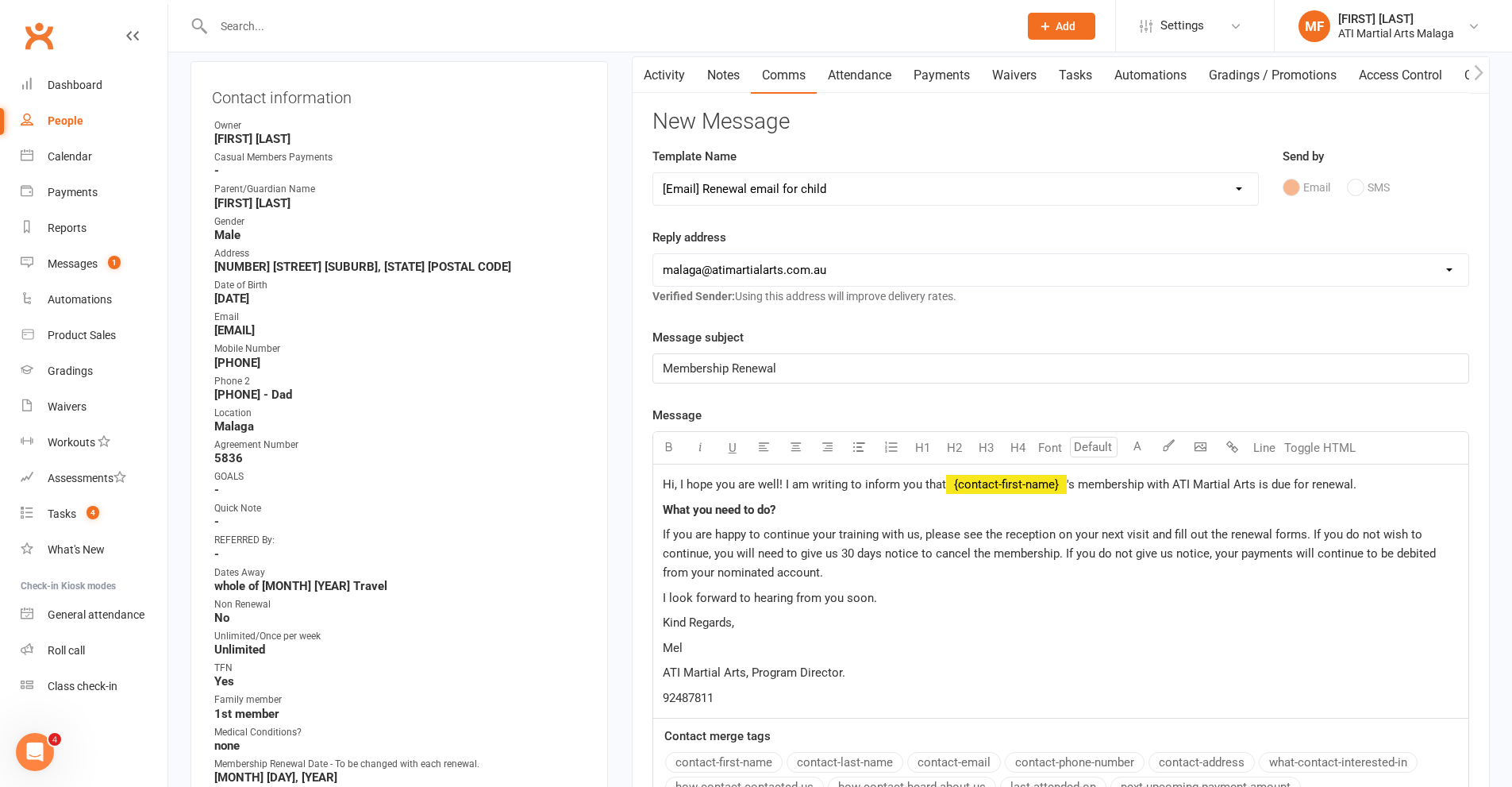 click on "Hi, I hope you are well! I am writing to inform you that" 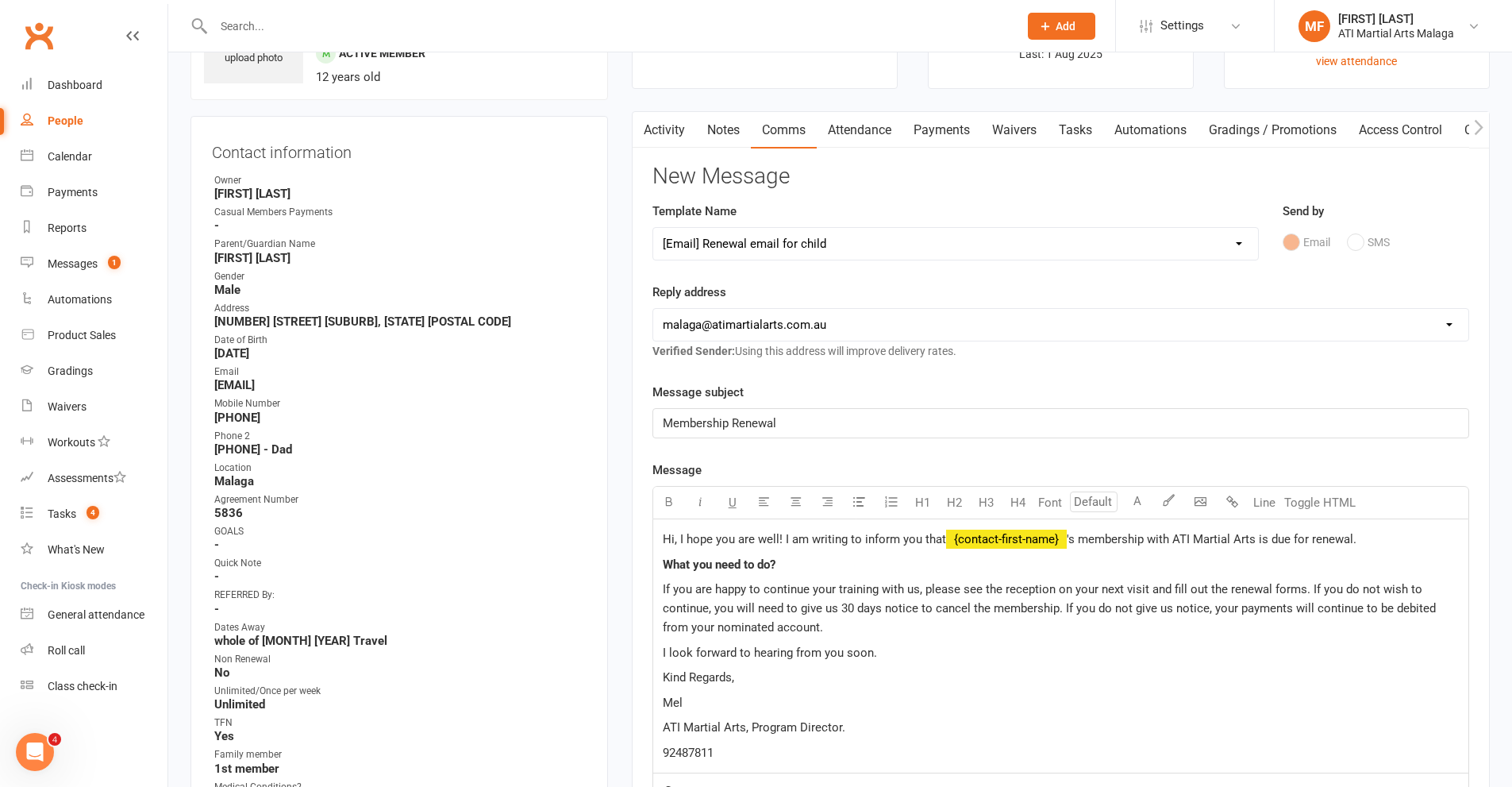 scroll, scrollTop: 0, scrollLeft: 0, axis: both 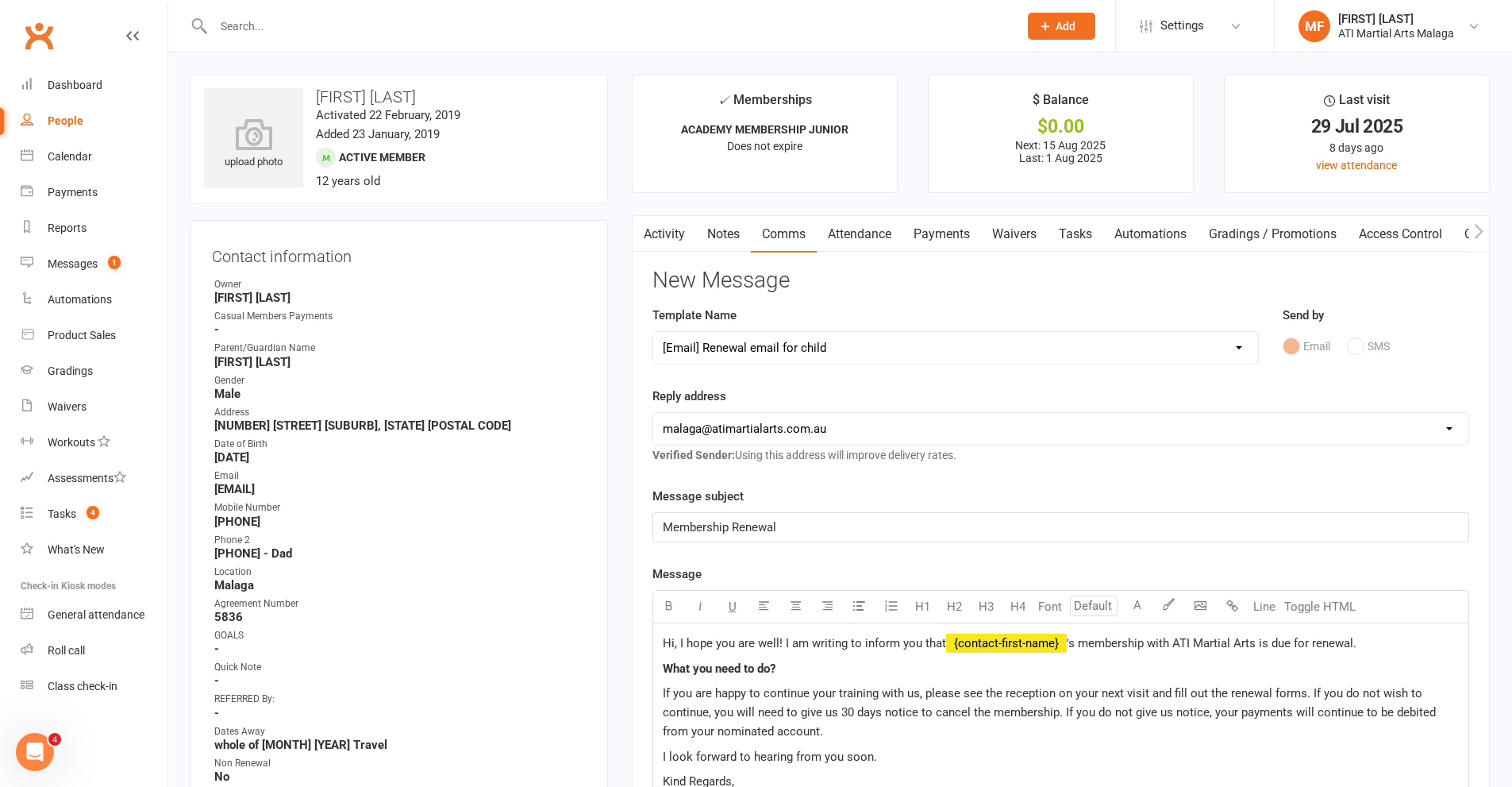 type 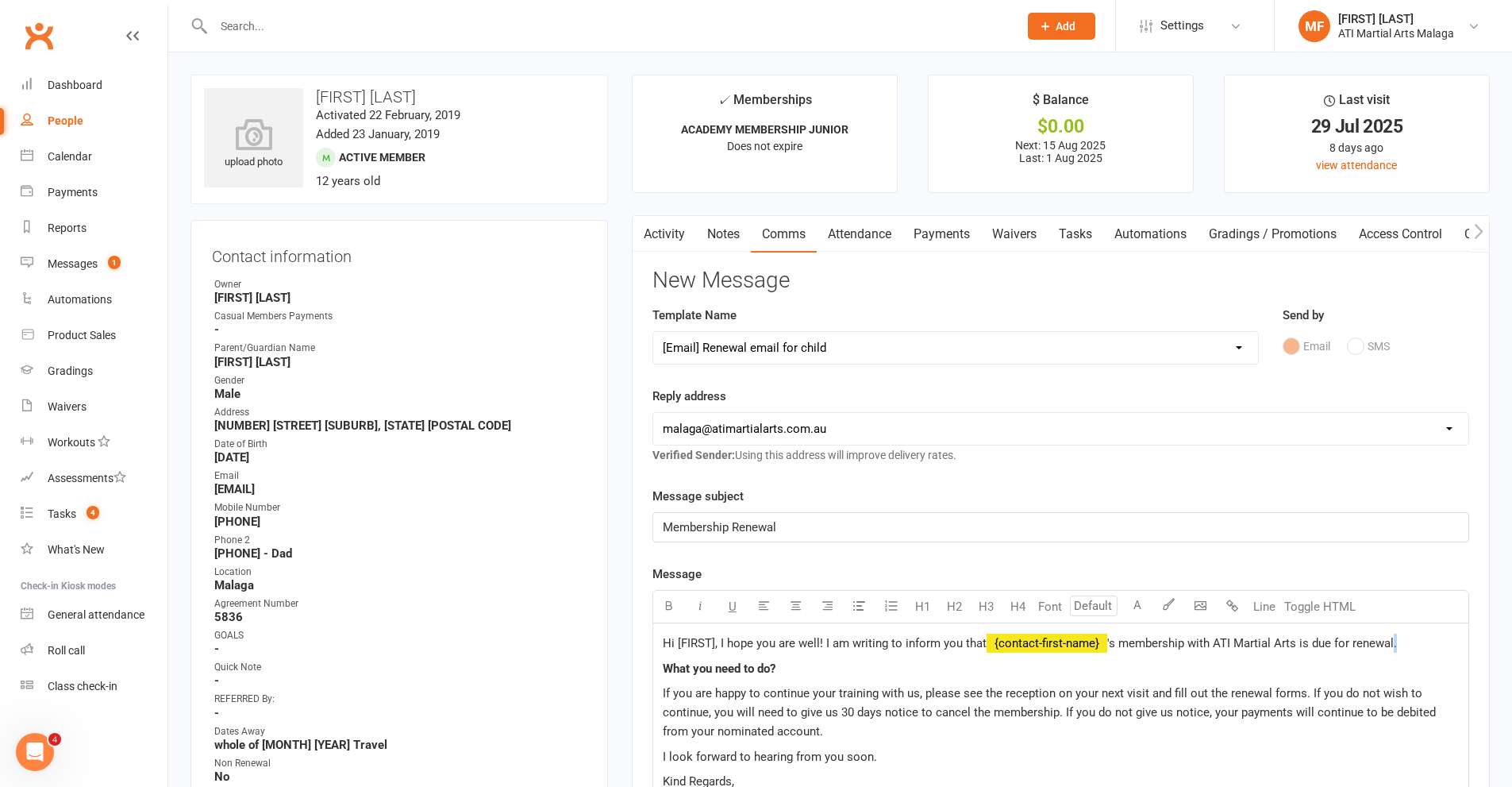 click on "'s membership with ATI Martial Arts is due for renewal." 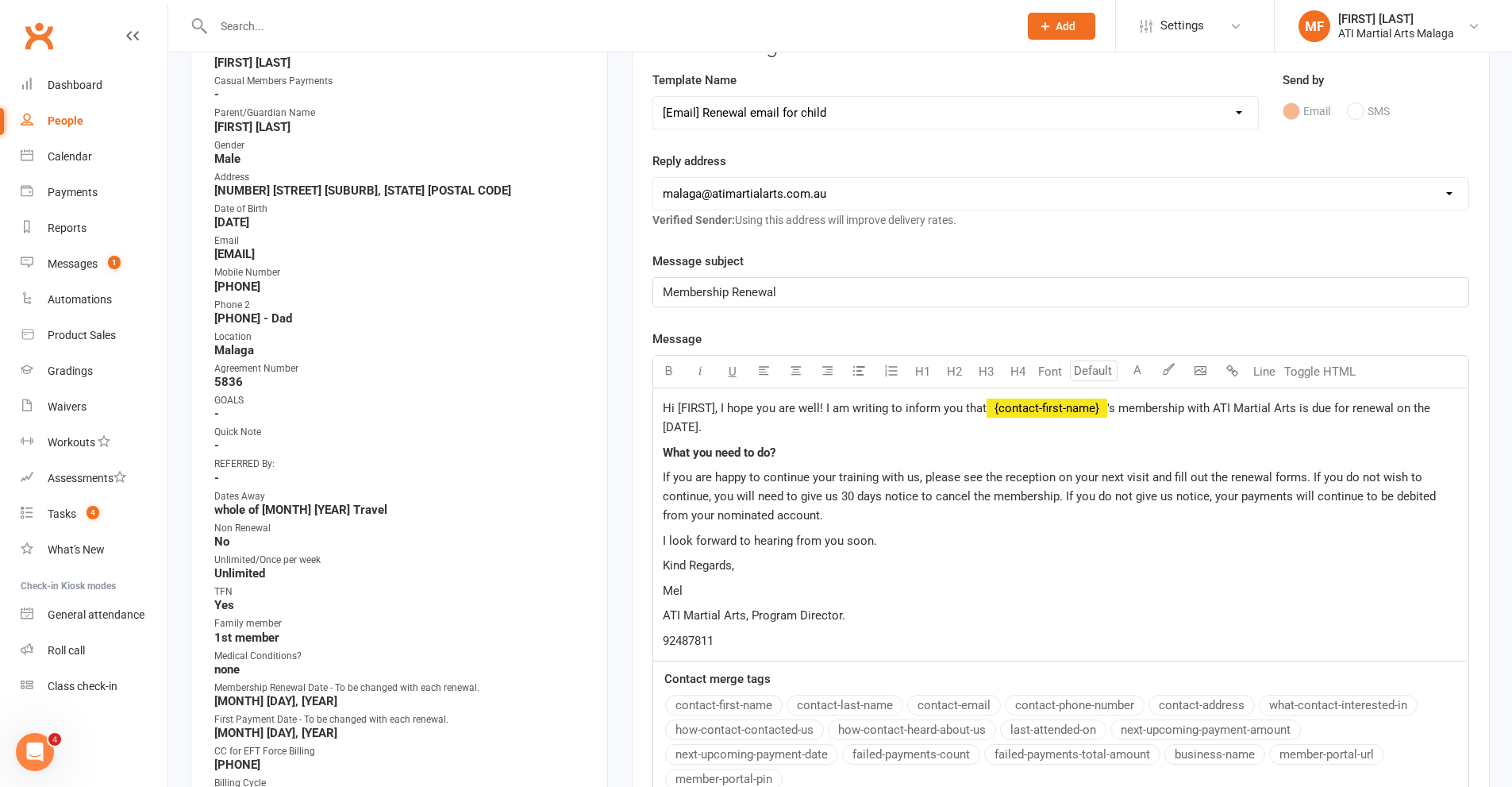 scroll, scrollTop: 238, scrollLeft: 0, axis: vertical 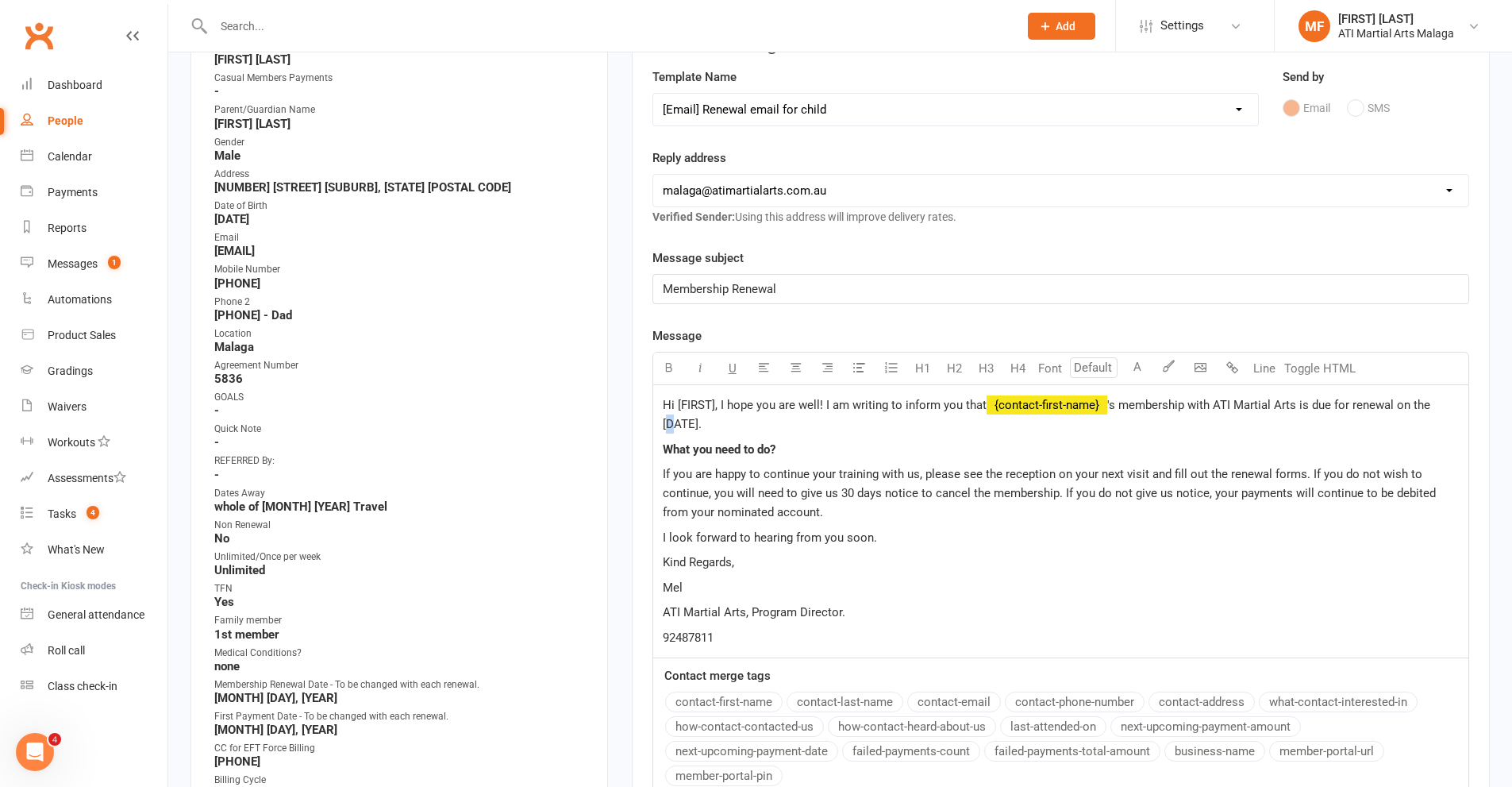 click on "'s membership with ATI Martial Arts is due for renewal on the [DATE]." 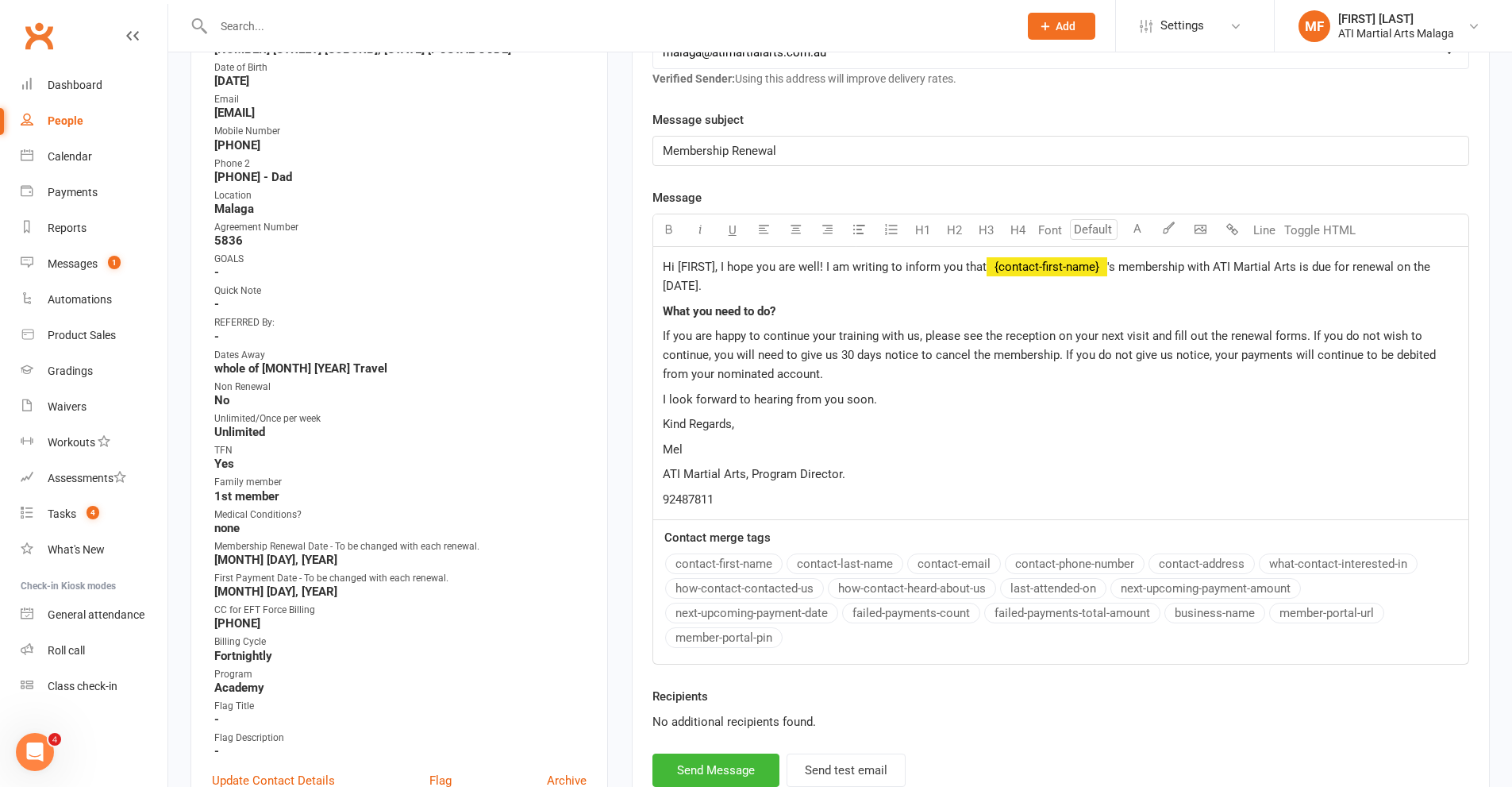 scroll, scrollTop: 556, scrollLeft: 0, axis: vertical 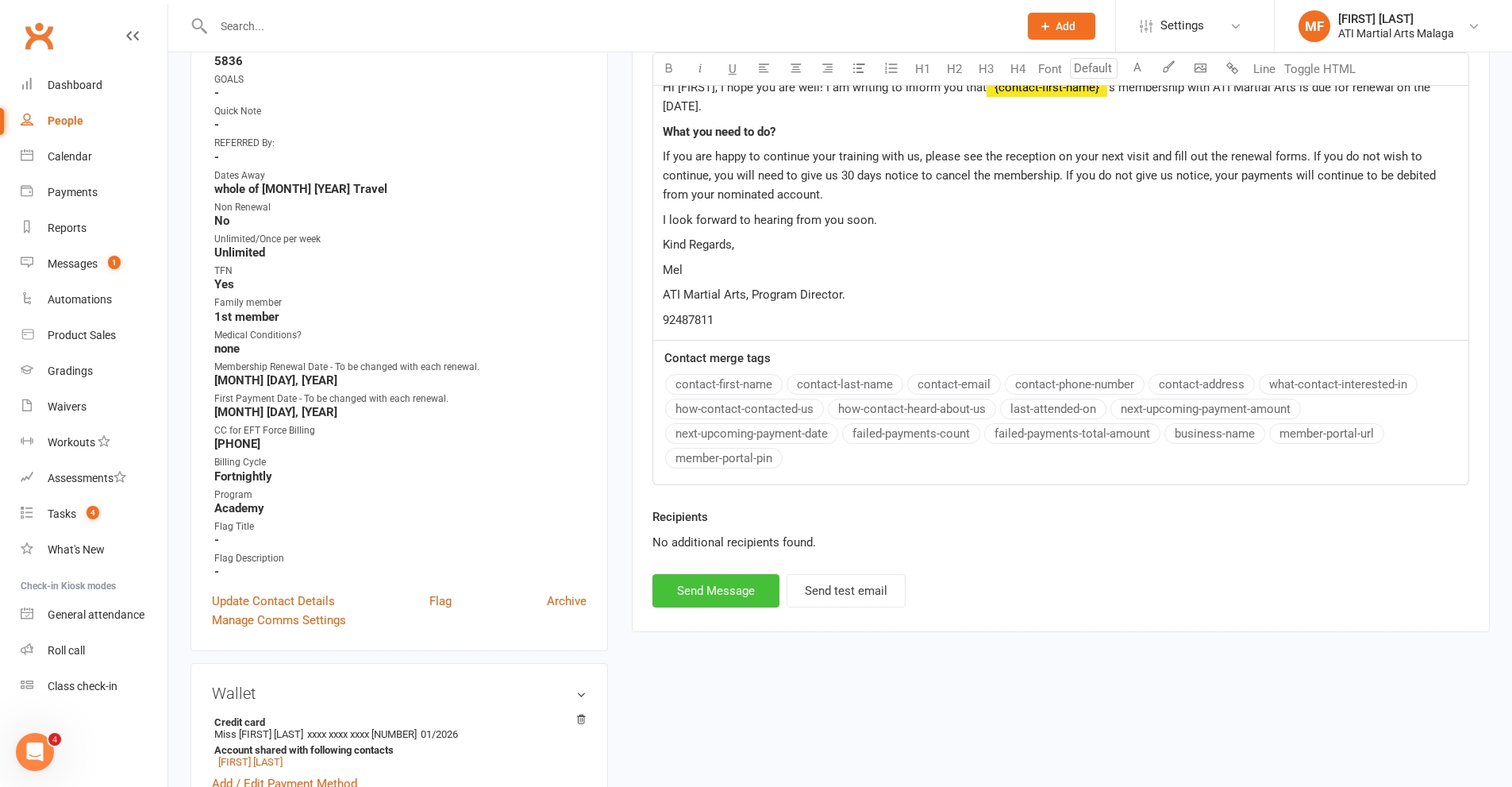 click on "Send Message" at bounding box center (716, 591) 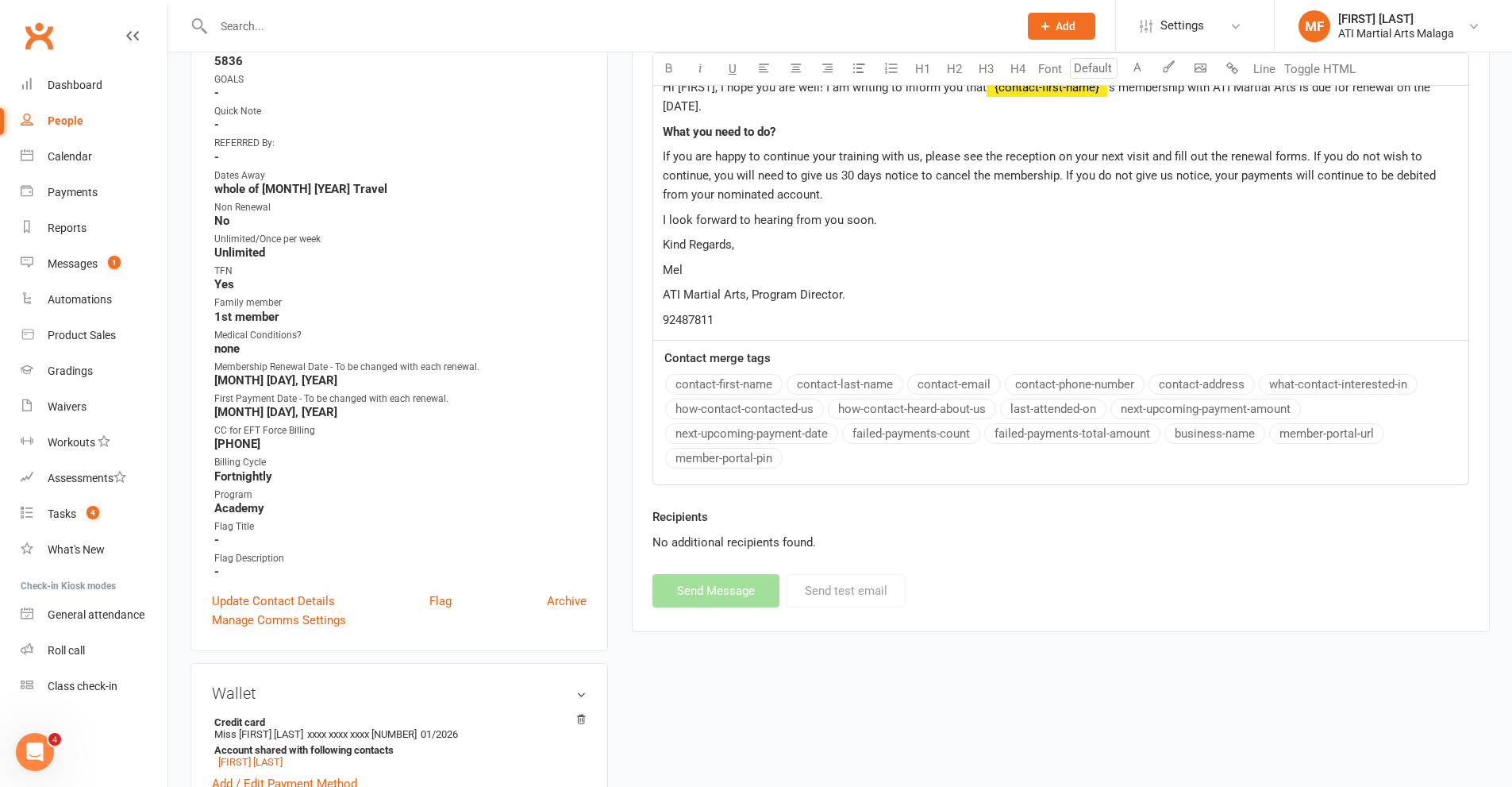 select 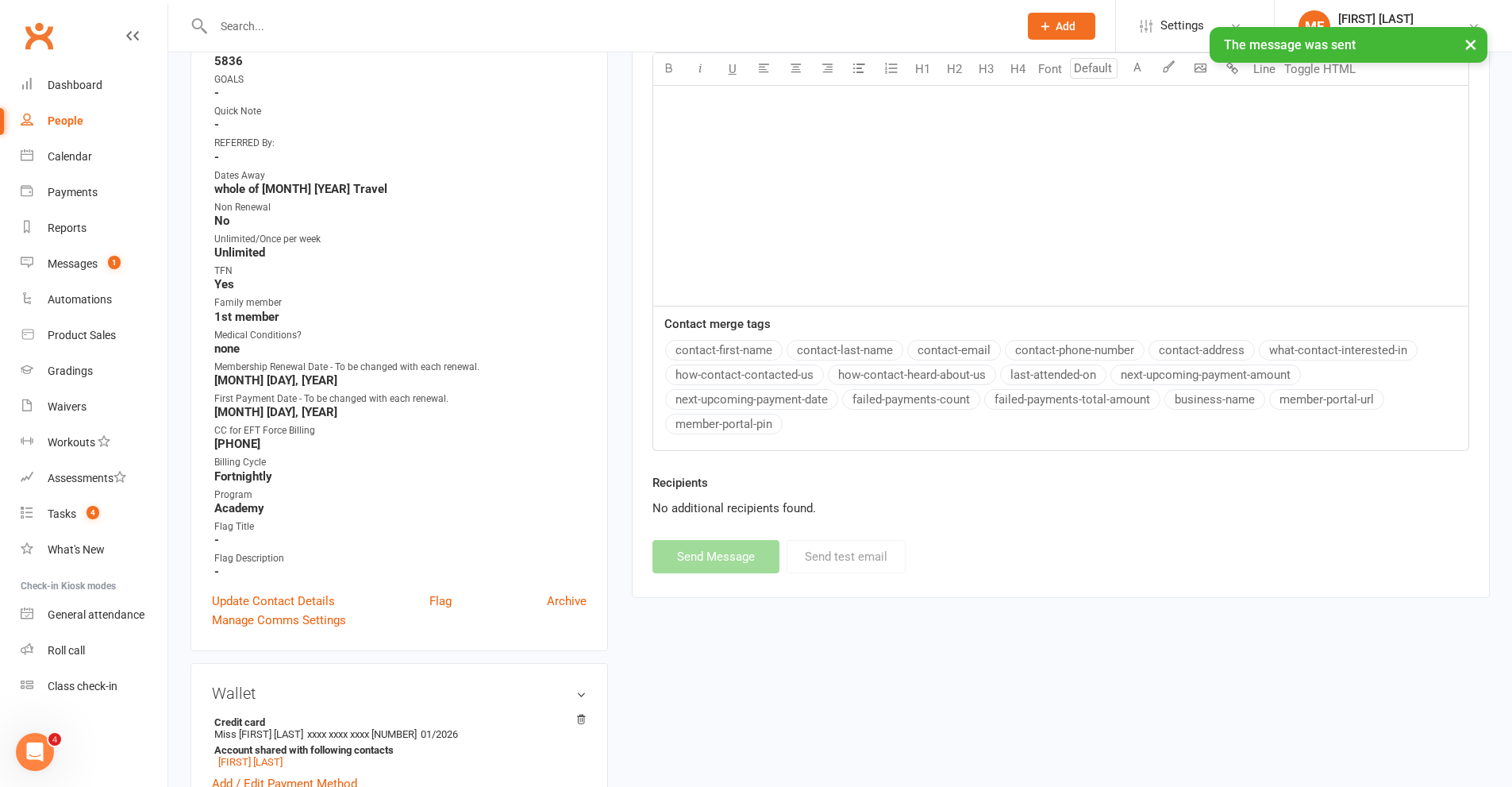 click at bounding box center [608, 26] 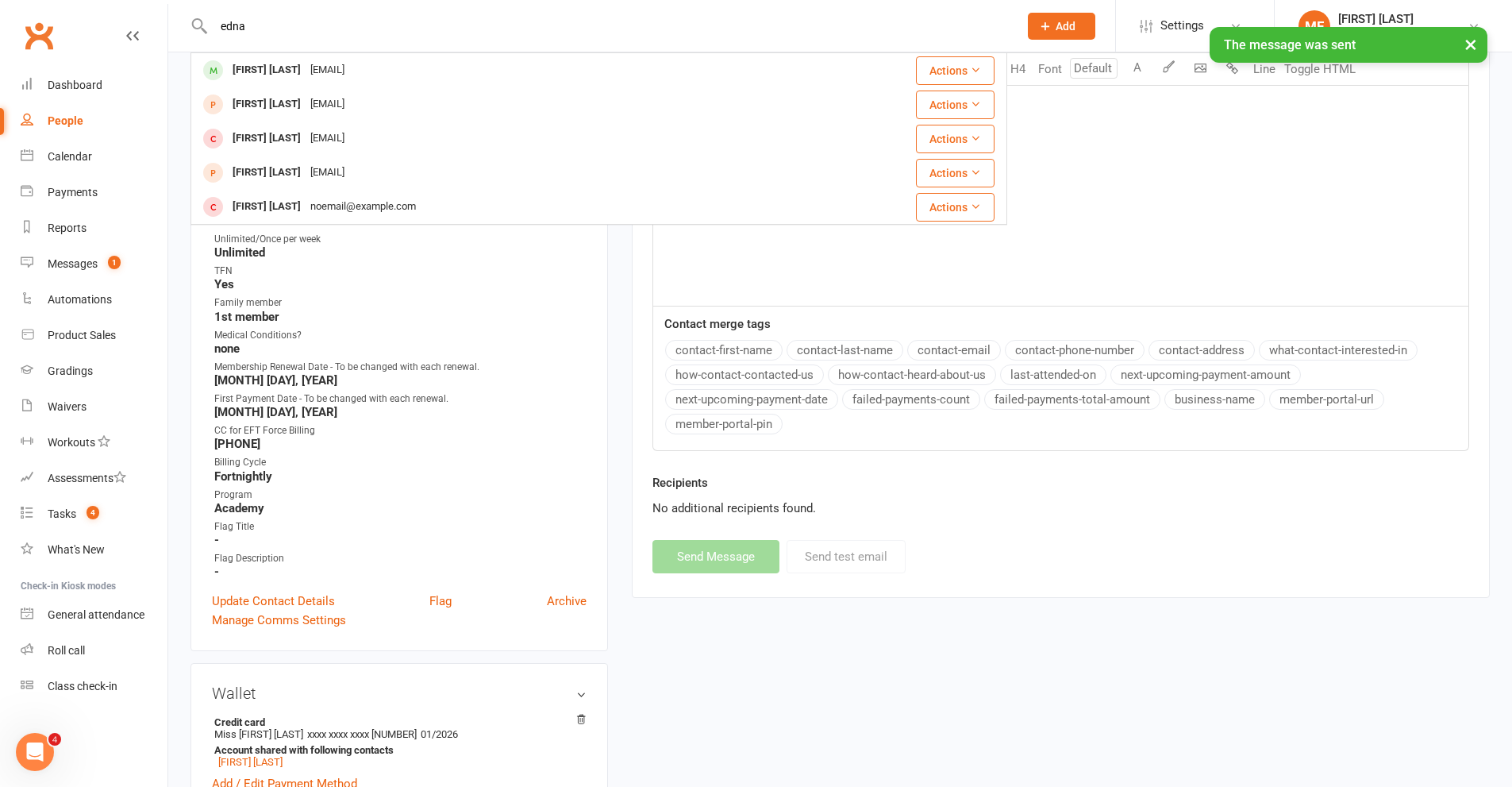 type on "edna" 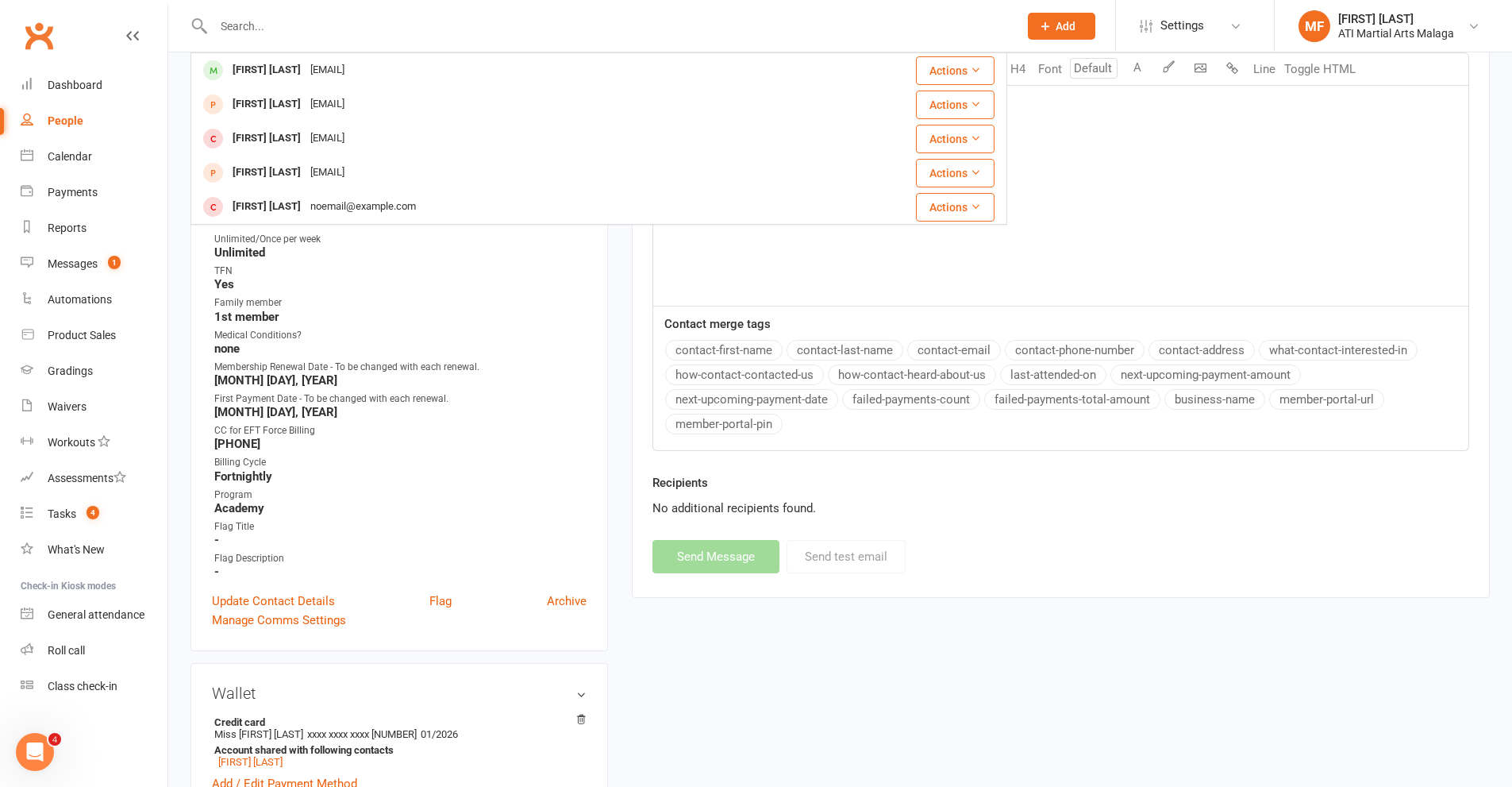 click on "5836" at bounding box center [400, 61] 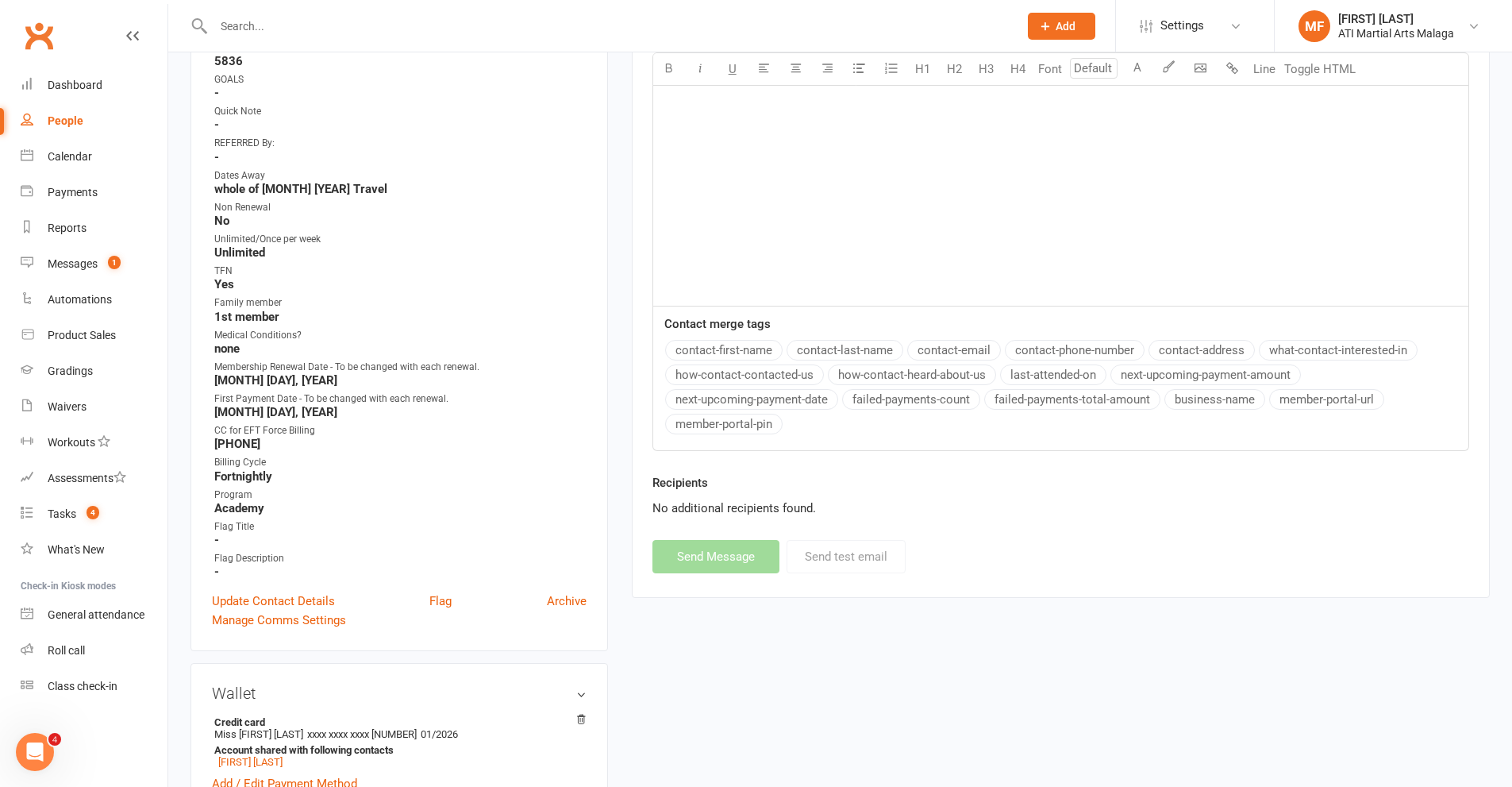 click at bounding box center (608, 26) 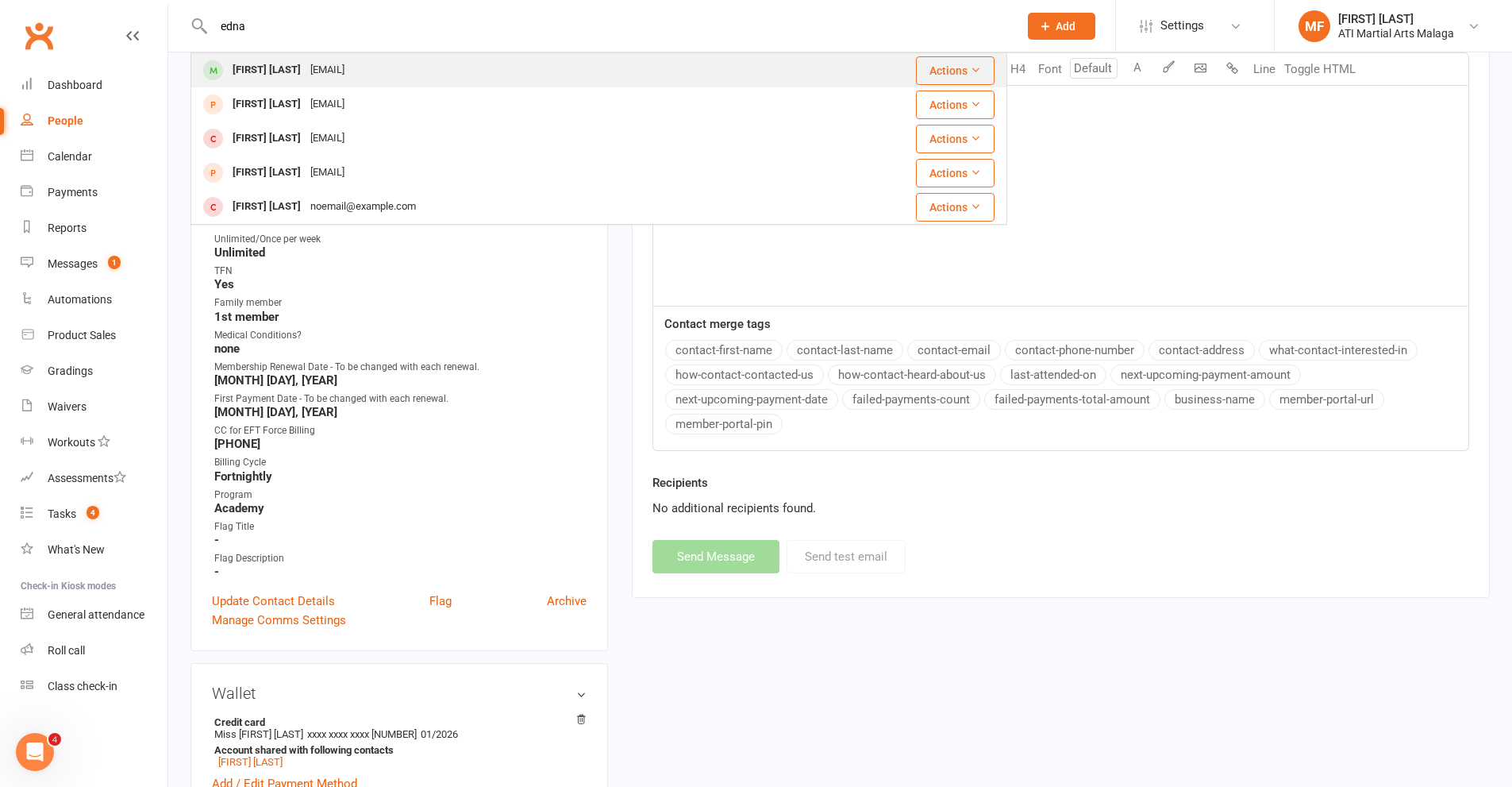 type on "edna" 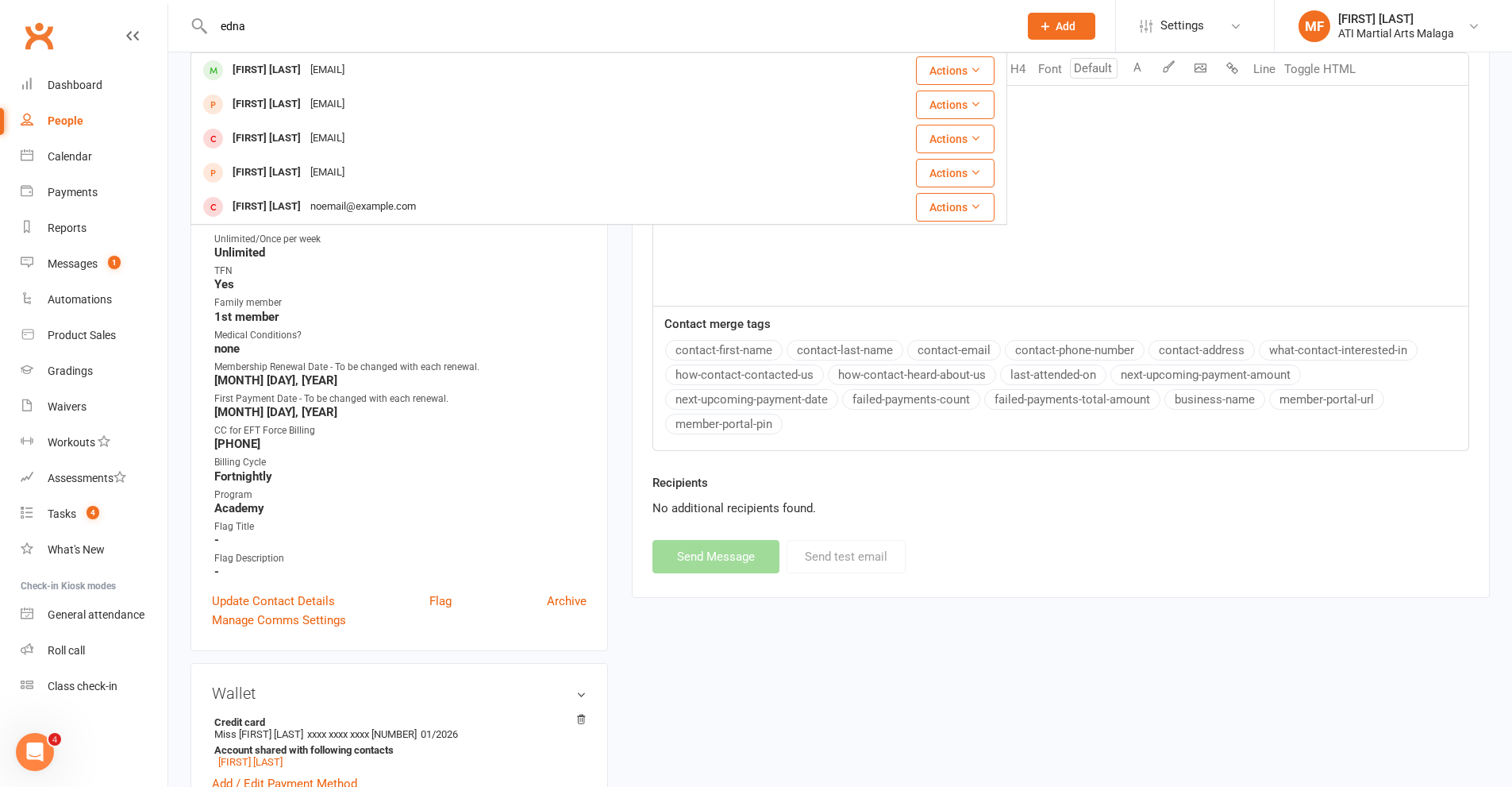 type 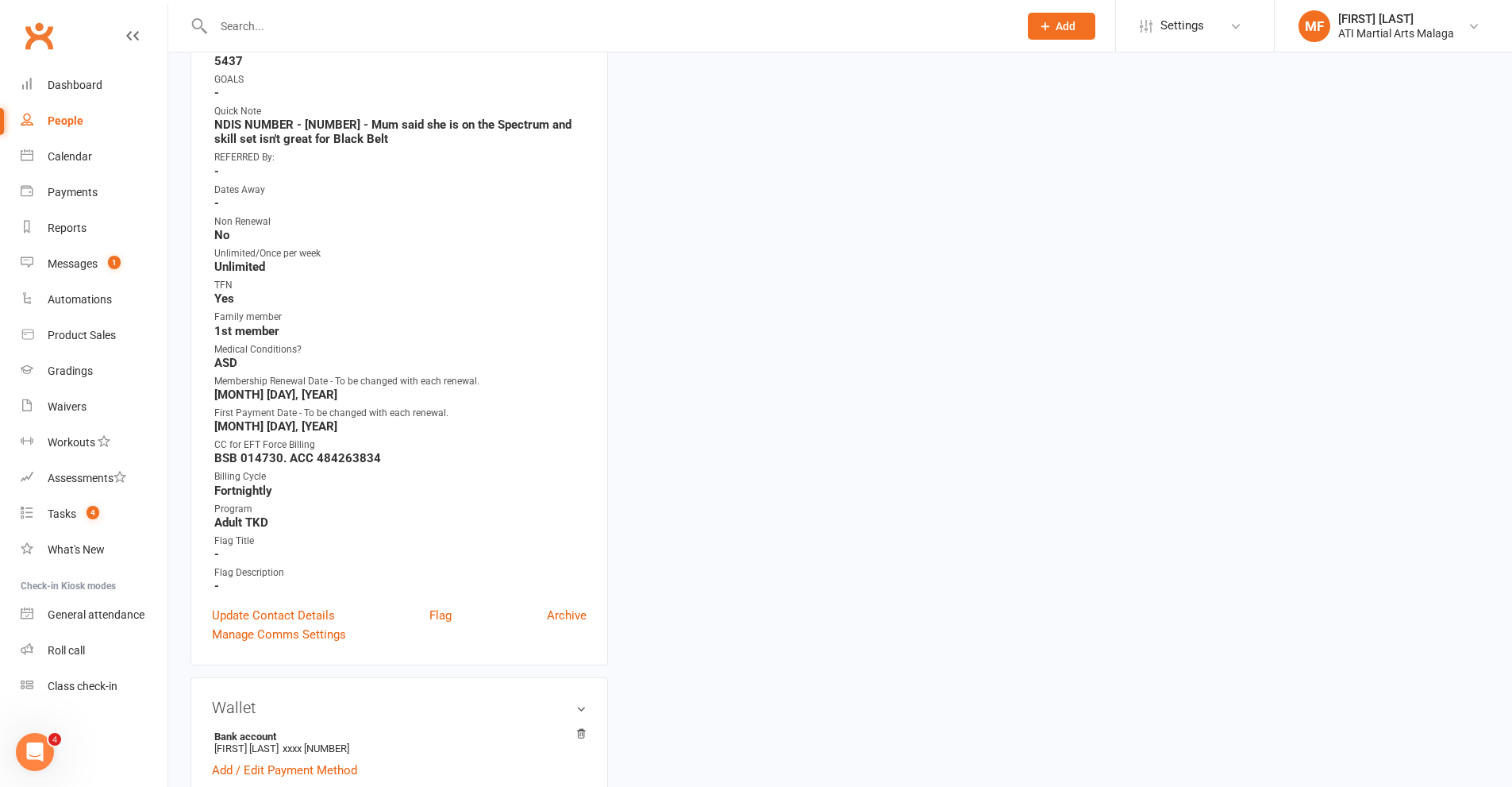scroll, scrollTop: 0, scrollLeft: 0, axis: both 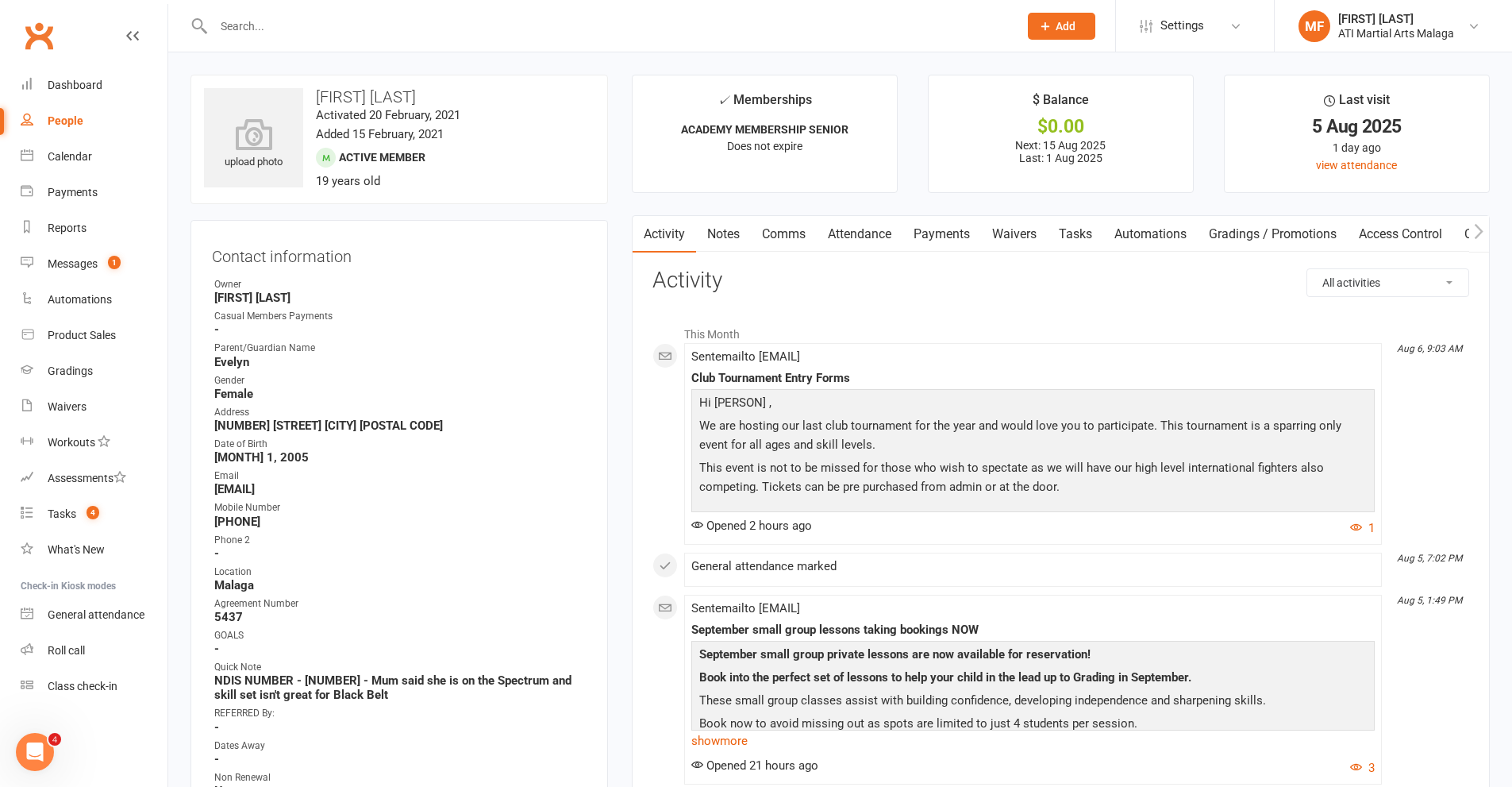 click on "Attendance" at bounding box center (860, 234) 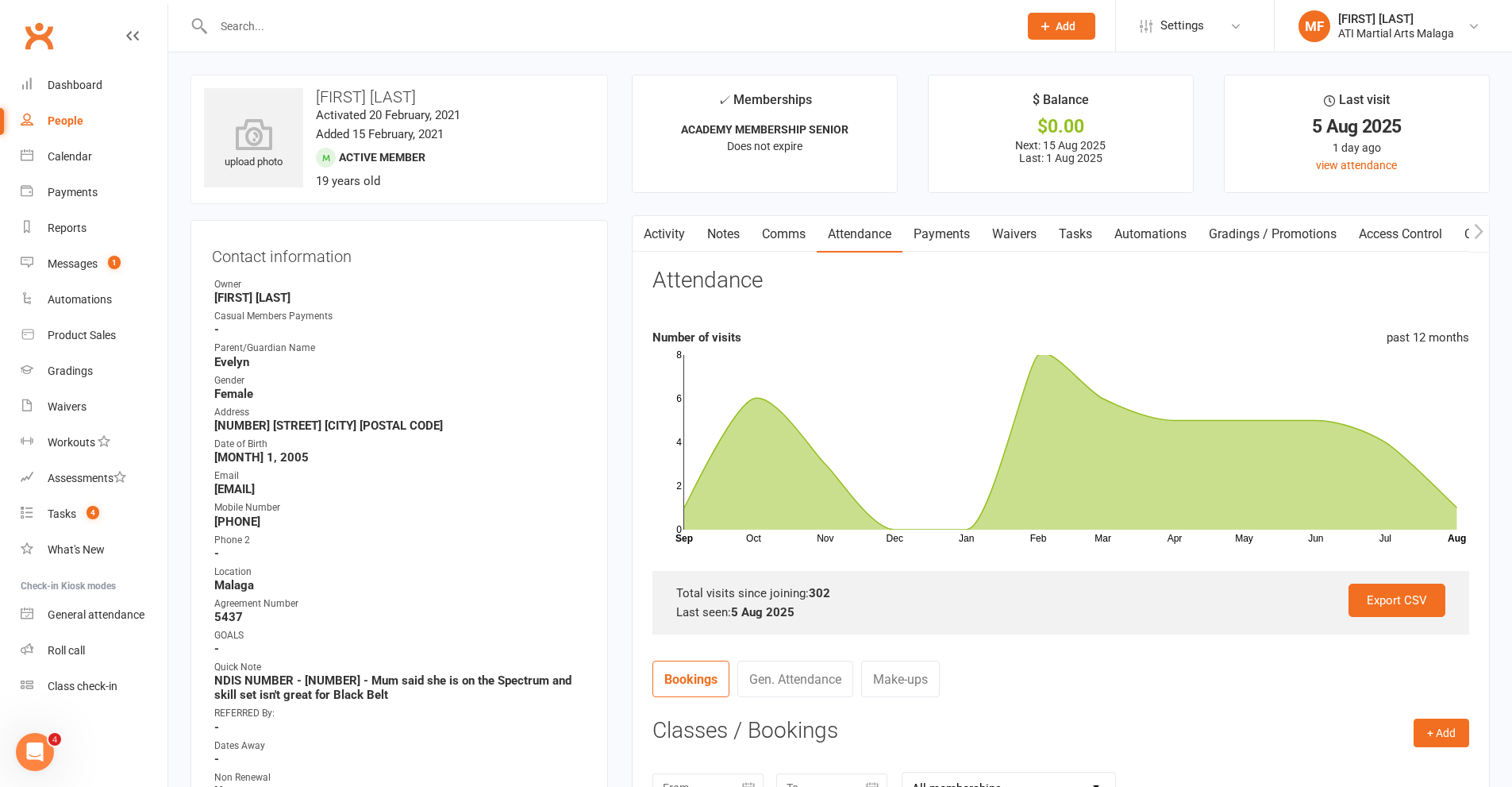 click on "Comms" at bounding box center [783, 234] 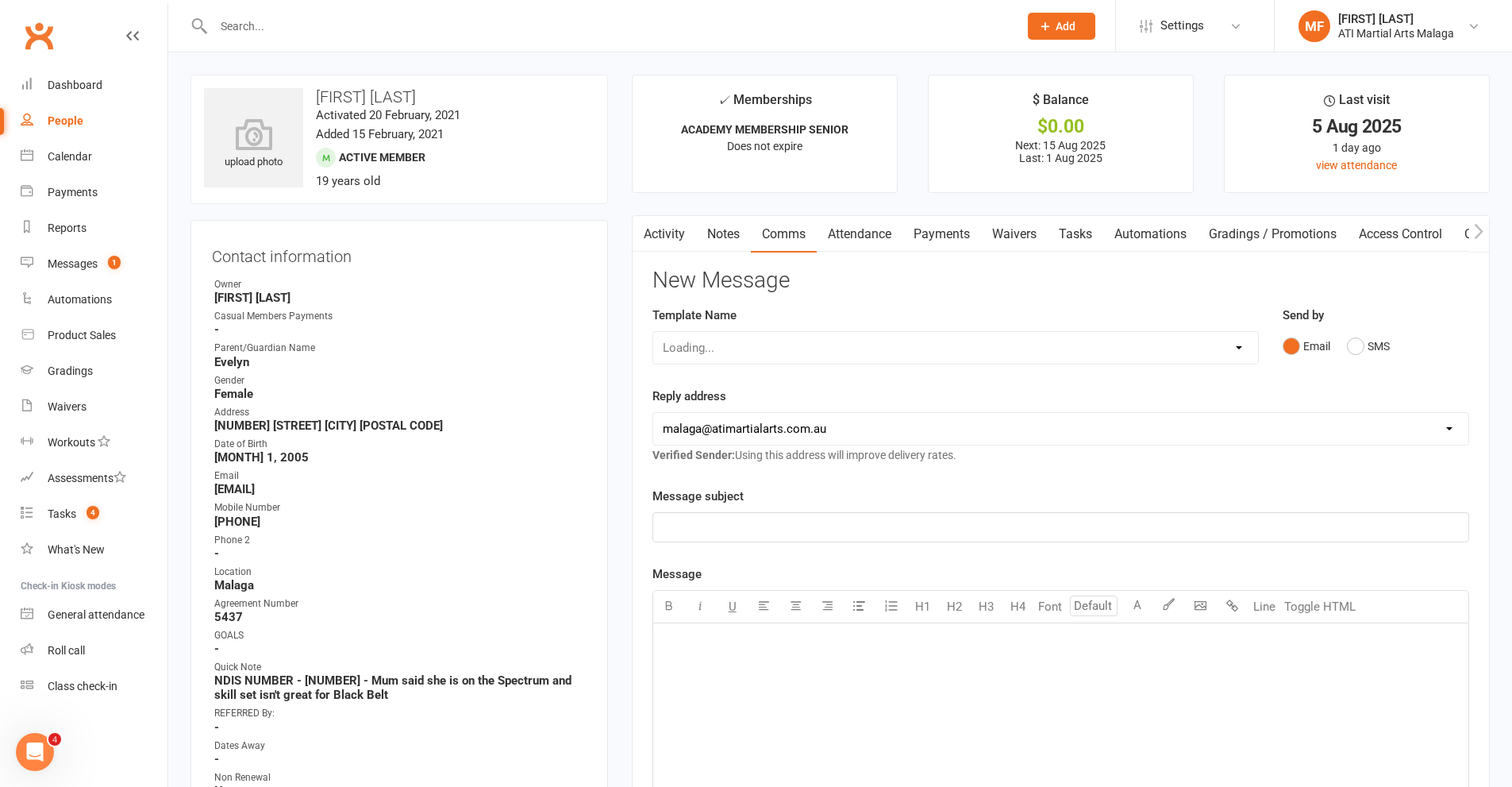 click on "Loading..." at bounding box center [956, 348] 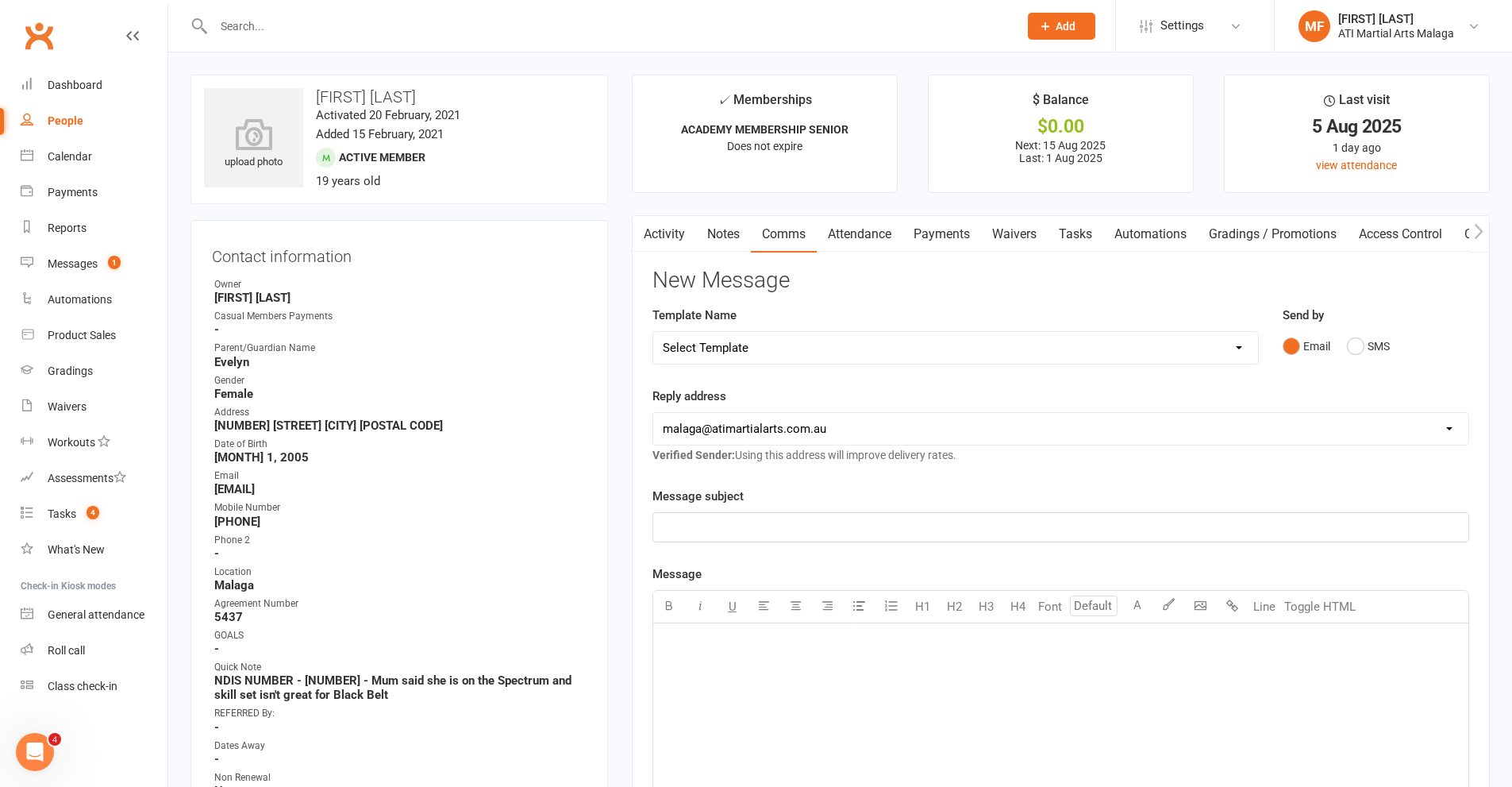 click on "Select Template [SMS] 8 days absence [Email] New Kids BJJ Class Starting 21.10.2020 [Email] 23.04.21 3 days Lockdown Zoom Class for Saturday [Email] 2 months LBE Offer 21.03.2023 [Email] 3 Year Training milestone [SMS] 500 kidsport [SMS] $50 Voucher [SMS] 6 Week Challenge [SMS] 7 Day Absent Member 1 [SMS] 7 Day Absent parent 1 [SMS] 7 Day Absent Parent 2 [Email] Absent 14 days or more [SMS] Absent report 14 days or more :SMS [SMS] Absent report 8-13 days:SMS [Email] After 1 month training follow up [Email] ATI OPEN DAY 2023 [SMS] Birthday Guest [Email] BIRTHDAY PARTY [Email] Boxing for Fitness! 6week Trial for $100! [SMS] Boxing tonight [Email] Buddy Week [Email] Buddy Week and Club Competion May 2022 [Email] Changes to Class Viewing [SMS] Confirmation of booking [Email] Covid News - Proof of Vaccination [SMS] Debt Collection Text [Email] End of 2023 Offer for cancelled members [Email] Happy Birthday [SMS] Kidsport Code [SMS] KIDSPORT PAID [Email] LBE Members [SMS] Lead missed lesson 2 [SMS] Leads not booked" at bounding box center (956, 348) 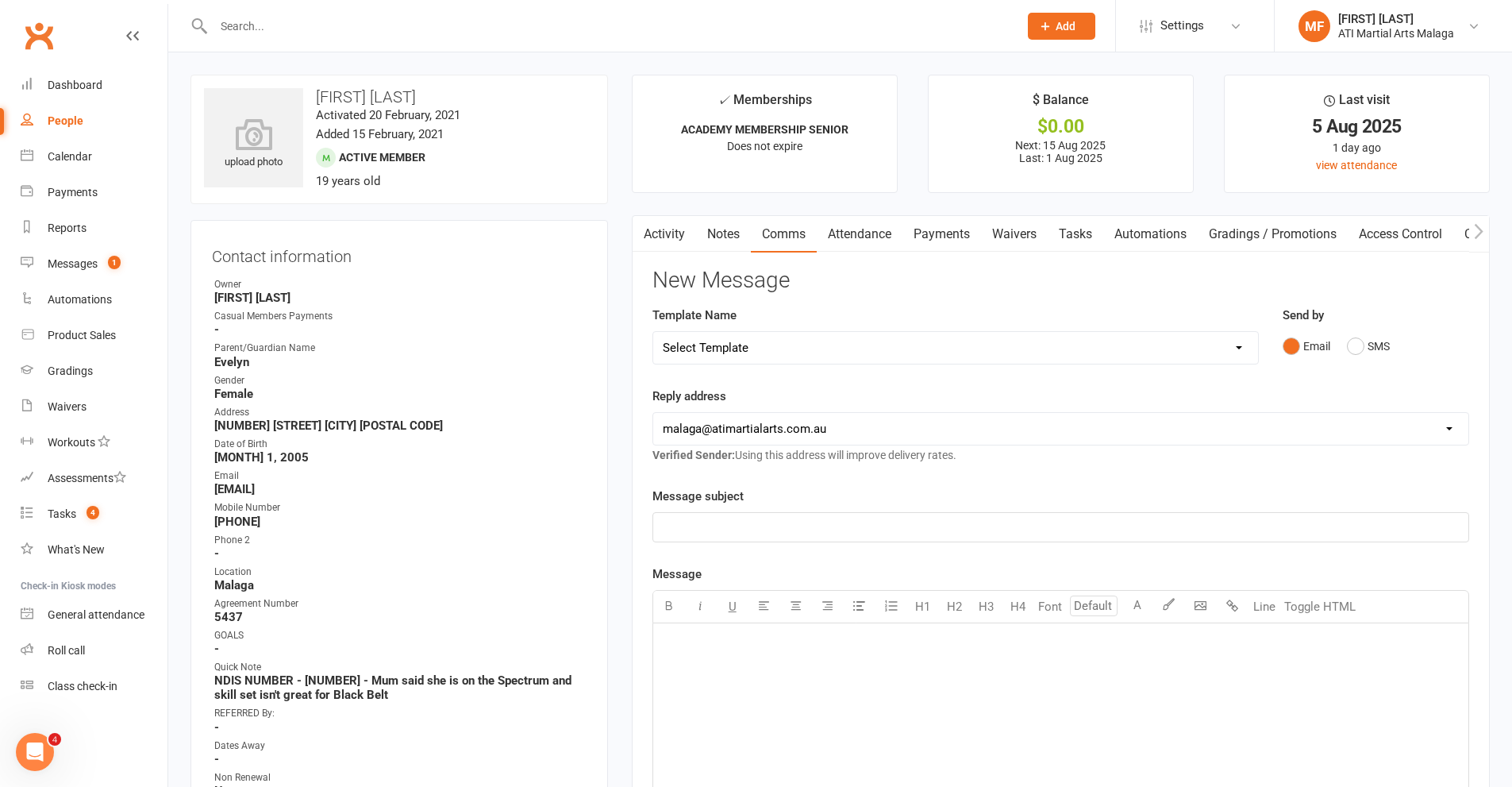 select on "54" 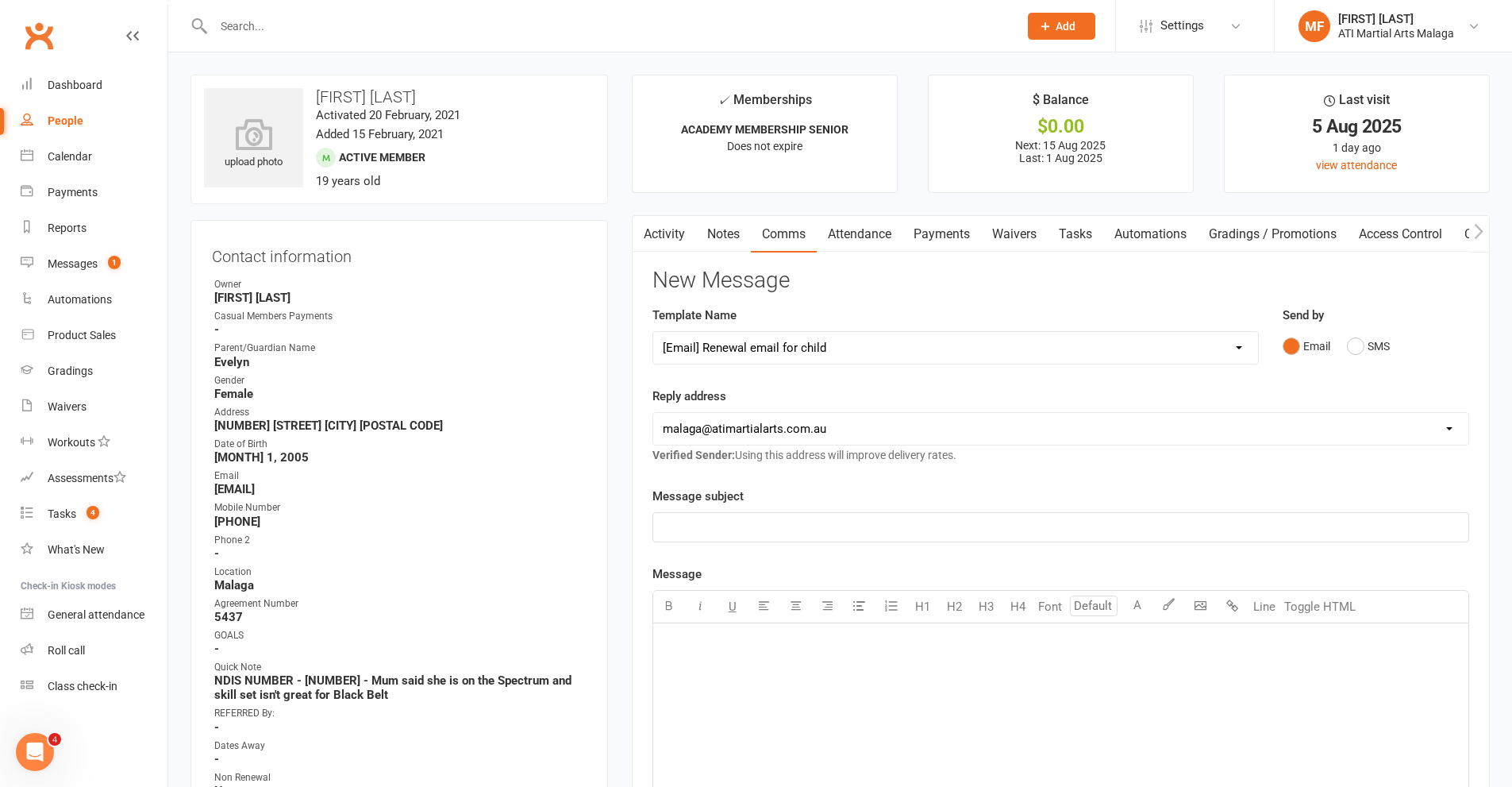 click on "Select Template [SMS] 8 days absence [Email] New Kids BJJ Class Starting 21.10.2020 [Email] 23.04.21 3 days Lockdown Zoom Class for Saturday [Email] 2 months LBE Offer 21.03.2023 [Email] 3 Year Training milestone [SMS] 500 kidsport [SMS] $50 Voucher [SMS] 6 Week Challenge [SMS] 7 Day Absent Member 1 [SMS] 7 Day Absent parent 1 [SMS] 7 Day Absent Parent 2 [Email] Absent 14 days or more [SMS] Absent report 14 days or more :SMS [SMS] Absent report 8-13 days:SMS [Email] After 1 month training follow up [Email] ATI OPEN DAY 2023 [SMS] Birthday Guest [Email] BIRTHDAY PARTY [Email] Boxing for Fitness! 6week Trial for $100! [SMS] Boxing tonight [Email] Buddy Week [Email] Buddy Week and Club Competion May 2022 [Email] Changes to Class Viewing [SMS] Confirmation of booking [Email] Covid News - Proof of Vaccination [SMS] Debt Collection Text [Email] End of 2023 Offer for cancelled members [Email] Happy Birthday [SMS] Kidsport Code [SMS] KIDSPORT PAID [Email] LBE Members [SMS] Lead missed lesson 2 [SMS] Leads not booked" at bounding box center (956, 348) 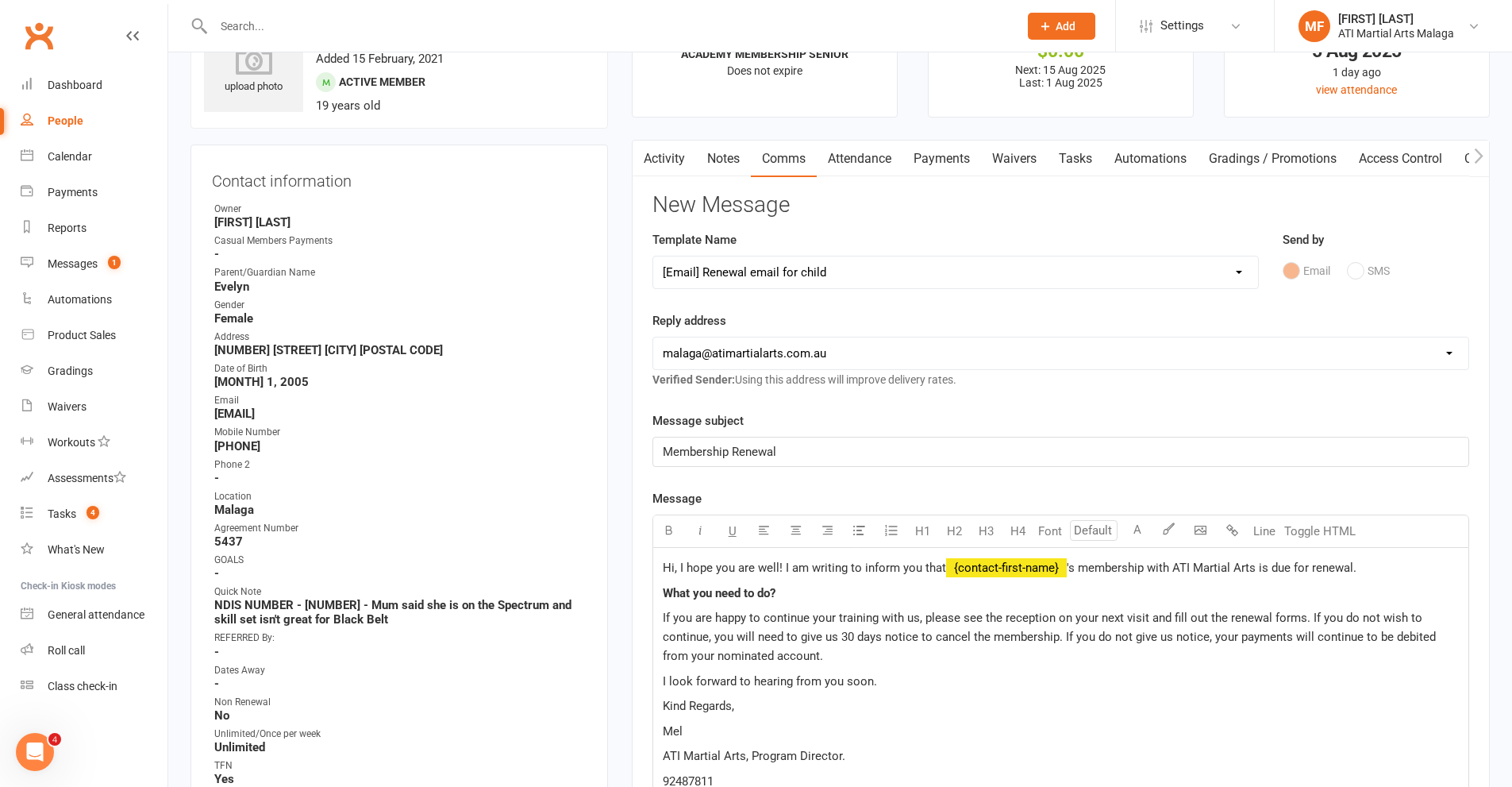 scroll, scrollTop: 79, scrollLeft: 0, axis: vertical 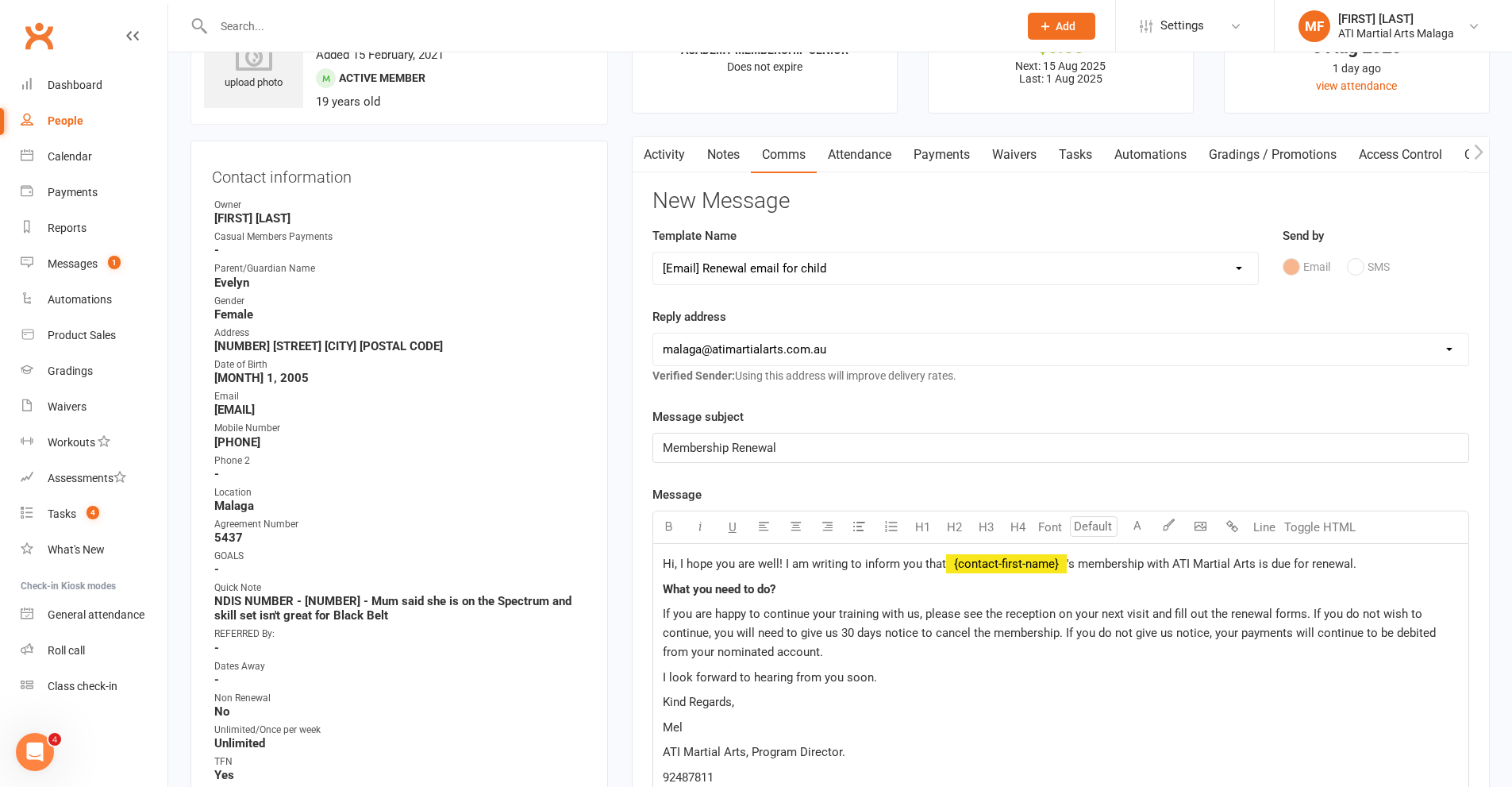 click on "Hi, I hope you are well! I am writing to inform you that" 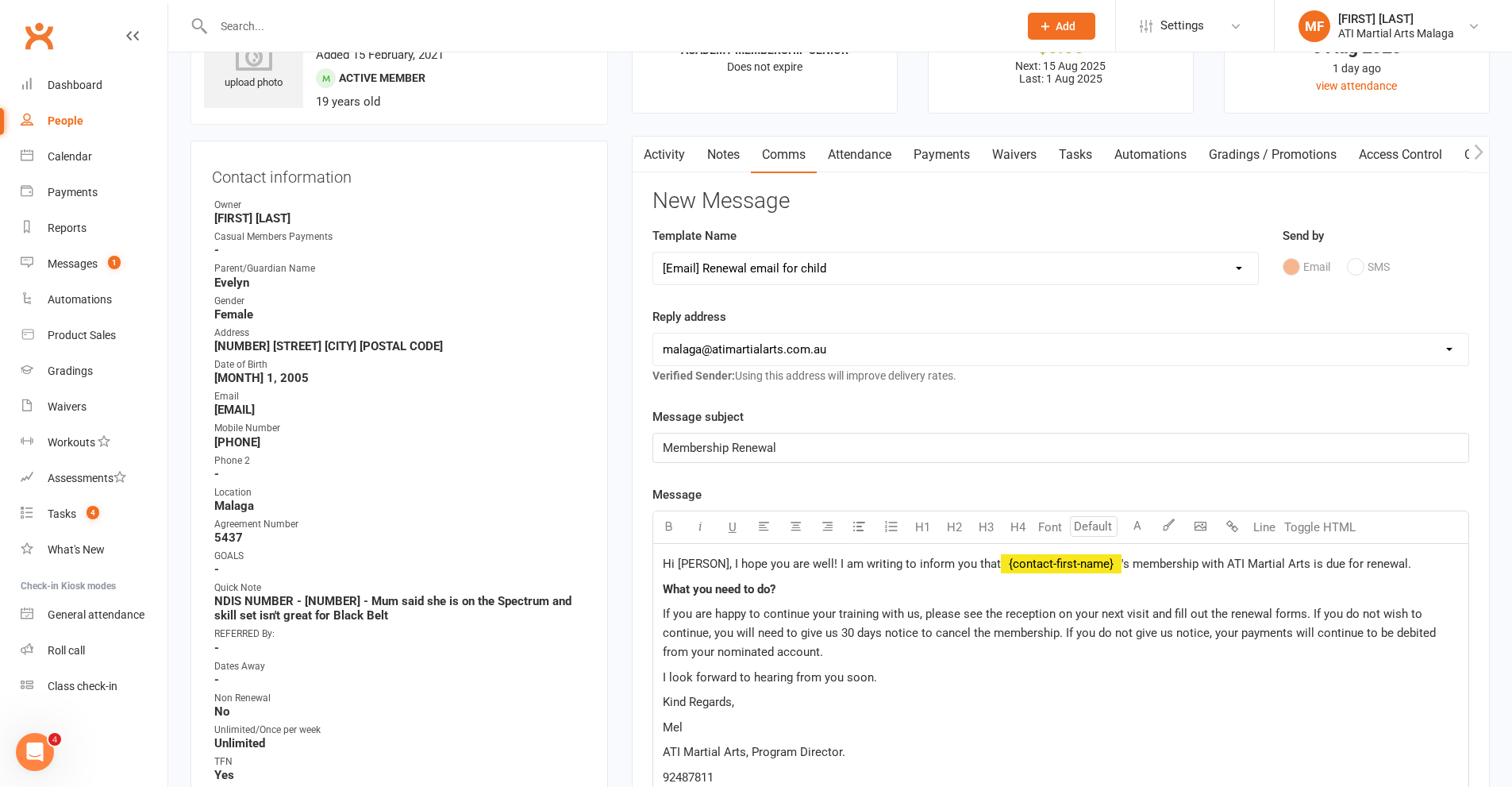 click on "'s membership with ATI Martial Arts is due for renewal." 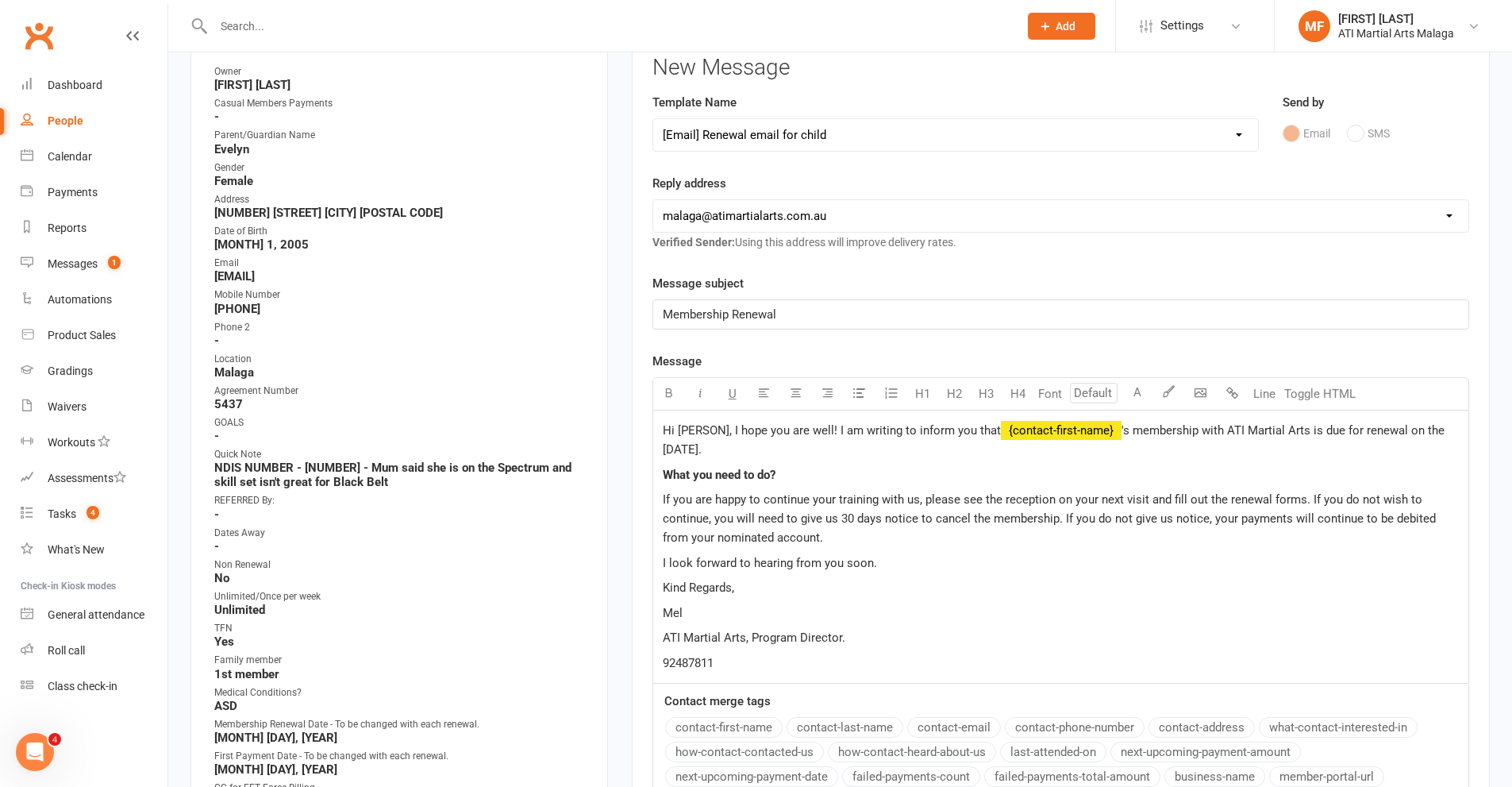 scroll, scrollTop: 318, scrollLeft: 0, axis: vertical 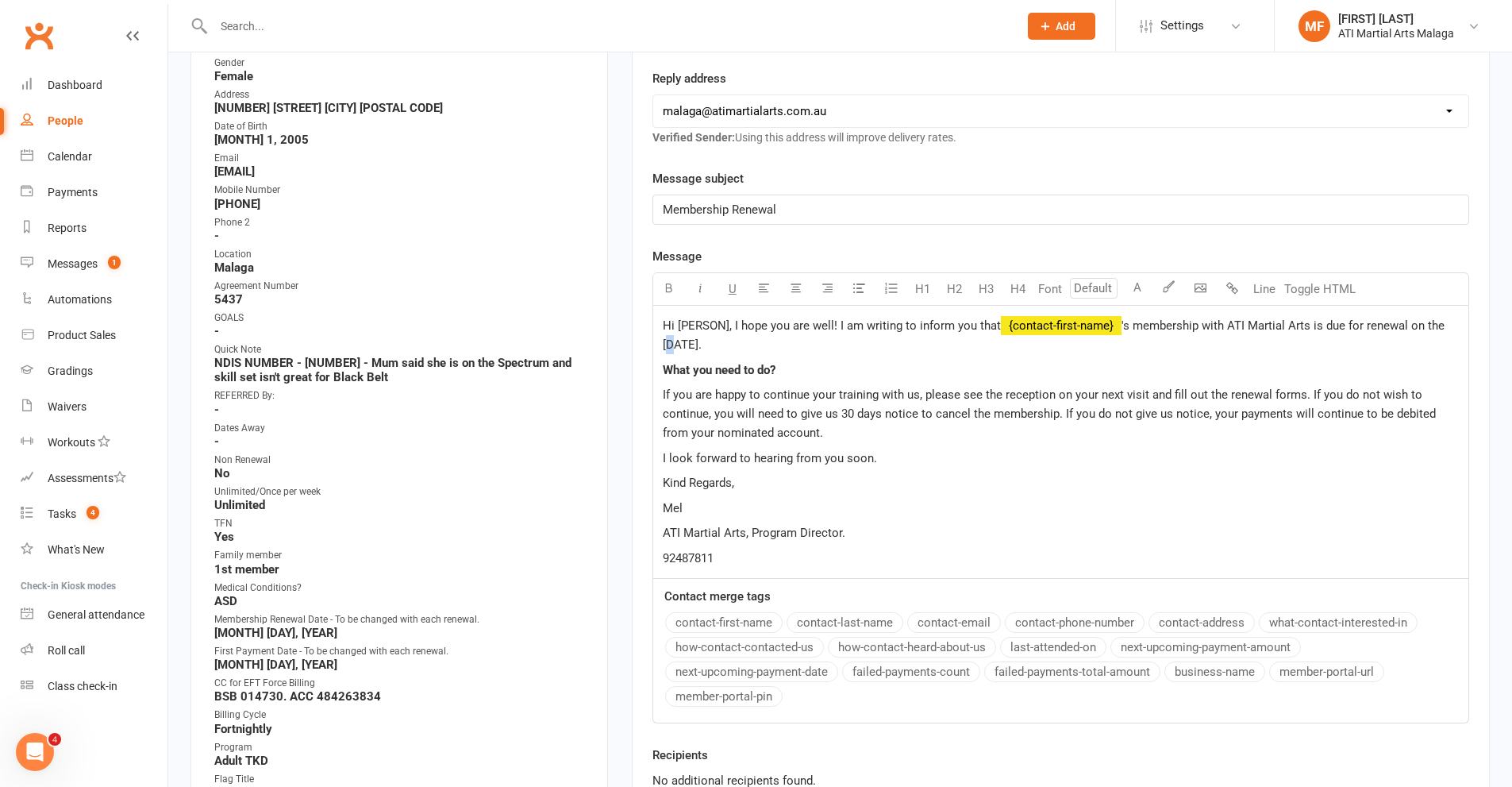 click on "'s membership with ATI Martial Arts is due for renewal on the [DATE]." 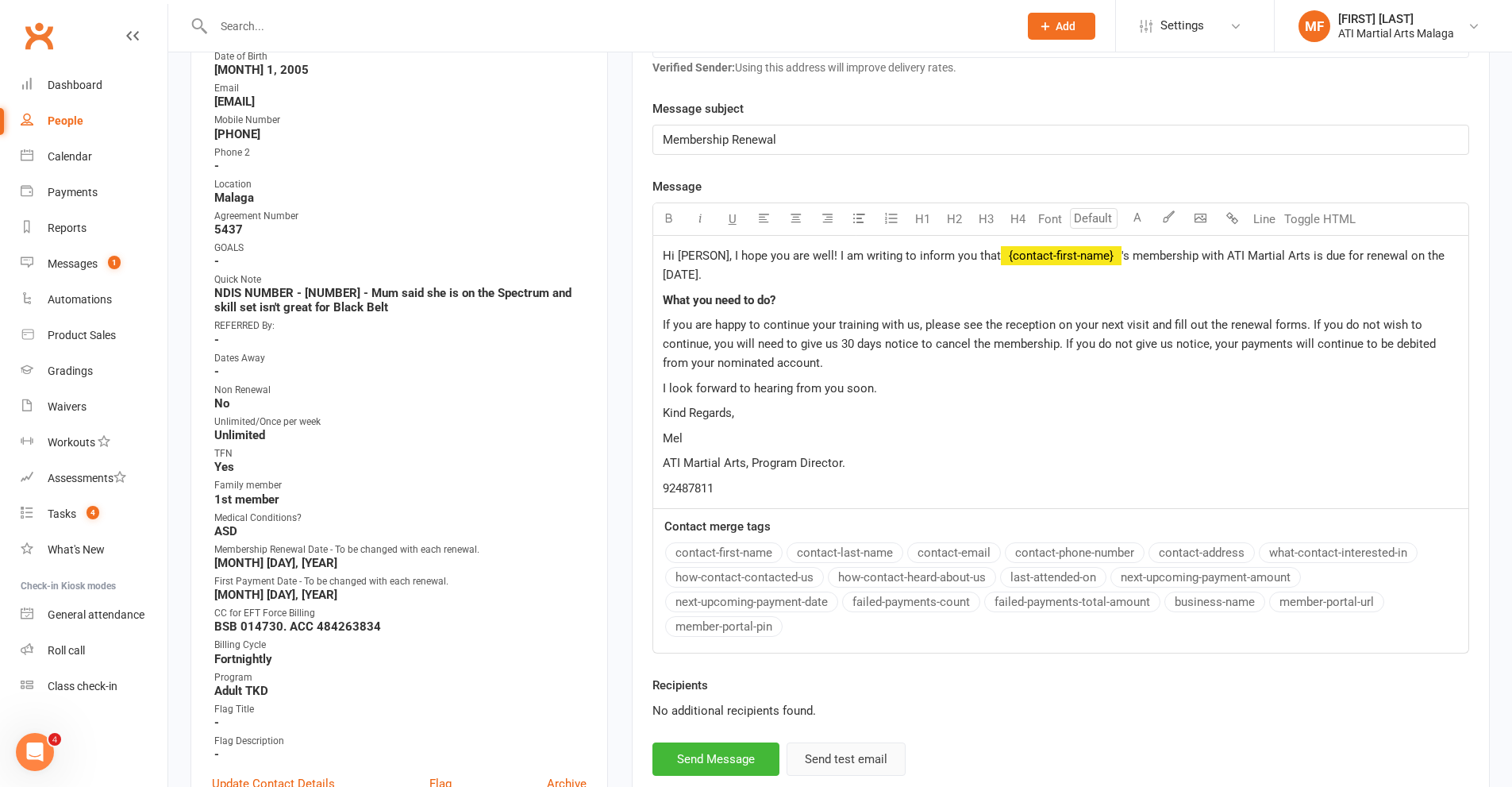 scroll, scrollTop: 635, scrollLeft: 0, axis: vertical 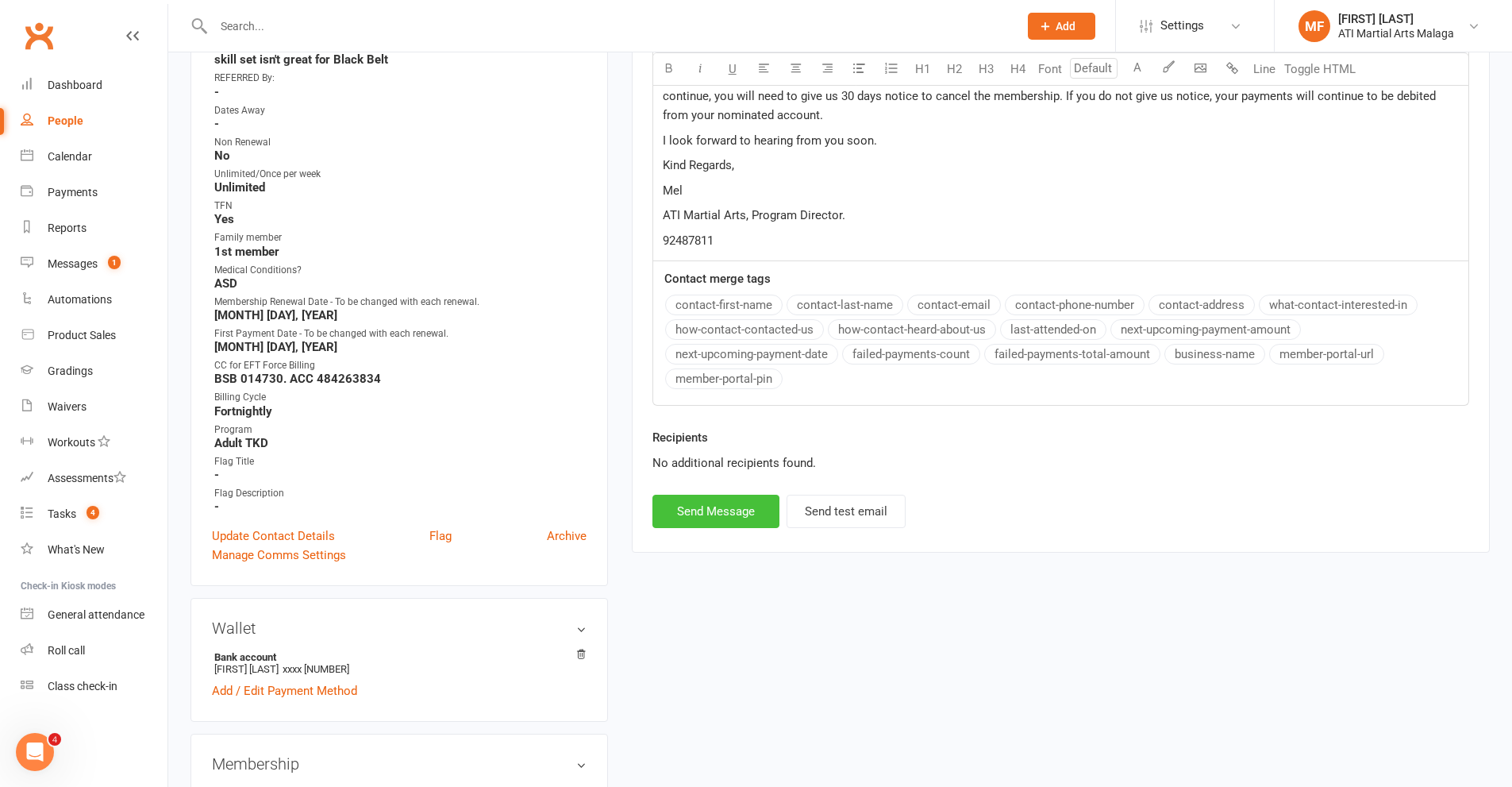 click on "Send Message" at bounding box center [716, 511] 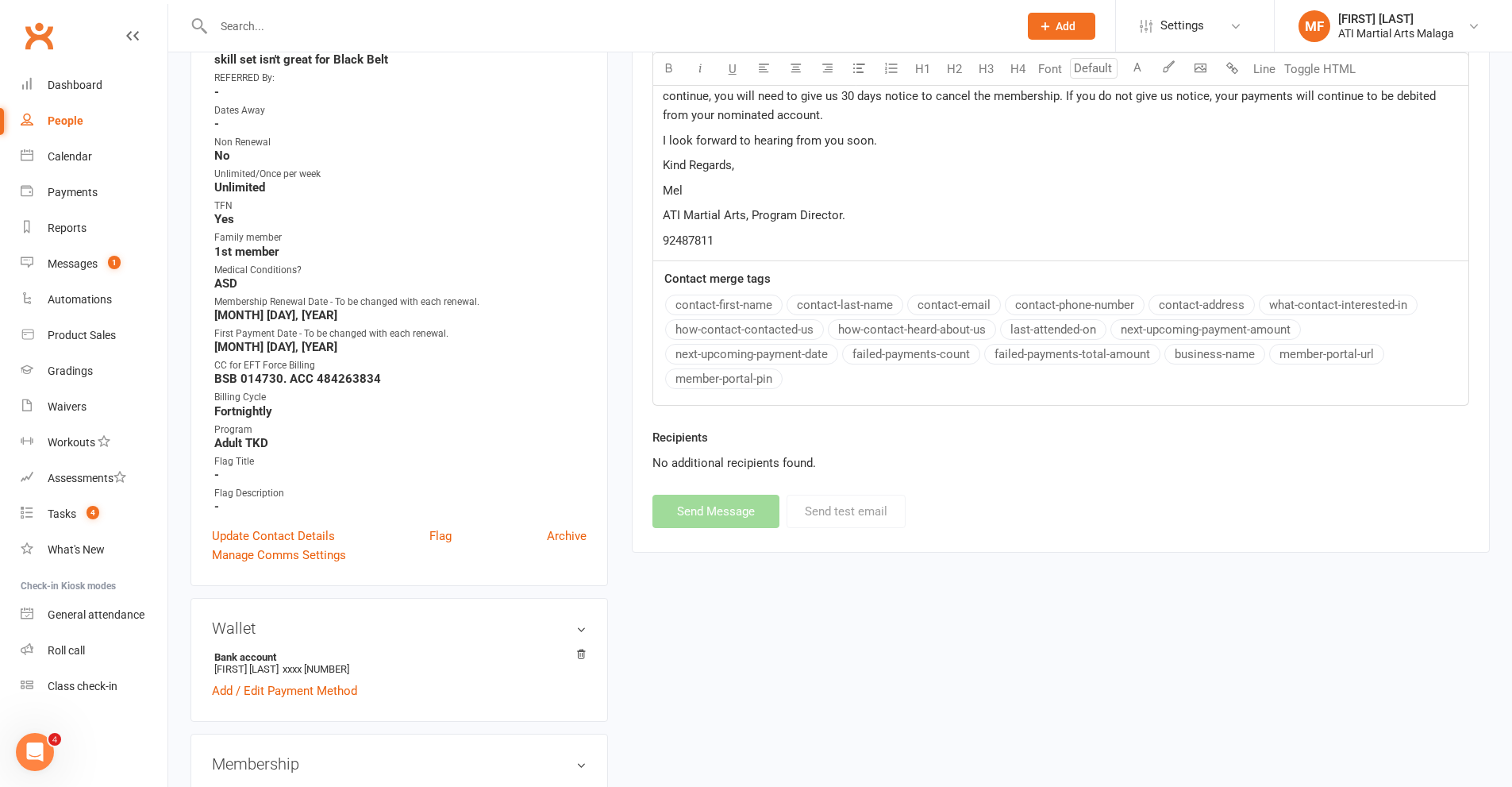select 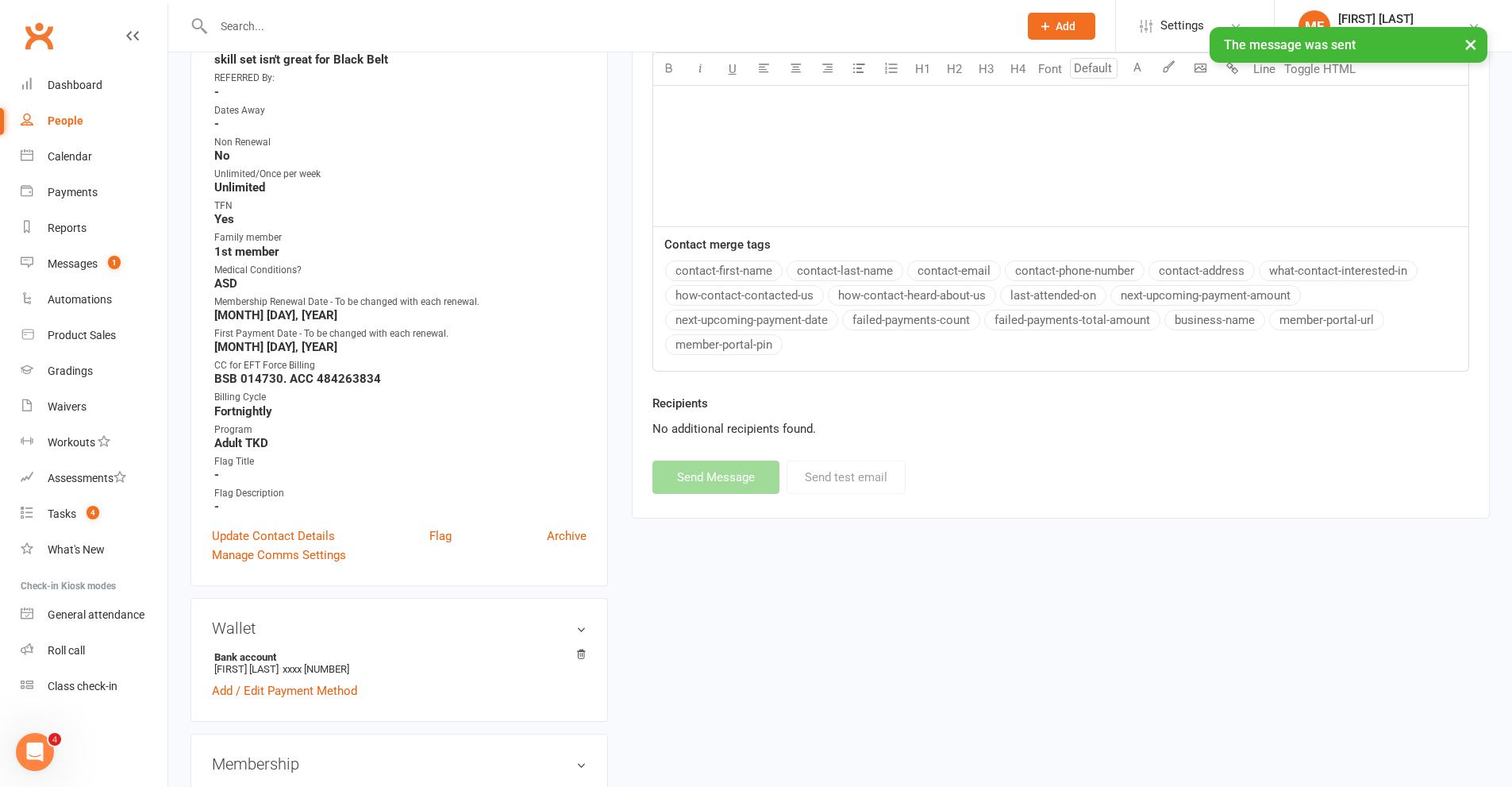 click on "× The message was sent" at bounding box center [745, 27] 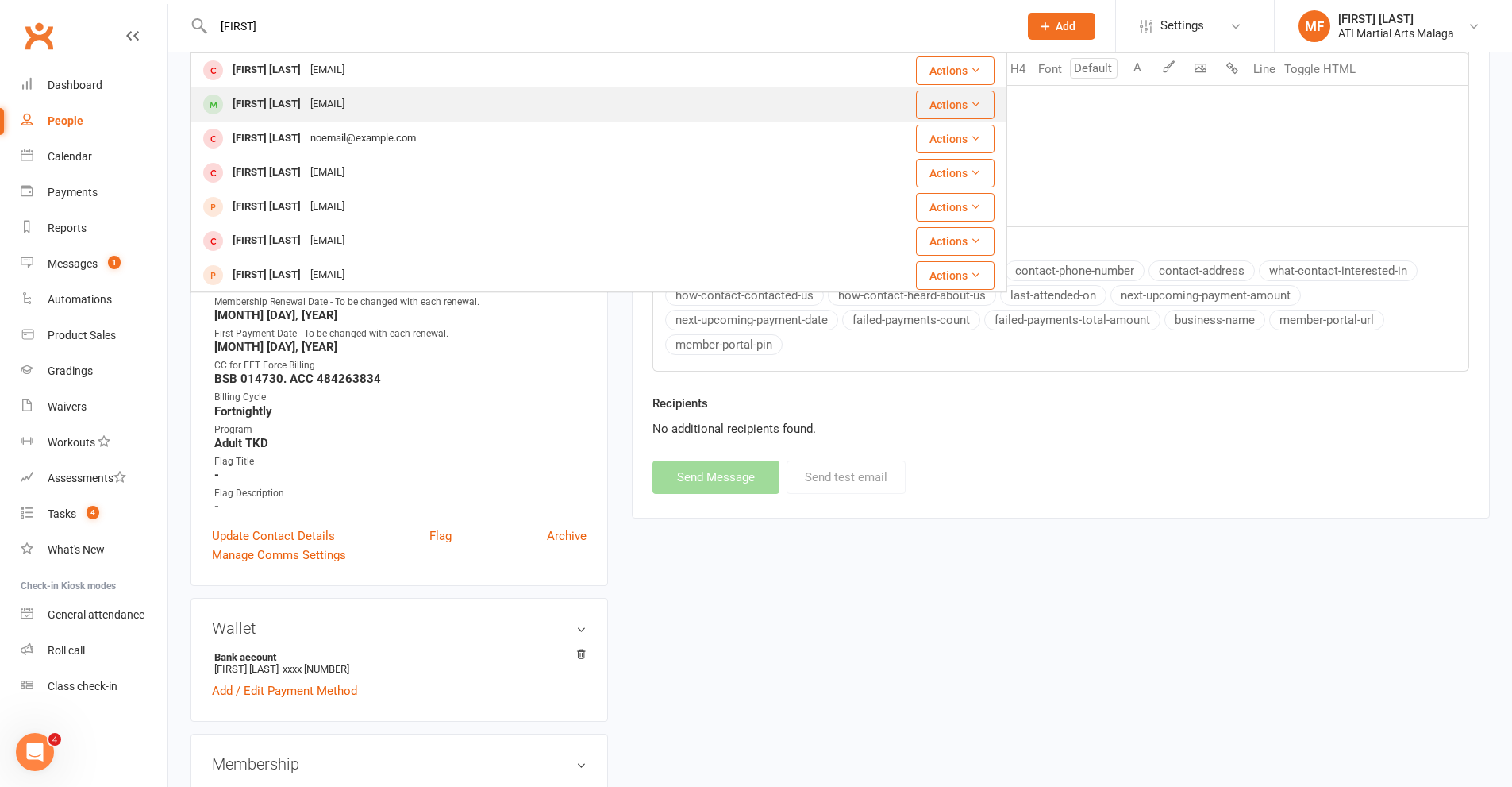 type on "[FIRST]" 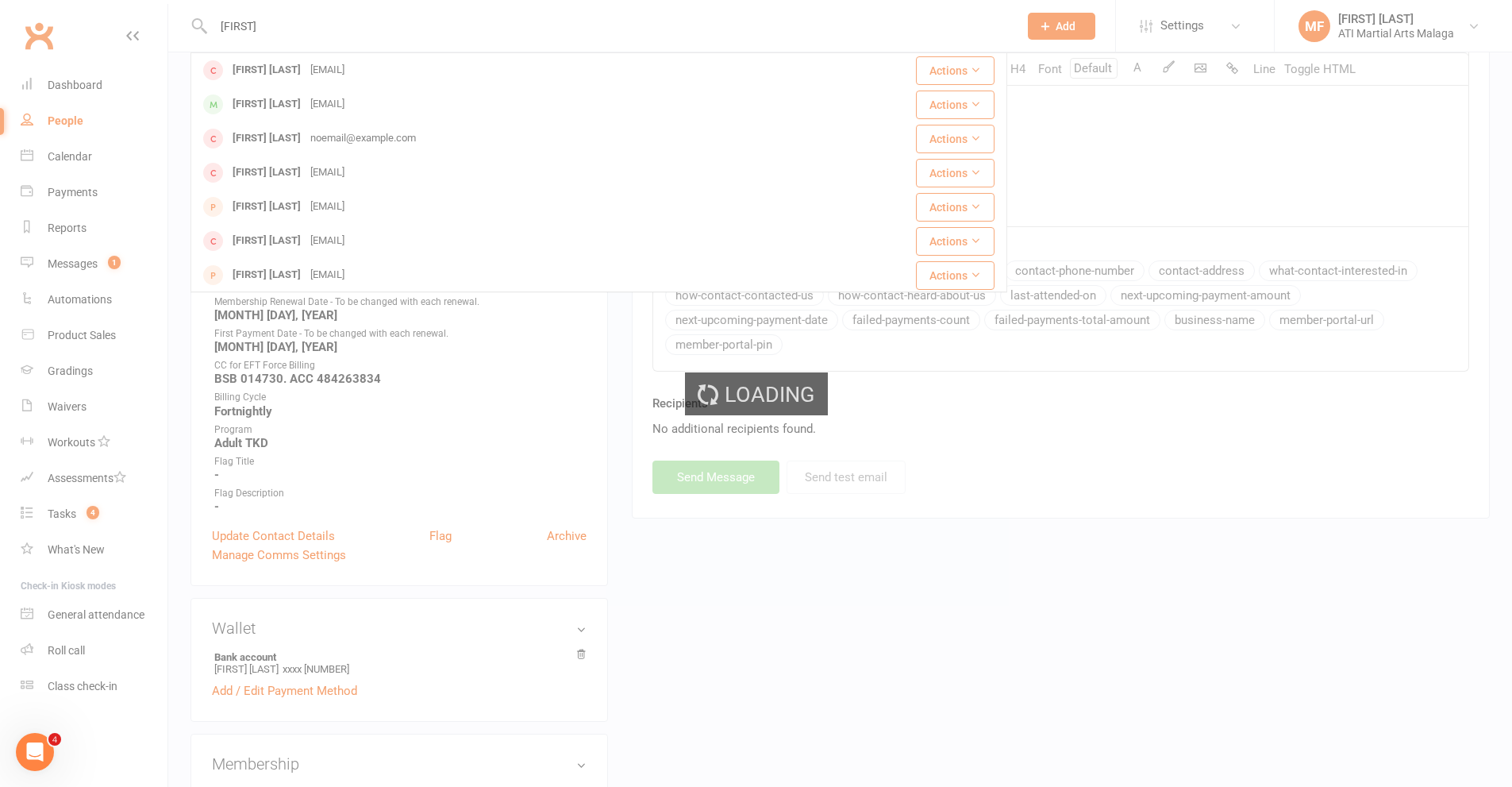 type 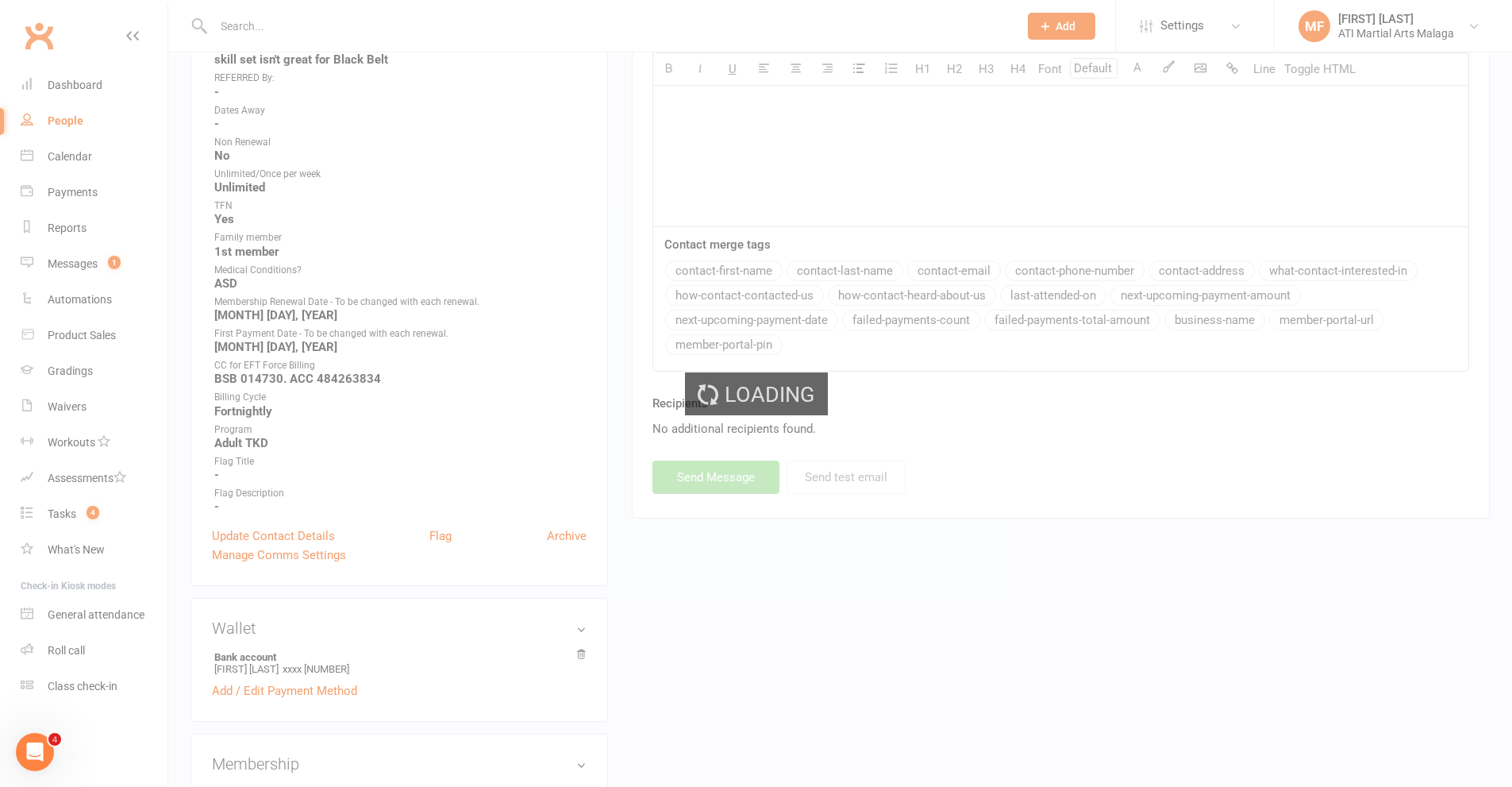 scroll, scrollTop: 0, scrollLeft: 0, axis: both 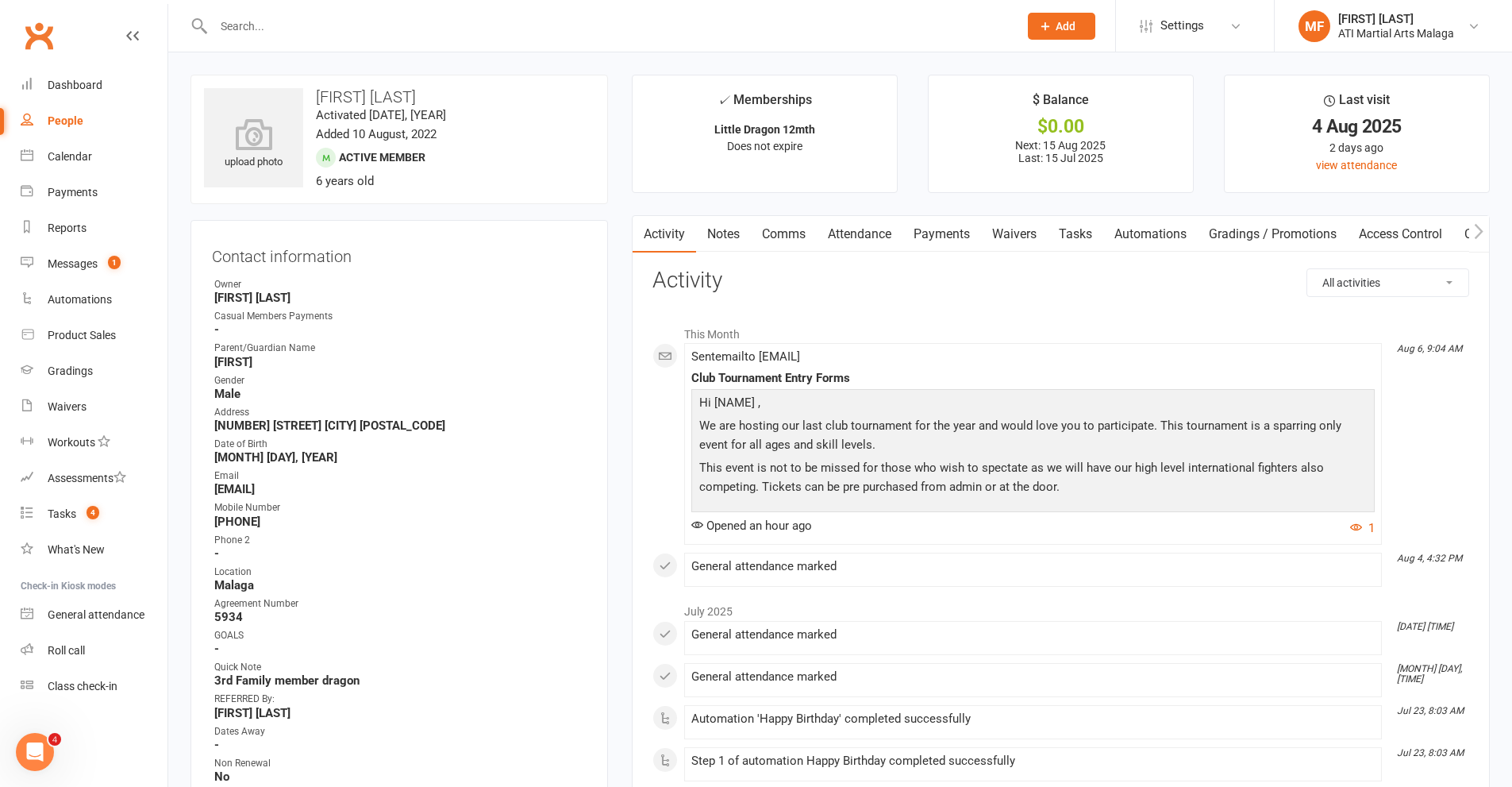 click on "Payments" at bounding box center [941, 234] 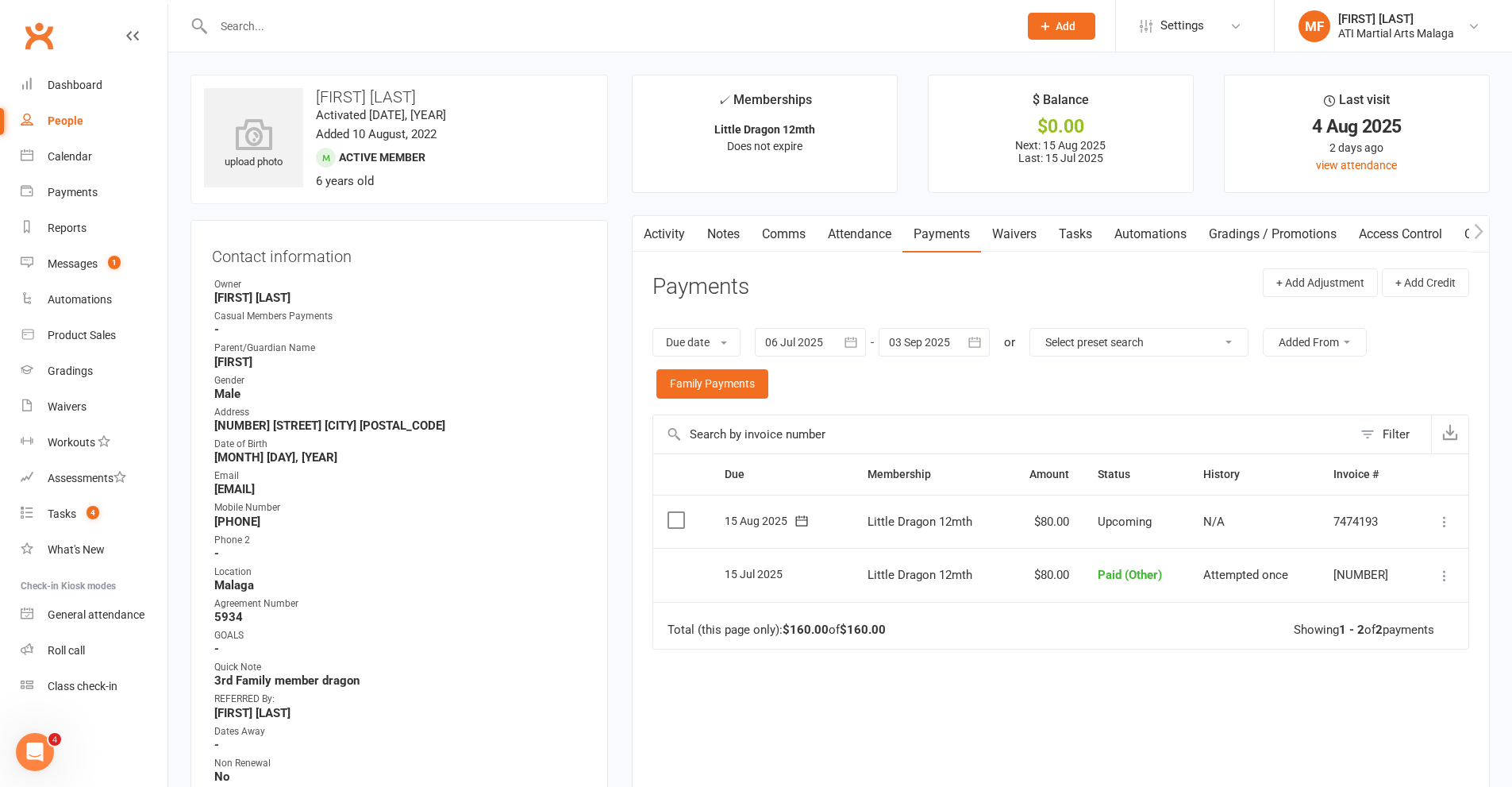 click on "Comms" at bounding box center (783, 234) 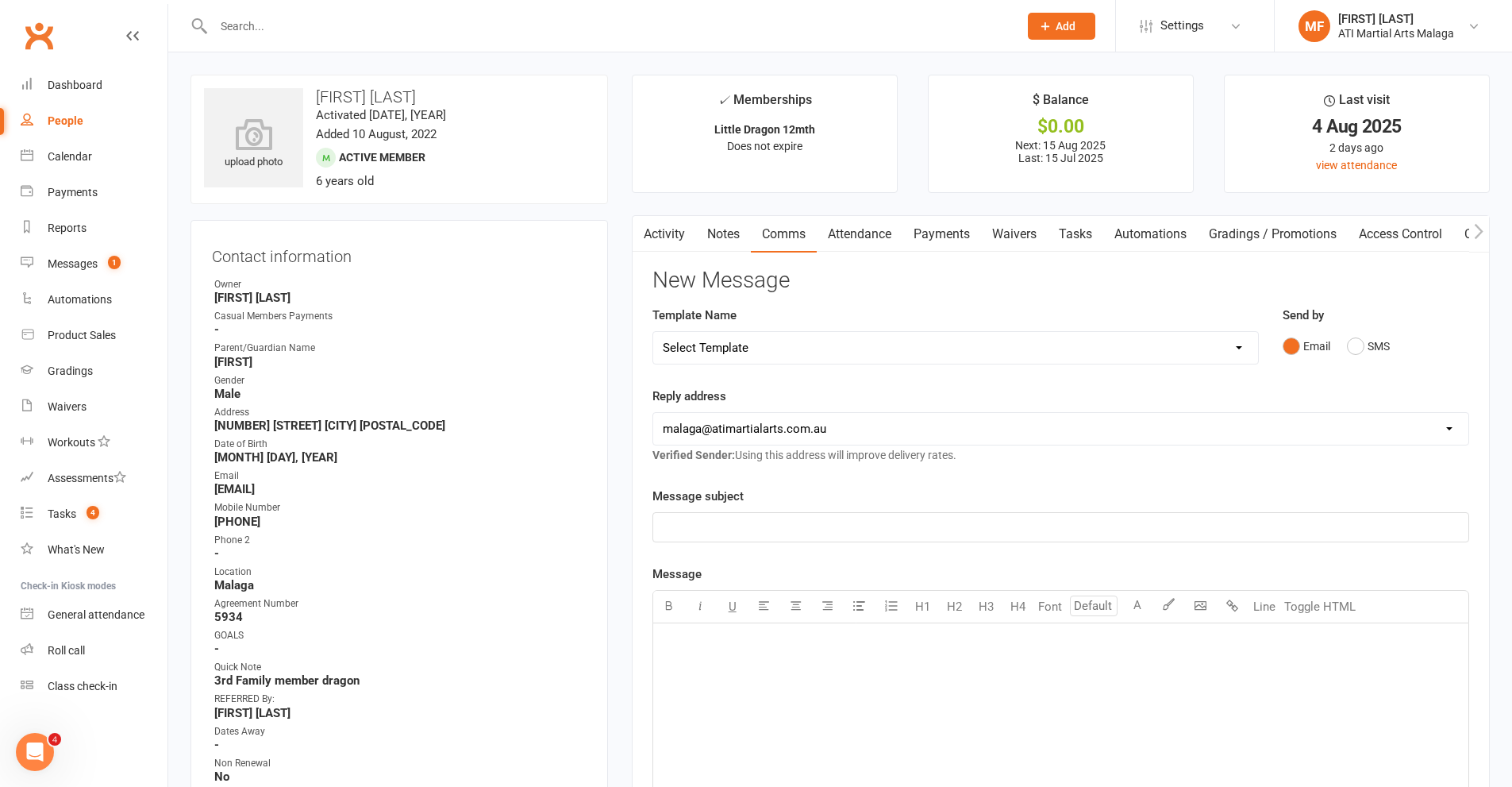drag, startPoint x: 750, startPoint y: 346, endPoint x: 751, endPoint y: 359, distance: 13.0384 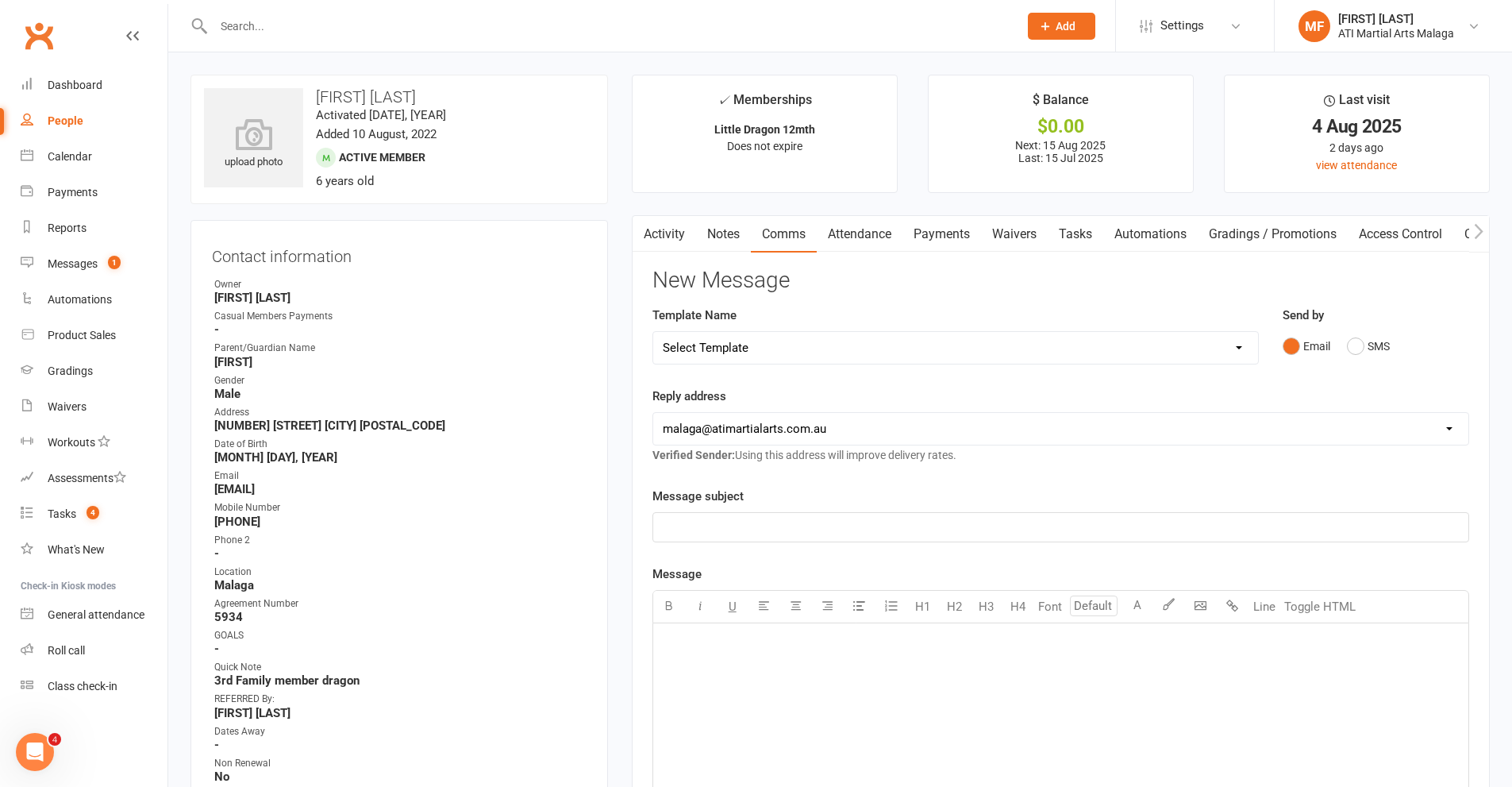 select on "54" 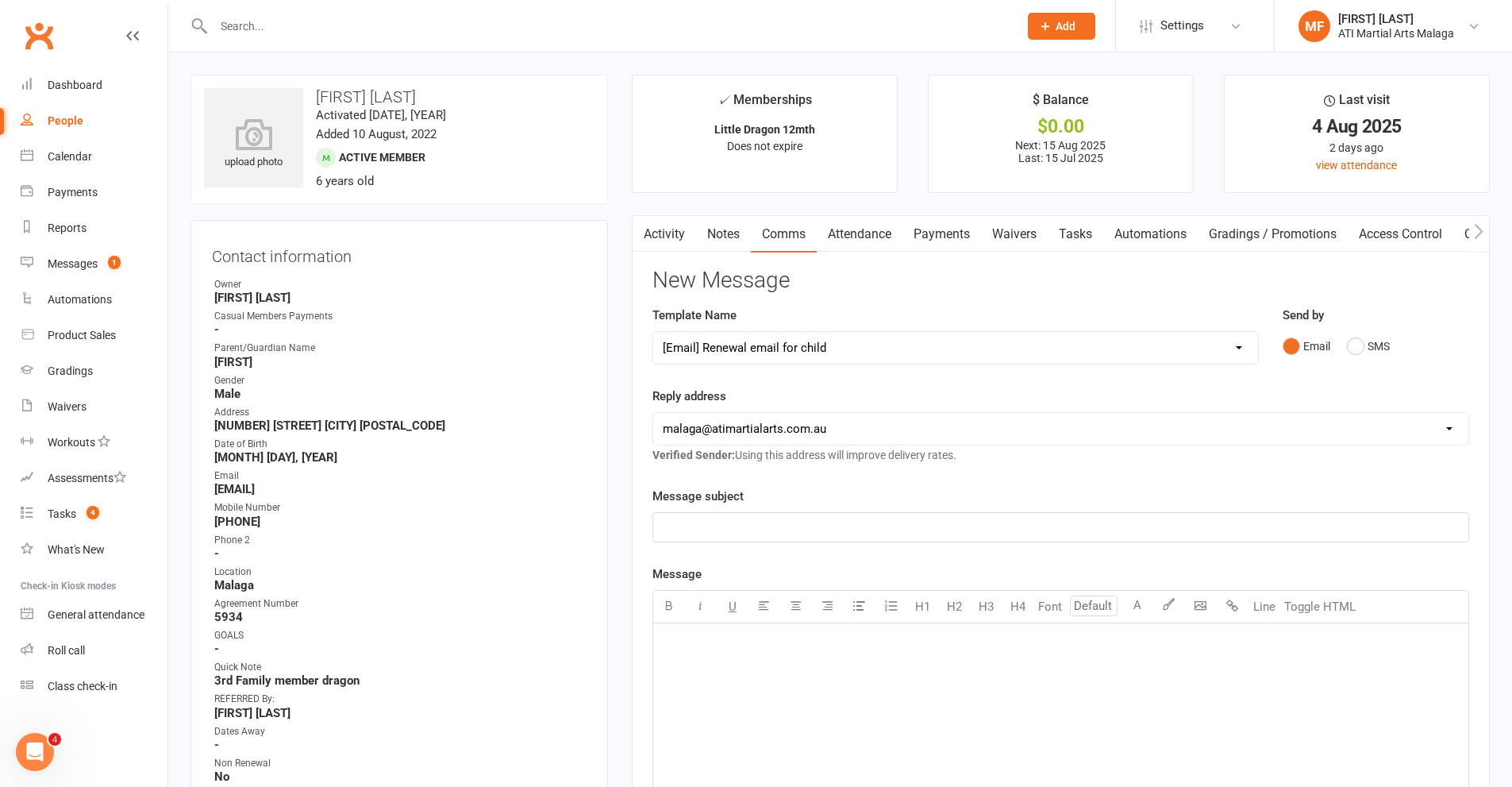 click on "Select Template [SMS] 8 days absence [Email] New Kids BJJ Class Starting 21.10.2020 [Email] 23.04.21 3 days Lockdown Zoom Class for Saturday [Email] 2 months LBE Offer 21.03.2023 [Email] 3 Year Training milestone [SMS] 500 kidsport [SMS] $50 Voucher [SMS] 6 Week Challenge [SMS] 7 Day Absent Member 1 [SMS] 7 Day Absent parent 1 [SMS] 7 Day Absent Parent 2 [Email] Absent 14 days or more [SMS] Absent report 14 days or more :SMS [SMS] Absent report 8-13 days:SMS [Email] After 1 month training follow up [Email] ATI OPEN DAY 2023 [SMS] Birthday Guest [Email] BIRTHDAY PARTY [Email] Boxing for Fitness! 6week Trial for $100! [SMS] Boxing tonight [Email] Buddy Week [Email] Buddy Week and Club Competion May 2022 [Email] Changes to Class Viewing [SMS] Confirmation of booking [Email] Covid News - Proof of Vaccination [SMS] Debt Collection Text [Email] End of 2023 Offer for cancelled members [Email] Happy Birthday [SMS] Kidsport Code [SMS] KIDSPORT PAID [Email] LBE Members [SMS] Lead missed lesson 2 [SMS] Leads not booked" at bounding box center [956, 348] 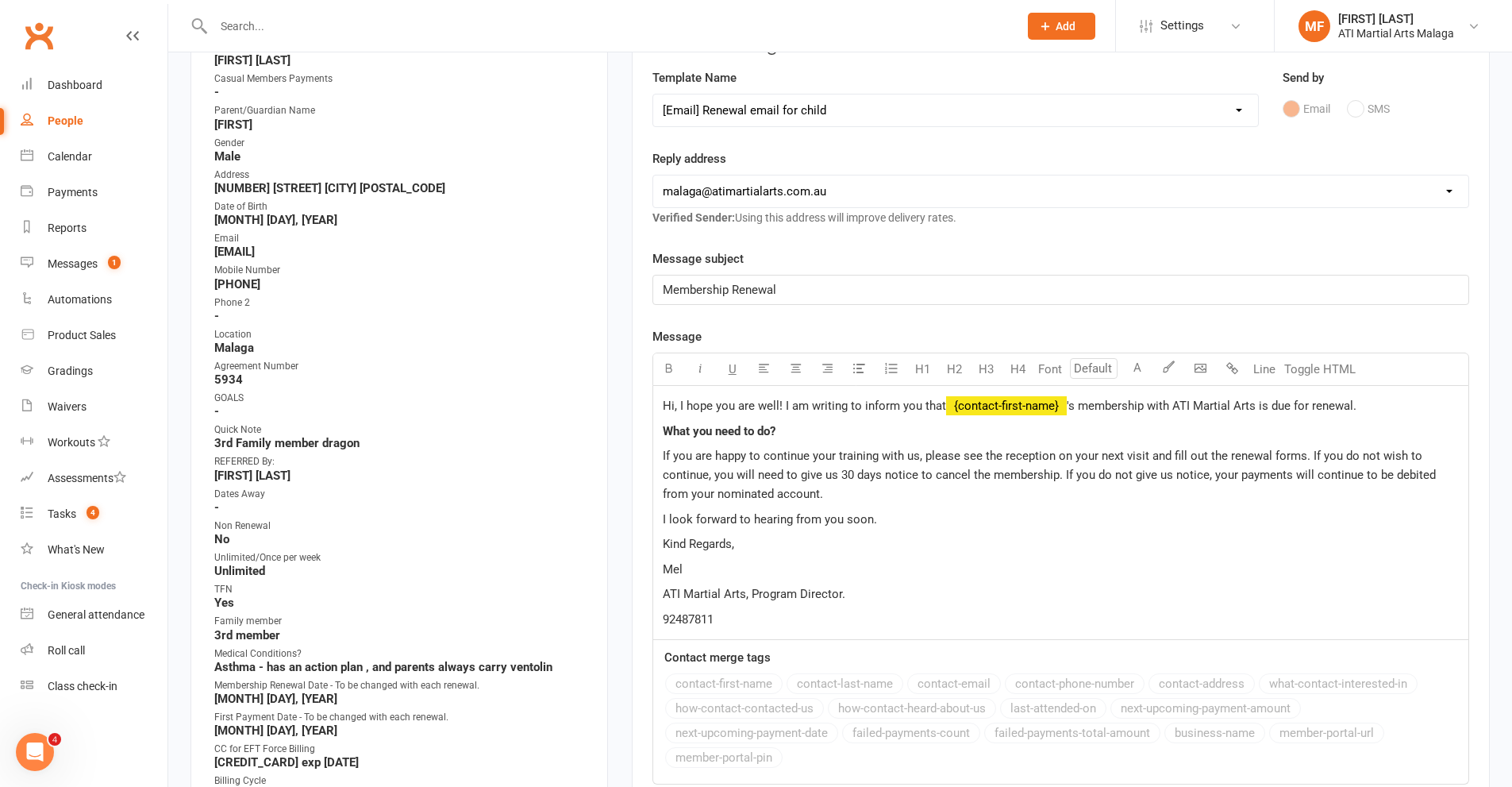 scroll, scrollTop: 238, scrollLeft: 0, axis: vertical 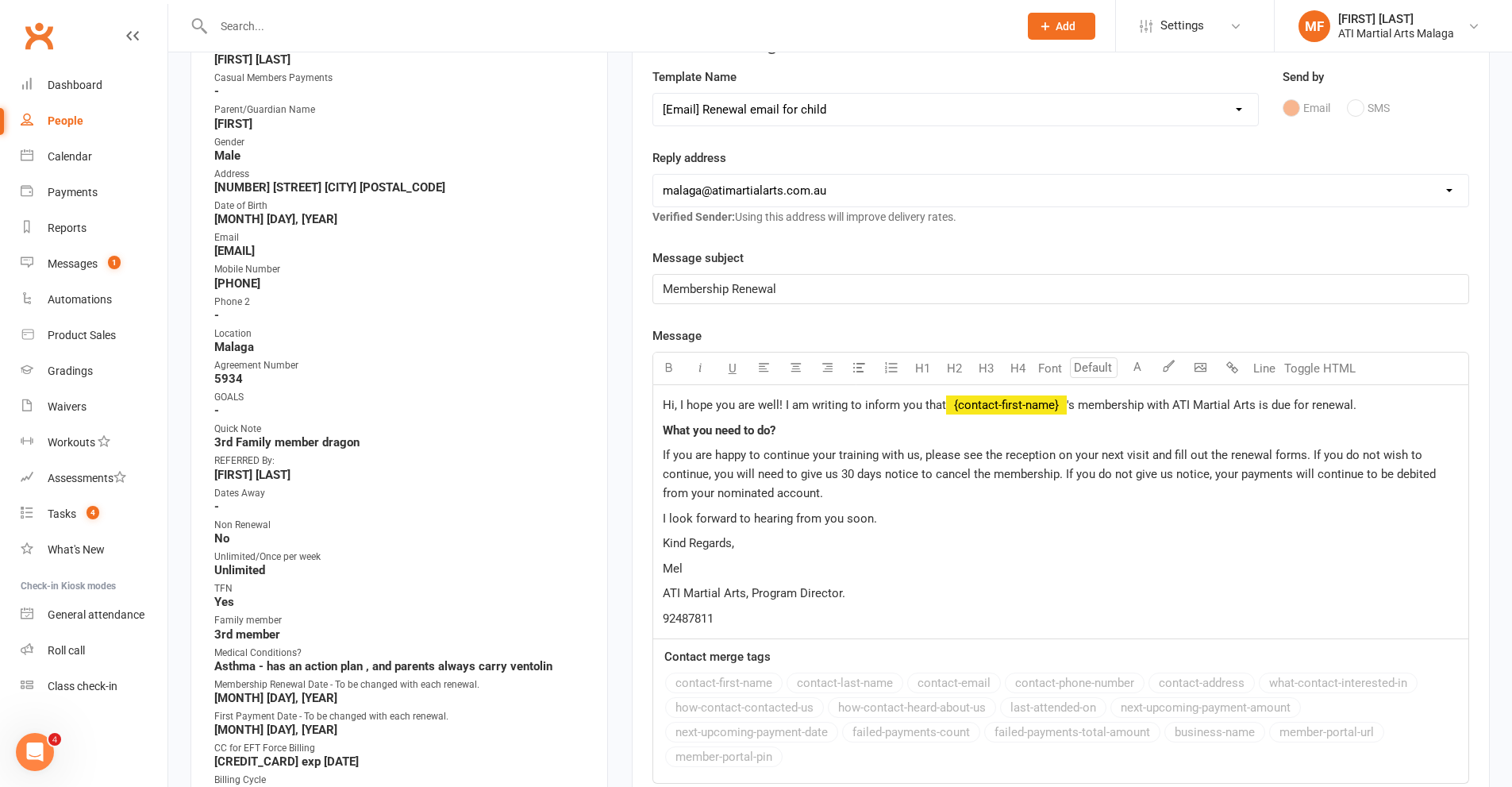 click on "Hi, I hope you are well! I am writing to inform you that" 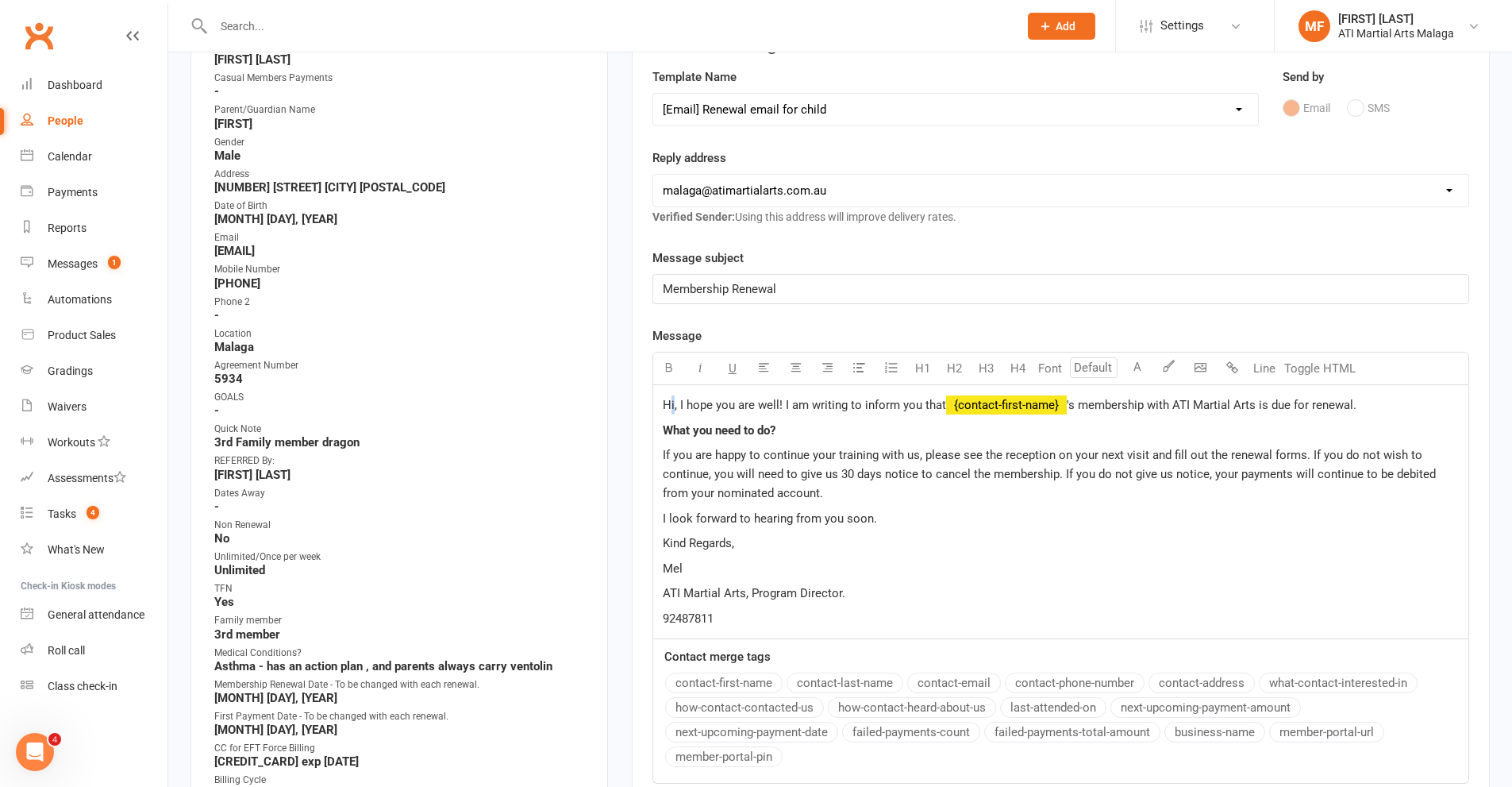 click on "Hi, I hope you are well! I am writing to inform you that" 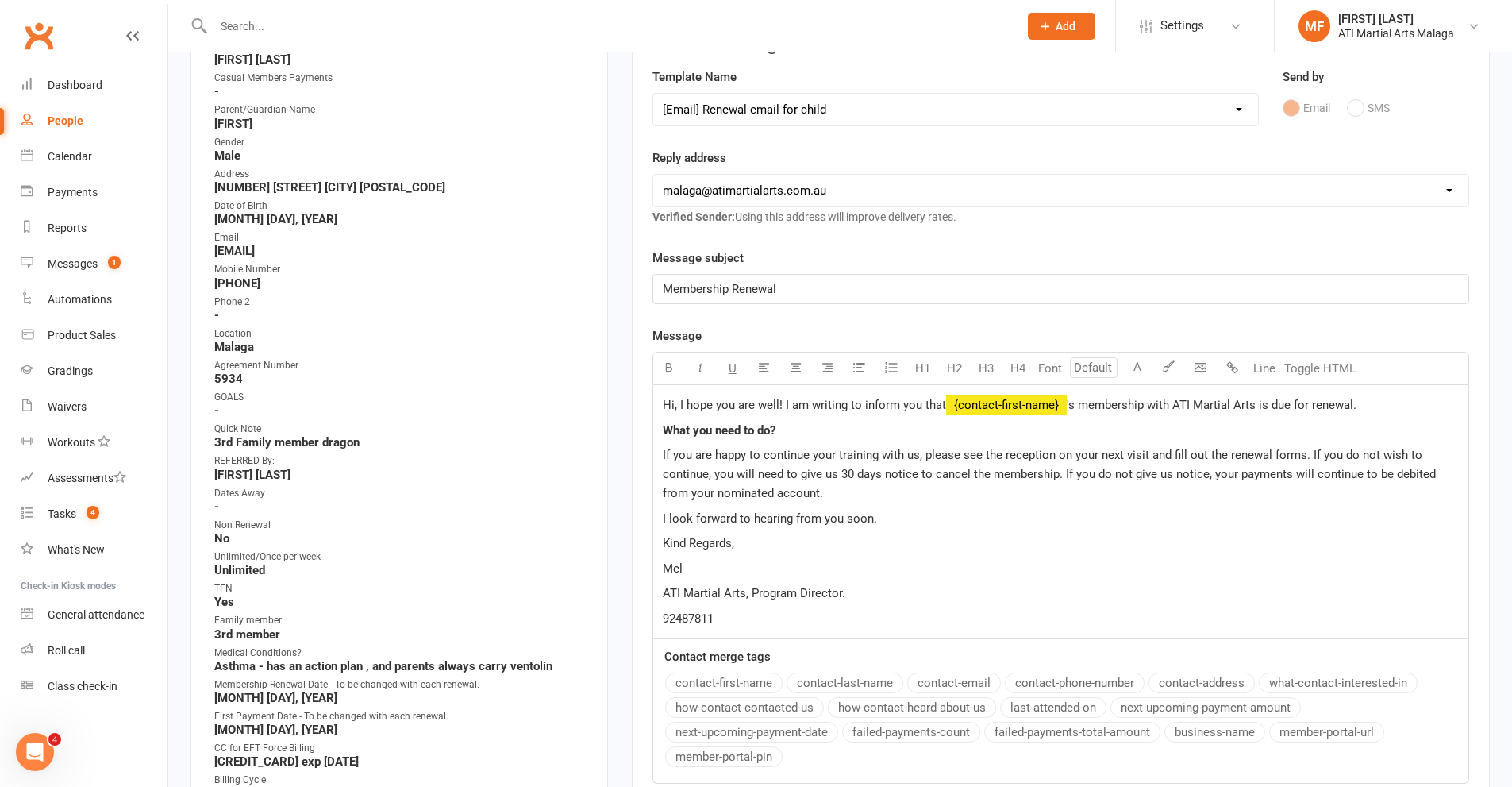 type 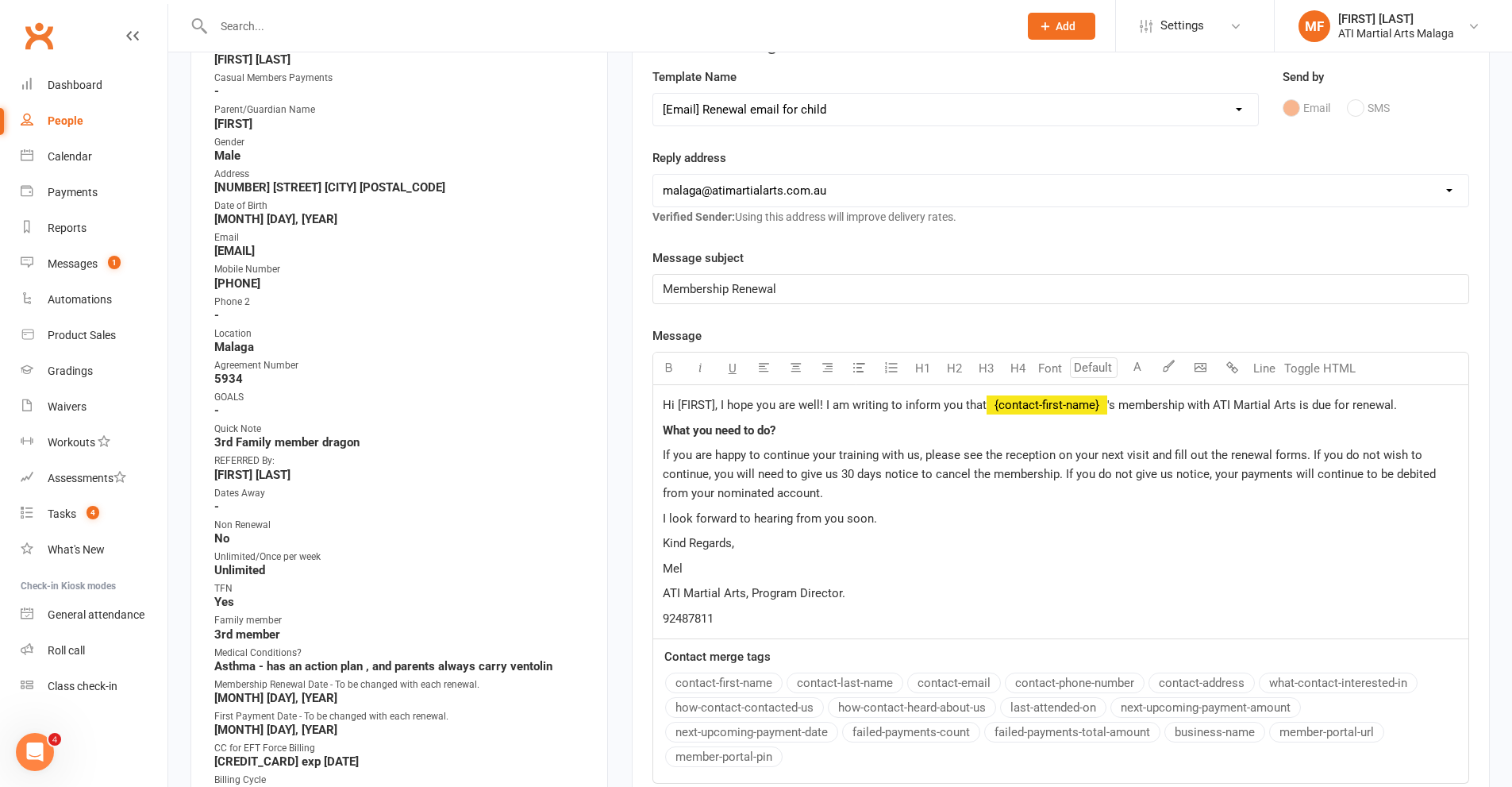 click on "'s membership with ATI Martial Arts is due for renewal." 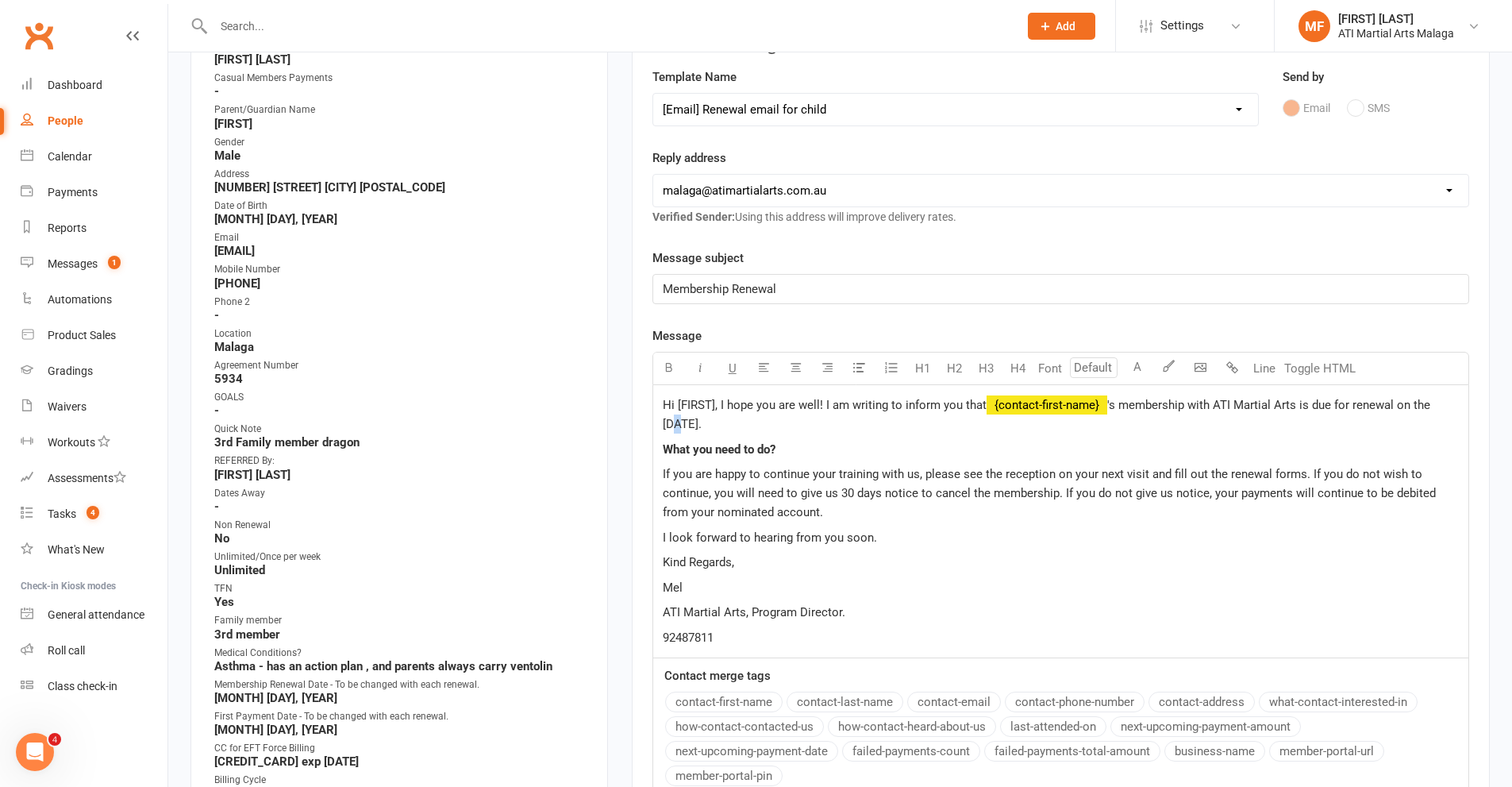 click on "'s membership with ATI Martial Arts is due for renewal on the [DATE]." 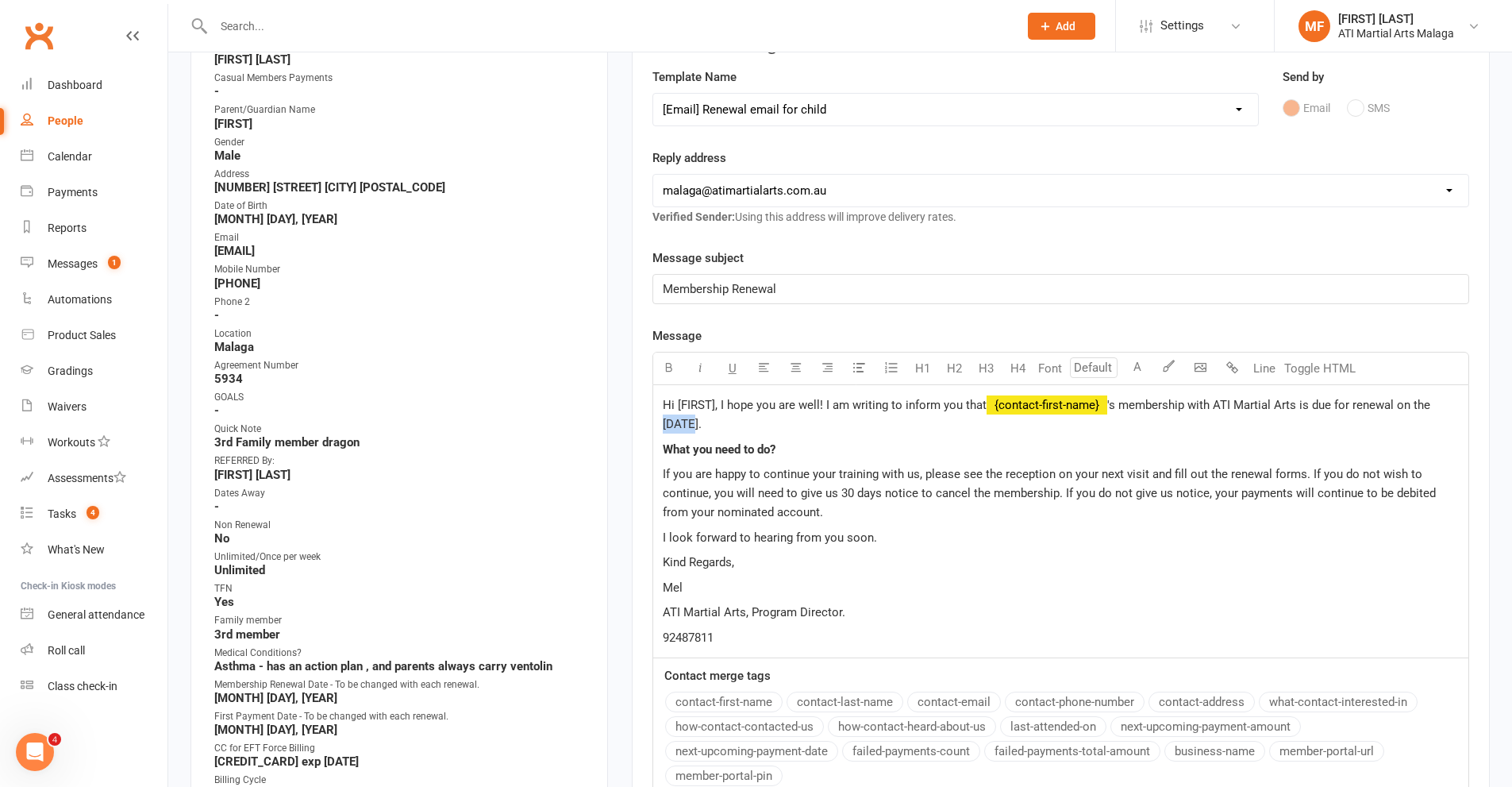 click on "'s membership with ATI Martial Arts is due for renewal on the [DATE]." 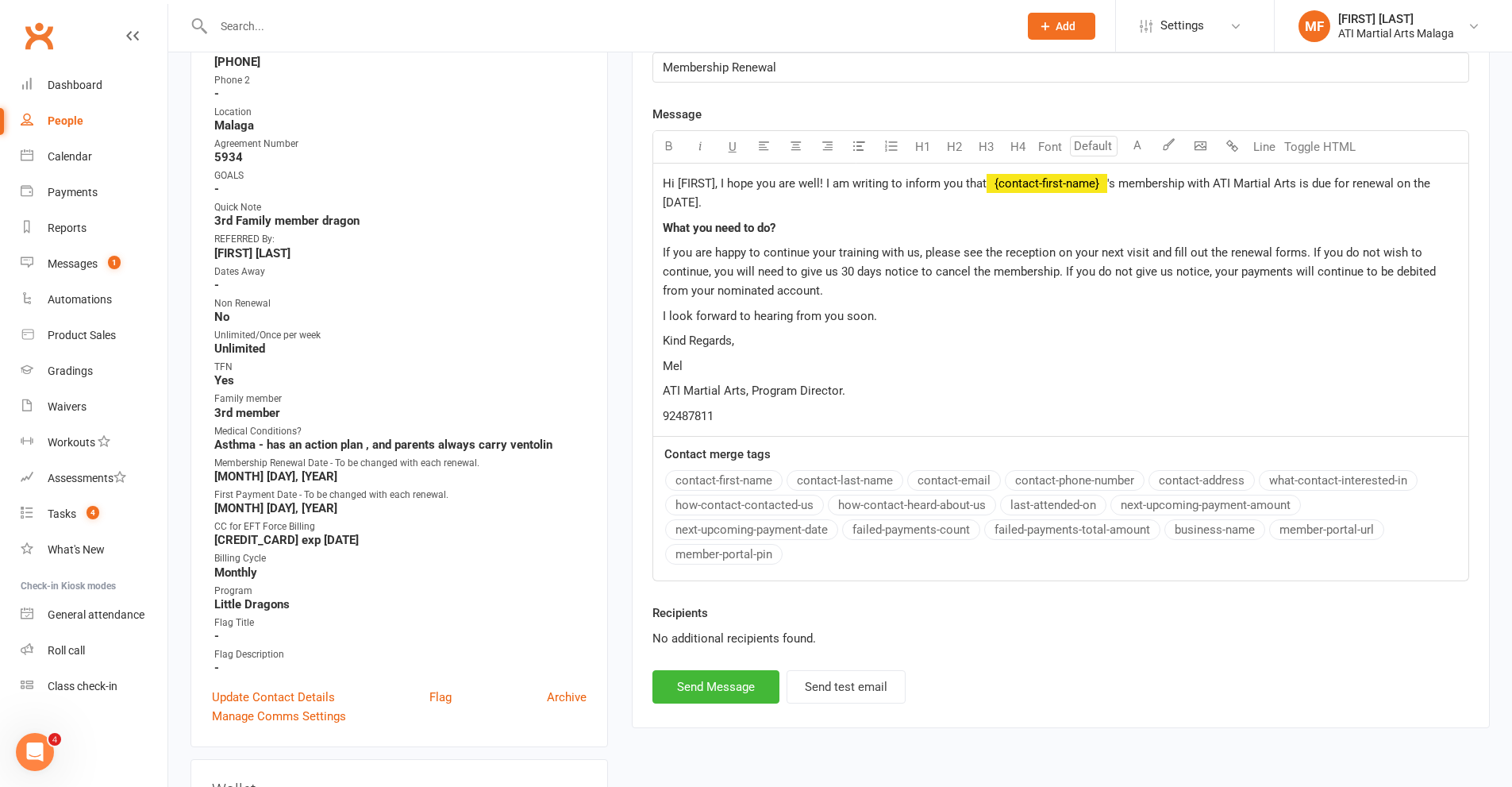 scroll, scrollTop: 556, scrollLeft: 0, axis: vertical 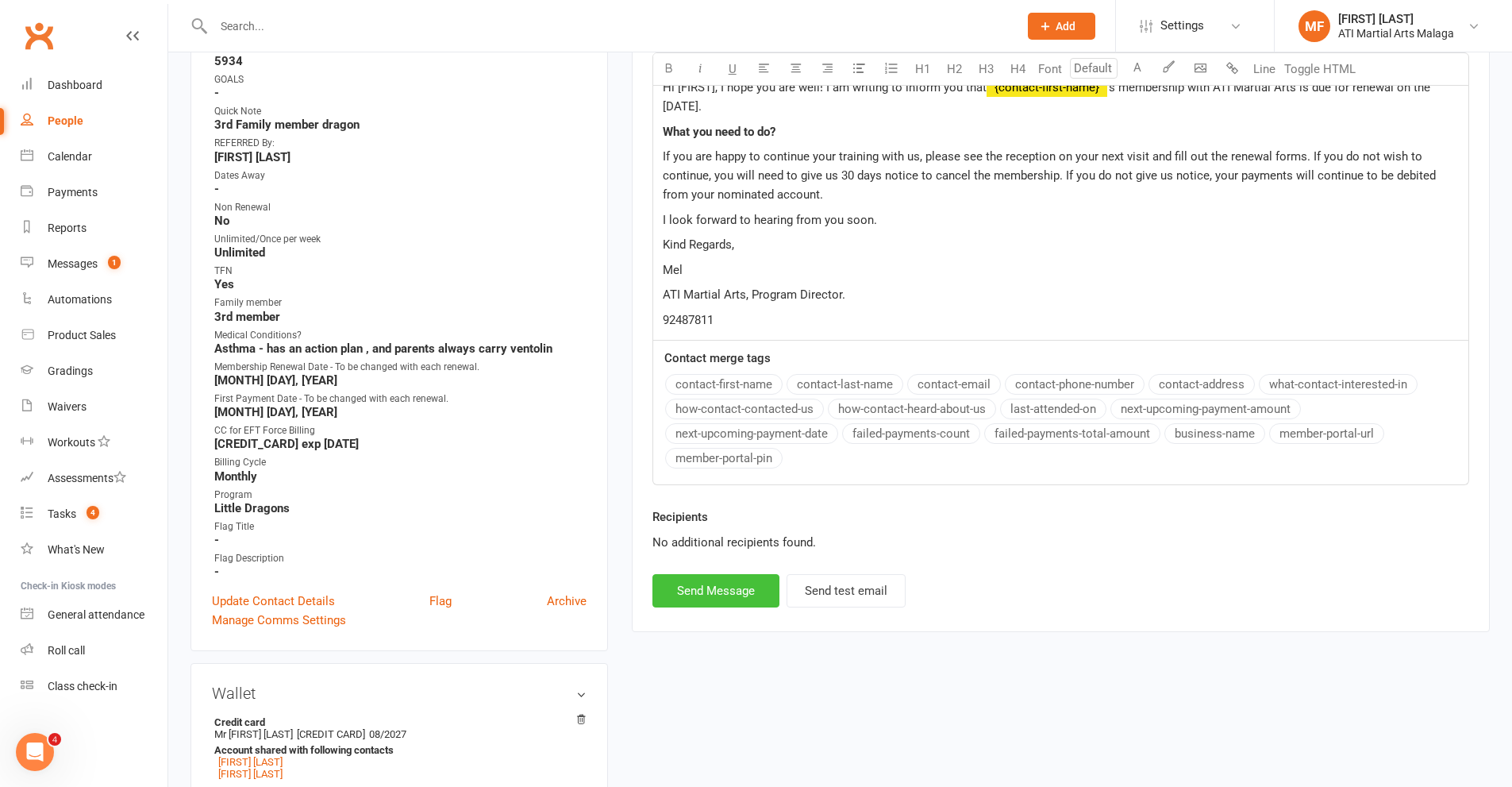 click on "Send Message" at bounding box center [716, 591] 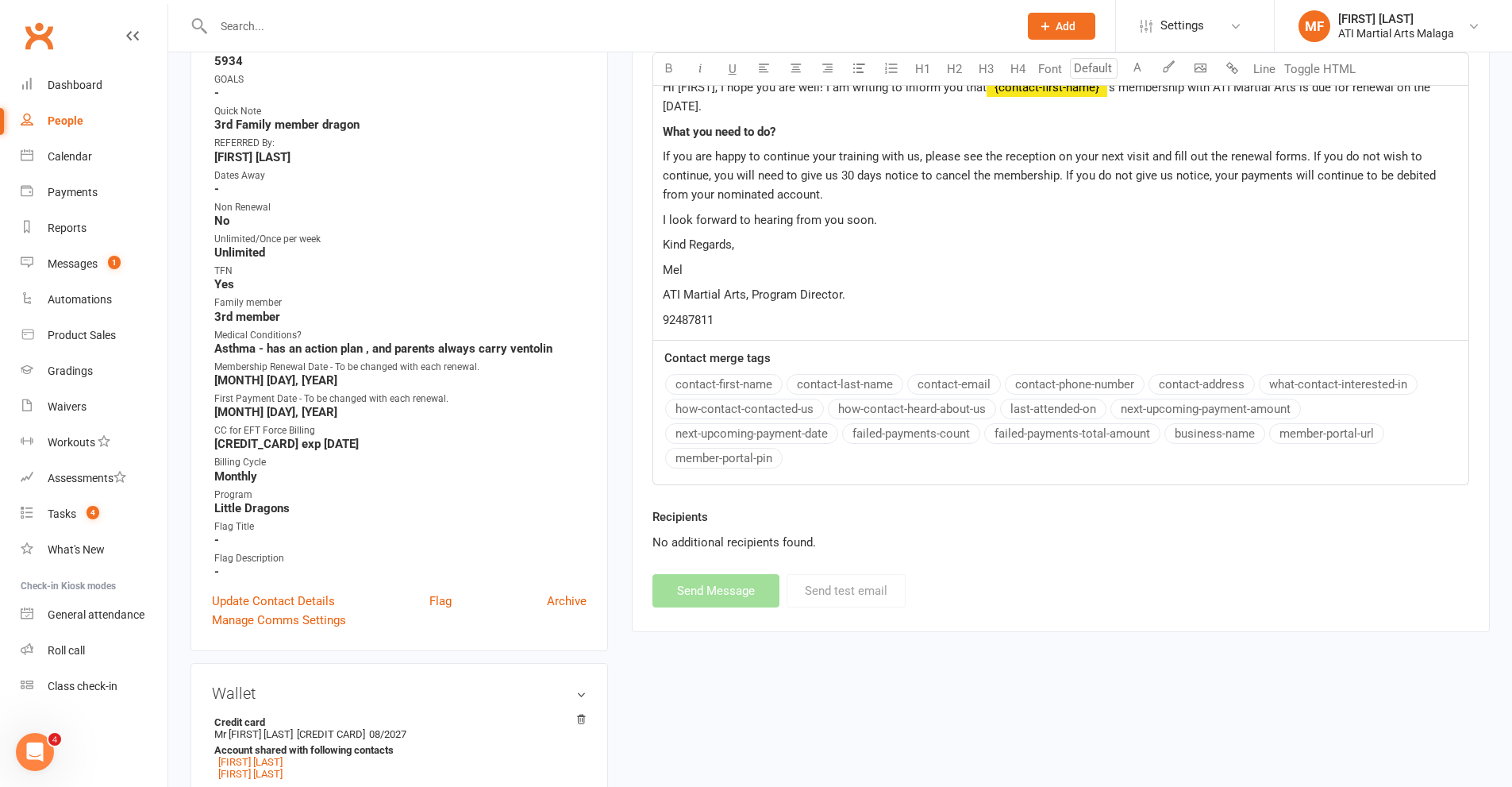select 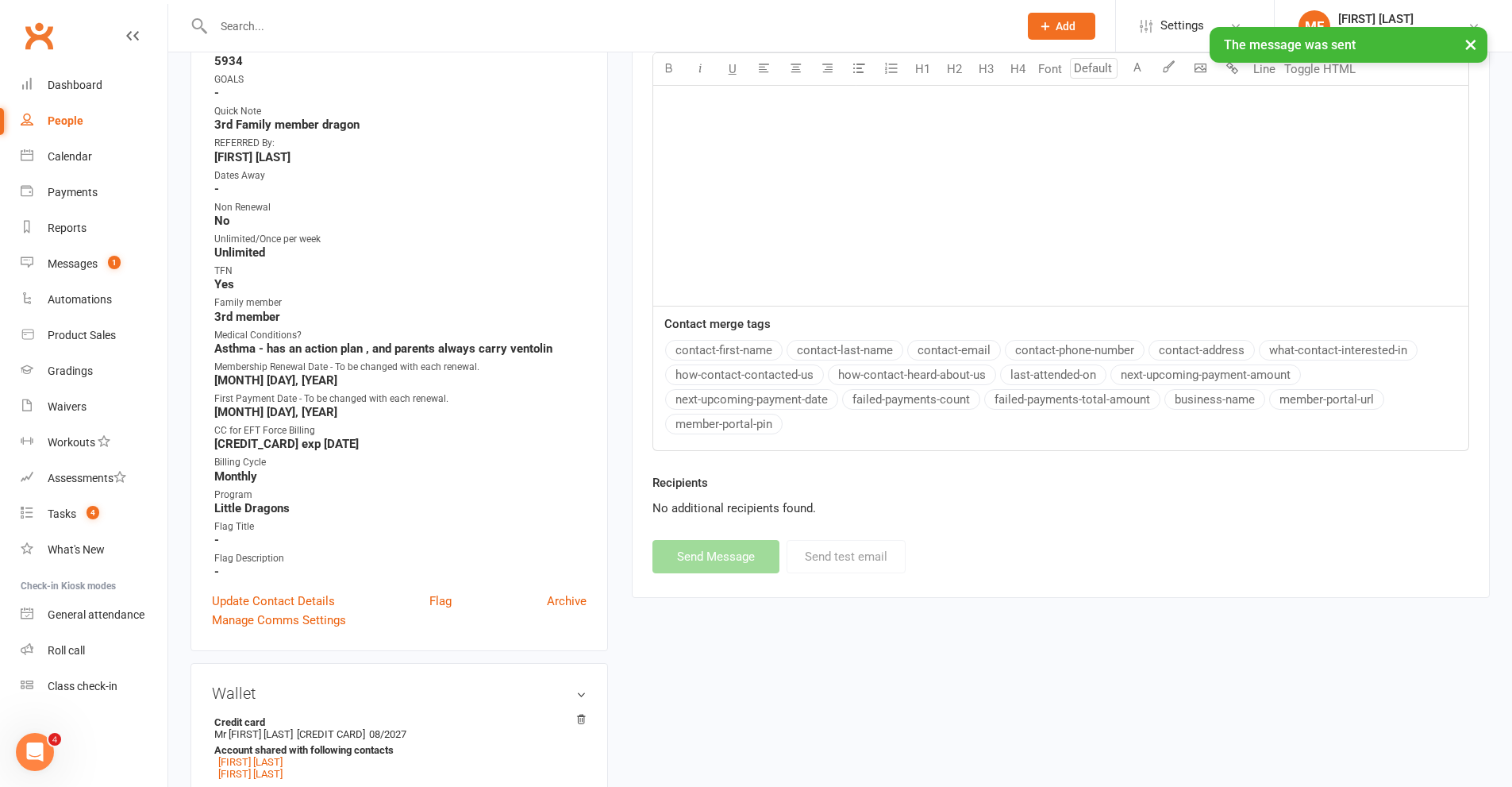click at bounding box center (598, 25) 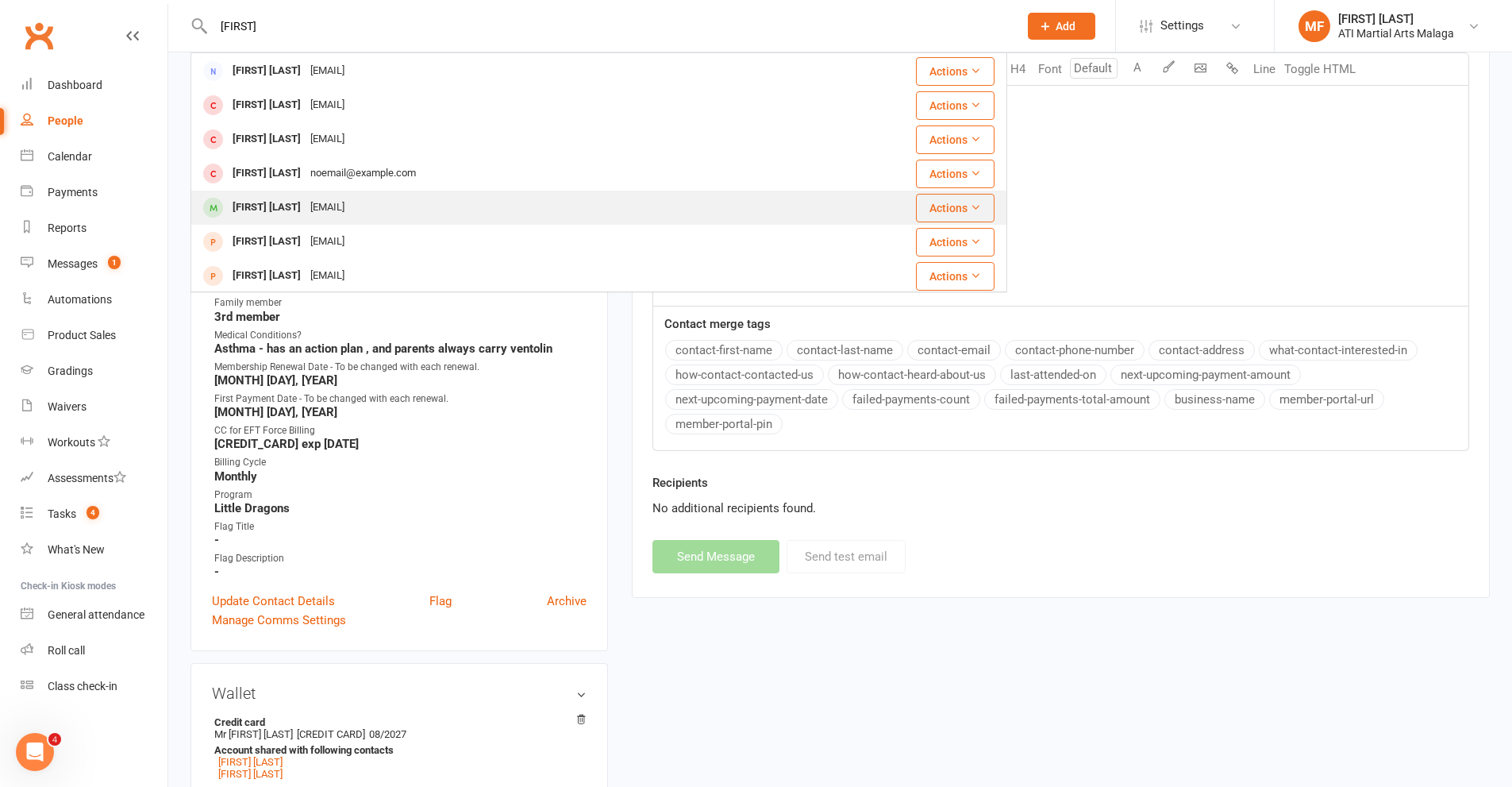 scroll, scrollTop: 376, scrollLeft: 0, axis: vertical 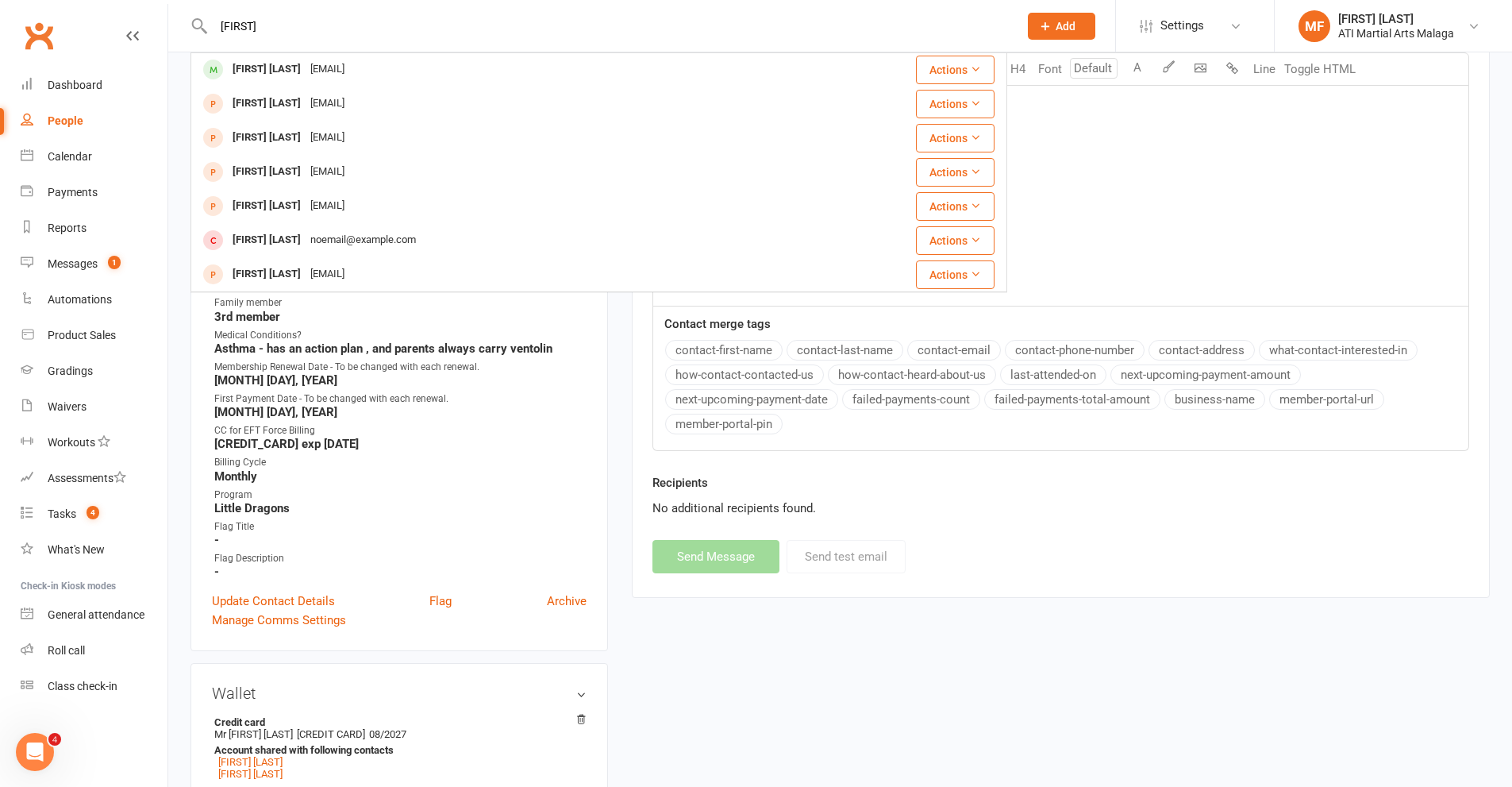 drag, startPoint x: 279, startPoint y: 21, endPoint x: 232, endPoint y: 31, distance: 48.052055 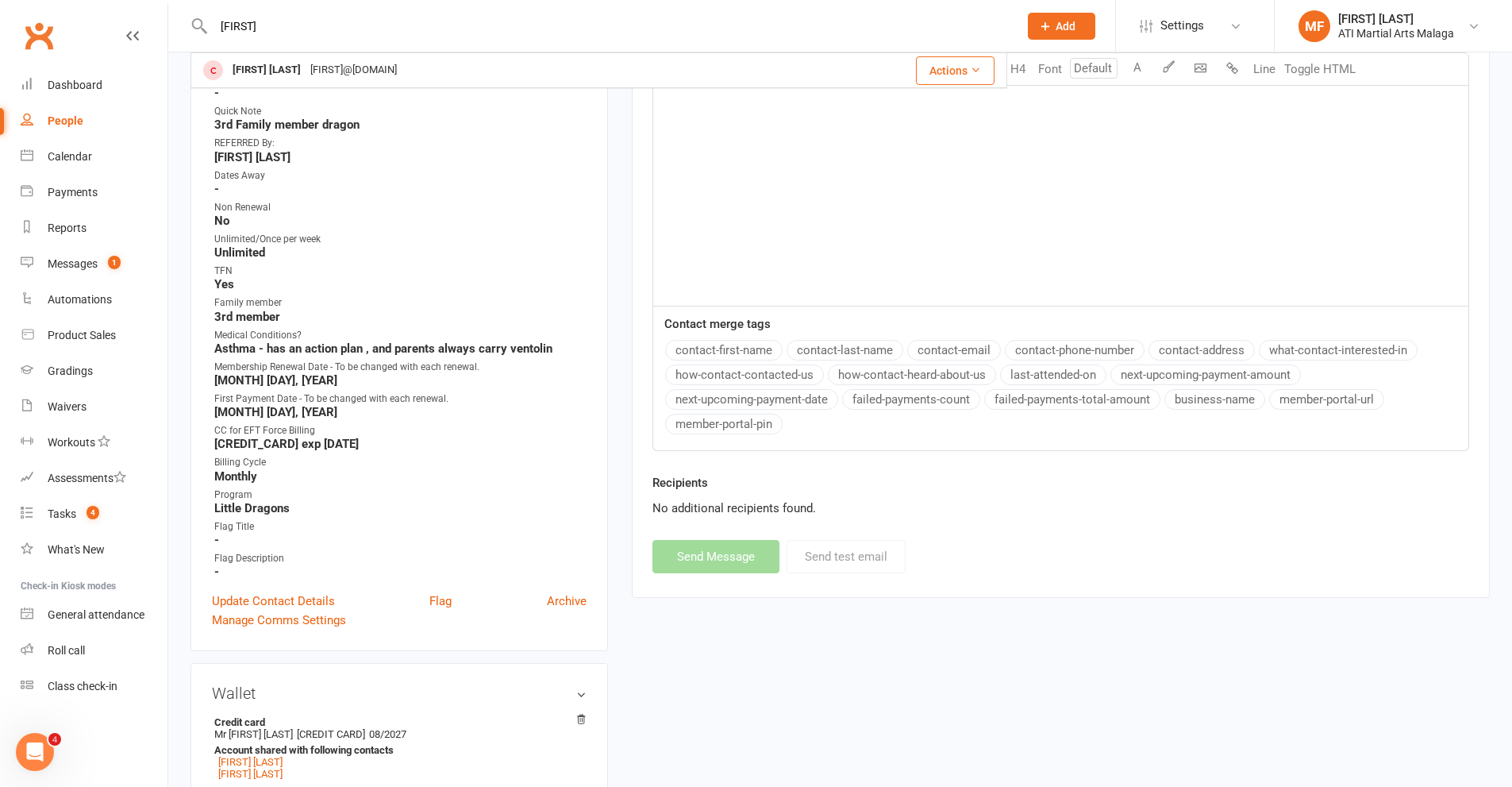 scroll, scrollTop: 0, scrollLeft: 0, axis: both 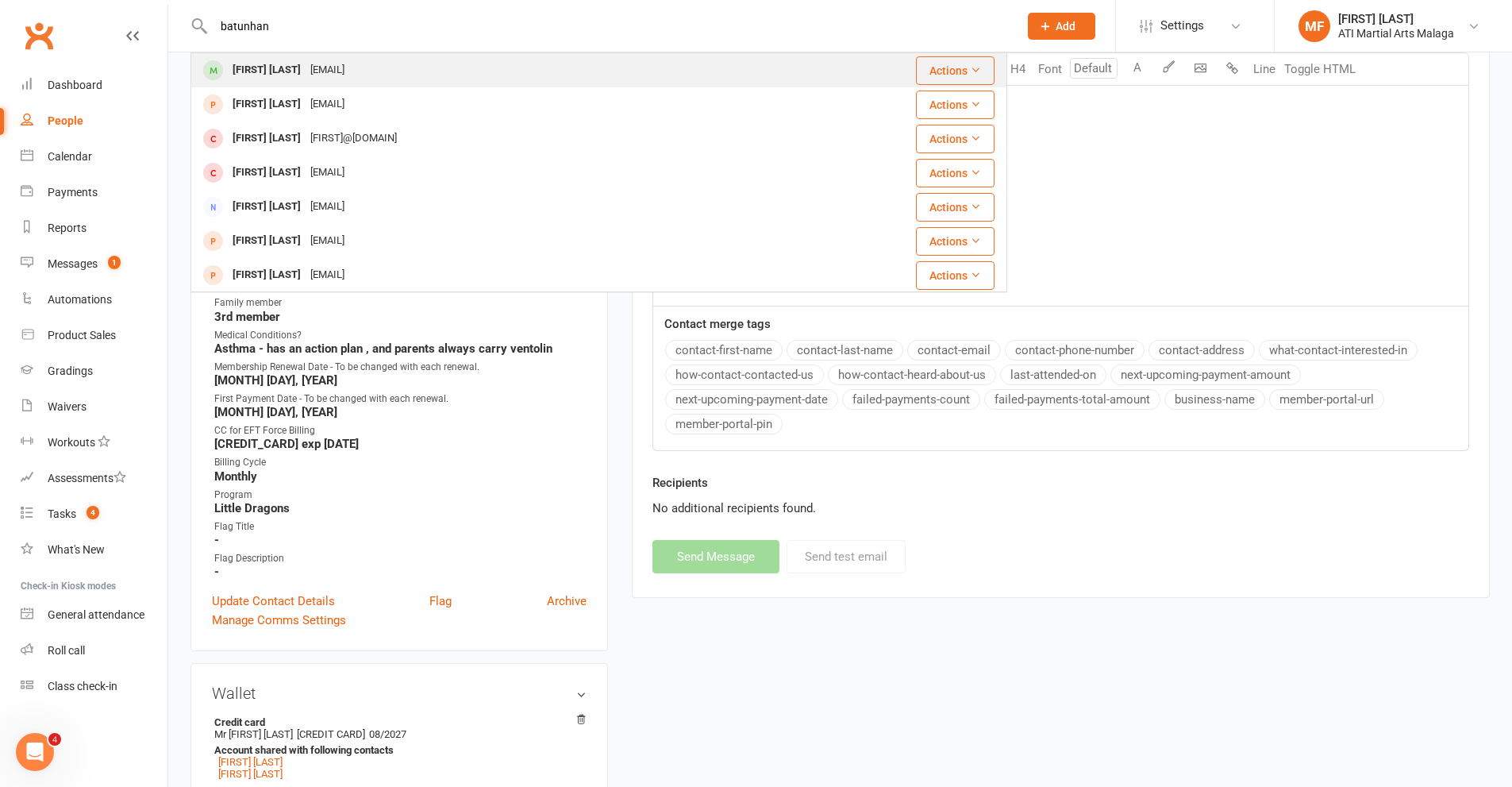type on "batunhan" 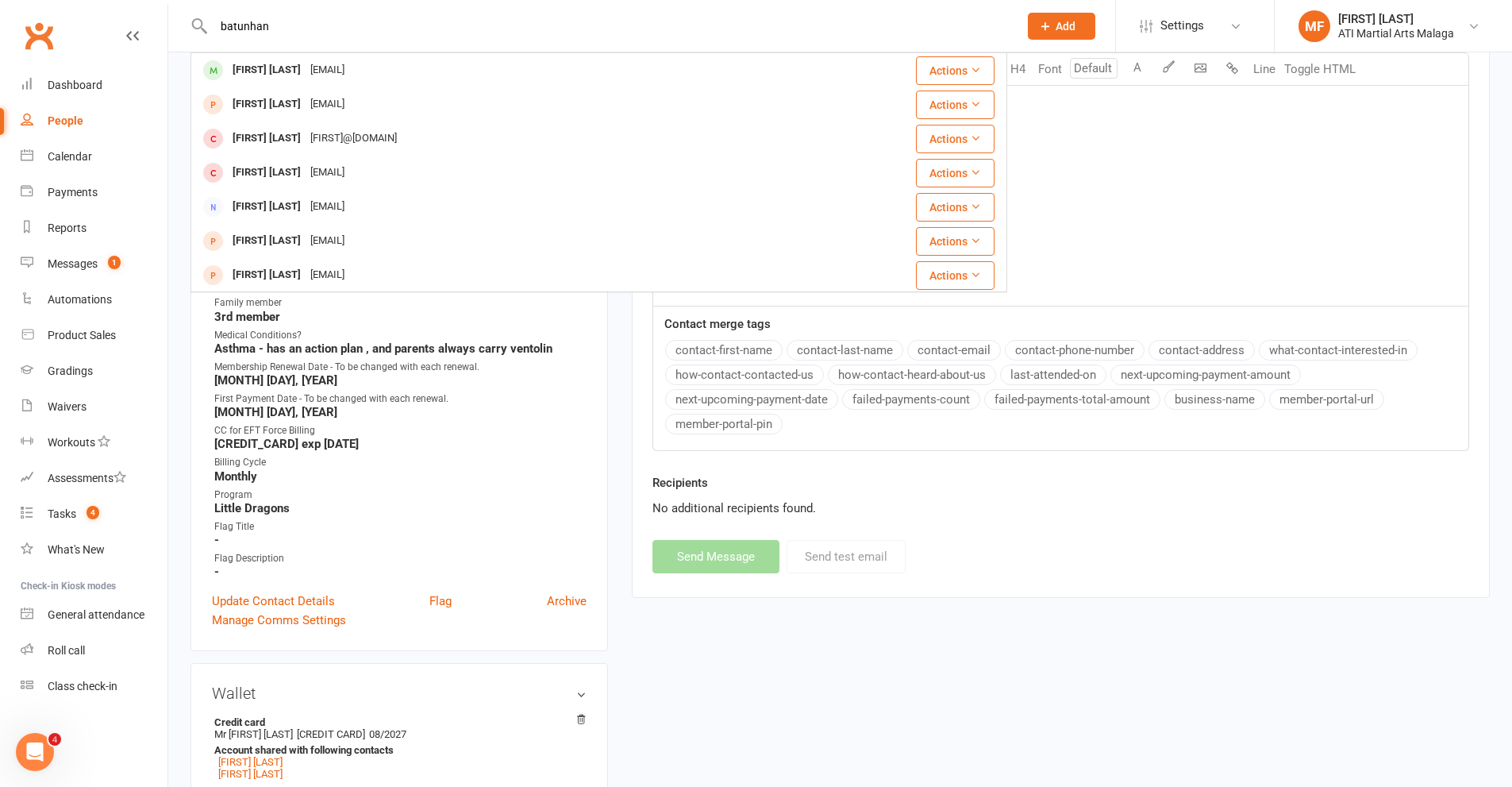 type 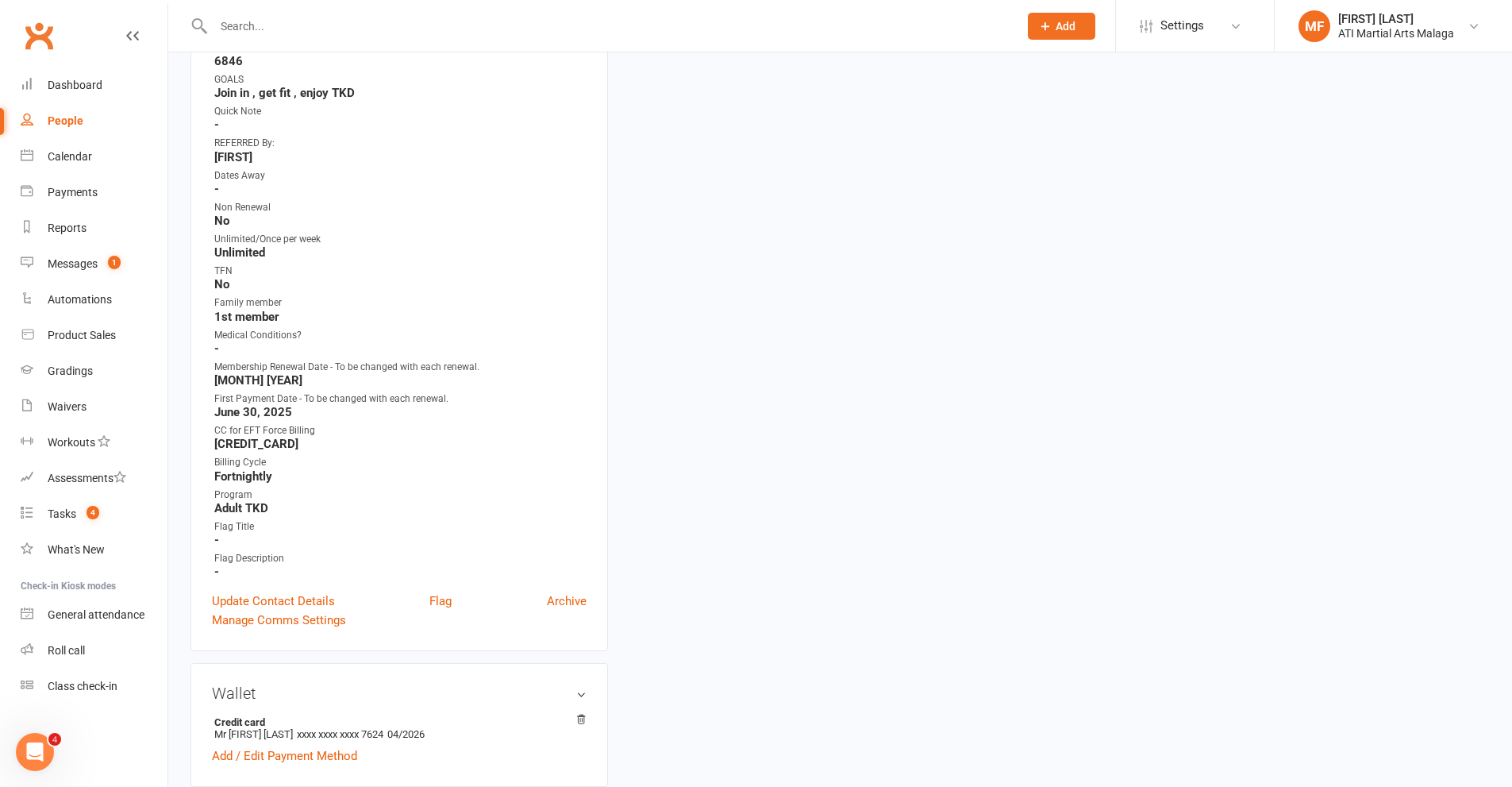 scroll, scrollTop: 0, scrollLeft: 0, axis: both 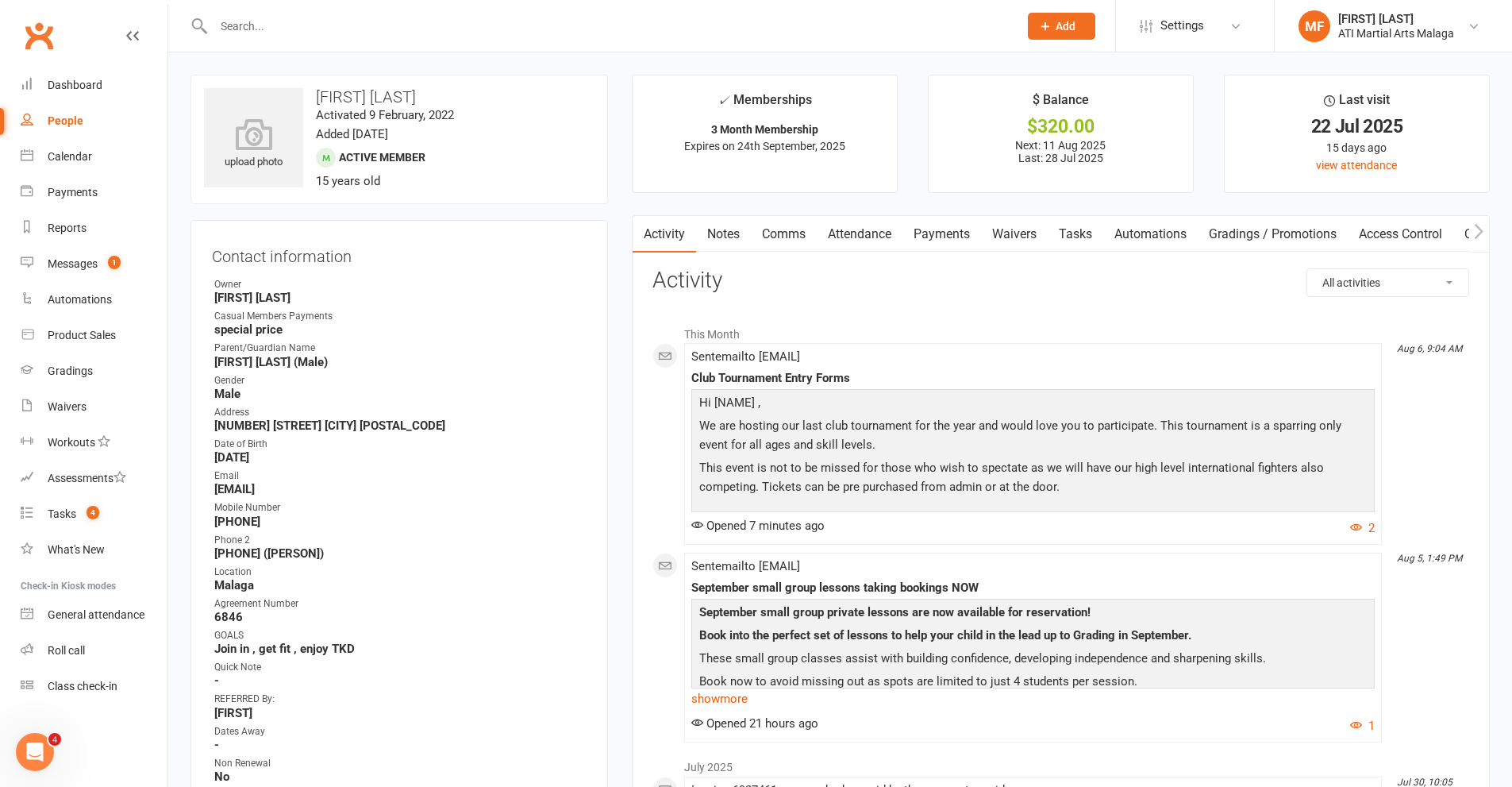 click on "Comms" at bounding box center [783, 234] 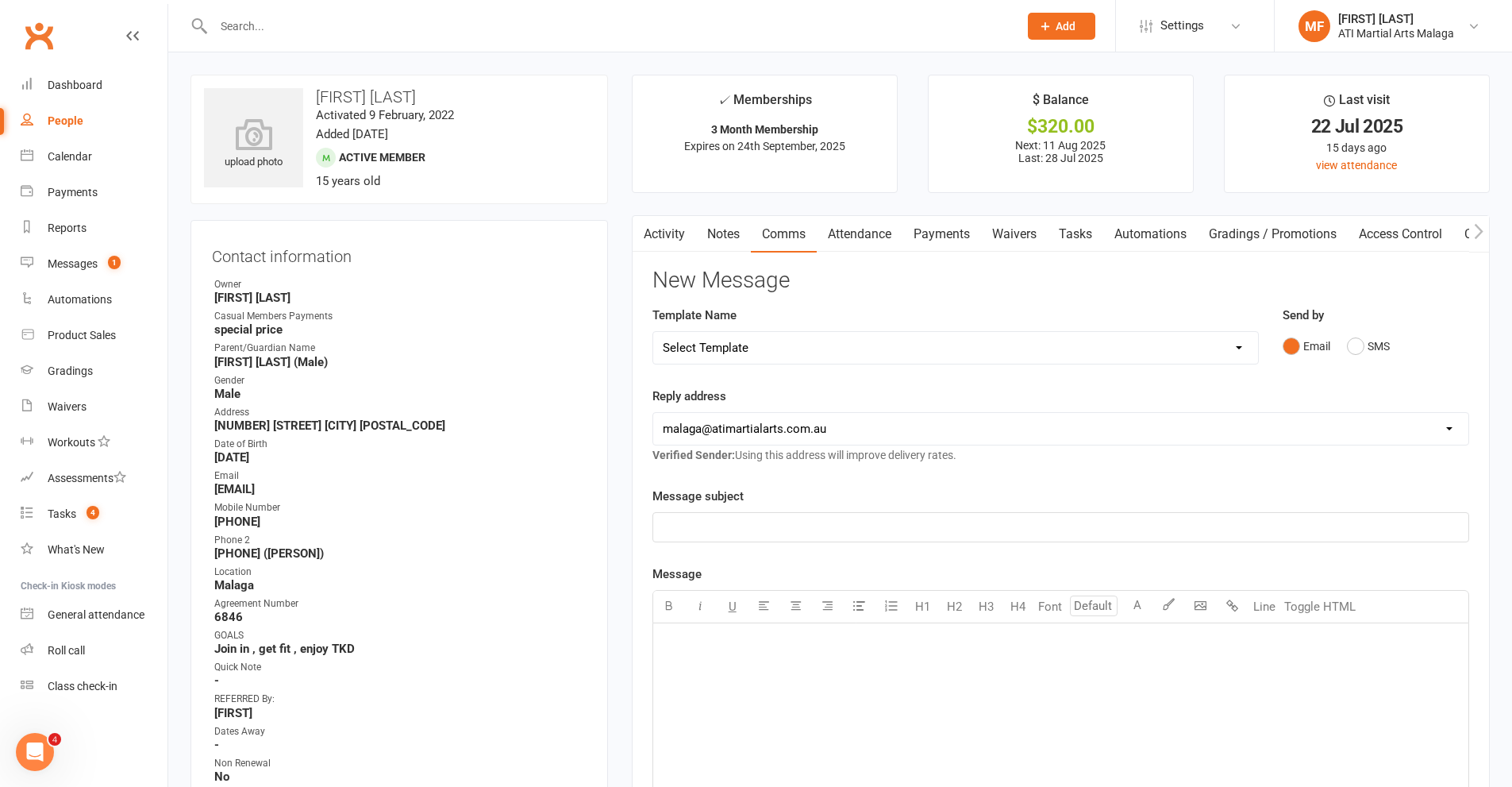 click on "Select Template [SMS] 8 days absence [Email] New Kids BJJ Class Starting 21.10.2020 [Email] 23.04.21 3 days Lockdown Zoom Class for Saturday [Email] 2 months LBE Offer 21.03.2023 [Email] 3 Year Training milestone [SMS] 500 kidsport [SMS] $50 Voucher [SMS] 6 Week Challenge [SMS] 7 Day Absent Member 1 [SMS] 7 Day Absent parent 1 [SMS] 7 Day Absent Parent 2 [Email] Absent 14 days or more [SMS] Absent report 14 days or more :SMS [SMS] Absent report 8-13 days:SMS [Email] After 1 month training follow up [Email] ATI OPEN DAY 2023 [SMS] Birthday Guest [Email] BIRTHDAY PARTY [Email] Boxing for Fitness! 6week Trial for $100! [SMS] Boxing tonight [Email] Buddy Week [Email] Buddy Week and Club Competion May 2022 [Email] Changes to Class Viewing [SMS] Confirmation of booking [Email] Covid News - Proof of Vaccination [SMS] Debt Collection Text [Email] End of 2023 Offer for cancelled members [Email] Happy Birthday [SMS] Kidsport Code [SMS] KIDSPORT PAID [Email] LBE Members [SMS] Lead missed lesson 2 [SMS] Leads not booked" at bounding box center (956, 348) 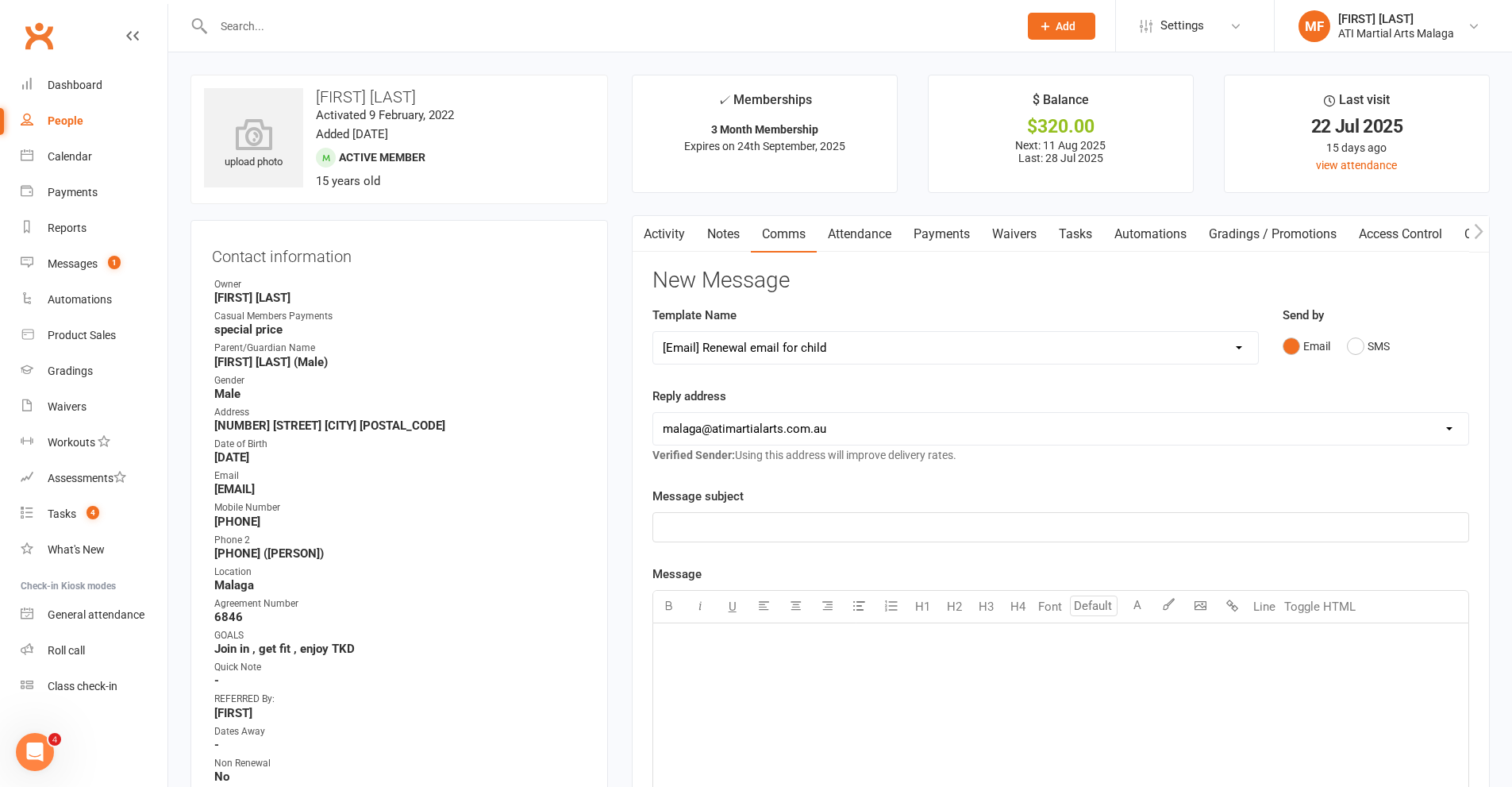 click on "Select Template [SMS] 8 days absence [Email] New Kids BJJ Class Starting 21.10.2020 [Email] 23.04.21 3 days Lockdown Zoom Class for Saturday [Email] 2 months LBE Offer 21.03.2023 [Email] 3 Year Training milestone [SMS] 500 kidsport [SMS] $50 Voucher [SMS] 6 Week Challenge [SMS] 7 Day Absent Member 1 [SMS] 7 Day Absent parent 1 [SMS] 7 Day Absent Parent 2 [Email] Absent 14 days or more [SMS] Absent report 14 days or more :SMS [SMS] Absent report 8-13 days:SMS [Email] After 1 month training follow up [Email] ATI OPEN DAY 2023 [SMS] Birthday Guest [Email] BIRTHDAY PARTY [Email] Boxing for Fitness! 6week Trial for $100! [SMS] Boxing tonight [Email] Buddy Week [Email] Buddy Week and Club Competion May 2022 [Email] Changes to Class Viewing [SMS] Confirmation of booking [Email] Covid News - Proof of Vaccination [SMS] Debt Collection Text [Email] End of 2023 Offer for cancelled members [Email] Happy Birthday [SMS] Kidsport Code [SMS] KIDSPORT PAID [Email] LBE Members [SMS] Lead missed lesson 2 [SMS] Leads not booked" at bounding box center [956, 348] 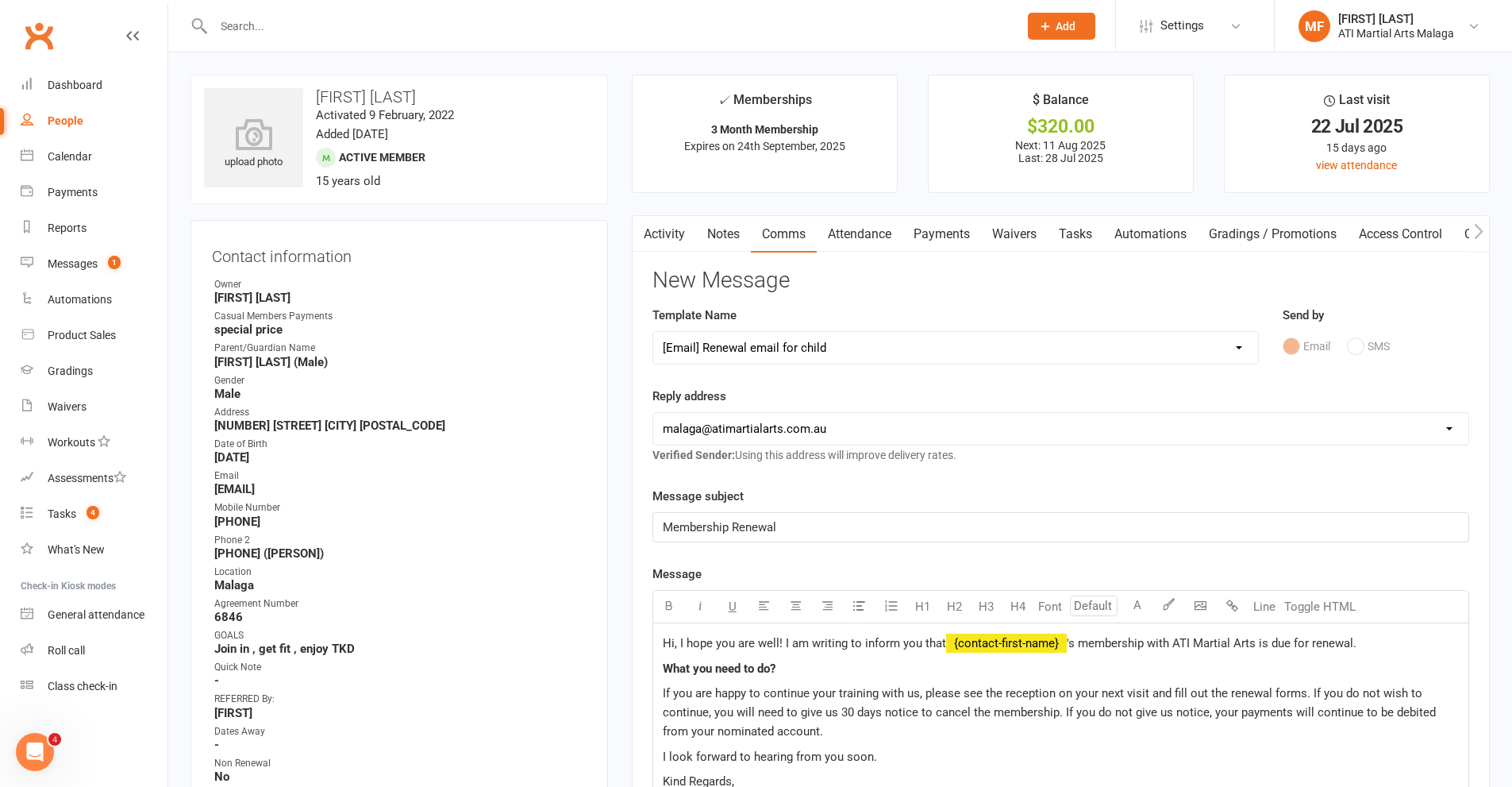 click on "Hi, I hope you are well! I am writing to inform you that" 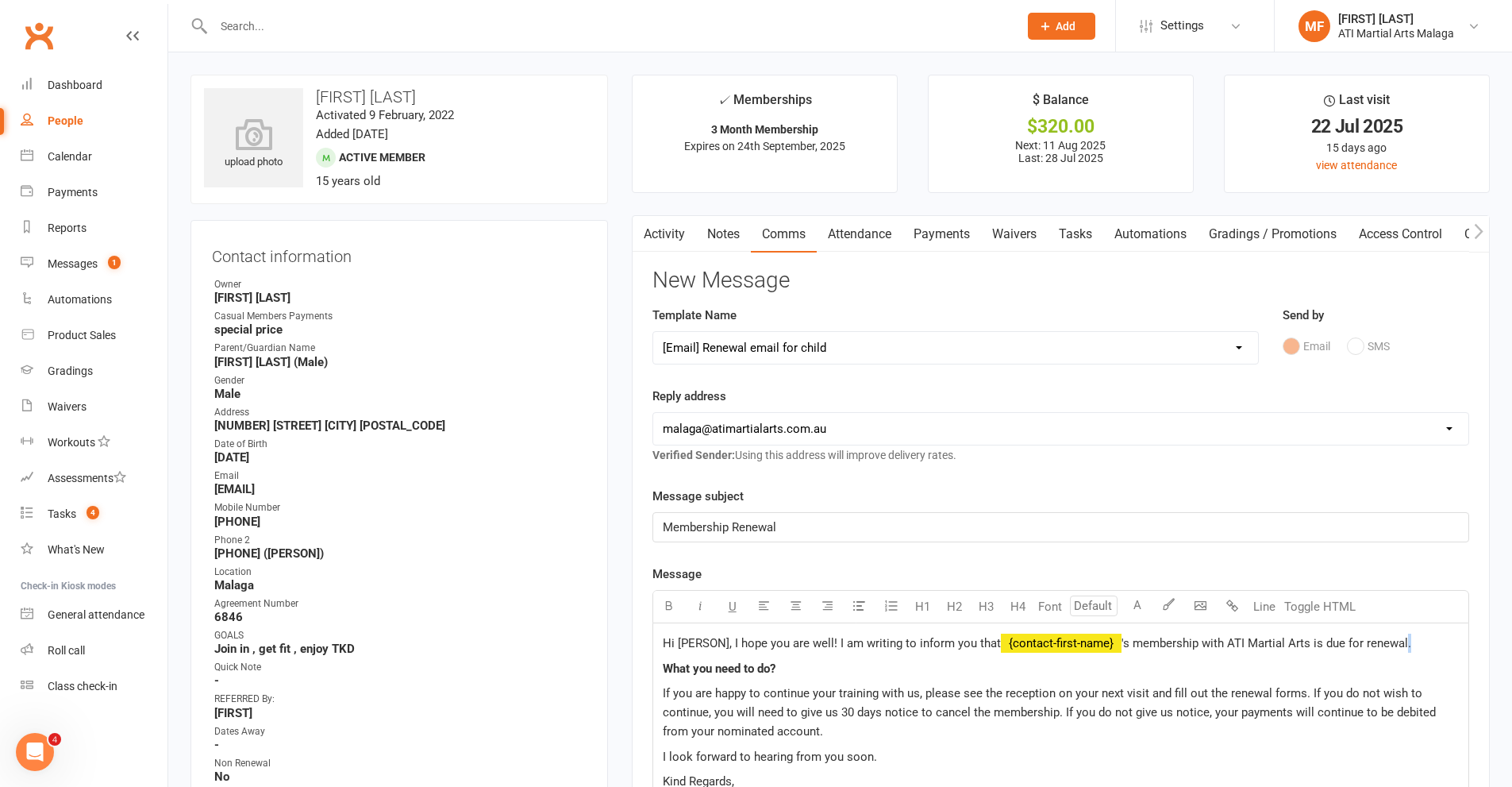 click on "'s membership with ATI Martial Arts is due for renewal." 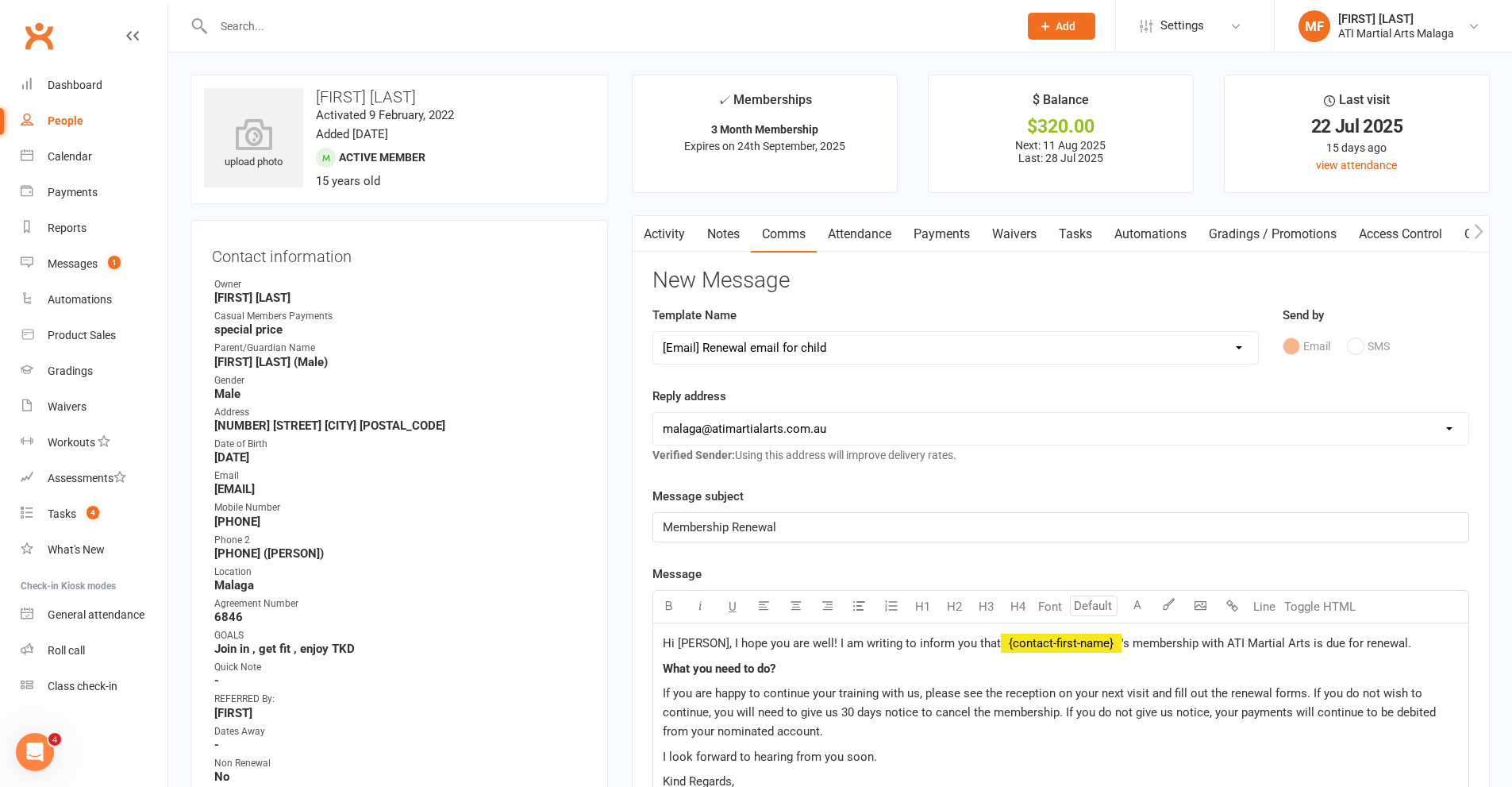 click on "What you need to do?" 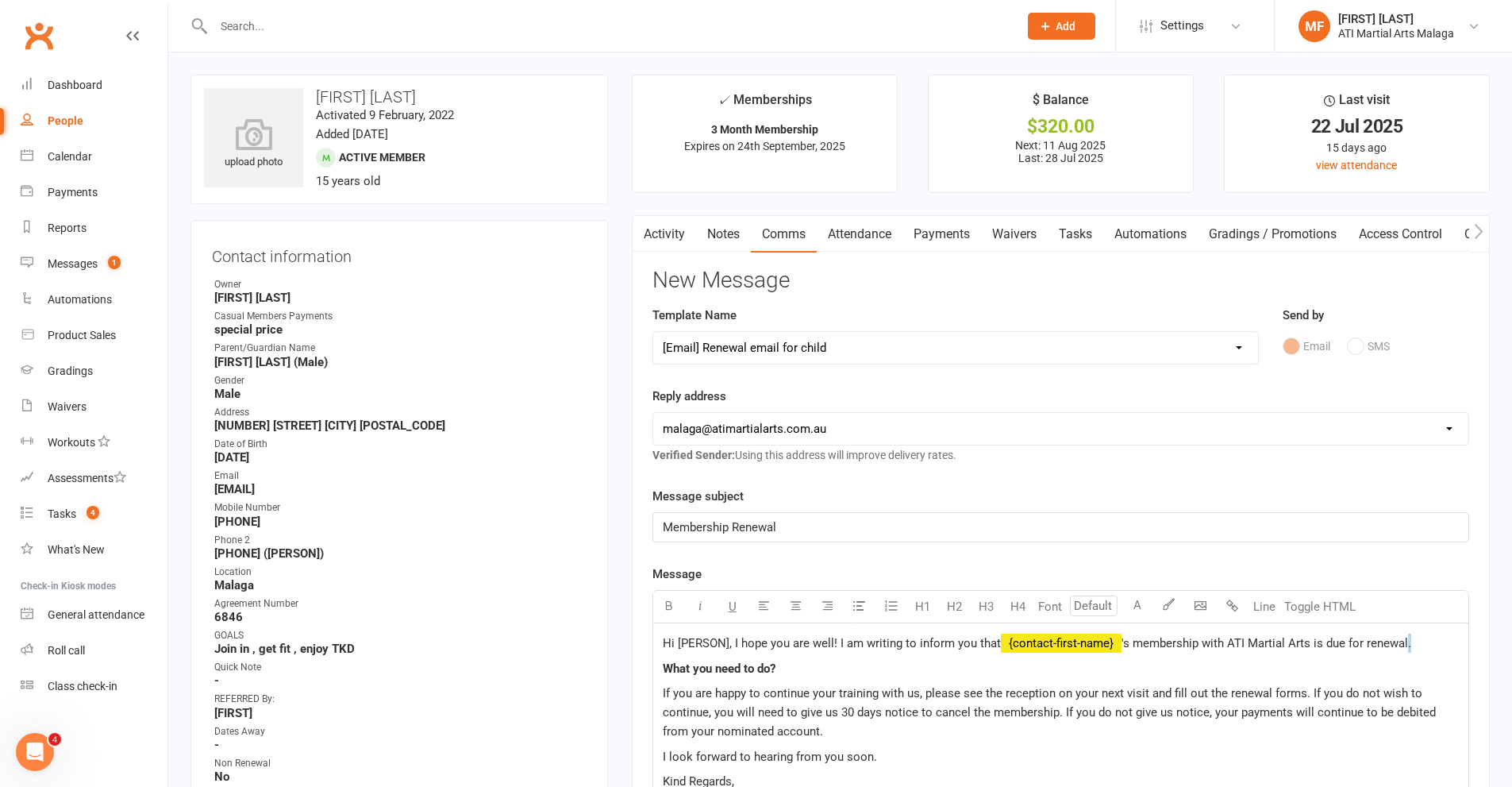 click on "'s membership with ATI Martial Arts is due for renewal." 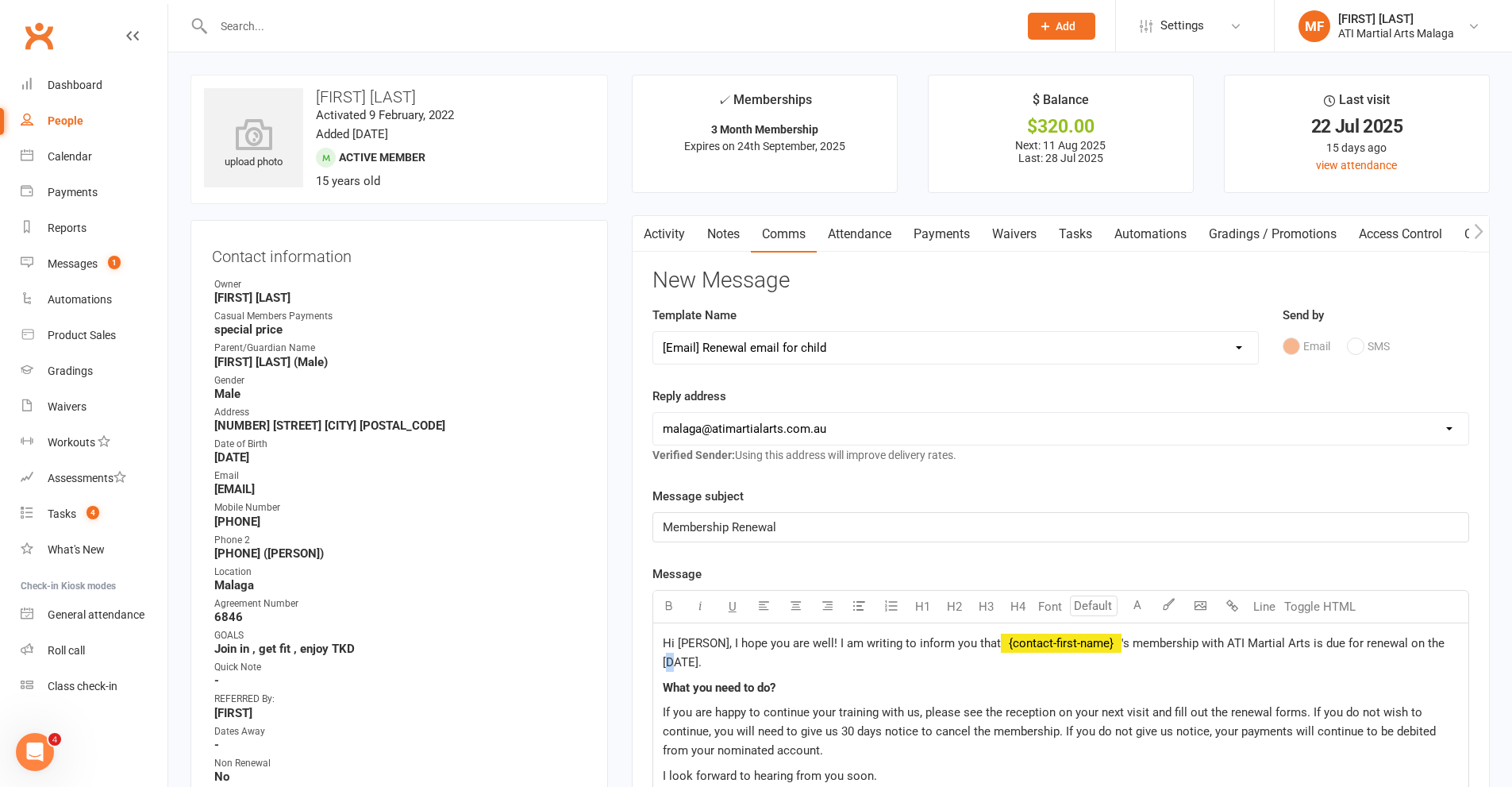 click on "'s membership with ATI Martial Arts is due for renewal on the [DATE]." 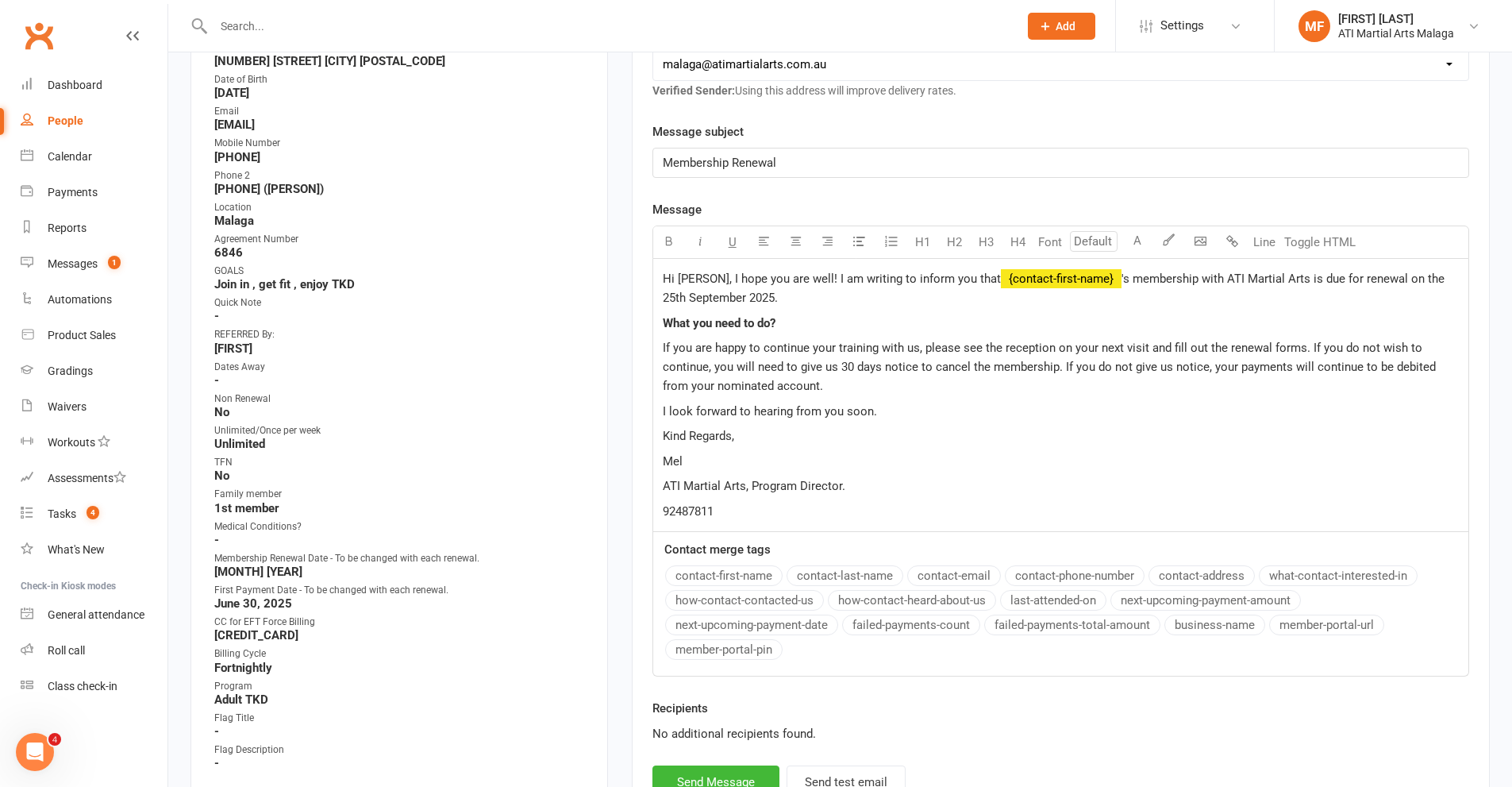 scroll, scrollTop: 397, scrollLeft: 0, axis: vertical 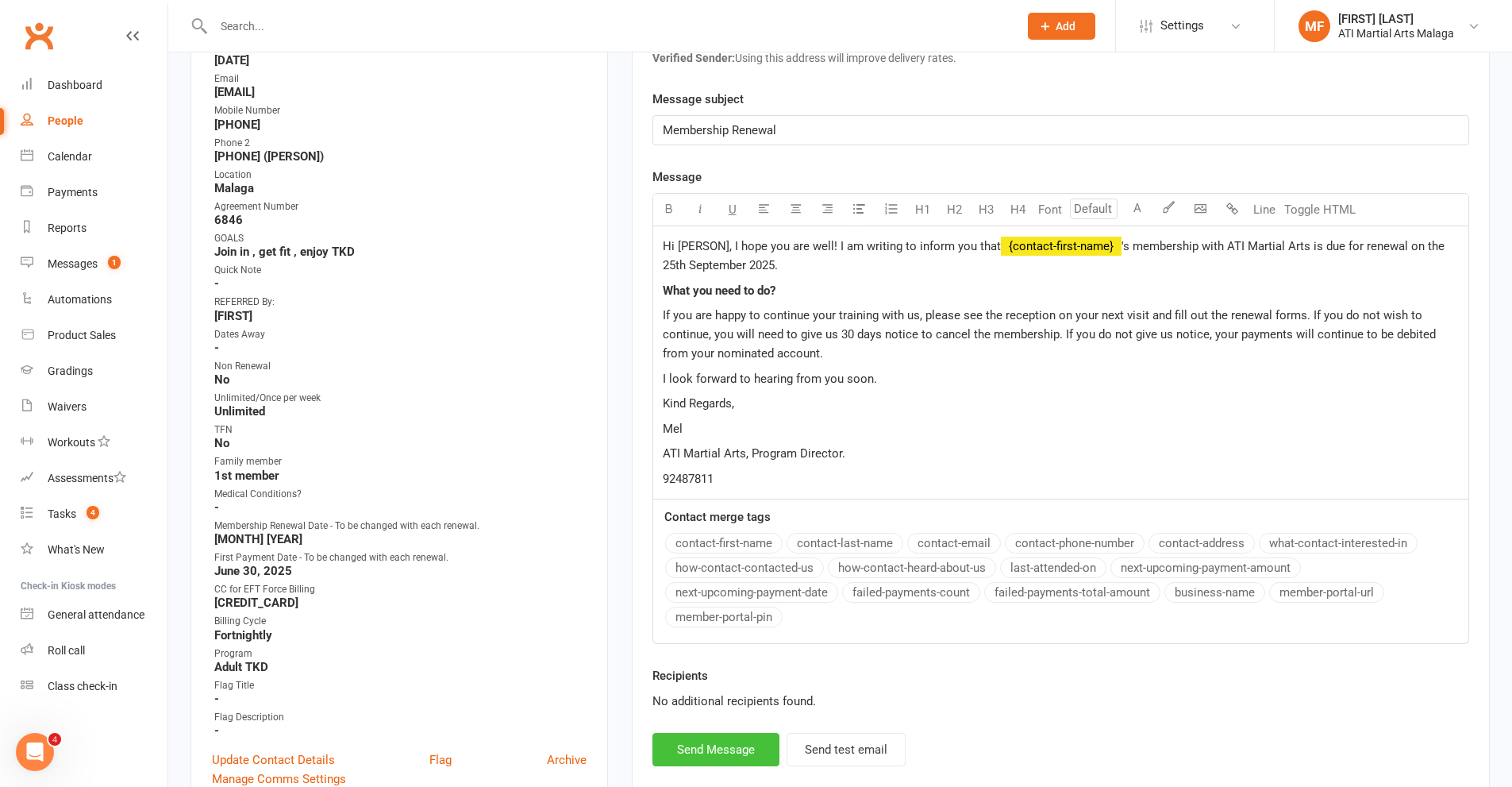 click on "Send Message" at bounding box center [716, 750] 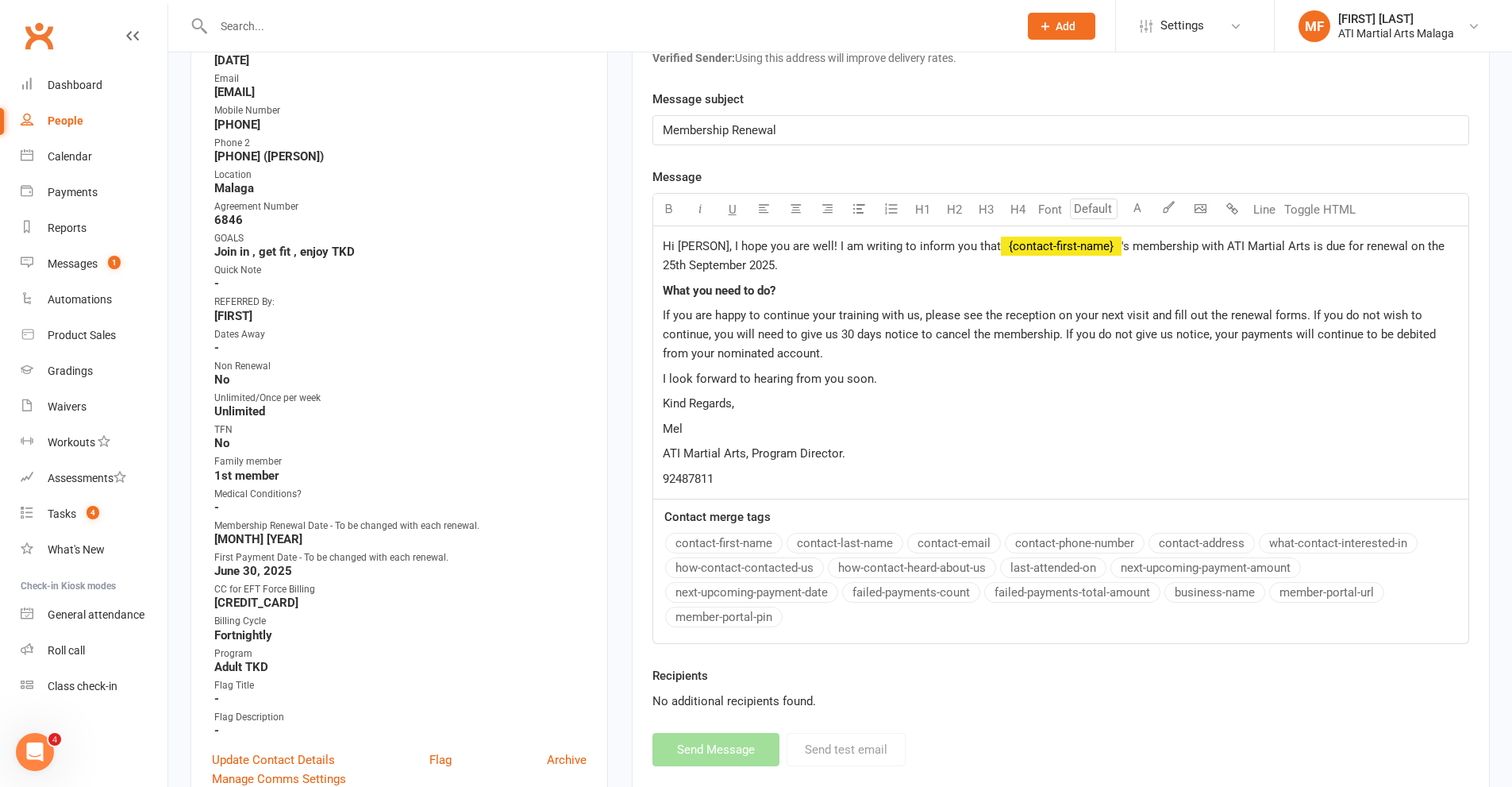select 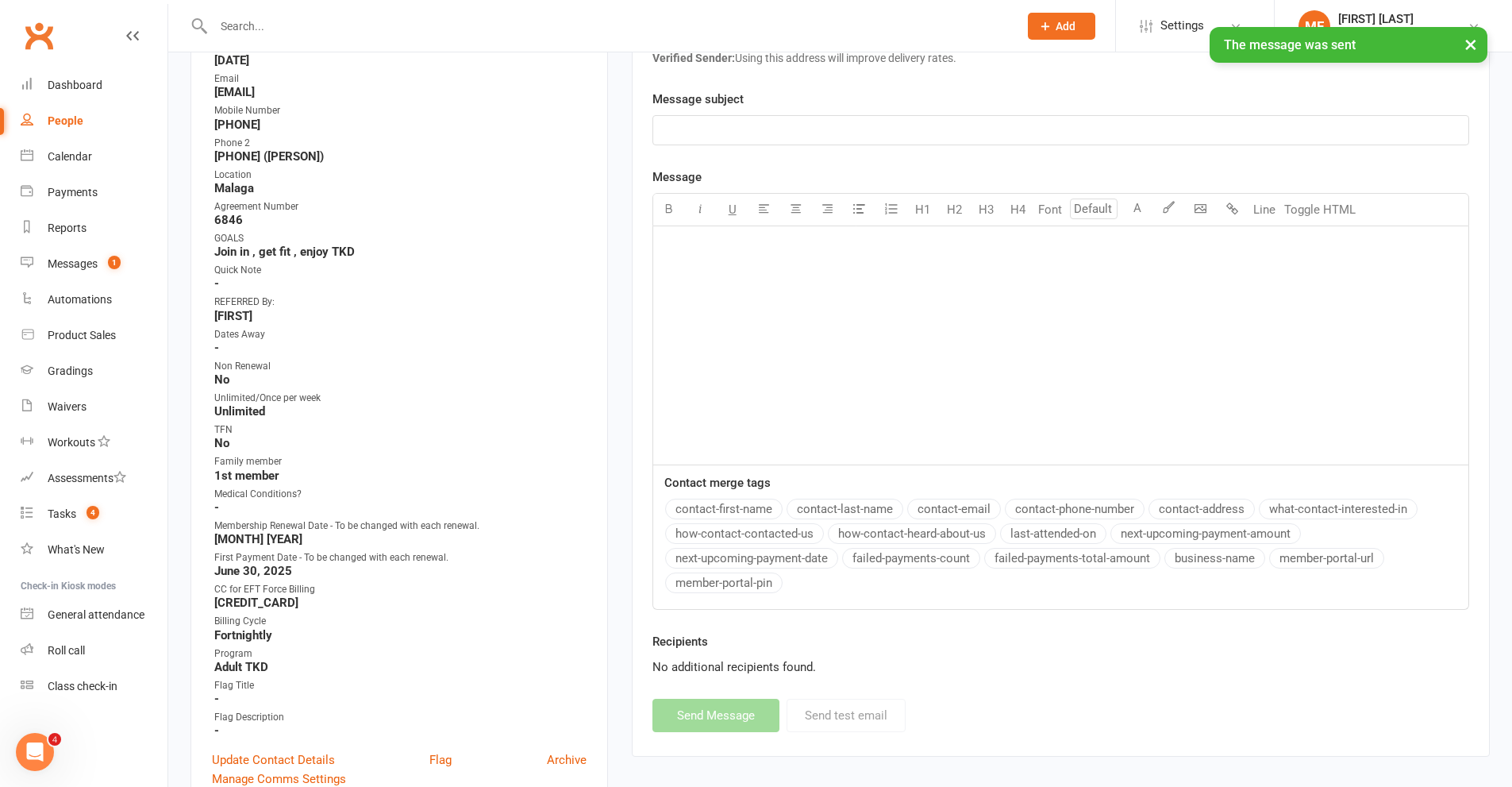 click at bounding box center (608, 26) 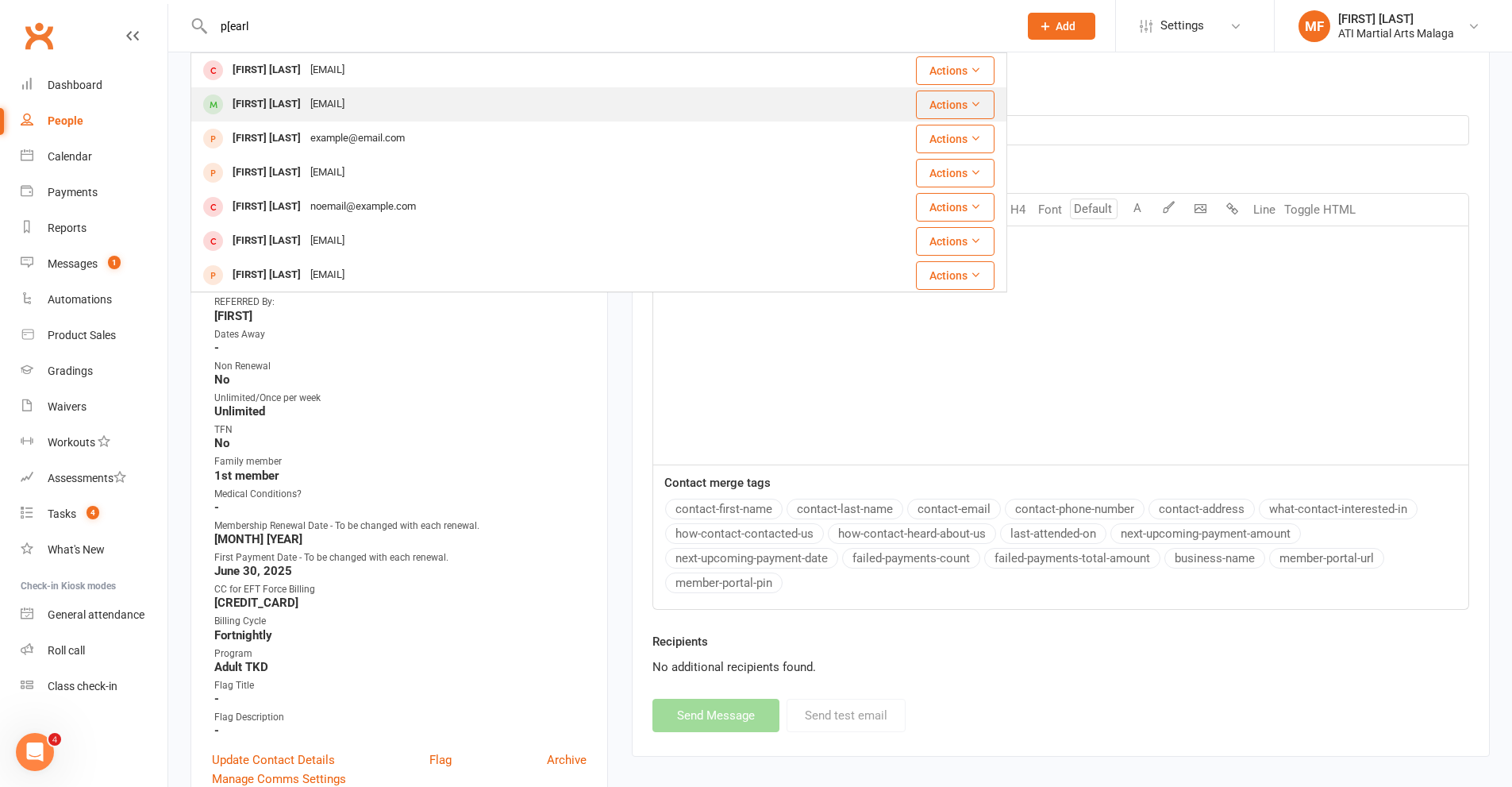 type on "p[earl" 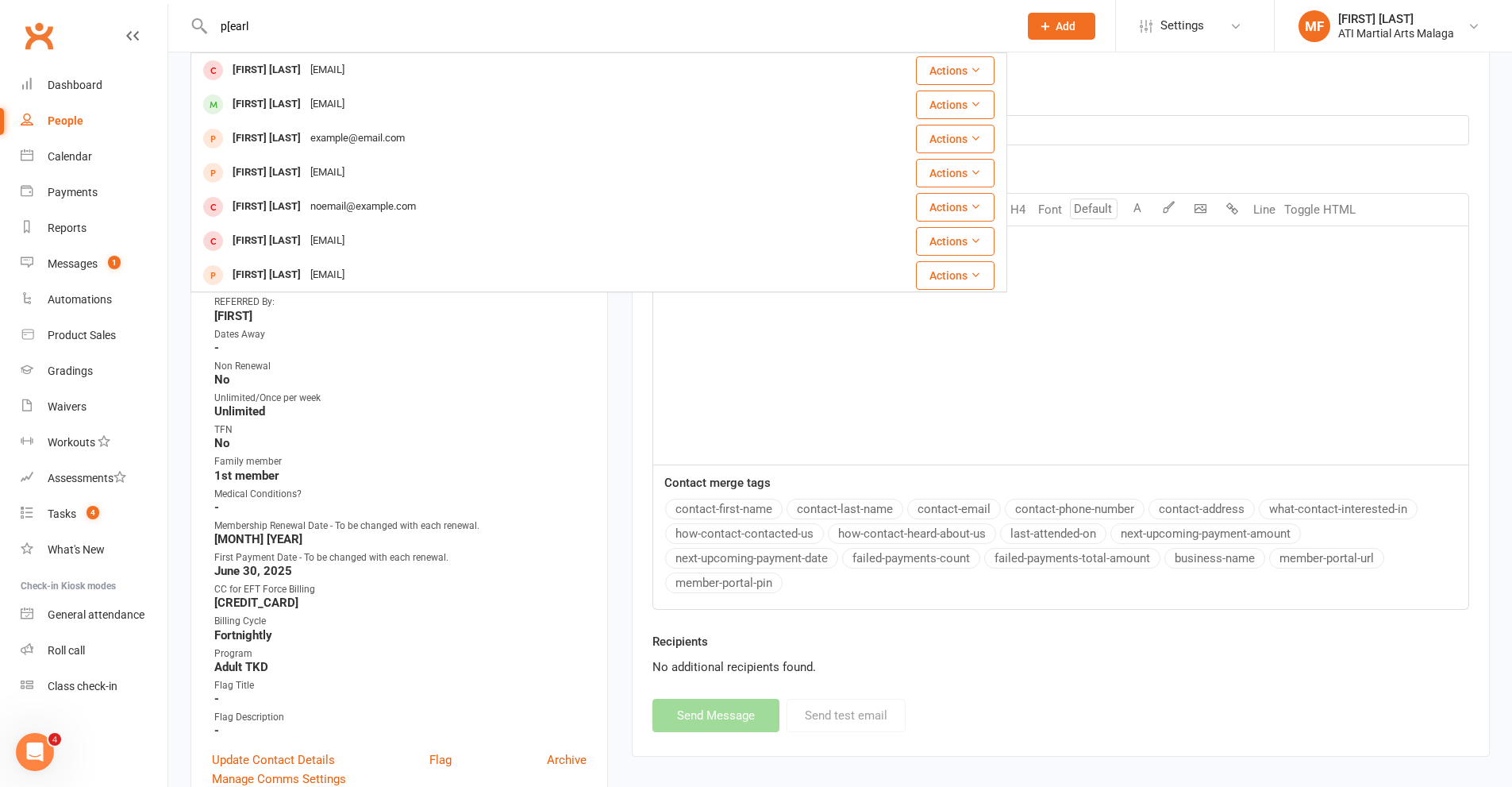 type 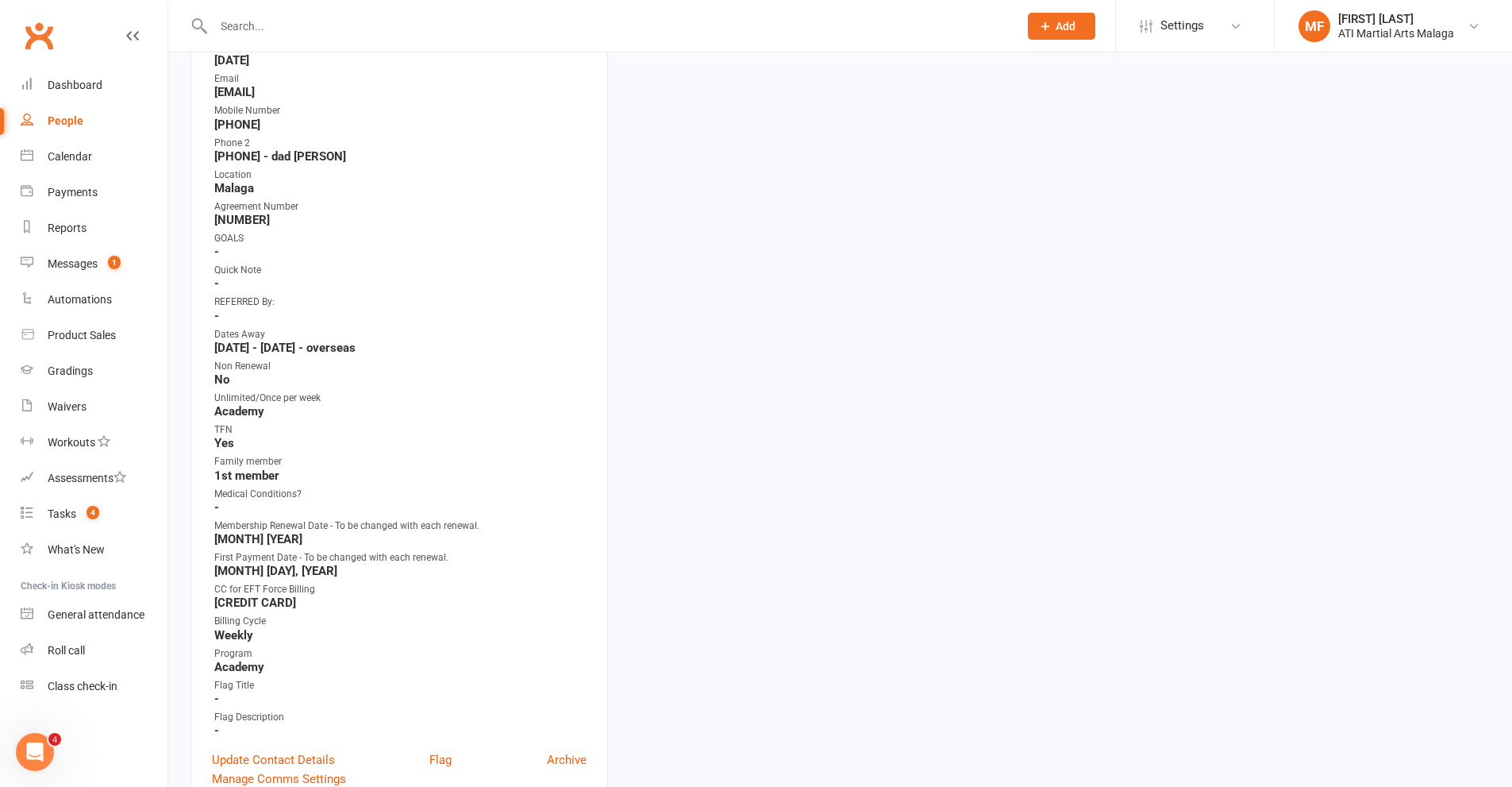scroll, scrollTop: 0, scrollLeft: 0, axis: both 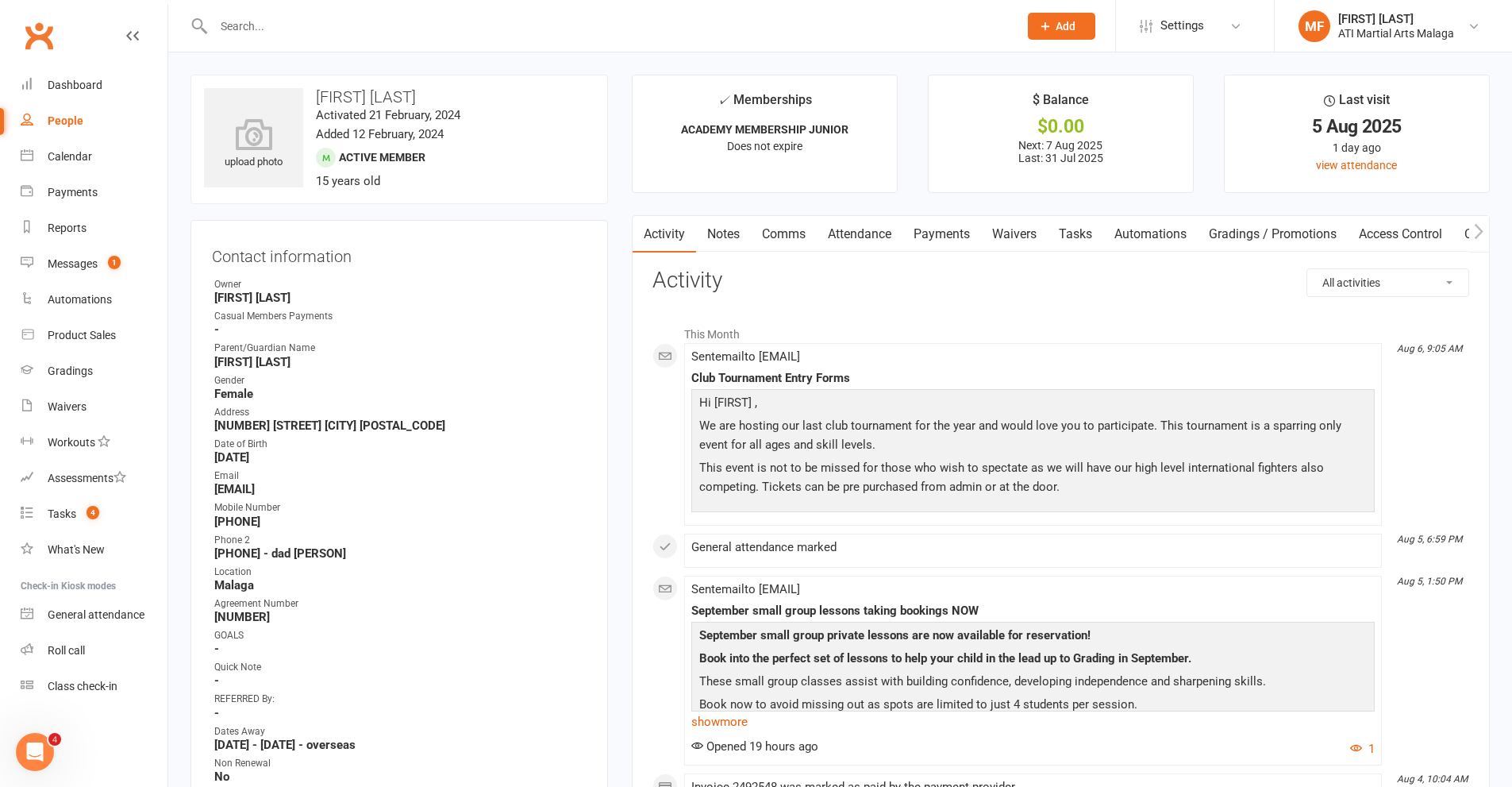 click on "Comms" at bounding box center (783, 234) 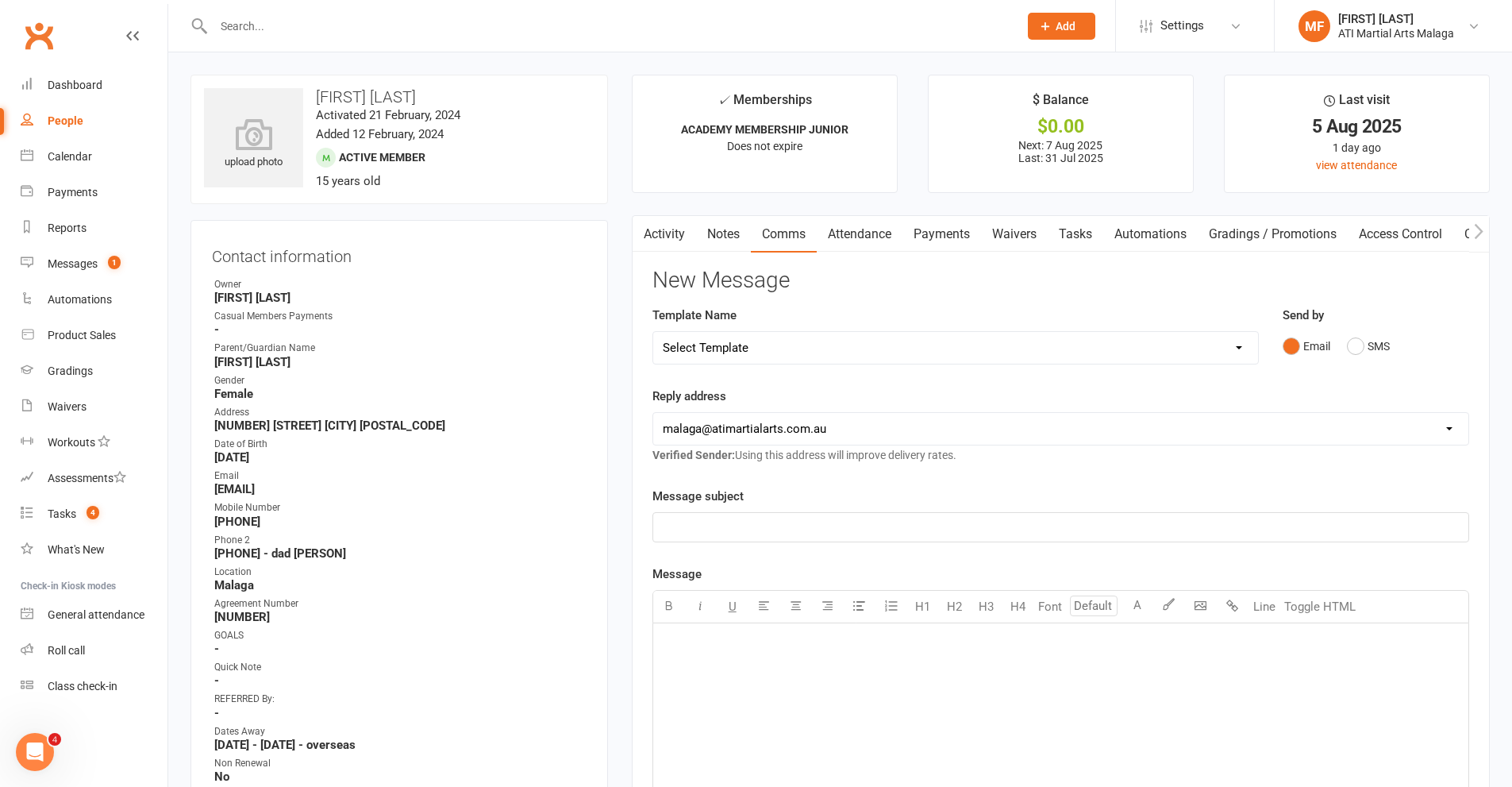 click on "Select Template [SMS] 8 days absence [Email] New Kids BJJ Class Starting 21.10.2020 [Email] 23.04.21 3 days Lockdown Zoom Class for Saturday [Email] 2 months LBE Offer 21.03.2023 [Email] 3 Year Training milestone [SMS] 500 kidsport [SMS] $50 Voucher [SMS] 6 Week Challenge [SMS] 7 Day Absent Member 1 [SMS] 7 Day Absent parent 1 [SMS] 7 Day Absent Parent 2 [Email] Absent 14 days or more [SMS] Absent report 14 days or more :SMS [SMS] Absent report 8-13 days:SMS [Email] After 1 month training follow up [Email] ATI OPEN DAY 2023 [SMS] Birthday Guest [Email] BIRTHDAY PARTY [Email] Boxing for Fitness! 6week Trial for $100! [SMS] Boxing tonight [Email] Buddy Week [Email] Buddy Week and Club Competion May 2022 [Email] Changes to Class Viewing [SMS] Confirmation of booking [Email] Covid News - Proof of Vaccination [SMS] Debt Collection Text [Email] End of 2023 Offer for cancelled members [Email] Happy Birthday [SMS] Kidsport Code [SMS] KIDSPORT PAID [Email] LBE Members [SMS] Lead missed lesson 2 [SMS] Leads not booked" at bounding box center (956, 348) 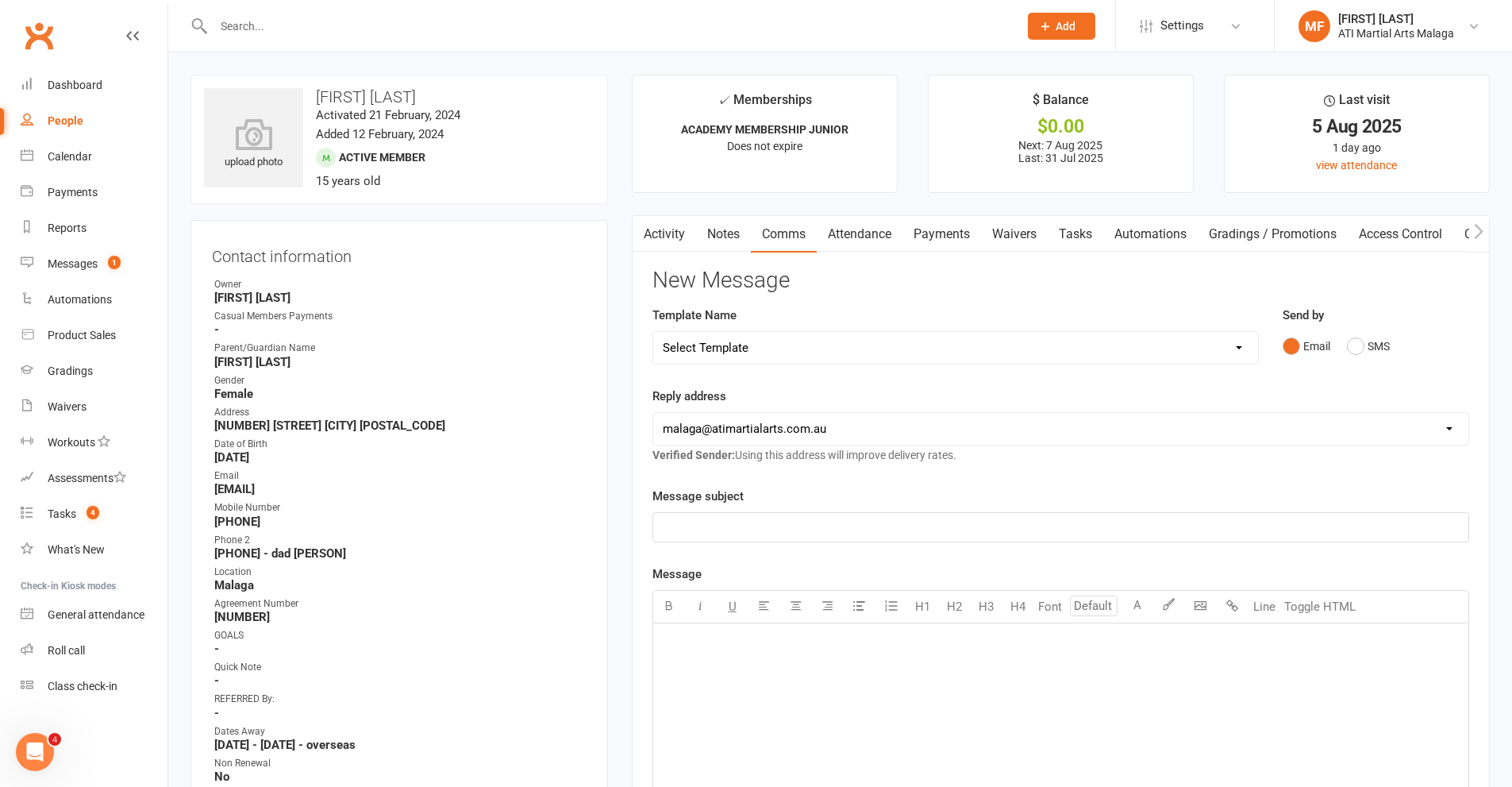 select on "54" 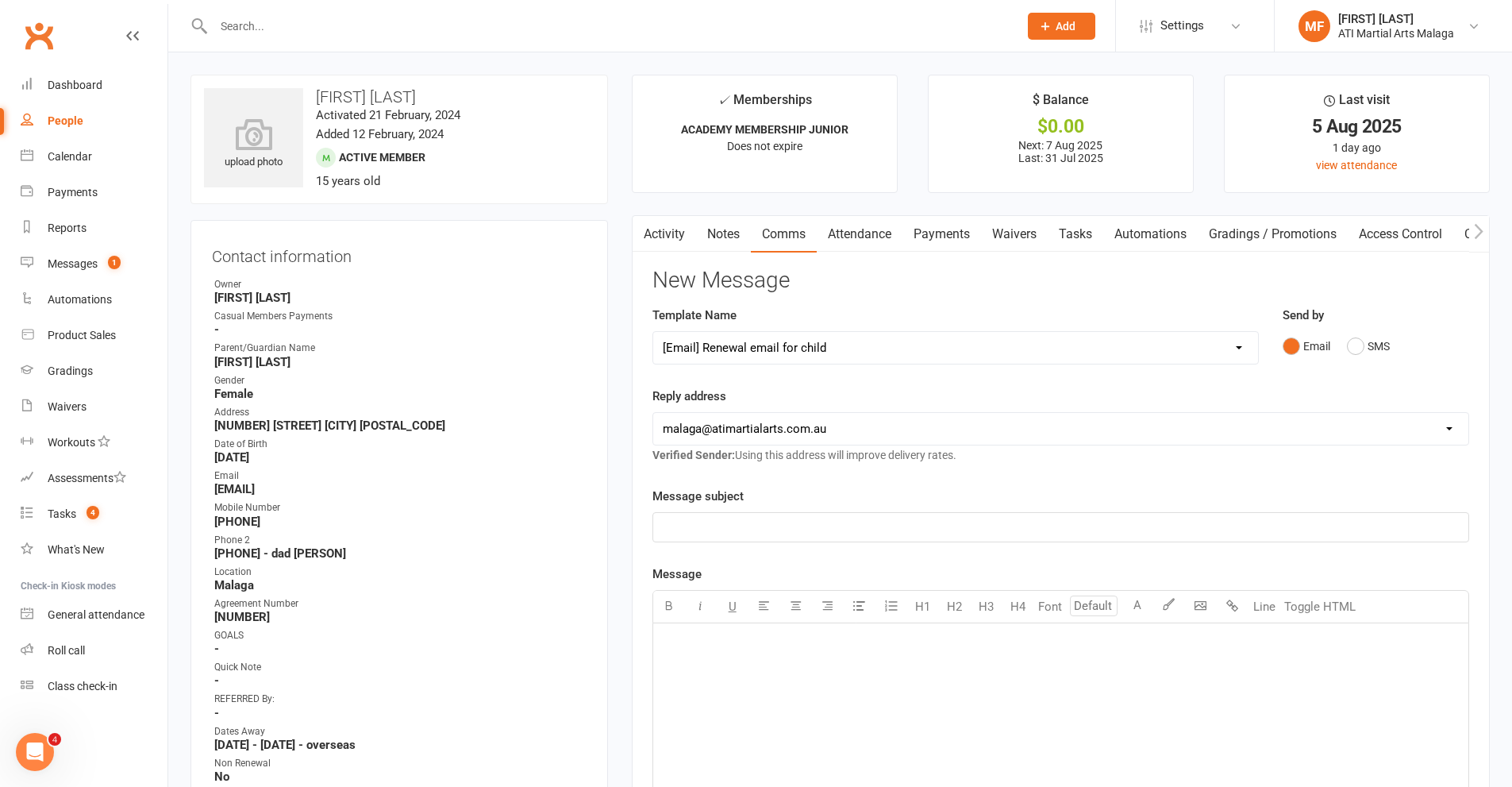 click on "Select Template [SMS] 8 days absence [Email] New Kids BJJ Class Starting 21.10.2020 [Email] 23.04.21 3 days Lockdown Zoom Class for Saturday [Email] 2 months LBE Offer 21.03.2023 [Email] 3 Year Training milestone [SMS] 500 kidsport [SMS] $50 Voucher [SMS] 6 Week Challenge [SMS] 7 Day Absent Member 1 [SMS] 7 Day Absent parent 1 [SMS] 7 Day Absent Parent 2 [Email] Absent 14 days or more [SMS] Absent report 14 days or more :SMS [SMS] Absent report 8-13 days:SMS [Email] After 1 month training follow up [Email] ATI OPEN DAY 2023 [SMS] Birthday Guest [Email] BIRTHDAY PARTY [Email] Boxing for Fitness! 6week Trial for $100! [SMS] Boxing tonight [Email] Buddy Week [Email] Buddy Week and Club Competion May 2022 [Email] Changes to Class Viewing [SMS] Confirmation of booking [Email] Covid News - Proof of Vaccination [SMS] Debt Collection Text [Email] End of 2023 Offer for cancelled members [Email] Happy Birthday [SMS] Kidsport Code [SMS] KIDSPORT PAID [Email] LBE Members [SMS] Lead missed lesson 2 [SMS] Leads not booked" at bounding box center (956, 348) 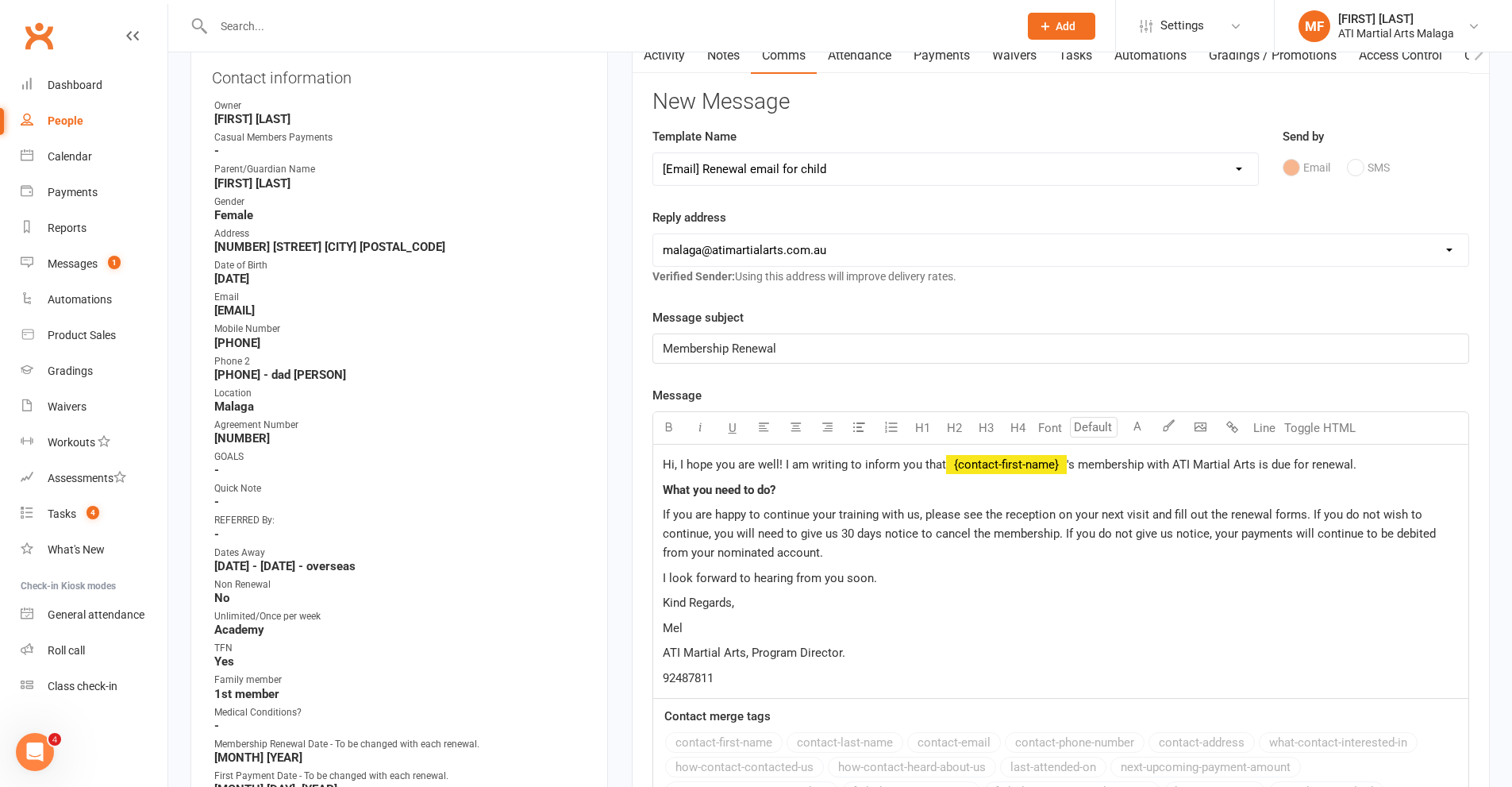 scroll, scrollTop: 238, scrollLeft: 0, axis: vertical 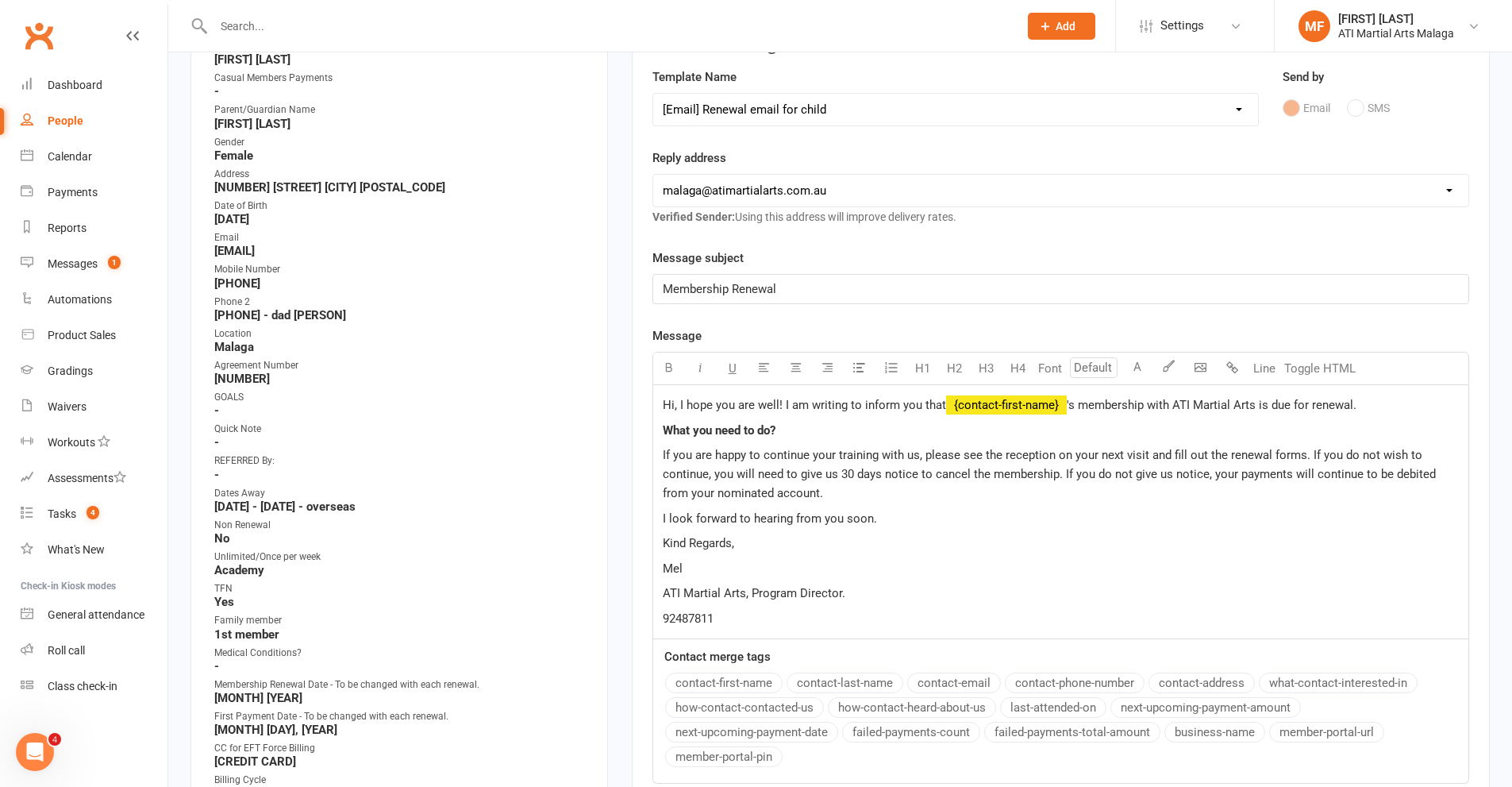 click on "Hi, I hope you are well! I am writing to inform you that" 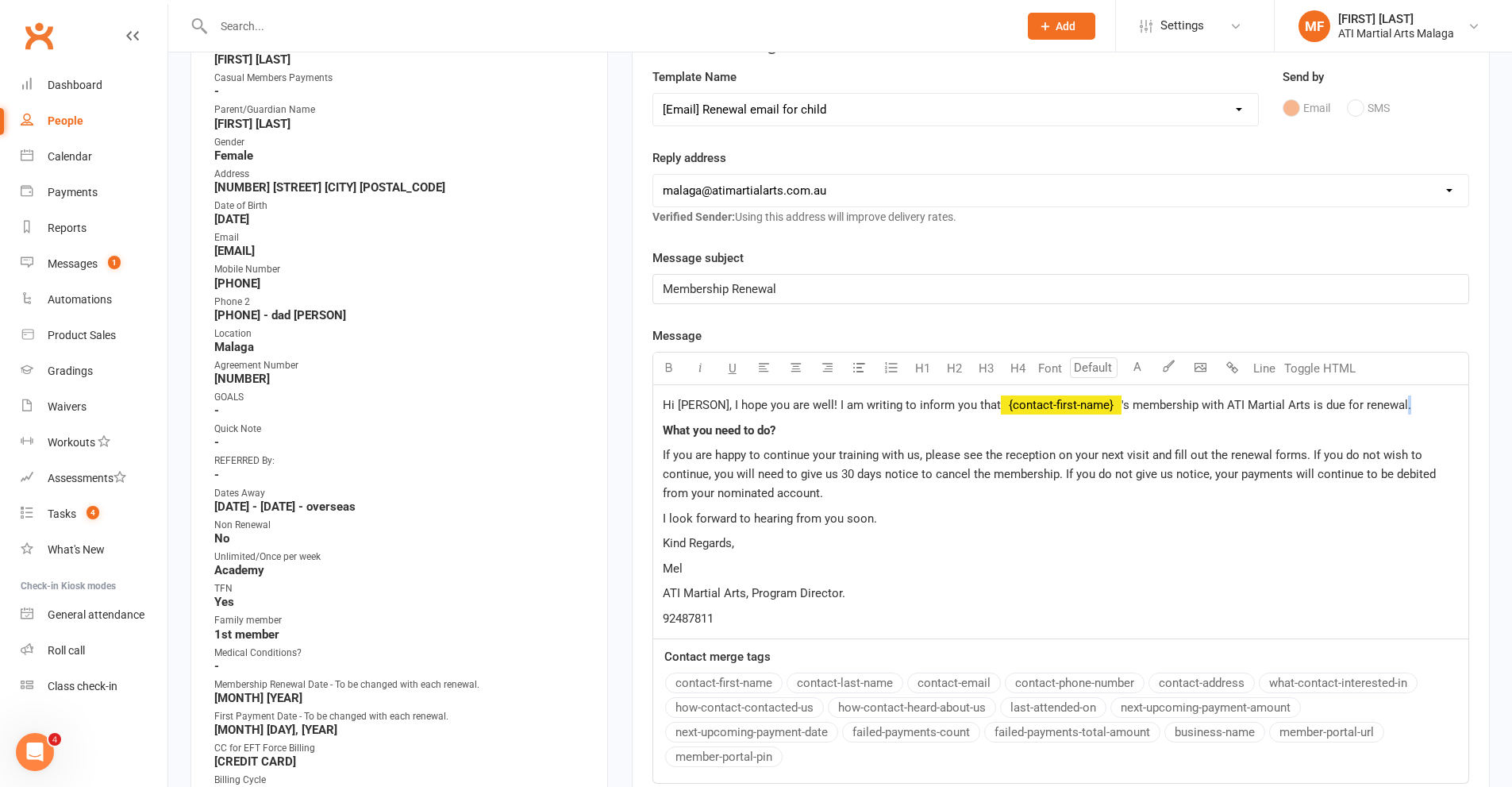 click on "'s membership with ATI Martial Arts is due for renewal." 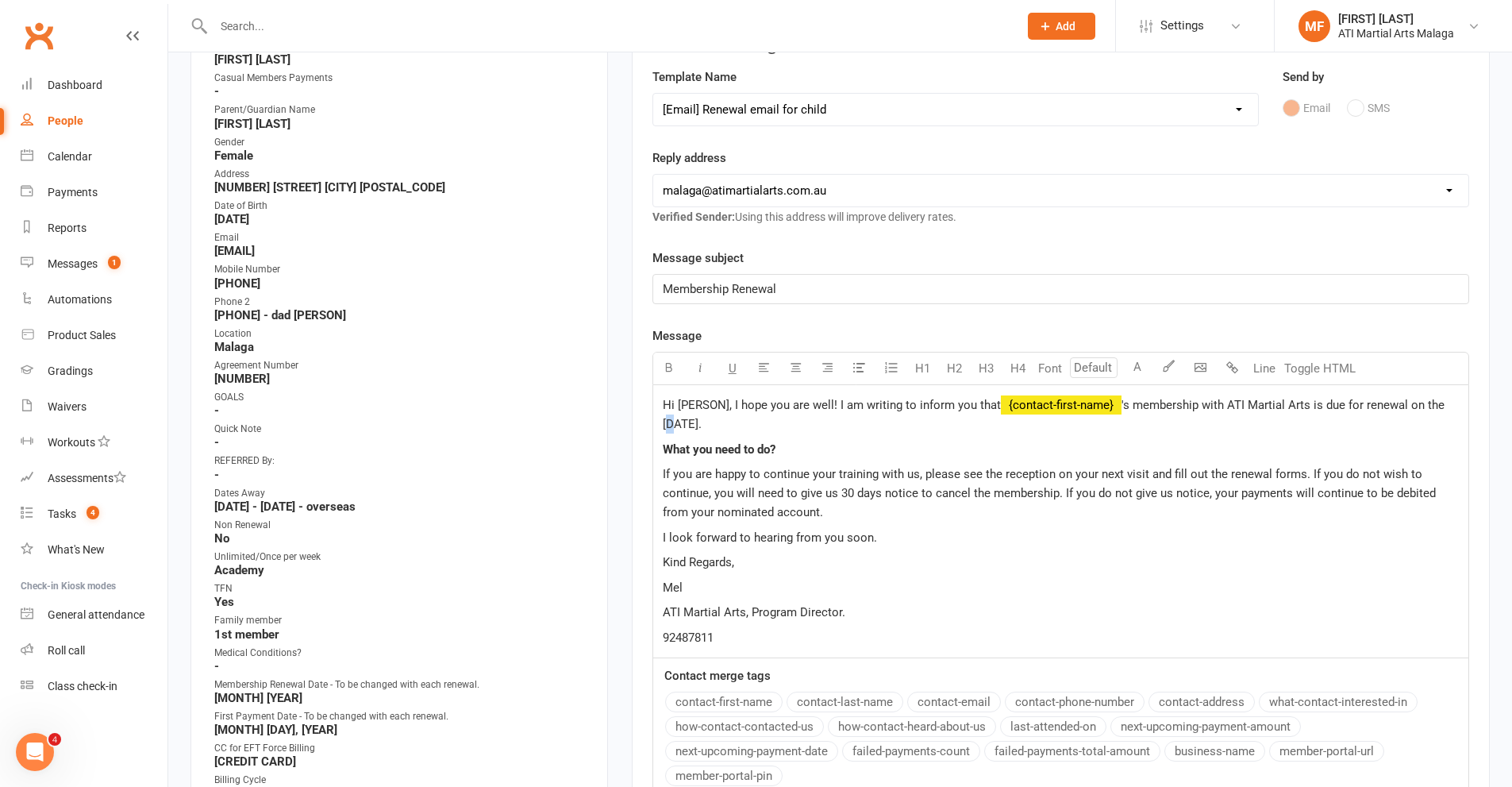 click on "'s membership with ATI Martial Arts is due for renewal on the [DATE]." 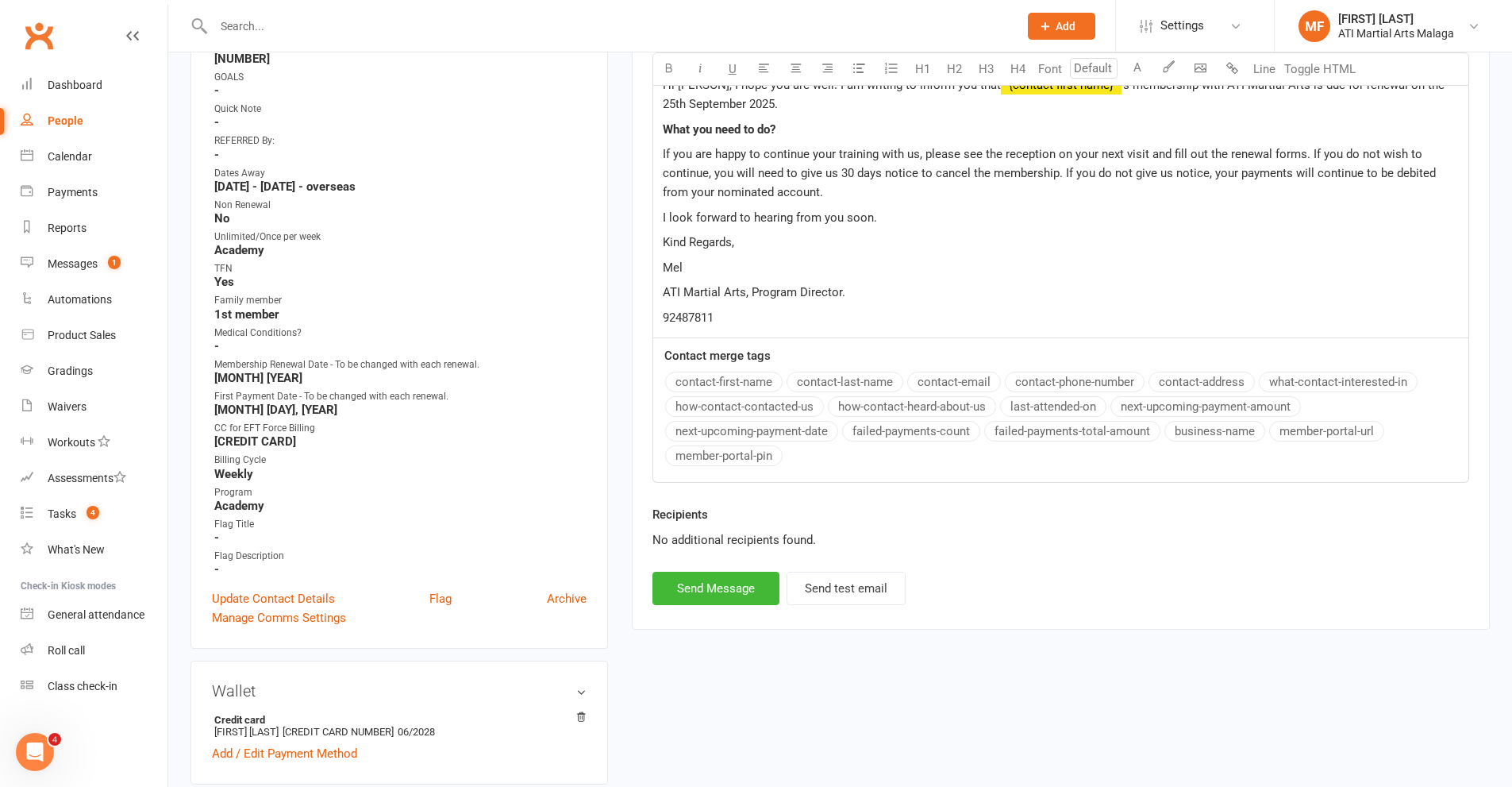 scroll, scrollTop: 635, scrollLeft: 0, axis: vertical 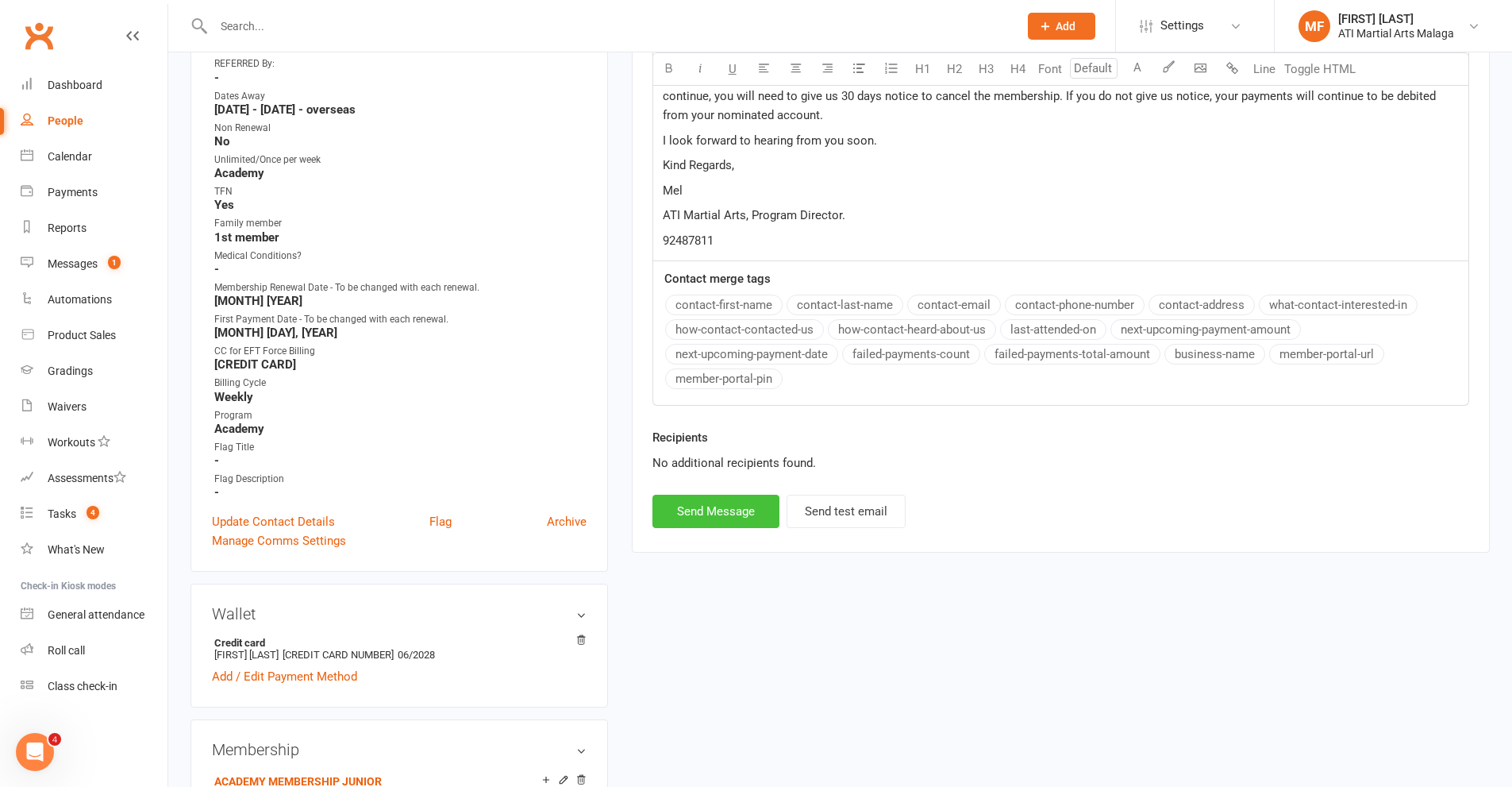 click on "Send Message" at bounding box center (716, 511) 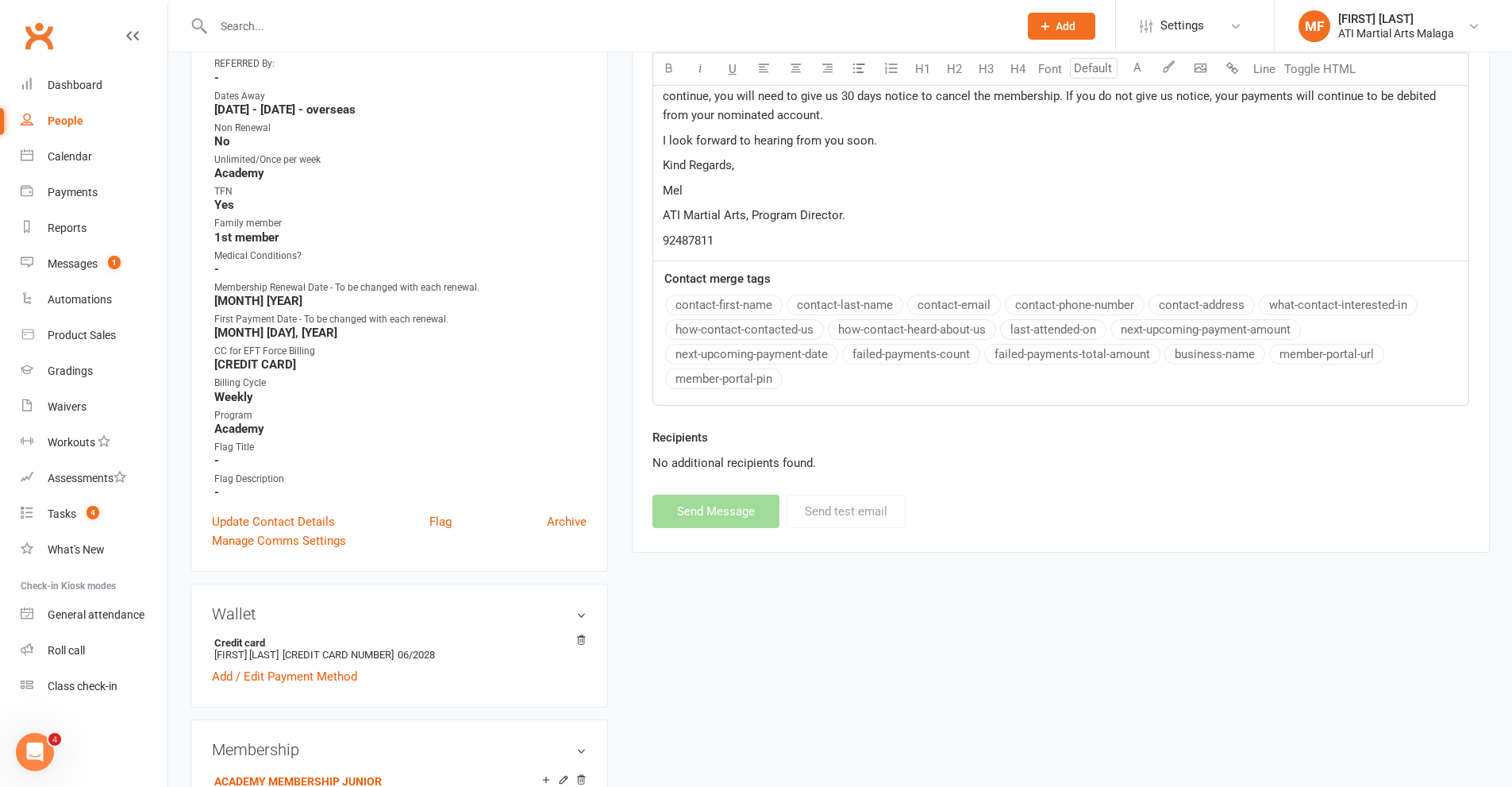 select 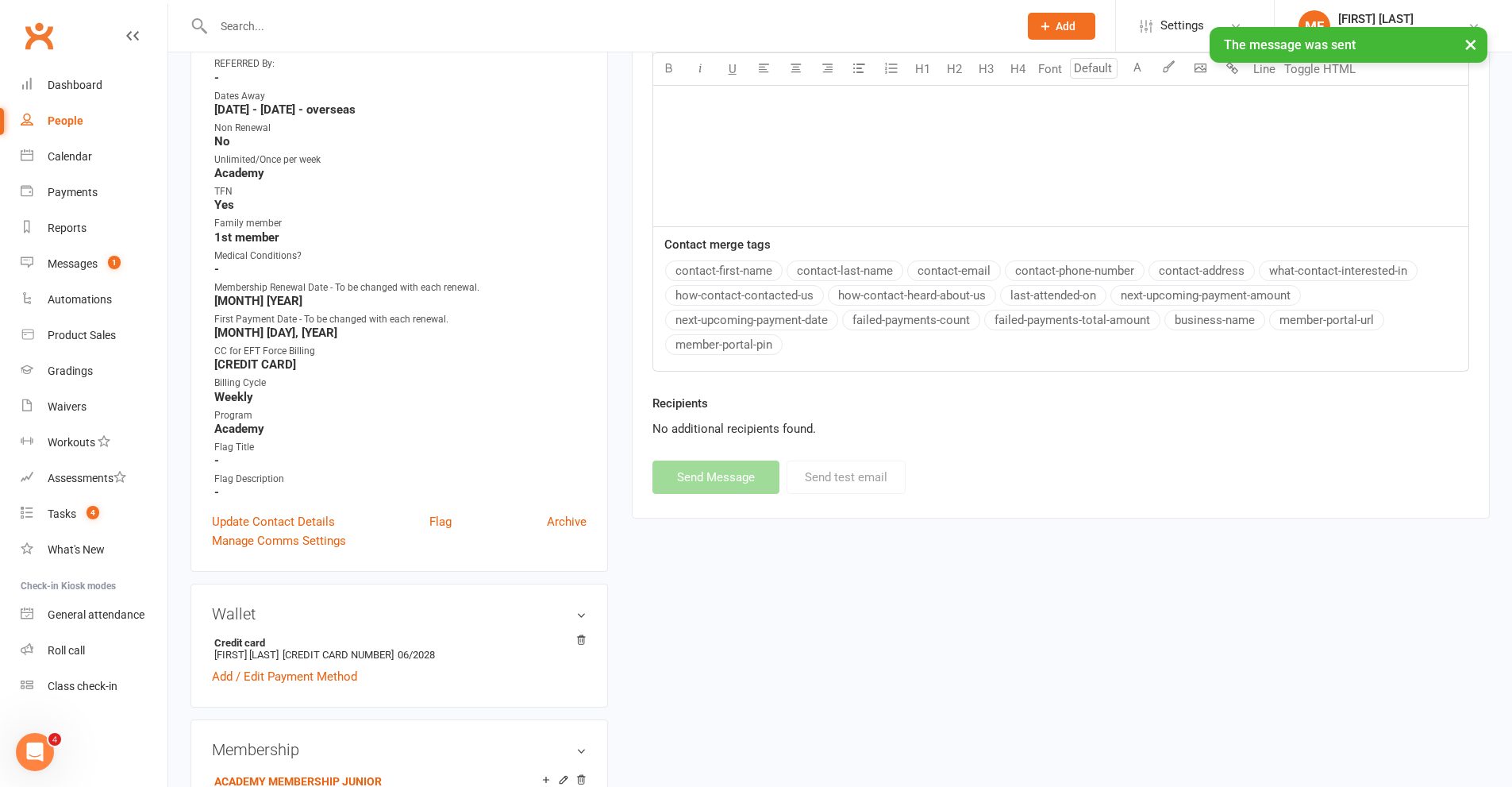 click on "× The message was sent" at bounding box center [745, 27] 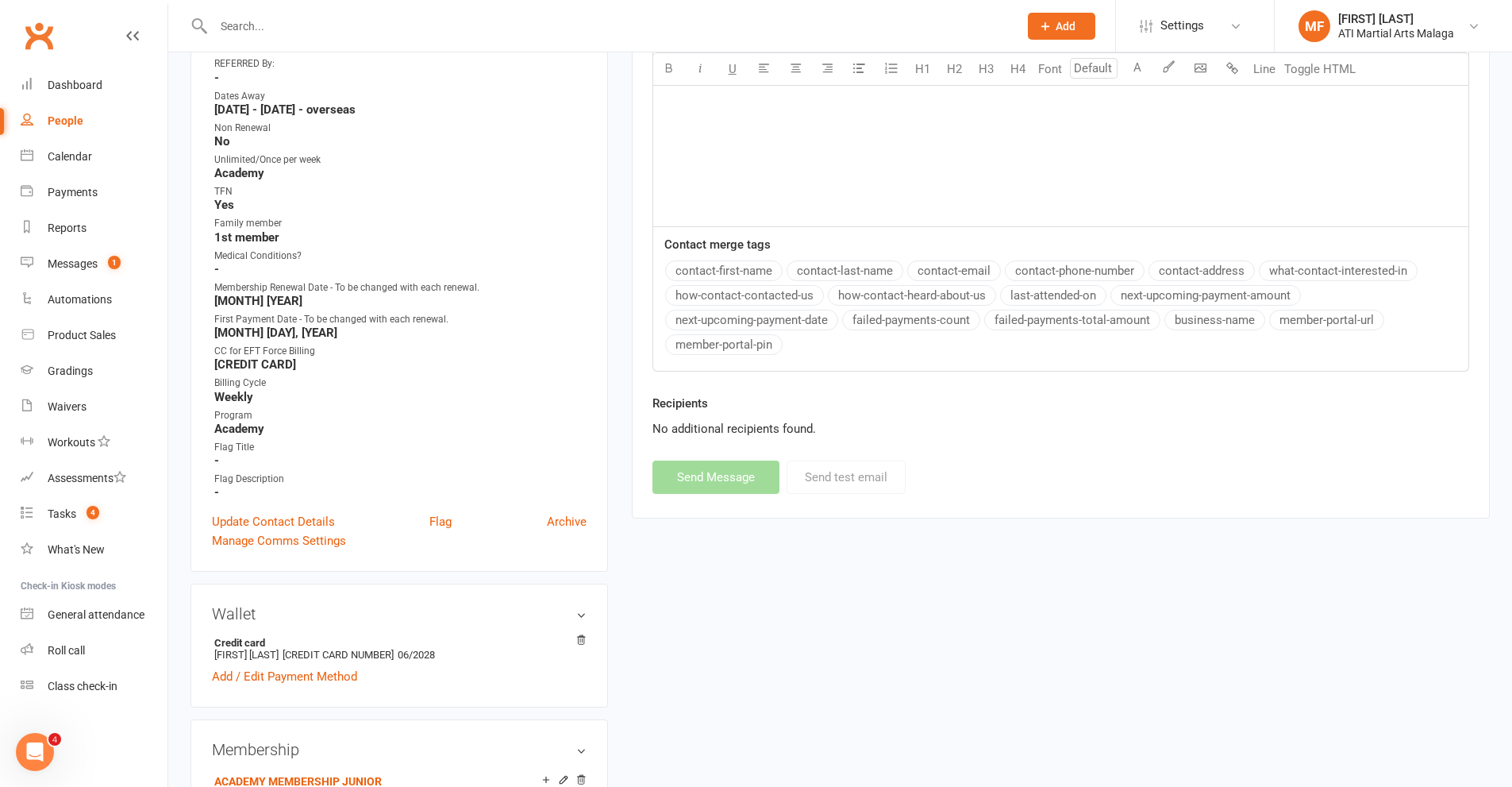 click at bounding box center [608, 26] 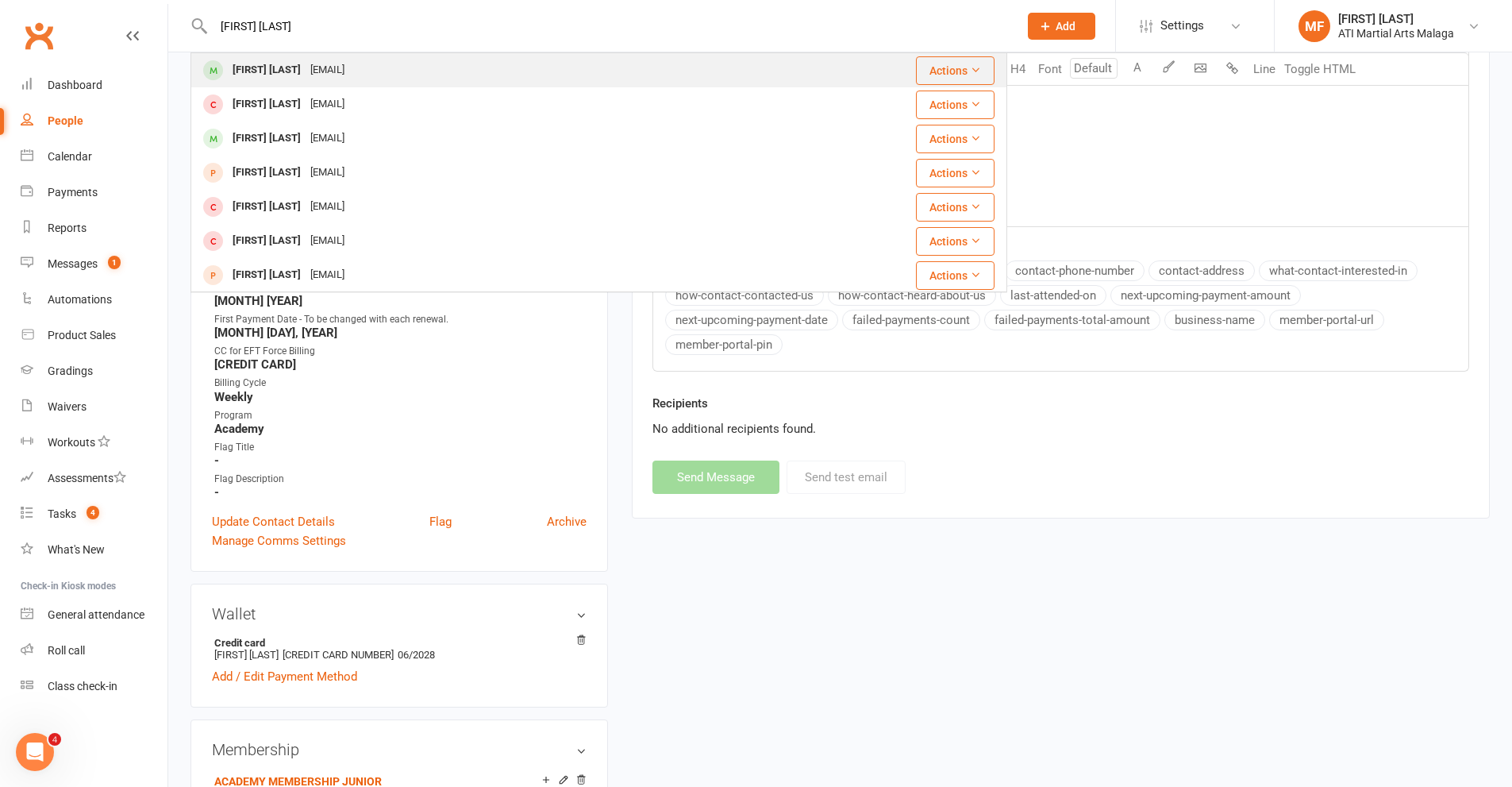 type on "[FIRST] [LAST]" 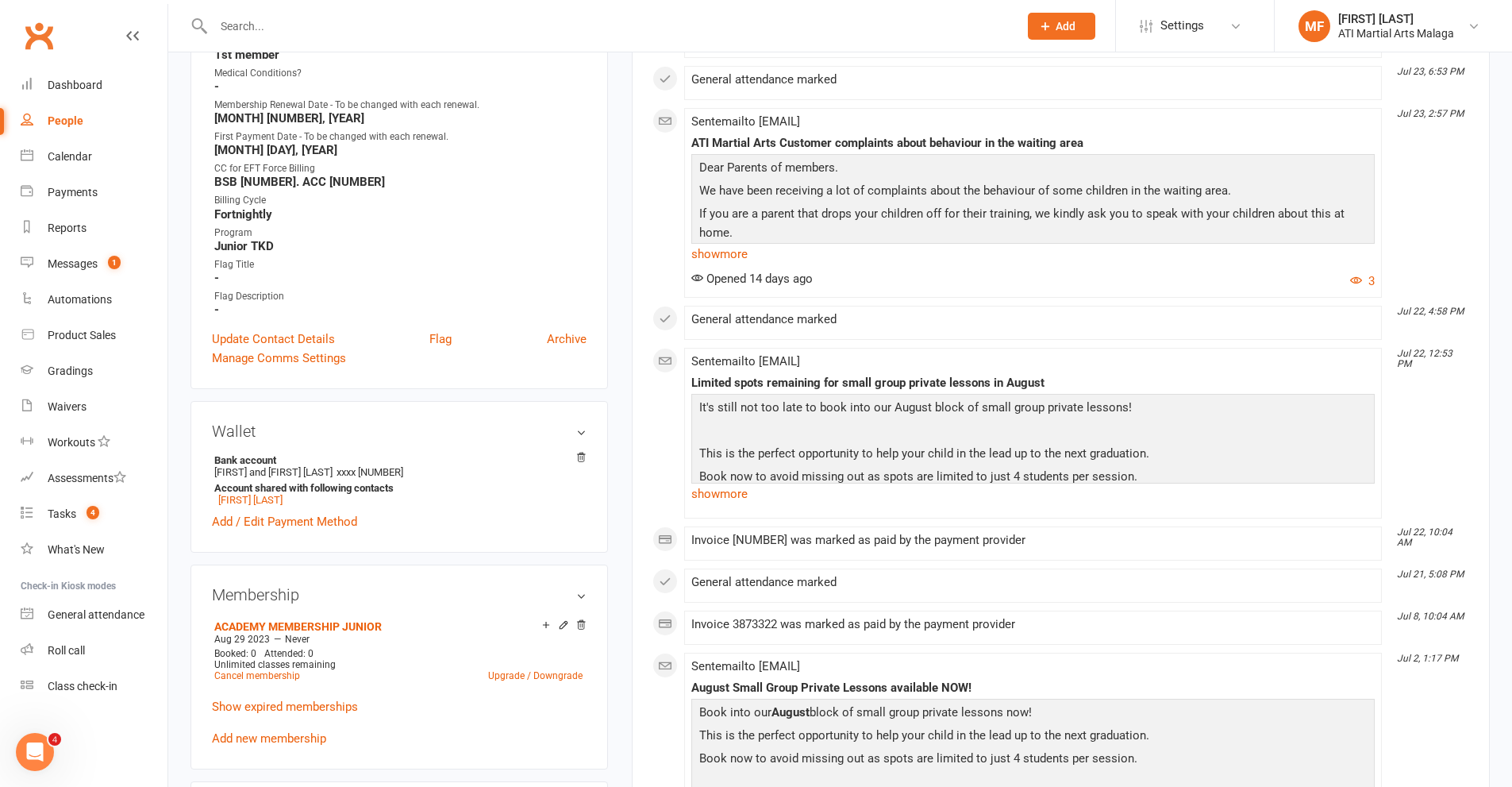 scroll, scrollTop: 874, scrollLeft: 0, axis: vertical 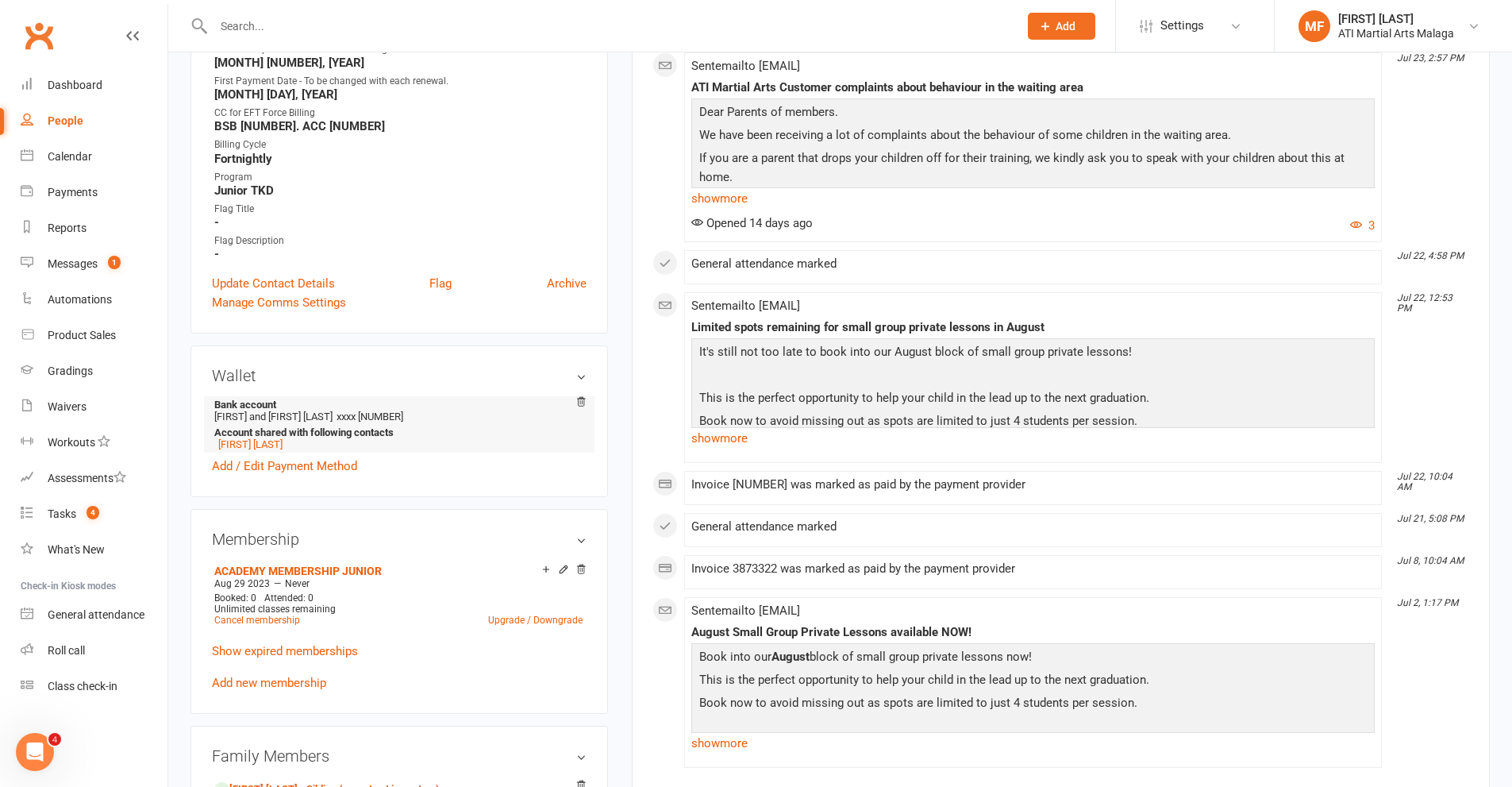 click on "Account shared with following contacts" at bounding box center [396, 432] 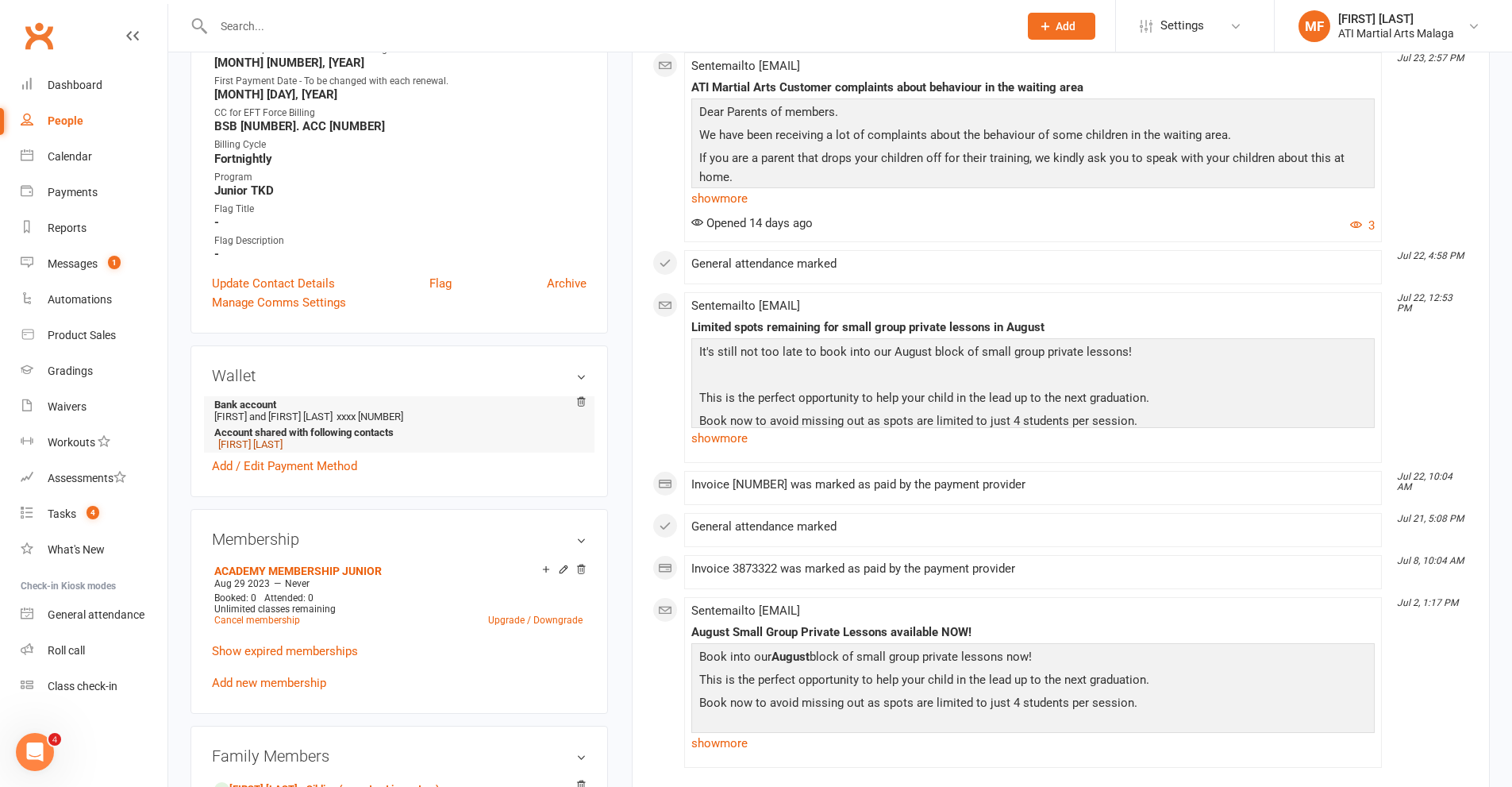 click on "[FIRST] [LAST]" at bounding box center [250, 444] 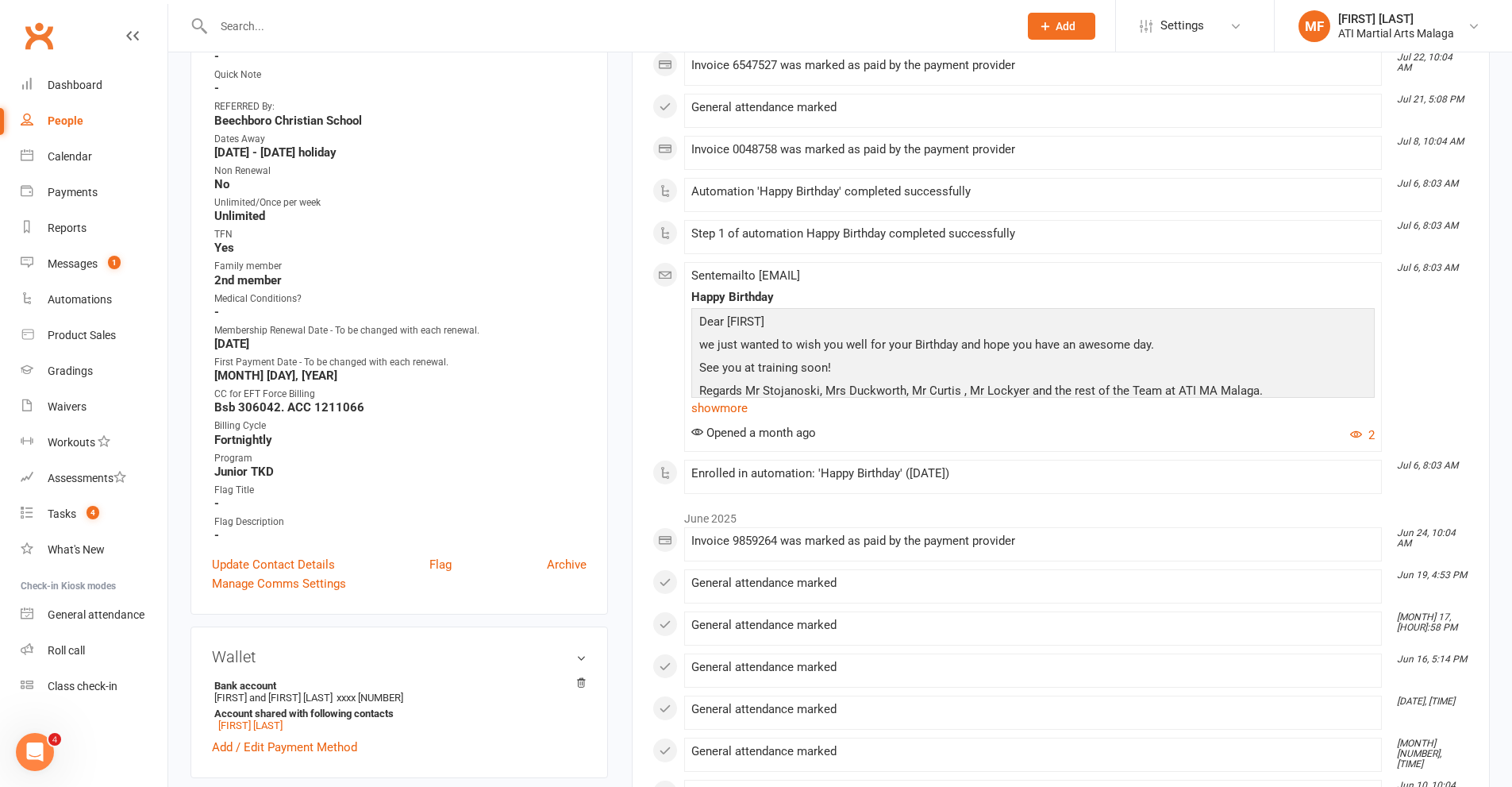 scroll, scrollTop: 1032, scrollLeft: 0, axis: vertical 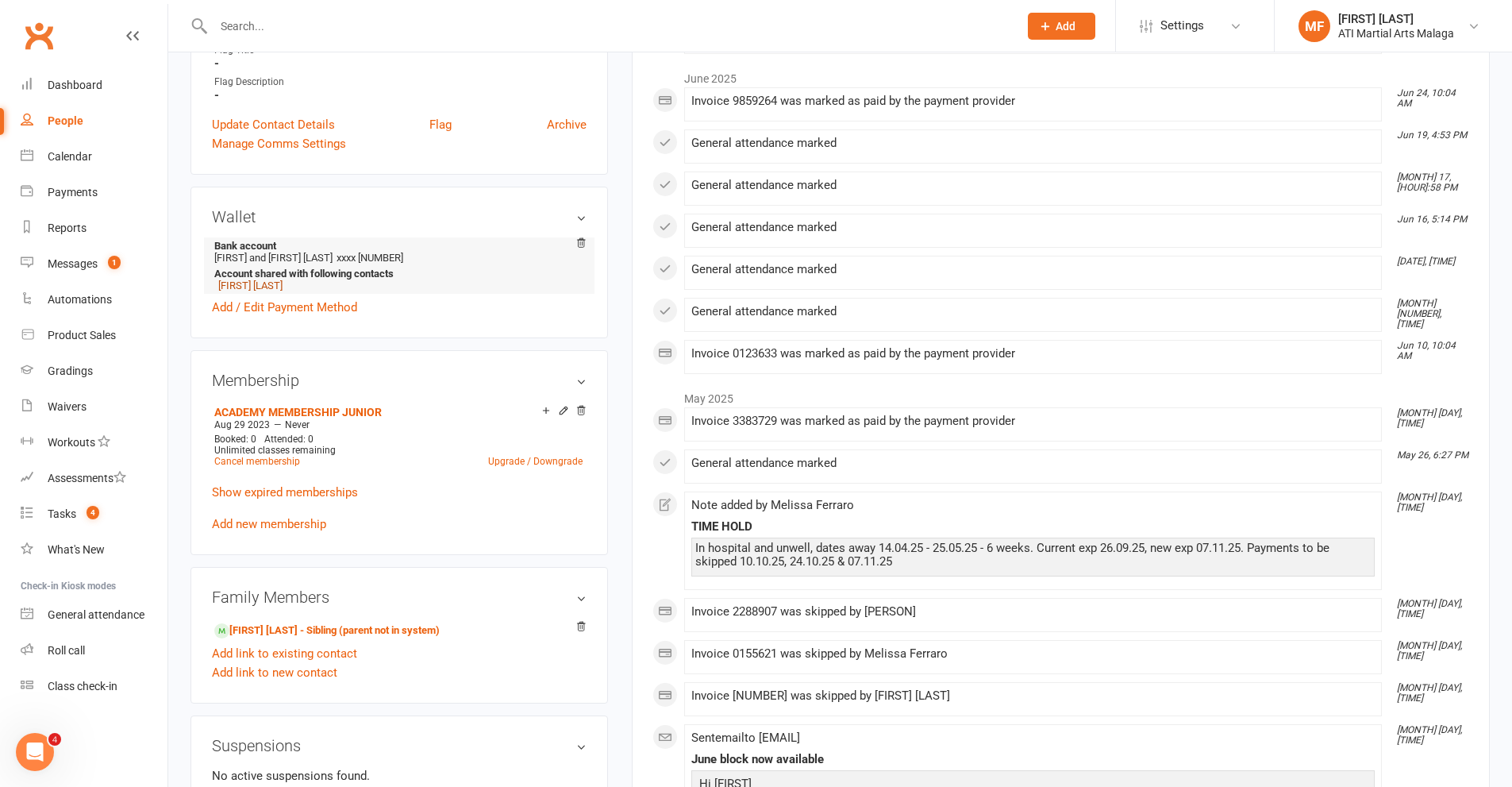 click on "[FIRST] [LAST]" at bounding box center [250, 285] 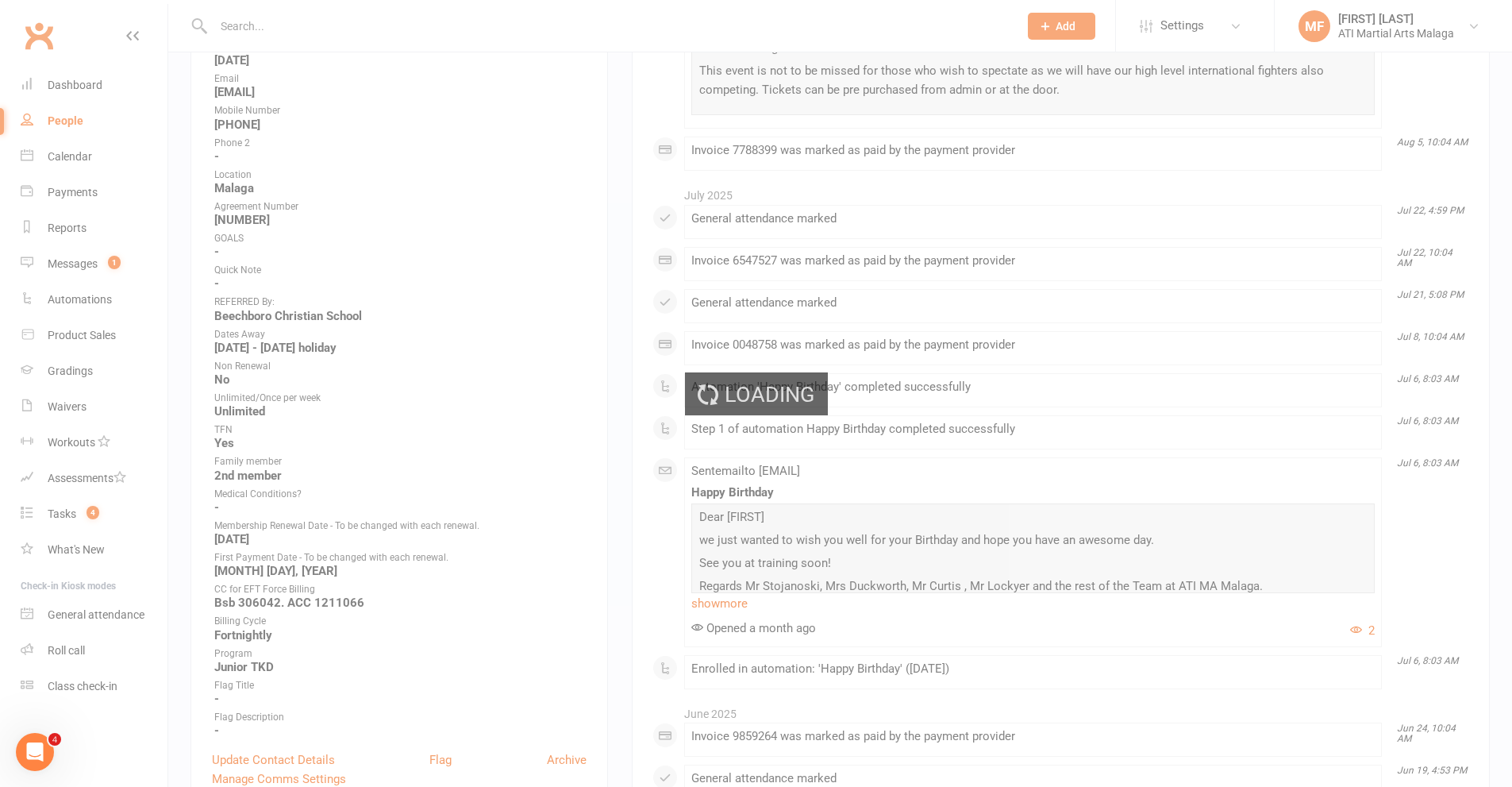 scroll, scrollTop: 160, scrollLeft: 0, axis: vertical 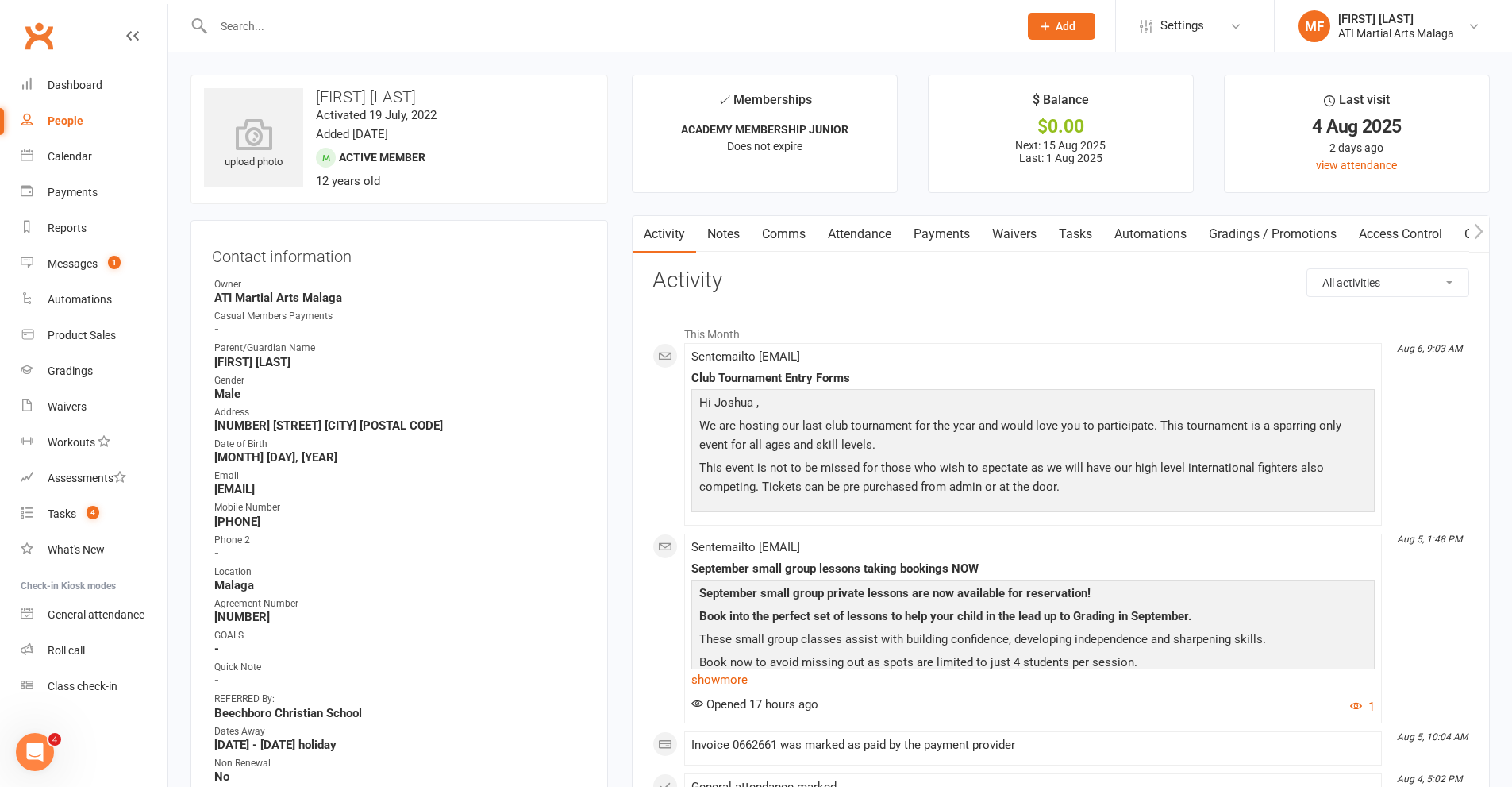 click on "Attendance" at bounding box center (860, 234) 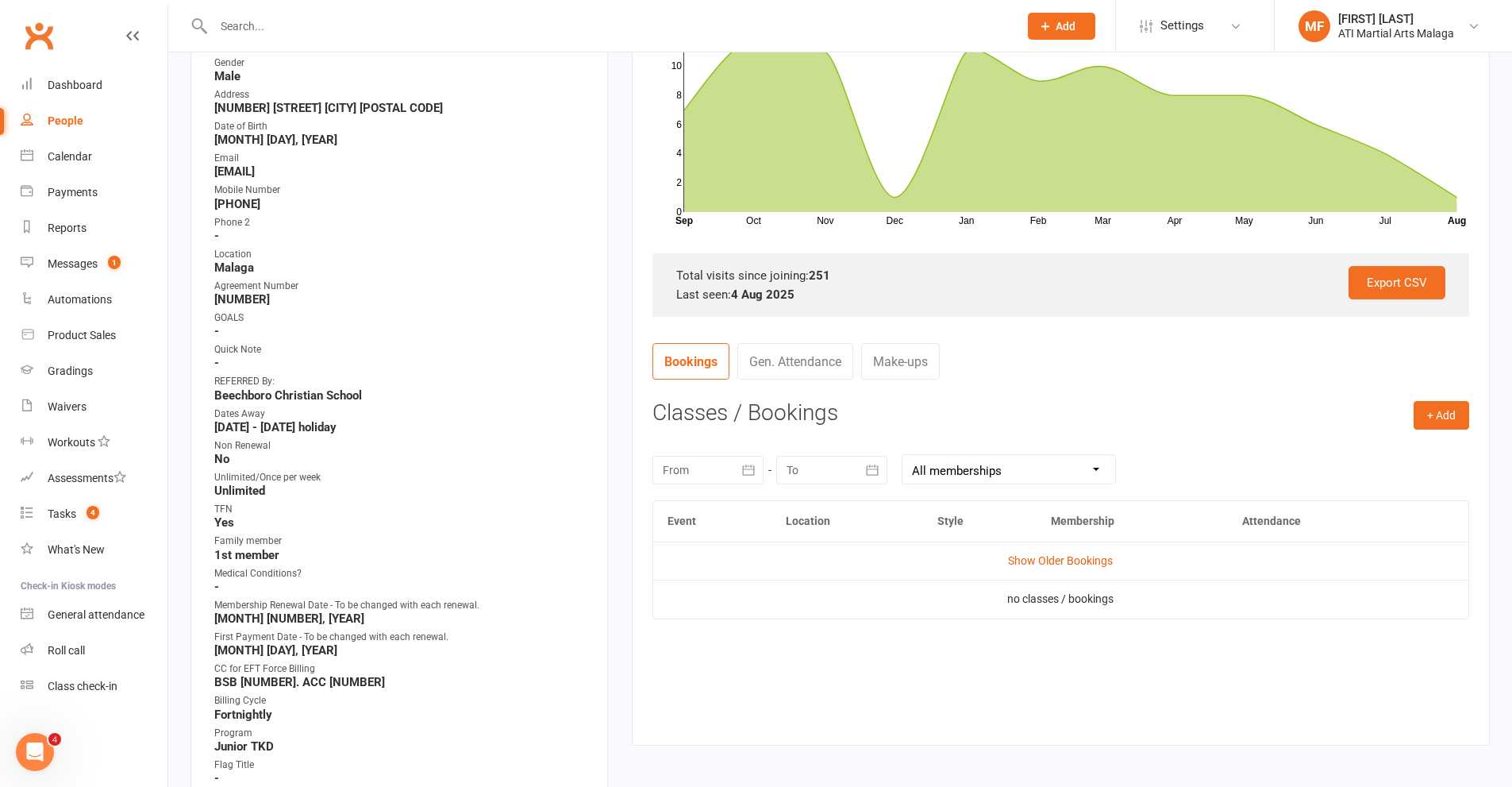 click on "Gen. Attendance" at bounding box center [795, 361] 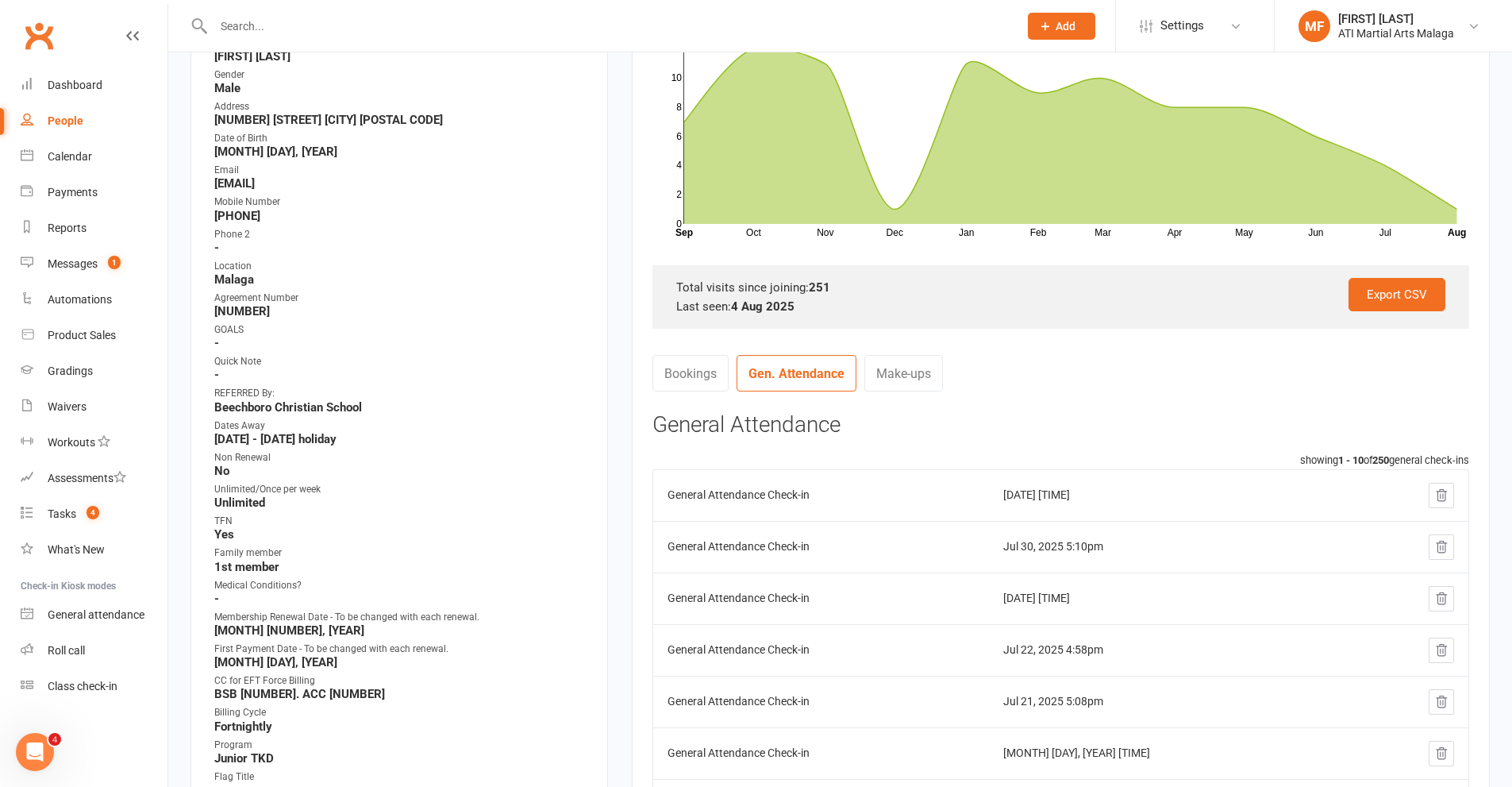 scroll, scrollTop: 79, scrollLeft: 0, axis: vertical 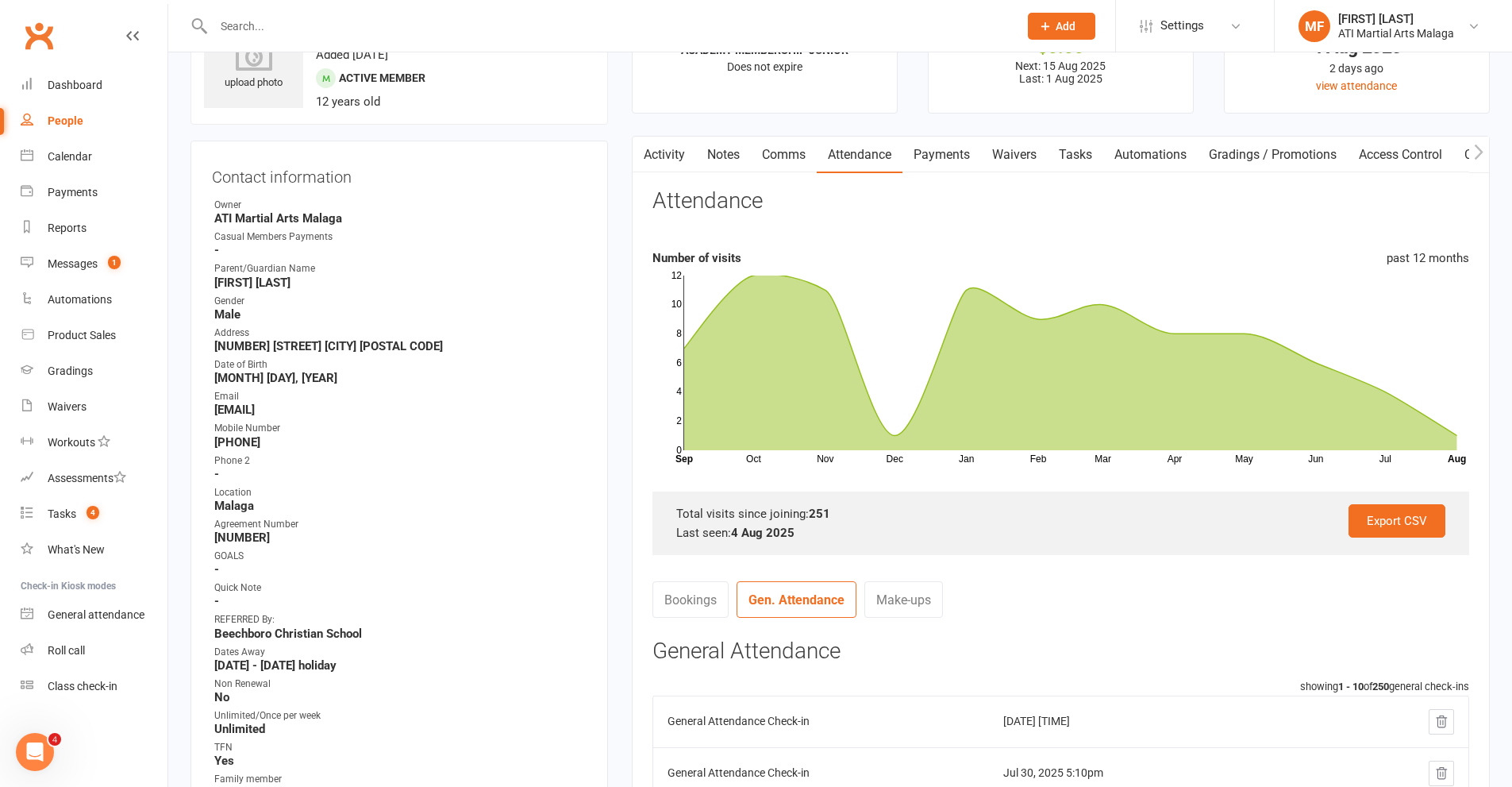 click on "Comms" at bounding box center (783, 155) 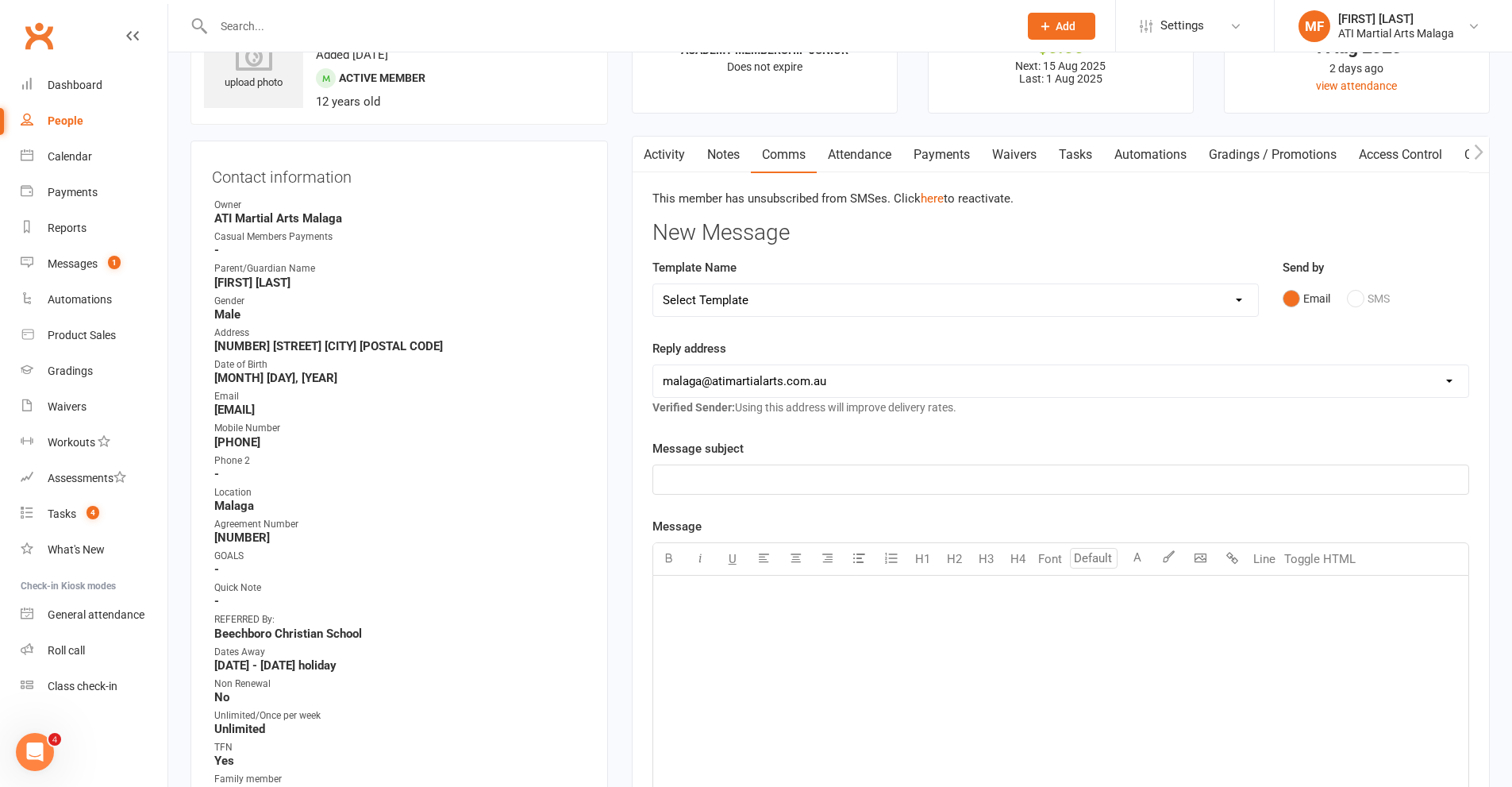 click on "Select Template [SMS] 8 days absence [Email] New Kids BJJ Class Starting 21.10.2020 [Email] 23.04.21 3 days Lockdown Zoom Class for Saturday [Email] 2 months LBE Offer 21.03.2023 [Email] 3 Year Training milestone [SMS] 500 kidsport [SMS] $50 Voucher [SMS] 6 Week Challenge [SMS] 7 Day Absent Member 1 [SMS] 7 Day Absent parent 1 [SMS] 7 Day Absent Parent 2 [Email] Absent 14 days or more [SMS] Absent report 14 days or more :SMS [SMS] Absent report 8-13 days:SMS [Email] After 1 month training follow up [Email] ATI OPEN DAY 2023 [SMS] Birthday Guest [Email] BIRTHDAY PARTY [Email] Boxing for Fitness! 6week Trial for $100! [SMS] Boxing tonight [Email] Buddy Week [Email] Buddy Week and Club Competion May 2022 [Email] Changes to Class Viewing [SMS] Confirmation of booking [Email] Covid News - Proof of Vaccination [SMS] Debt Collection Text [Email] End of 2023 Offer for cancelled members [Email] Happy Birthday [SMS] Kidsport Code [SMS] KIDSPORT PAID [Email] LBE Members [SMS] Lead missed lesson 2 [SMS] Leads not booked" at bounding box center (956, 300) 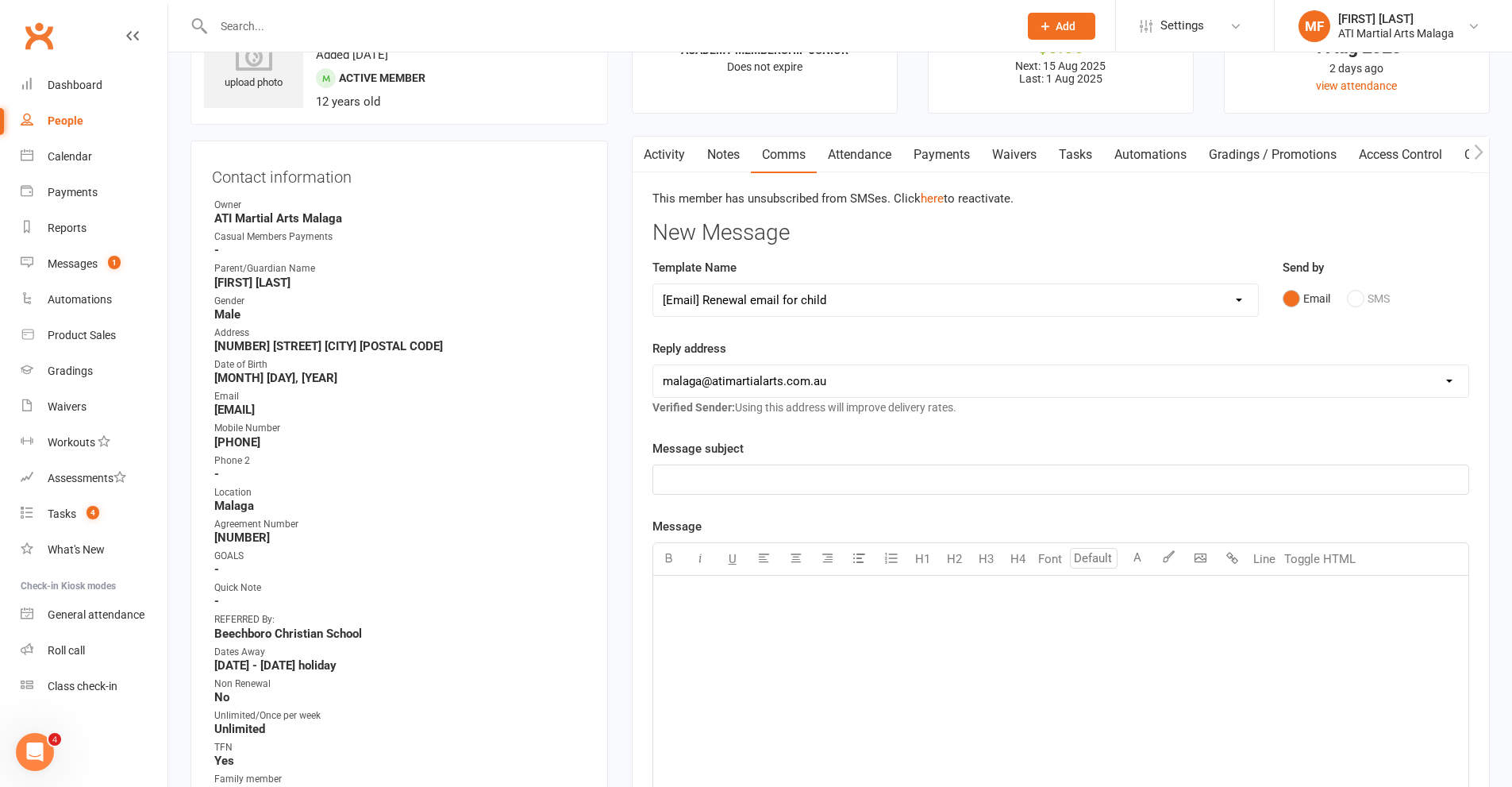 click on "Select Template [SMS] 8 days absence [Email] New Kids BJJ Class Starting 21.10.2020 [Email] 23.04.21 3 days Lockdown Zoom Class for Saturday [Email] 2 months LBE Offer 21.03.2023 [Email] 3 Year Training milestone [SMS] 500 kidsport [SMS] $50 Voucher [SMS] 6 Week Challenge [SMS] 7 Day Absent Member 1 [SMS] 7 Day Absent parent 1 [SMS] 7 Day Absent Parent 2 [Email] Absent 14 days or more [SMS] Absent report 14 days or more :SMS [SMS] Absent report 8-13 days:SMS [Email] After 1 month training follow up [Email] ATI OPEN DAY 2023 [SMS] Birthday Guest [Email] BIRTHDAY PARTY [Email] Boxing for Fitness! 6week Trial for $100! [SMS] Boxing tonight [Email] Buddy Week [Email] Buddy Week and Club Competion May 2022 [Email] Changes to Class Viewing [SMS] Confirmation of booking [Email] Covid News - Proof of Vaccination [SMS] Debt Collection Text [Email] End of 2023 Offer for cancelled members [Email] Happy Birthday [SMS] Kidsport Code [SMS] KIDSPORT PAID [Email] LBE Members [SMS] Lead missed lesson 2 [SMS] Leads not booked" at bounding box center (956, 300) 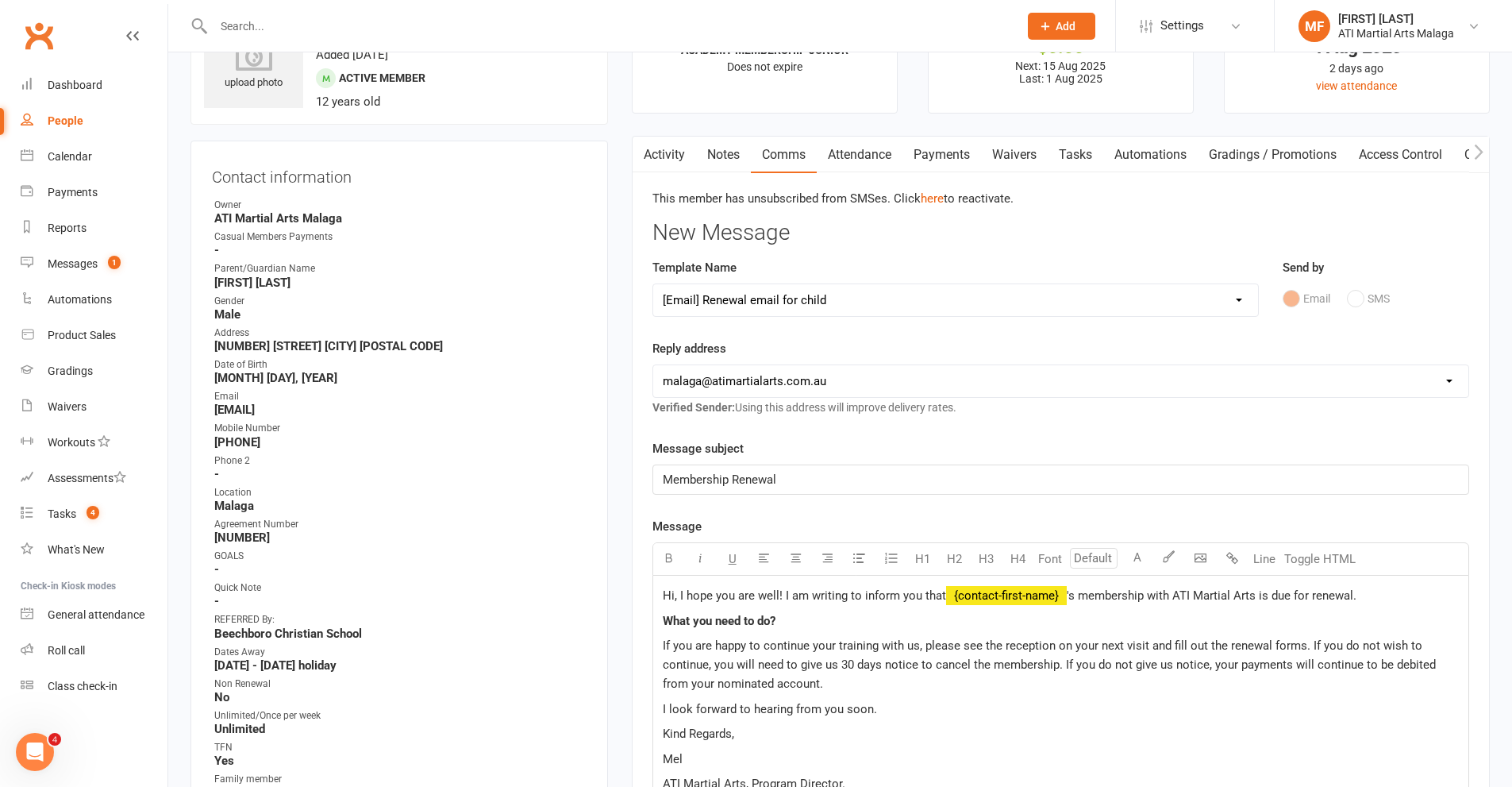 click on "Hi, I hope you are well! I am writing to inform you that" 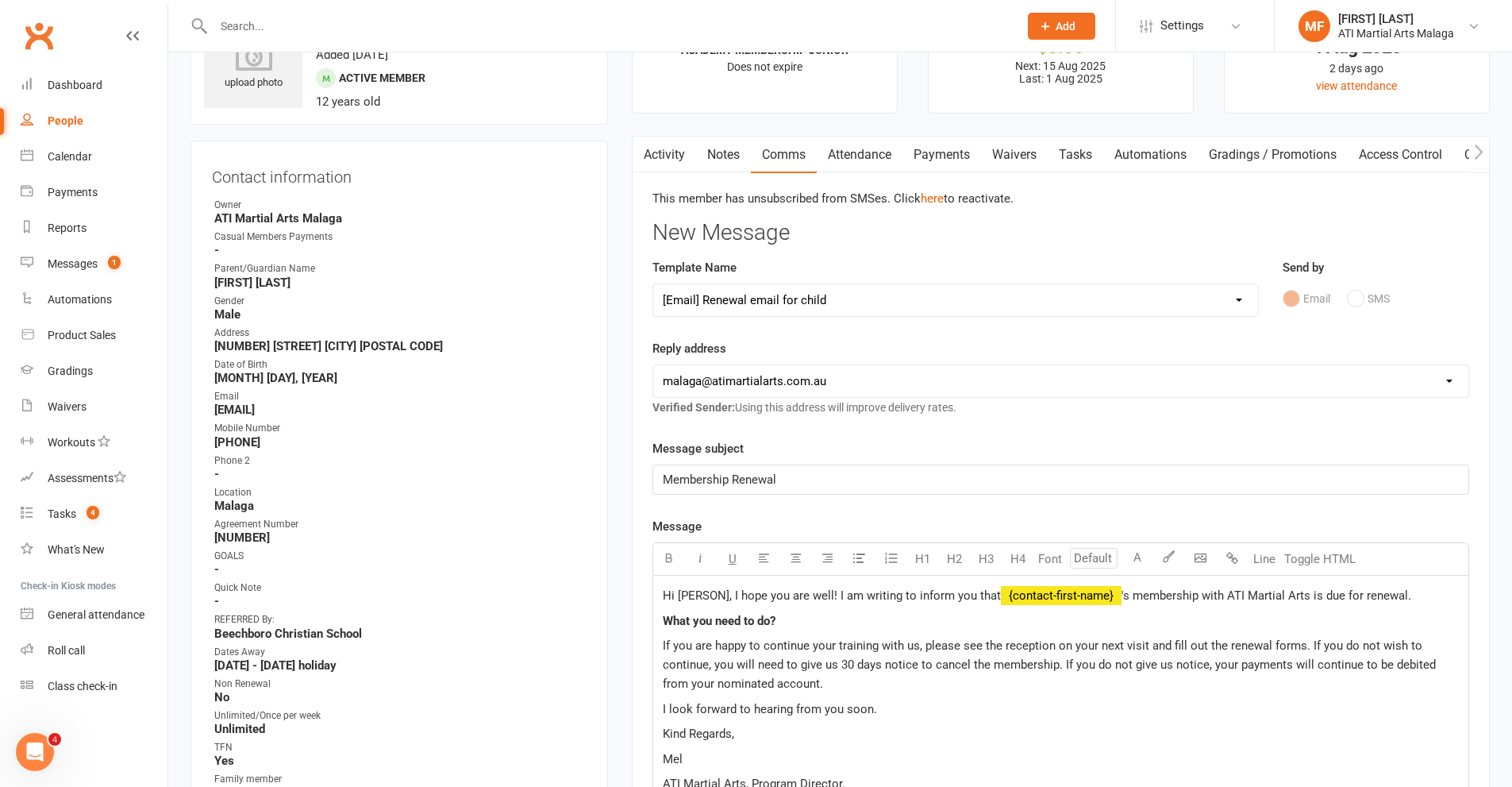 click on "'s membership with ATI Martial Arts is due for renewal." 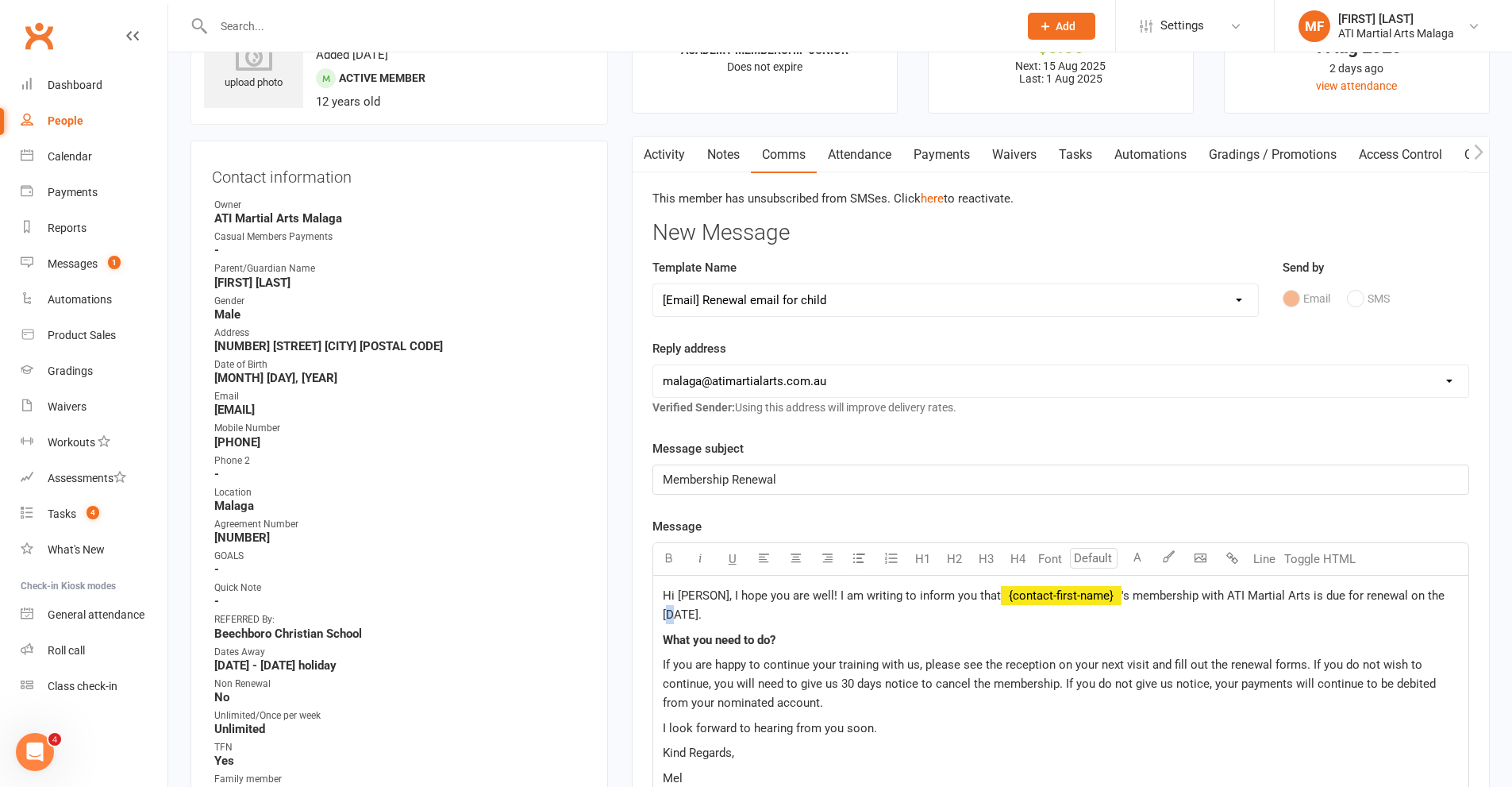 click on "'s membership with ATI Martial Arts is due for renewal on the [DATE]." 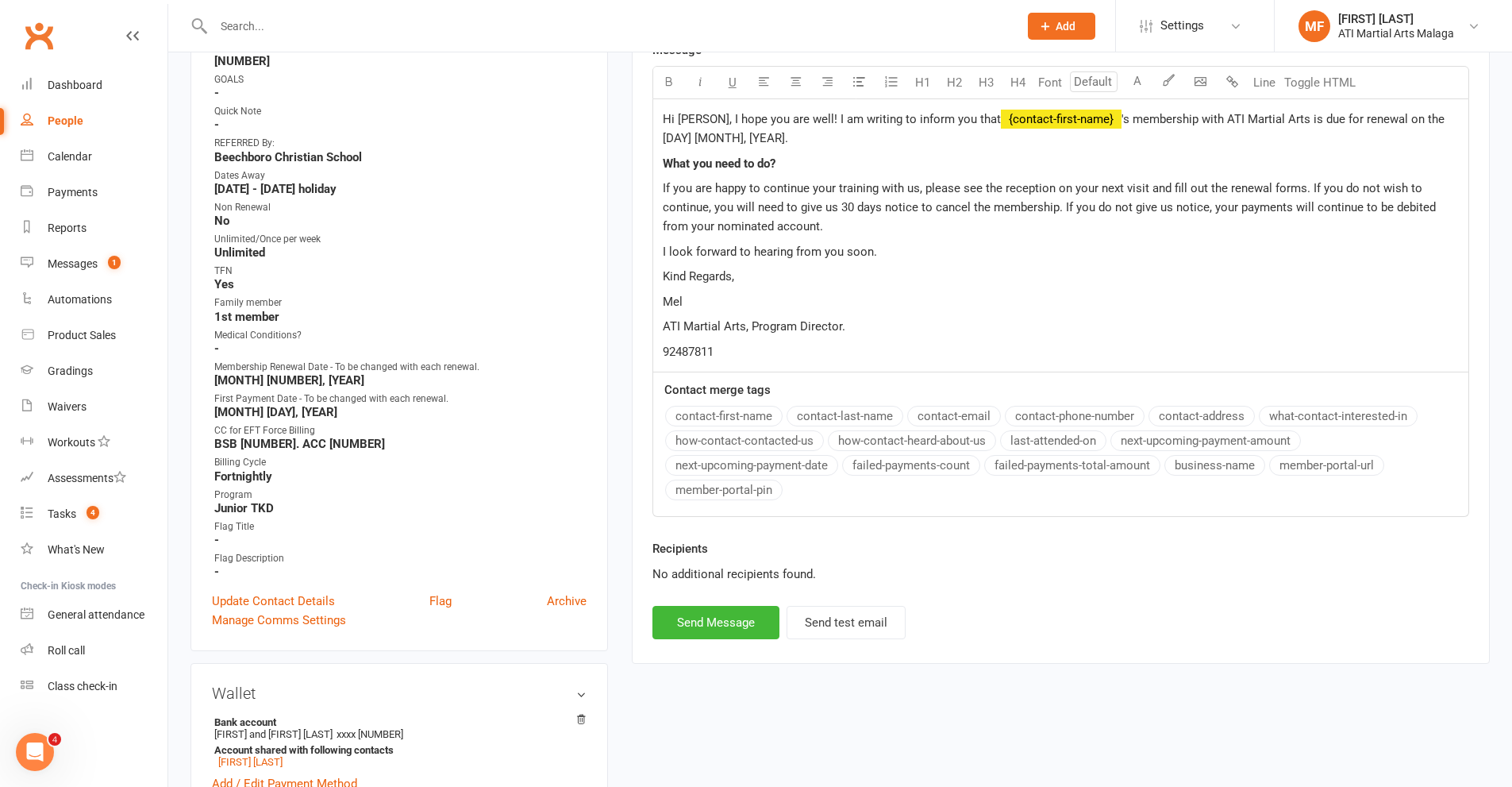 scroll, scrollTop: 635, scrollLeft: 0, axis: vertical 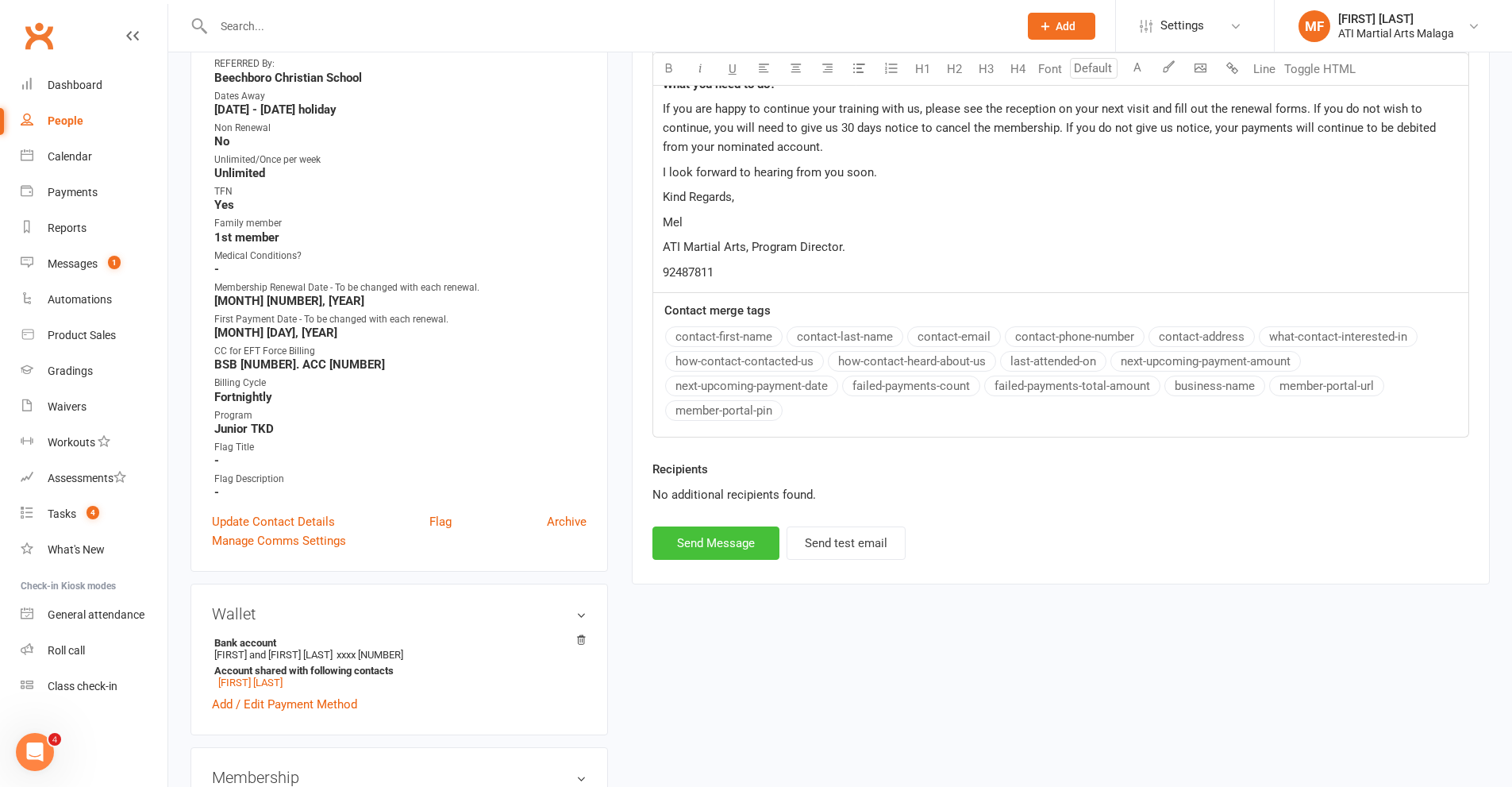 click on "Send Message" at bounding box center [716, 543] 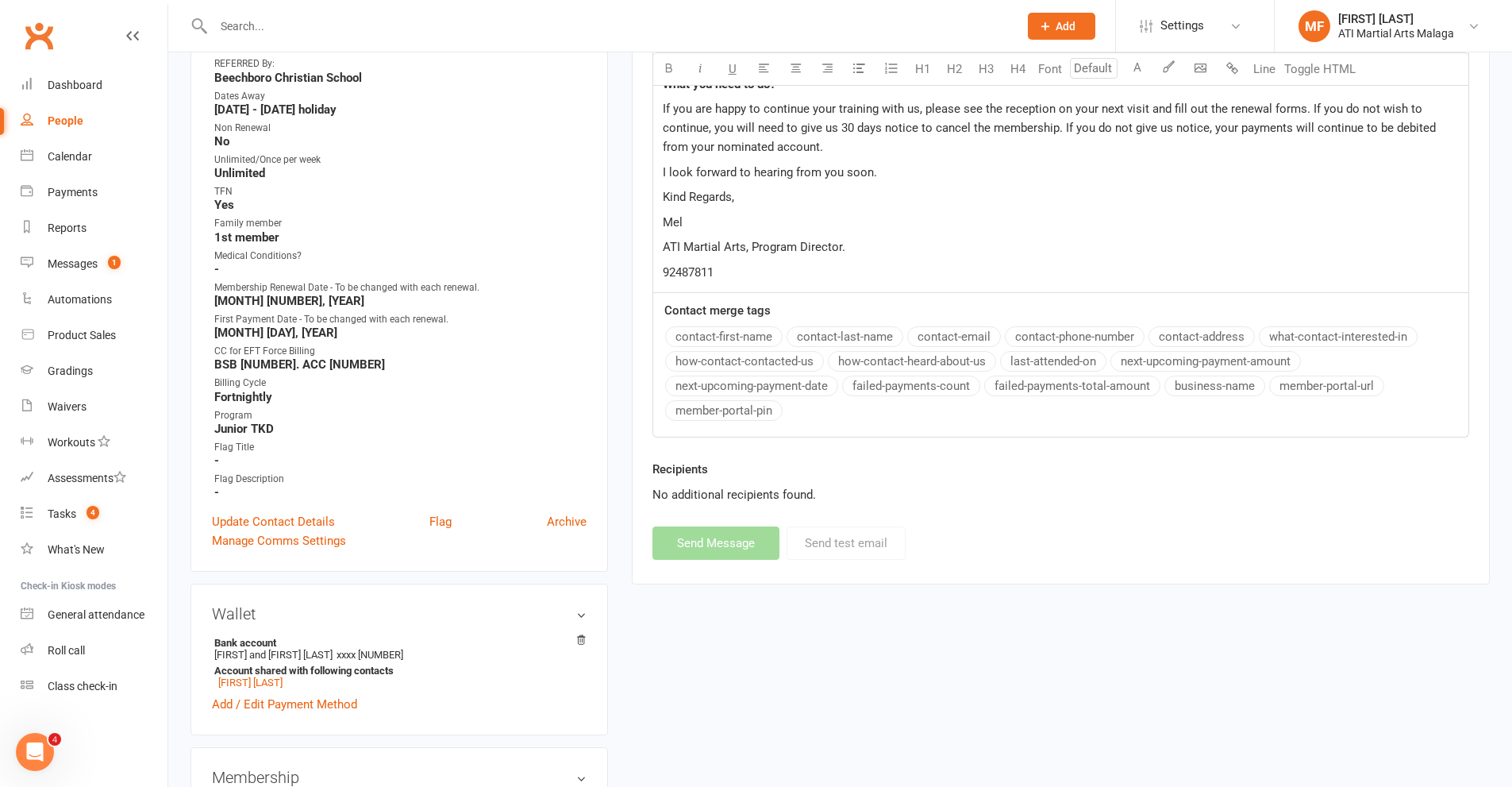 select 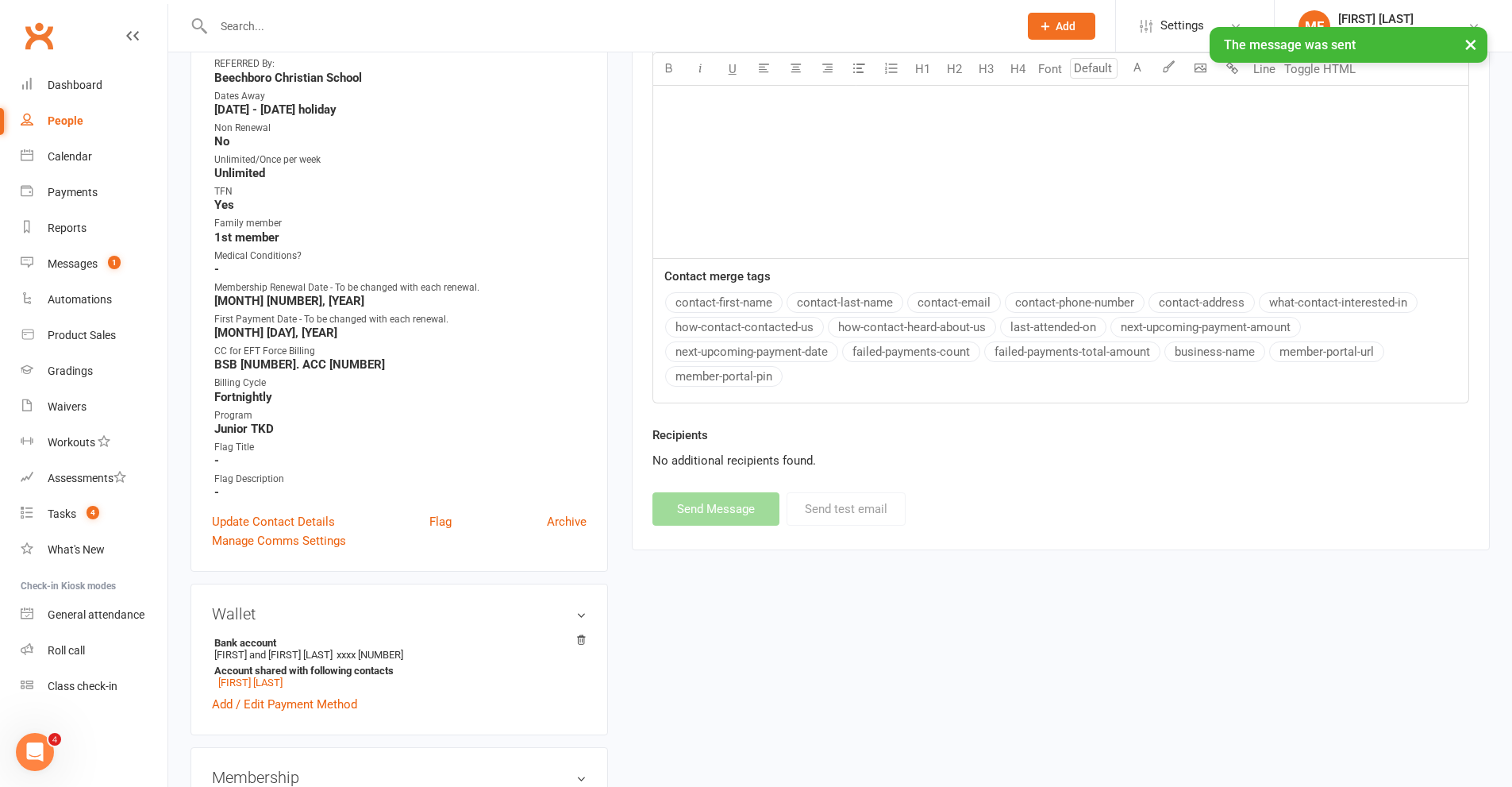 click on "Prospect
Member
Non-attending contact
Class / event
Appointment
Grading event
Task
Membership plan
Bulk message
Add
Settings Membership Plans Event Templates Appointment Types Website Image Library Customize Contacts Users Account Profile Clubworx API MF [FIRST] [LAST] ATI Martial Arts Malaga My profile Help Terms & conditions  Privacy policy  Sign out Clubworx Dashboard People Calendar Payments Reports Messages   1 Automations   Product Sales Gradings   Waivers   Workouts   Assessments  Tasks   4 What's New Check-in Kiosk modes General attendance Roll call Class check-in Signed in successfully. × × The message was sent × × upload photo [FIRST] [LAST] Activated 19 July, 2022 Added 29 April, 2019   Active member 12 years old  Owner   -" at bounding box center (756, 557) 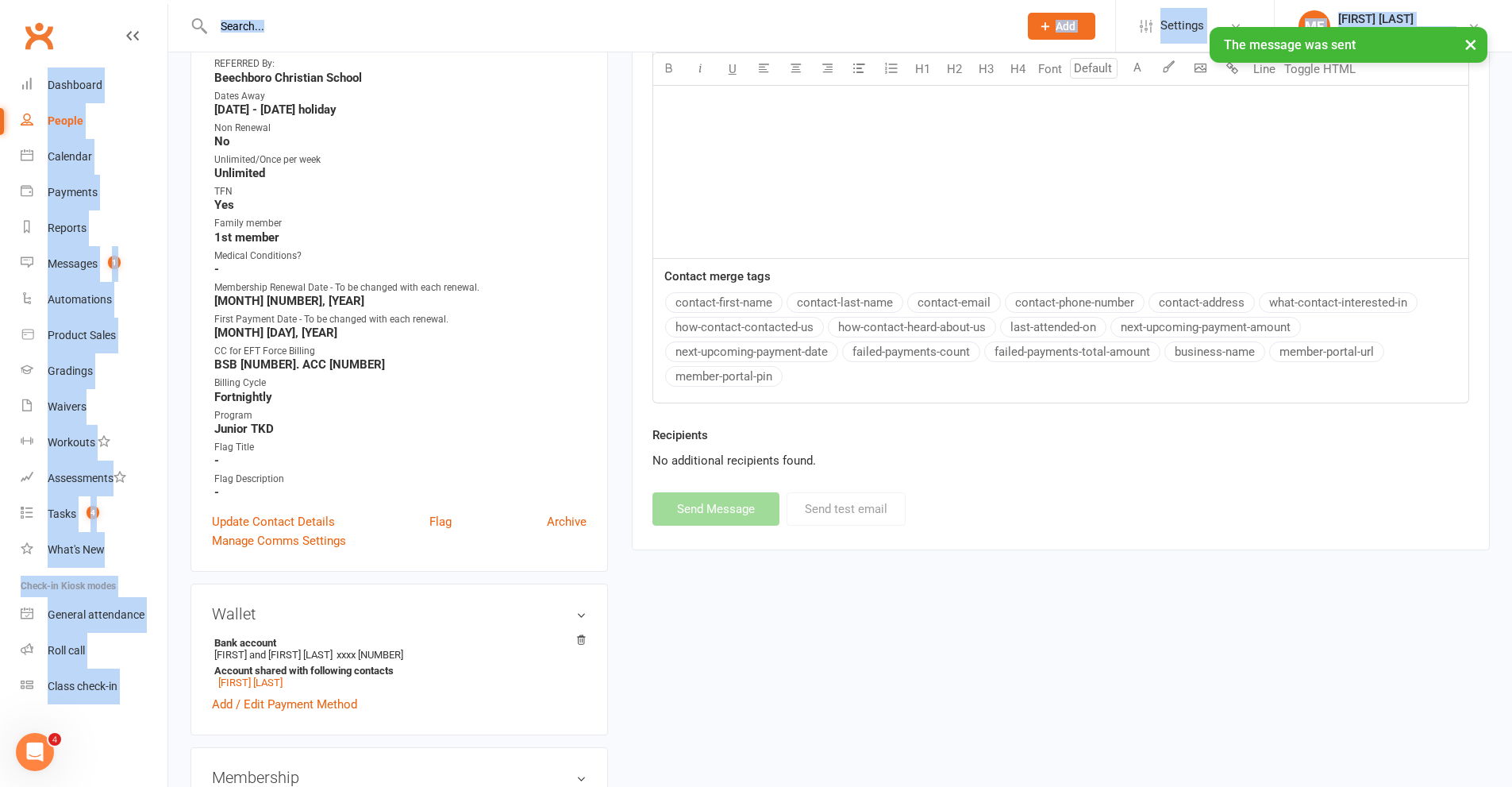 click at bounding box center [608, 26] 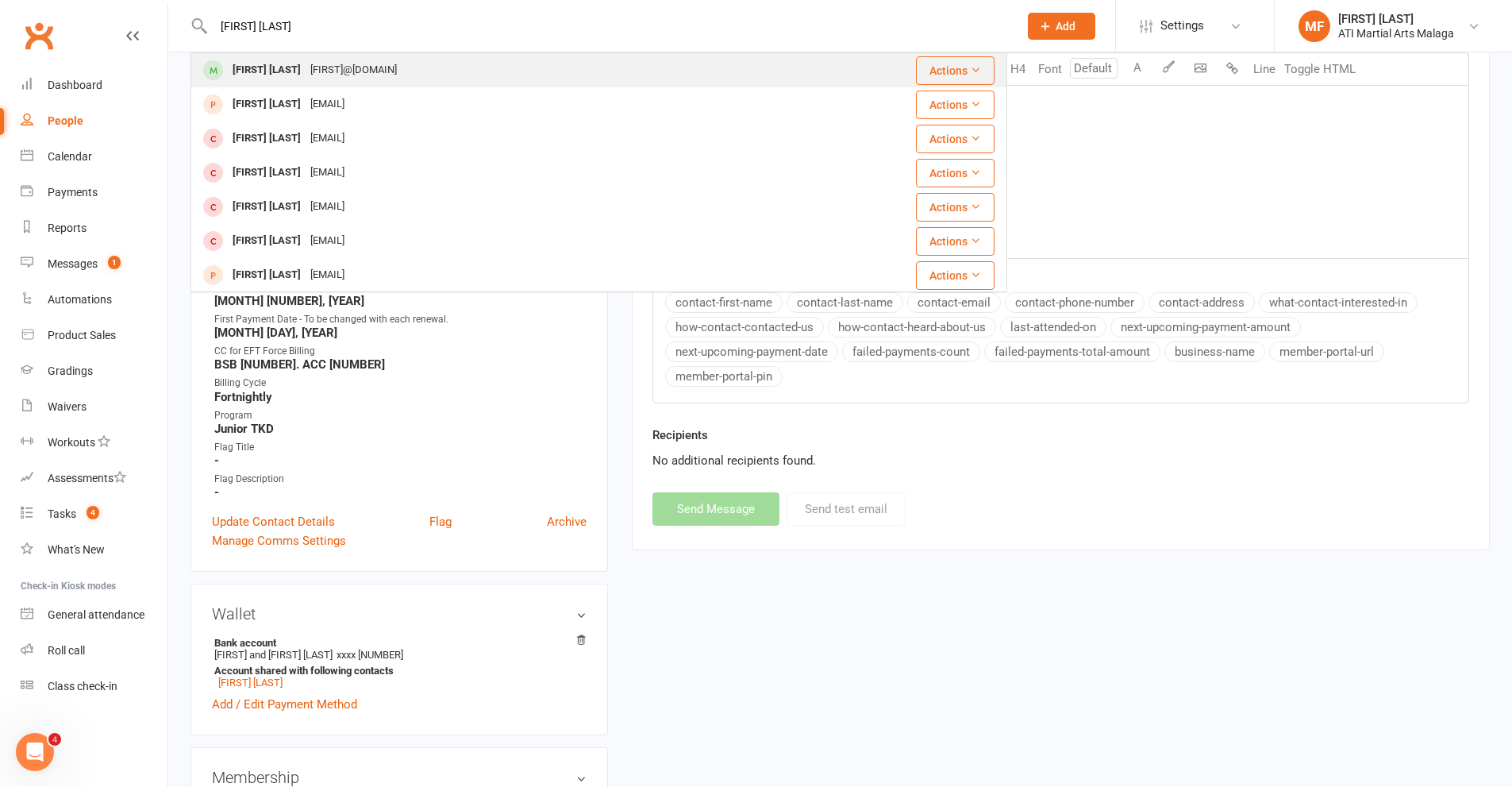 type on "[FIRST] [LAST]" 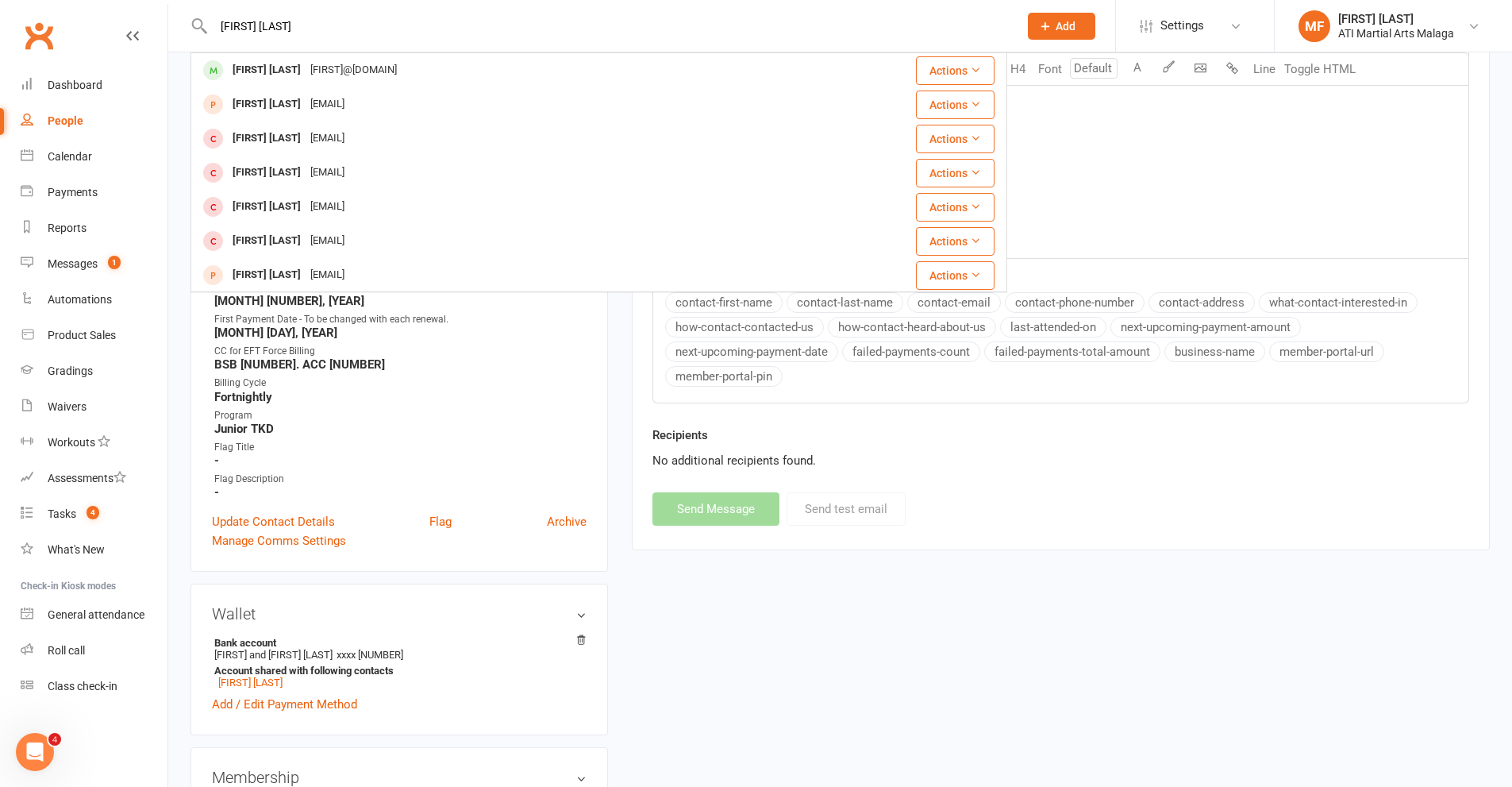 type 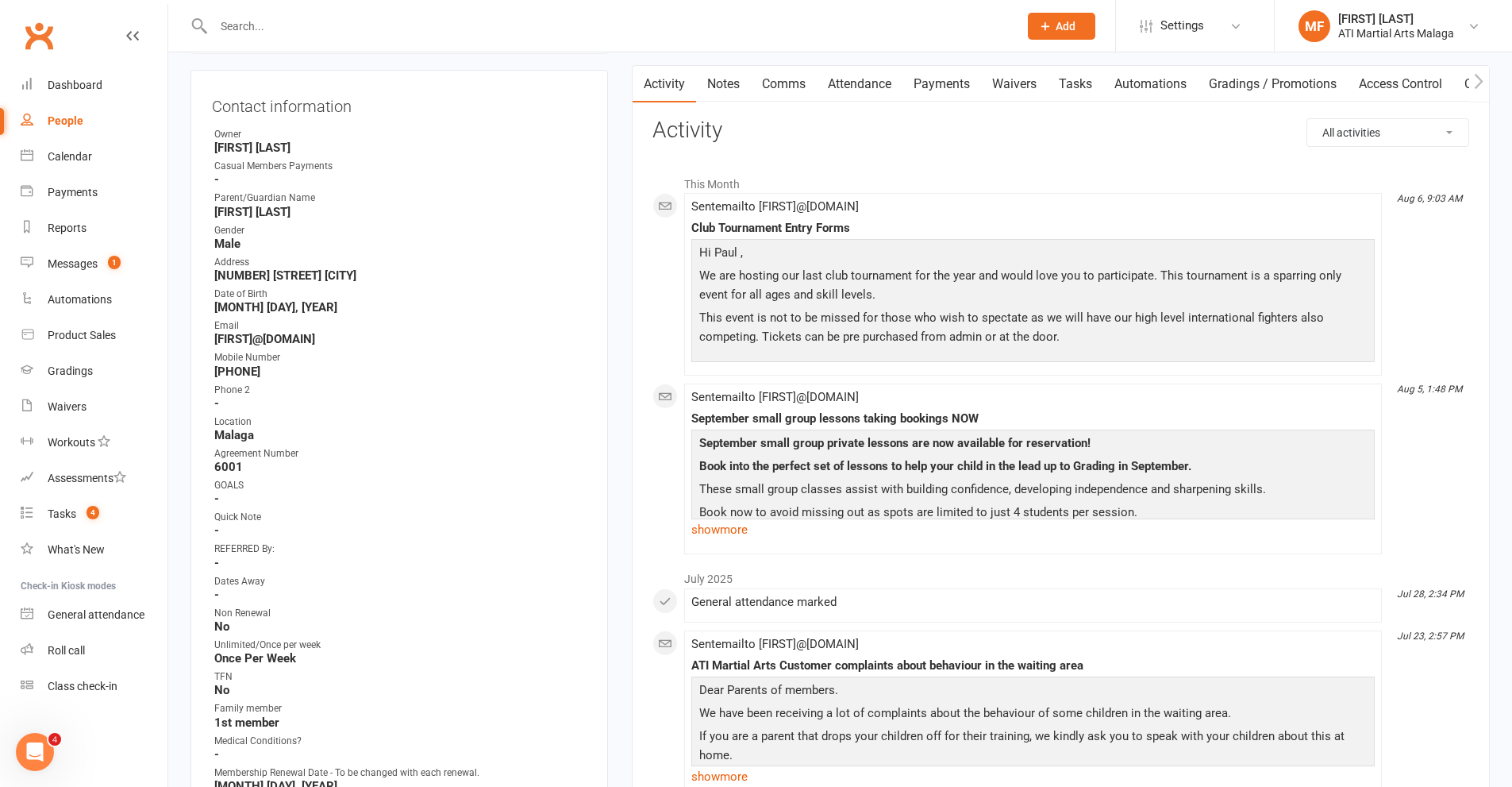 scroll, scrollTop: 0, scrollLeft: 0, axis: both 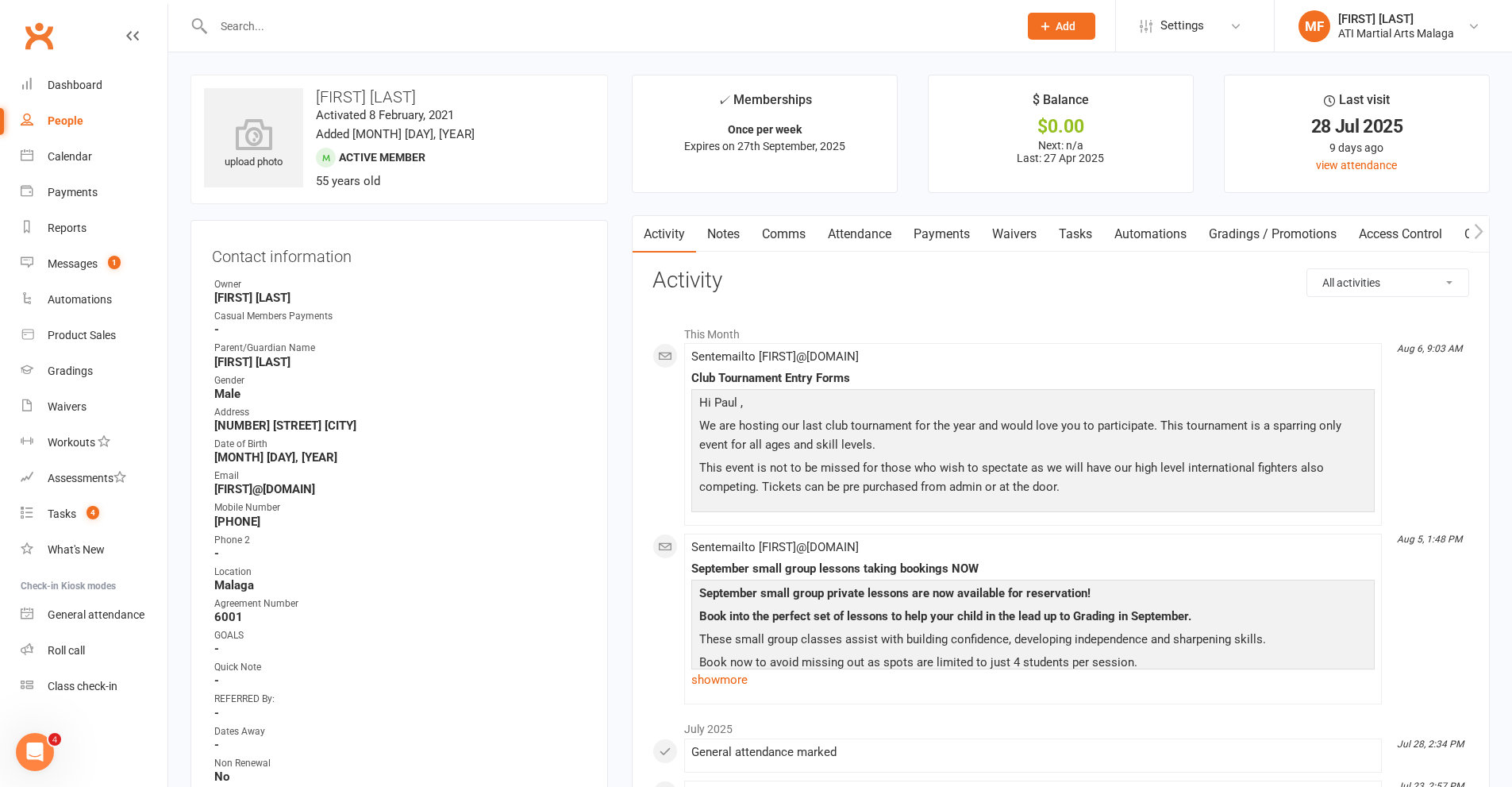 click on "Comms" at bounding box center [783, 234] 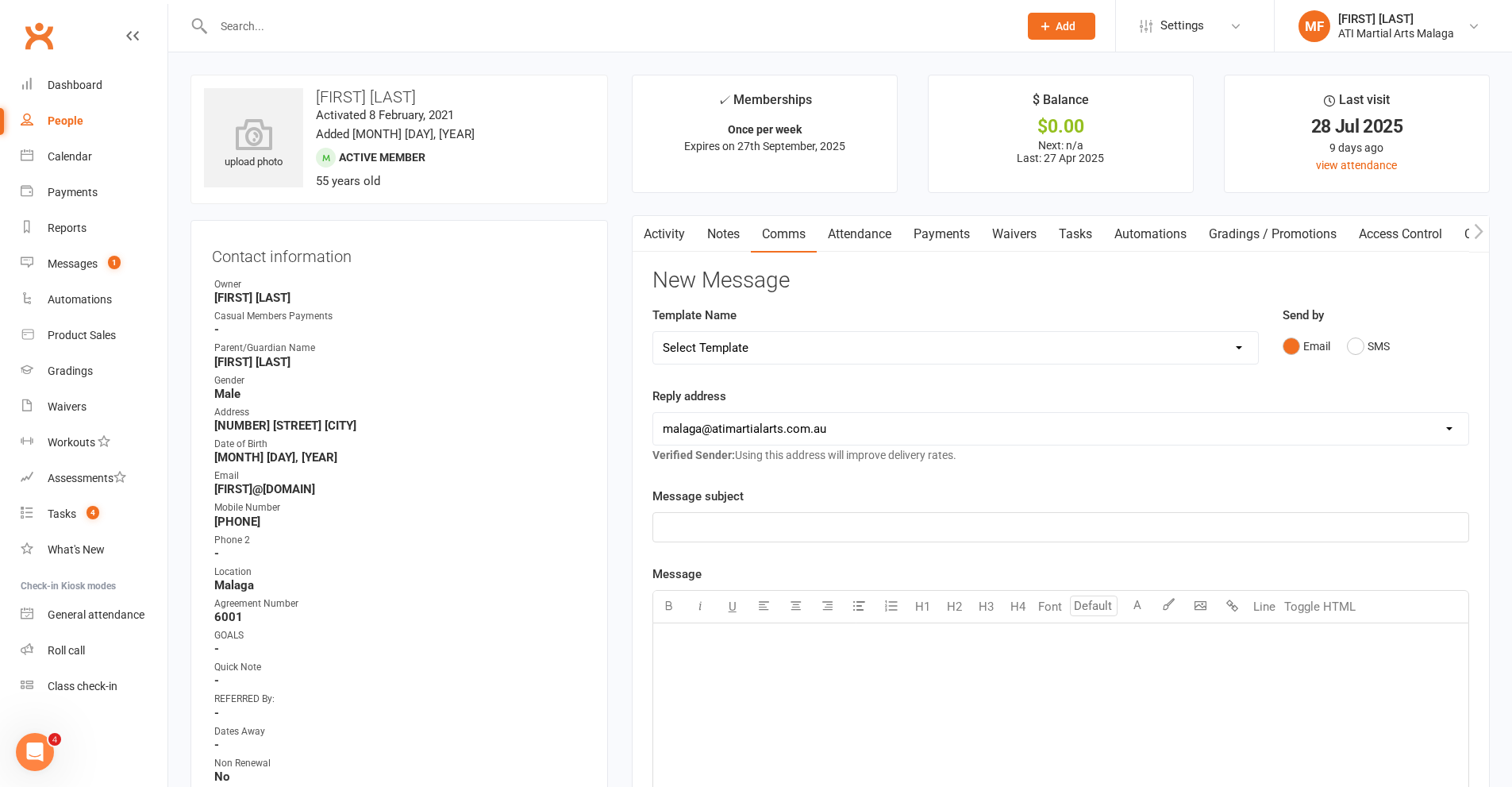 drag, startPoint x: 712, startPoint y: 378, endPoint x: 710, endPoint y: 358, distance: 20.099751 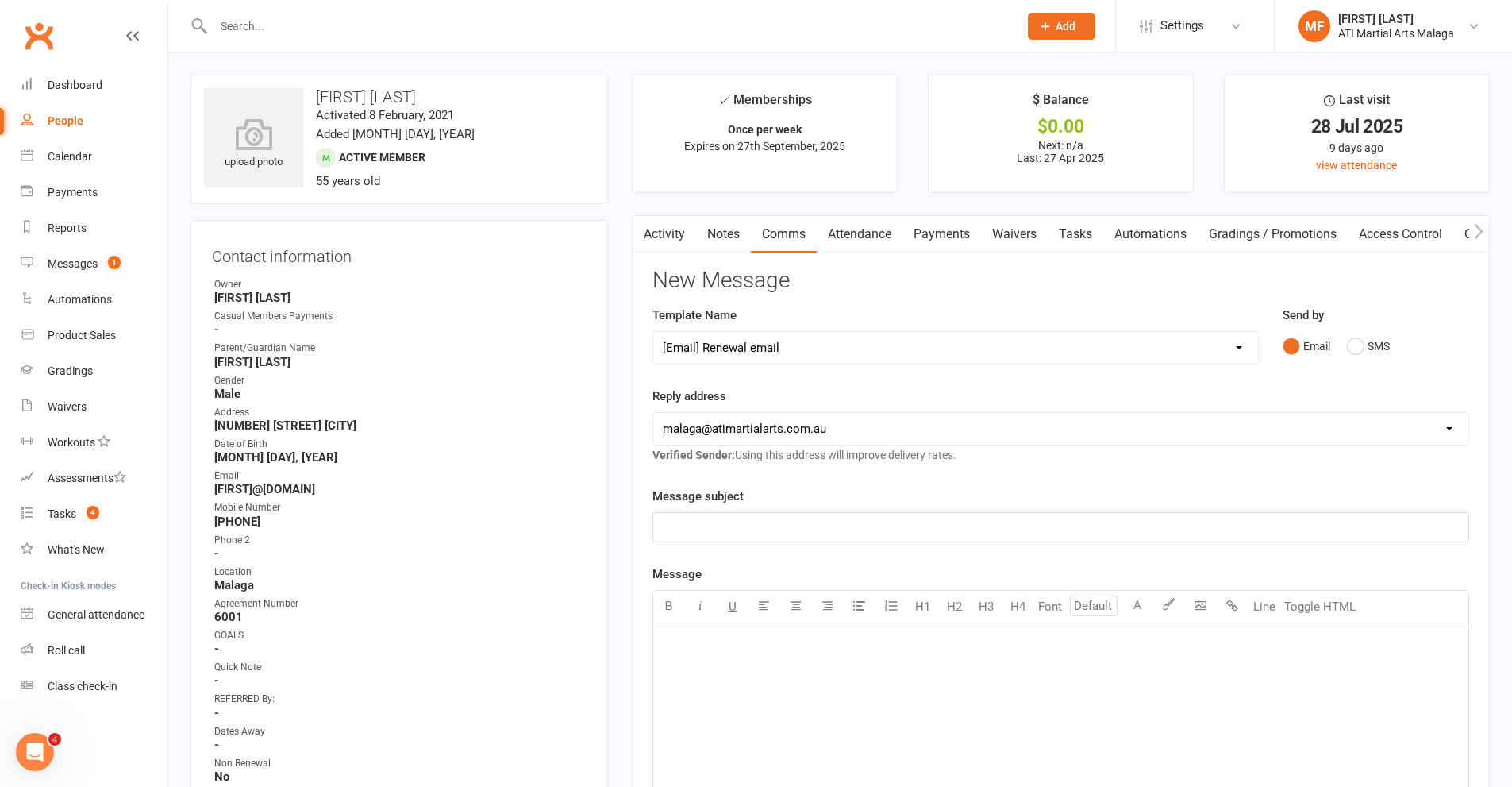 click on "Select Template [SMS] 8 days absence [Email] New Kids BJJ Class Starting 21.10.2020 [Email] 23.04.21 3 days Lockdown Zoom Class for Saturday [Email] 2 months LBE Offer 21.03.2023 [Email] 3 Year Training milestone [SMS] 500 kidsport [SMS] $50 Voucher [SMS] 6 Week Challenge [SMS] 7 Day Absent Member 1 [SMS] 7 Day Absent parent 1 [SMS] 7 Day Absent Parent 2 [Email] Absent 14 days or more [SMS] Absent report 14 days or more :SMS [SMS] Absent report 8-13 days:SMS [Email] After 1 month training follow up [Email] ATI OPEN DAY 2023 [SMS] Birthday Guest [Email] BIRTHDAY PARTY [Email] Boxing for Fitness! 6week Trial for $100! [SMS] Boxing tonight [Email] Buddy Week [Email] Buddy Week and Club Competion May 2022 [Email] Changes to Class Viewing [SMS] Confirmation of booking [Email] Covid News - Proof of Vaccination [SMS] Debt Collection Text [Email] End of 2023 Offer for cancelled members [Email] Happy Birthday [SMS] Kidsport Code [SMS] KIDSPORT PAID [Email] LBE Members [SMS] Lead missed lesson 2 [SMS] Leads not booked" at bounding box center (956, 348) 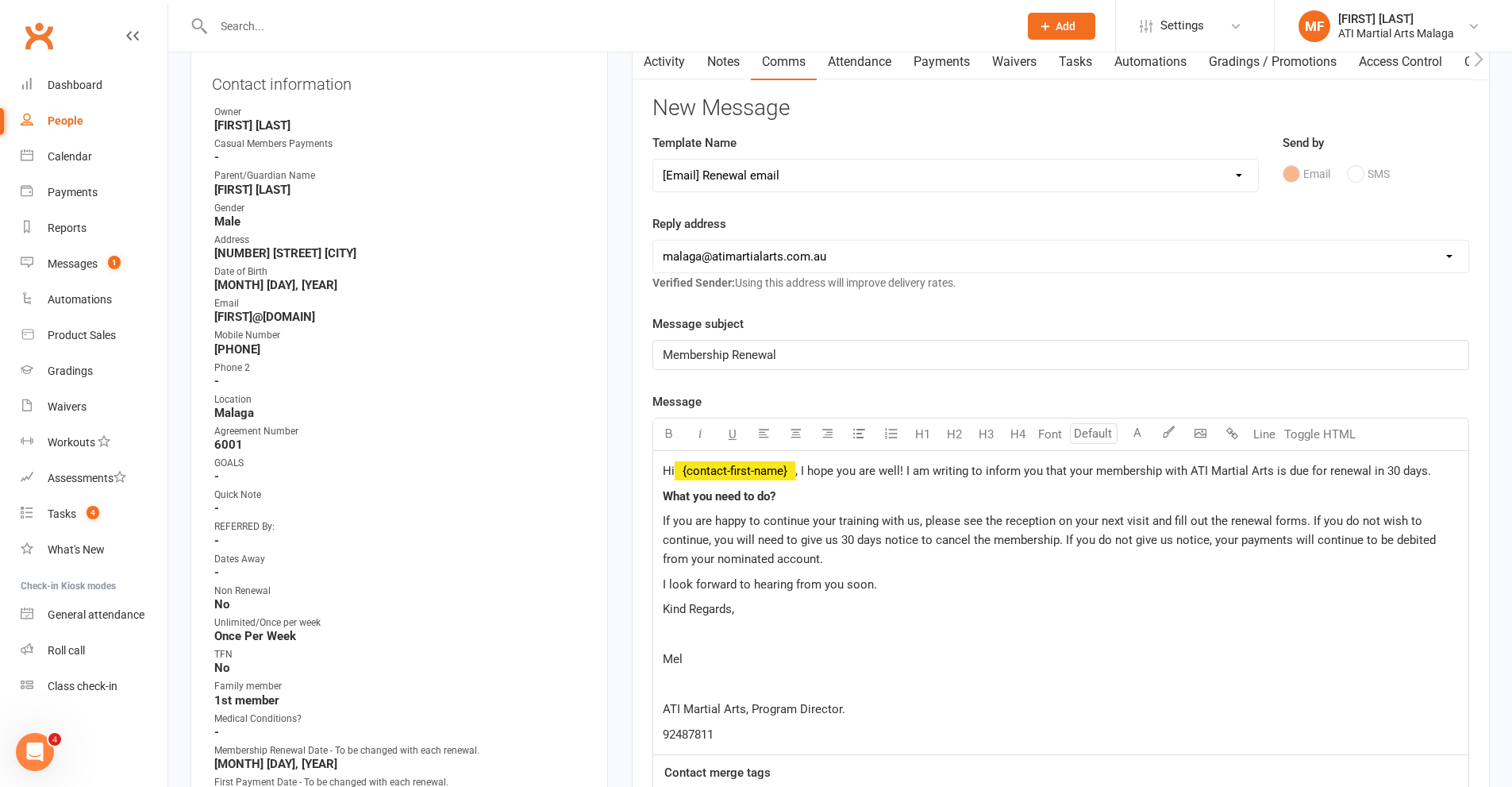 scroll, scrollTop: 238, scrollLeft: 0, axis: vertical 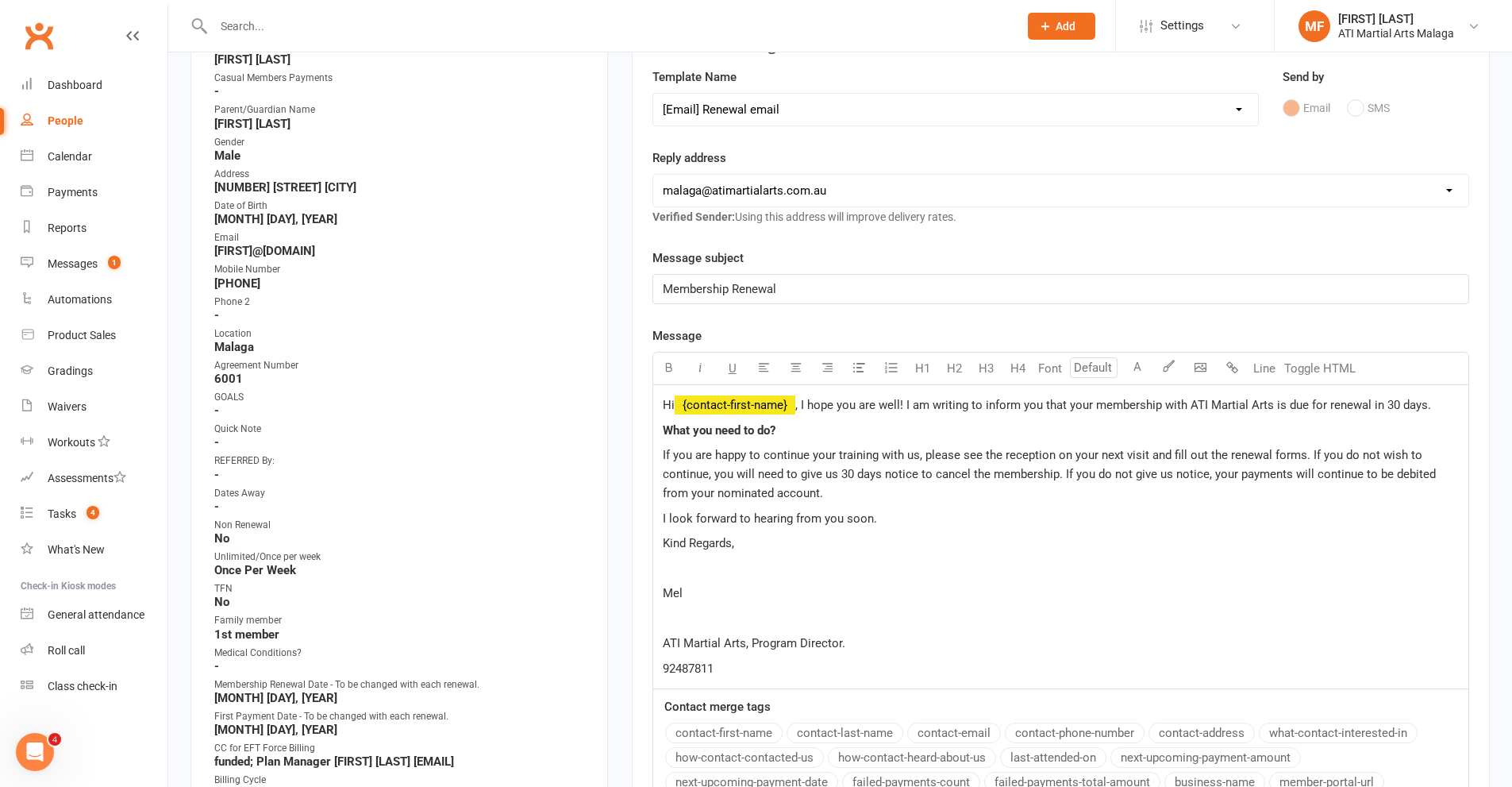 drag, startPoint x: 1429, startPoint y: 408, endPoint x: 1370, endPoint y: 412, distance: 59.13544 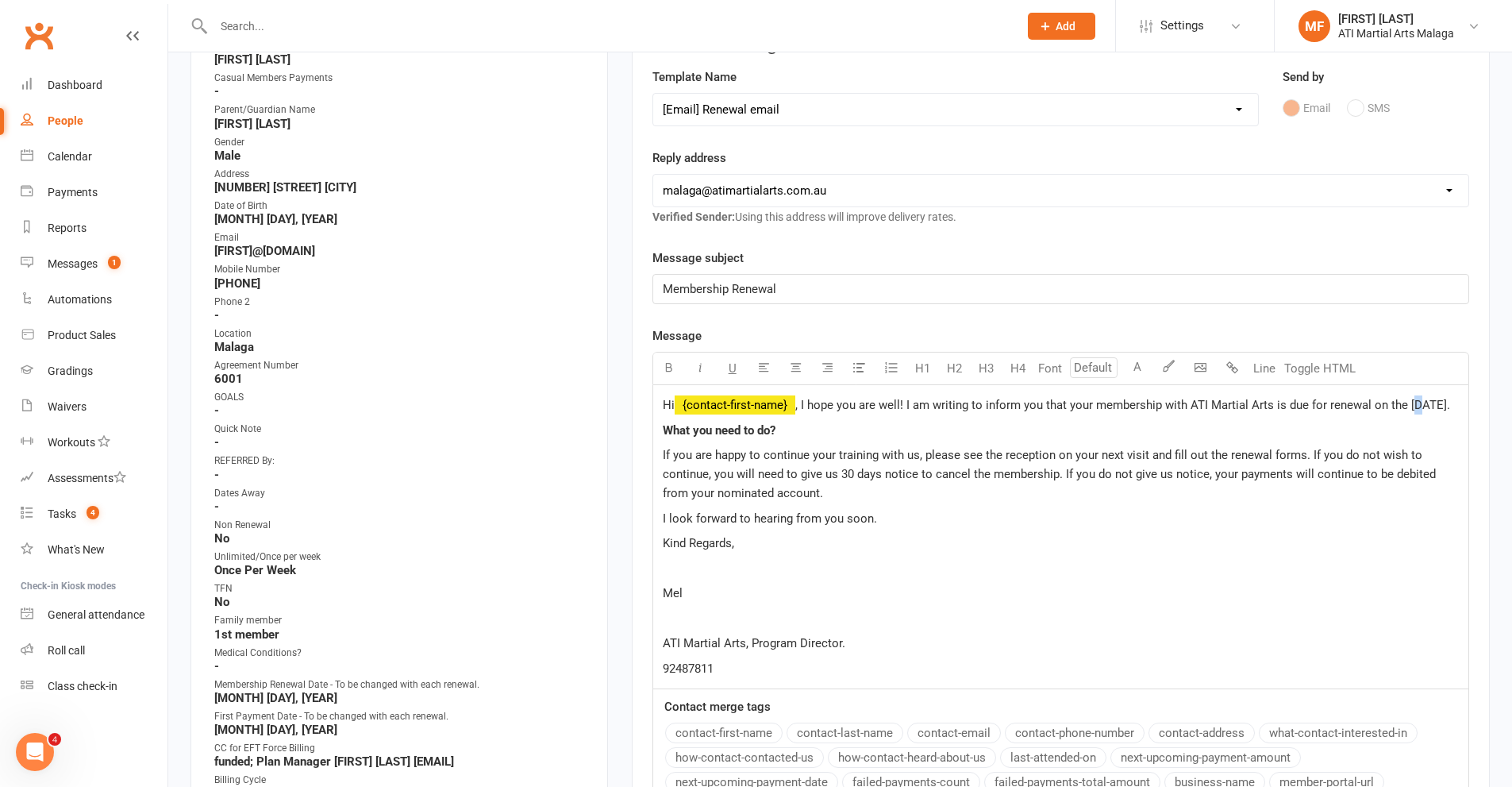 click on ", I hope you are well! I am writing to inform you that your membership with ATI Martial Arts is due for renewal on the [DATE]." 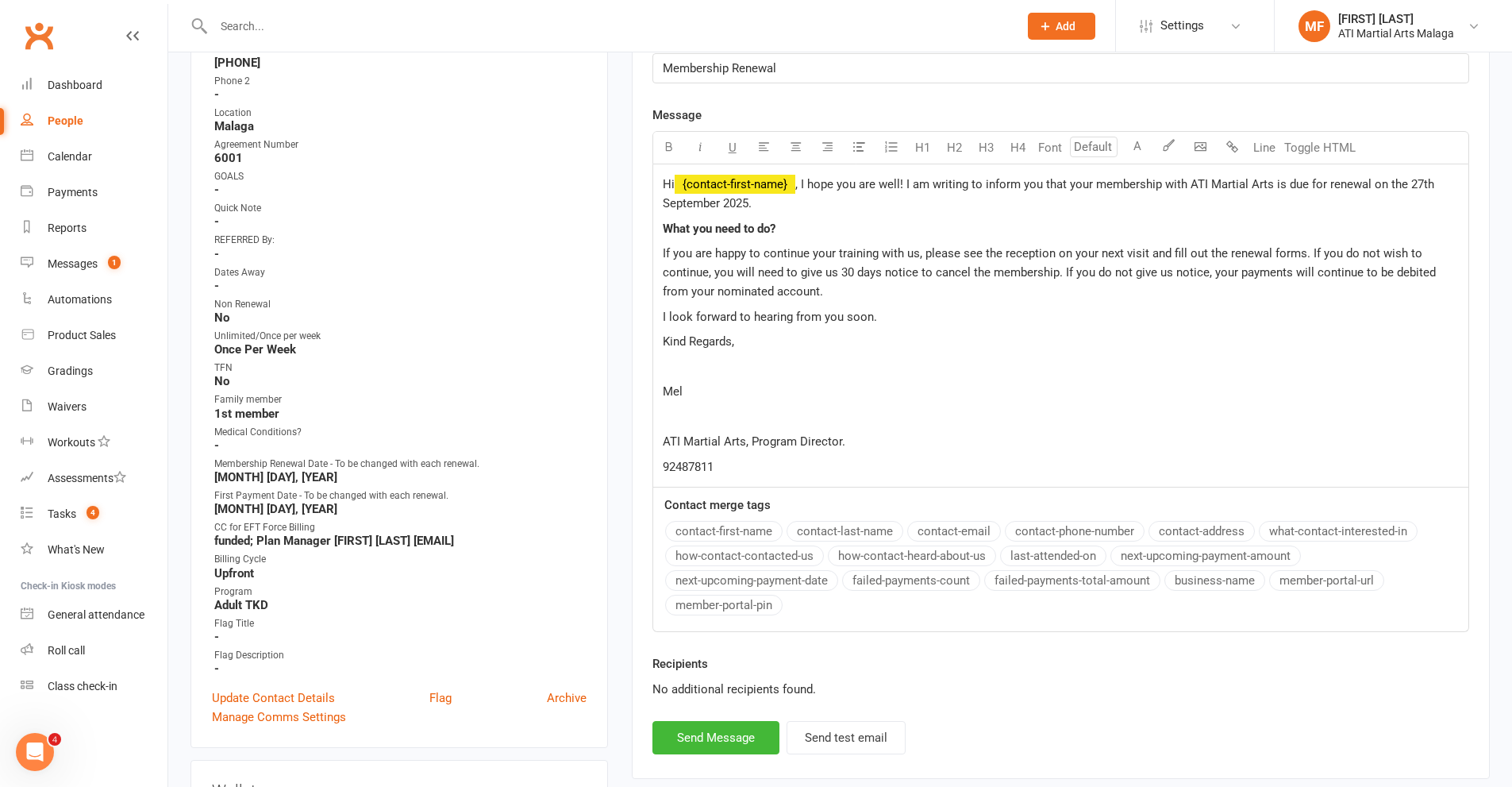 scroll, scrollTop: 635, scrollLeft: 0, axis: vertical 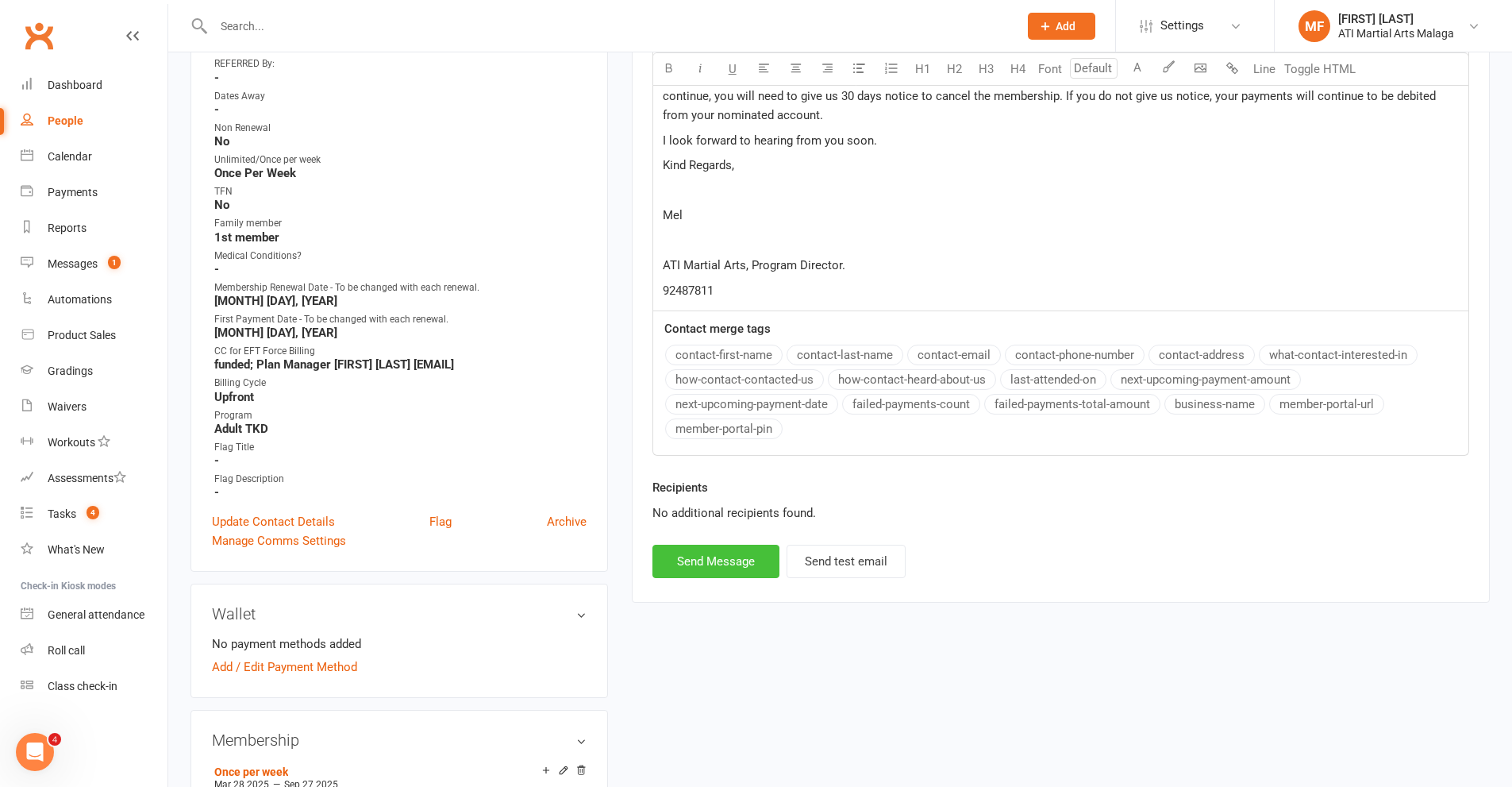 click on "Send Message" at bounding box center [716, 561] 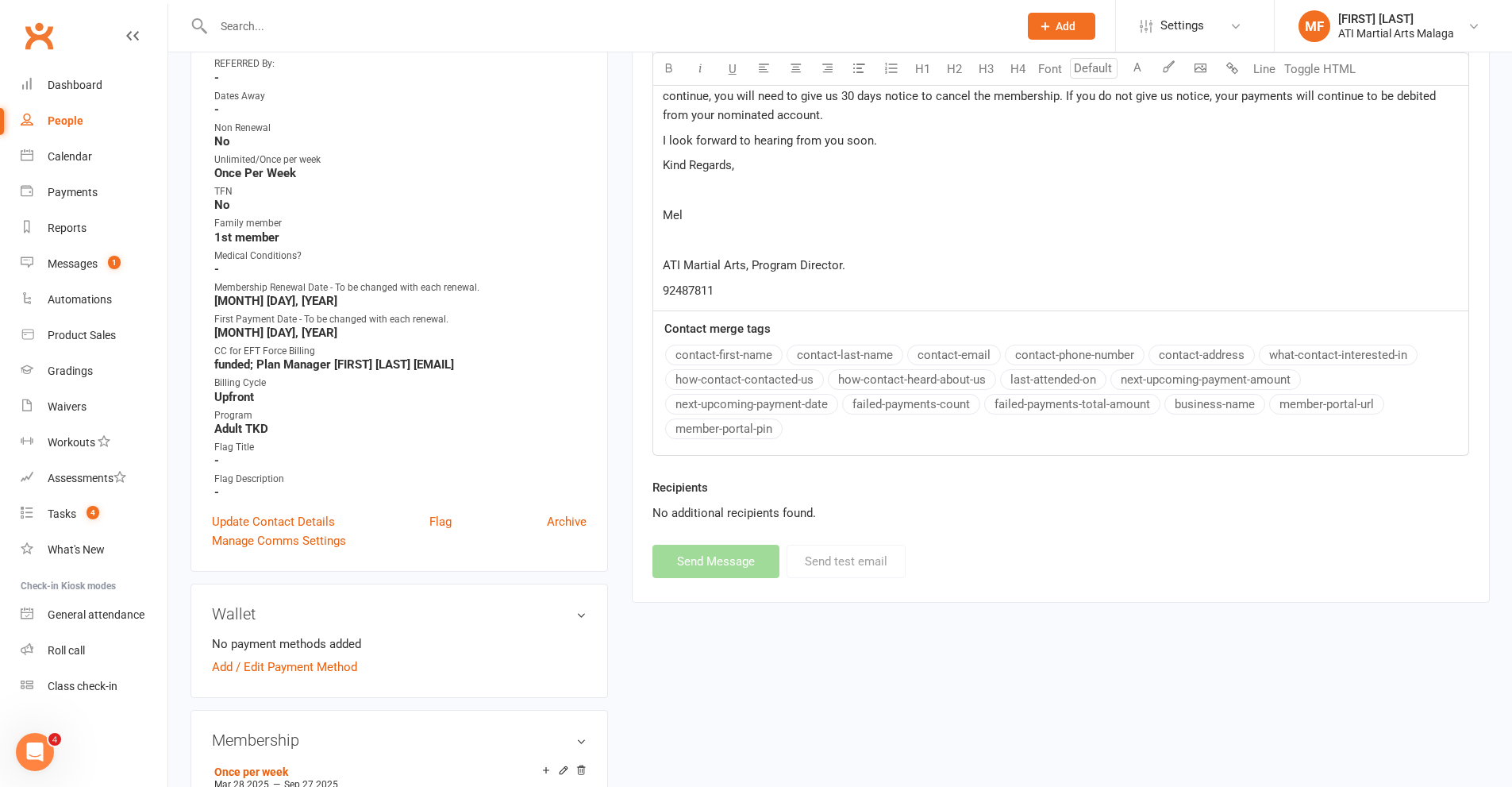 select 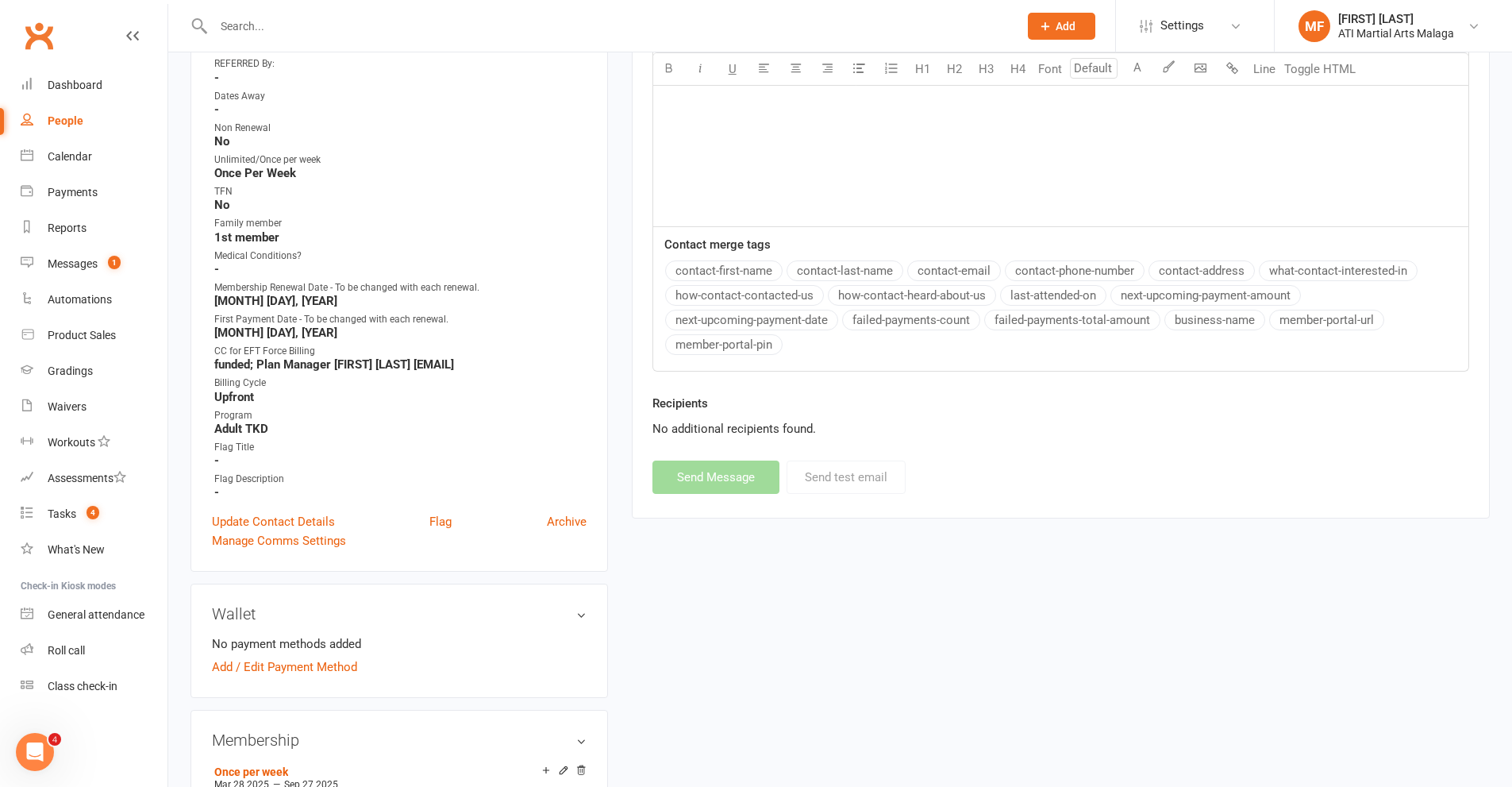 drag, startPoint x: 537, startPoint y: 23, endPoint x: 527, endPoint y: 20, distance: 10.440307 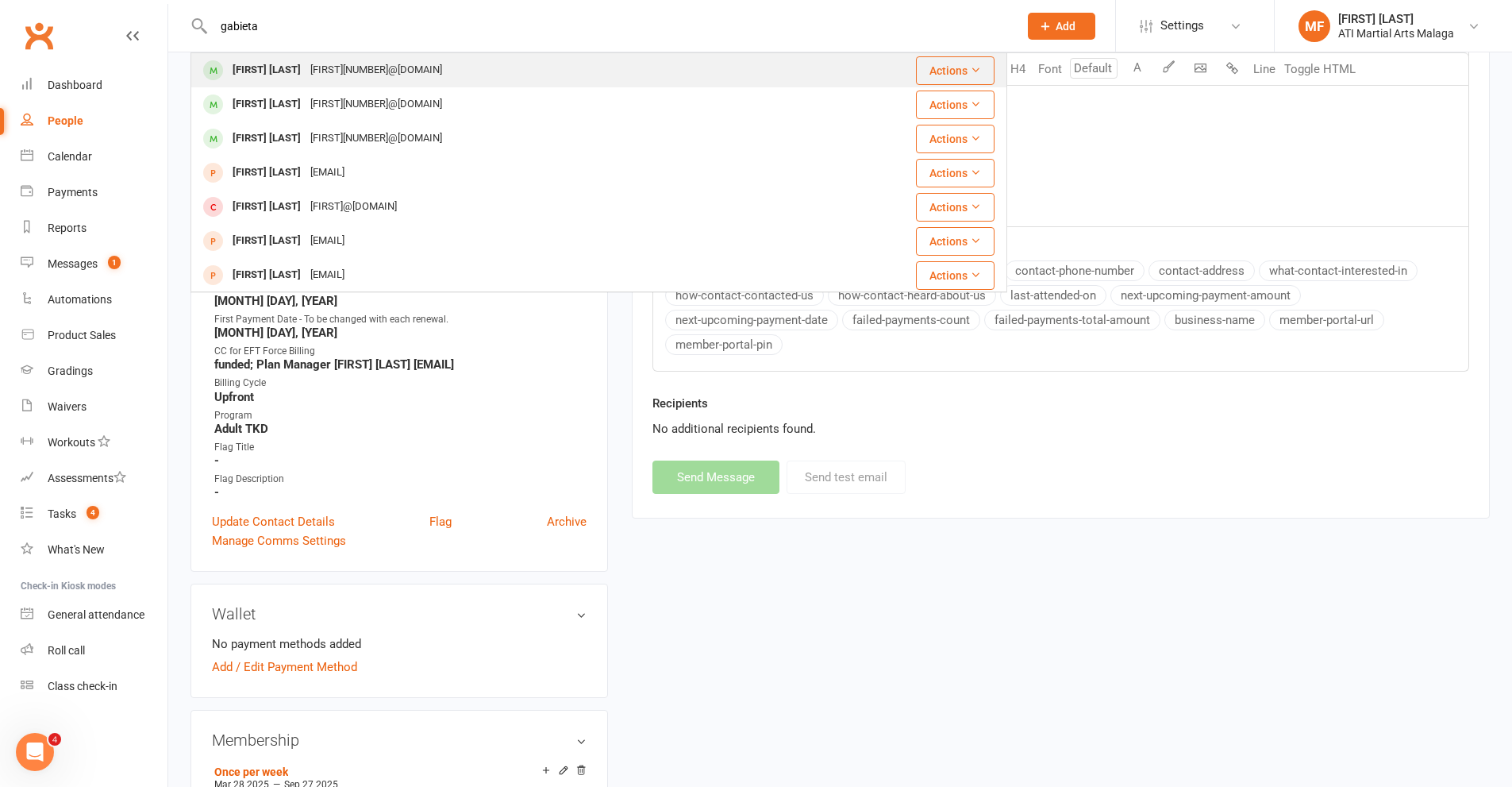 type on "gabieta" 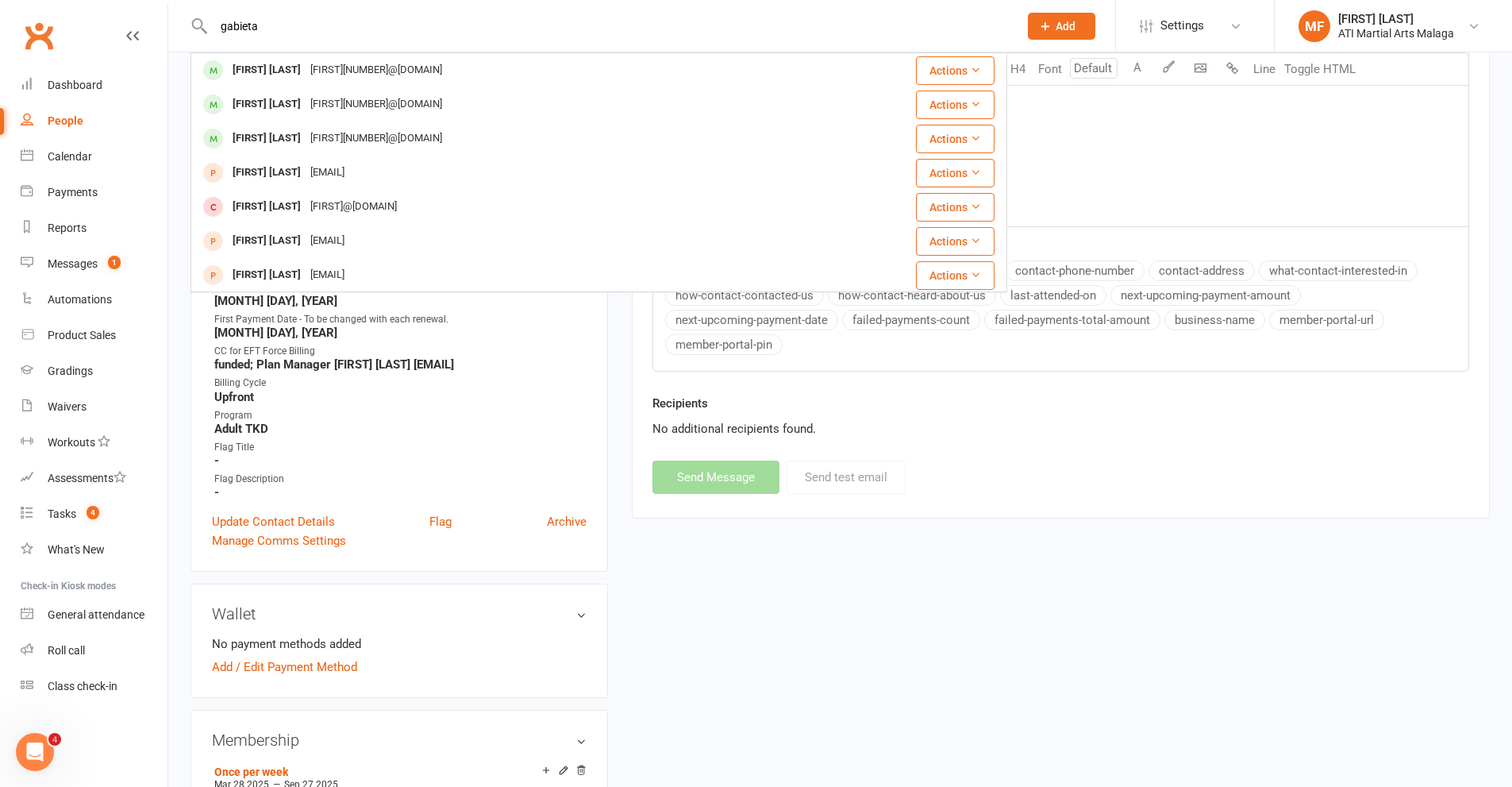 click on "[FIRST] [LAST]" at bounding box center [267, 70] 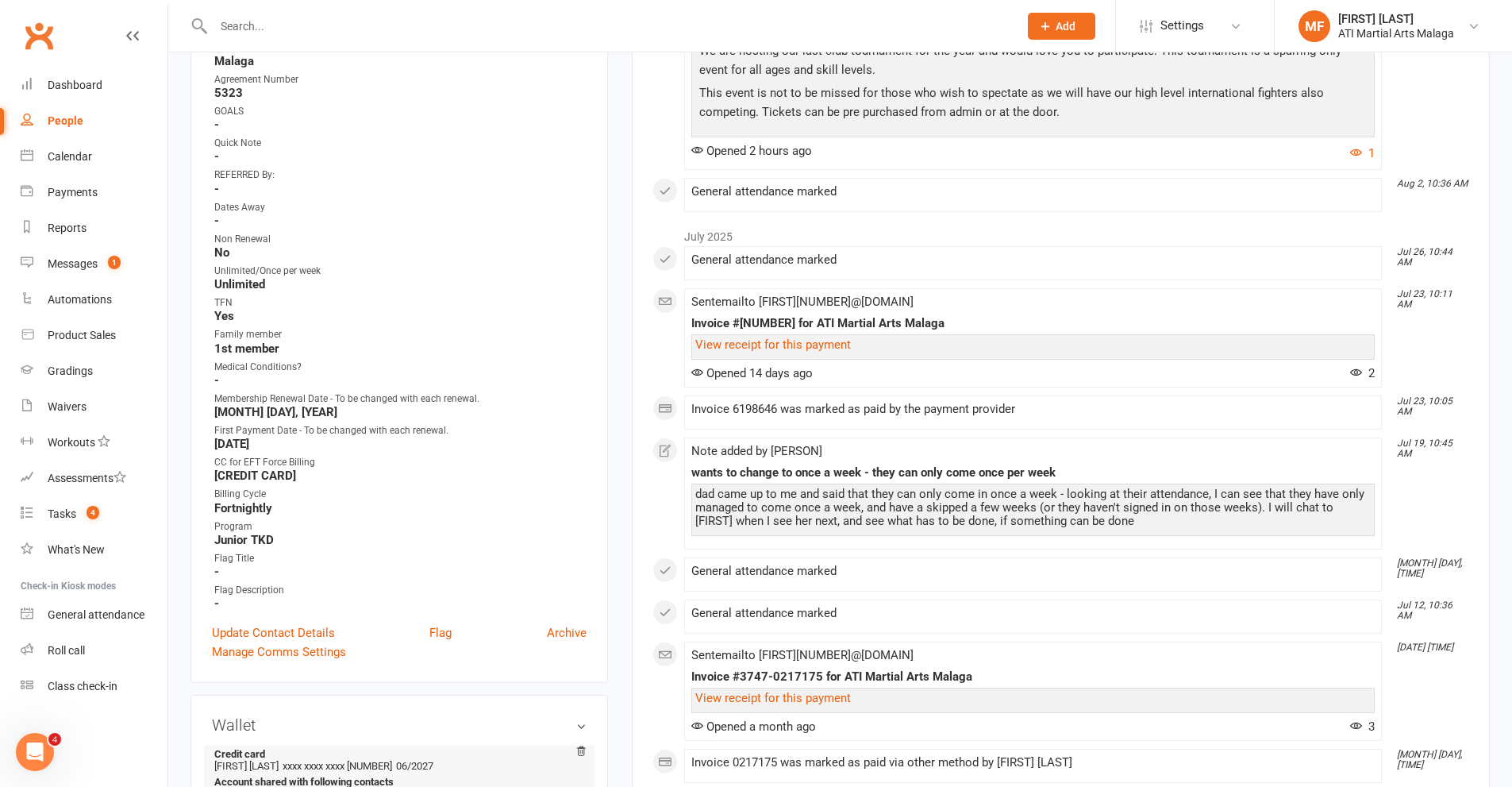 scroll, scrollTop: 794, scrollLeft: 0, axis: vertical 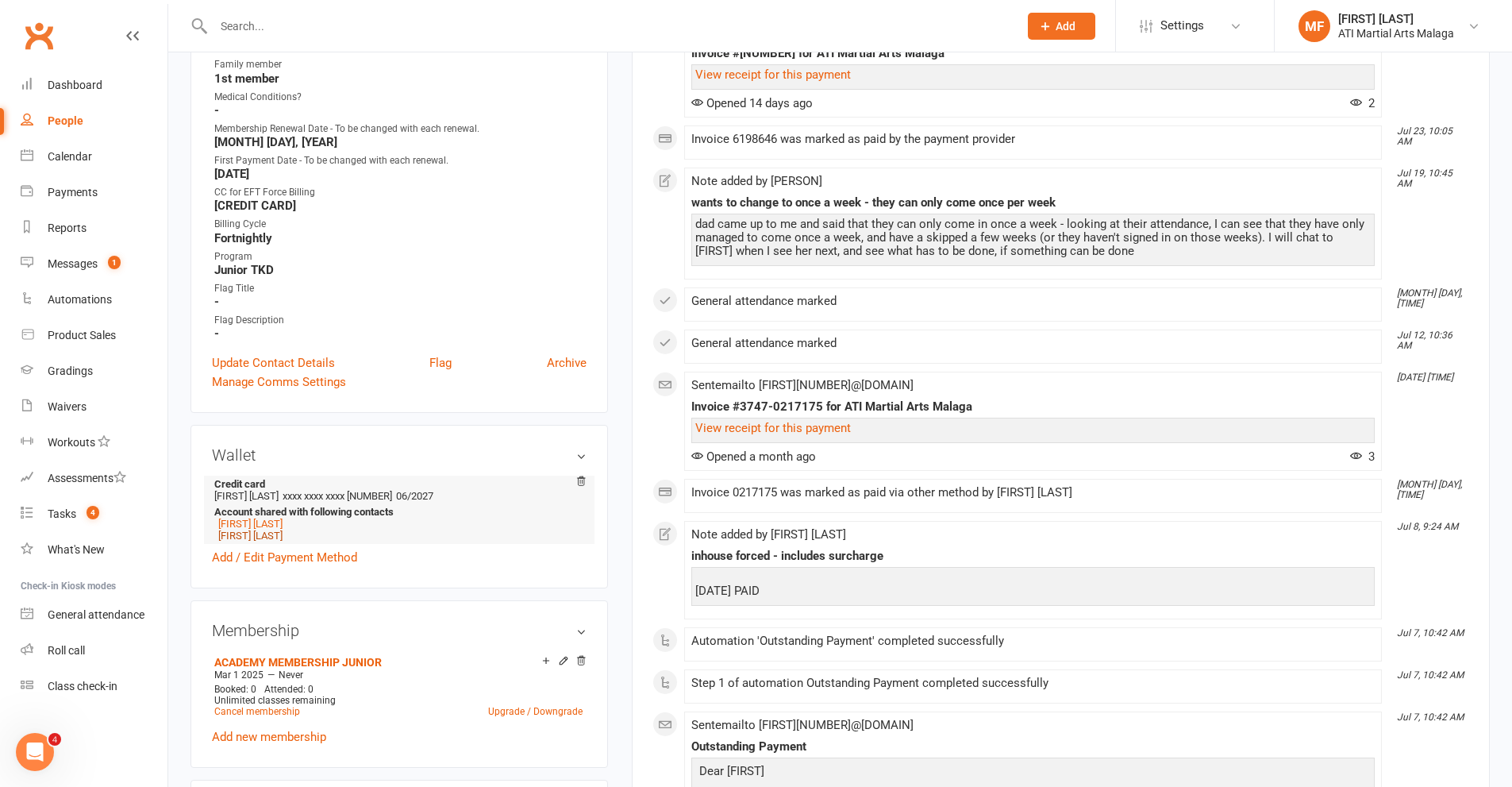 click on "[FIRST] [LAST]" at bounding box center (250, 535) 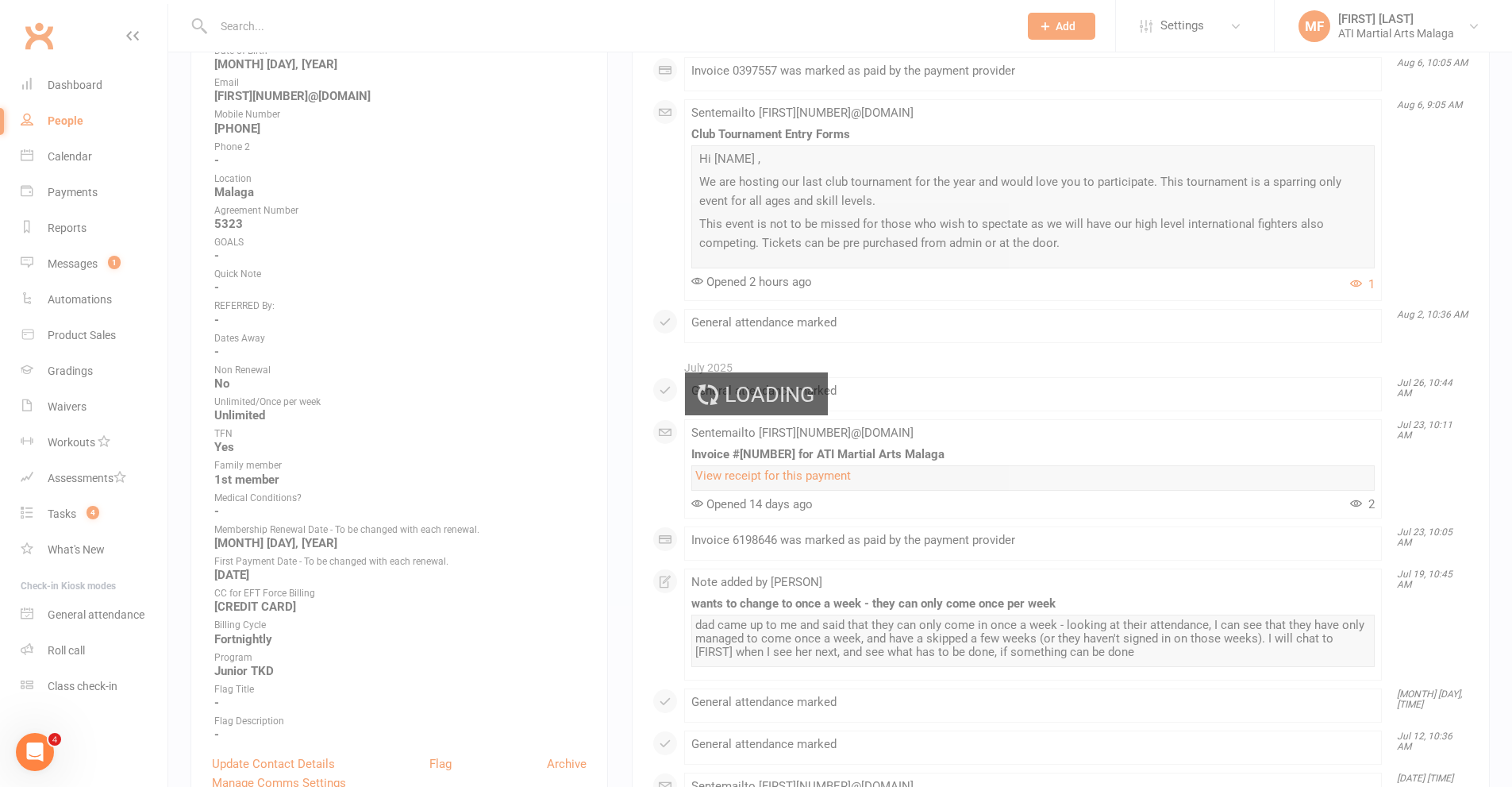 scroll, scrollTop: 318, scrollLeft: 0, axis: vertical 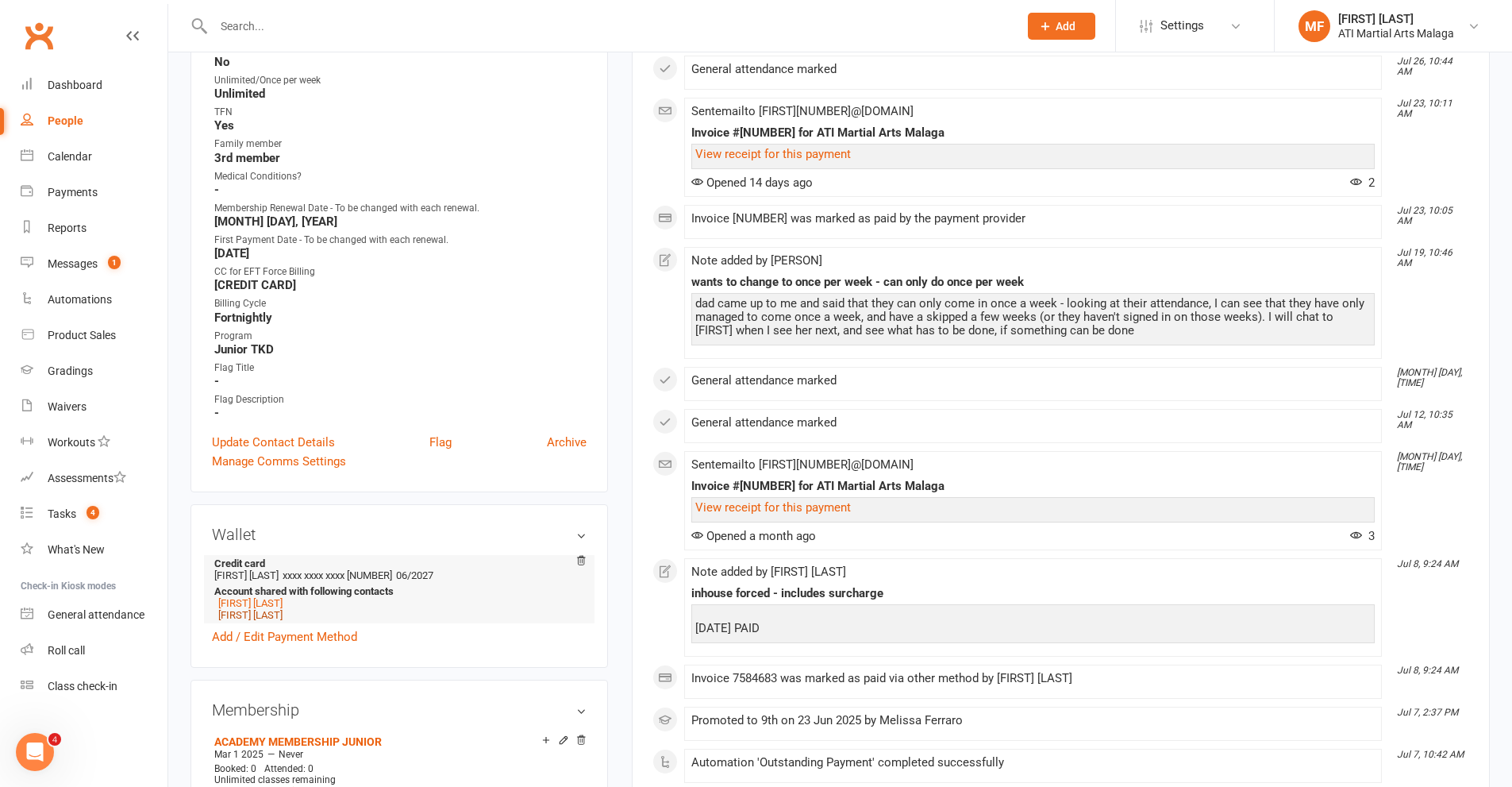 click on "[FIRST] [LAST]" at bounding box center [250, 615] 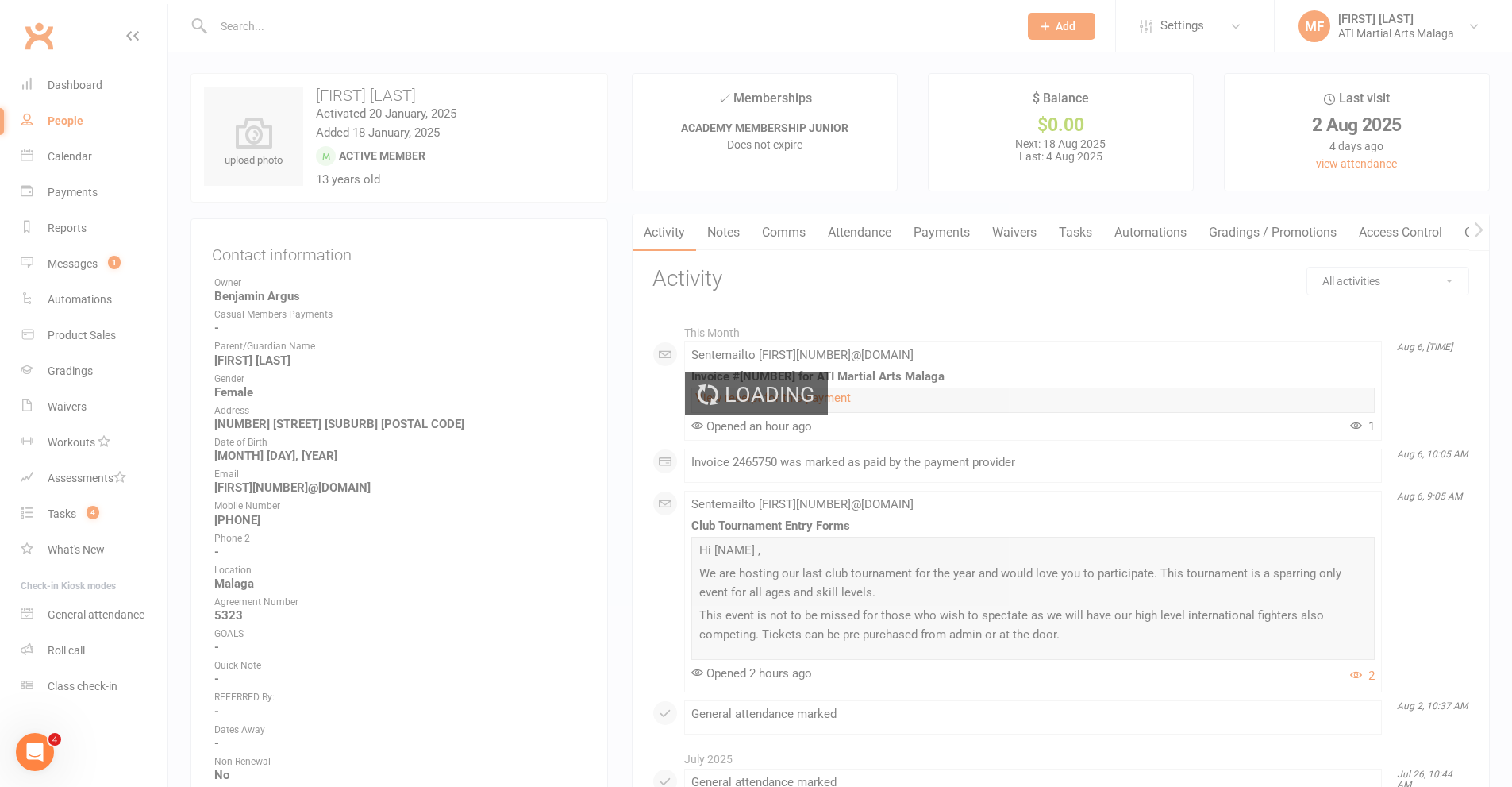 scroll, scrollTop: 0, scrollLeft: 0, axis: both 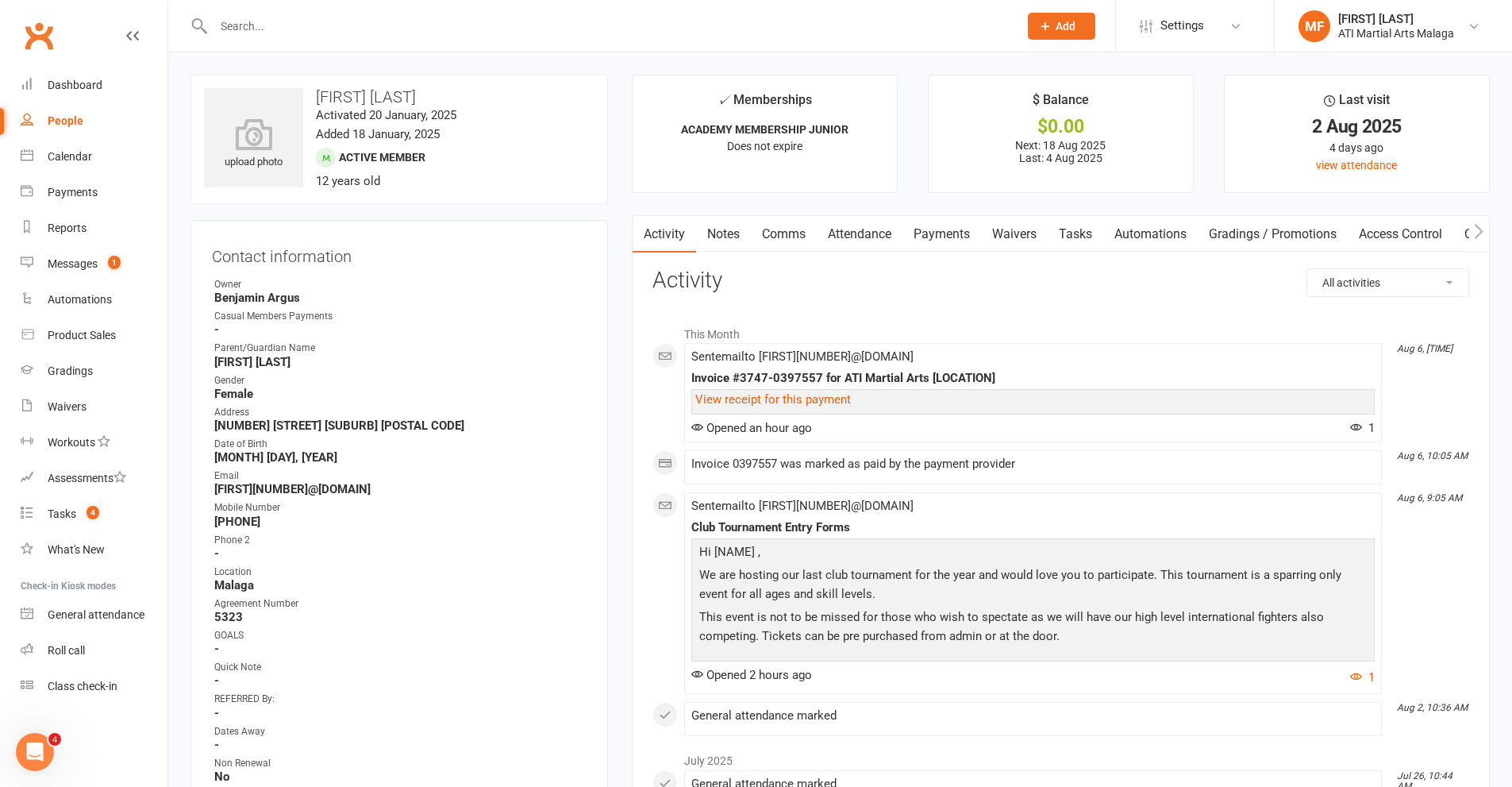 click on "Payments" at bounding box center [941, 234] 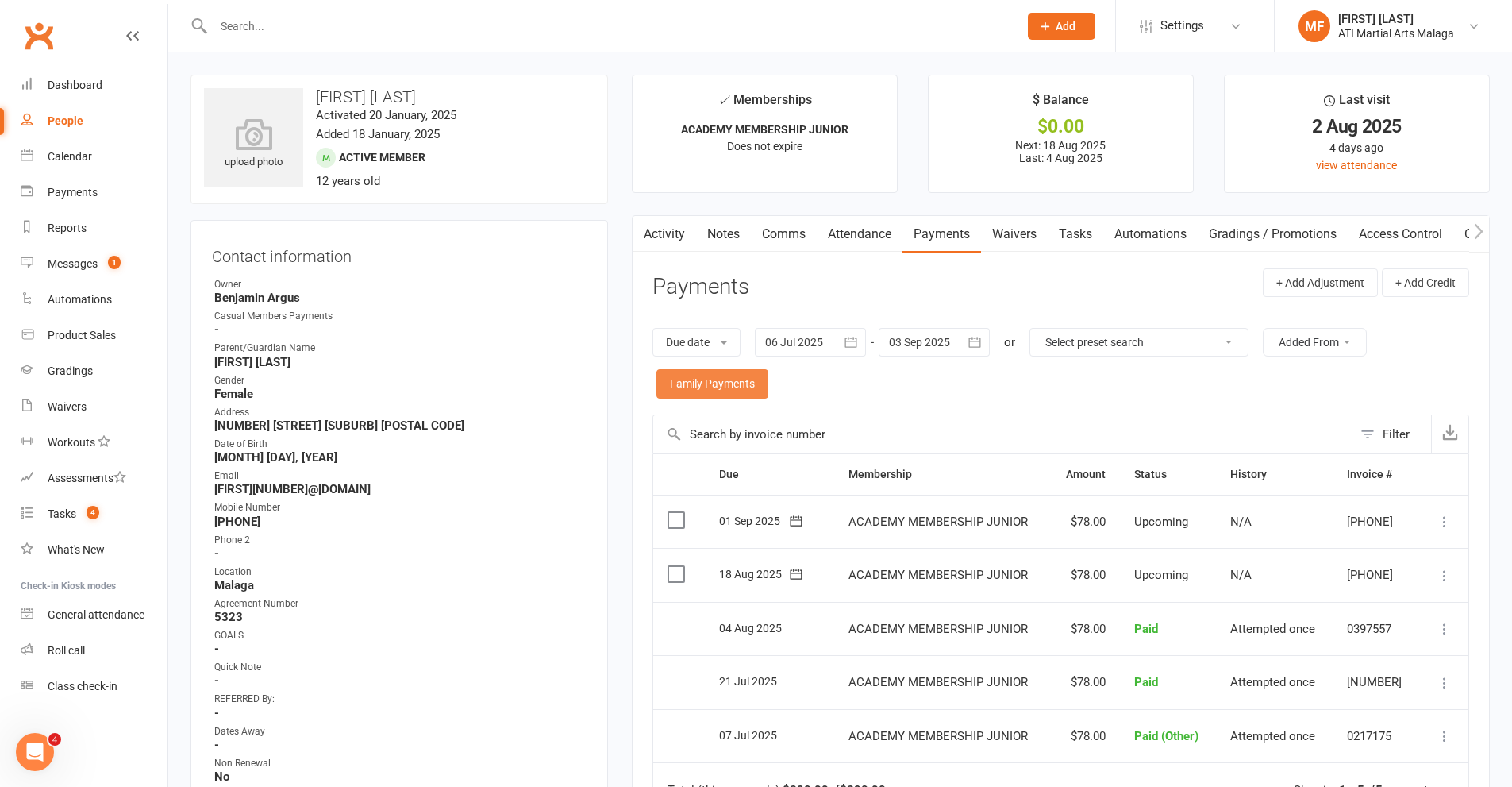 click on "Family Payments" at bounding box center [712, 384] 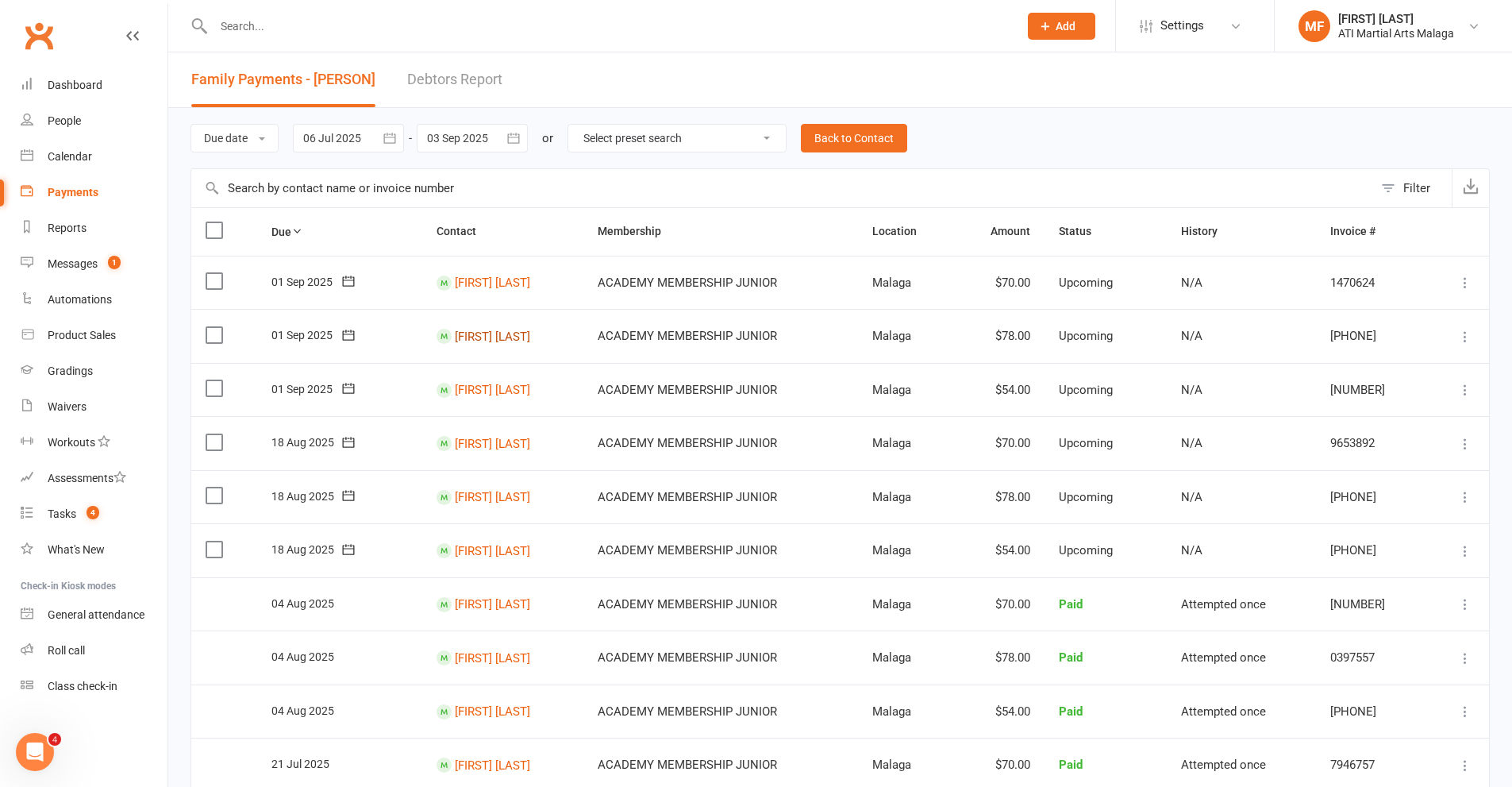 click on "[FIRST] [LAST]" at bounding box center [492, 336] 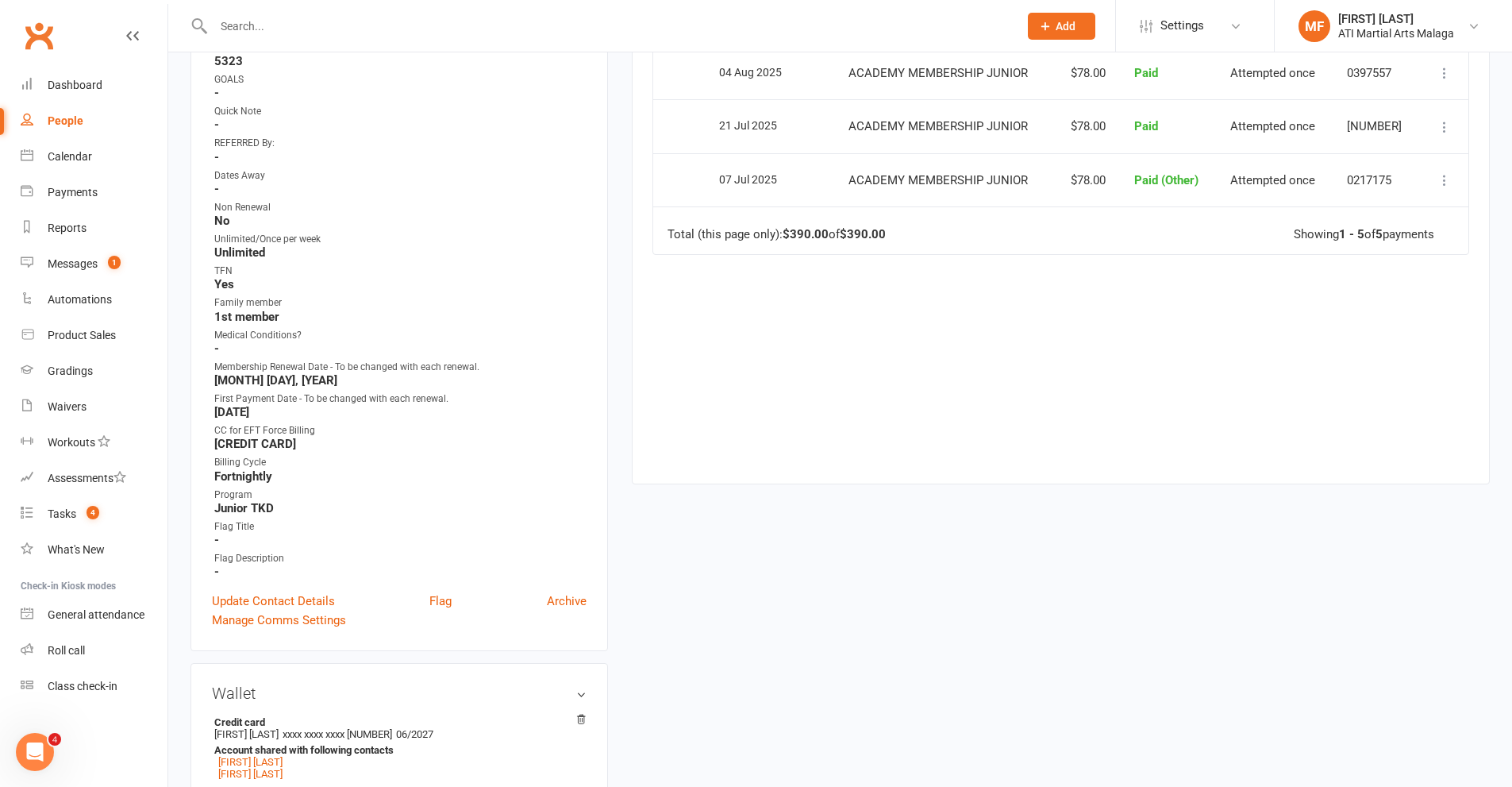 scroll, scrollTop: 1032, scrollLeft: 0, axis: vertical 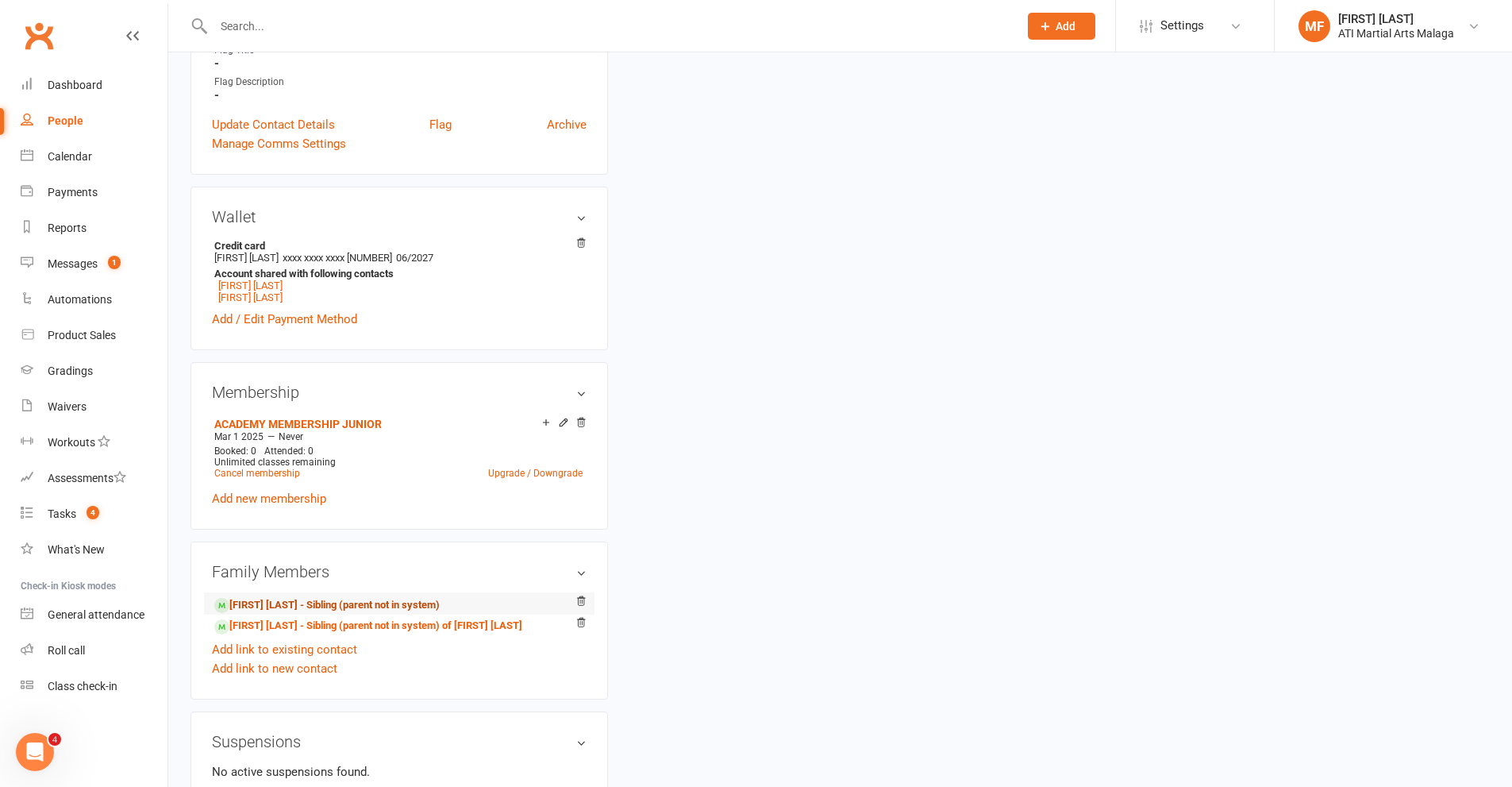 click on "[FIRST] [LAST] - Sibling (parent not in system)" at bounding box center (327, 605) 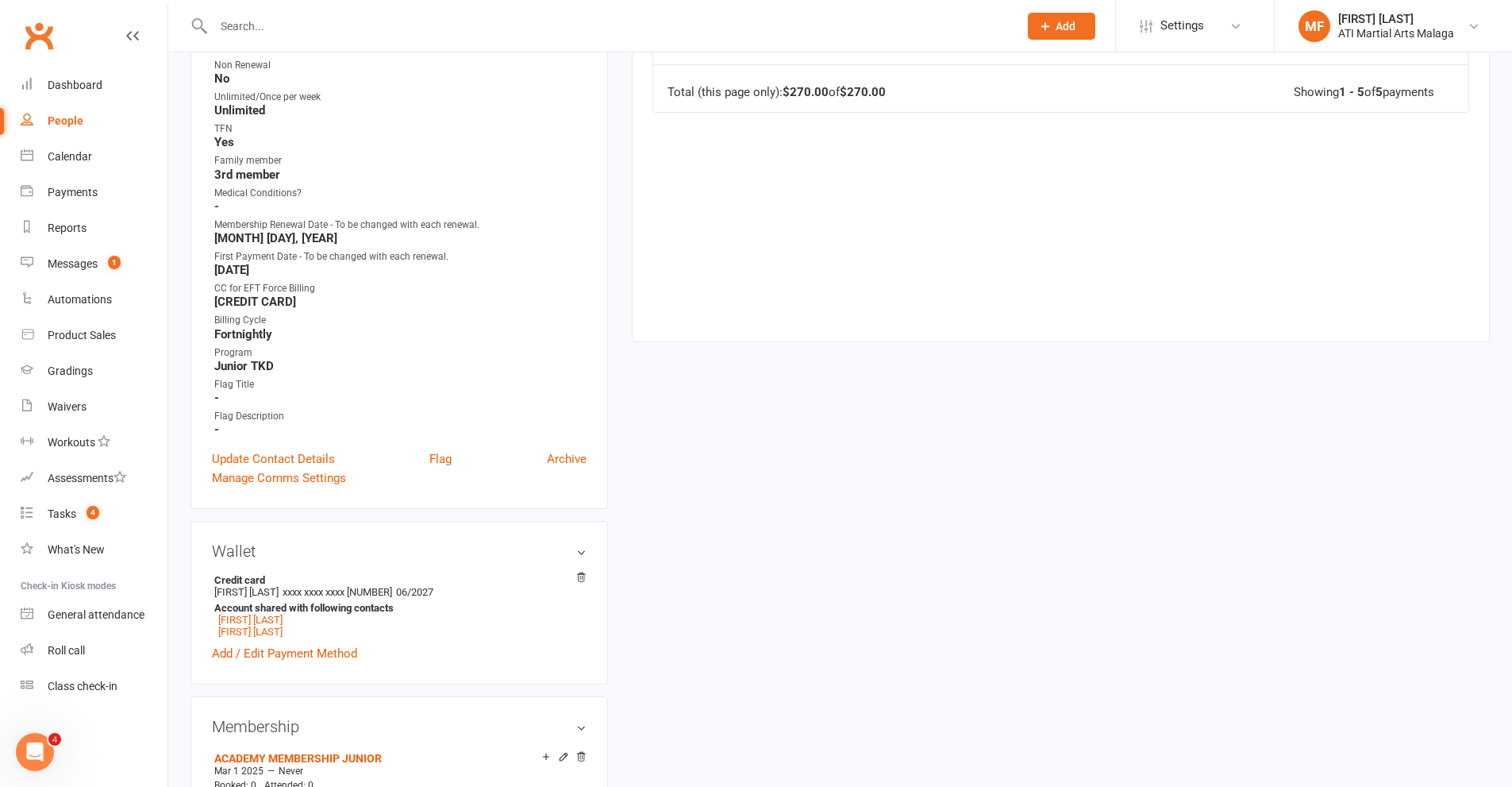 scroll, scrollTop: 874, scrollLeft: 0, axis: vertical 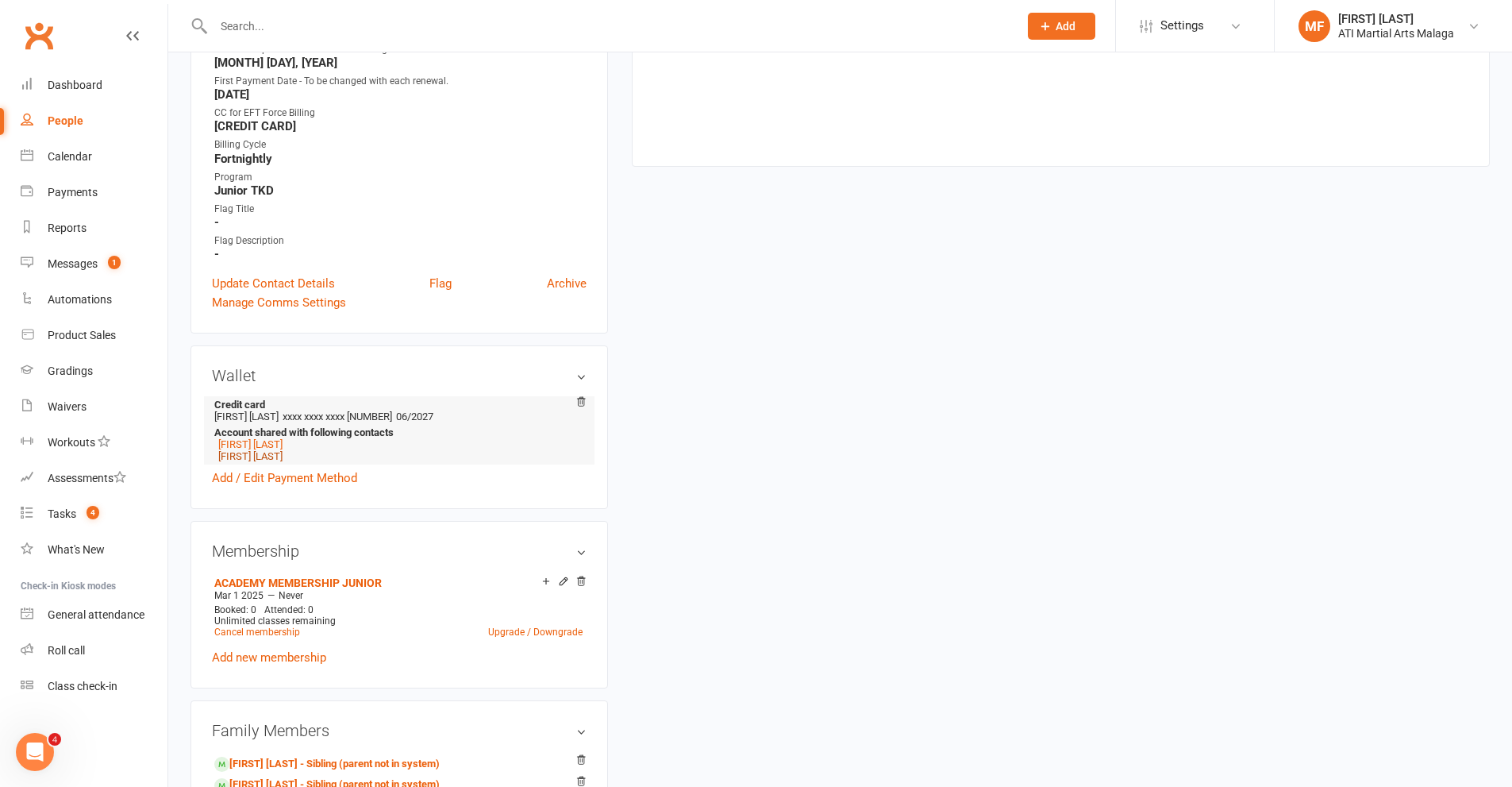 click on "[FIRST] [LAST]" at bounding box center [250, 456] 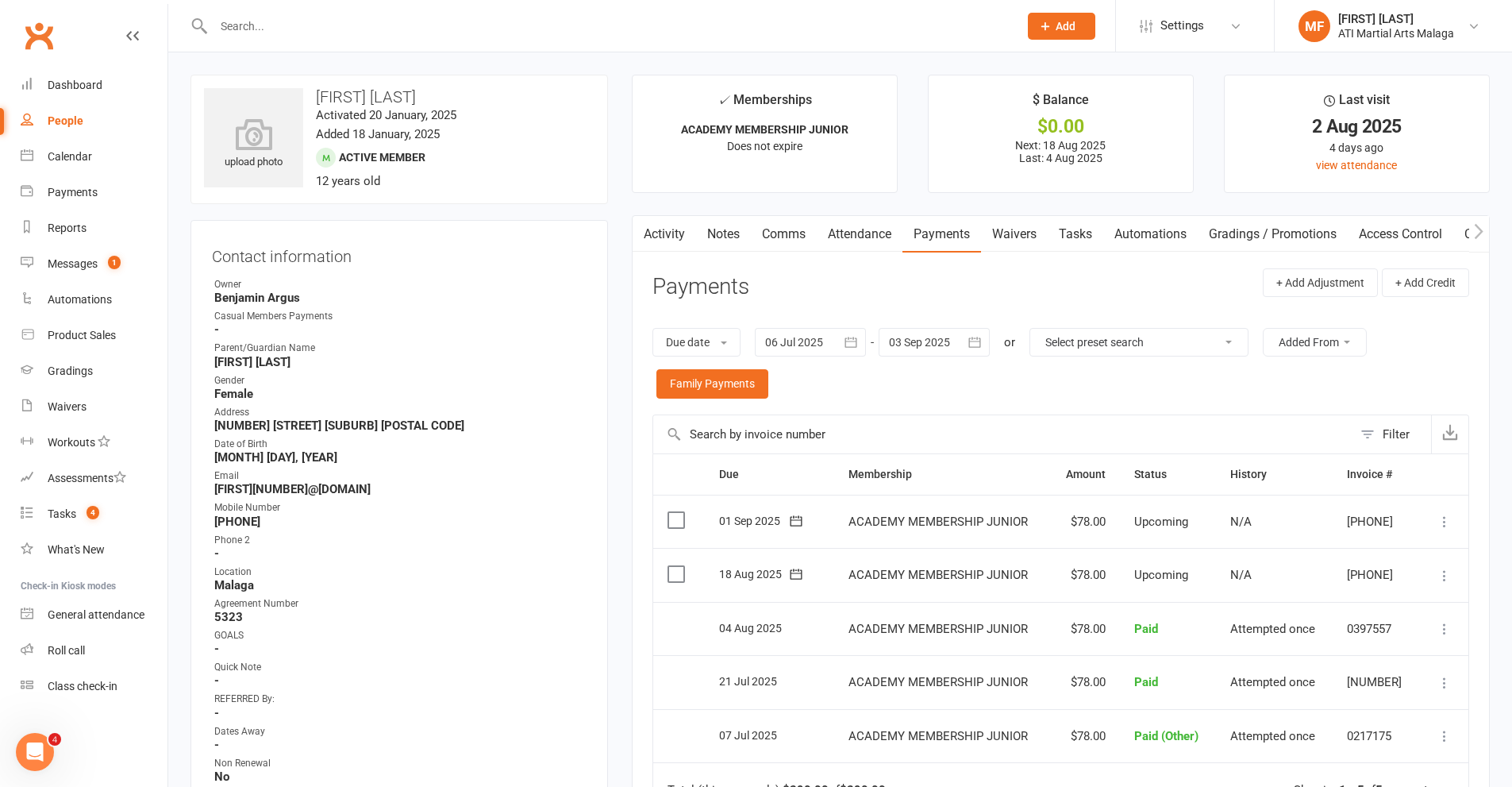 scroll, scrollTop: 715, scrollLeft: 0, axis: vertical 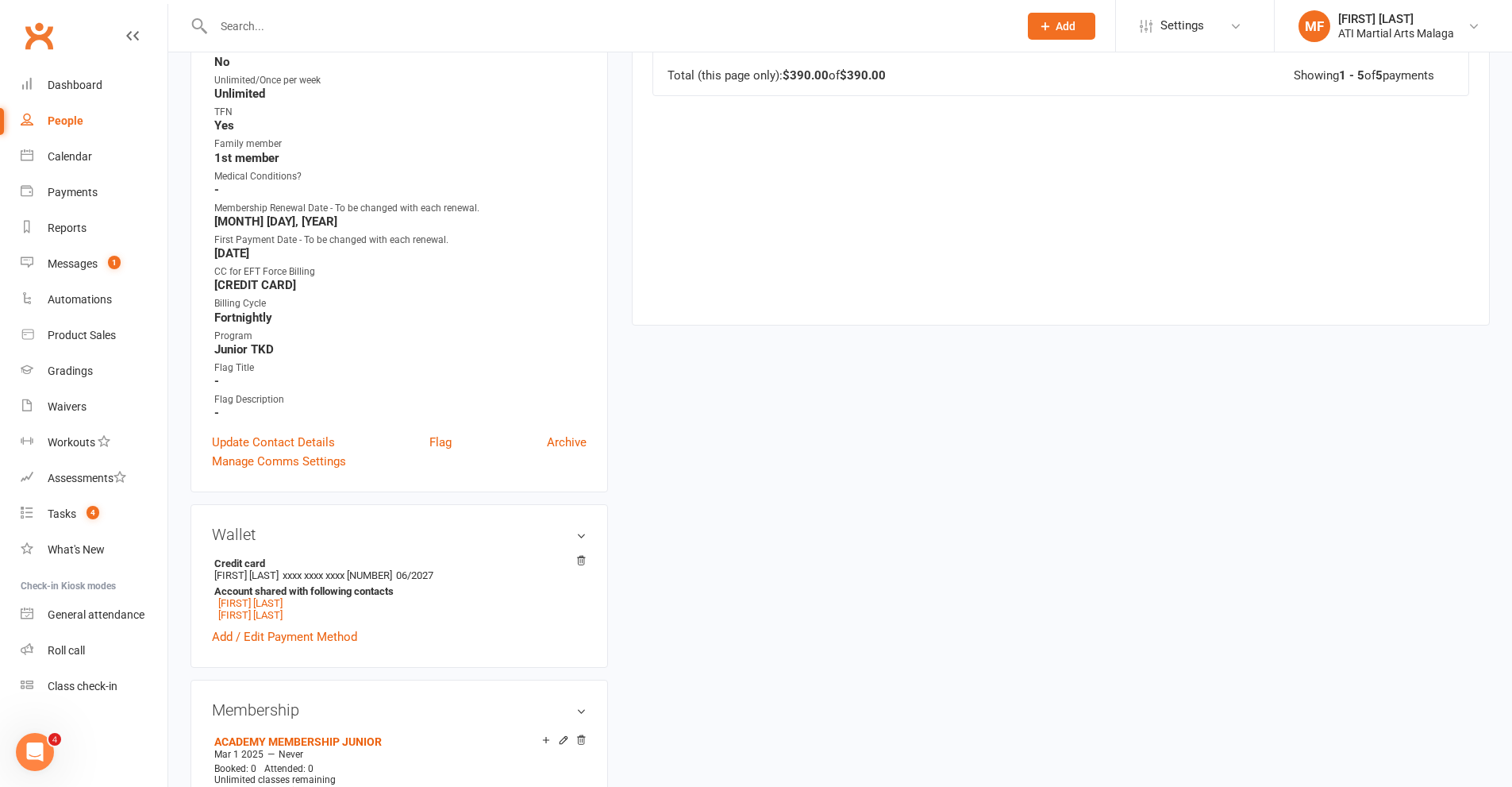 click at bounding box center (608, 26) 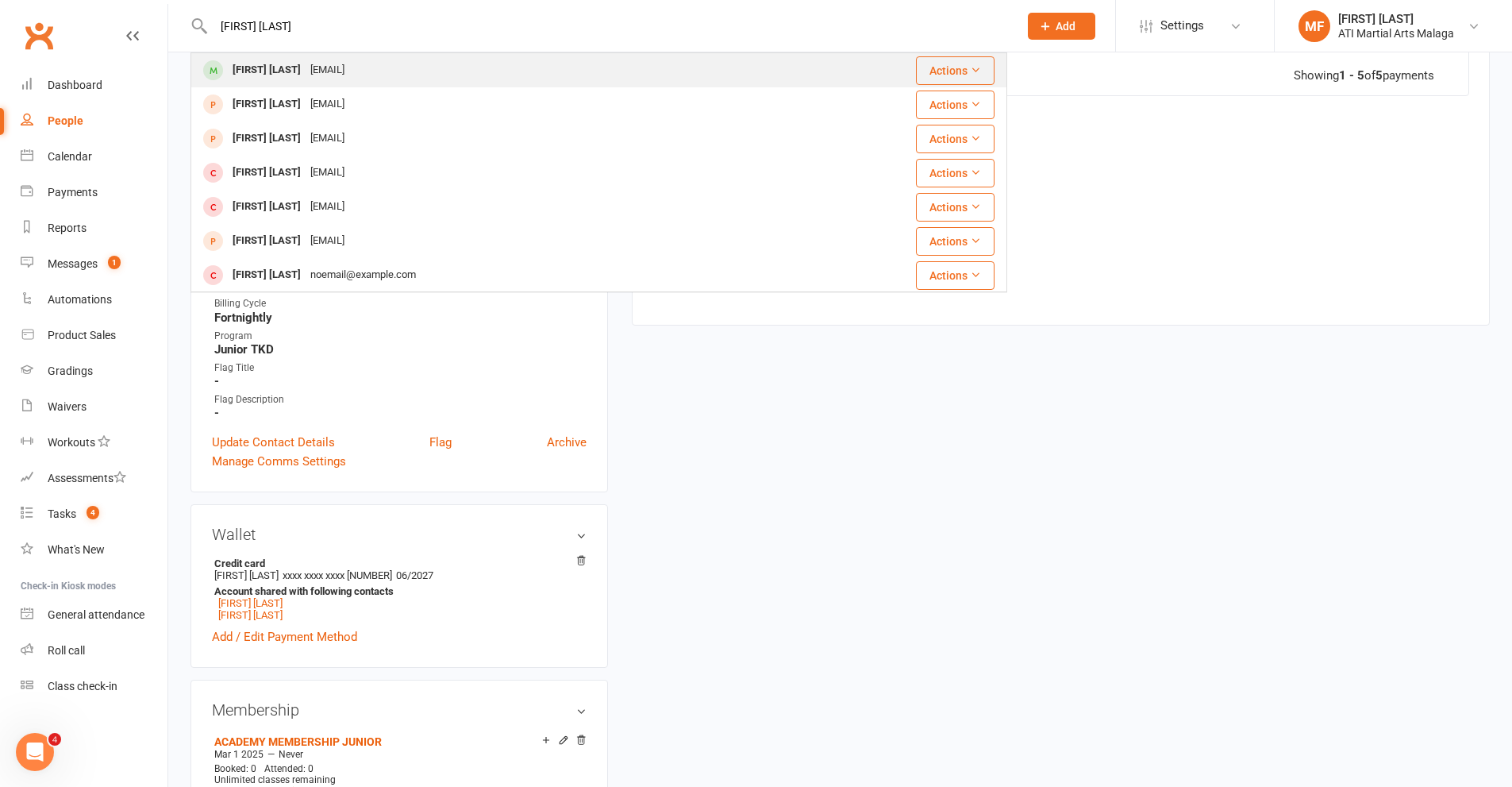 type on "[FIRST] [LAST]" 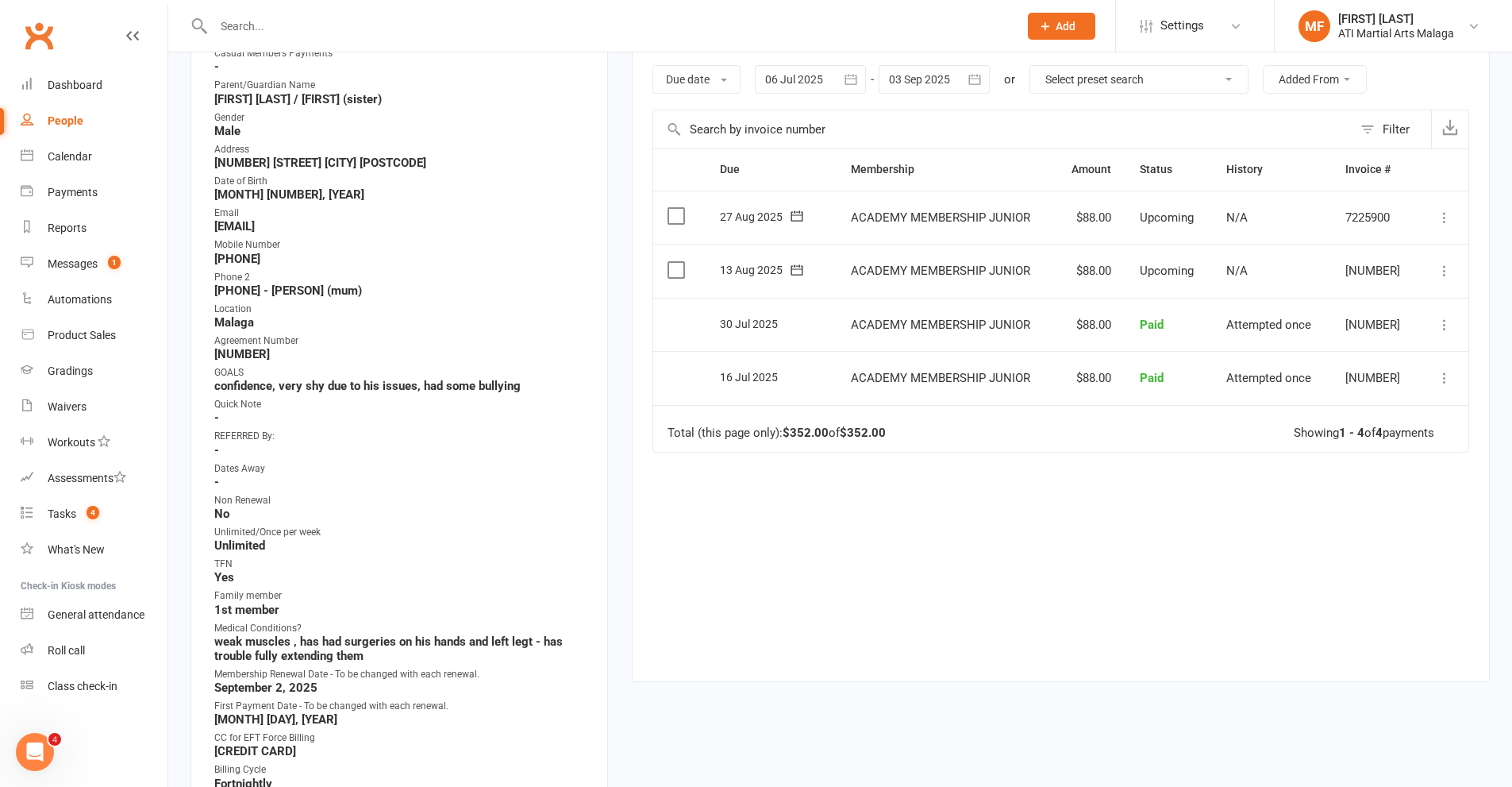 scroll, scrollTop: 79, scrollLeft: 0, axis: vertical 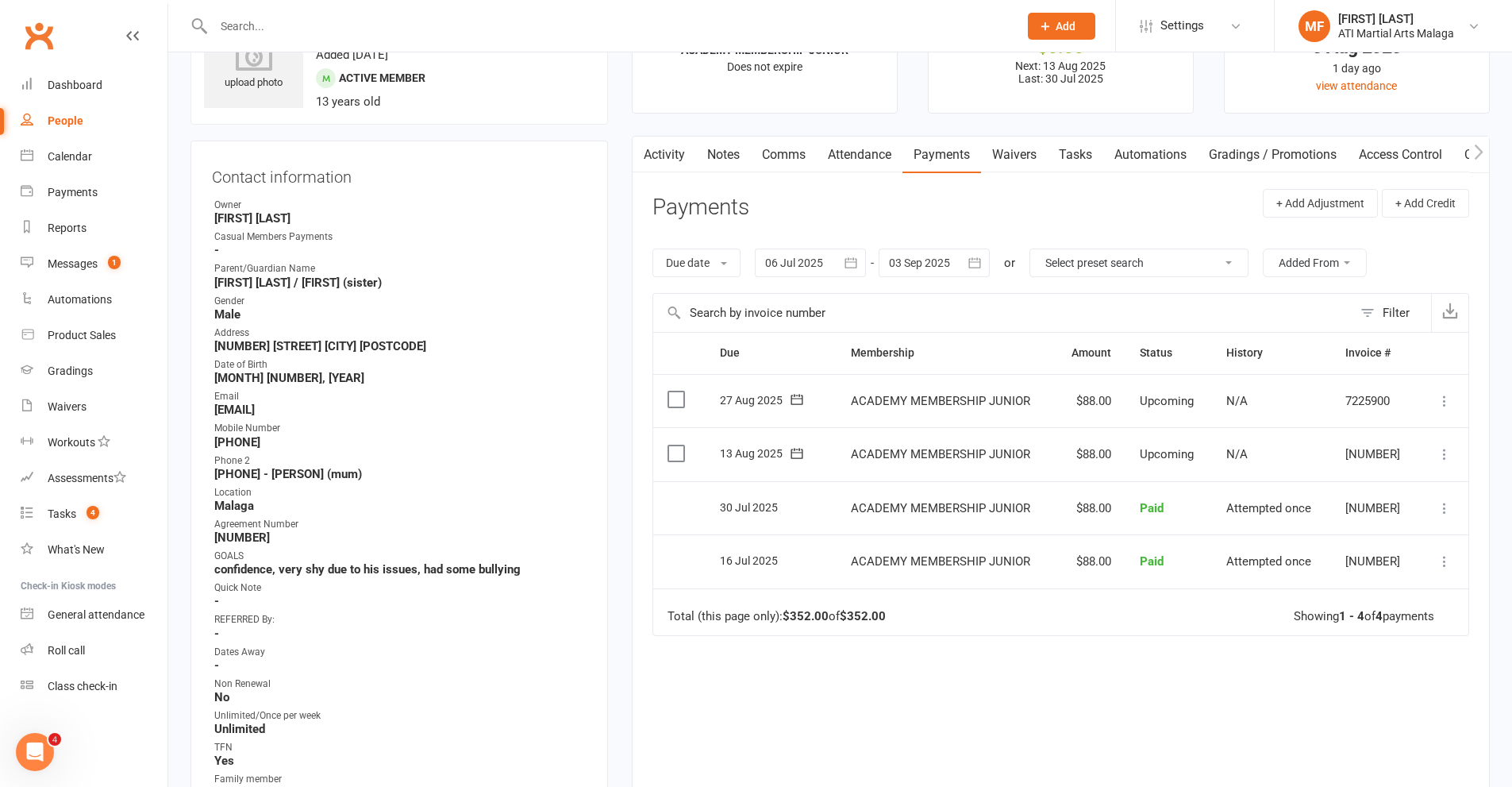 click at bounding box center [608, 26] 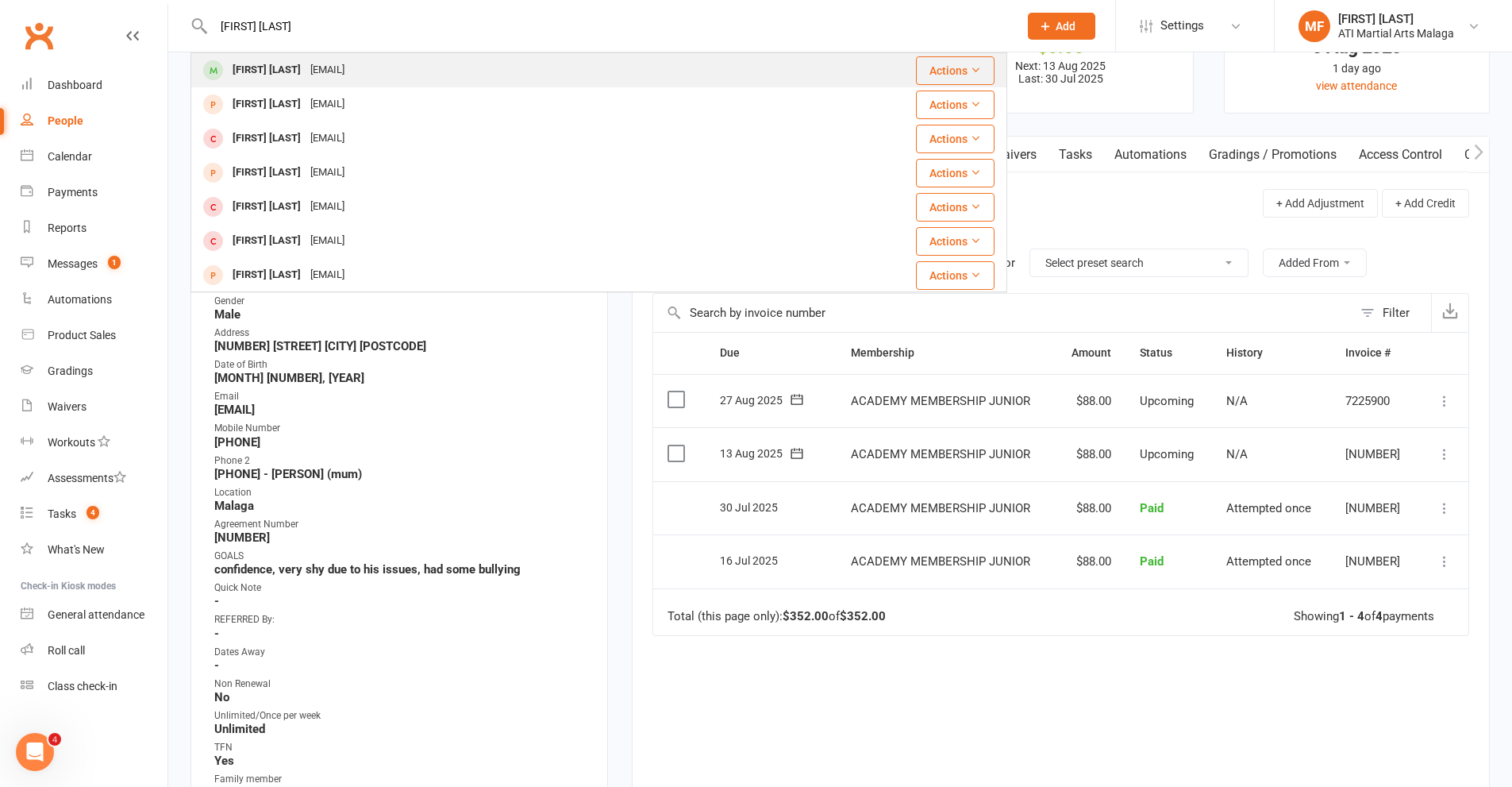 type on "[FIRST] [LAST]" 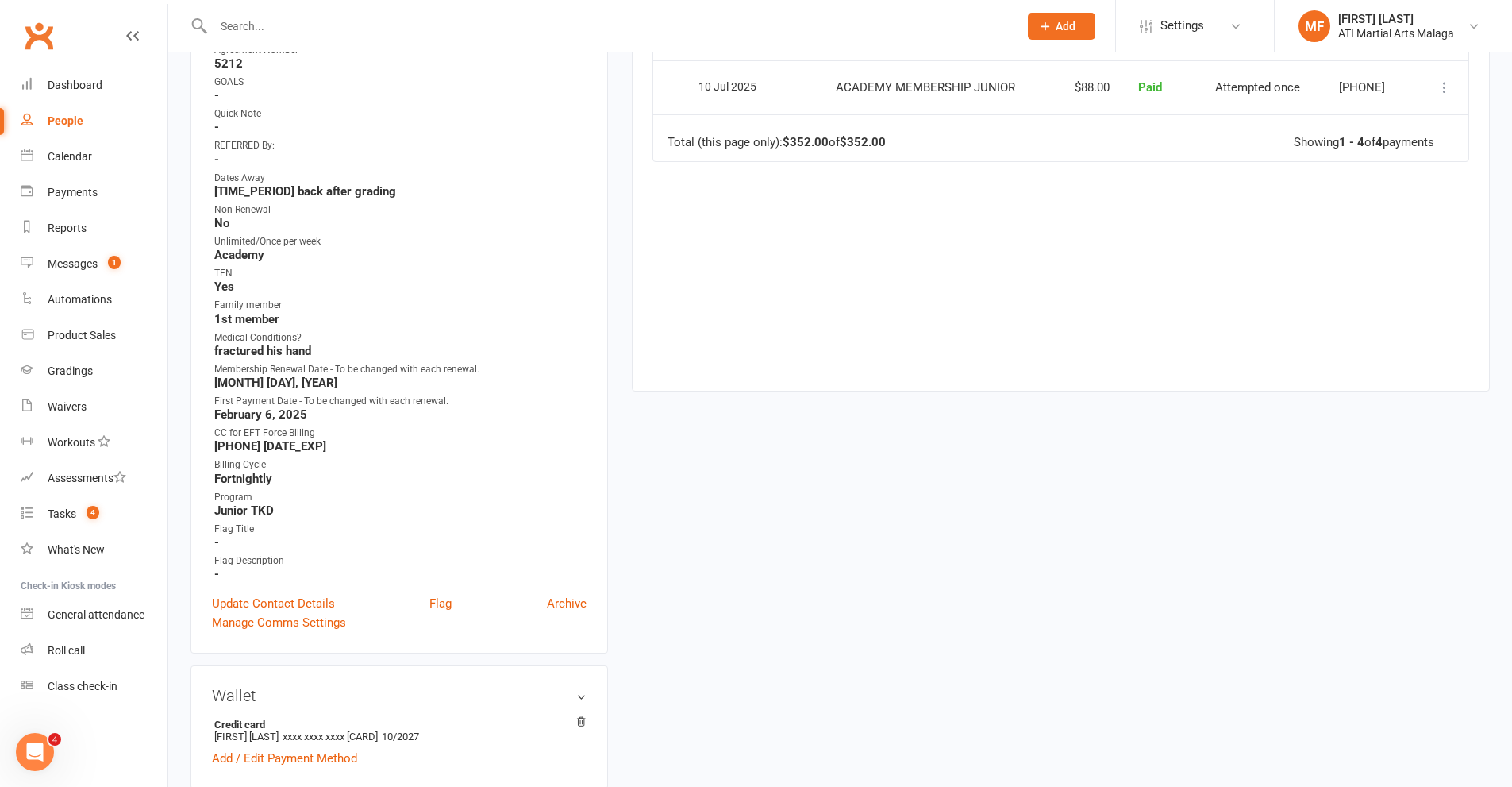 scroll, scrollTop: 635, scrollLeft: 0, axis: vertical 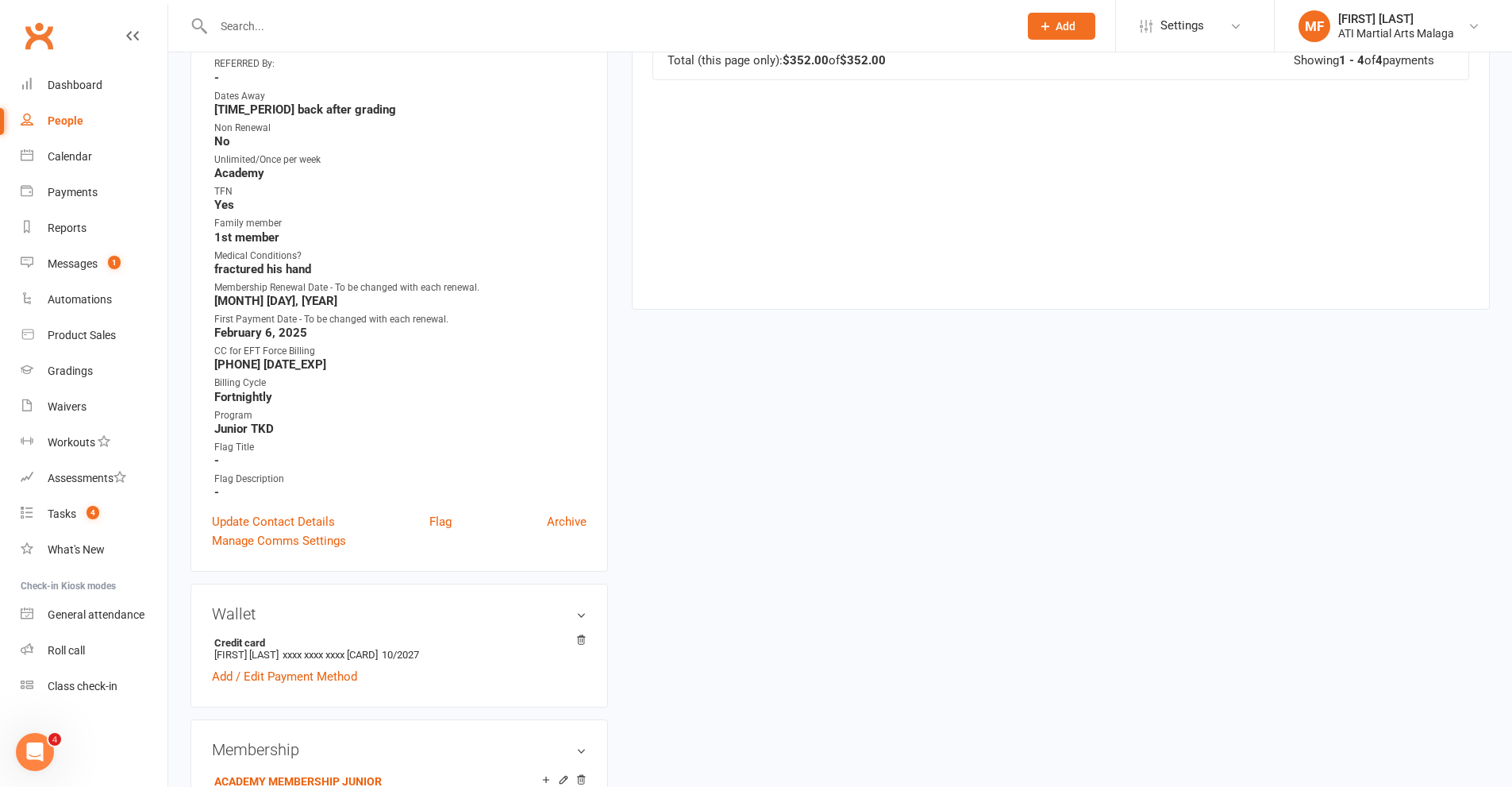 click at bounding box center (608, 26) 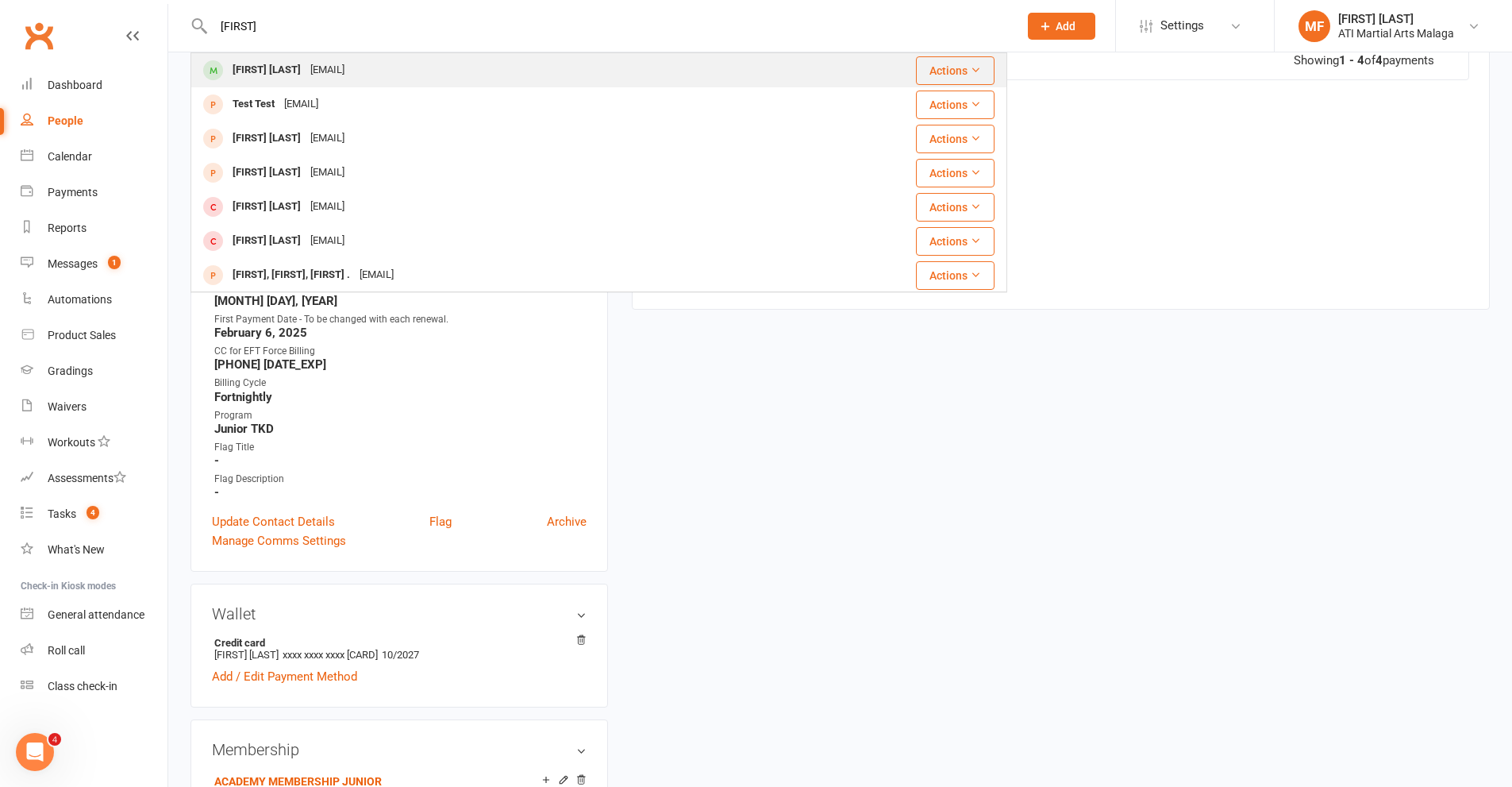 type on "[FIRST]" 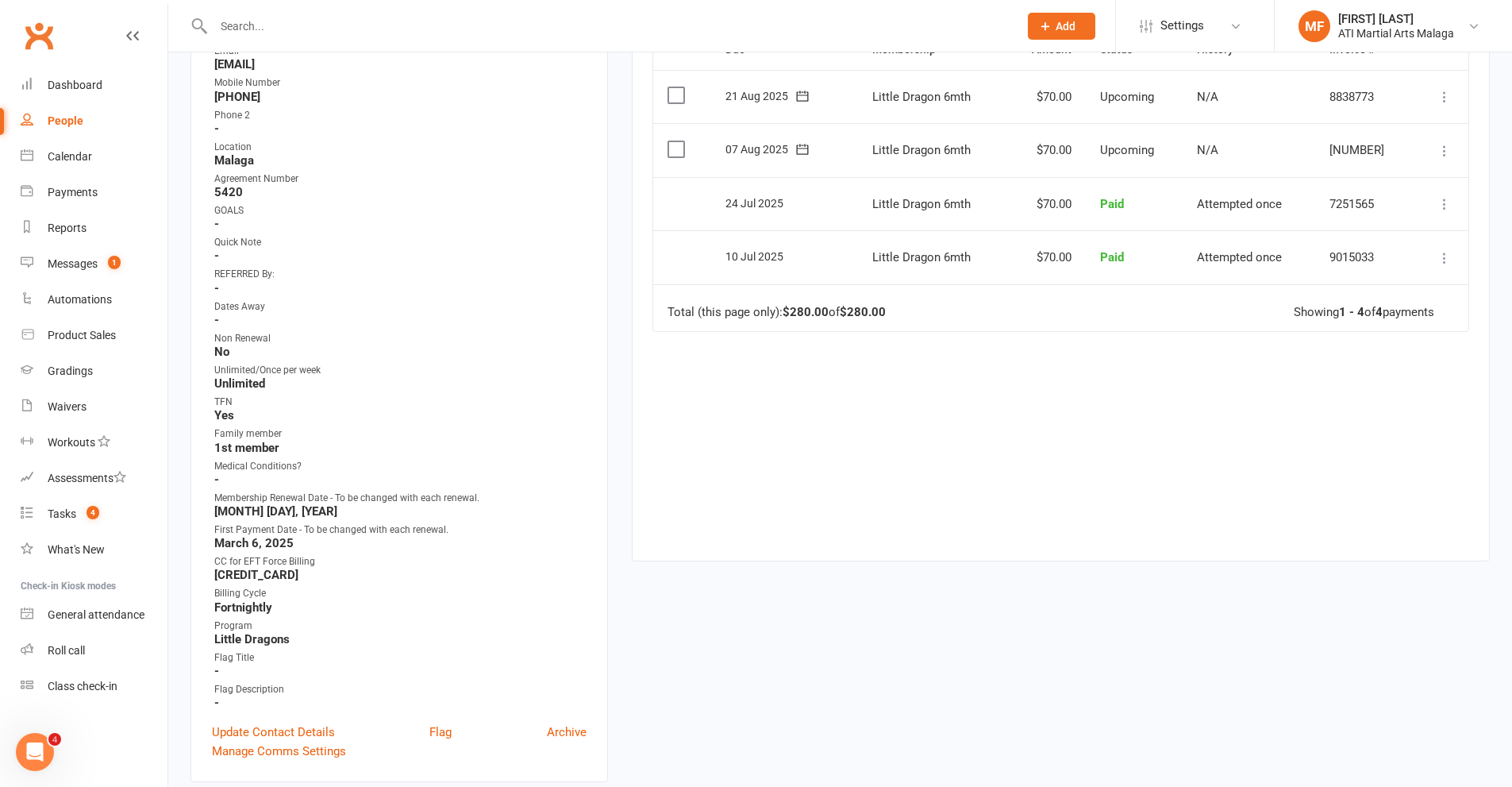 scroll, scrollTop: 556, scrollLeft: 0, axis: vertical 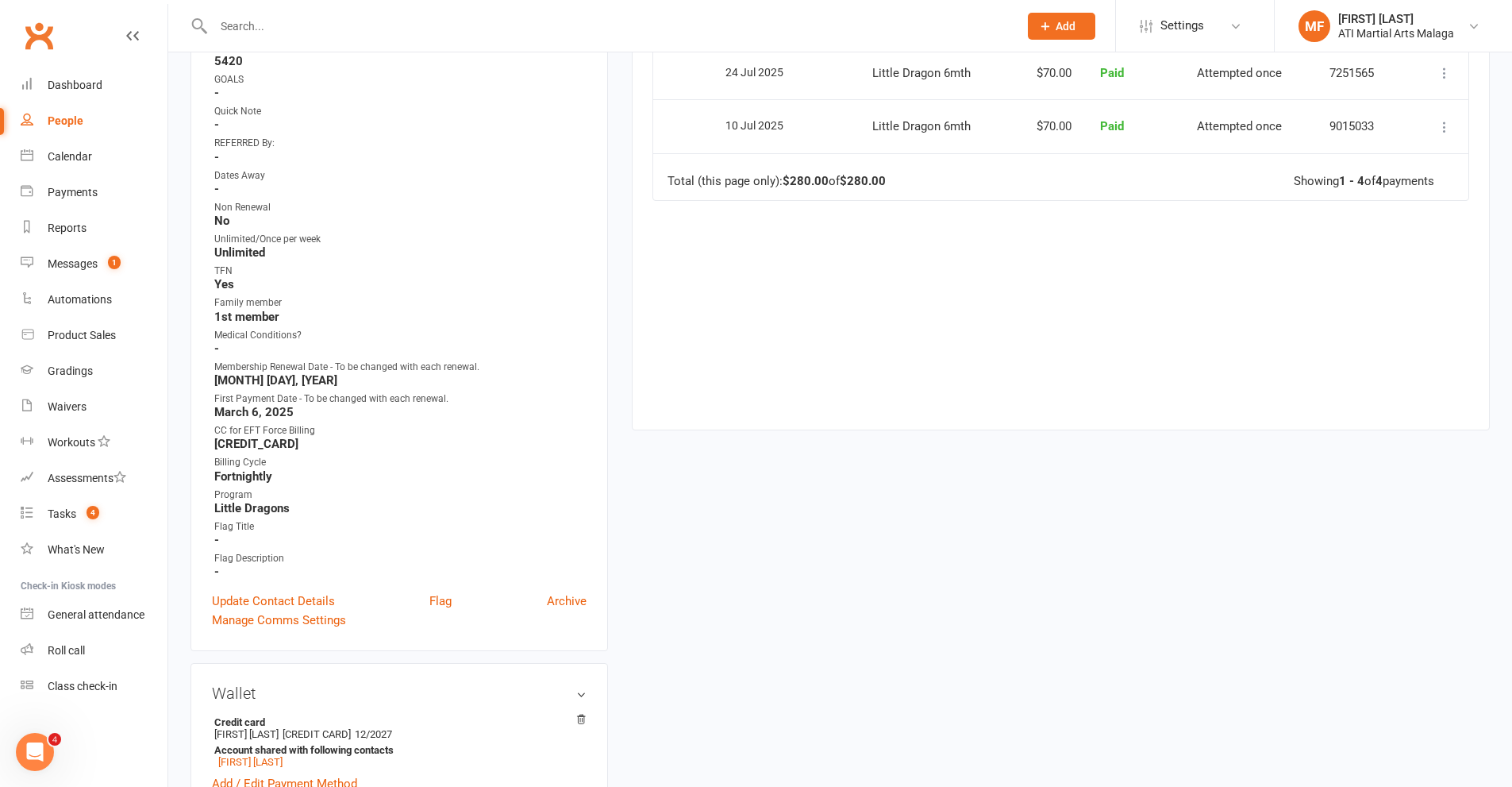 click at bounding box center [608, 26] 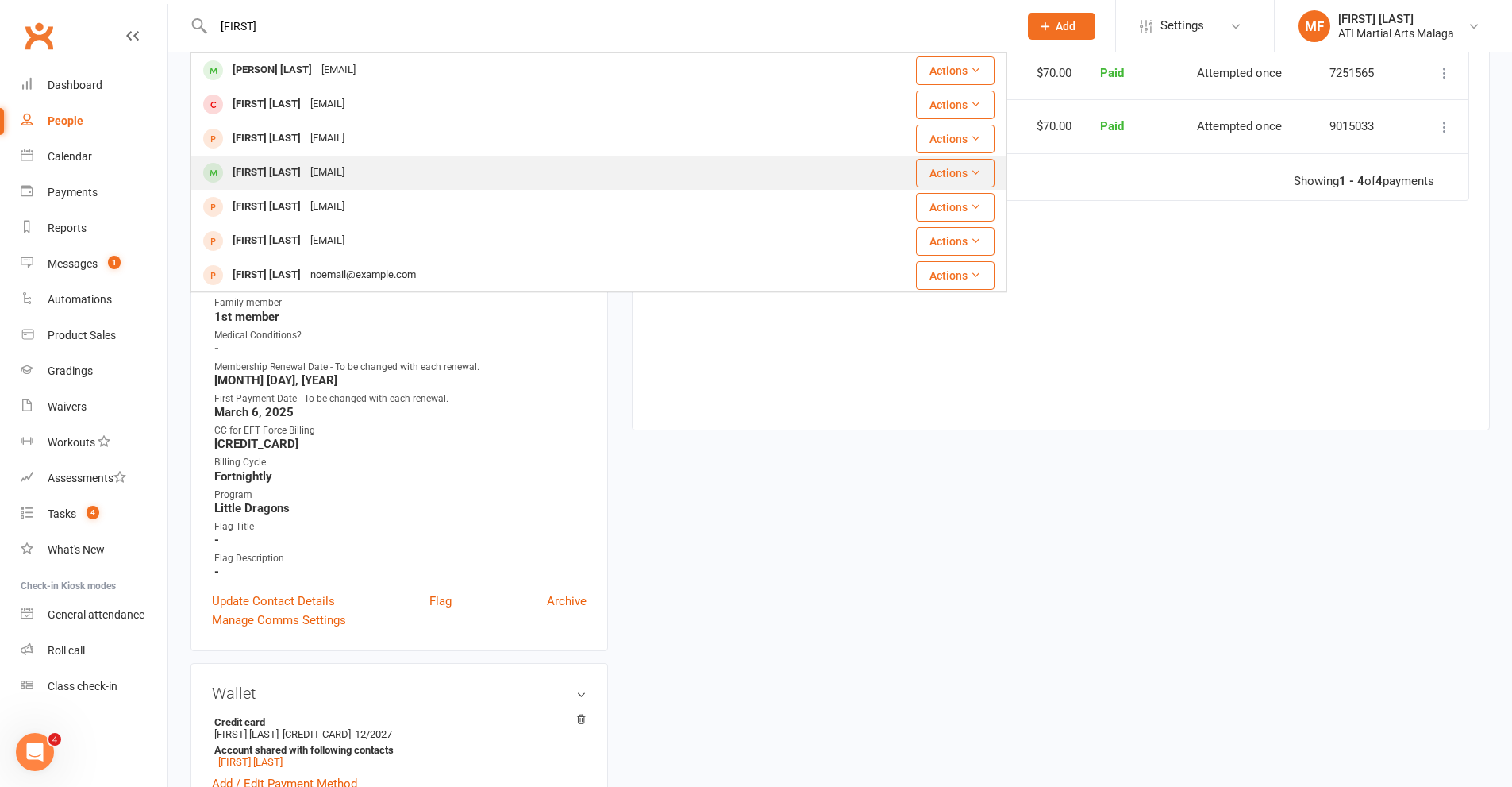 type on "[FIRST]" 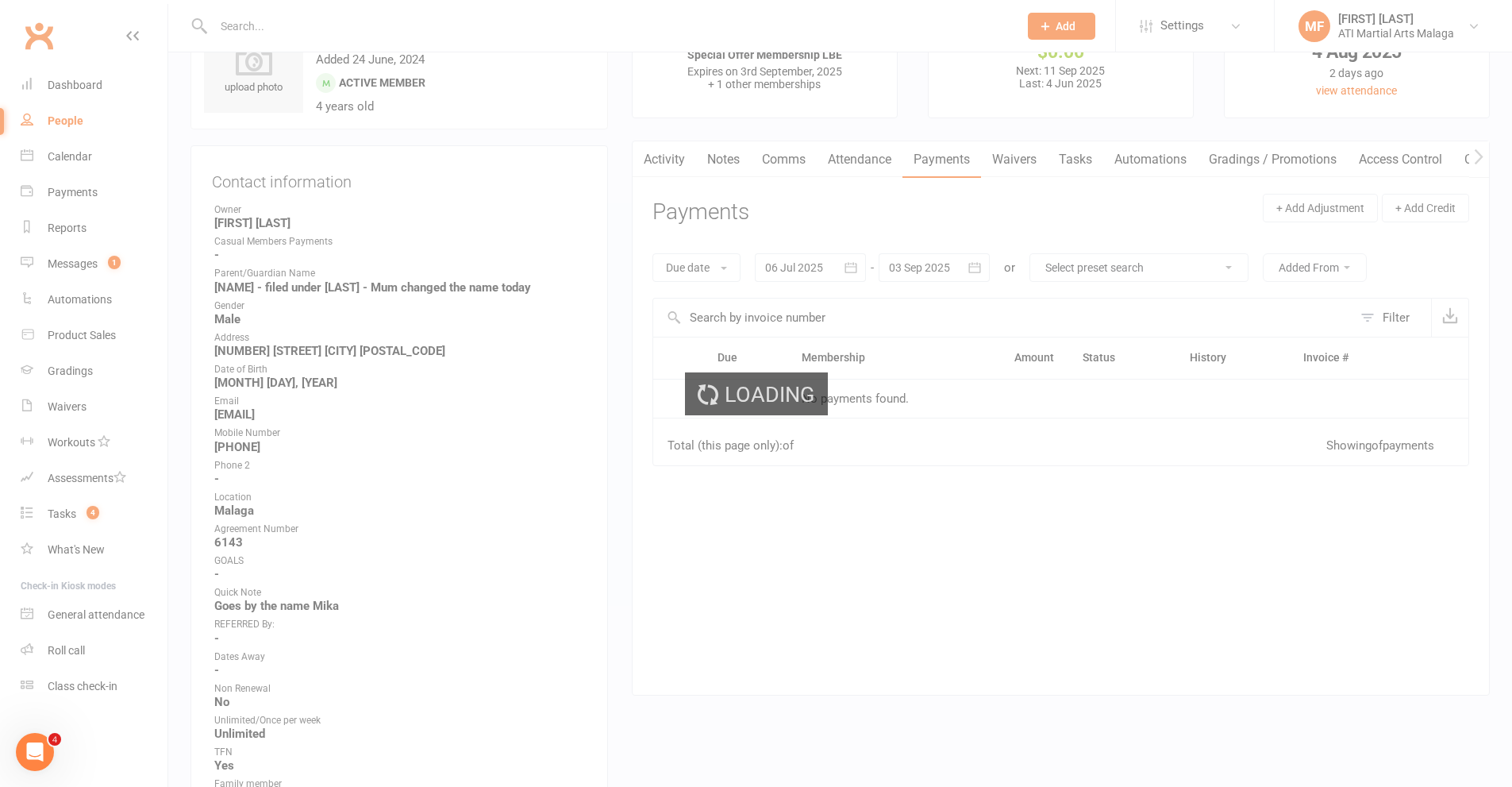 scroll, scrollTop: 556, scrollLeft: 0, axis: vertical 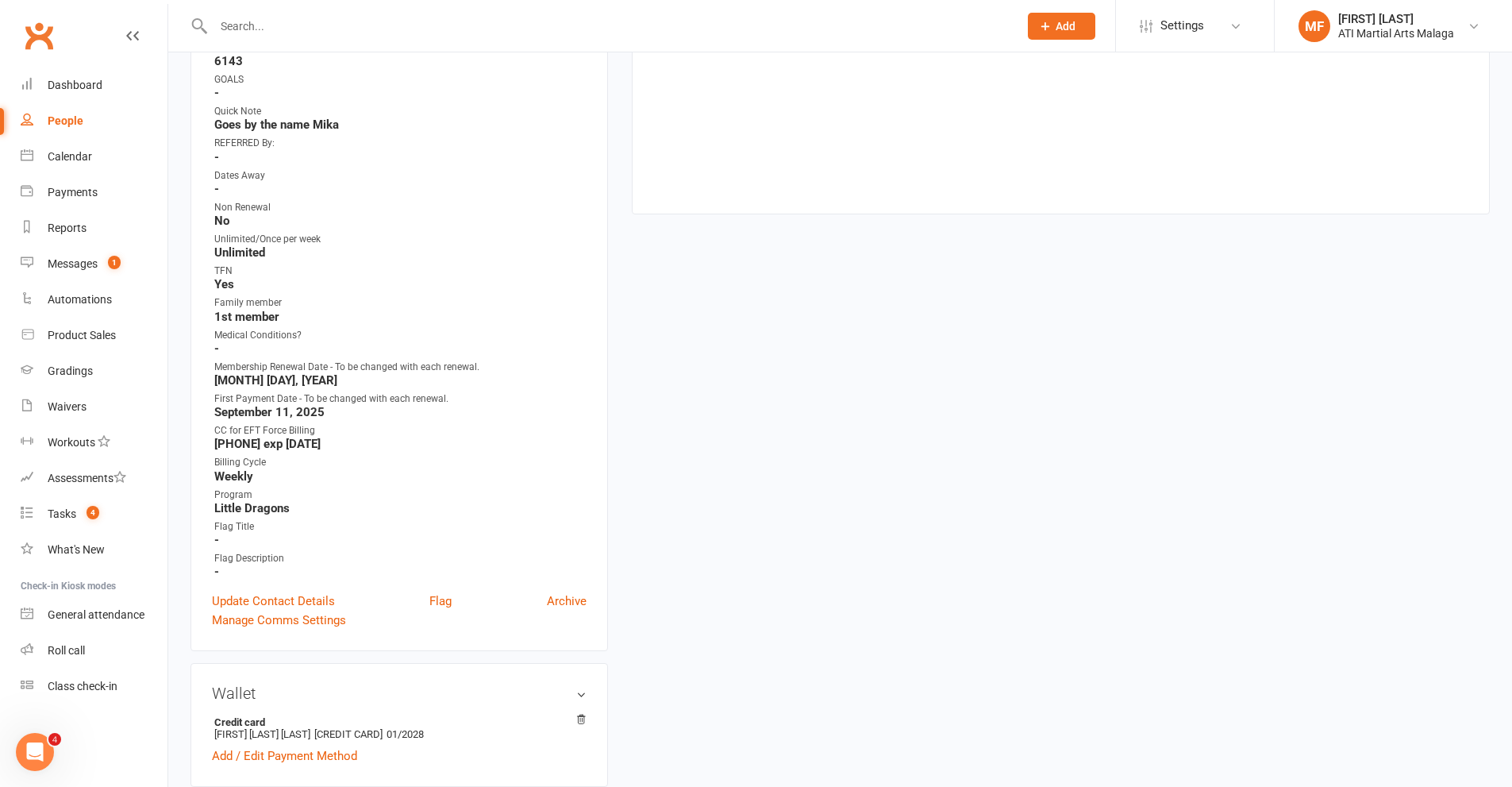 click at bounding box center [608, 26] 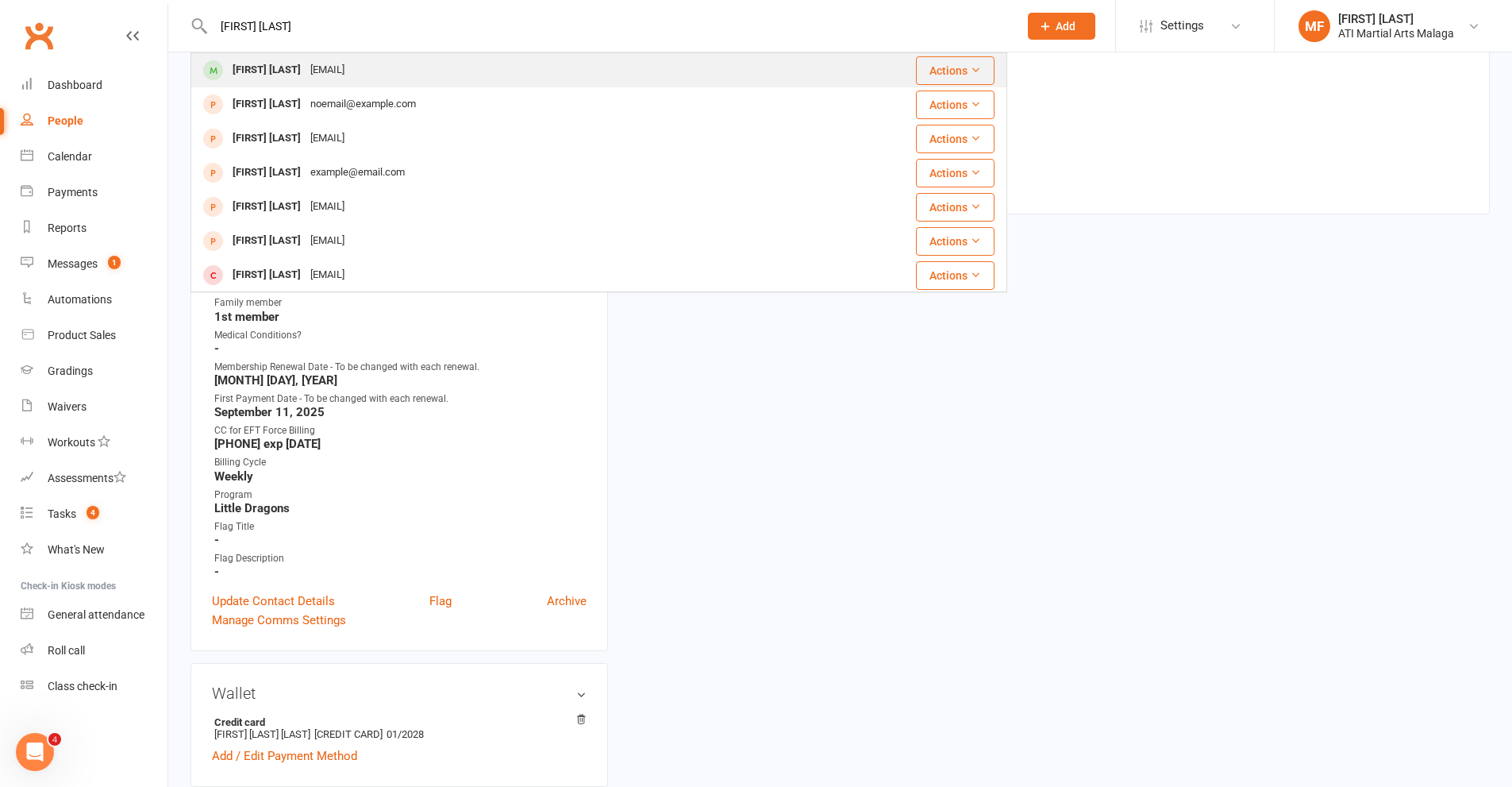 type on "[FIRST] [LAST]" 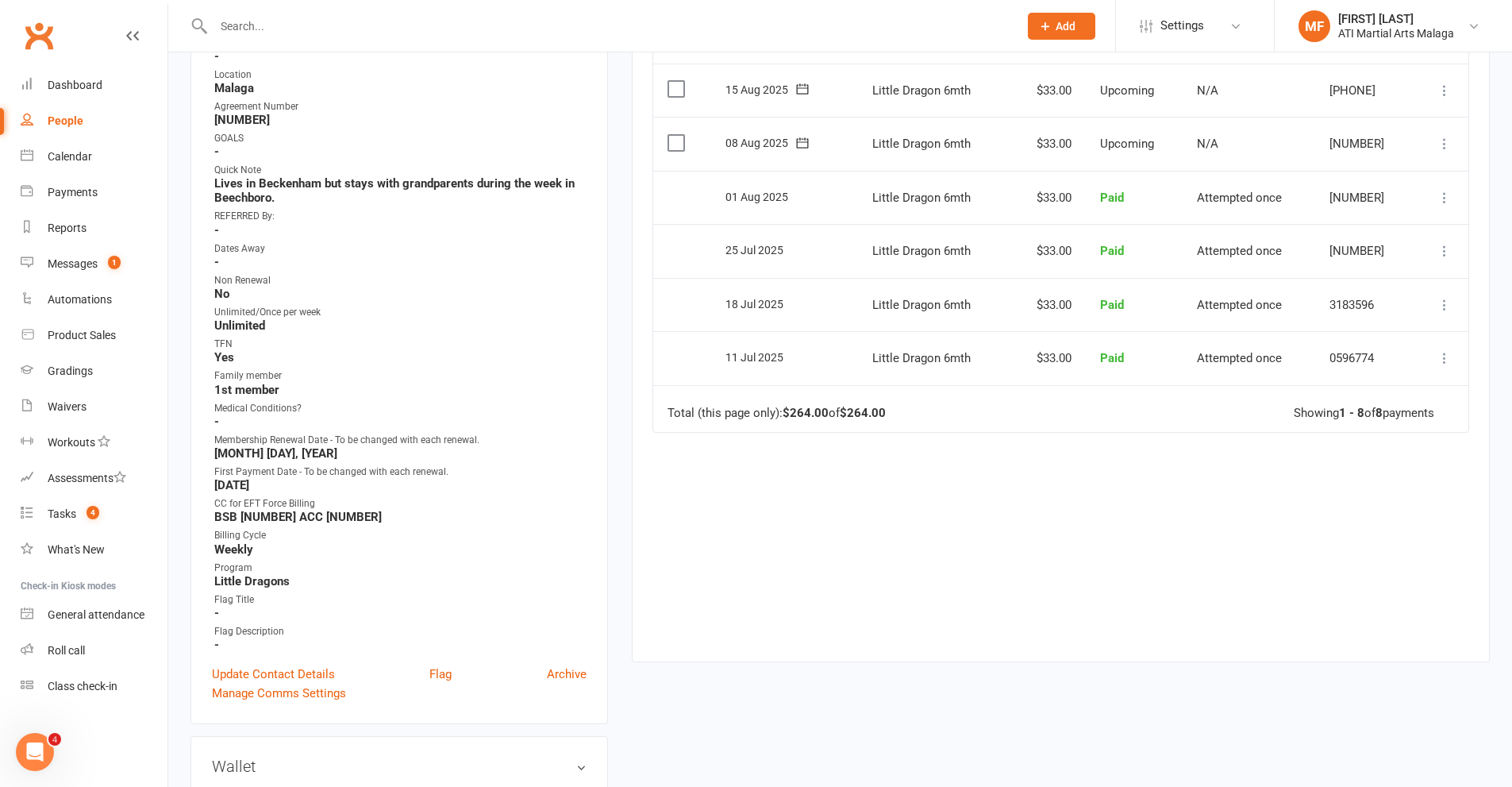 scroll, scrollTop: 556, scrollLeft: 0, axis: vertical 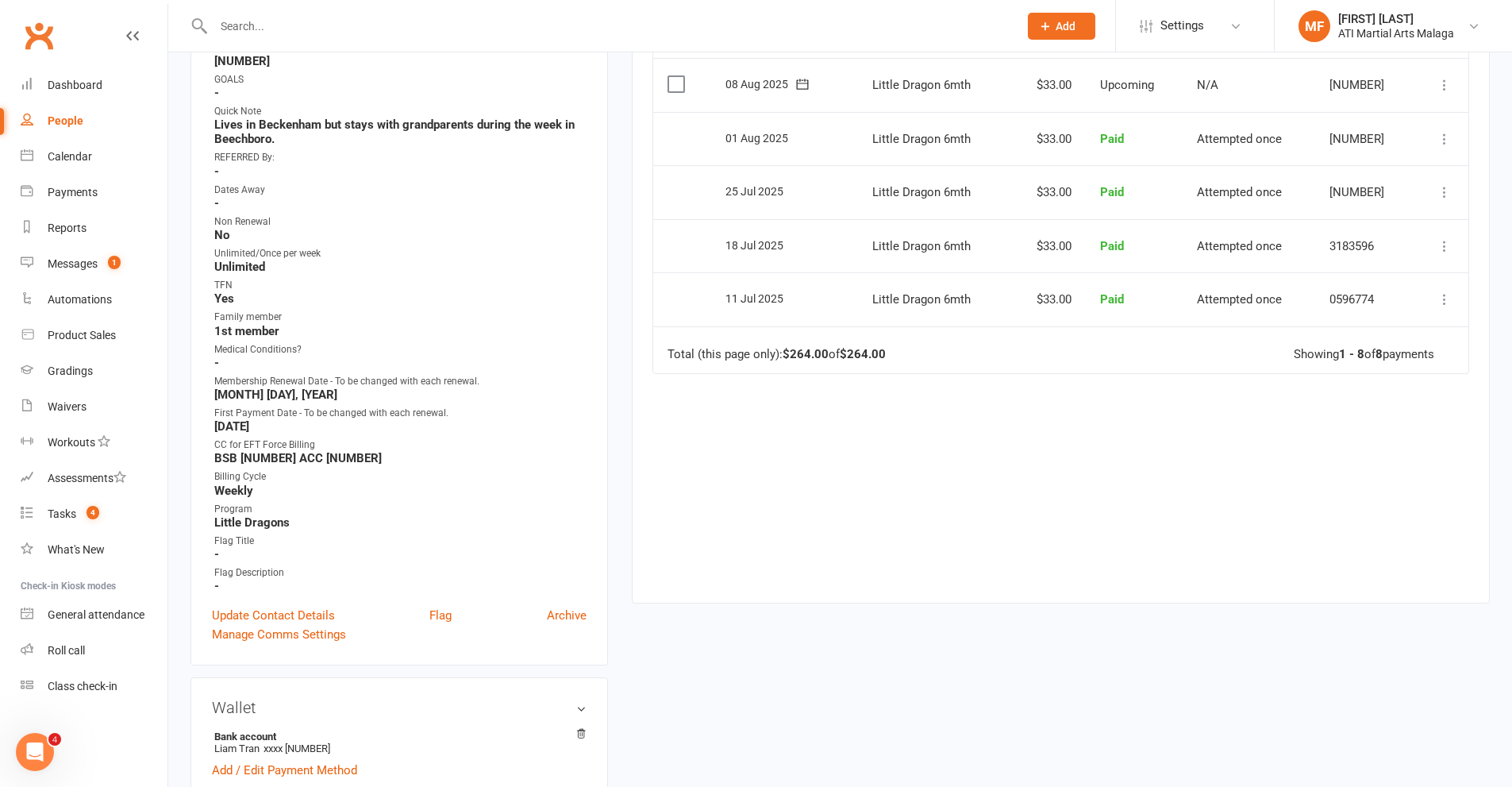 click at bounding box center (608, 26) 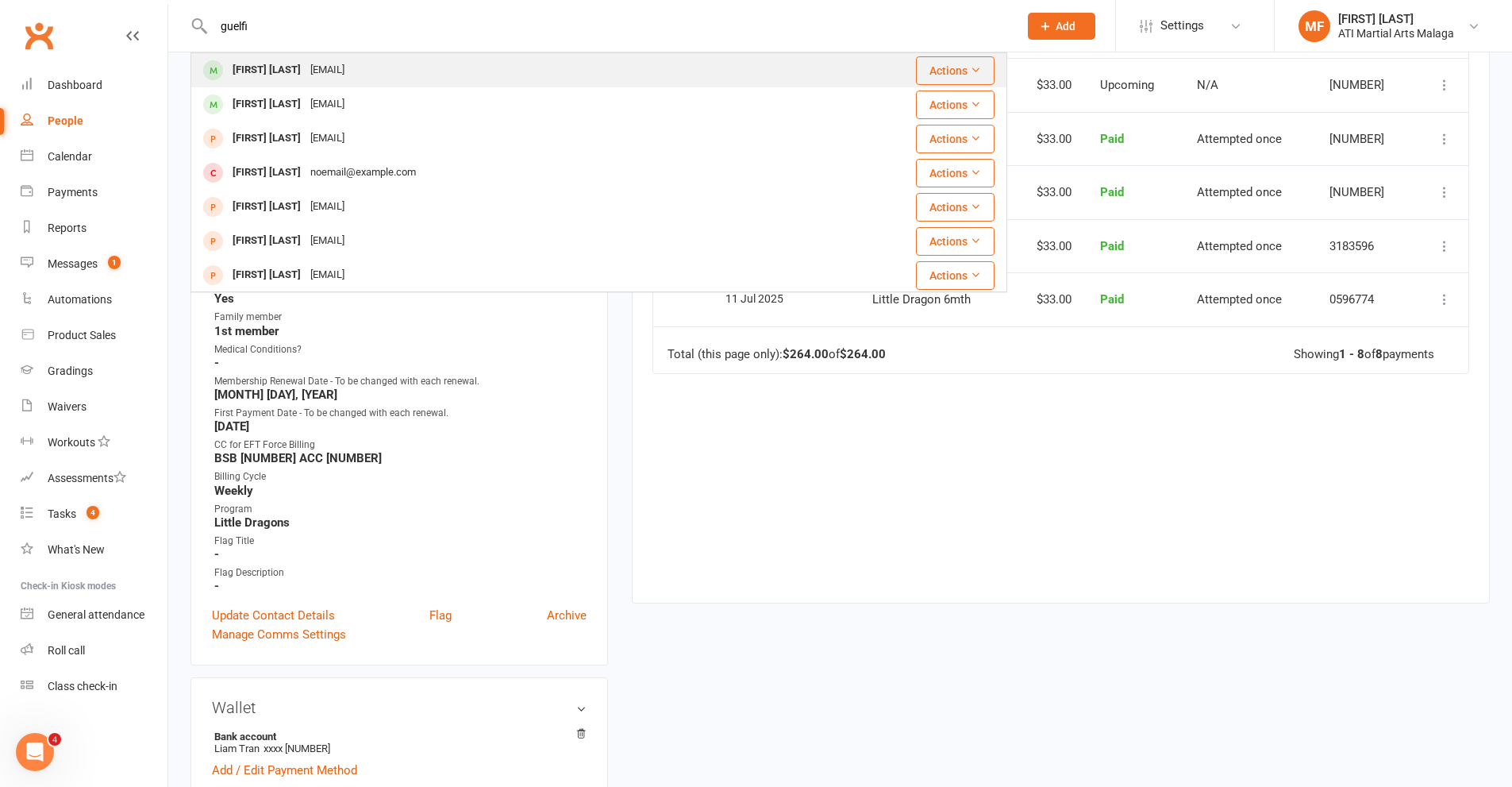 type on "guelfi" 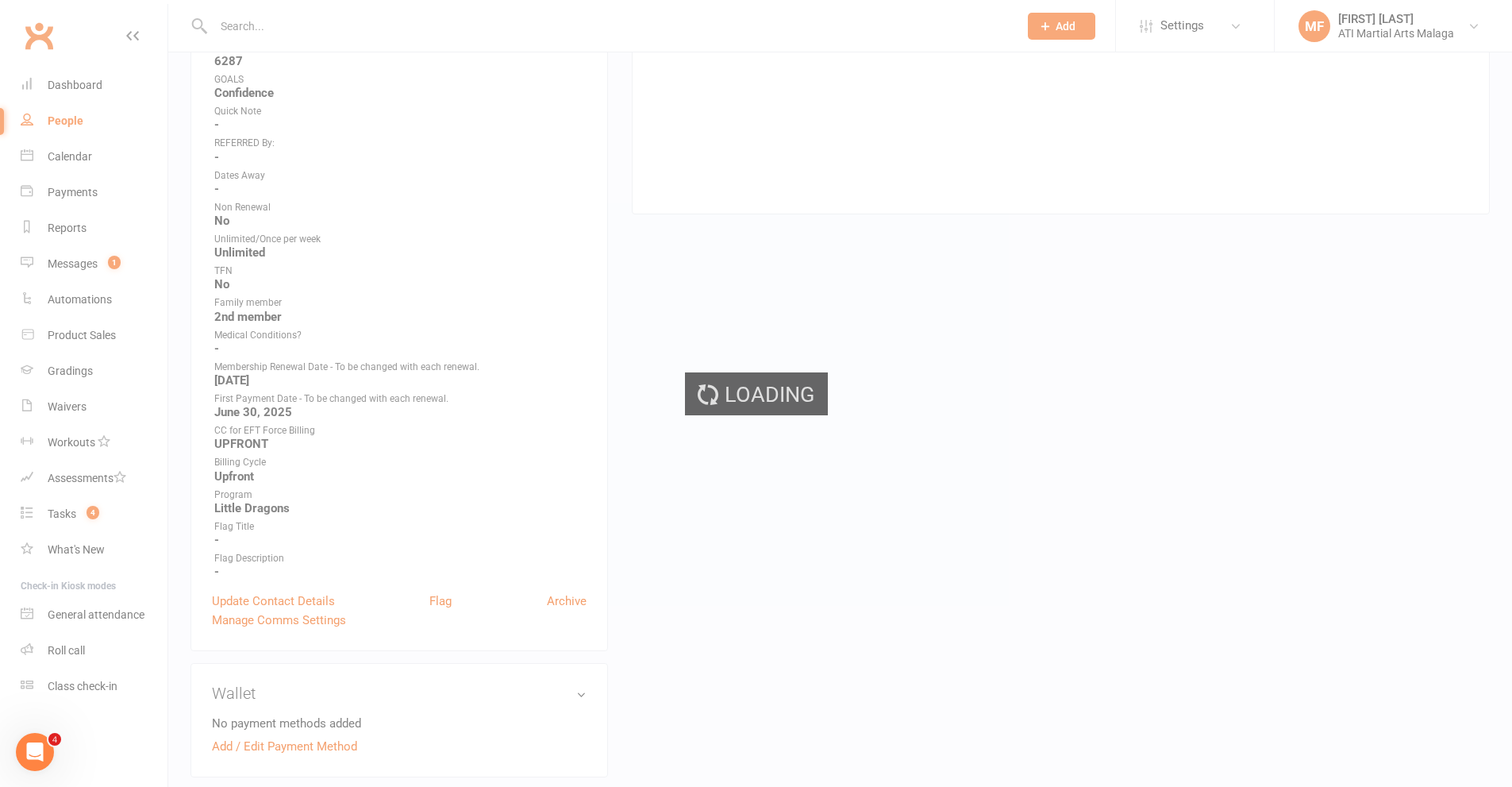 scroll, scrollTop: 0, scrollLeft: 0, axis: both 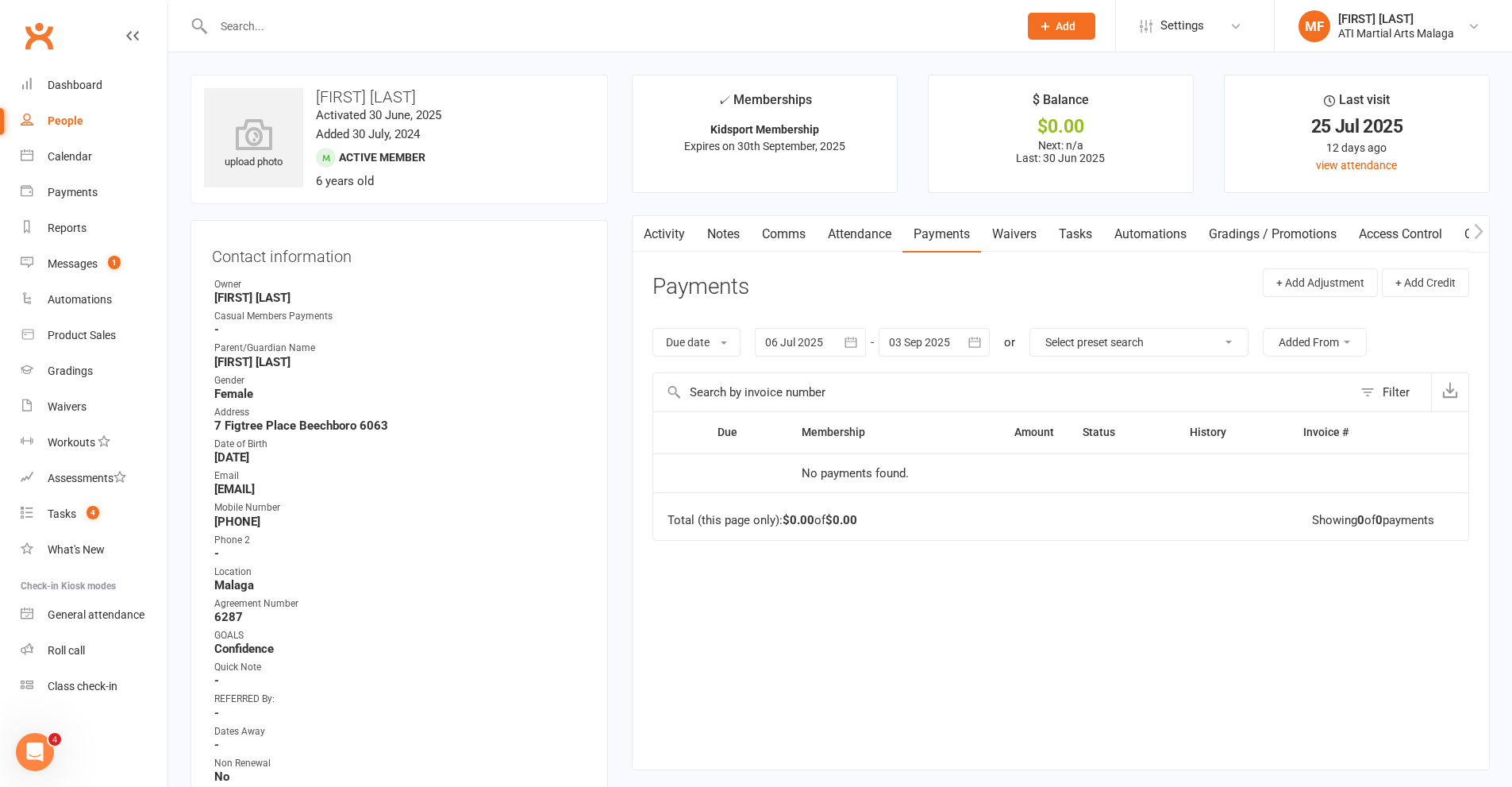 click on "Notes" at bounding box center (723, 234) 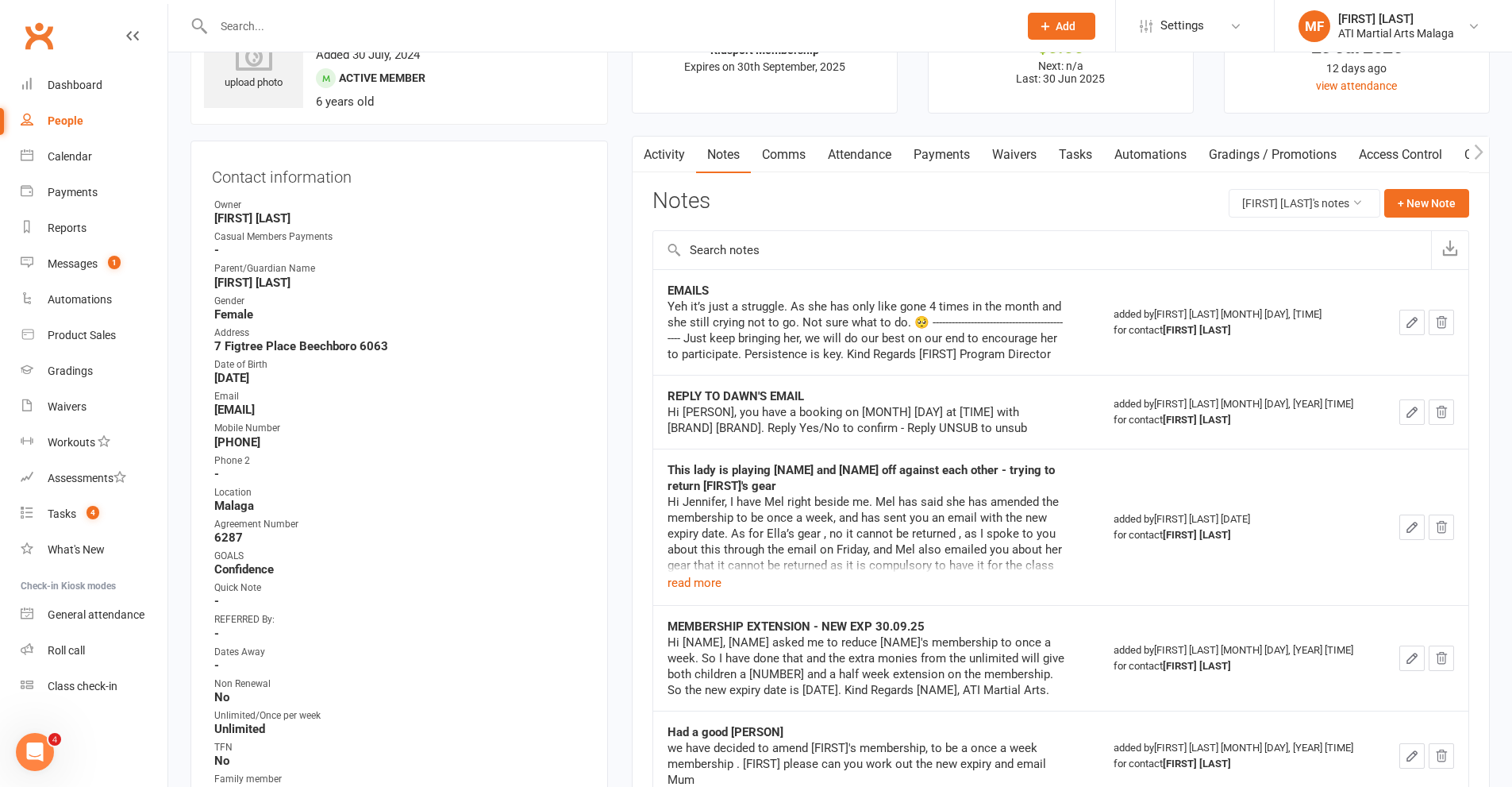 scroll, scrollTop: 159, scrollLeft: 0, axis: vertical 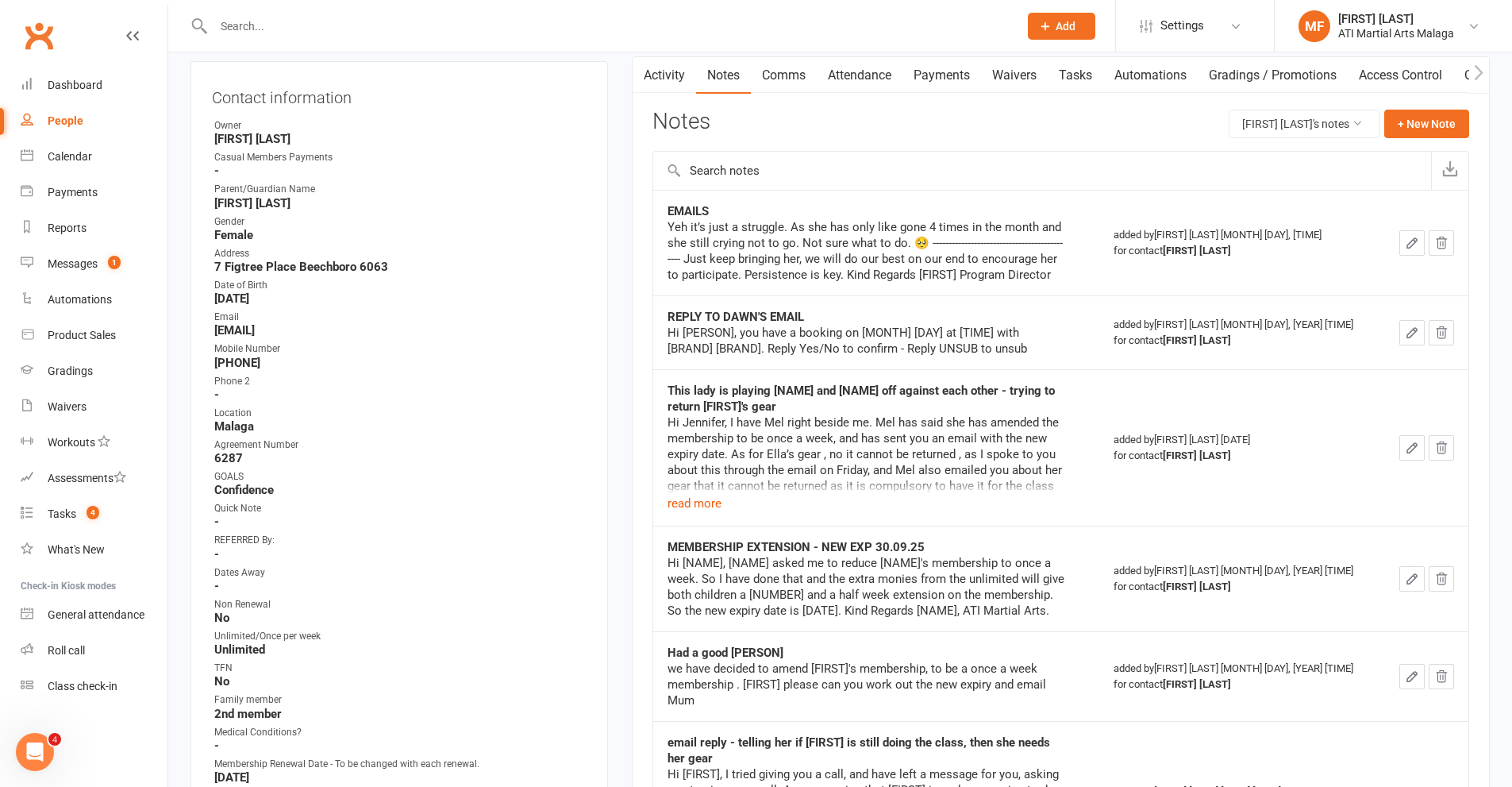 click at bounding box center [608, 26] 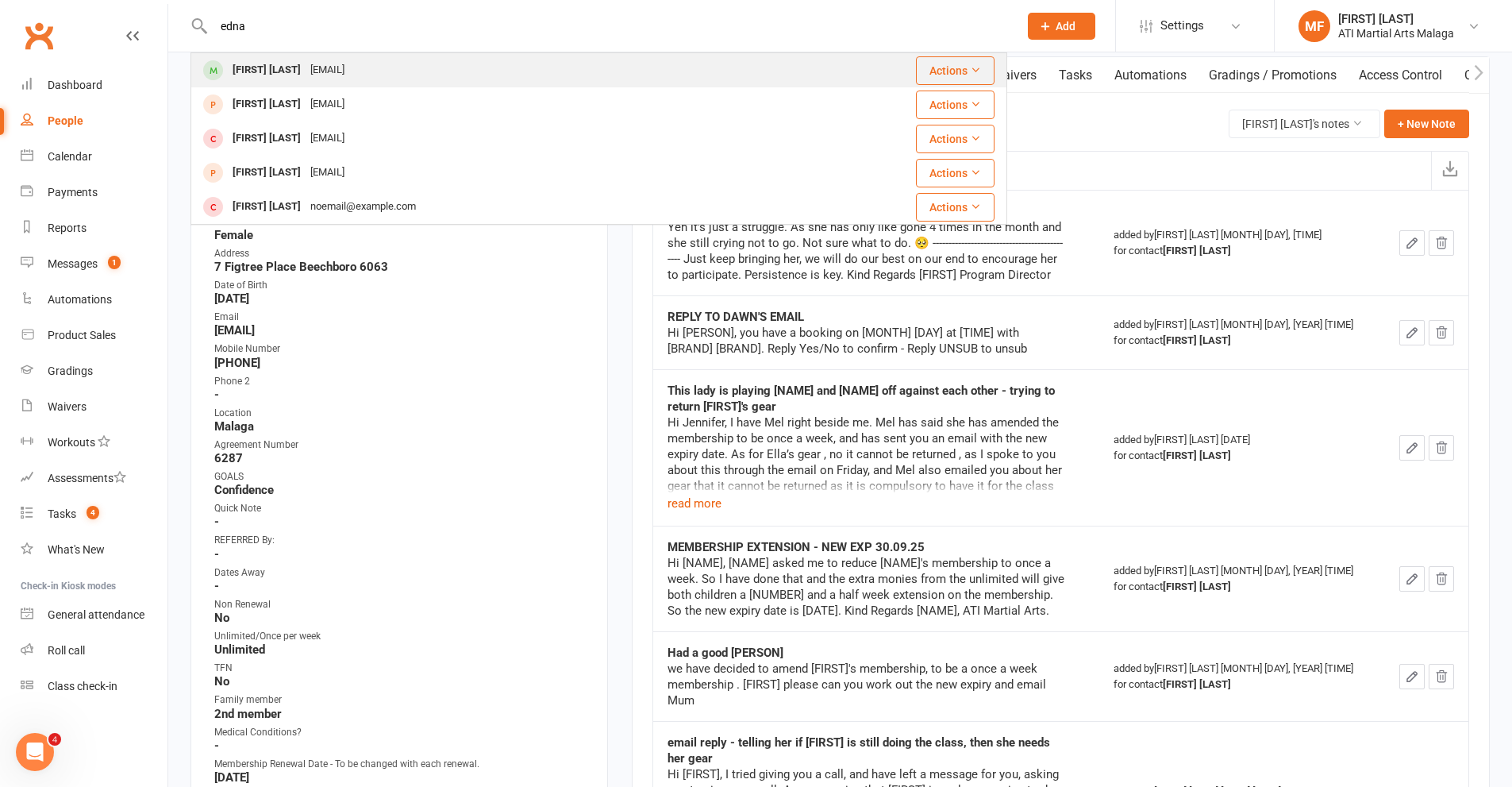 type on "edna" 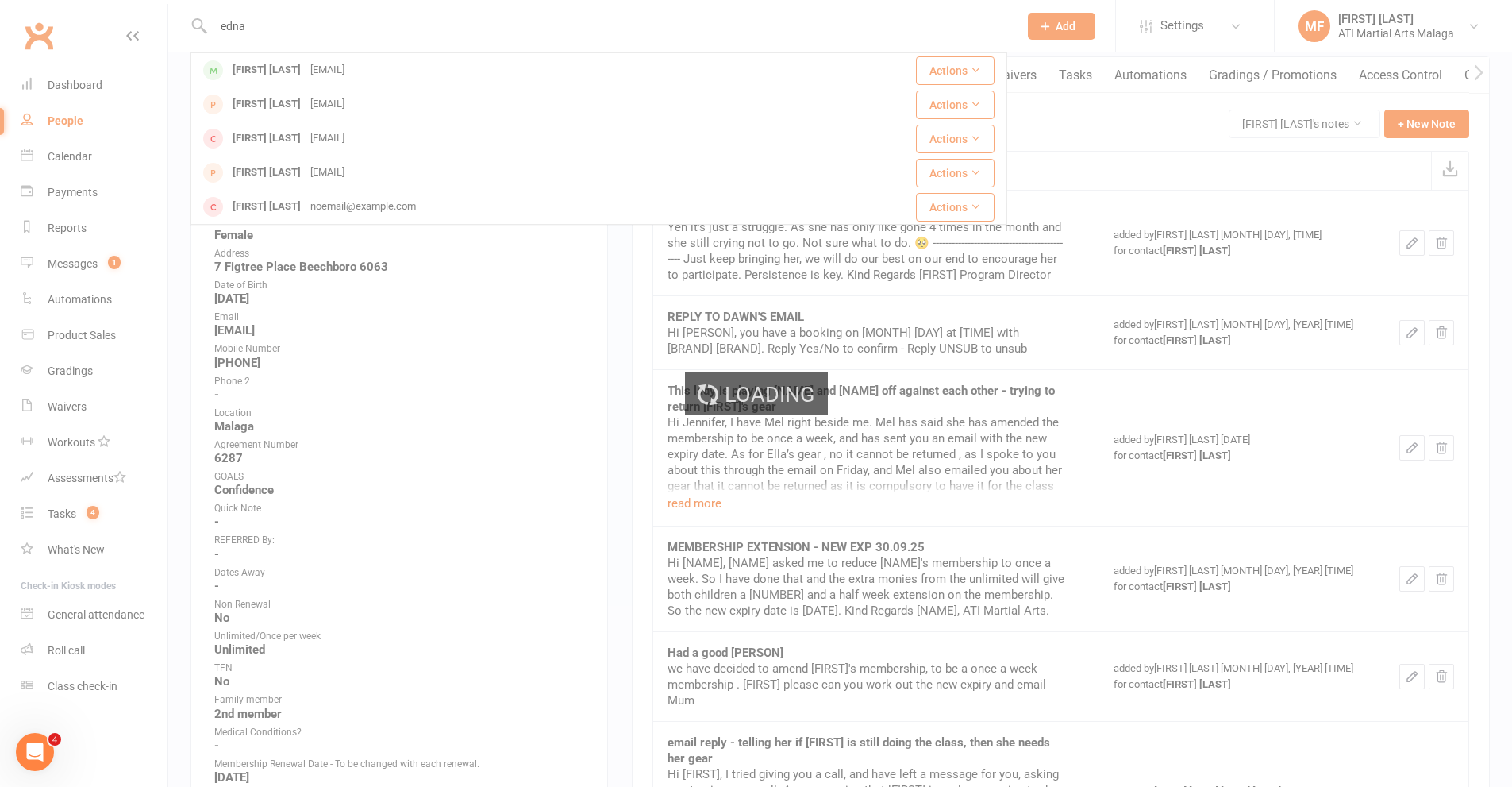 type 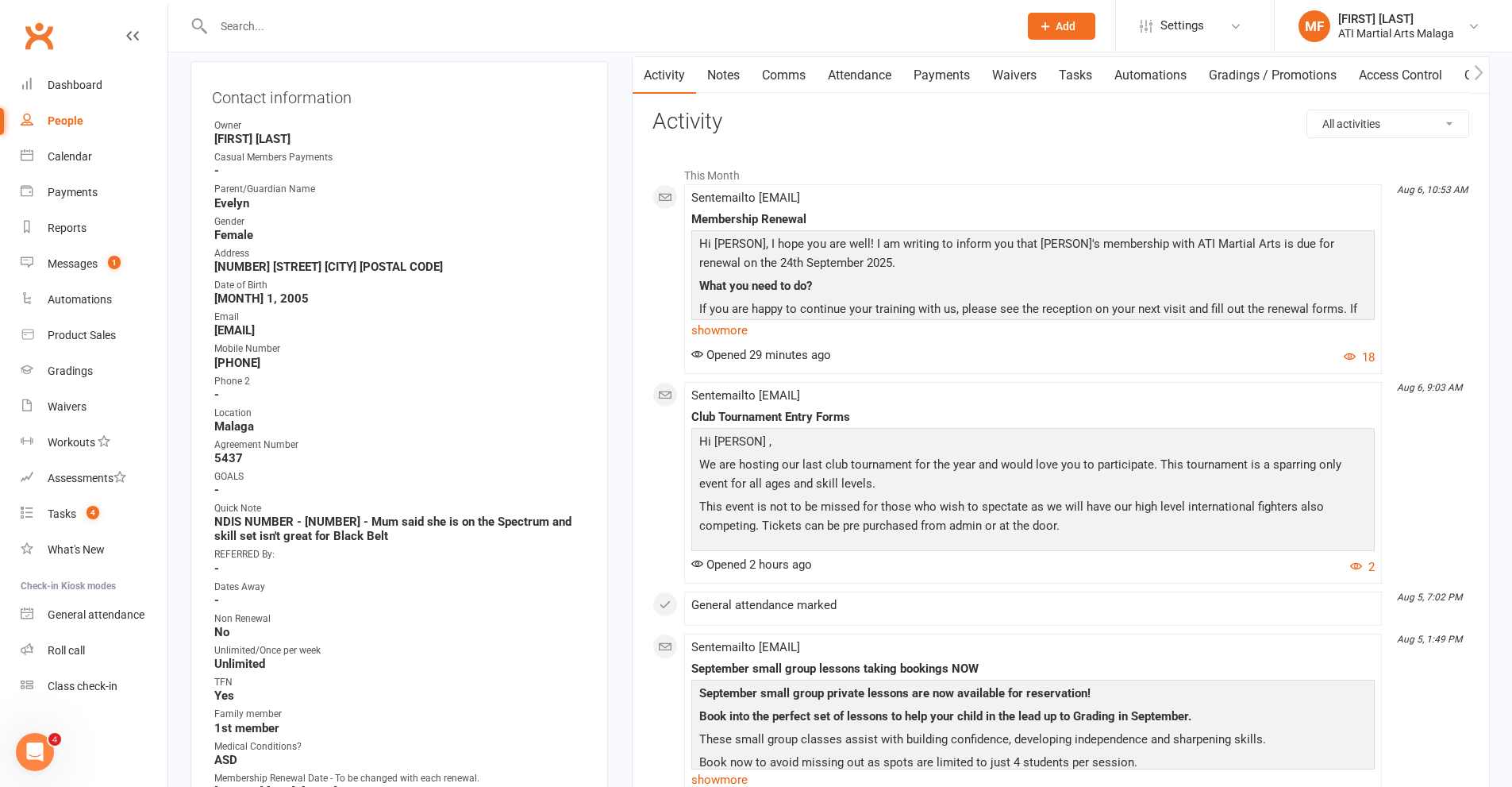 scroll, scrollTop: 0, scrollLeft: 0, axis: both 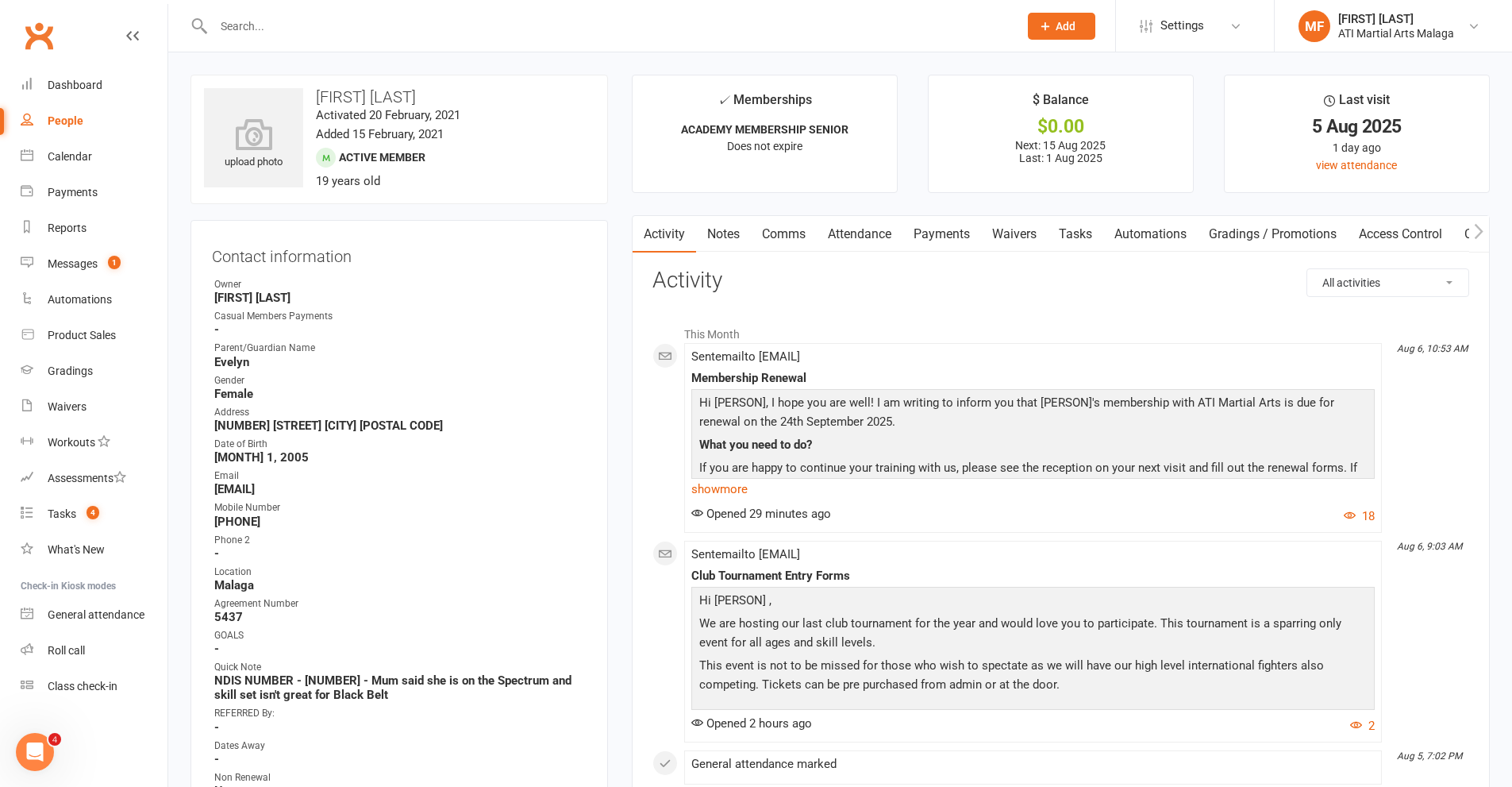 click on "Notes" at bounding box center (723, 234) 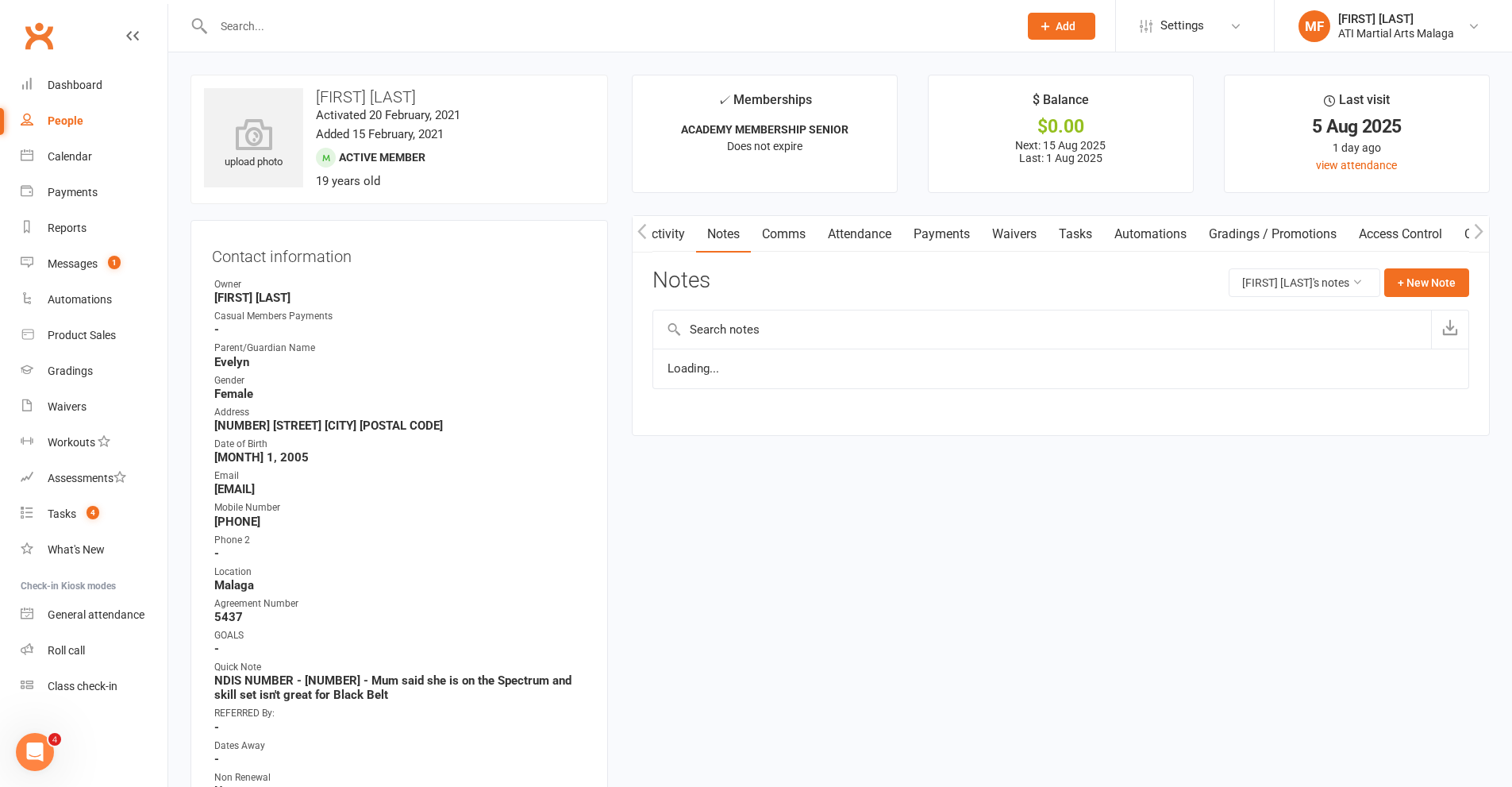 scroll, scrollTop: 0, scrollLeft: 1, axis: horizontal 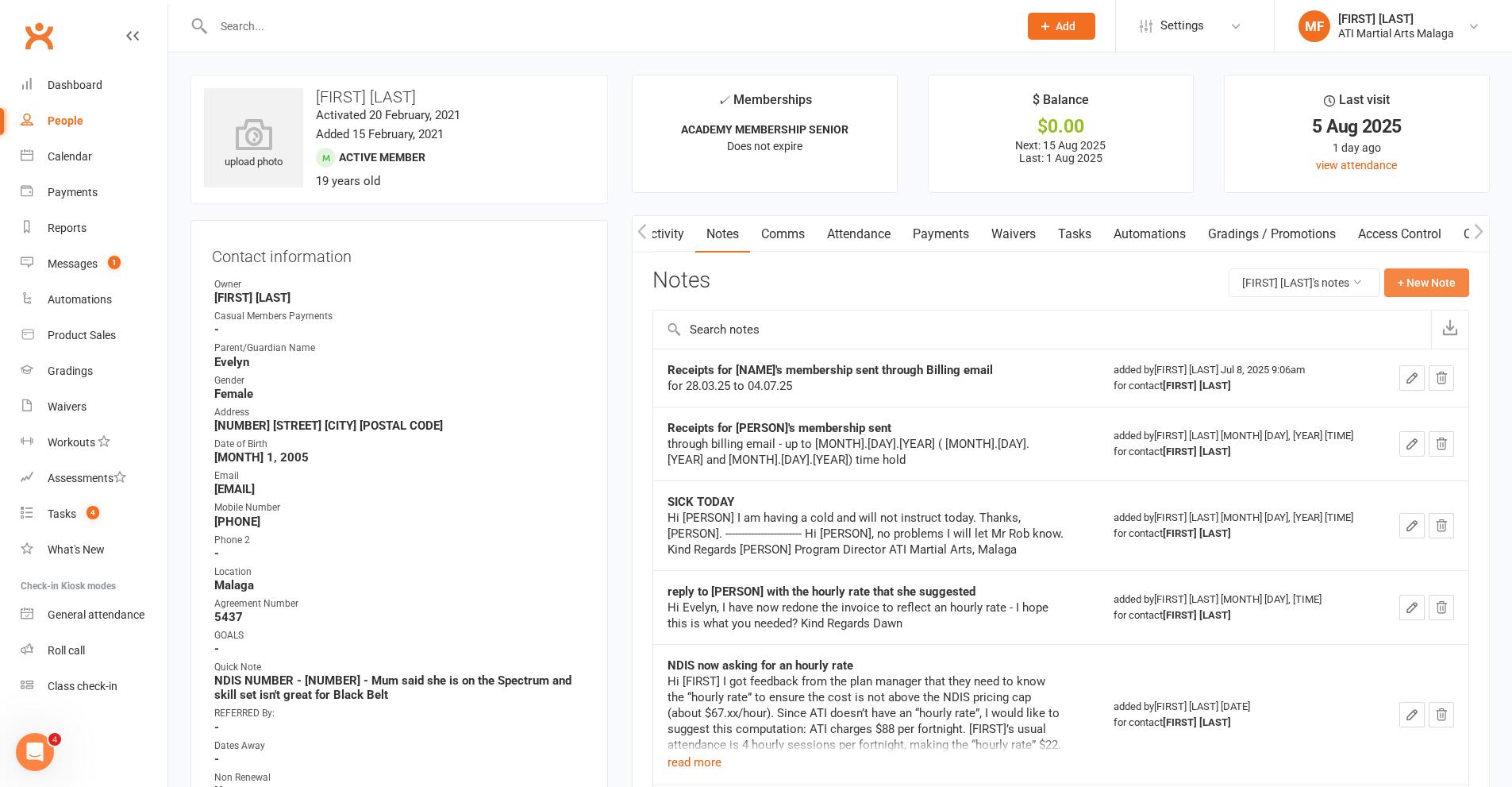 click on "+ New Note" at bounding box center [1426, 283] 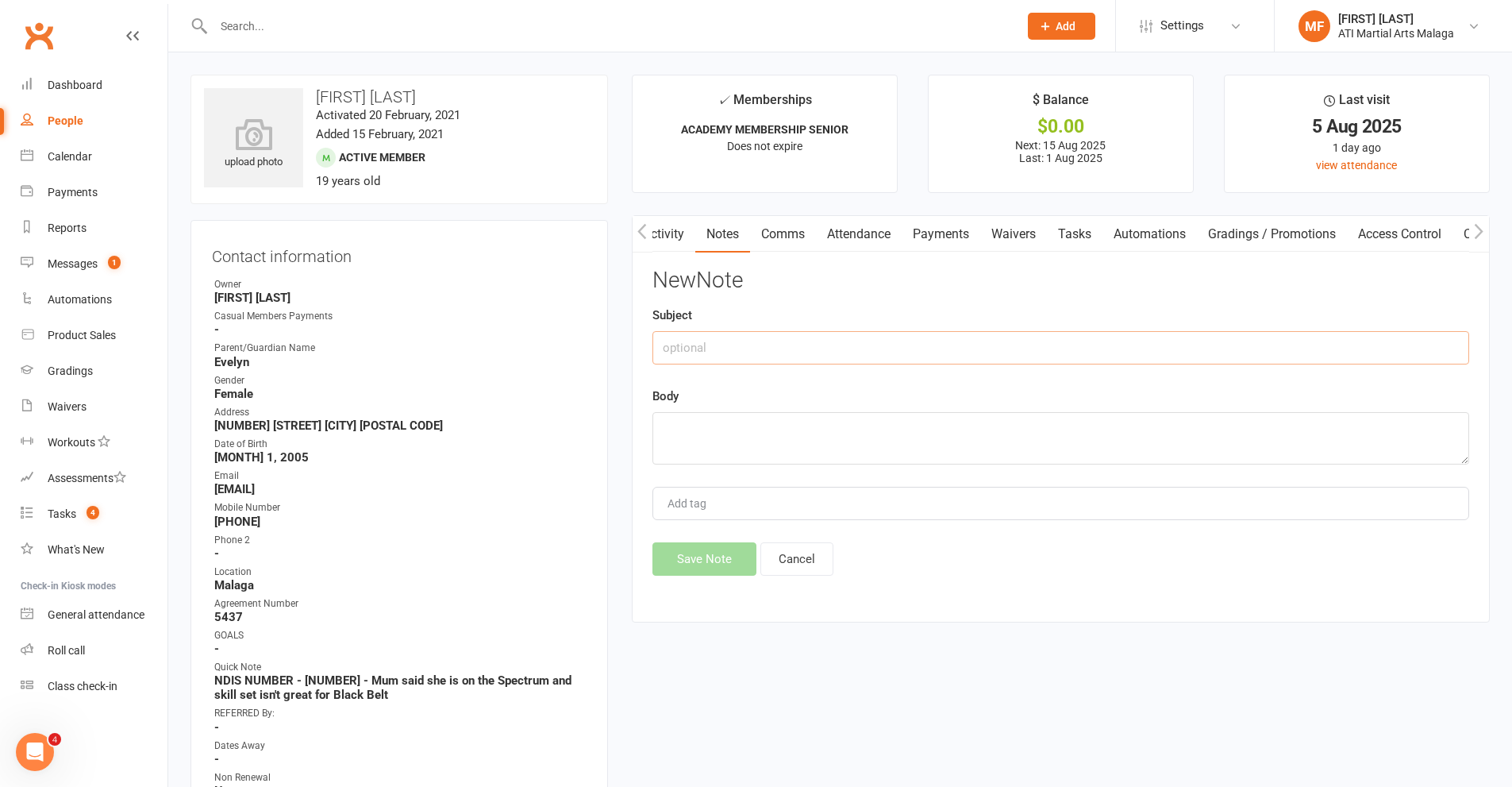 click at bounding box center (1060, 348) 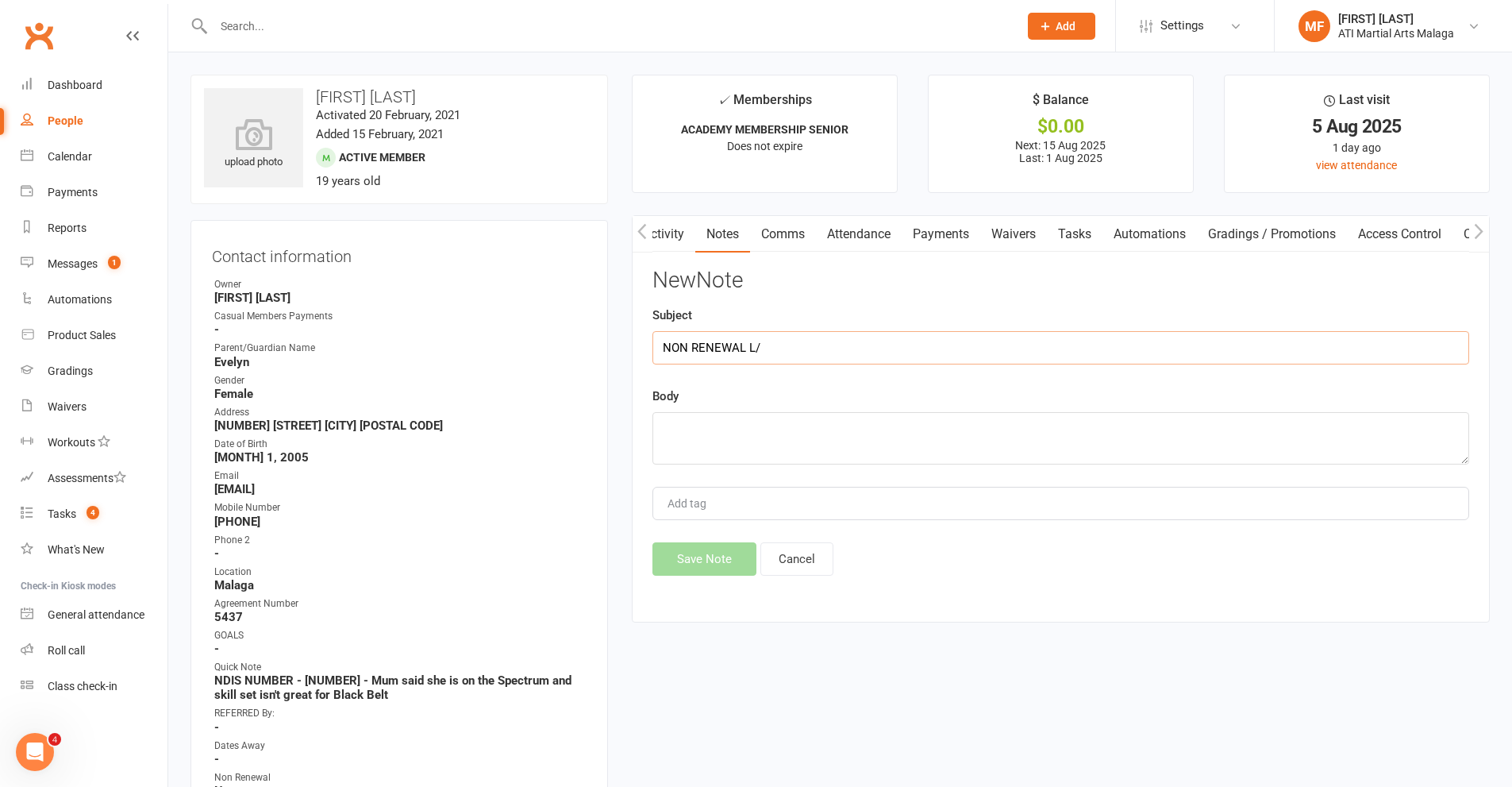 type on "NON RENEWAL L/P" 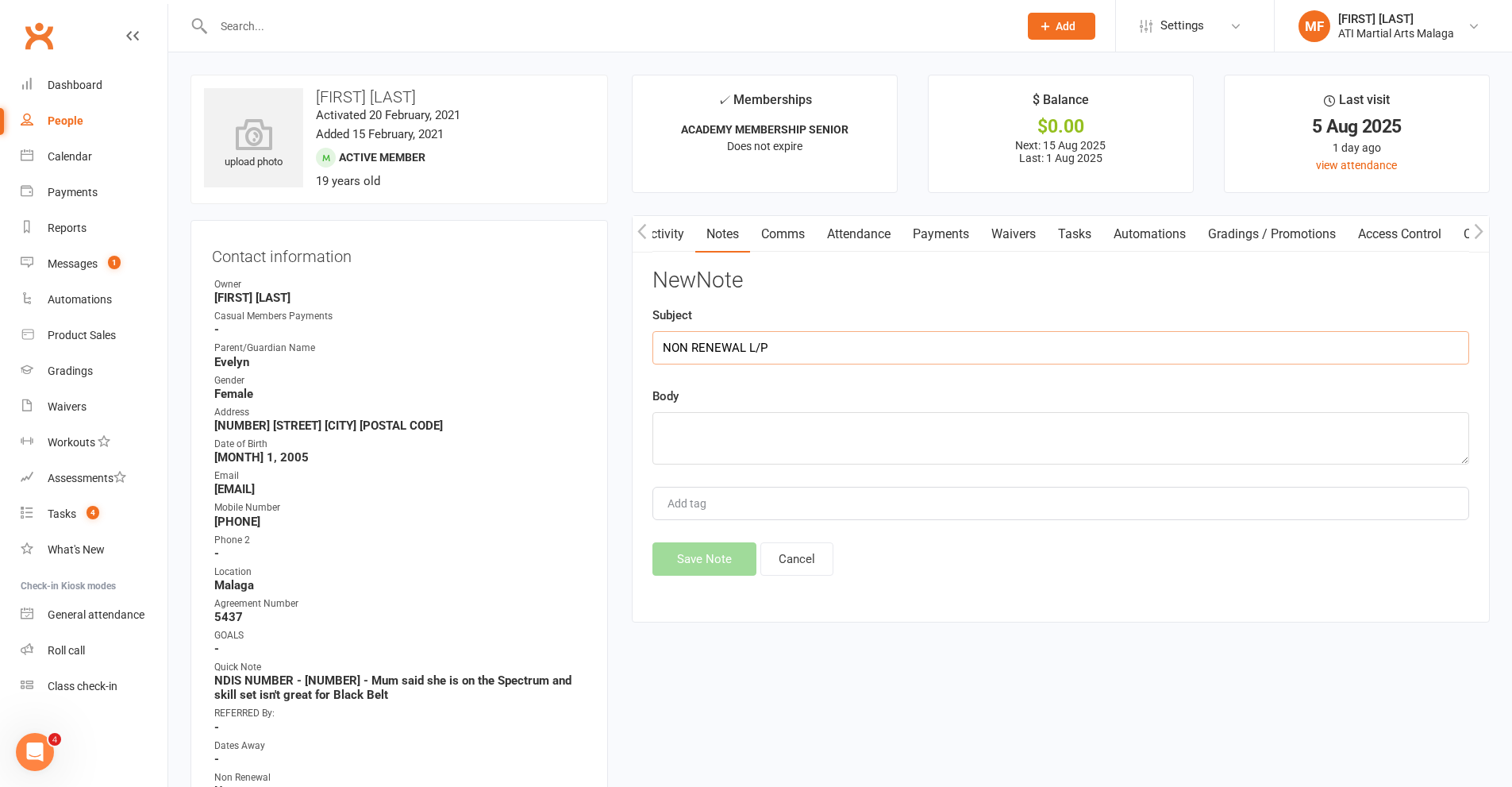 click on "Payments" at bounding box center [941, 234] 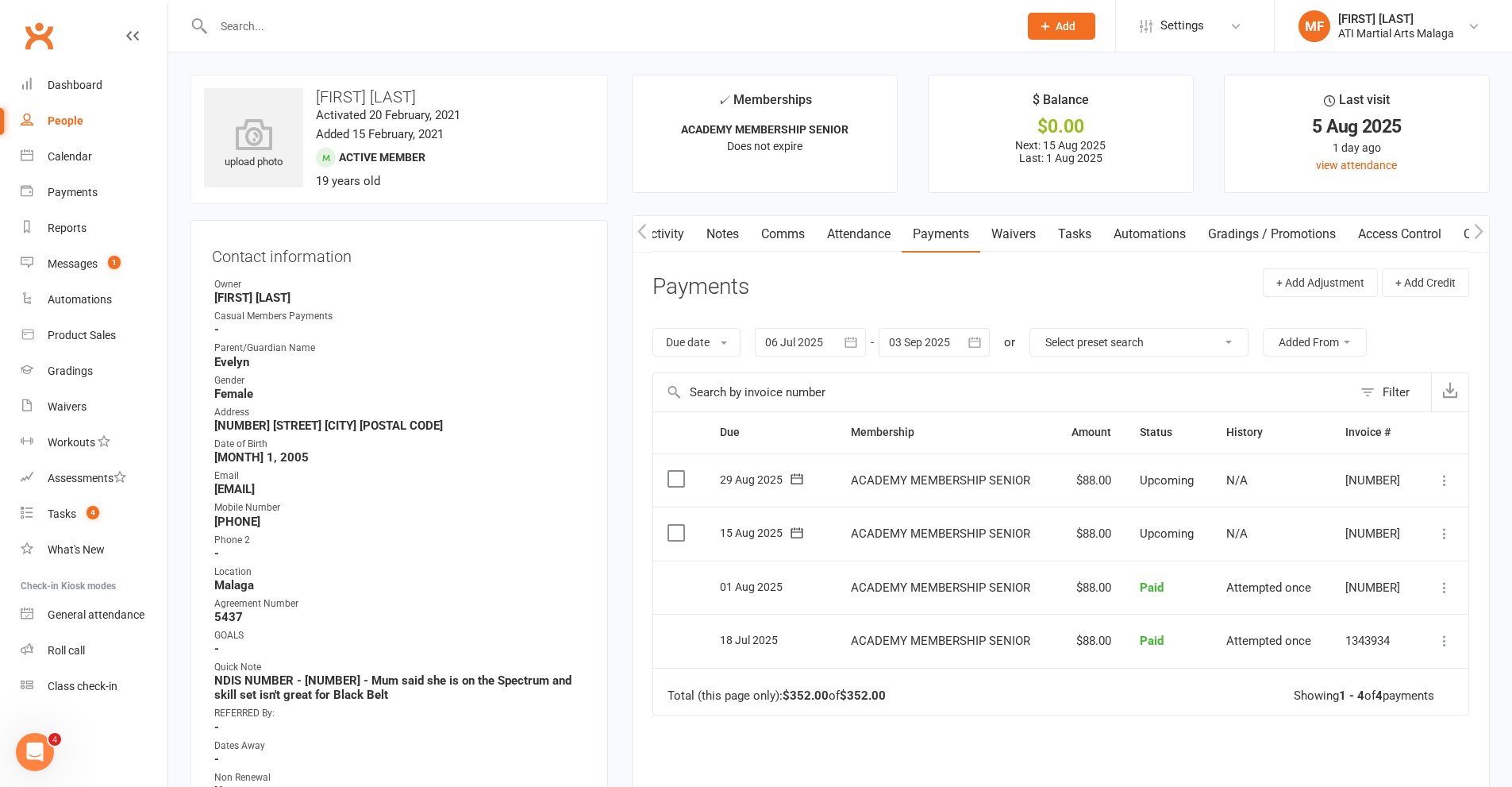 click at bounding box center [934, 342] 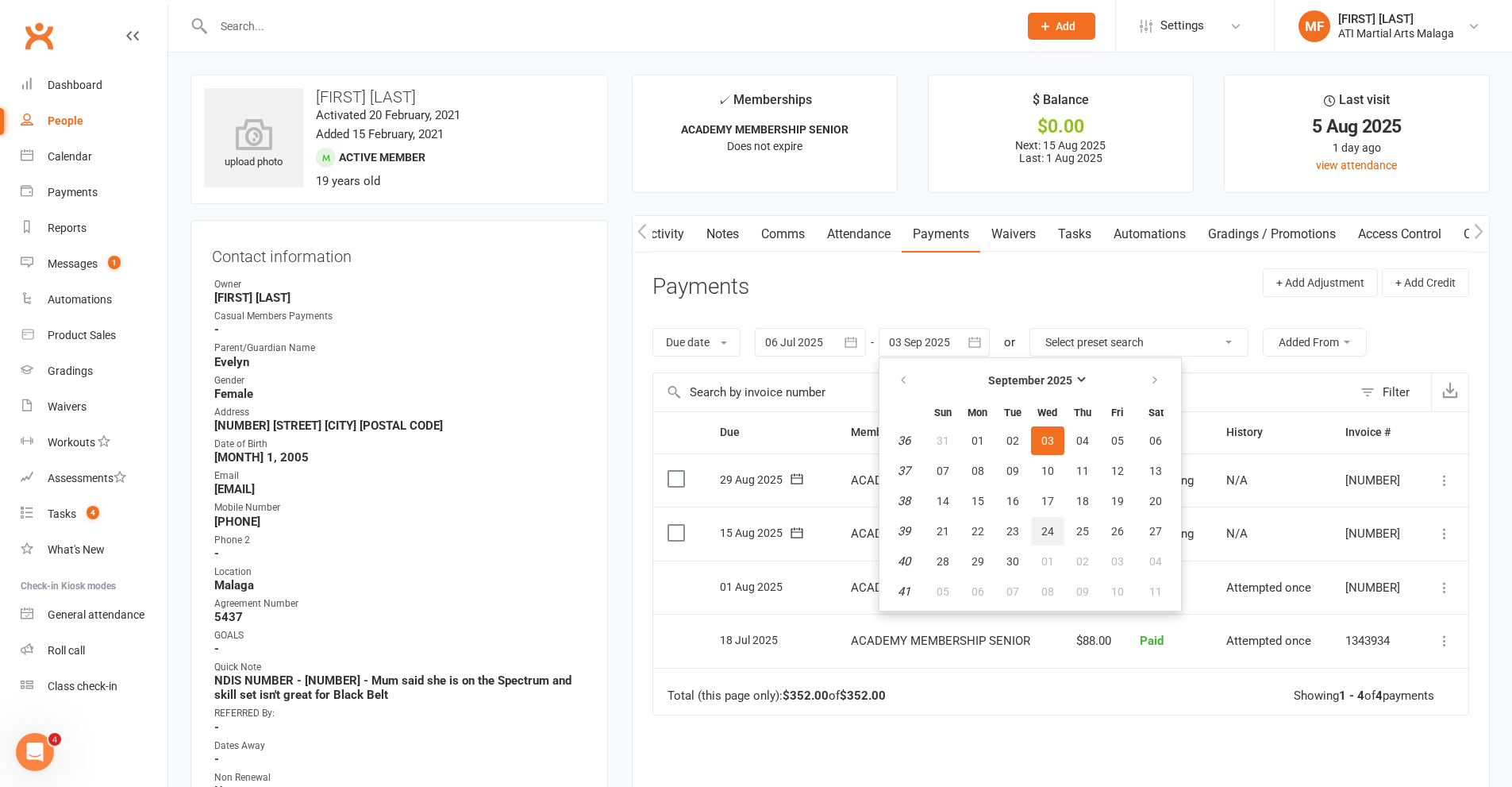 click on "24" at bounding box center [1048, 531] 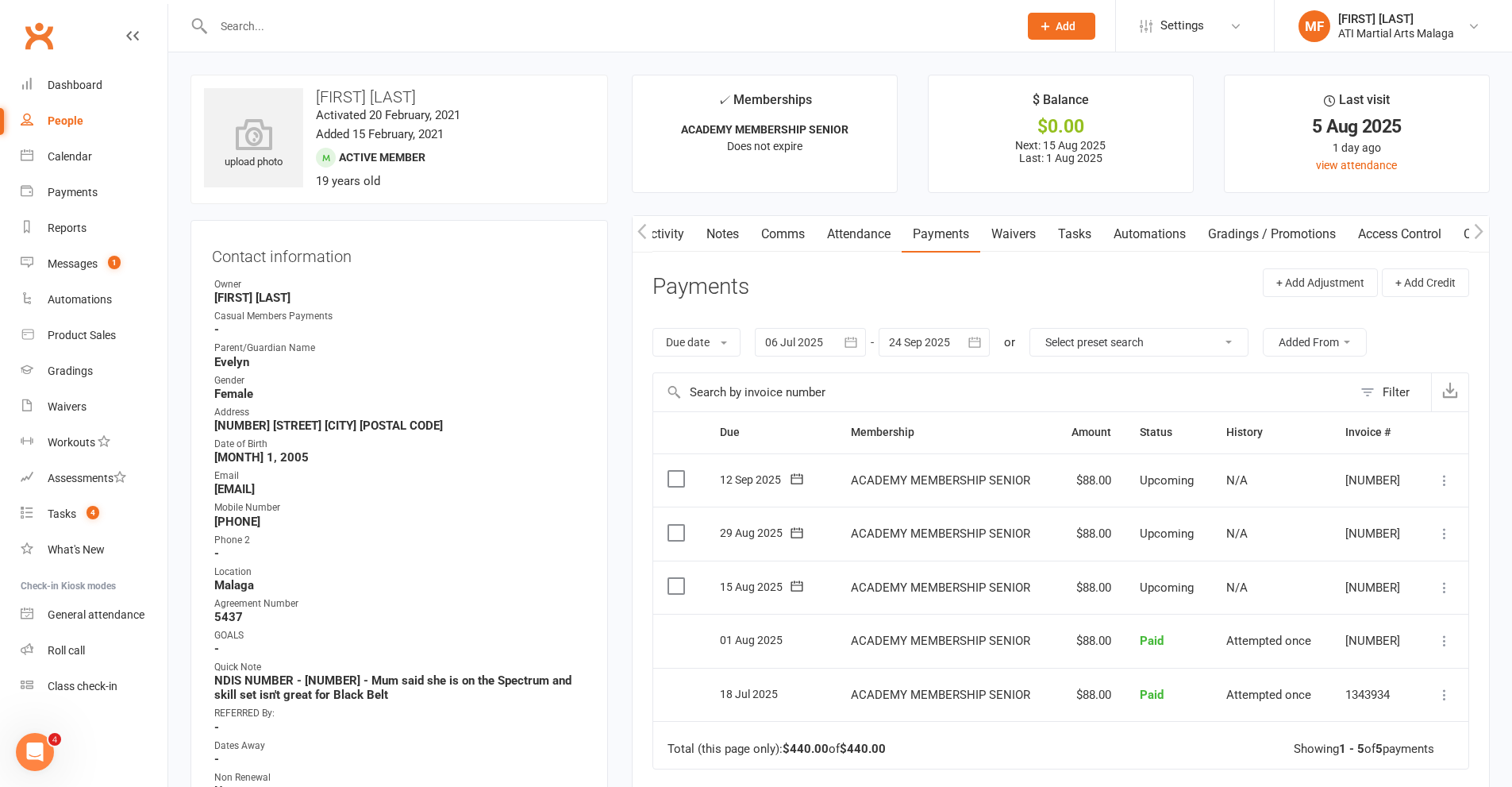 click on "Notes" at bounding box center [722, 234] 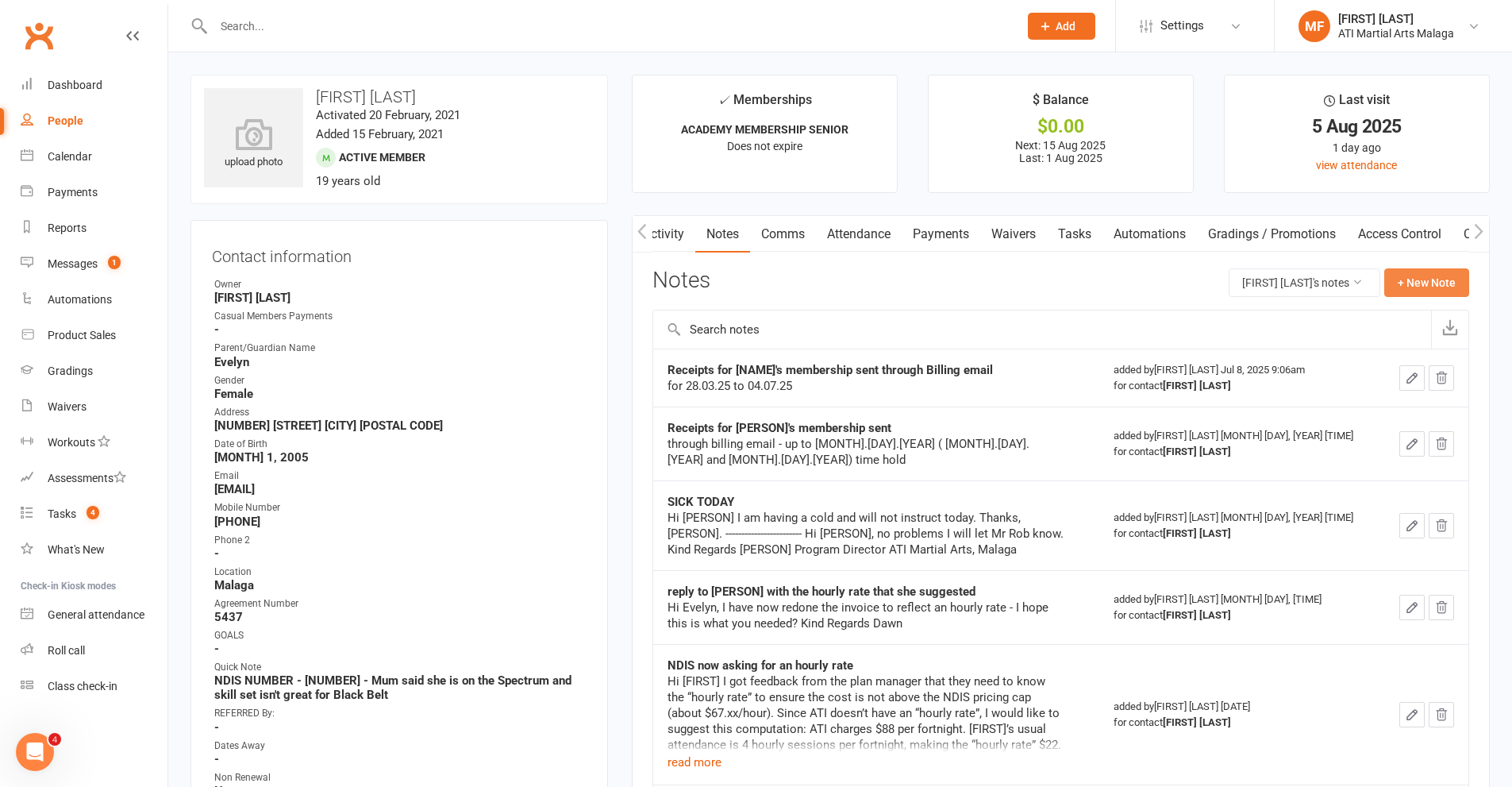 click on "+ New Note" 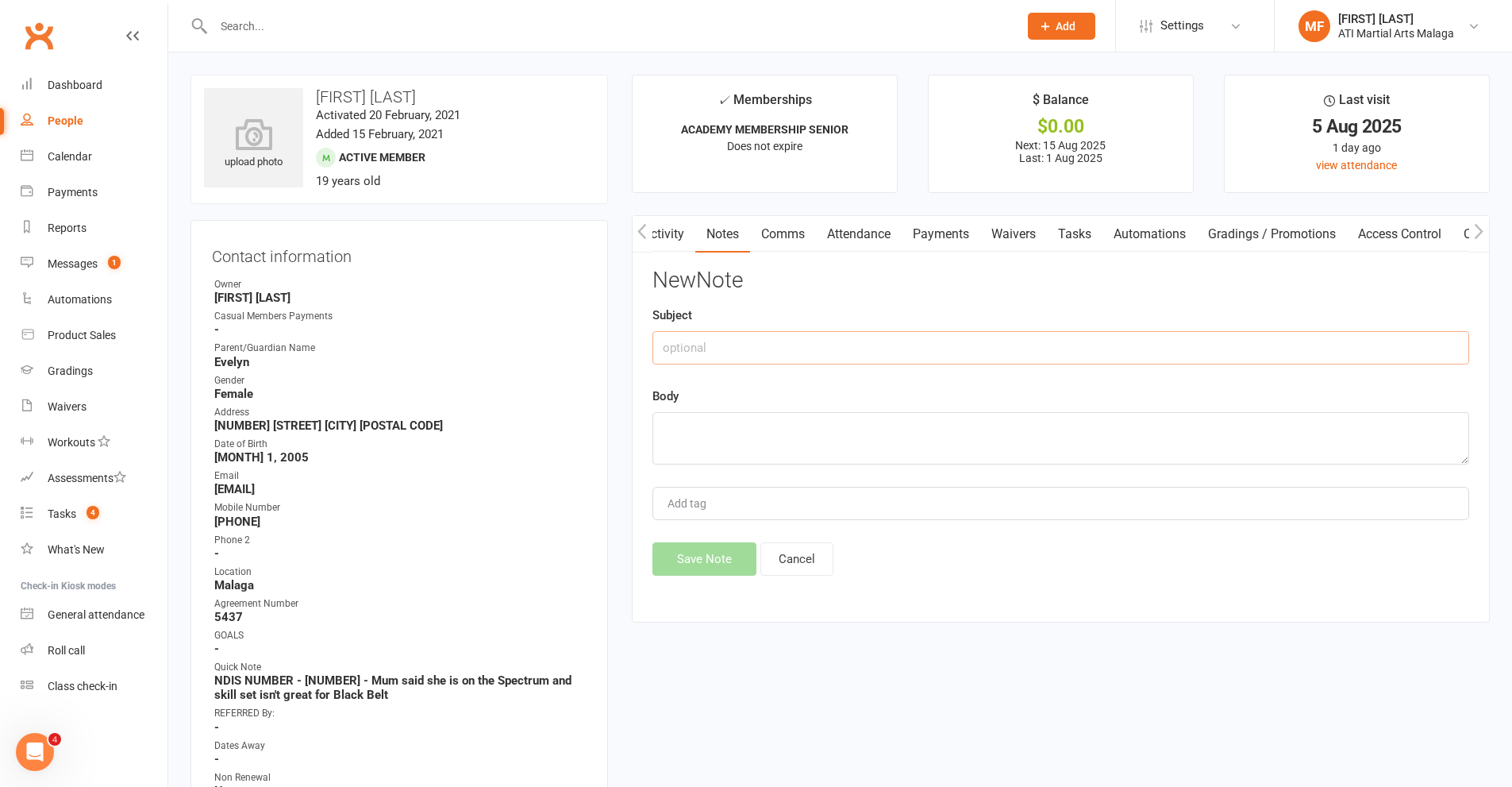 click 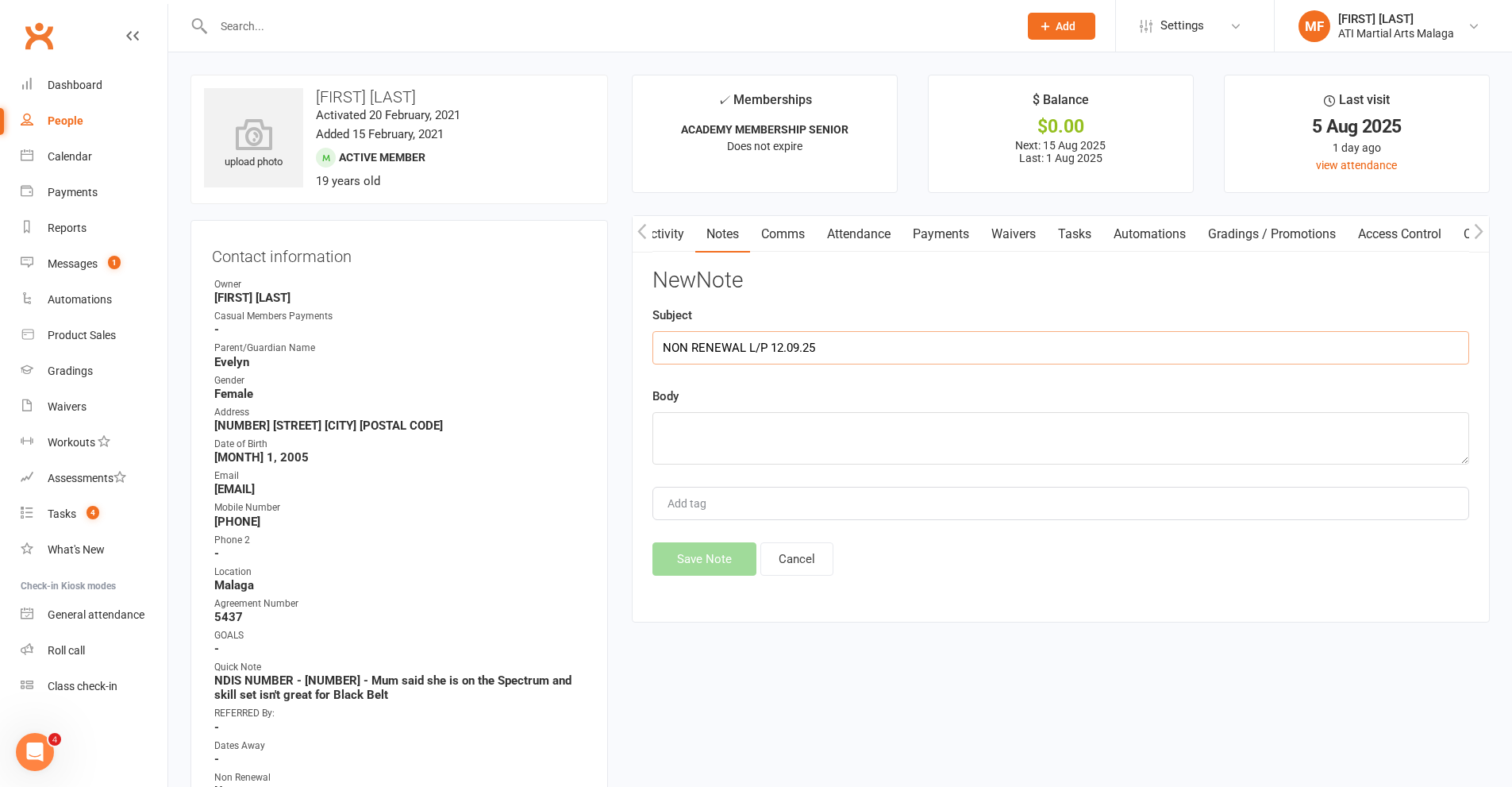 type on "NON RENEWAL L/P 12.09.25" 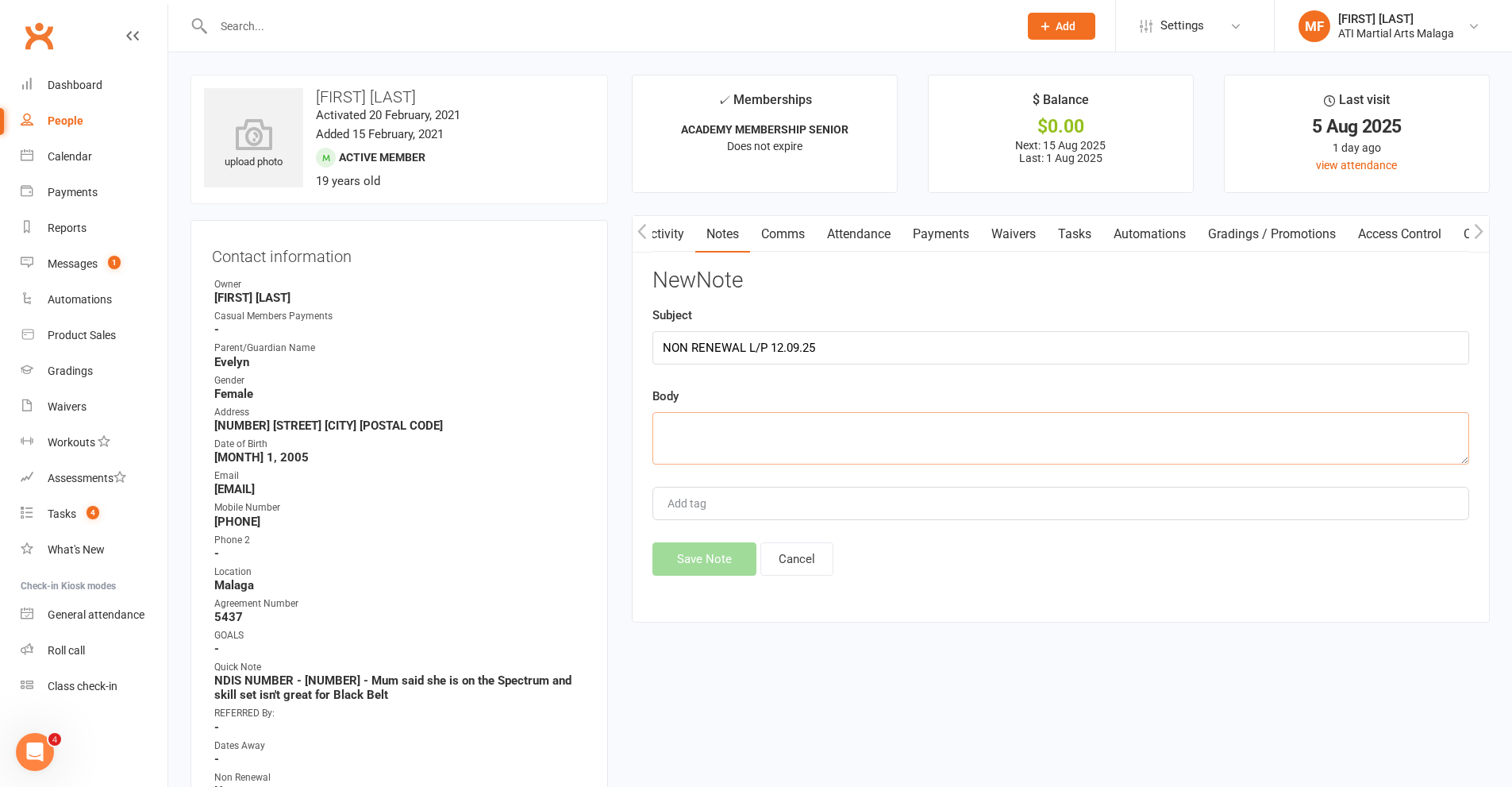 paste on "Hi [NAME]
Thanks for your email.
[NAME] would like to take a break from TKD as she explores work opportunities and other interests
at this stage in her life.
So, we won't be renewing her contract when it expires on [DATE].
Thanks and regards,
[NAME]" 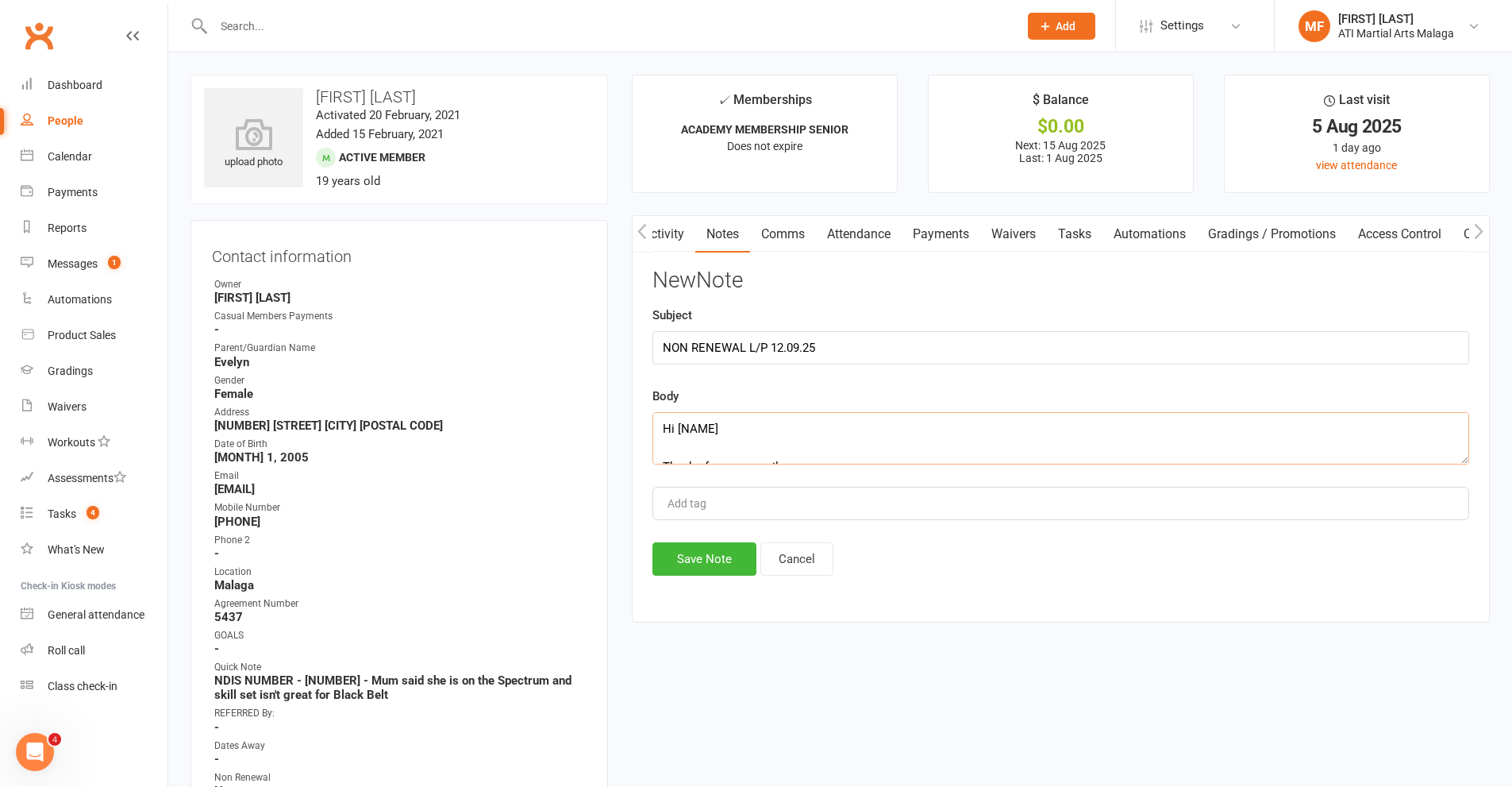 scroll, scrollTop: 144, scrollLeft: 0, axis: vertical 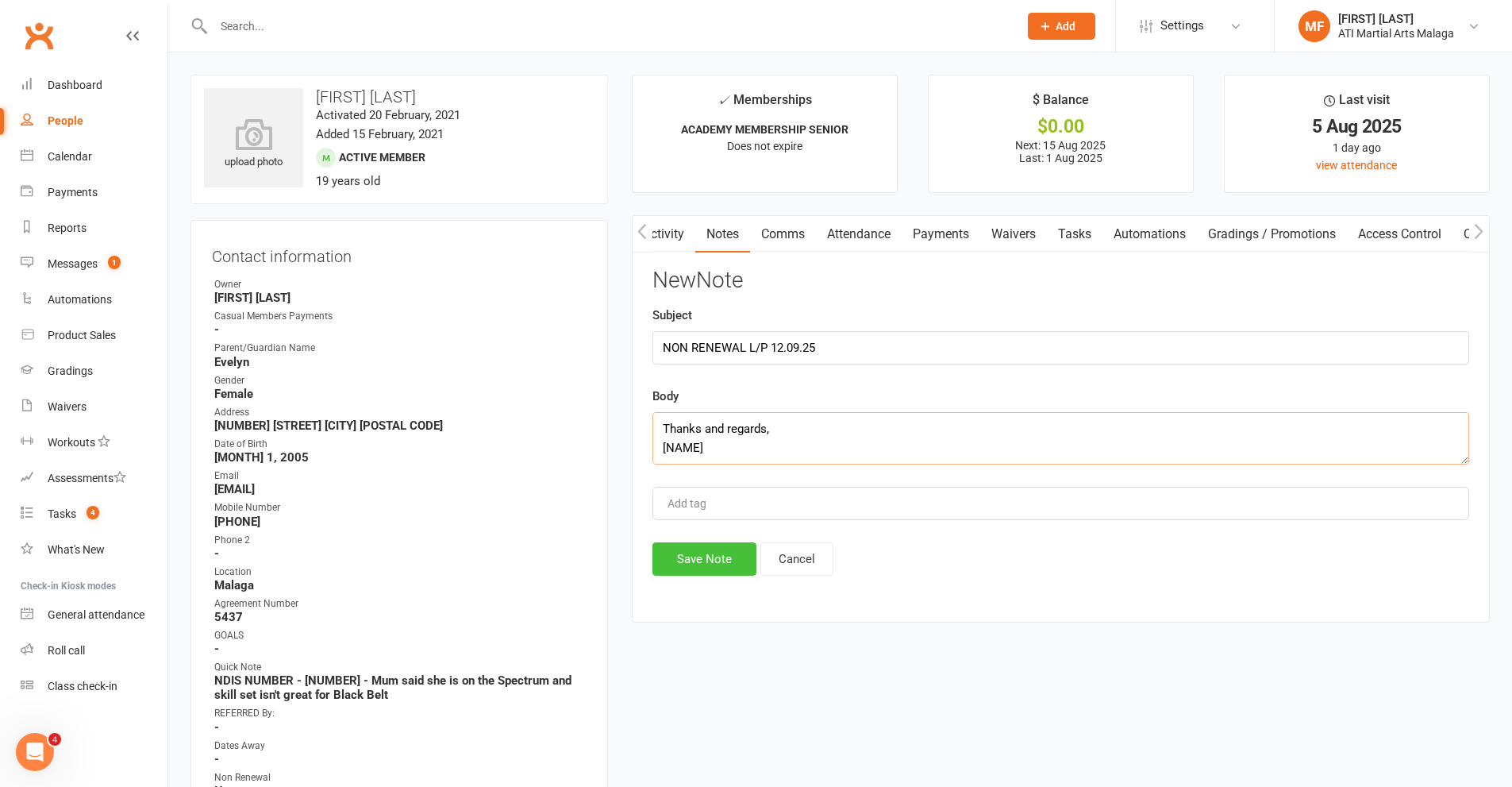 type on "Hi [NAME]
Thanks for your email.
[NAME] would like to take a break from TKD as she explores work opportunities and other interests
at this stage in her life.
So, we won't be renewing her contract when it expires on [DATE].
Thanks and regards,
[NAME]" 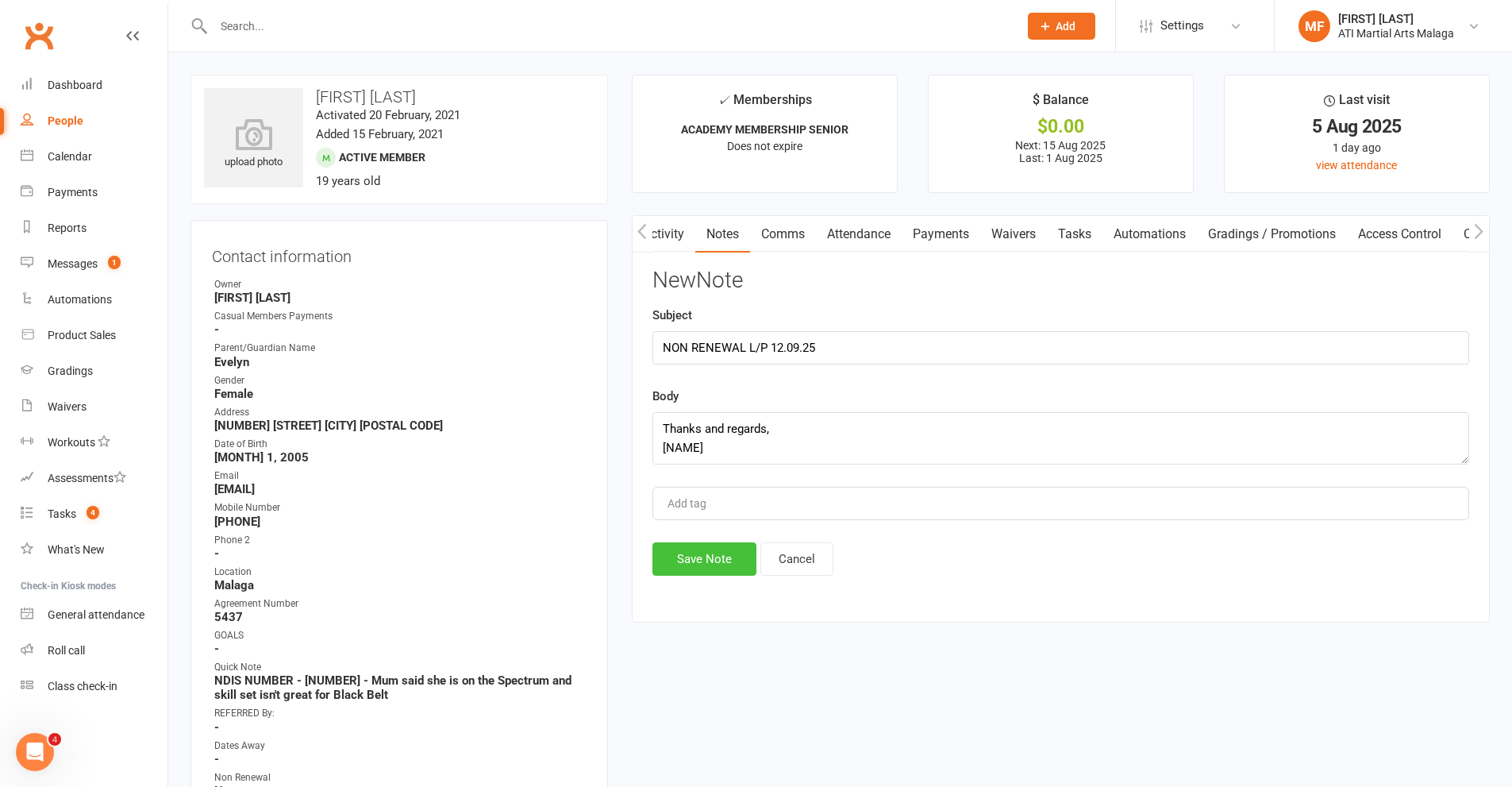 click on "Save Note" 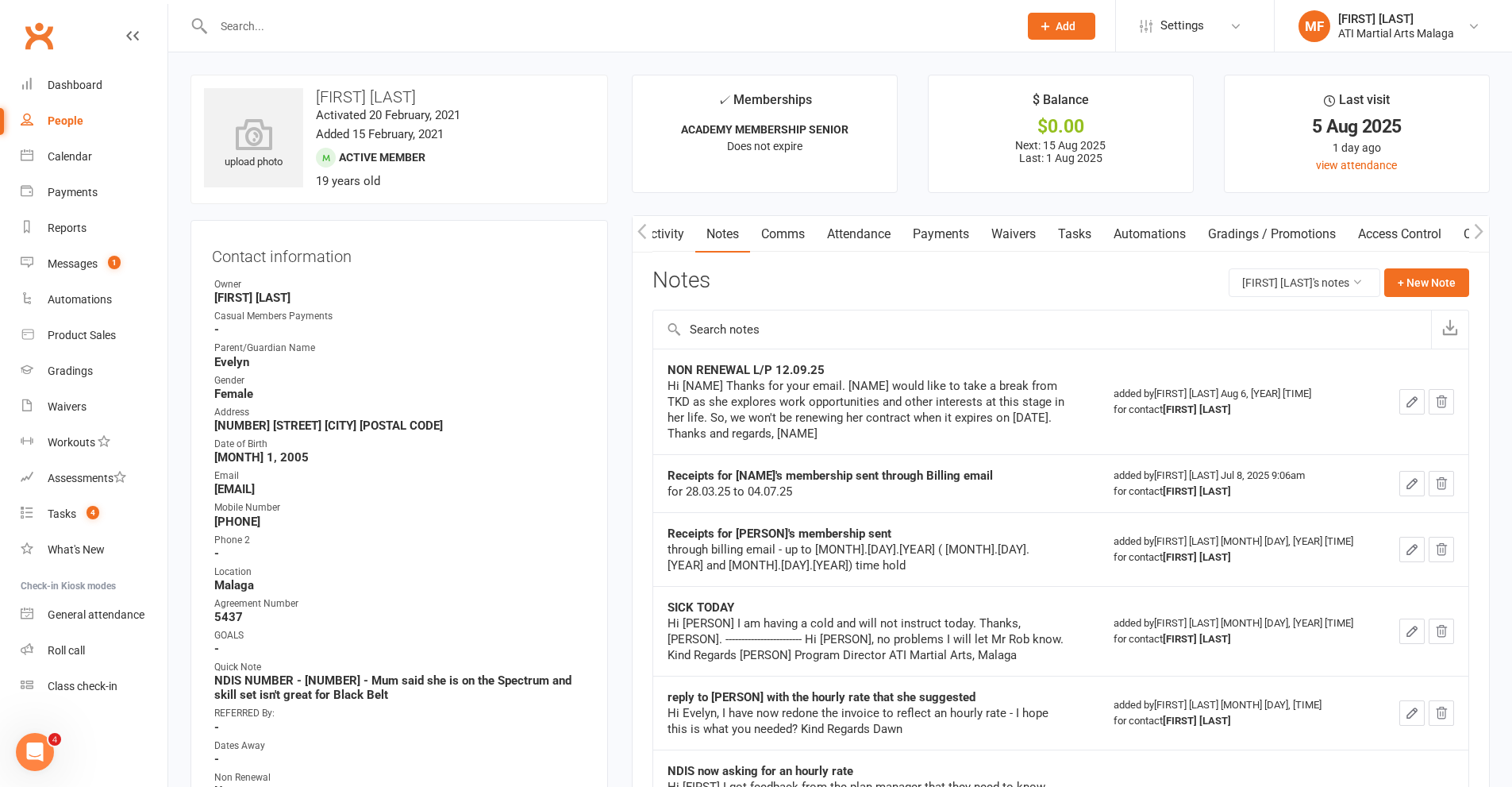 click on "Payments" at bounding box center (941, 234) 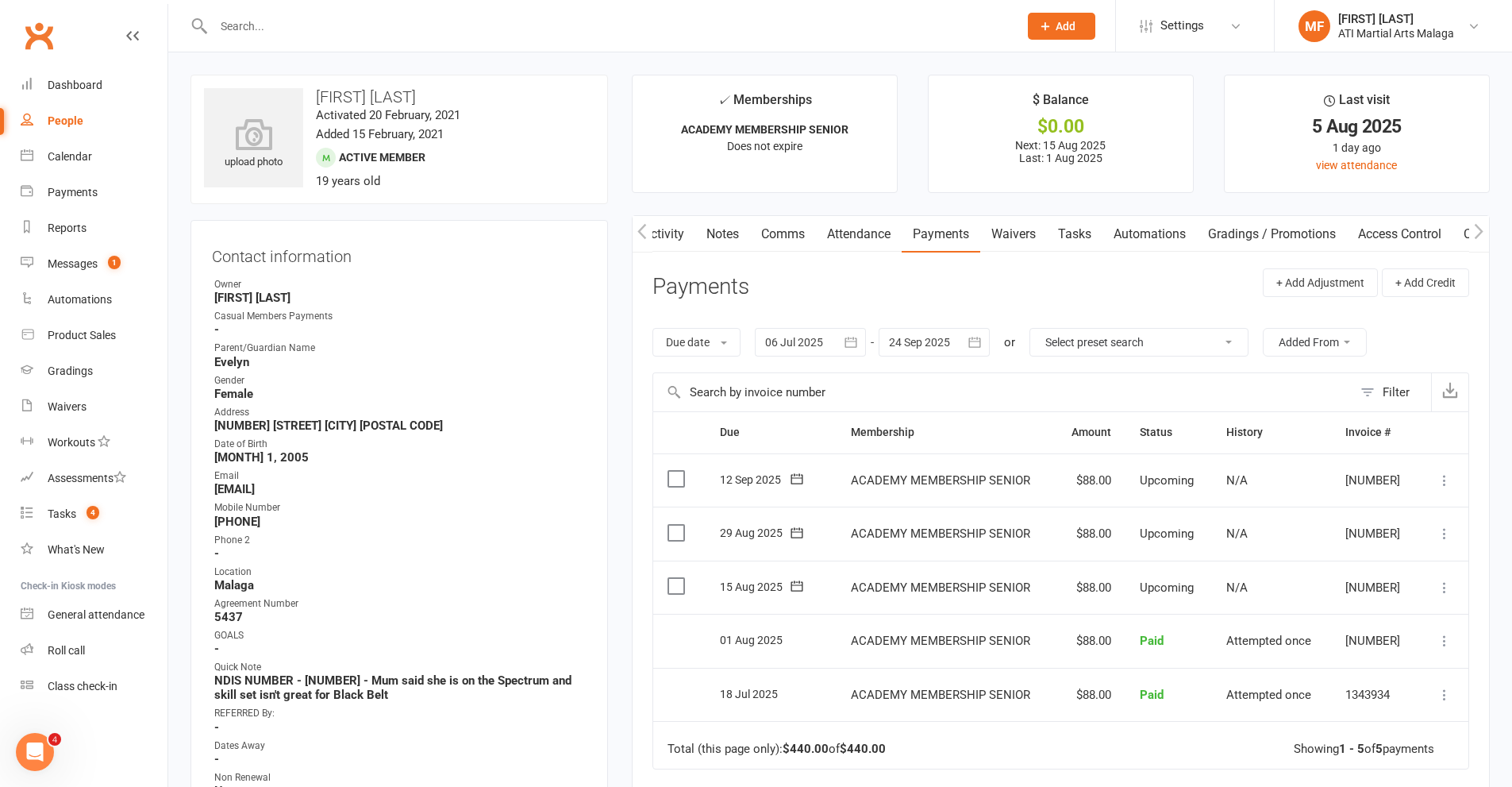 scroll, scrollTop: 0, scrollLeft: 5, axis: horizontal 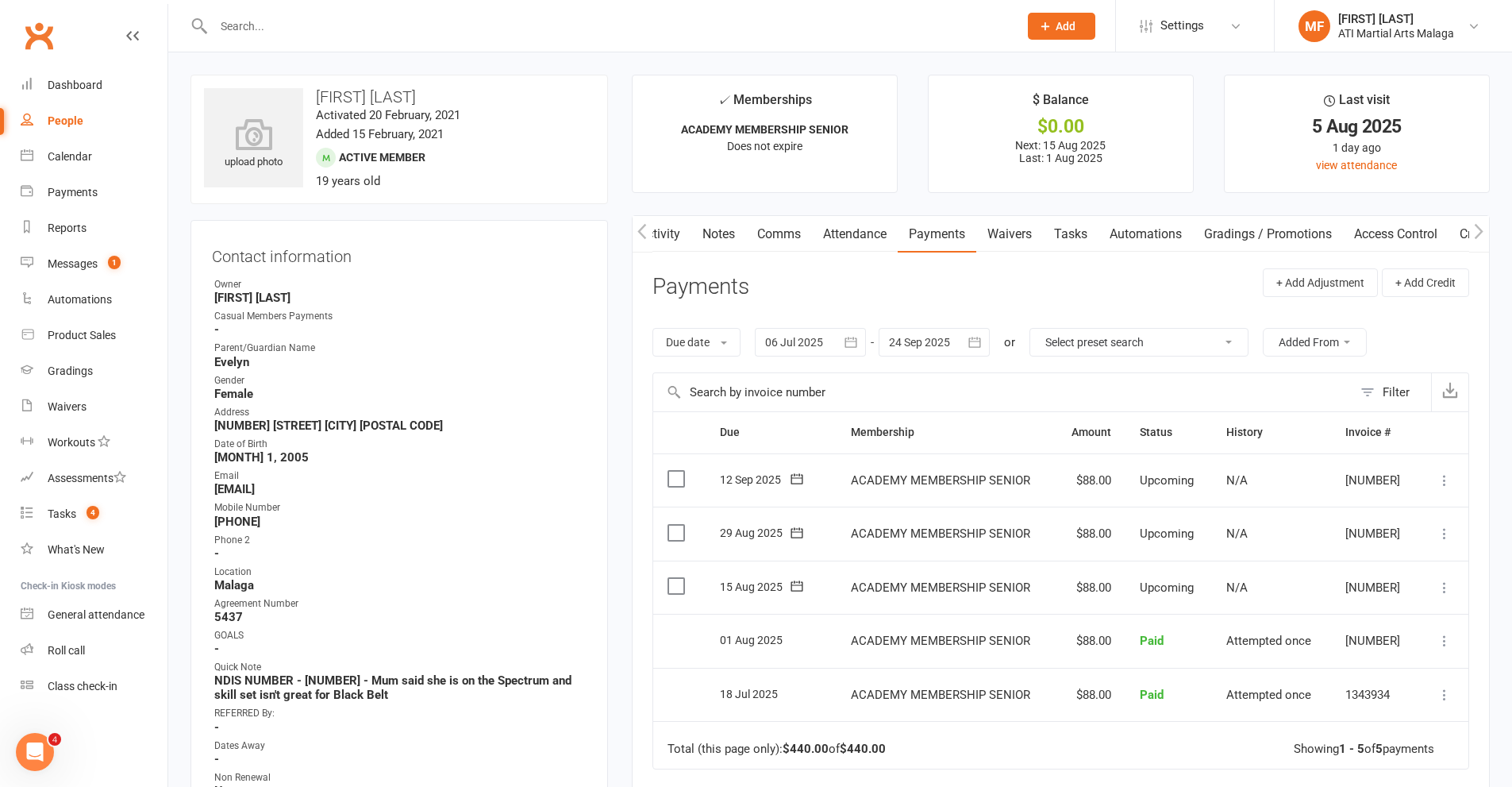 click at bounding box center (608, 26) 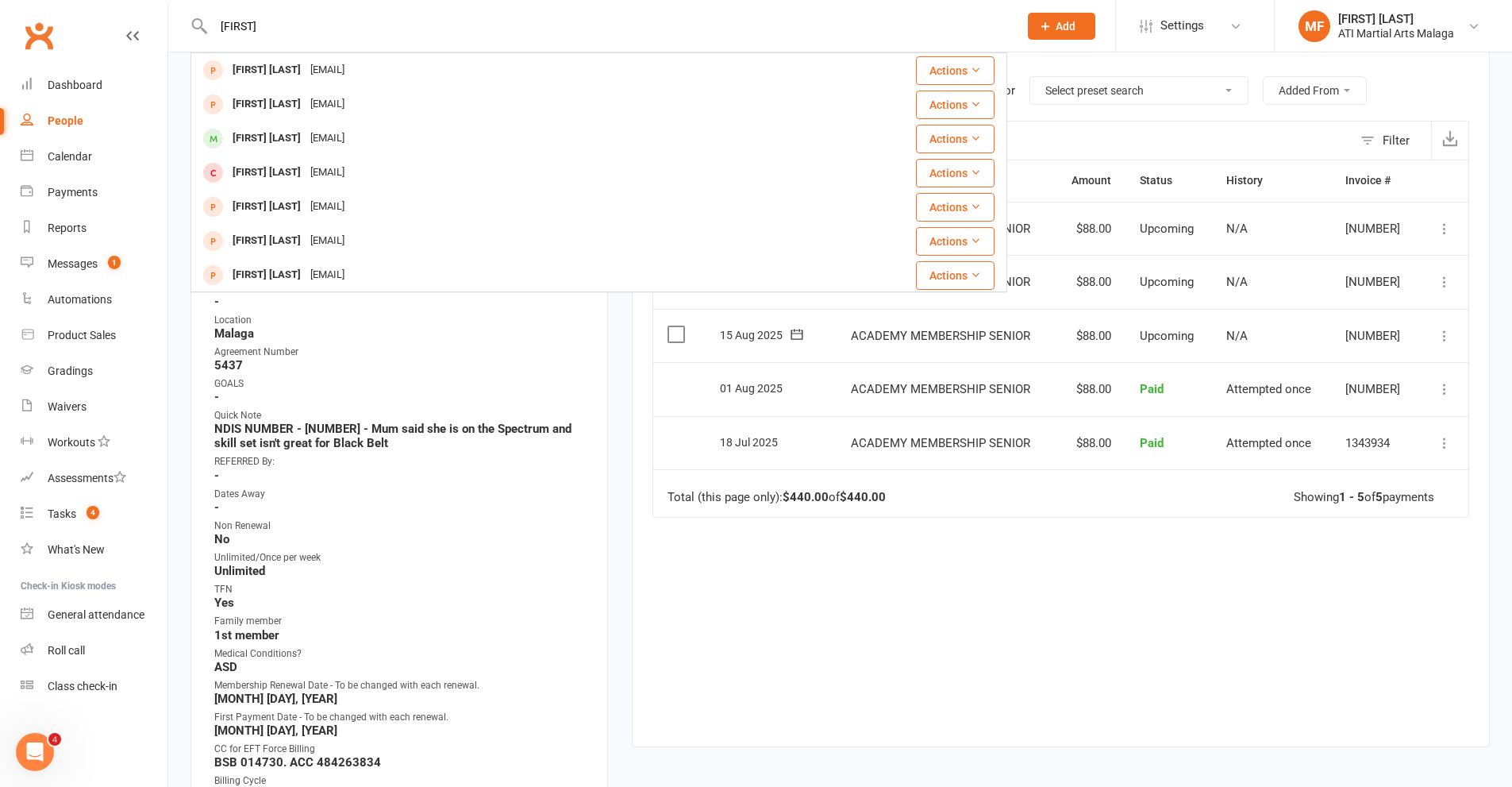 scroll, scrollTop: 476, scrollLeft: 0, axis: vertical 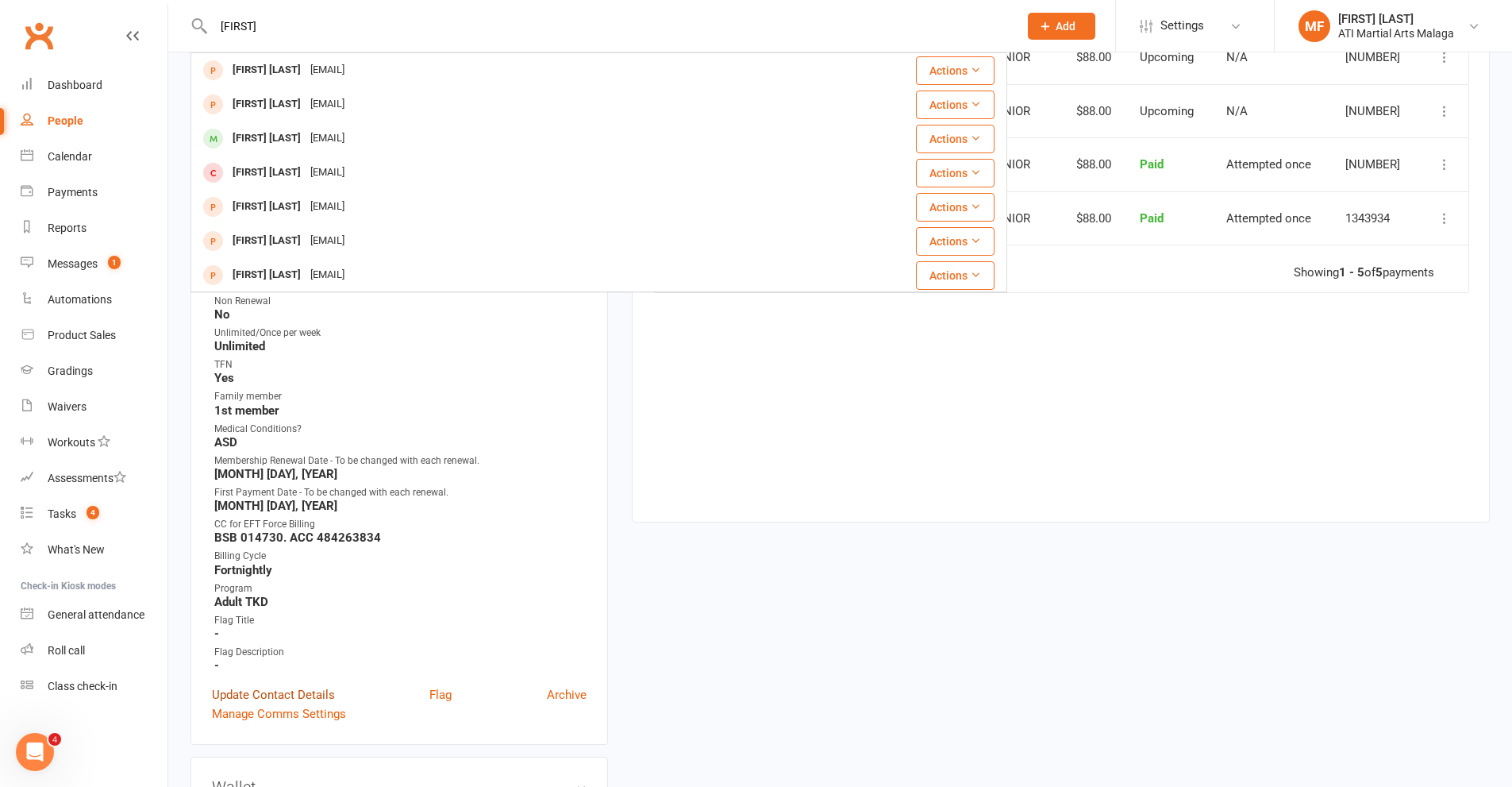 type on "[FIRST]" 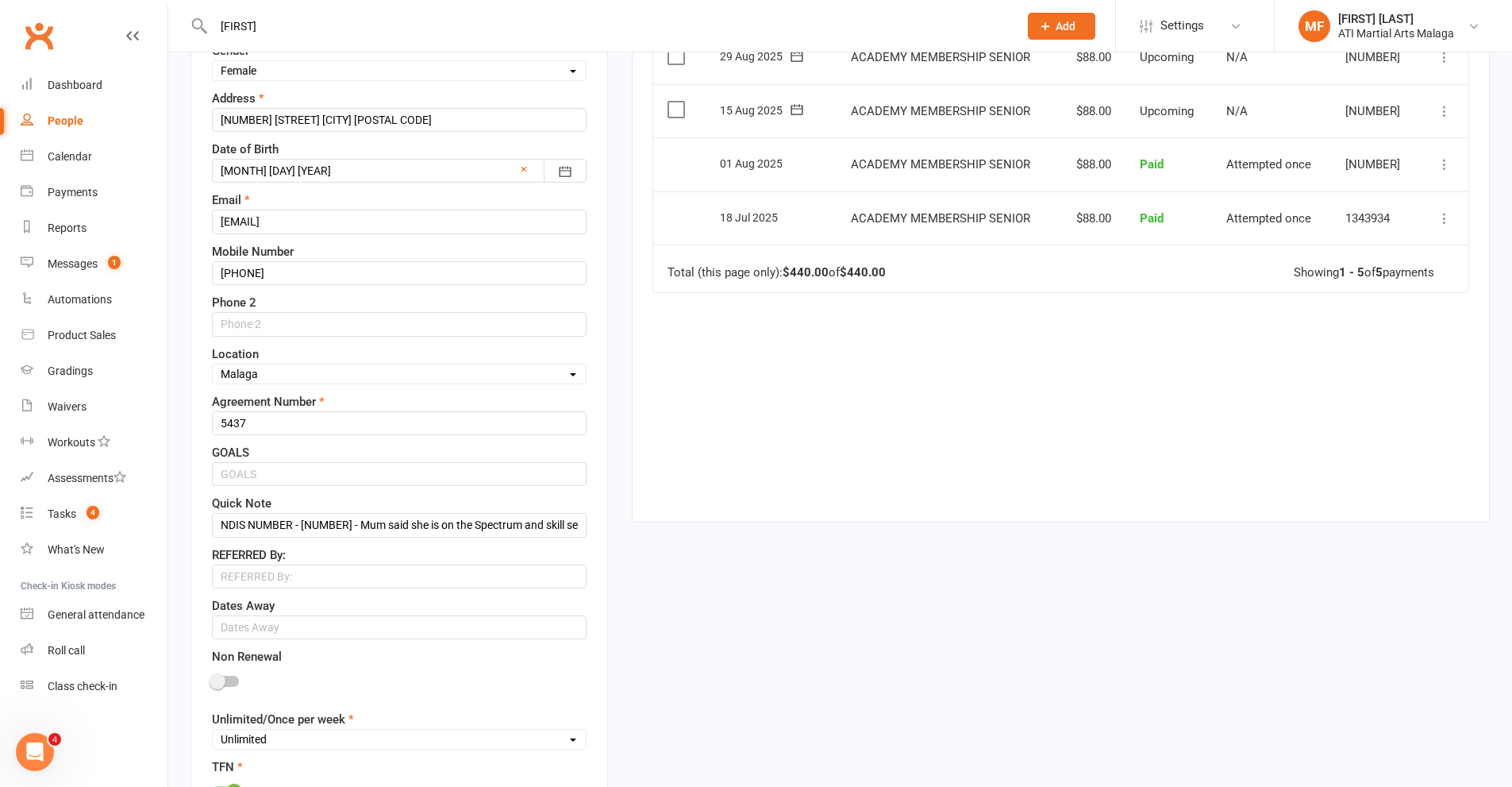 type 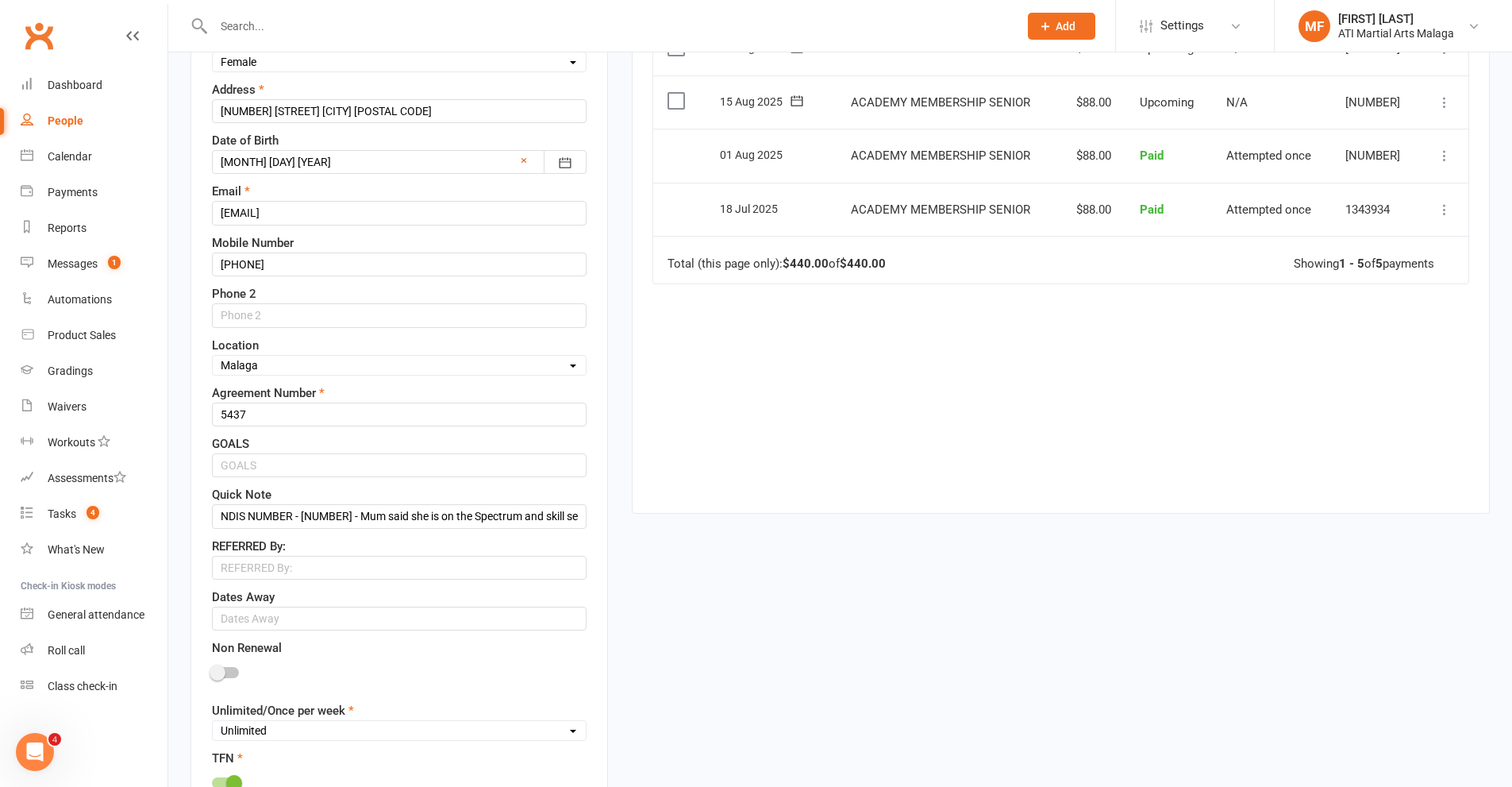 scroll, scrollTop: 631, scrollLeft: 0, axis: vertical 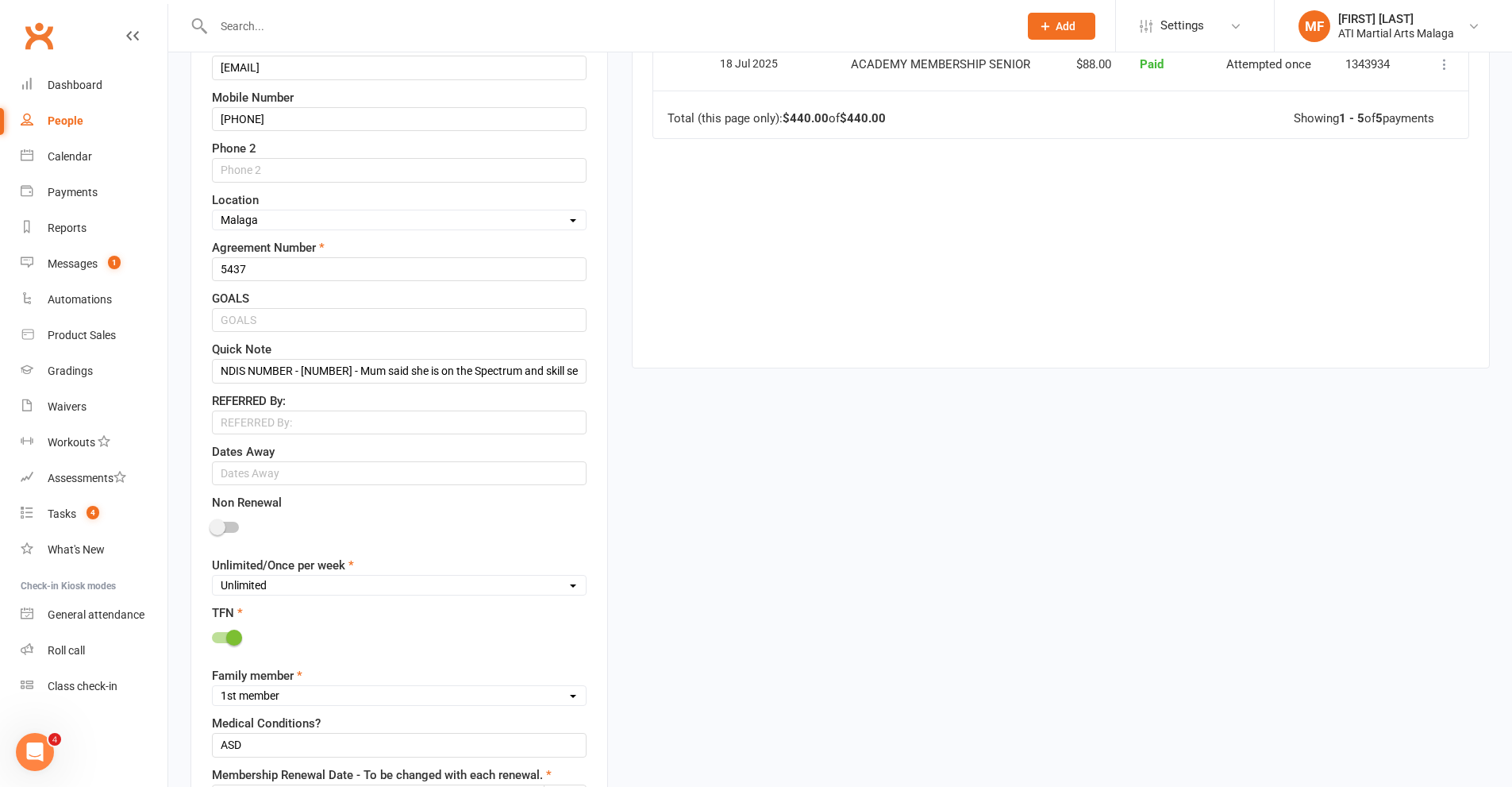 click at bounding box center (225, 527) 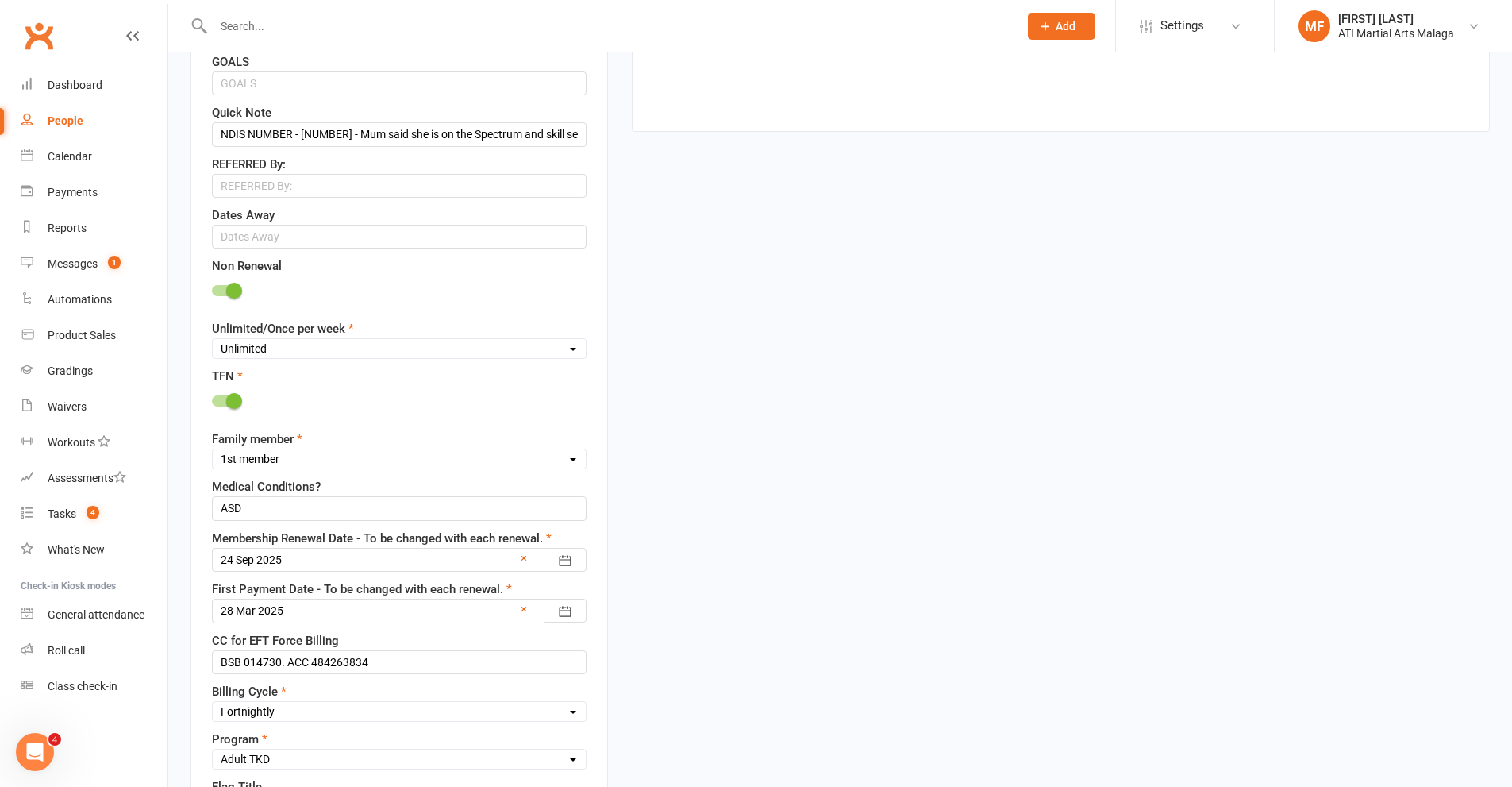scroll, scrollTop: 1028, scrollLeft: 0, axis: vertical 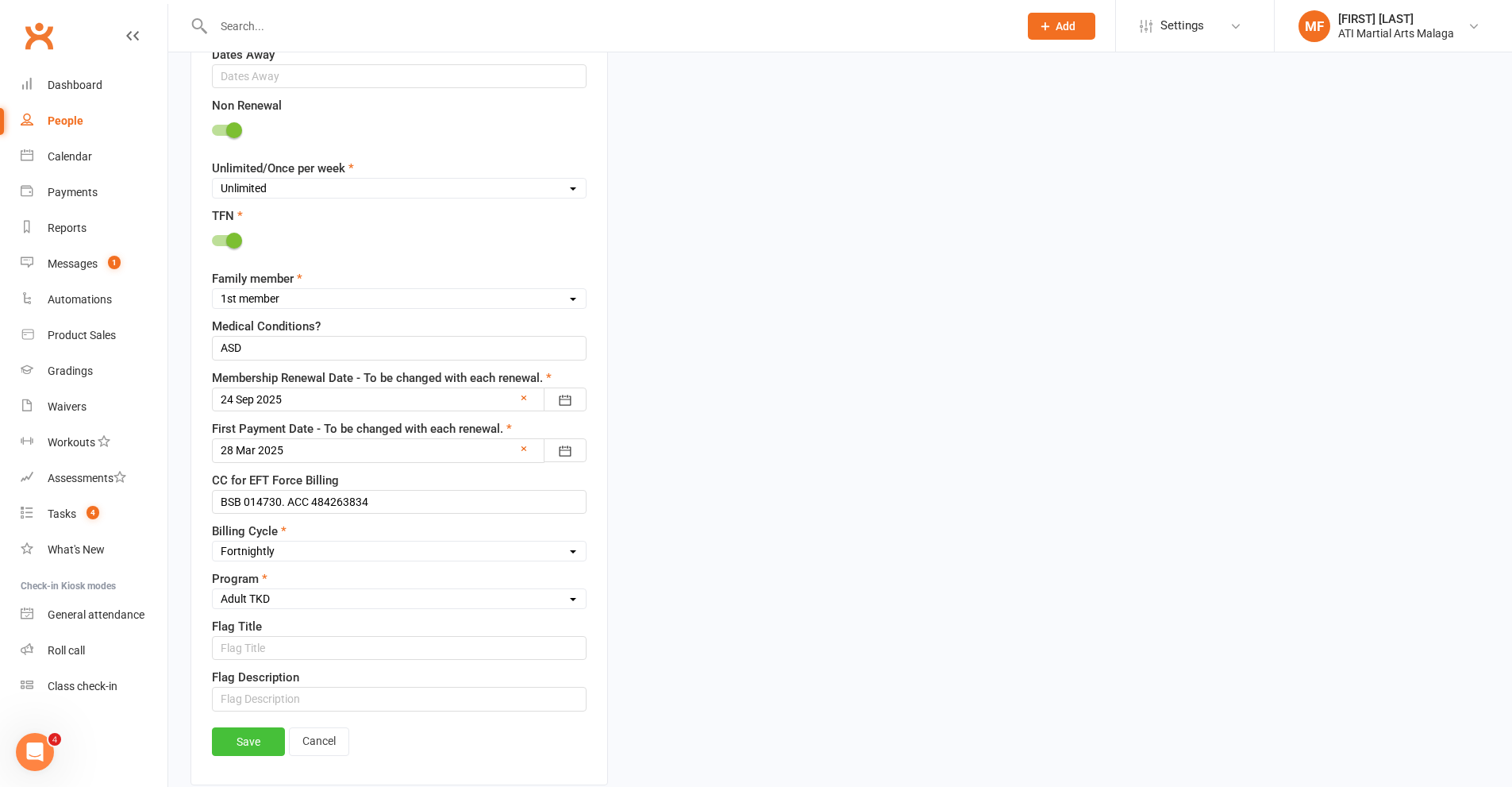 click on "Save" at bounding box center [248, 742] 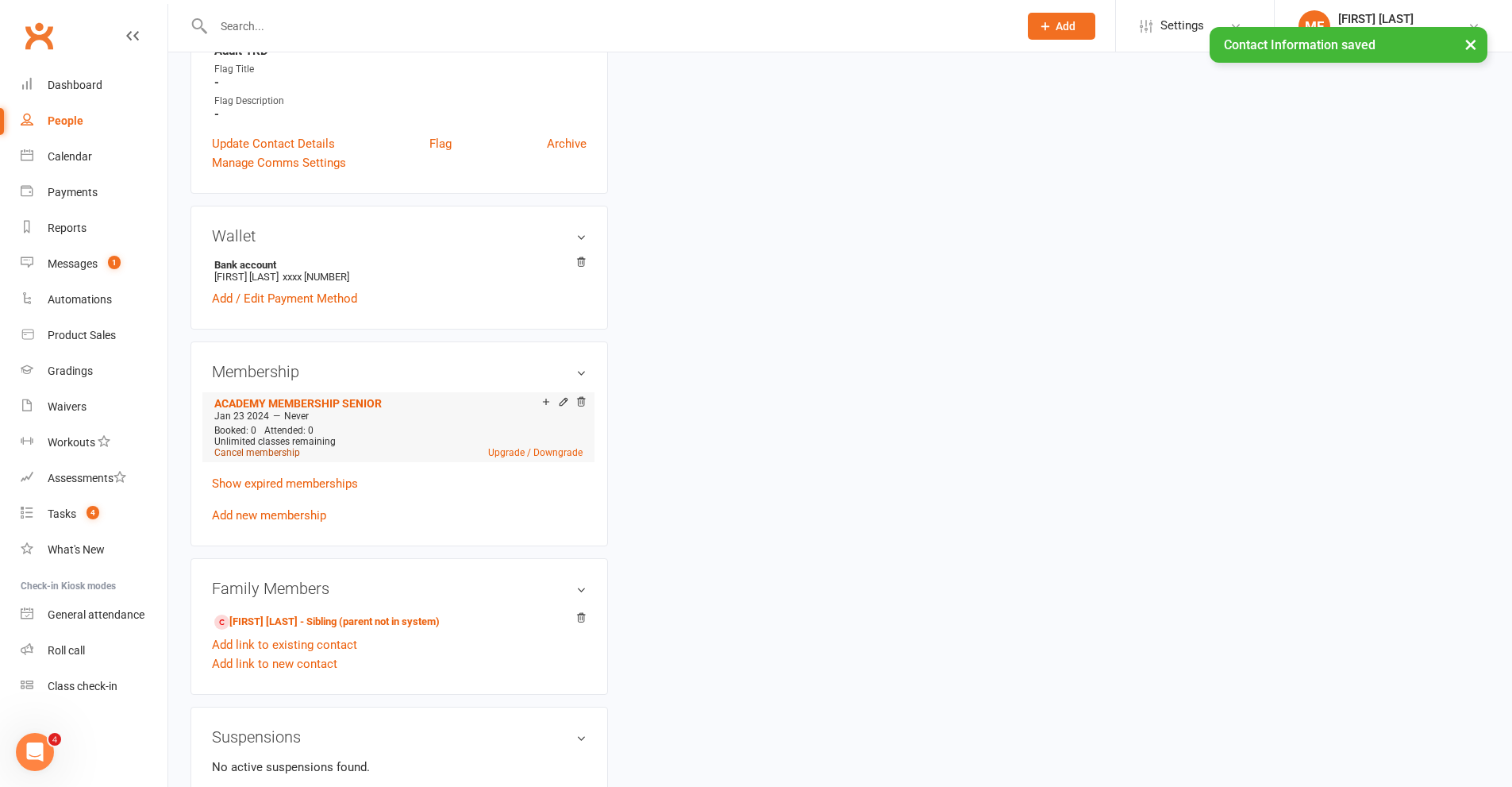 click on "Cancel membership" at bounding box center (257, 453) 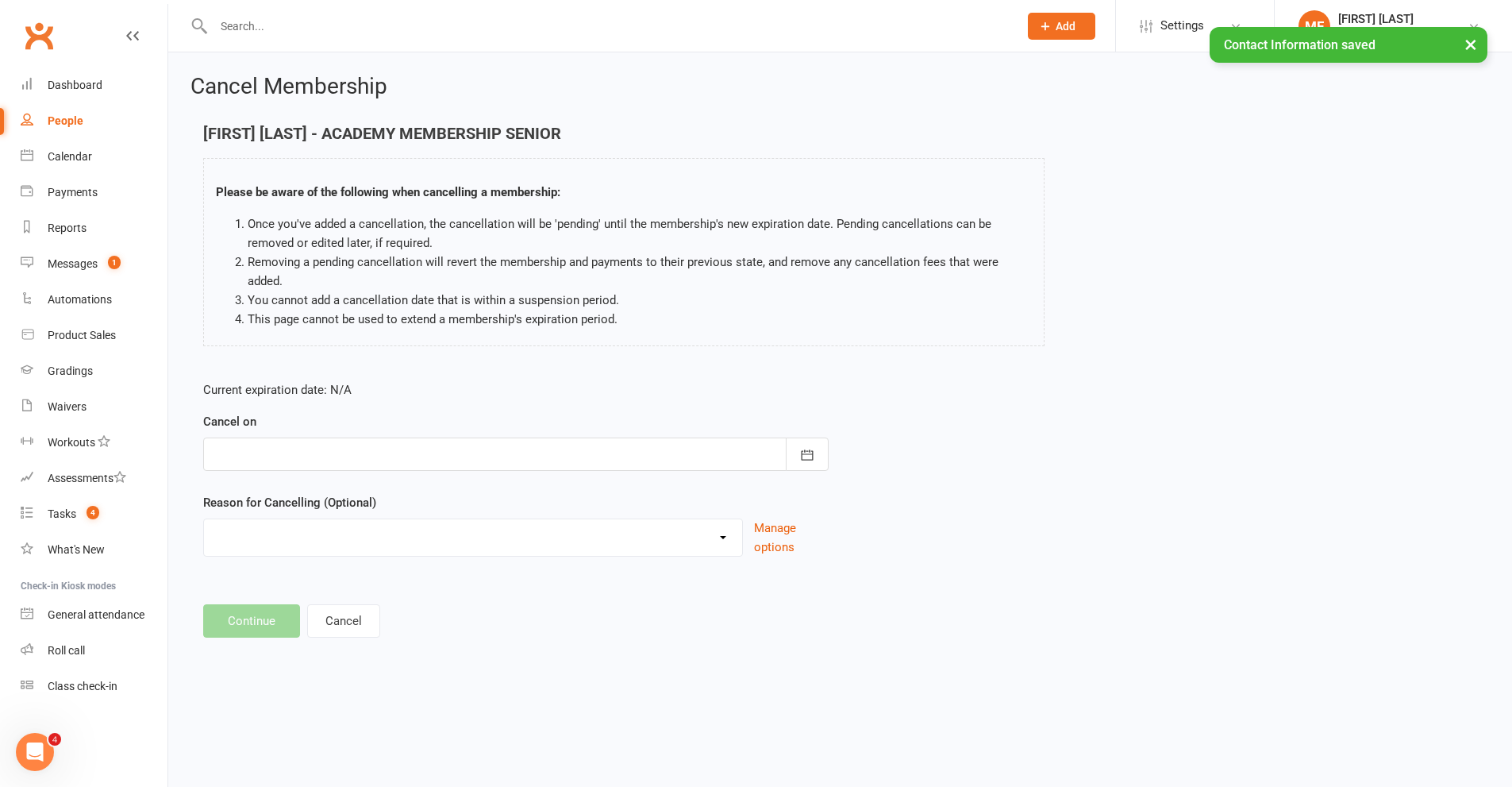scroll, scrollTop: 0, scrollLeft: 0, axis: both 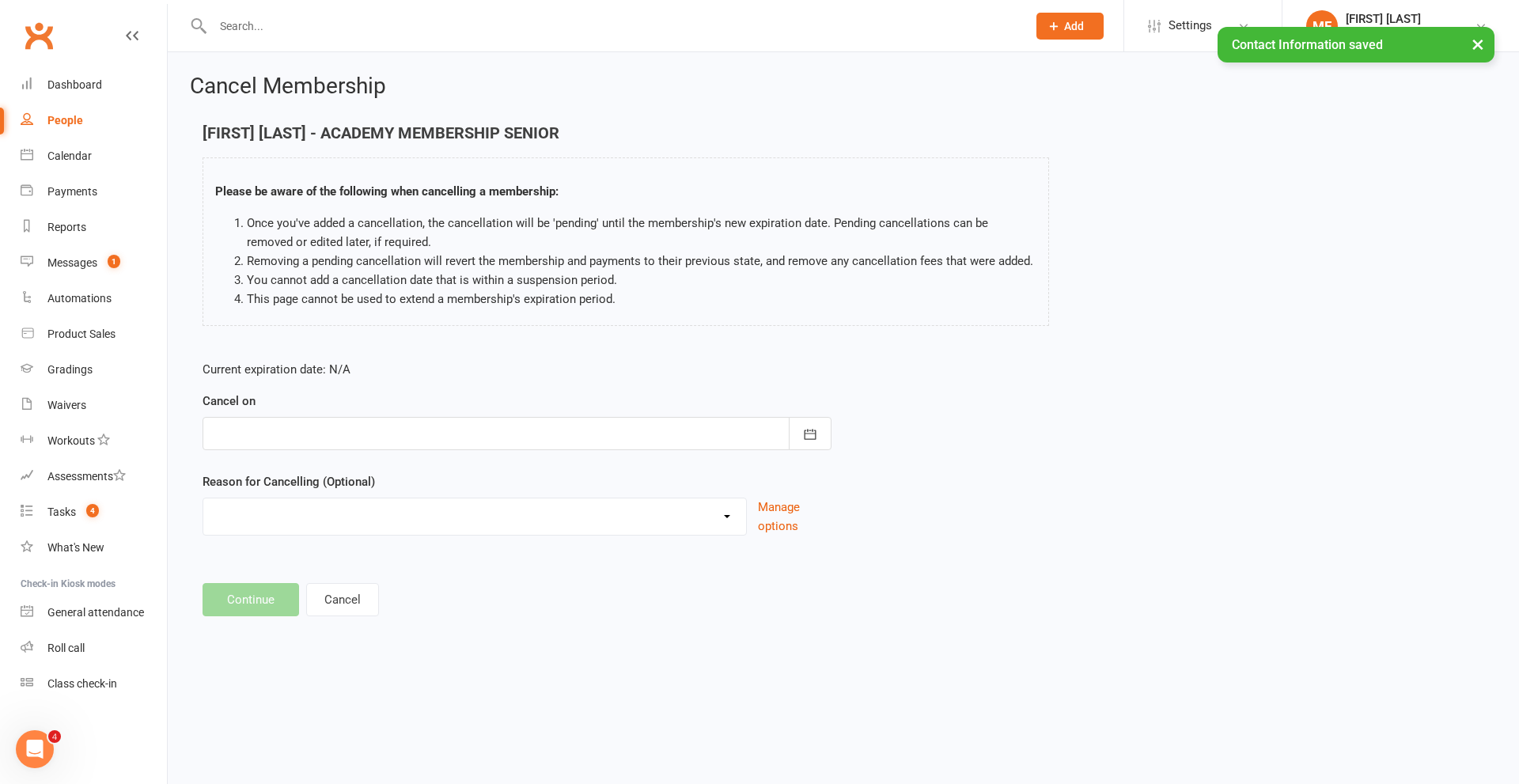 click on "Current expiration date: N/A Cancel on
August 2025
Sun Mon Tue Wed Thu Fri Sat
31
27
28
29
30
31
01
02
32
03
04
05
06
07
08
09
33
10
11
12
13
14
15
16
34
17
18
19
20
21
22
23
35
24
25
26
27
28
29
30
36" at bounding box center (517, 448) 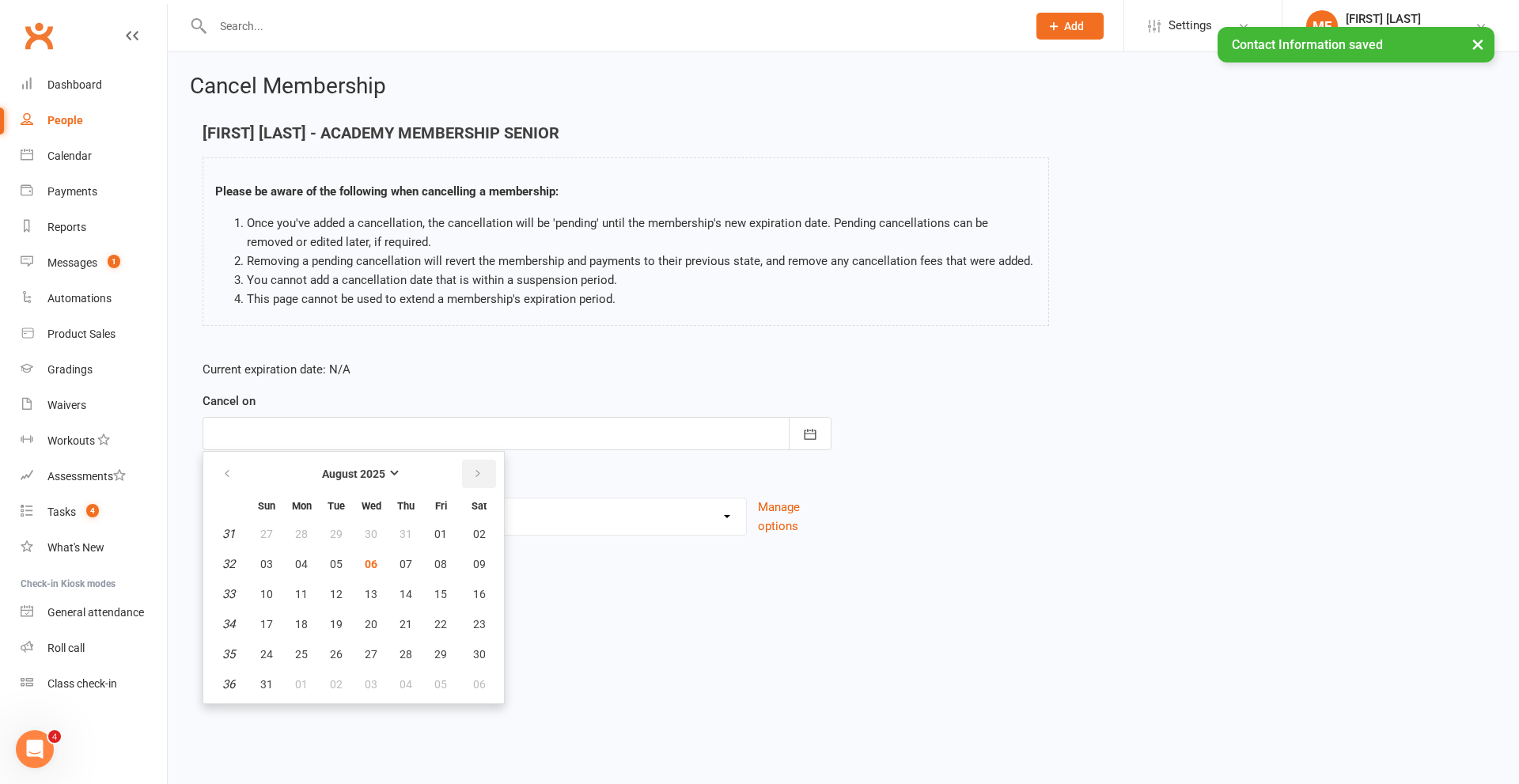 click at bounding box center (478, 474) 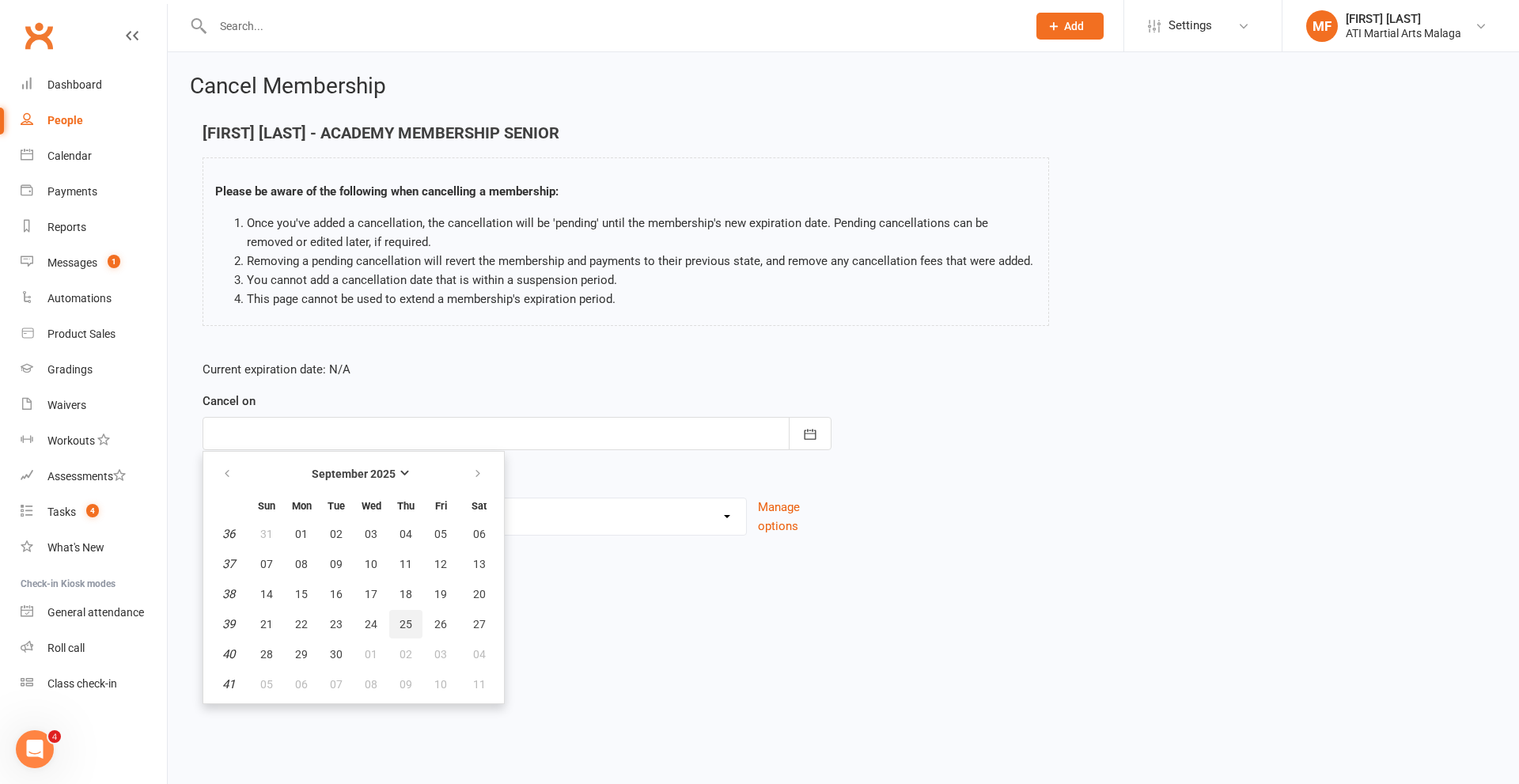 click on "25" at bounding box center [406, 624] 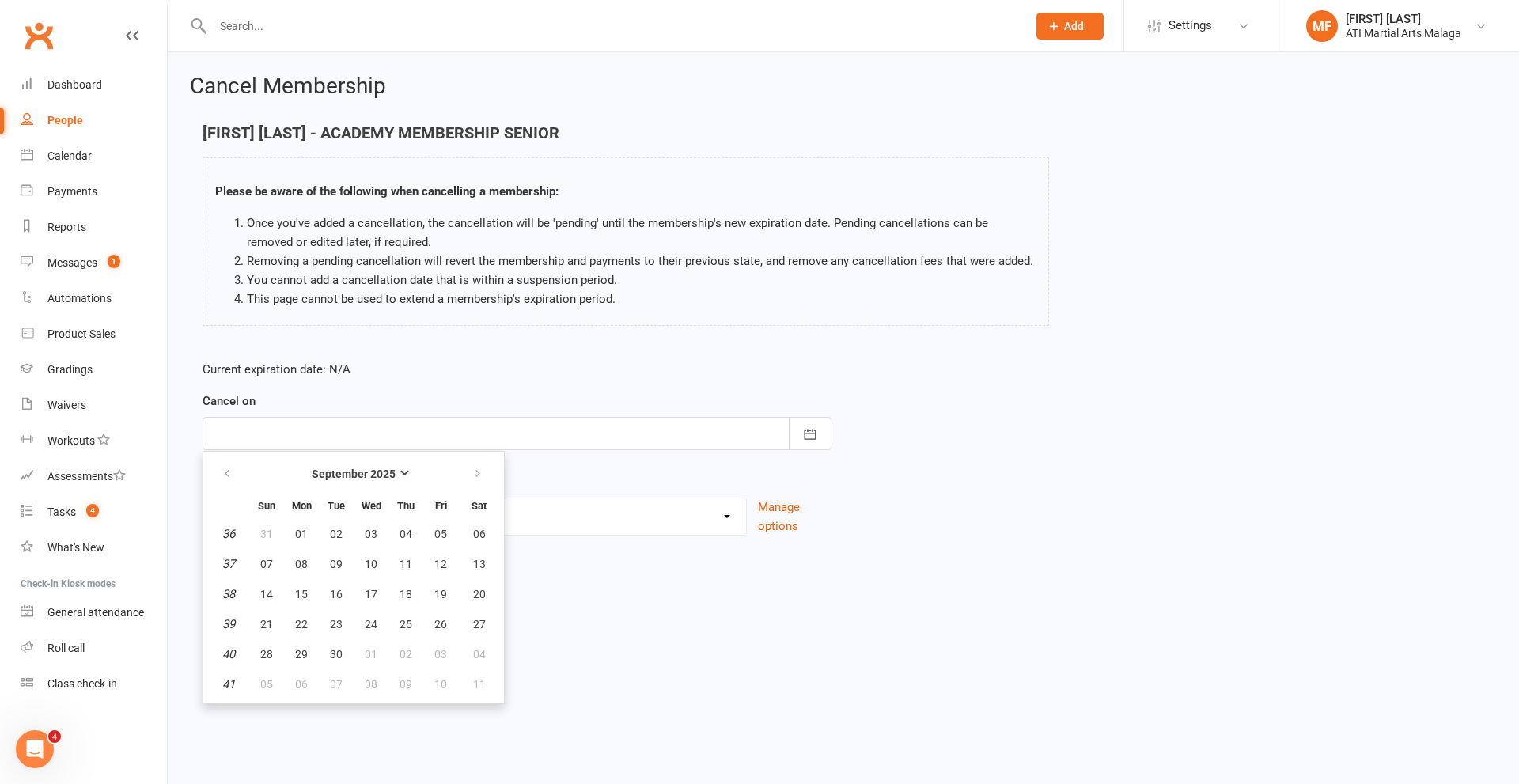 type on "25 Sep 2025" 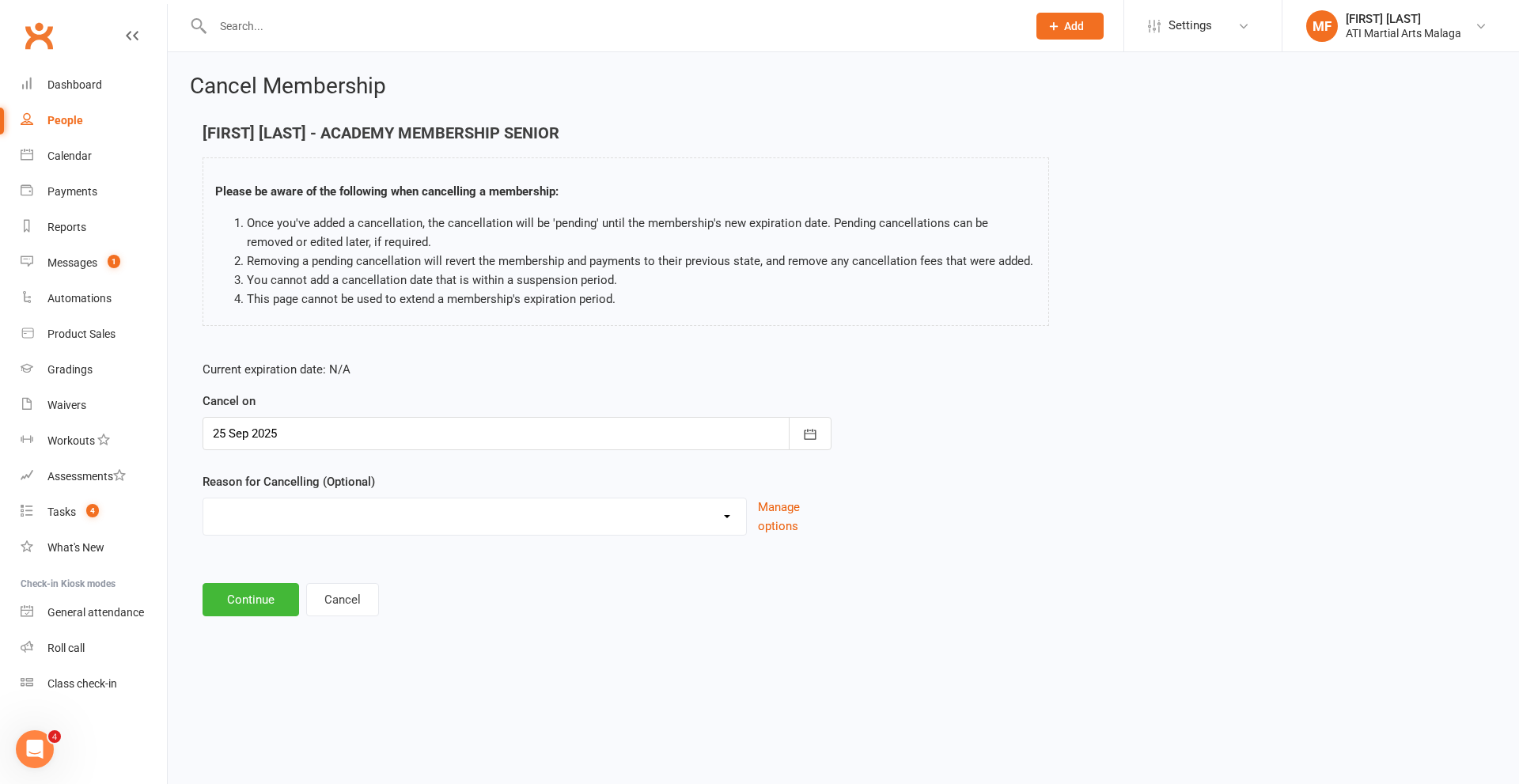 click on "Cancellation NOT APPROVED Holiday Injury Lost interest  Renewing to new price  Upgrade to J-TKD from LDs Other reason" at bounding box center (475, 514) 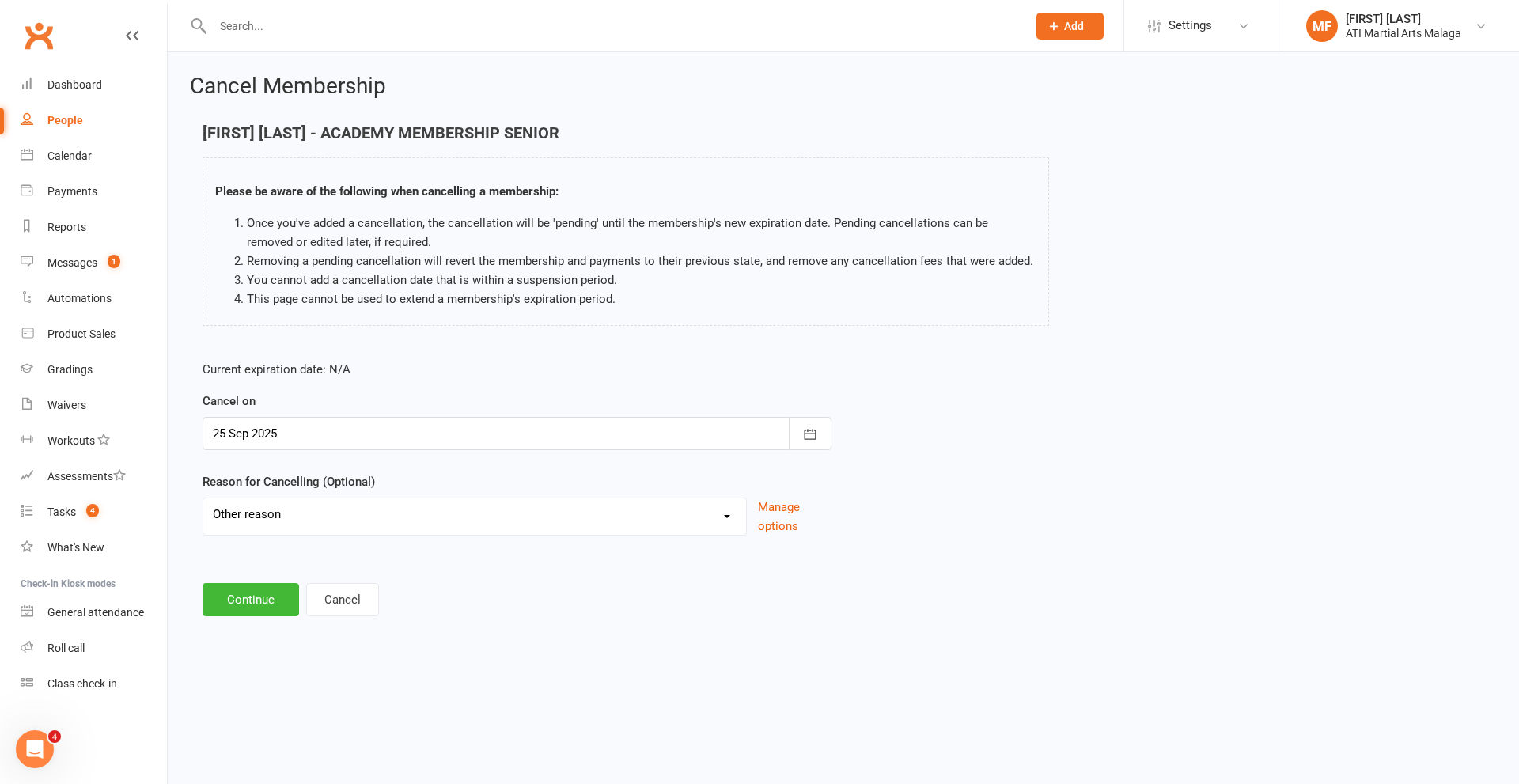 click on "Cancellation NOT APPROVED Holiday Injury Lost interest  Renewing to new price  Upgrade to J-TKD from LDs Other reason" at bounding box center [475, 514] 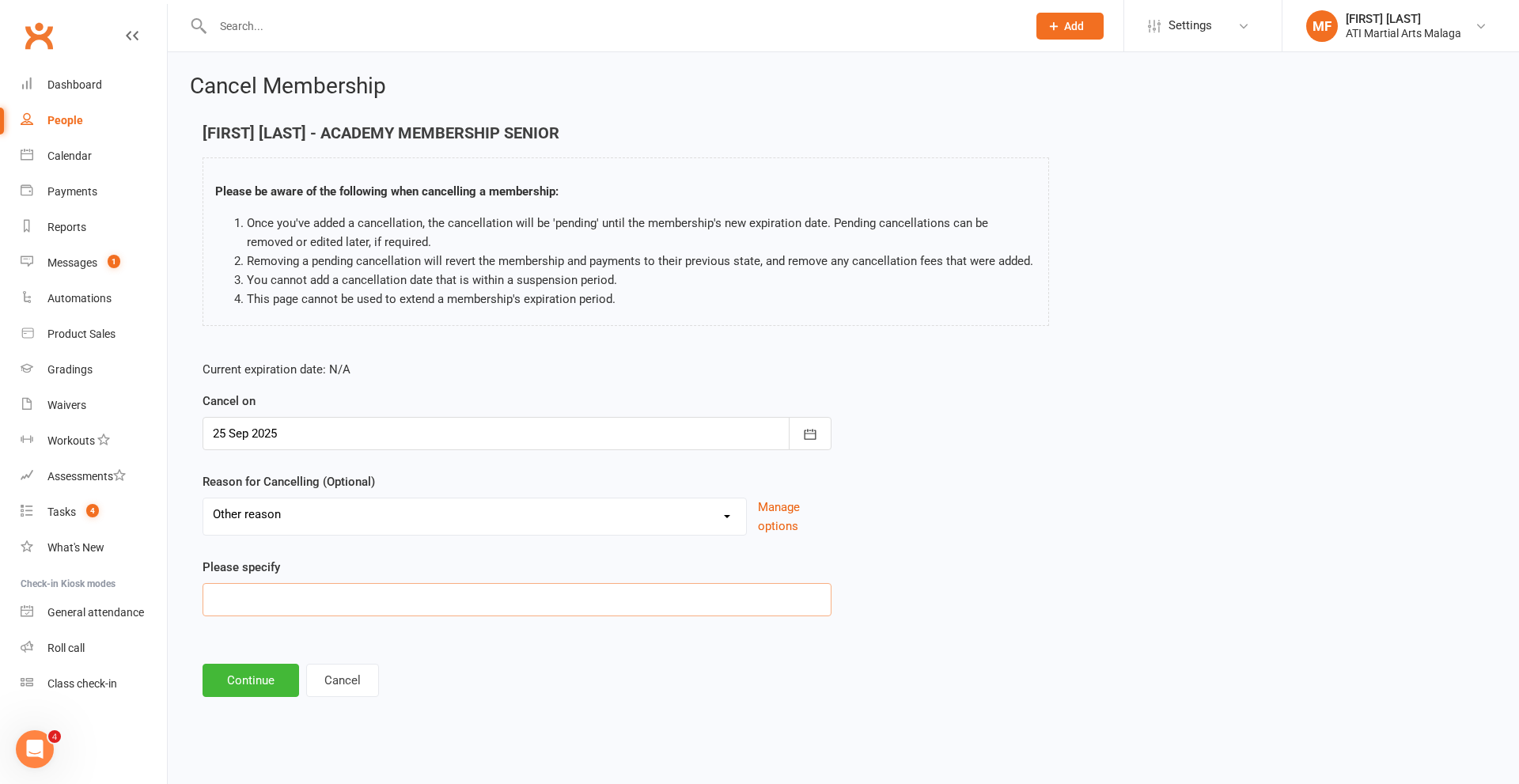 click at bounding box center (517, 600) 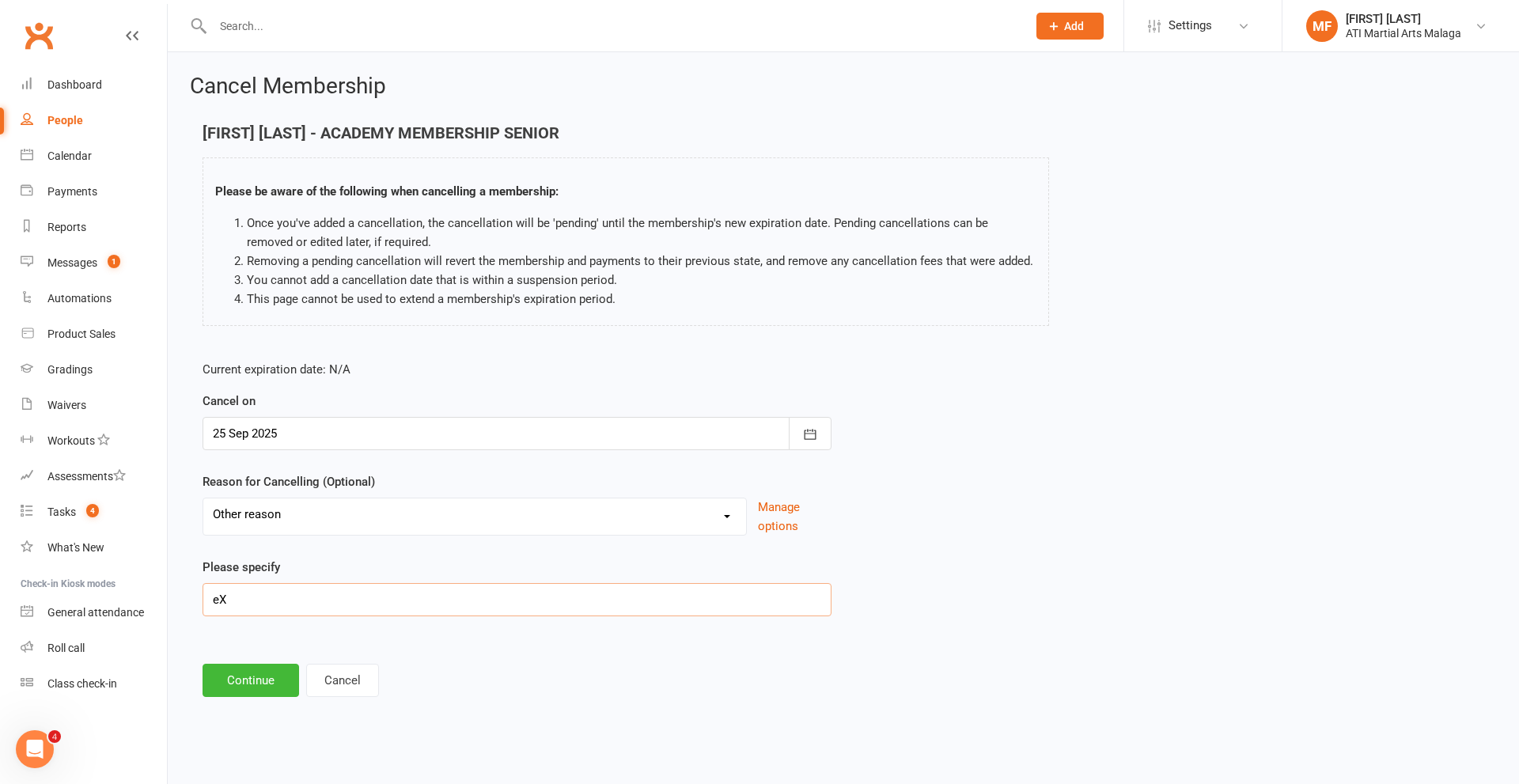 type on "e" 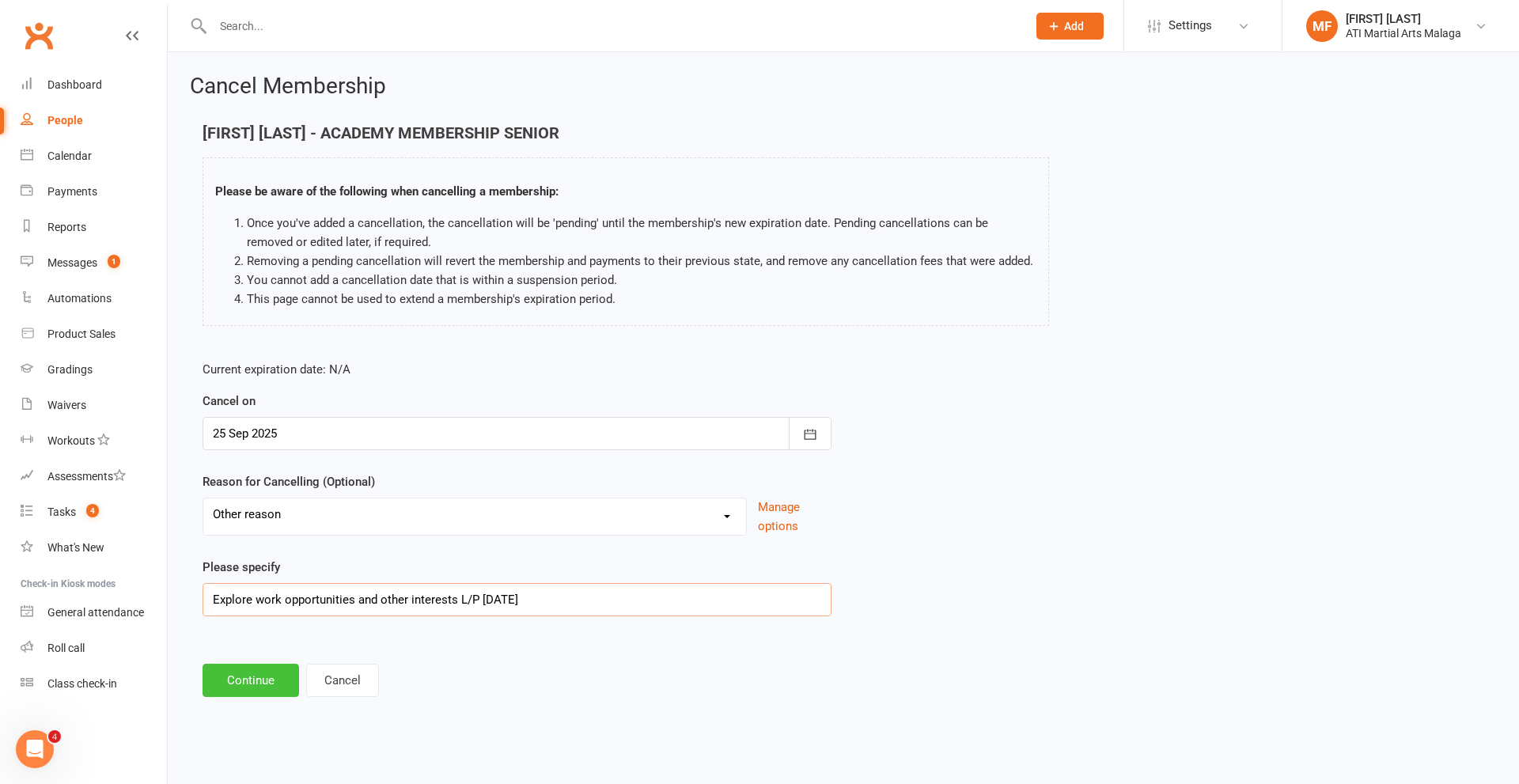type on "Explore work opportunities and other interests L/P [DATE]" 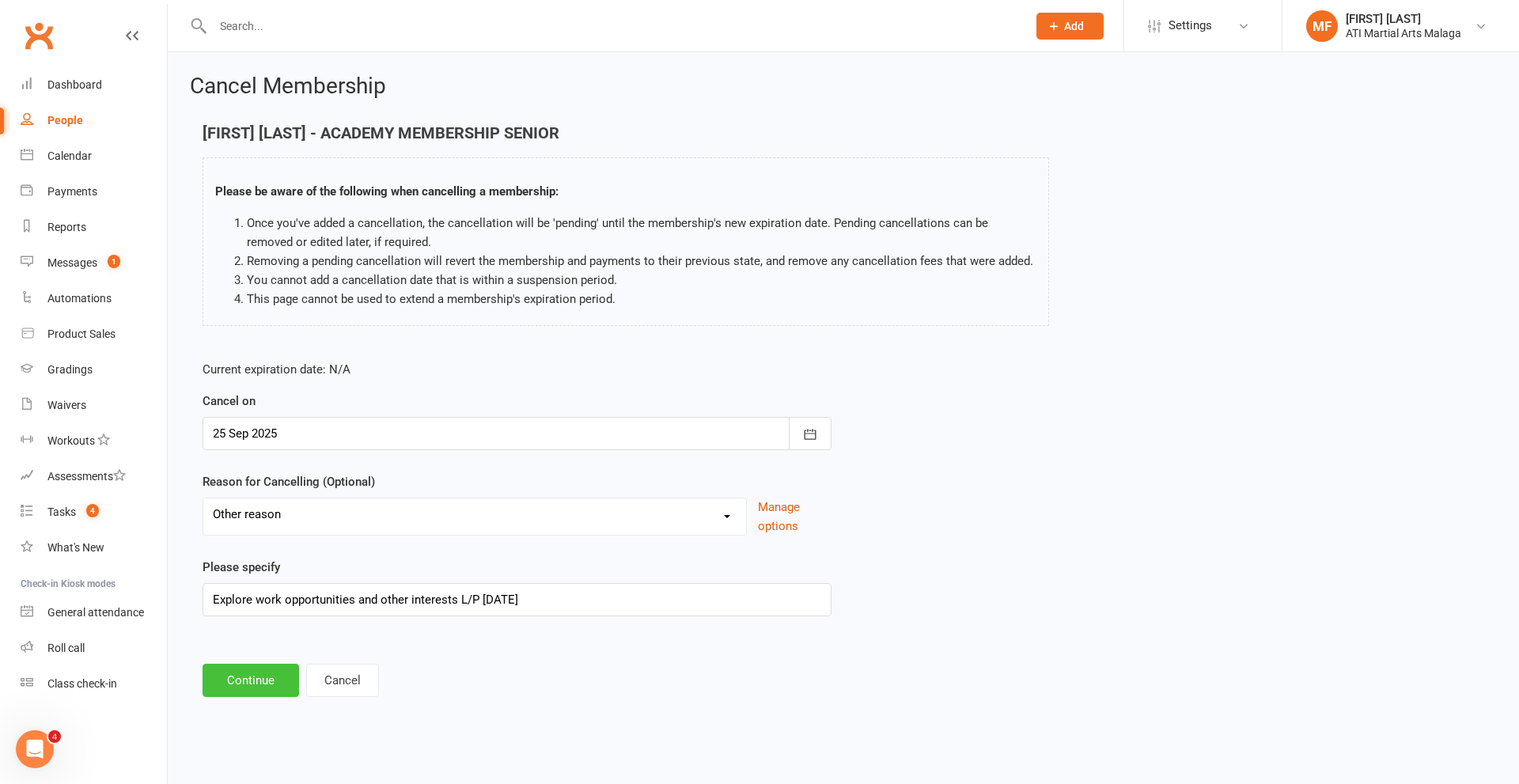 click on "Continue" at bounding box center [251, 680] 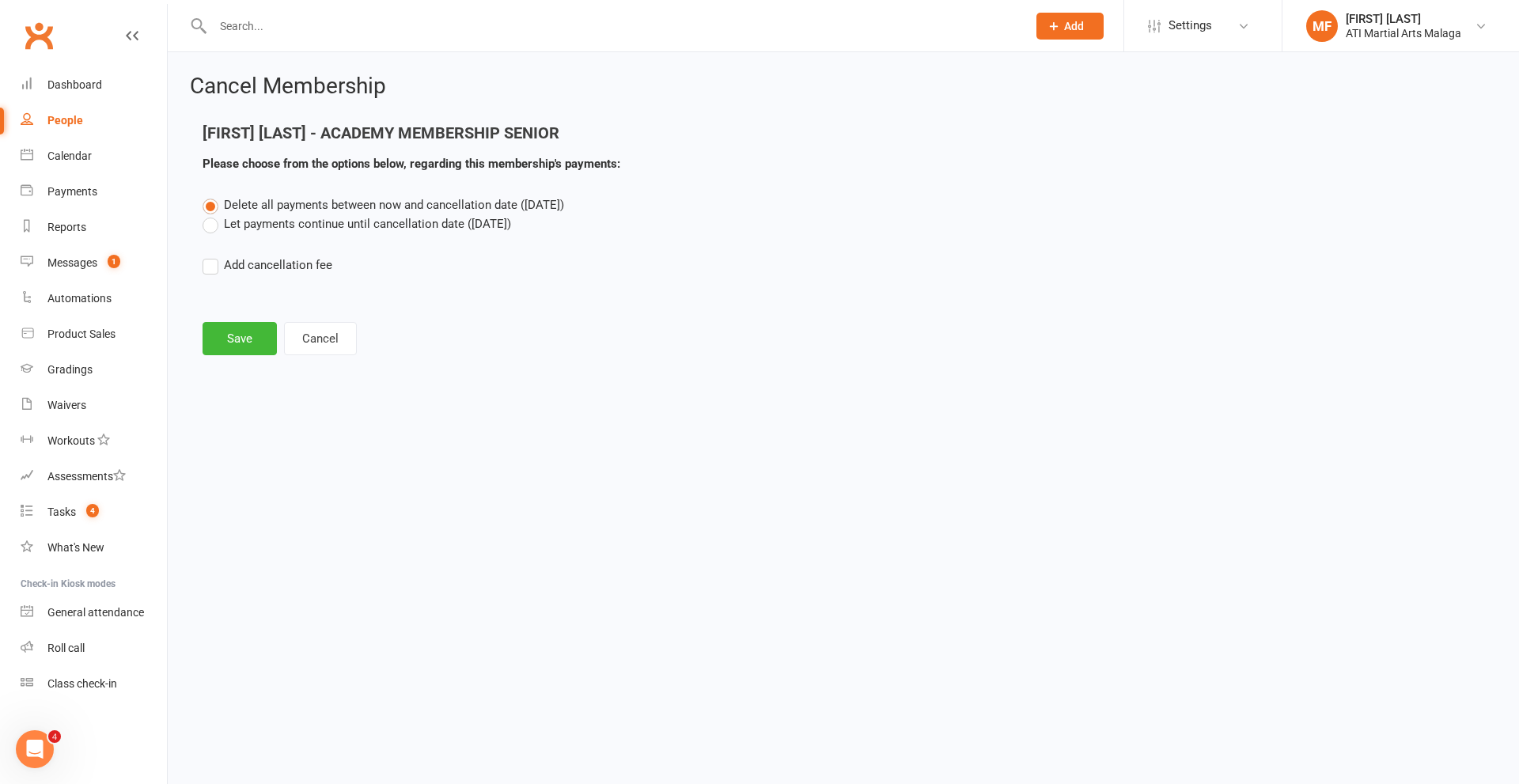 click on "Let payments continue until cancellation date ([DATE])" at bounding box center [357, 224] 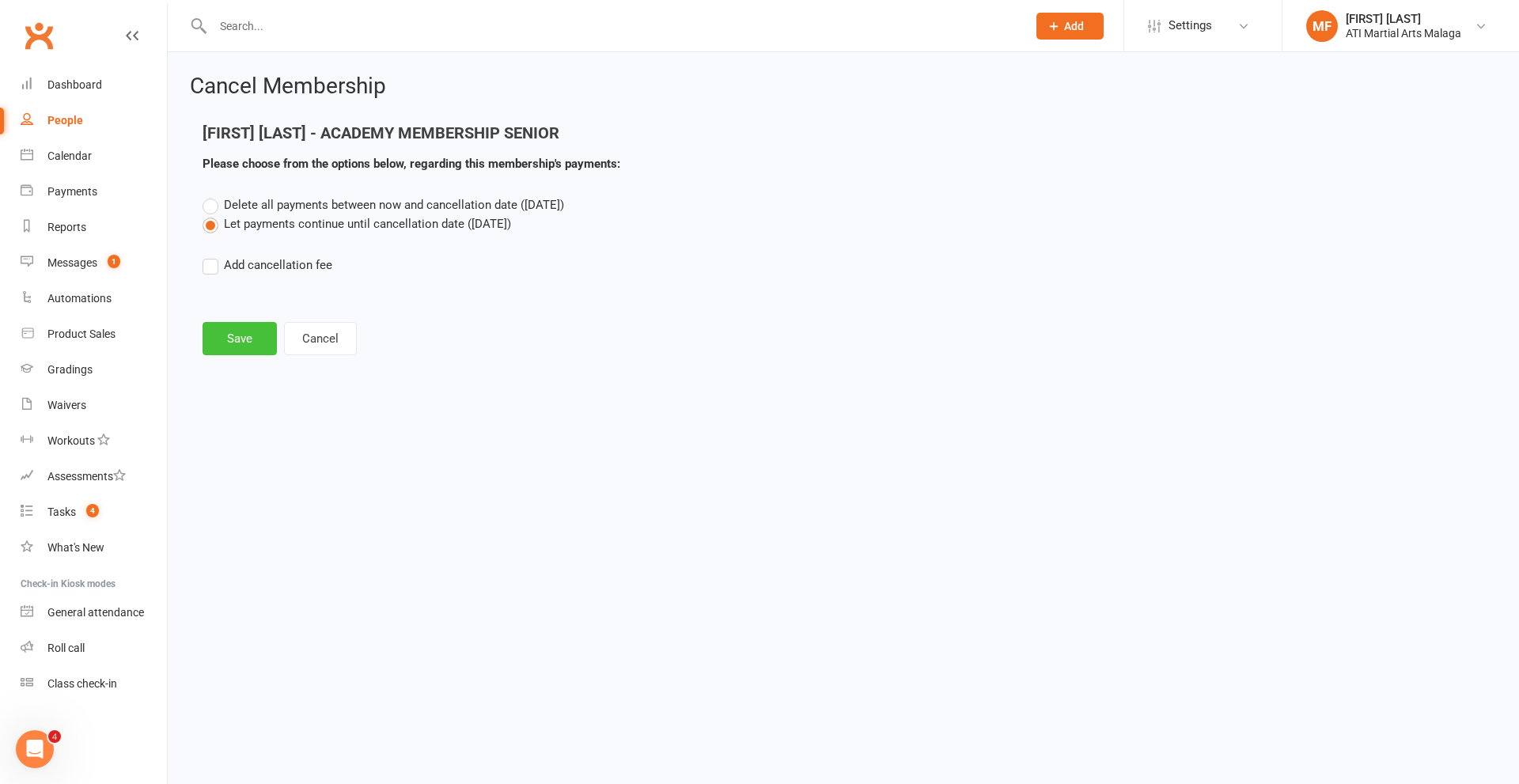 click on "Save" at bounding box center (240, 339) 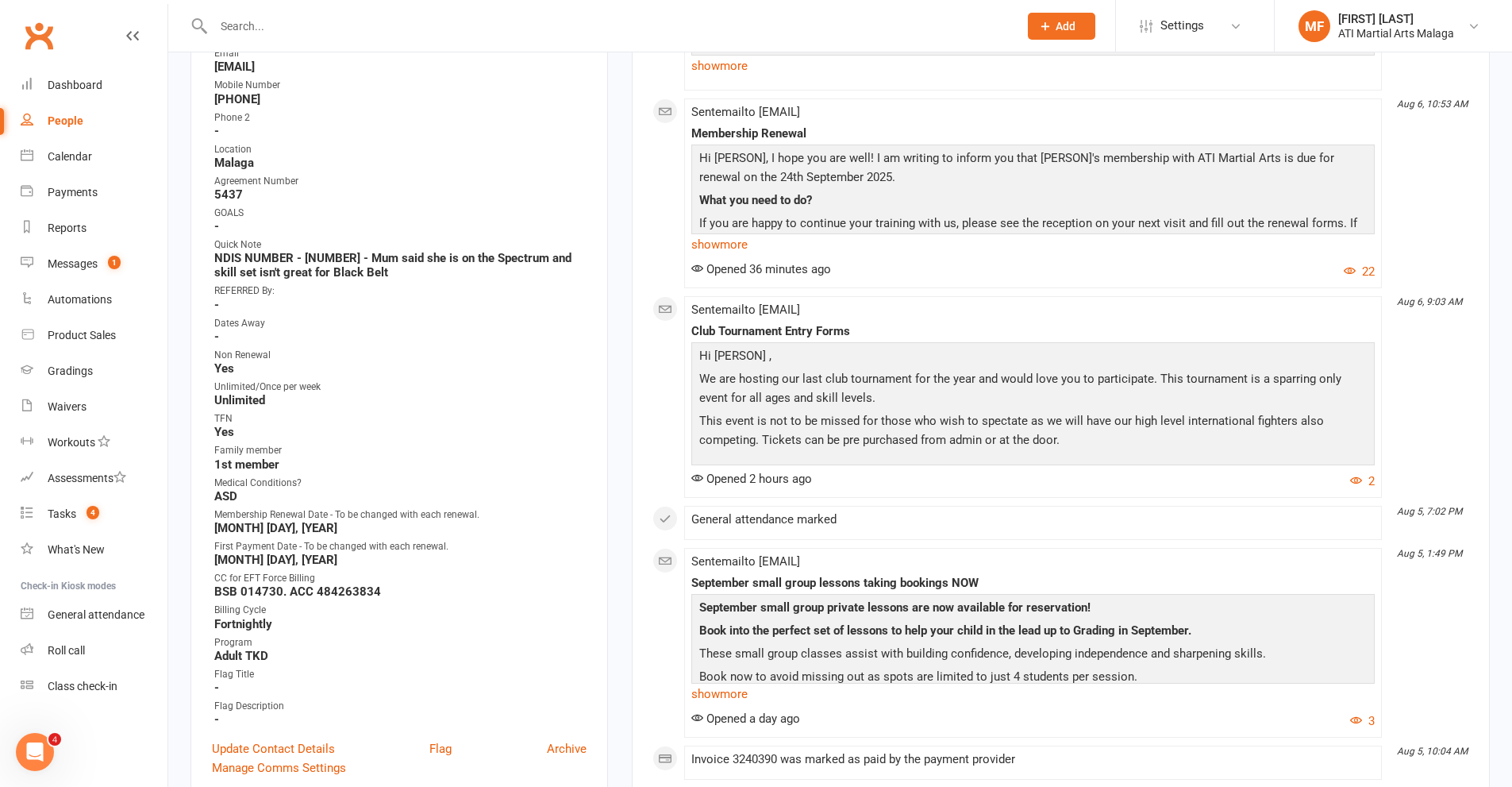 scroll, scrollTop: 0, scrollLeft: 0, axis: both 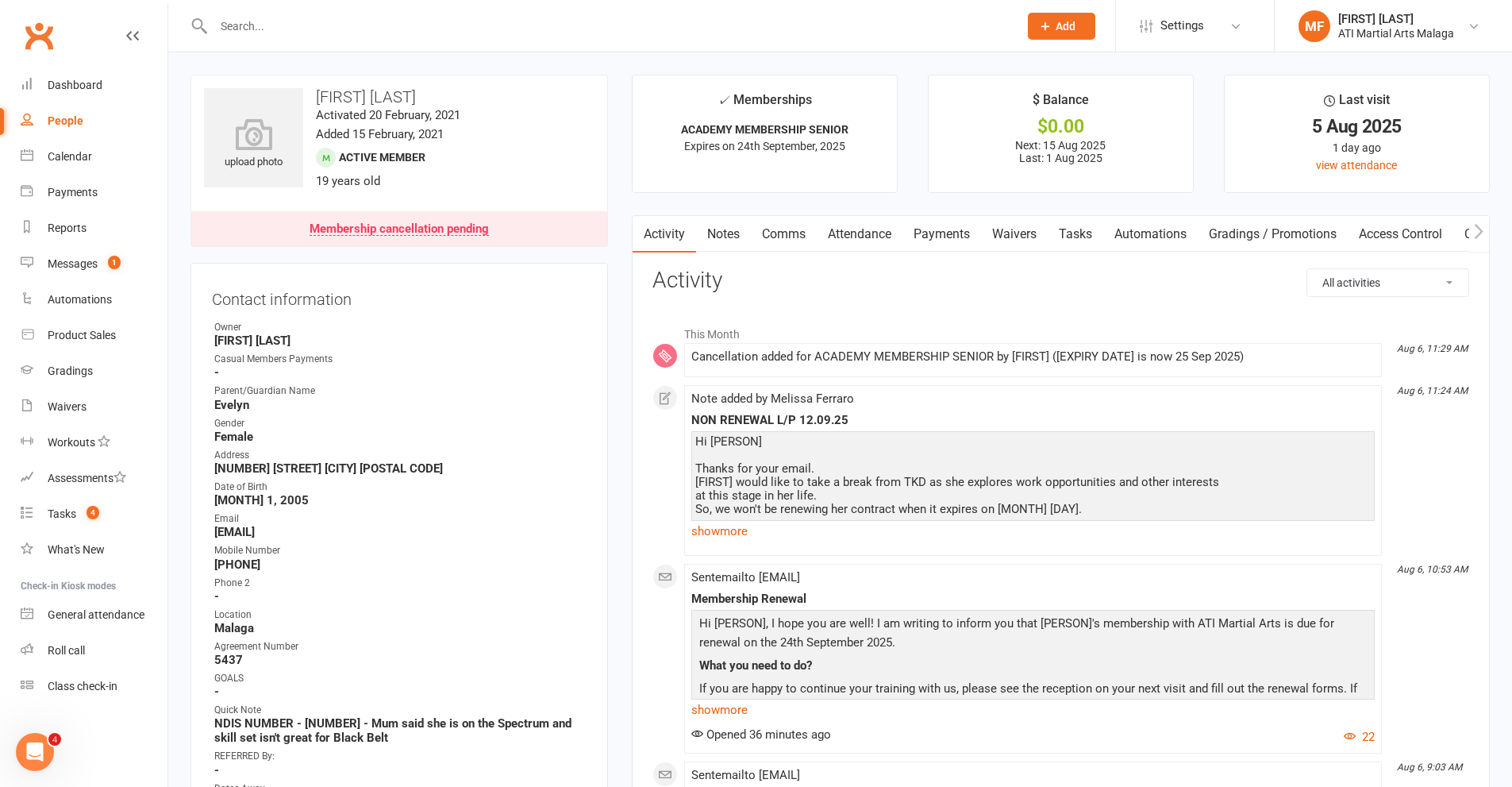 click on "Notes" at bounding box center [723, 234] 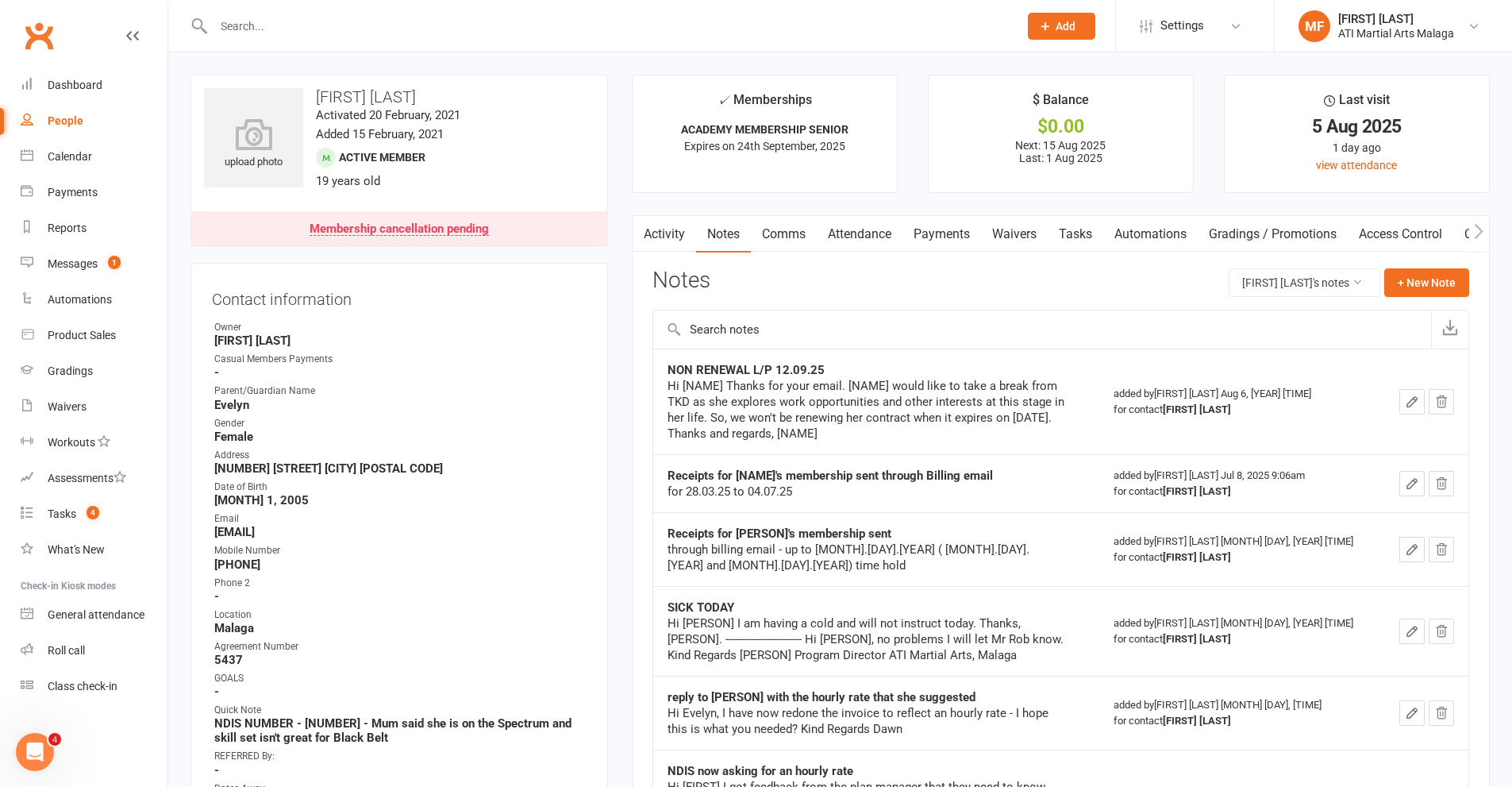 click at bounding box center [1412, 402] 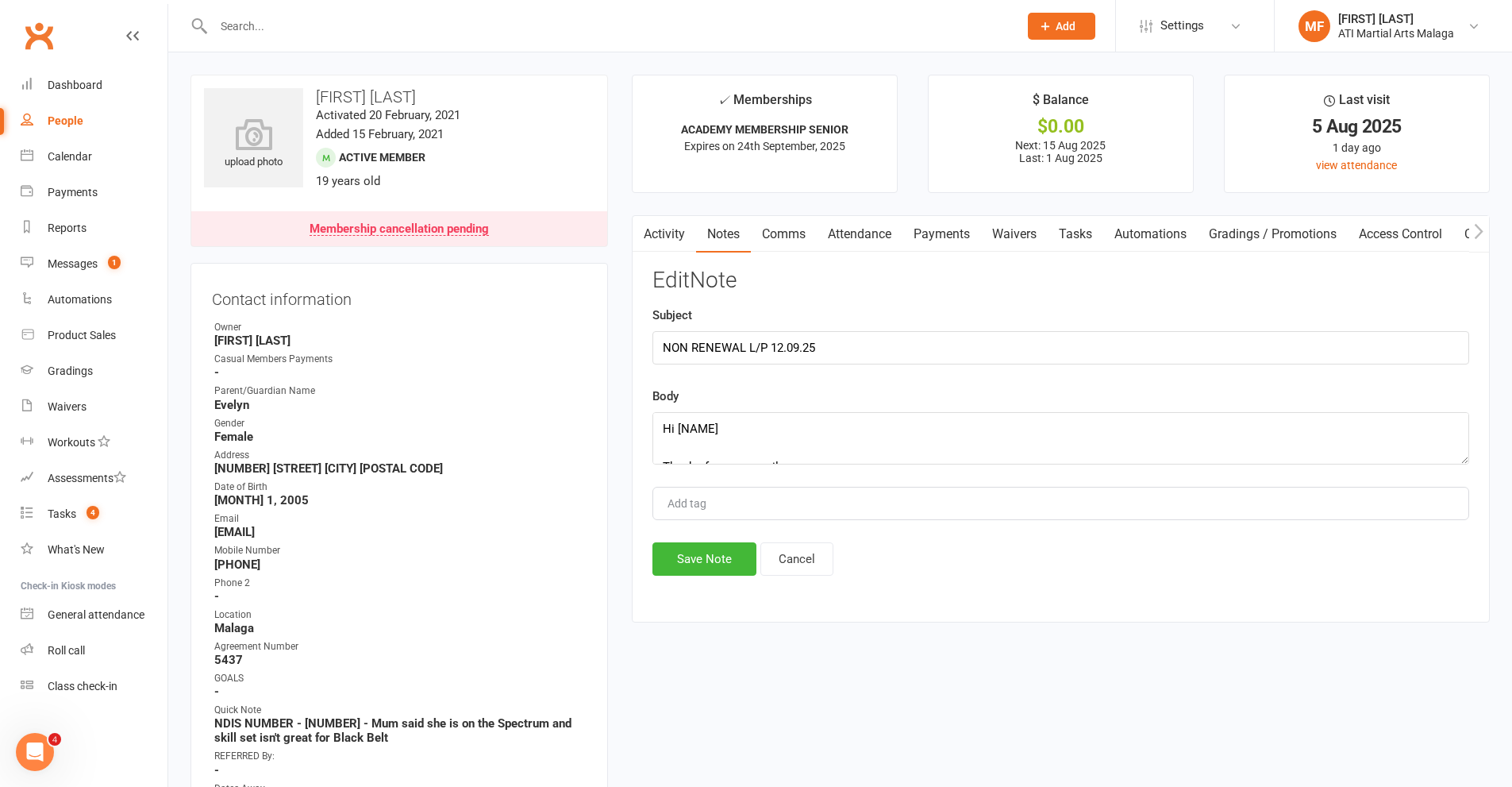 scroll, scrollTop: 152, scrollLeft: 0, axis: vertical 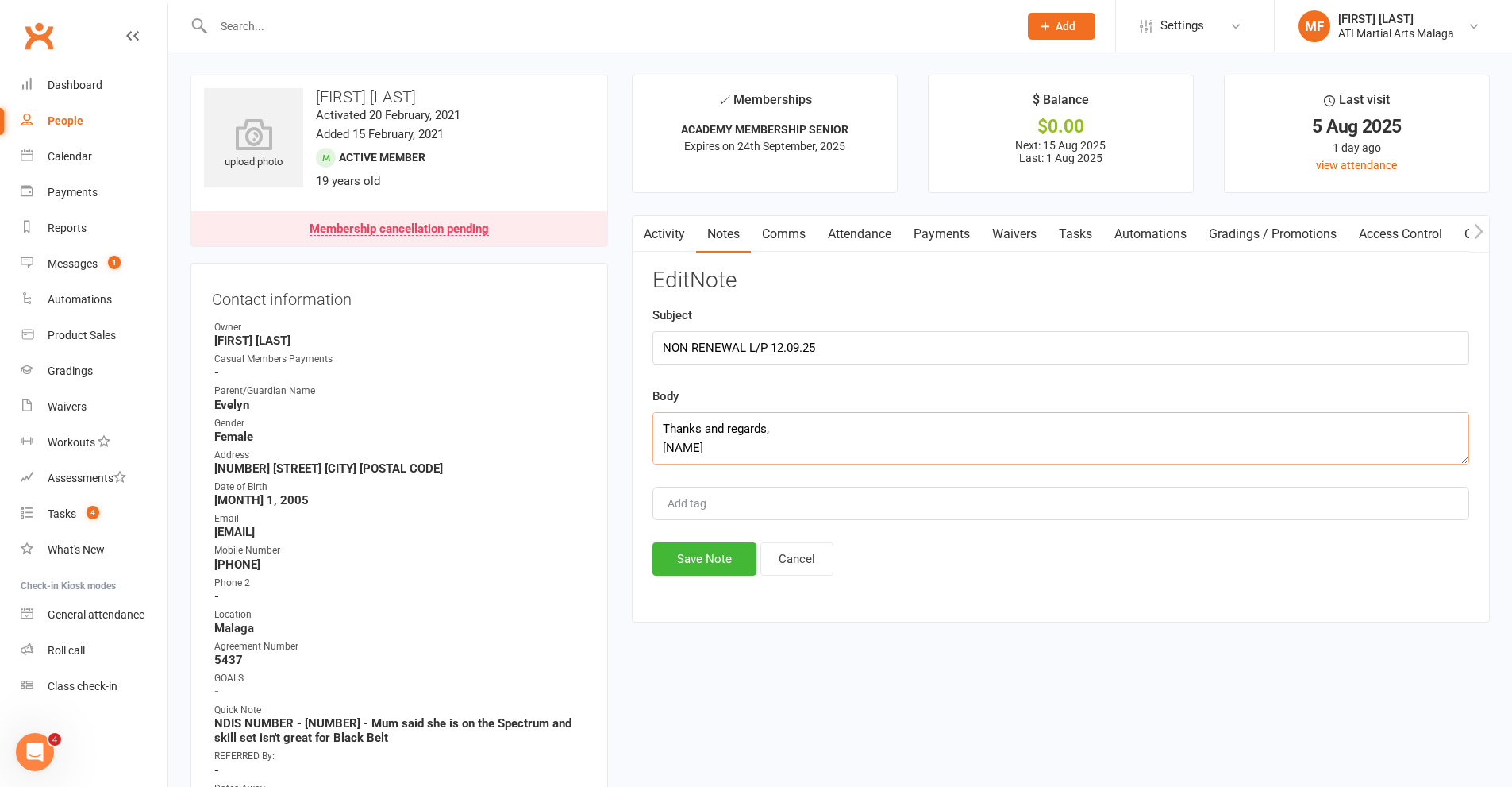 click on "Hi [NAME]
Thanks for your email.
[NAME] would like to take a break from TKD as she explores work opportunities and other interests
at this stage in her life.
So, we won't be renewing her contract when it expires on [DATE].
Thanks and regards,
[NAME]" at bounding box center (1060, 438) 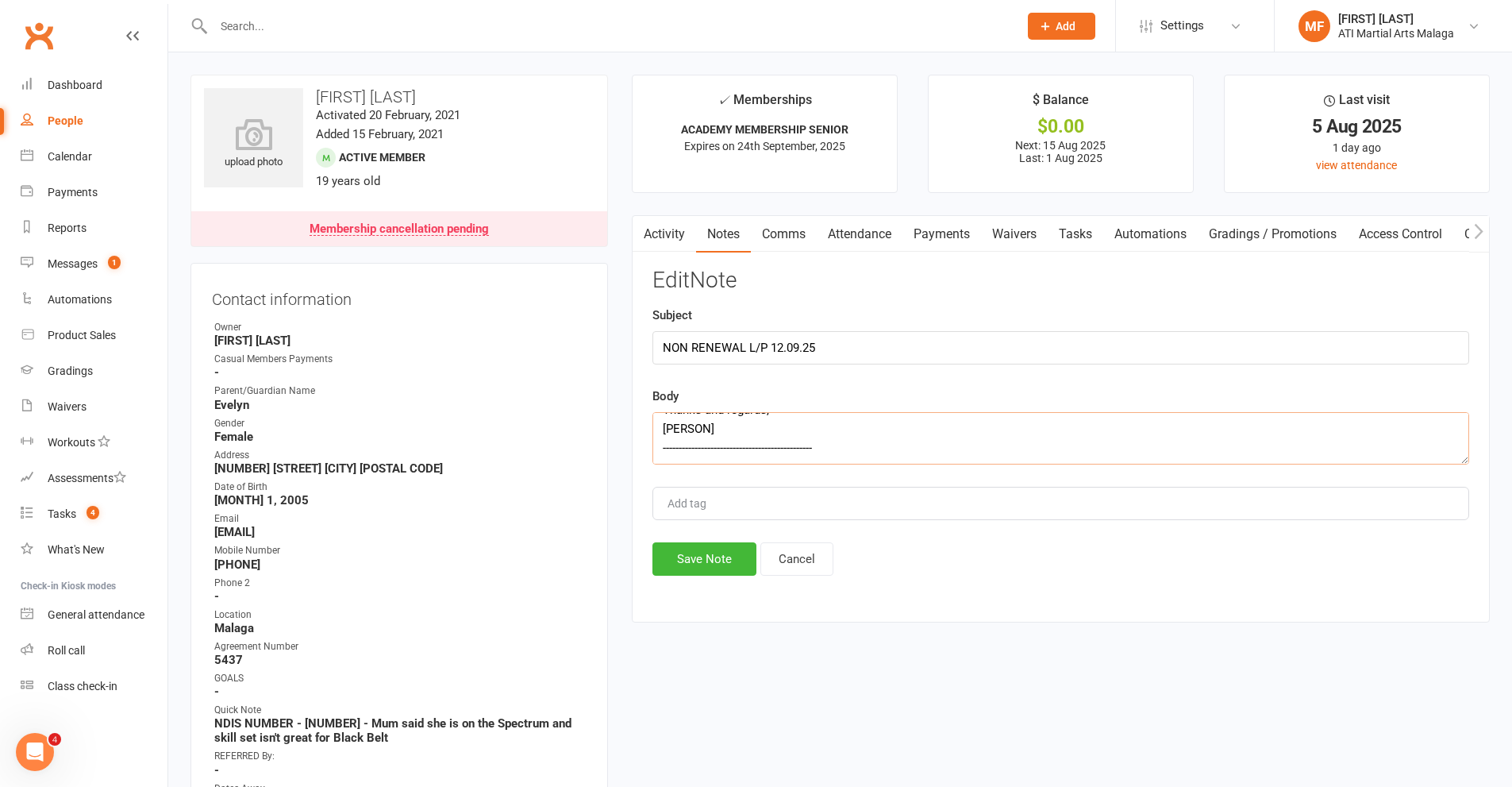 paste on "Hi [PERSON], thank you for your email. I have now put in a non renewal for [PERSON]’s membership and her last payment is the 12th September.
Wishing [PERSON] good luck with her future endeavours and hope we see her again in the future.
Kind Regards
[PERSON]
Program Director" 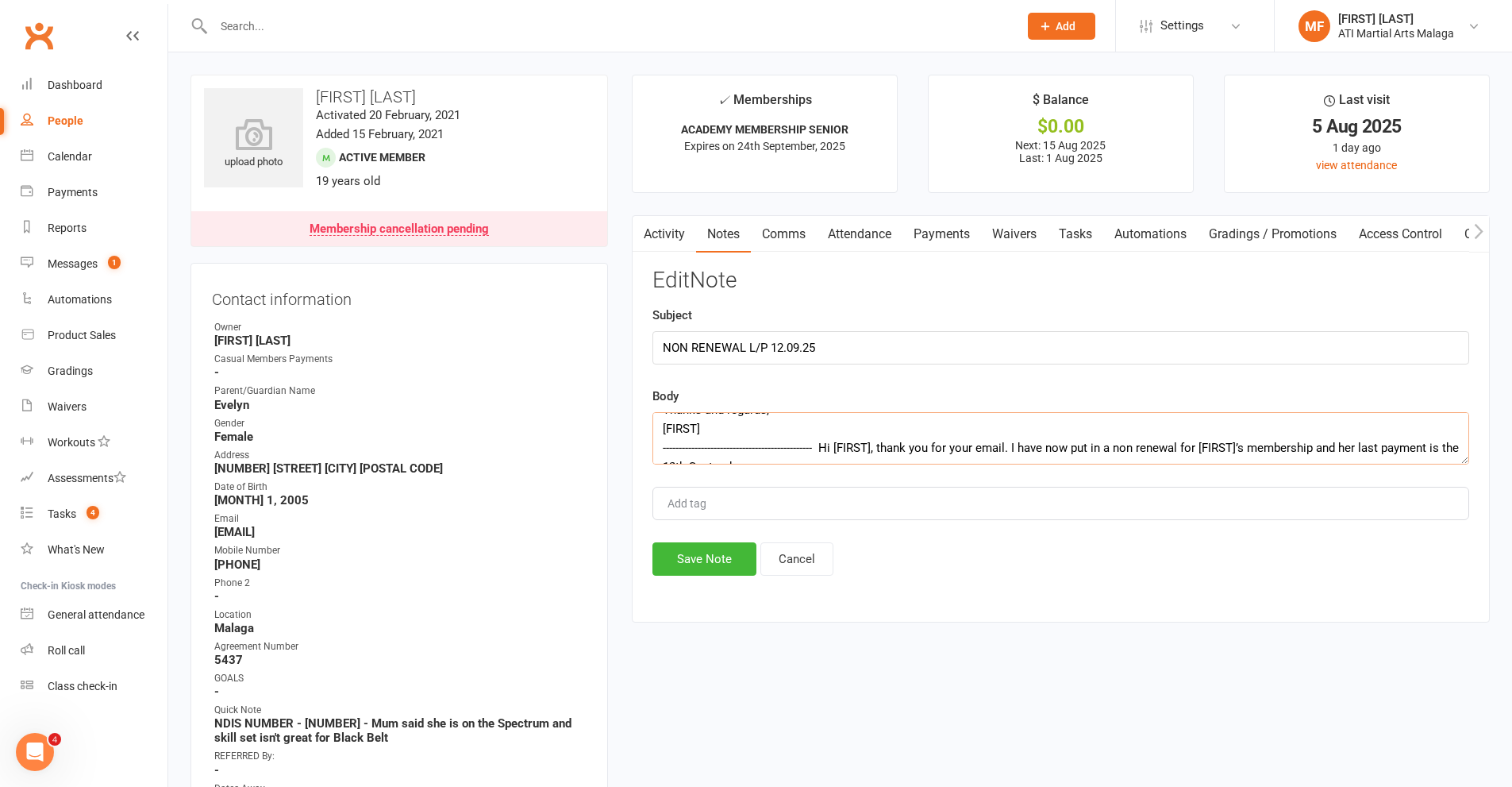scroll, scrollTop: 315, scrollLeft: 0, axis: vertical 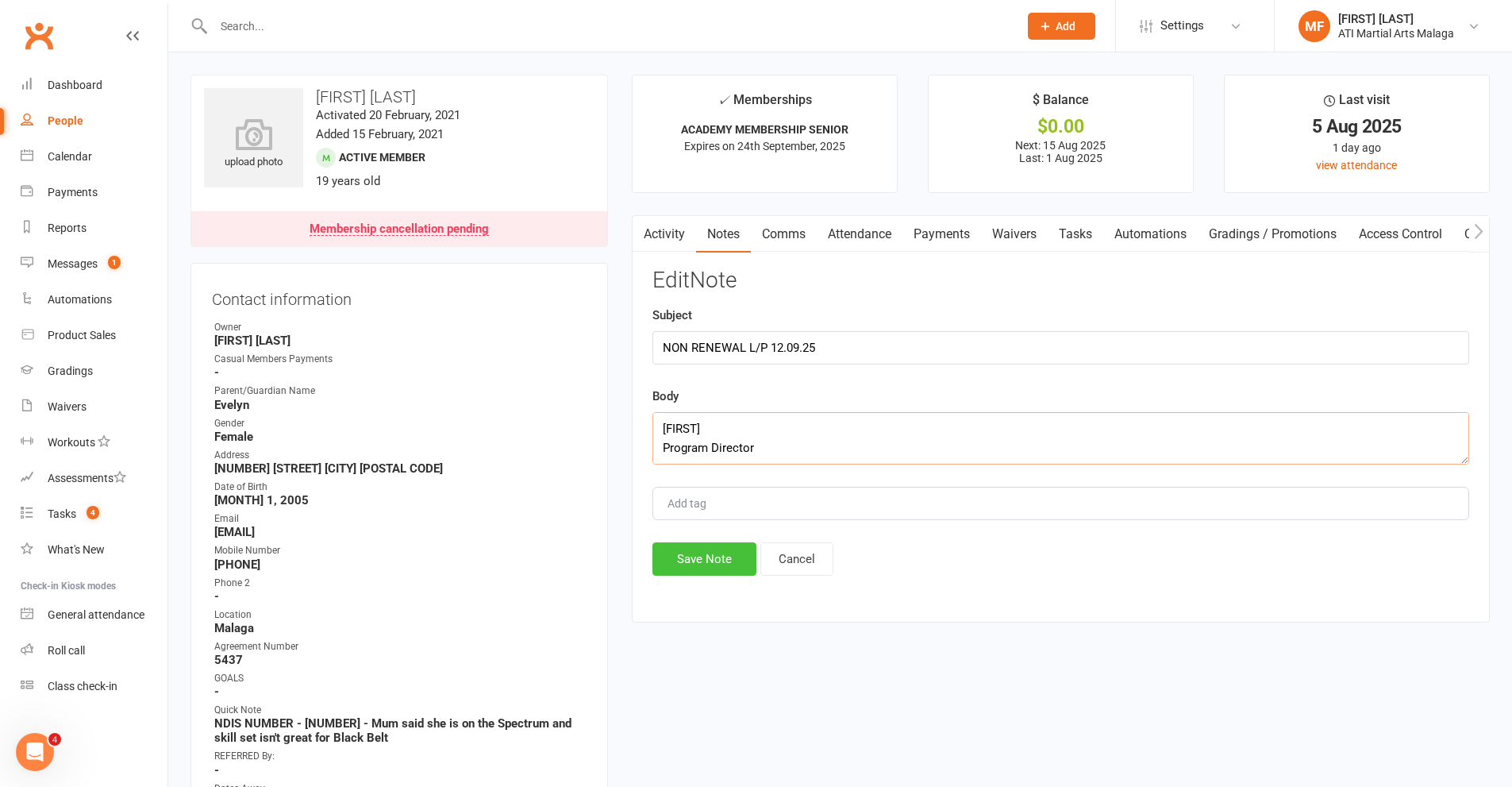 type on "Hi [FIRST]
Thanks for your email.
[FIRST] would like to take a break from TKD as she explores work opportunities and other interests
at this stage in her life.
So, we won't be renewing her contract when it expires on 24 Sept.
Thanks and regards,
[FIRST]
-----------------------------------------------  Hi [FIRST], thank you for your email. I have now put in a non renewal for [FIRST]’s membership and her last payment is the 12th September.
Wishing [FIRST] good luck with her future endeavours and hope we see her again in the future.
Kind Regards
[FIRST]
Program Director" 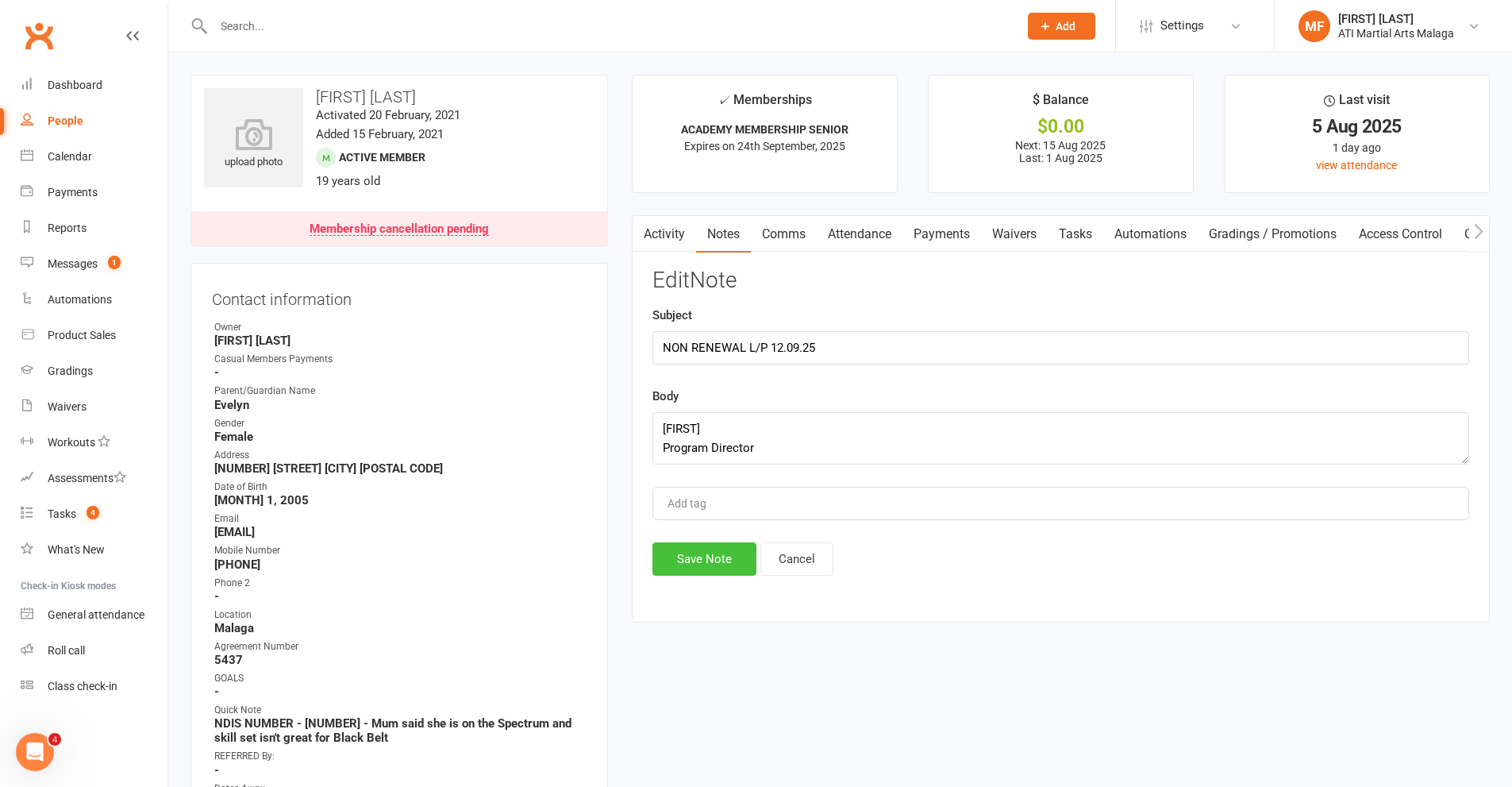 click on "Save Note" at bounding box center [704, 559] 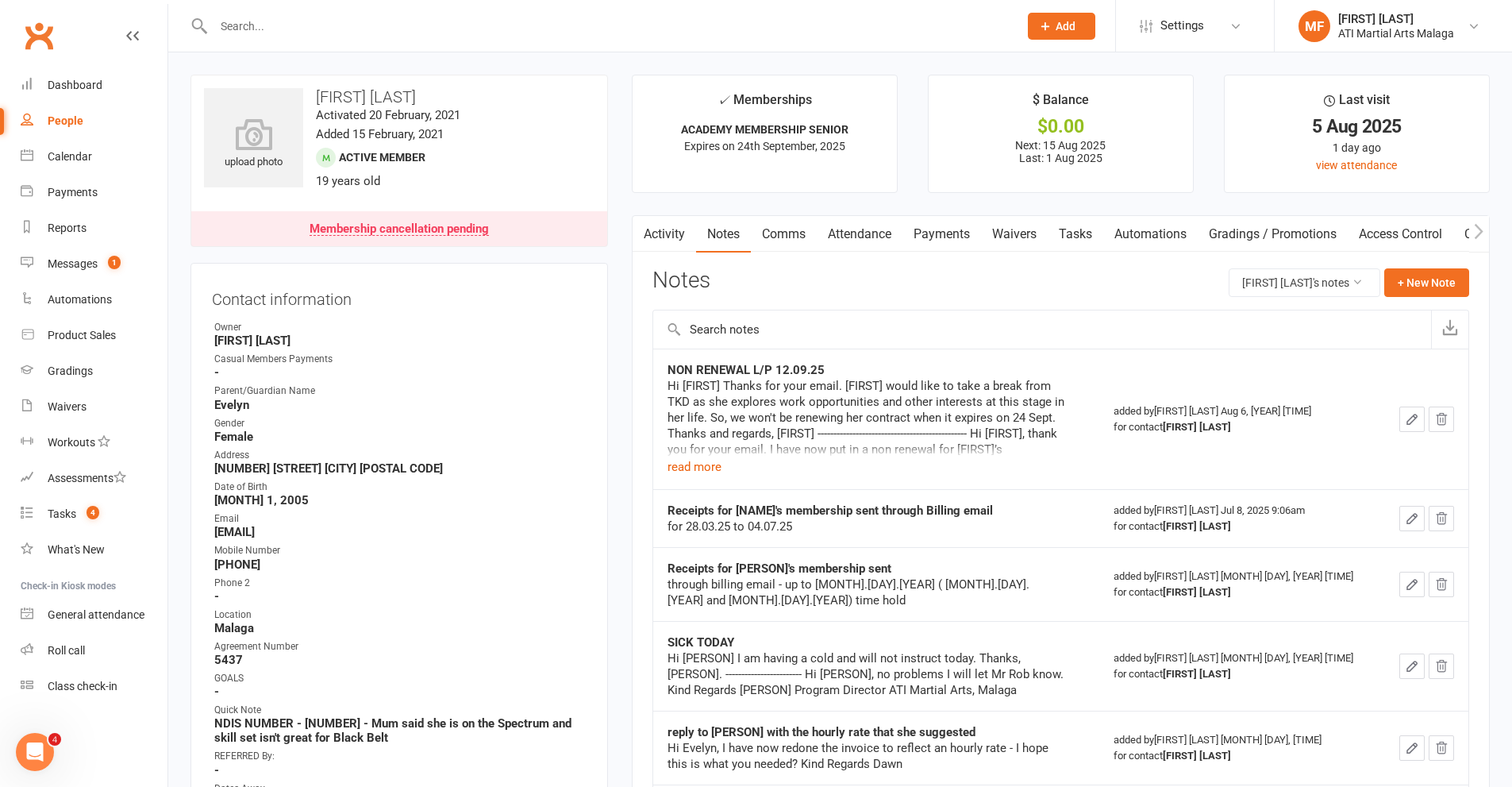 click at bounding box center [608, 26] 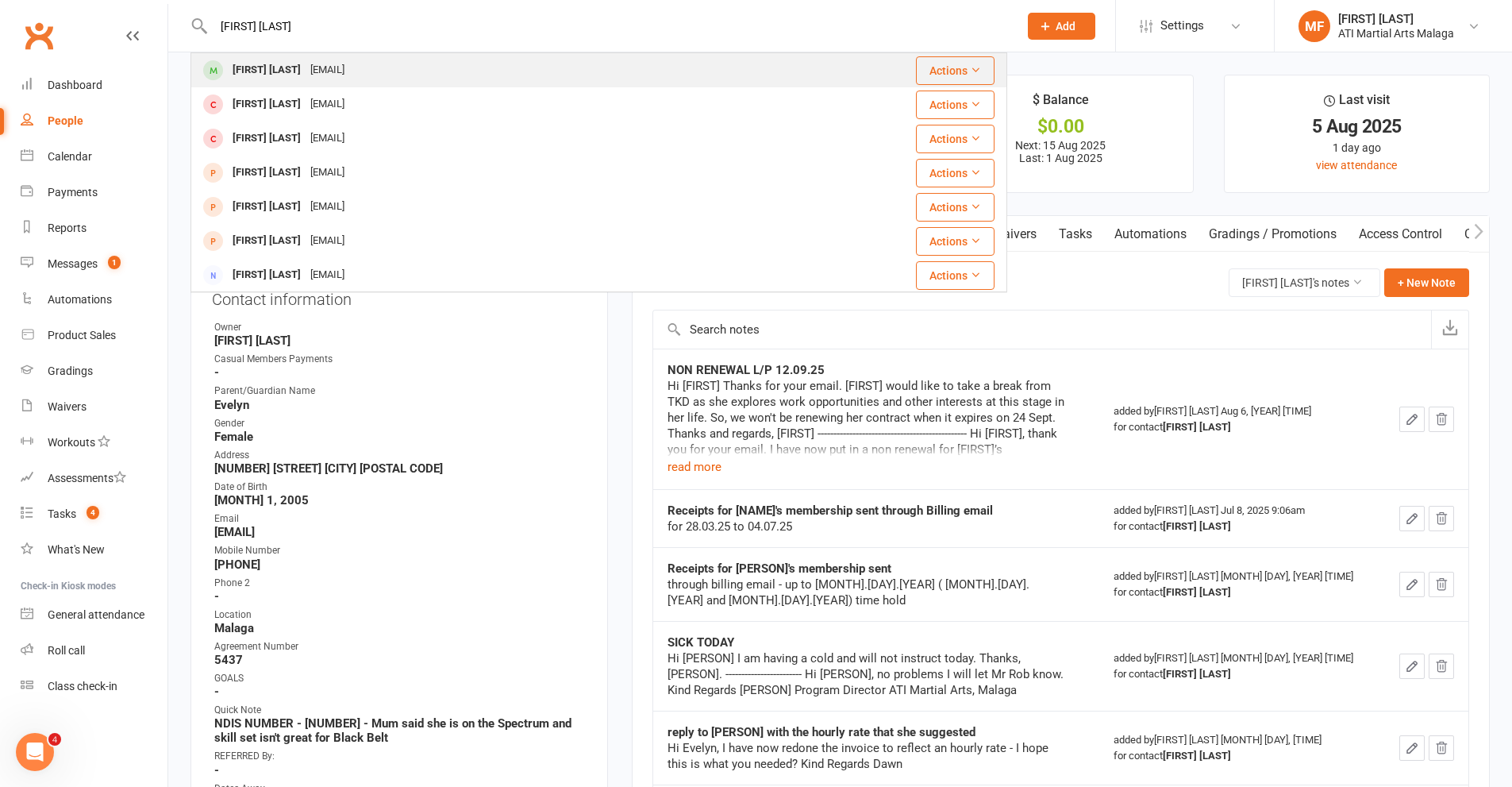 type on "[FIRST] [LAST]" 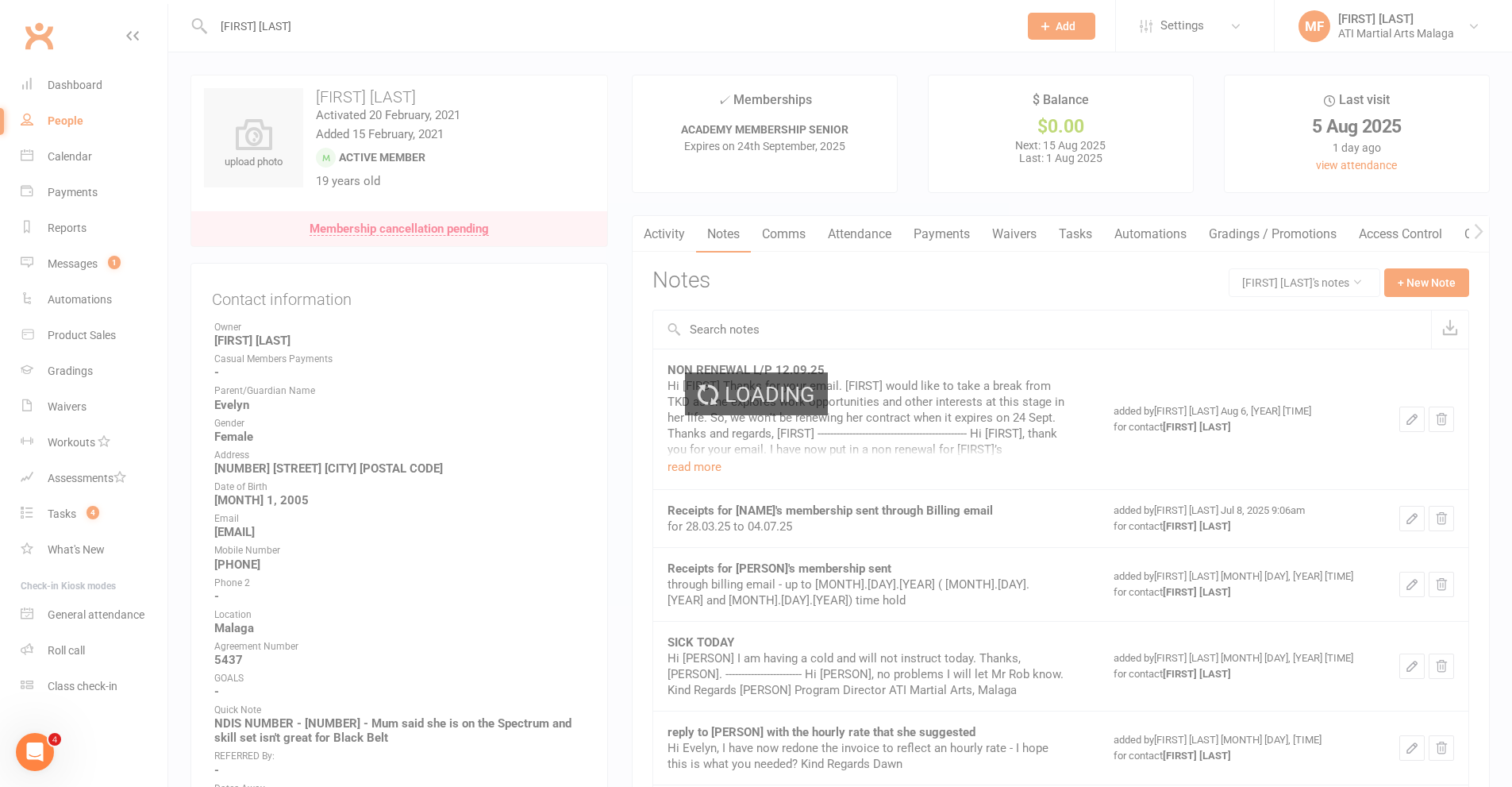 type 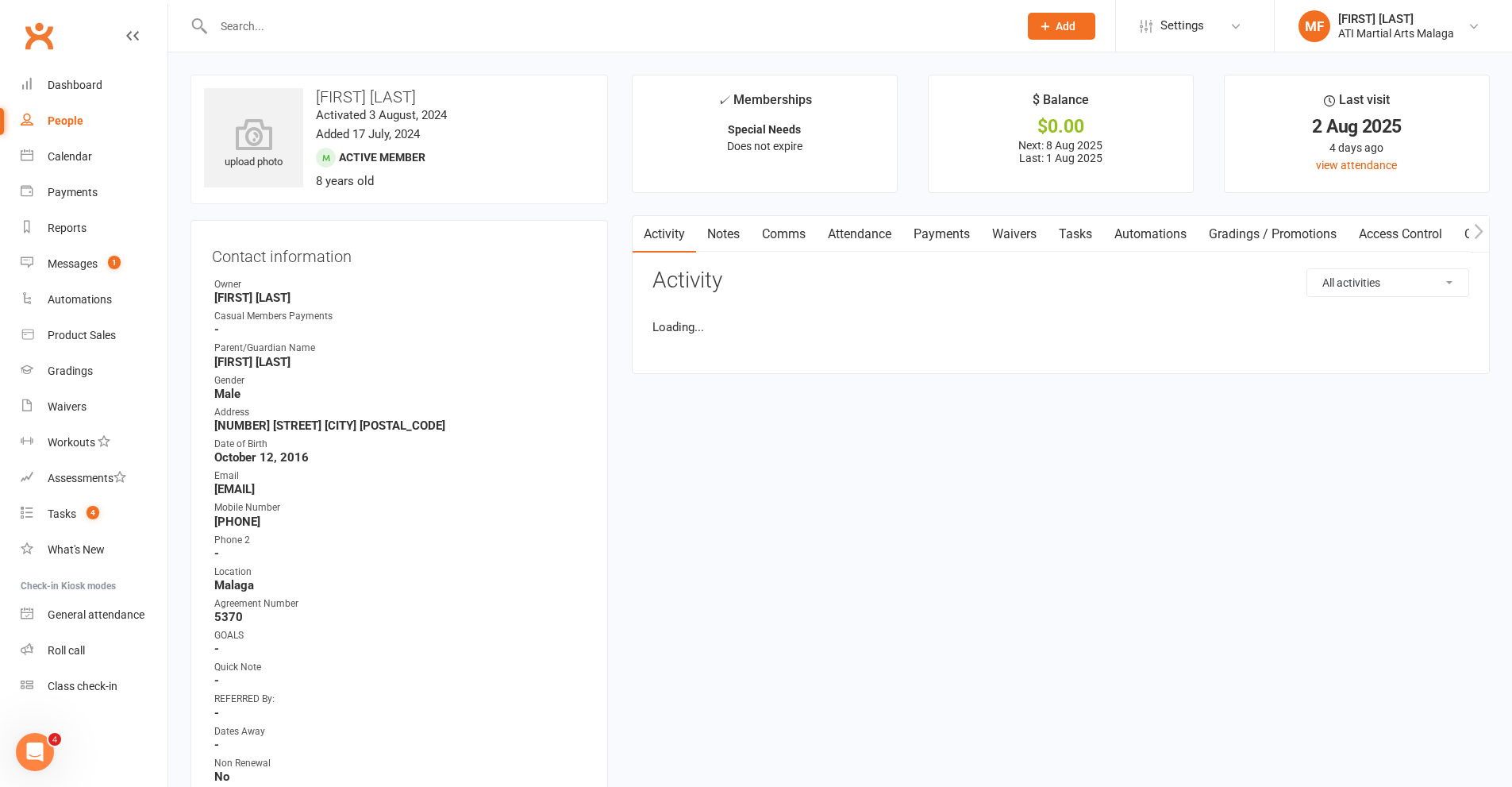 click on "Comms" at bounding box center [783, 234] 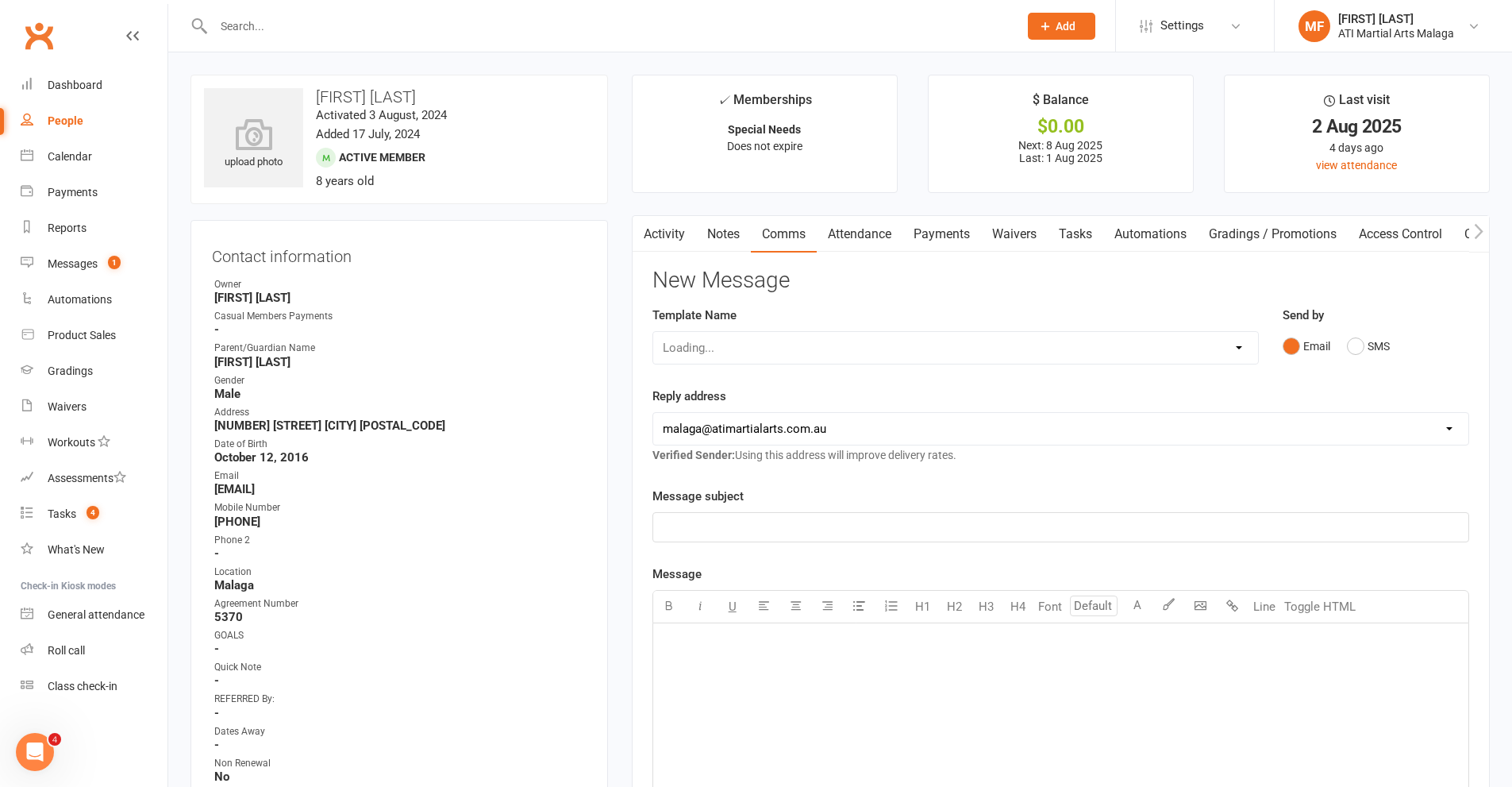 click on "Loading..." at bounding box center (956, 348) 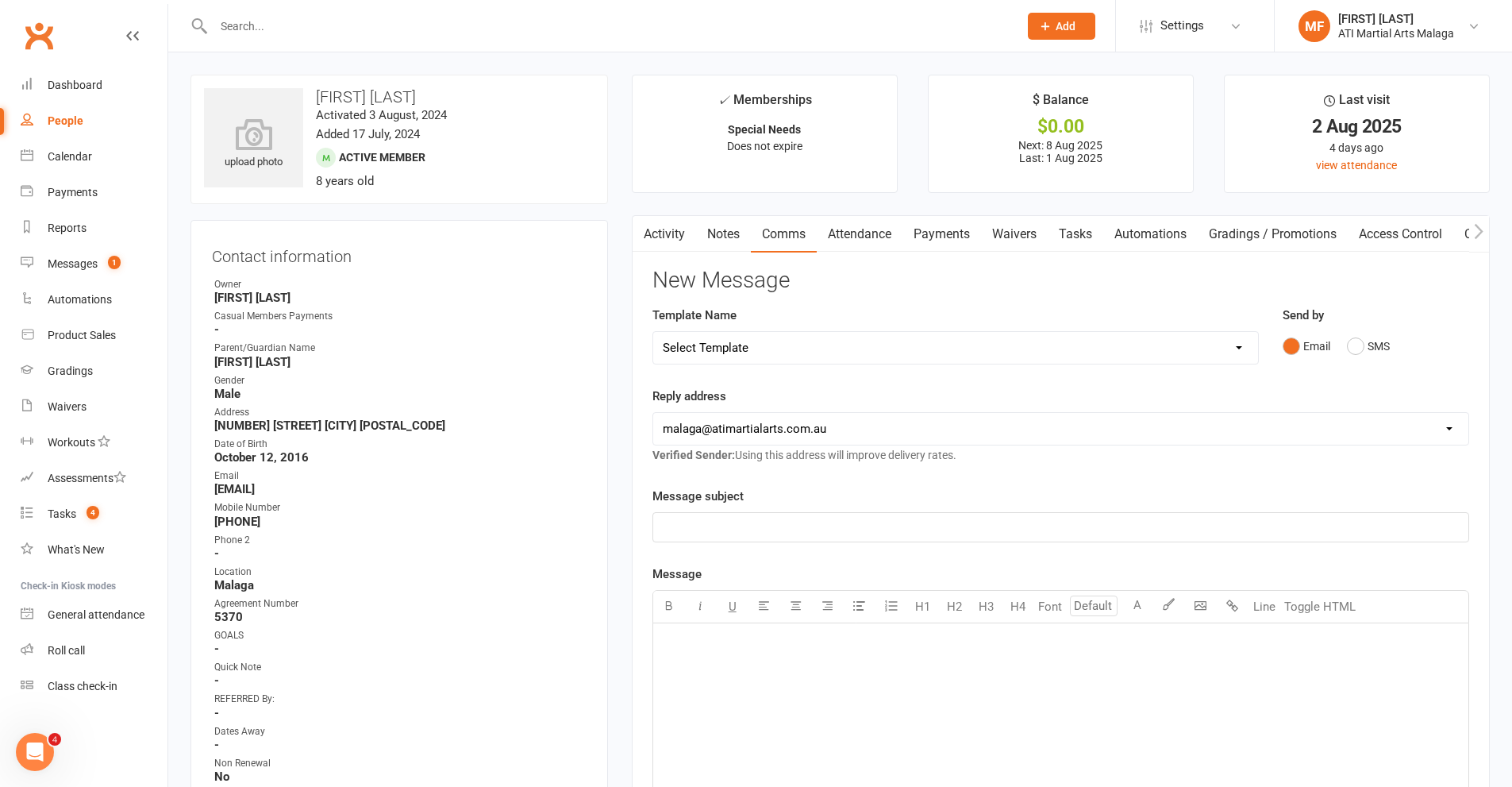 select on "28" 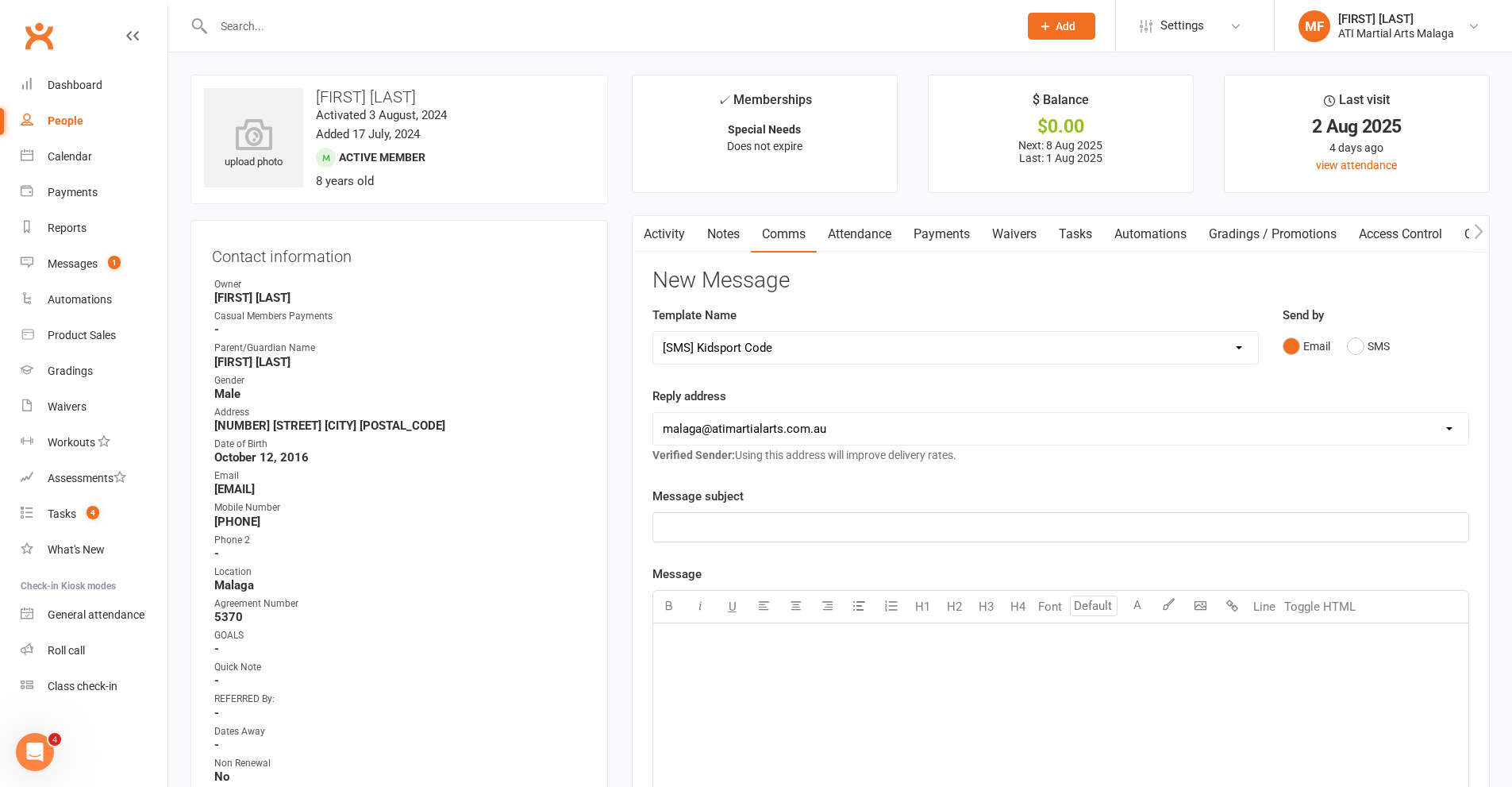 click on "Select Template [SMS] 8 days absence [Email] New Kids BJJ Class Starting 21.10.2020 [Email] 23.04.21 3 days Lockdown Zoom Class for Saturday [Email] 2 months LBE Offer 21.03.2023 [Email] 3 Year Training milestone [SMS] 500 kidsport [SMS] $50 Voucher [SMS] 6 Week Challenge [SMS] 7 Day Absent Member 1 [SMS] 7 Day Absent parent 1 [SMS] 7 Day Absent Parent 2 [Email] Absent 14 days or more [SMS] Absent report 14 days or more :SMS [SMS] Absent report 8-13 days:SMS [Email] After 1 month training follow up [Email] ATI OPEN DAY 2023 [SMS] Birthday Guest [Email] BIRTHDAY PARTY [Email] Boxing for Fitness! 6week Trial for $100! [SMS] Boxing tonight [Email] Buddy Week [Email] Buddy Week and Club Competion May 2022 [Email] Changes to Class Viewing [SMS] Confirmation of booking [Email] Covid News - Proof of Vaccination [SMS] Debt Collection Text [Email] End of 2023 Offer for cancelled members [Email] Happy Birthday [SMS] Kidsport Code [SMS] KIDSPORT PAID [Email] LBE Members [SMS] Lead missed lesson 2 [SMS] Leads not booked" at bounding box center (956, 348) 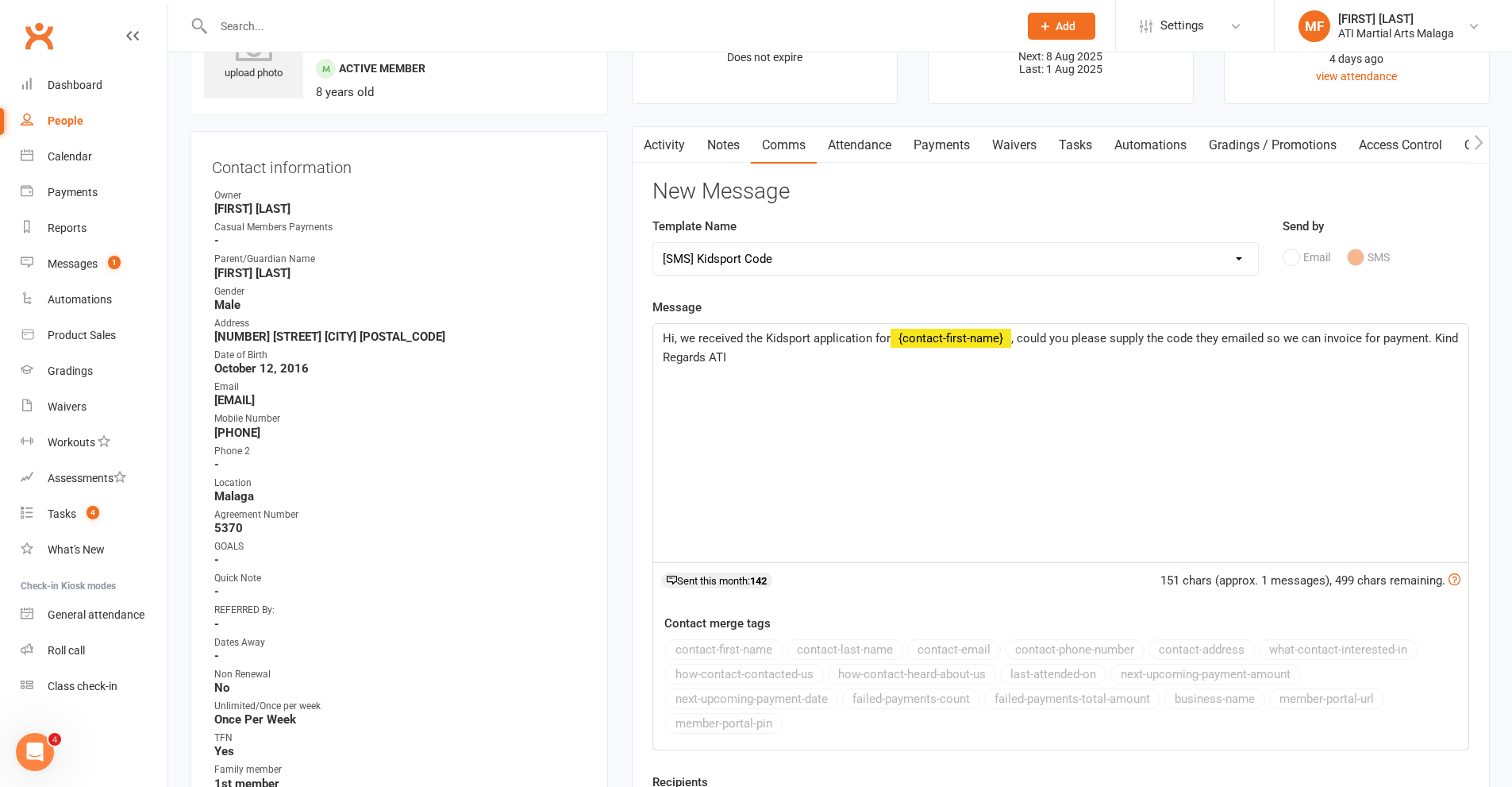 scroll, scrollTop: 318, scrollLeft: 0, axis: vertical 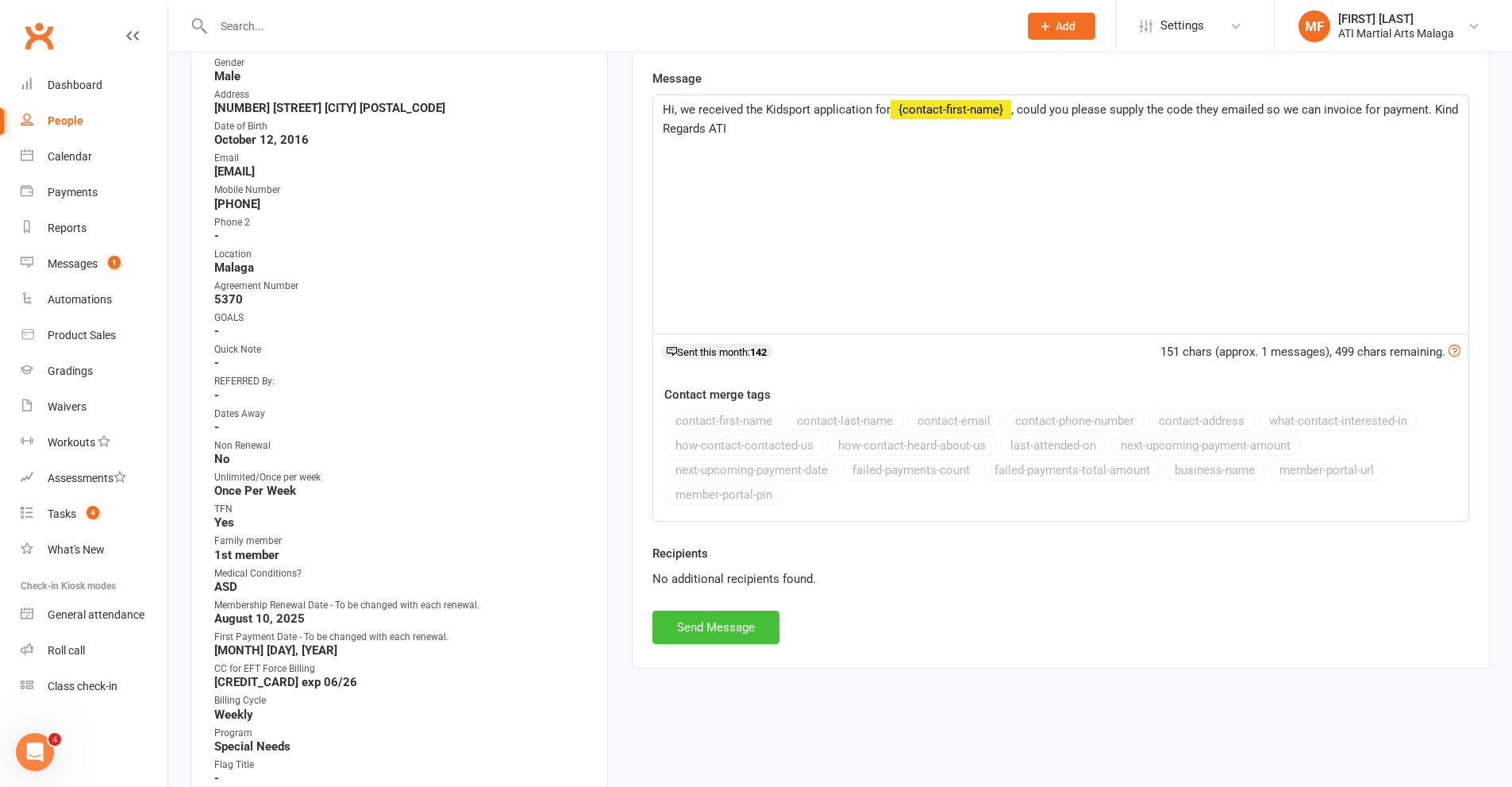 click on "Send Message" at bounding box center [716, 627] 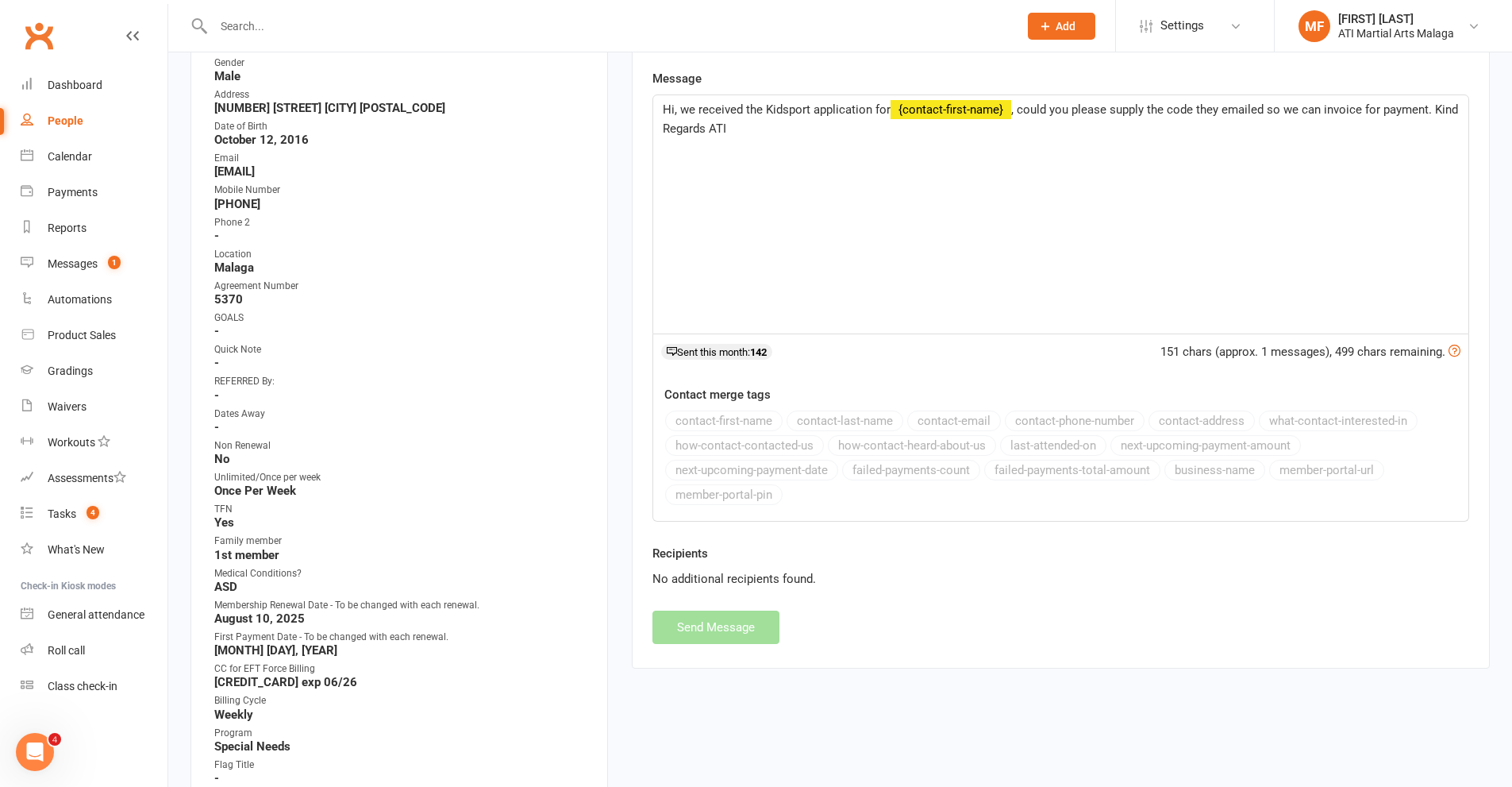 select 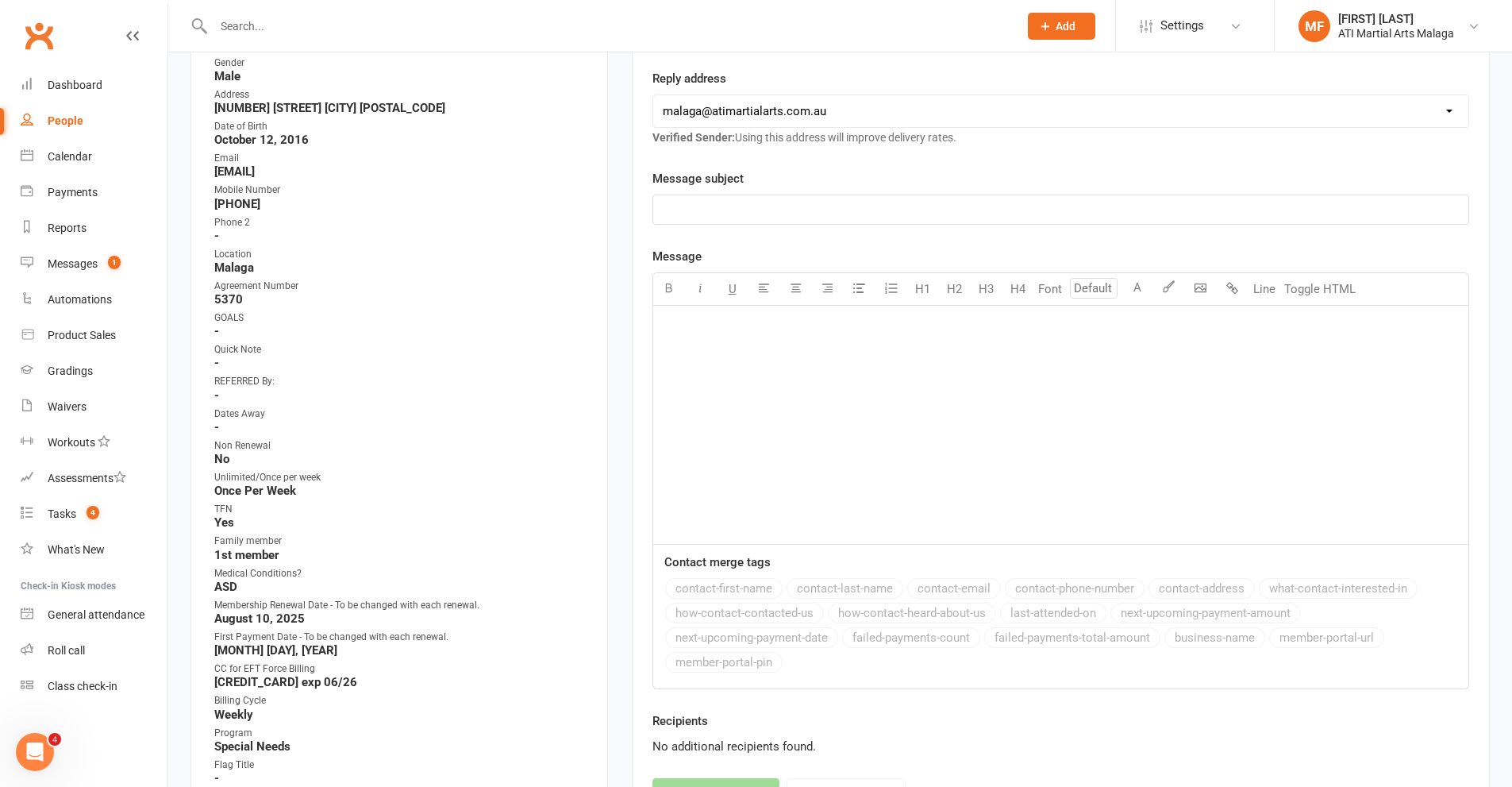 click at bounding box center [598, 25] 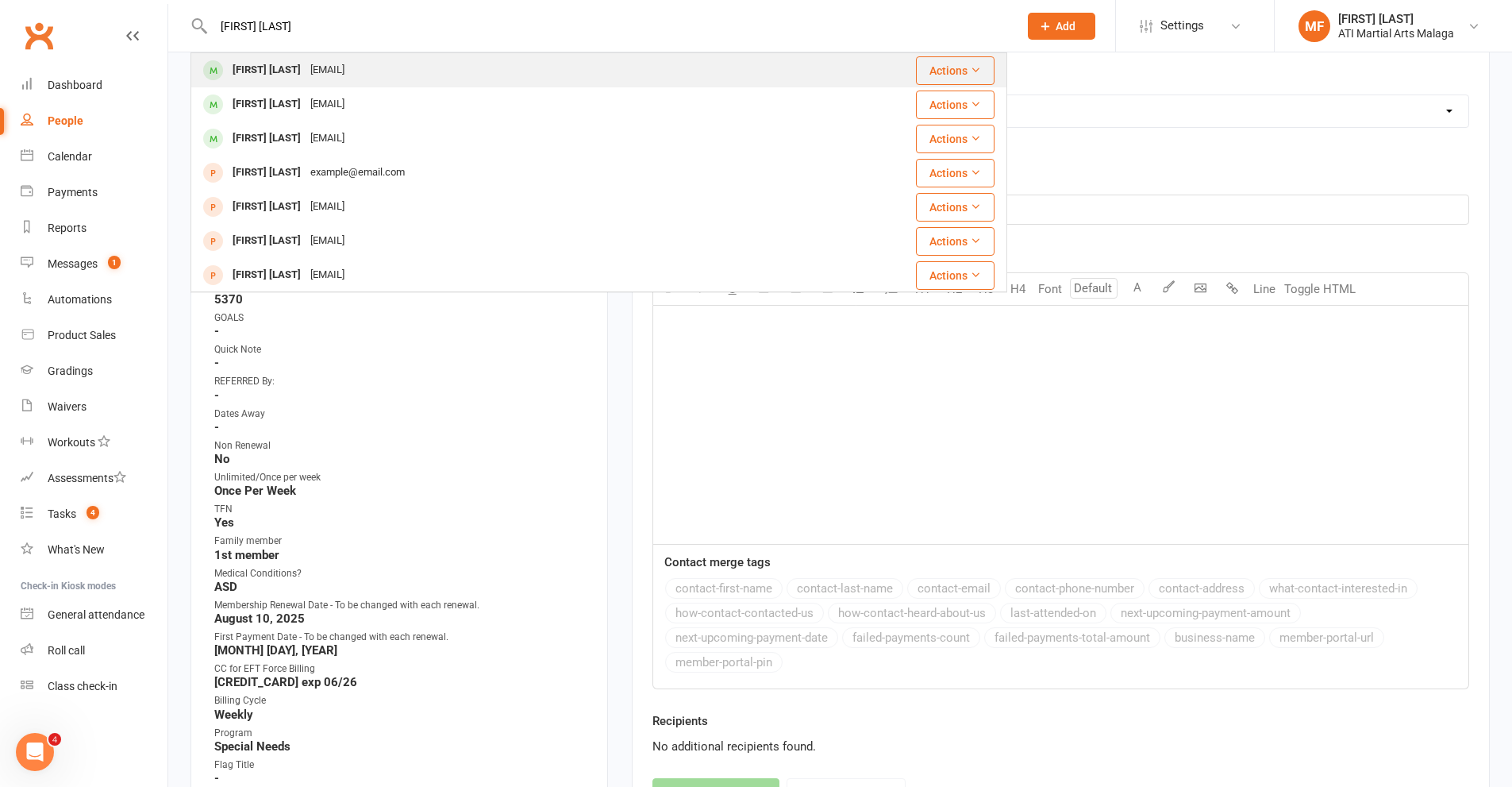 type on "[FIRST] [LAST]" 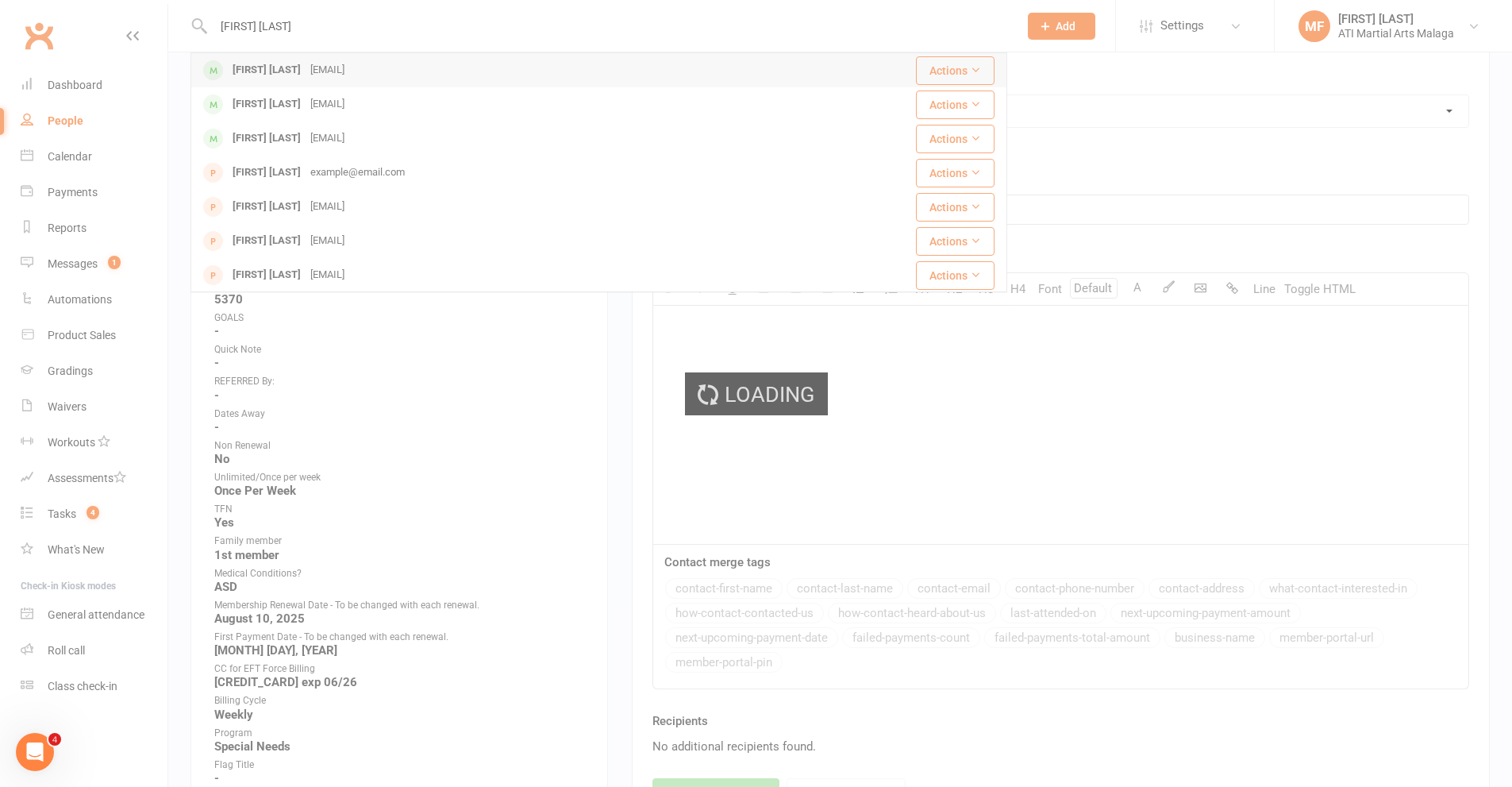 type 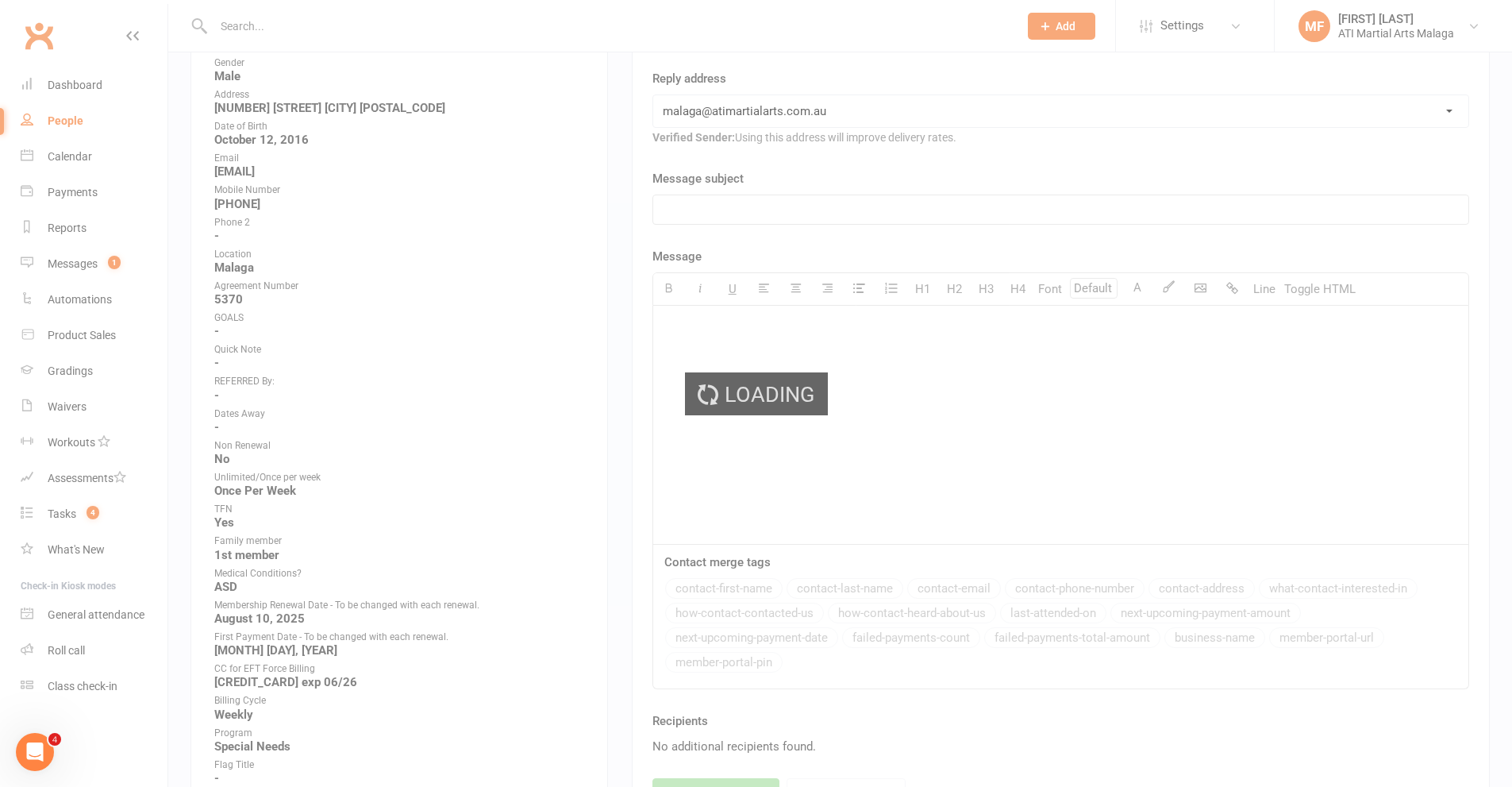 scroll, scrollTop: 0, scrollLeft: 0, axis: both 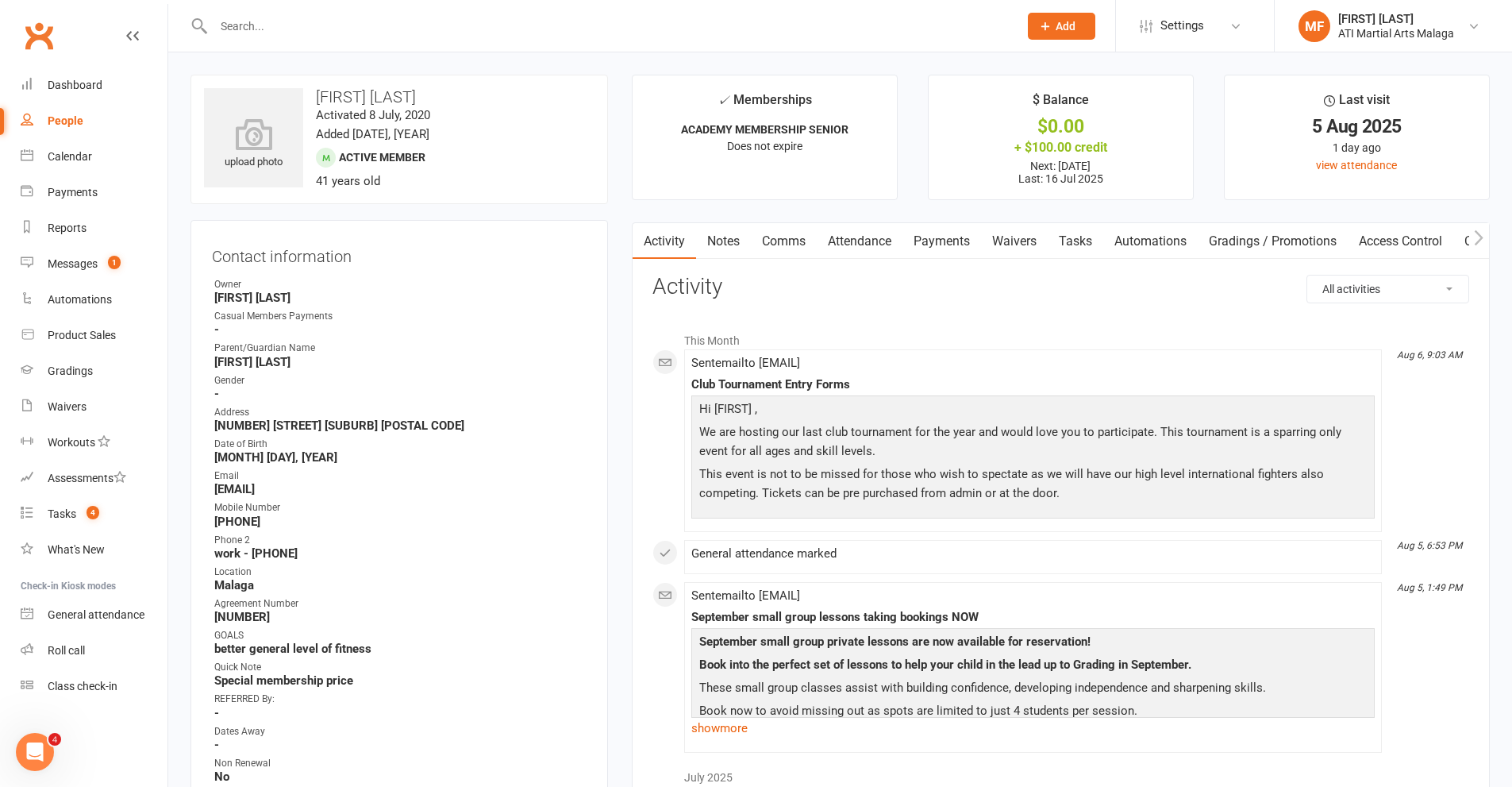 click on "Payments" at bounding box center [941, 241] 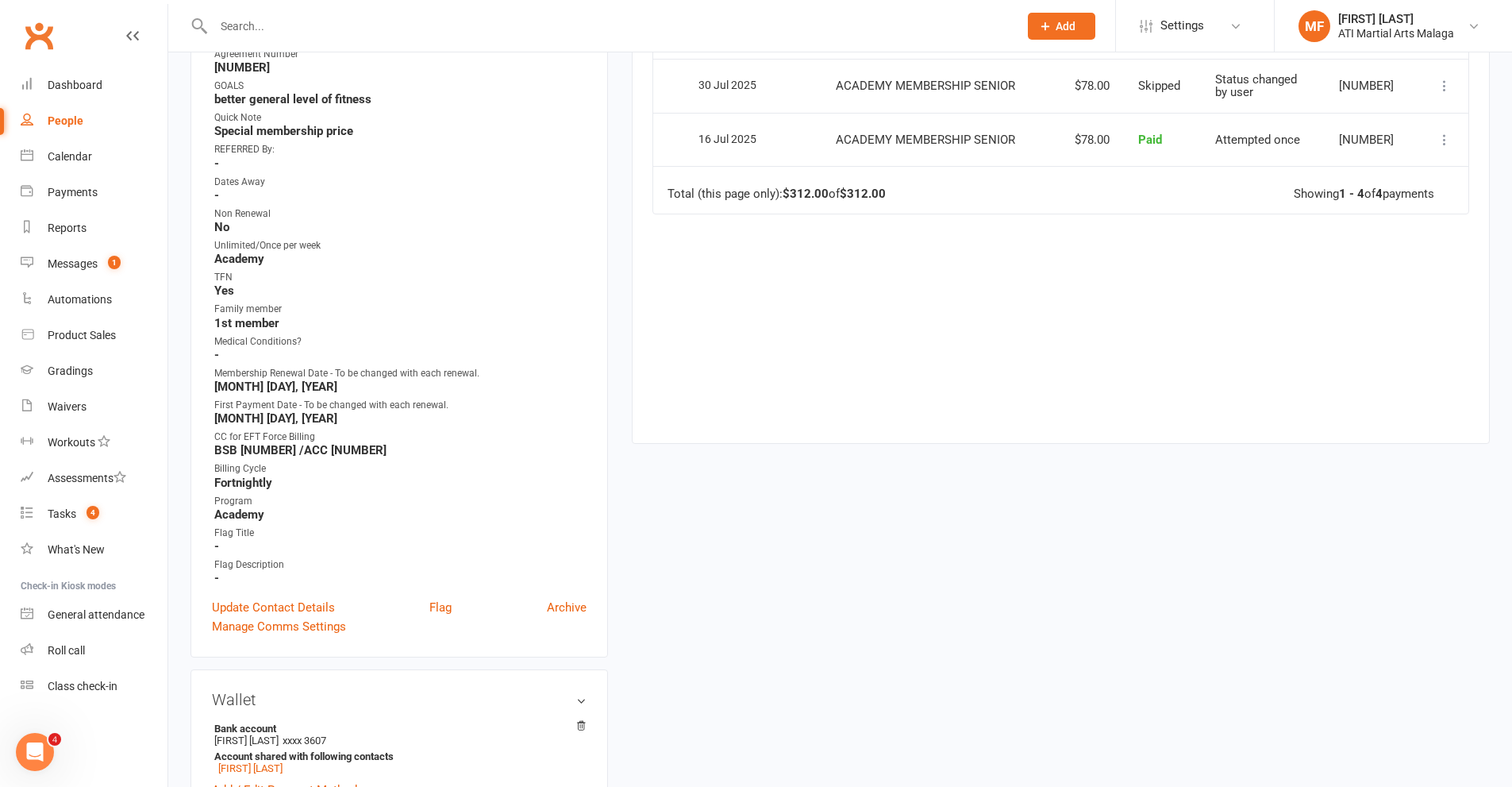 scroll, scrollTop: 556, scrollLeft: 0, axis: vertical 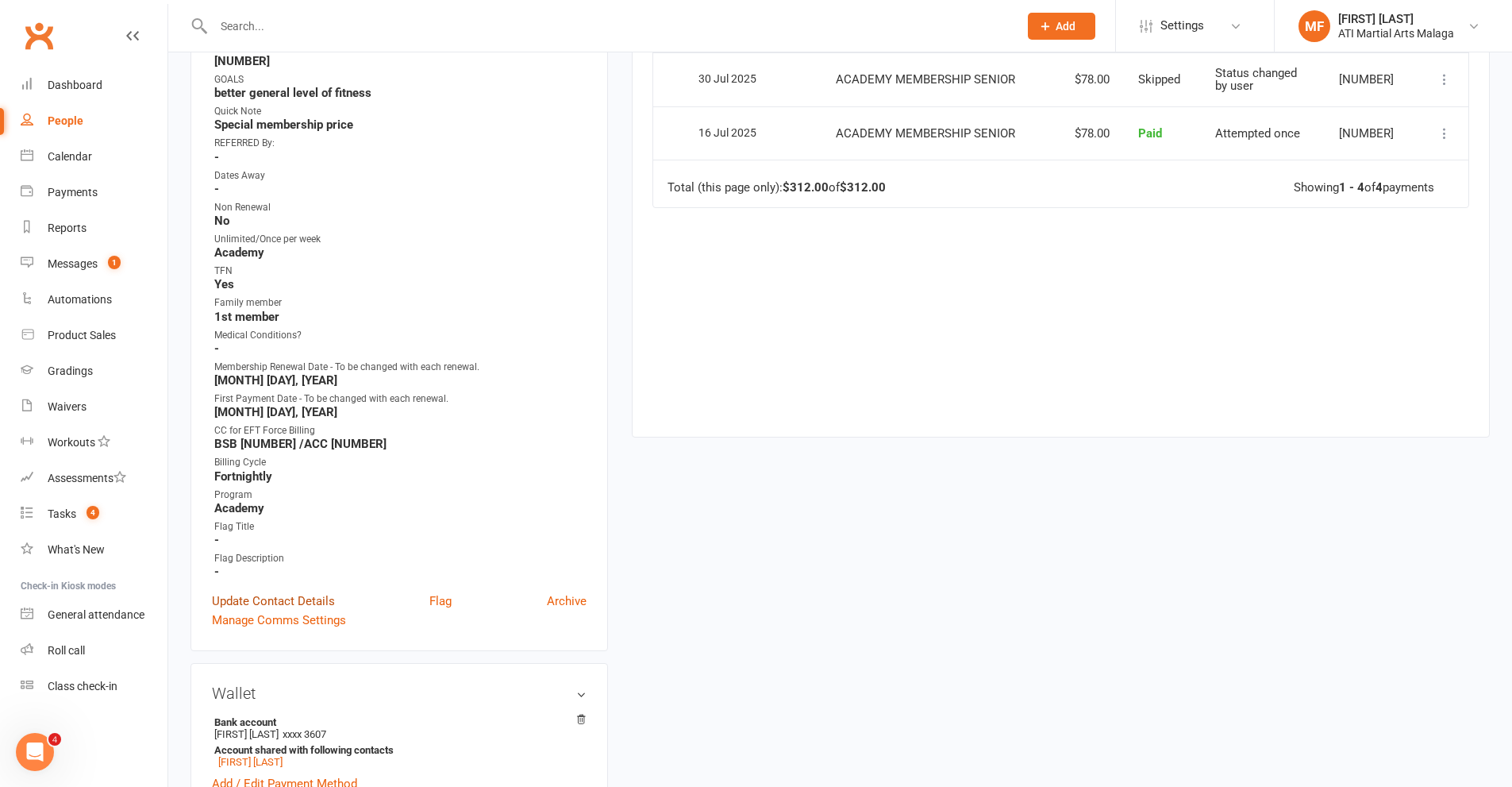 click on "Update Contact Details" at bounding box center (273, 601) 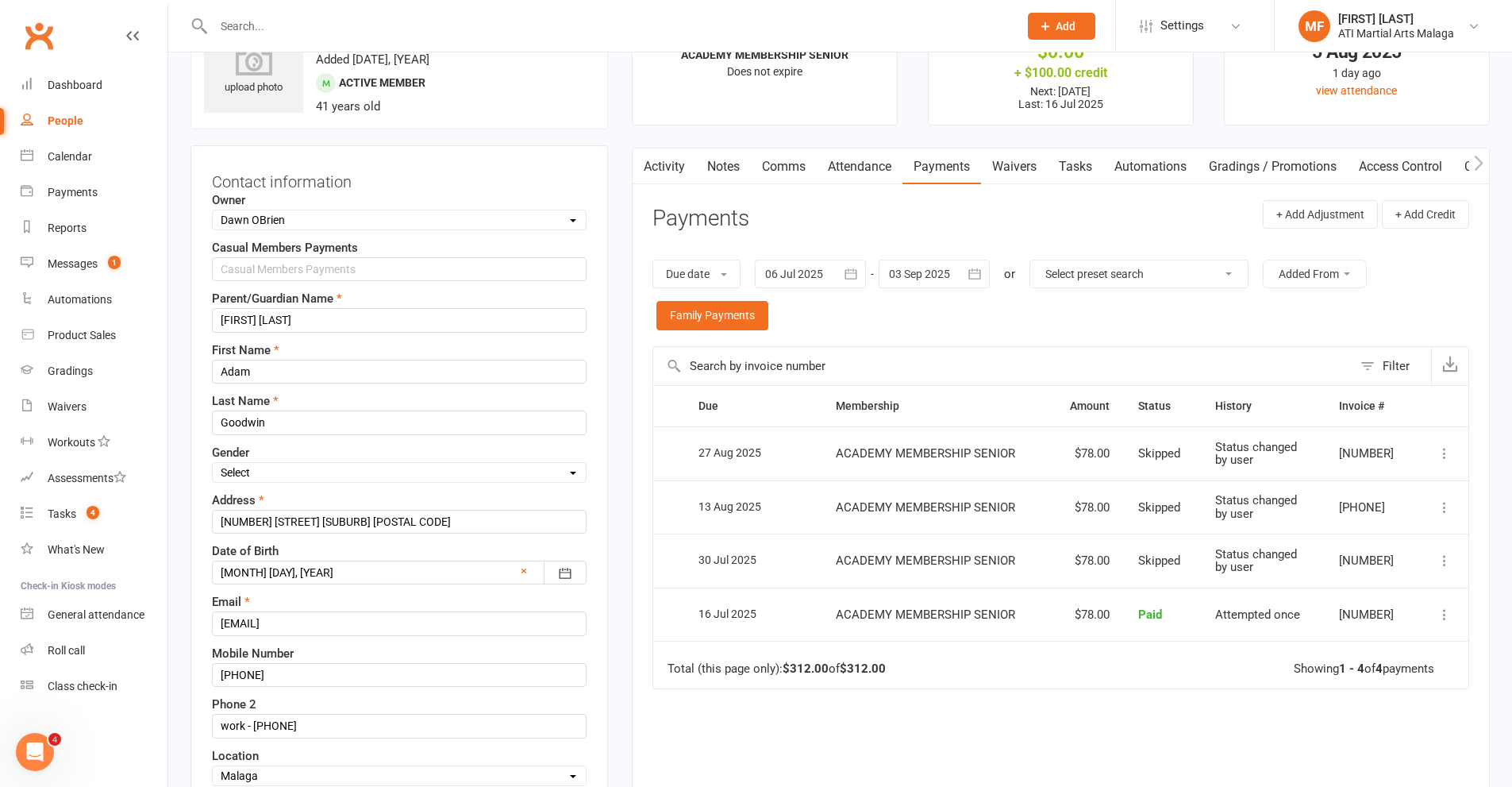 scroll, scrollTop: 392, scrollLeft: 0, axis: vertical 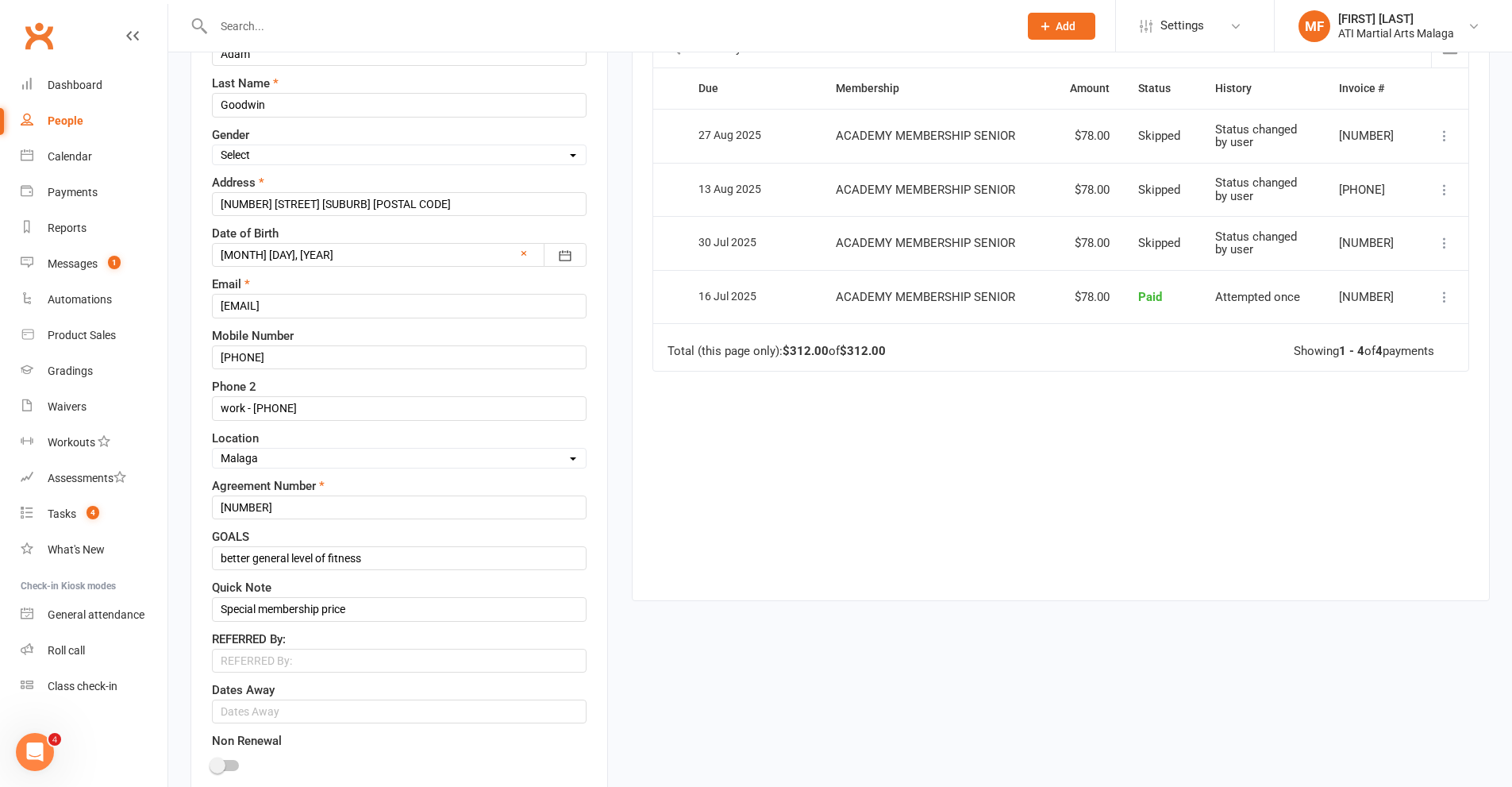 click on "Select Male Female" at bounding box center [399, 155] 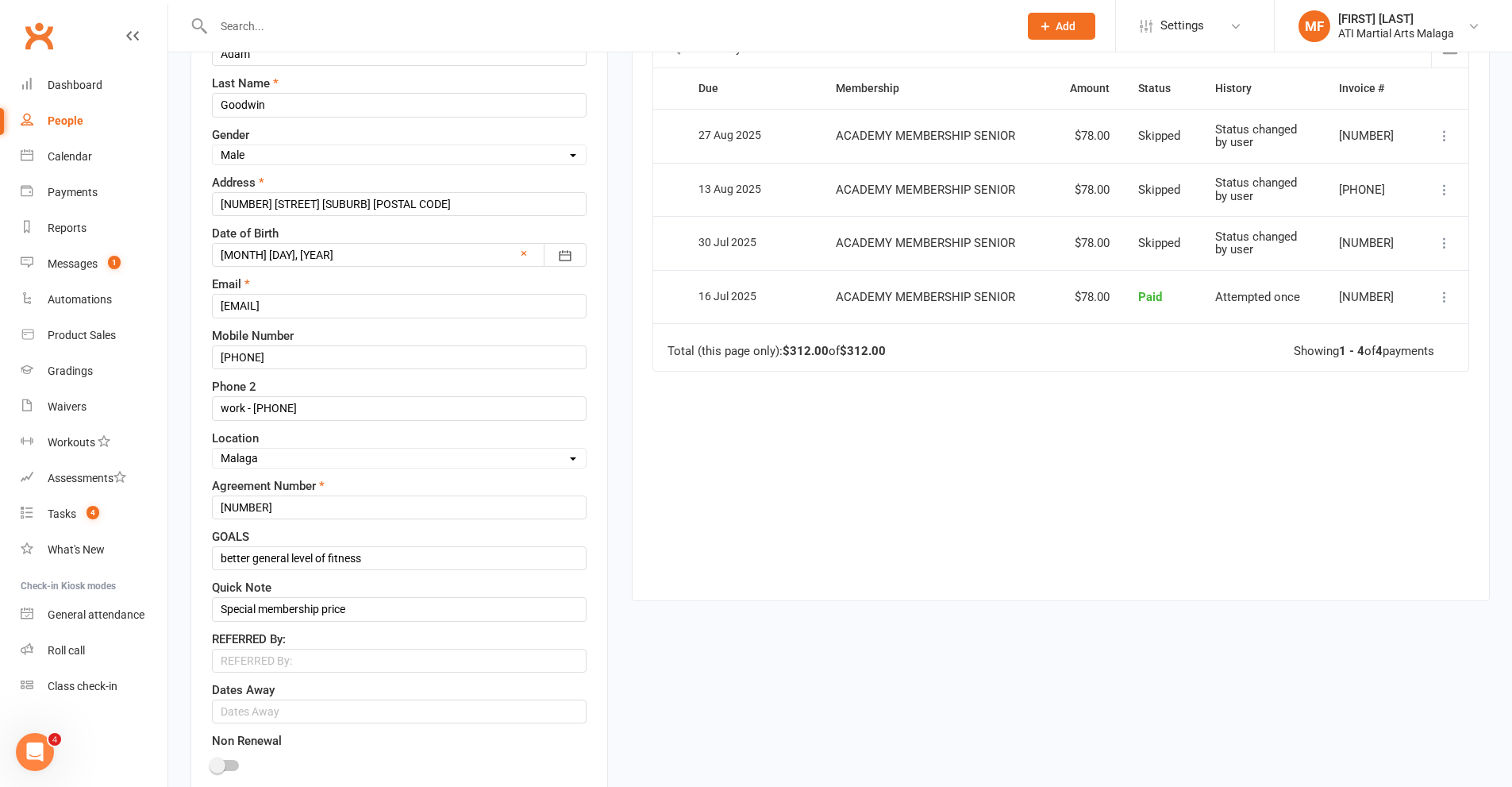 click on "Select Male Female" at bounding box center [399, 155] 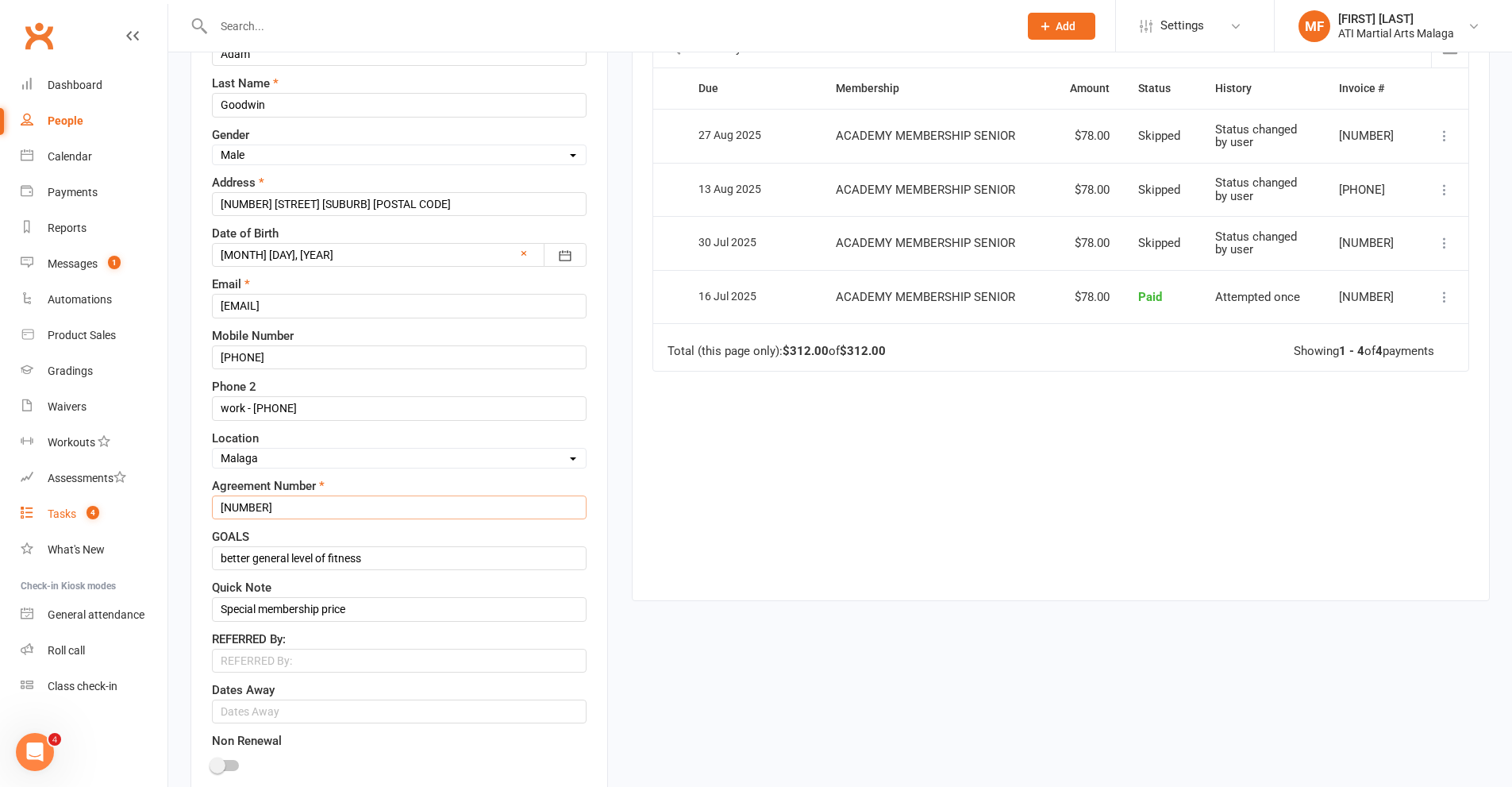 drag, startPoint x: 303, startPoint y: 511, endPoint x: 106, endPoint y: 511, distance: 197 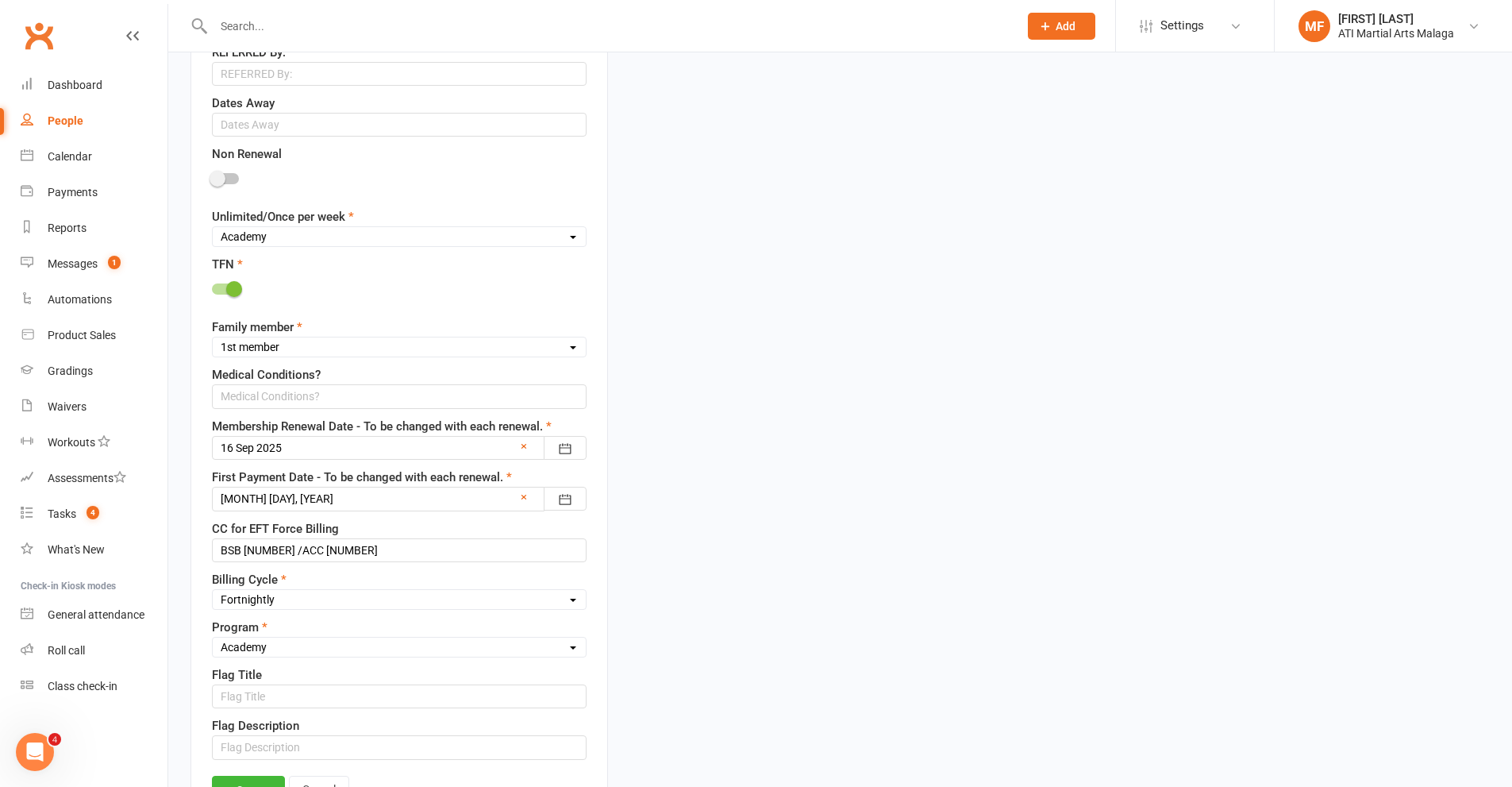 scroll, scrollTop: 1028, scrollLeft: 0, axis: vertical 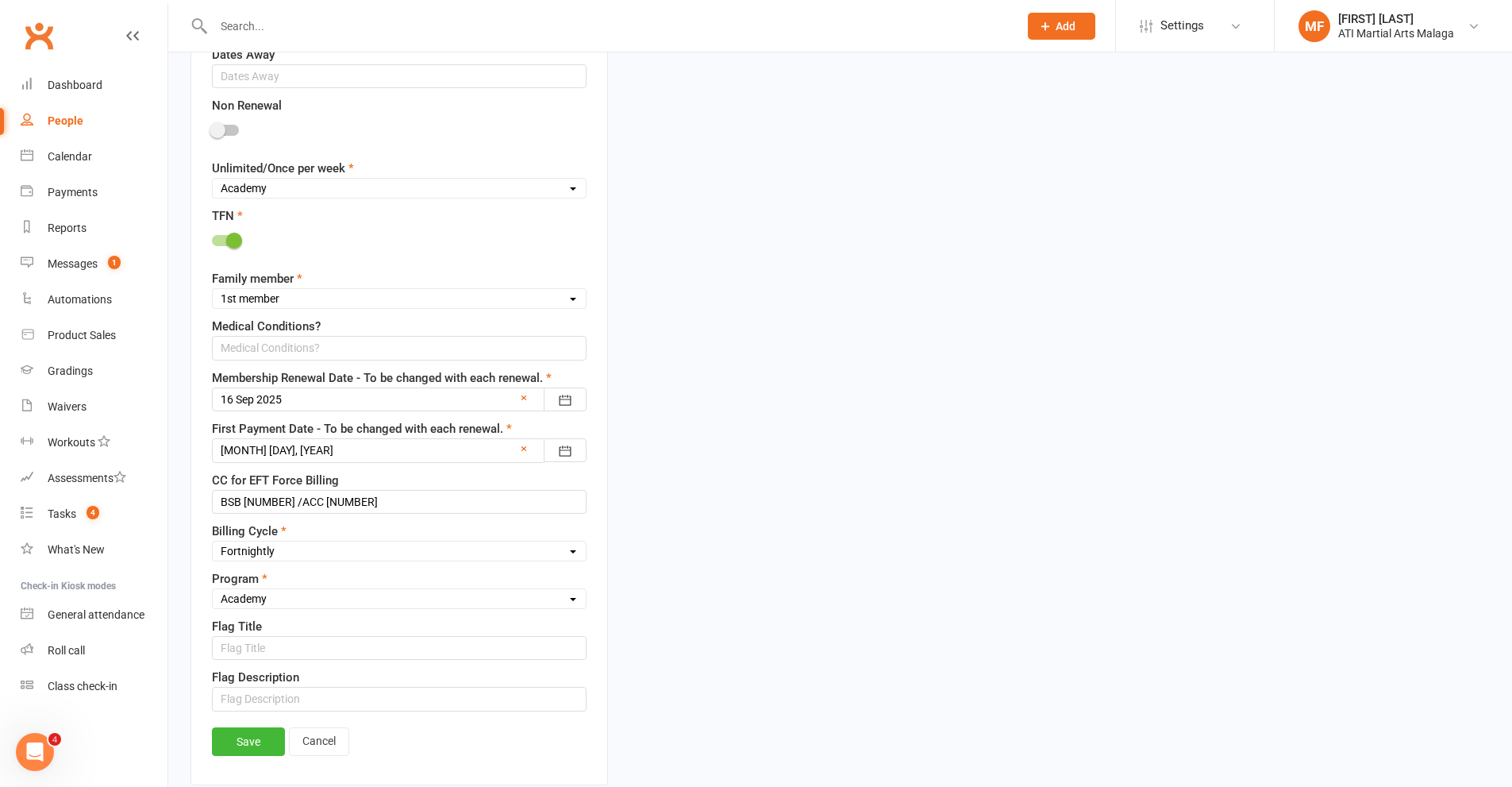 type on "6121" 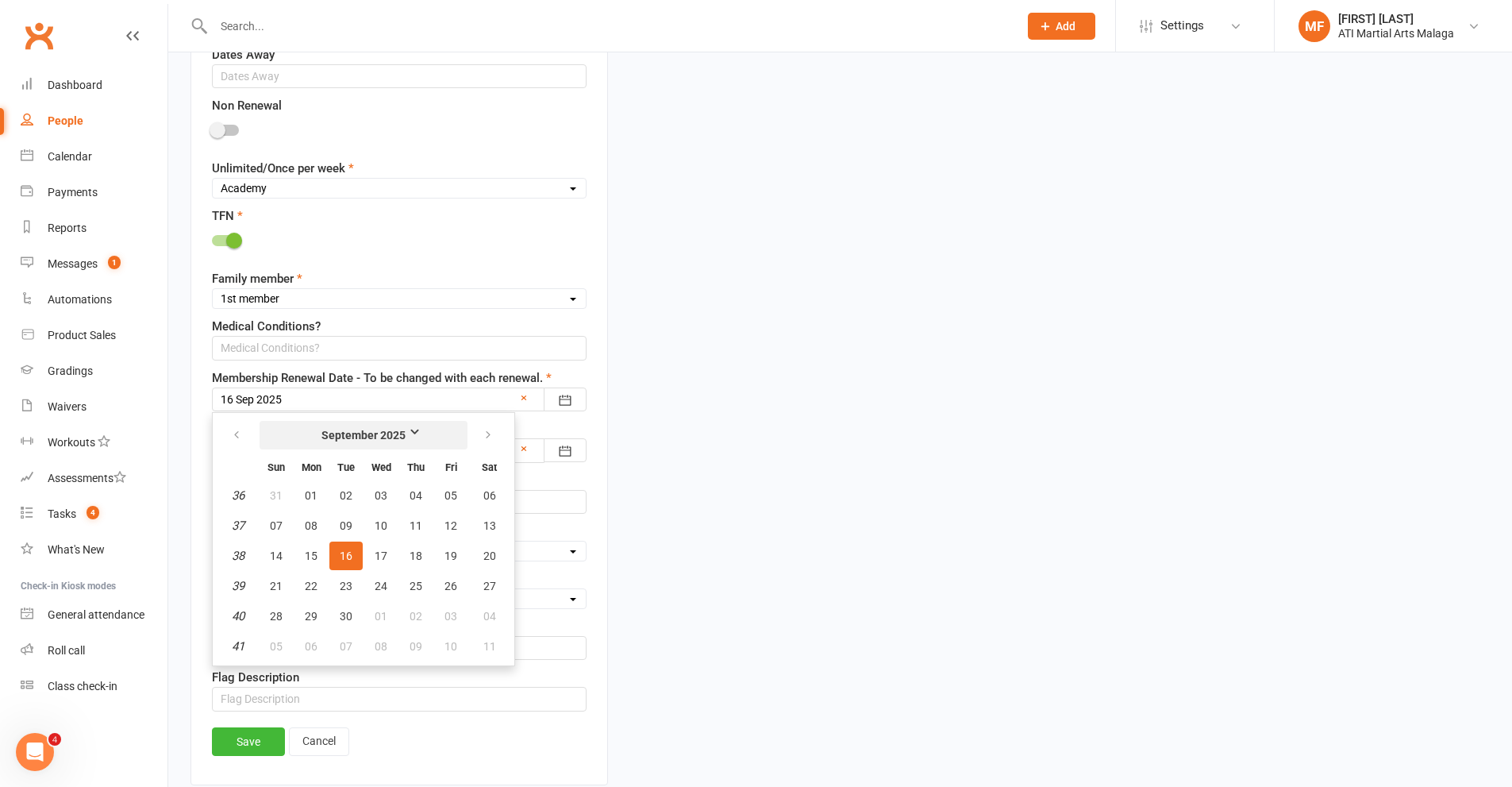 drag, startPoint x: 377, startPoint y: 426, endPoint x: 375, endPoint y: 434, distance: 8.246211 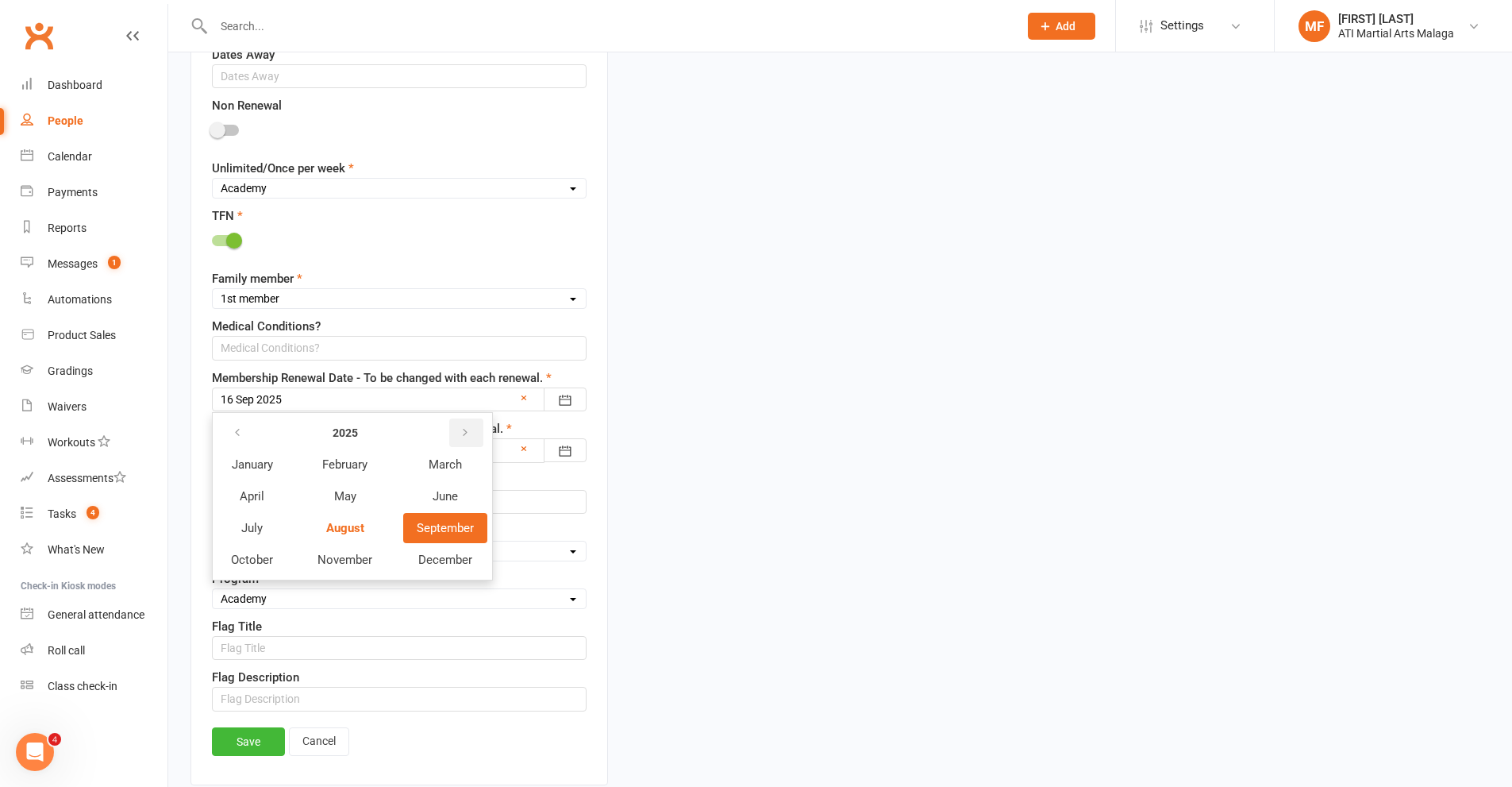 click at bounding box center (466, 433) 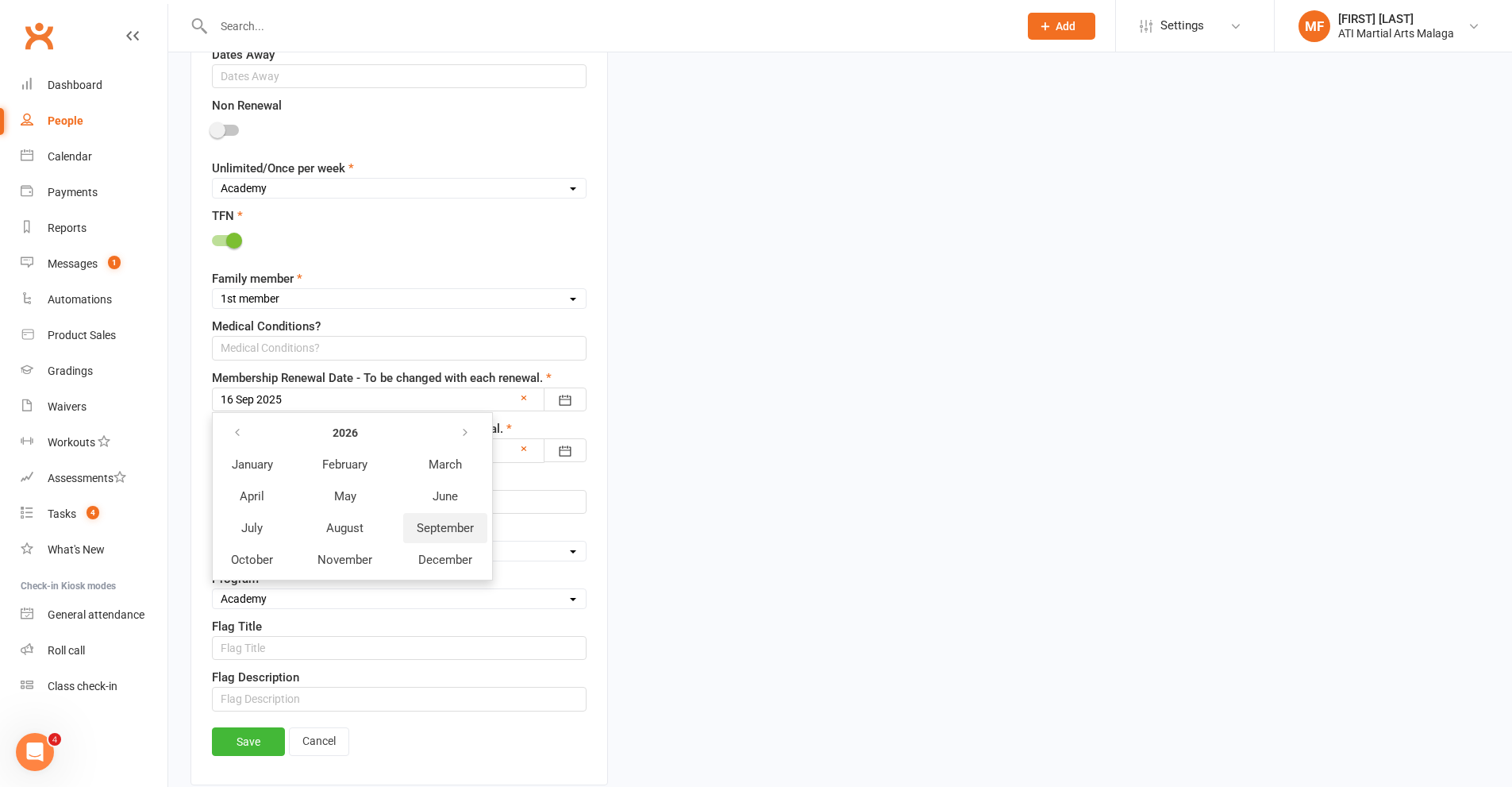 click on "September" at bounding box center [445, 528] 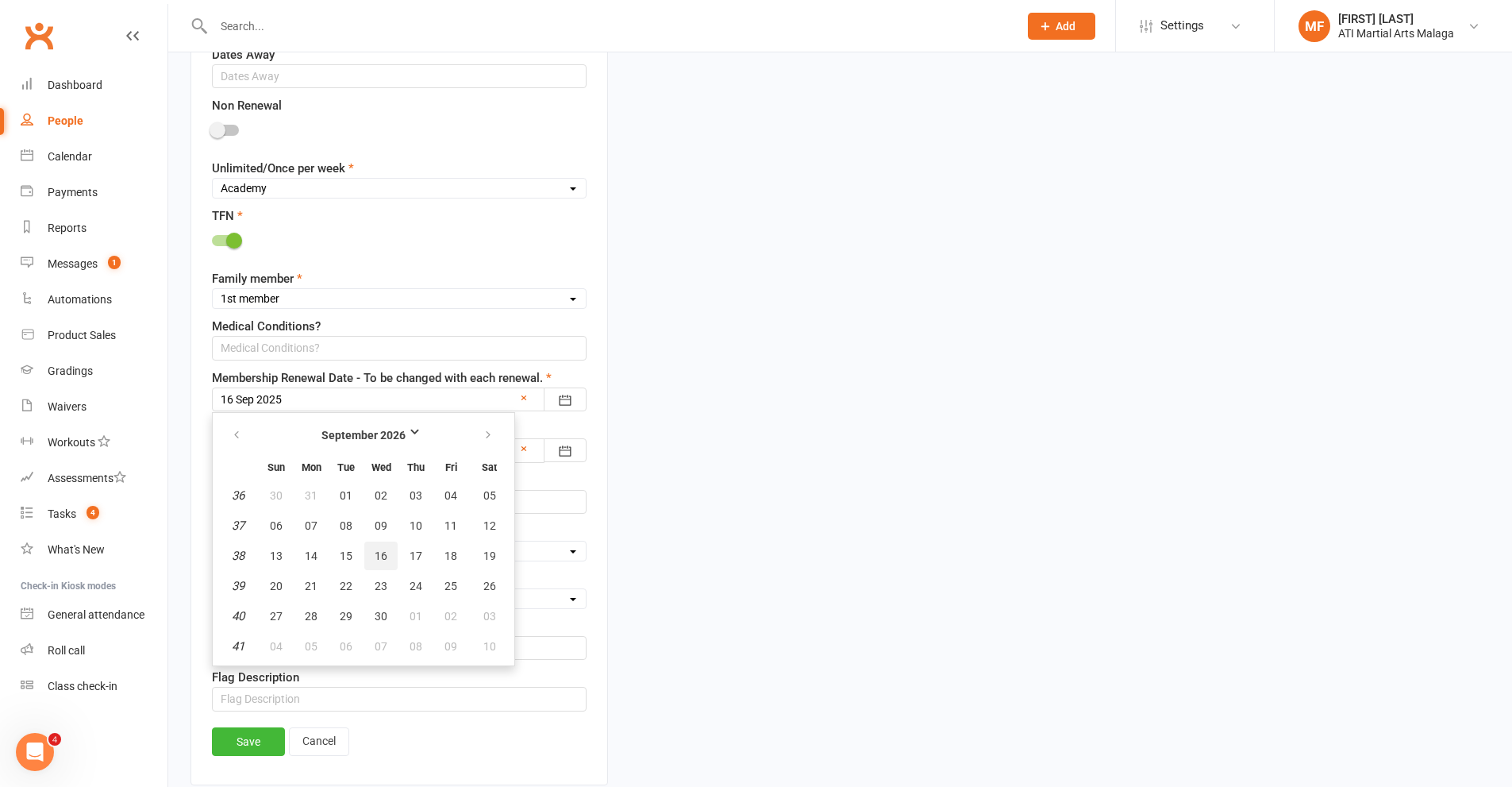 click on "16" at bounding box center (381, 556) 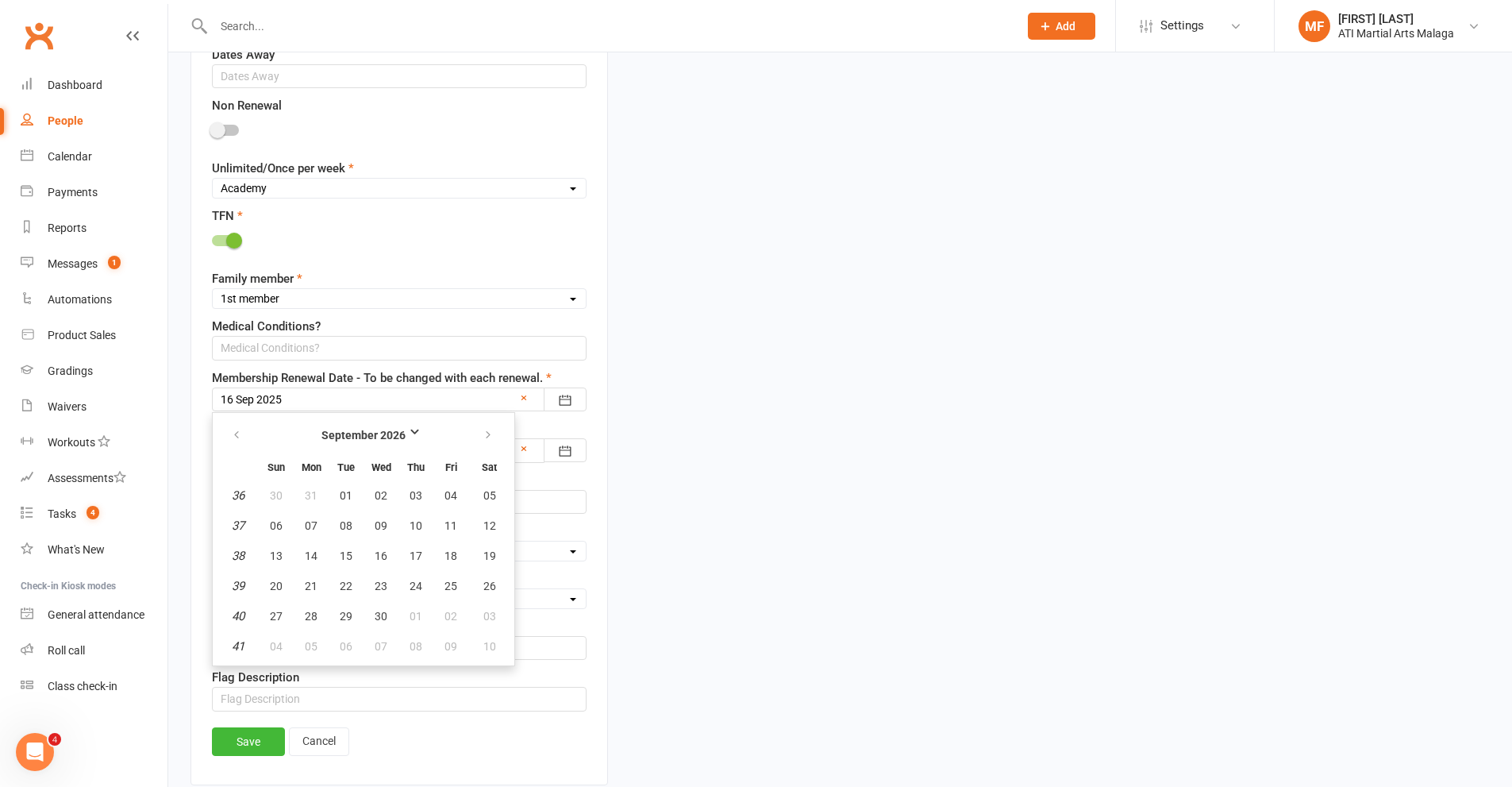 type on "[DATE]" 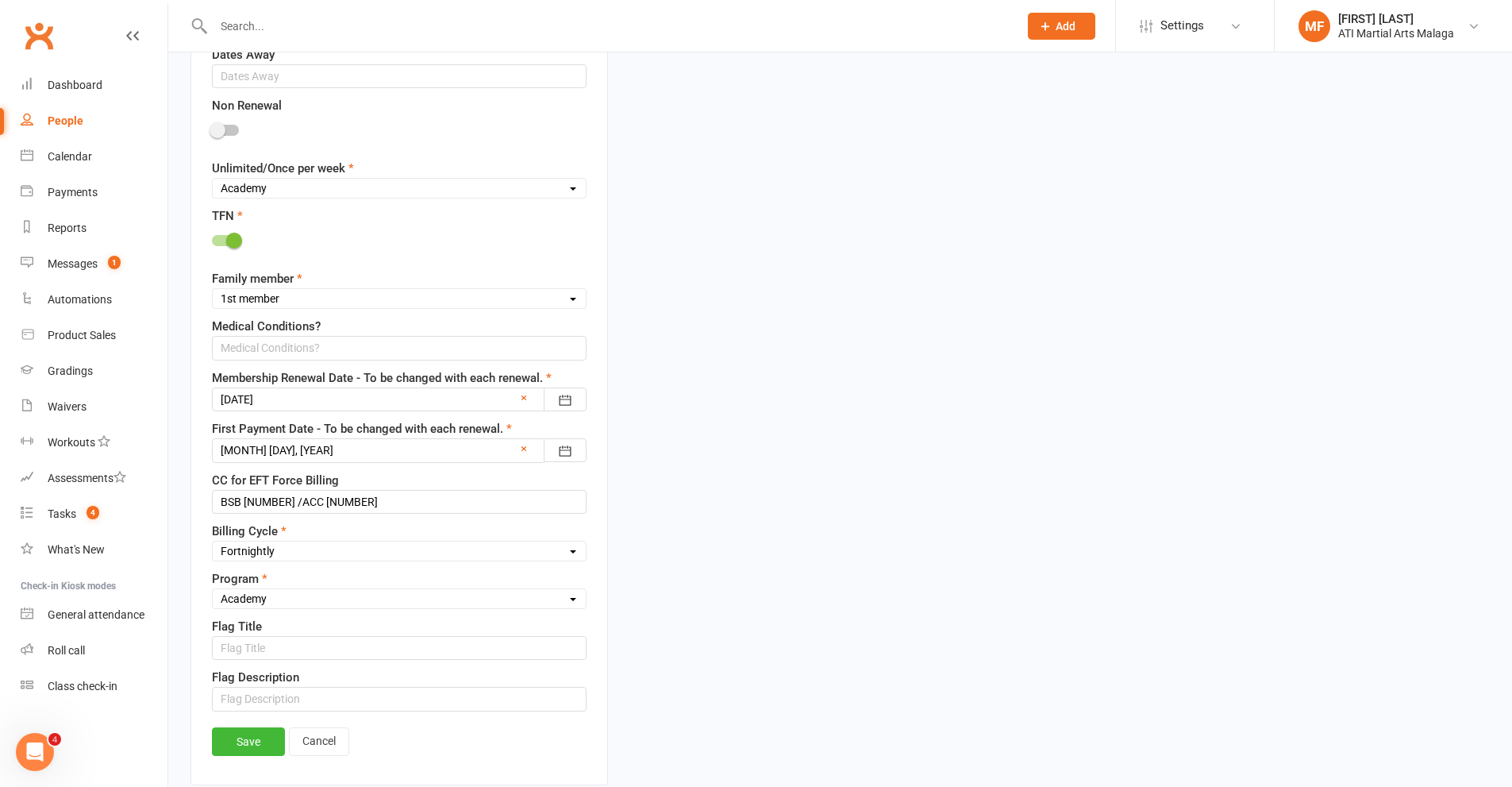 click at bounding box center [399, 450] 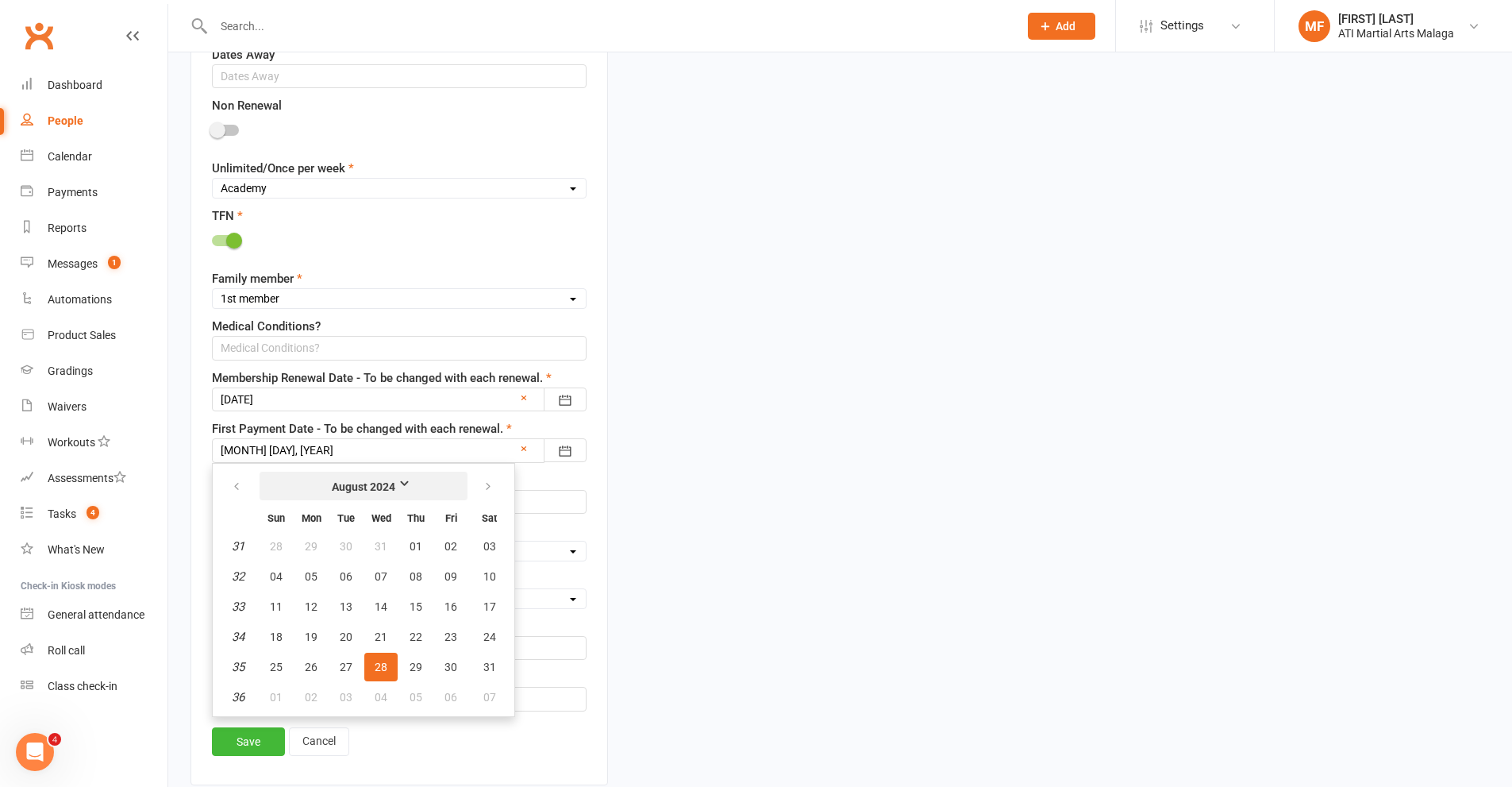 click on "August 2024" at bounding box center (364, 487) 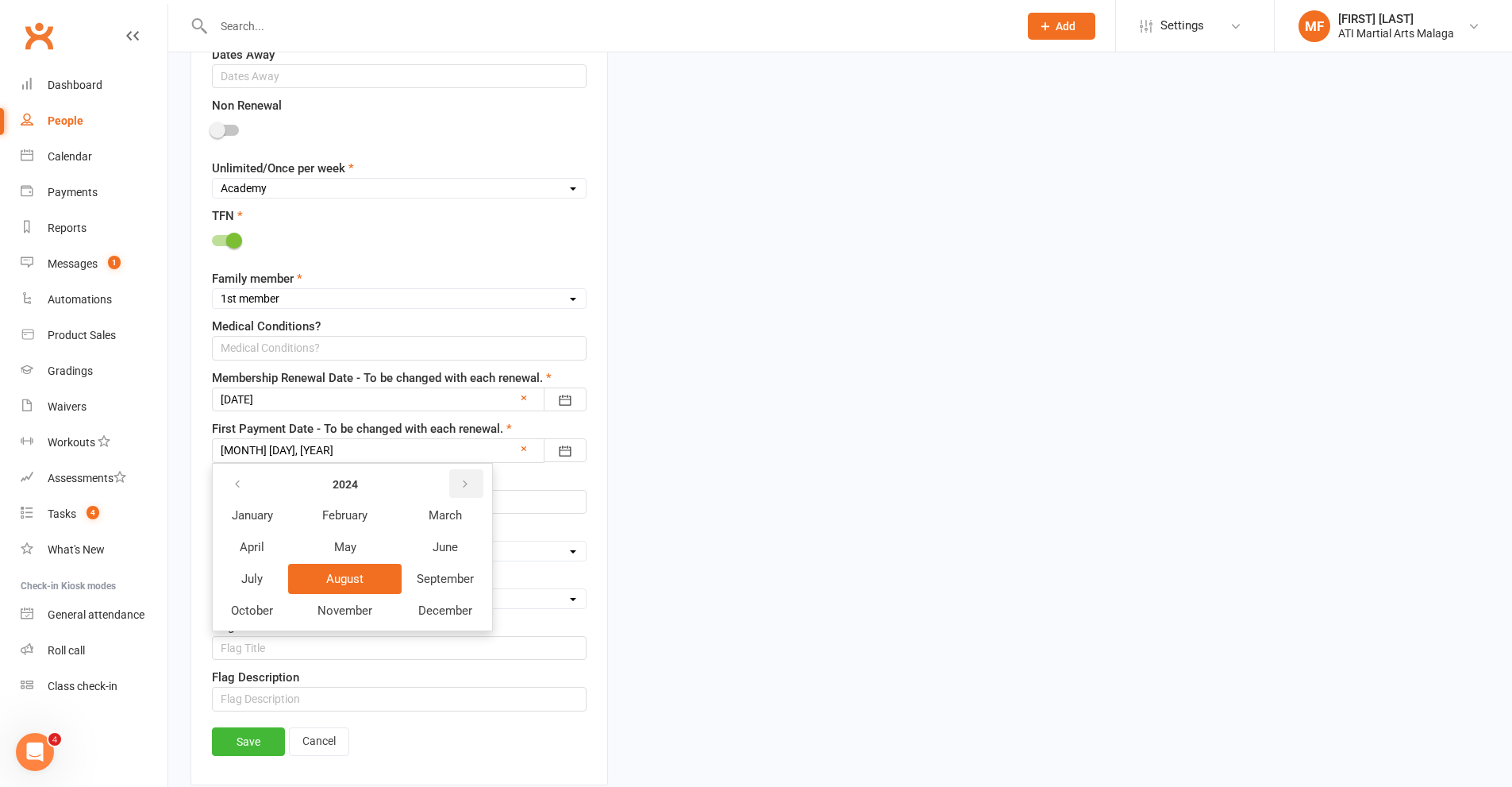 click at bounding box center [465, 484] 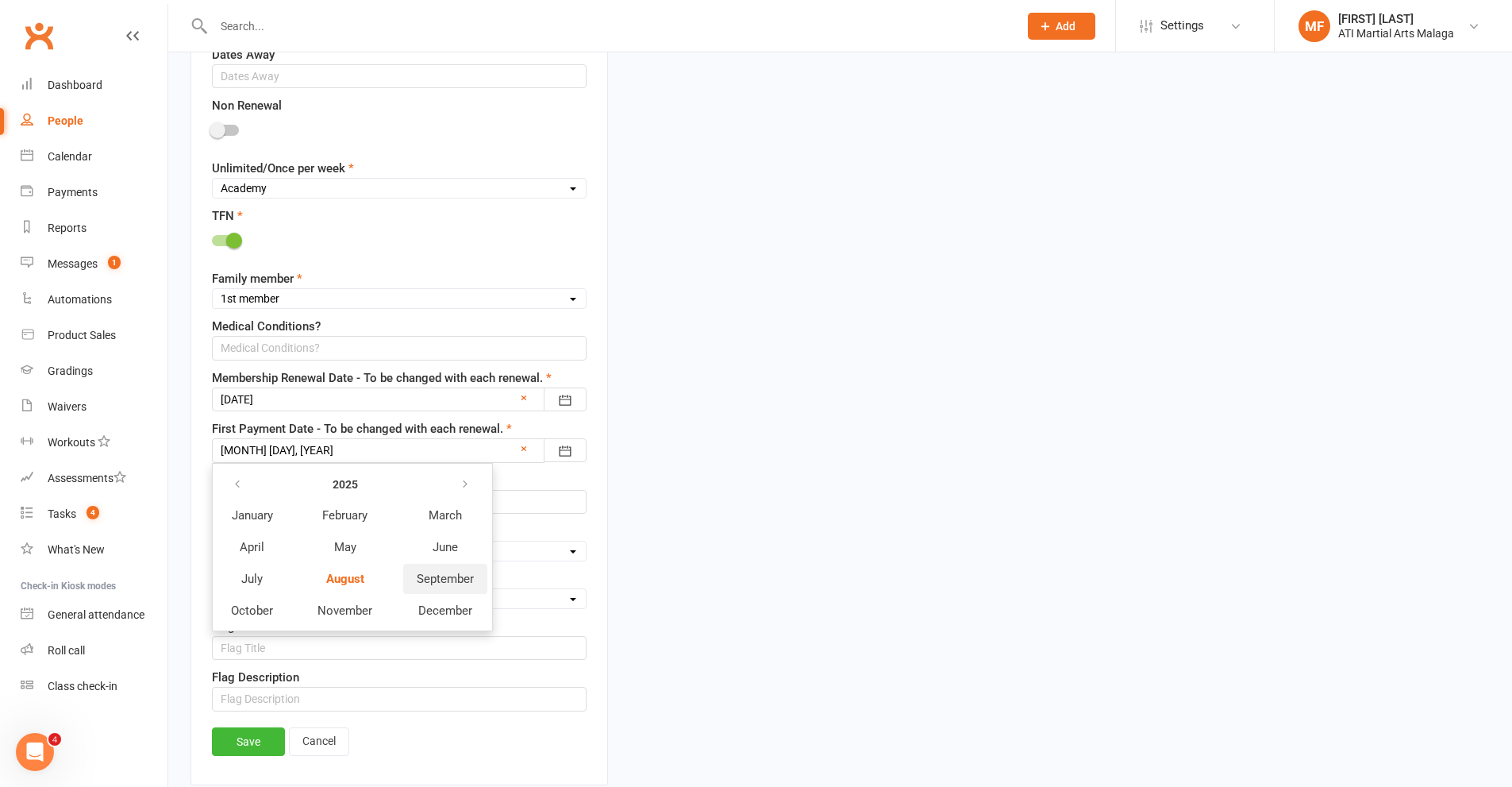 click on "September" at bounding box center [445, 579] 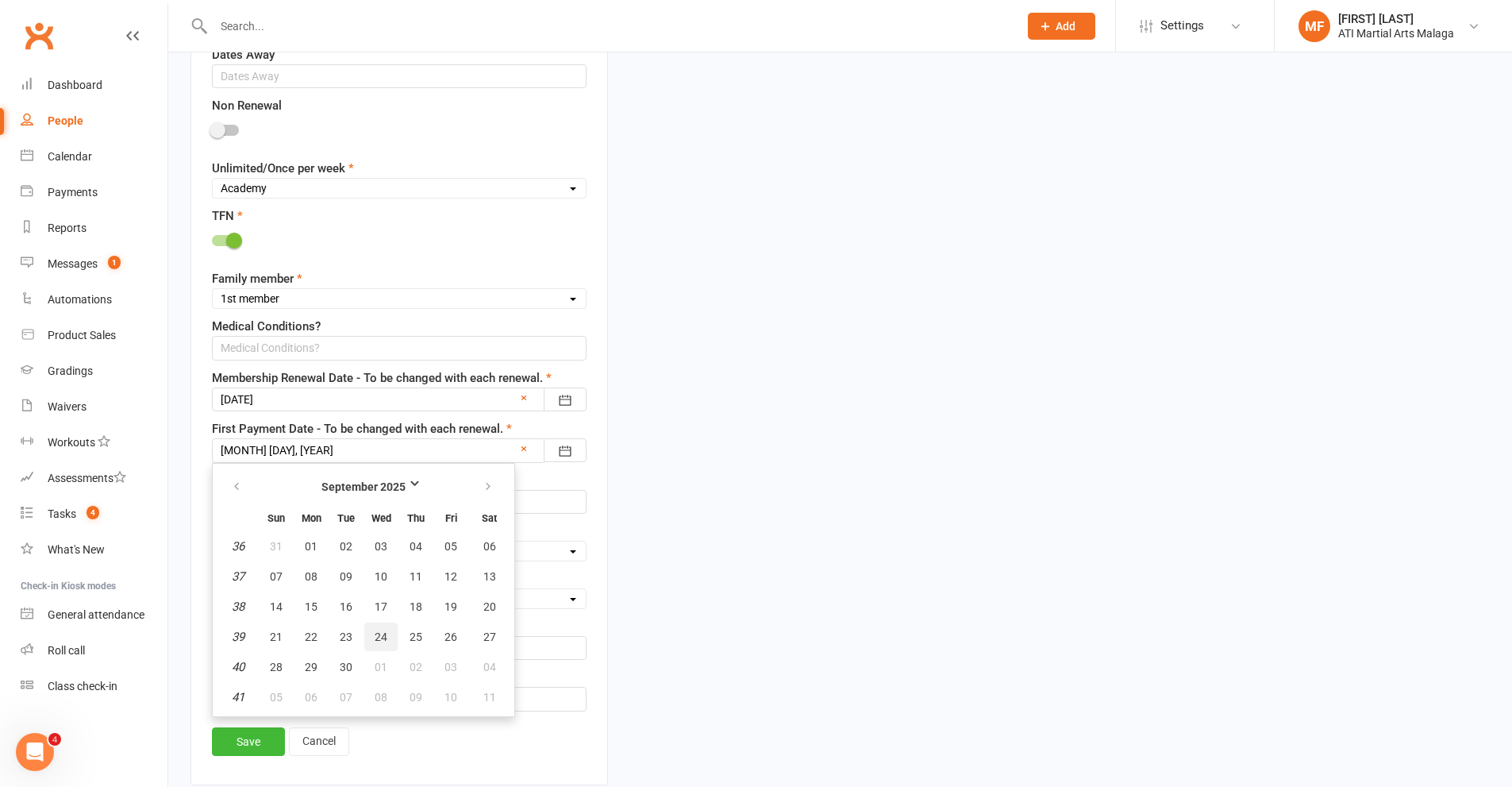 click on "24" at bounding box center [381, 637] 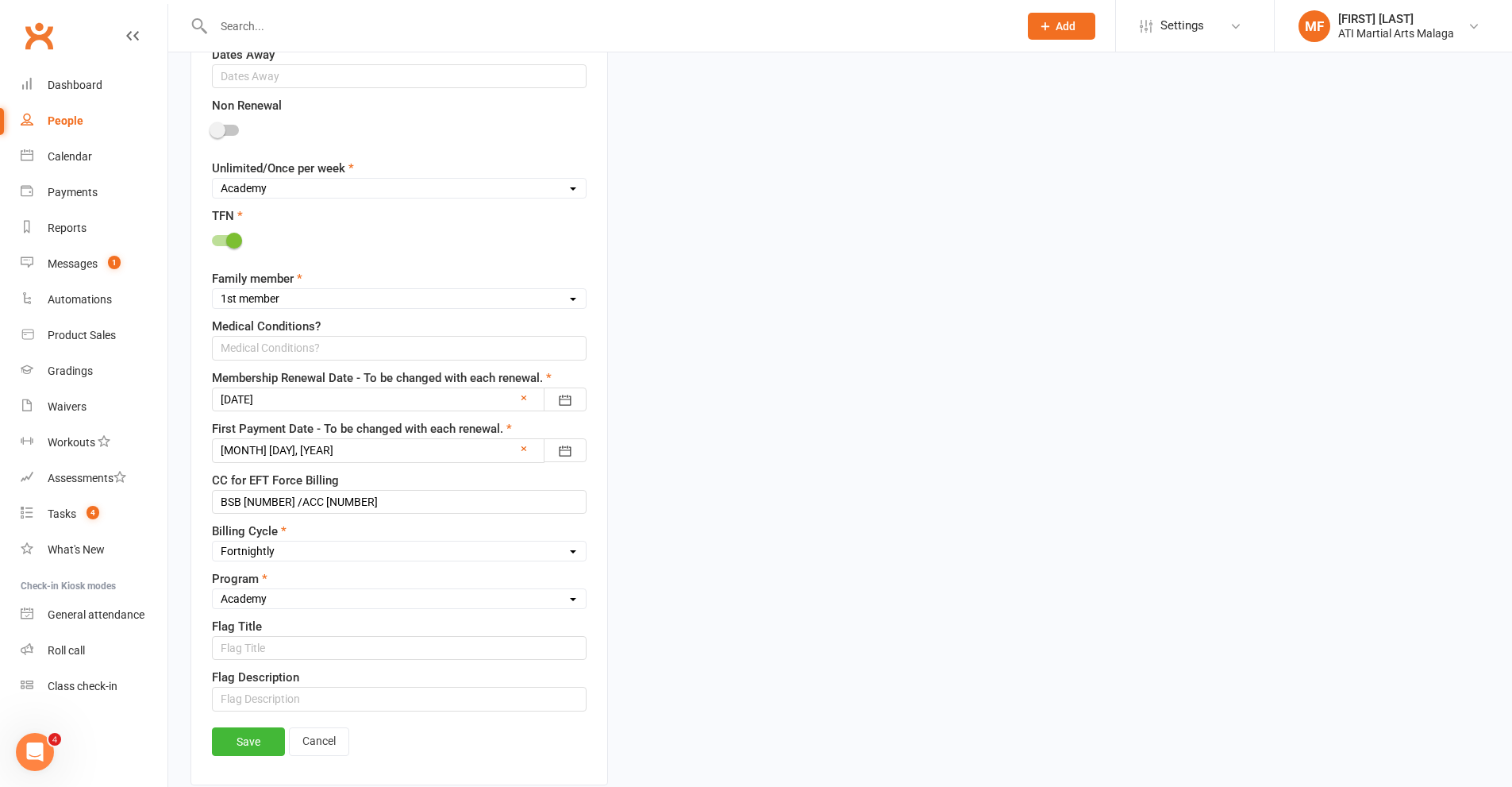 type on "24 Sep 2025" 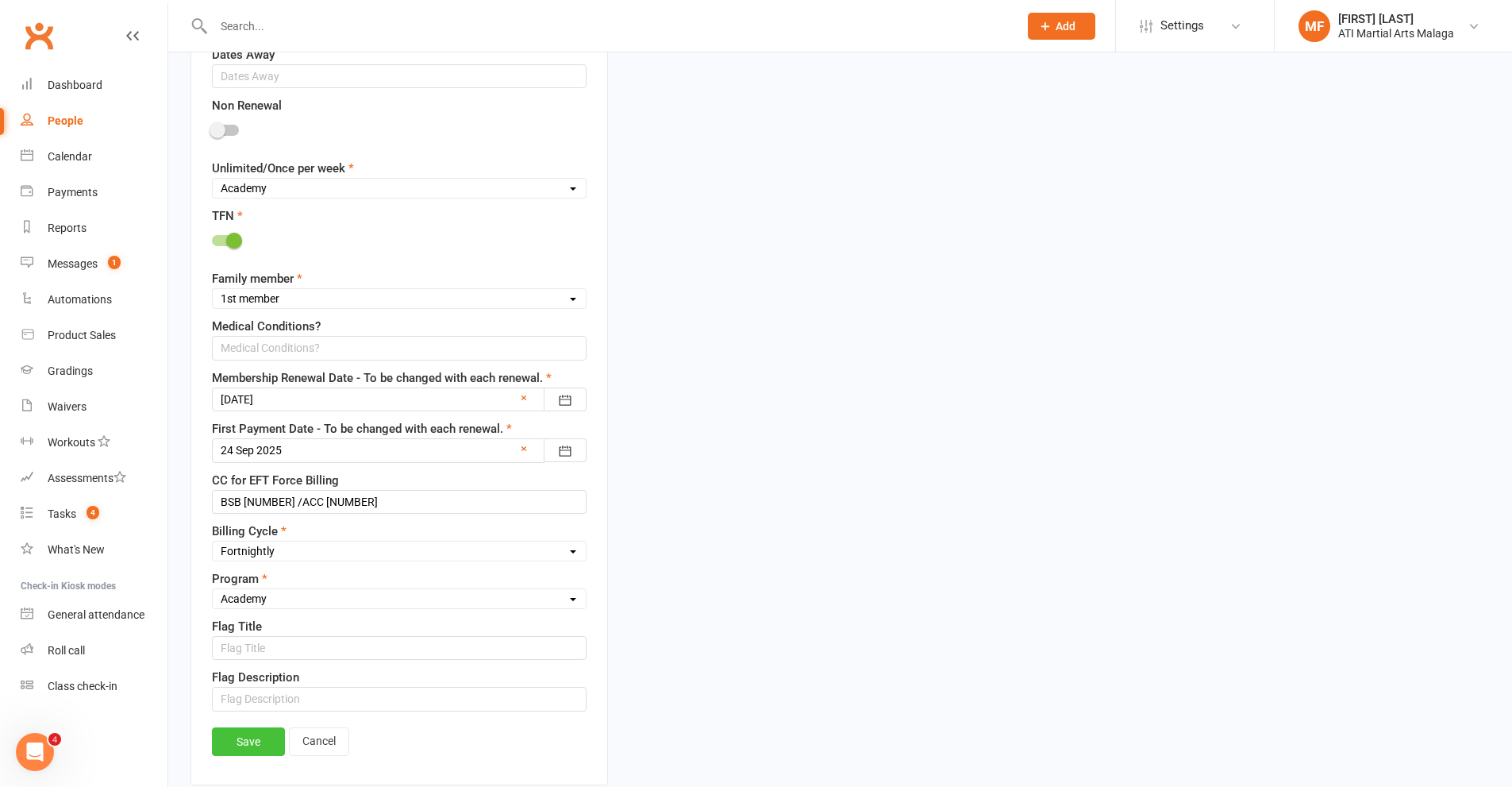 click on "Save" at bounding box center (248, 742) 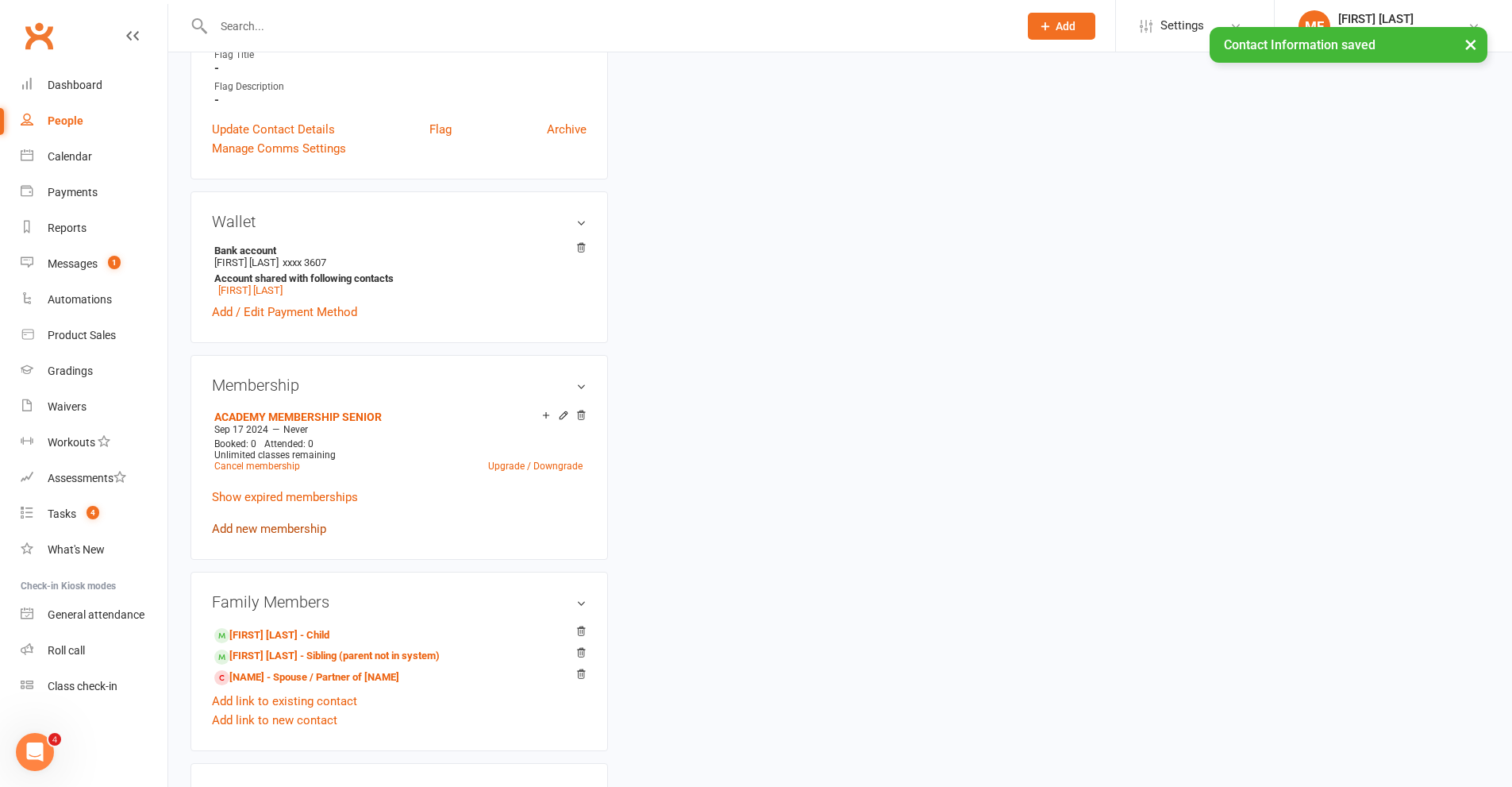 click on "Add new membership" at bounding box center [269, 529] 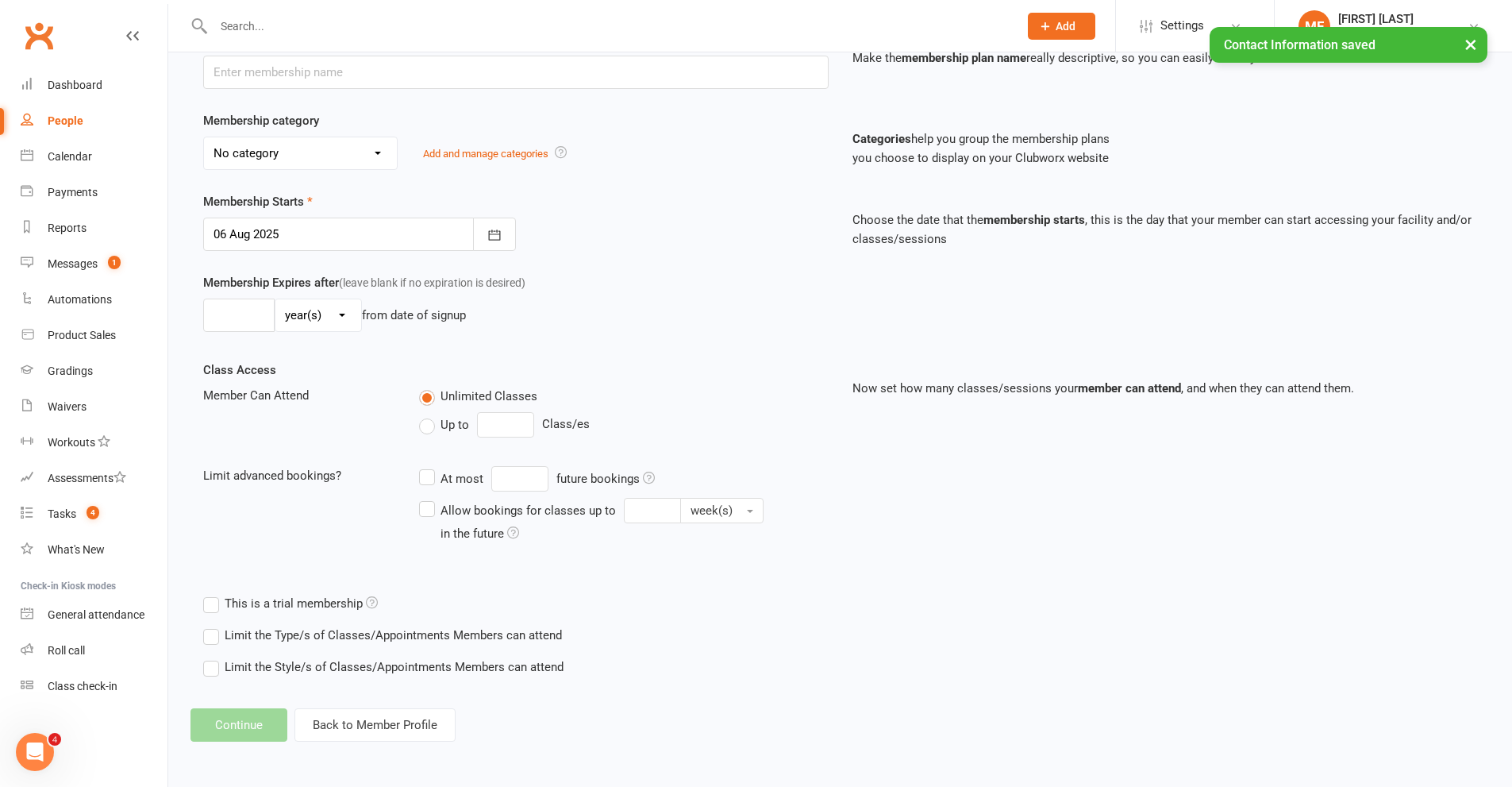 scroll, scrollTop: 0, scrollLeft: 0, axis: both 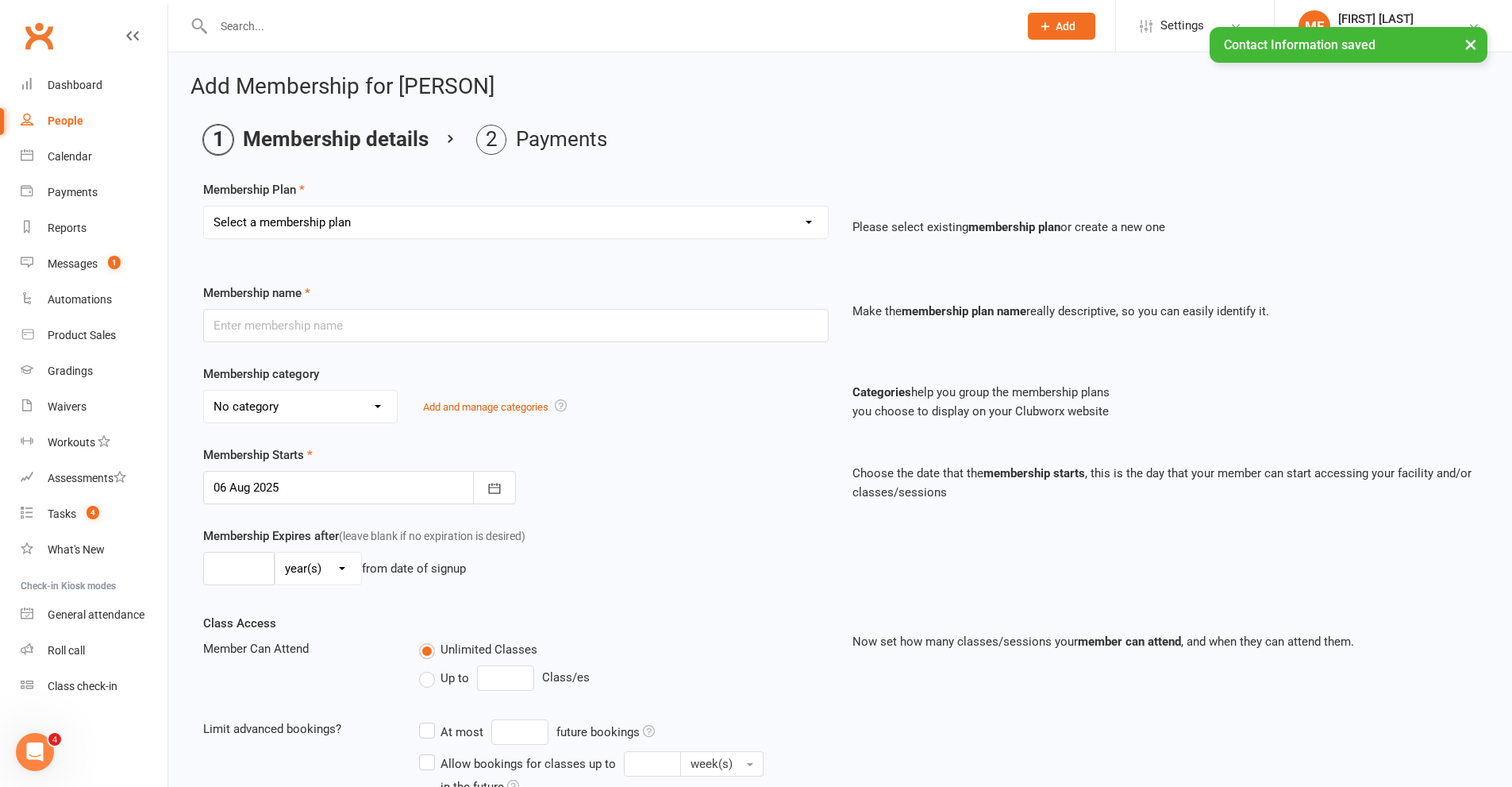 drag, startPoint x: 309, startPoint y: 220, endPoint x: 308, endPoint y: 229, distance: 9.055385 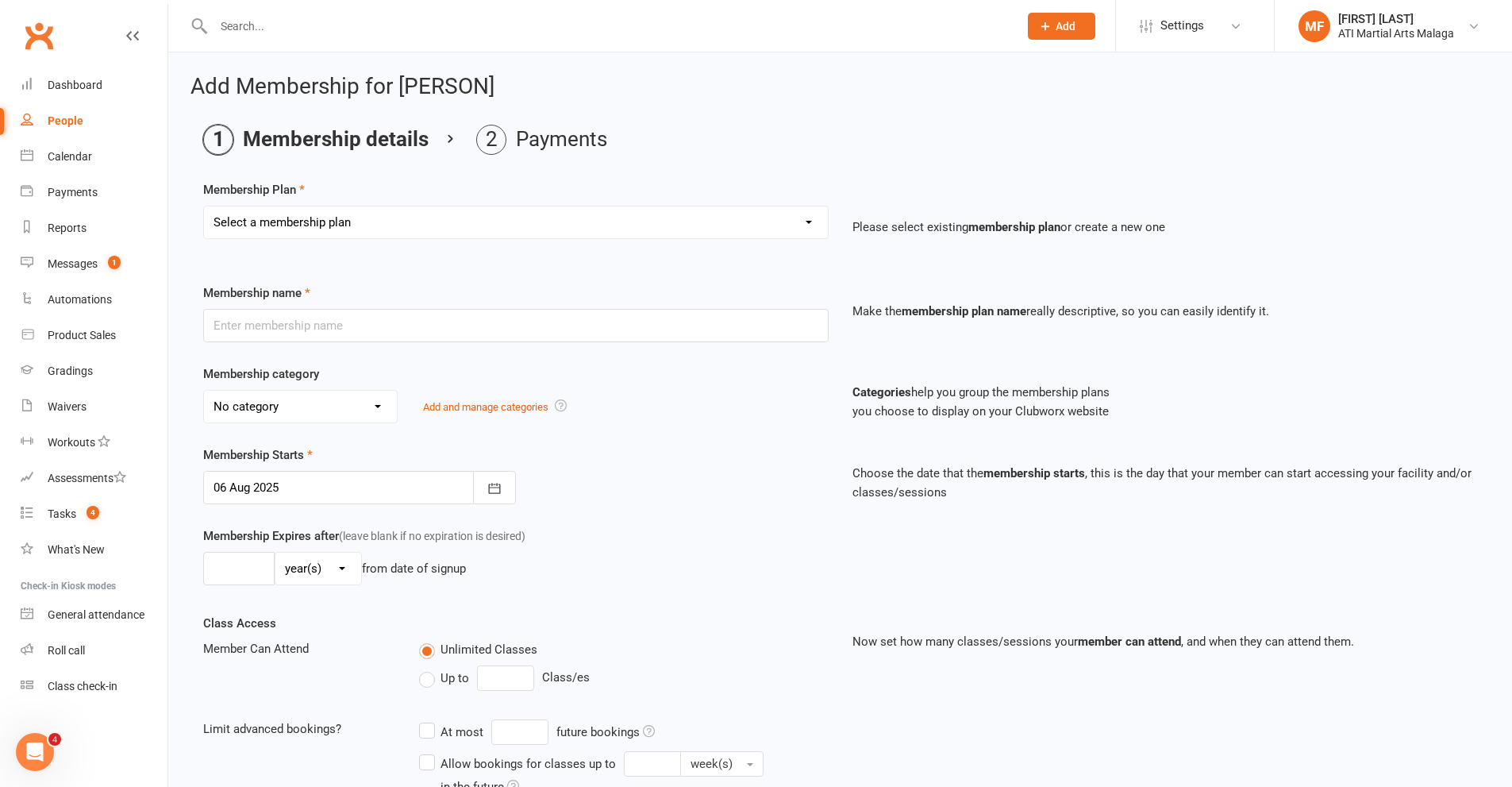 select on "22" 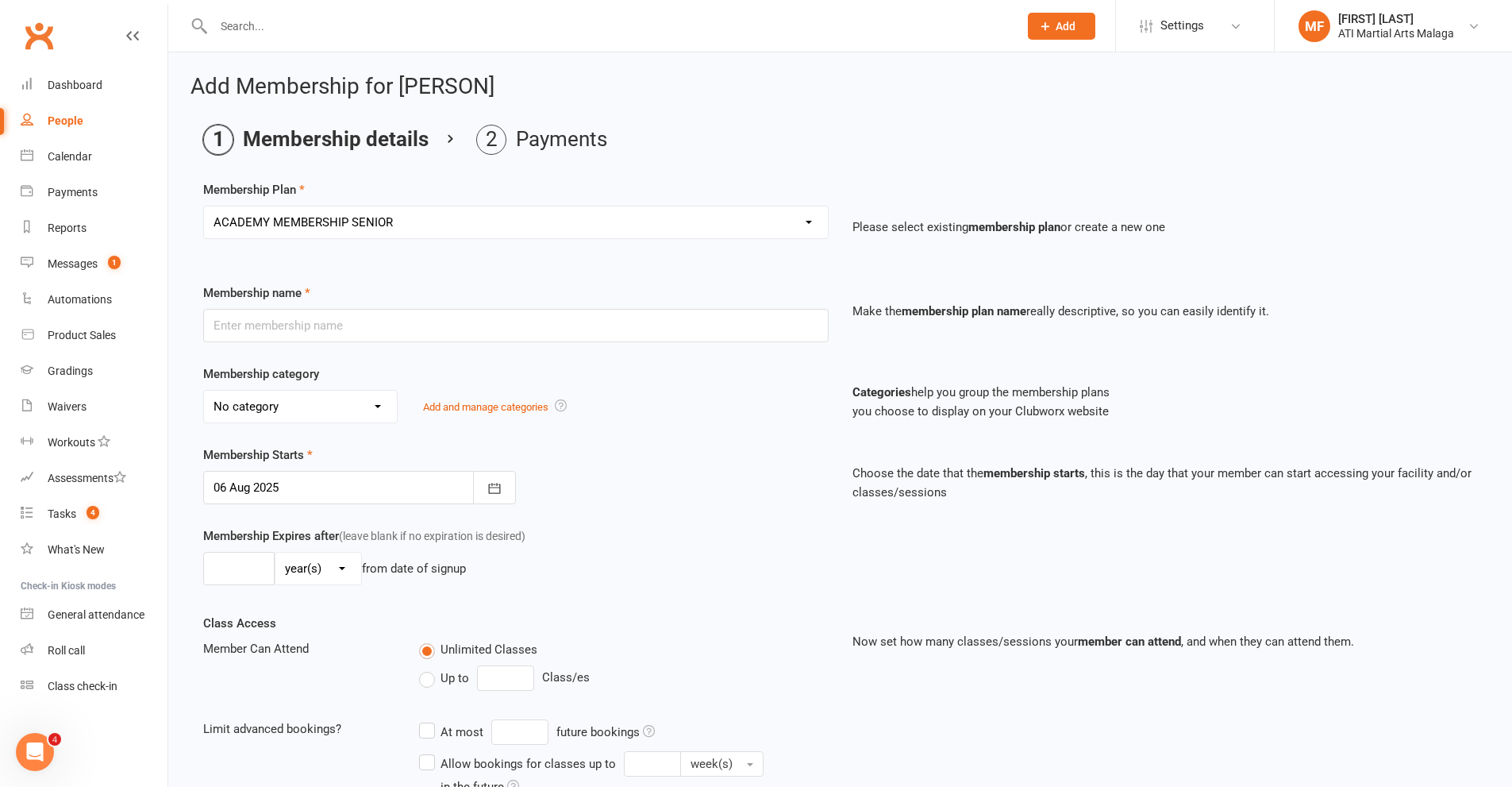 click on "Select a membership plan Create new Membership Plan Little Dragon 12mth Little Dragon 6mth Junior 12mth - Limited 3 days Junior 6mth - Limited 3 days Adult 12mth - Limited 3 days Adult 6mth - Limited 3 days Womens Only 12mth Womens Only 6mth 3 Month Membership Satellite Membership Manning Membership Payment Plan , to Pay off Overdues PRIVATE LESSONS ONLY Cancellation Payment $110.00 Special Needs - 6 months Upfront Special Needs - 12 months Upfront Special Needs - 6 months - monthly Special Needs Boxing  Once per week Boxing Satellites - Rego Payment ACADEMY MEMBERSHIP SENIOR ACADEMY MEMBERSHIP JUNIOR Equipment Payment Special Offer Membership LBE Once per week ATI-MA LIVE MEMBERSHIP TimeHold Special Needs - 3 months Scholarship membership CASUAL MEMBERSHIP Junior 12mth - Once per week Satellite Grading Payment Transfer from another Club Little Dragons - 3 months Special Needs Membership with Receipt Rego Payment Junior 3mth WT Sports Only Little Dragons 3 Months 1 Month FREE PRIZE Promo Hamersley Membership" at bounding box center [516, 222] 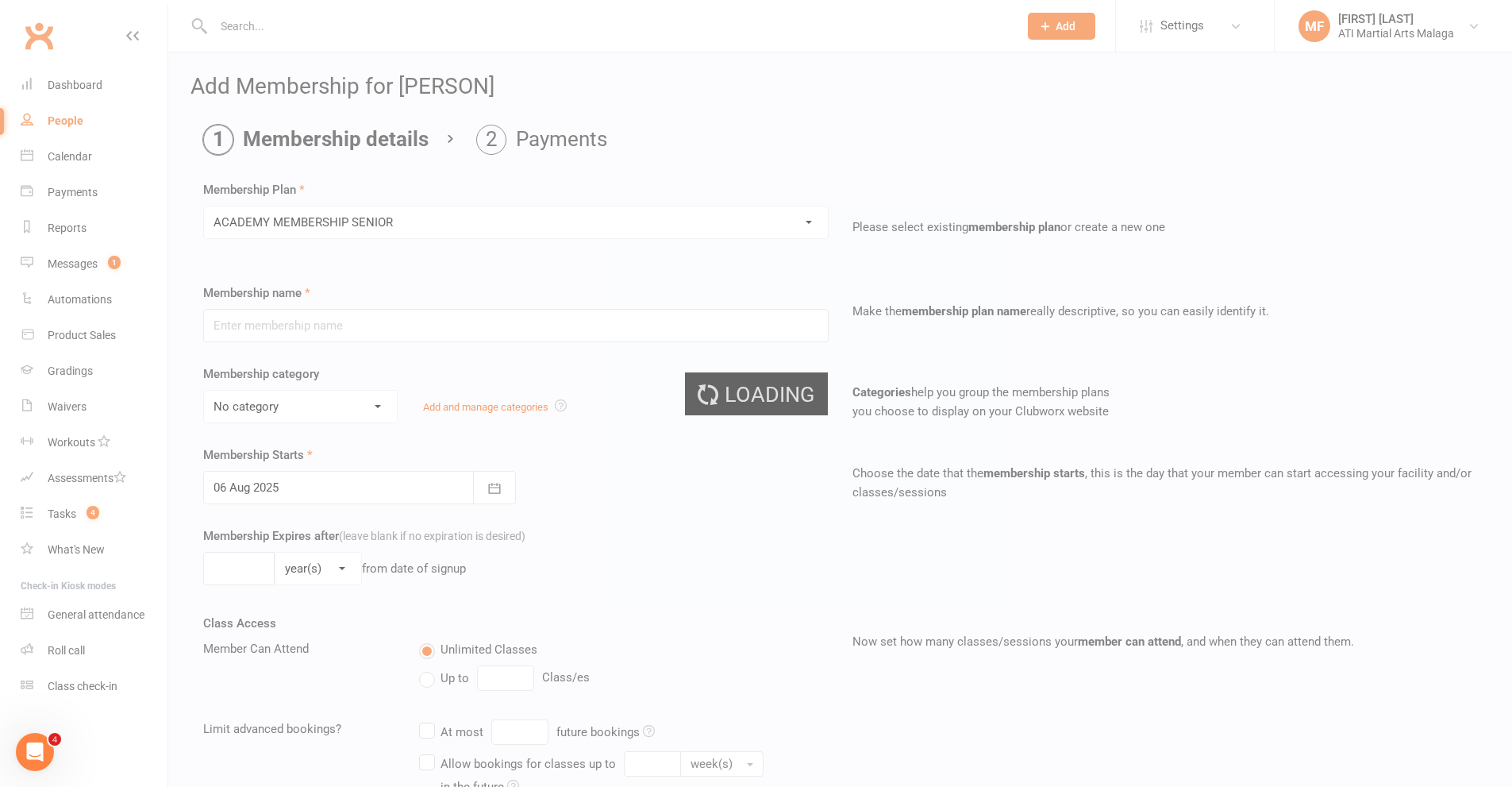 type on "ACADEMY MEMBERSHIP SENIOR" 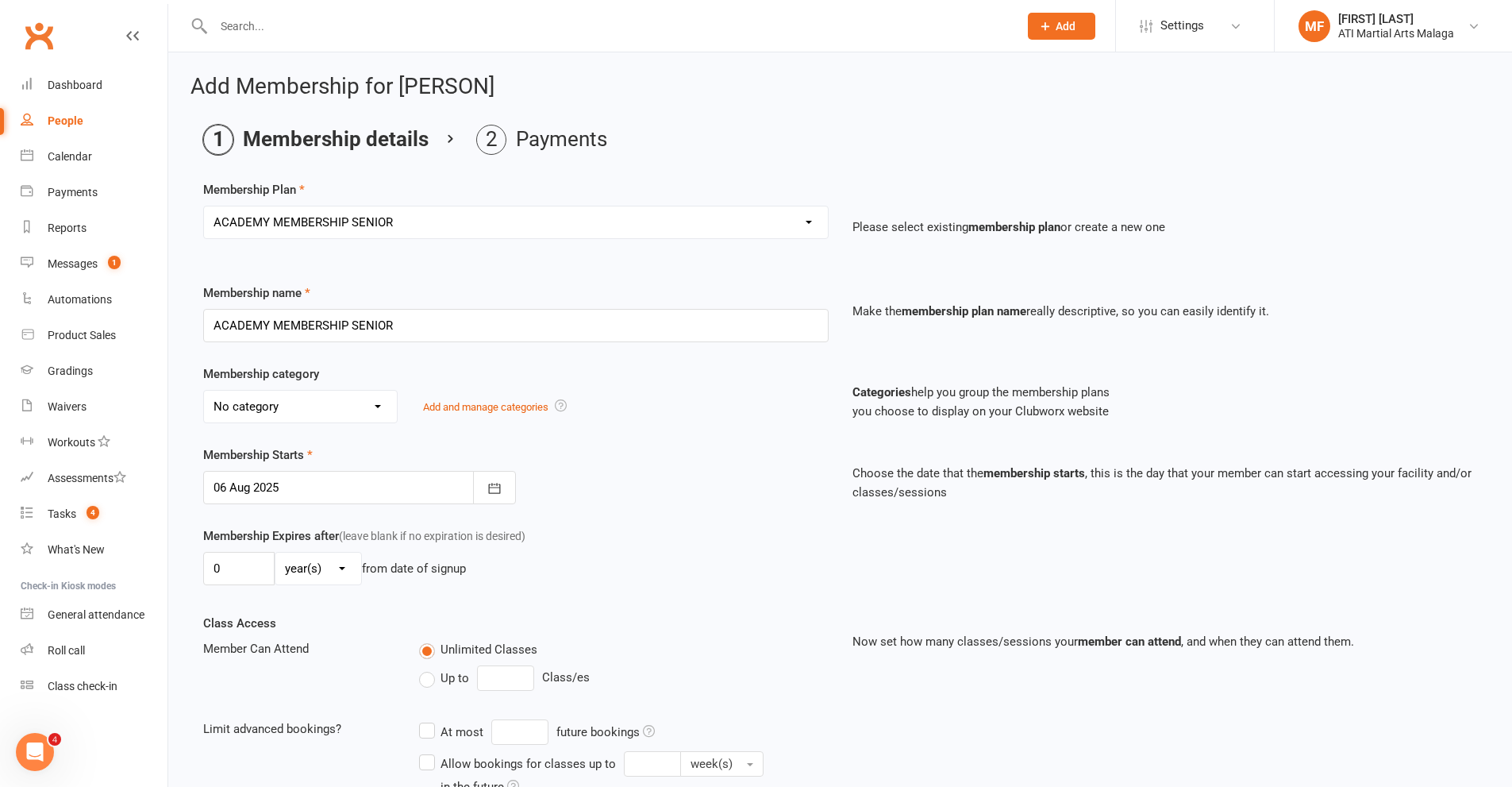 click at bounding box center [360, 488] 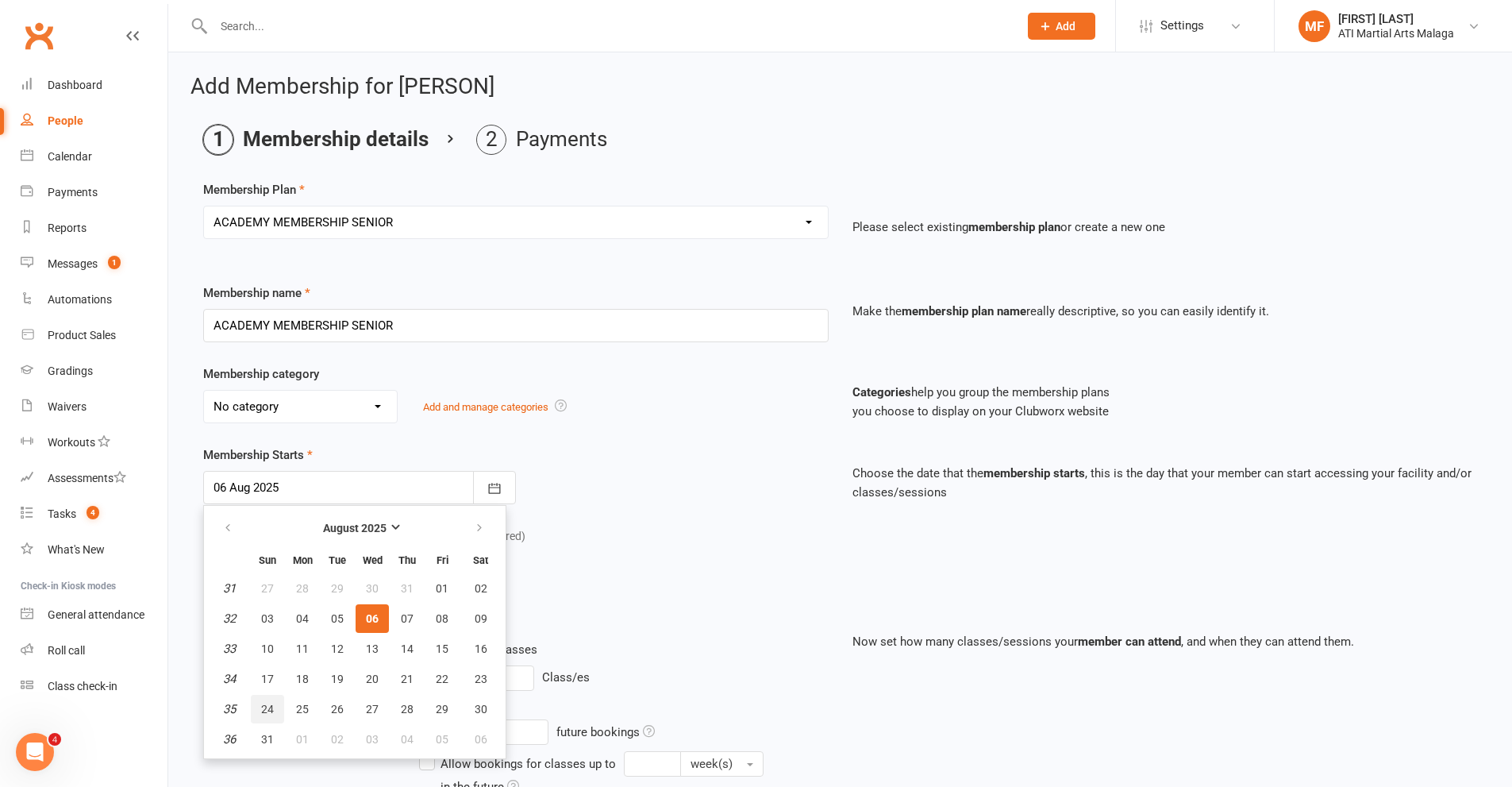 click on "24" at bounding box center [267, 709] 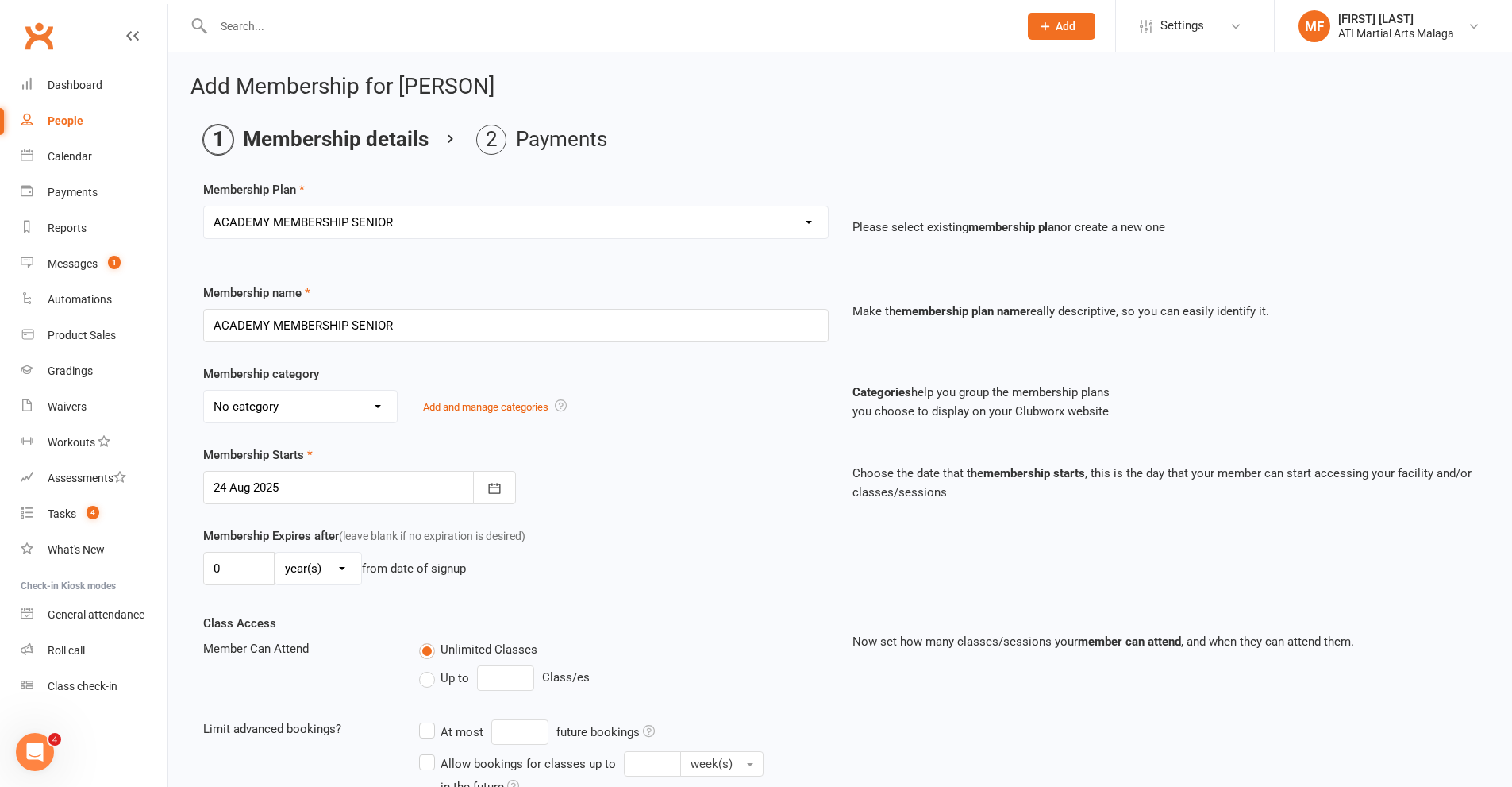 click at bounding box center (360, 488) 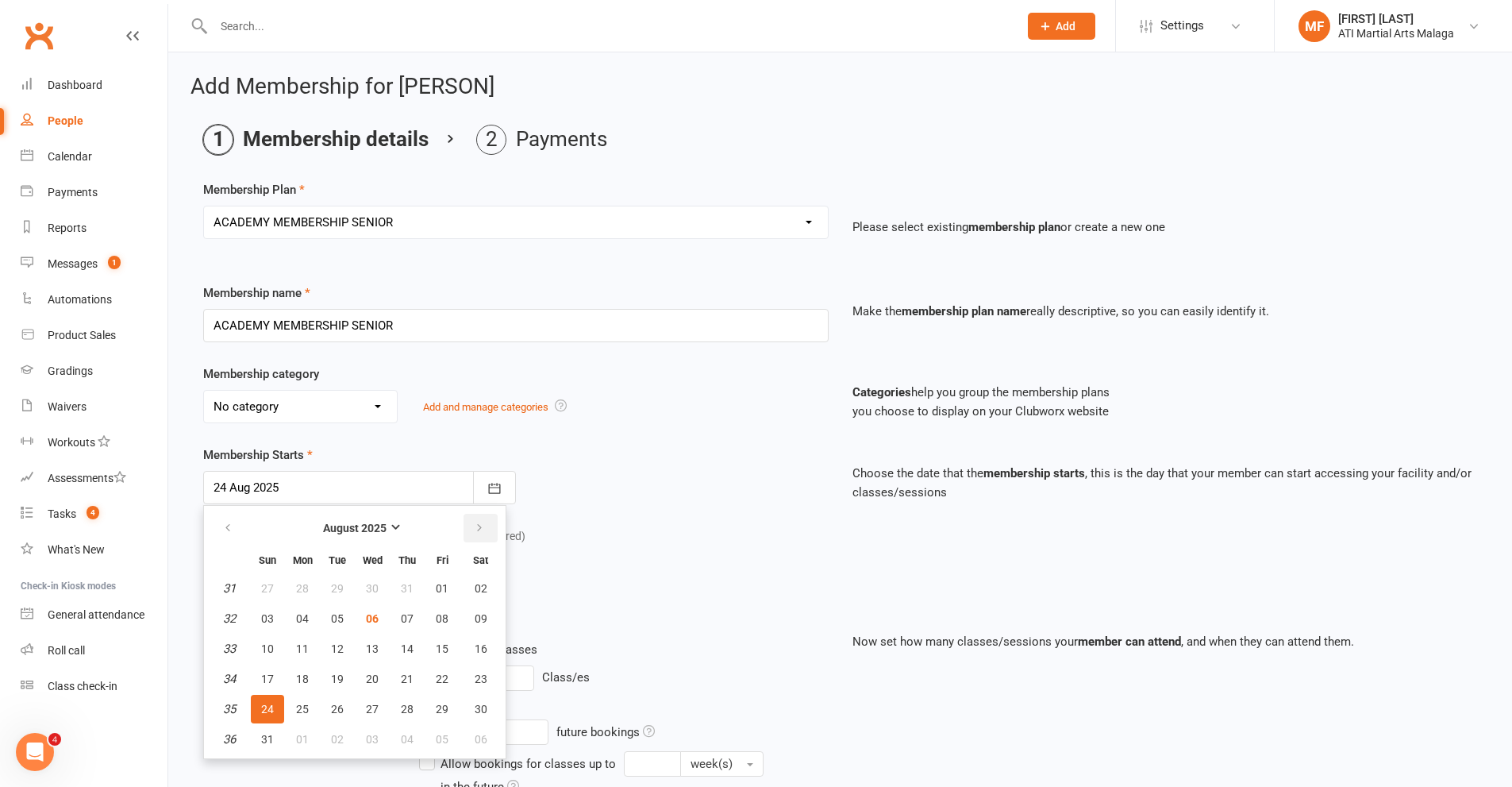 click at bounding box center [479, 528] 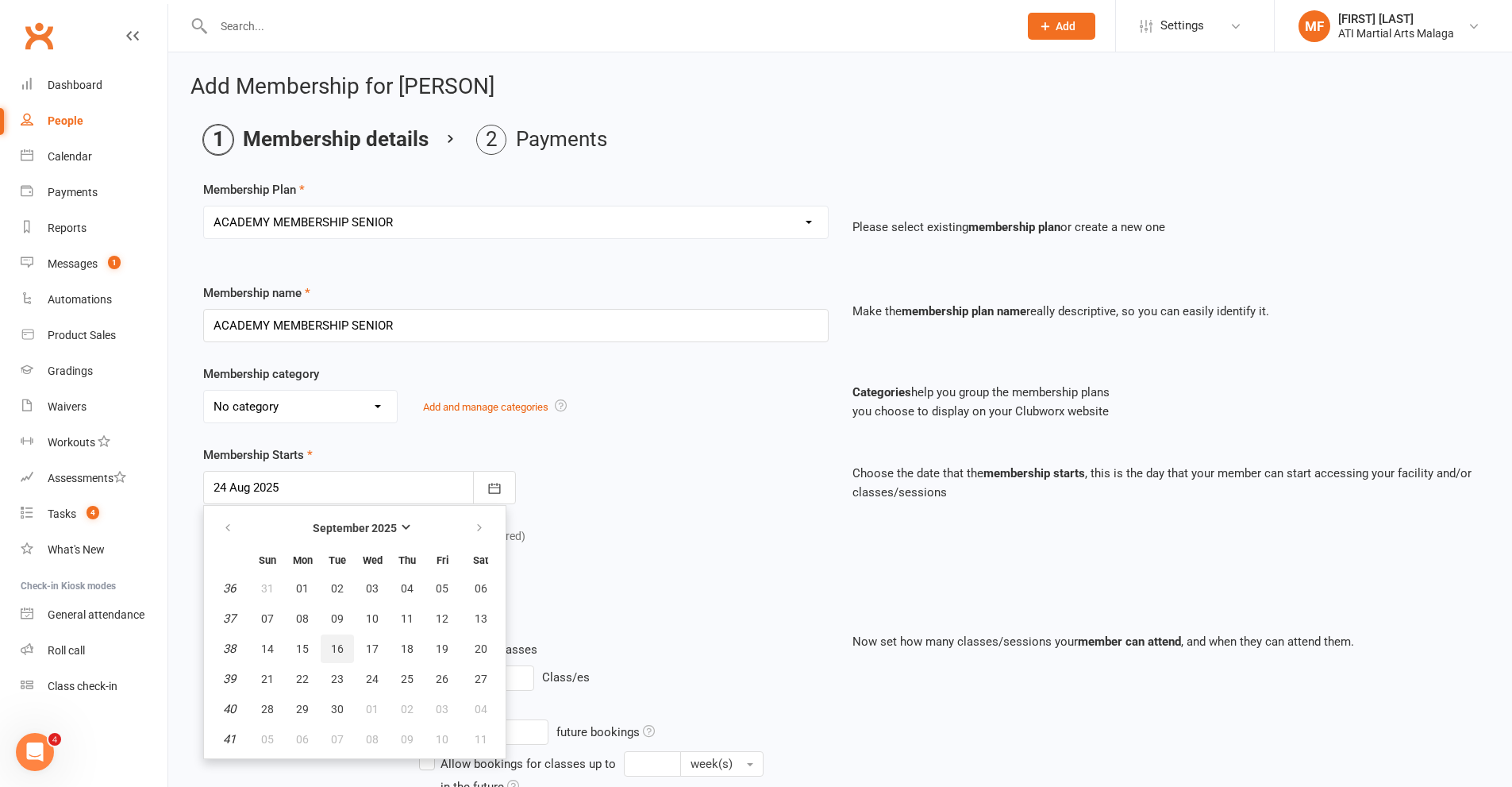 click on "16" at bounding box center (337, 649) 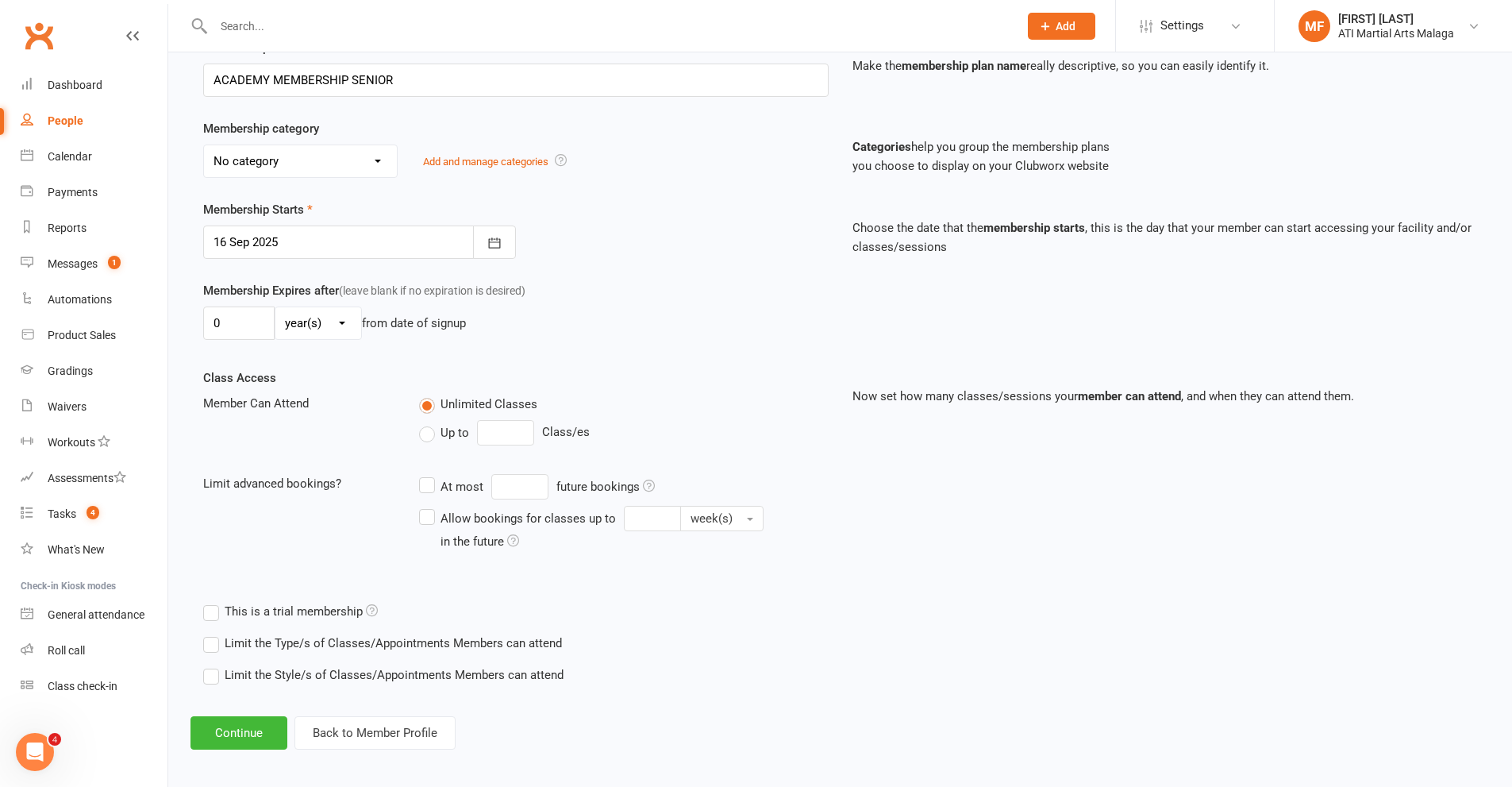 scroll, scrollTop: 253, scrollLeft: 0, axis: vertical 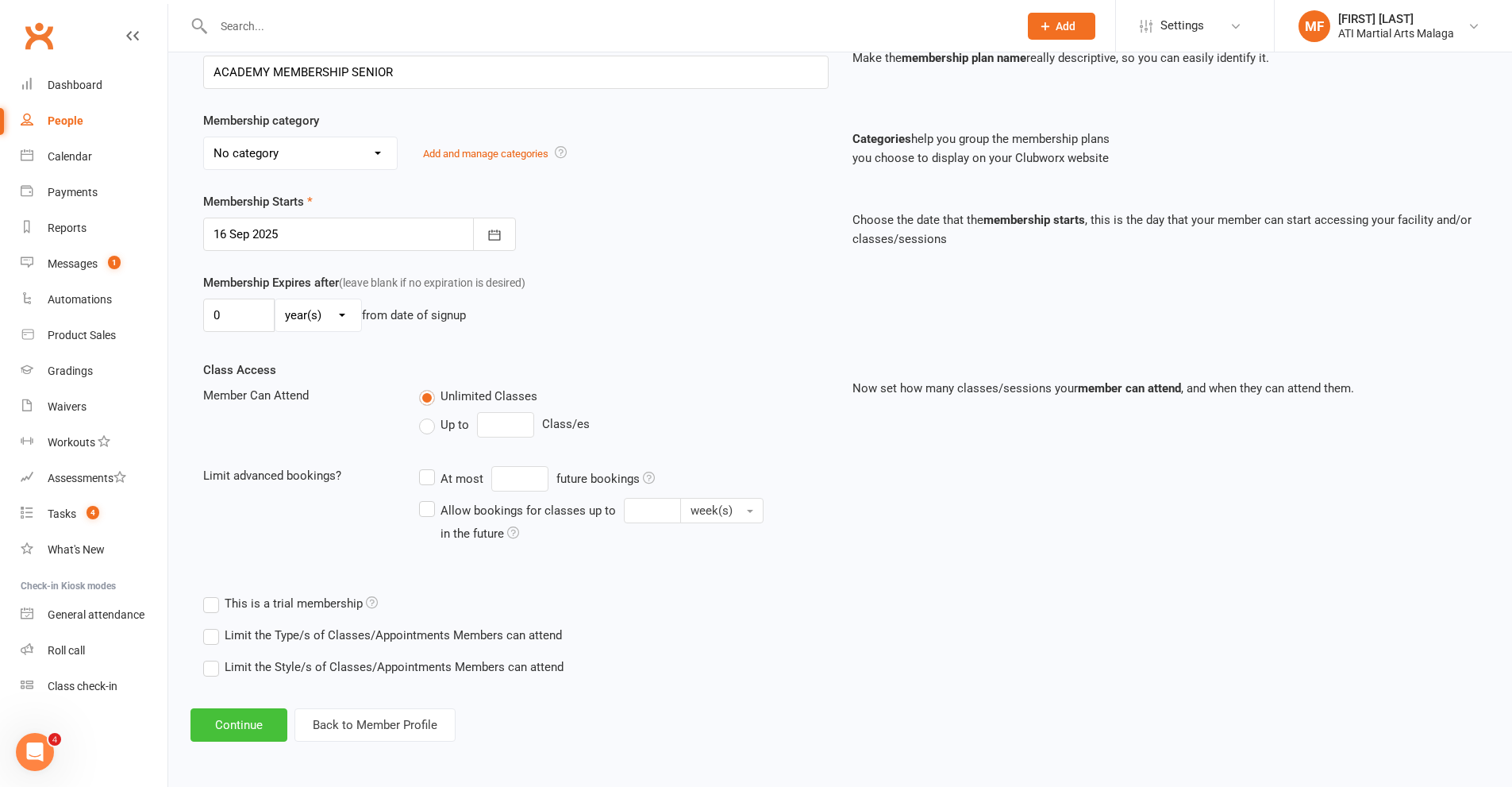 click on "Continue" at bounding box center [239, 725] 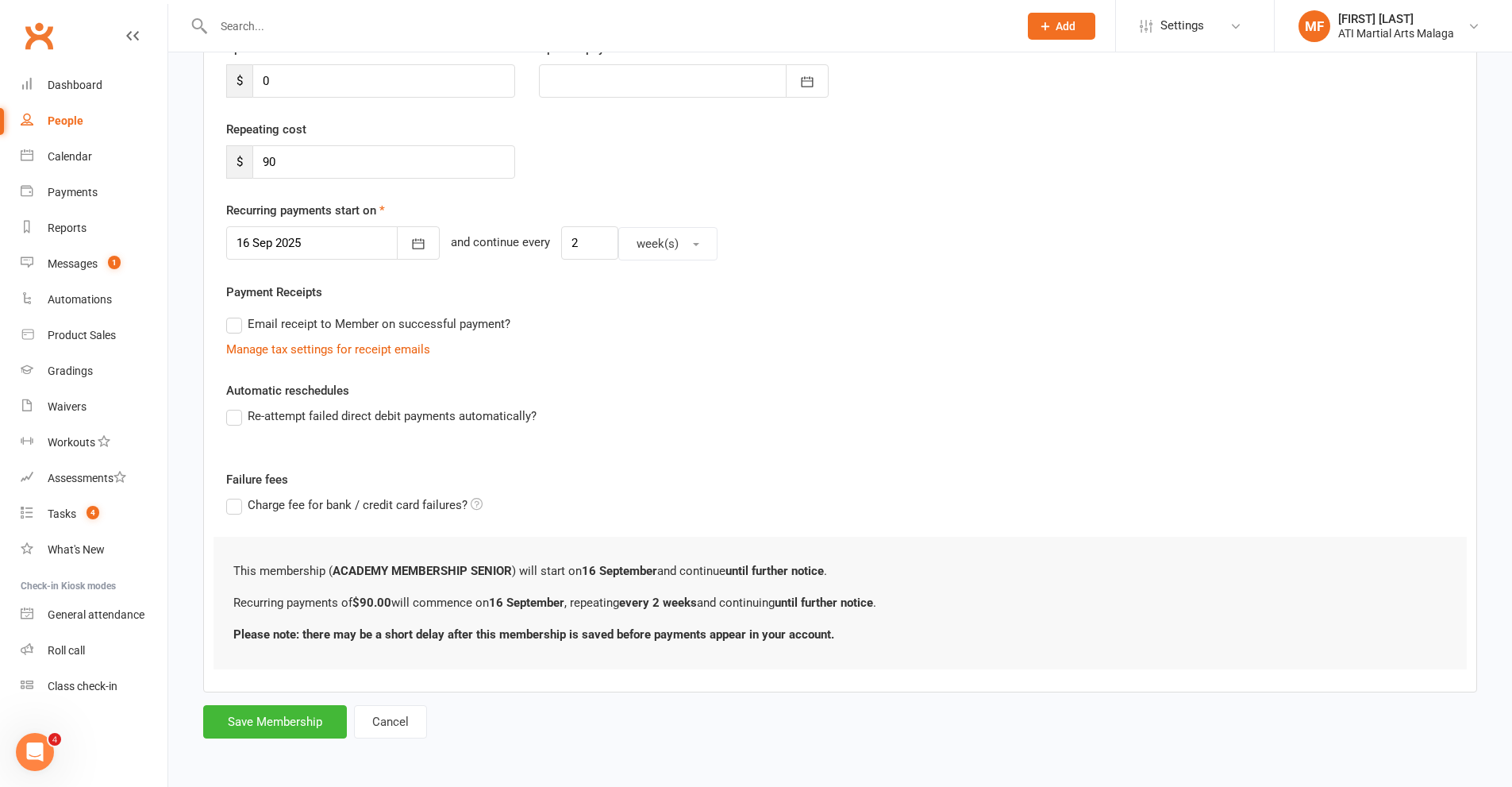 scroll, scrollTop: 0, scrollLeft: 0, axis: both 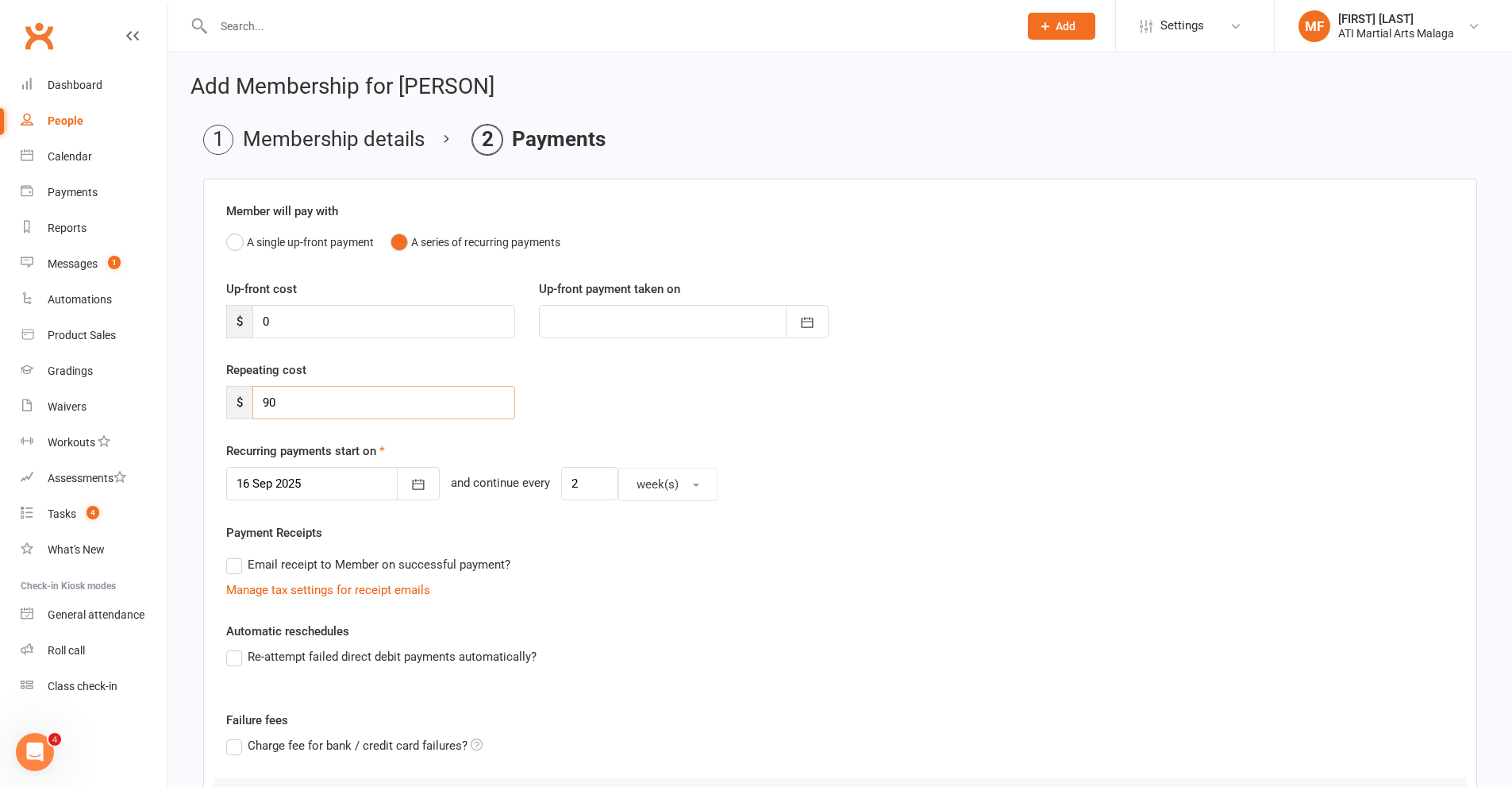 drag, startPoint x: 294, startPoint y: 411, endPoint x: 227, endPoint y: 401, distance: 68 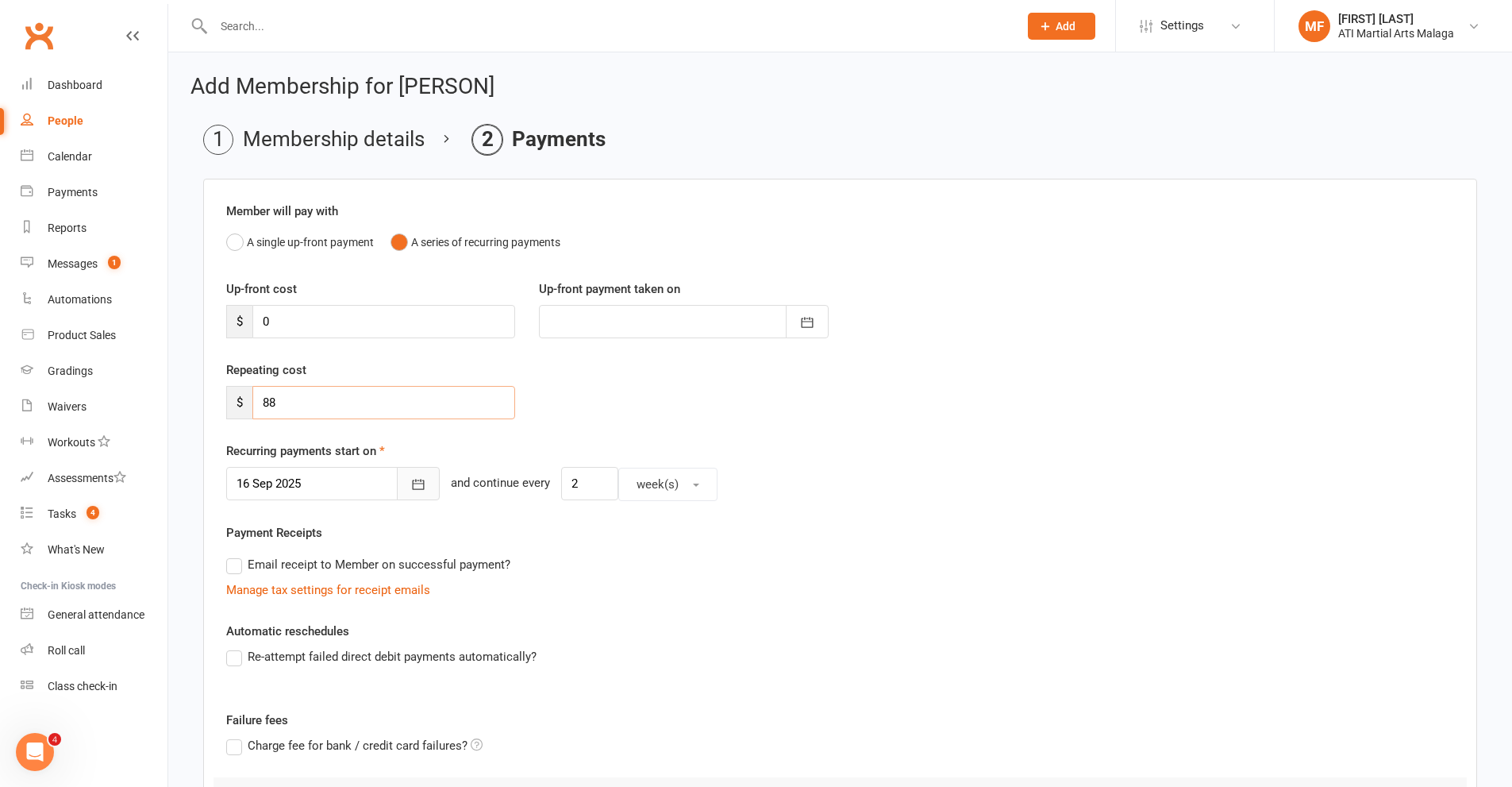type on "88" 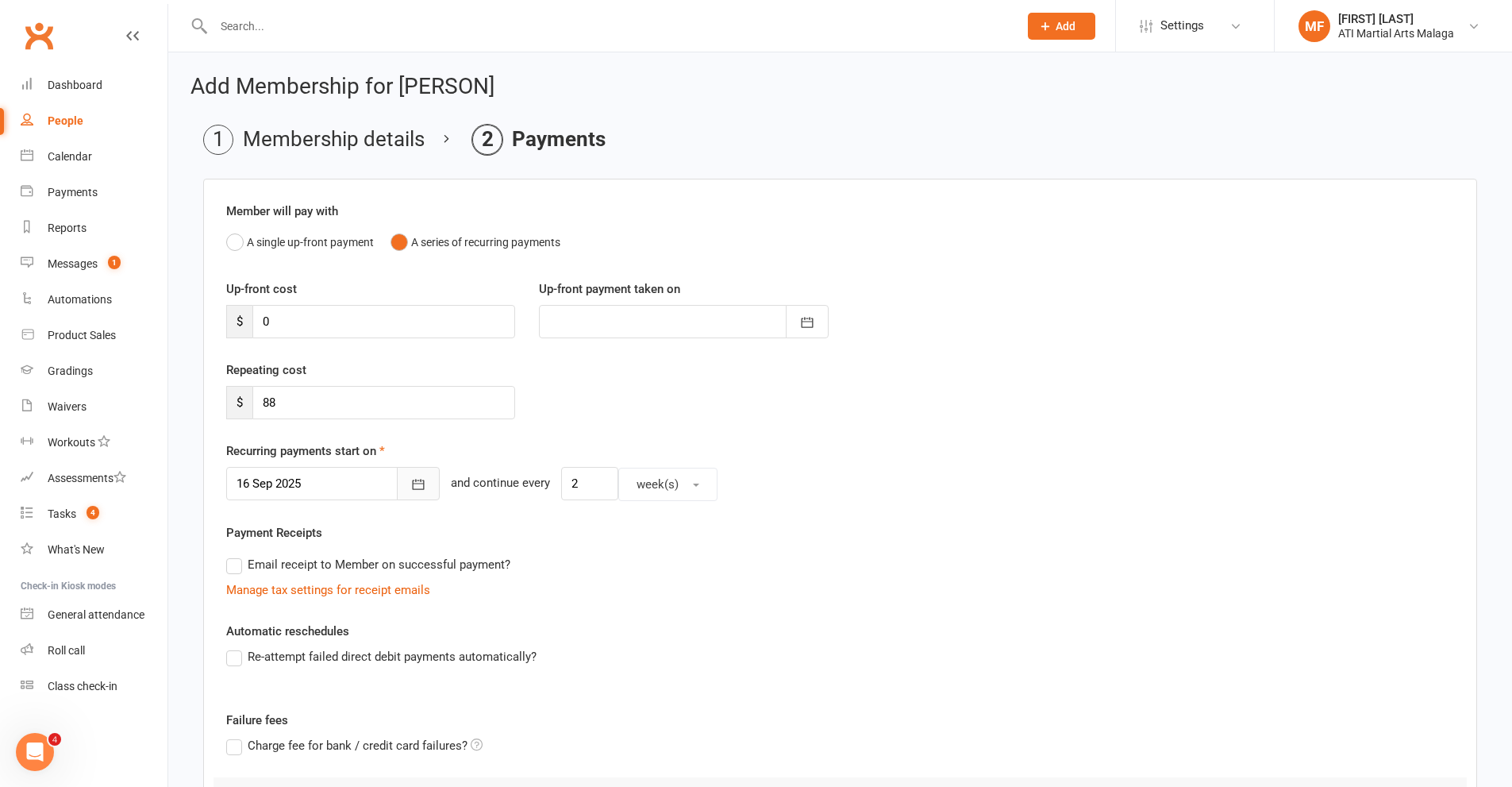 click 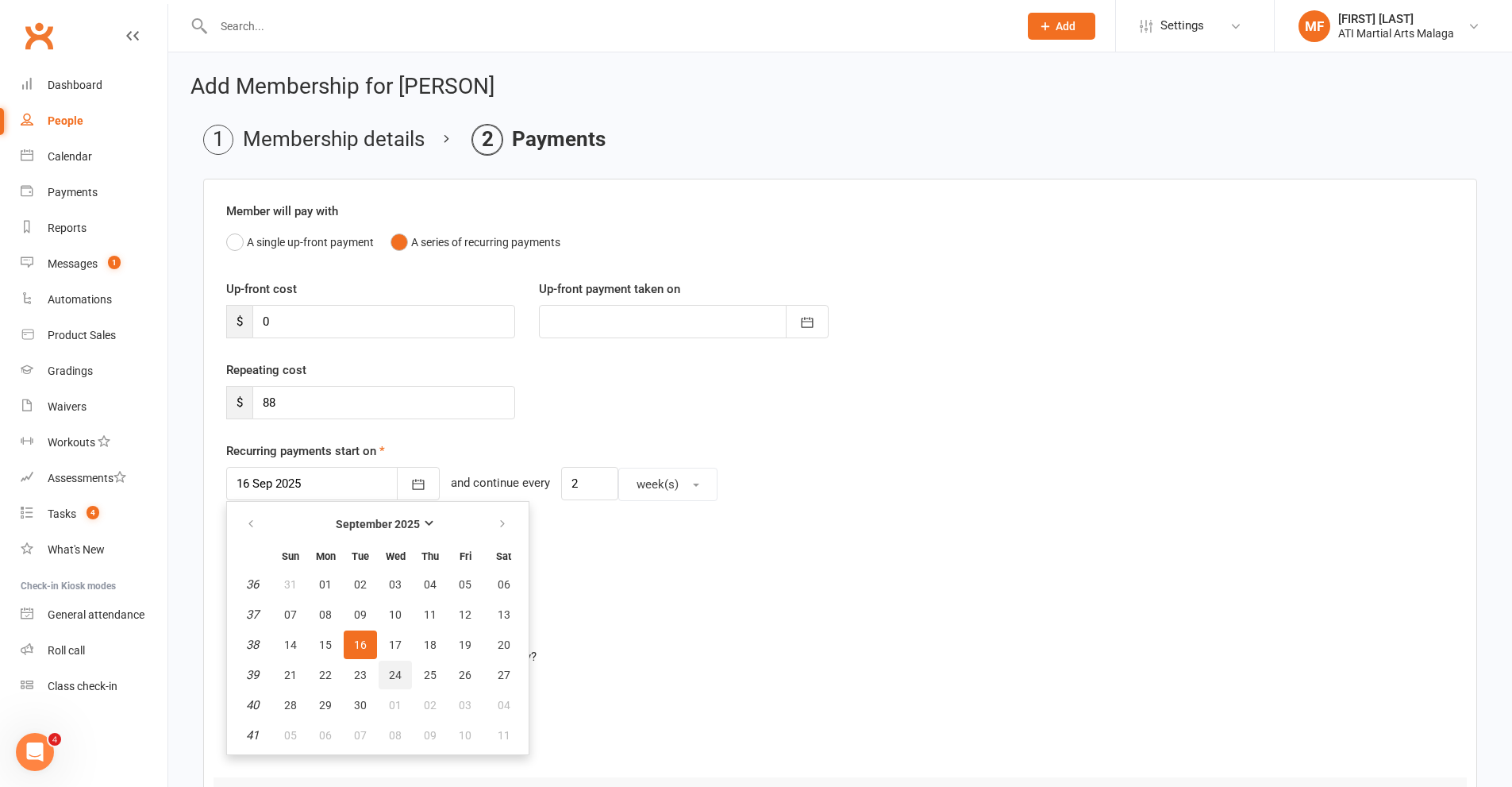 click on "24" at bounding box center (395, 675) 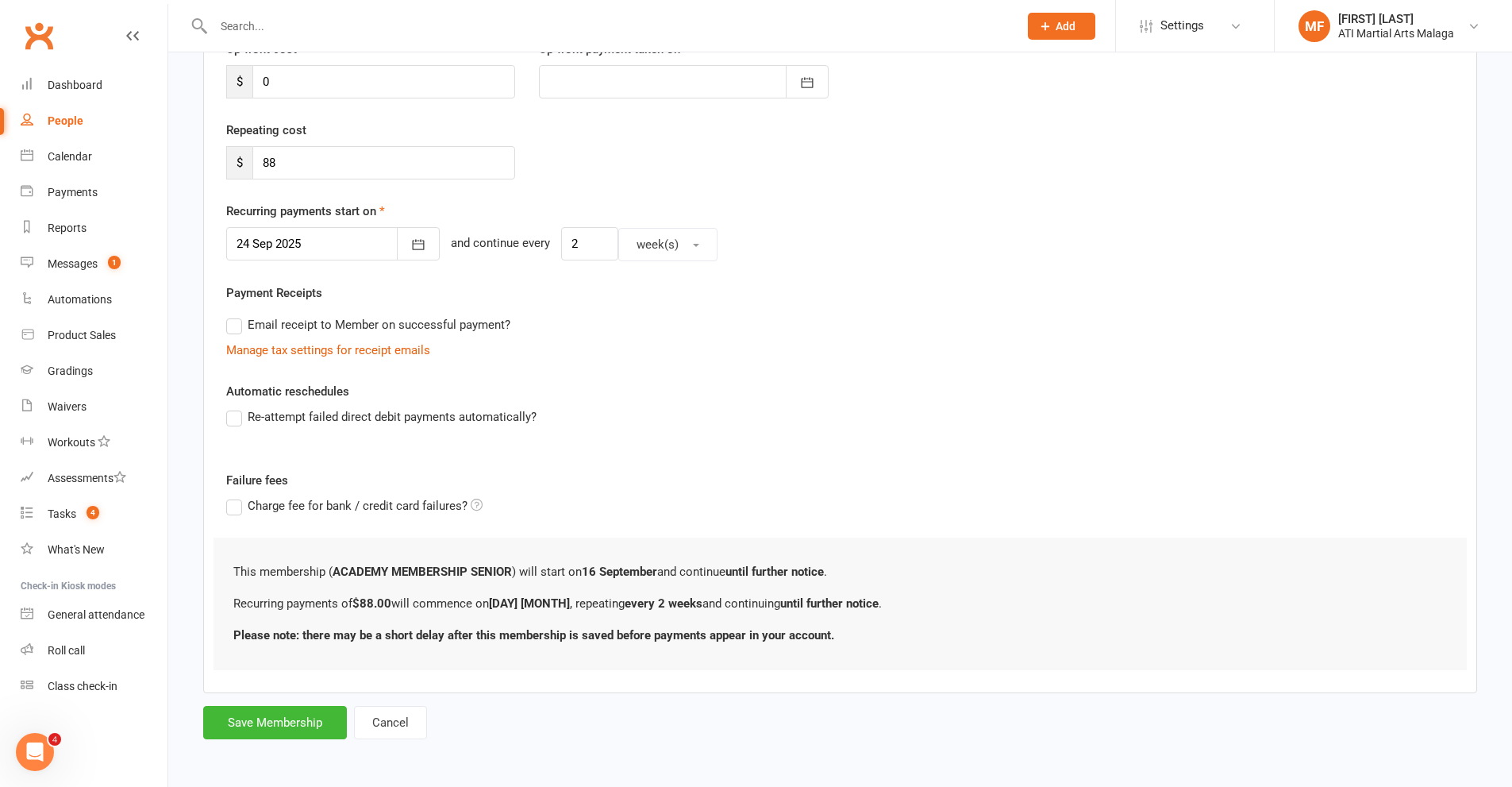 scroll, scrollTop: 241, scrollLeft: 0, axis: vertical 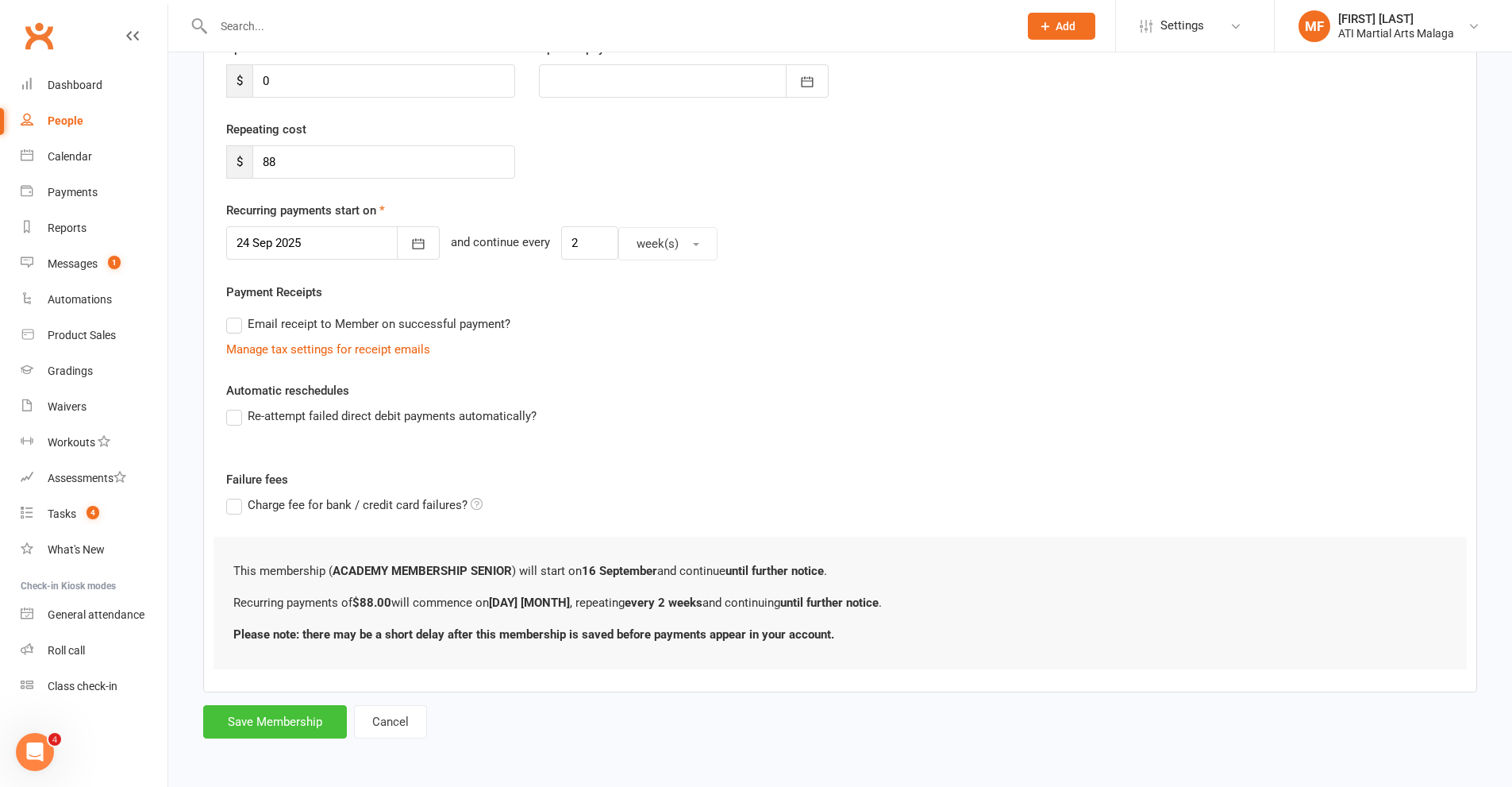 click on "Save Membership" at bounding box center [275, 722] 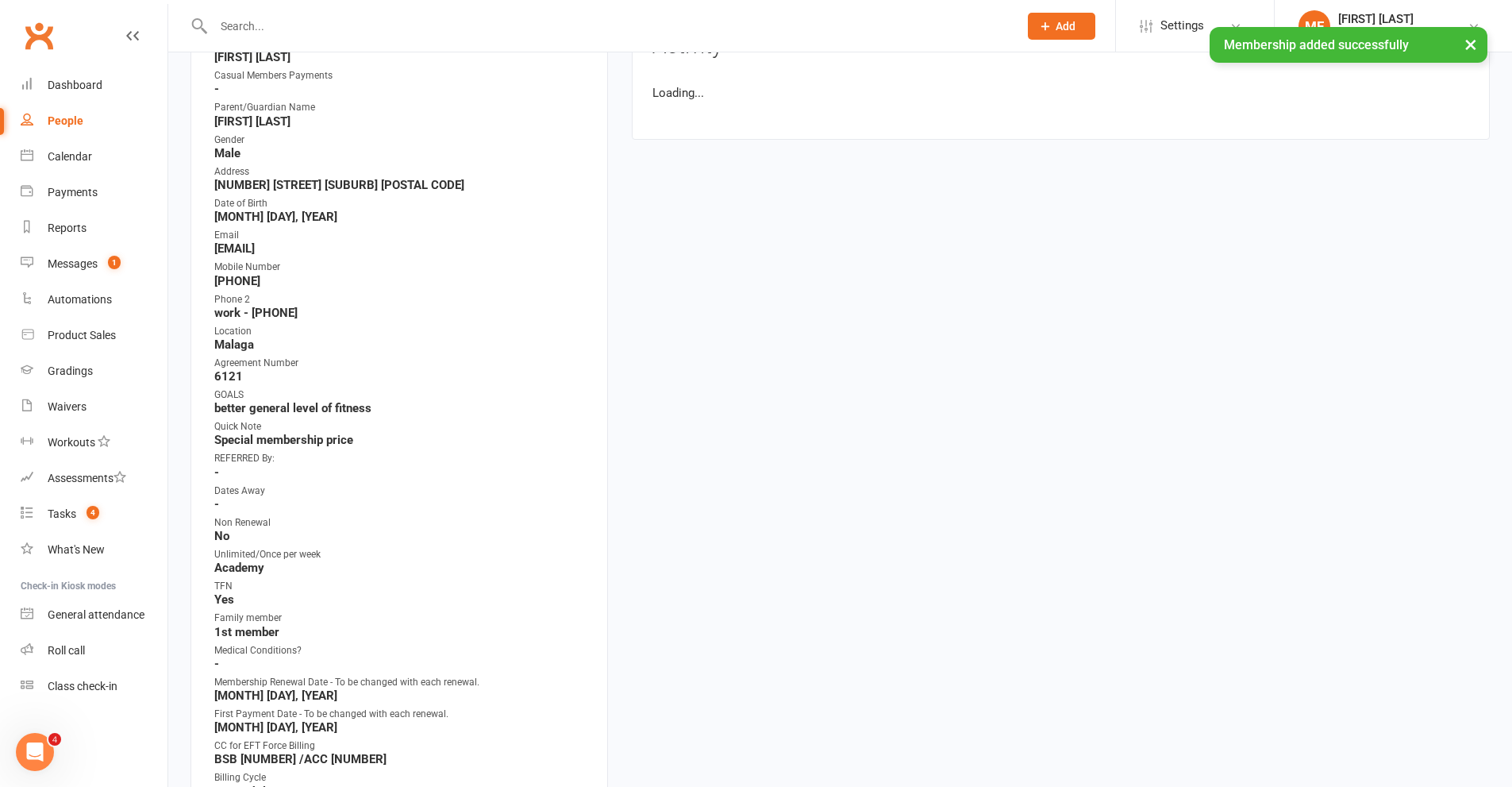 scroll, scrollTop: 0, scrollLeft: 0, axis: both 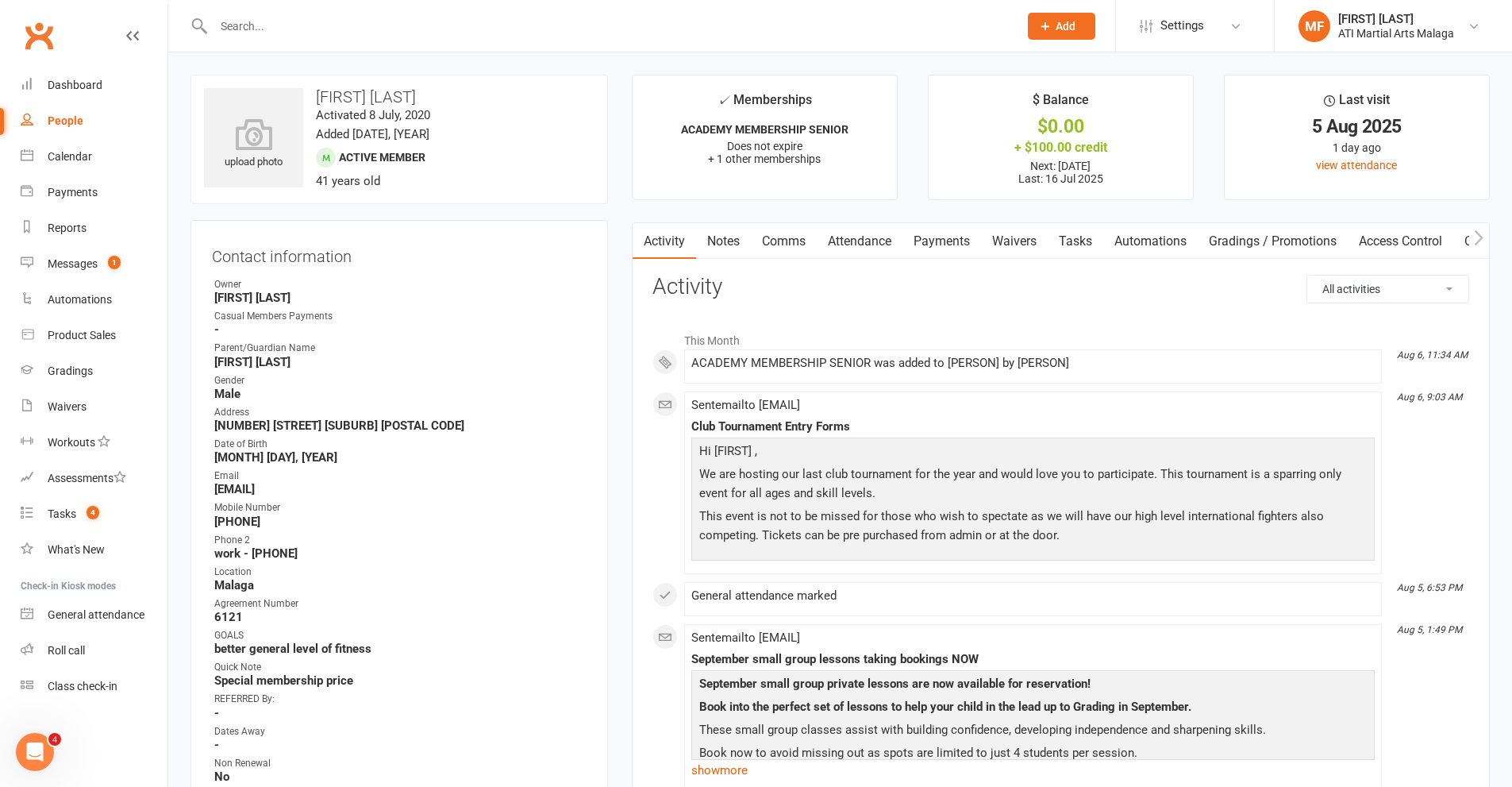 click on "Payments" at bounding box center [941, 241] 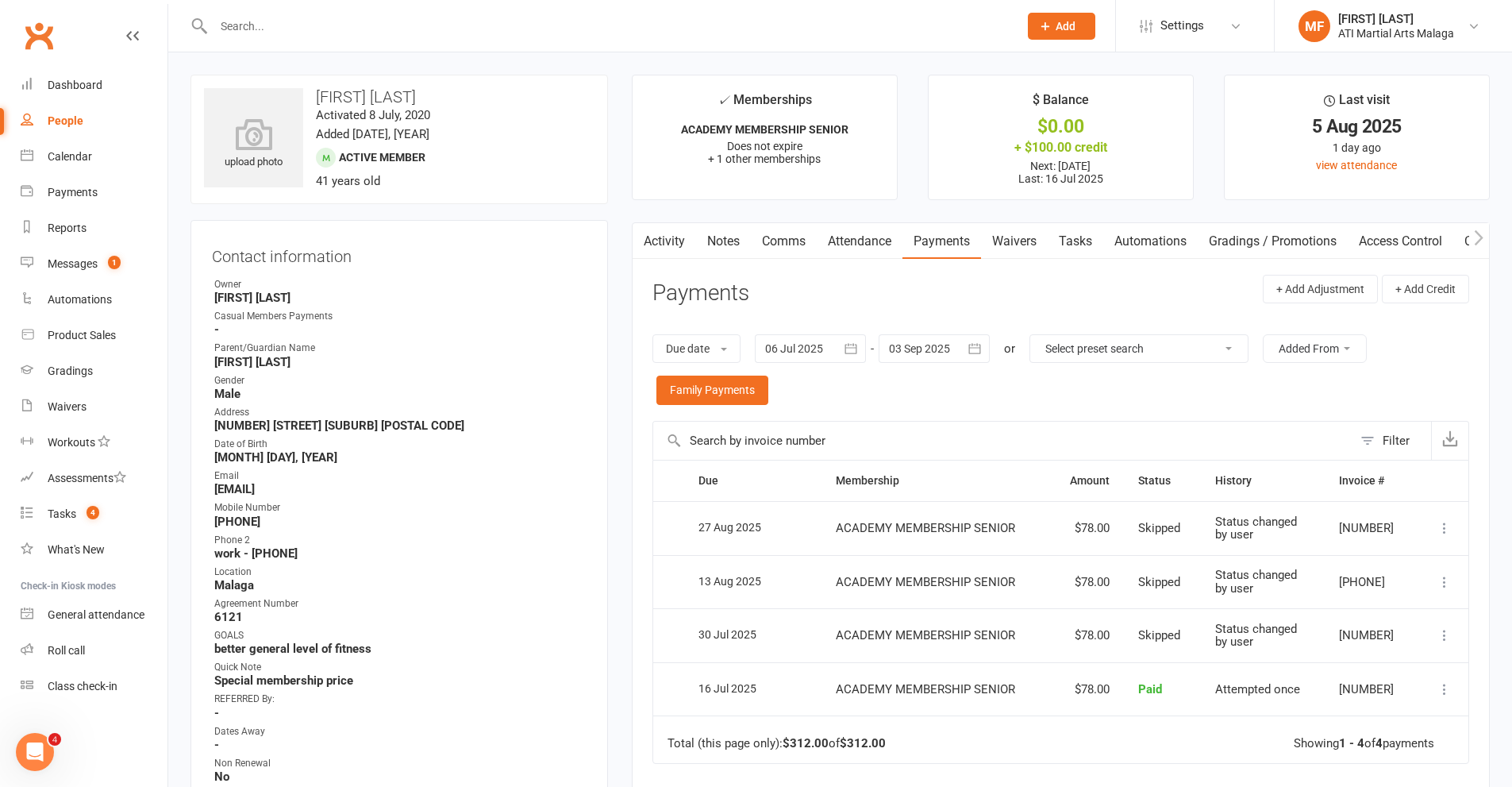 click at bounding box center (934, 349) 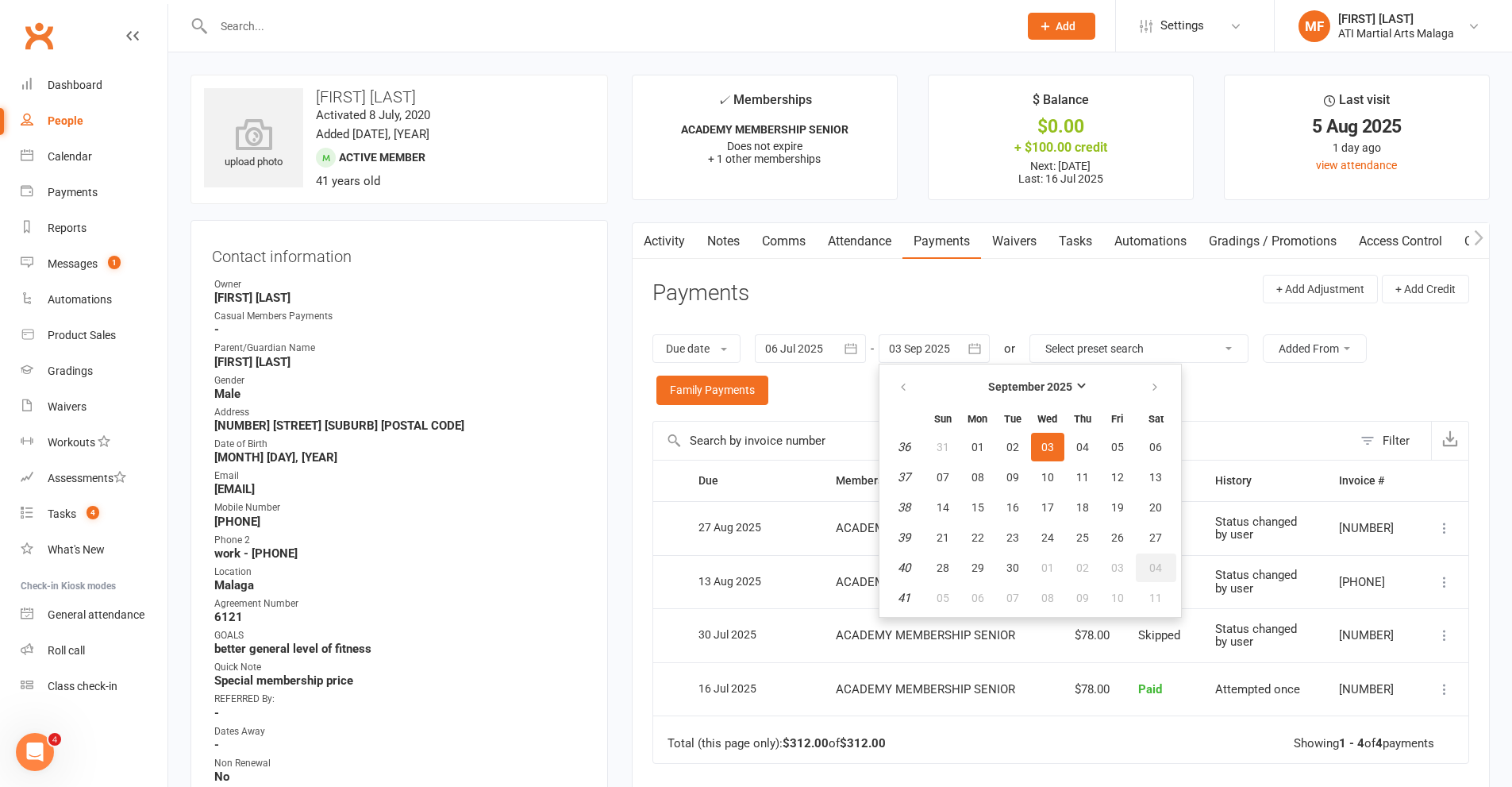 click on "04" at bounding box center [1156, 568] 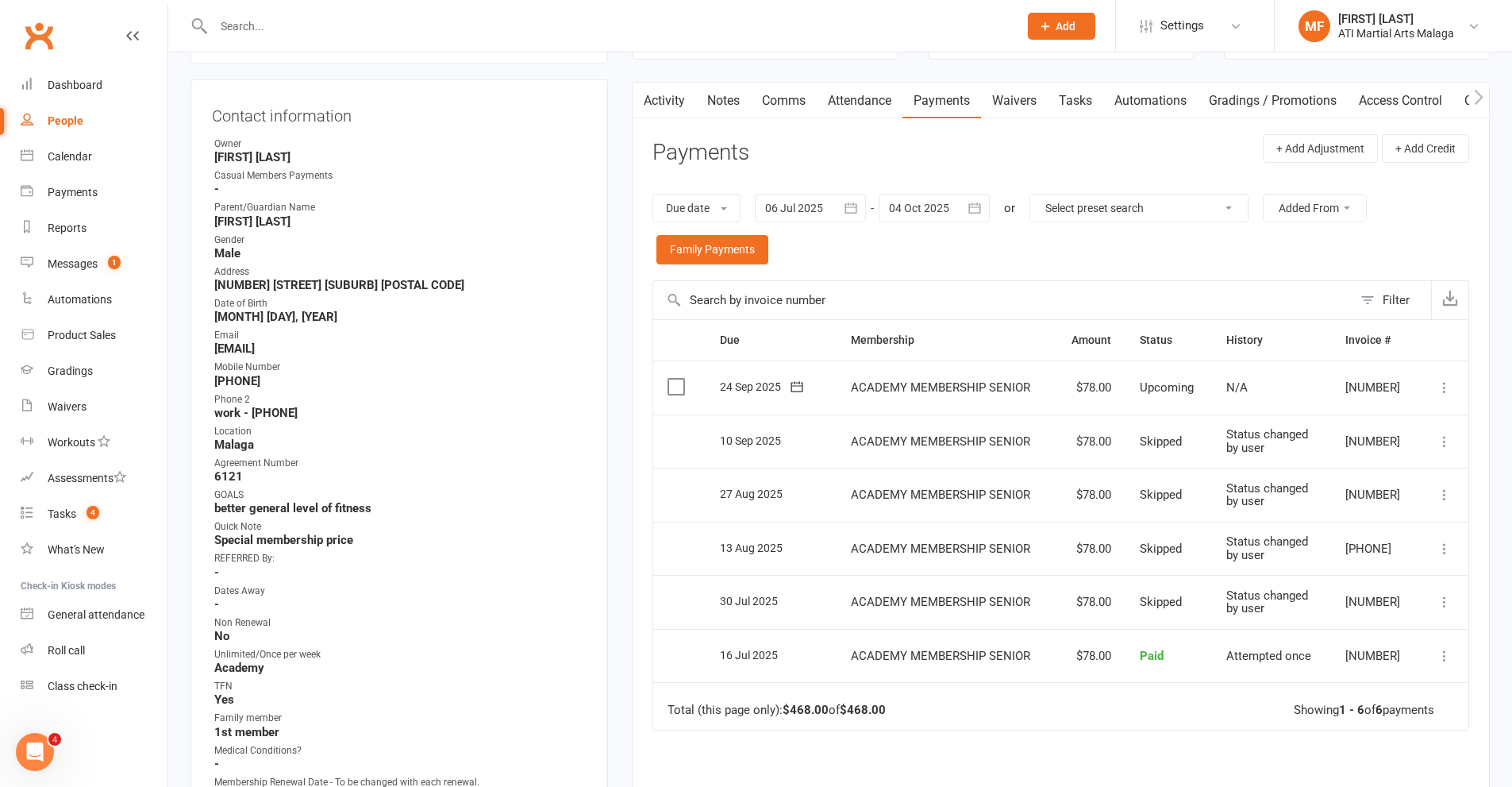 scroll, scrollTop: 159, scrollLeft: 0, axis: vertical 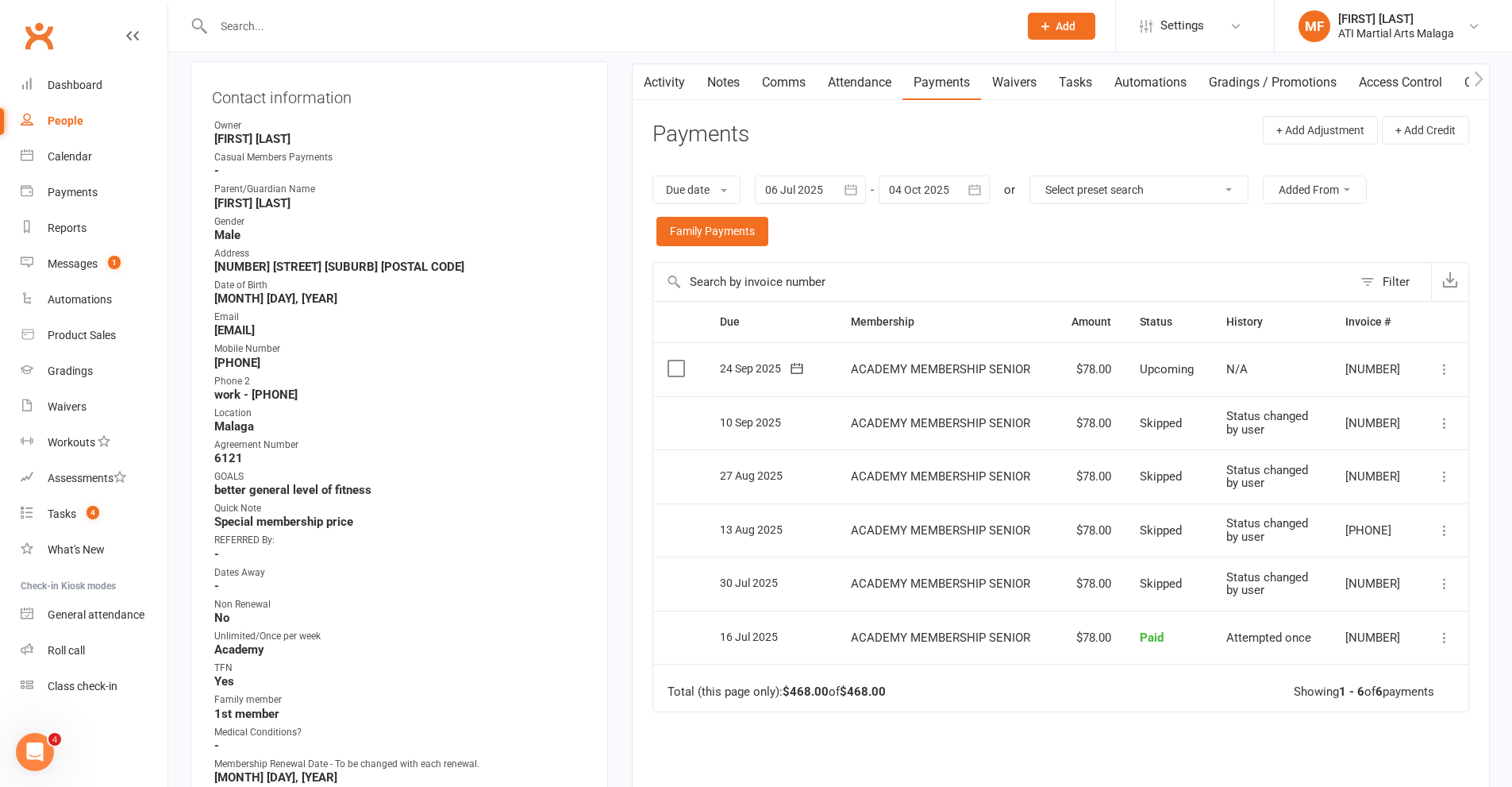 click at bounding box center (934, 190) 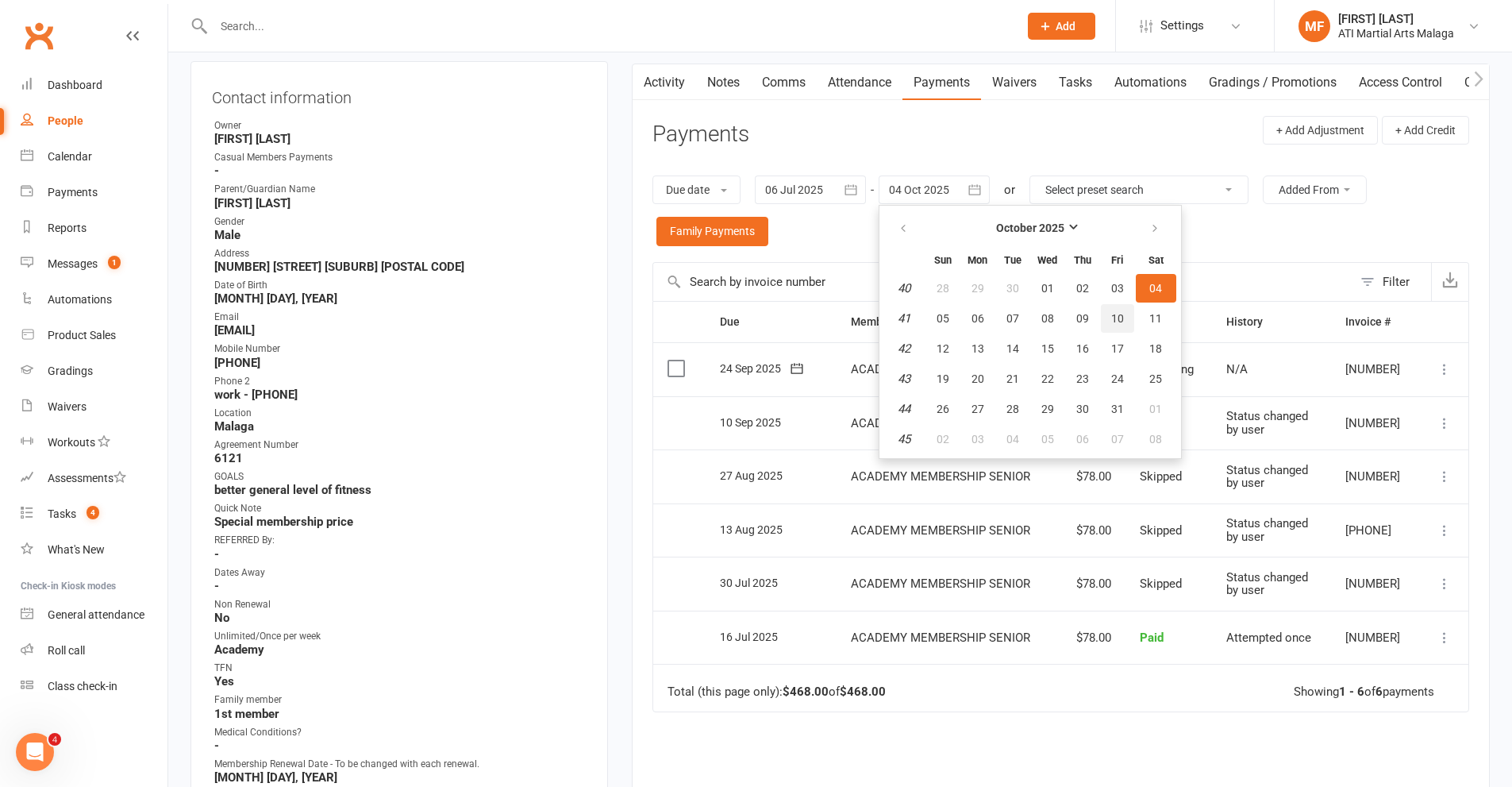 click on "10" at bounding box center (1118, 318) 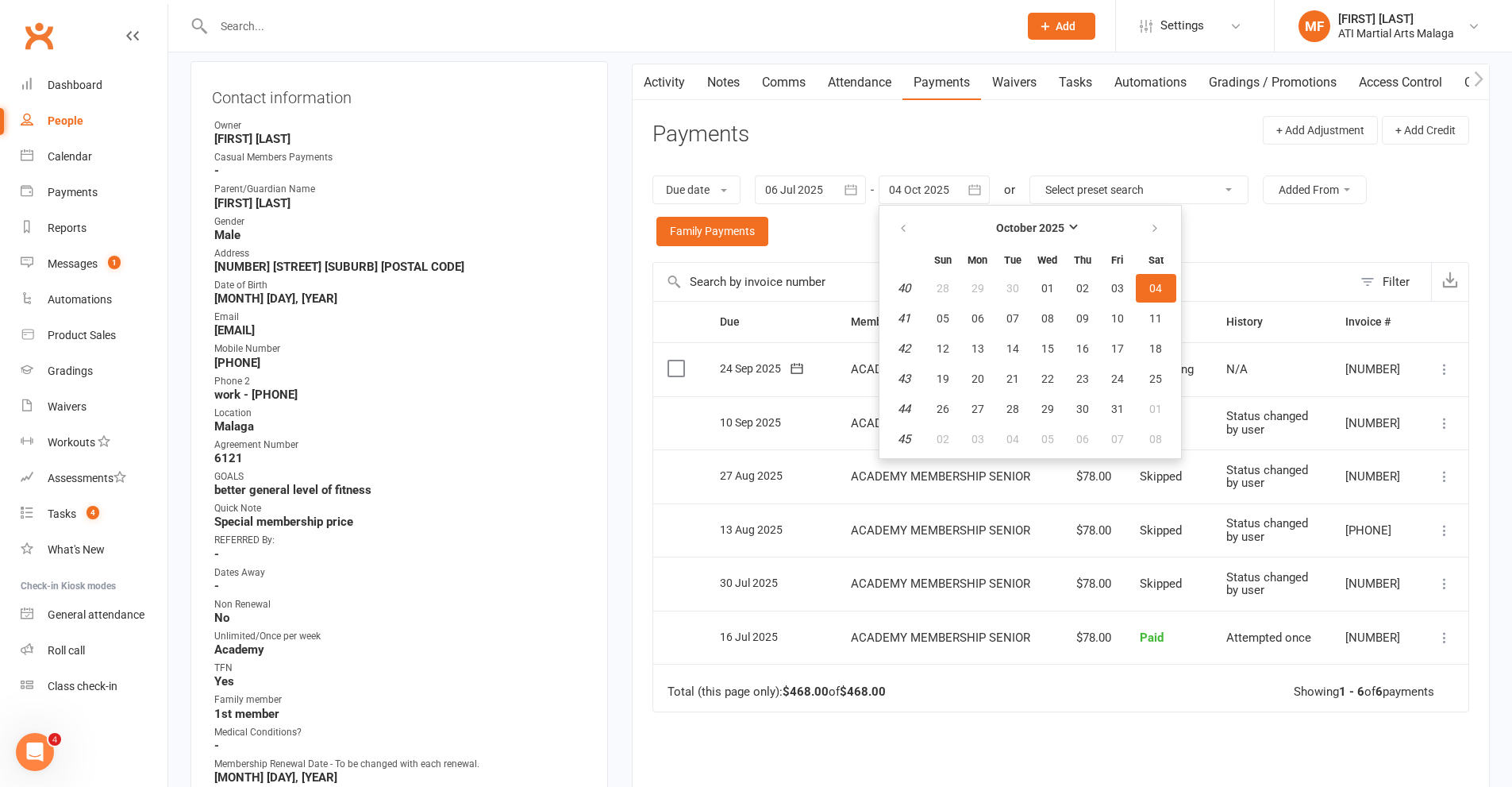 type on "10 Oct 2025" 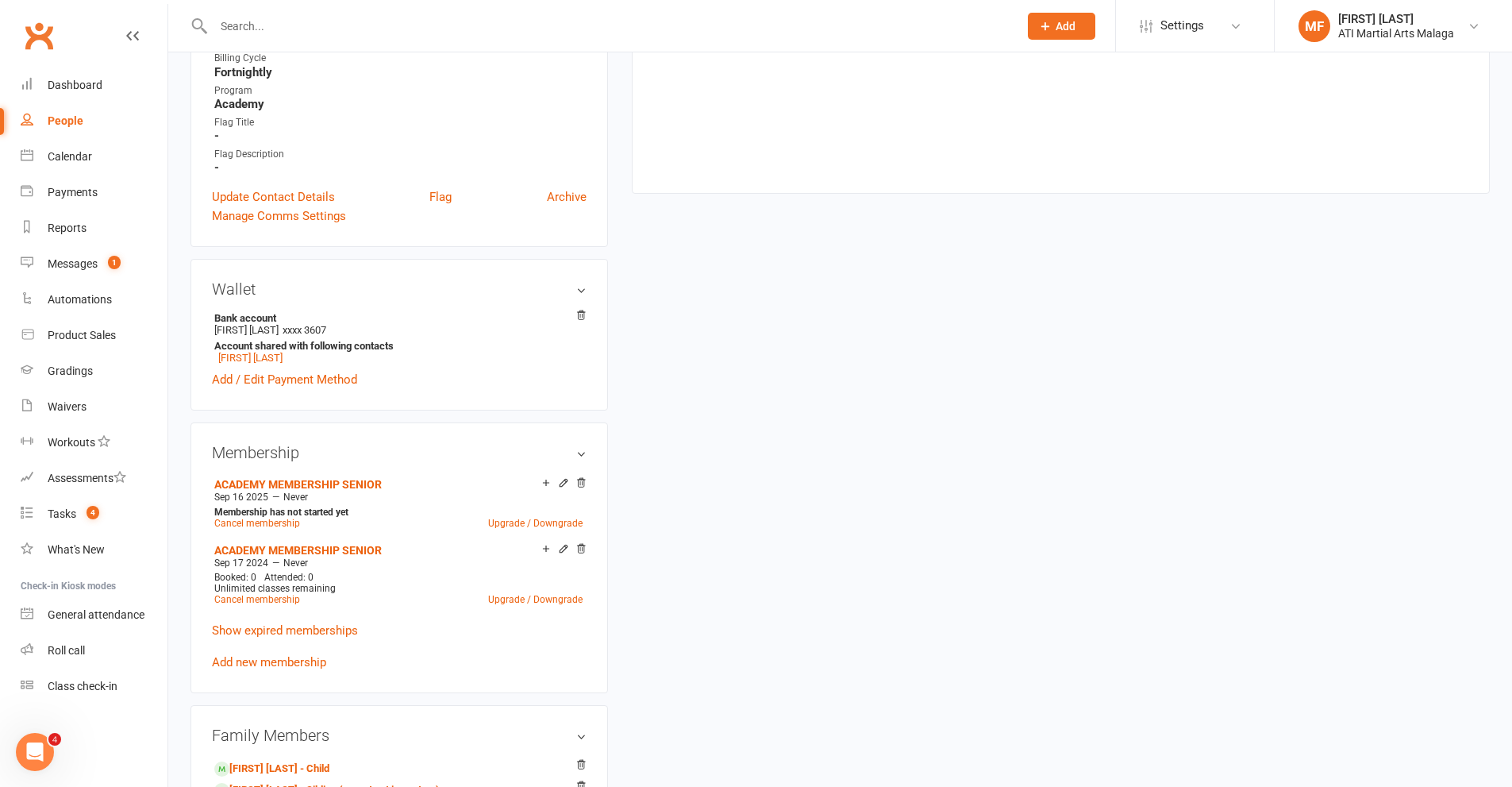 scroll, scrollTop: 1032, scrollLeft: 0, axis: vertical 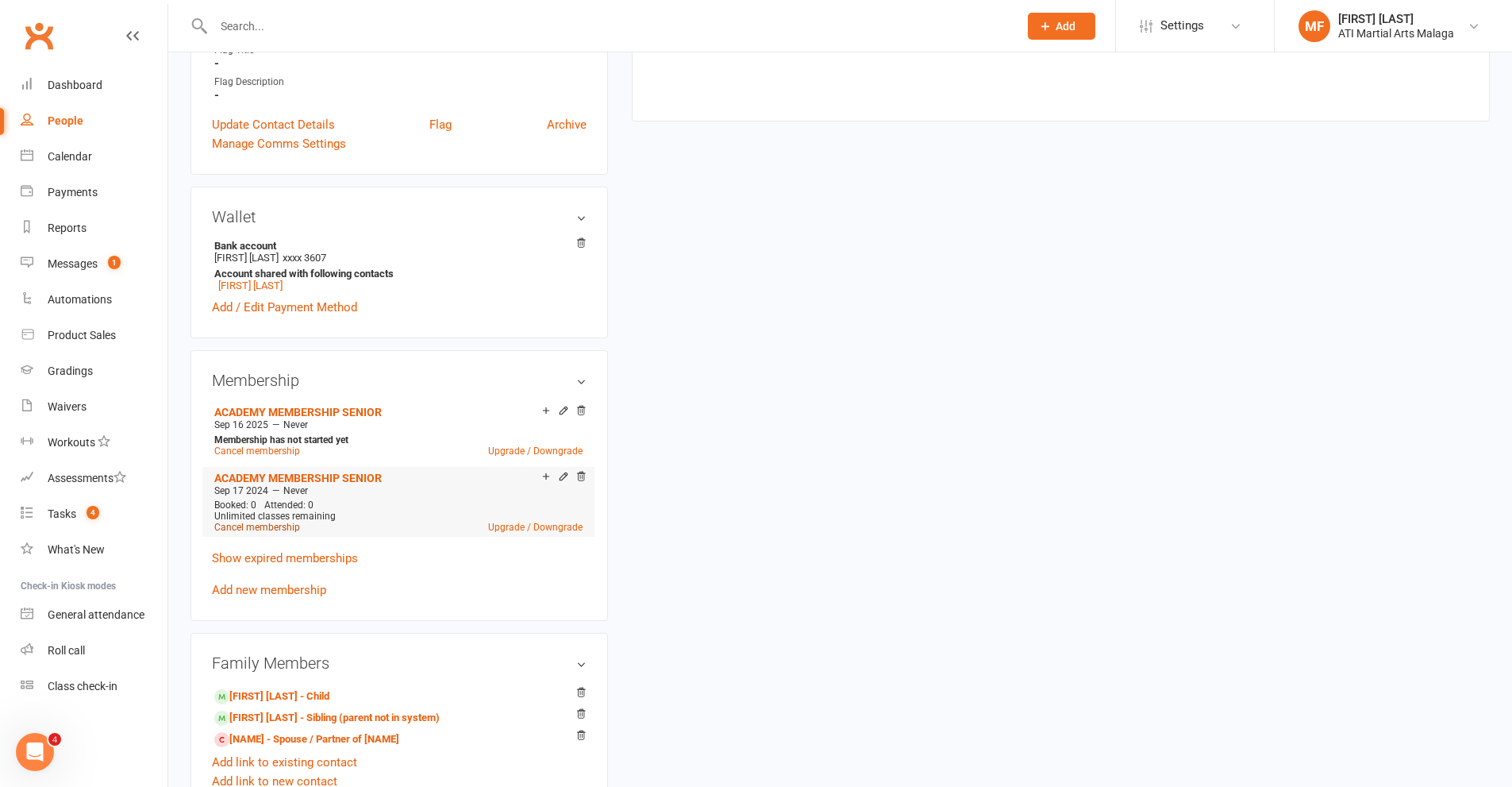 click on "Cancel membership" at bounding box center (257, 527) 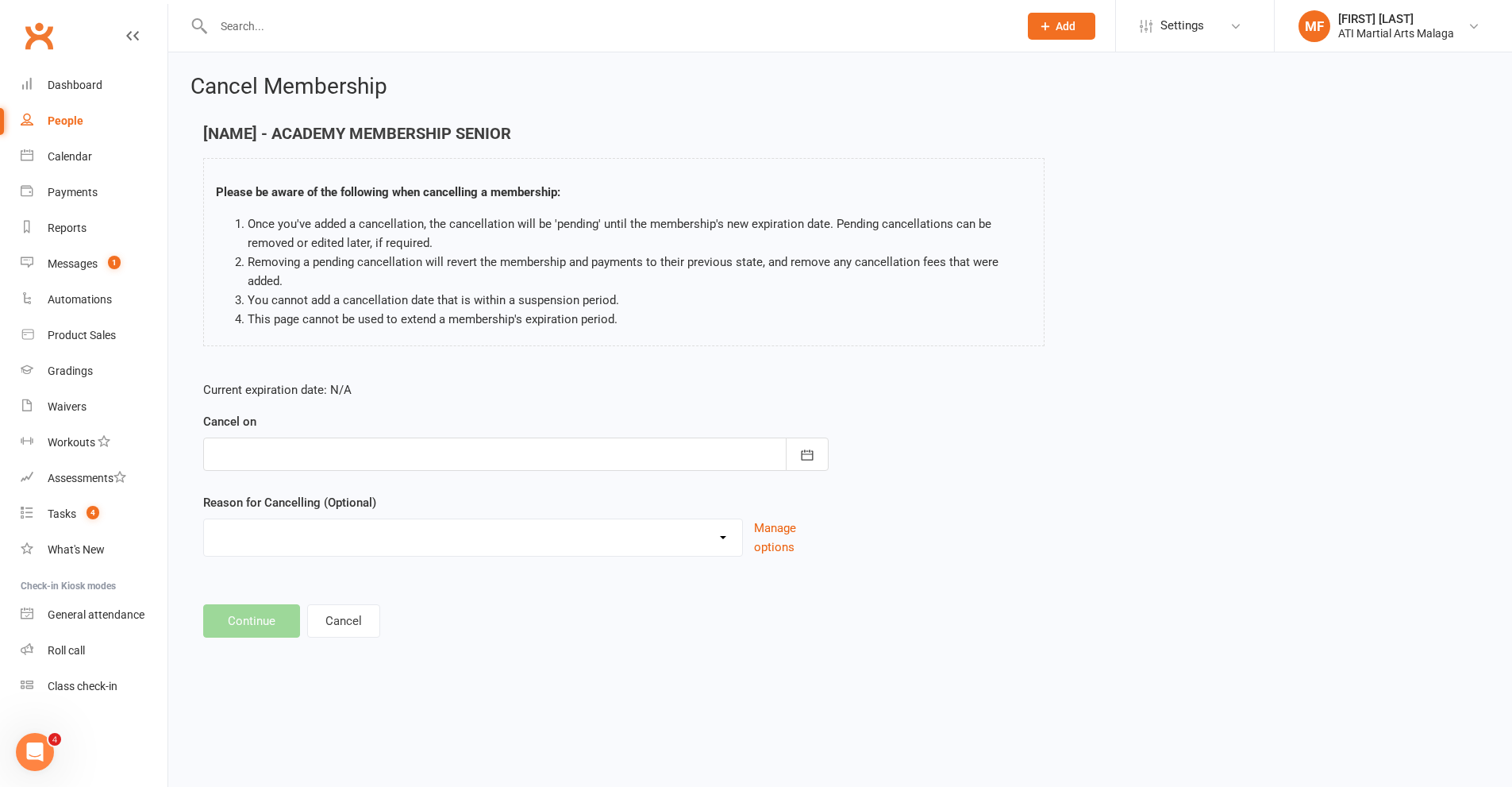 scroll, scrollTop: 0, scrollLeft: 0, axis: both 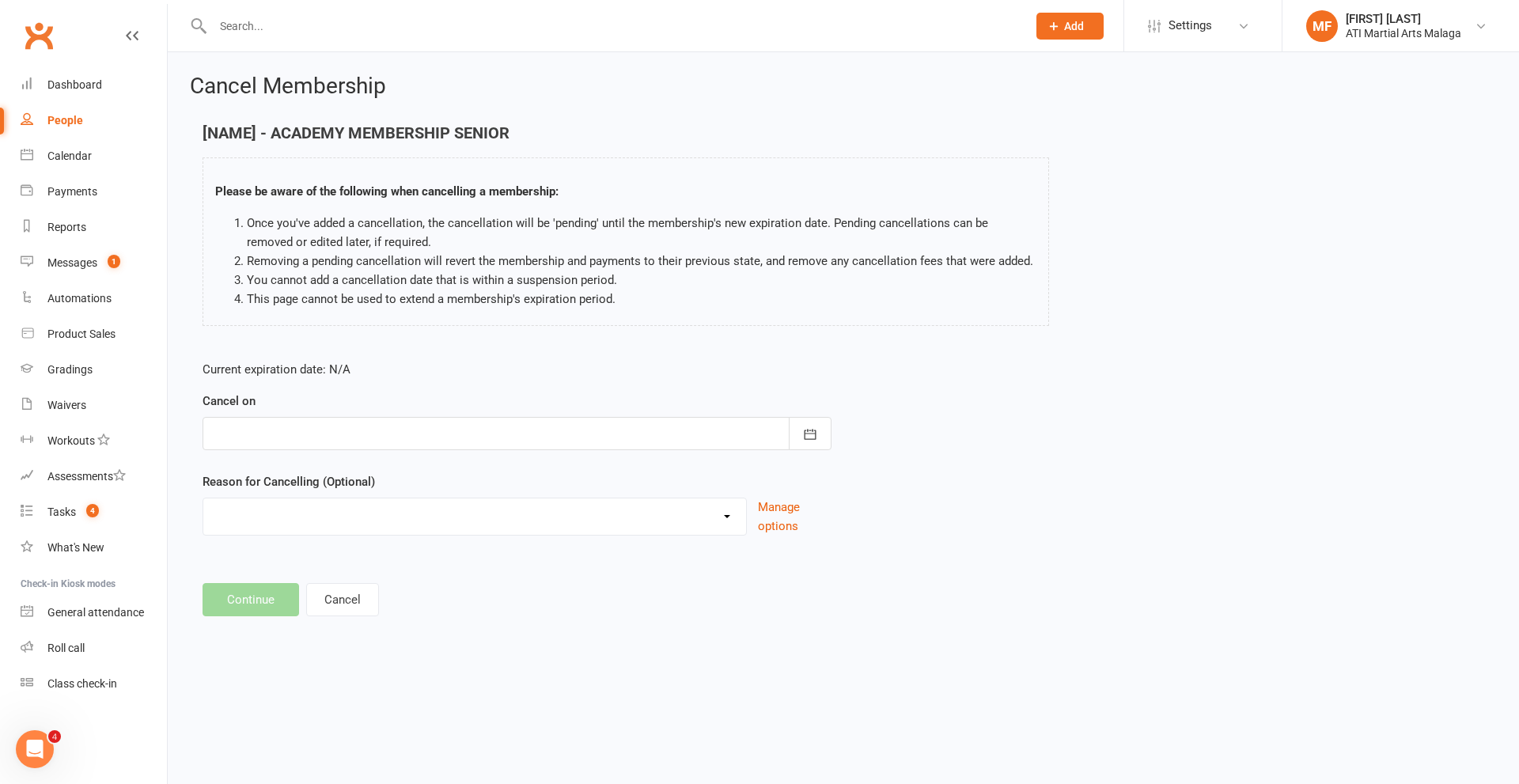 click at bounding box center [517, 434] 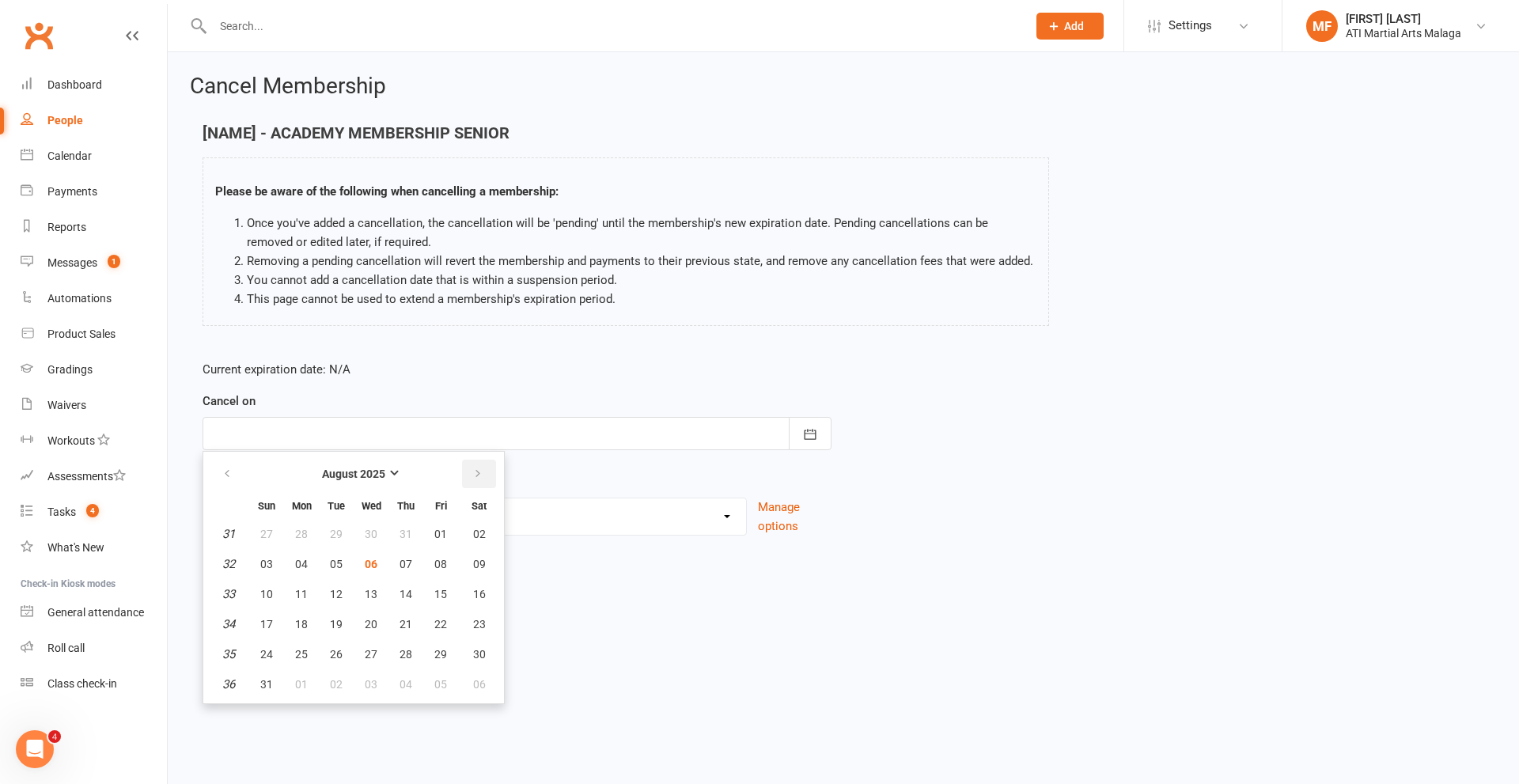 click at bounding box center [479, 474] 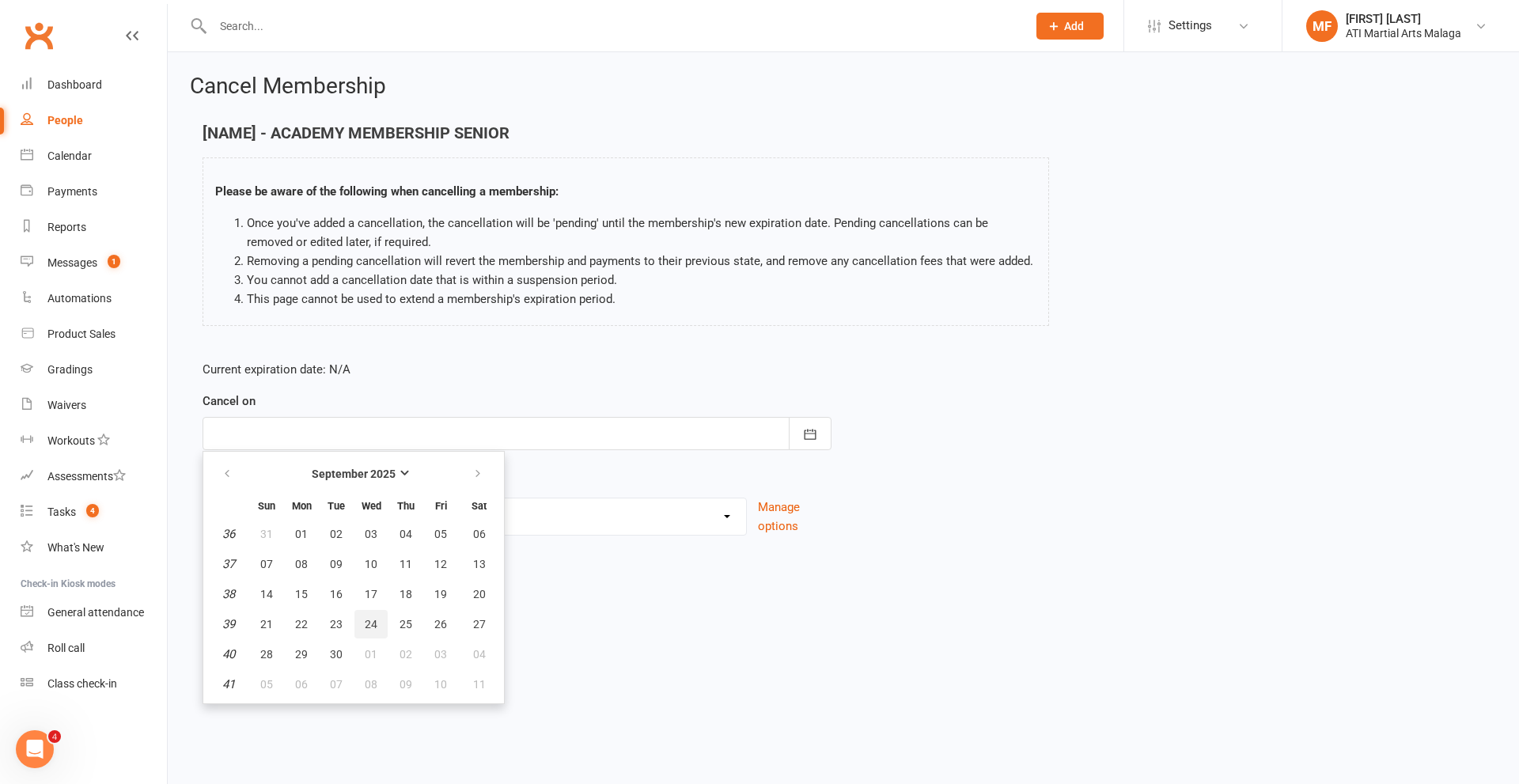 click on "24" at bounding box center [371, 624] 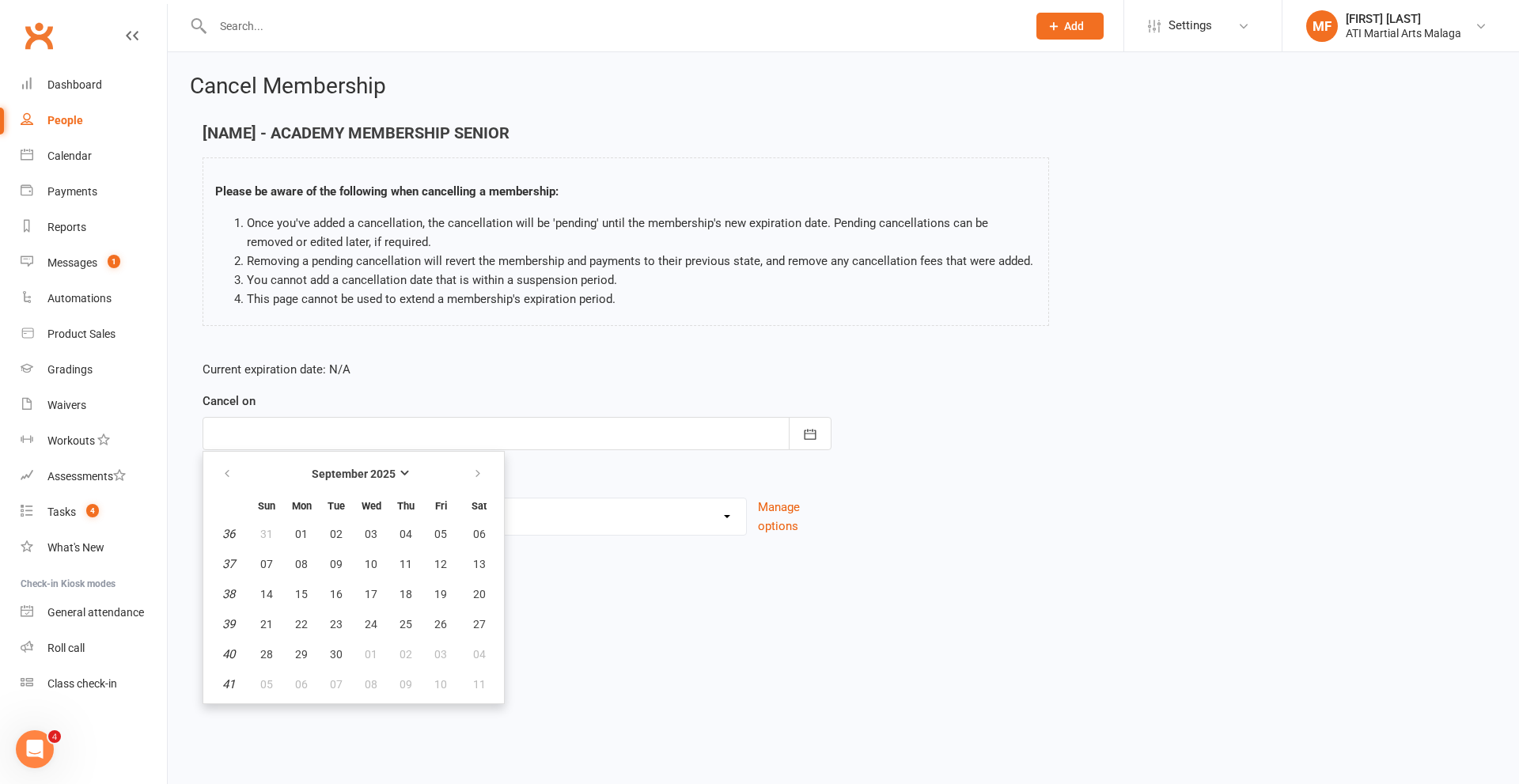 type on "24 Sep 2025" 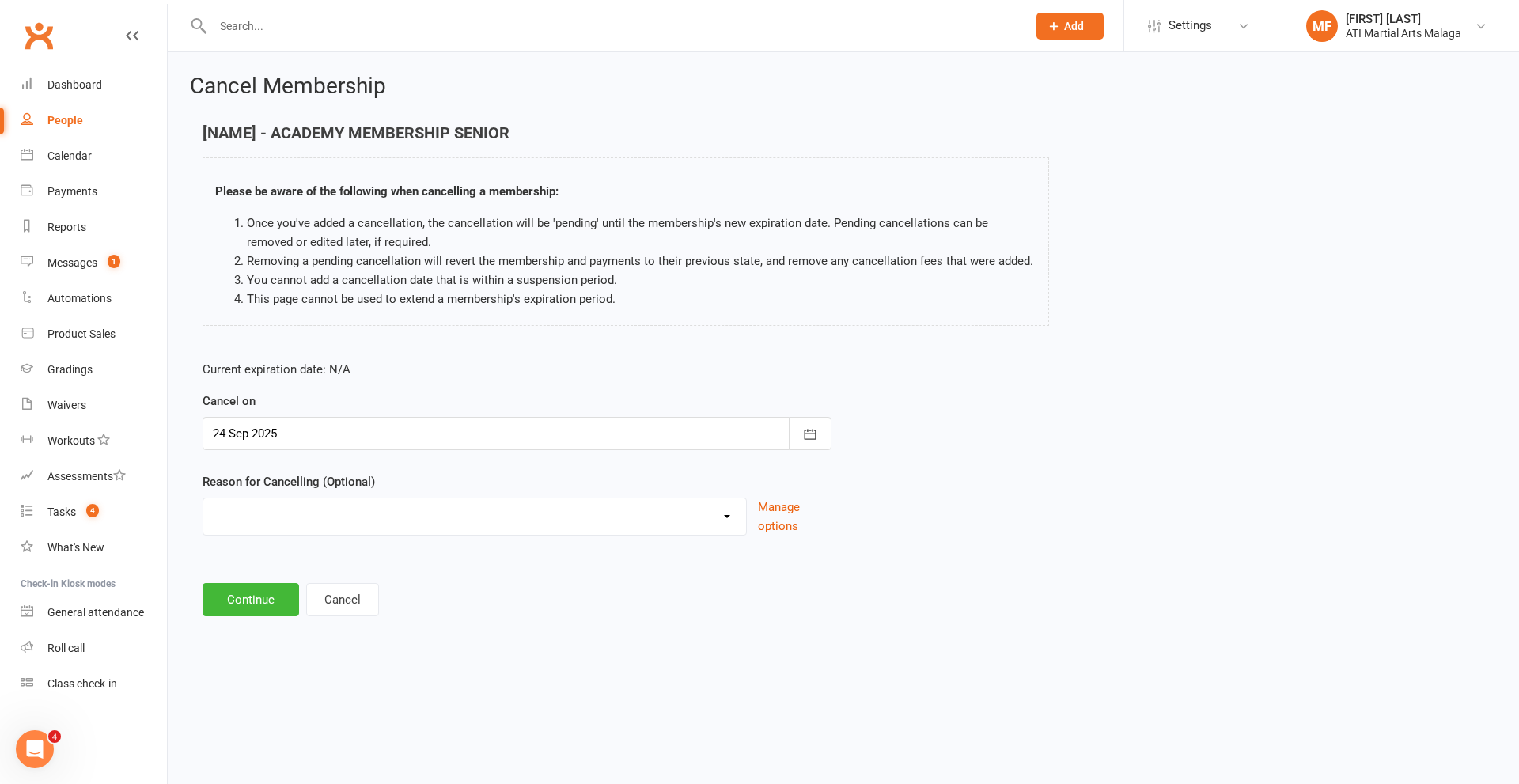 click on "Cancellation NOT APPROVED Holiday Injury Lost interest  Renewing to new price  Upgrade to J-TKD from LDs Other reason" at bounding box center [475, 514] 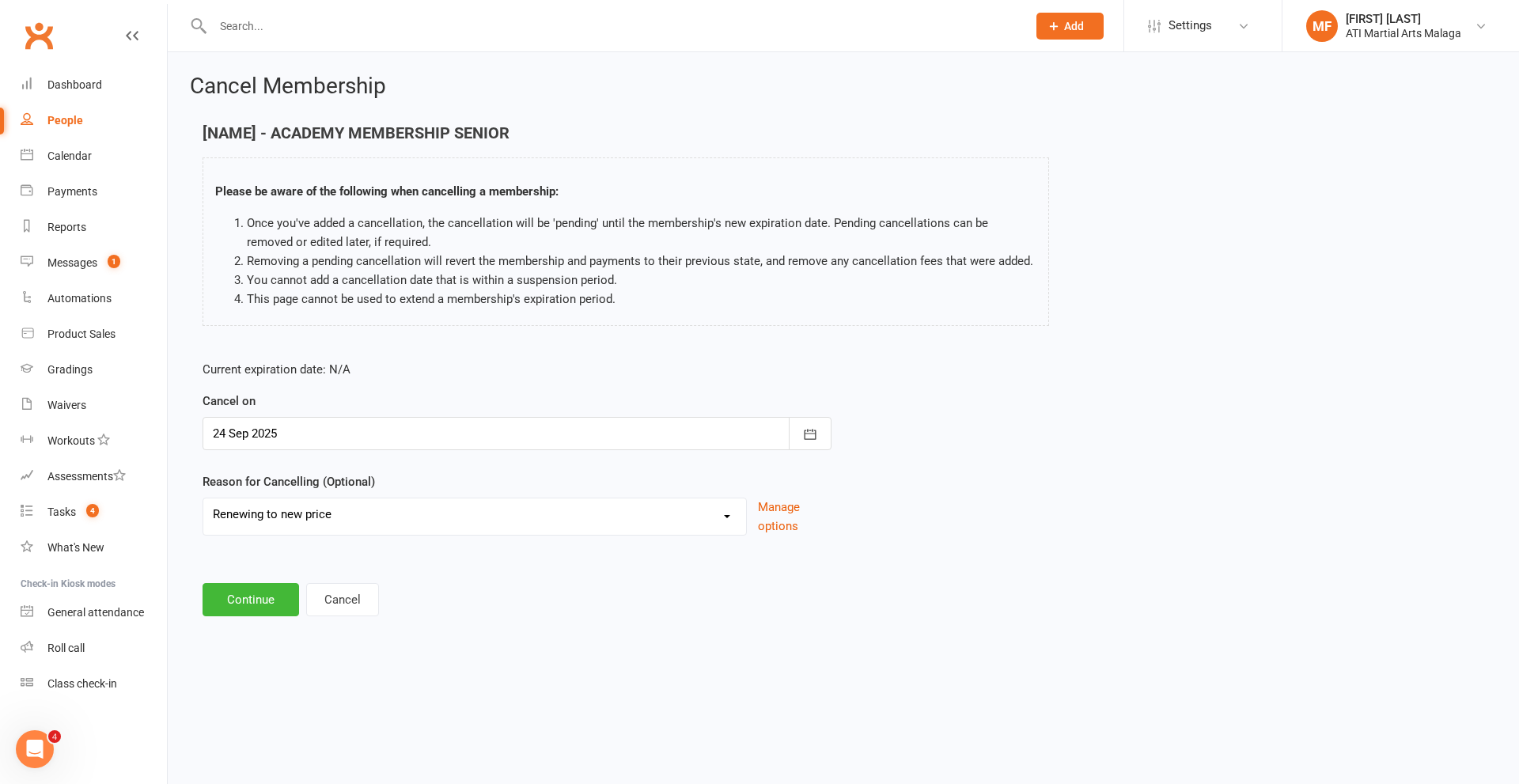 click on "Cancellation NOT APPROVED Holiday Injury Lost interest  Renewing to new price  Upgrade to J-TKD from LDs Other reason" at bounding box center [475, 514] 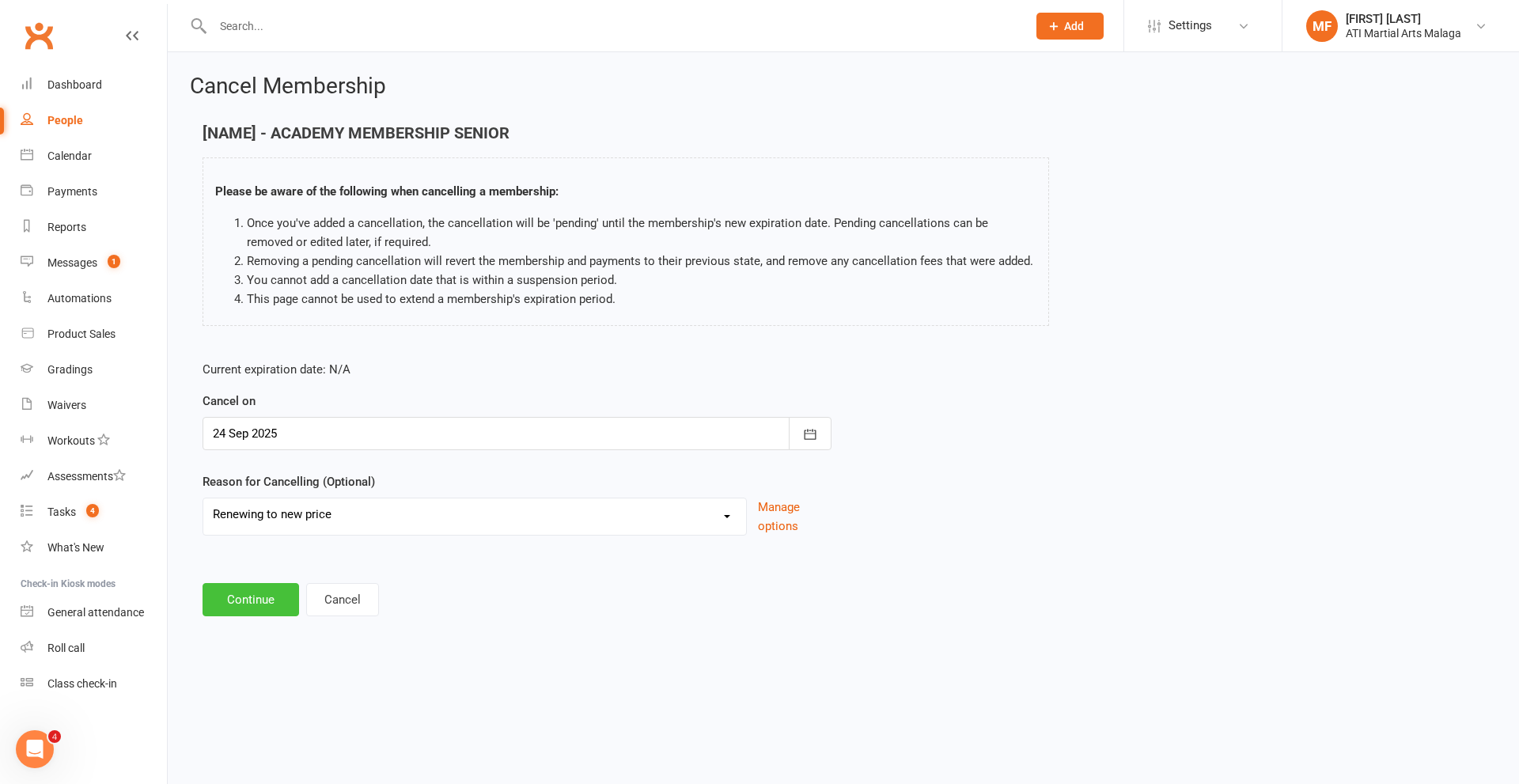 click on "Continue" at bounding box center [251, 600] 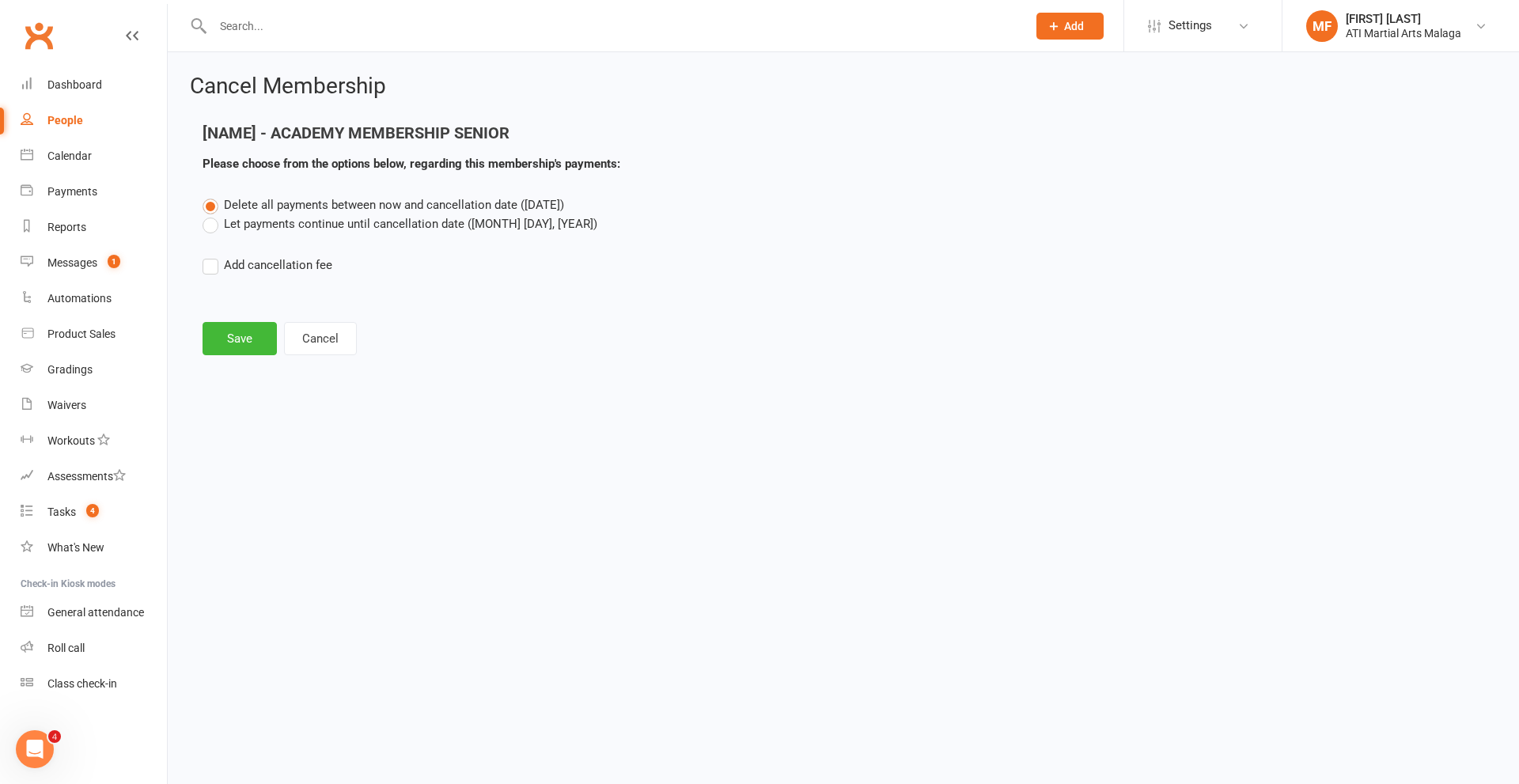 click on "Let payments continue until cancellation date ([MONTH] [DAY], [YEAR])" at bounding box center (400, 224) 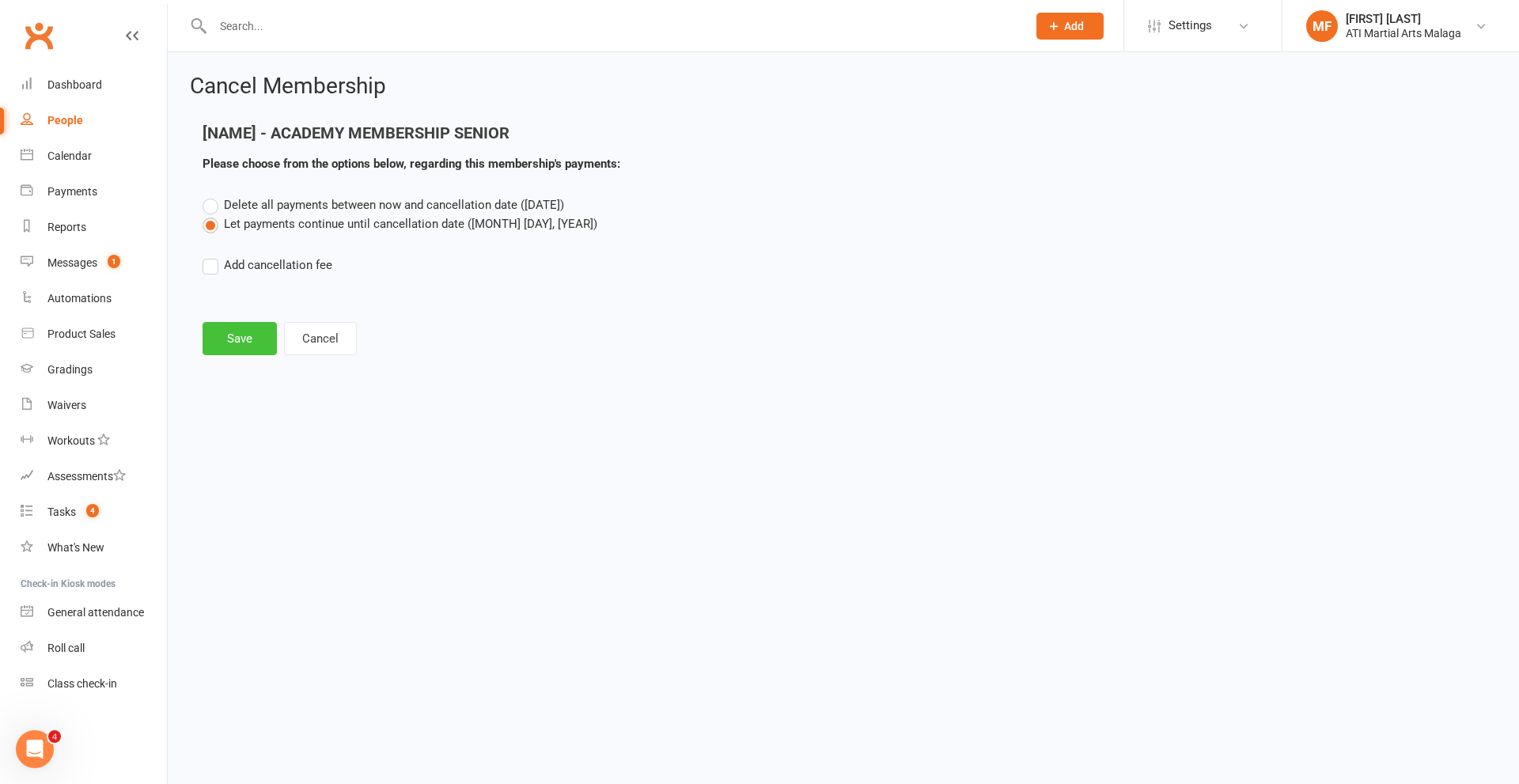 click on "Save" at bounding box center (240, 339) 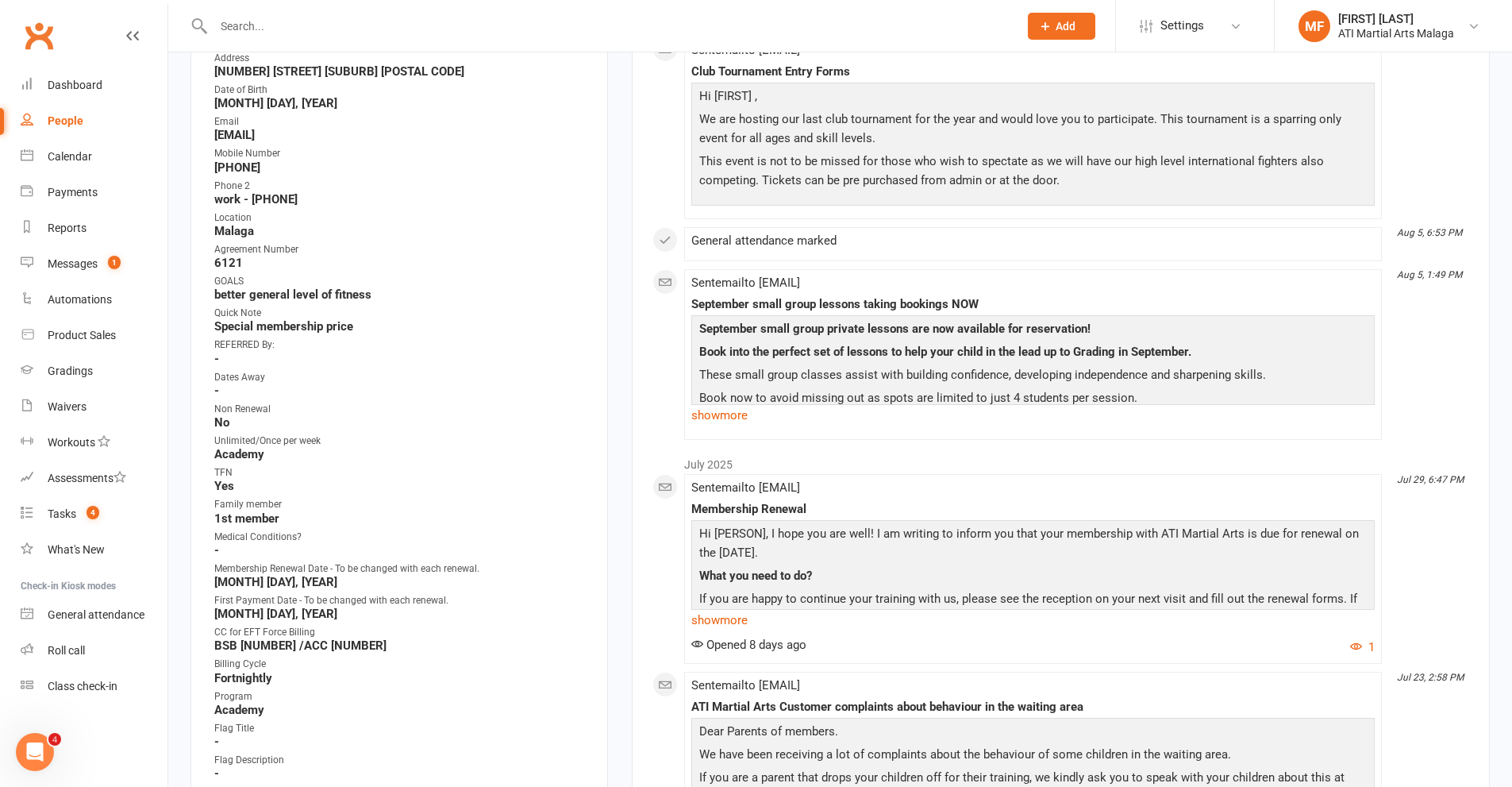 scroll, scrollTop: 0, scrollLeft: 0, axis: both 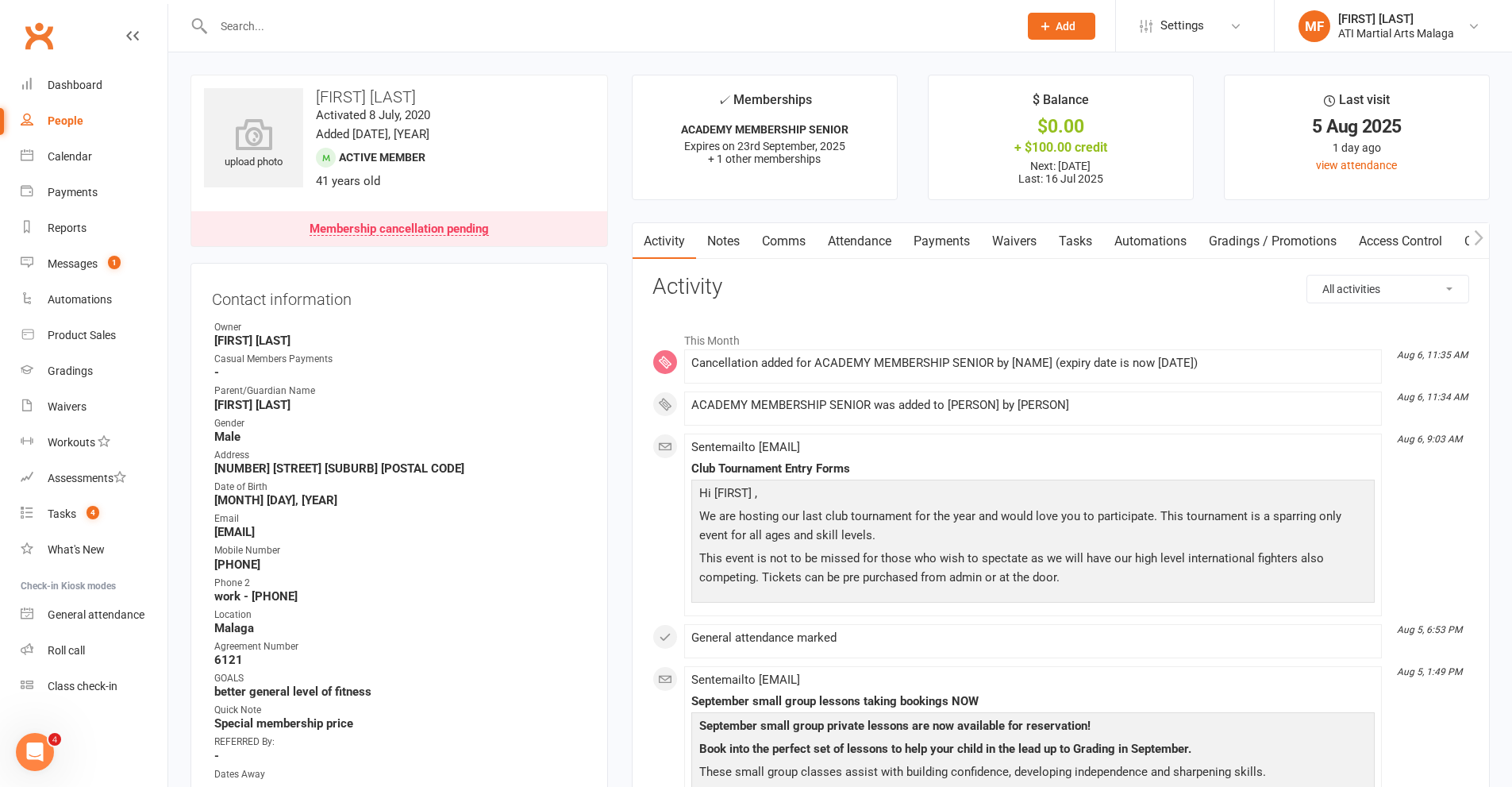 click on "✓ Memberships ACADEMY MEMBERSHIP SENIOR Expires on [DAY] [MONTH], [YEAR] + 1 other memberships $ Balance $0.00 + $100.00 credit Next: [DAY] [MONTH] [YEAR] Last: [DAY] [MONTH] [YEAR] Last visit [DAY] [MONTH] [YEAR] 1 day ago view attendance
Activity Notes Comms Attendance Payments Waivers Tasks Automations Gradings / Promotions Access Control Credit balance
All activities Bookings / Attendances Communications Notes Failed SMSes Gradings Members Memberships POS Sales Payments Credit Vouchers Prospects Reports Automations Tasks Waivers Workouts Kiosk Mode Consent Assessments Contact Flags Family Relationships Activity This Month [MONTH] [DAY], [TIME] Cancellation added for ACADEMY MEMBERSHIP SENIOR by [FIRST] [LAST] (expiry date is now [DAY] [MONTH] [YEAR])   [MONTH] [DAY], [TIME] ACADEMY MEMBERSHIP SENIOR was added to [FIRST] [LAST] by [FIRST] [LAST]   [MONTH] [DAY], [TIME]   Sent  email  to   [EMAIL]   Club Tournament Entry Forms Hi [FIRST] , [MONTH] [DAY], [TIME] General attendance marked   [MONTH] [DAY], [TIME]   Sent  email  to       Cost -       or" at bounding box center (1060, 1481) 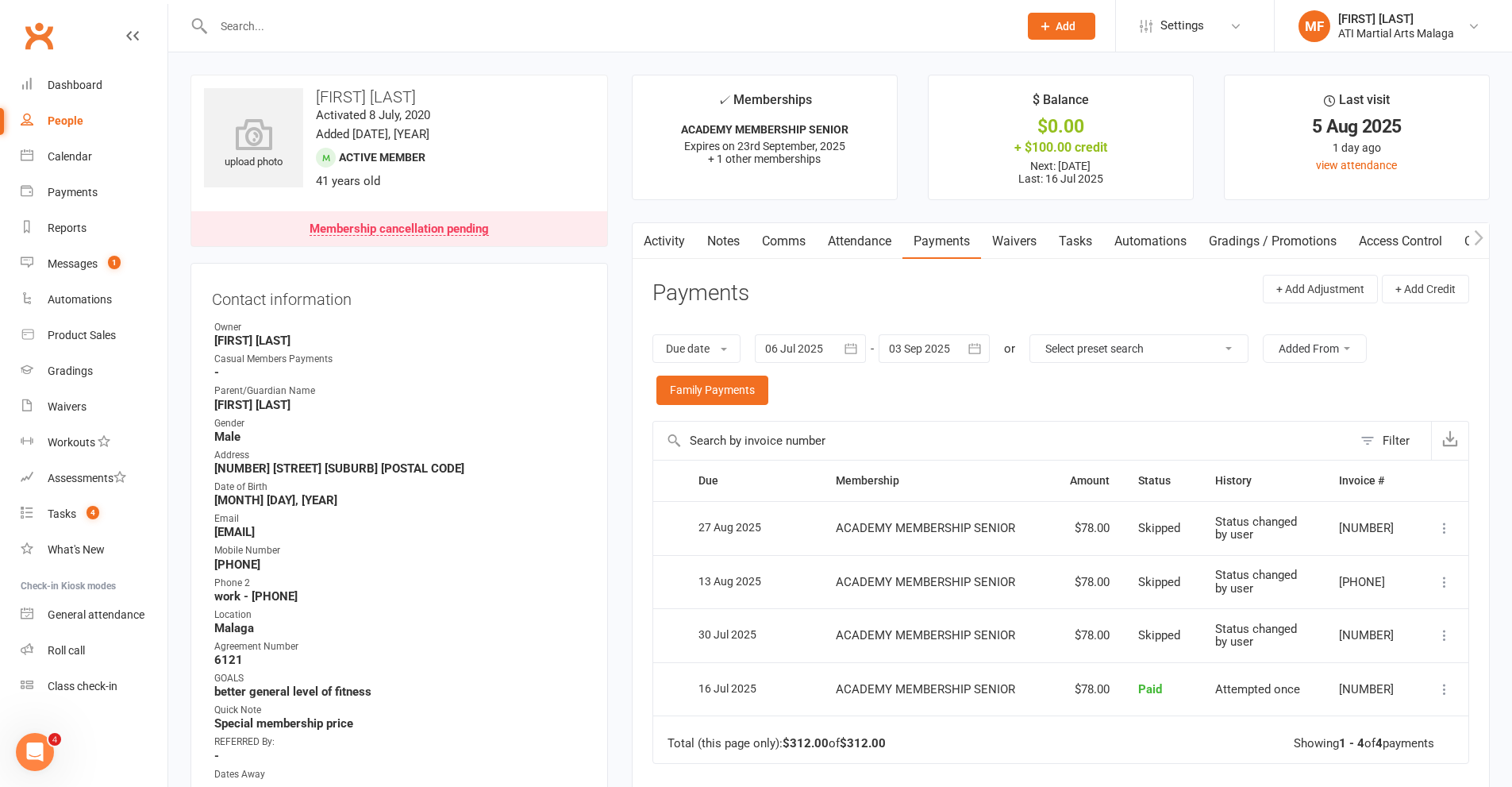click at bounding box center [934, 349] 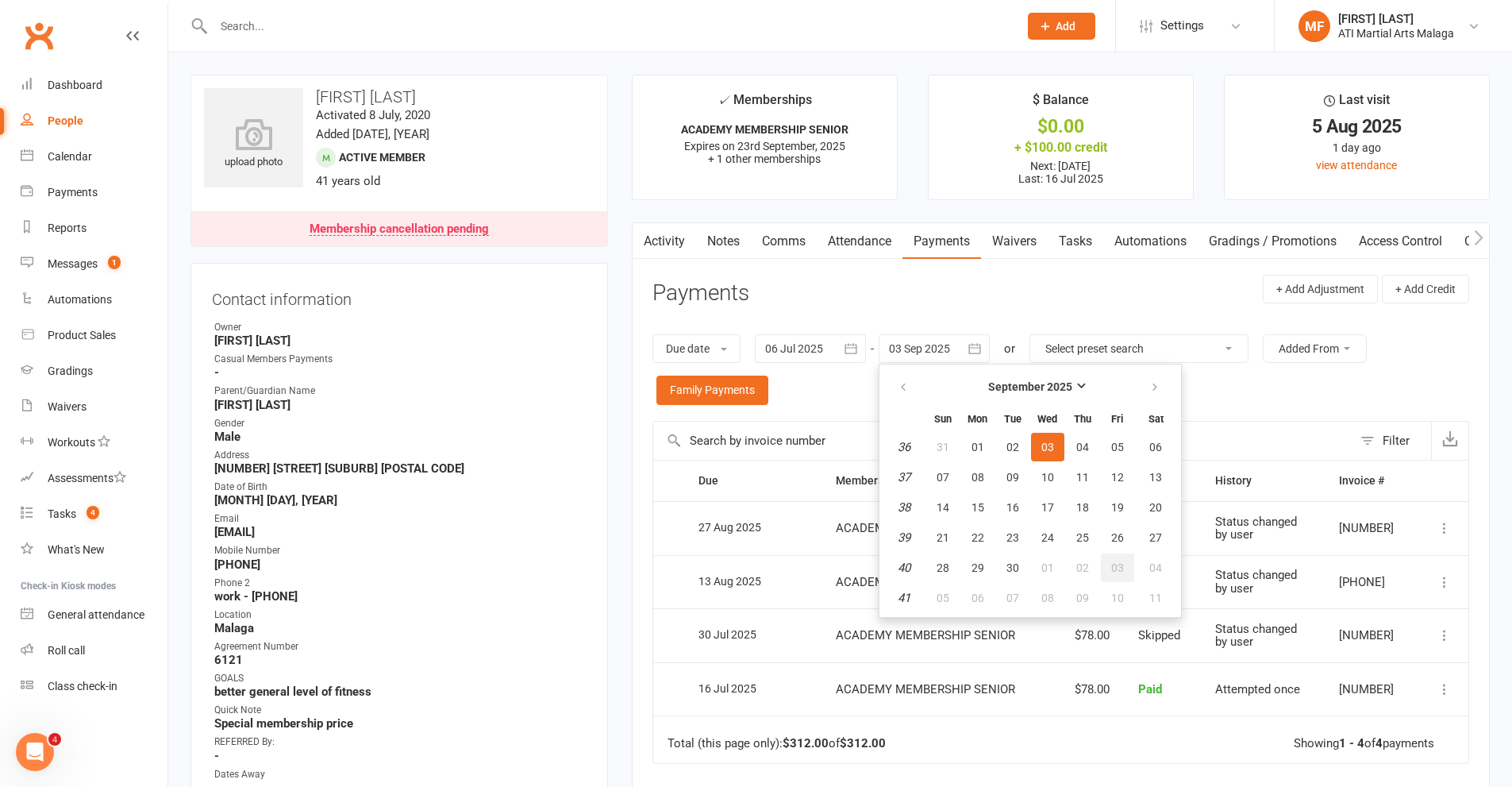 click on "03" at bounding box center [1118, 568] 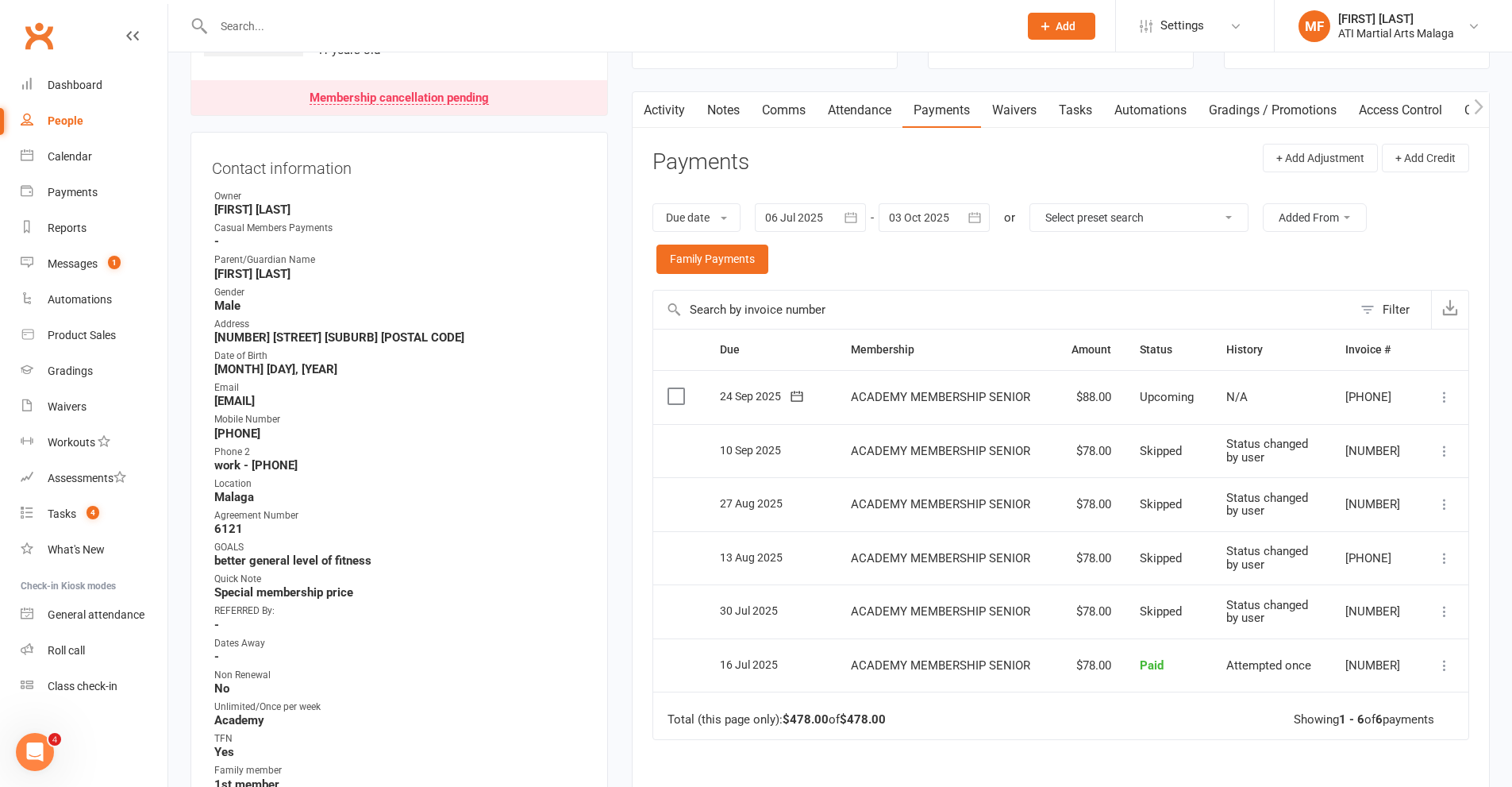 scroll, scrollTop: 159, scrollLeft: 0, axis: vertical 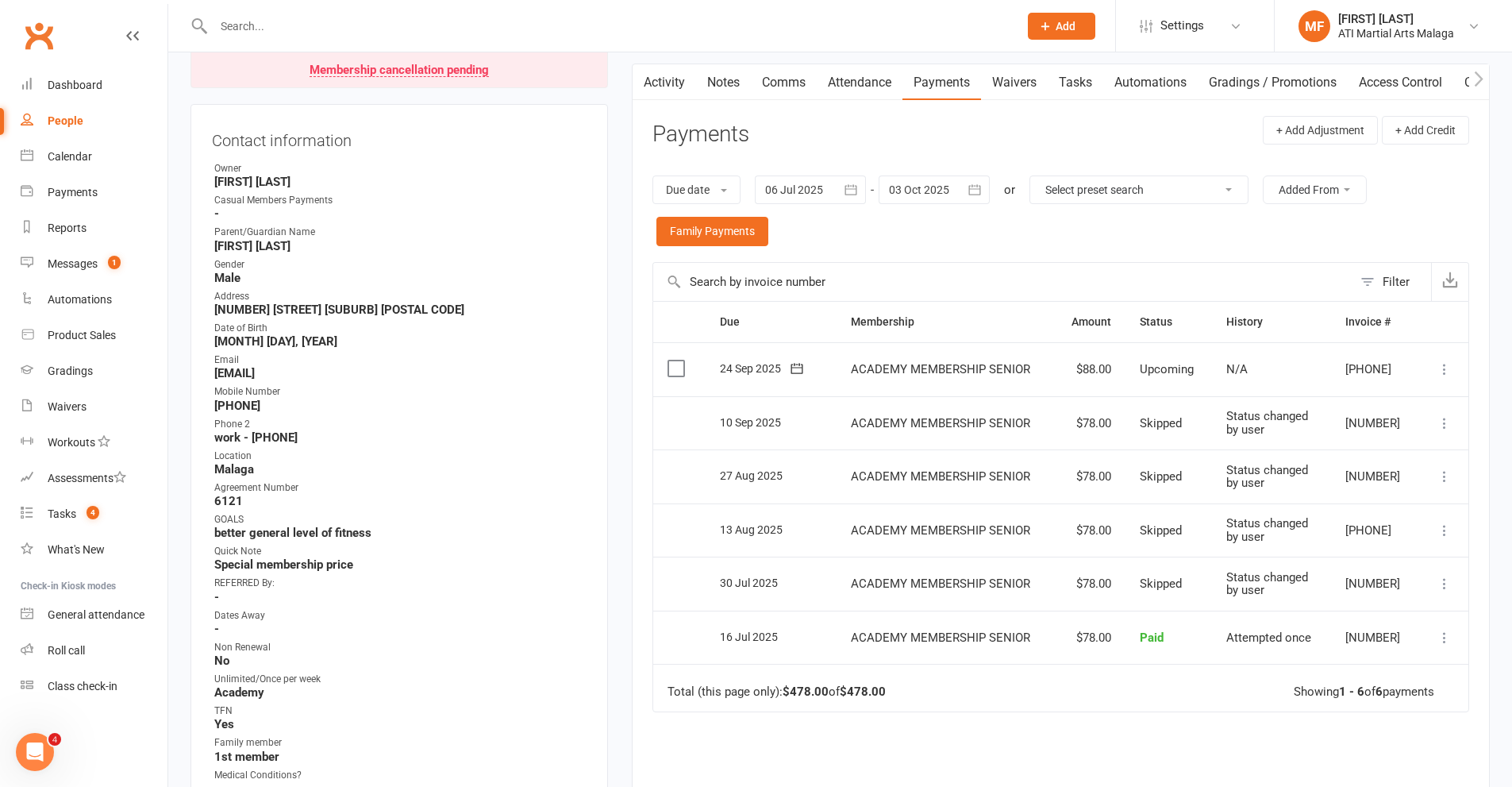 drag, startPoint x: 941, startPoint y: 184, endPoint x: 983, endPoint y: 237, distance: 67.62396 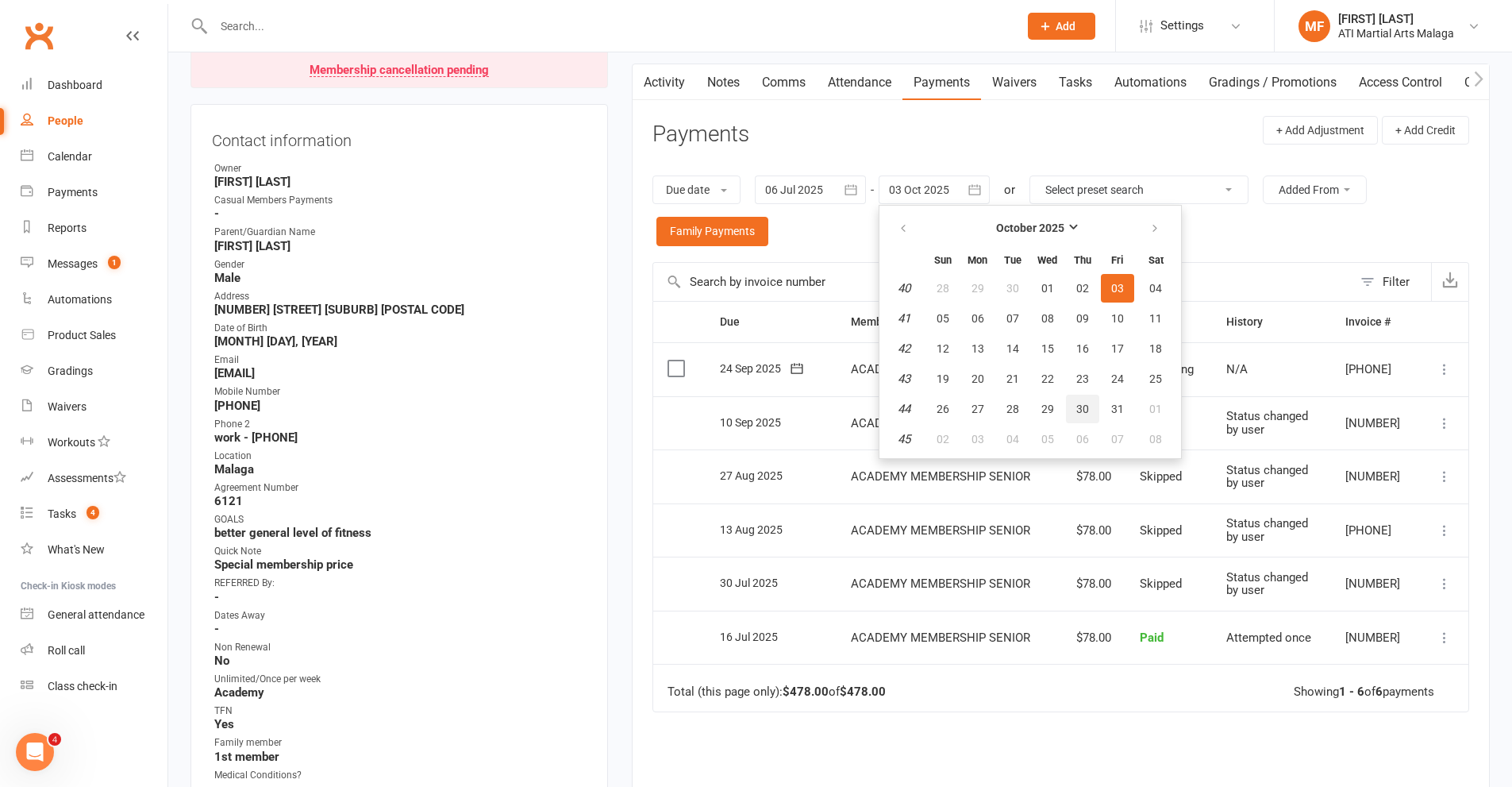 click on "30" at bounding box center (1083, 409) 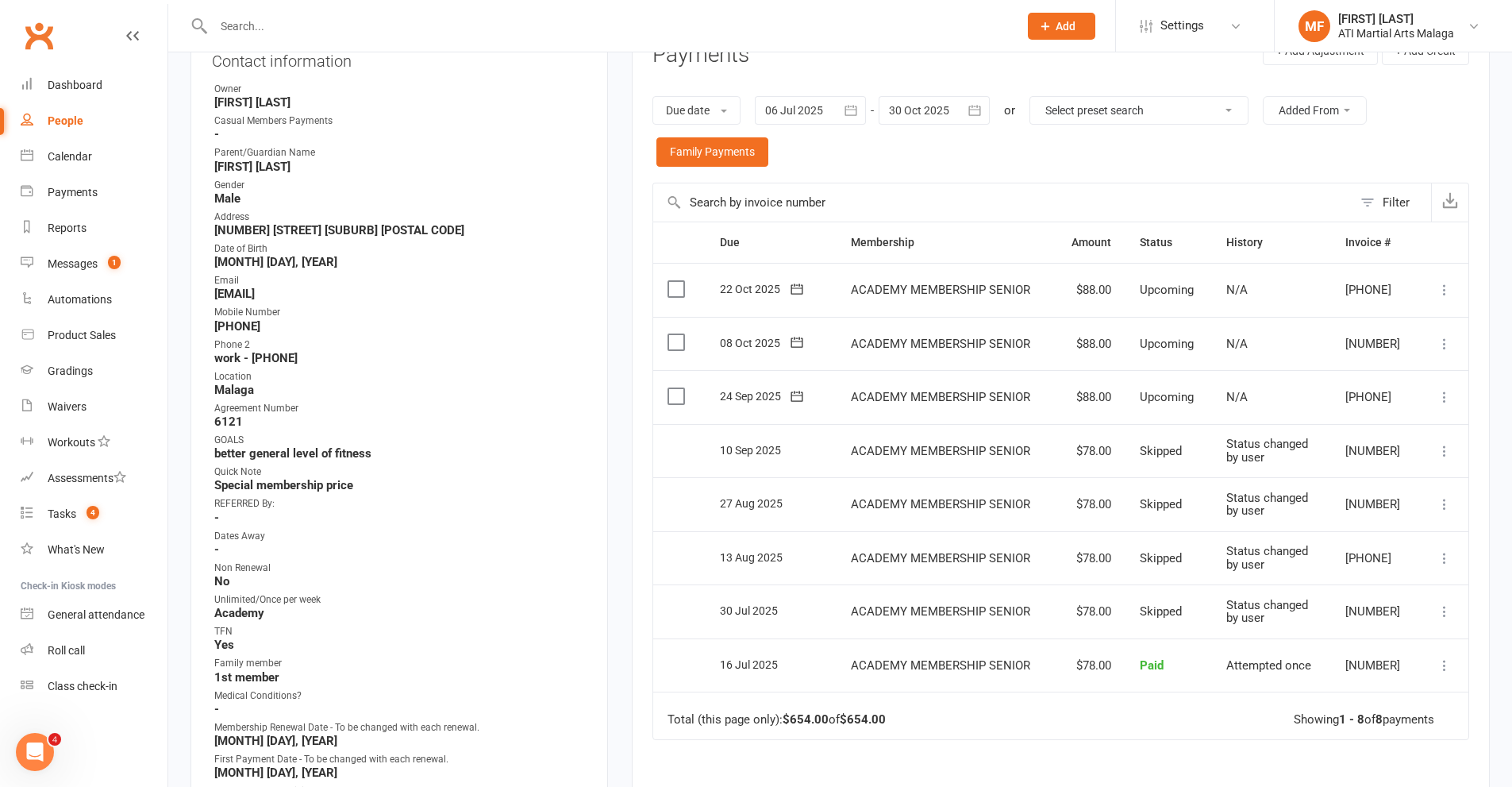 scroll, scrollTop: 318, scrollLeft: 0, axis: vertical 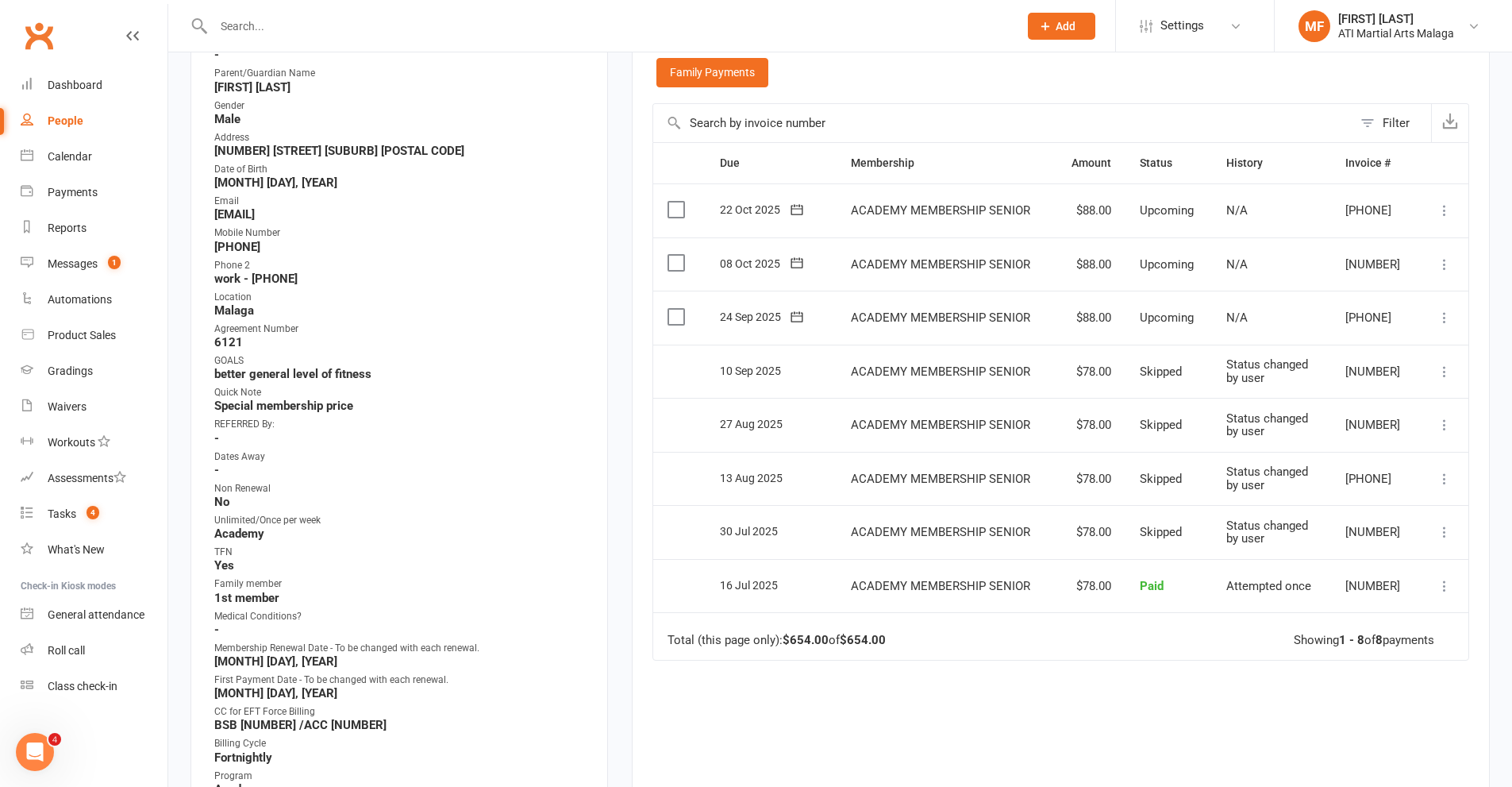 click at bounding box center (608, 26) 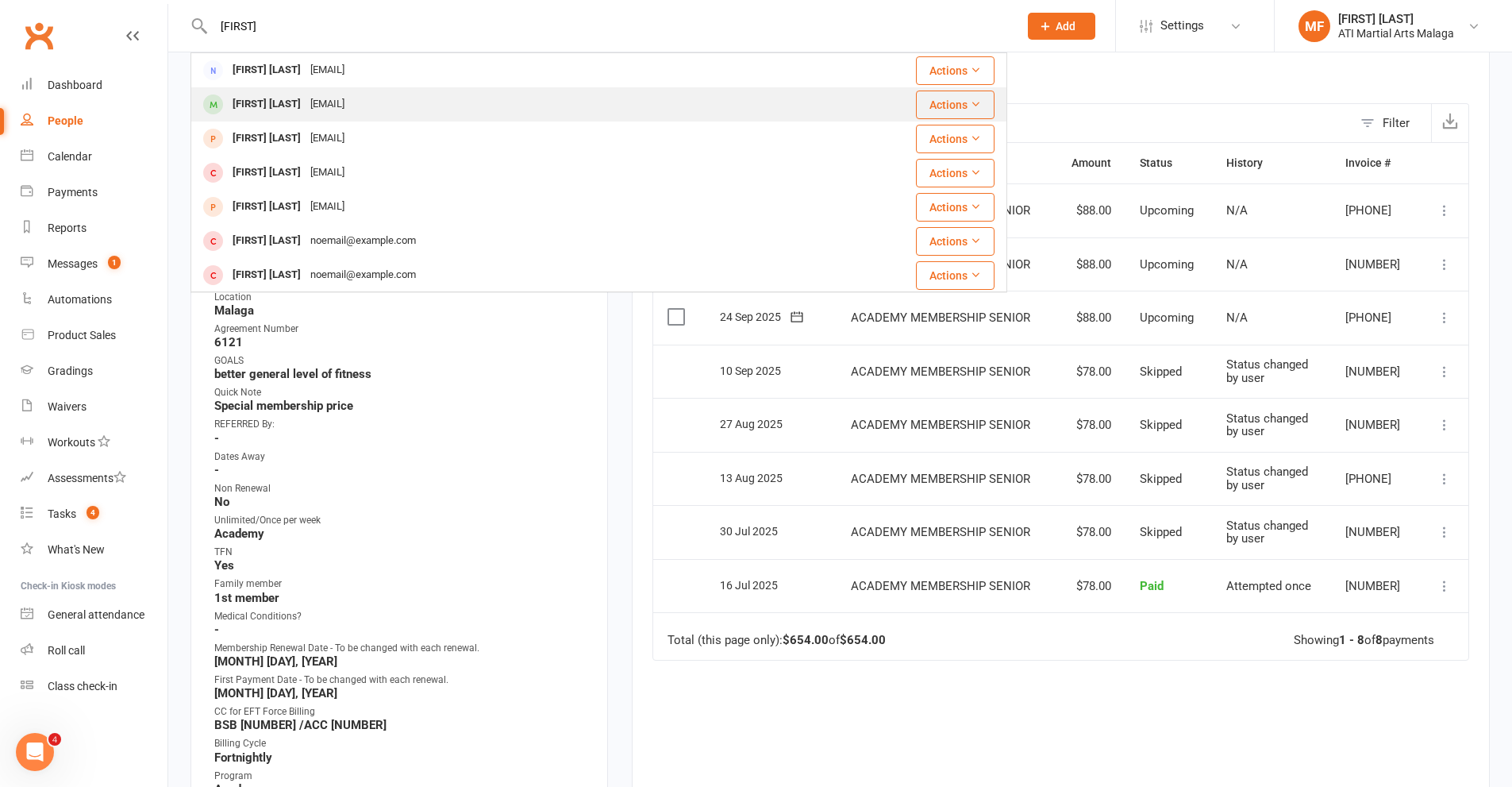 type on "[FIRST]" 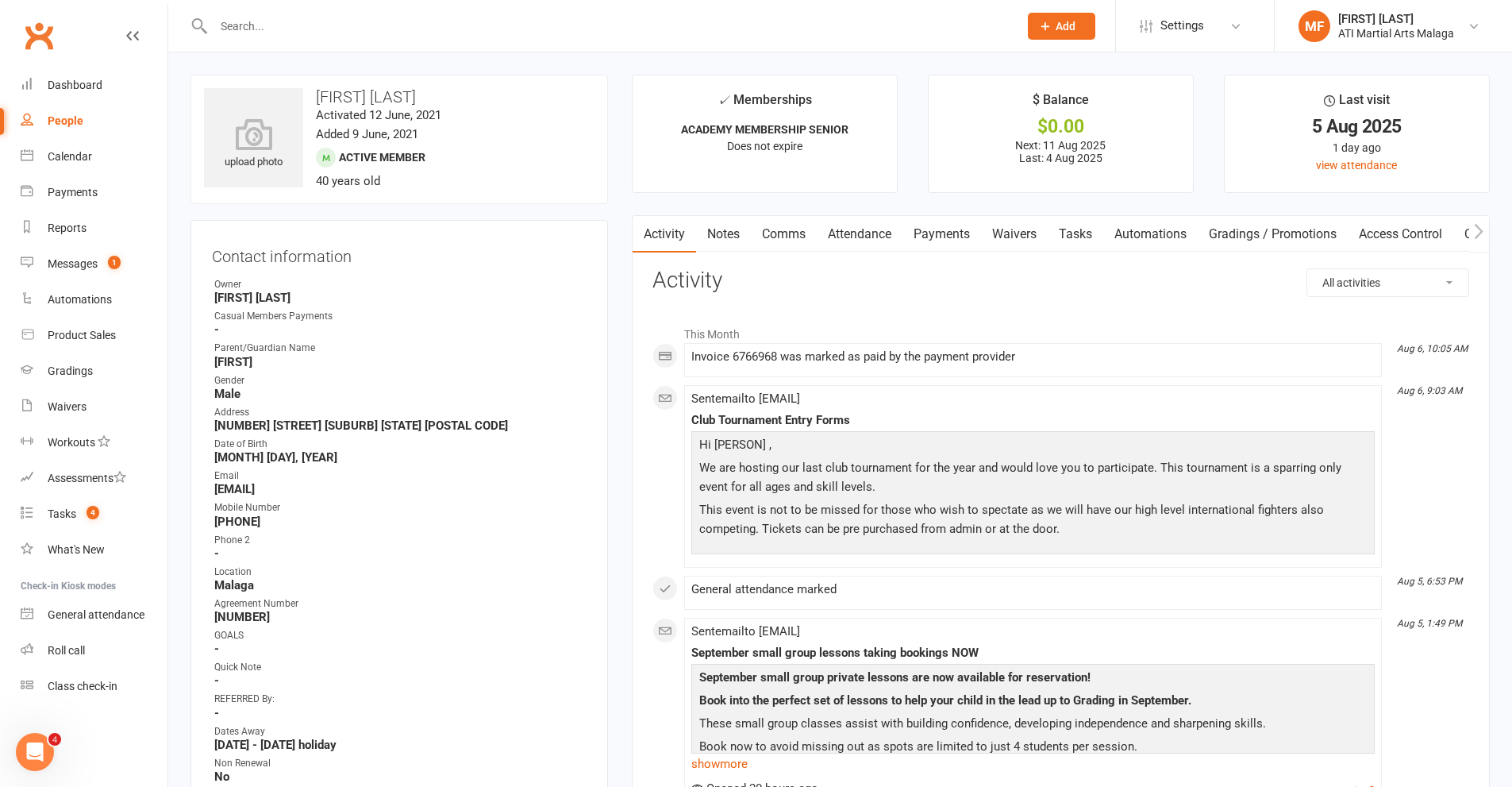 scroll, scrollTop: 556, scrollLeft: 0, axis: vertical 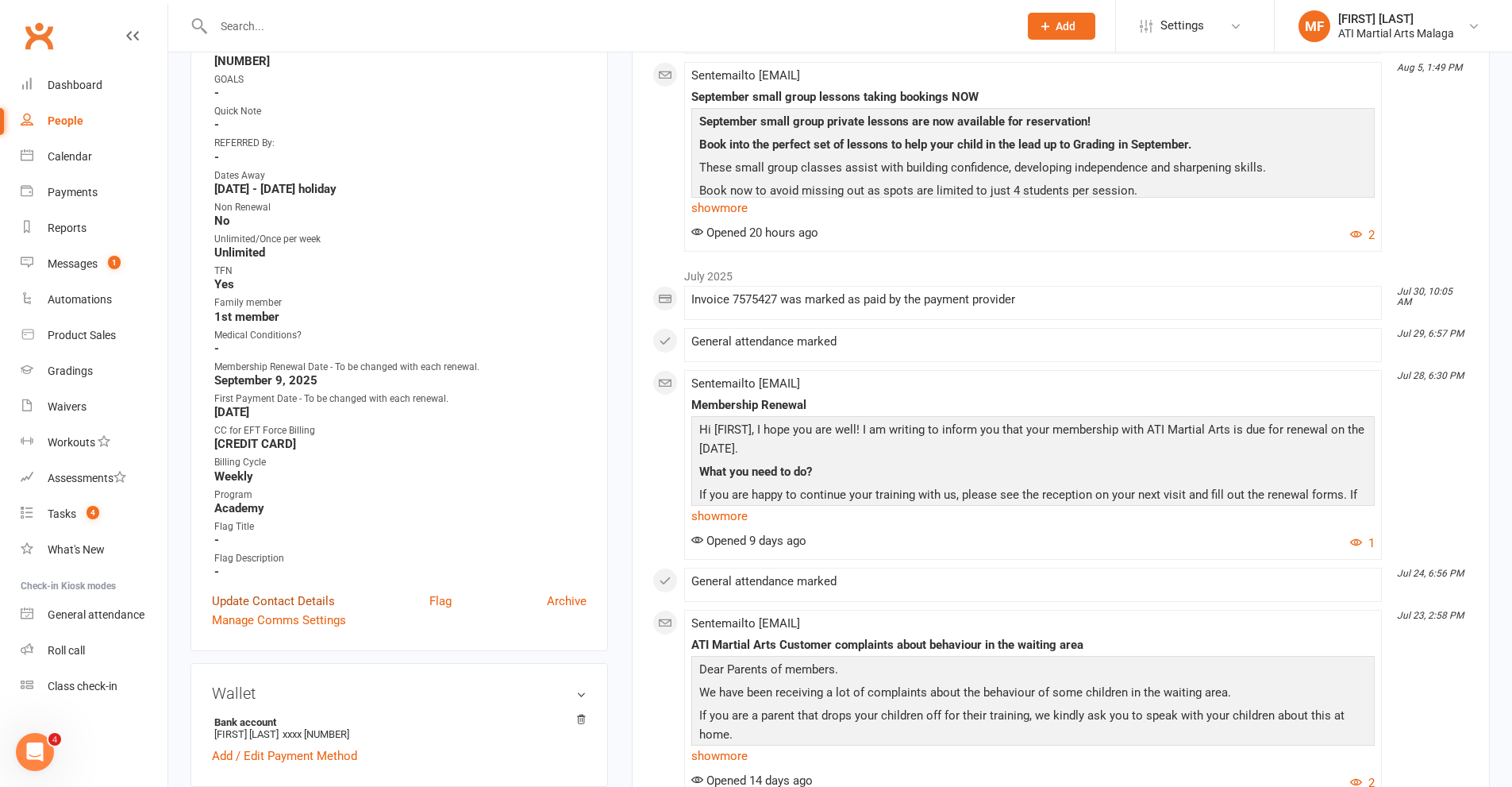 click on "Update Contact Details" at bounding box center [273, 601] 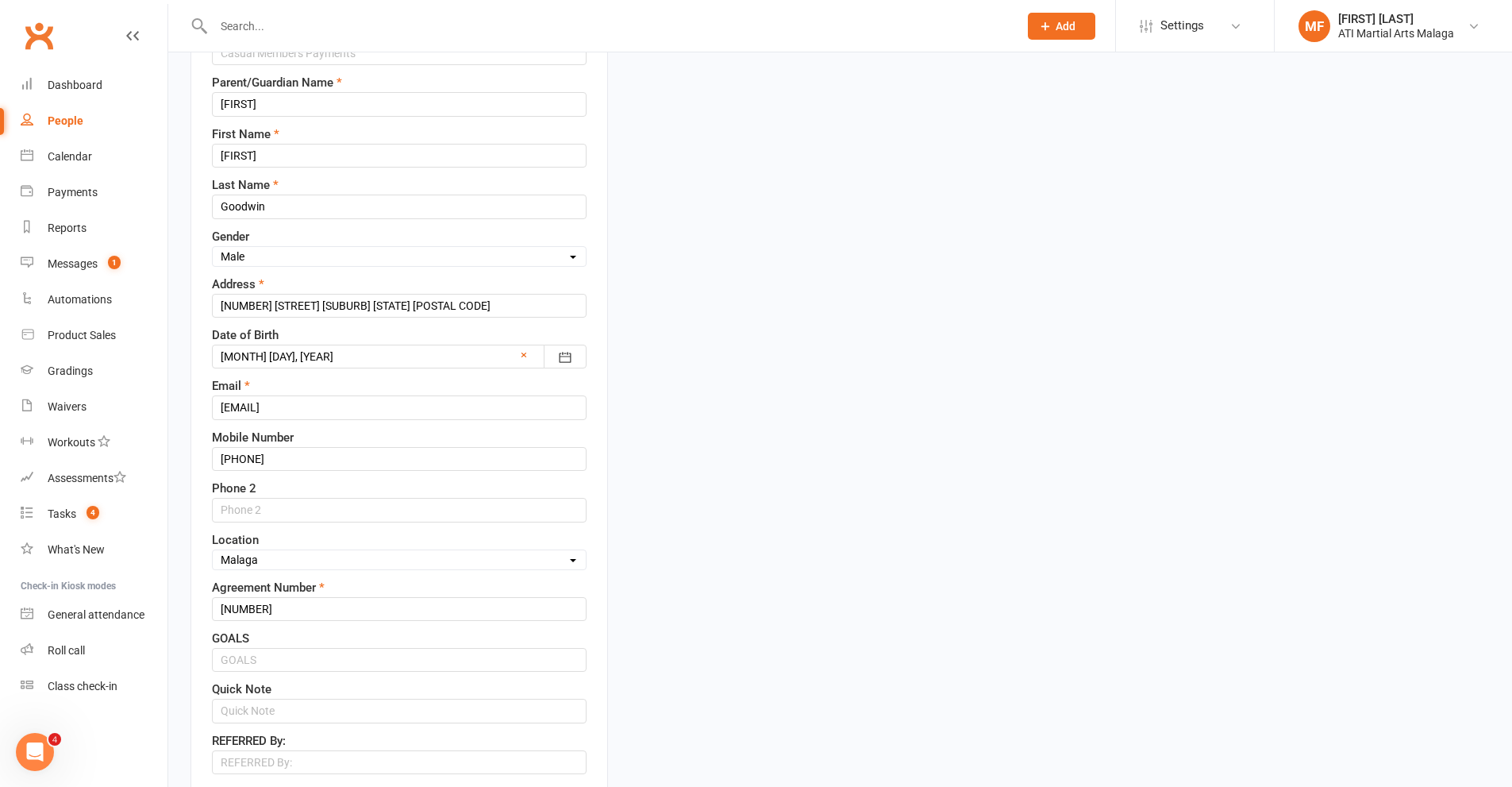 scroll, scrollTop: 392, scrollLeft: 0, axis: vertical 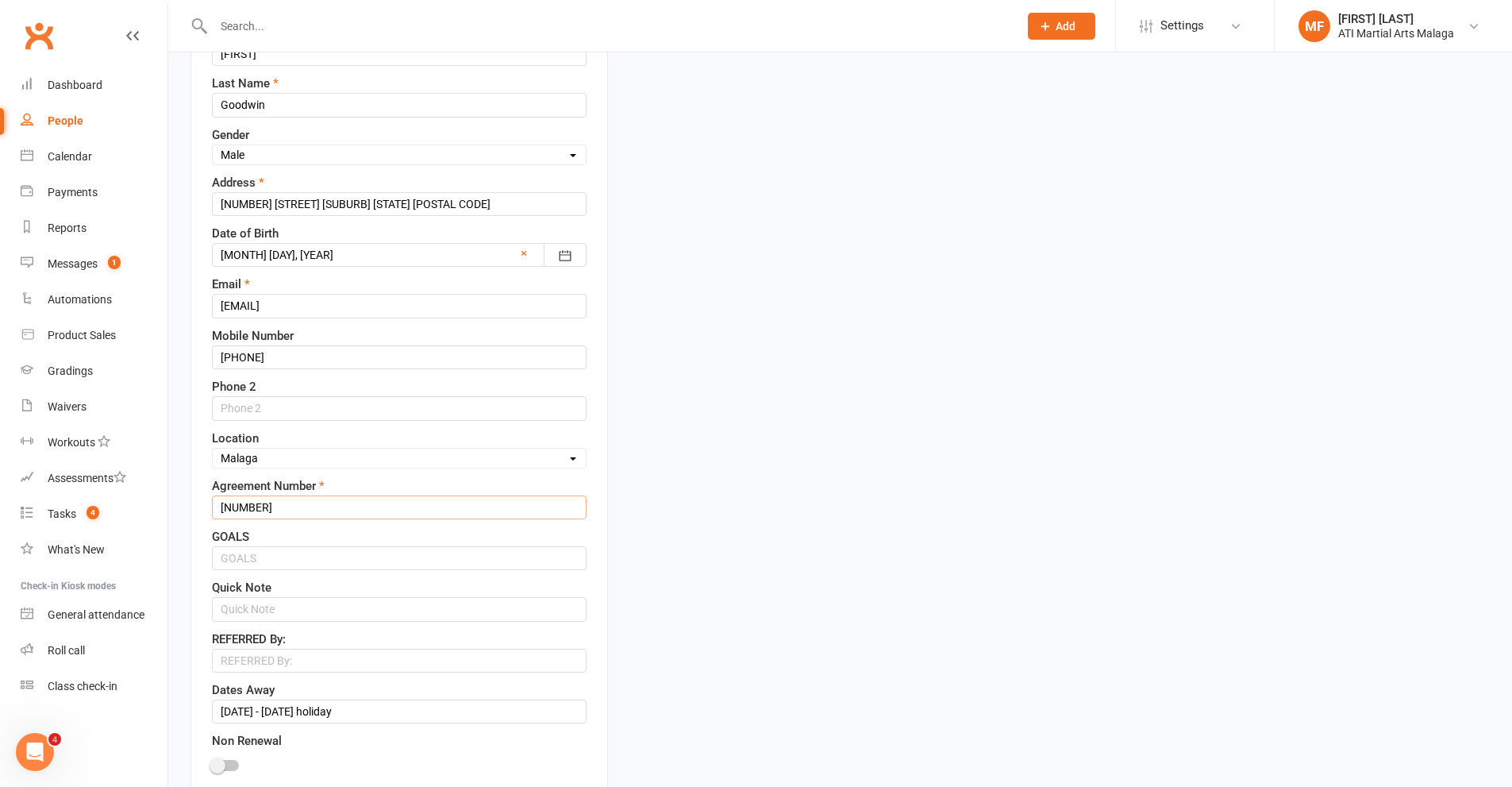 drag, startPoint x: 283, startPoint y: 516, endPoint x: 219, endPoint y: 511, distance: 64.195015 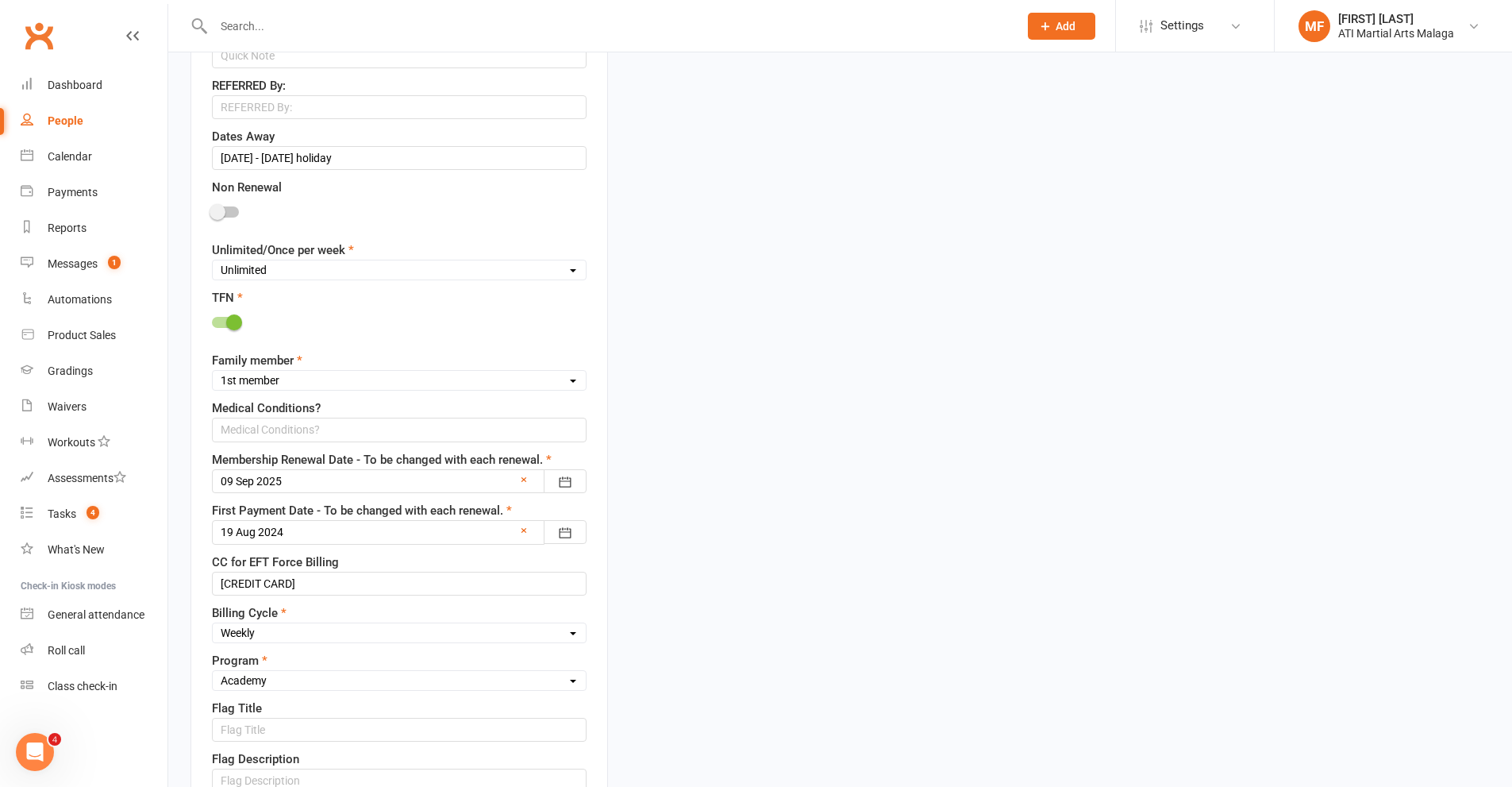 scroll, scrollTop: 948, scrollLeft: 0, axis: vertical 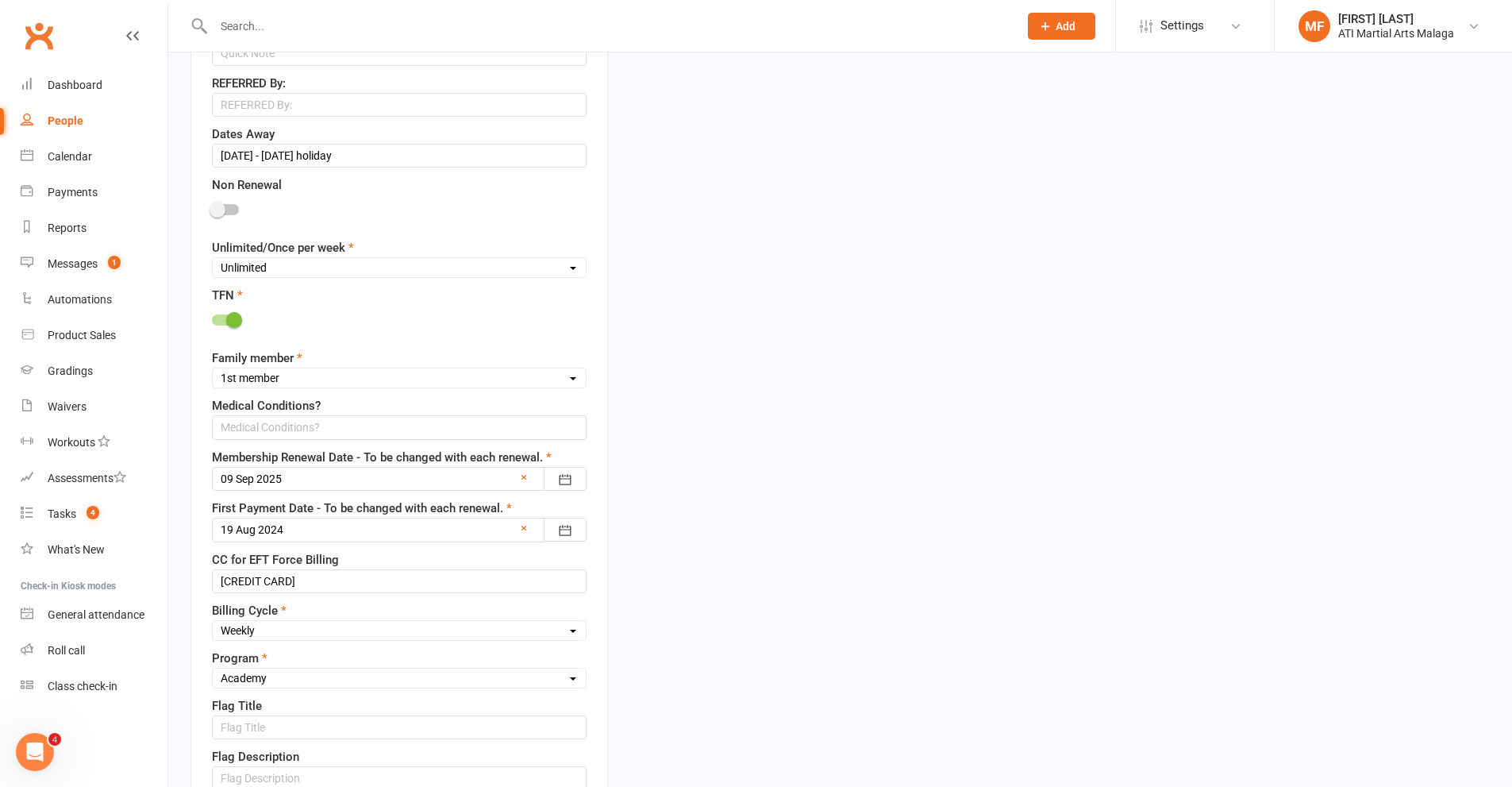 type on "6145" 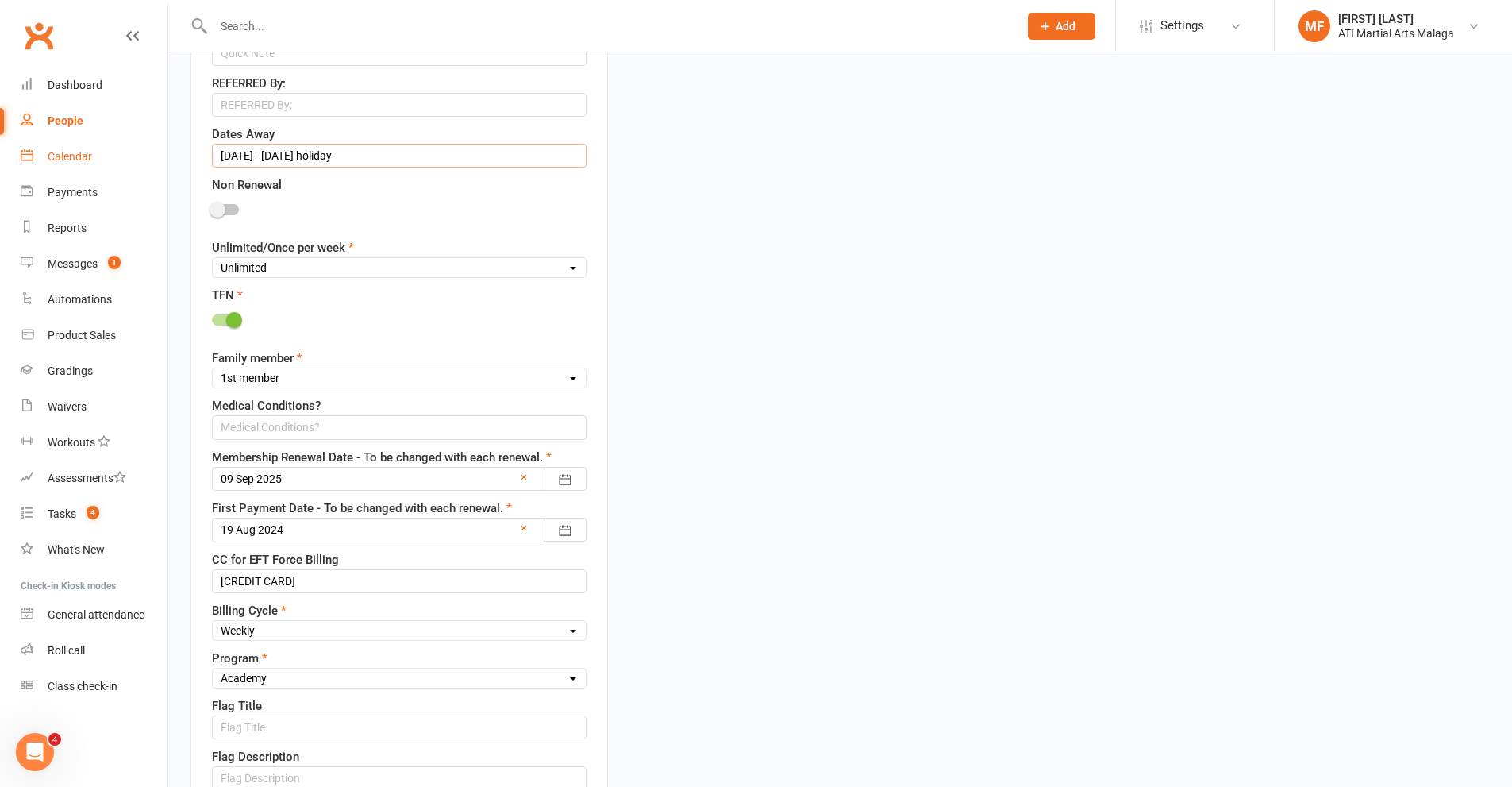 drag, startPoint x: 371, startPoint y: 156, endPoint x: 146, endPoint y: 164, distance: 225.14218 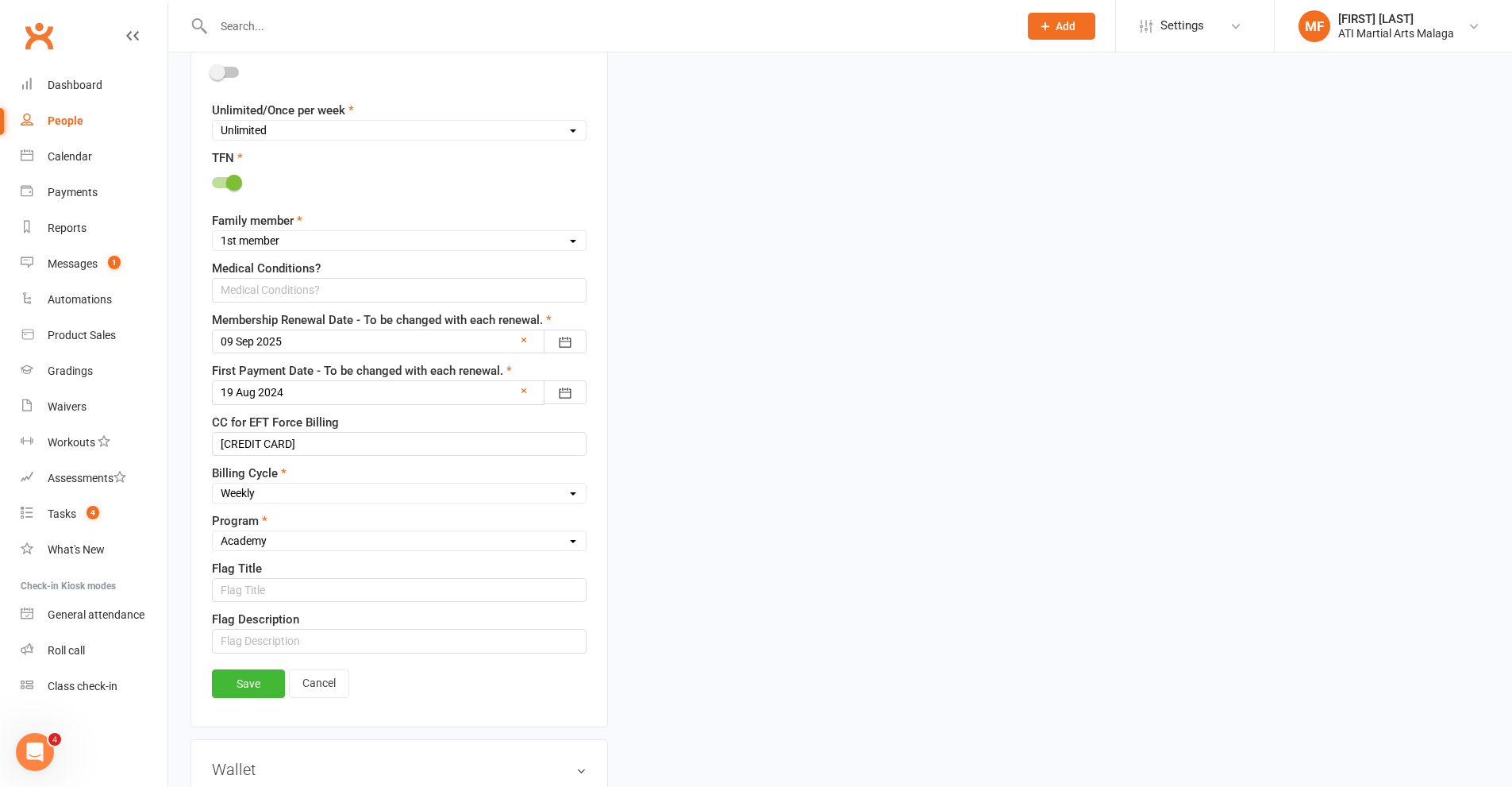 scroll, scrollTop: 1186, scrollLeft: 0, axis: vertical 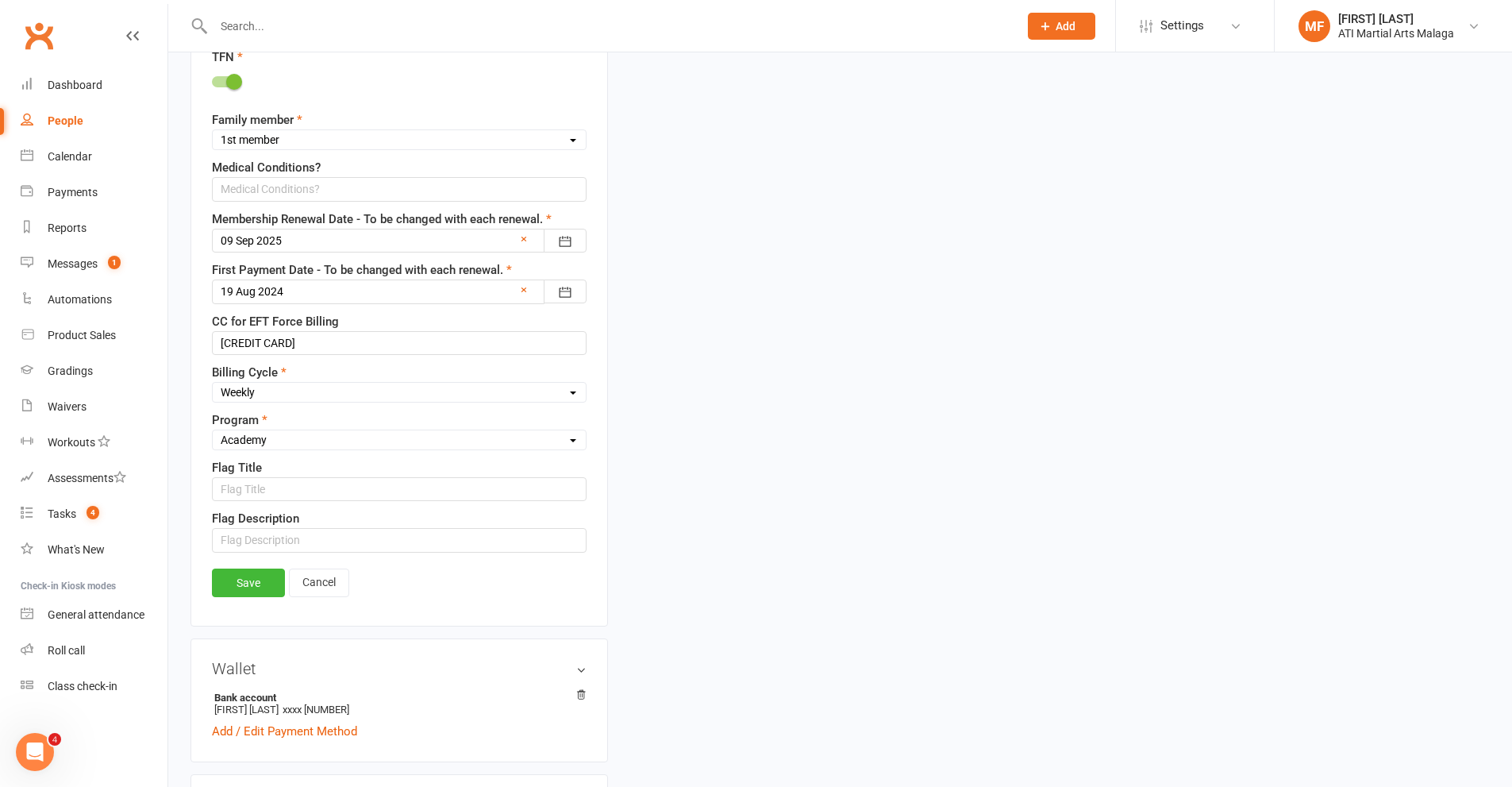 type 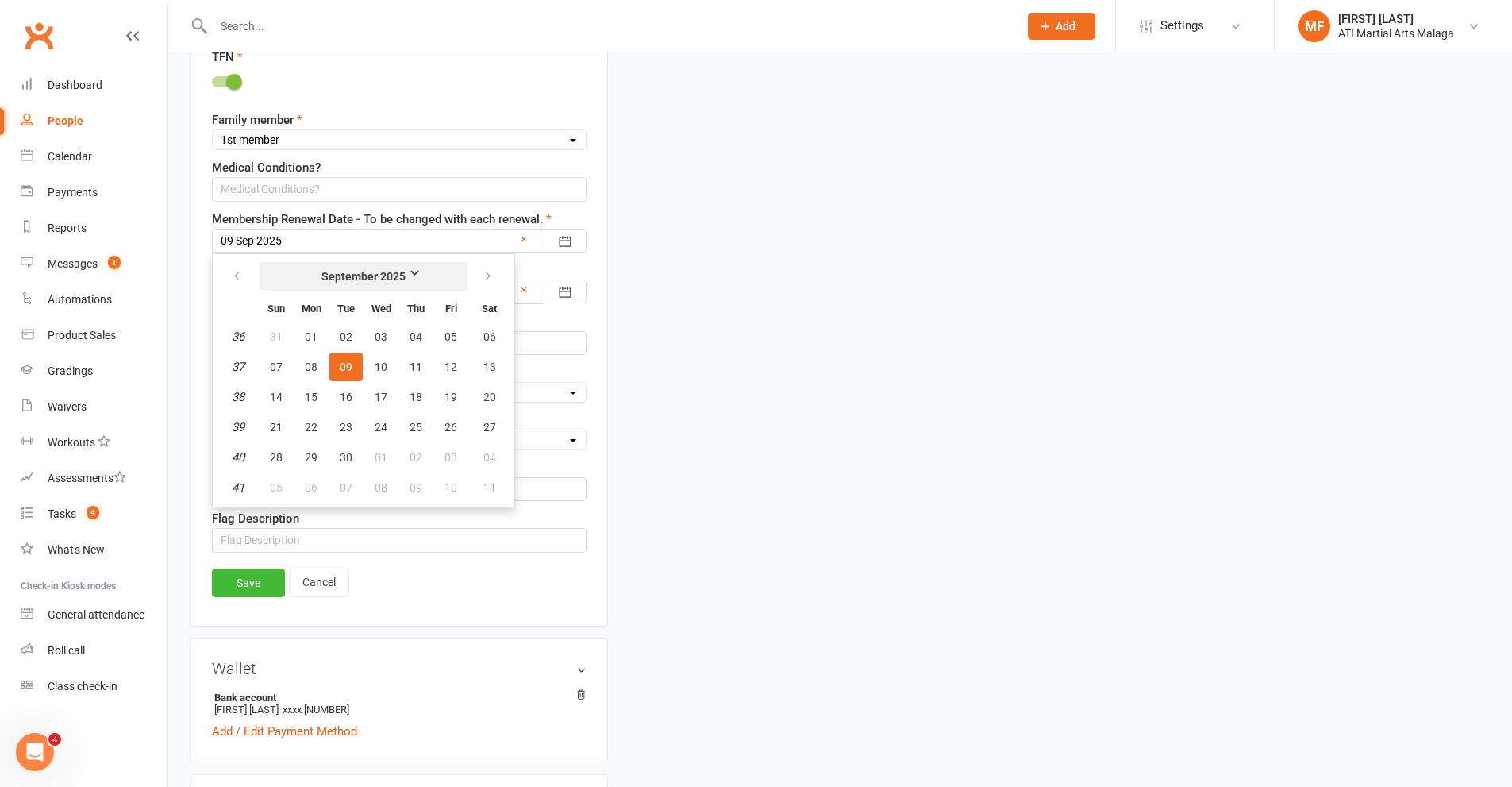 click on "September 2025" at bounding box center (364, 276) 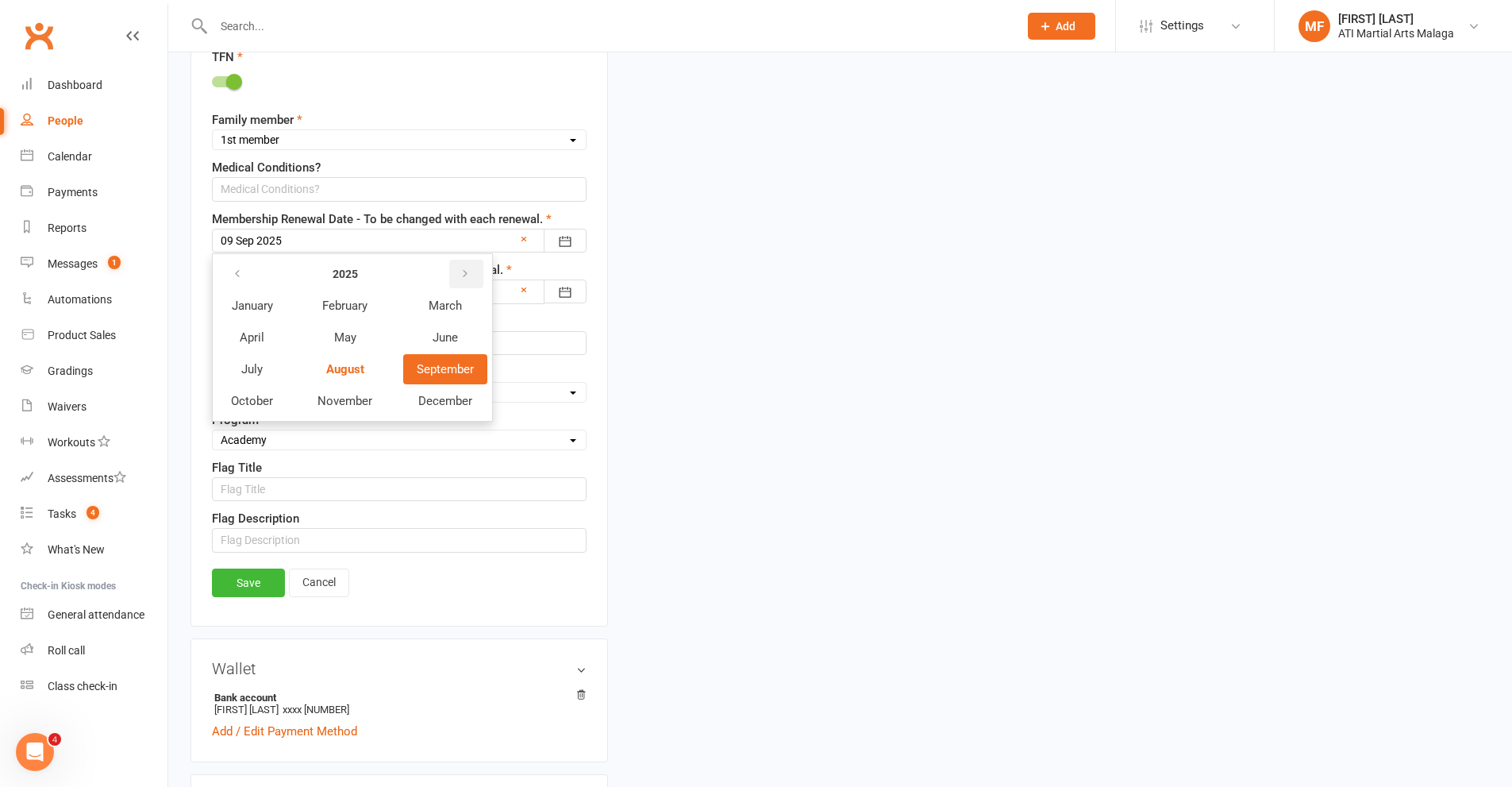 click at bounding box center (466, 274) 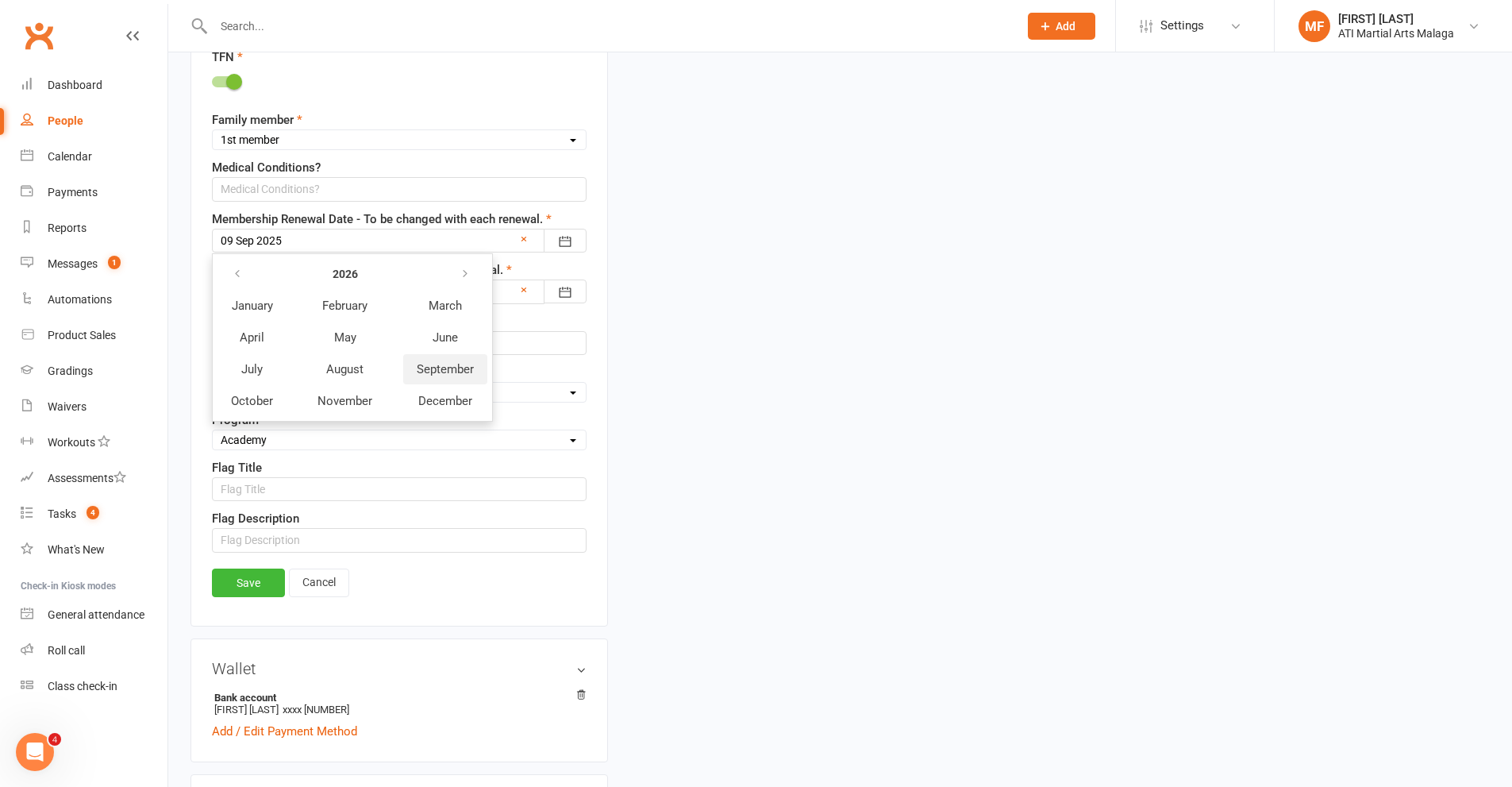 click on "September" at bounding box center [445, 369] 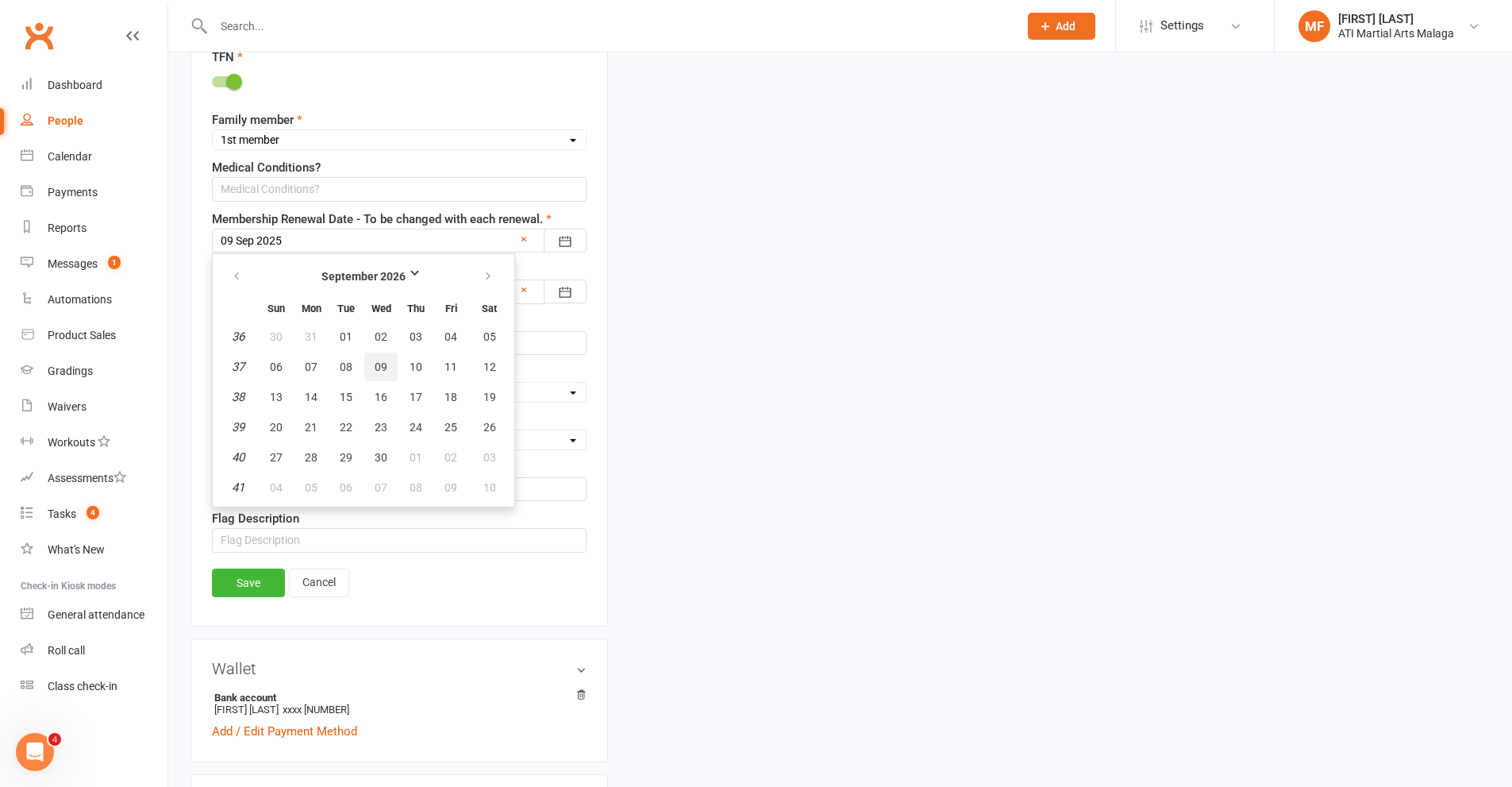 click on "09" at bounding box center (381, 367) 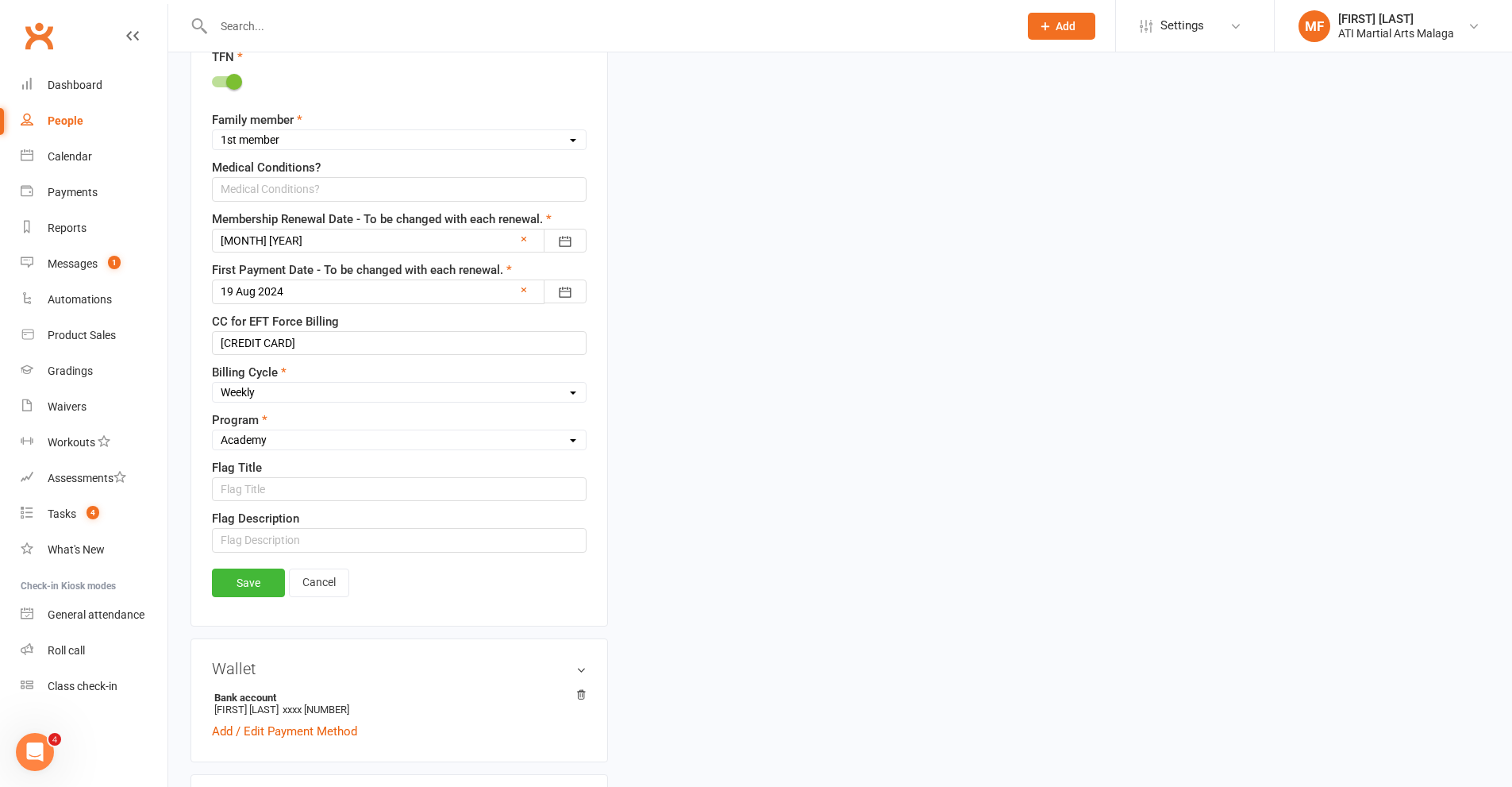 click at bounding box center [399, 291] 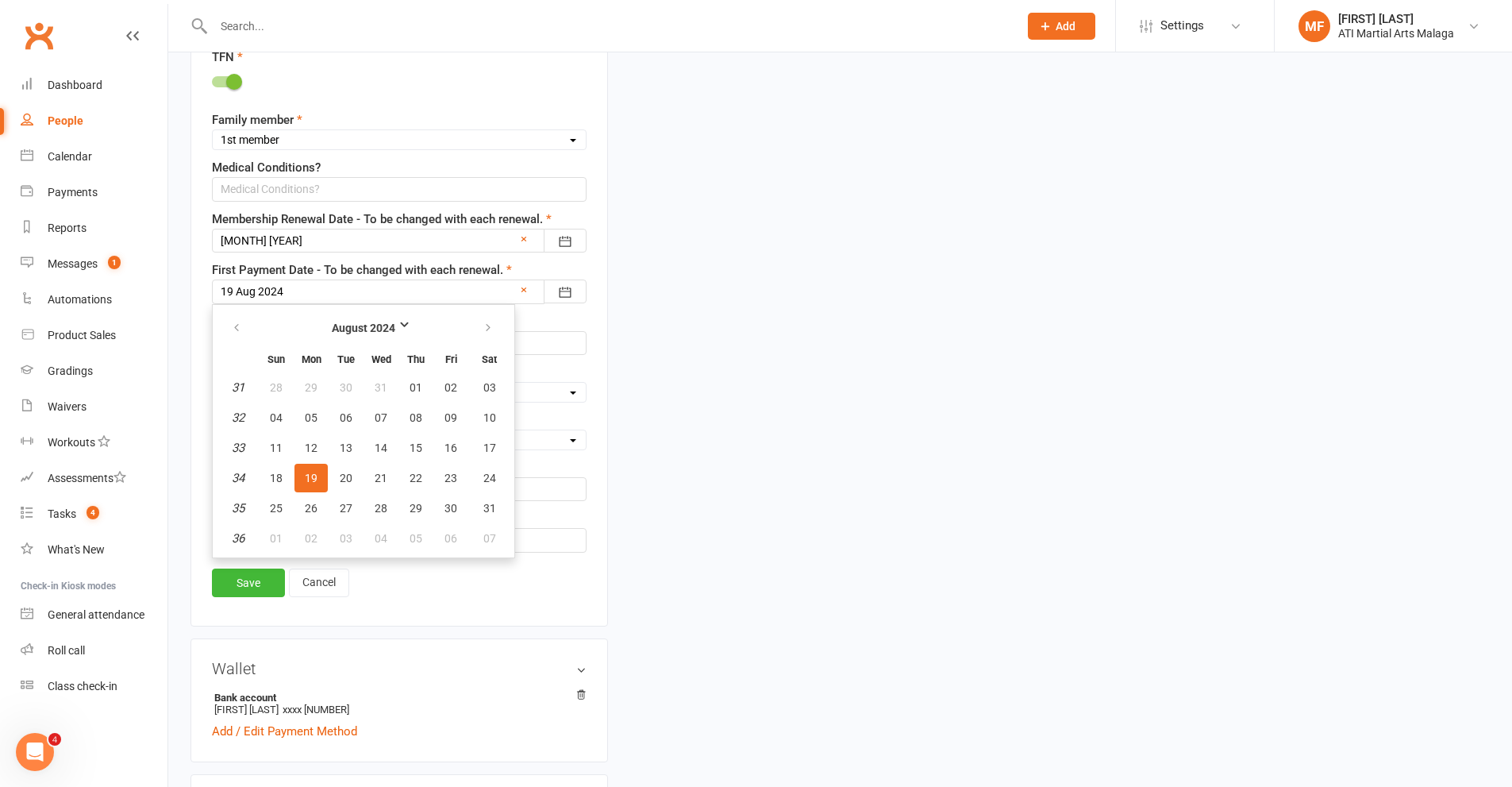 click on "August 2024" at bounding box center (364, 327) 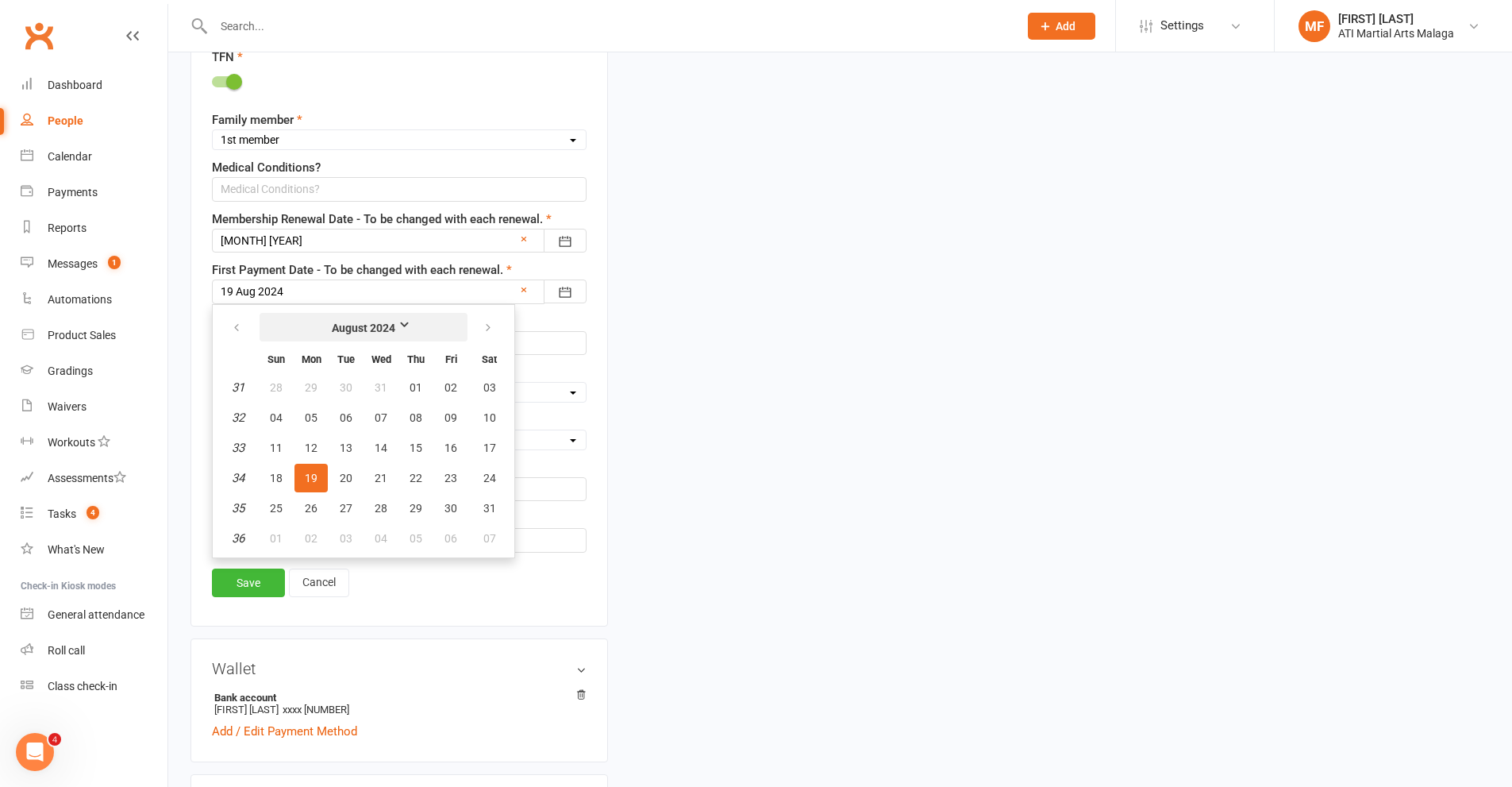 click on "August 2024" at bounding box center [364, 327] 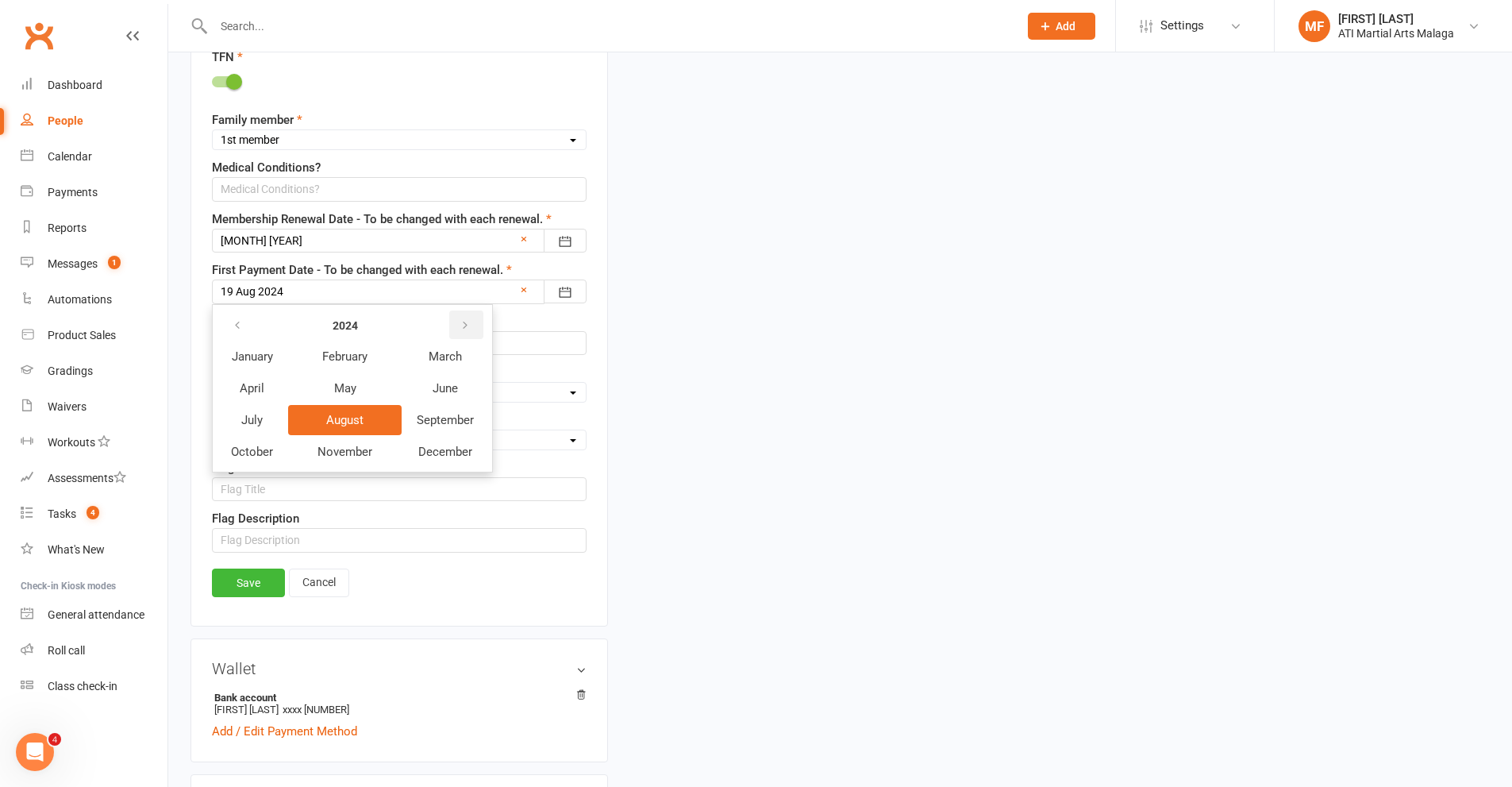 click at bounding box center (465, 326) 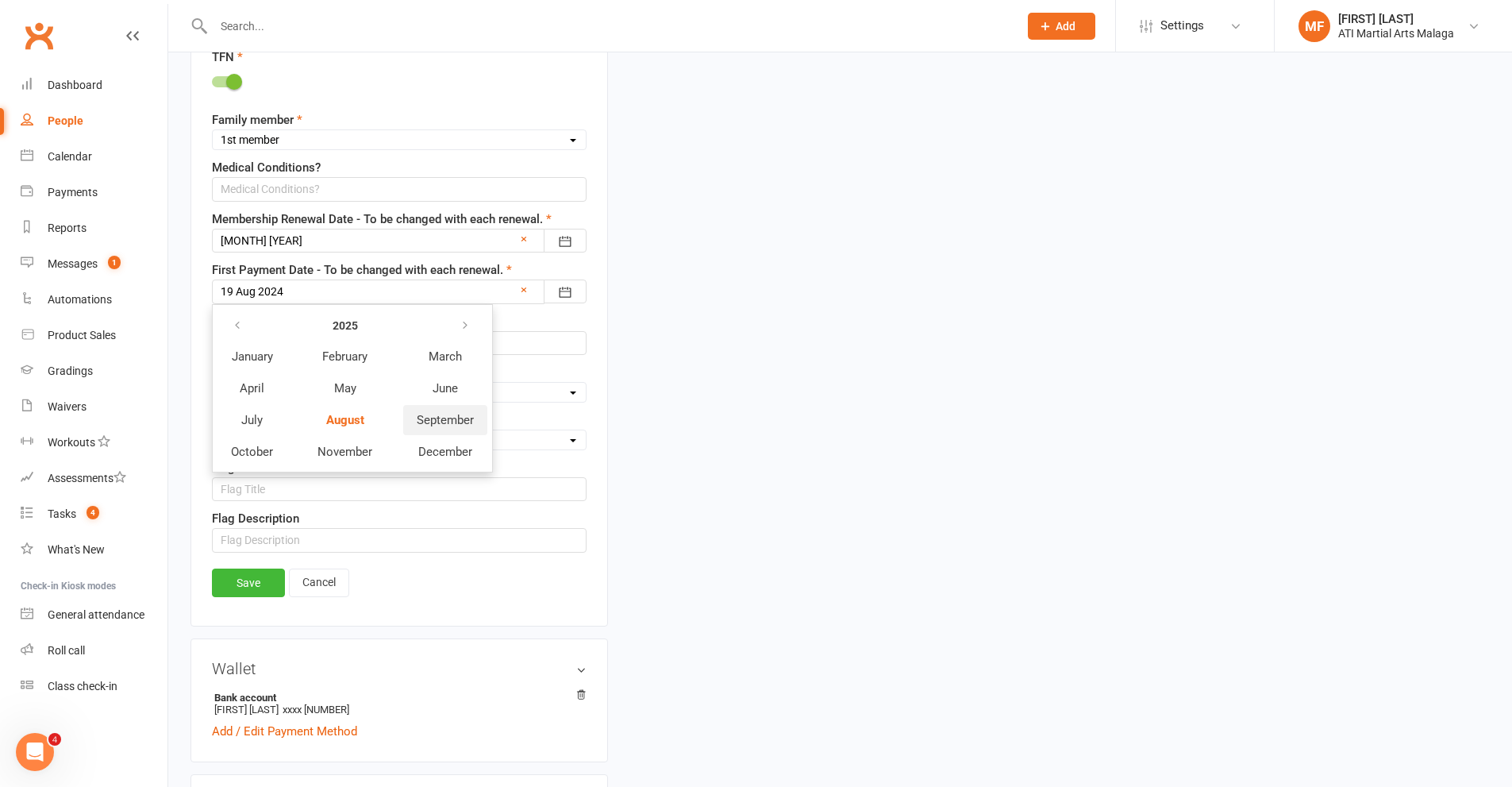 click on "September" at bounding box center [445, 420] 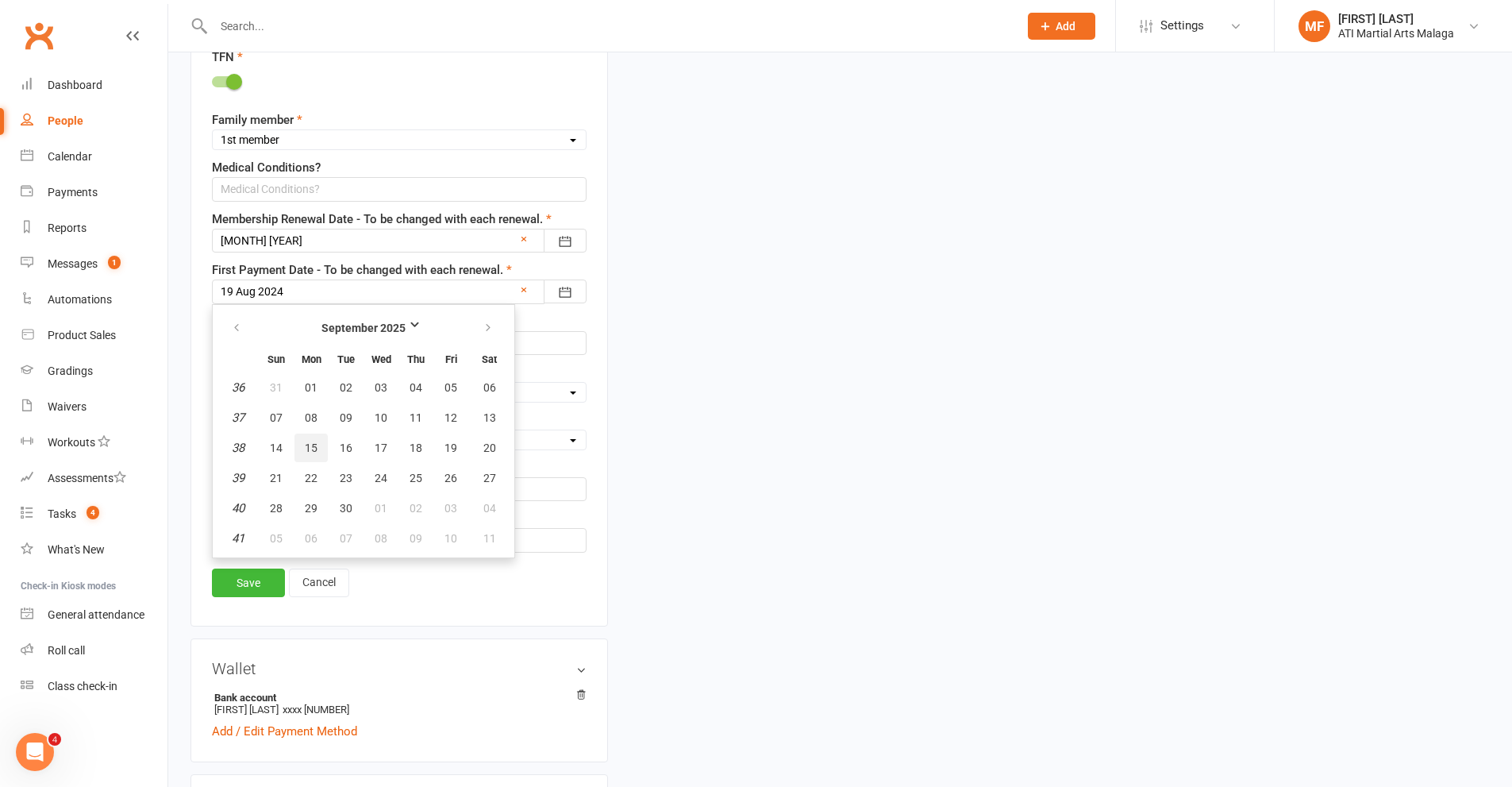 click on "15" at bounding box center [311, 448] 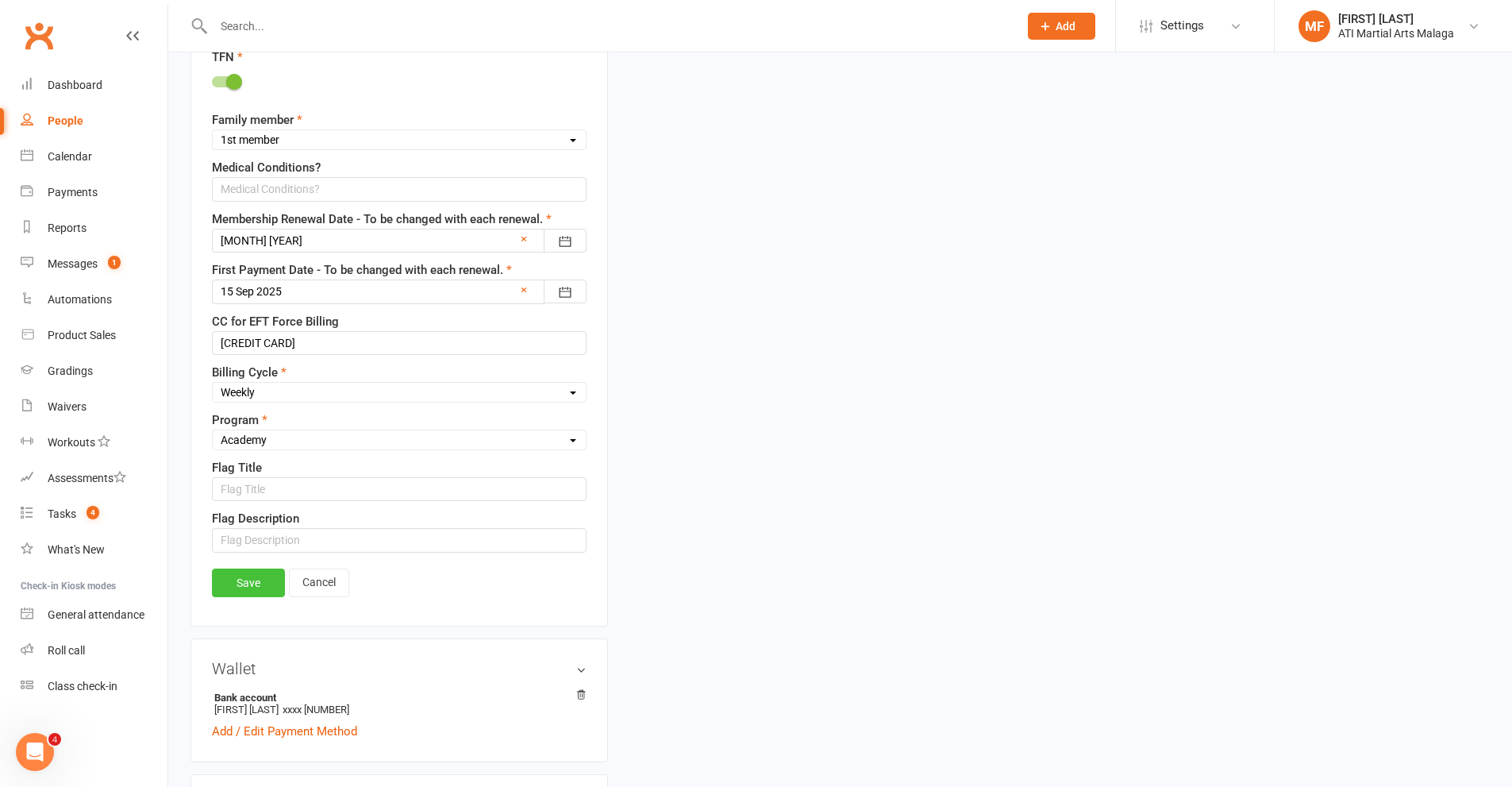 click on "Save" at bounding box center [248, 583] 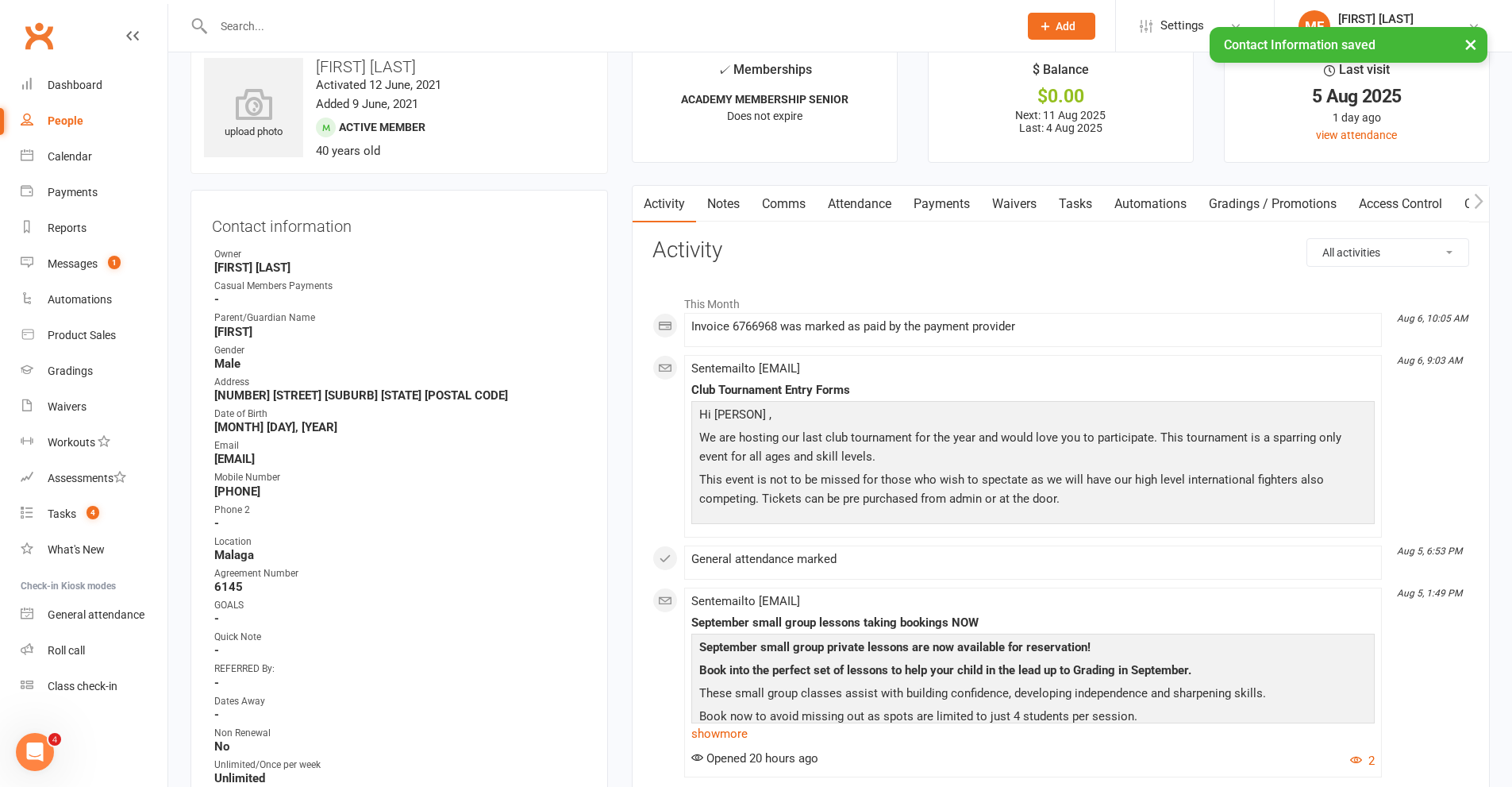 scroll, scrollTop: 0, scrollLeft: 0, axis: both 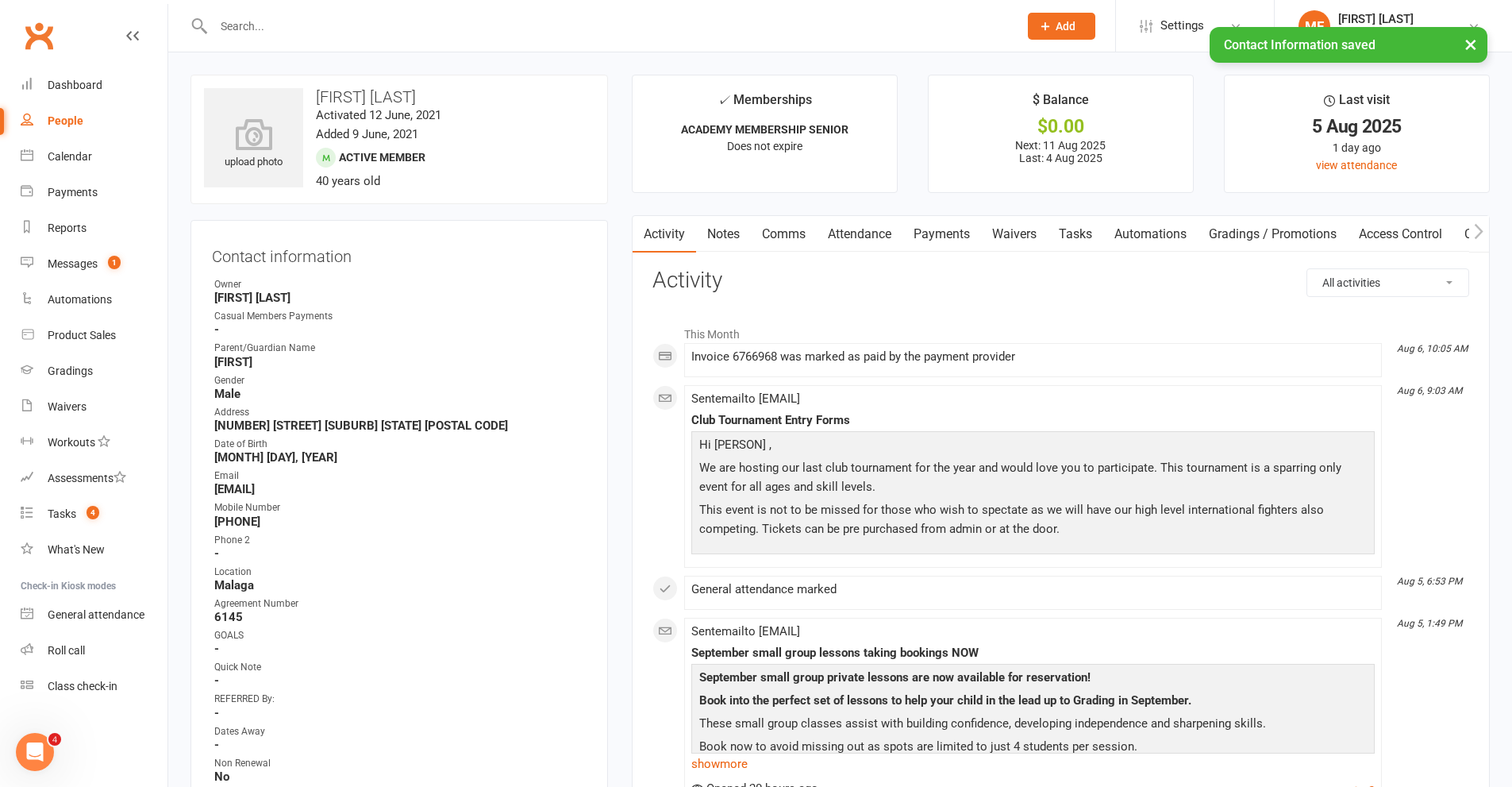 click on "Payments" at bounding box center (941, 234) 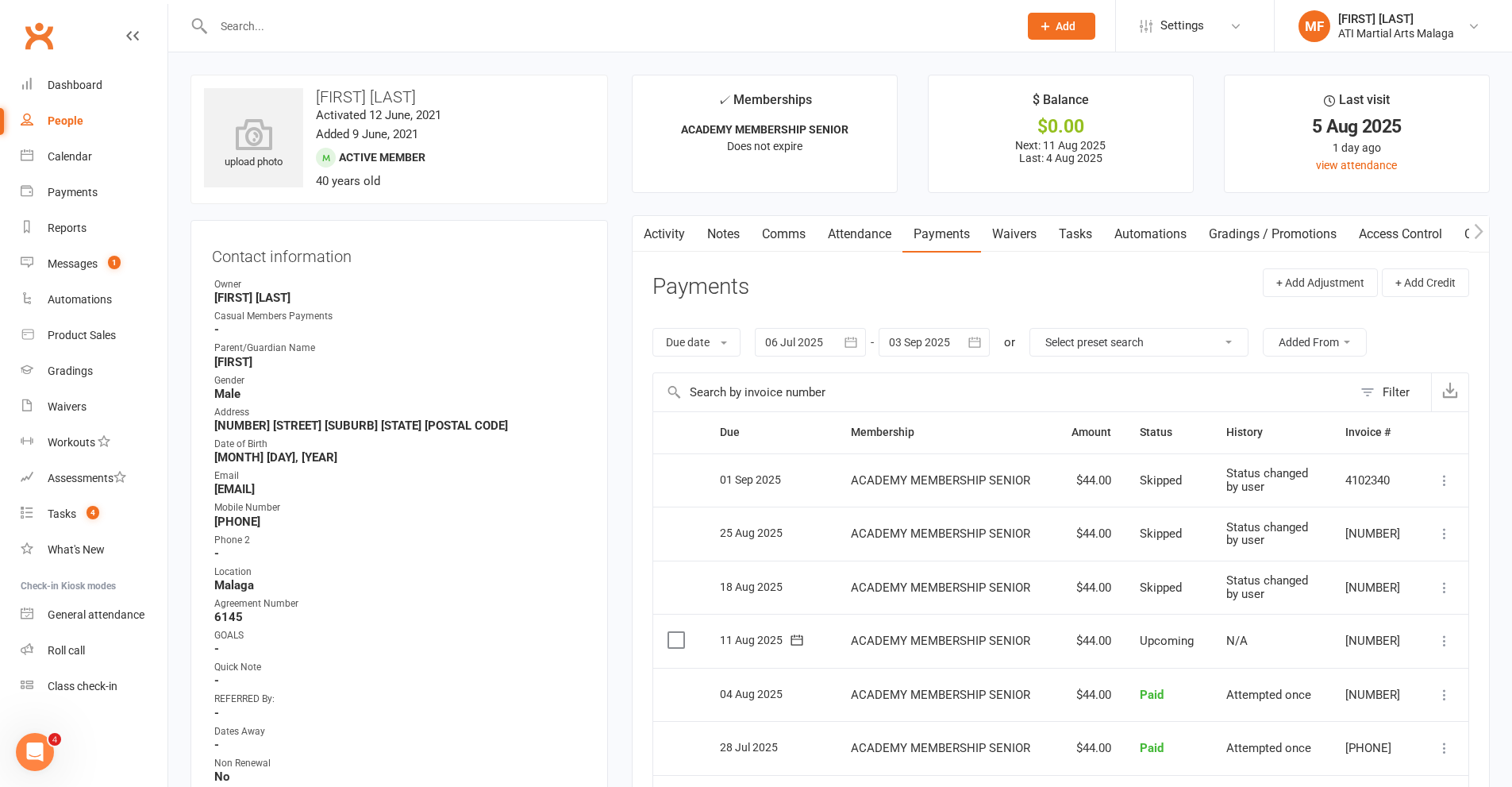 click 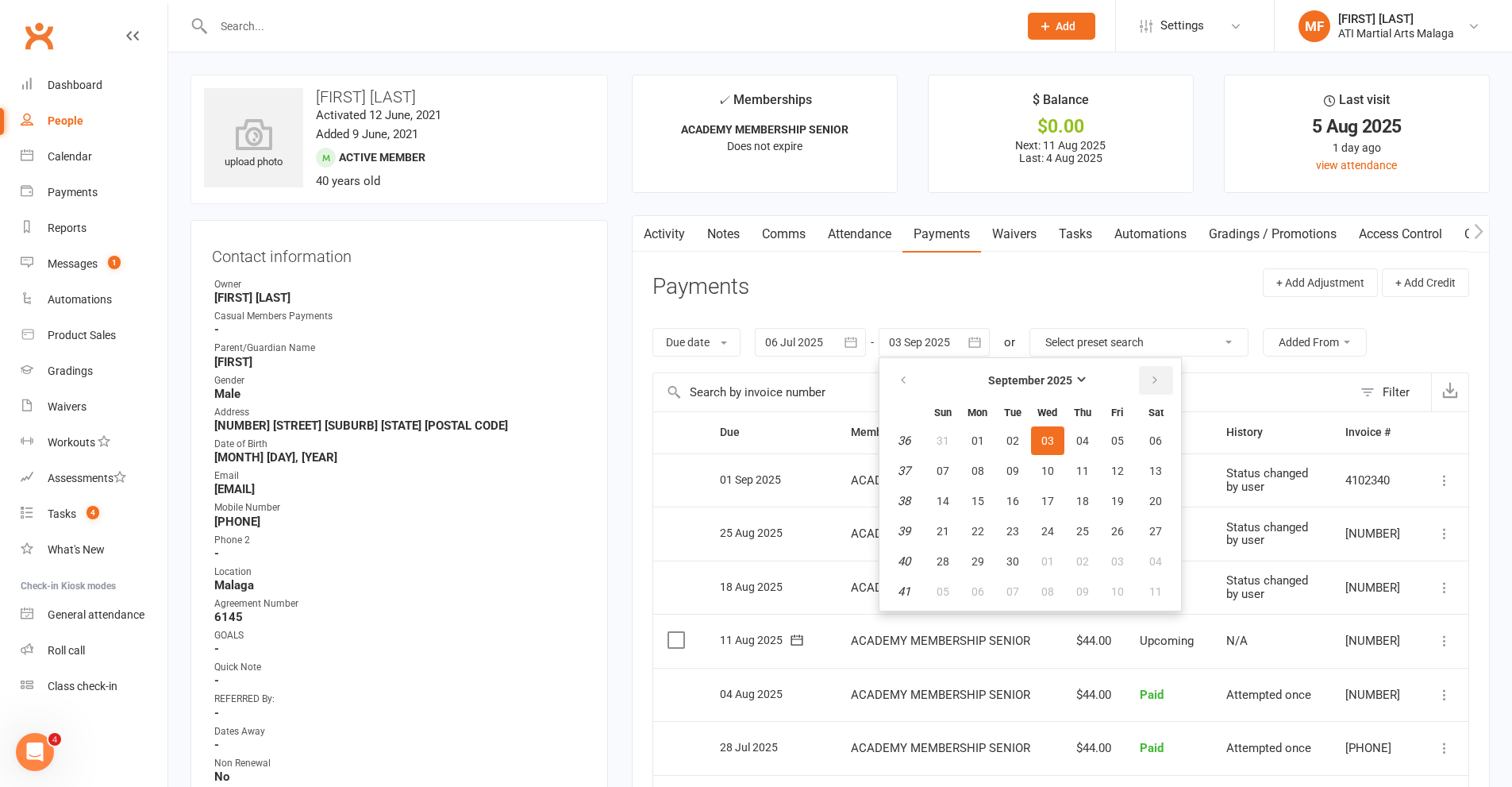 click at bounding box center [1156, 380] 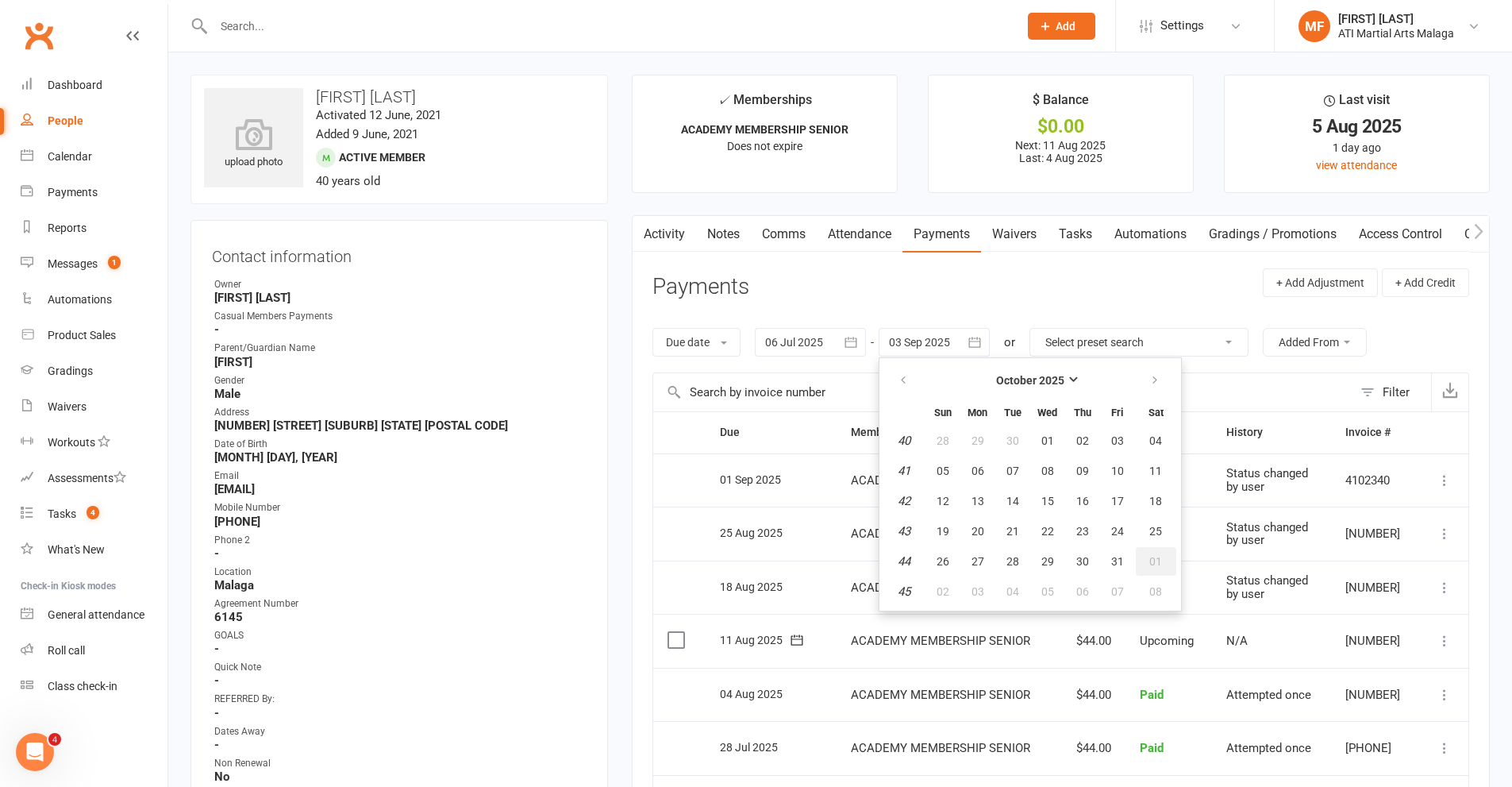click on "01" at bounding box center (1156, 561) 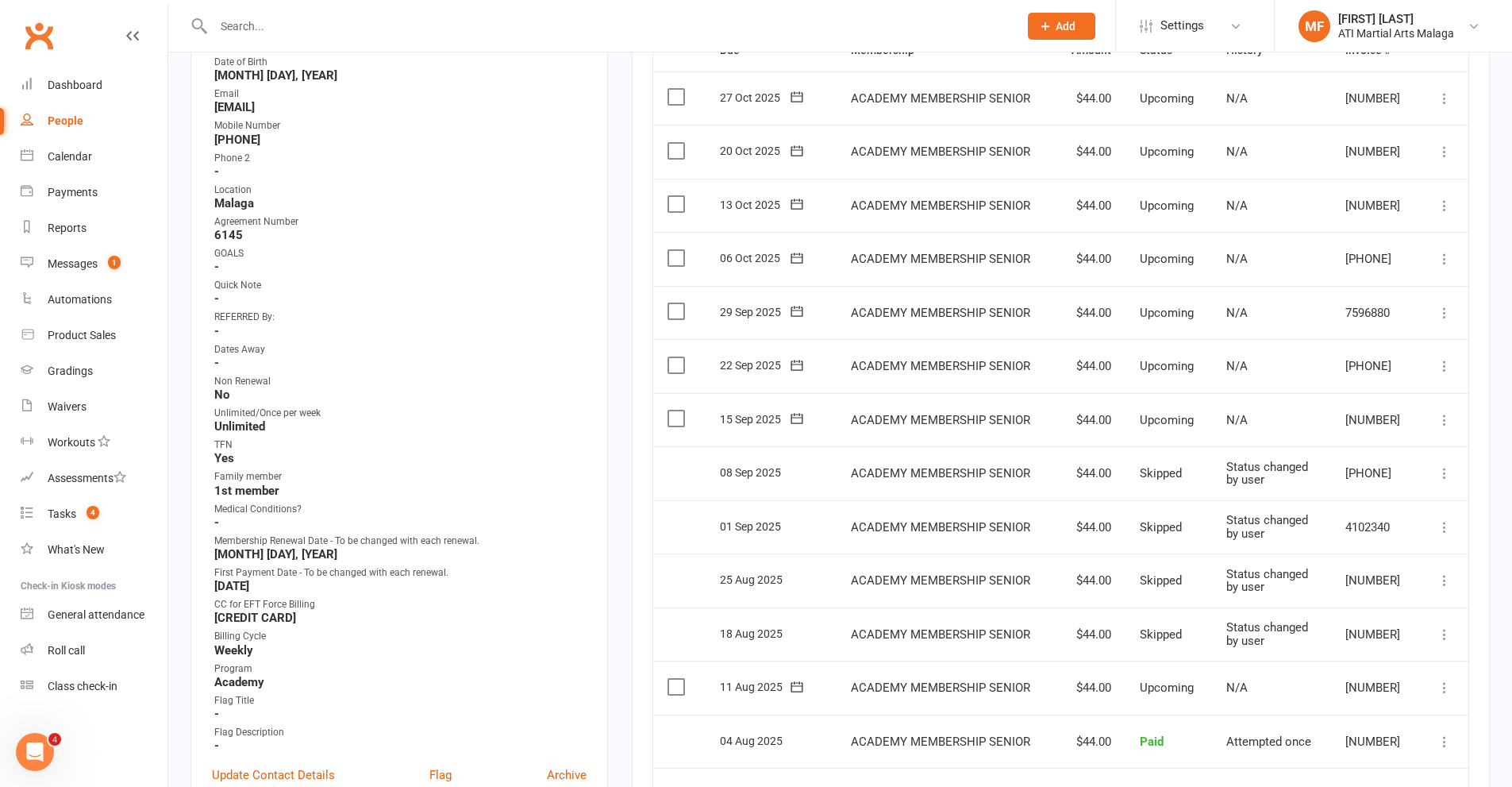 scroll, scrollTop: 397, scrollLeft: 0, axis: vertical 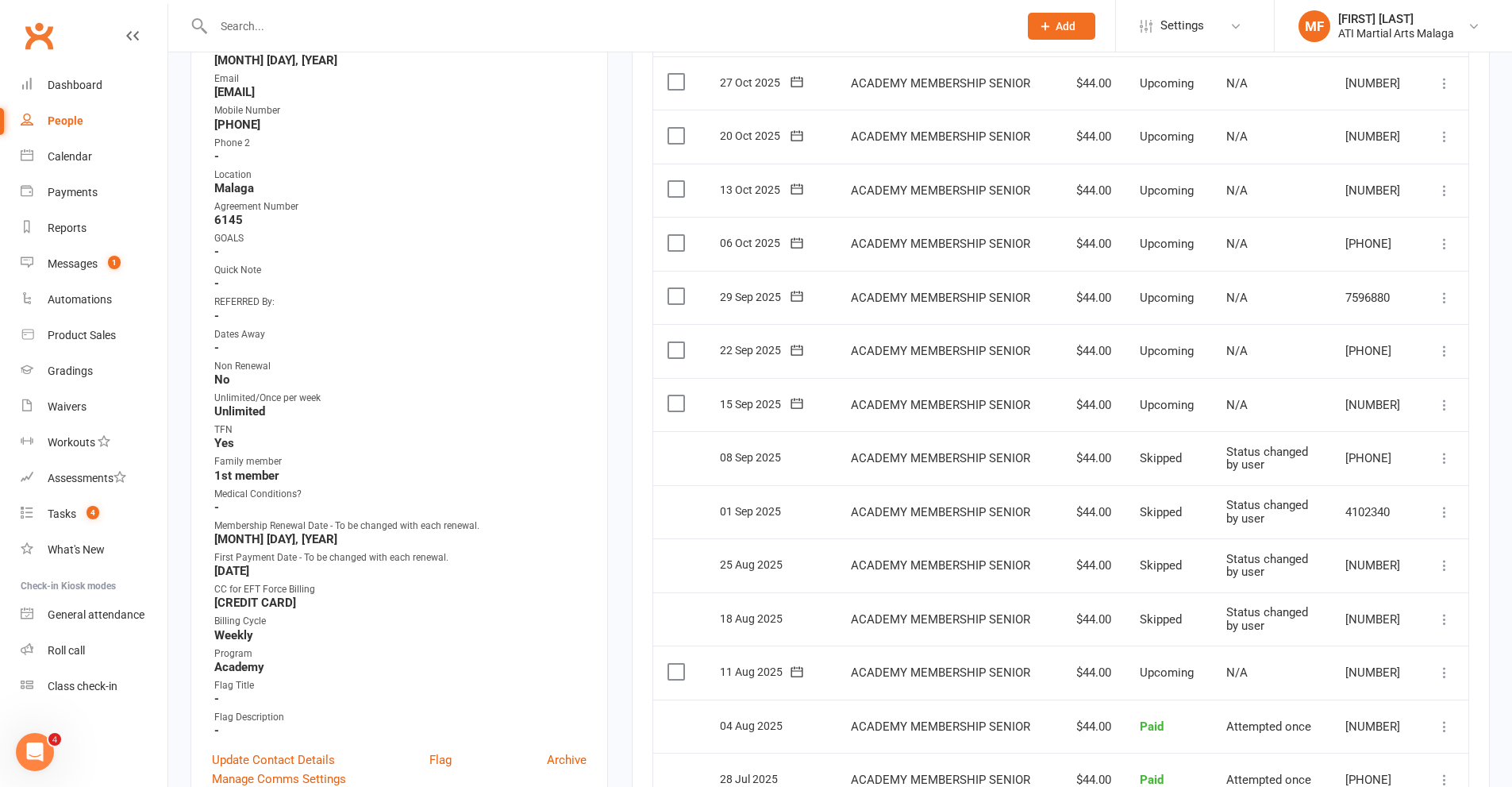 click at bounding box center (598, 25) 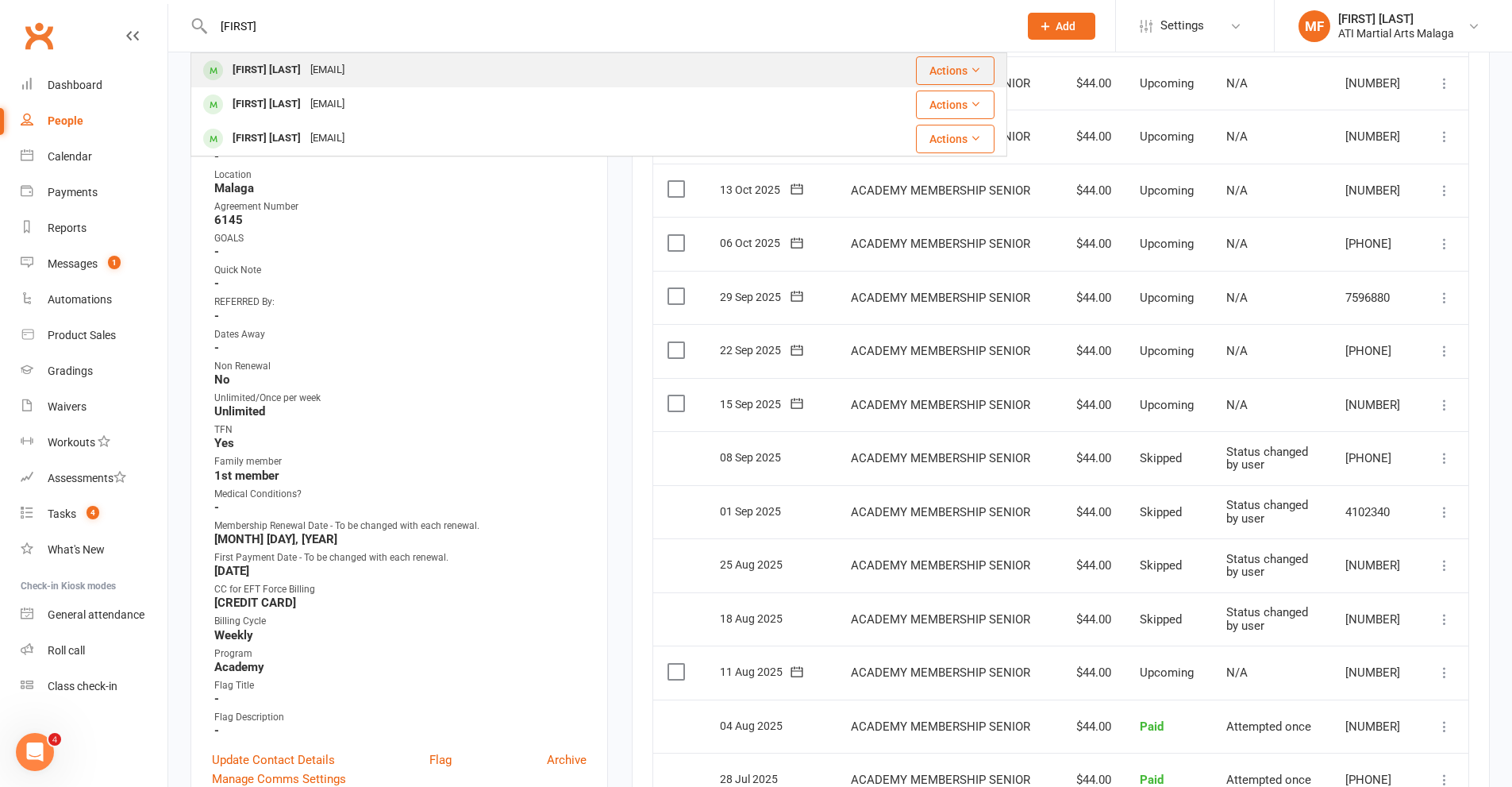 type on "[FIRST]" 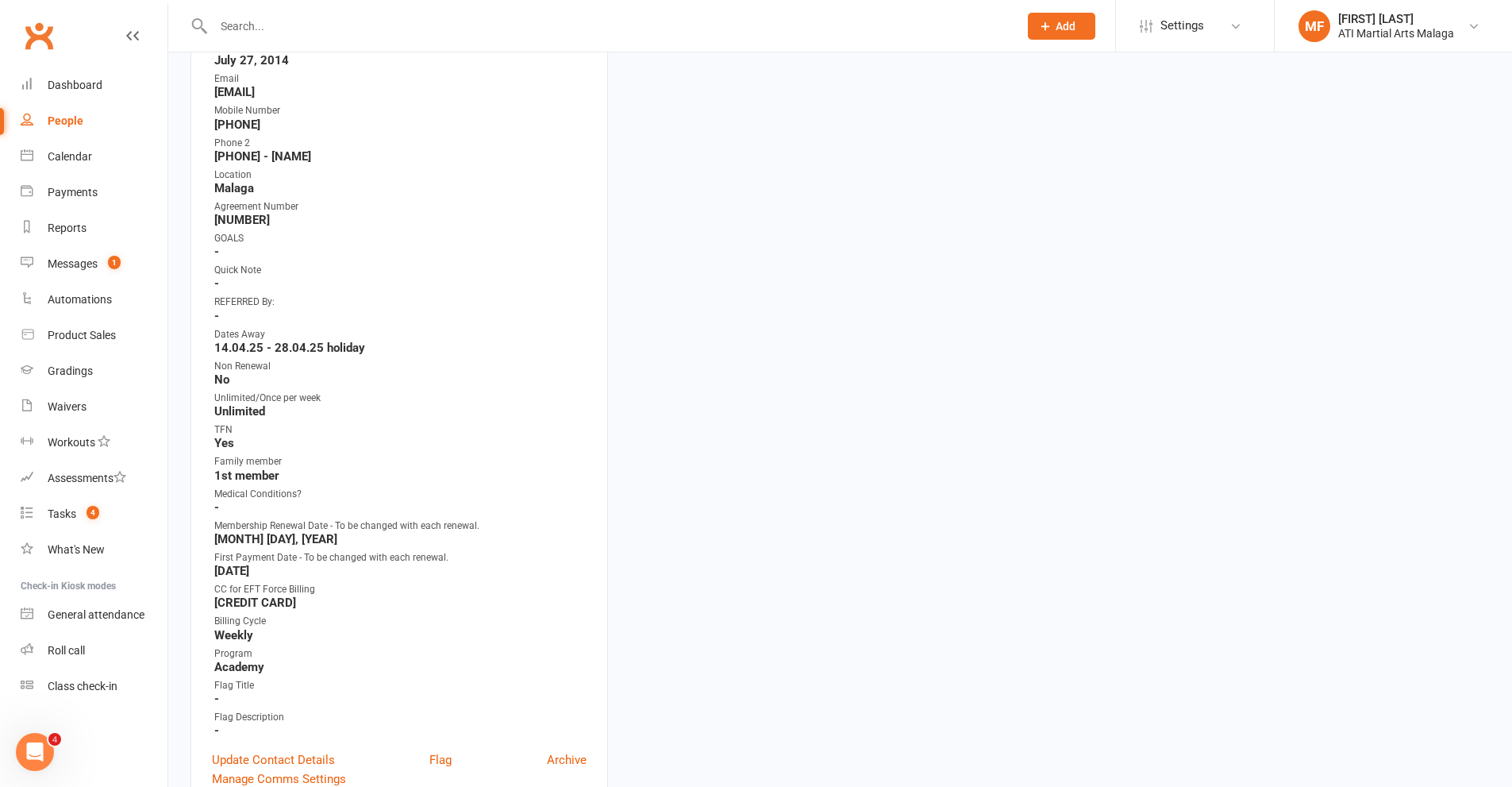 scroll, scrollTop: 0, scrollLeft: 0, axis: both 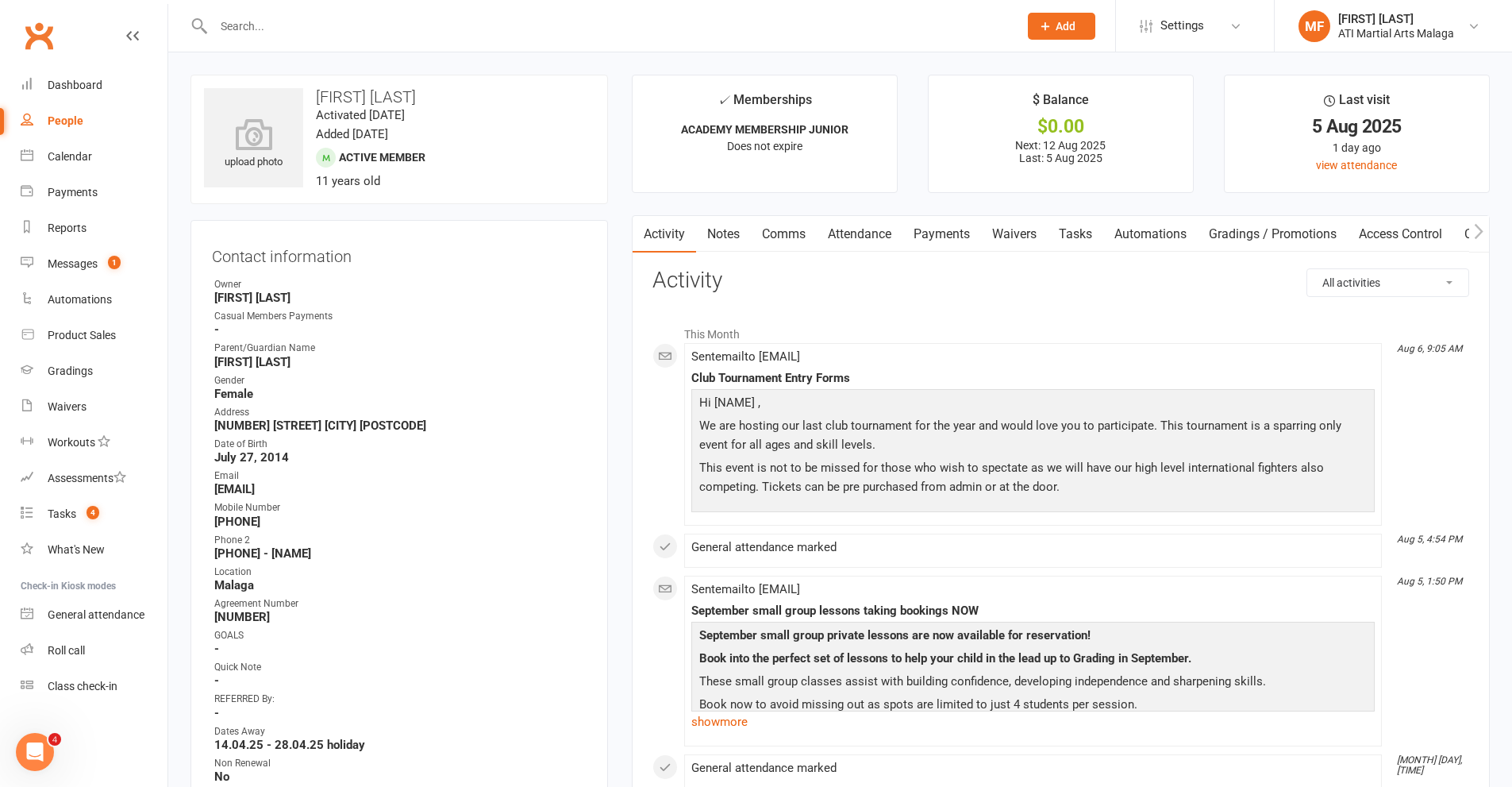 click at bounding box center [608, 26] 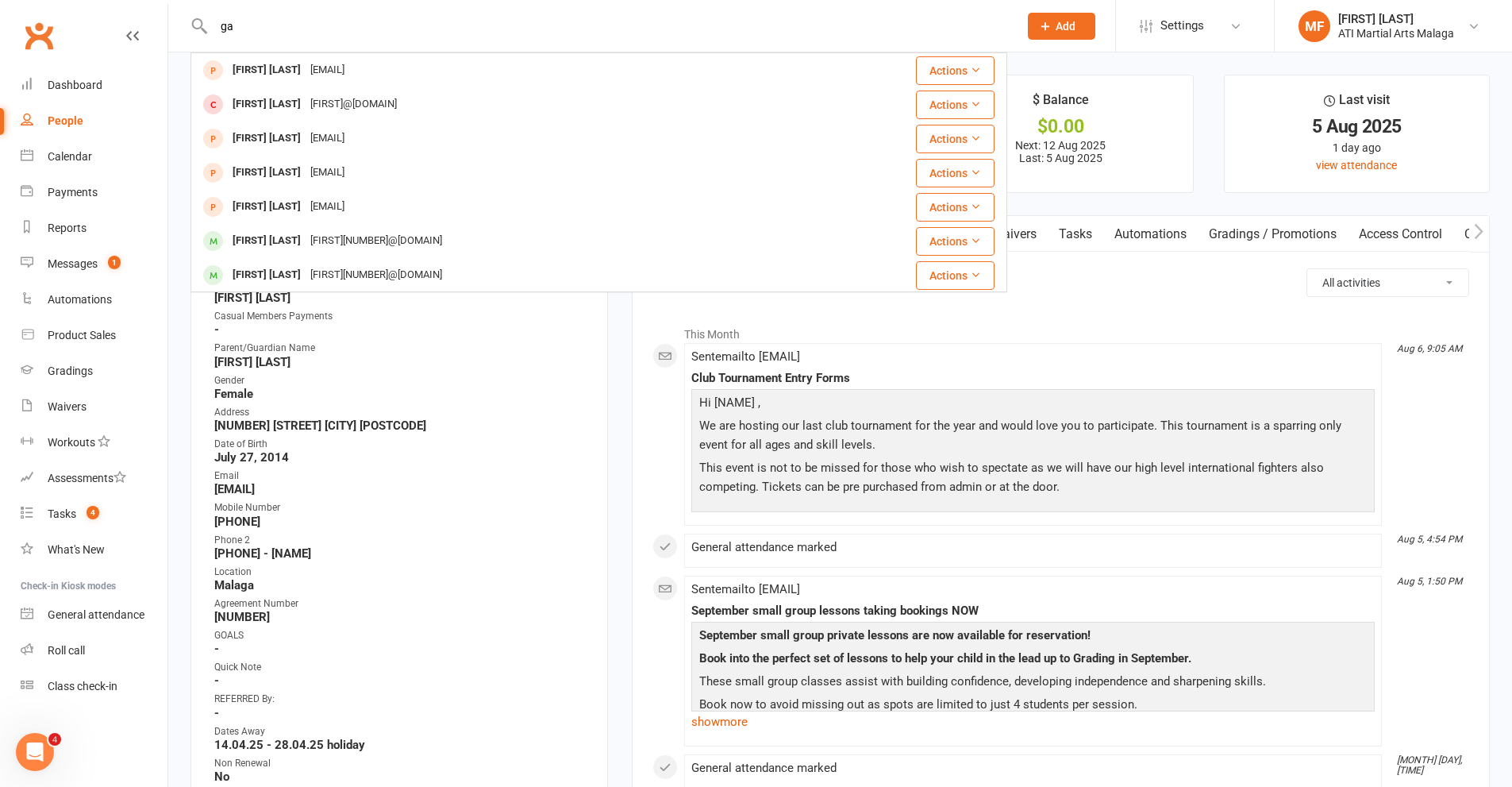type on "g" 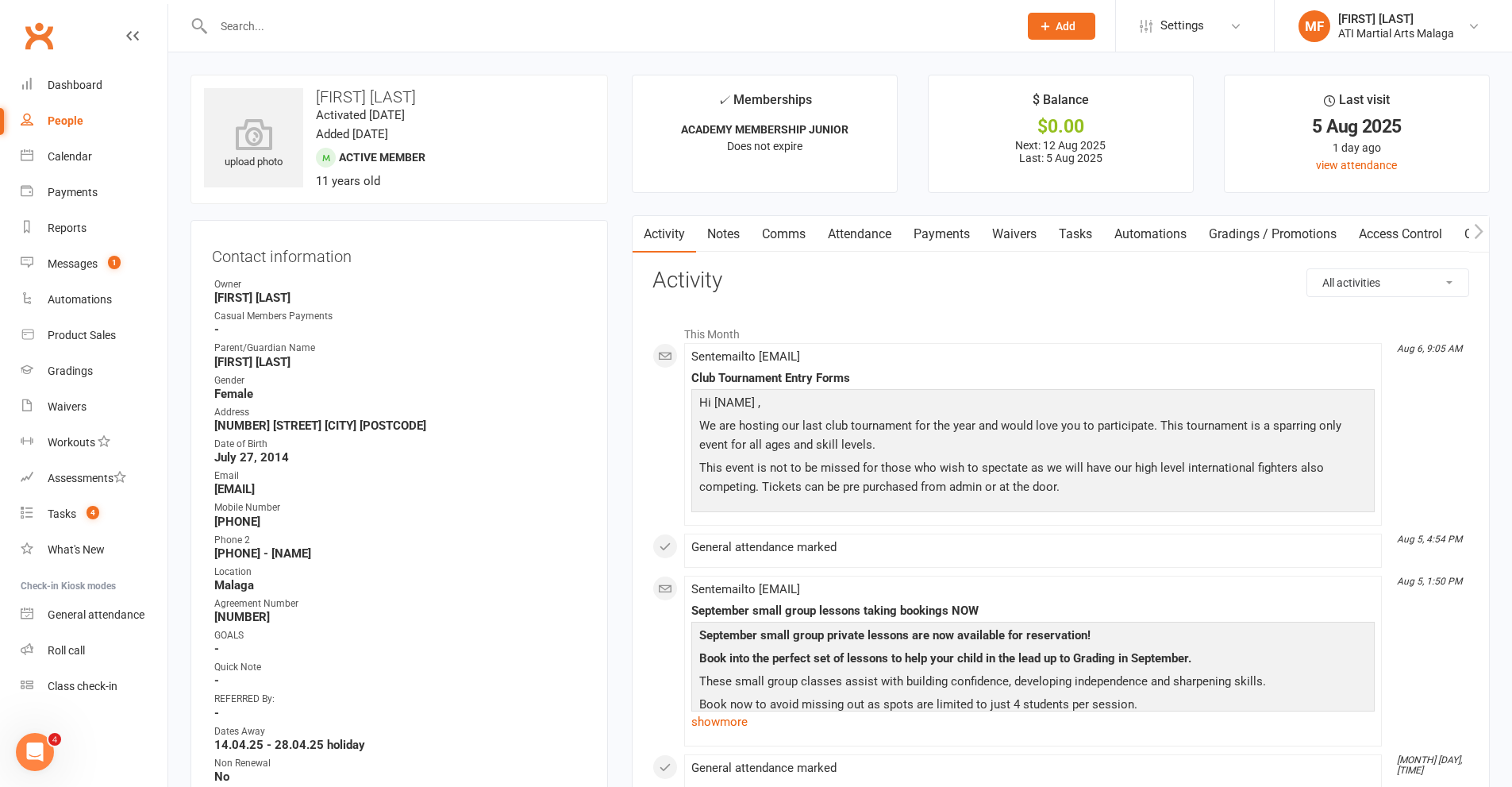 click at bounding box center [608, 26] 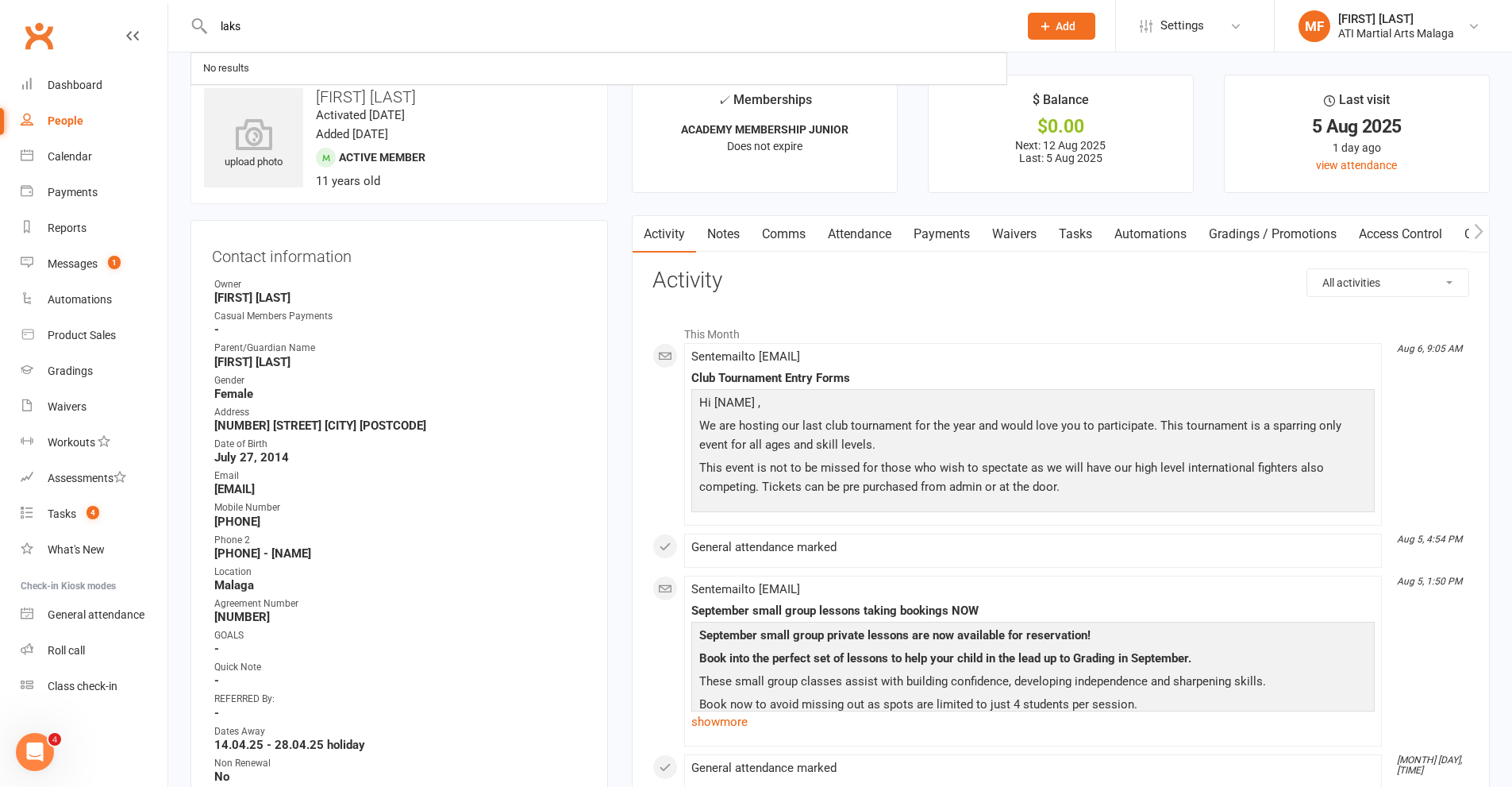 type on "laksh" 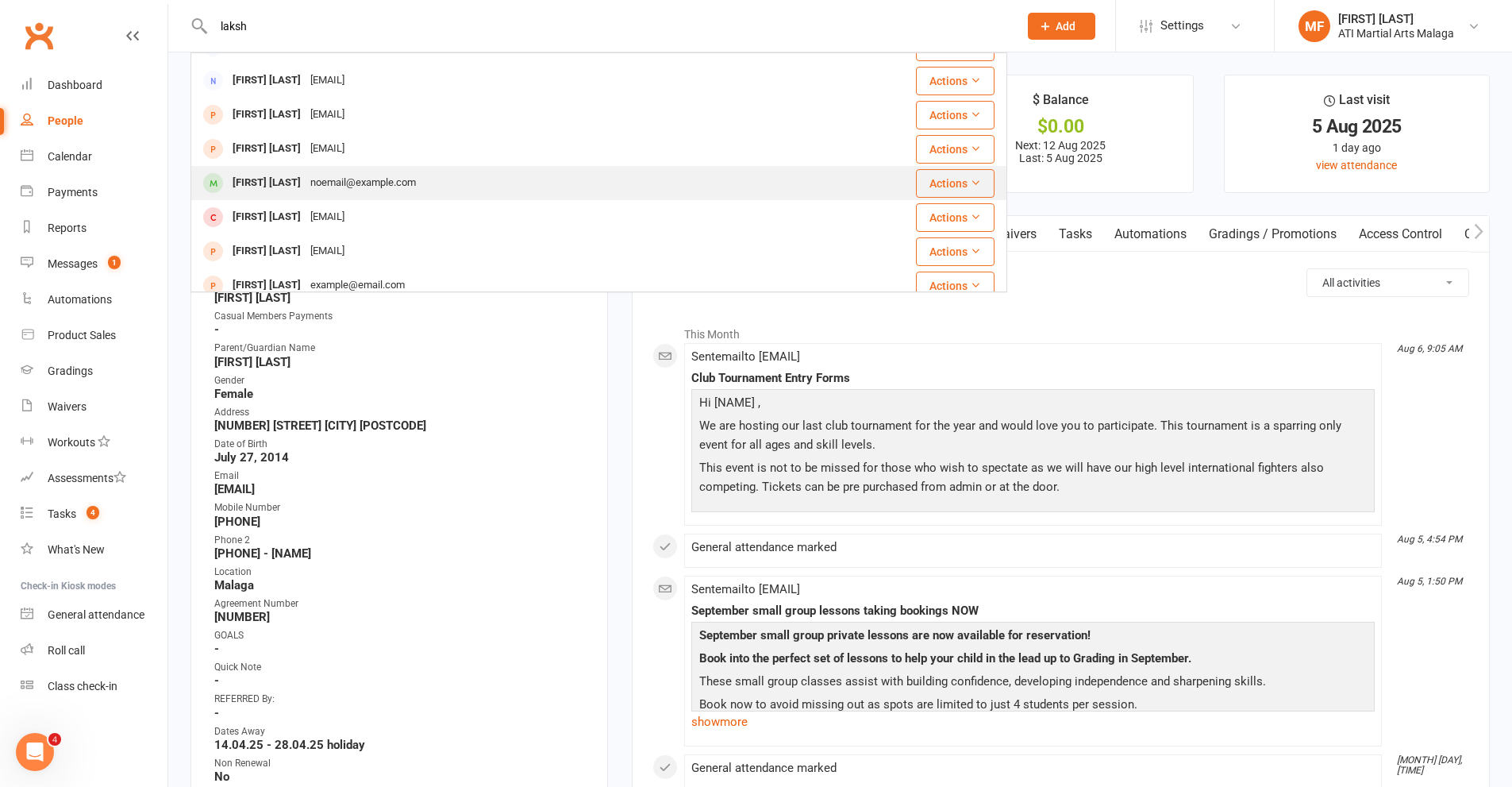 scroll, scrollTop: 0, scrollLeft: 0, axis: both 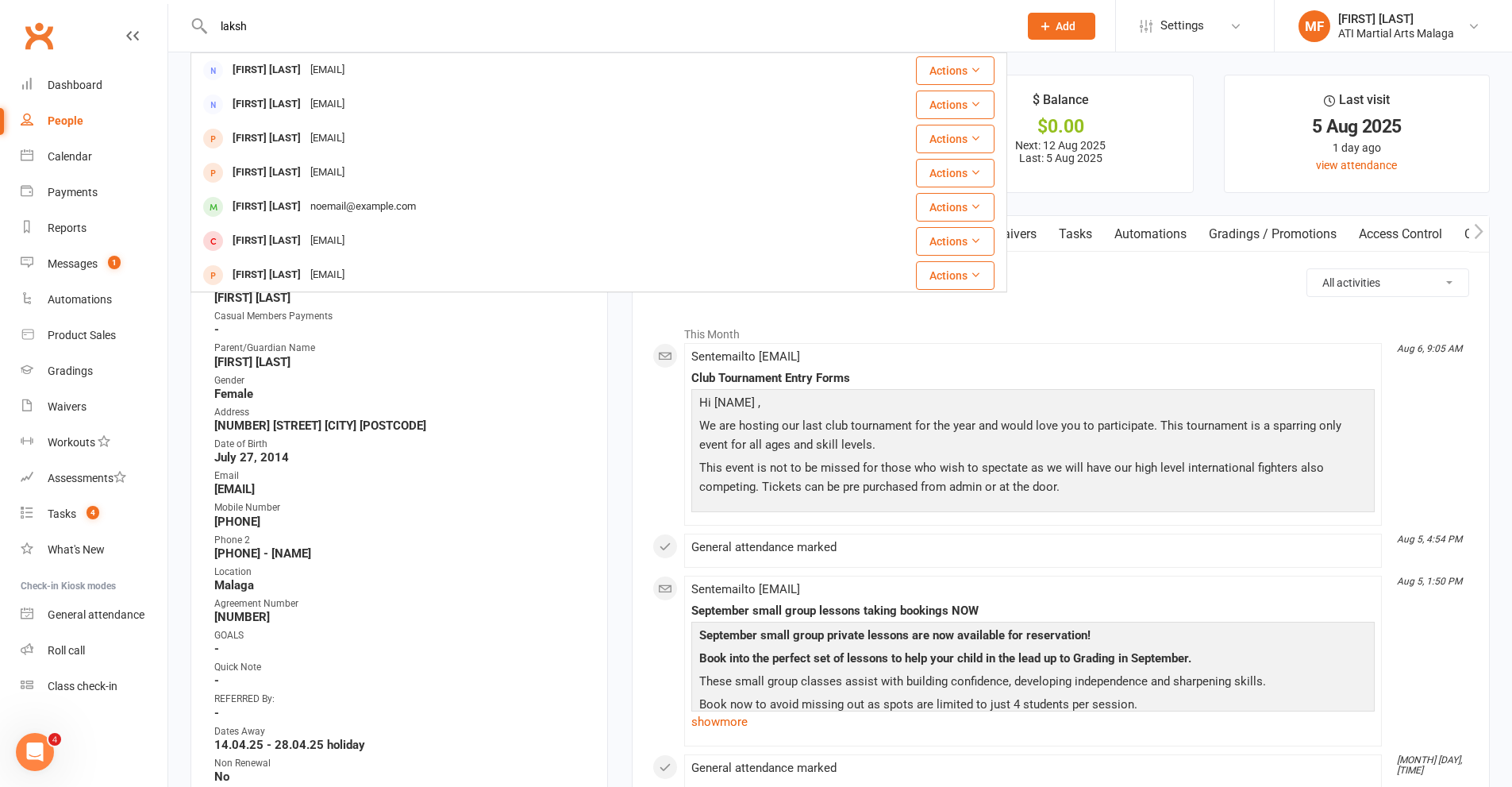 drag, startPoint x: 323, startPoint y: 35, endPoint x: 83, endPoint y: 27, distance: 240.1333 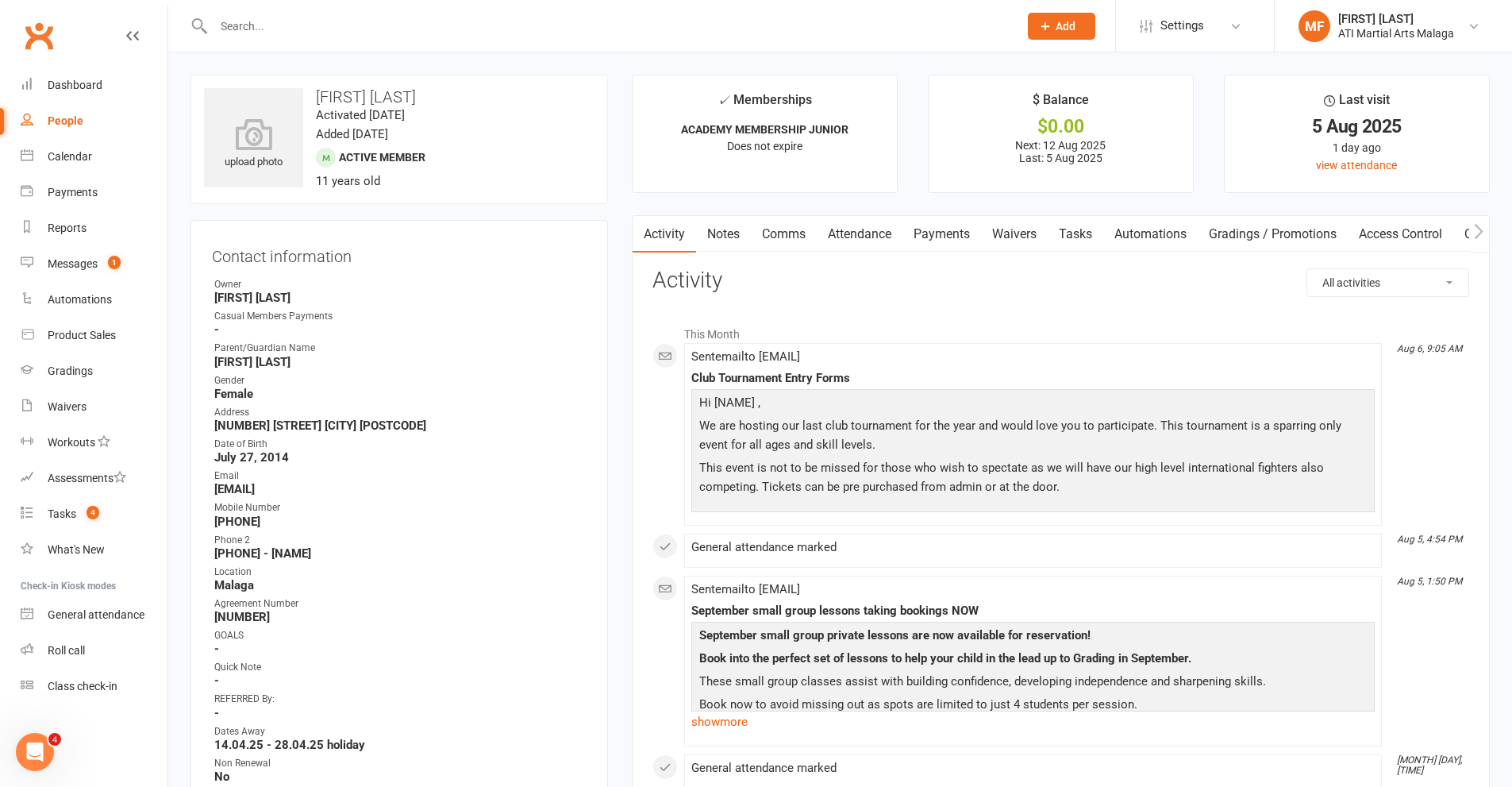 click on "Payments" at bounding box center (941, 234) 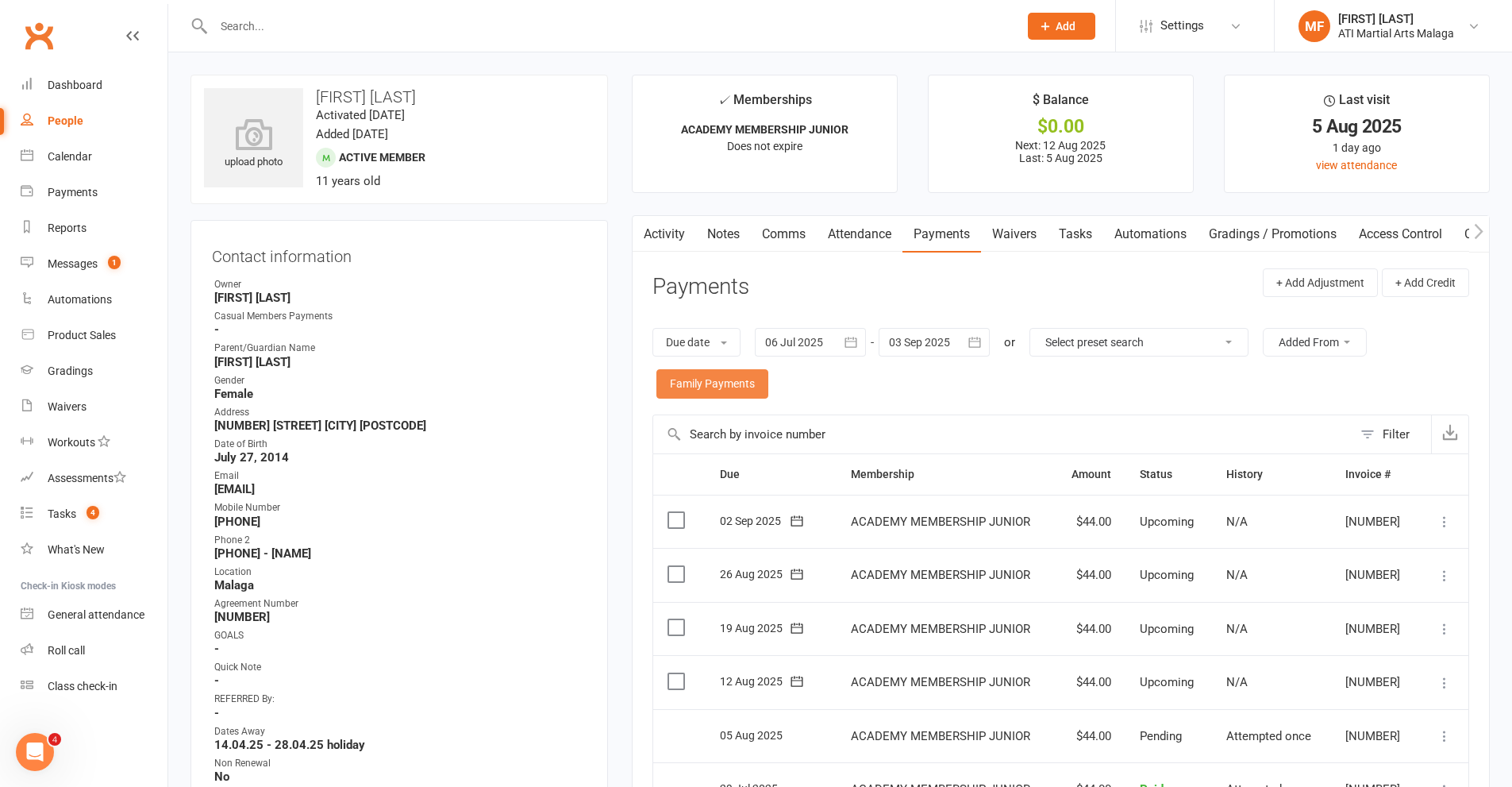click on "Family Payments" at bounding box center [712, 384] 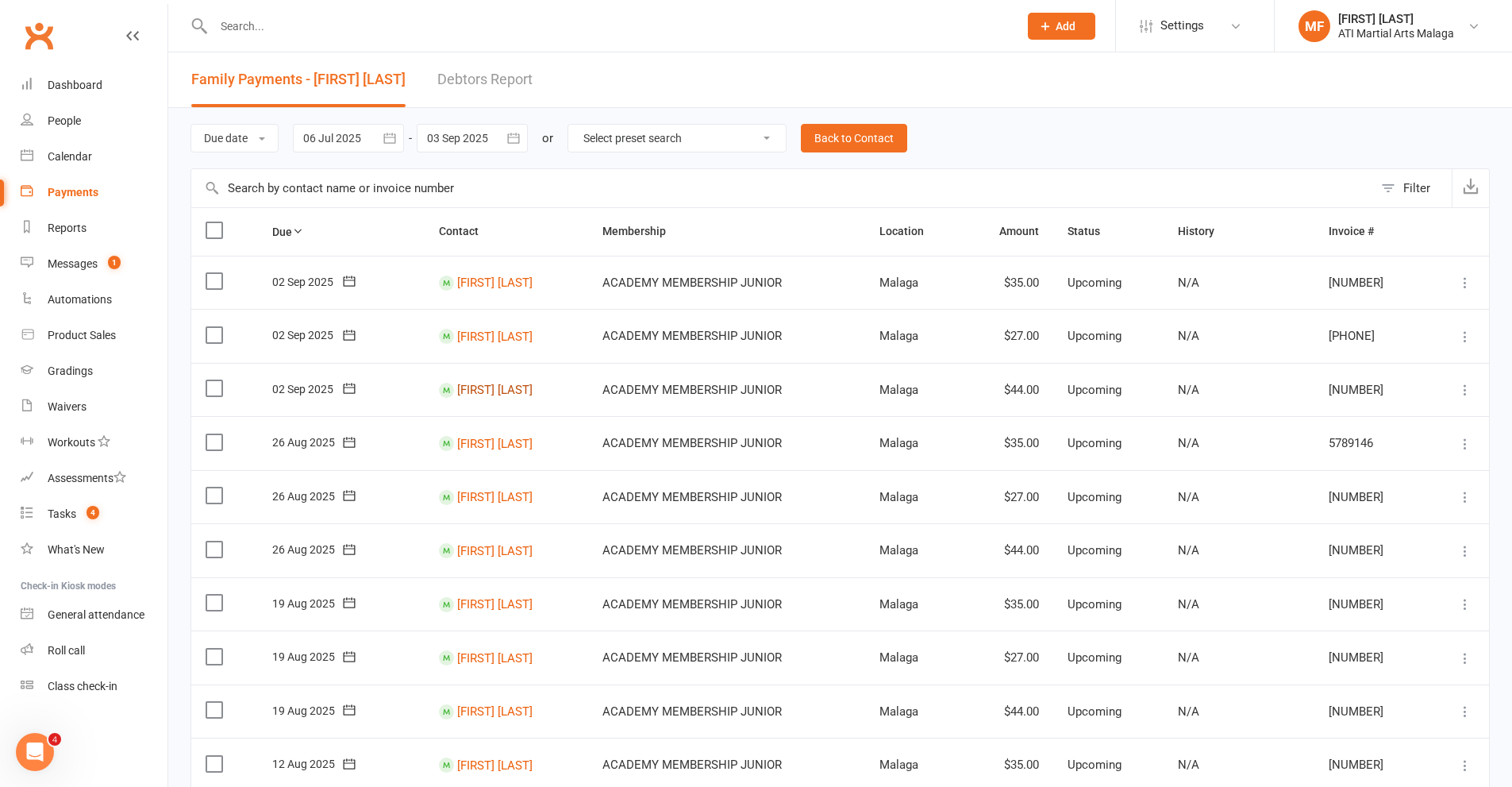 click on "[FIRST] [LAST]" at bounding box center [494, 390] 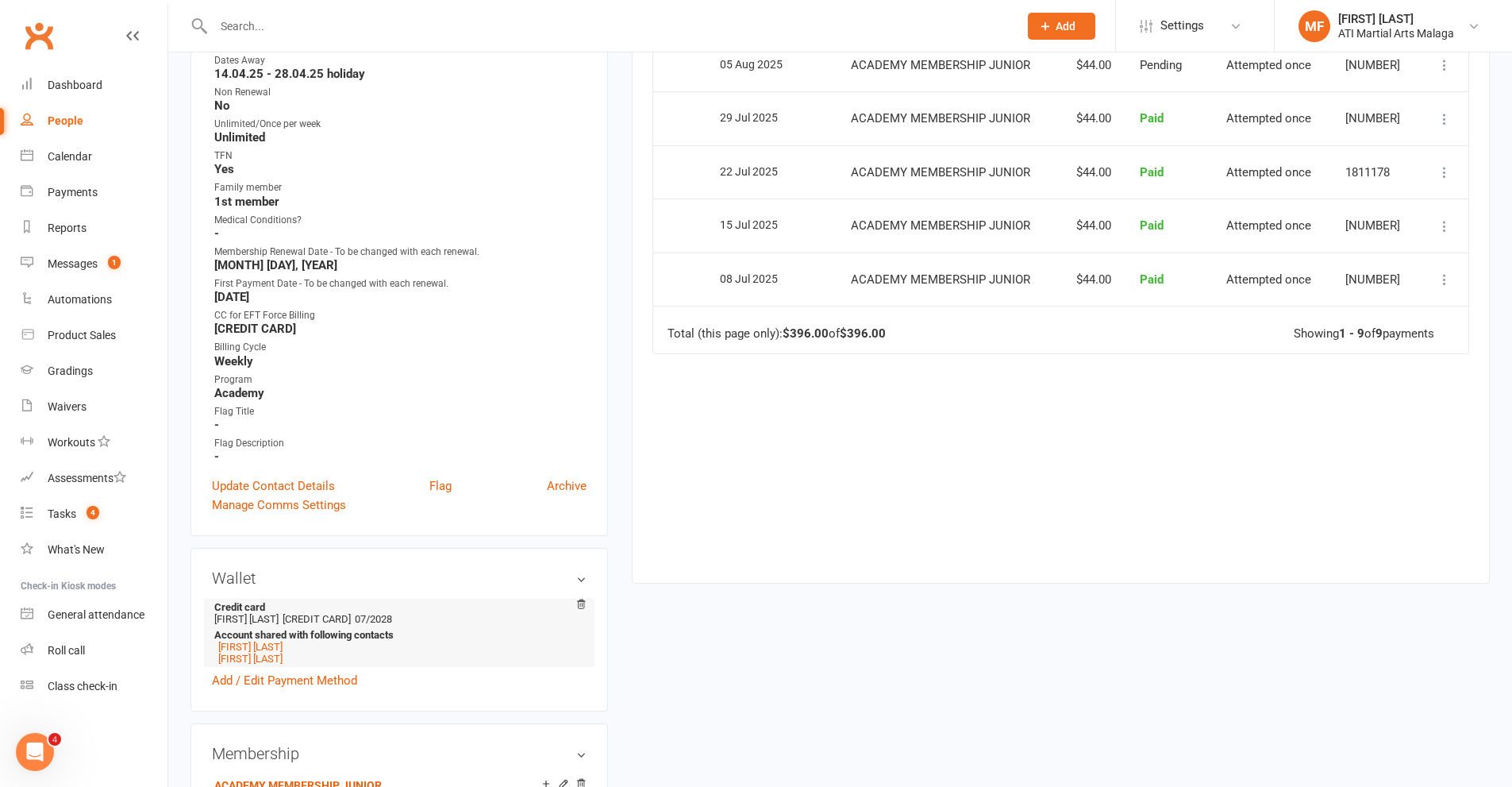 scroll, scrollTop: 715, scrollLeft: 0, axis: vertical 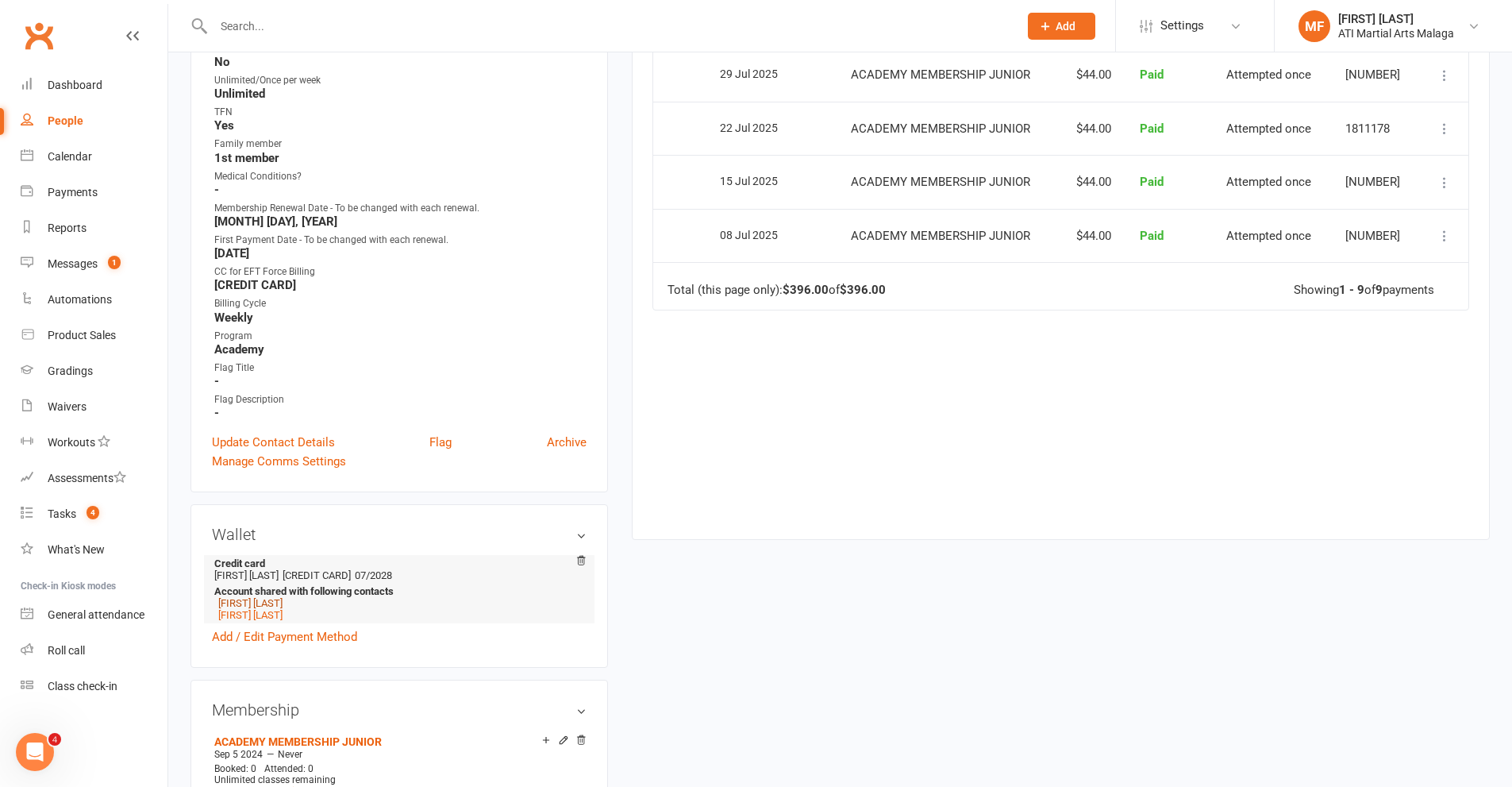 click on "[FIRST] [LAST]" at bounding box center [250, 603] 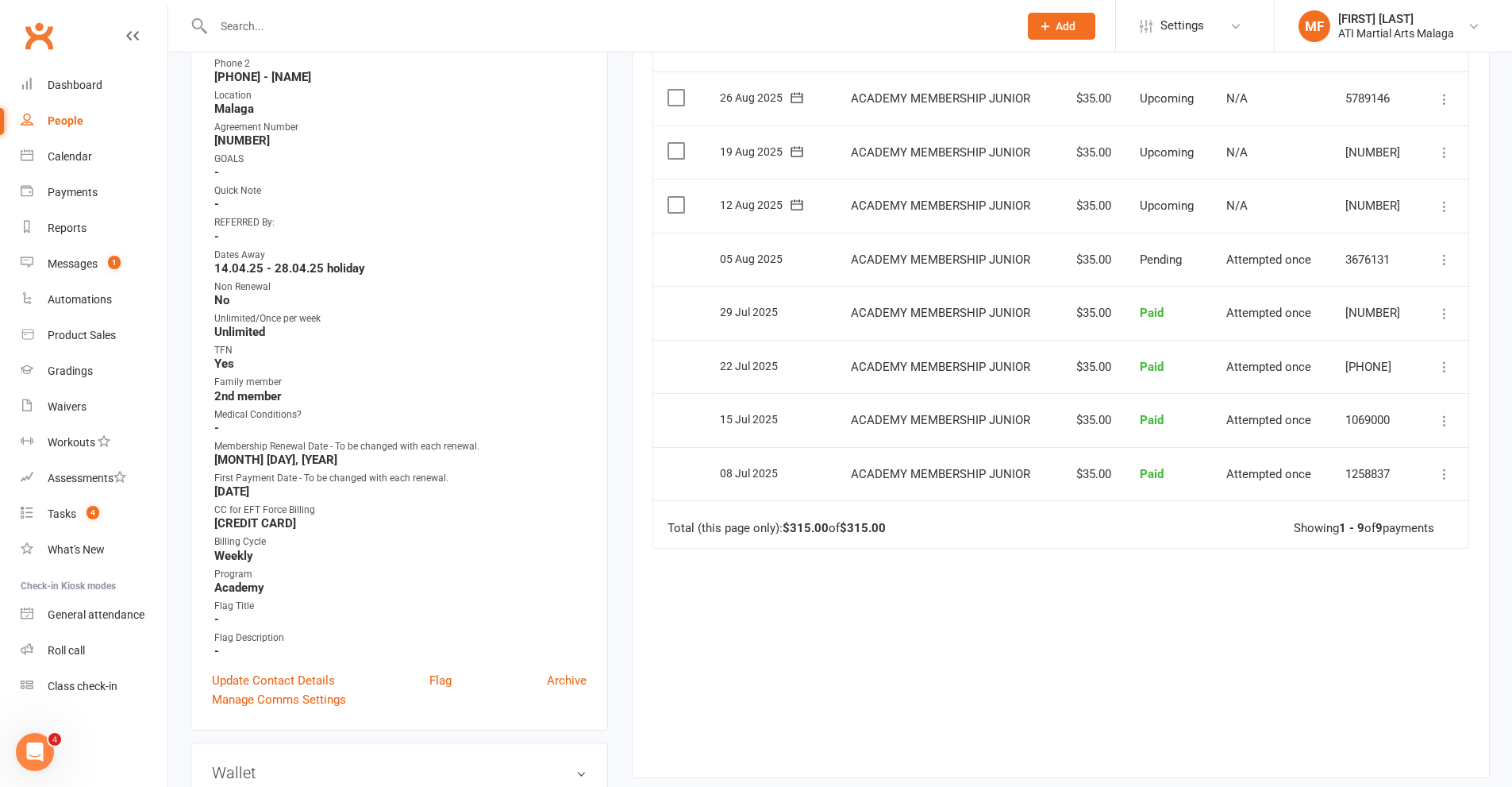 scroll, scrollTop: 874, scrollLeft: 0, axis: vertical 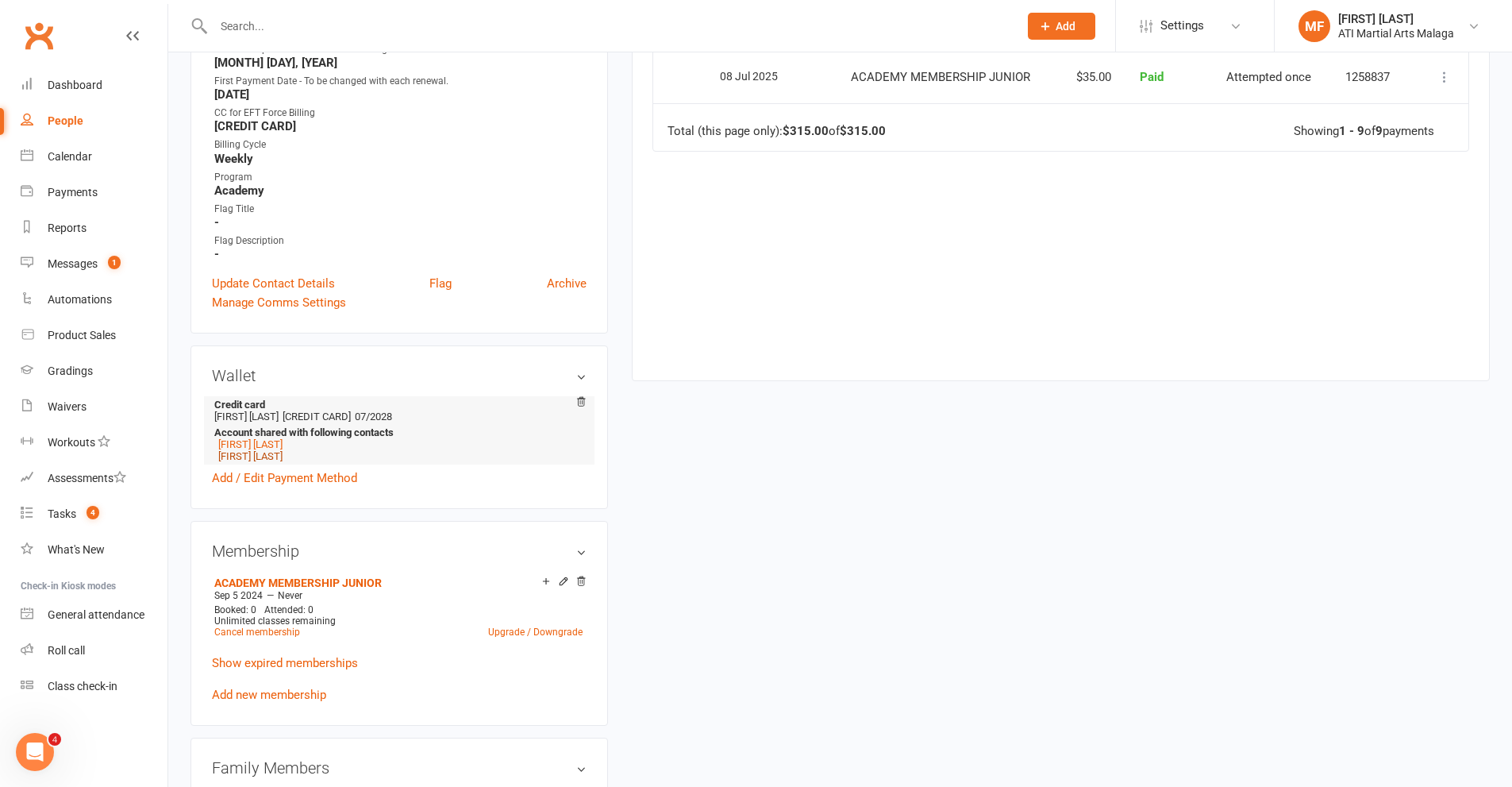 click on "[FIRST] [LAST]" at bounding box center (250, 456) 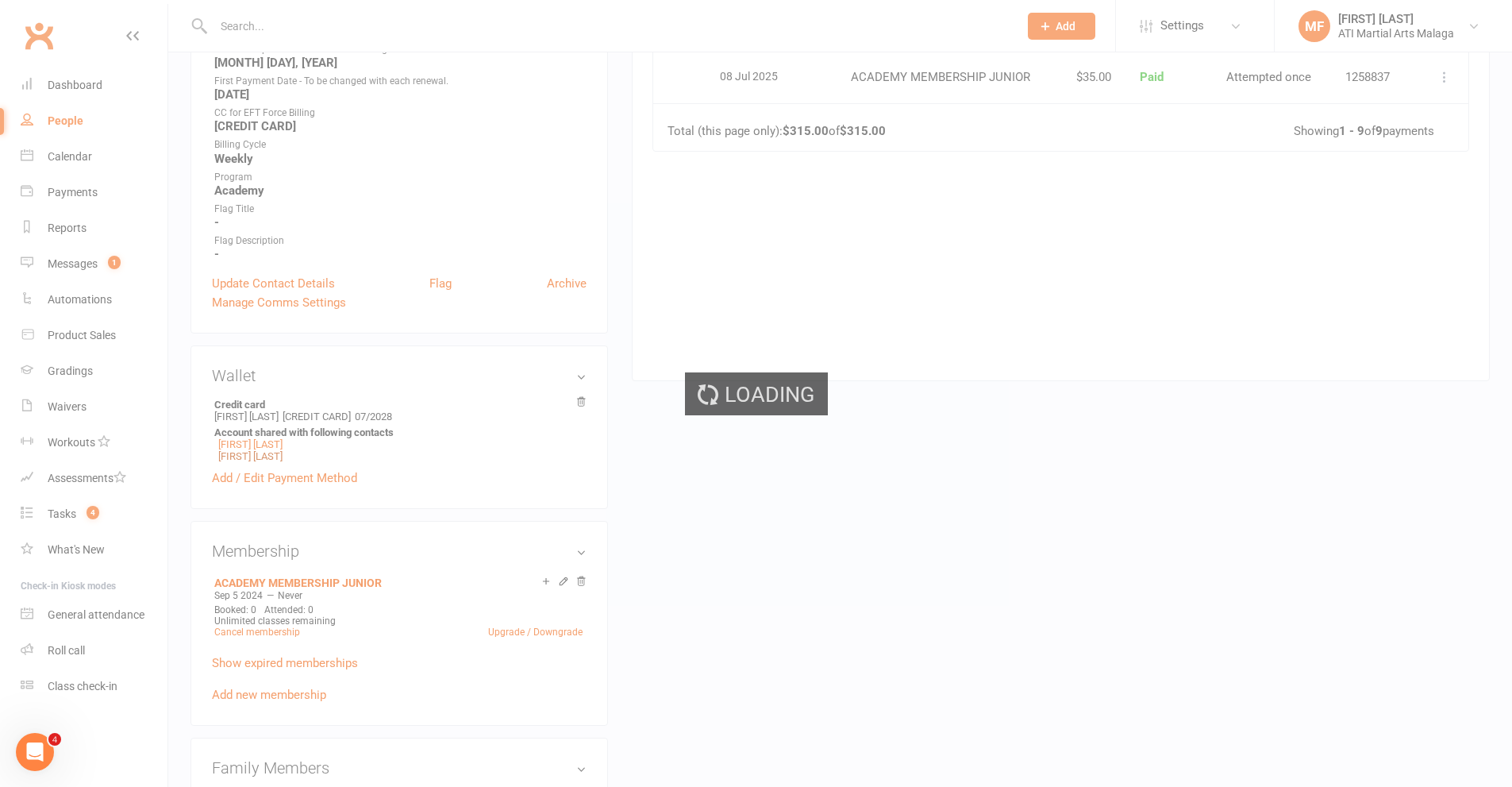 scroll, scrollTop: 708, scrollLeft: 0, axis: vertical 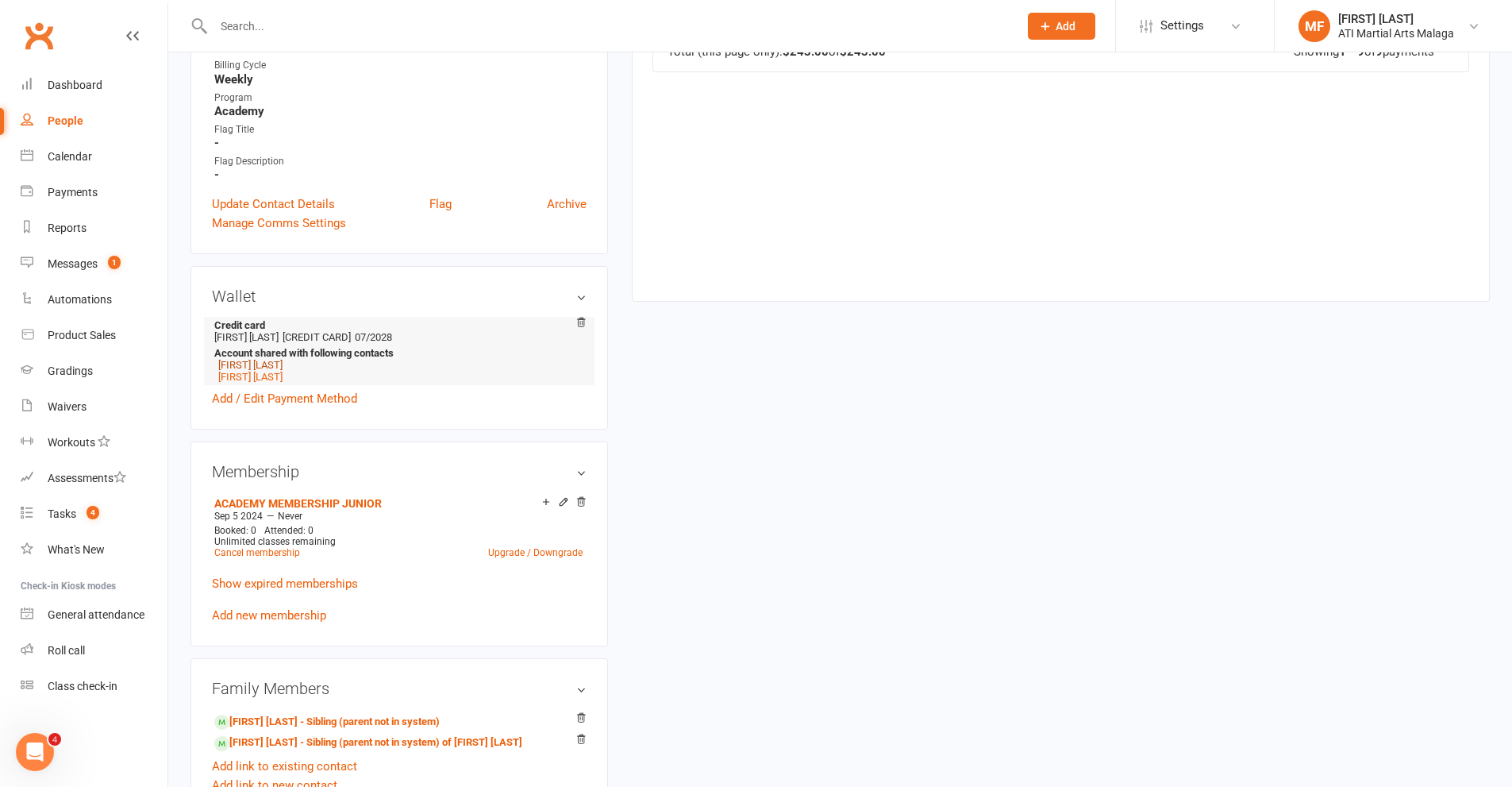 click on "[FIRST] [LAST]" at bounding box center (250, 365) 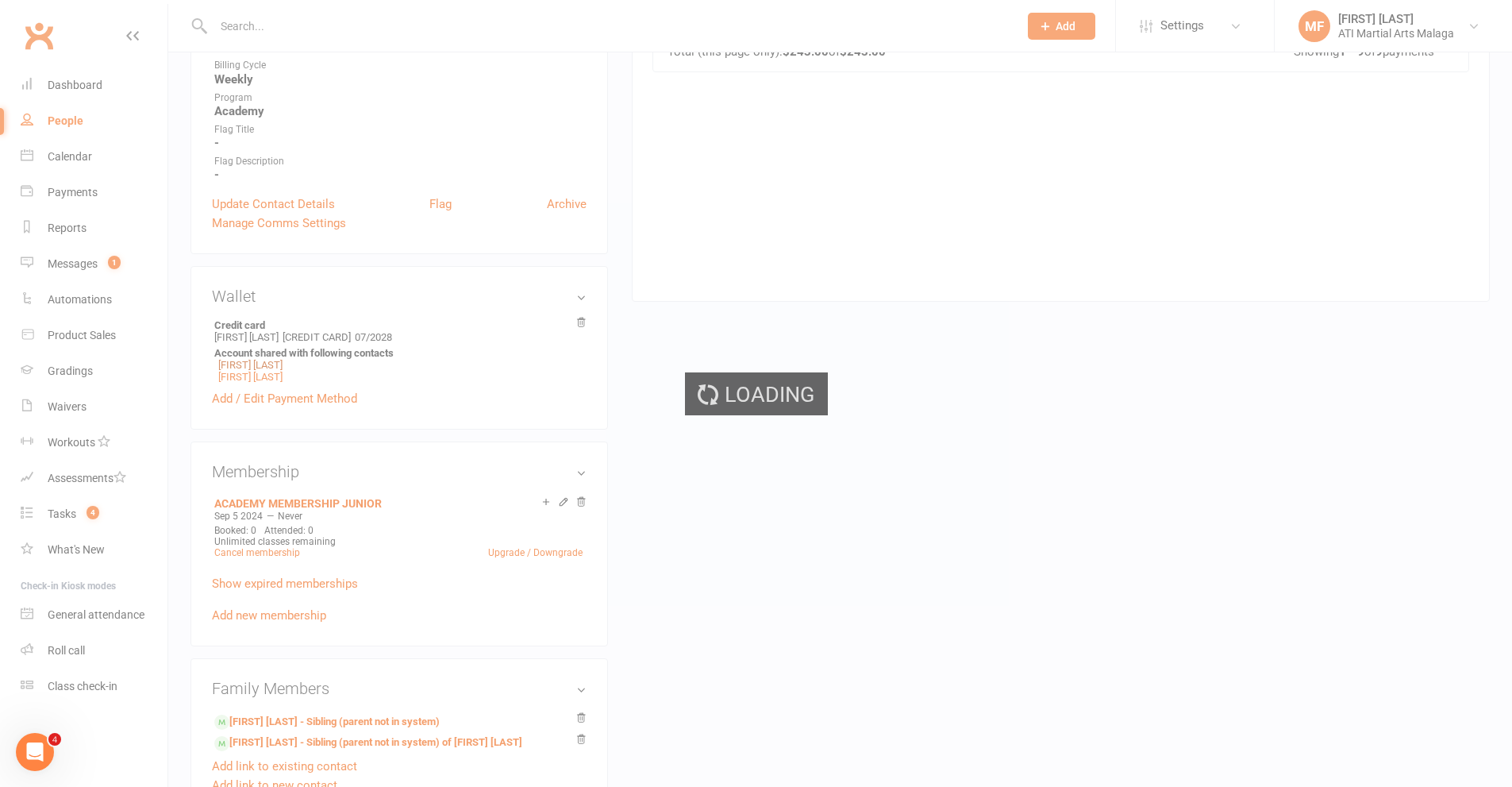 scroll, scrollTop: 538, scrollLeft: 0, axis: vertical 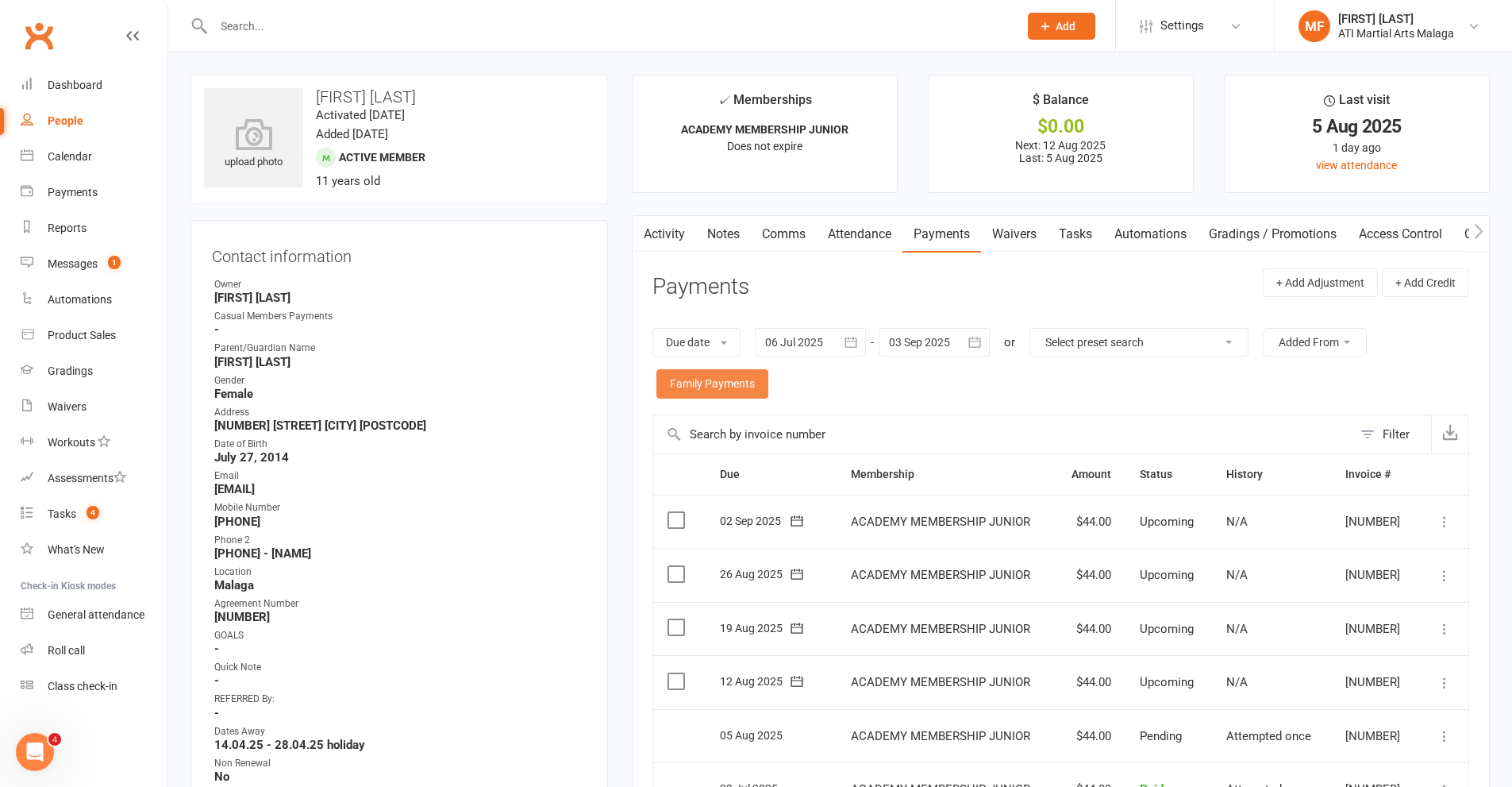 click on "Family Payments" at bounding box center [712, 384] 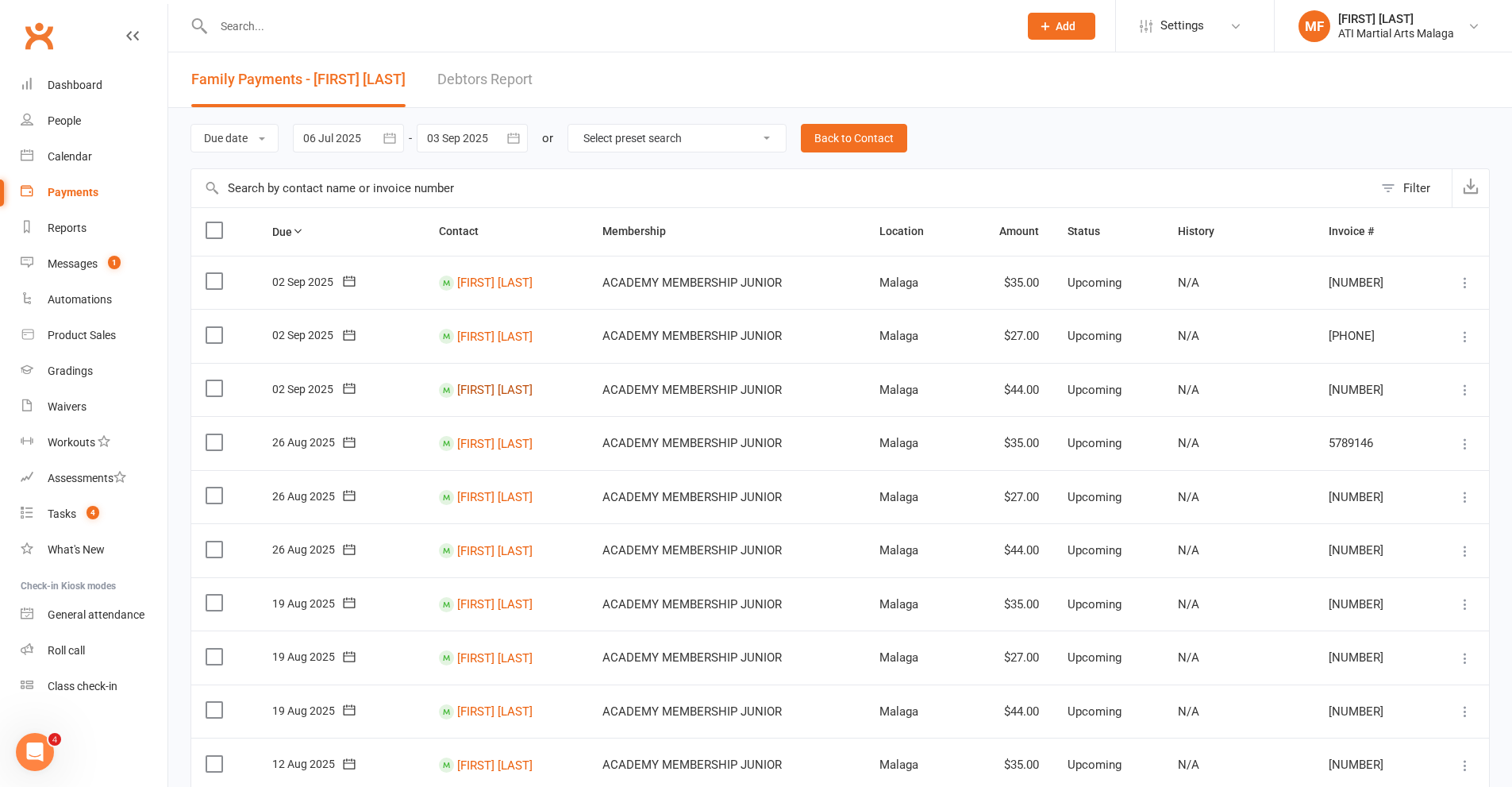 click on "[FIRST] [LAST]" at bounding box center (494, 390) 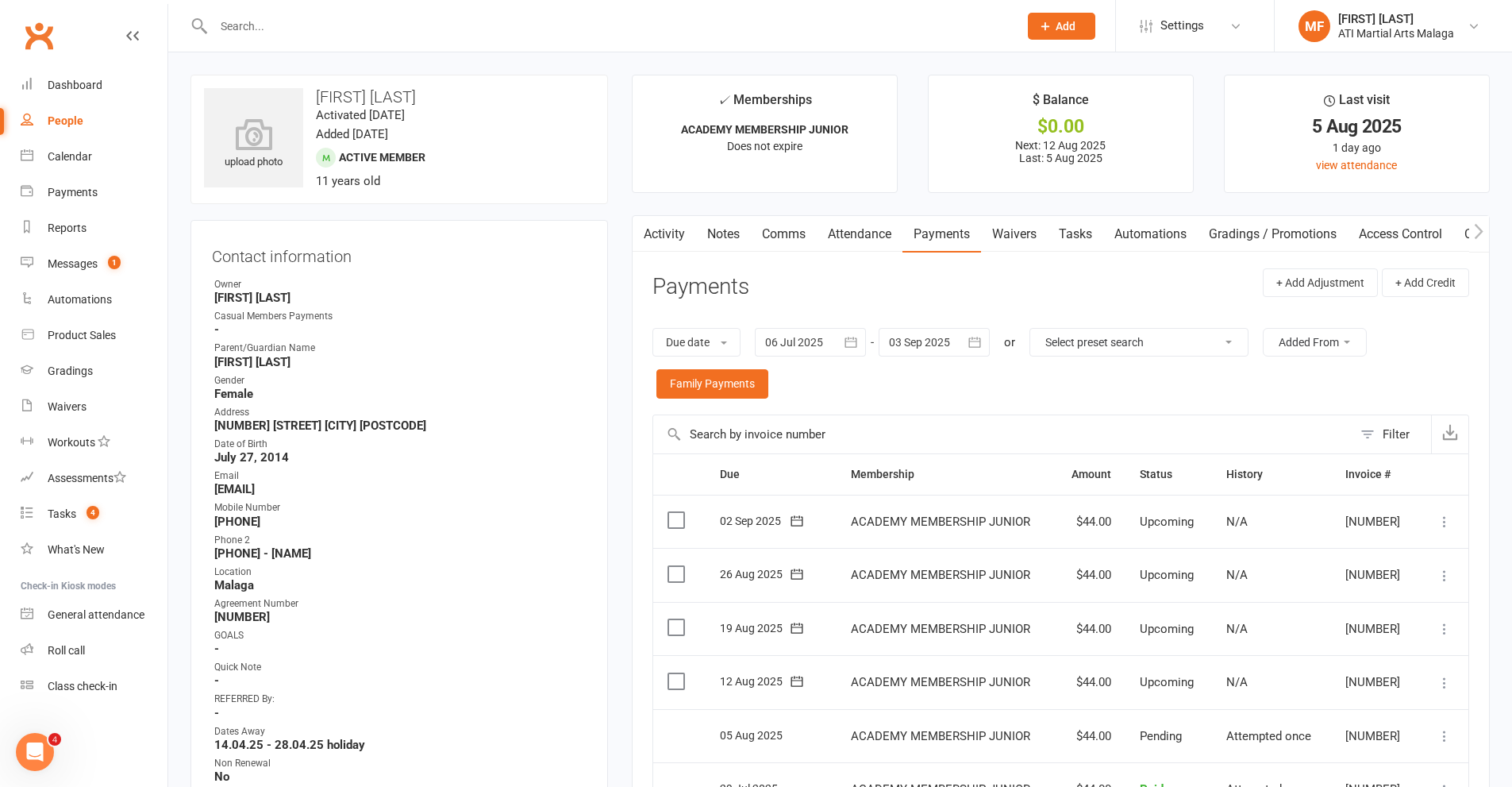 scroll, scrollTop: 556, scrollLeft: 0, axis: vertical 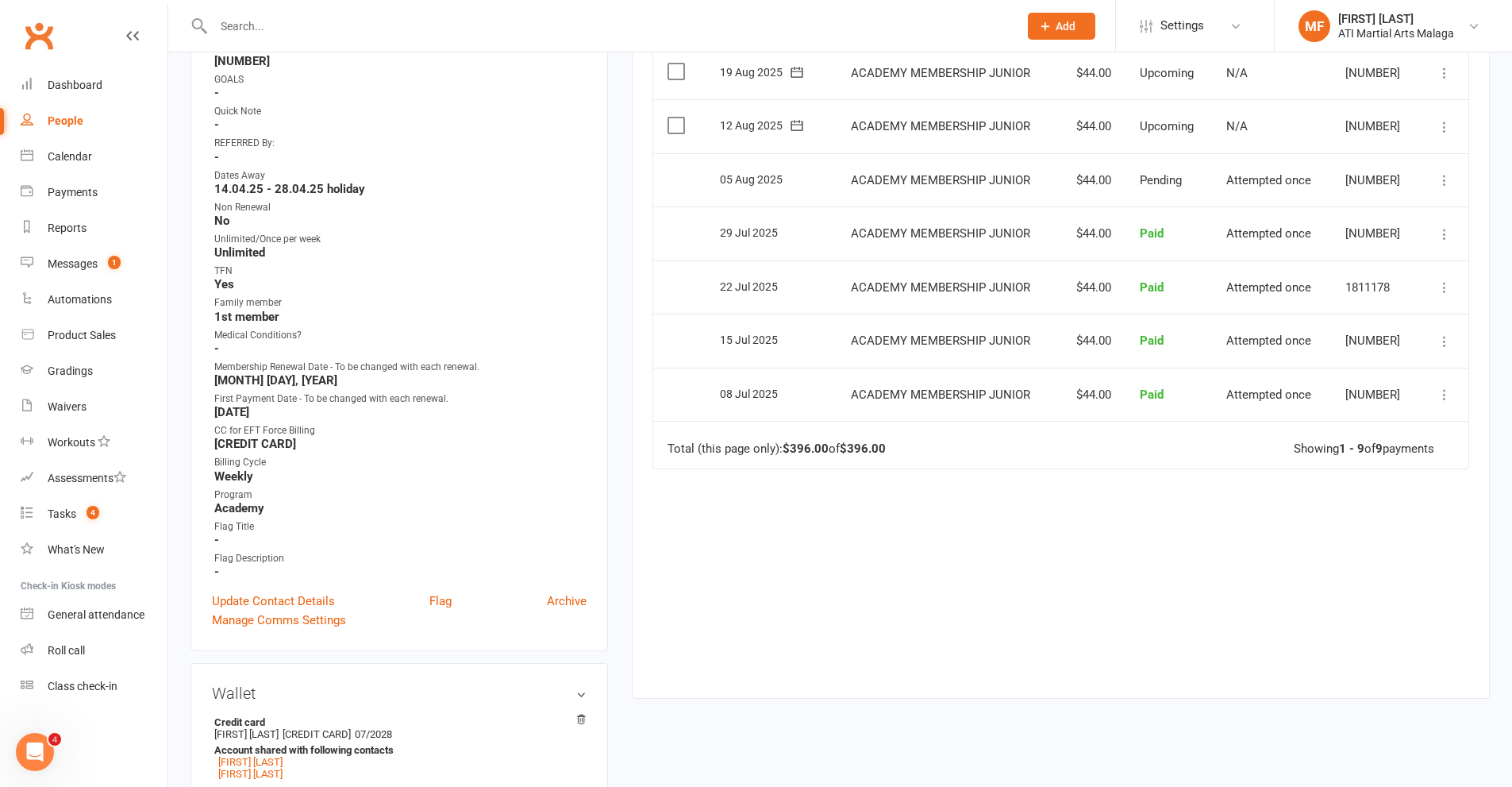 click at bounding box center (608, 26) 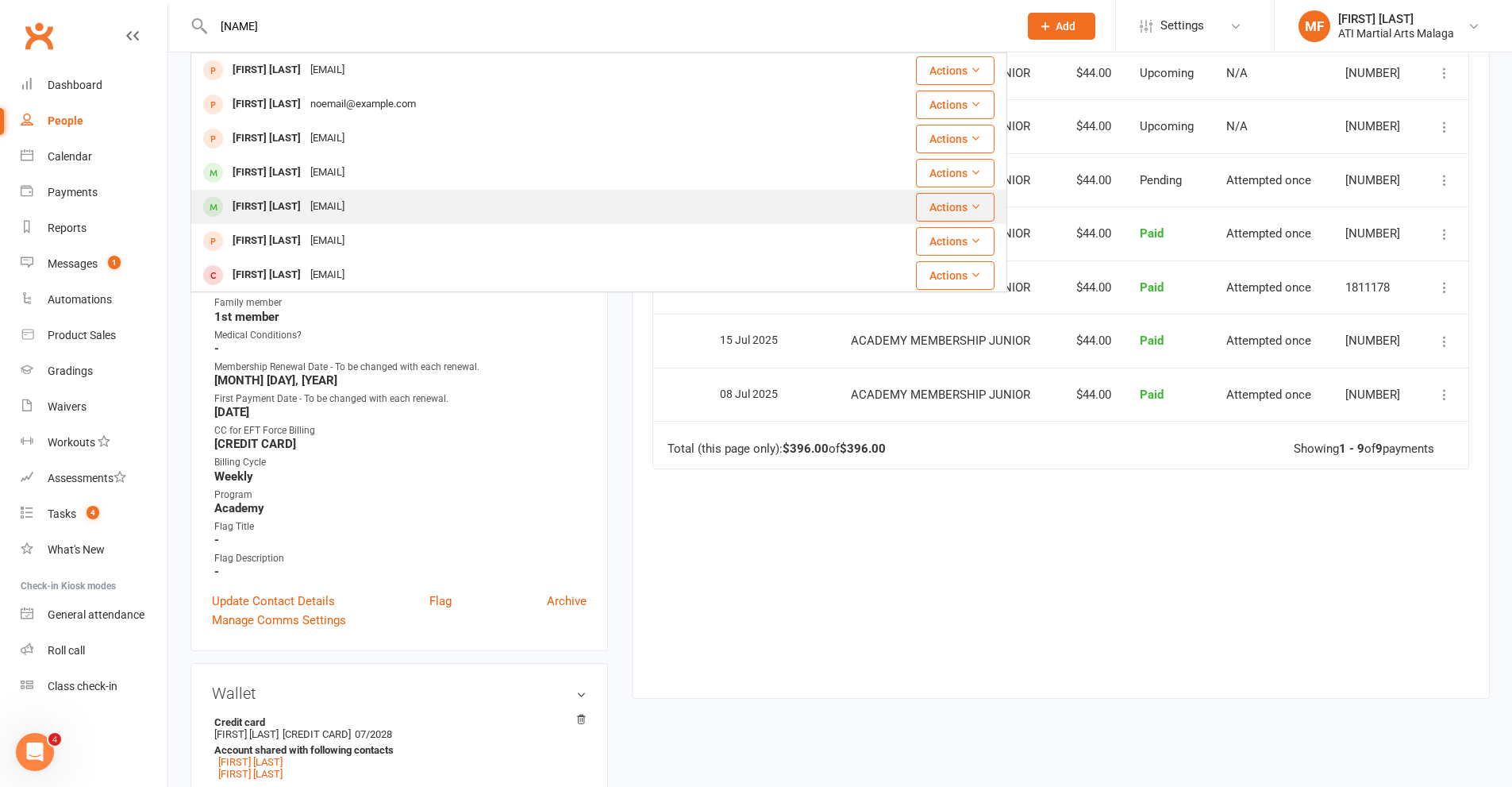 type on "[NAME]" 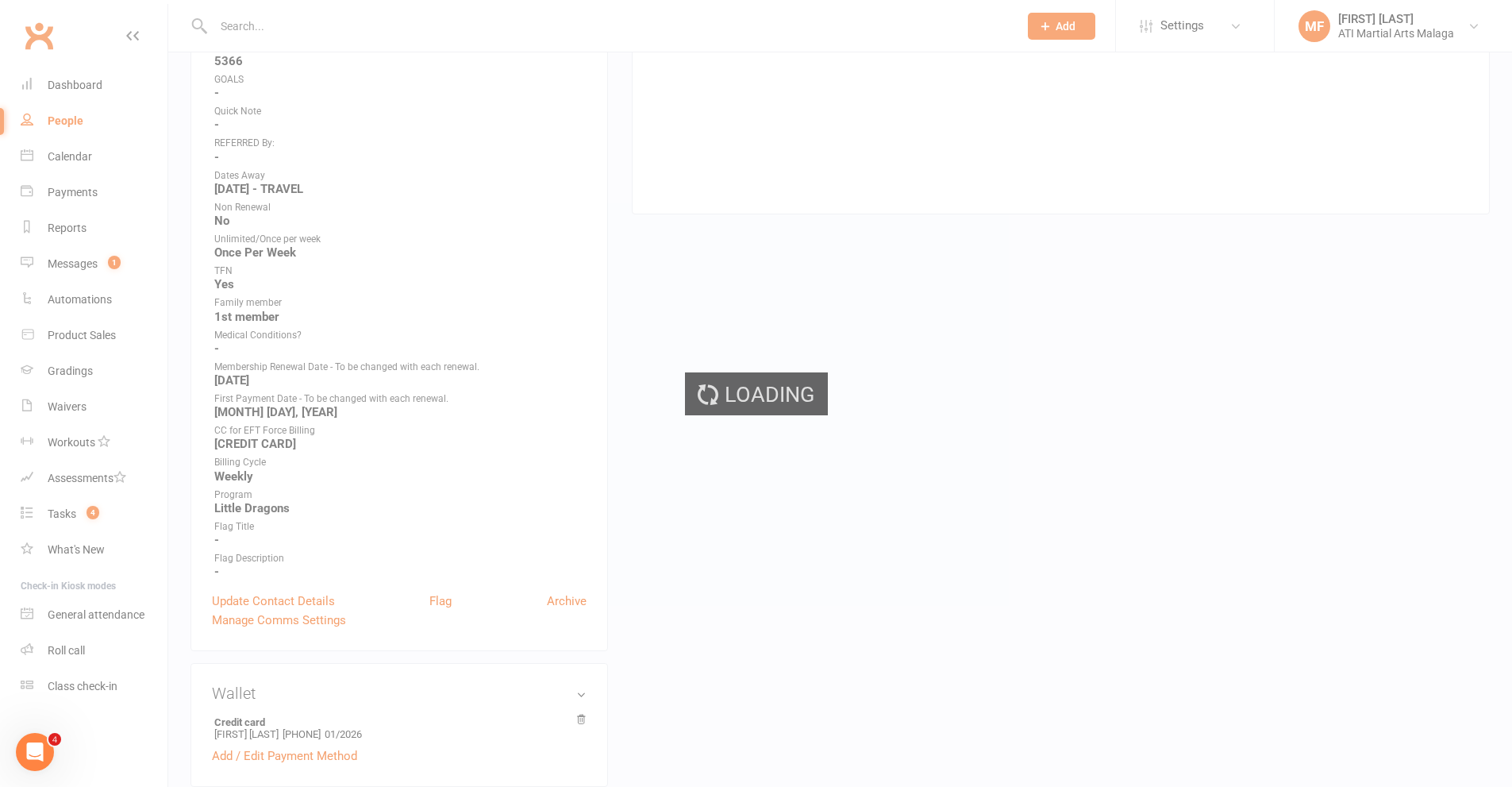 scroll, scrollTop: 0, scrollLeft: 0, axis: both 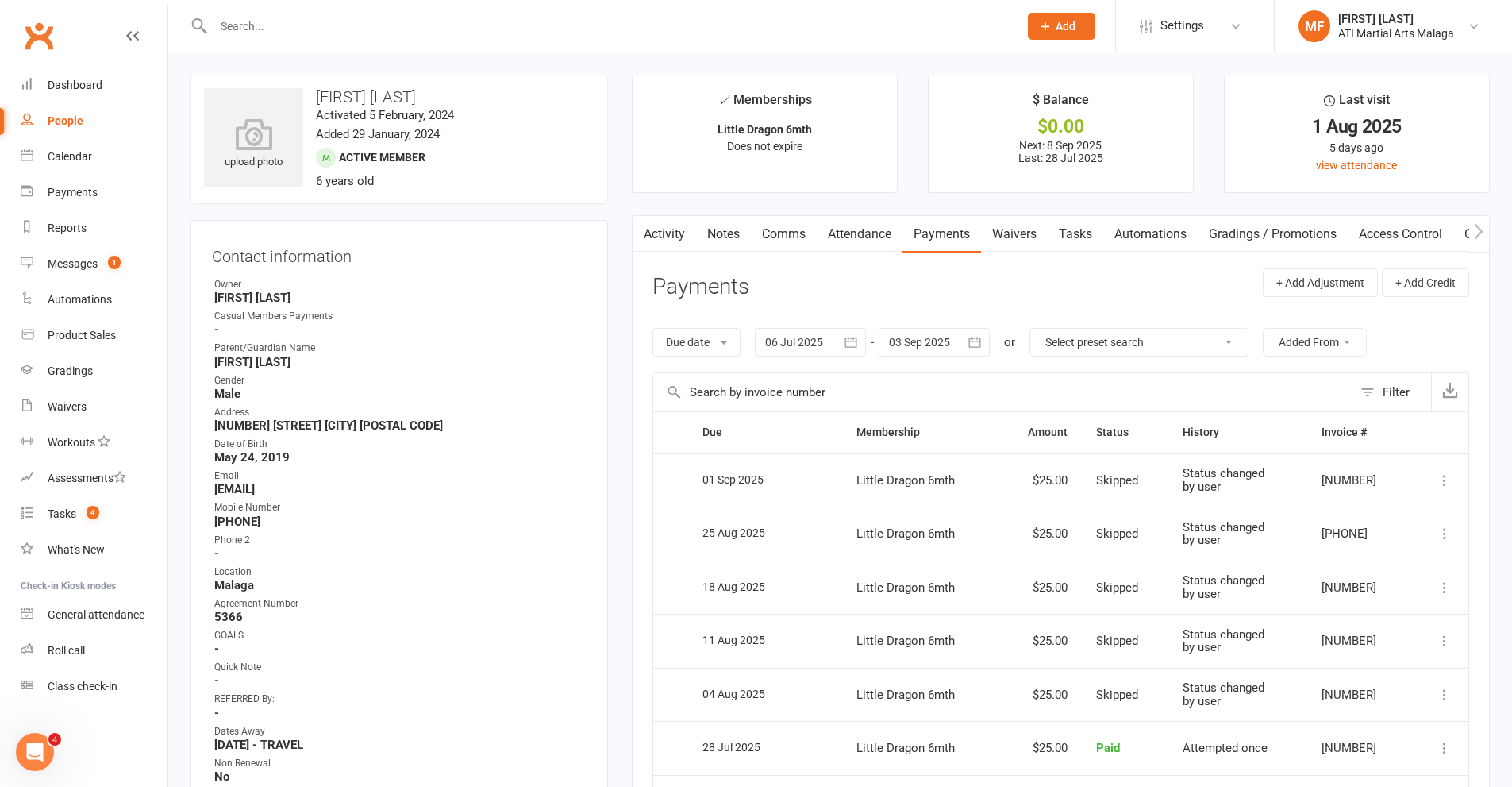 click on "Notes" at bounding box center (723, 234) 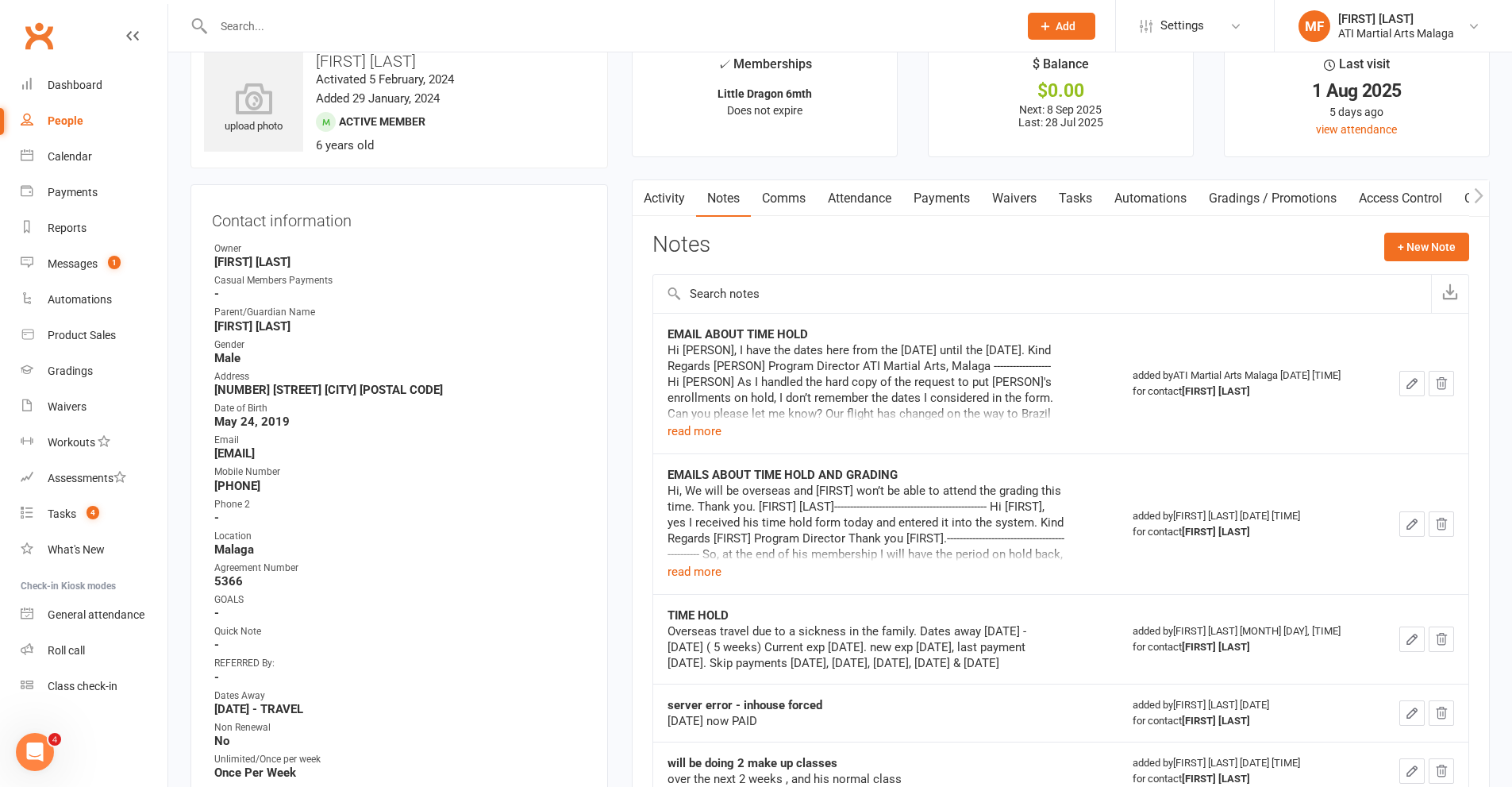 scroll, scrollTop: 0, scrollLeft: 0, axis: both 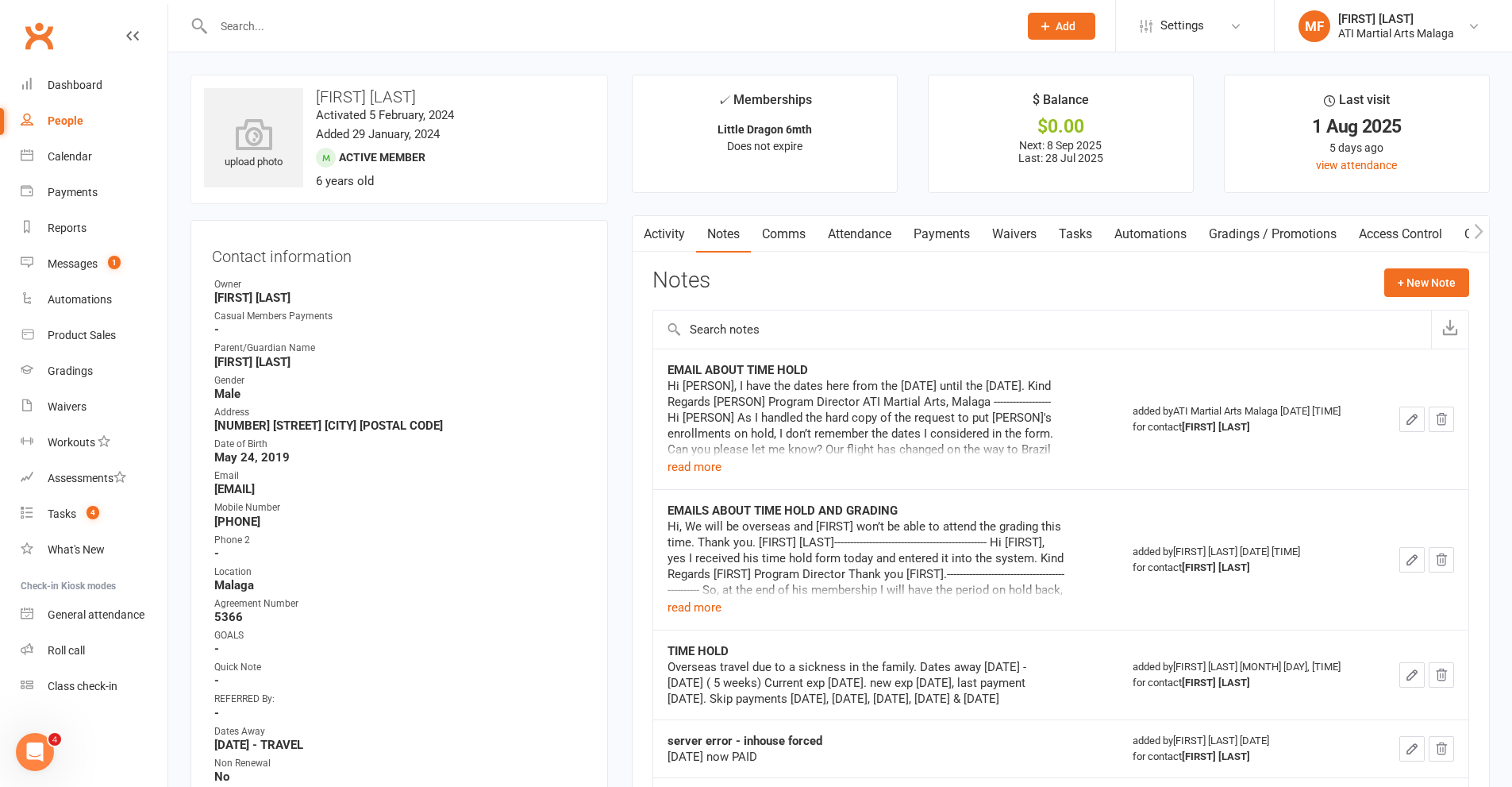 click on "Payments" at bounding box center (941, 234) 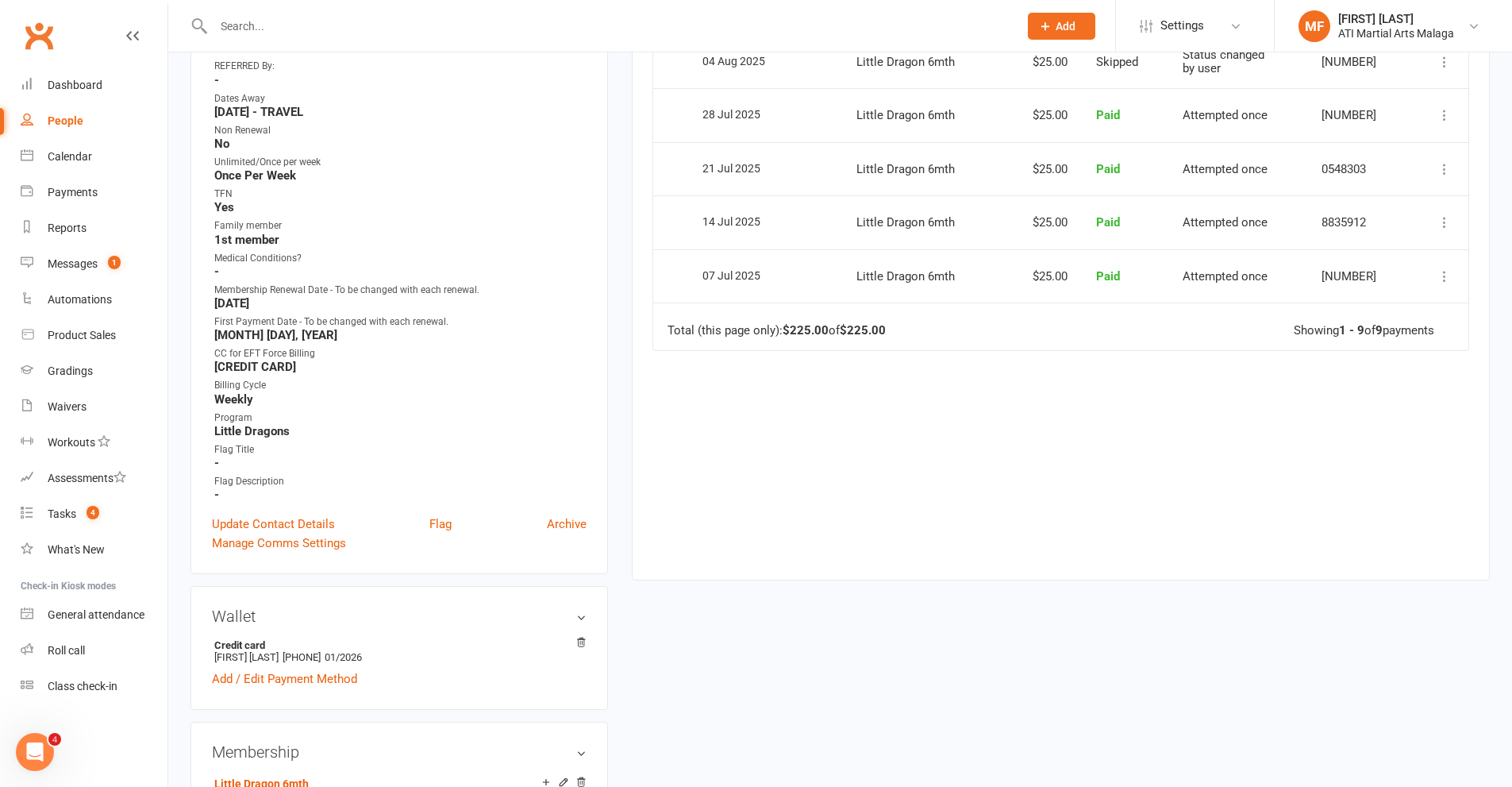 scroll, scrollTop: 715, scrollLeft: 0, axis: vertical 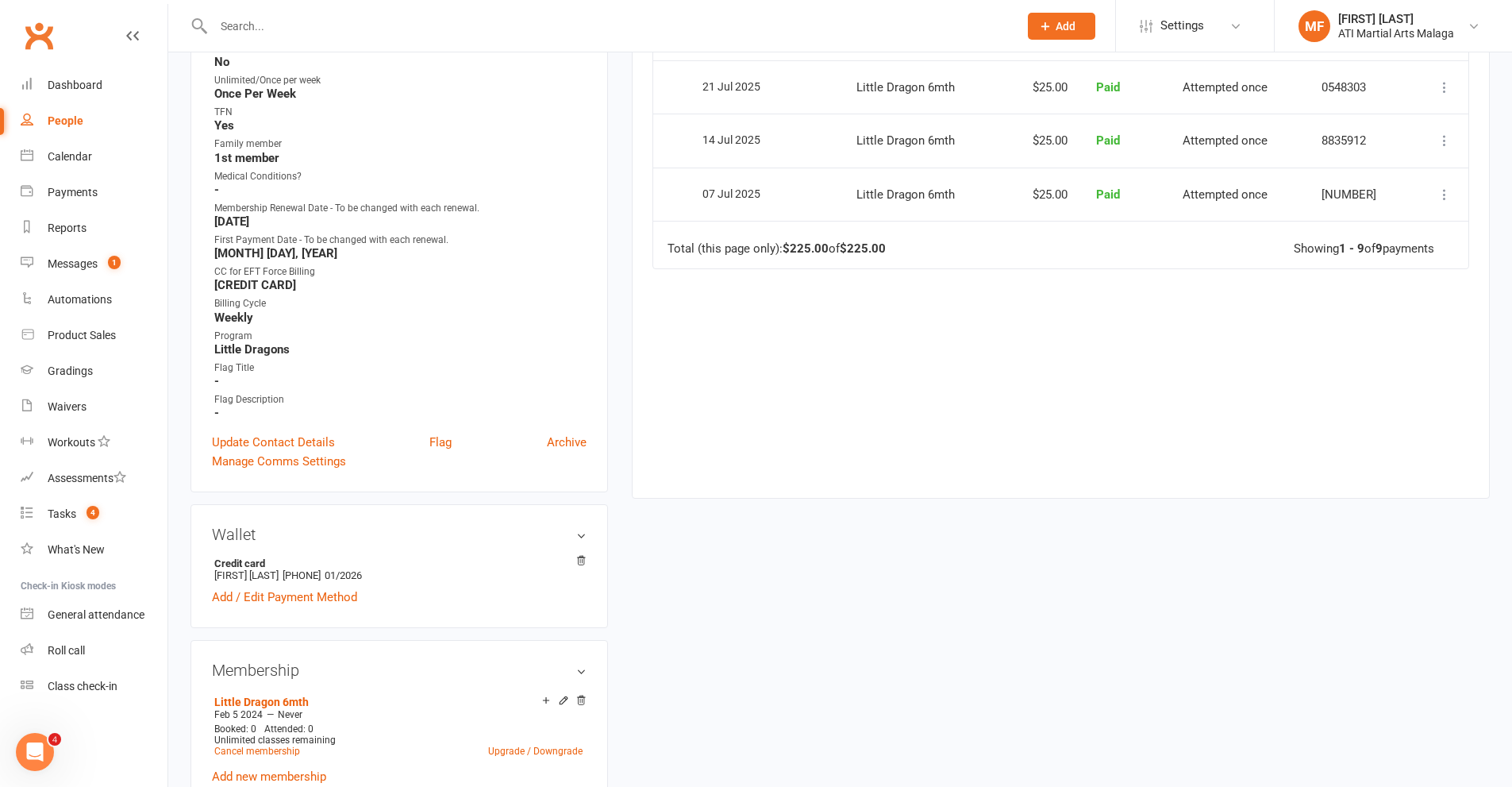 click at bounding box center [608, 26] 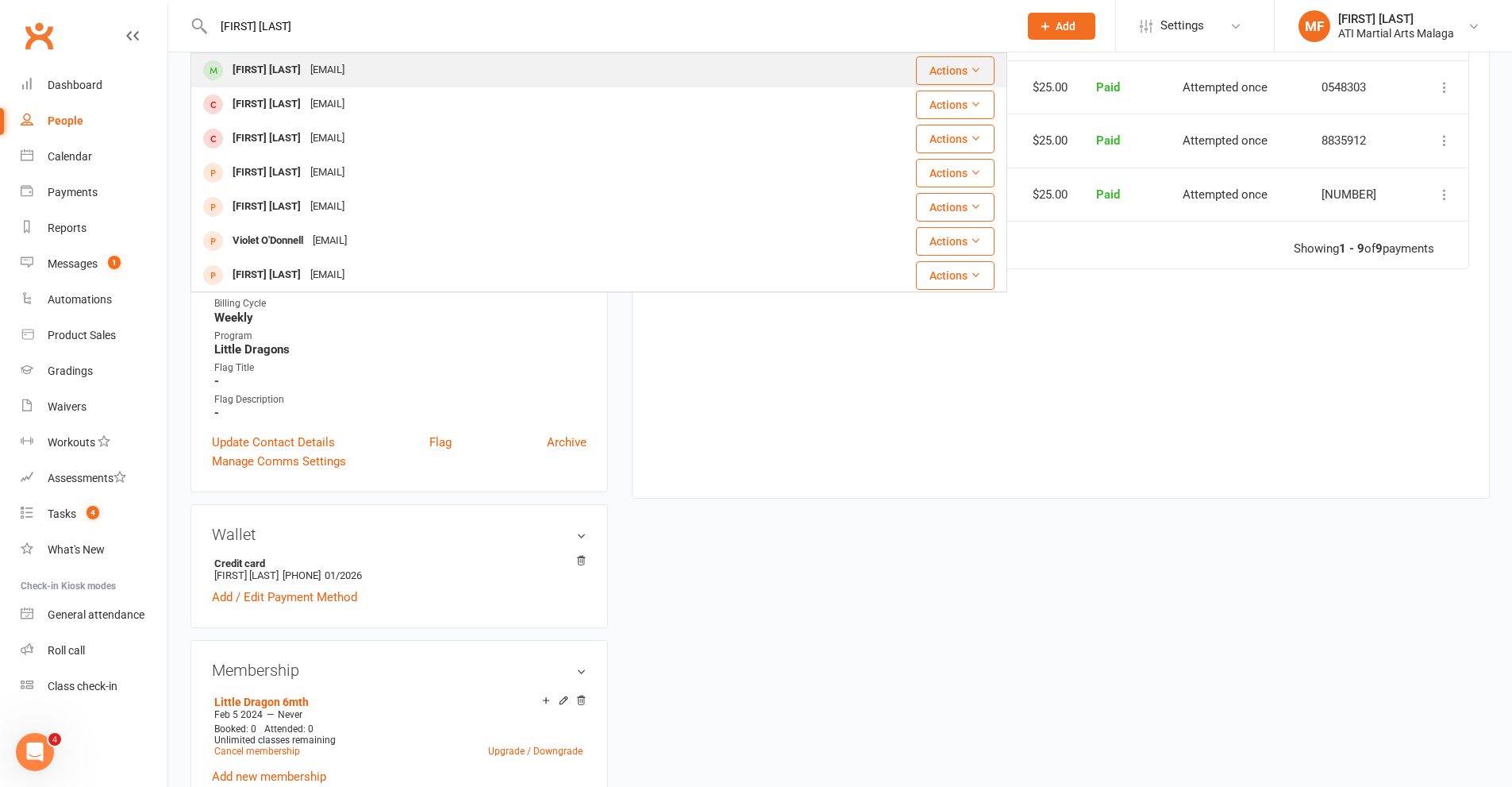type on "[FIRST] [LAST]" 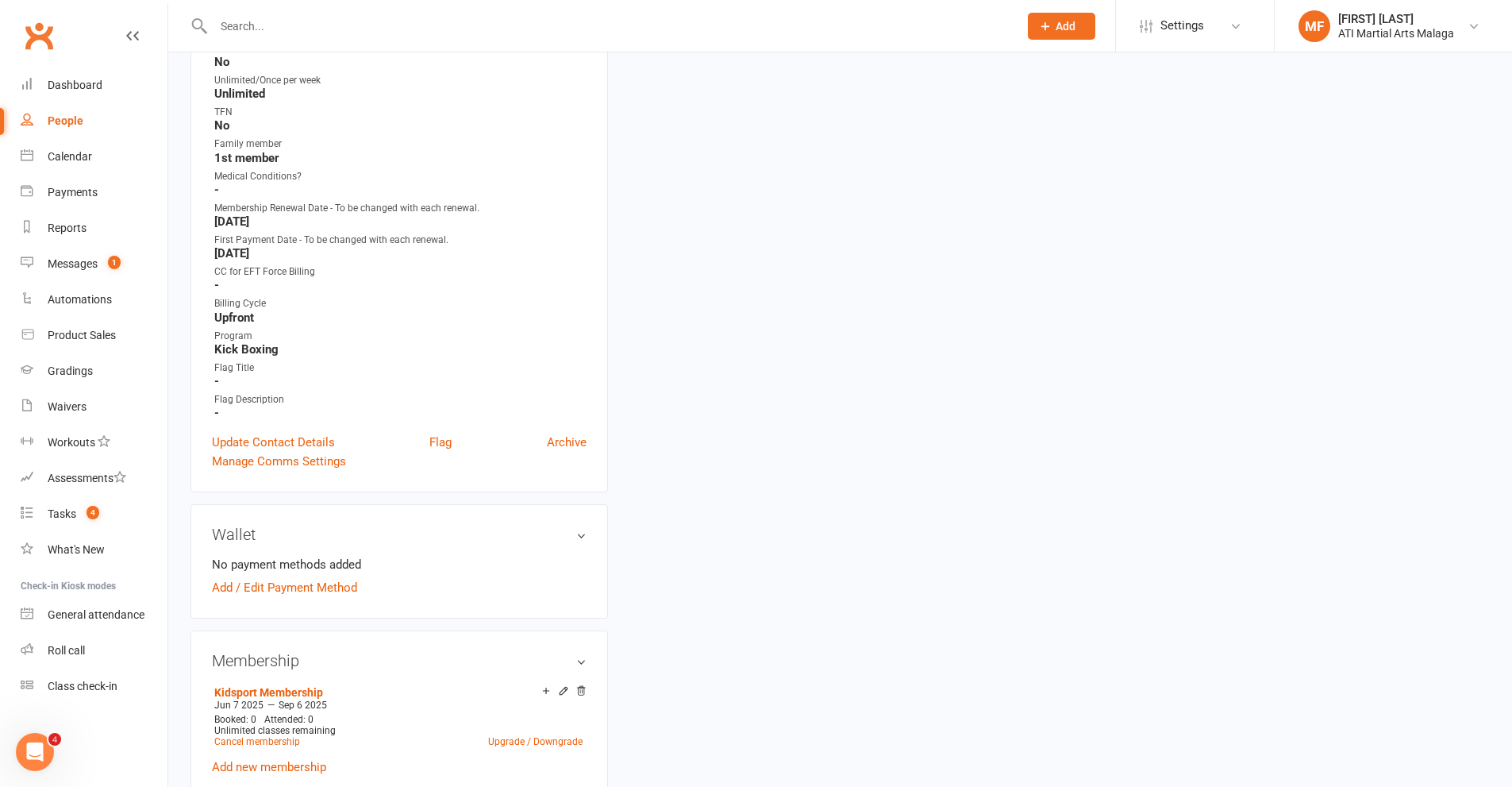 scroll, scrollTop: 0, scrollLeft: 0, axis: both 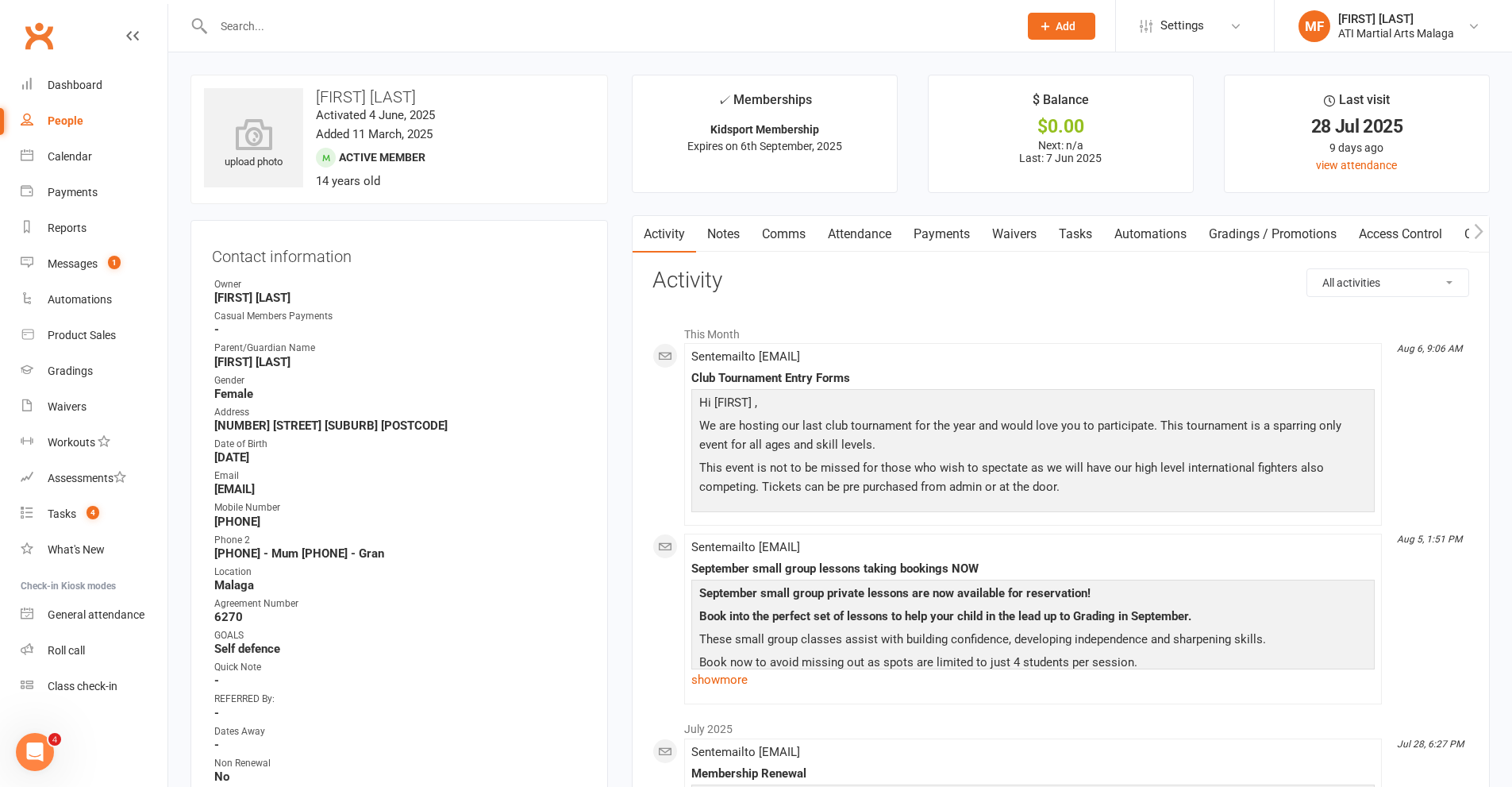 click on "Payments" at bounding box center [941, 234] 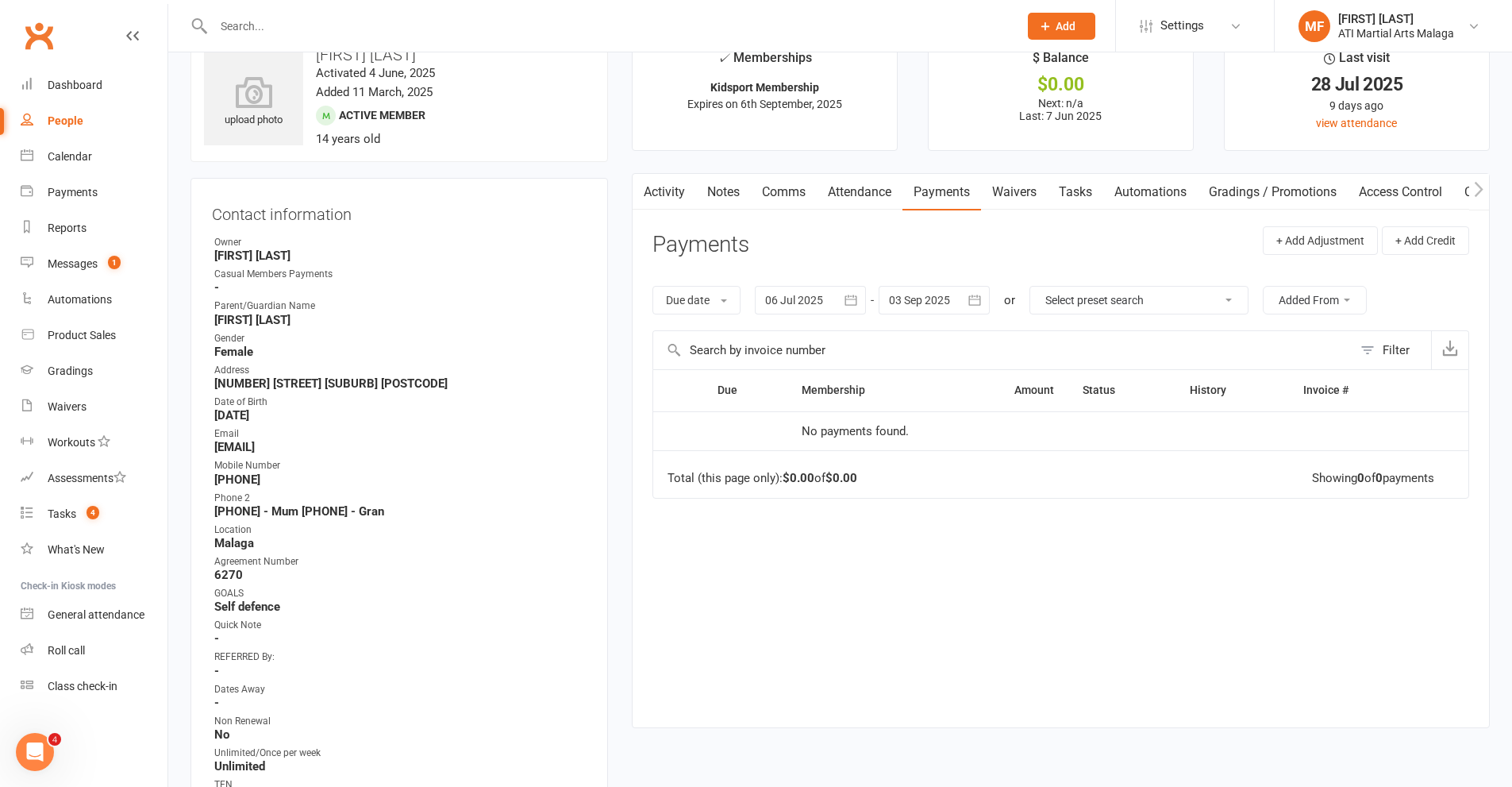 scroll, scrollTop: 0, scrollLeft: 0, axis: both 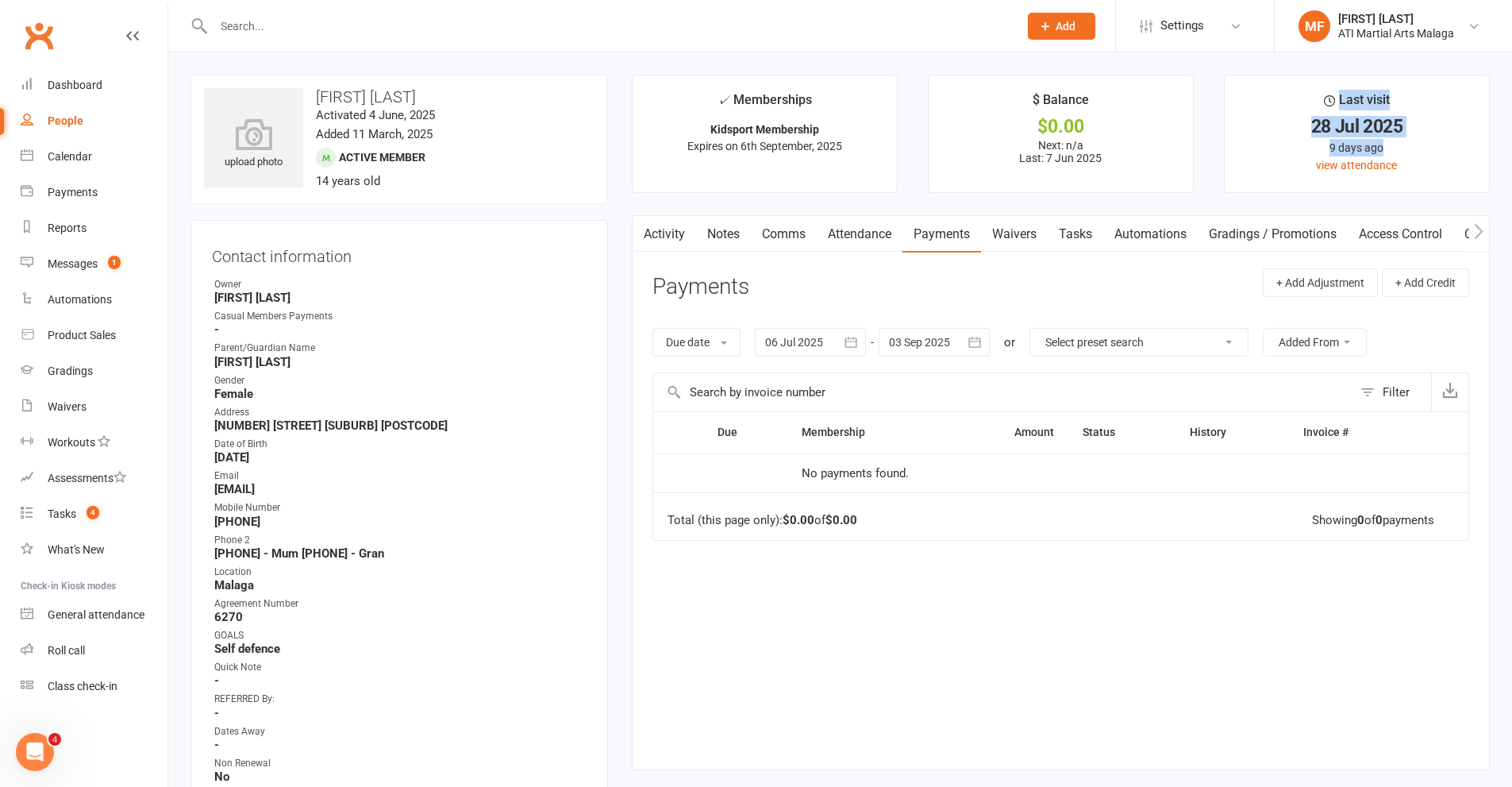 drag, startPoint x: 1386, startPoint y: 147, endPoint x: 1318, endPoint y: 103, distance: 80.99383 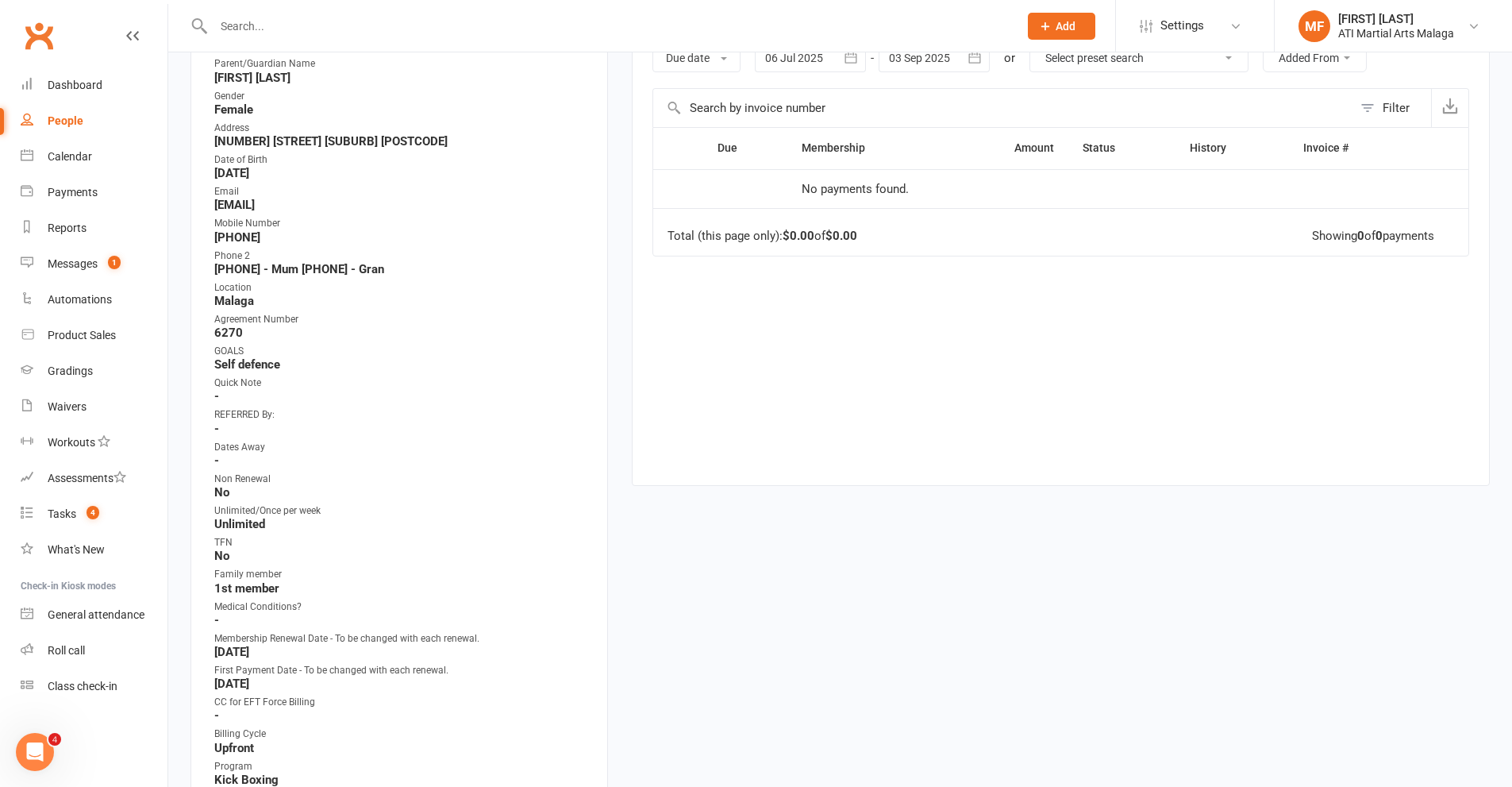 scroll, scrollTop: 476, scrollLeft: 0, axis: vertical 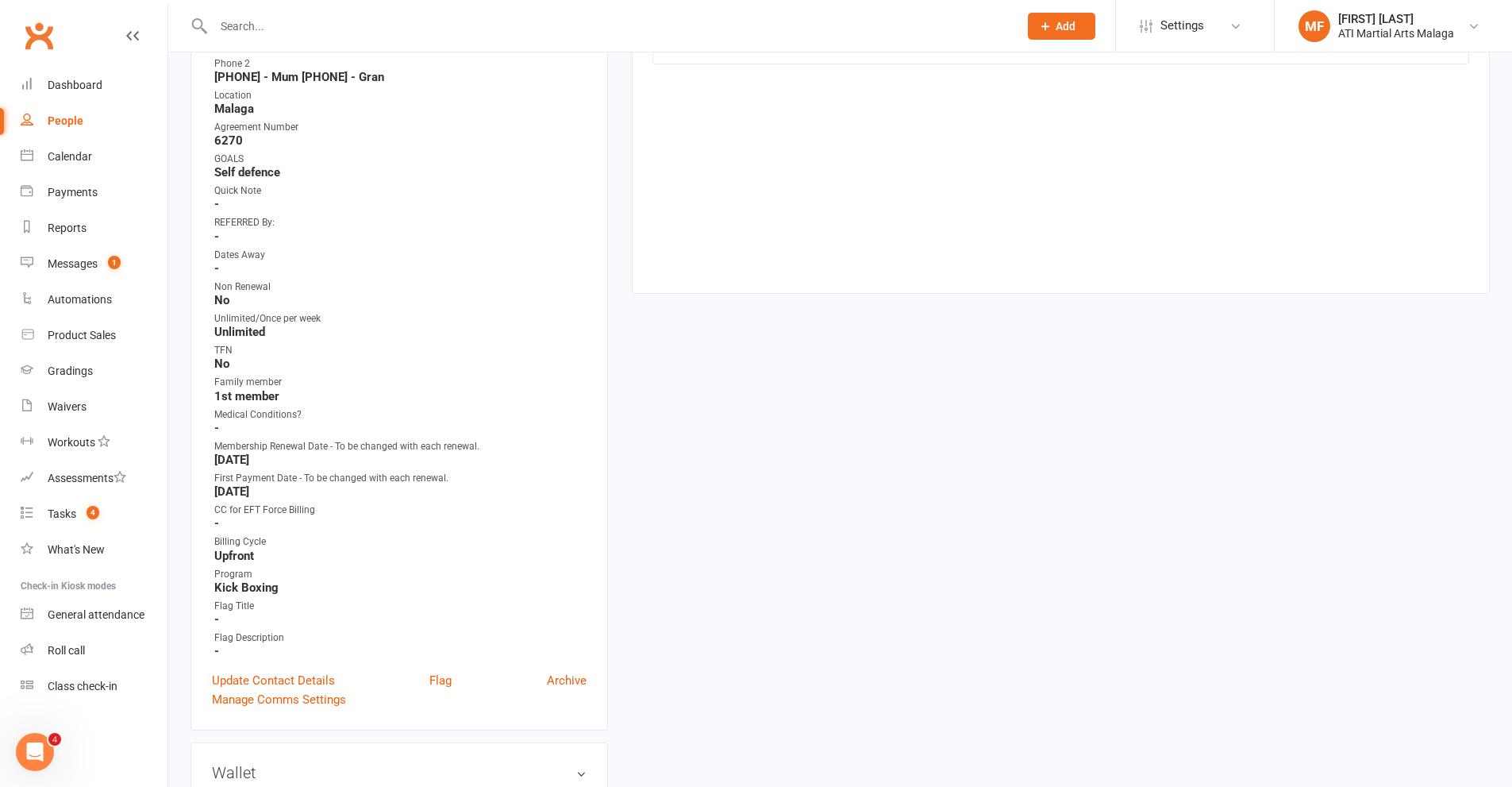 click at bounding box center [608, 26] 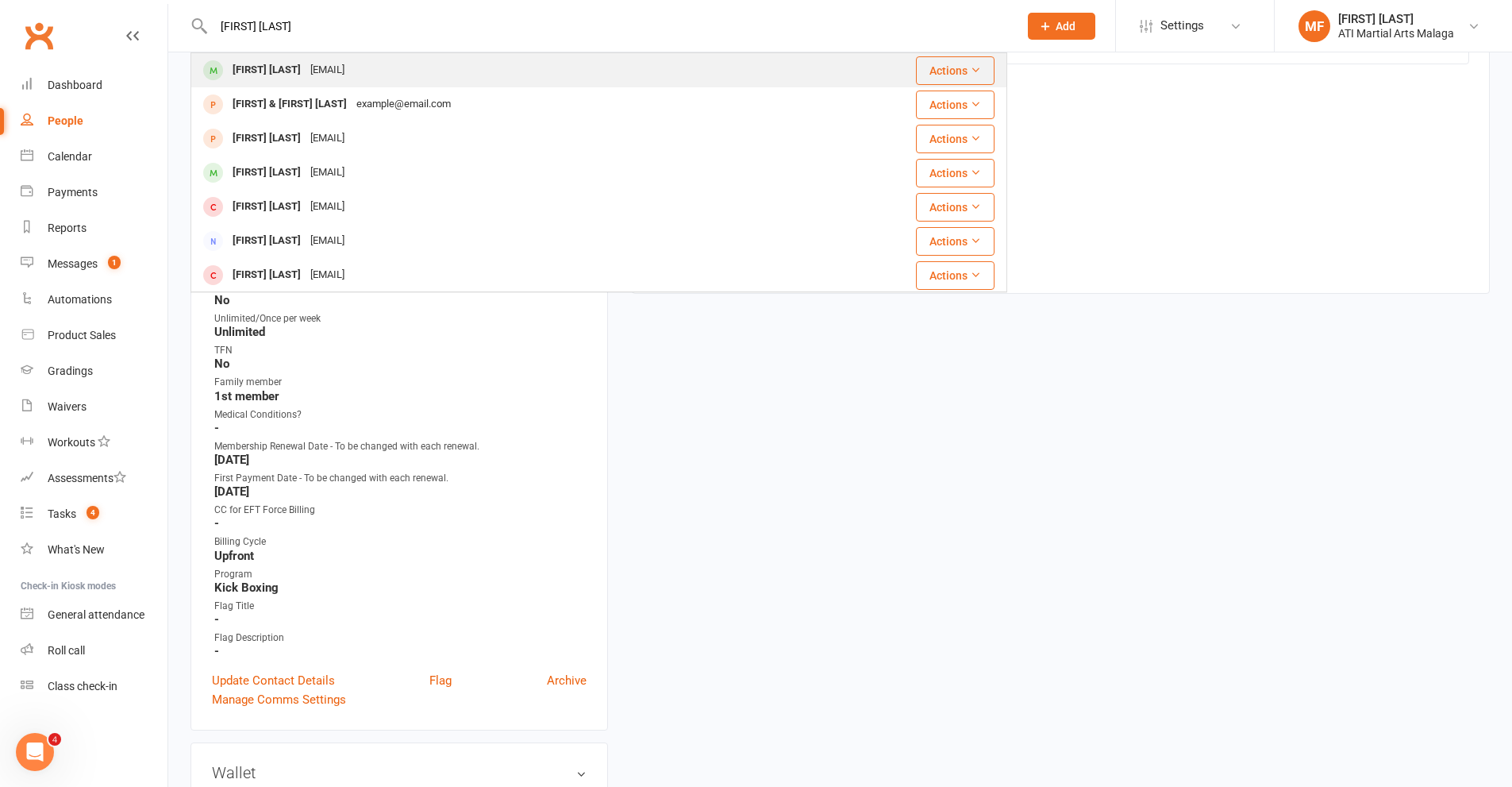 type on "[FIRST] [LAST]" 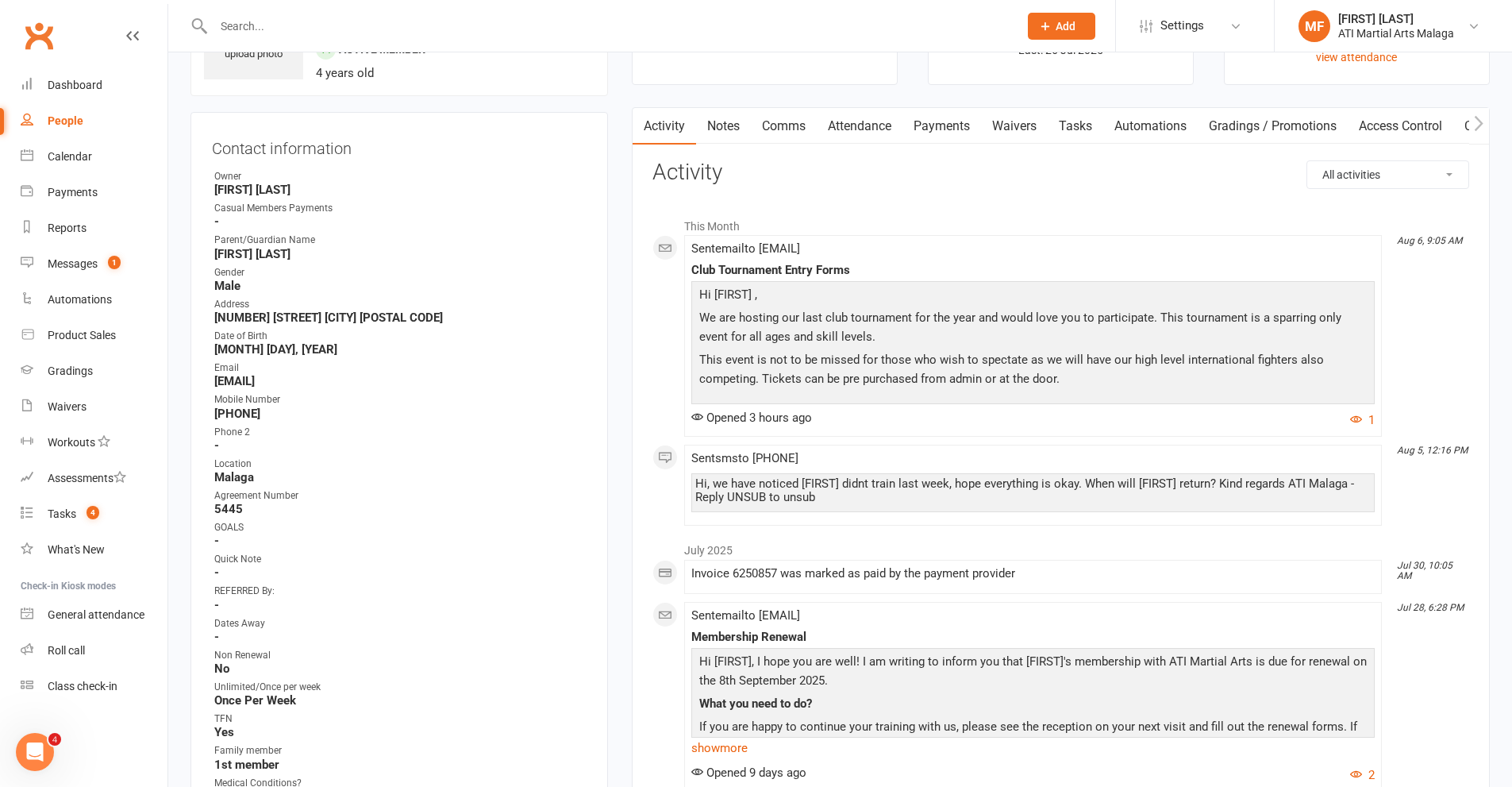 scroll, scrollTop: 0, scrollLeft: 0, axis: both 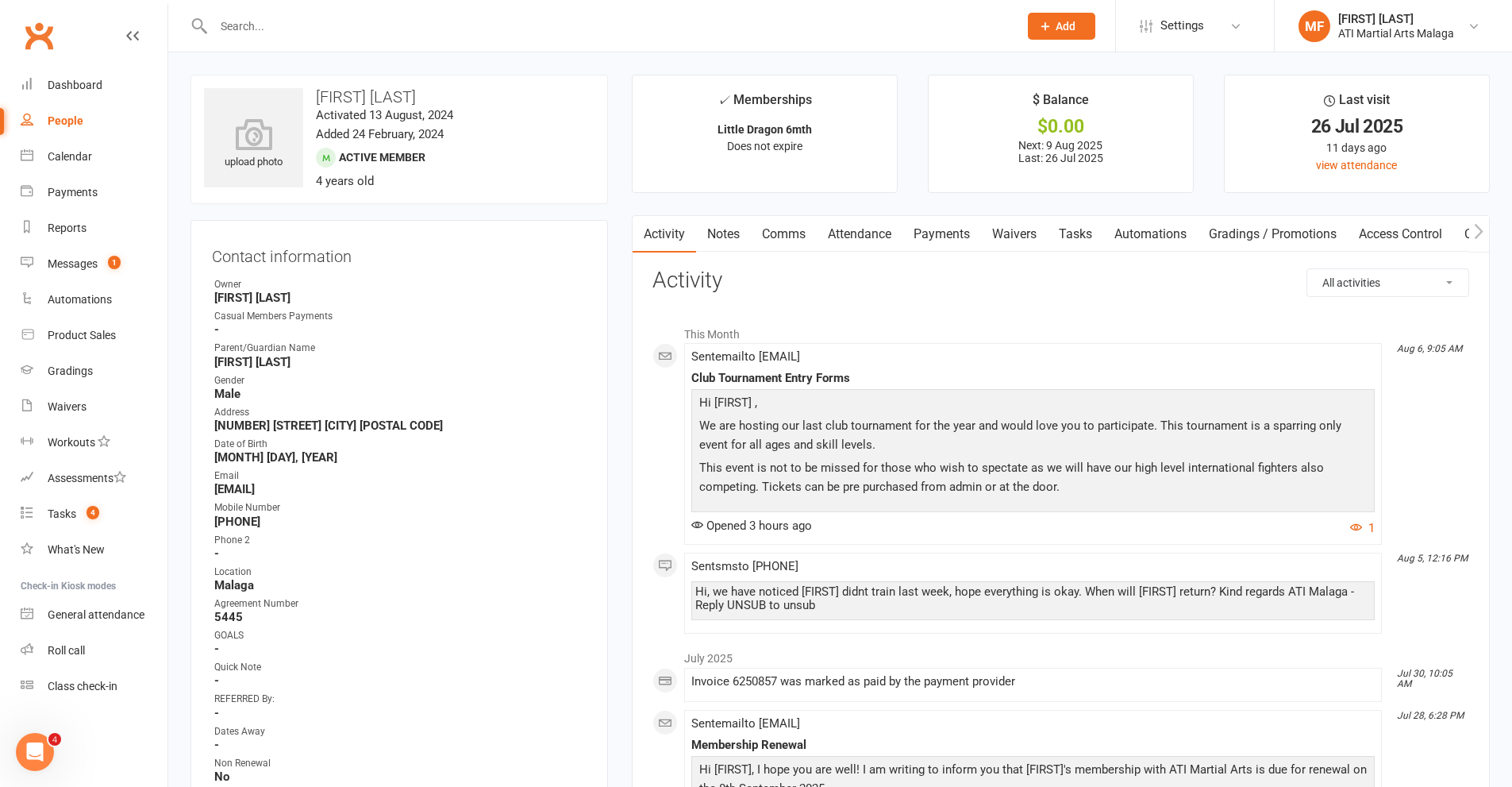click on "This Month" at bounding box center (1060, 330) 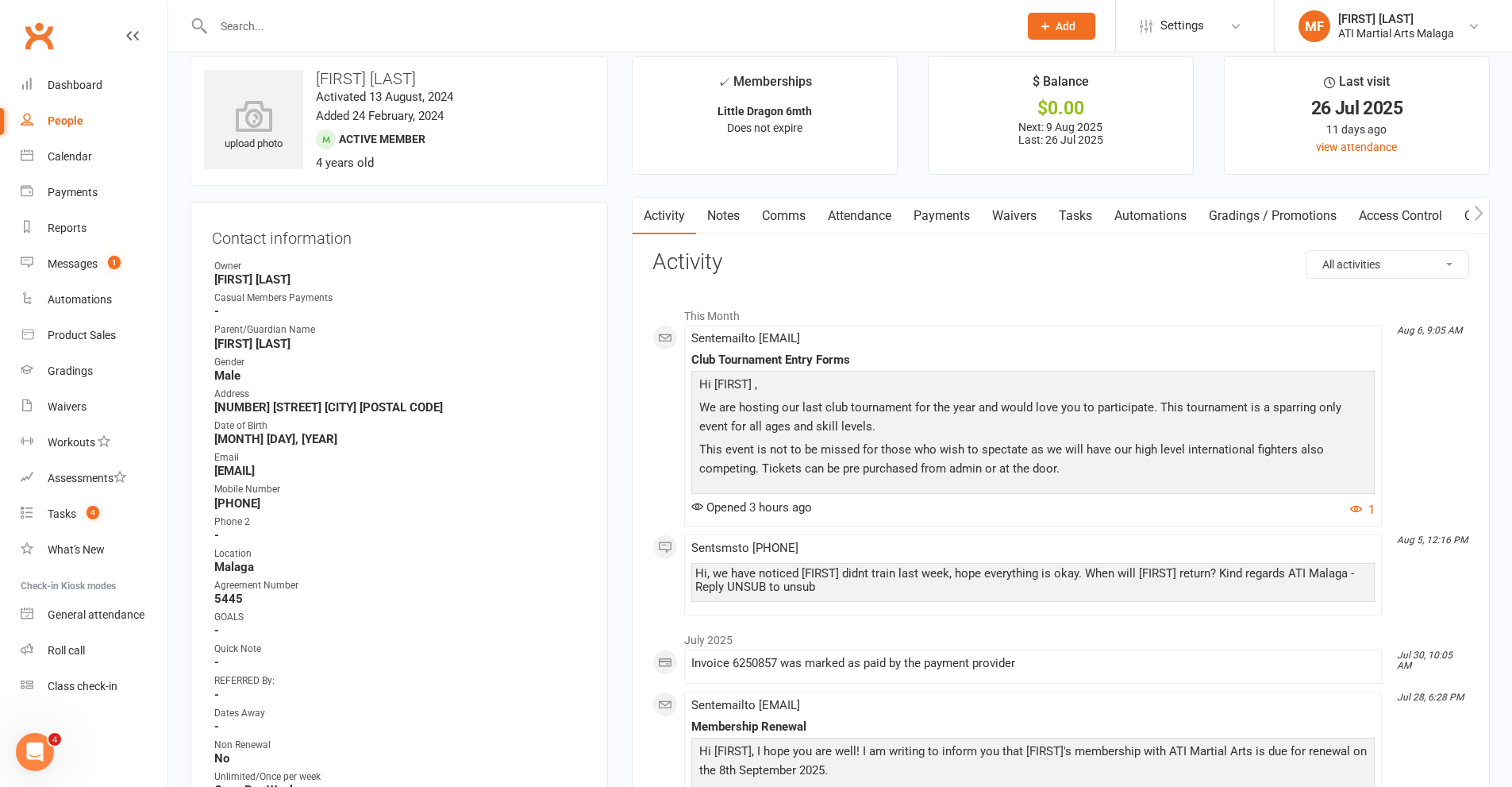 scroll, scrollTop: 0, scrollLeft: 0, axis: both 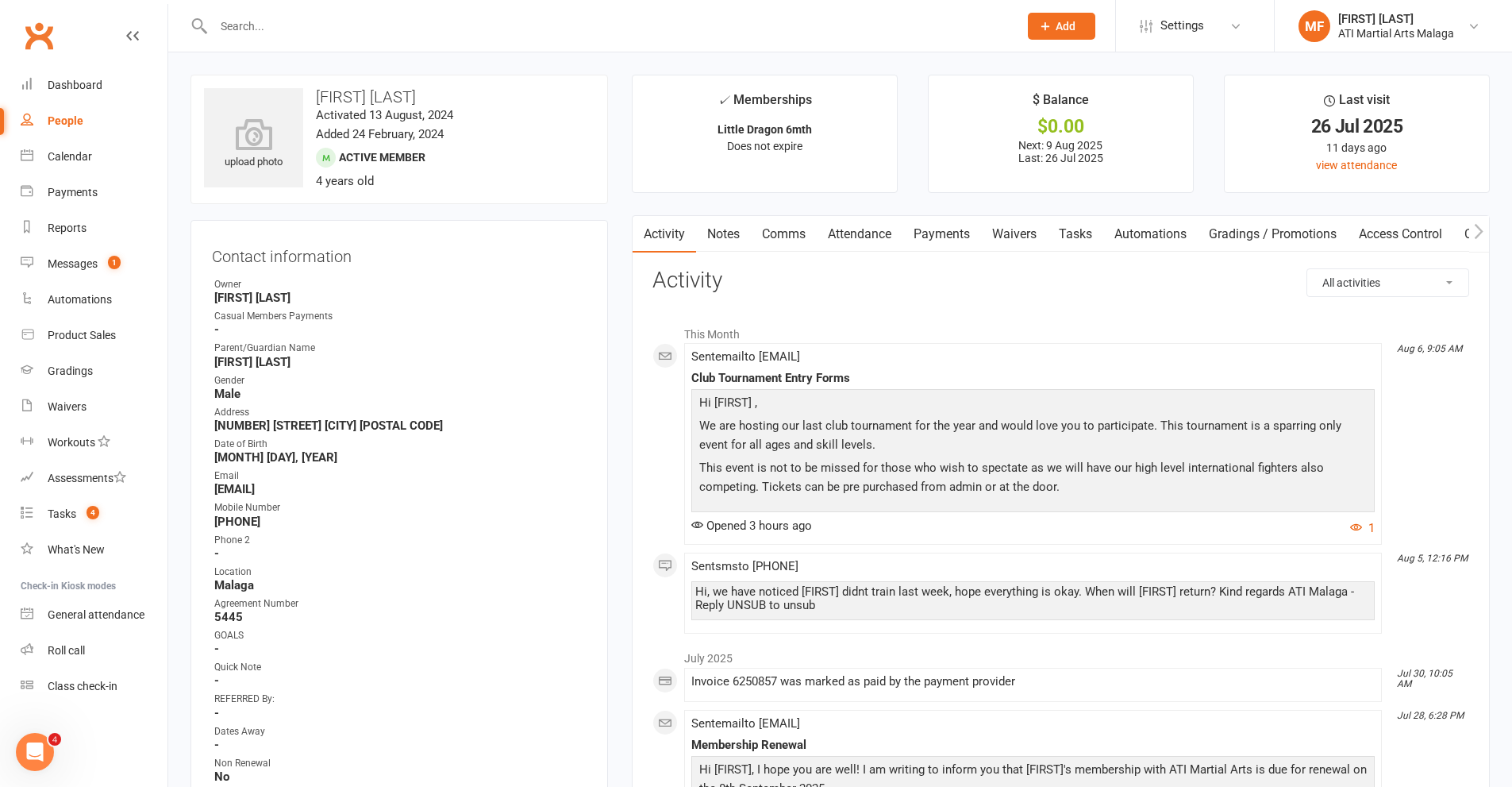 click on "Payments" at bounding box center [941, 234] 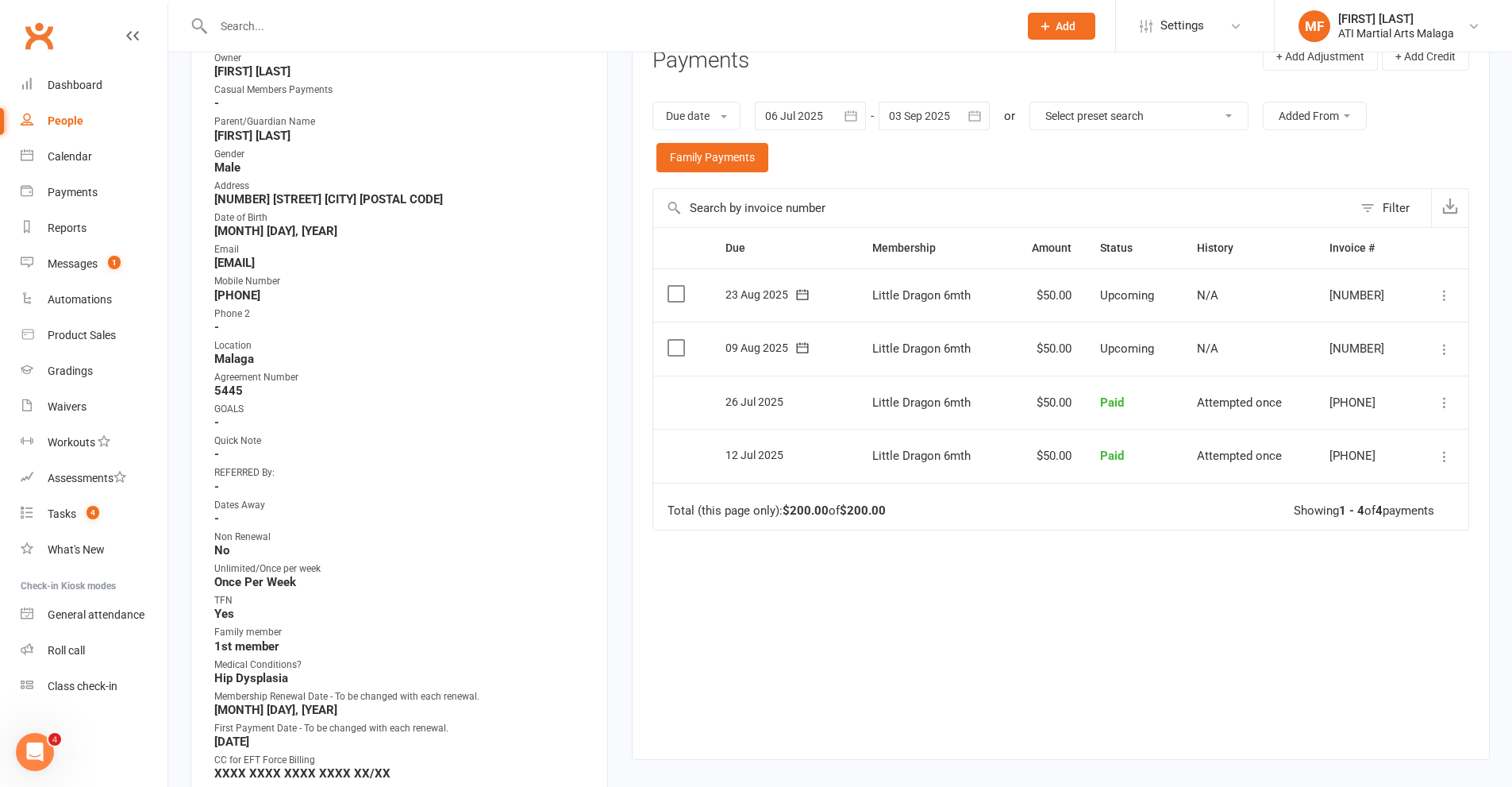 scroll, scrollTop: 79, scrollLeft: 0, axis: vertical 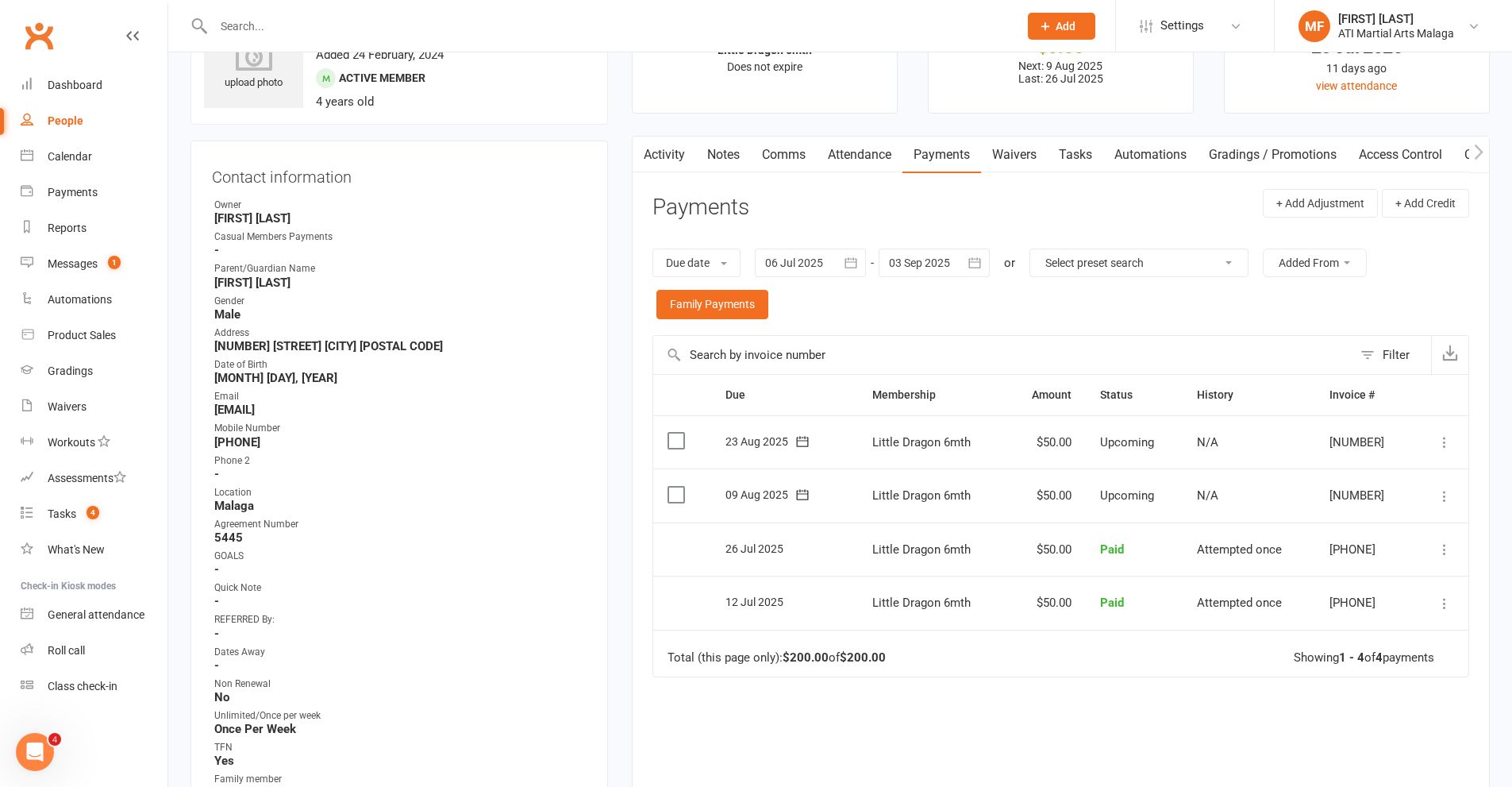 click at bounding box center (608, 26) 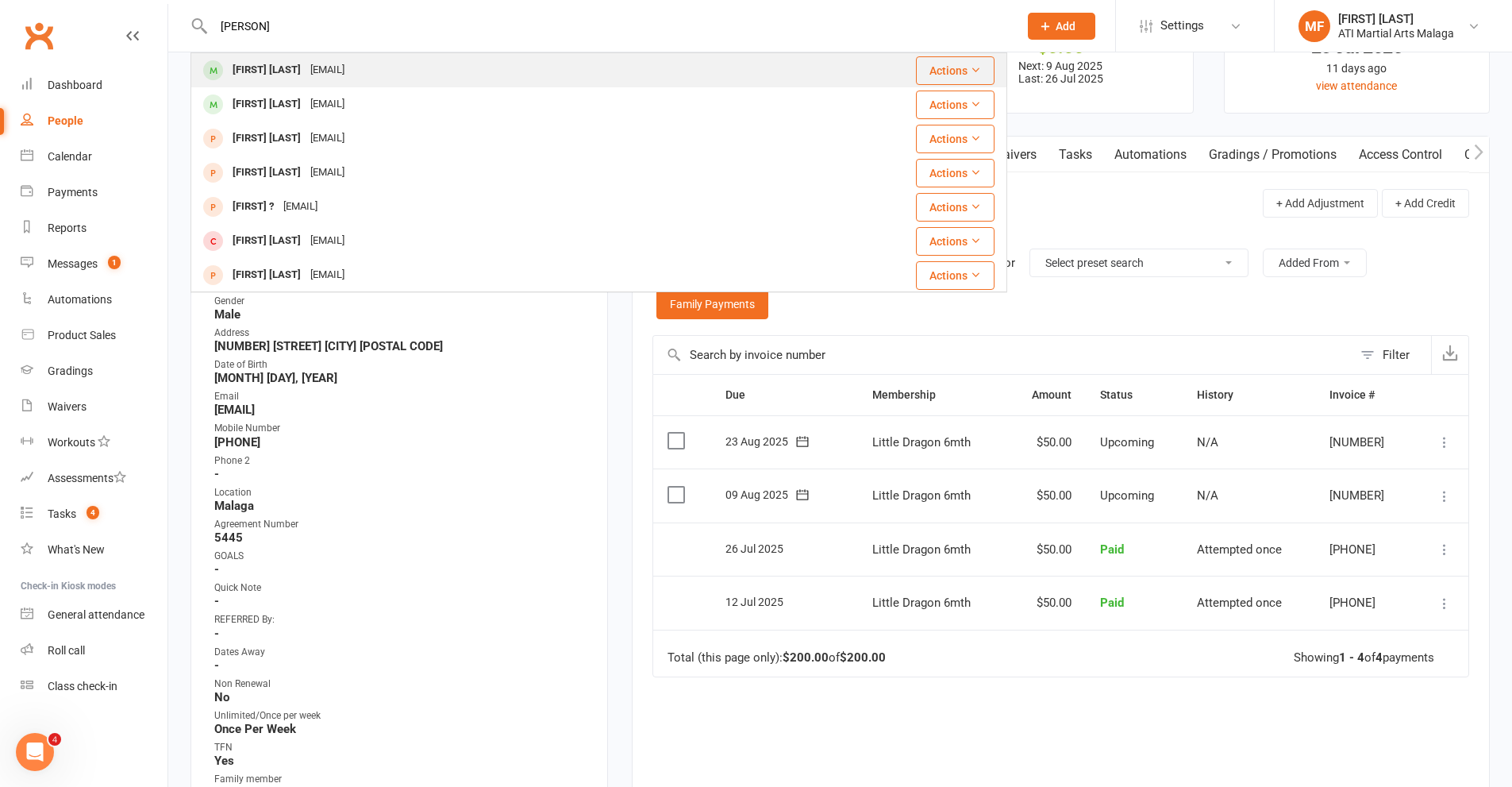 type on "[PERSON]" 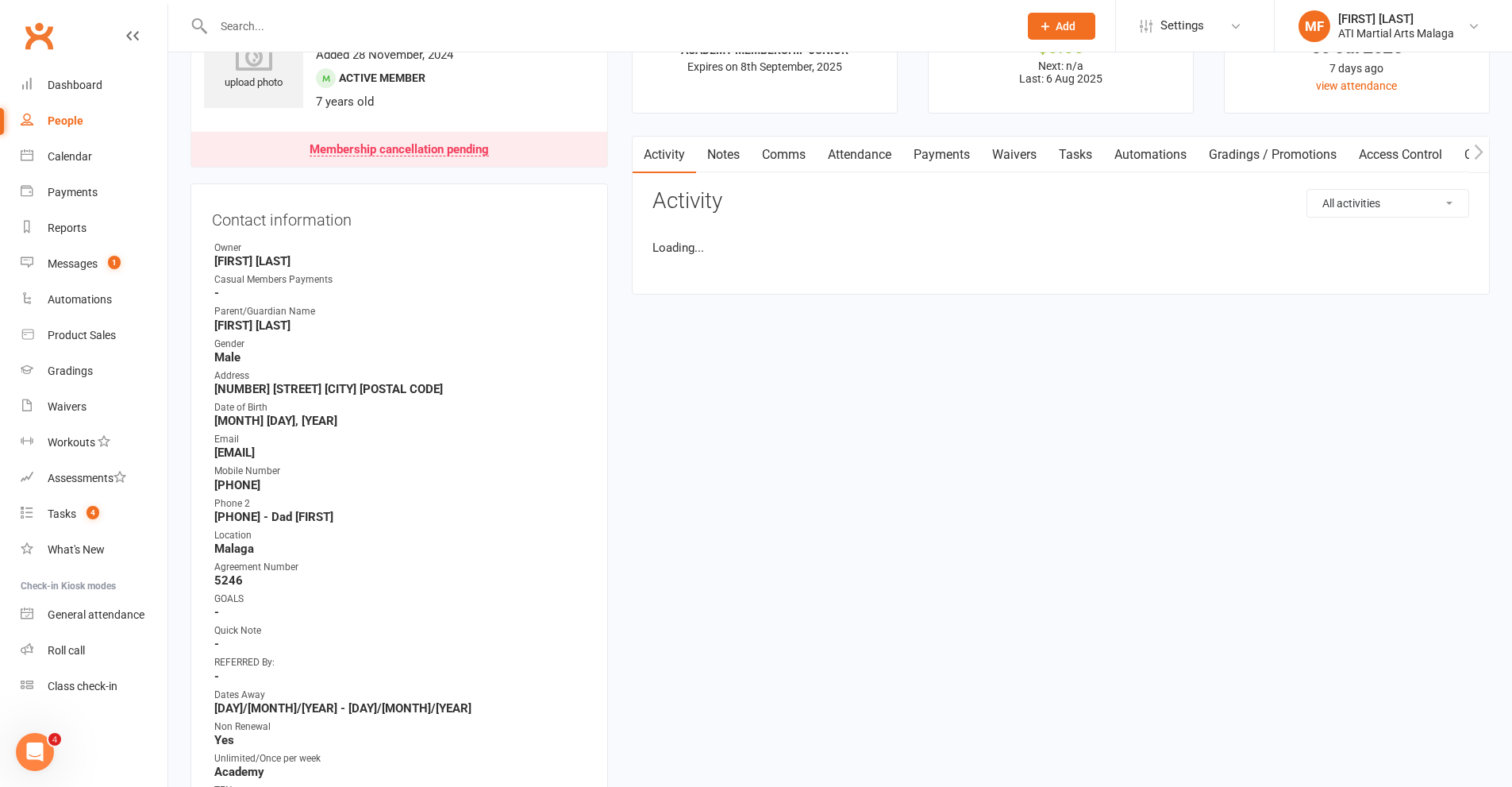 scroll, scrollTop: 0, scrollLeft: 0, axis: both 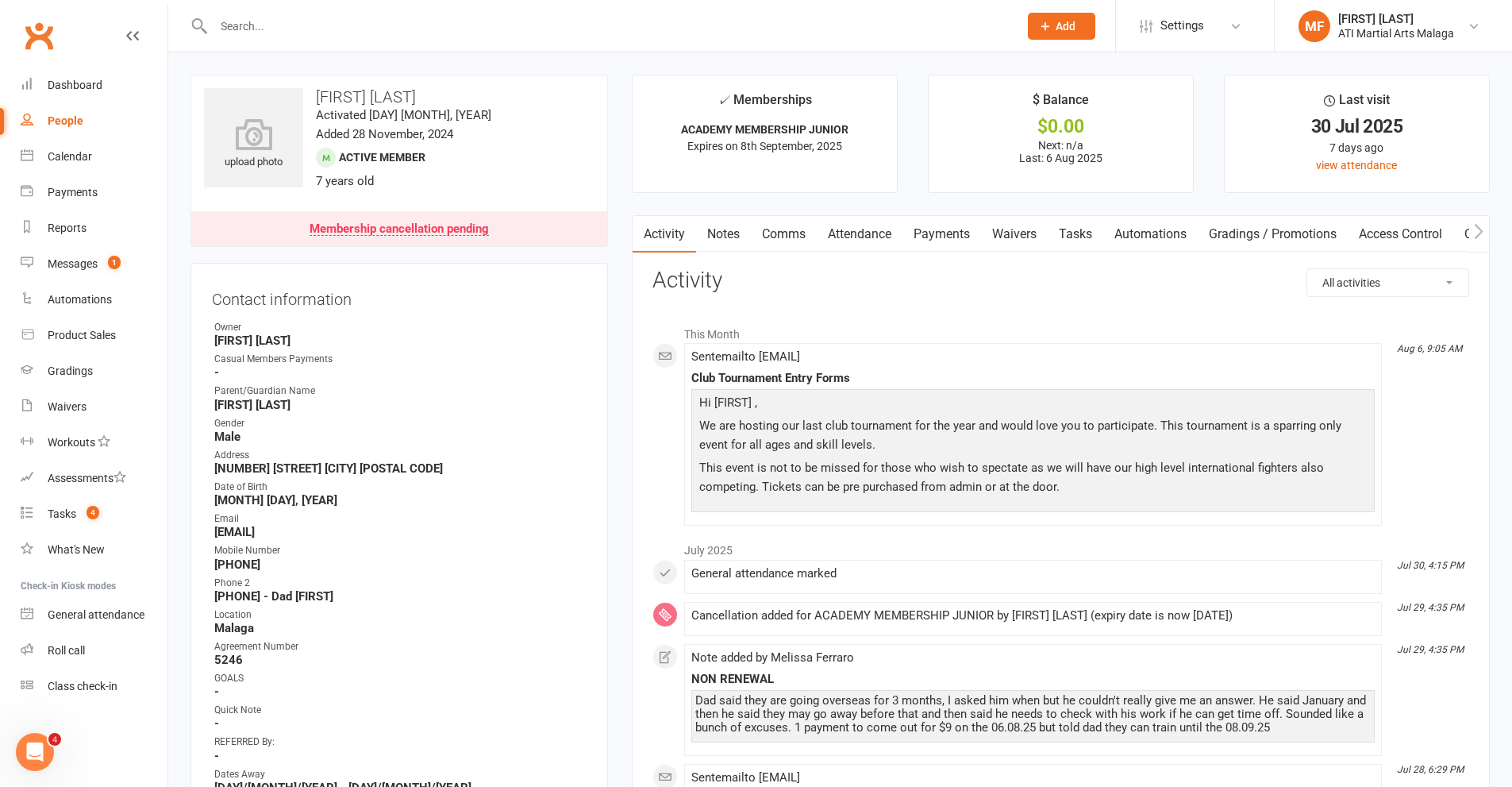 click at bounding box center (608, 26) 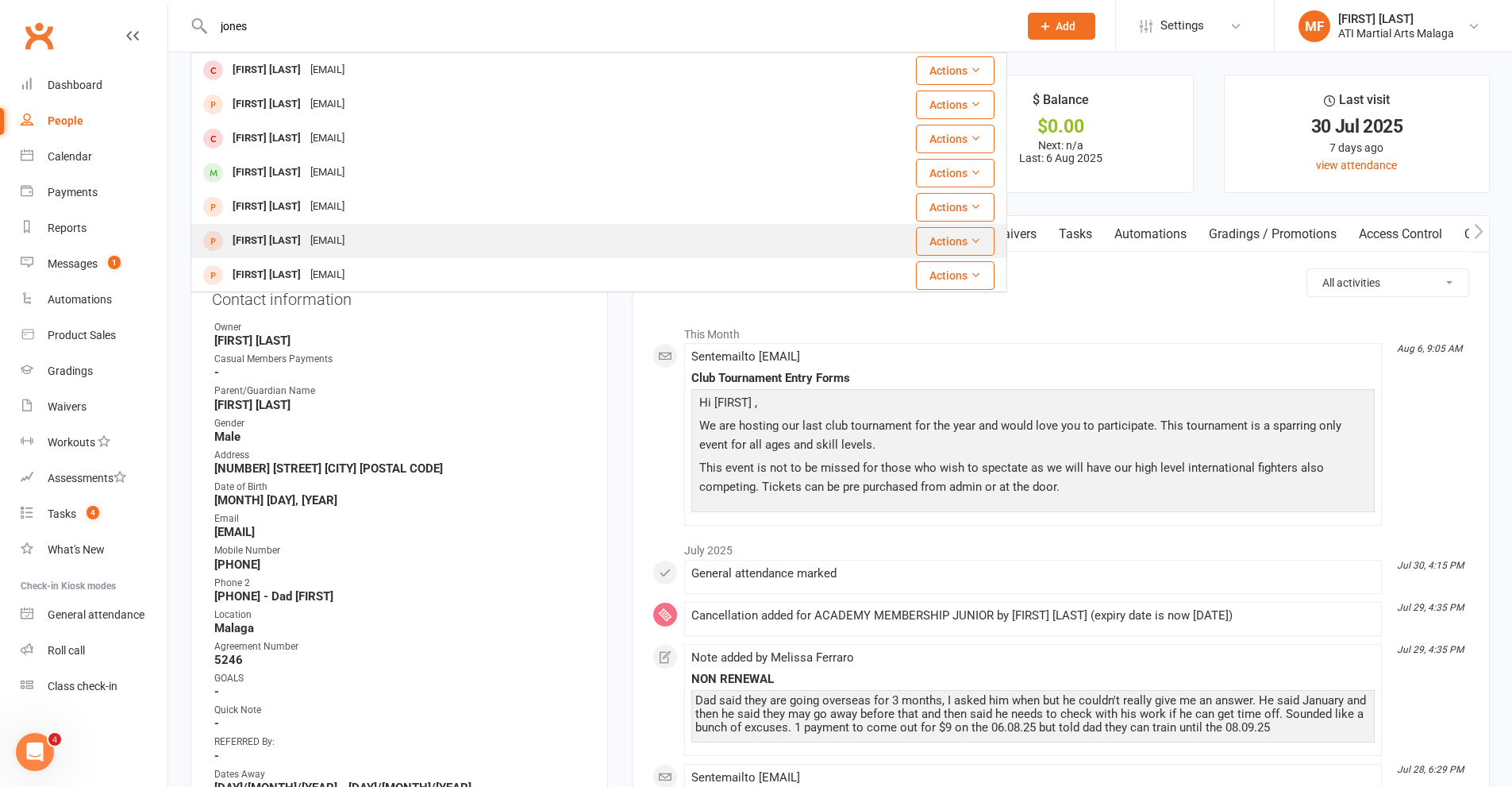 scroll, scrollTop: 397, scrollLeft: 0, axis: vertical 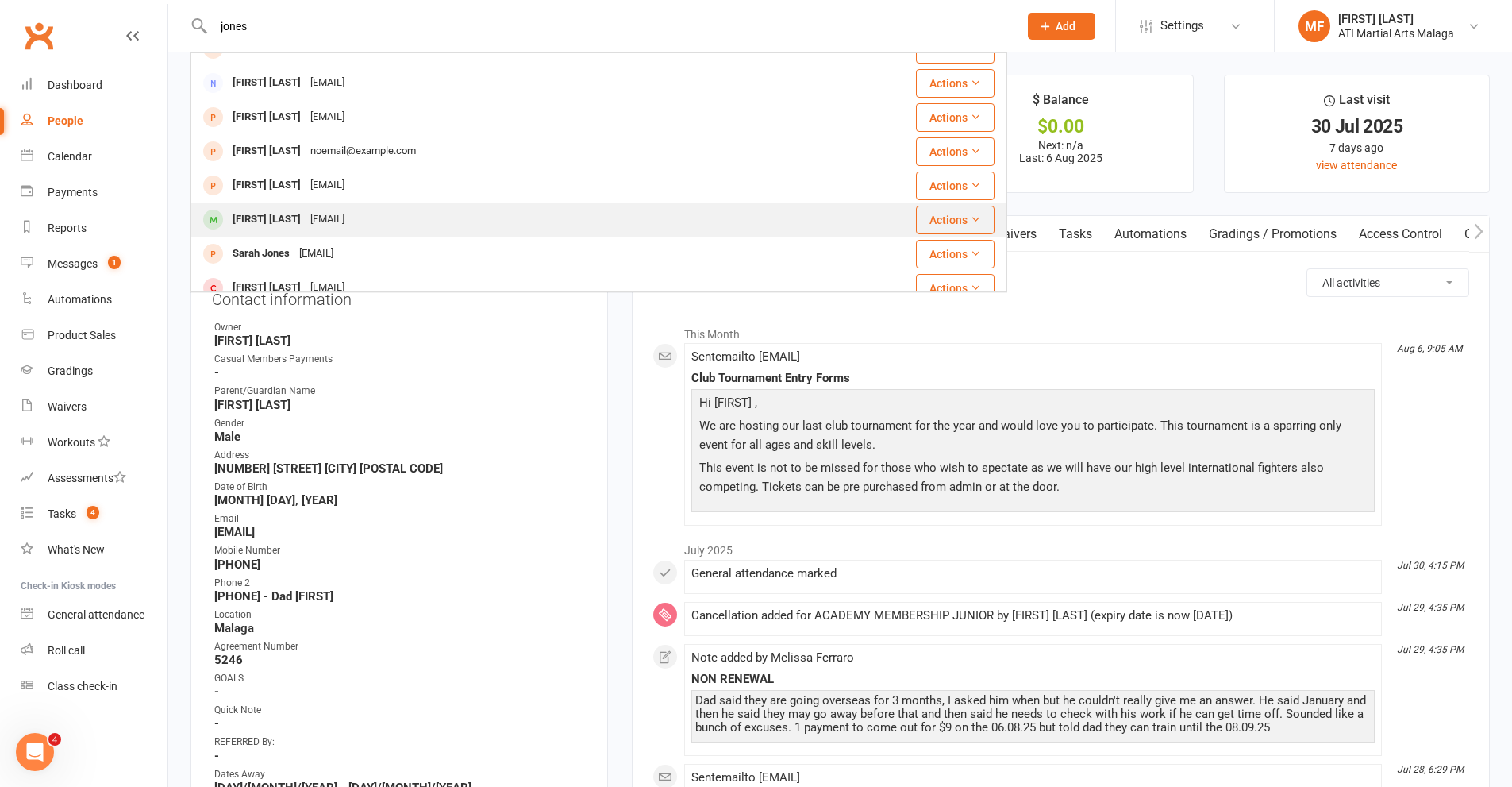 type 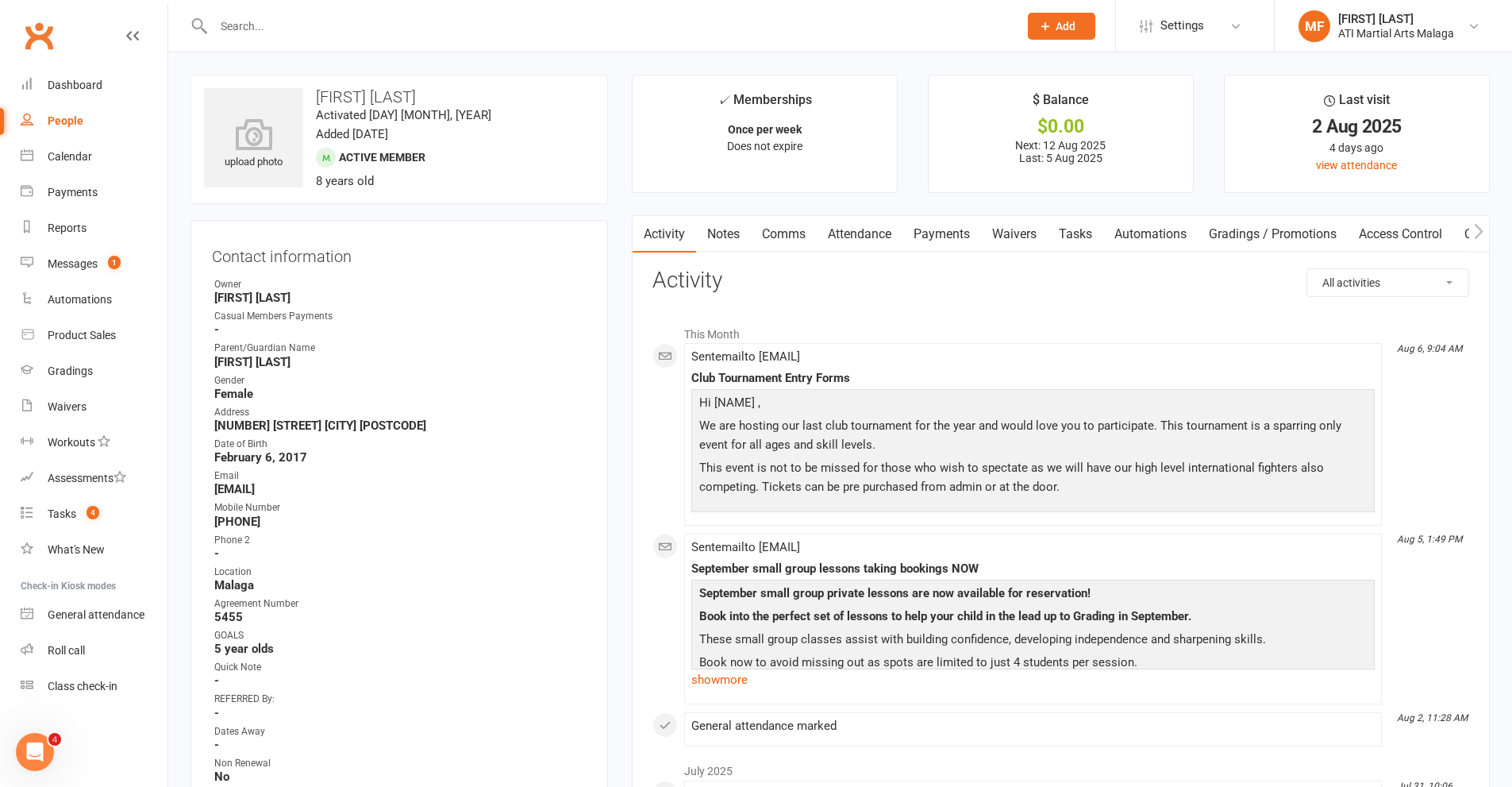click on "Payments" at bounding box center (941, 234) 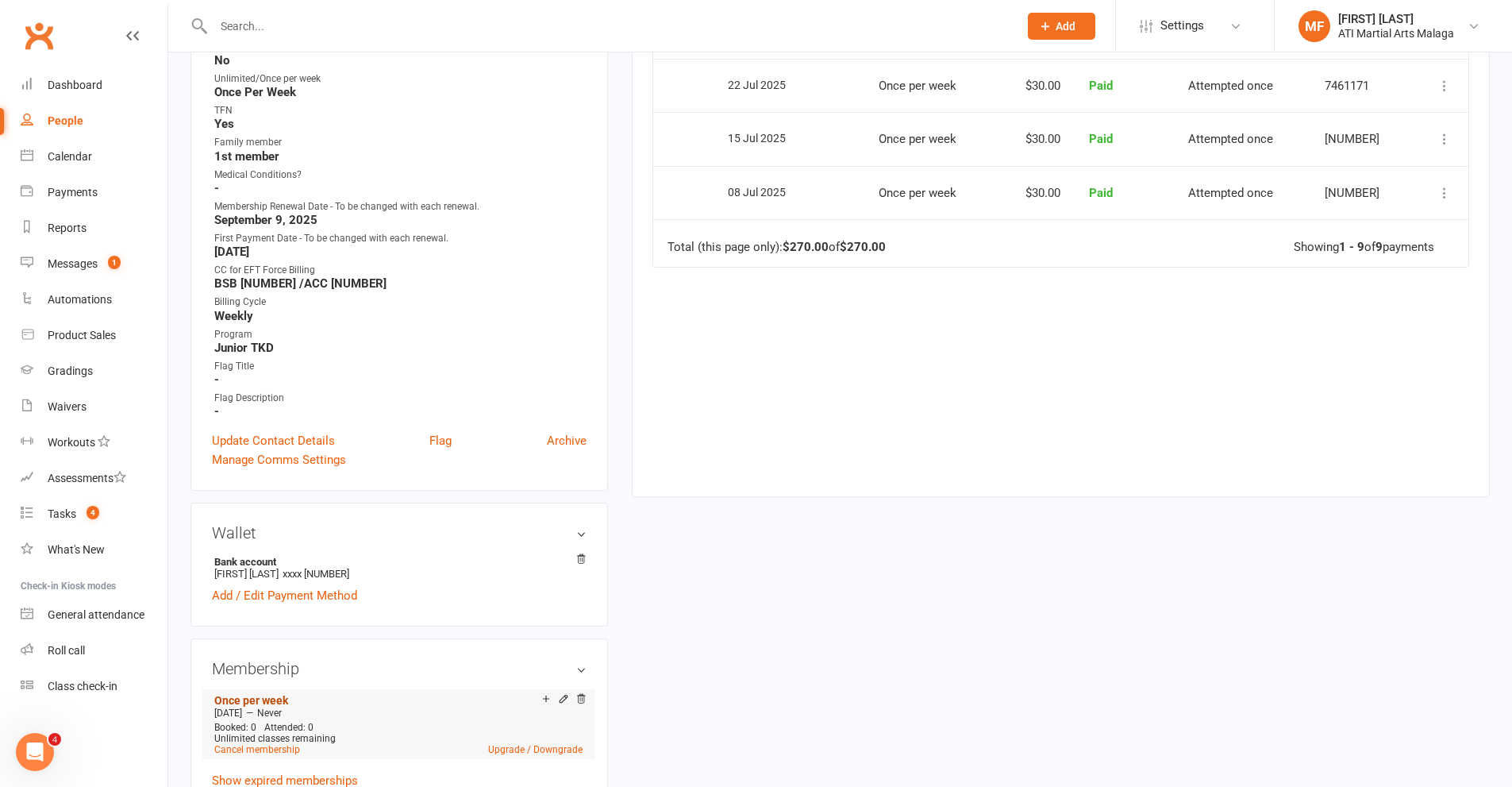 scroll, scrollTop: 1032, scrollLeft: 0, axis: vertical 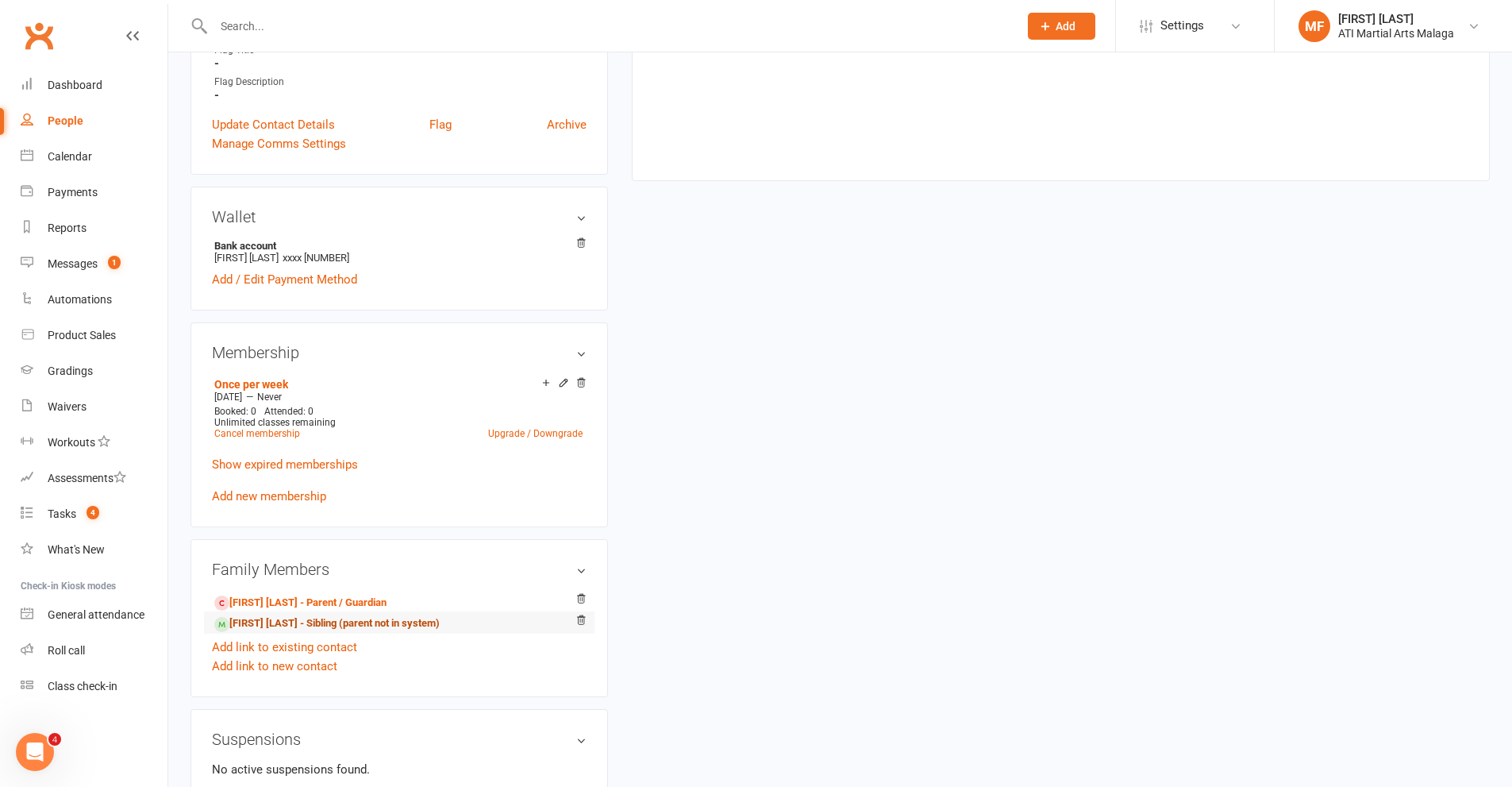 click on "[FIRST] [LAST] - Sibling (parent not in system)" at bounding box center (327, 623) 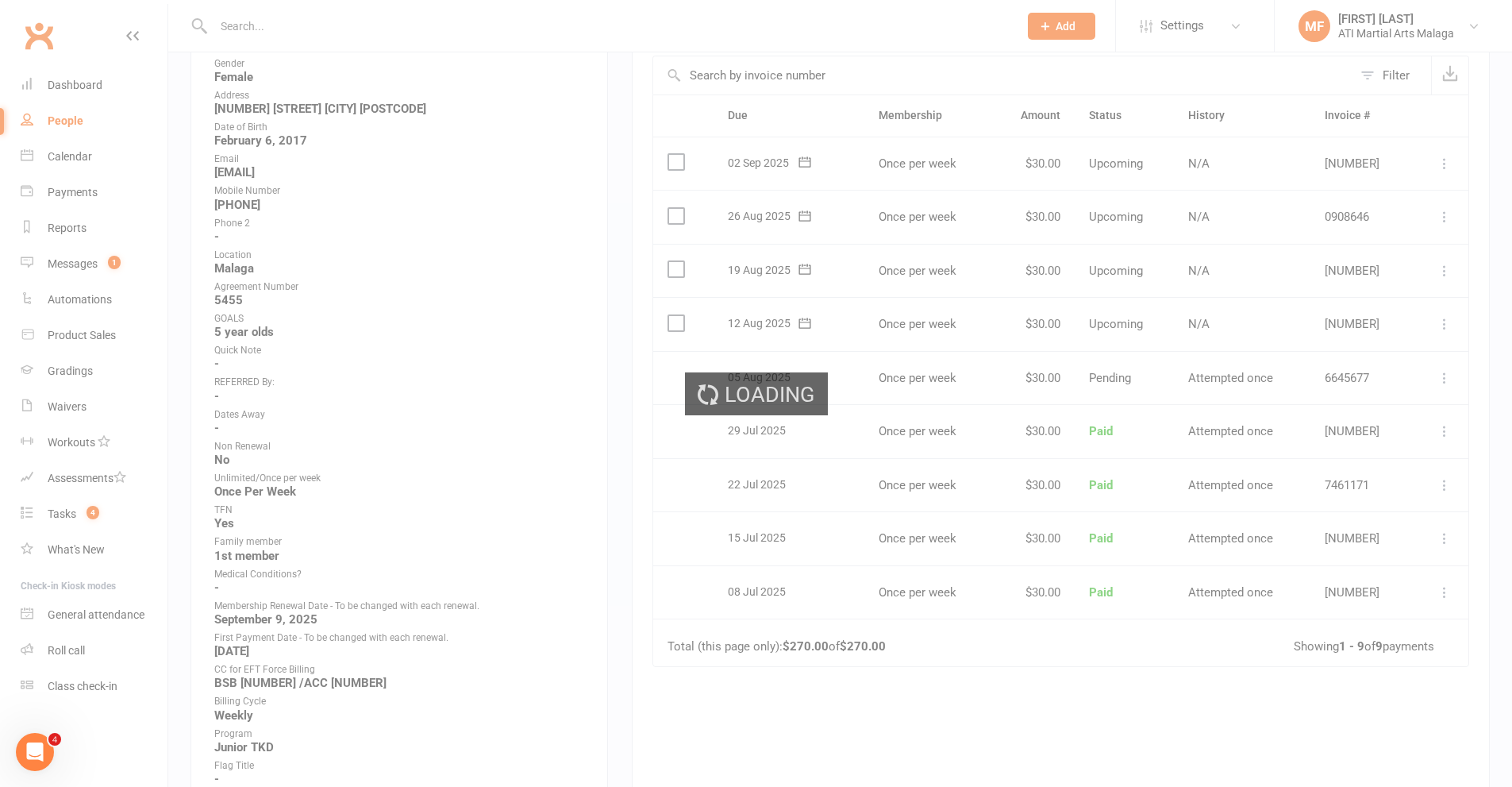 scroll, scrollTop: 153, scrollLeft: 0, axis: vertical 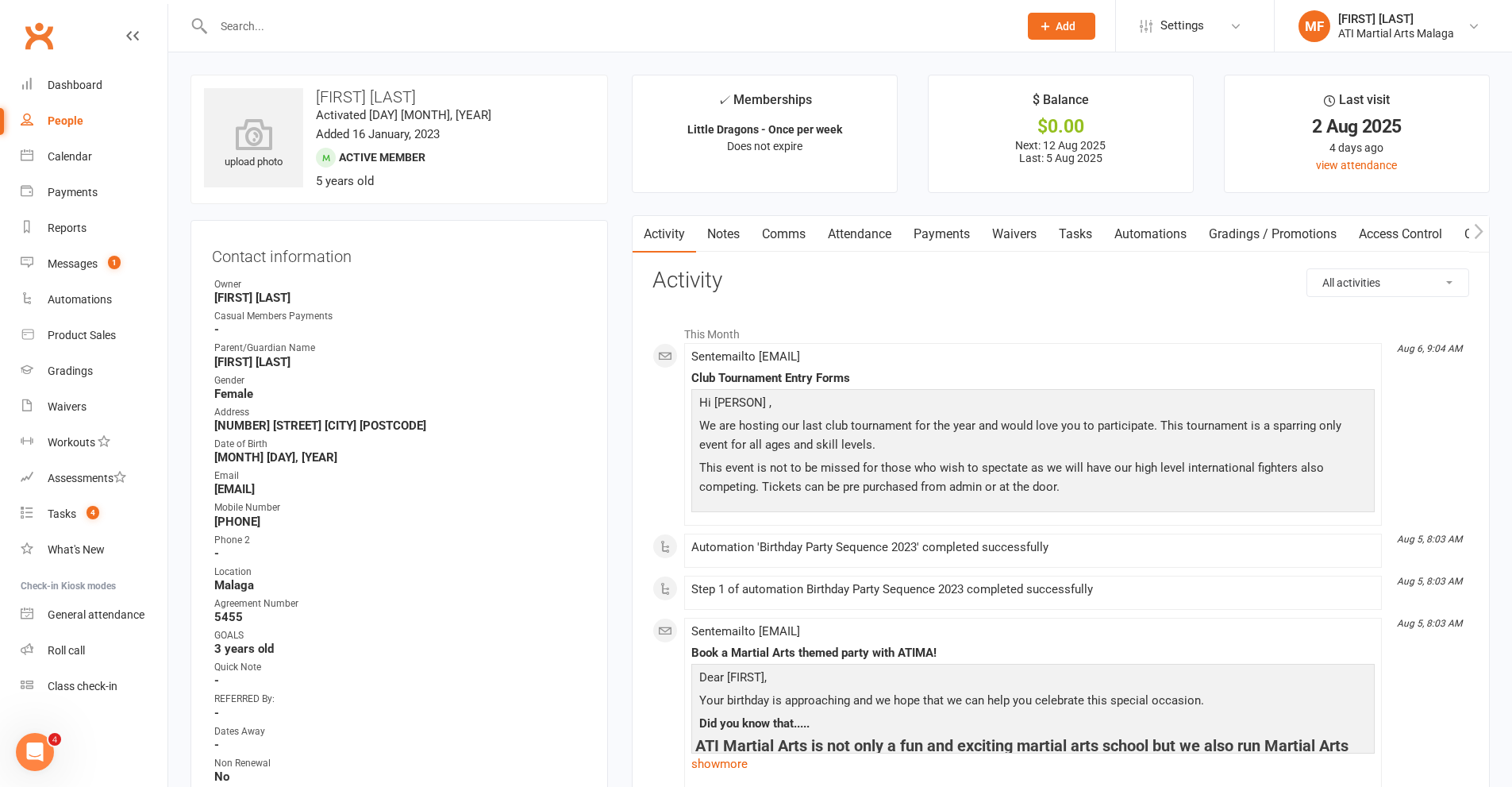 click on "Payments" at bounding box center [941, 234] 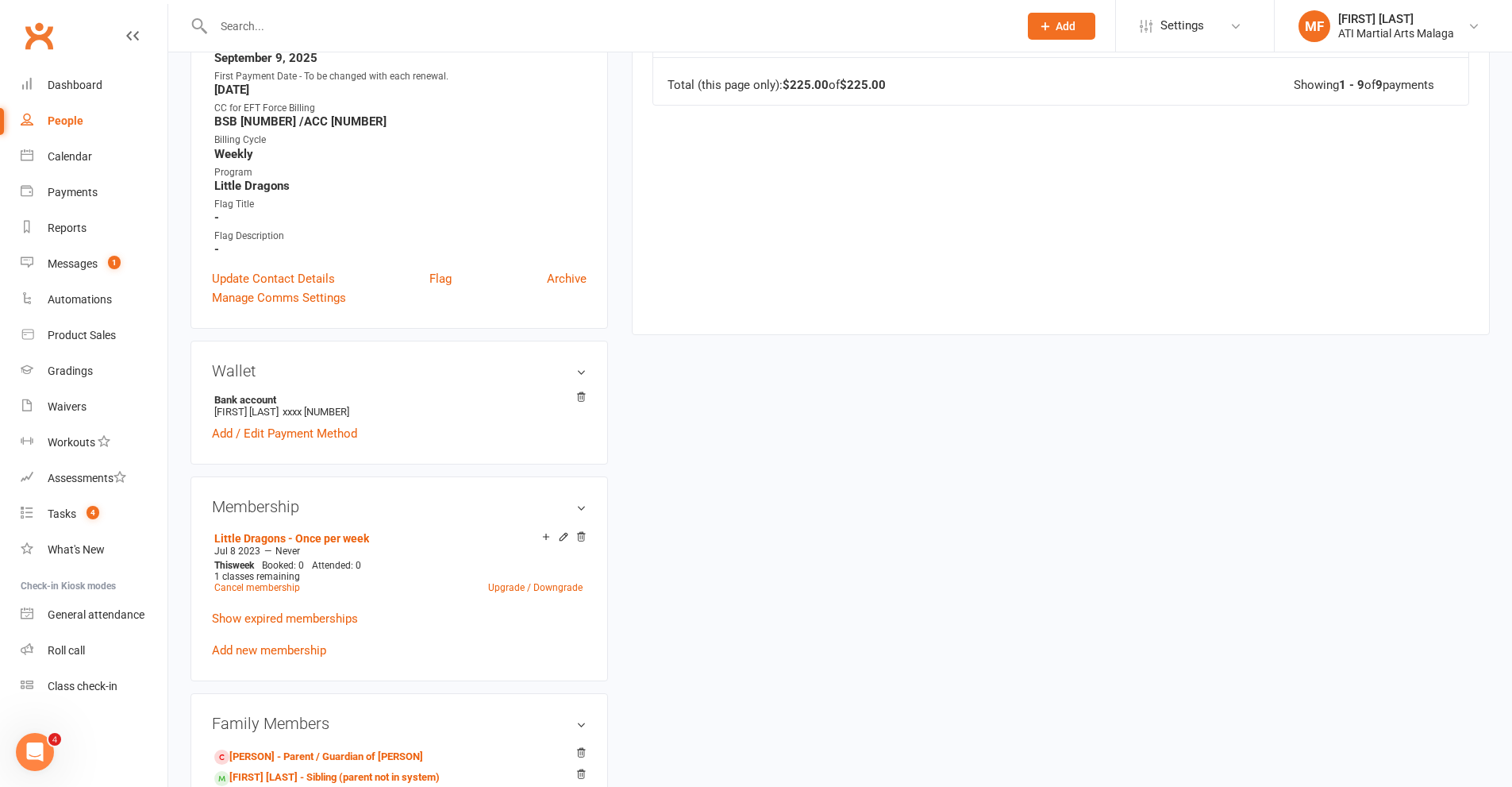 scroll, scrollTop: 1032, scrollLeft: 0, axis: vertical 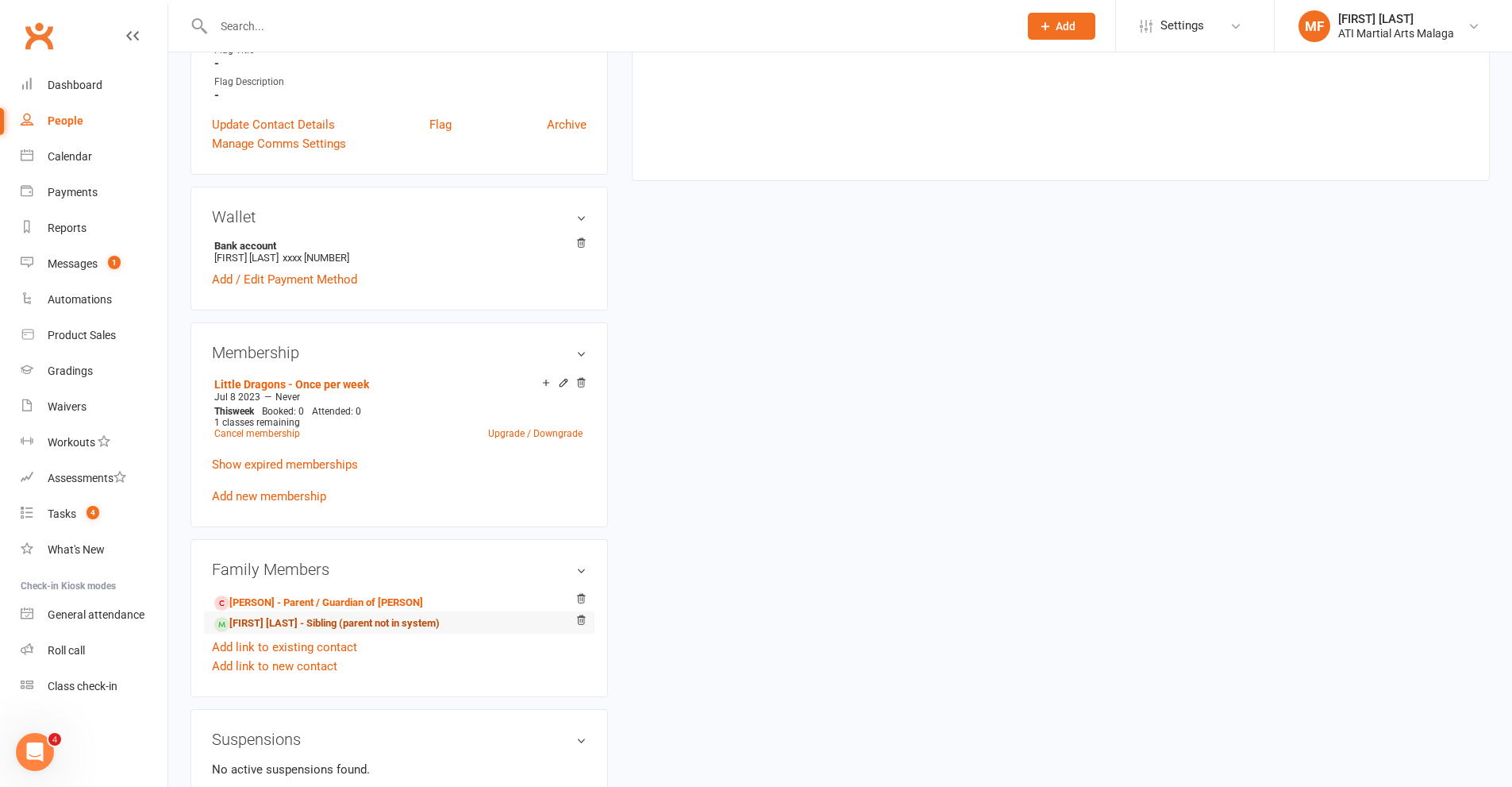 click on "[FIRST] [LAST] - Sibling (parent not in system)" at bounding box center (327, 623) 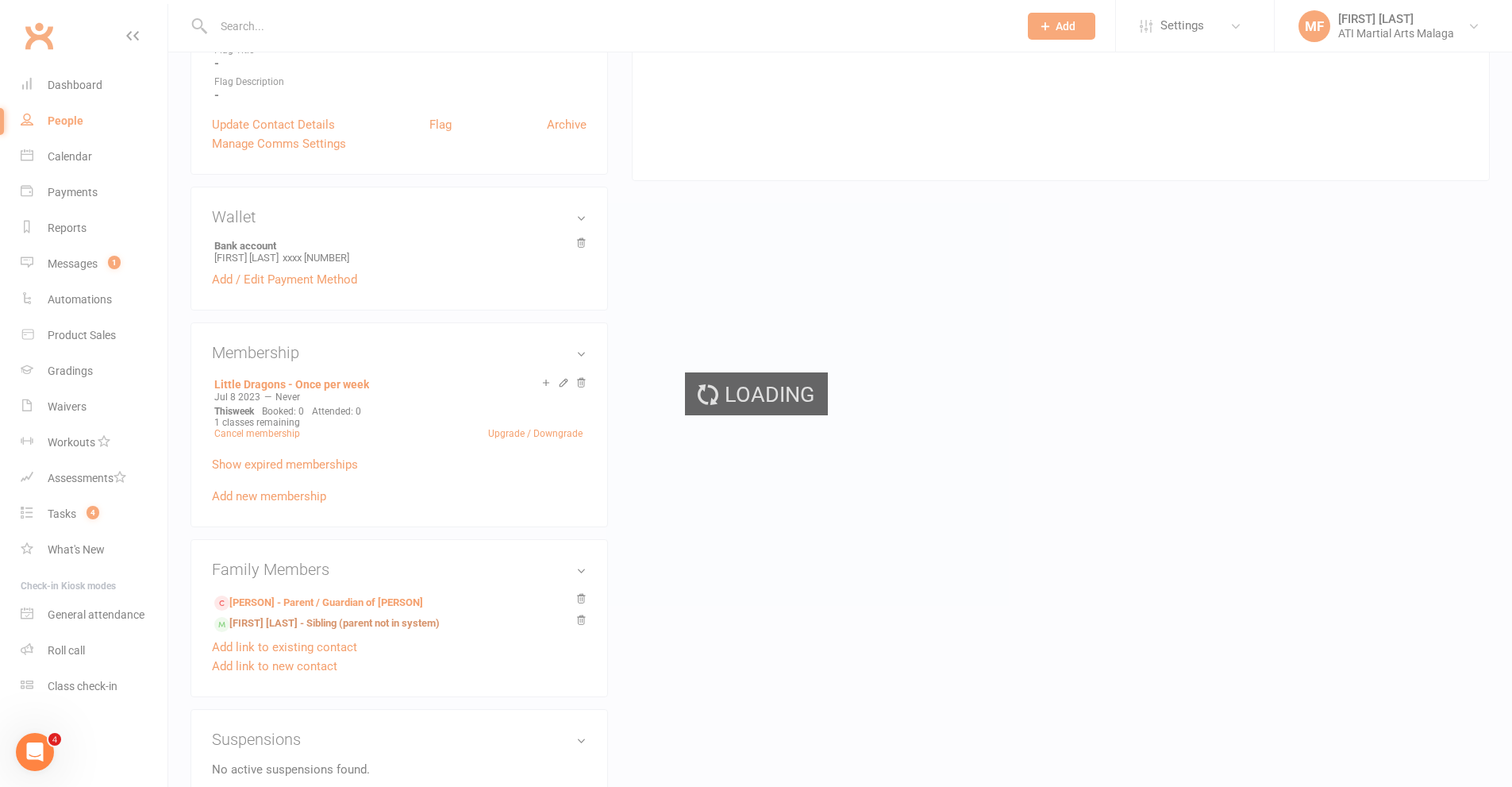 scroll, scrollTop: 556, scrollLeft: 0, axis: vertical 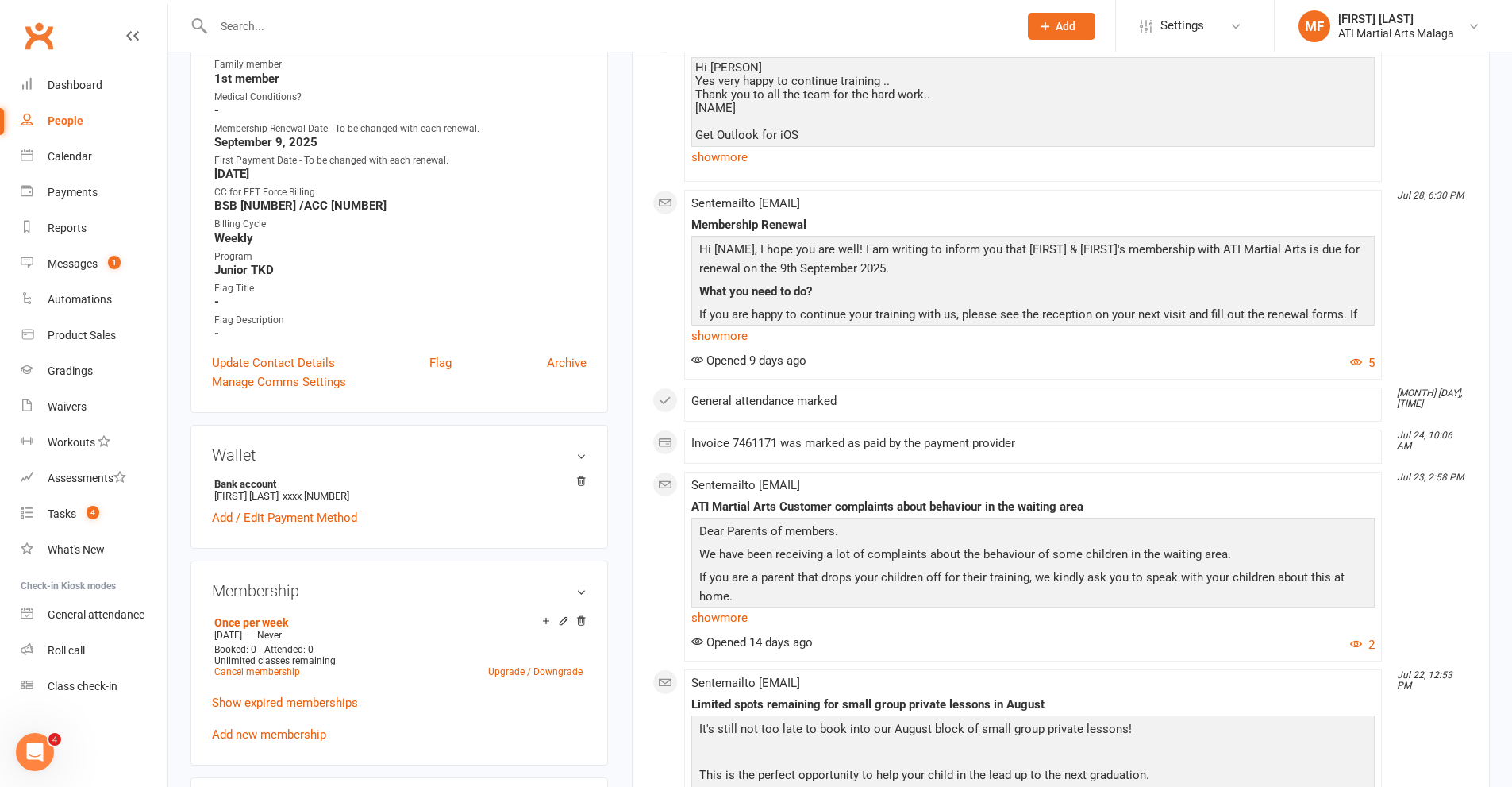 click at bounding box center [608, 26] 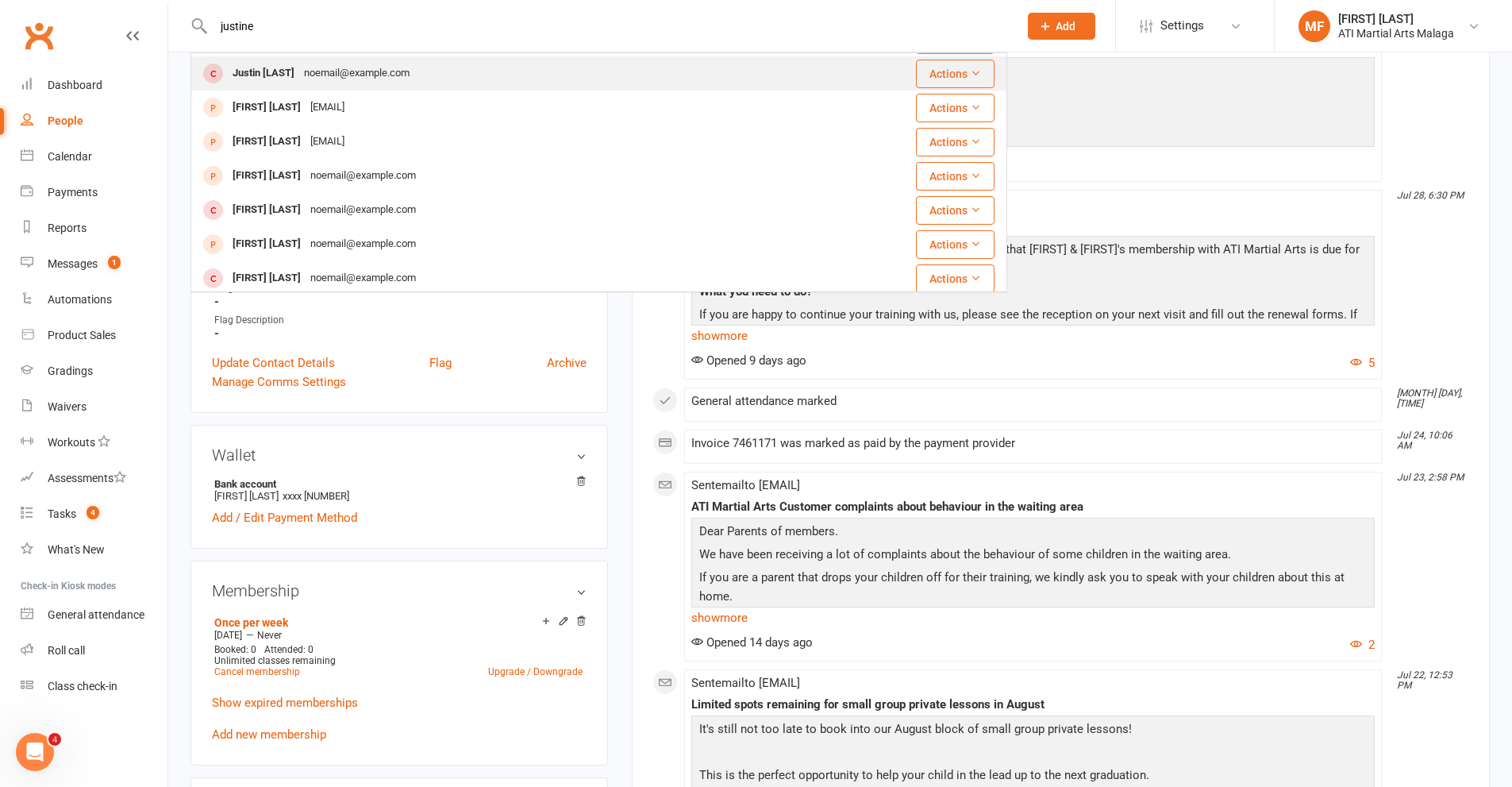 scroll, scrollTop: 318, scrollLeft: 0, axis: vertical 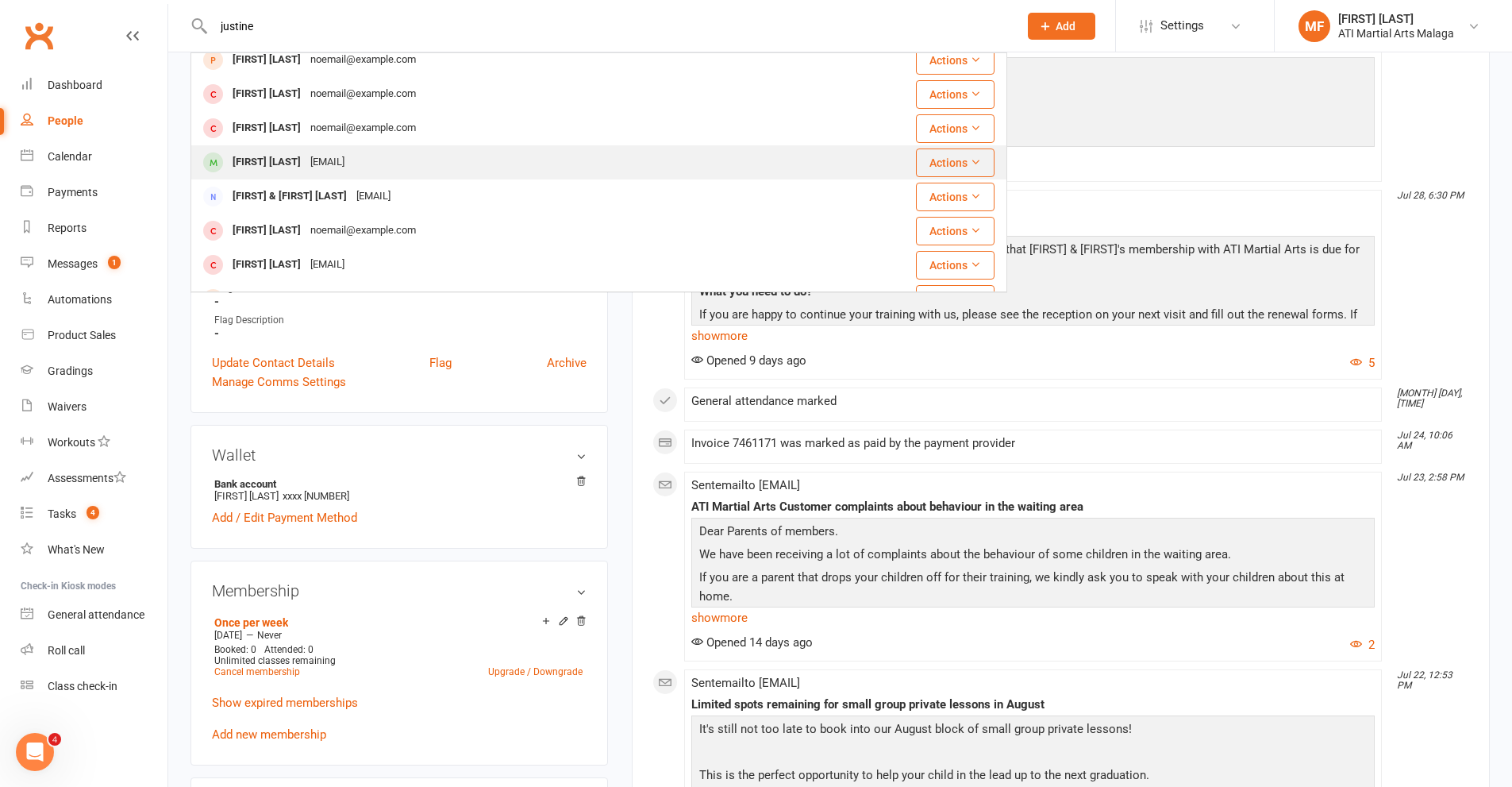 click on "[FIRST] [LAST]" at bounding box center (267, 162) 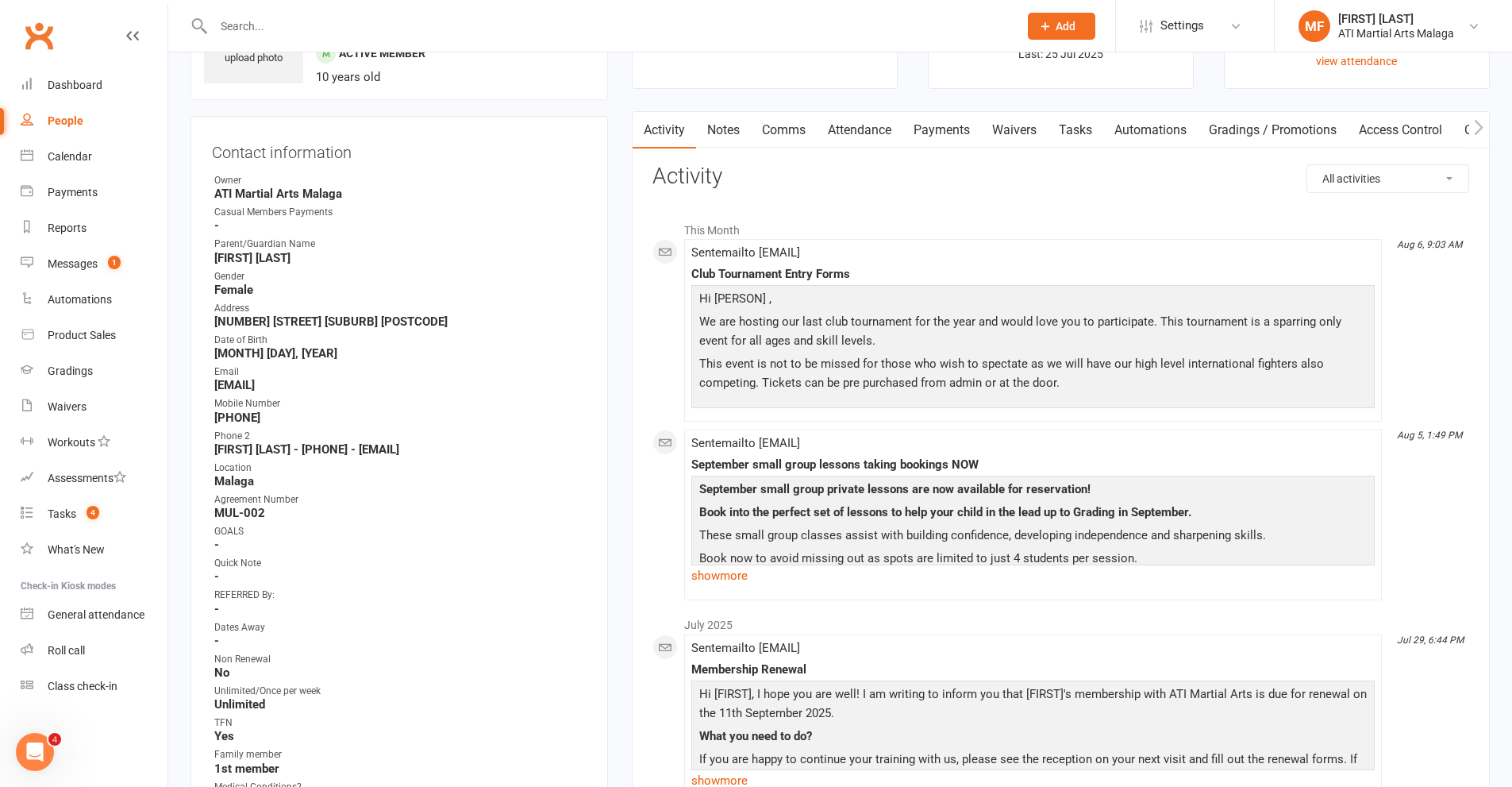 scroll, scrollTop: 0, scrollLeft: 0, axis: both 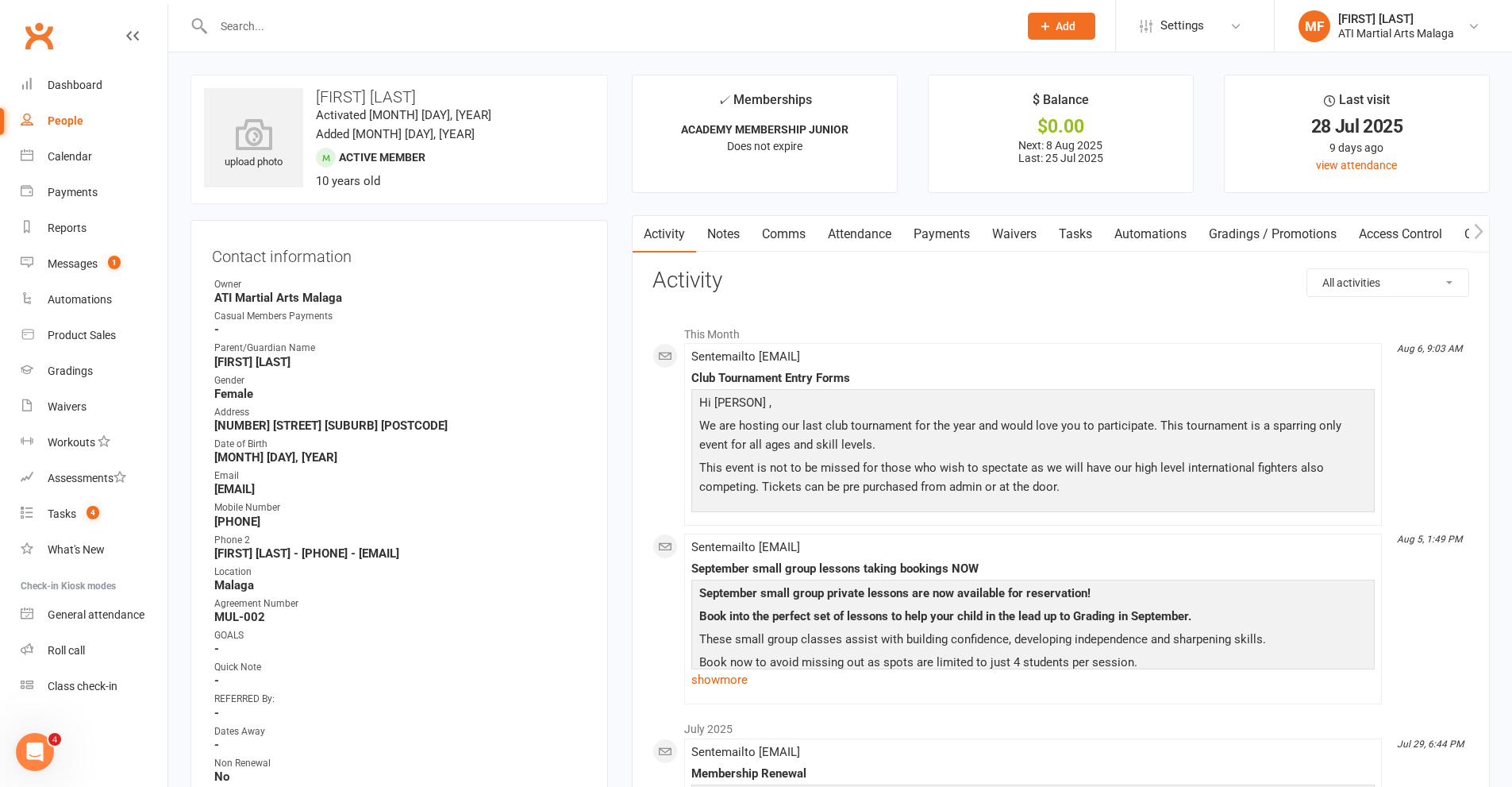 drag, startPoint x: 537, startPoint y: 558, endPoint x: 215, endPoint y: 346, distance: 385.52302 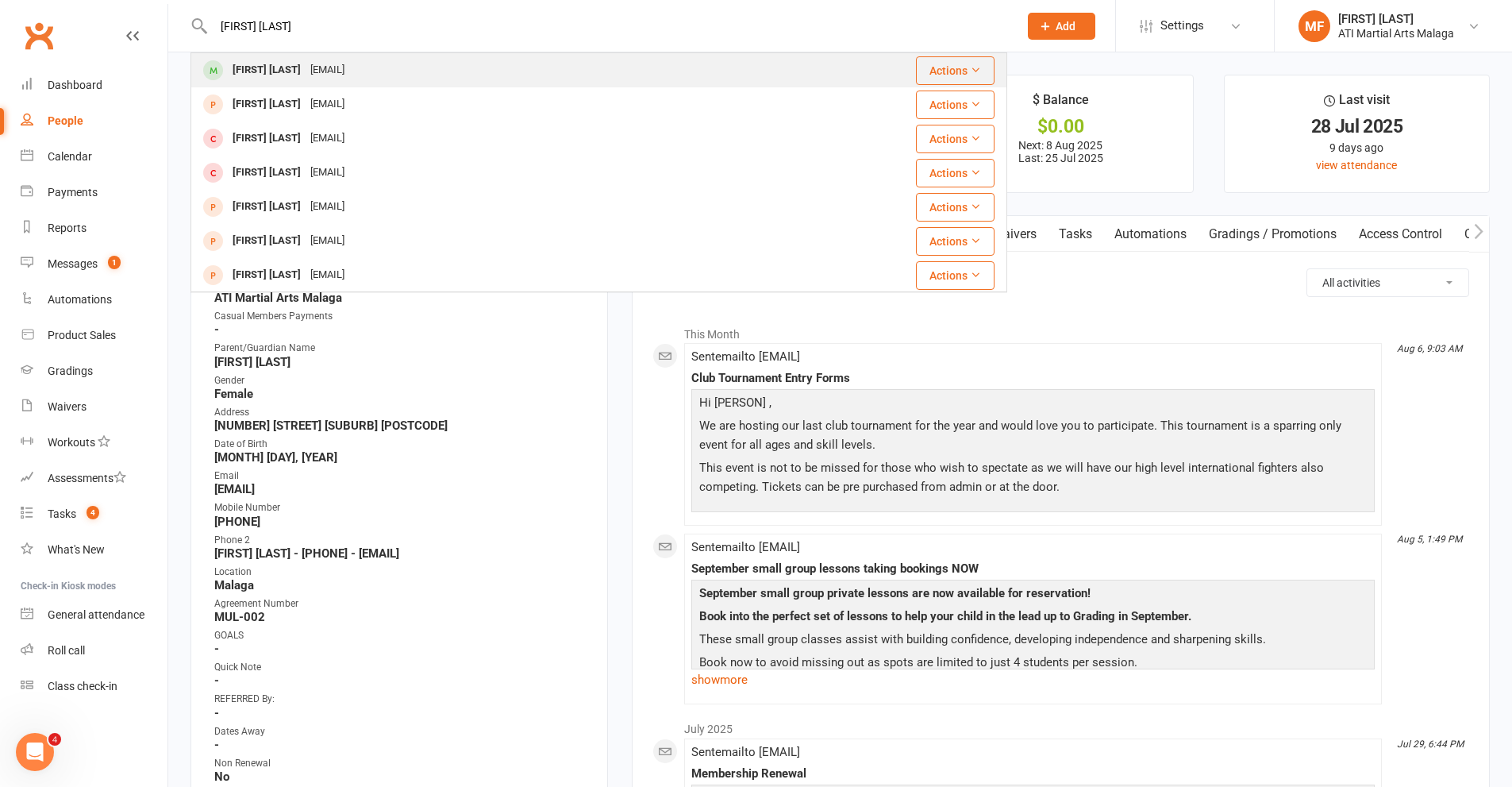 click on "[EMAIL]" at bounding box center (327, 70) 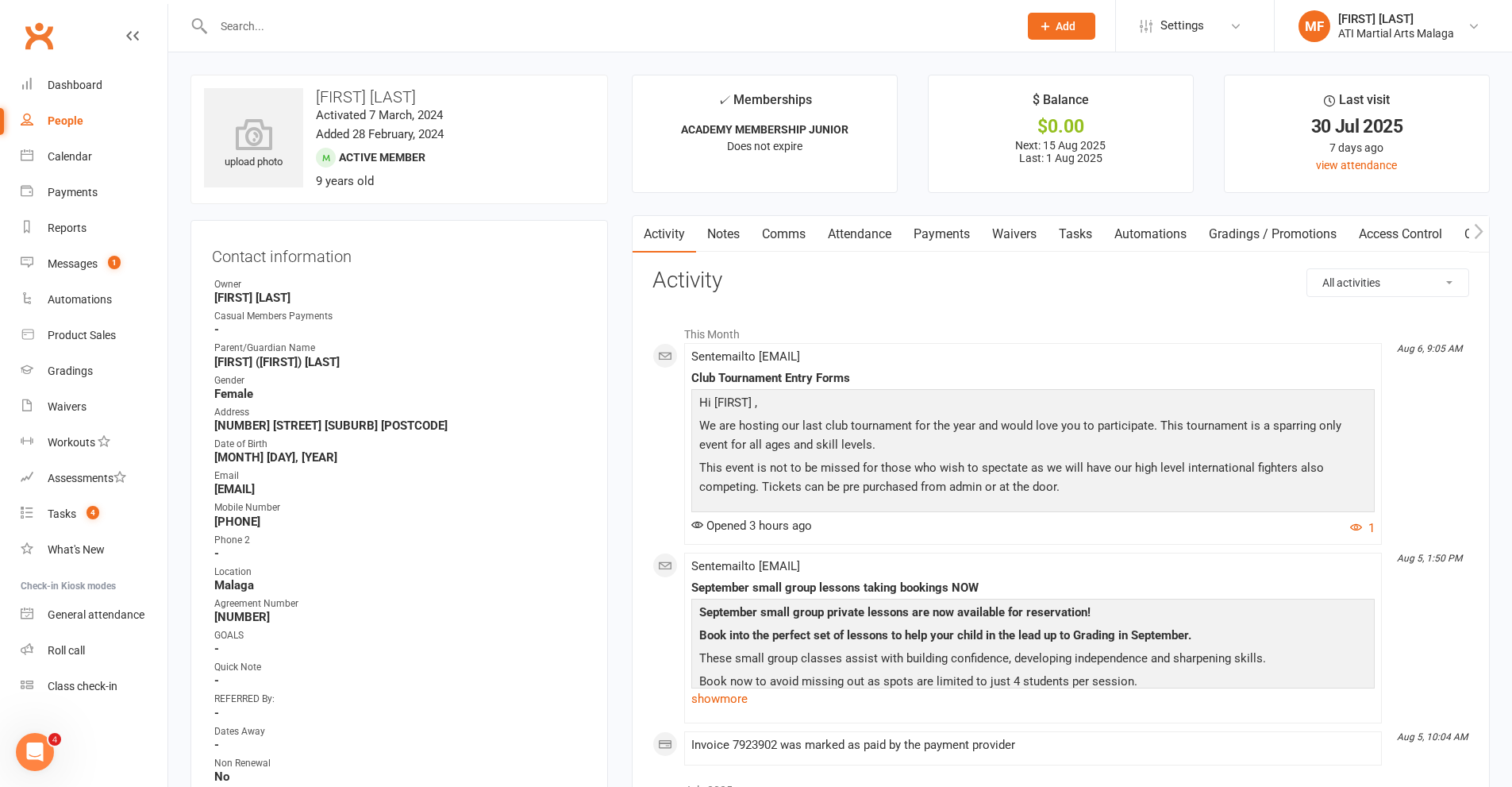 click on "Payments" at bounding box center [941, 234] 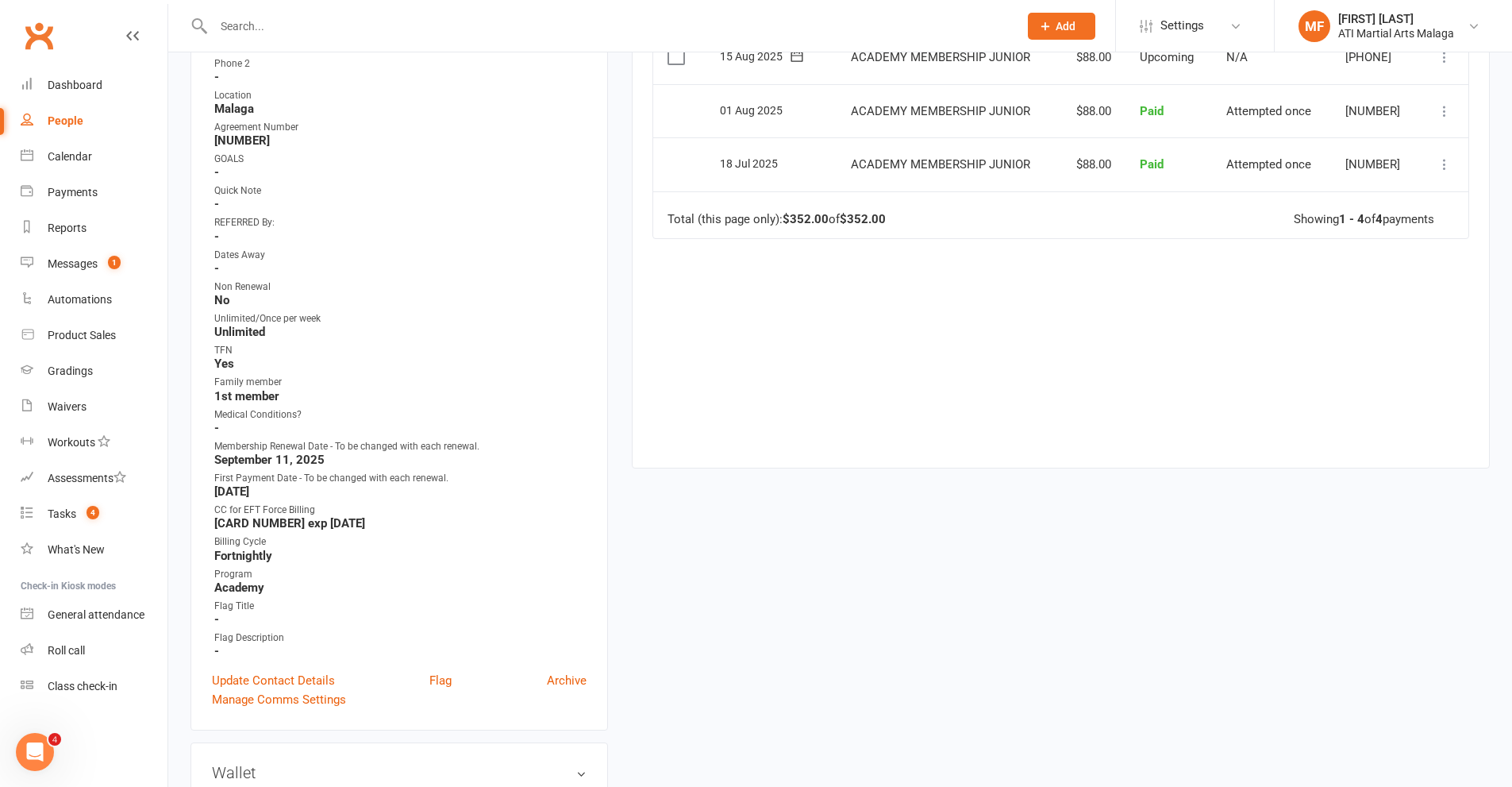 scroll, scrollTop: 635, scrollLeft: 0, axis: vertical 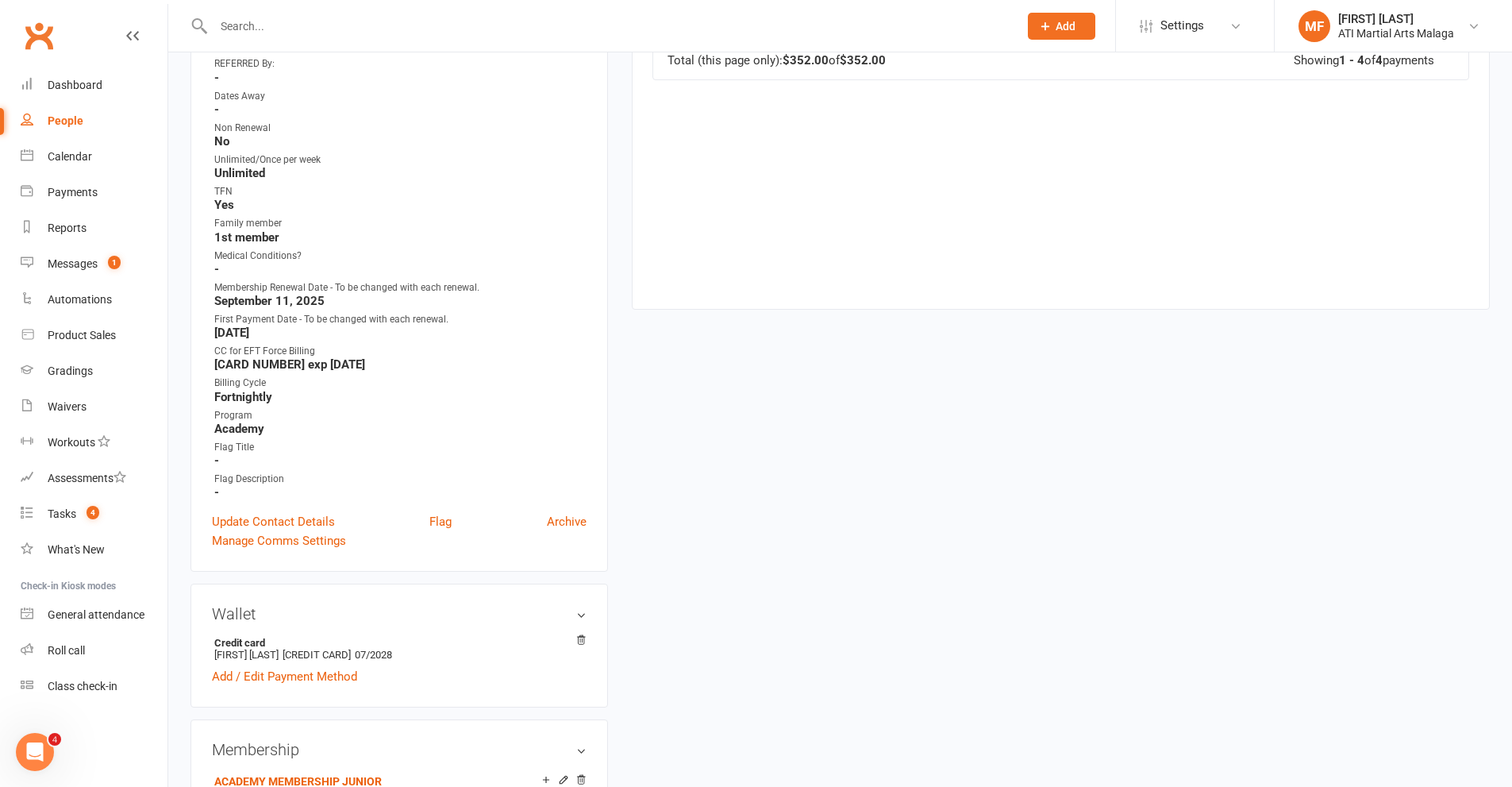 click at bounding box center (608, 26) 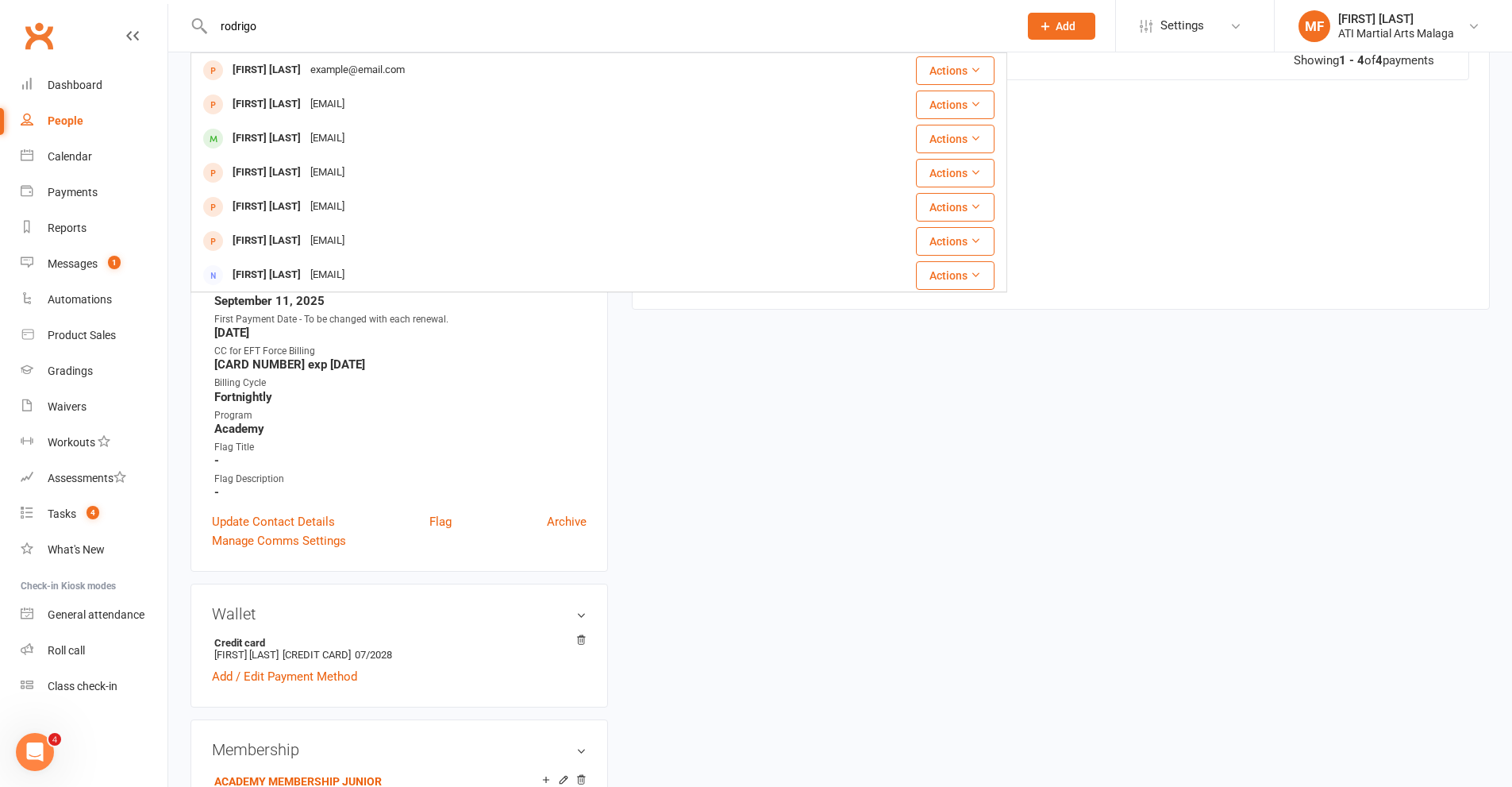 click on "[FIRST] [LAST]" at bounding box center (267, 138) 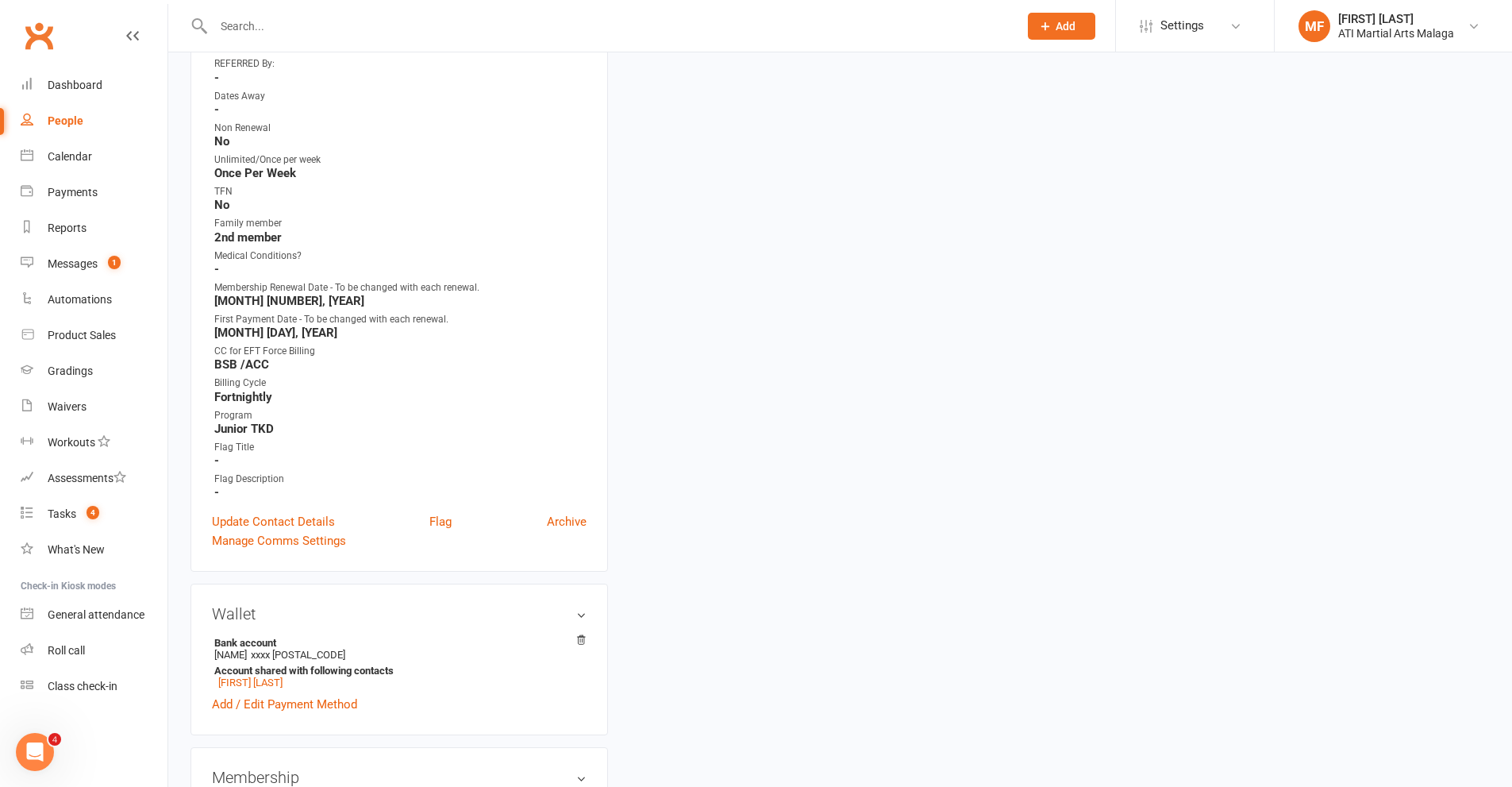scroll, scrollTop: 0, scrollLeft: 0, axis: both 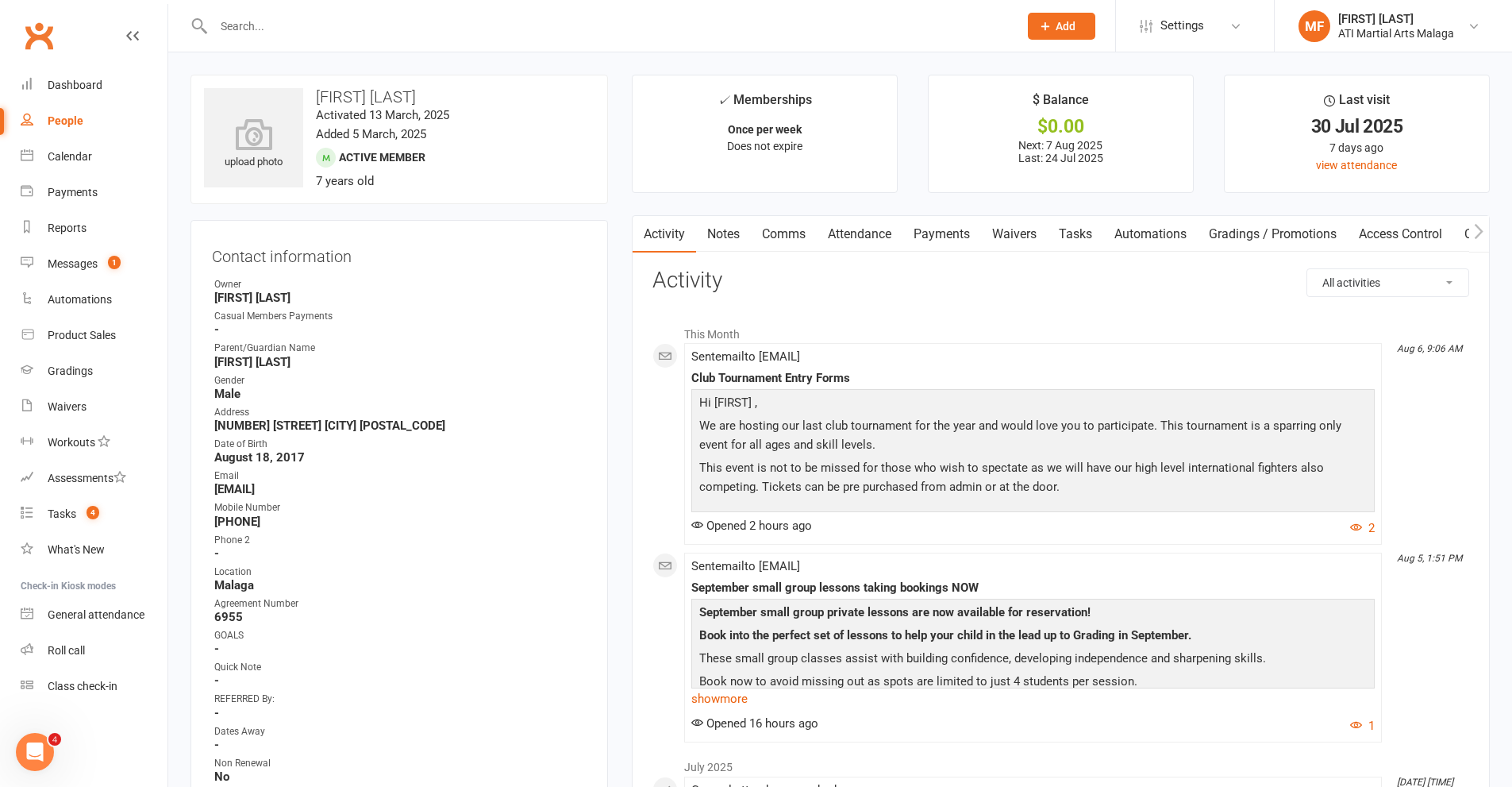 drag, startPoint x: 967, startPoint y: 230, endPoint x: 745, endPoint y: 554, distance: 392.75947 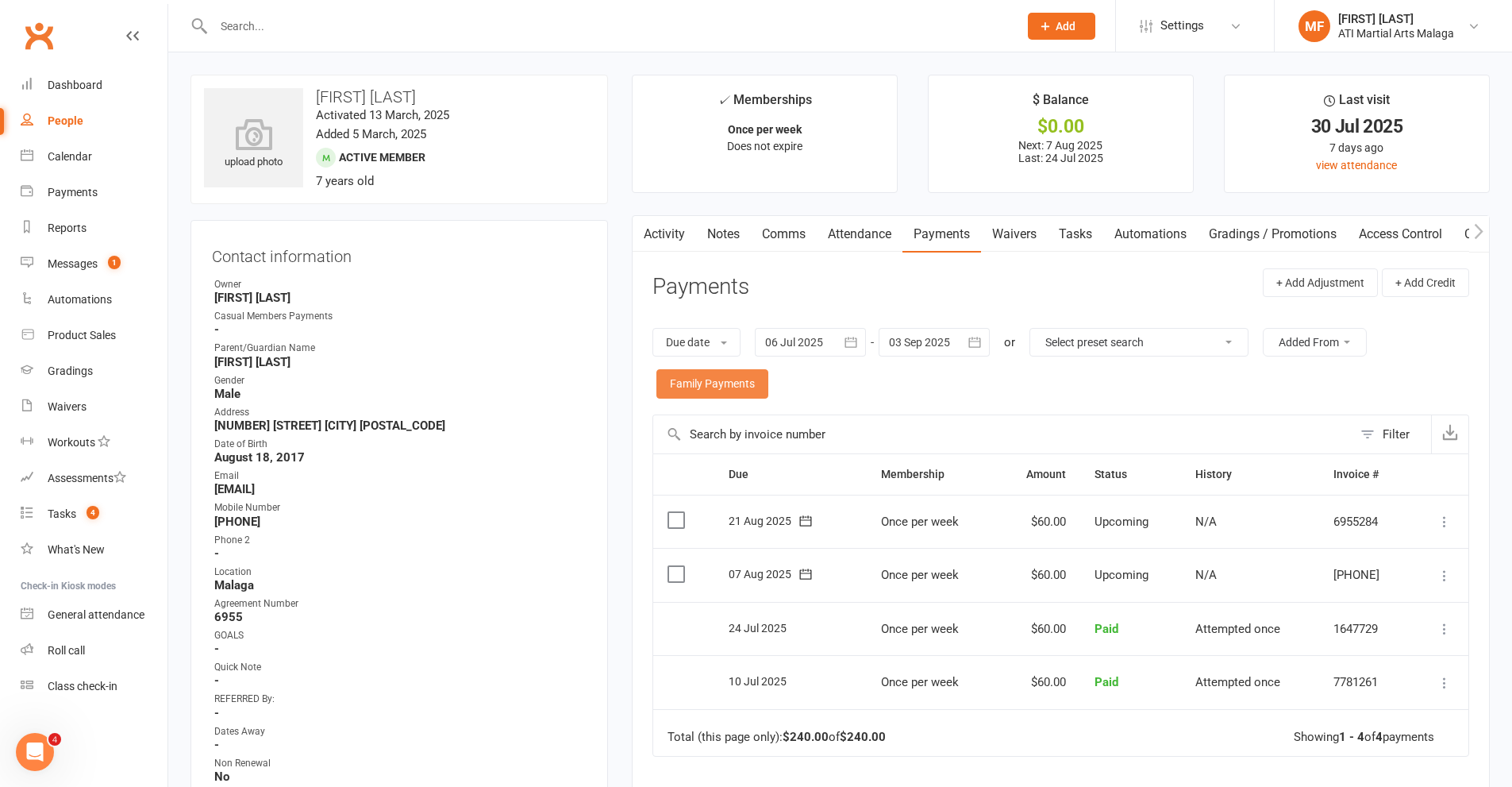 click on "Family Payments" at bounding box center (712, 384) 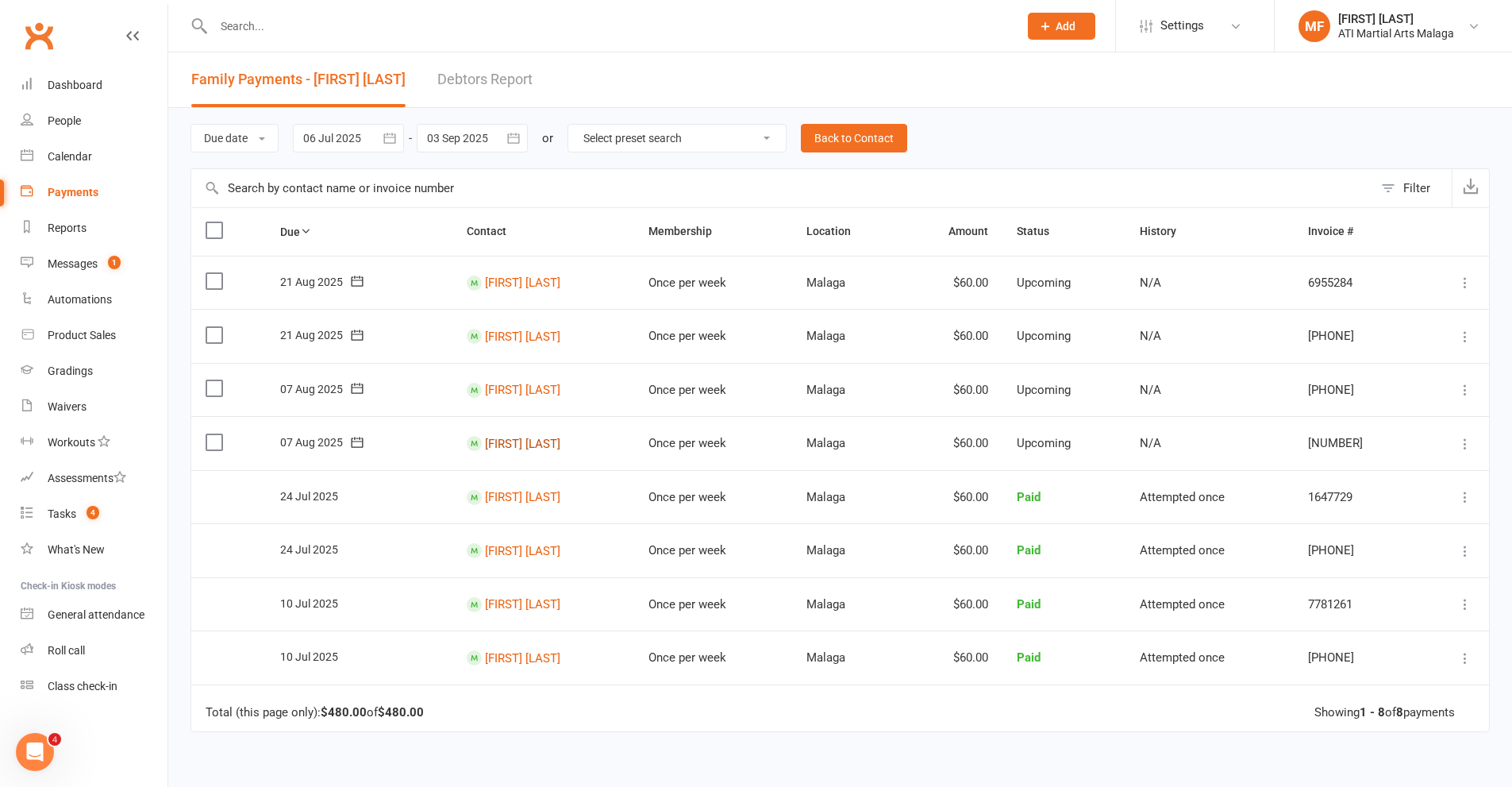 click on "[FIRST] [LAST]" at bounding box center (522, 336) 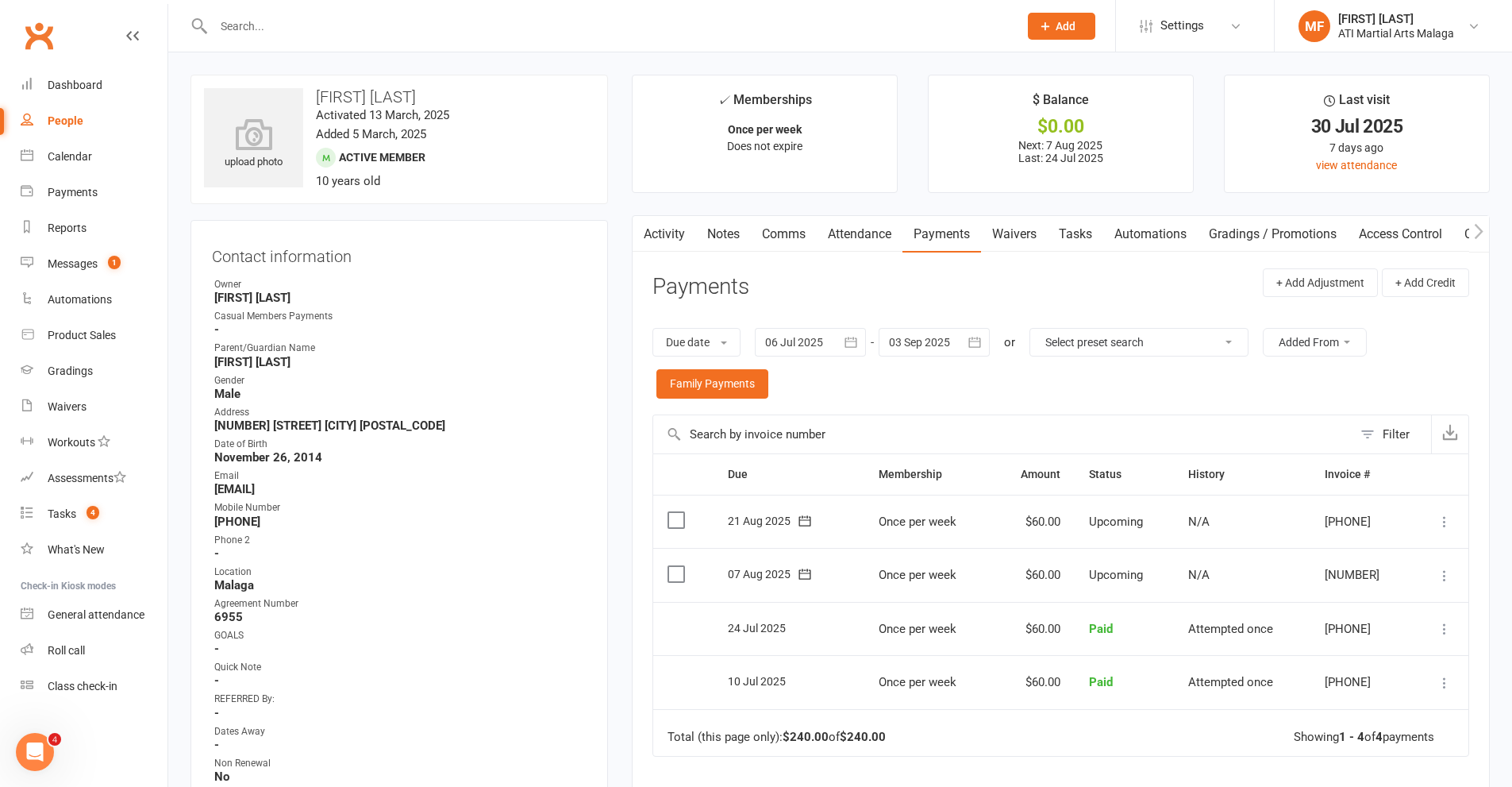 scroll, scrollTop: 715, scrollLeft: 0, axis: vertical 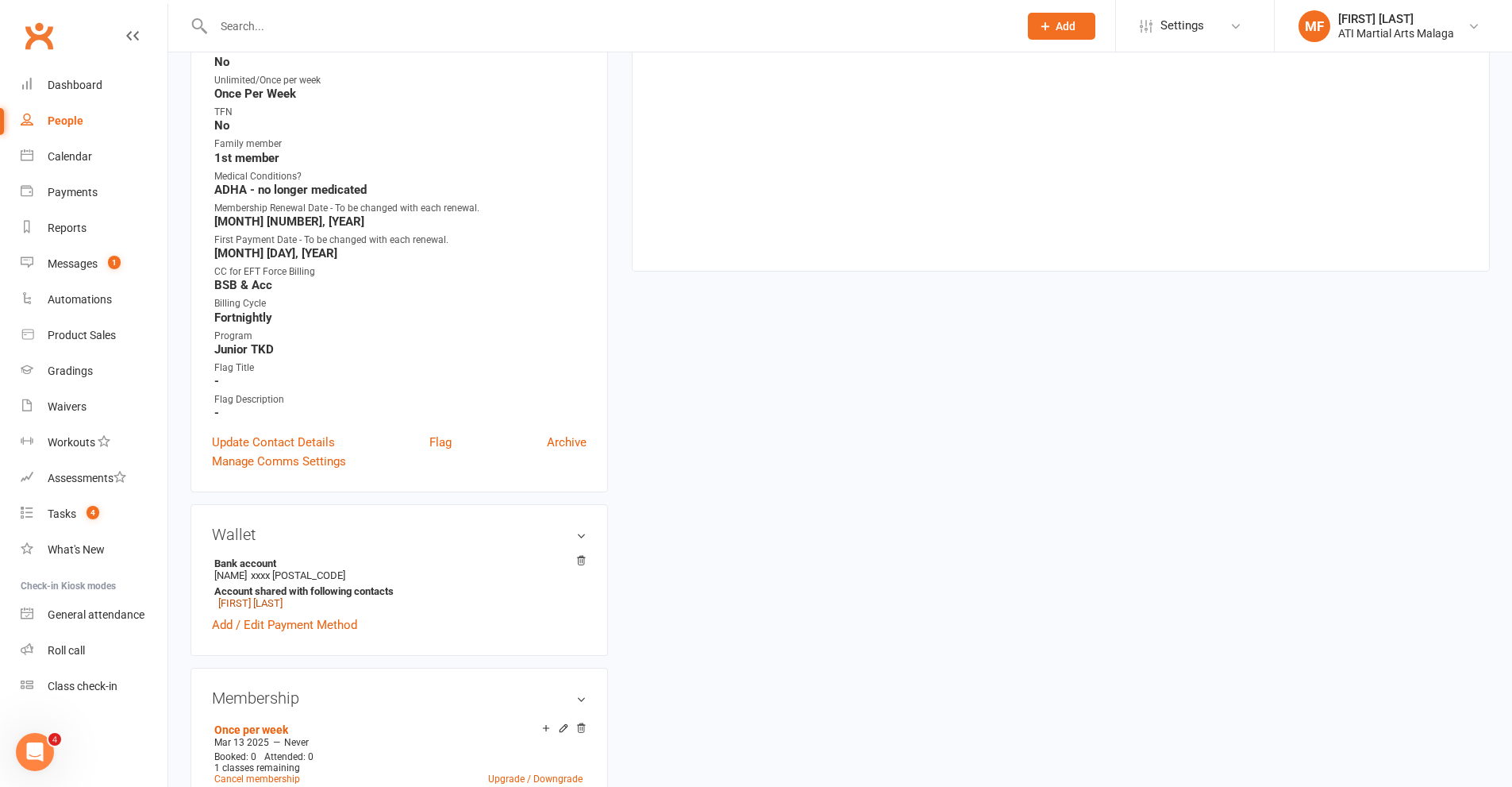 click on "[FIRST] [LAST]" at bounding box center (250, 603) 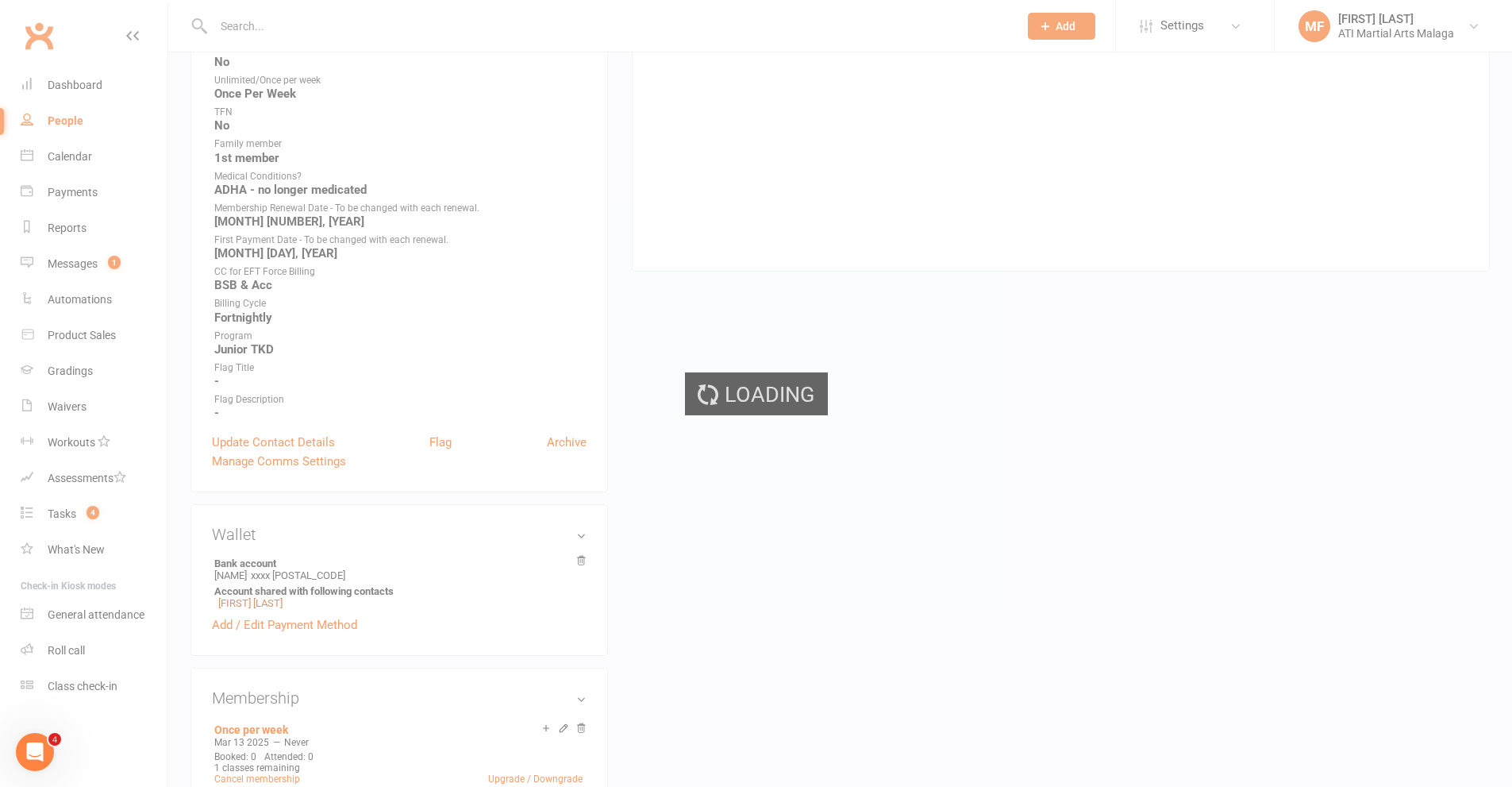 scroll, scrollTop: 238, scrollLeft: 0, axis: vertical 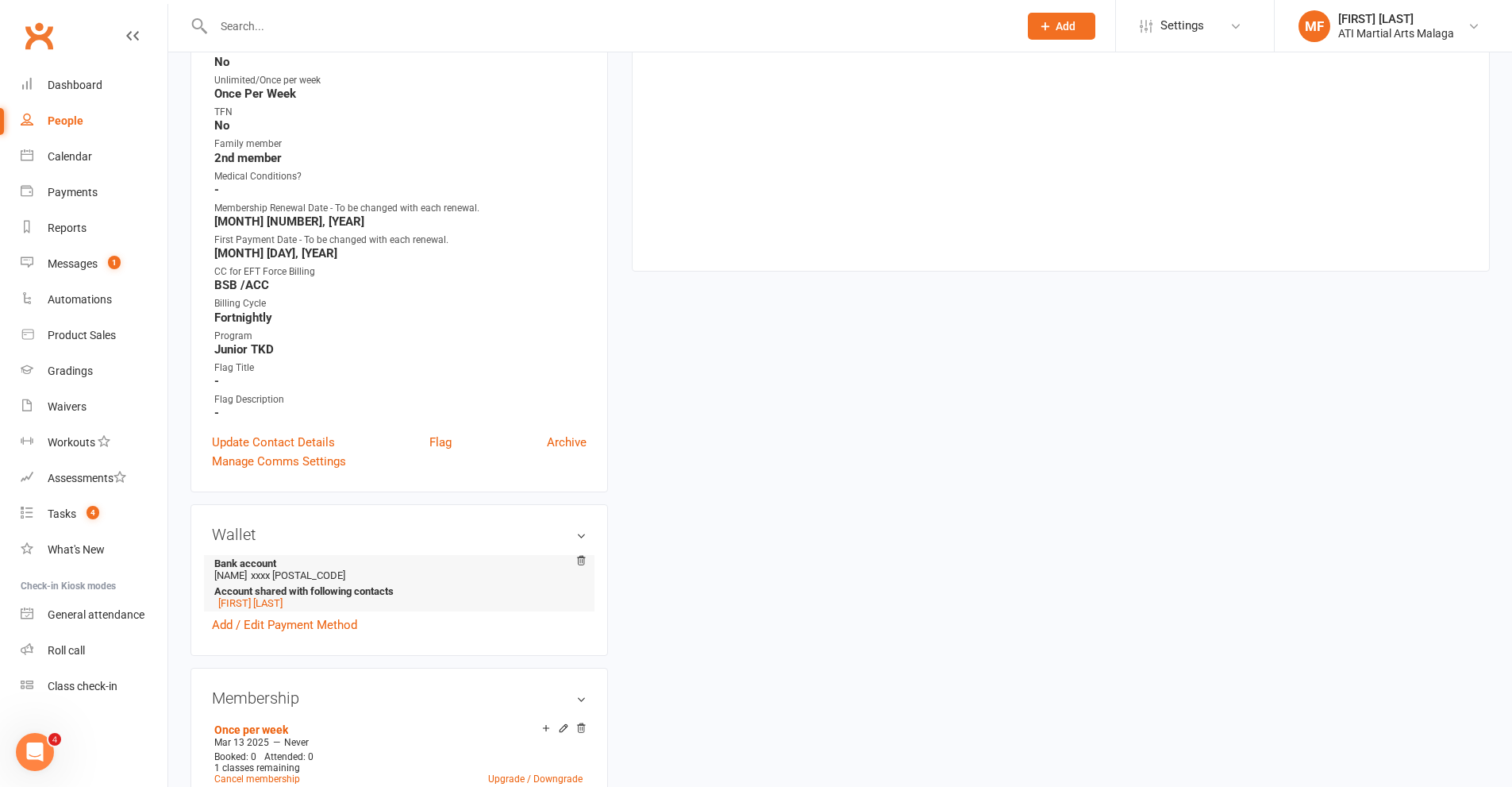 click on "Account shared with following contacts" at bounding box center [396, 591] 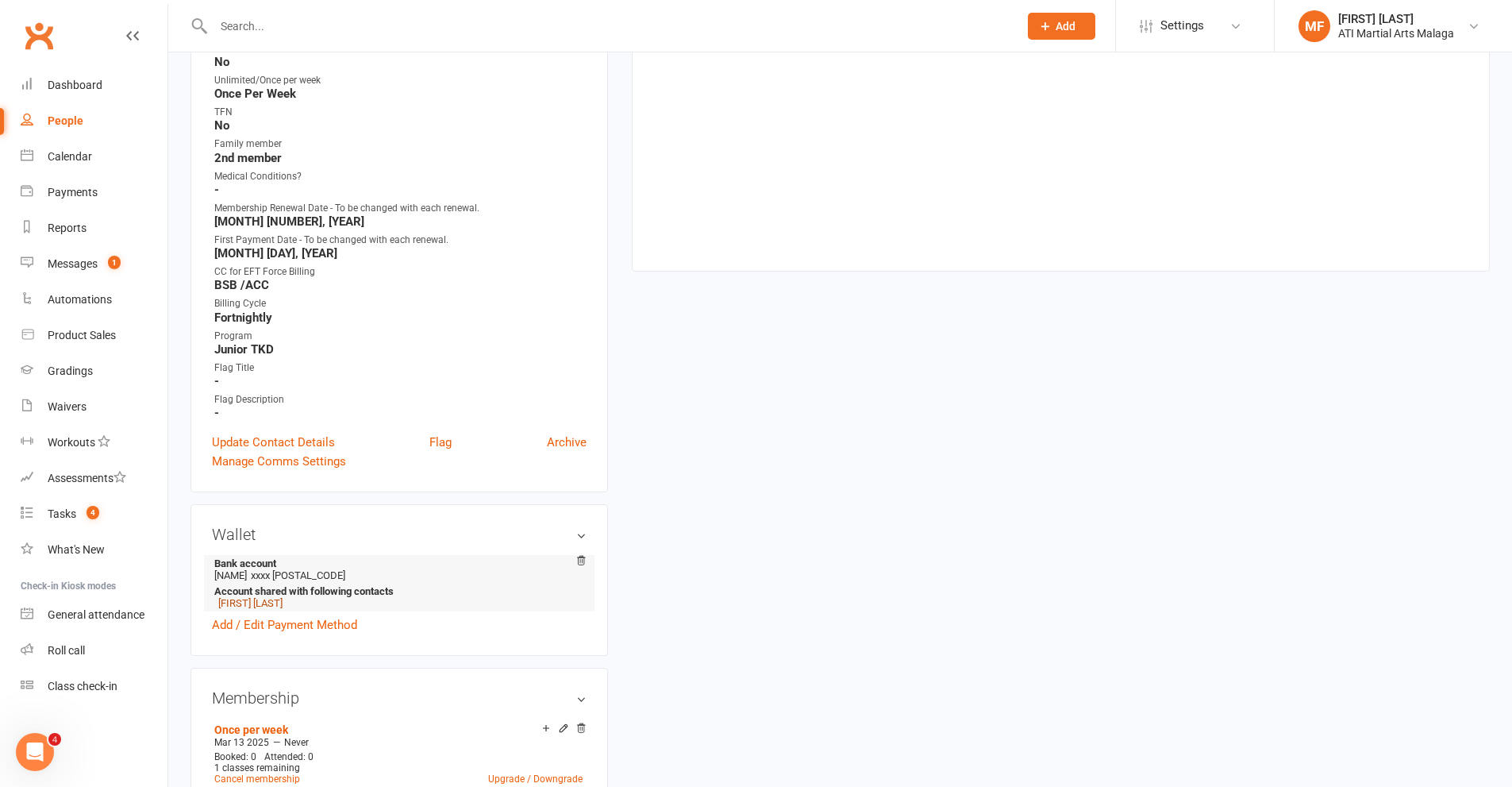 click on "[FIRST] [LAST]" at bounding box center [250, 603] 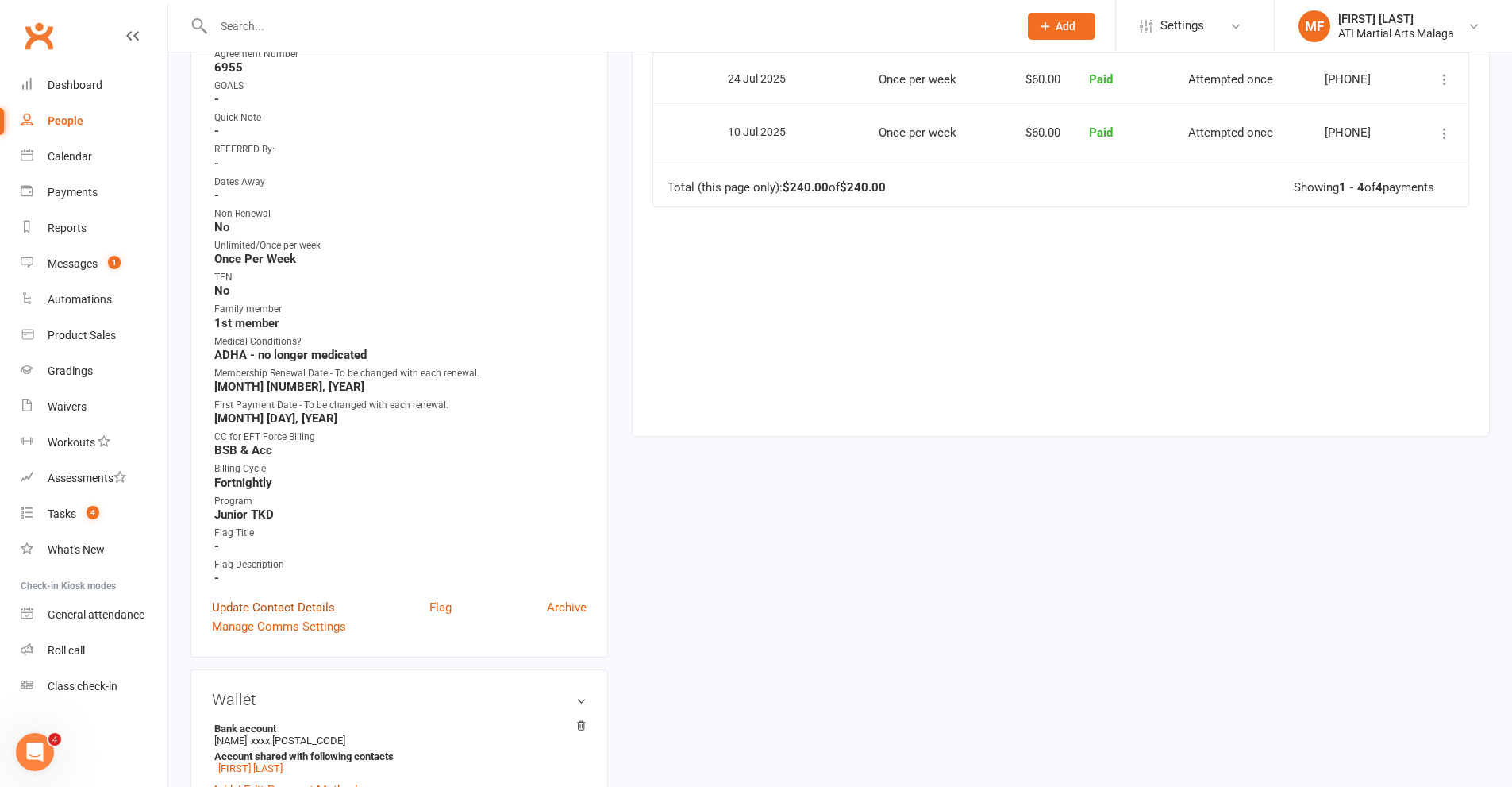 scroll, scrollTop: 635, scrollLeft: 0, axis: vertical 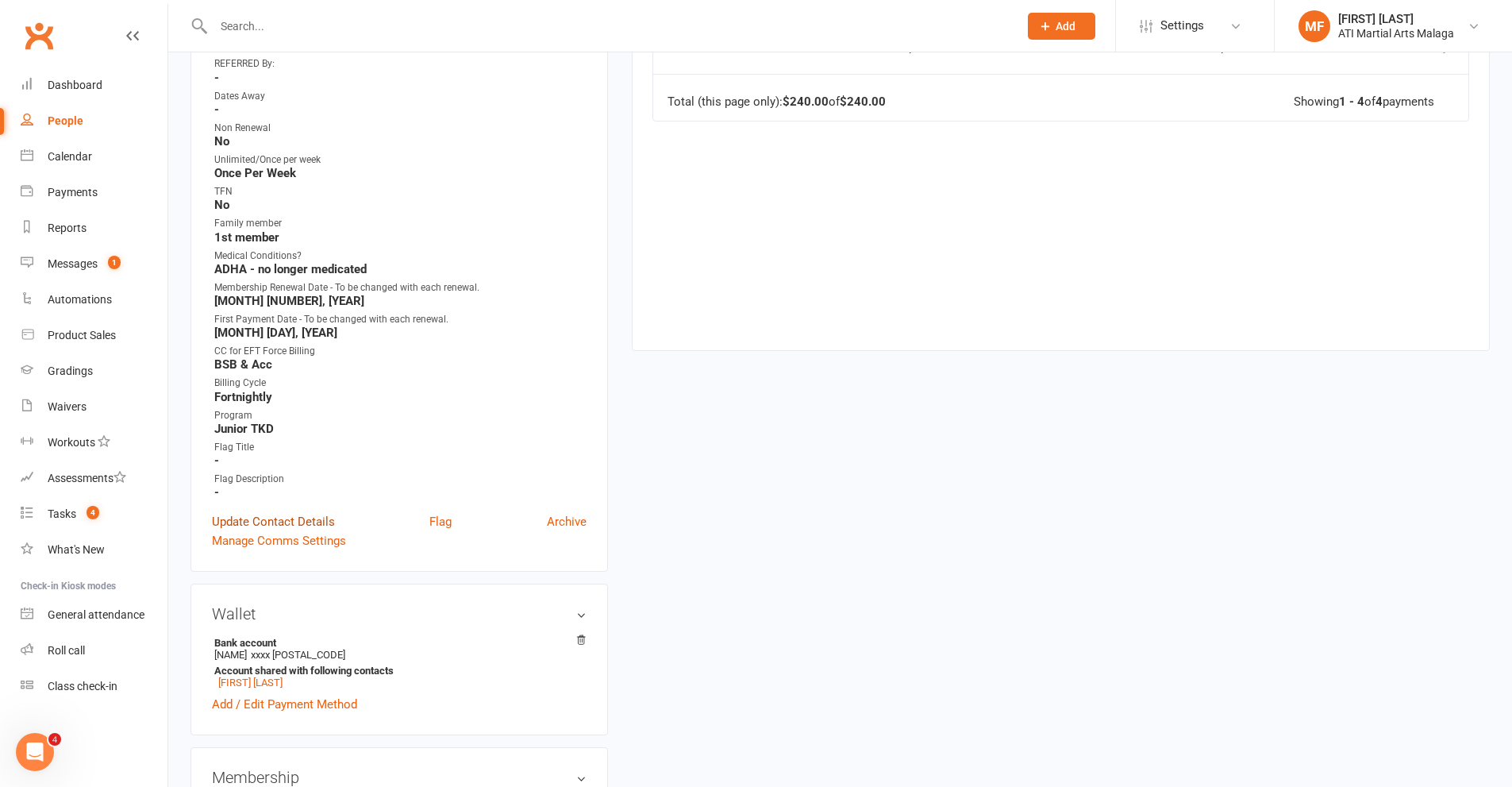 click on "Update Contact Details" at bounding box center (273, 522) 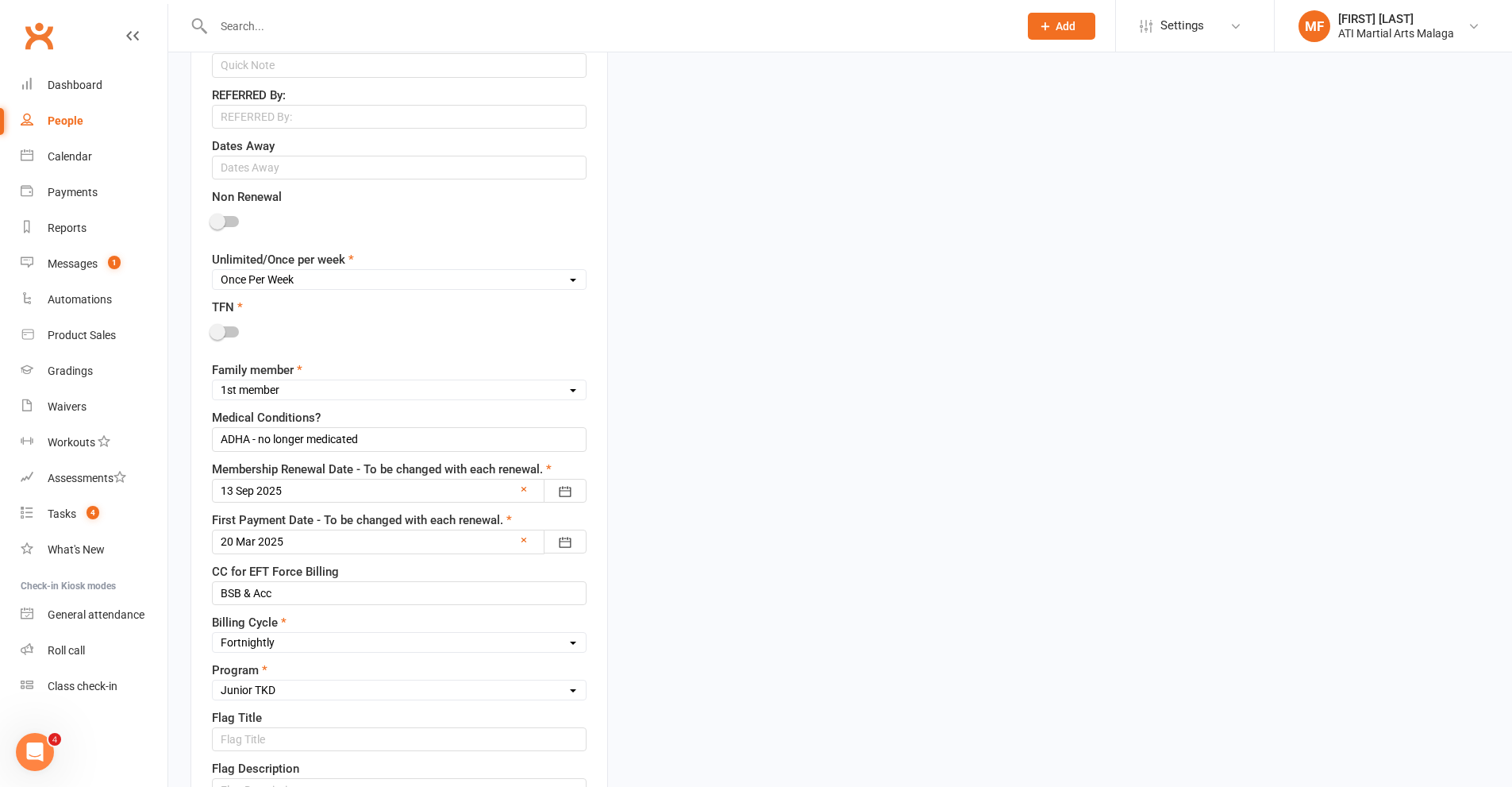 scroll, scrollTop: 1186, scrollLeft: 0, axis: vertical 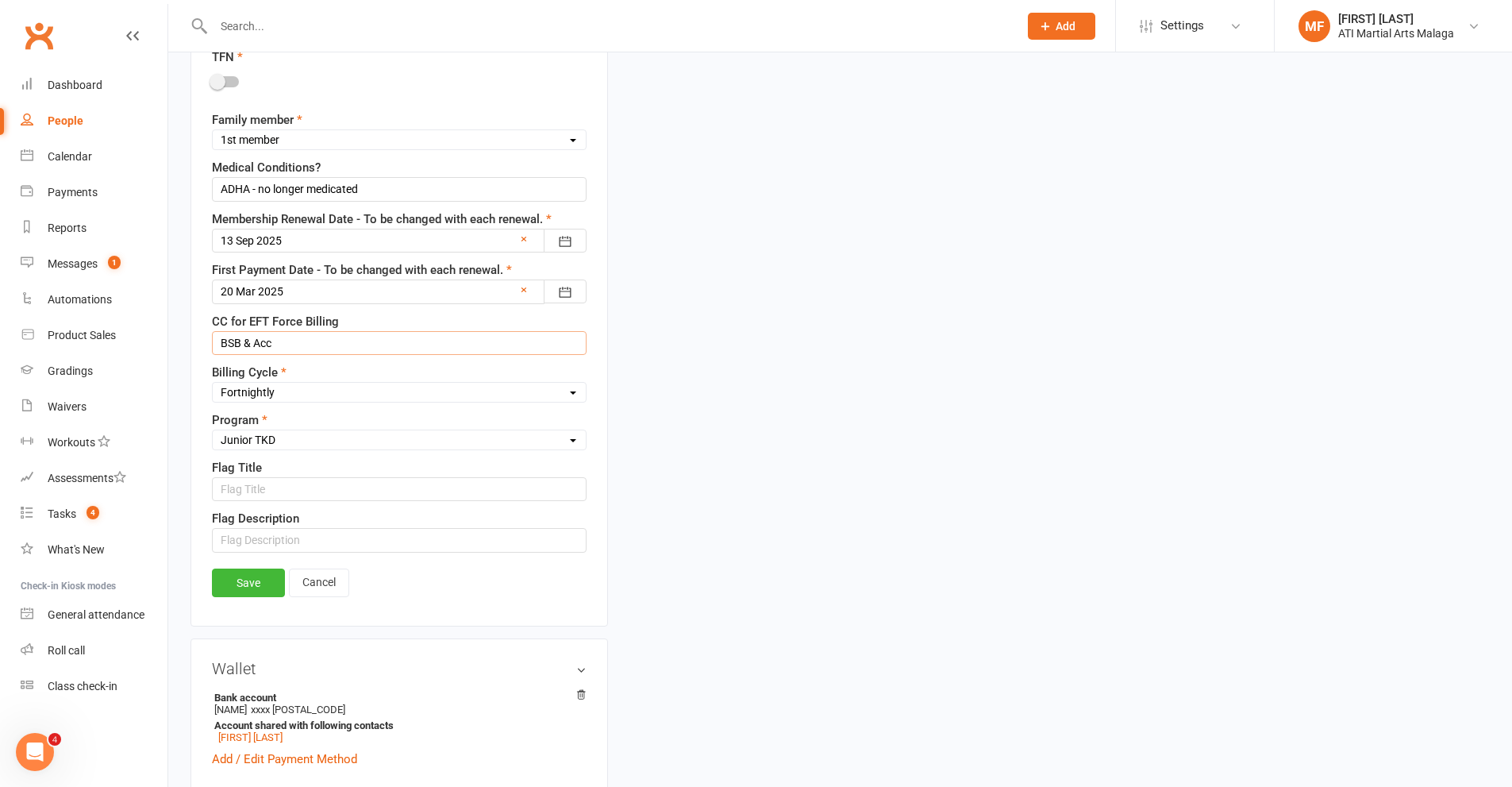 drag, startPoint x: 54, startPoint y: 342, endPoint x: 0, endPoint y: 342, distance: 54 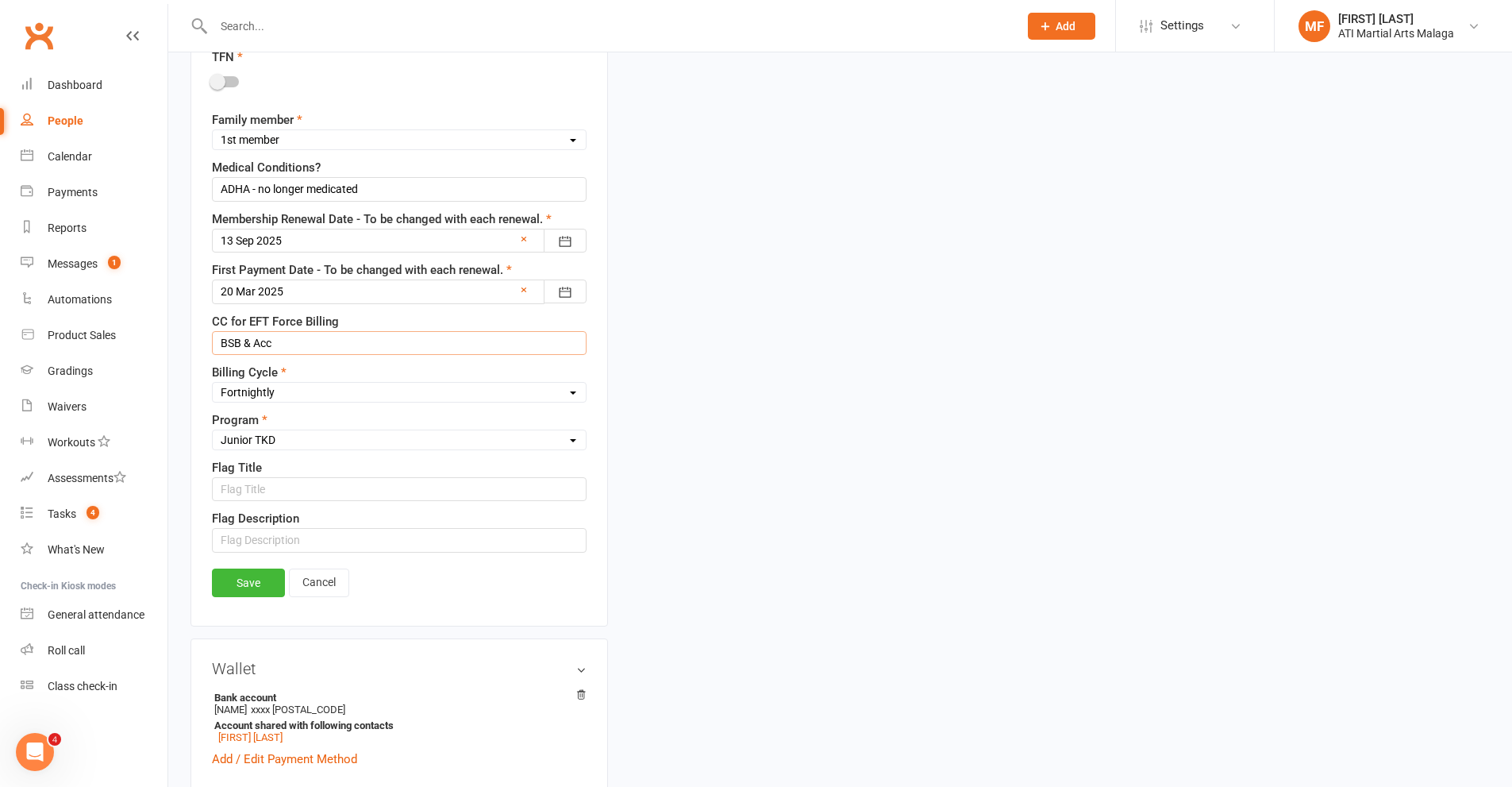 click on "BSB & Acc" at bounding box center (399, 343) 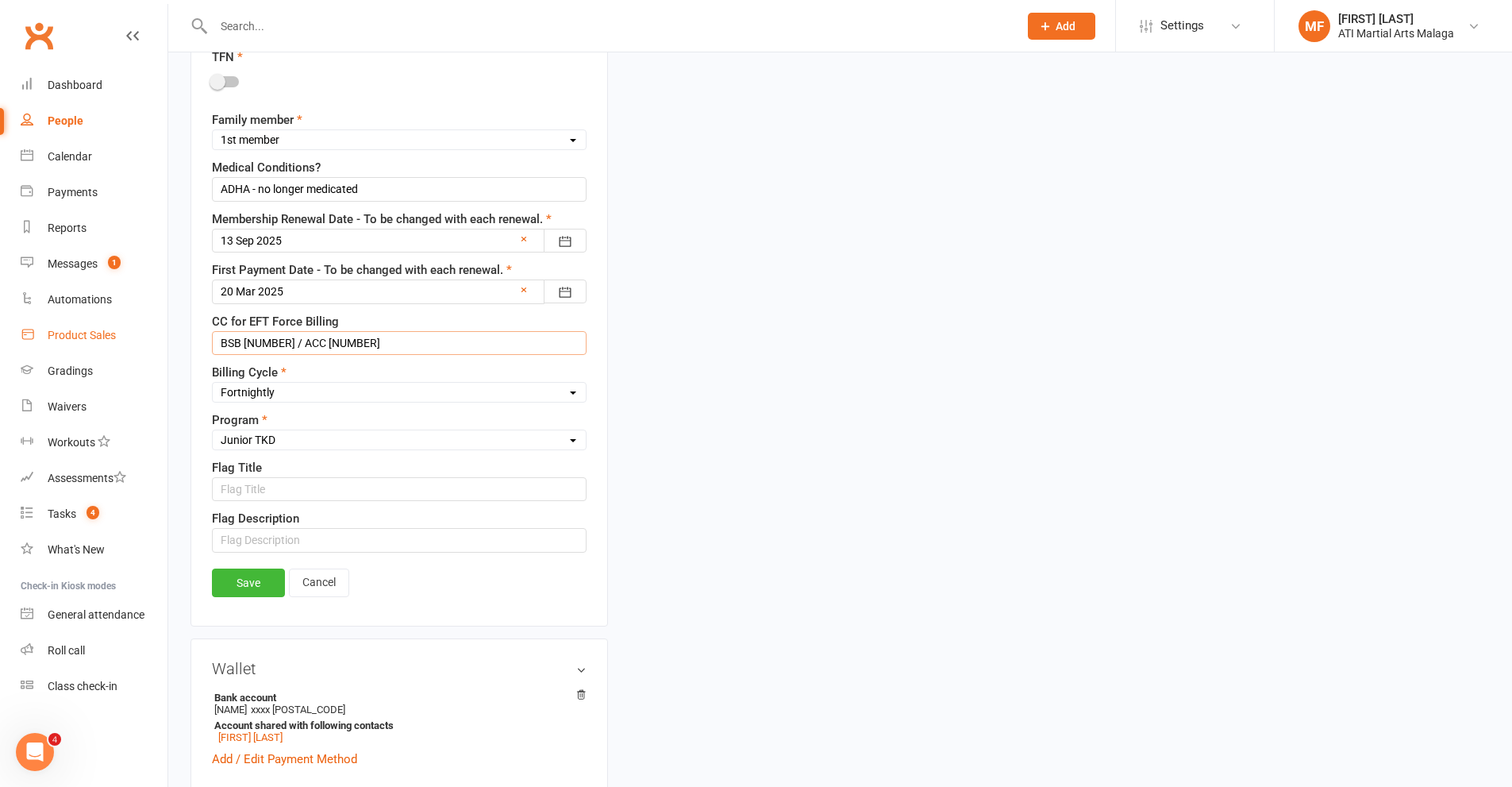 drag, startPoint x: 357, startPoint y: 348, endPoint x: 108, endPoint y: 326, distance: 249.97 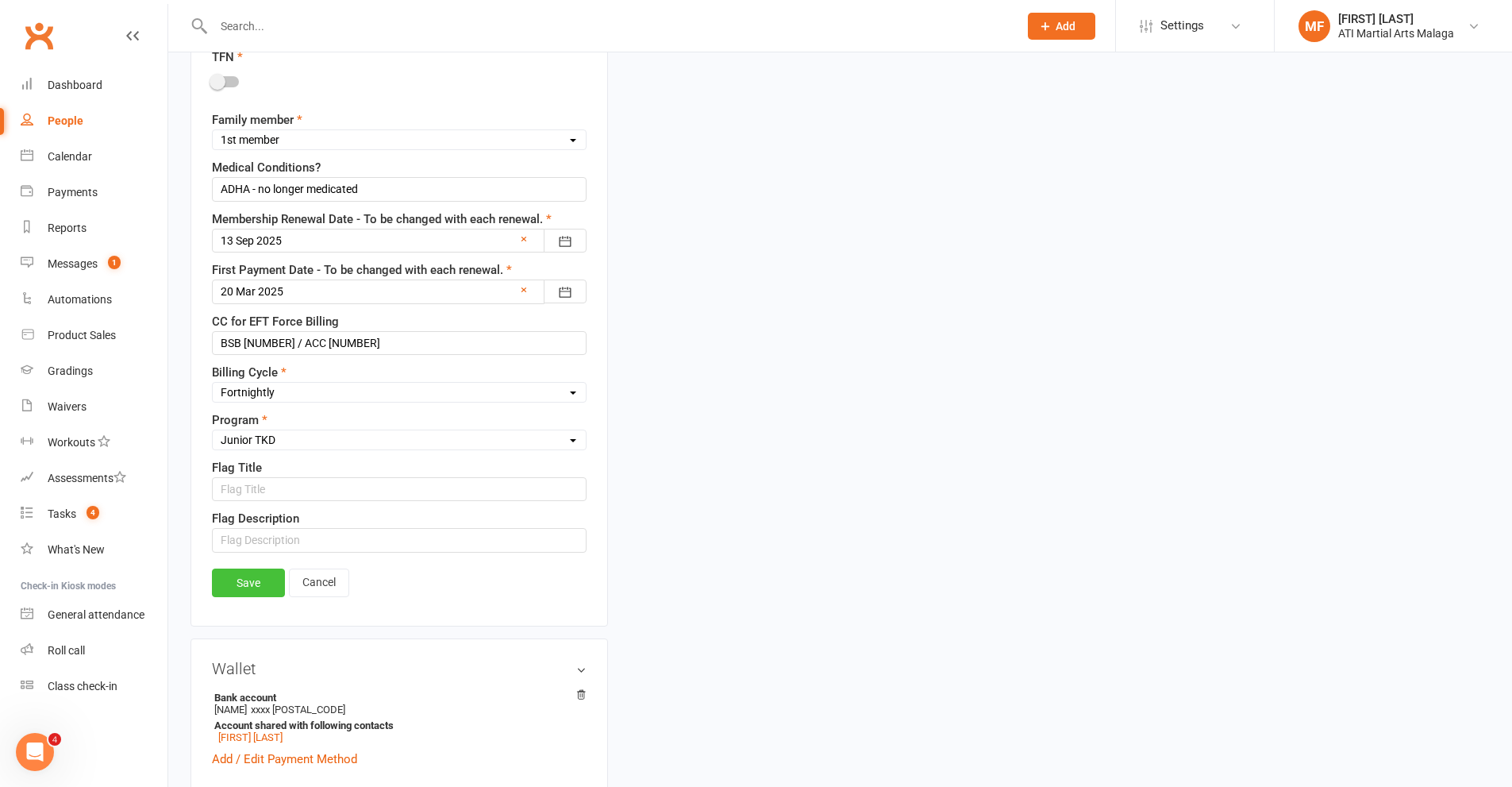 click on "Save" at bounding box center (248, 583) 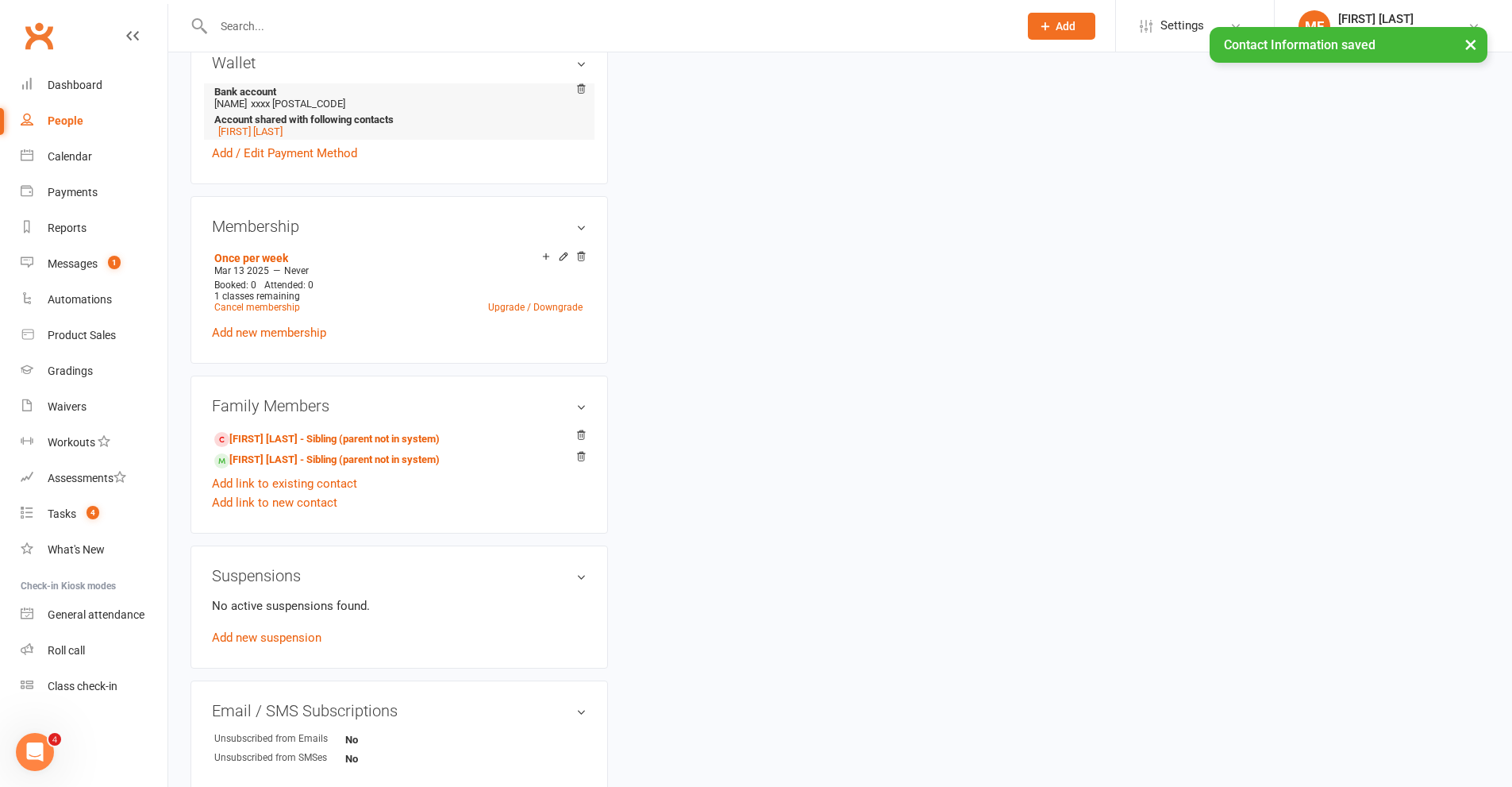 click on "[FIRST] [LAST]" at bounding box center [396, 131] 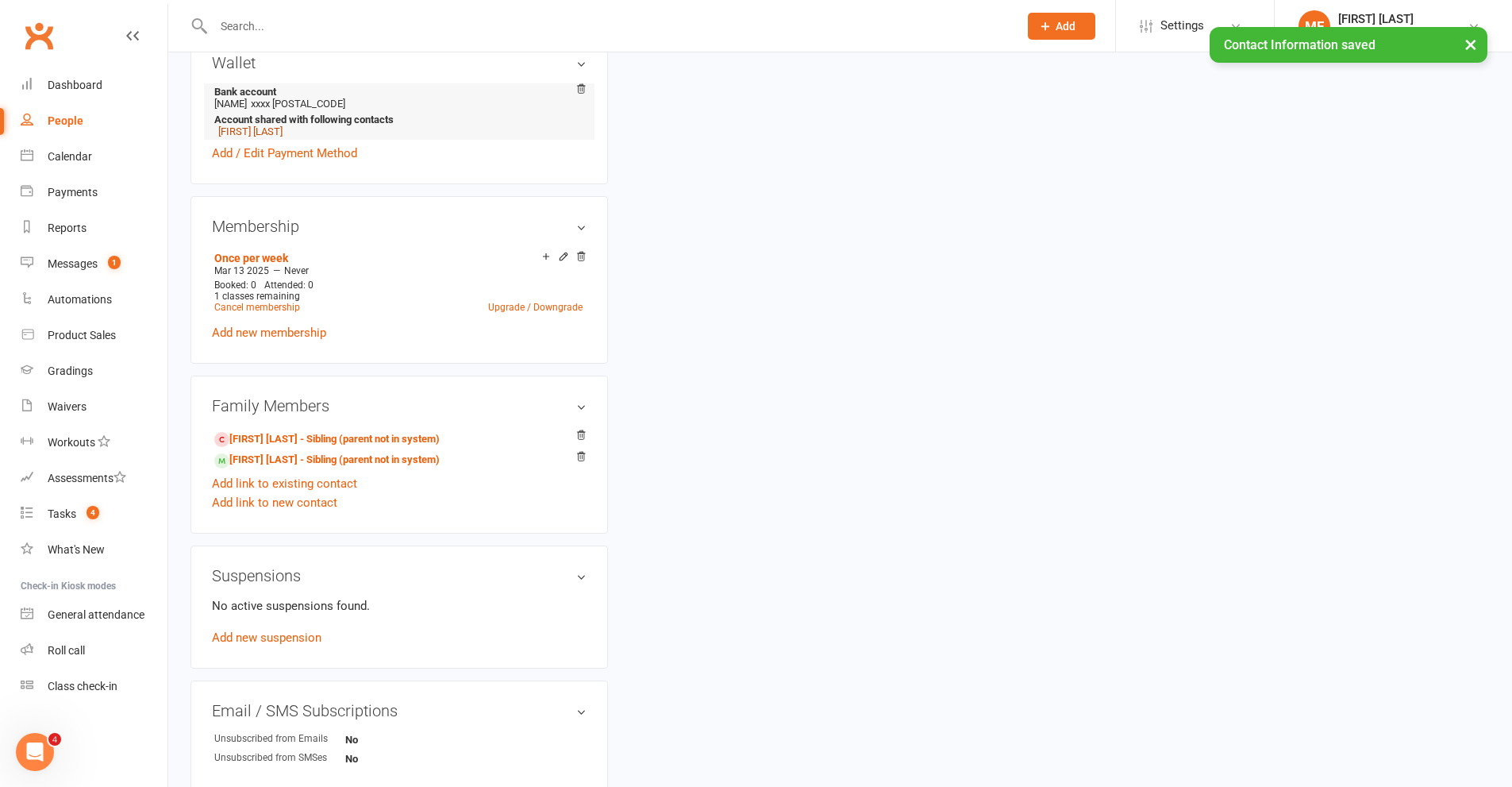 click on "[FIRST] [LAST]" at bounding box center [250, 131] 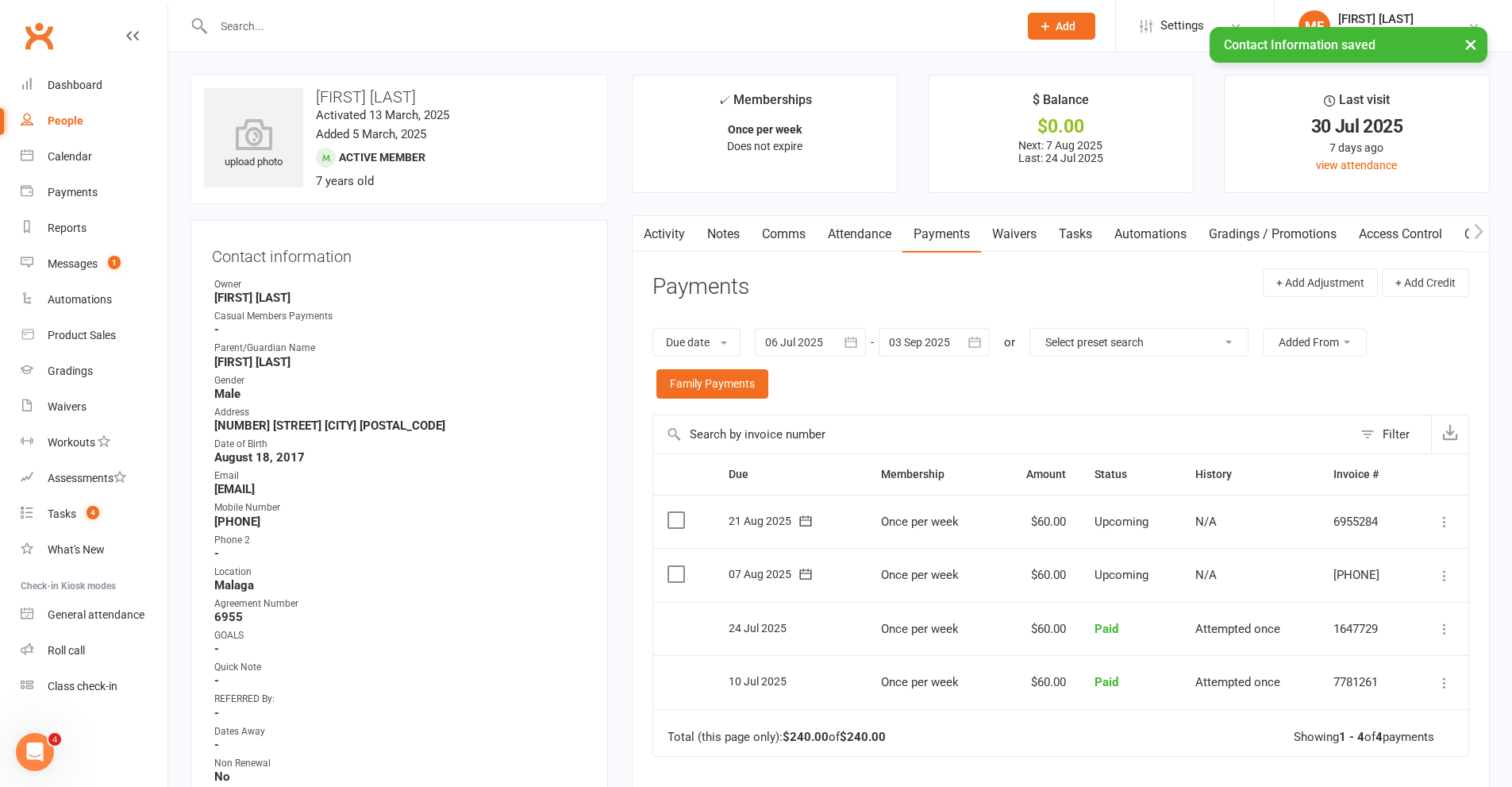 scroll, scrollTop: 556, scrollLeft: 0, axis: vertical 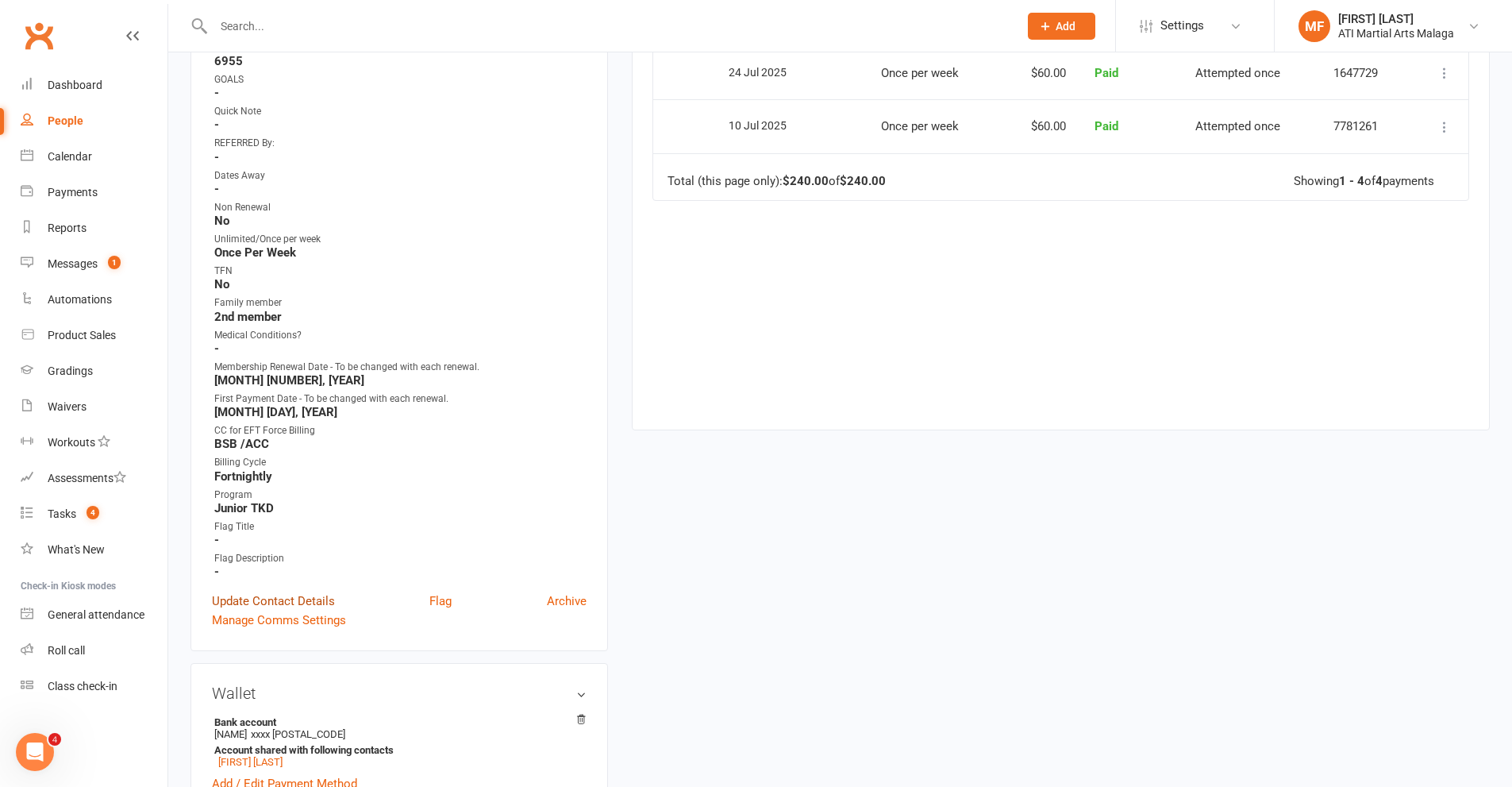 click on "Update Contact Details" at bounding box center [273, 601] 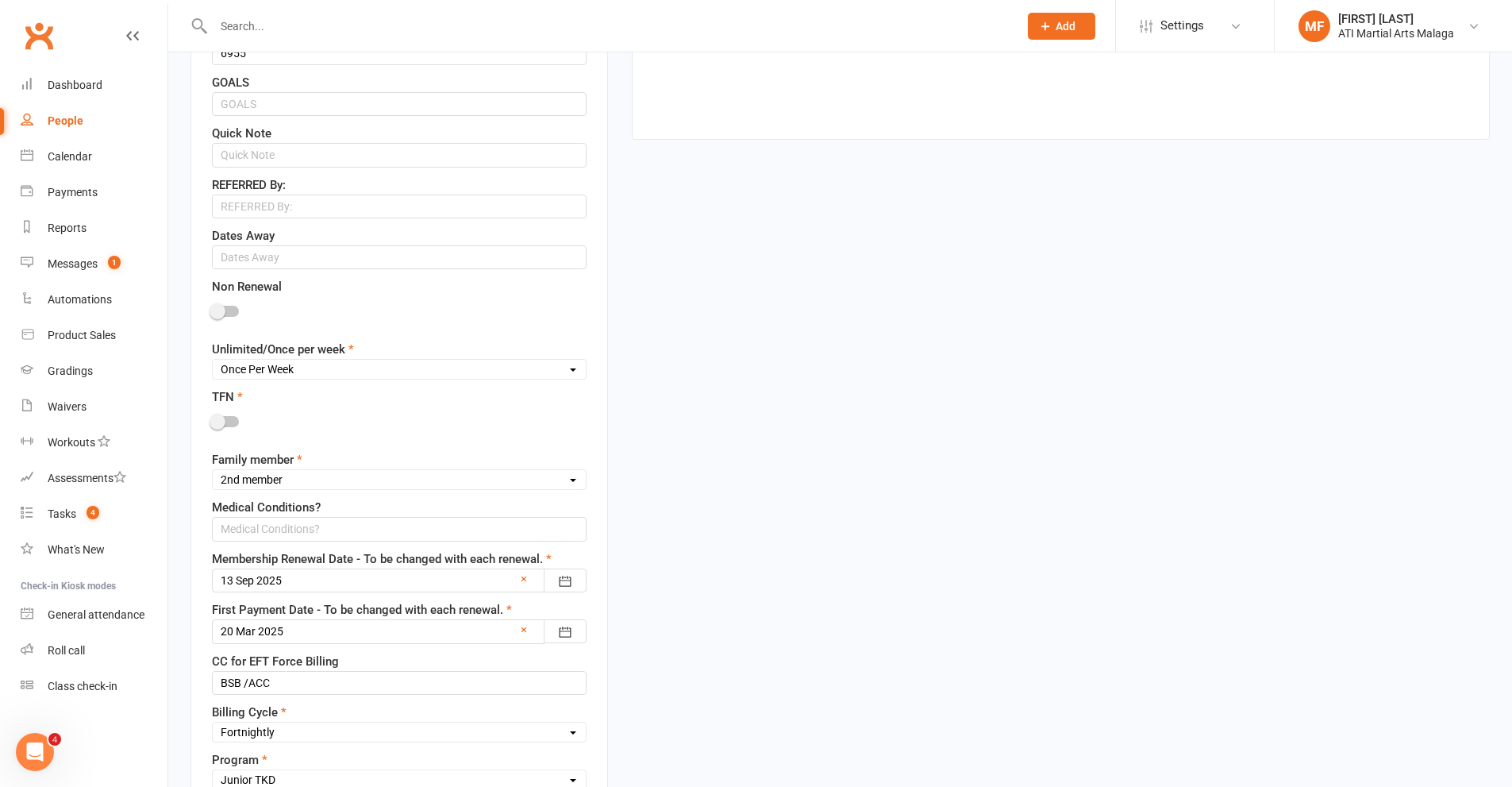 scroll, scrollTop: 1038, scrollLeft: 0, axis: vertical 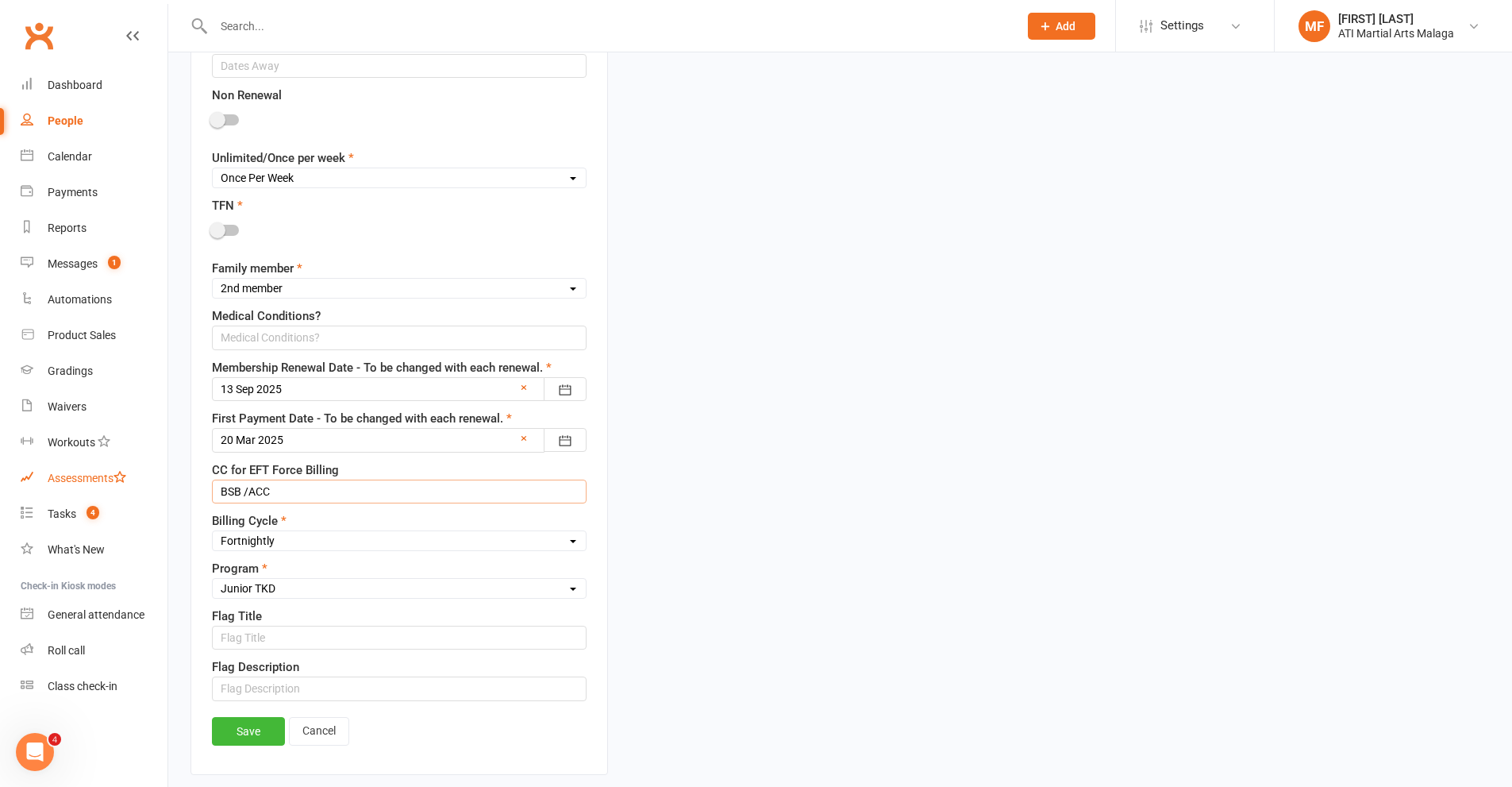 drag, startPoint x: 201, startPoint y: 489, endPoint x: 139, endPoint y: 489, distance: 62 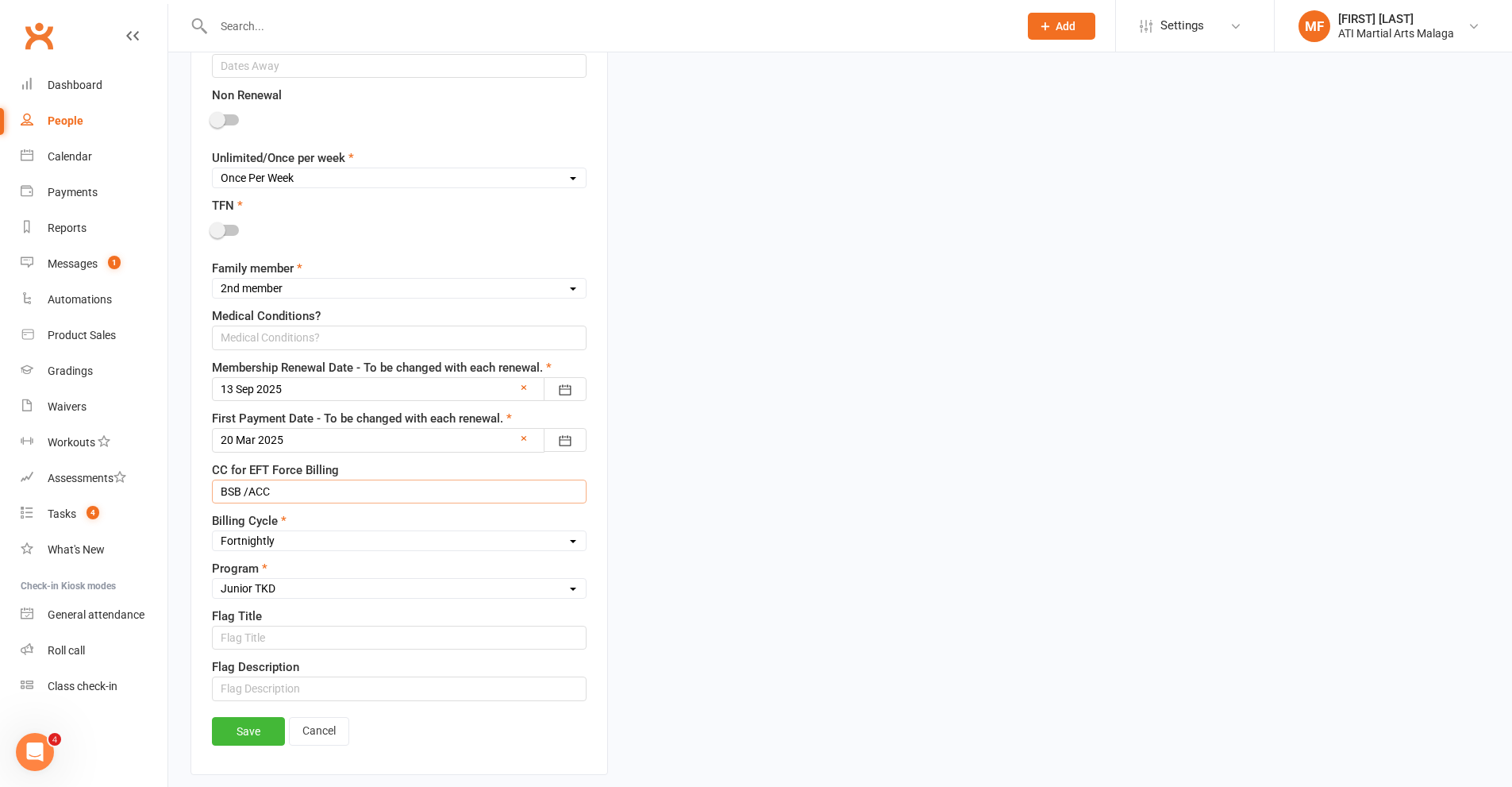 paste on "[NUMBER] / ACC [NUMBER]" 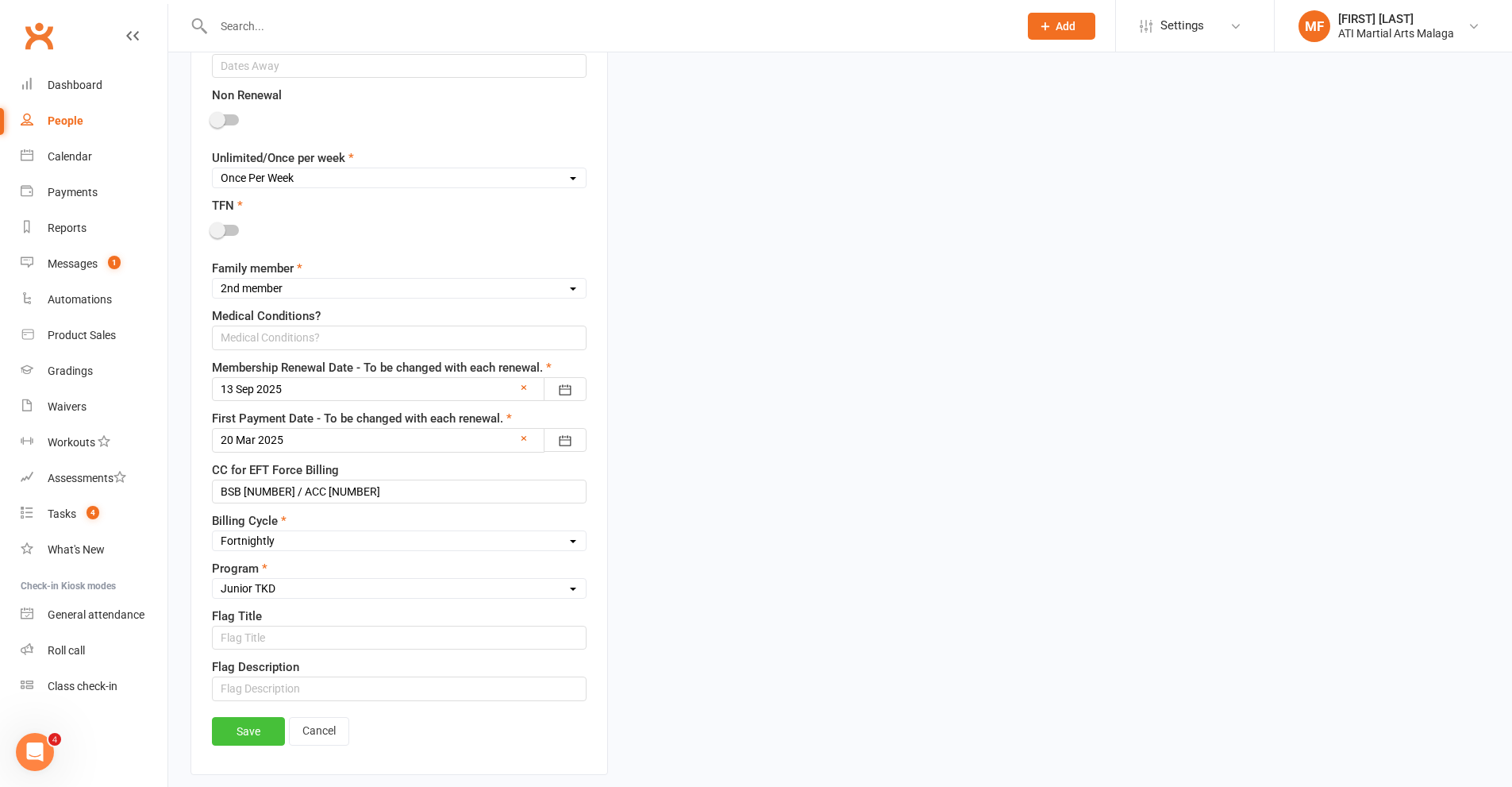 click on "Save" at bounding box center (248, 731) 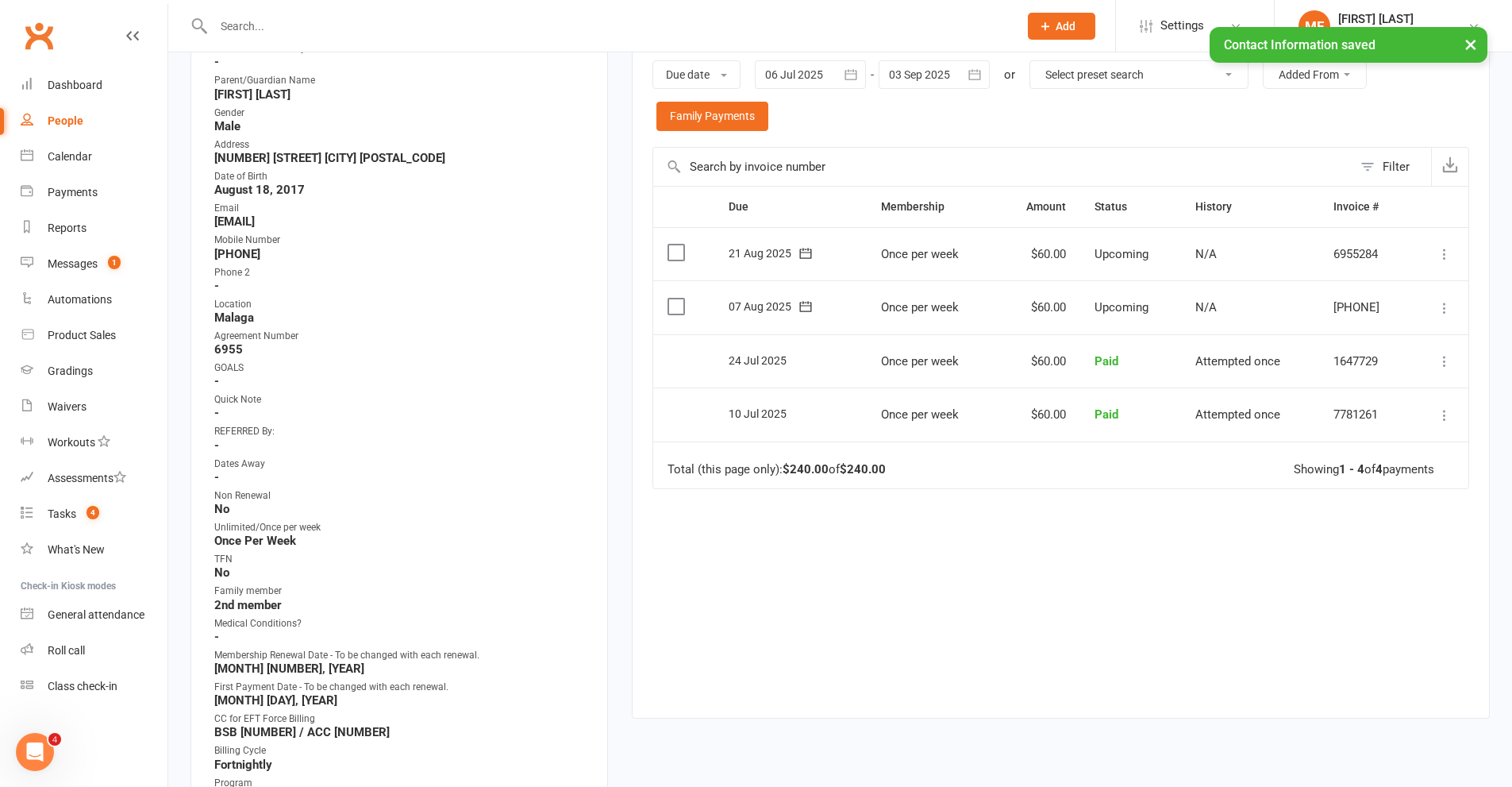 scroll, scrollTop: 85, scrollLeft: 0, axis: vertical 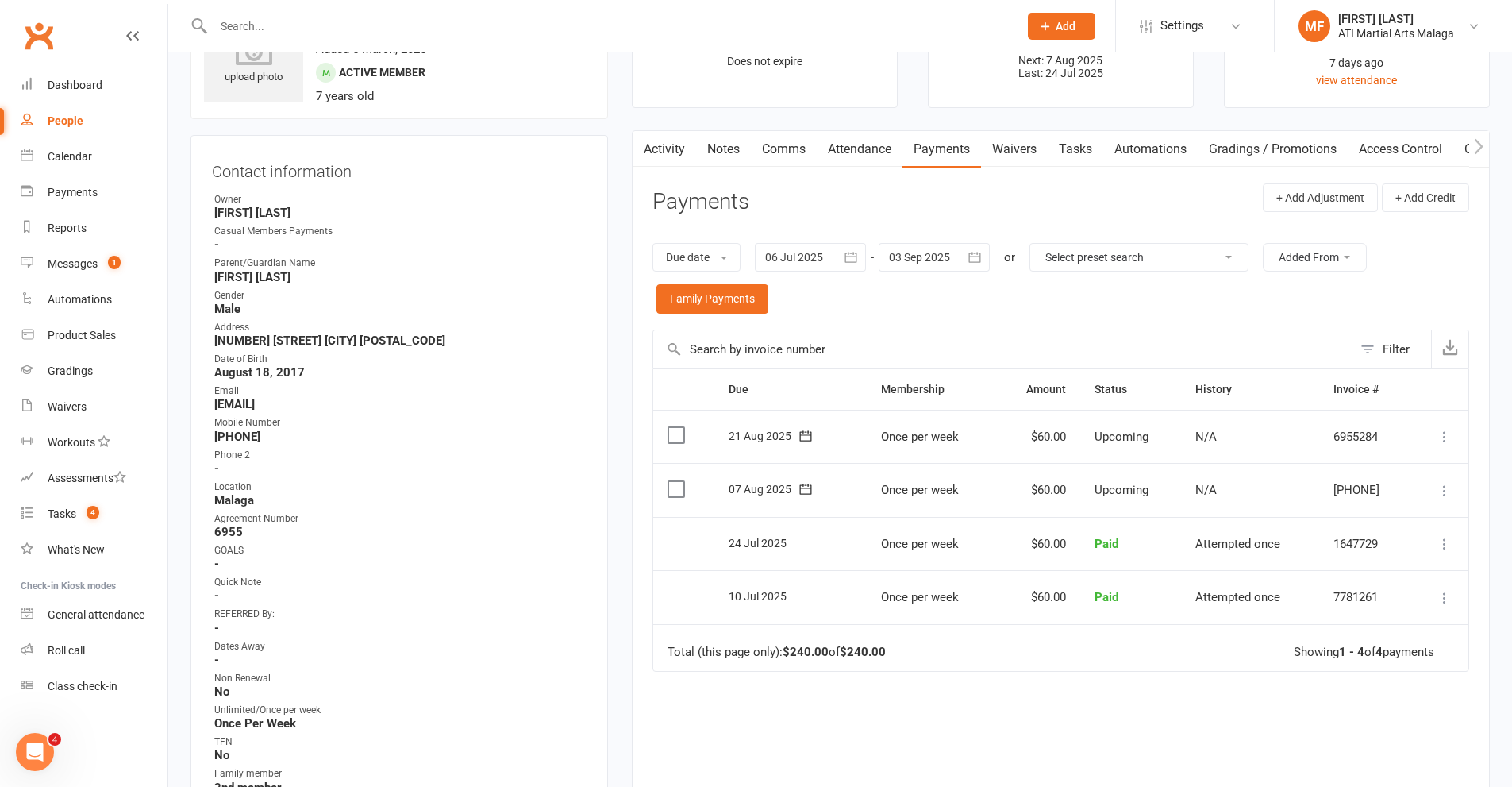 click at bounding box center [608, 26] 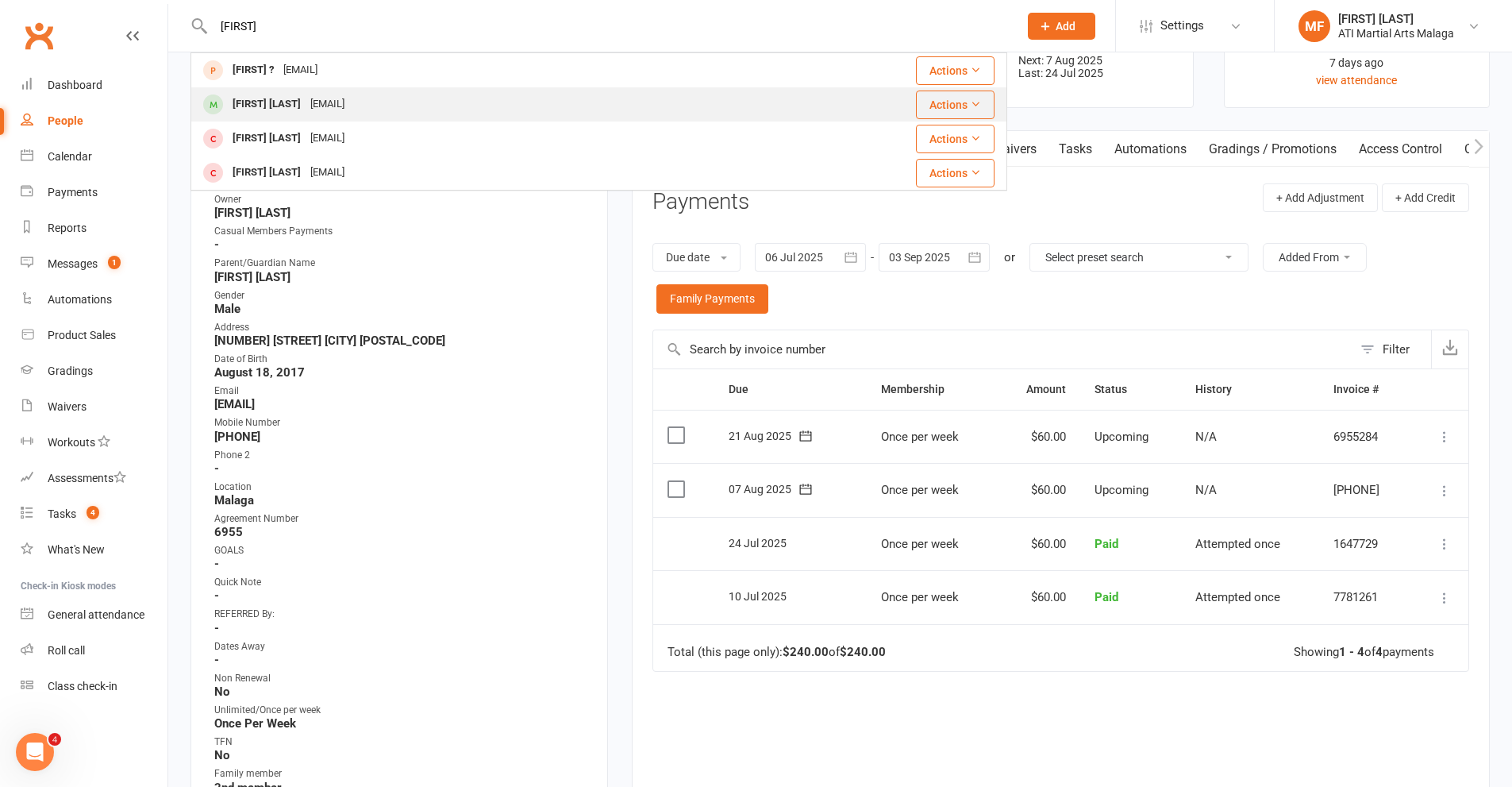 click on "[FIRST] [LAST]" at bounding box center (267, 104) 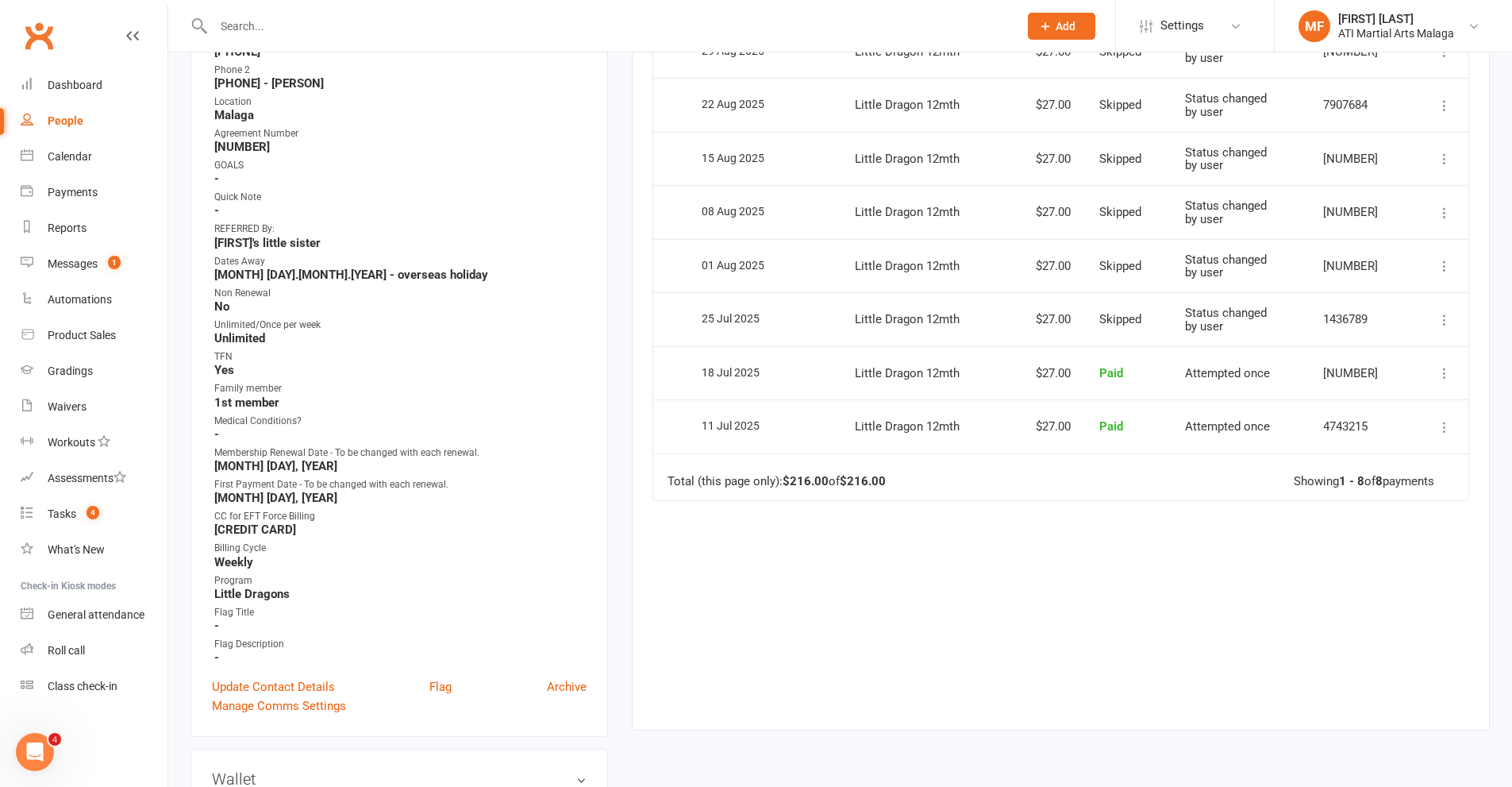 scroll, scrollTop: 635, scrollLeft: 0, axis: vertical 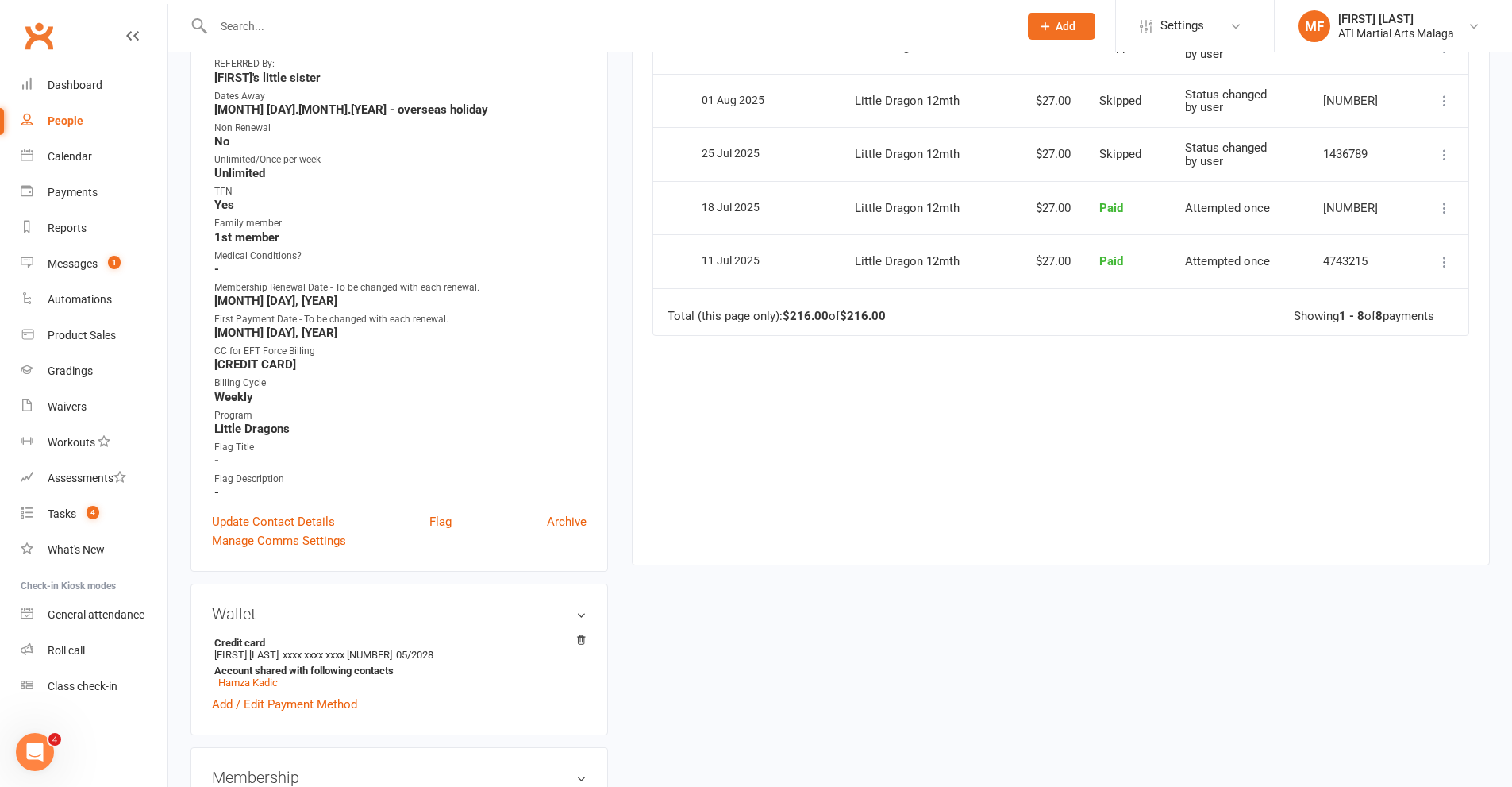 click at bounding box center (608, 26) 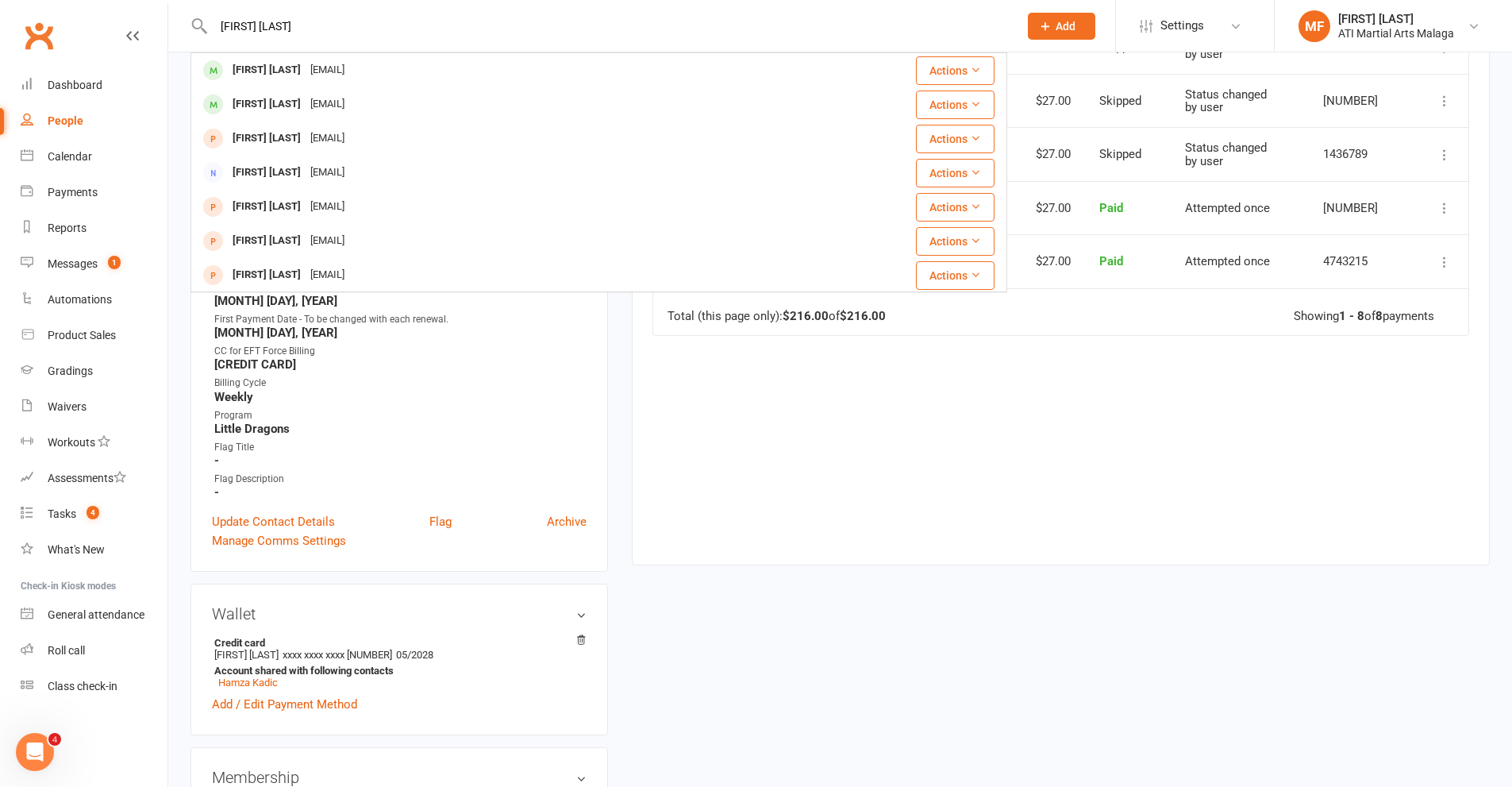 click on "[EMAIL]" at bounding box center (327, 70) 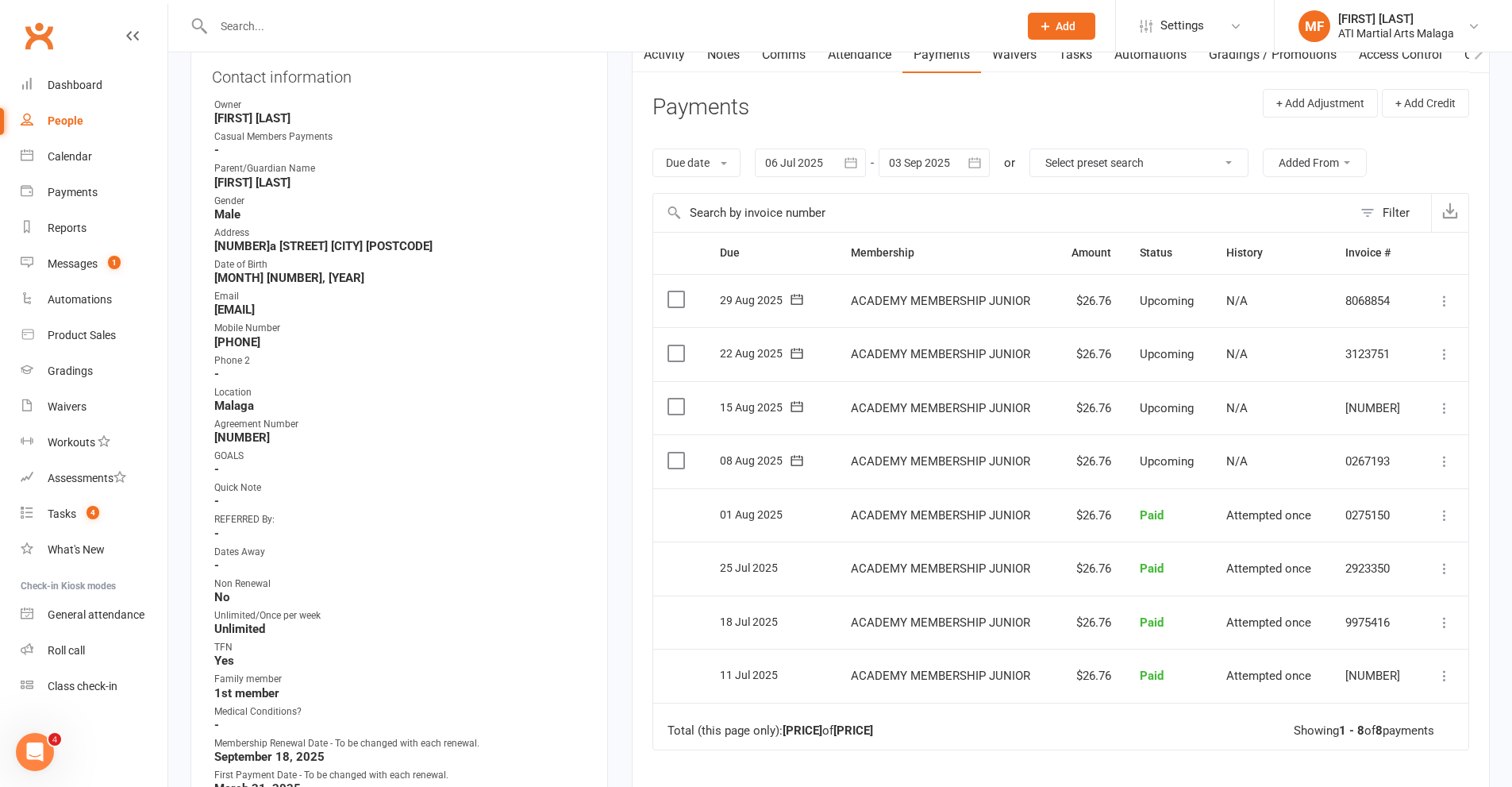 scroll, scrollTop: 0, scrollLeft: 0, axis: both 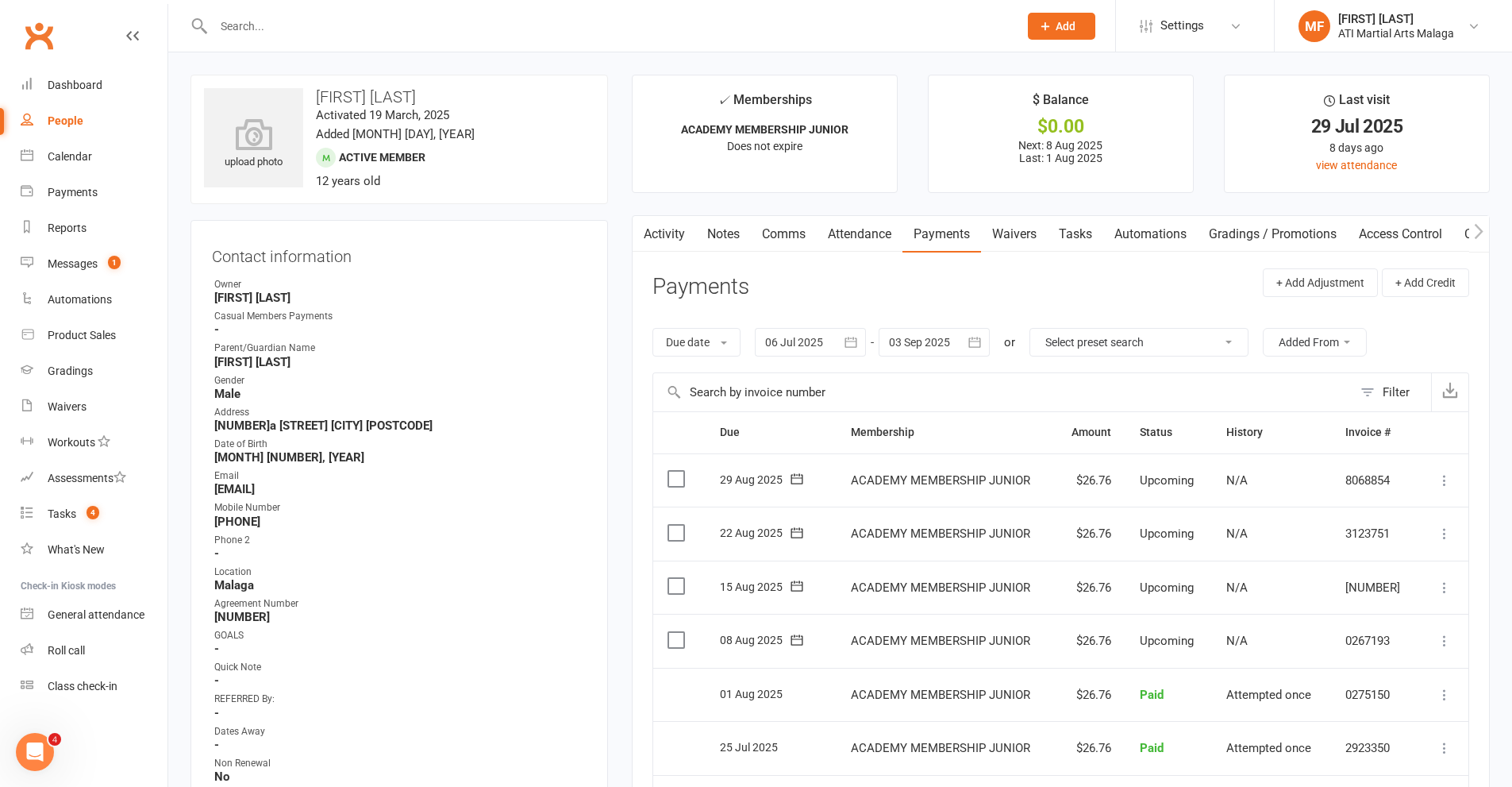 click on "Notes" at bounding box center [723, 234] 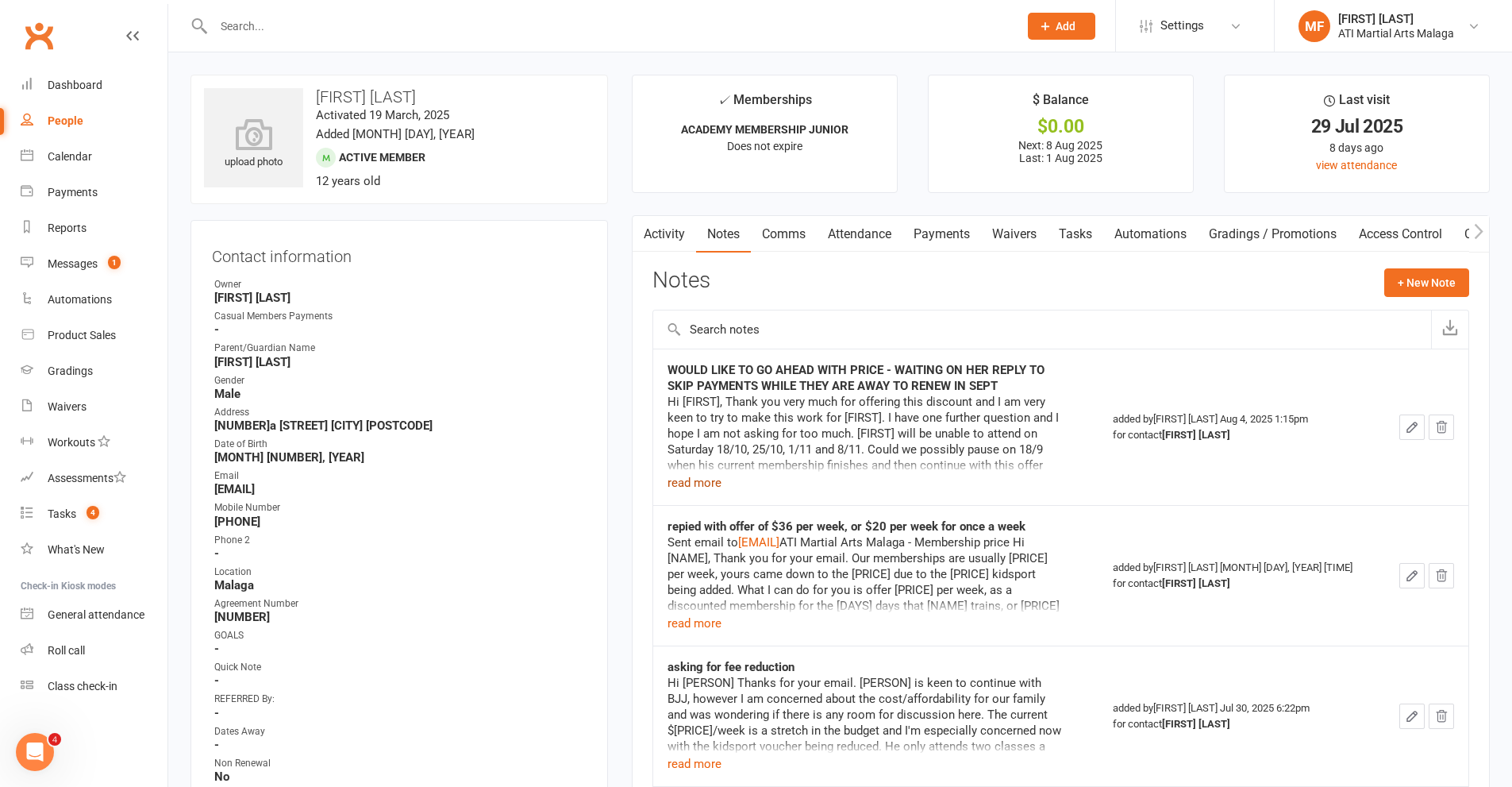 click on "read more" at bounding box center (694, 483) 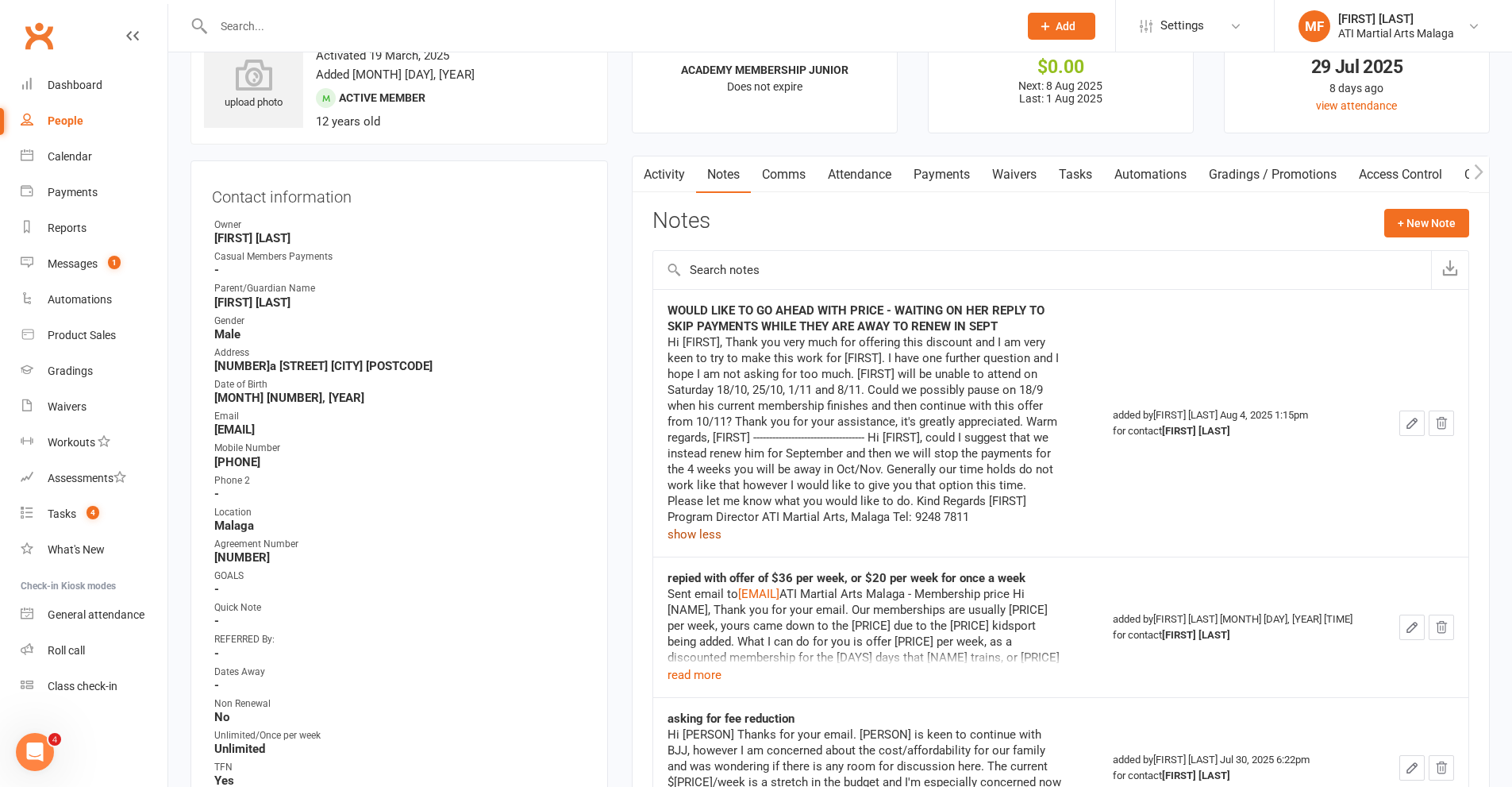 scroll, scrollTop: 79, scrollLeft: 0, axis: vertical 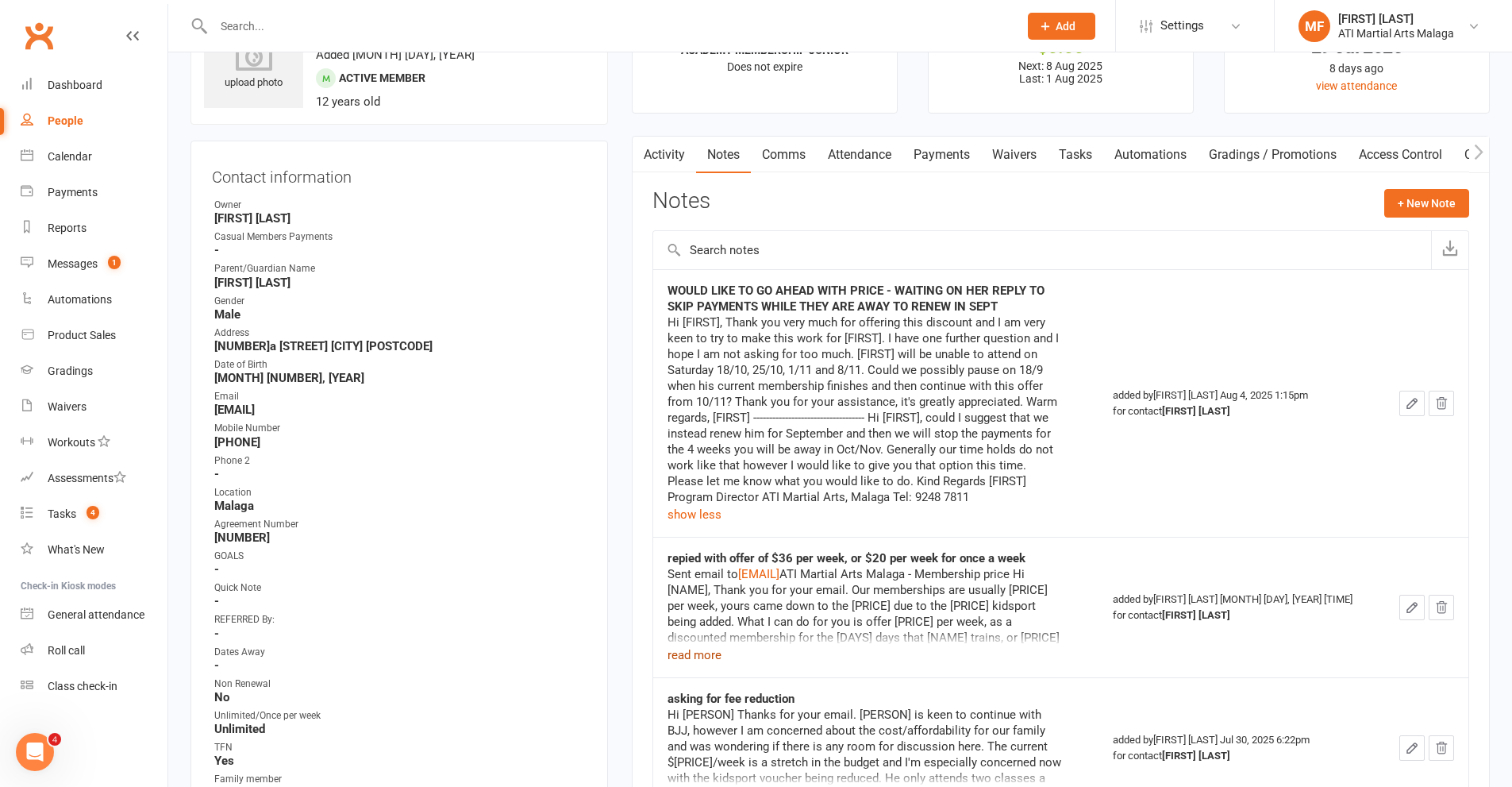 click on "read more" at bounding box center (694, 655) 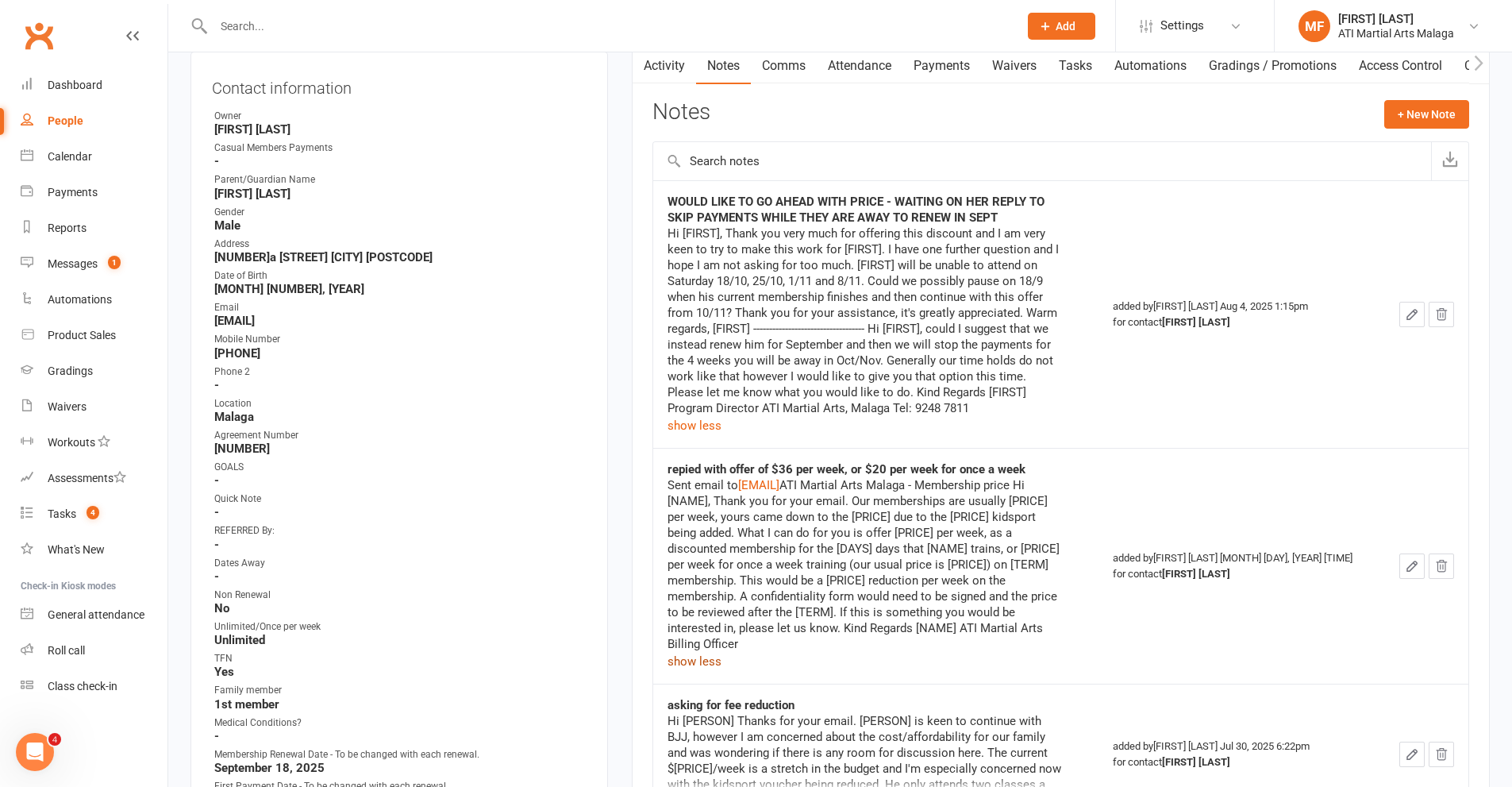 scroll, scrollTop: 0, scrollLeft: 0, axis: both 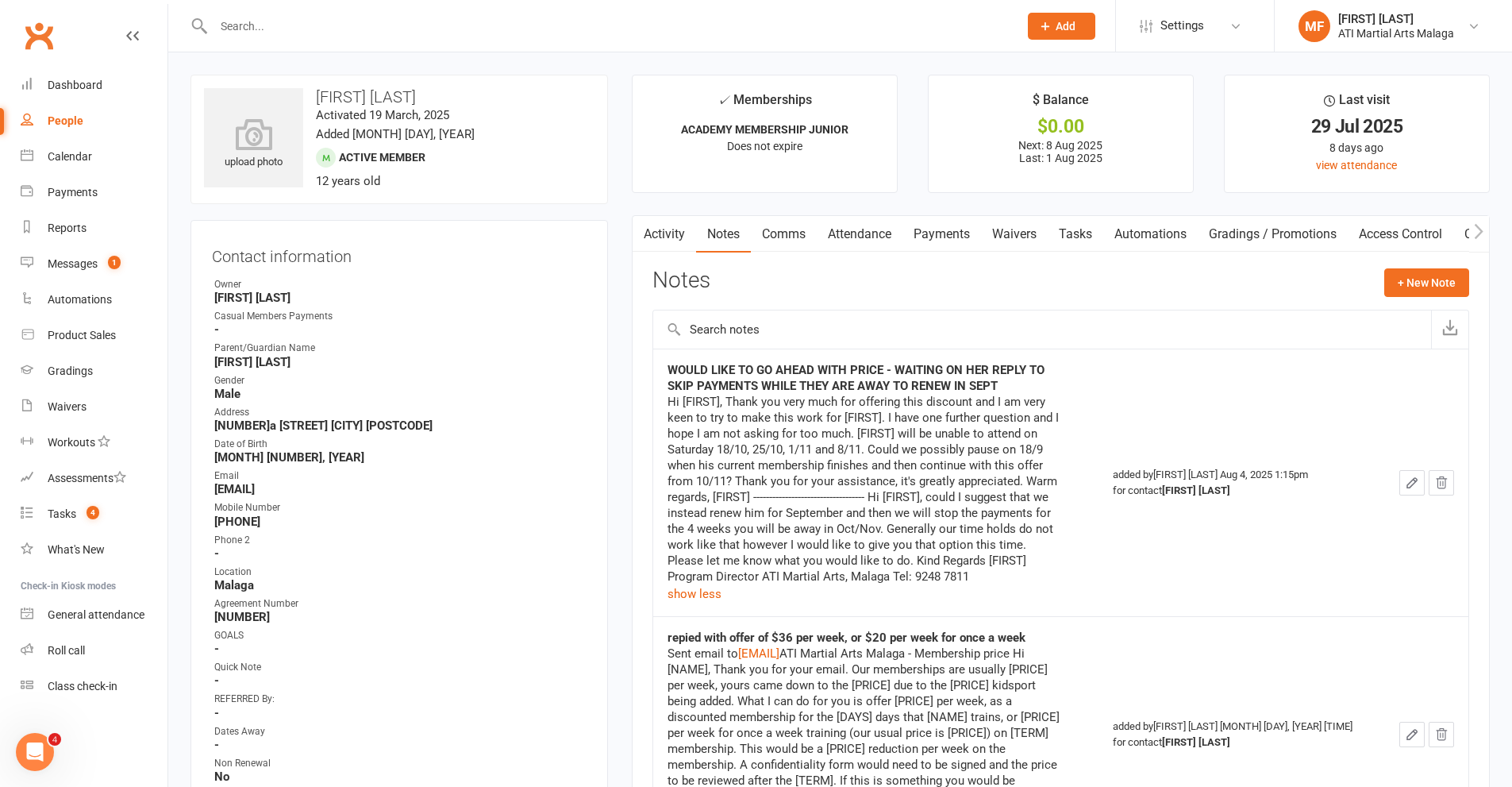 click on "Payments" at bounding box center (941, 234) 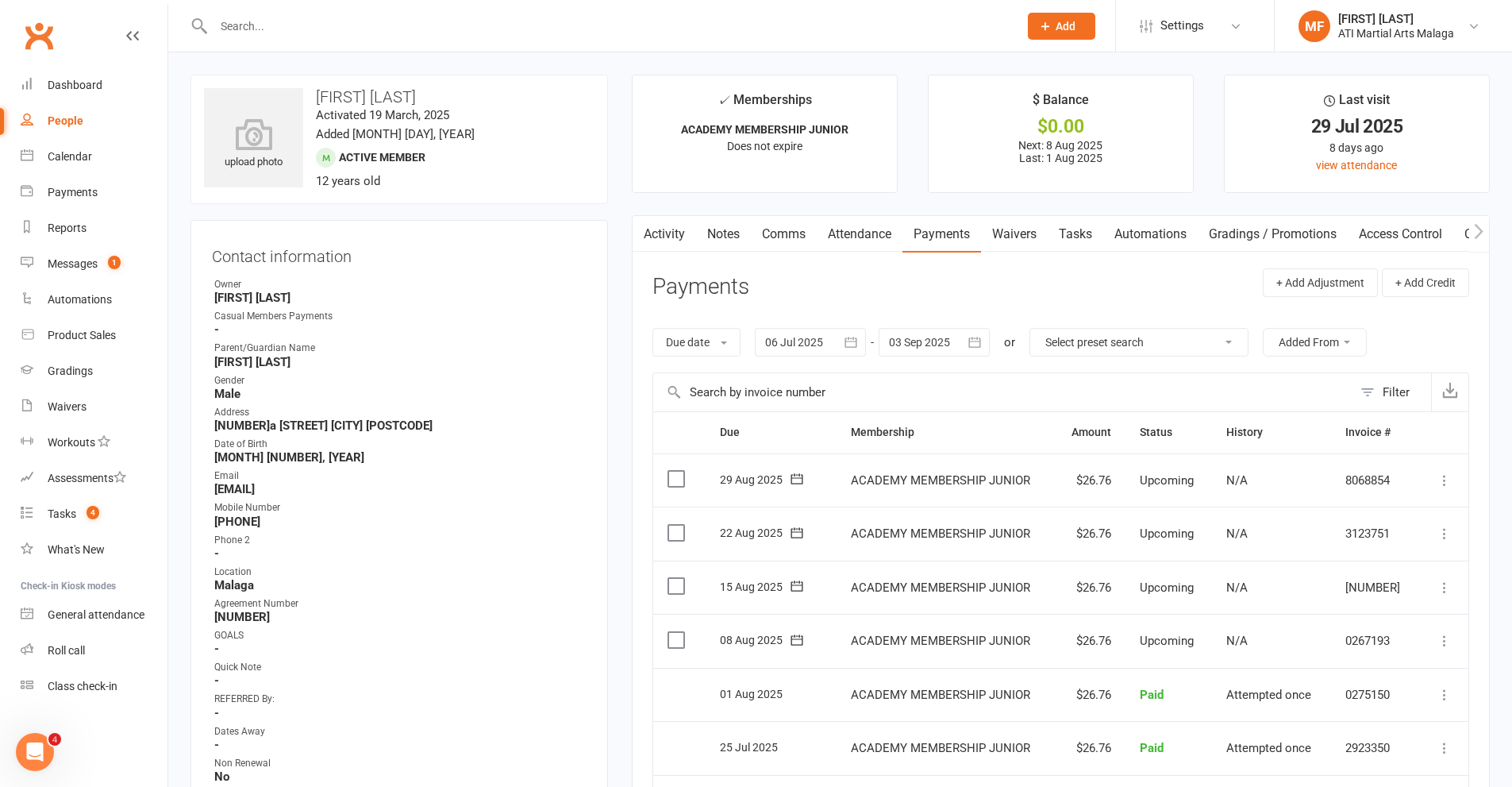 scroll, scrollTop: 79, scrollLeft: 0, axis: vertical 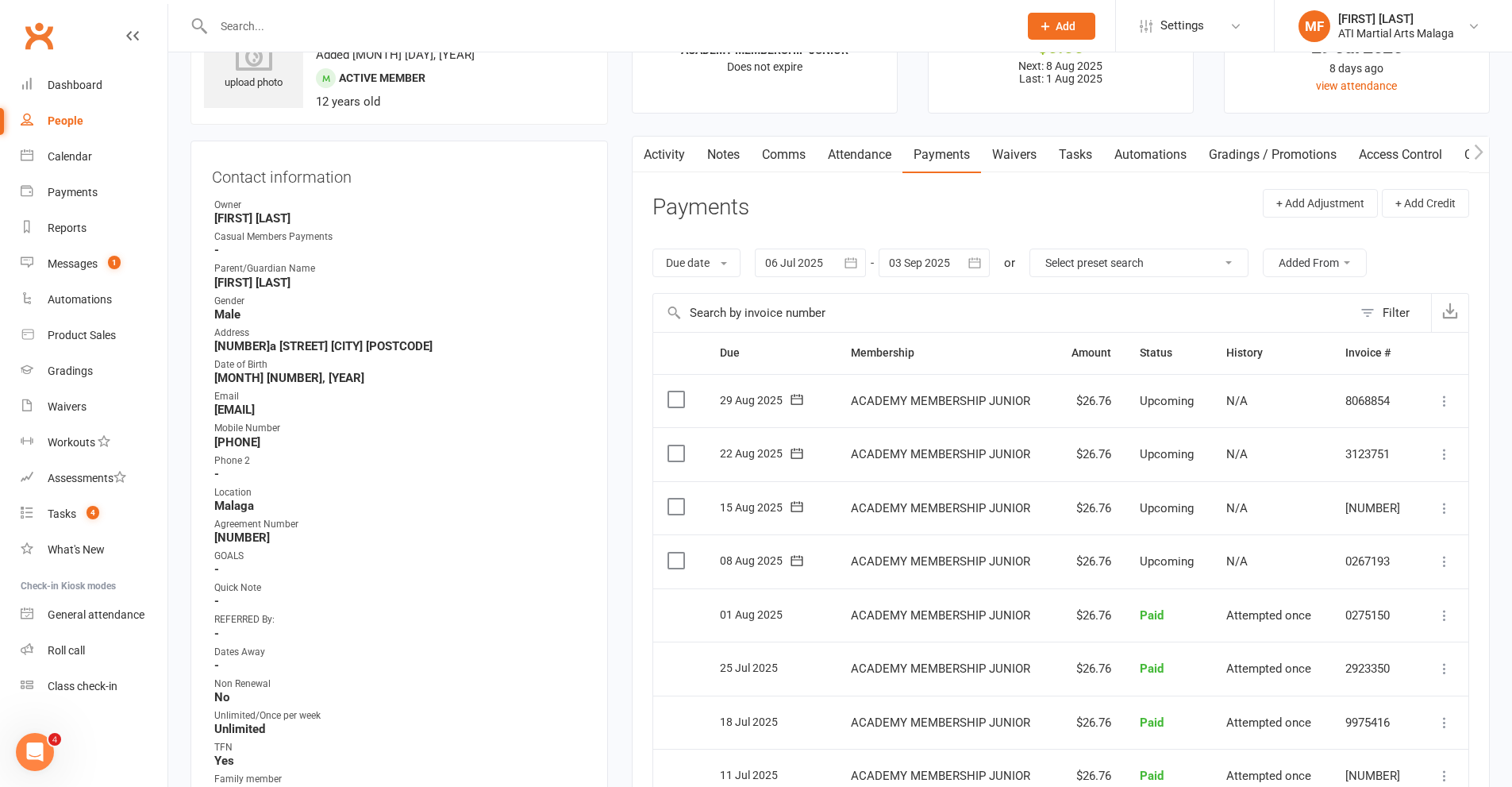 click at bounding box center [934, 263] 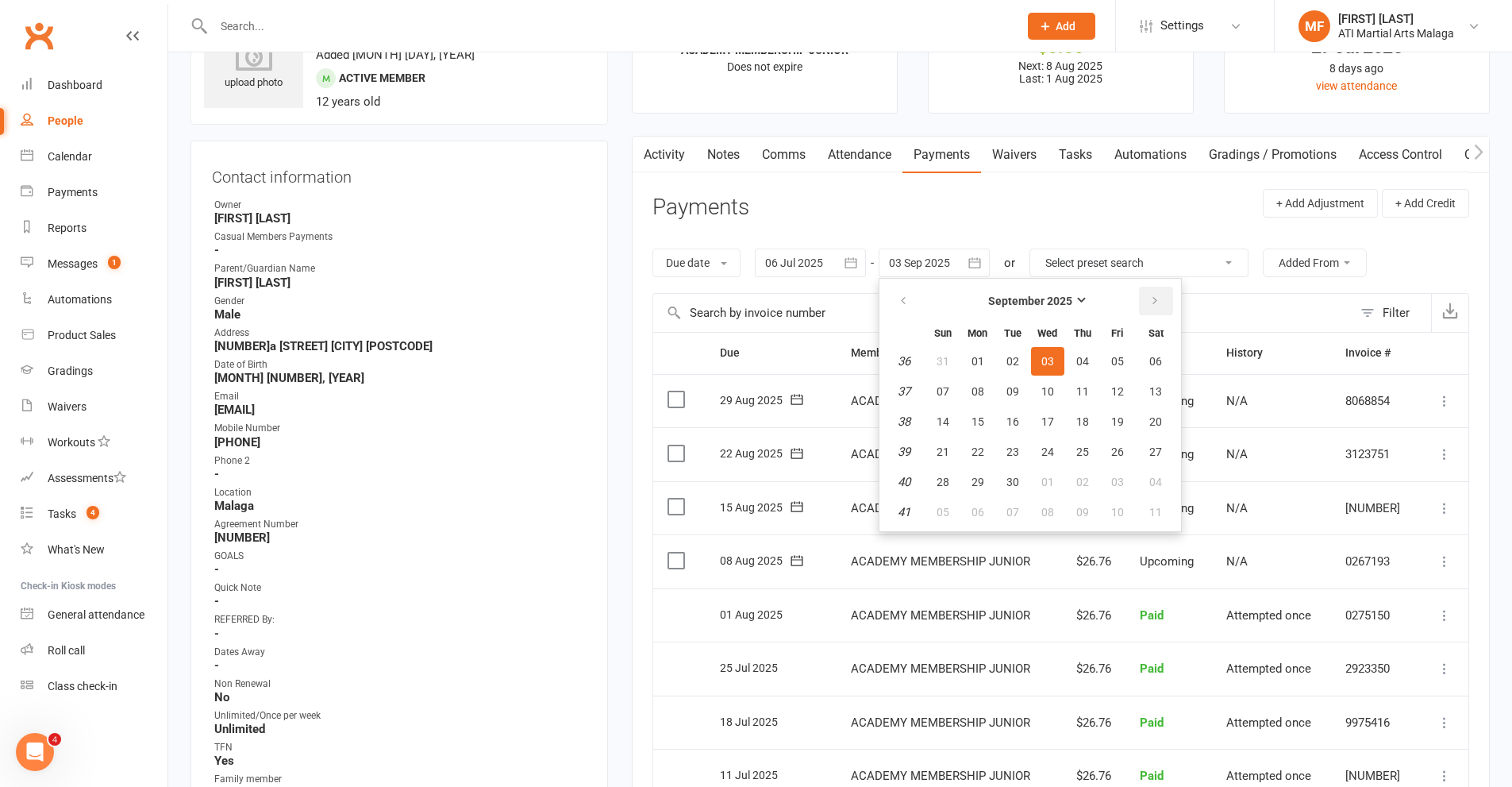 click at bounding box center (1156, 301) 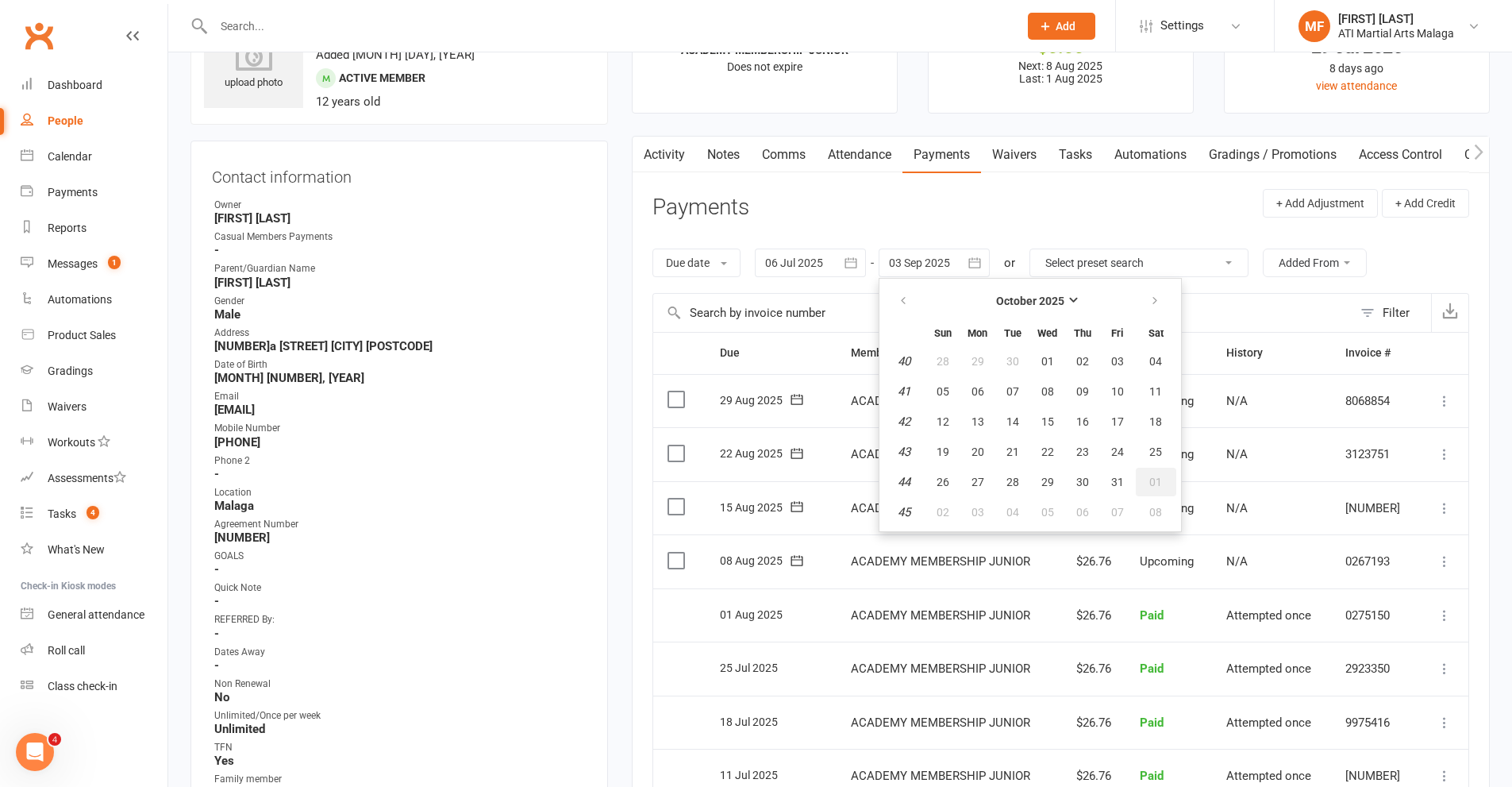 click on "01" at bounding box center [1156, 482] 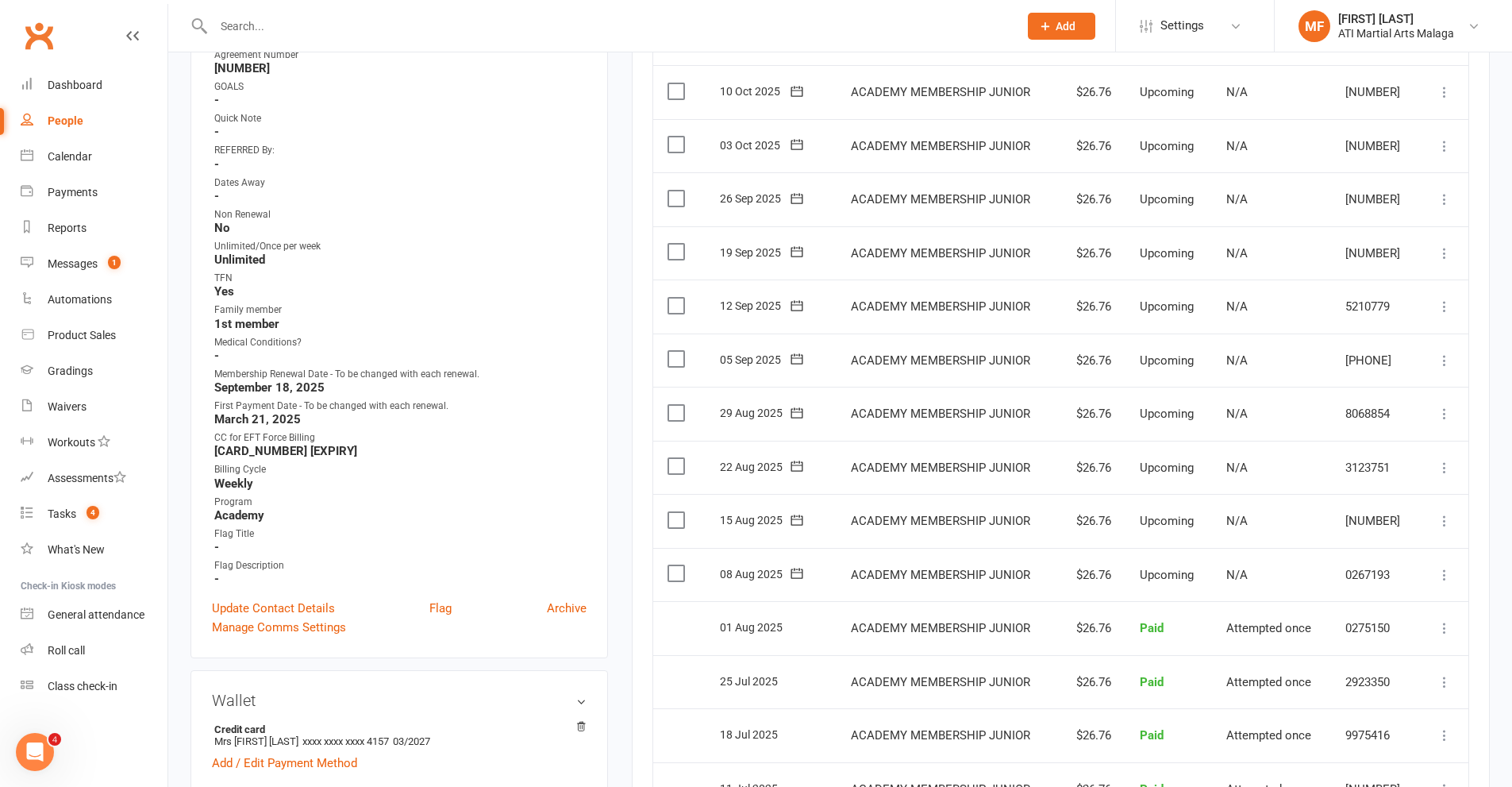 scroll, scrollTop: 715, scrollLeft: 0, axis: vertical 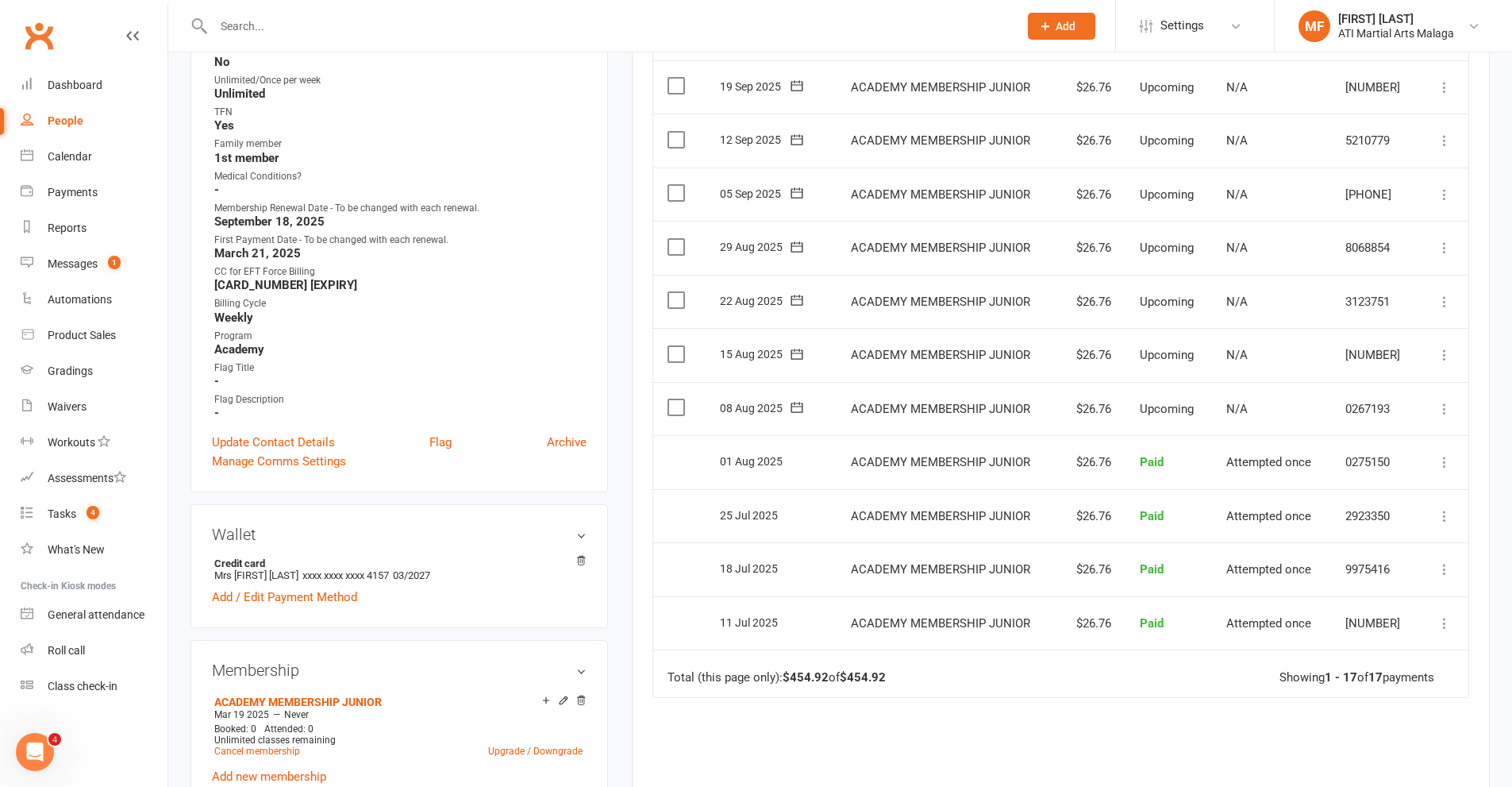 click at bounding box center (608, 26) 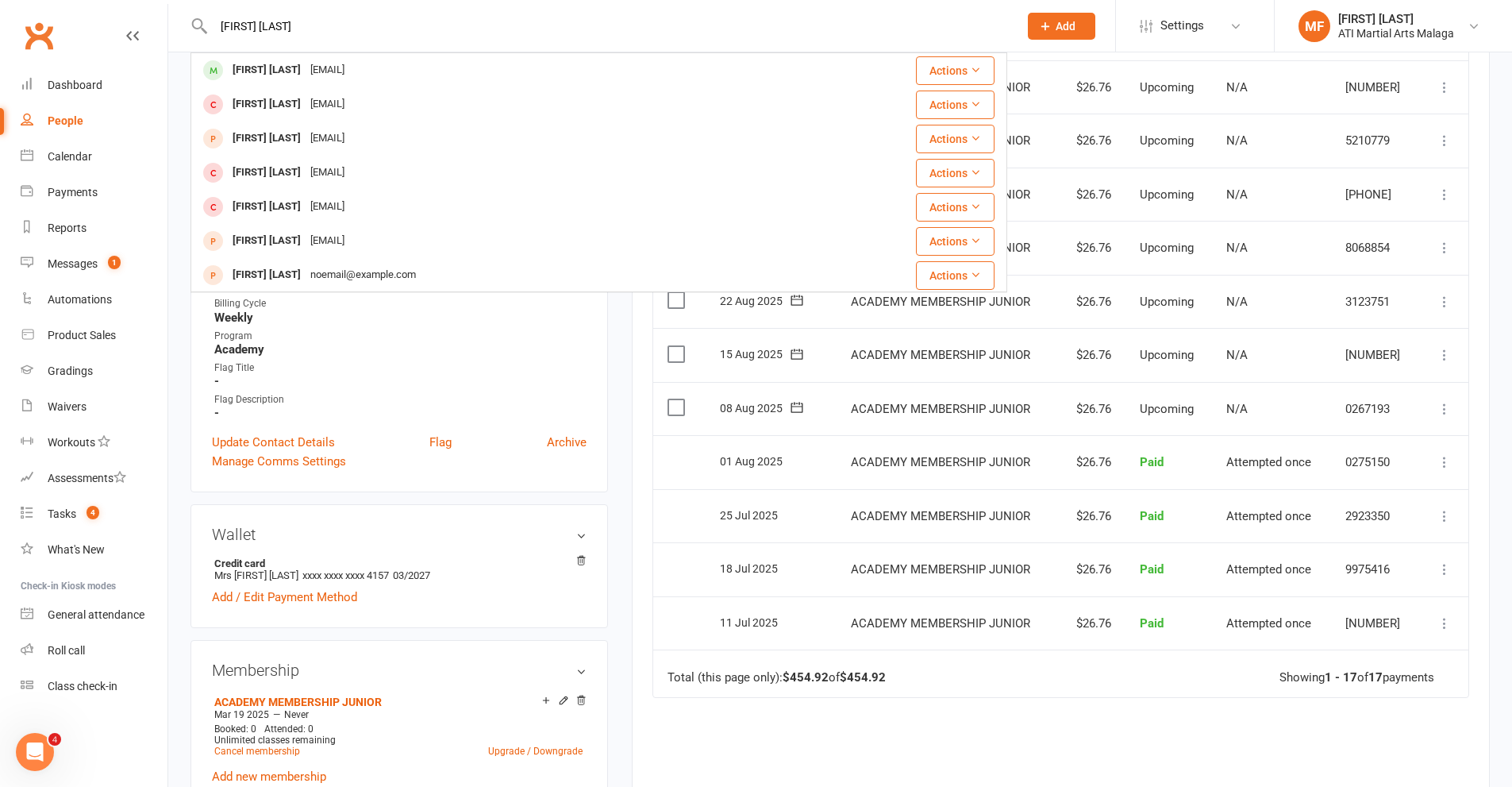 drag, startPoint x: 371, startPoint y: 31, endPoint x: 186, endPoint y: 35, distance: 185.0432 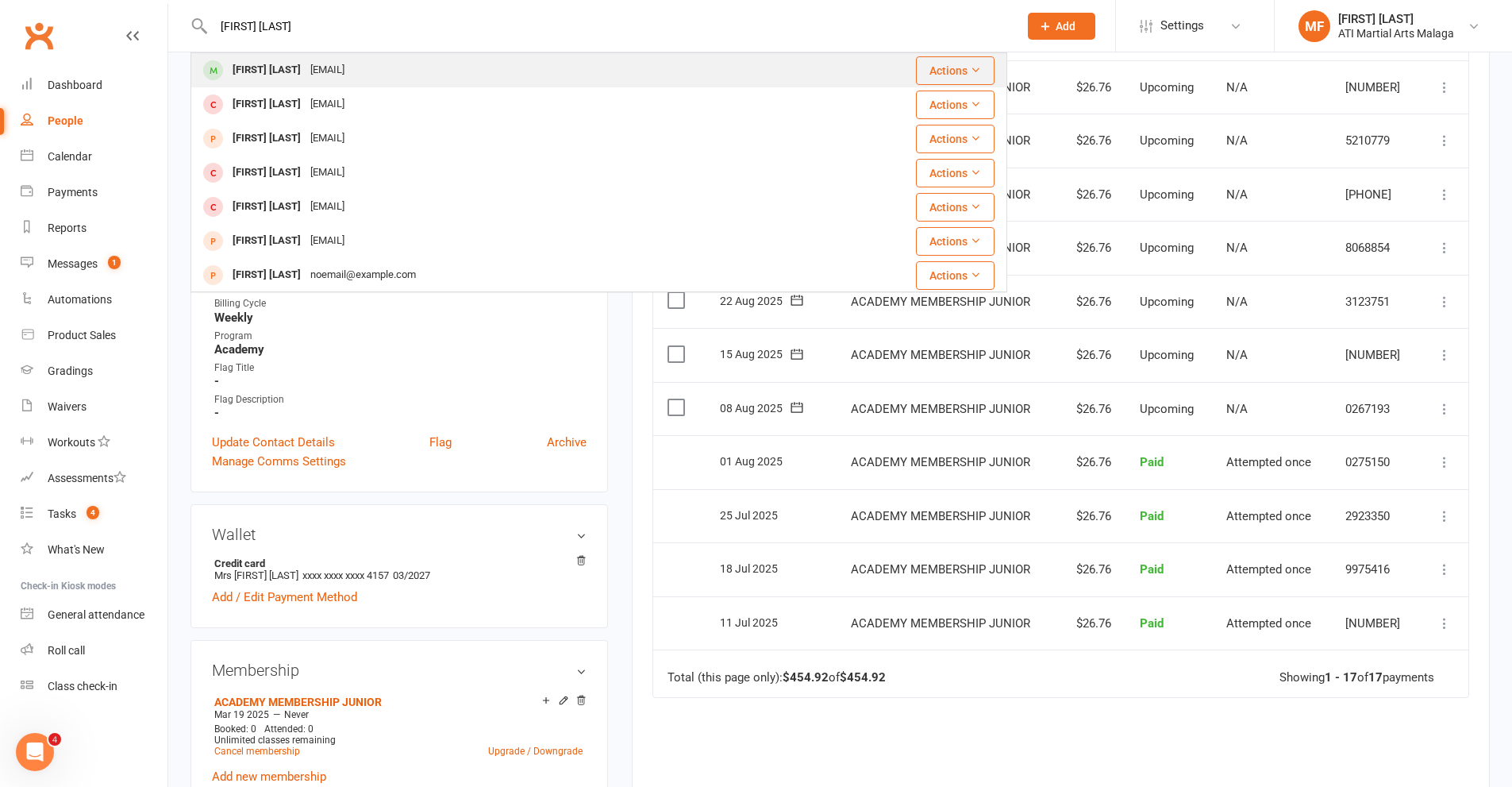 click on "[FIRST] [LAST]" at bounding box center [267, 70] 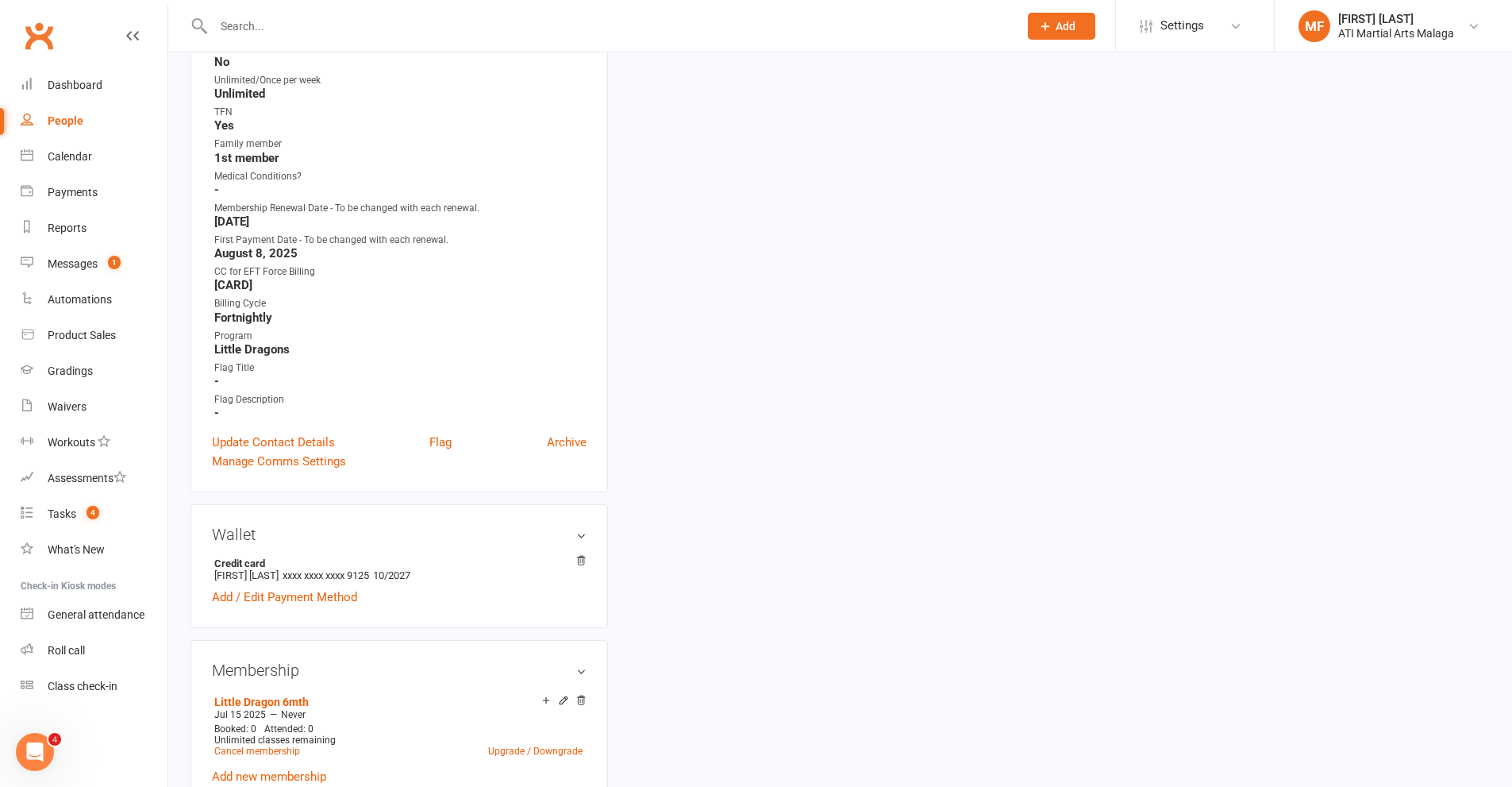 scroll, scrollTop: 0, scrollLeft: 0, axis: both 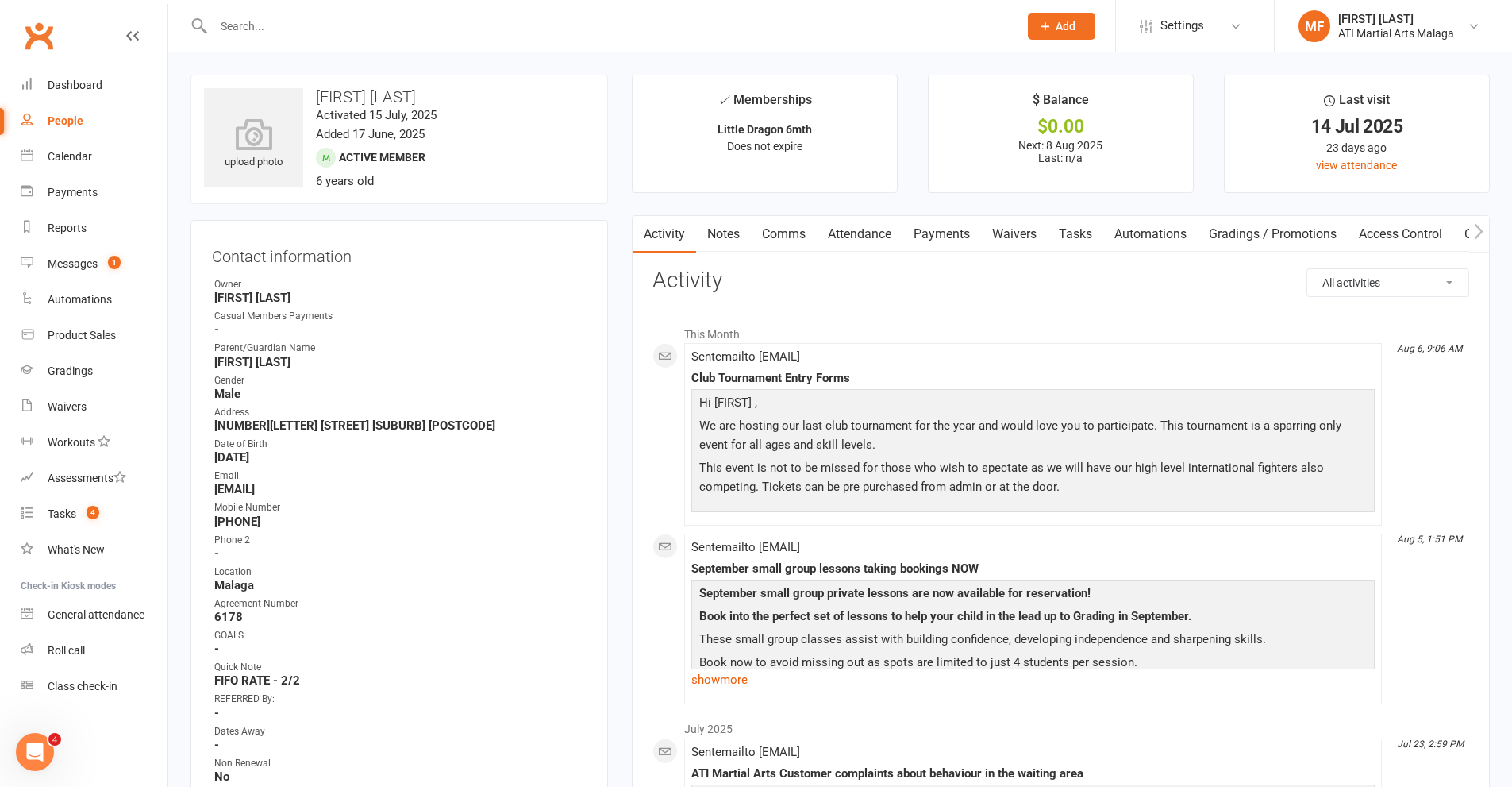 click on "Payments" at bounding box center (941, 234) 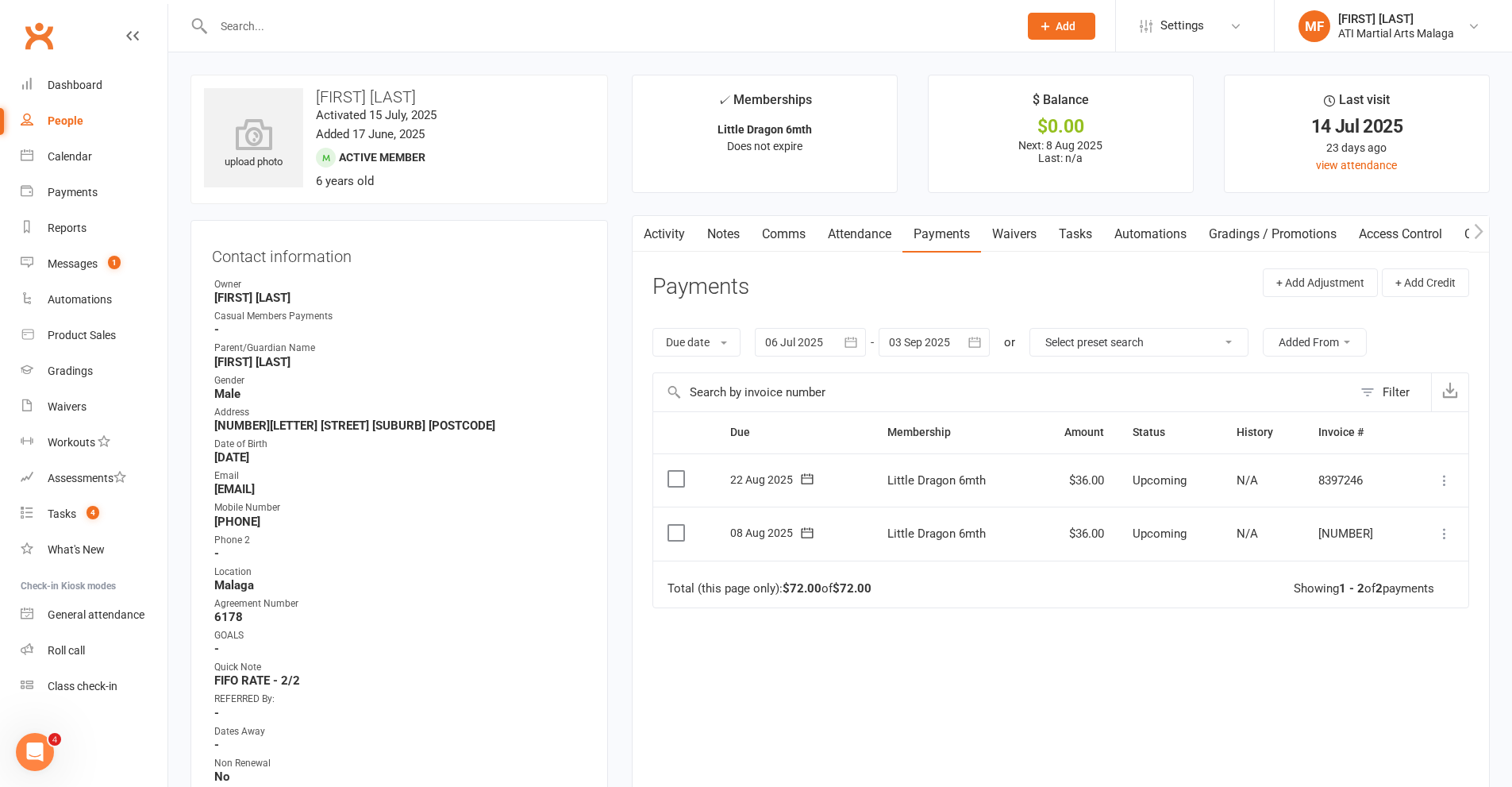 click at bounding box center [608, 26] 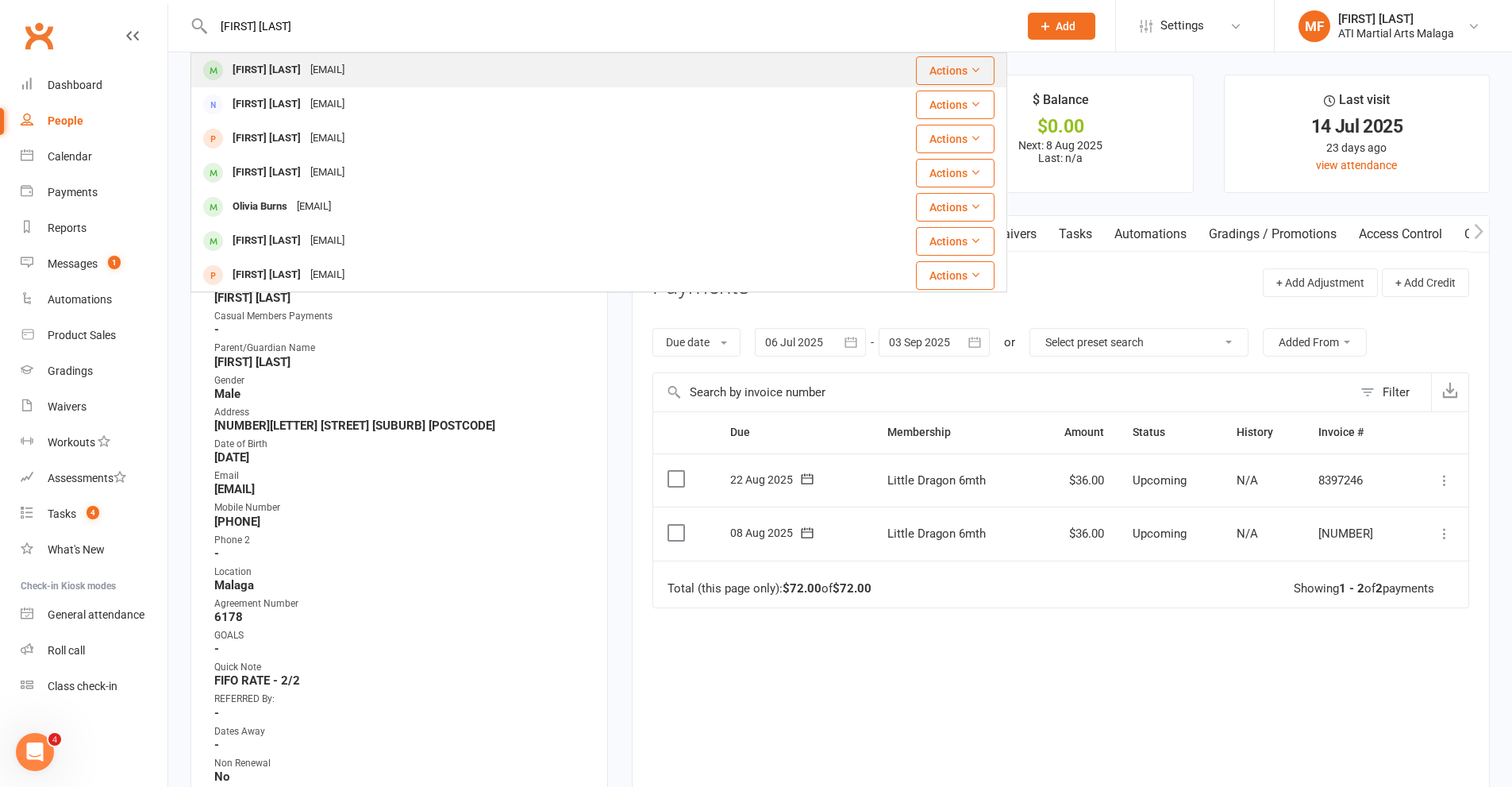 click on "[FIRST] [LAST]" at bounding box center (267, 70) 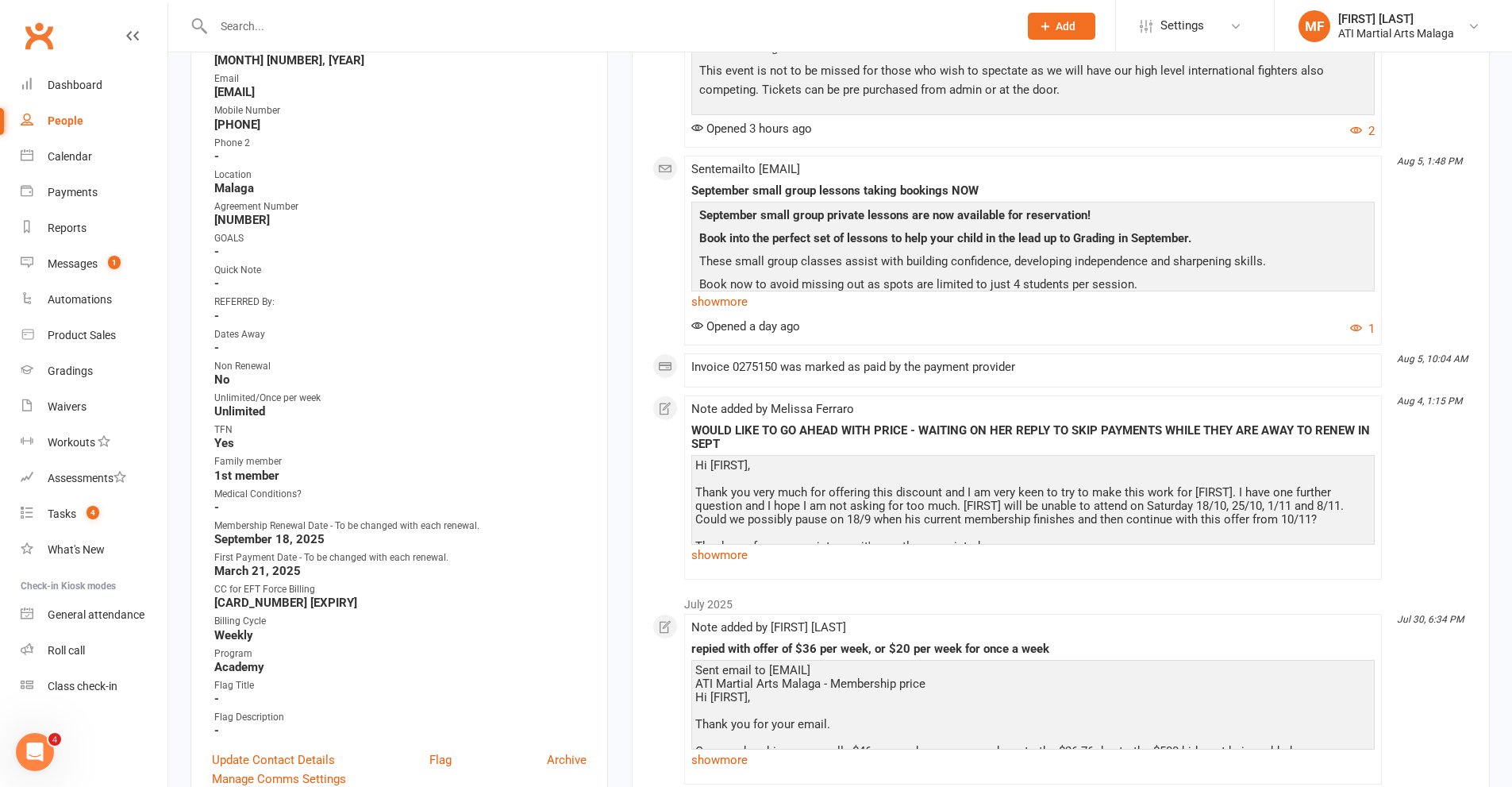 scroll, scrollTop: 794, scrollLeft: 0, axis: vertical 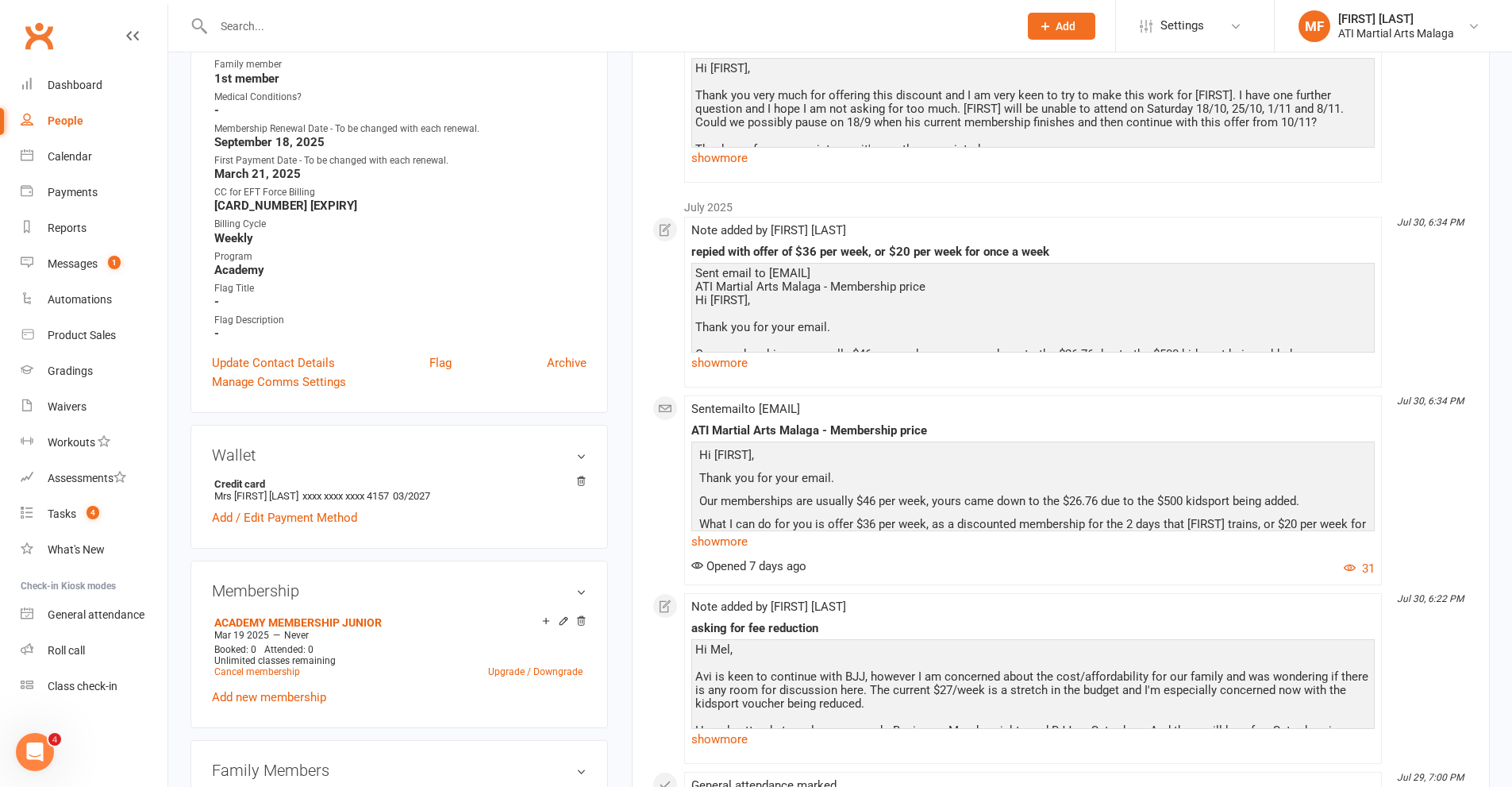 click on "MF [FIRST] [LAST] ATI Martial Arts Malaga My profile Help Terms & conditions Privacy policy Sign out" at bounding box center [1393, 25] 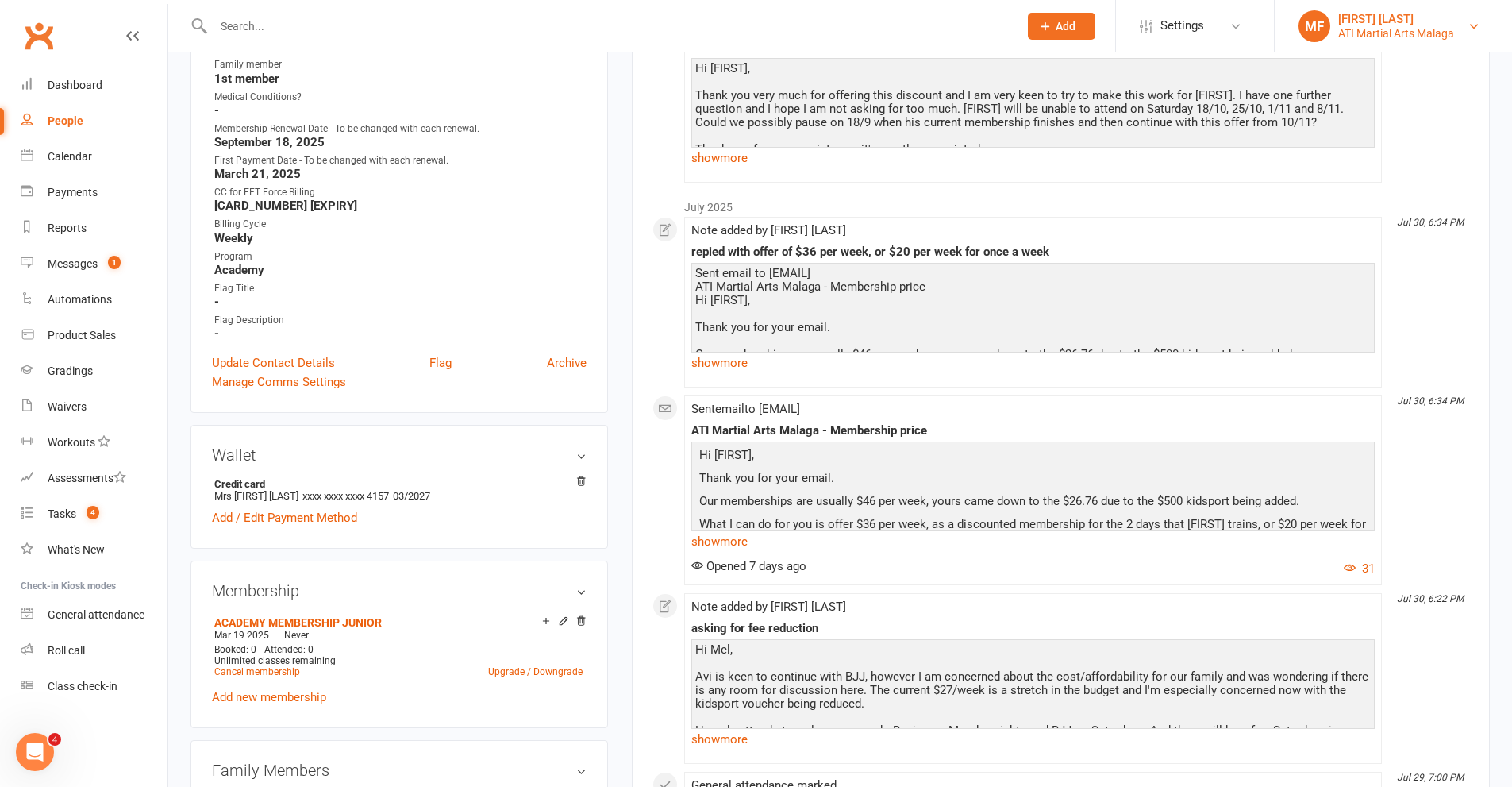 click on "MF [FIRST] [LAST] ATI Martial Arts Malaga" at bounding box center [1393, 26] 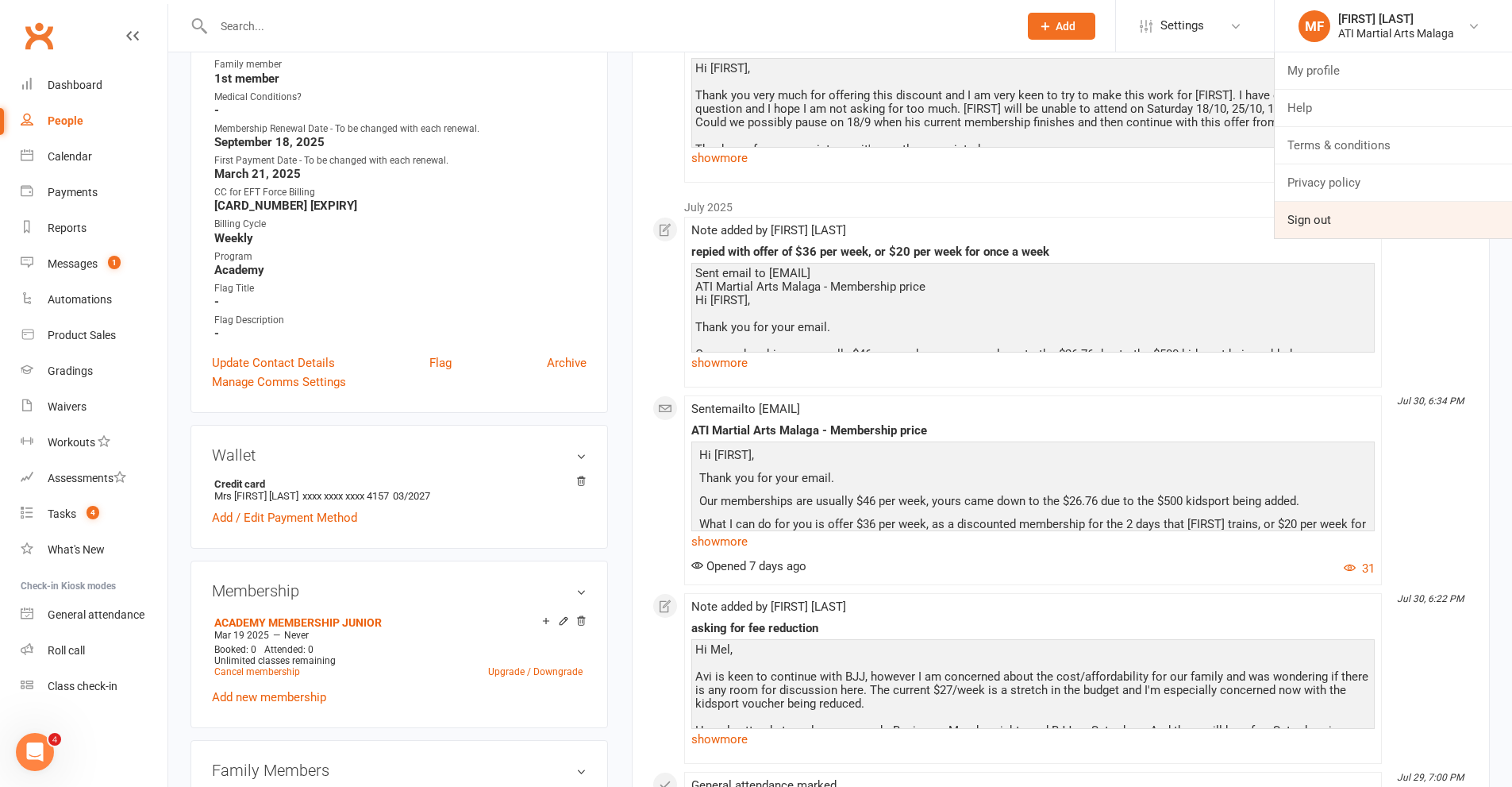 click on "Sign out" at bounding box center [1393, 220] 